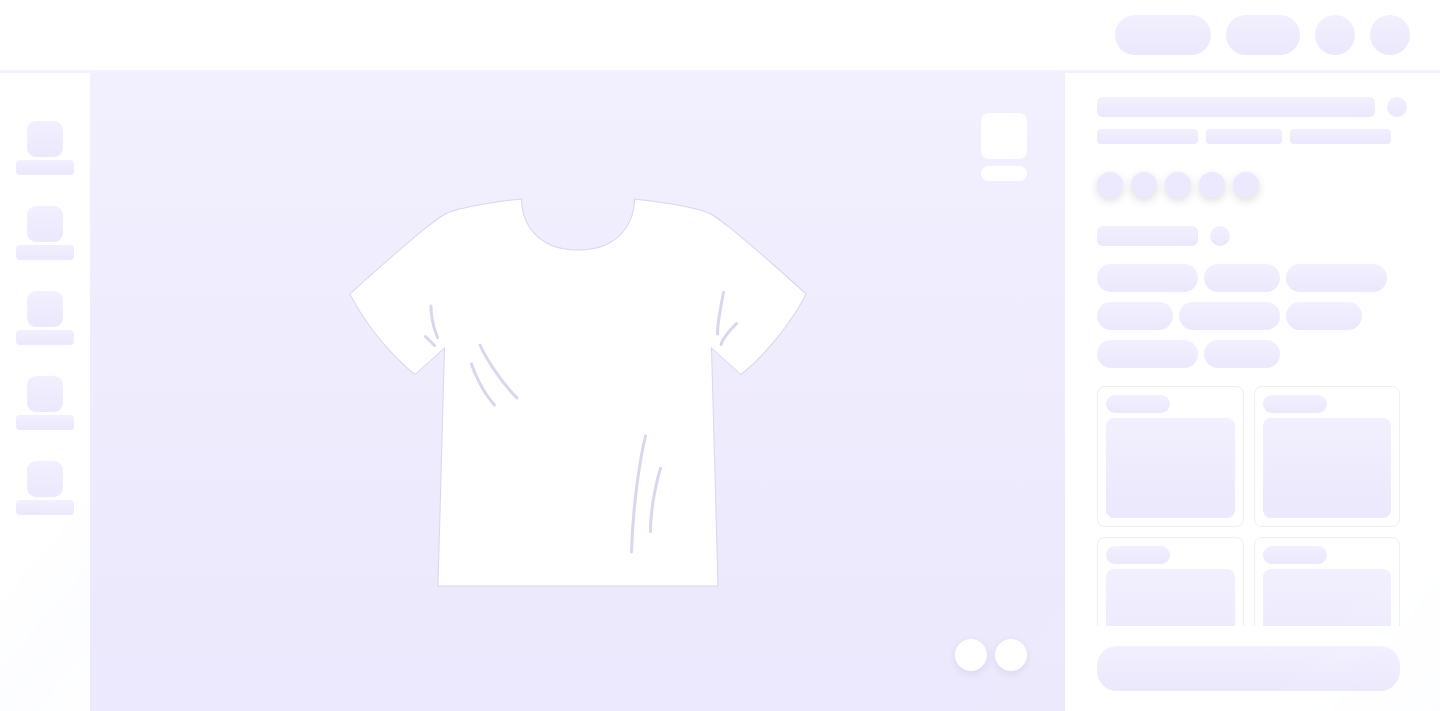 scroll, scrollTop: 0, scrollLeft: 0, axis: both 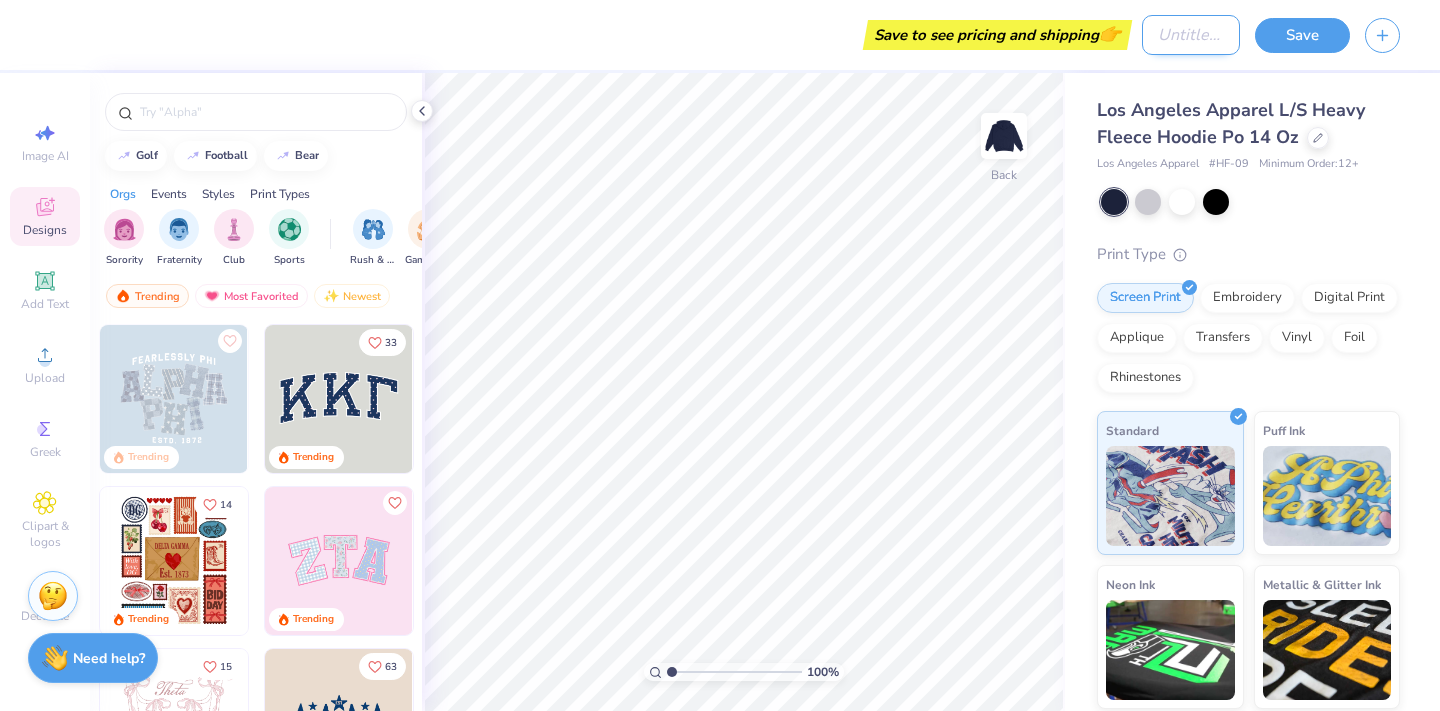 click on "Design Title" at bounding box center (1191, 35) 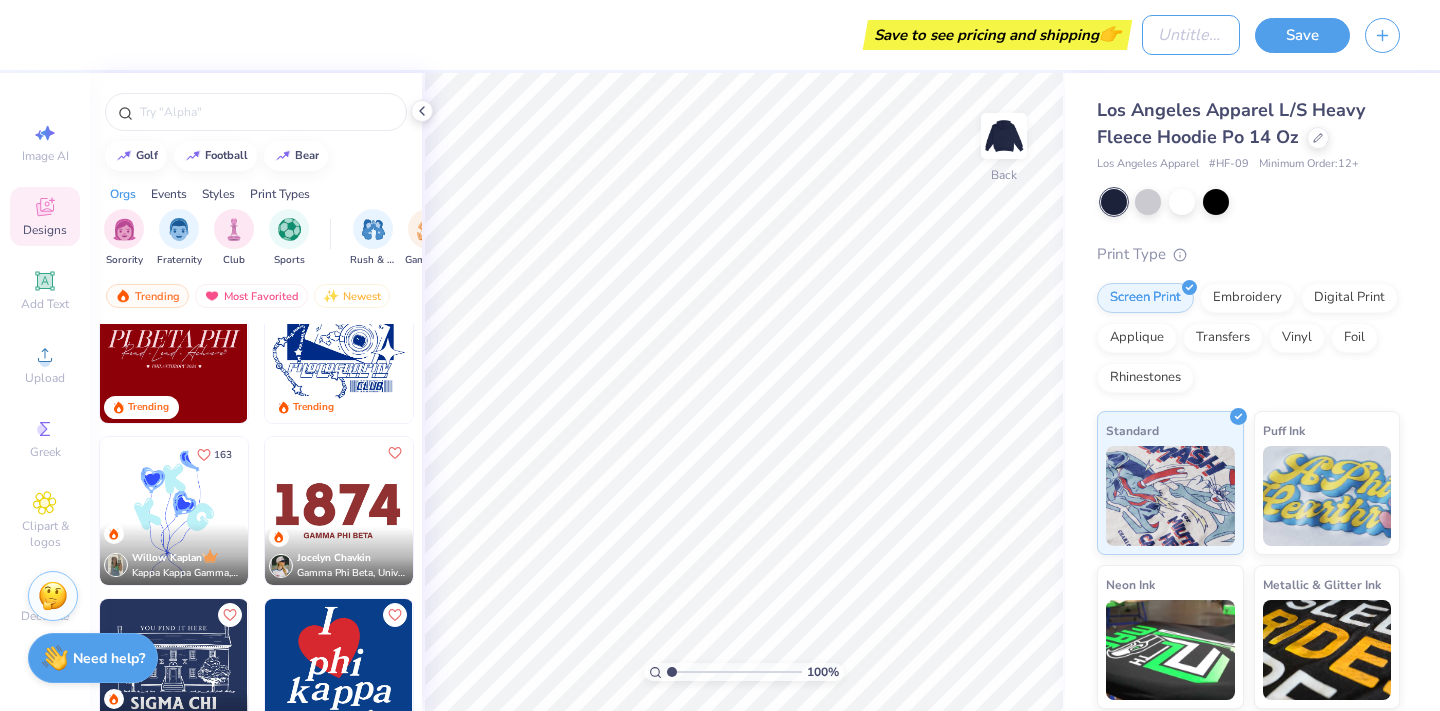 scroll, scrollTop: 2342, scrollLeft: 0, axis: vertical 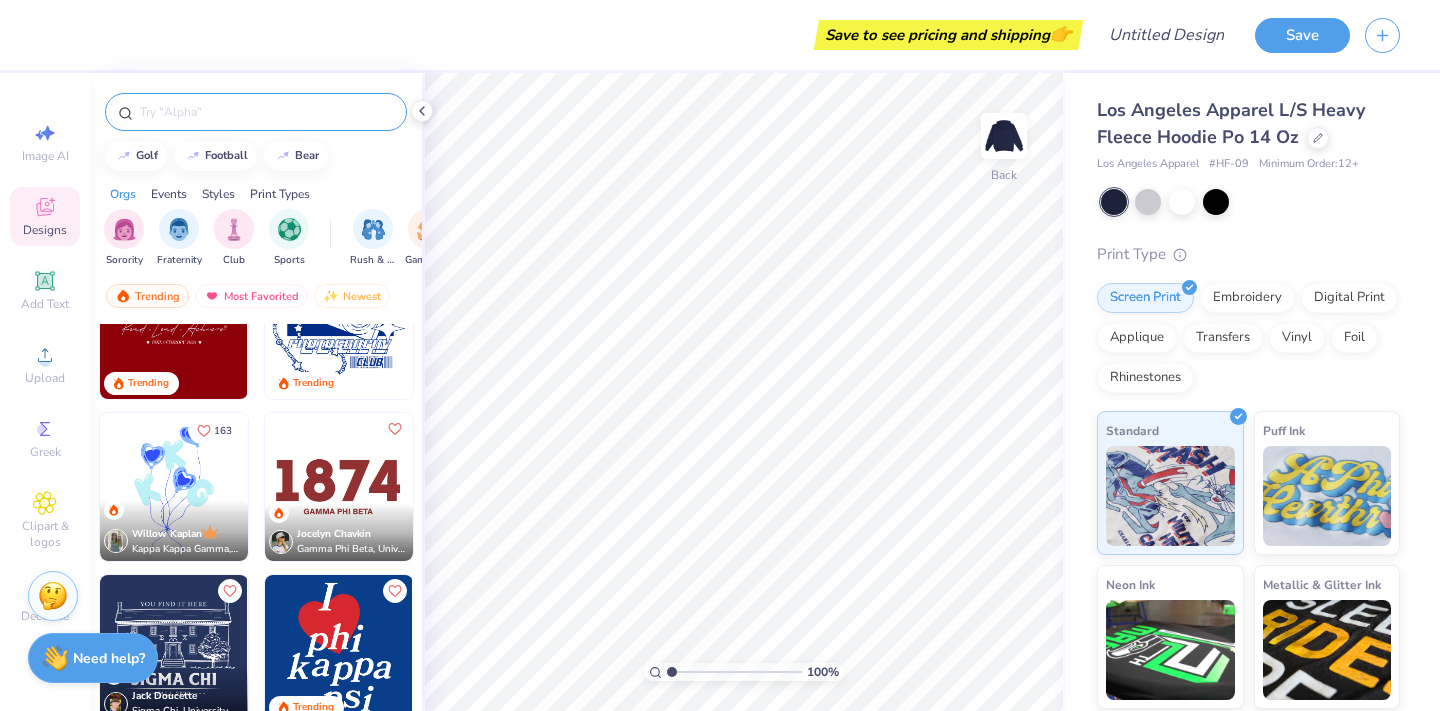 click at bounding box center (266, 112) 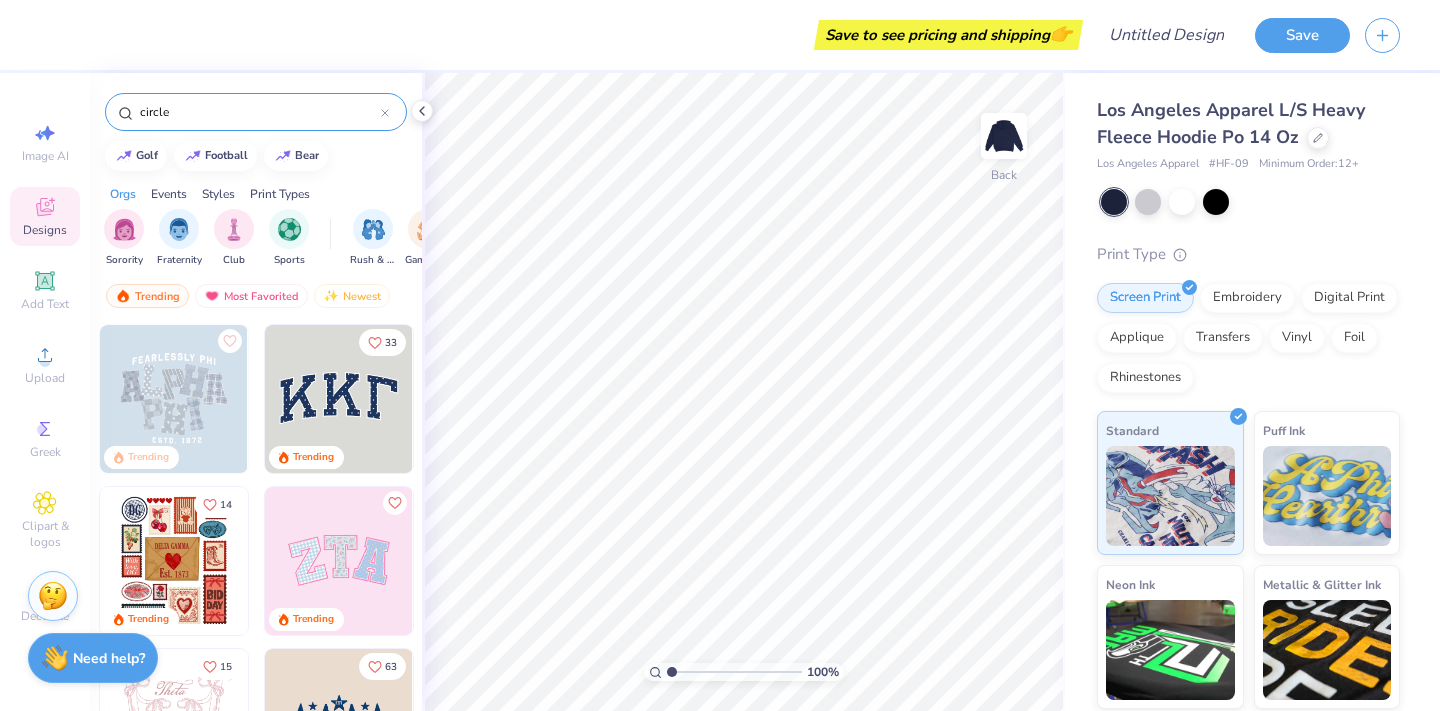 type on "circle" 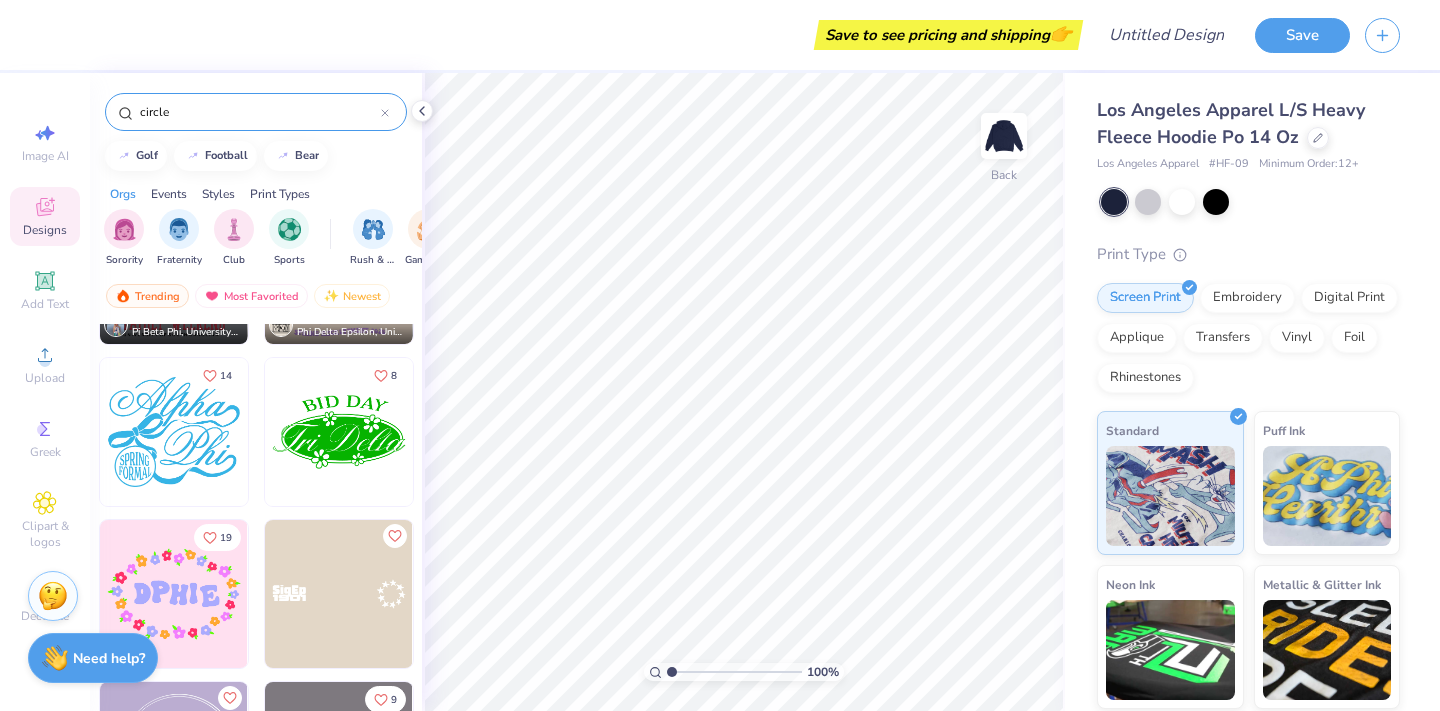 scroll, scrollTop: 510, scrollLeft: 0, axis: vertical 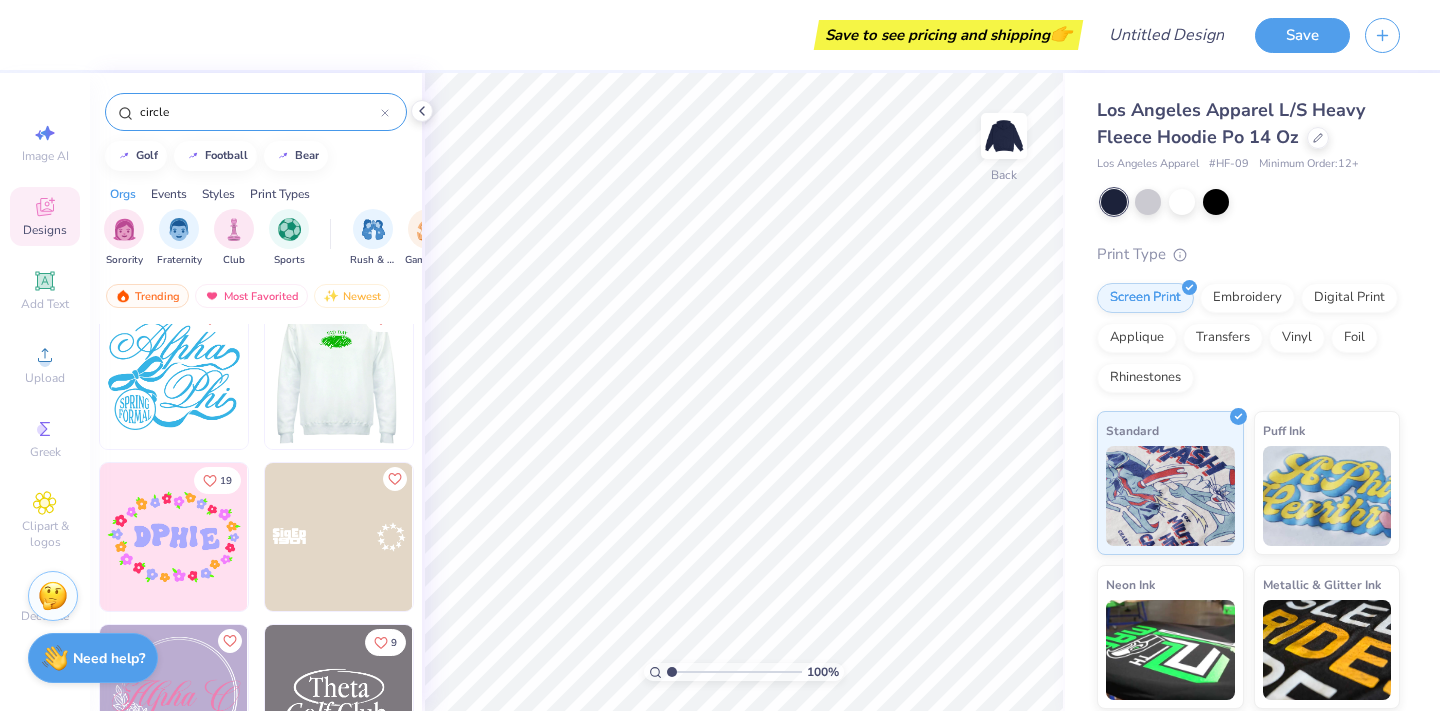 click at bounding box center [191, 375] 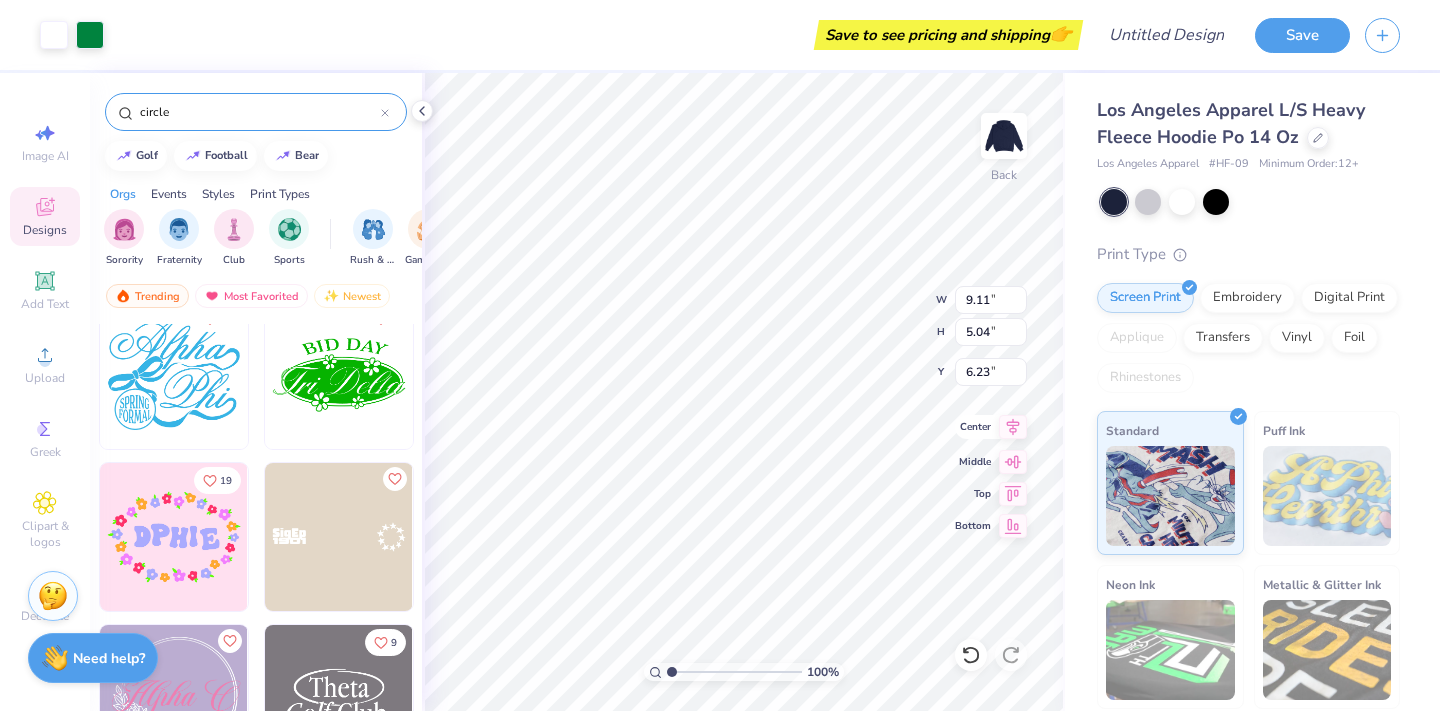 type on "6.23" 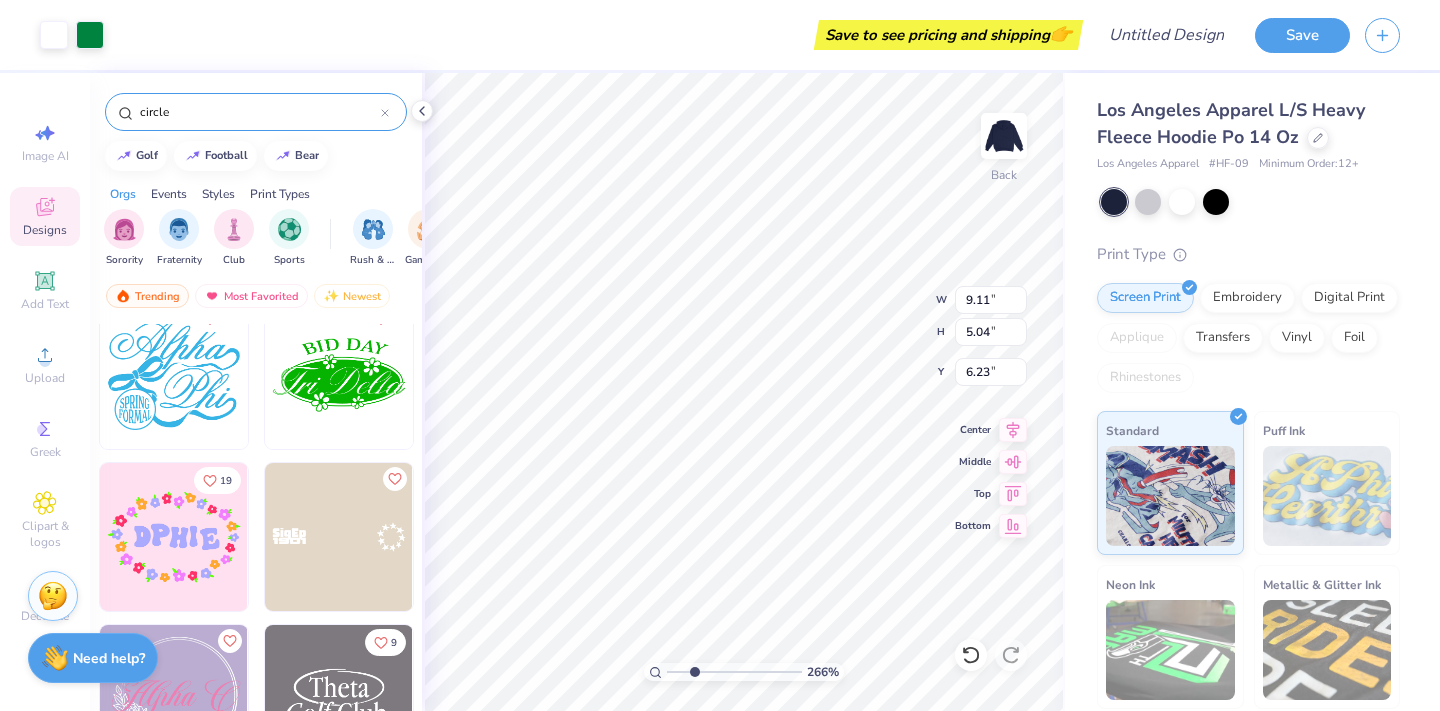 drag, startPoint x: 672, startPoint y: 668, endPoint x: 693, endPoint y: 667, distance: 21.023796 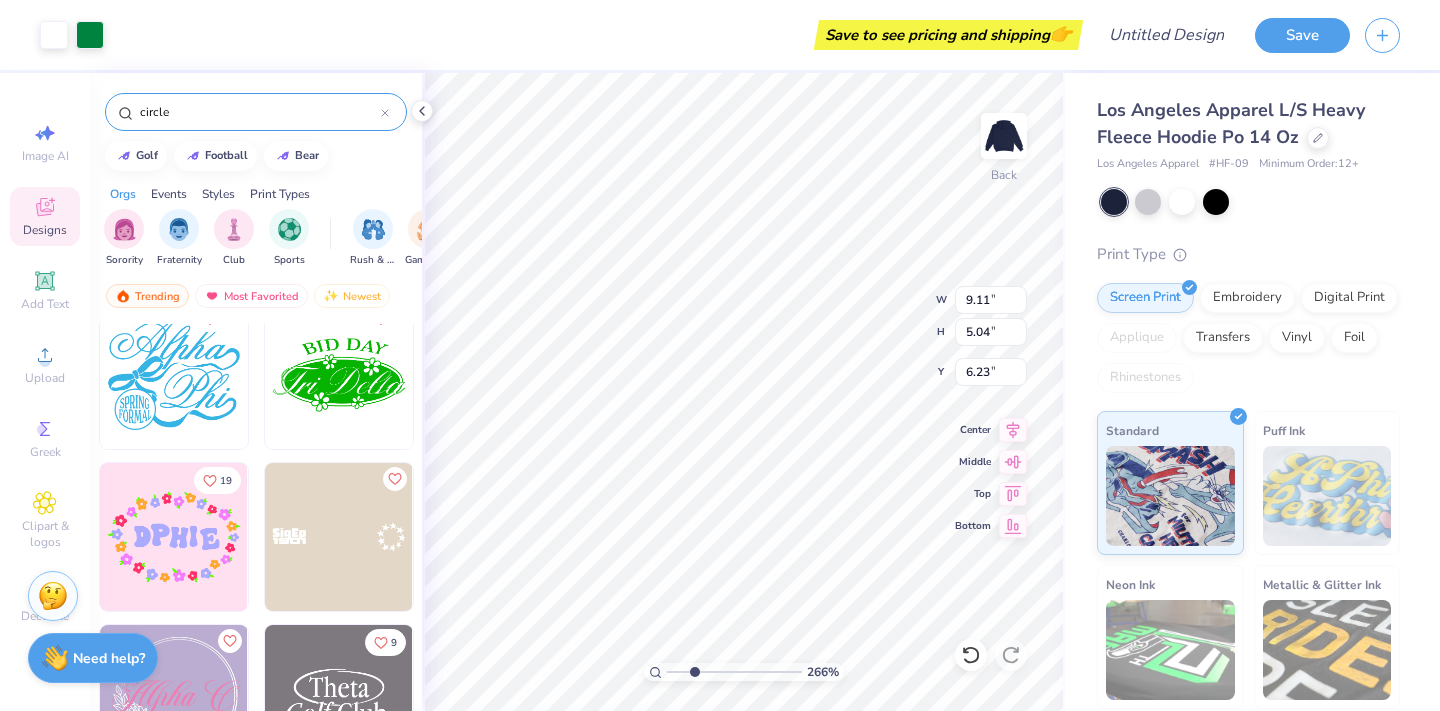 type on "2.65" 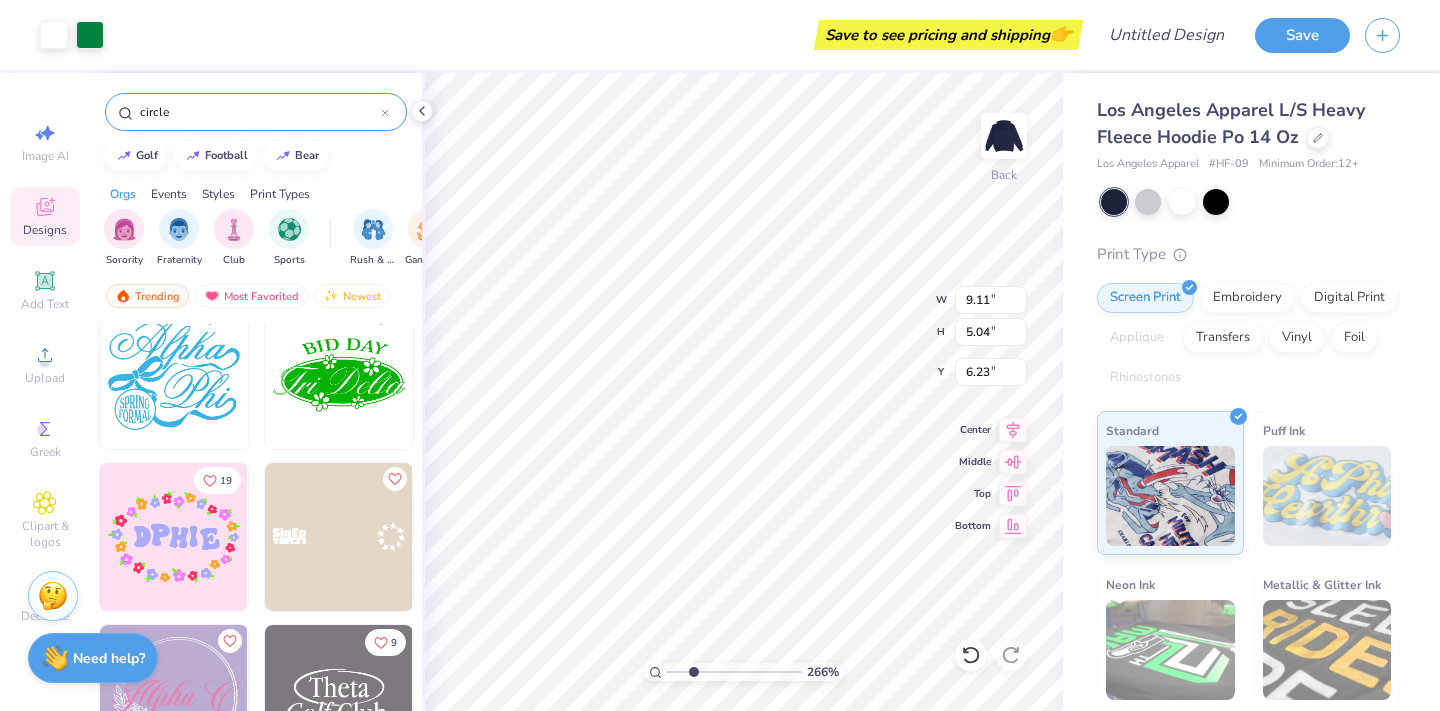 click at bounding box center (734, 672) 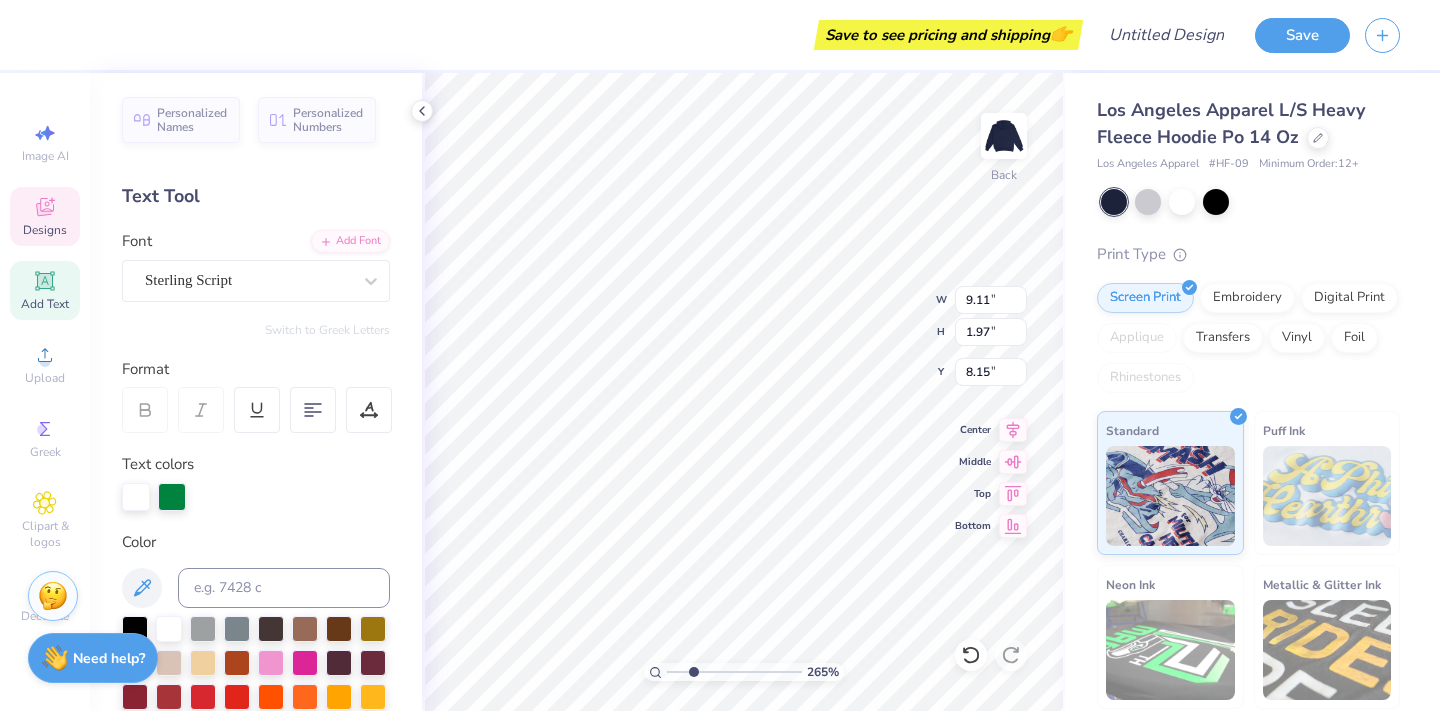 type on "12.63" 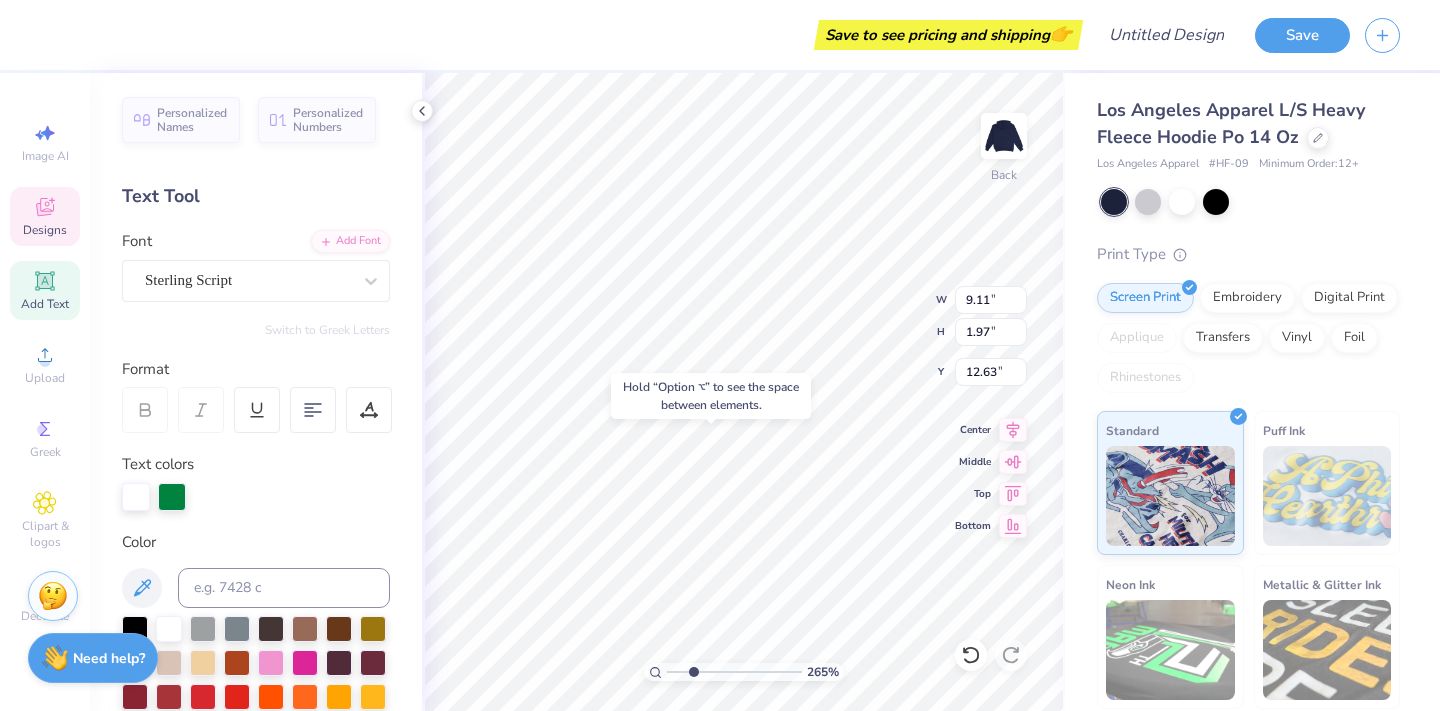 click on "Hold “Option ⌥” to see the space between elements." at bounding box center [711, 396] 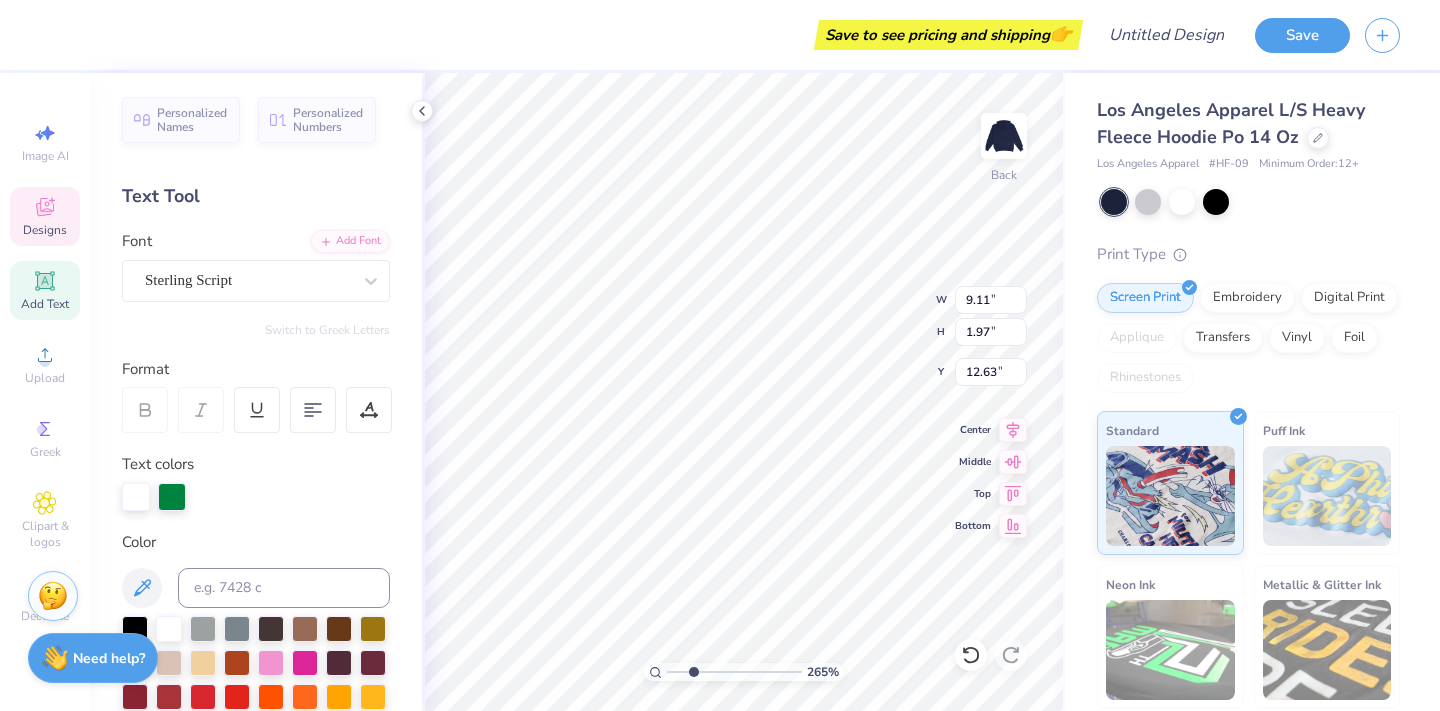 type on "0.94" 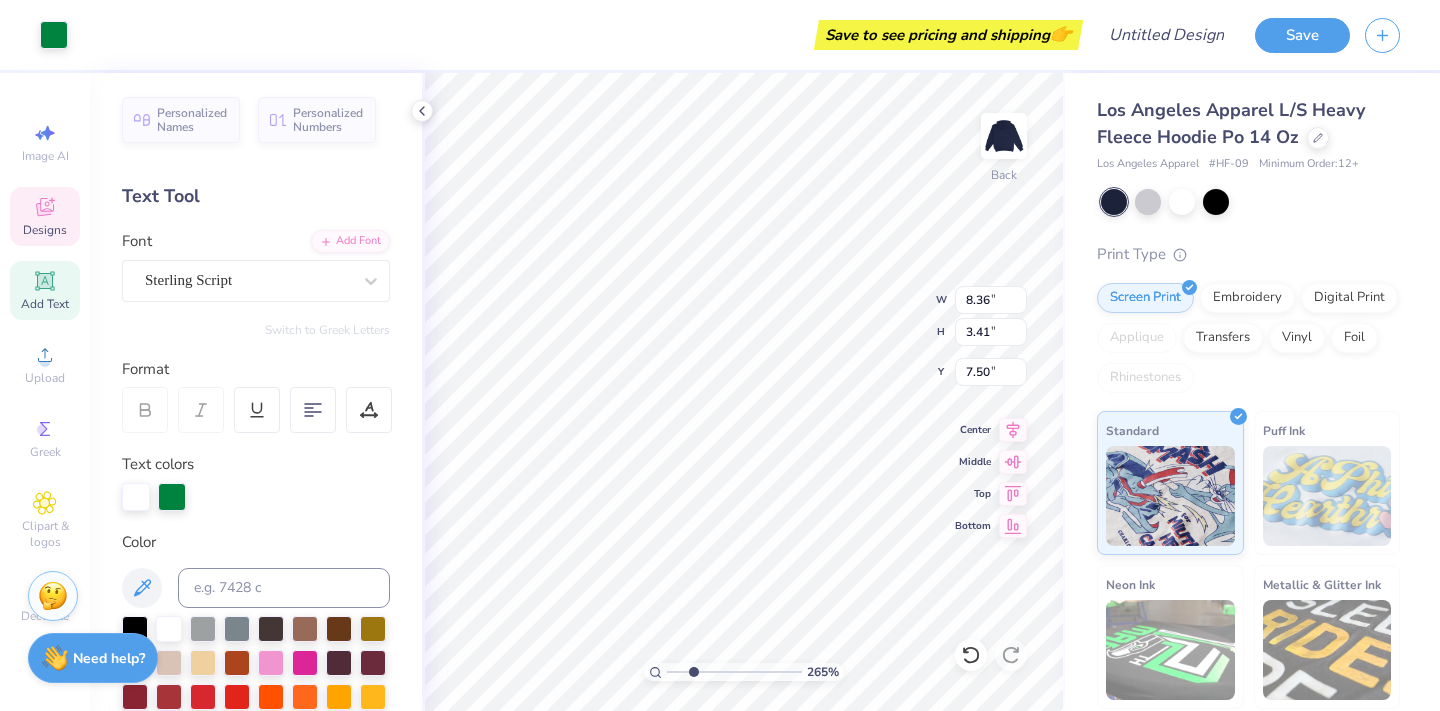 type on "0.43" 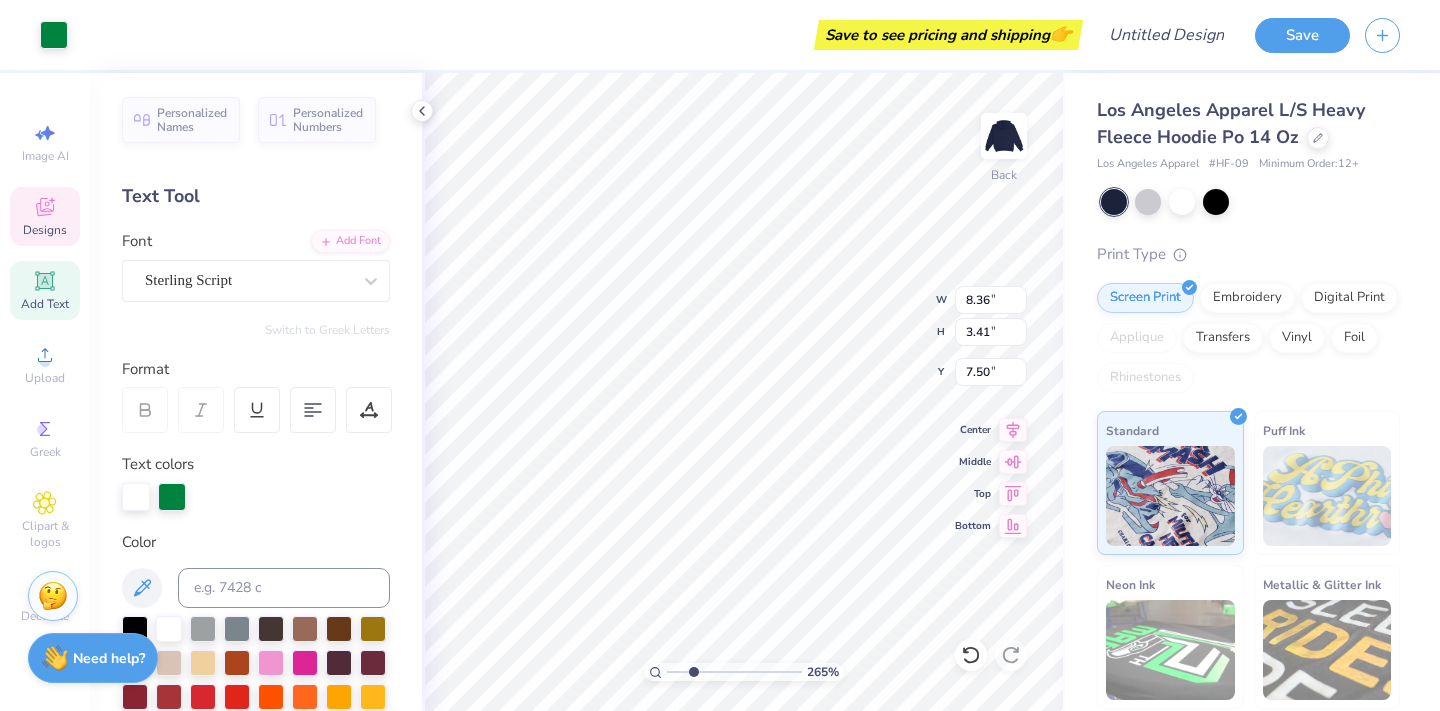 type on "1.18" 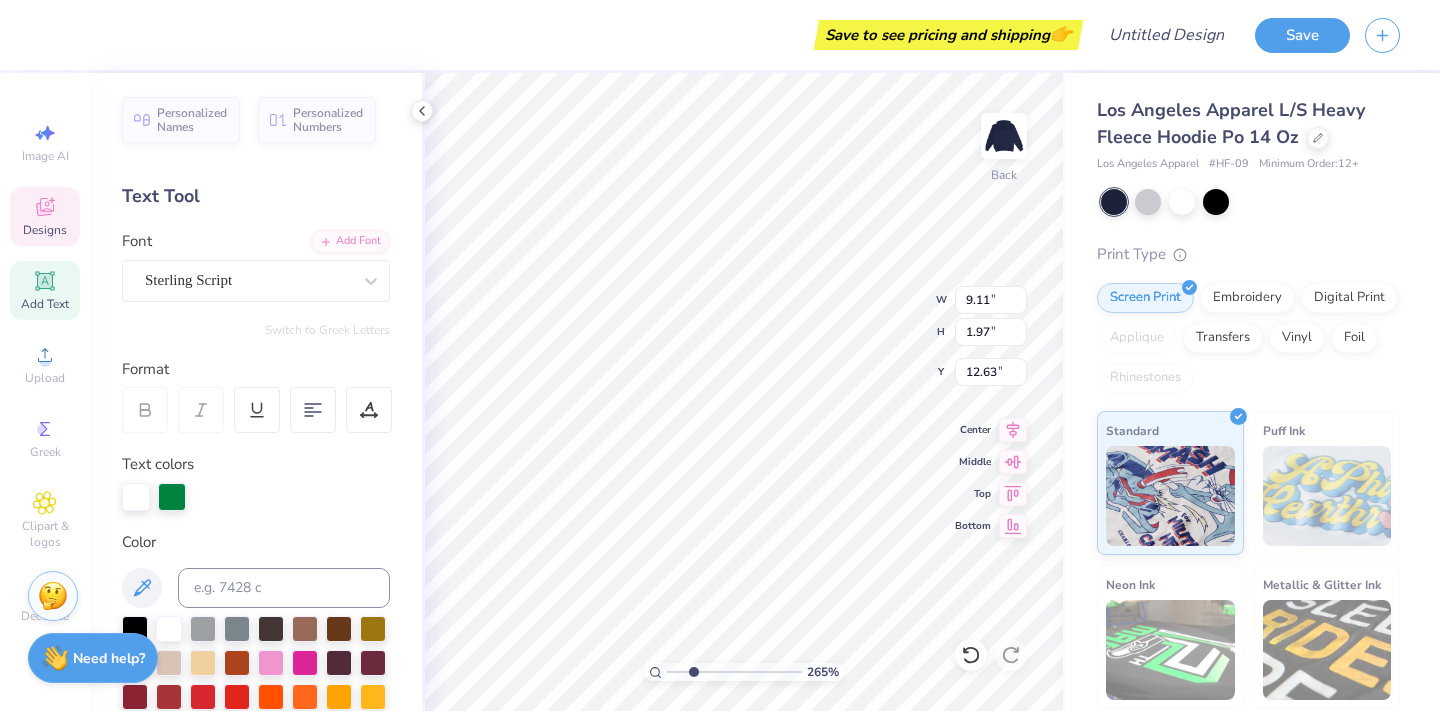 type on "8.38" 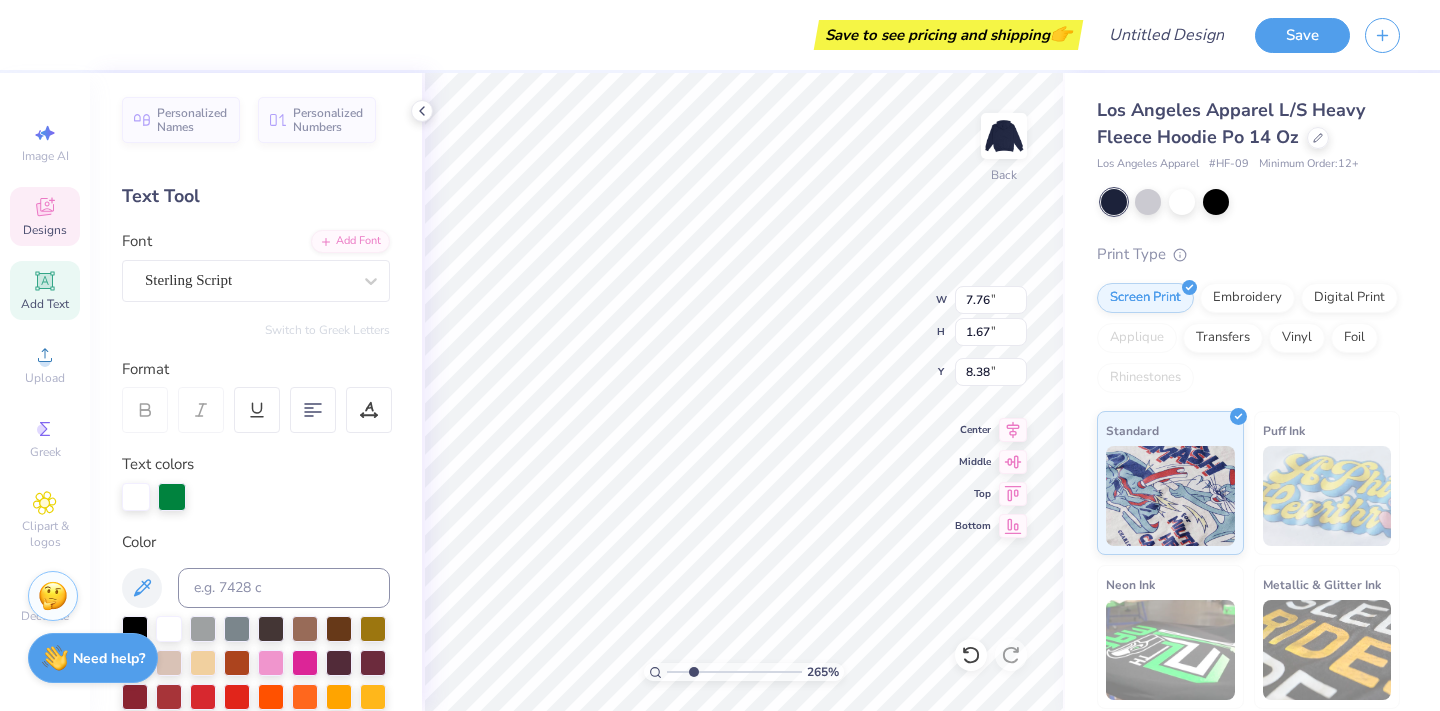 type on "7.76" 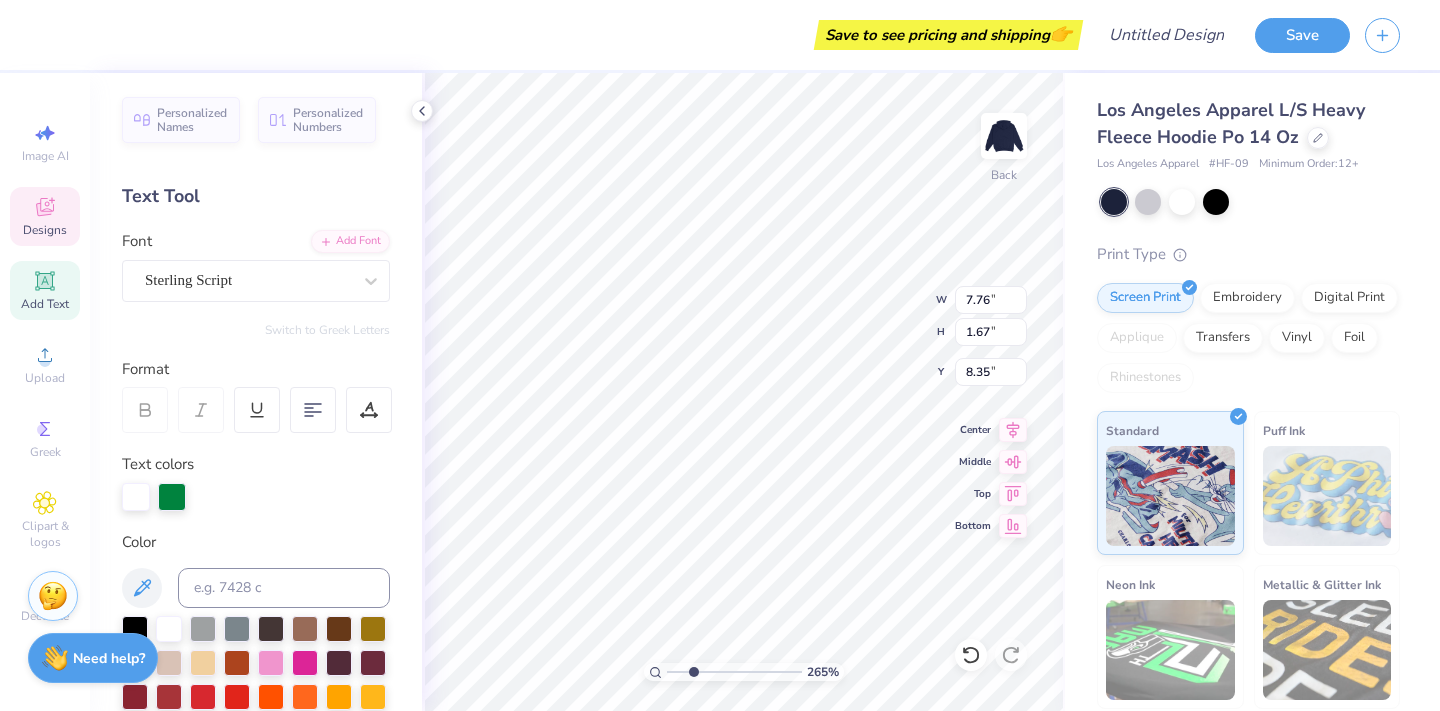 type on "8.37" 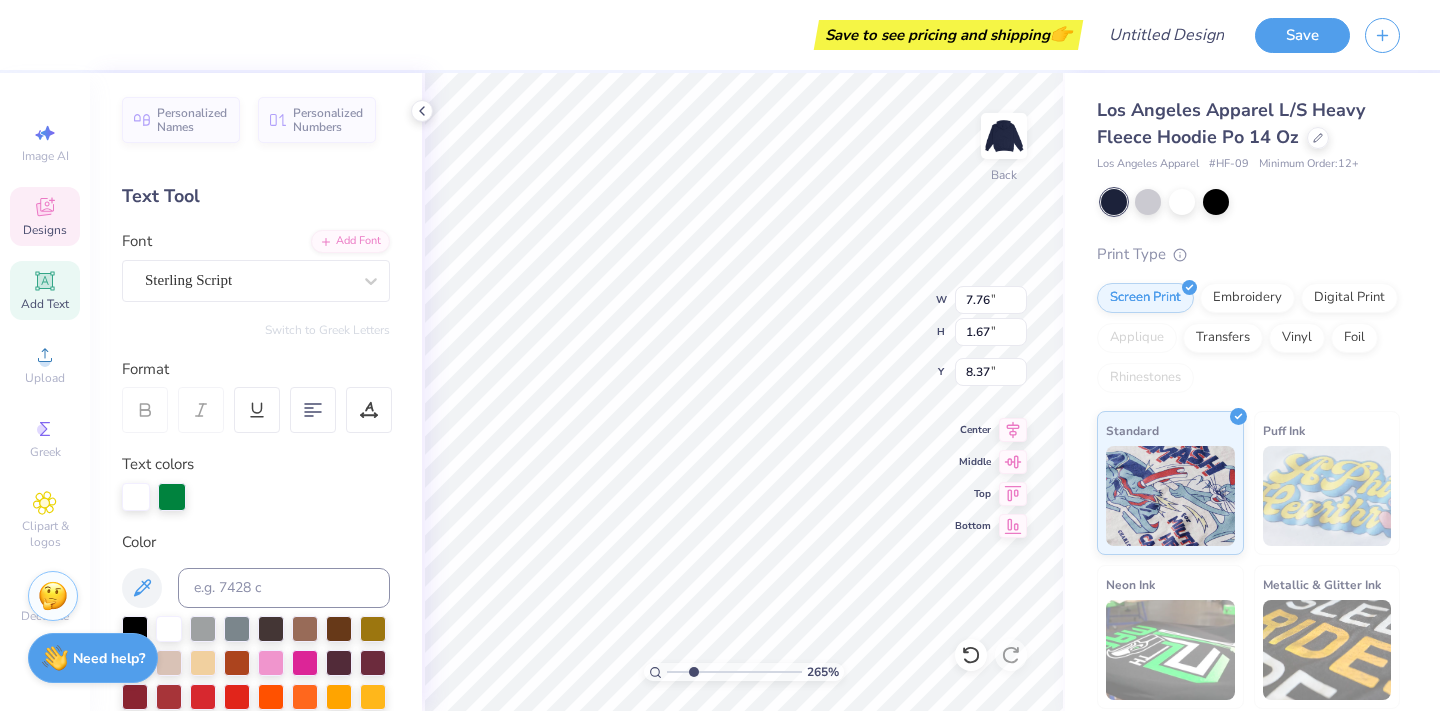 type on "T" 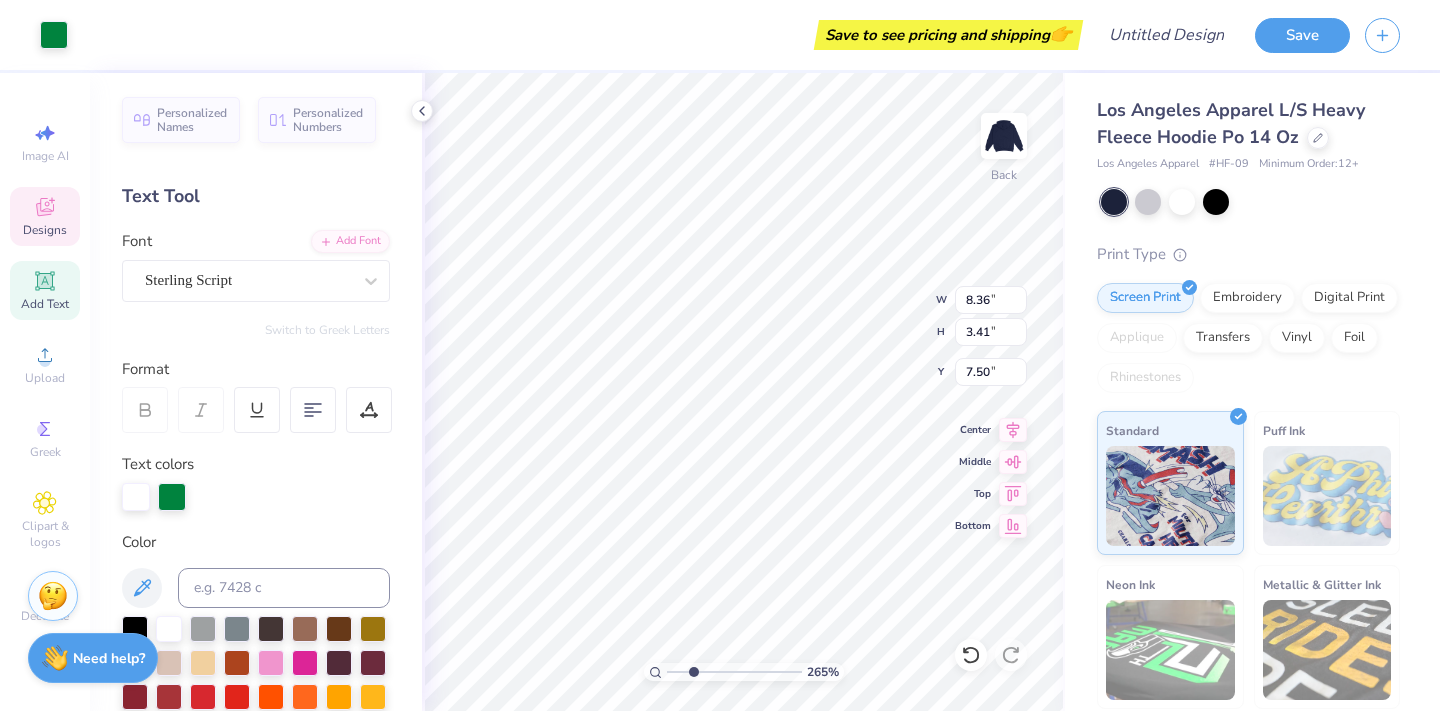 scroll, scrollTop: 85, scrollLeft: 0, axis: vertical 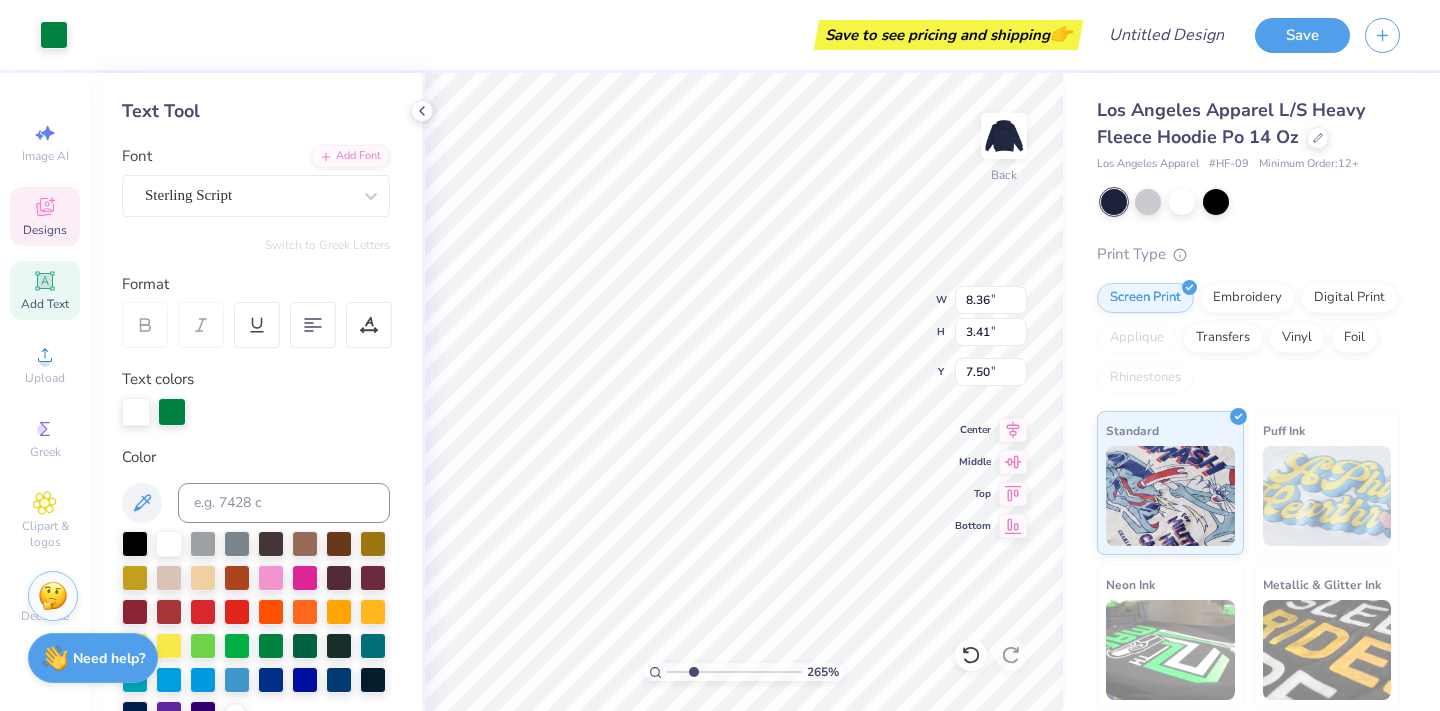 type on "4.30" 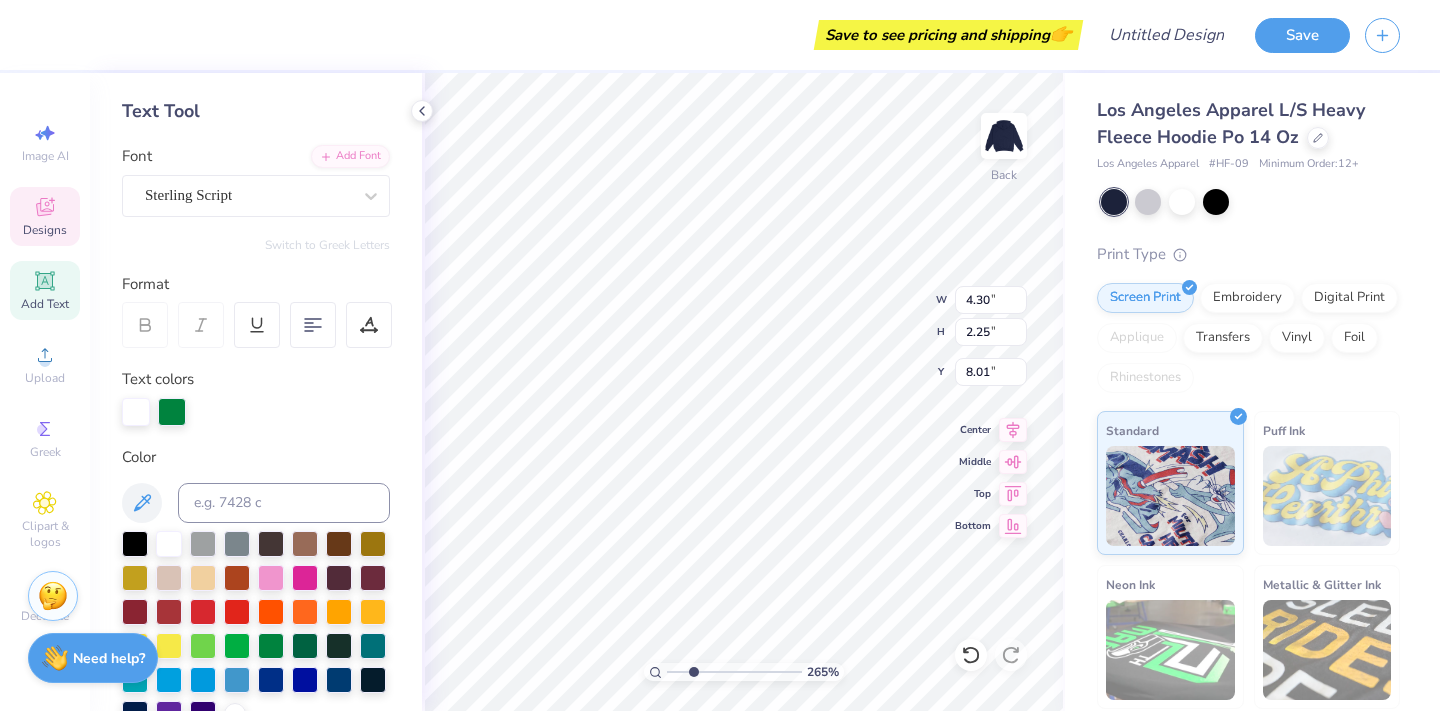 type on "5.31" 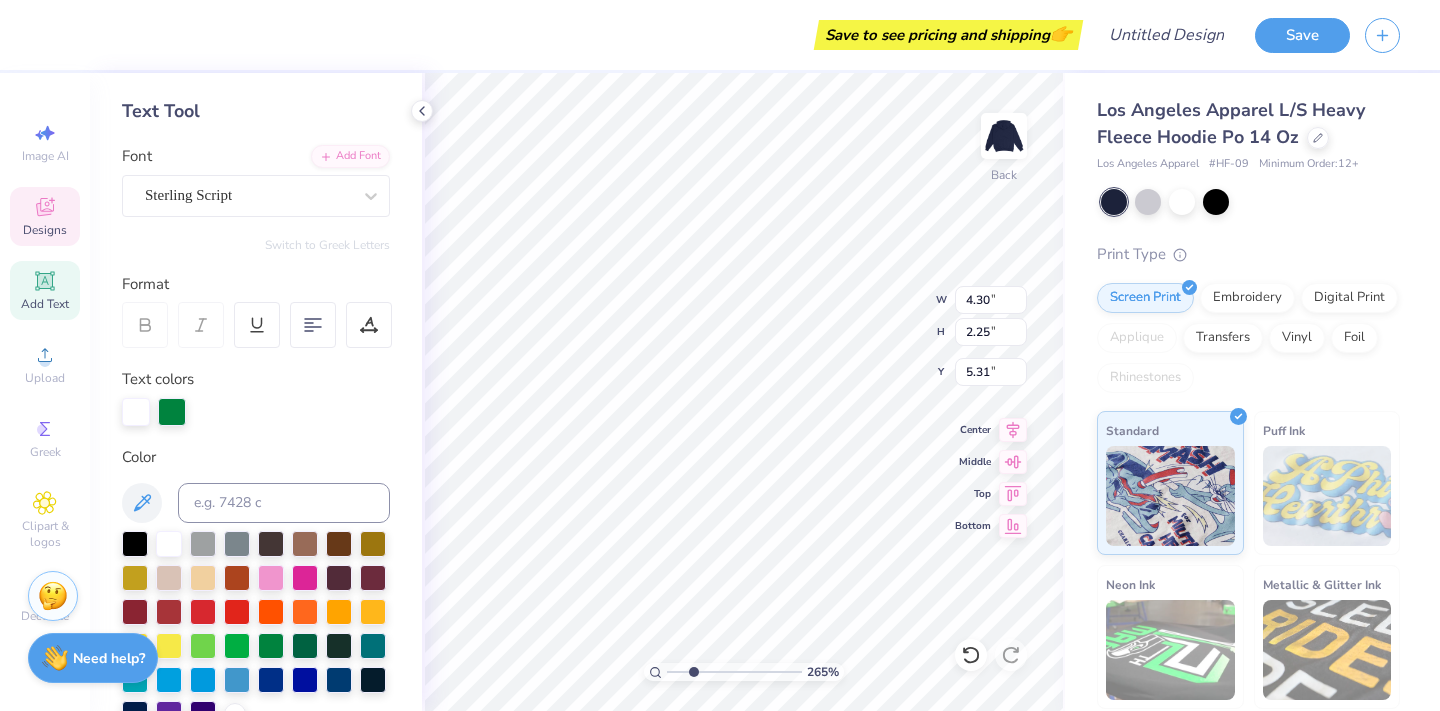 type on "8.36" 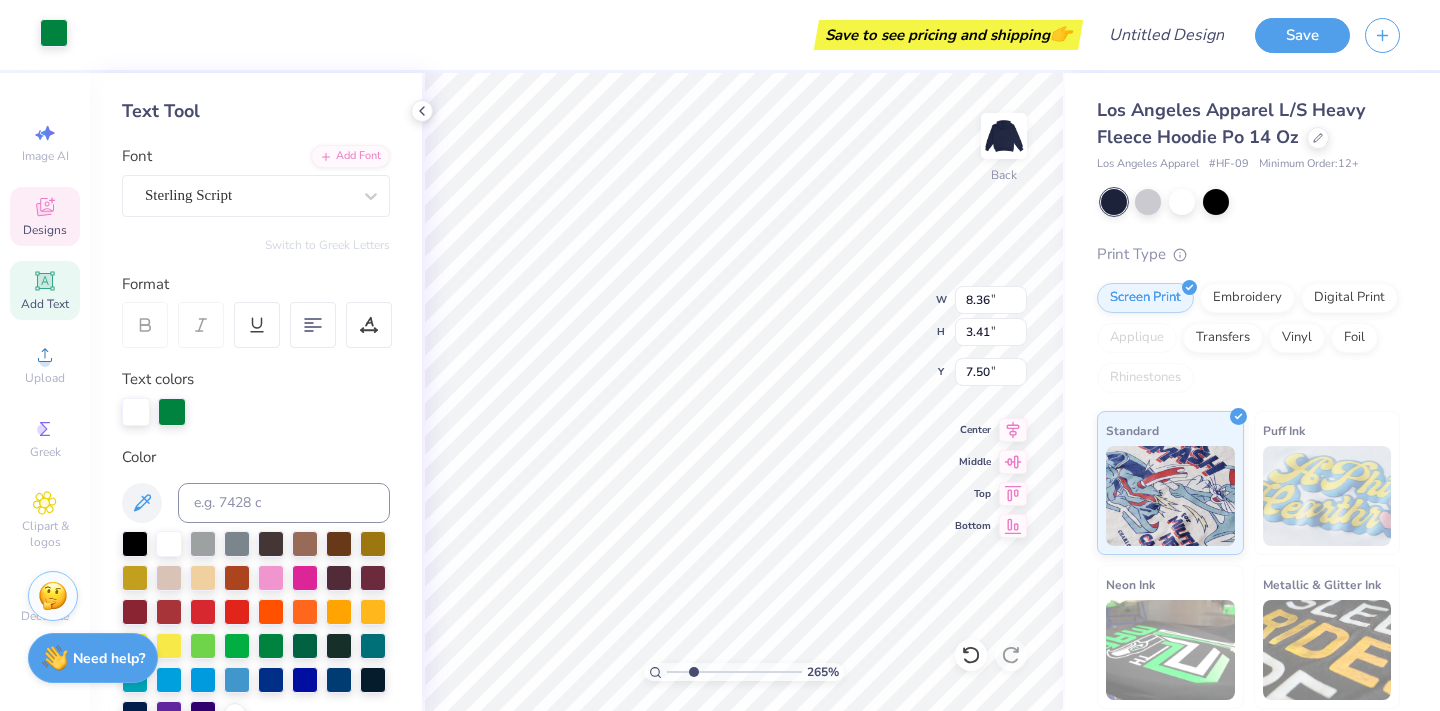 click at bounding box center [54, 33] 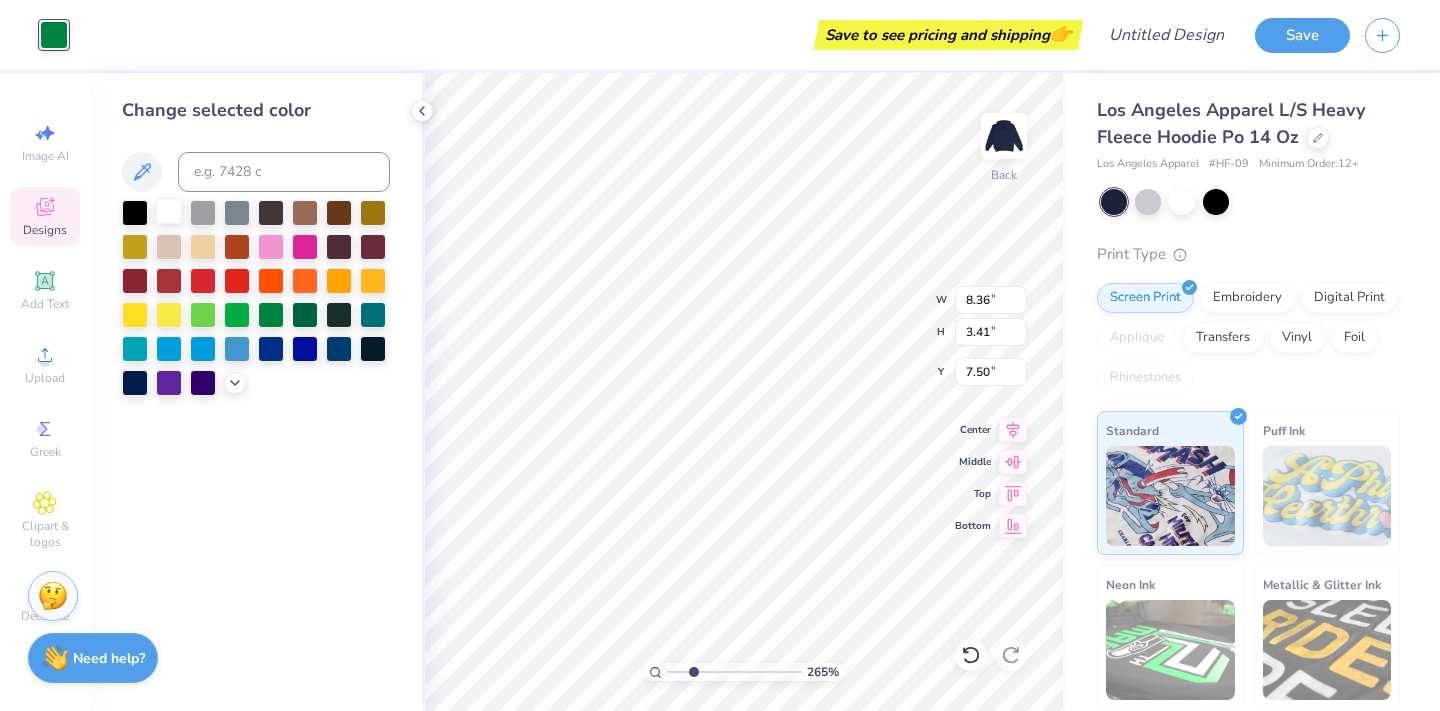 click at bounding box center [169, 211] 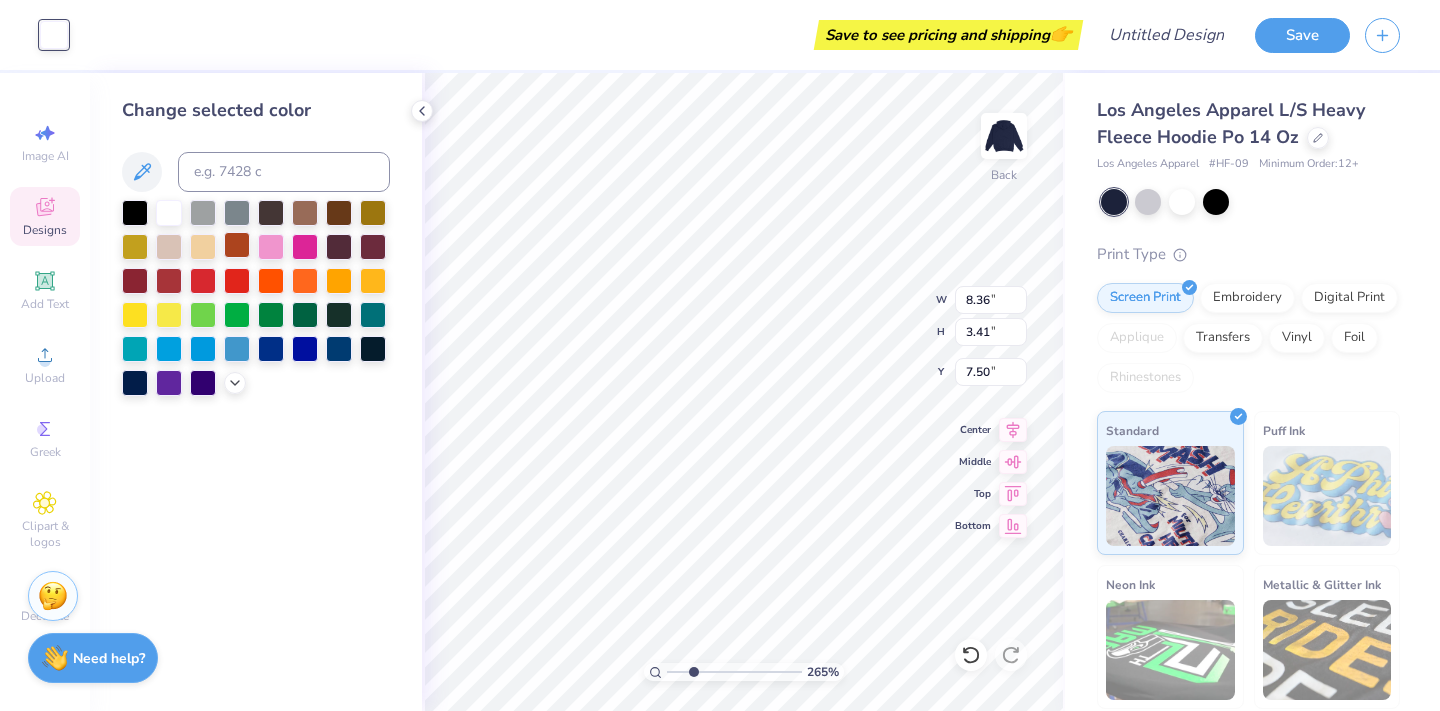 click at bounding box center [237, 245] 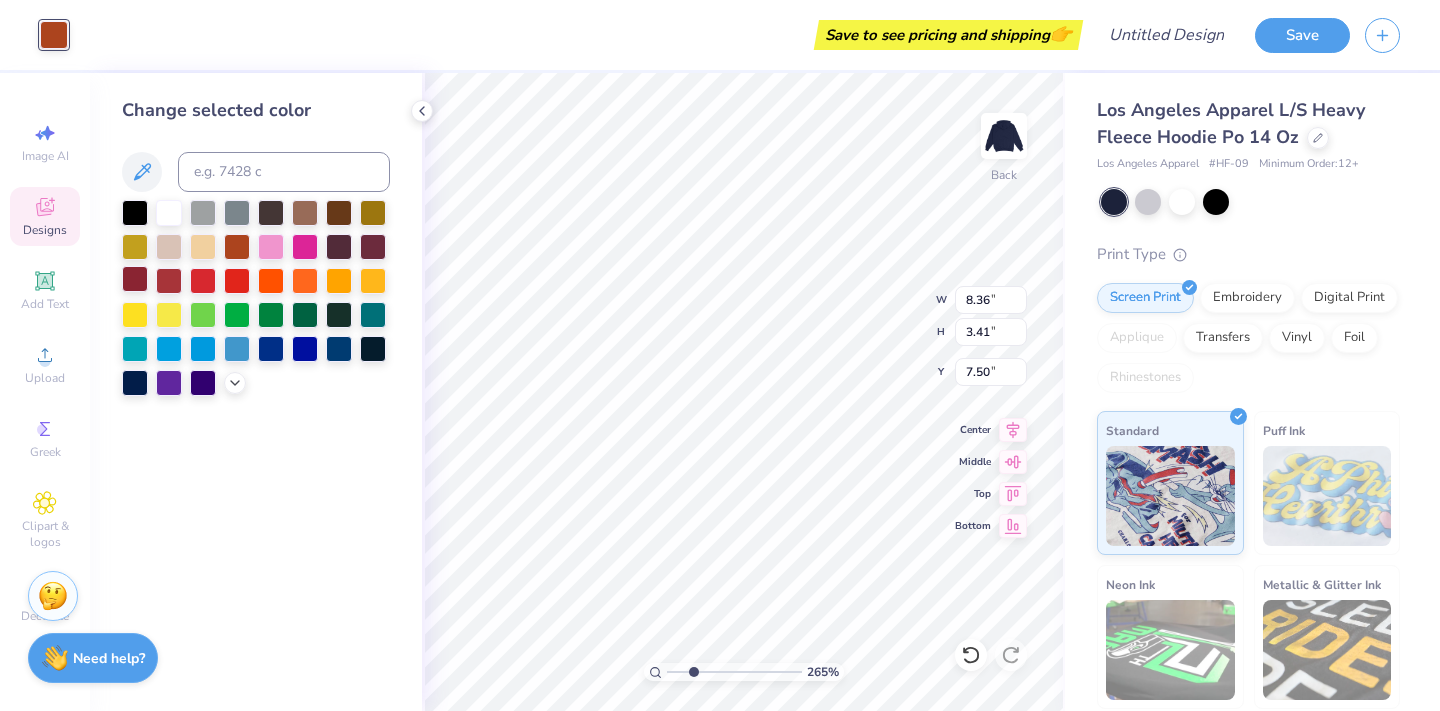 click at bounding box center [135, 279] 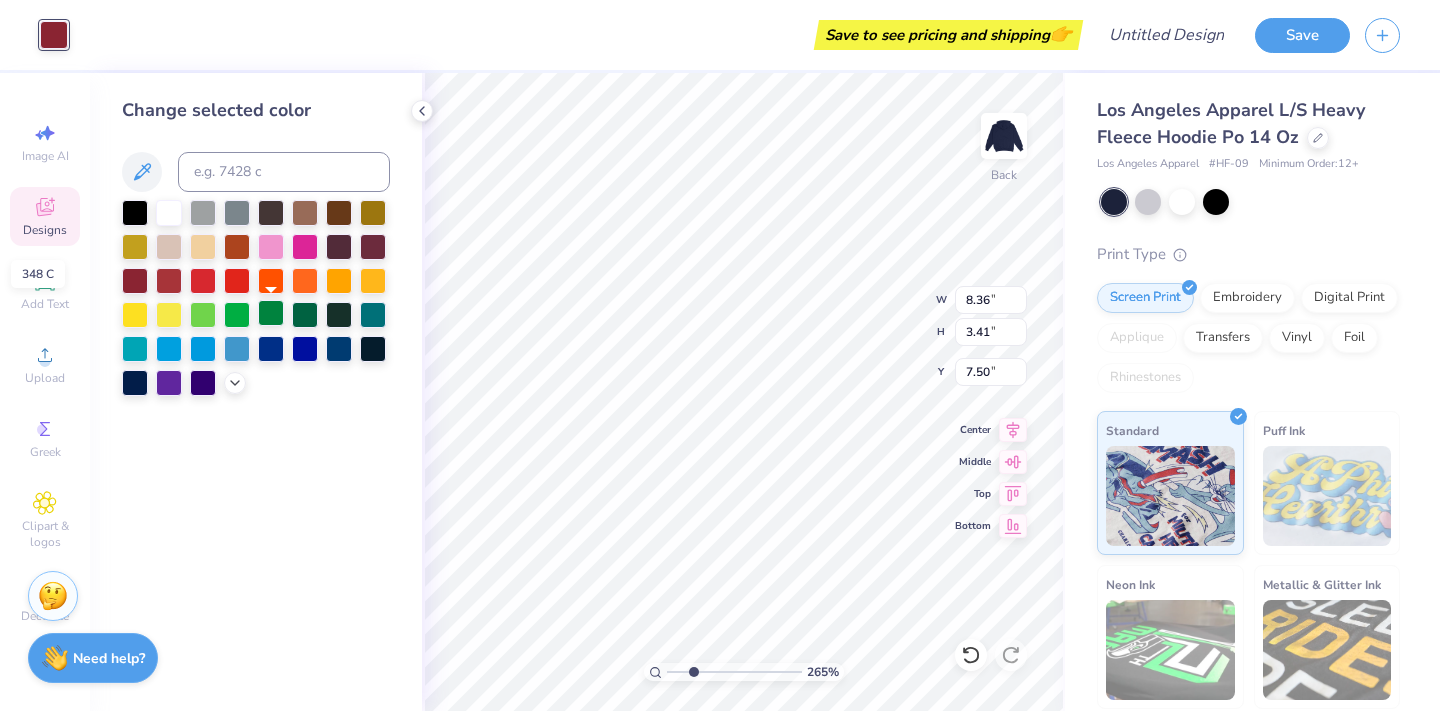 click at bounding box center (271, 313) 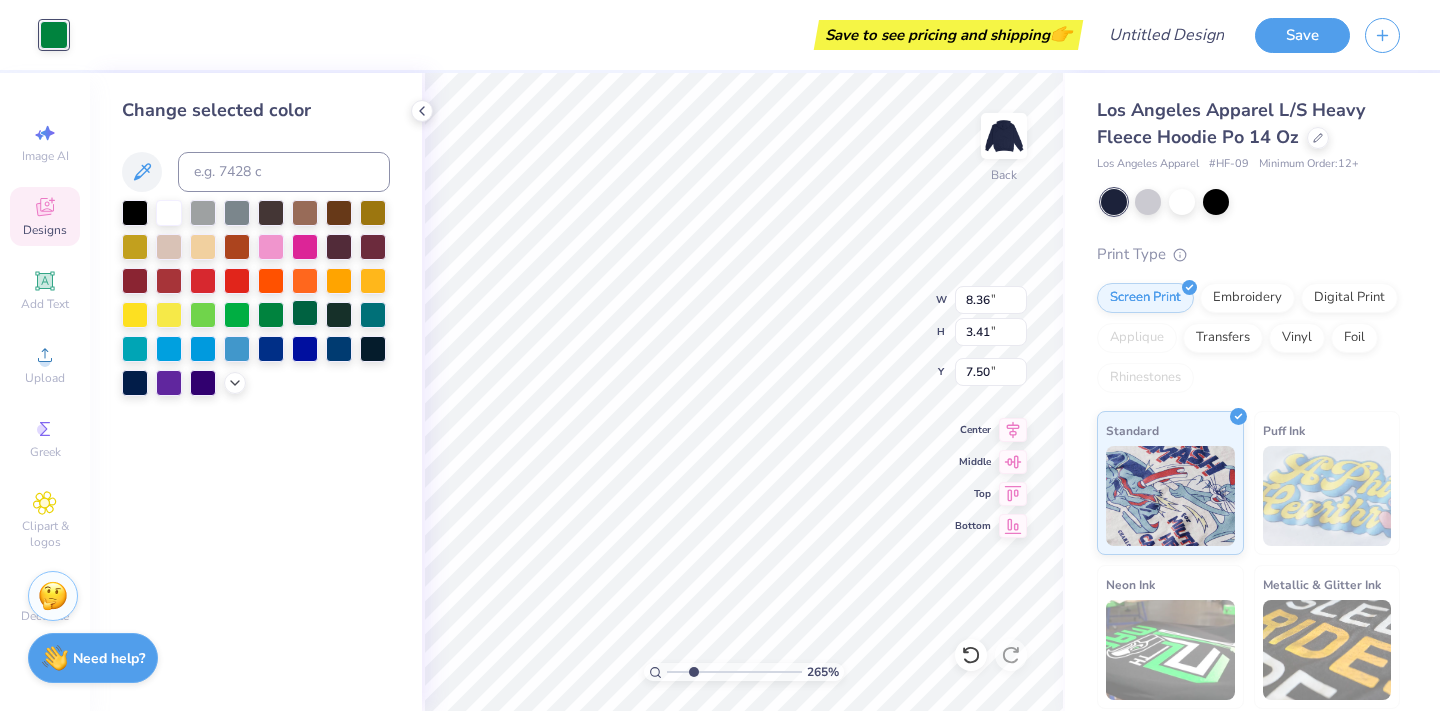 click at bounding box center [305, 313] 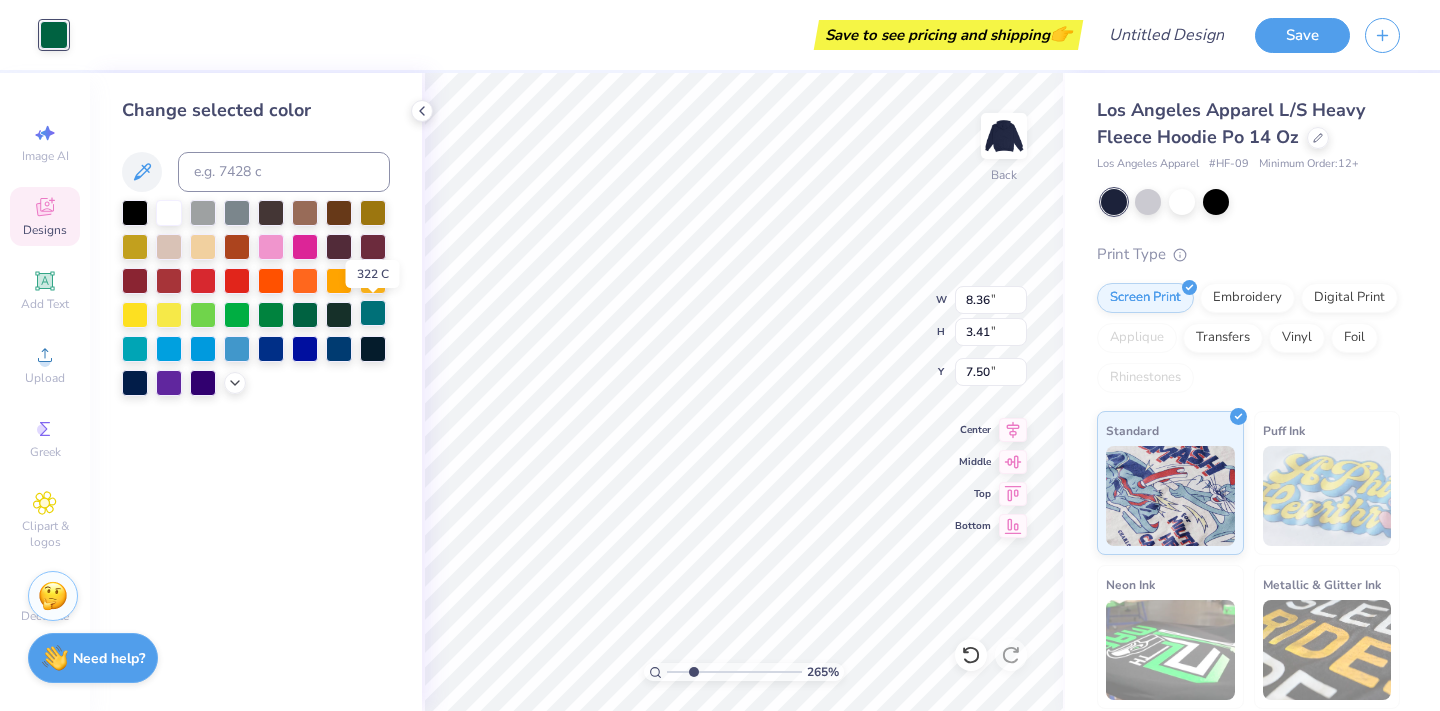 click at bounding box center [373, 313] 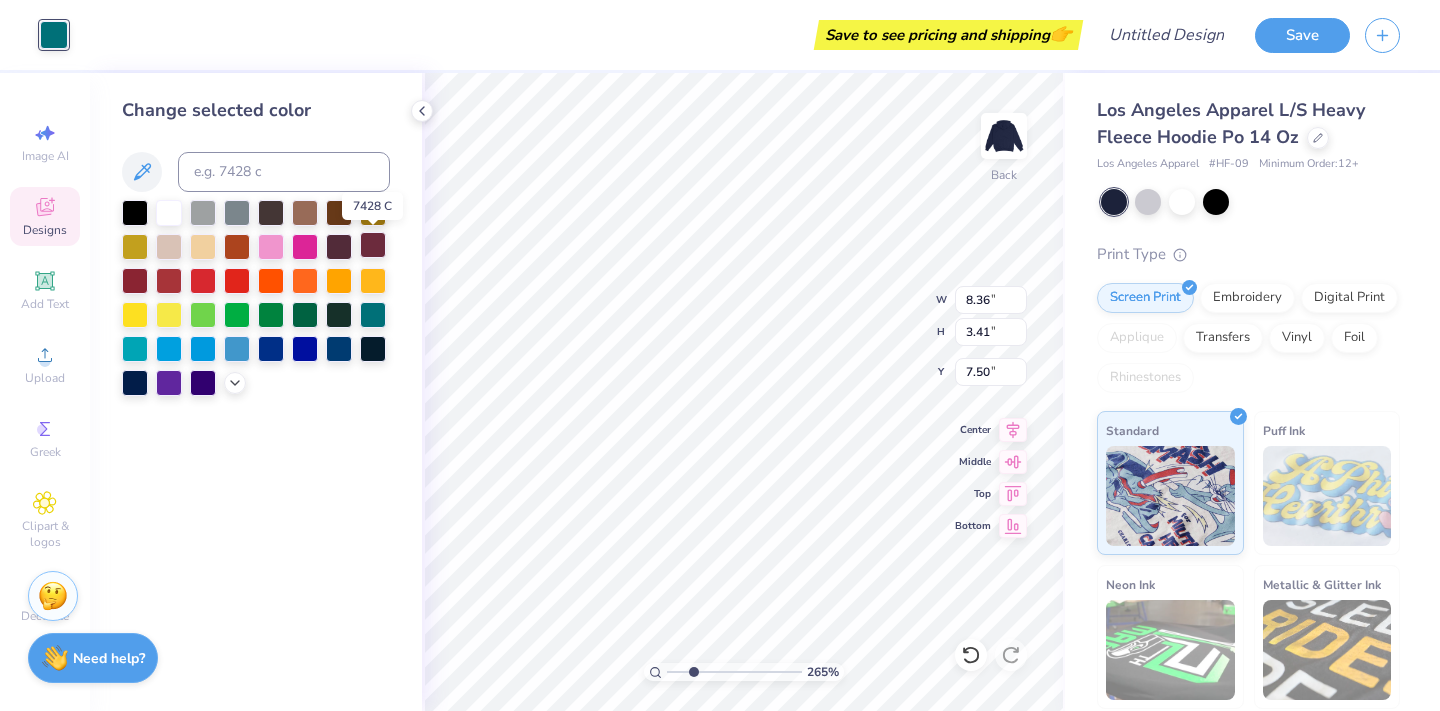 click at bounding box center [373, 245] 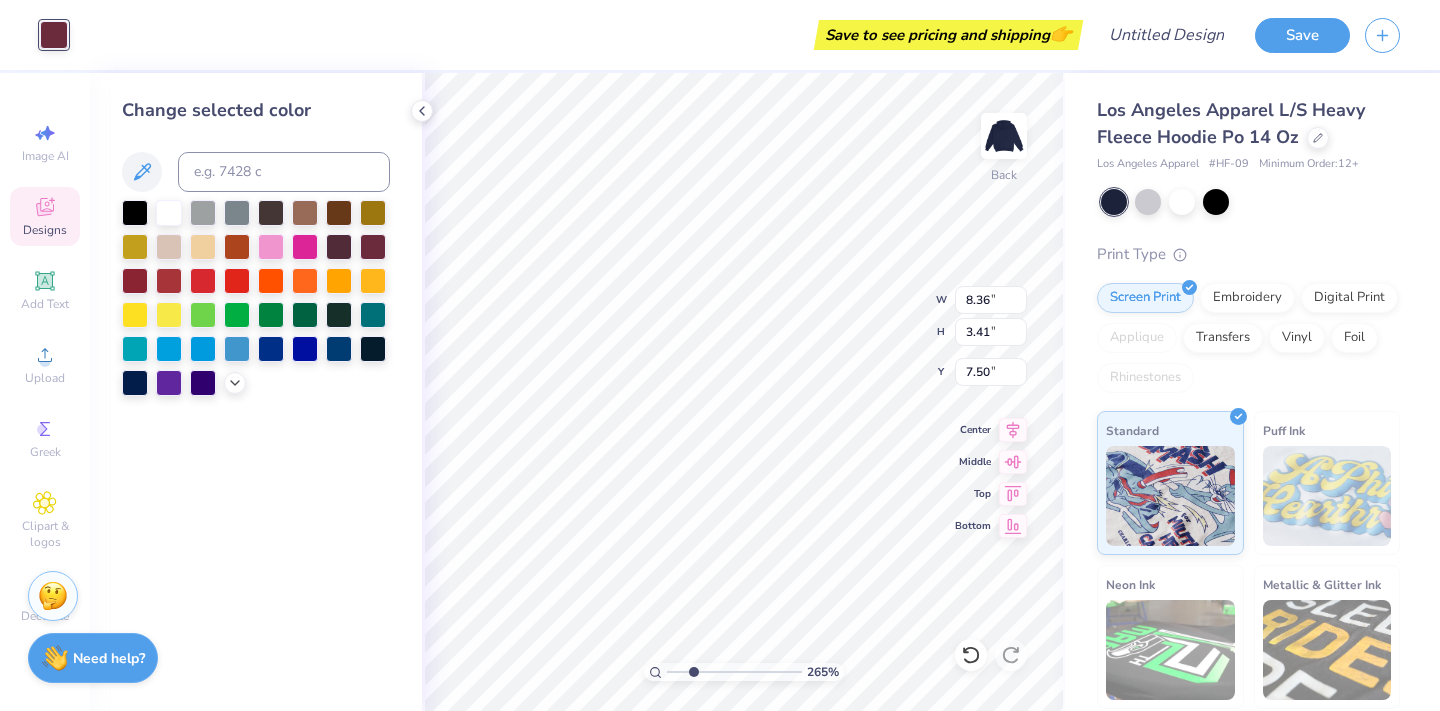 type on "4.30" 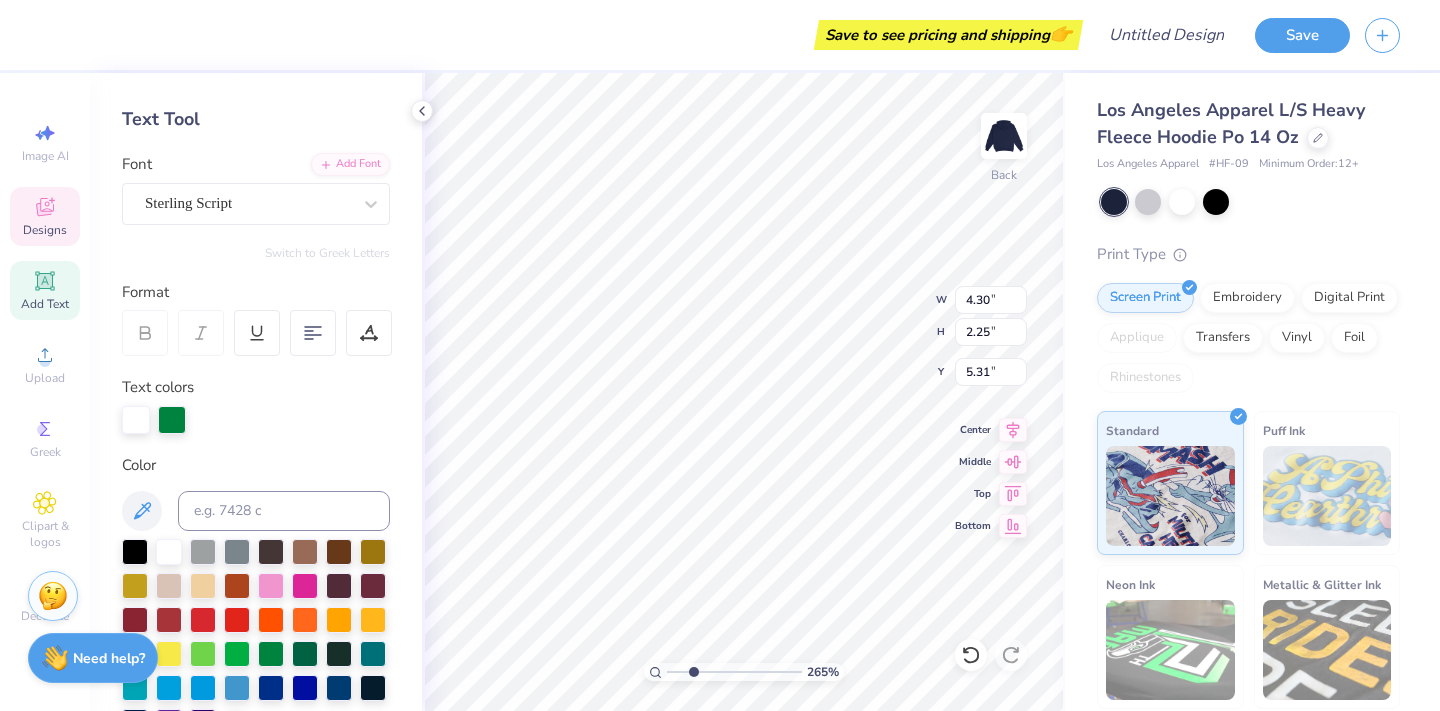 scroll, scrollTop: 76, scrollLeft: 0, axis: vertical 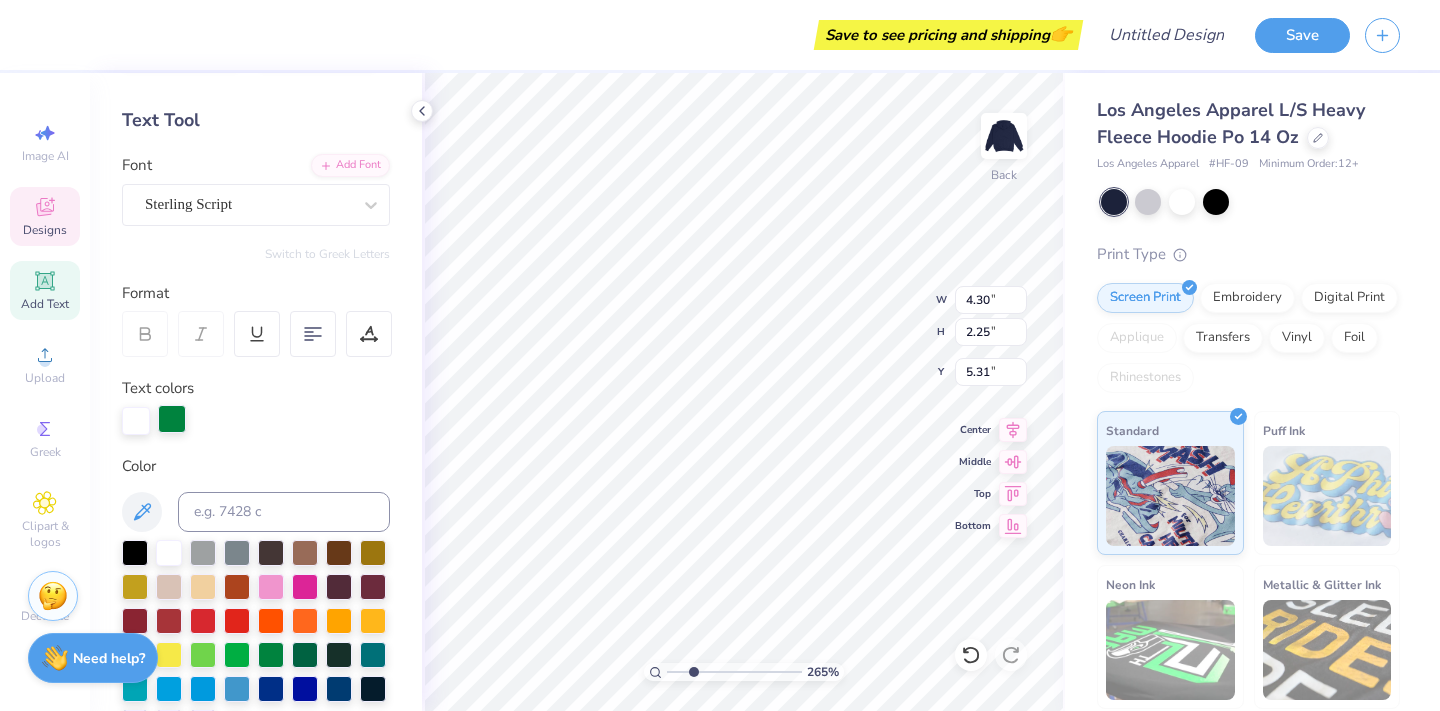 click at bounding box center [172, 419] 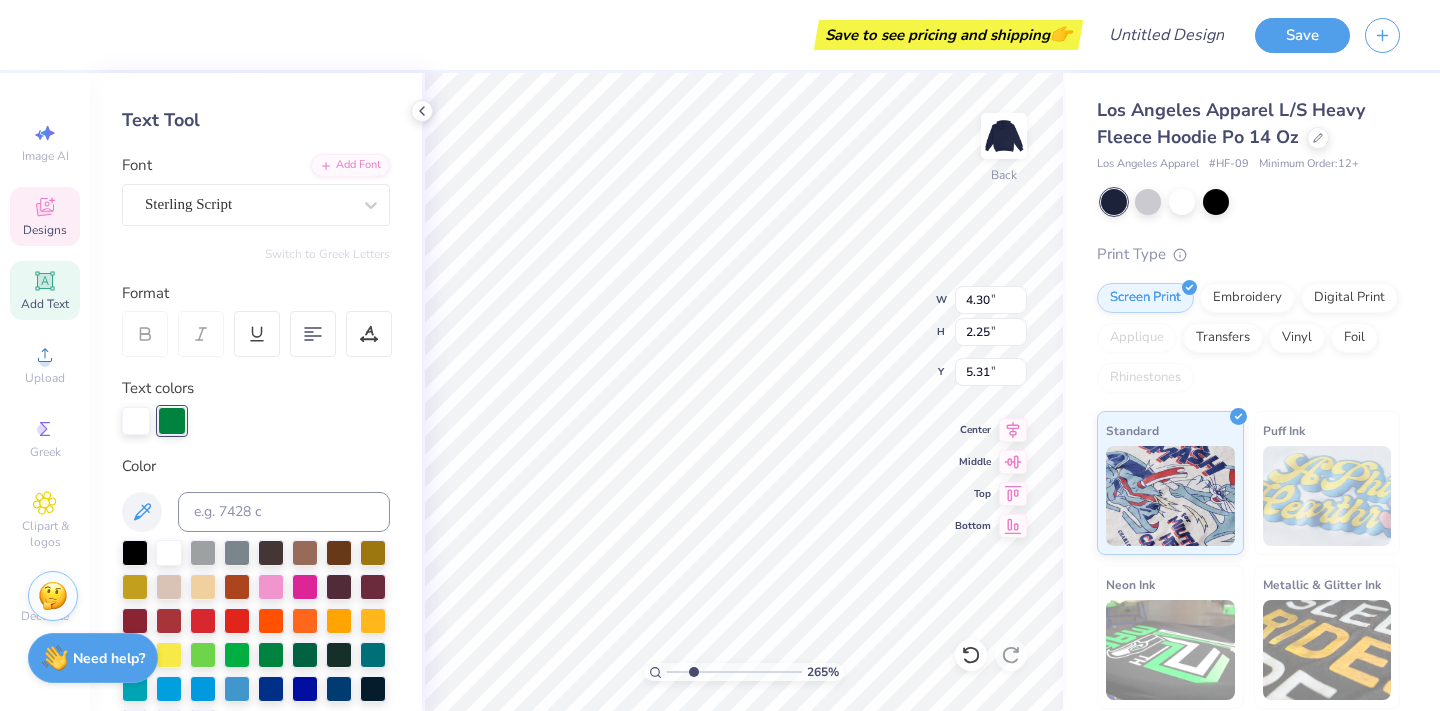 scroll, scrollTop: 247, scrollLeft: 0, axis: vertical 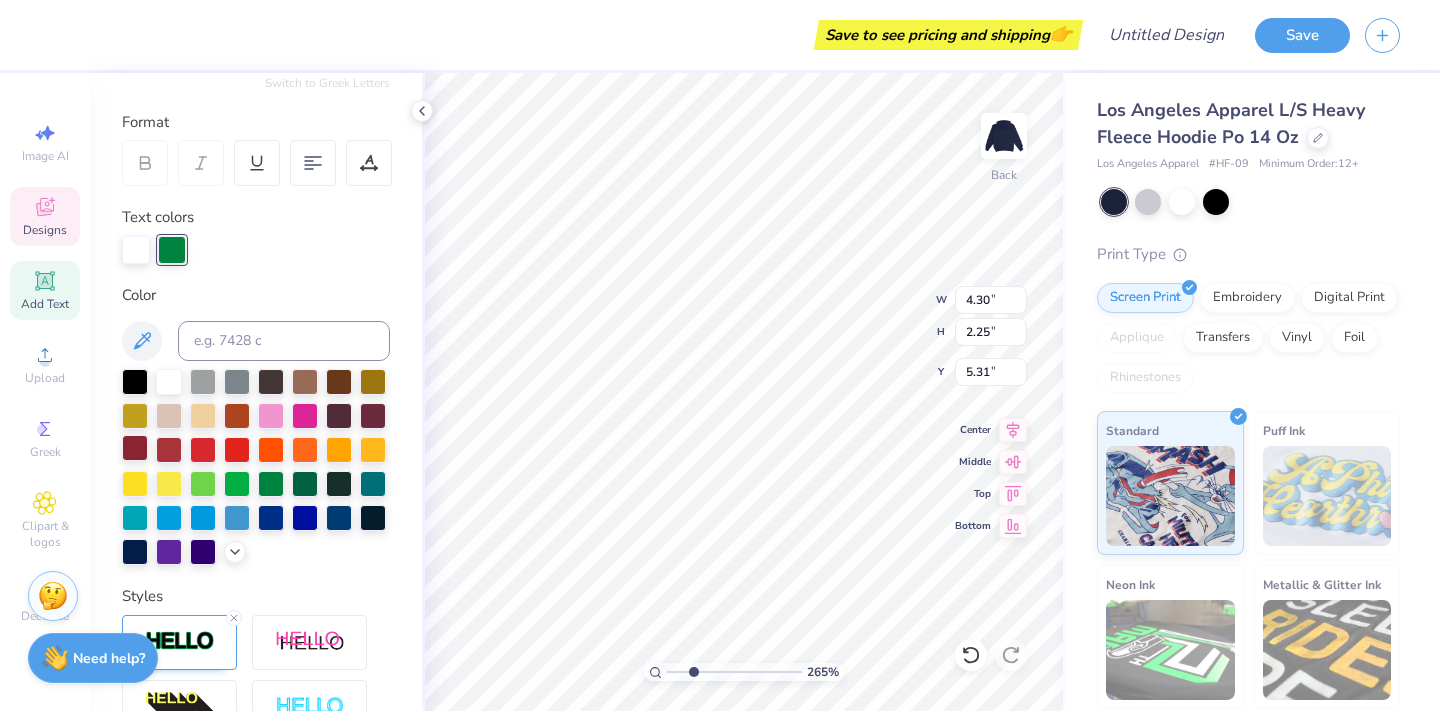 click at bounding box center (135, 448) 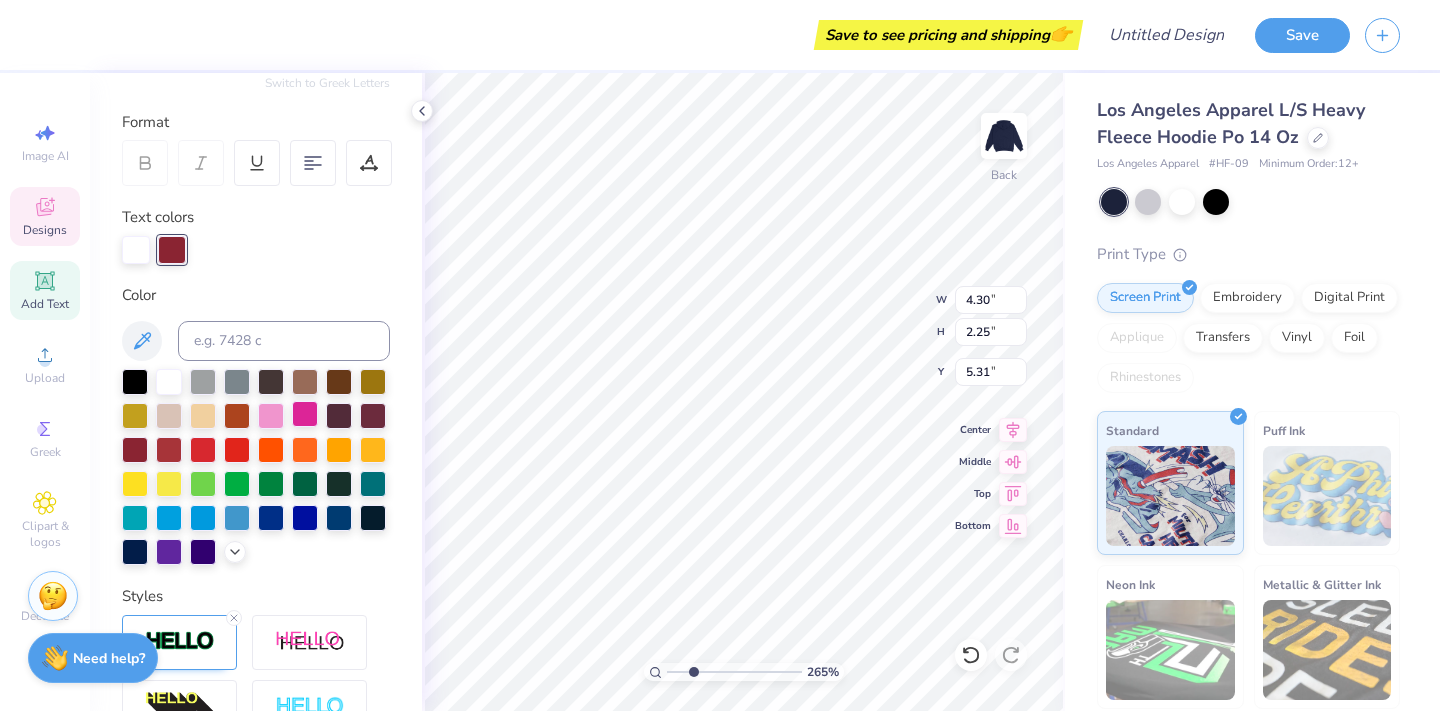 type on "8.08" 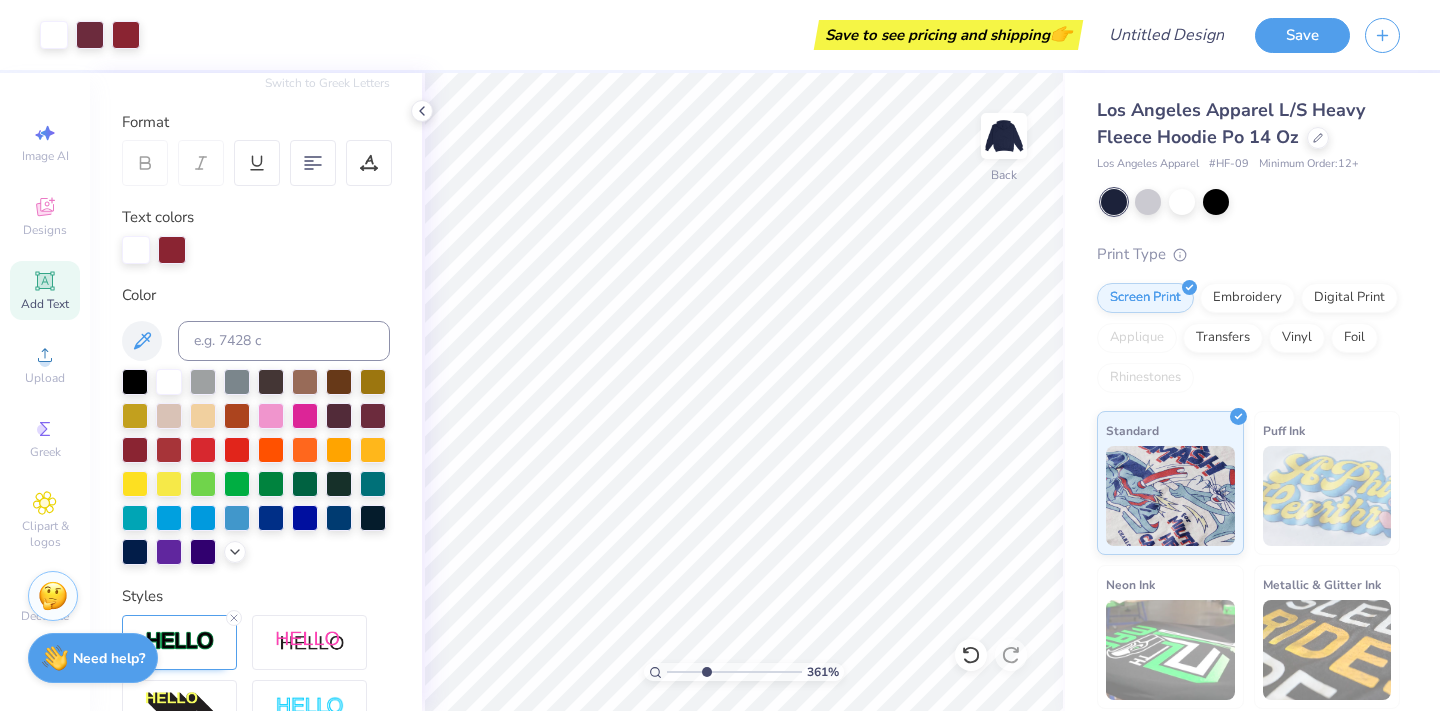 drag, startPoint x: 689, startPoint y: 674, endPoint x: 704, endPoint y: 680, distance: 16.155495 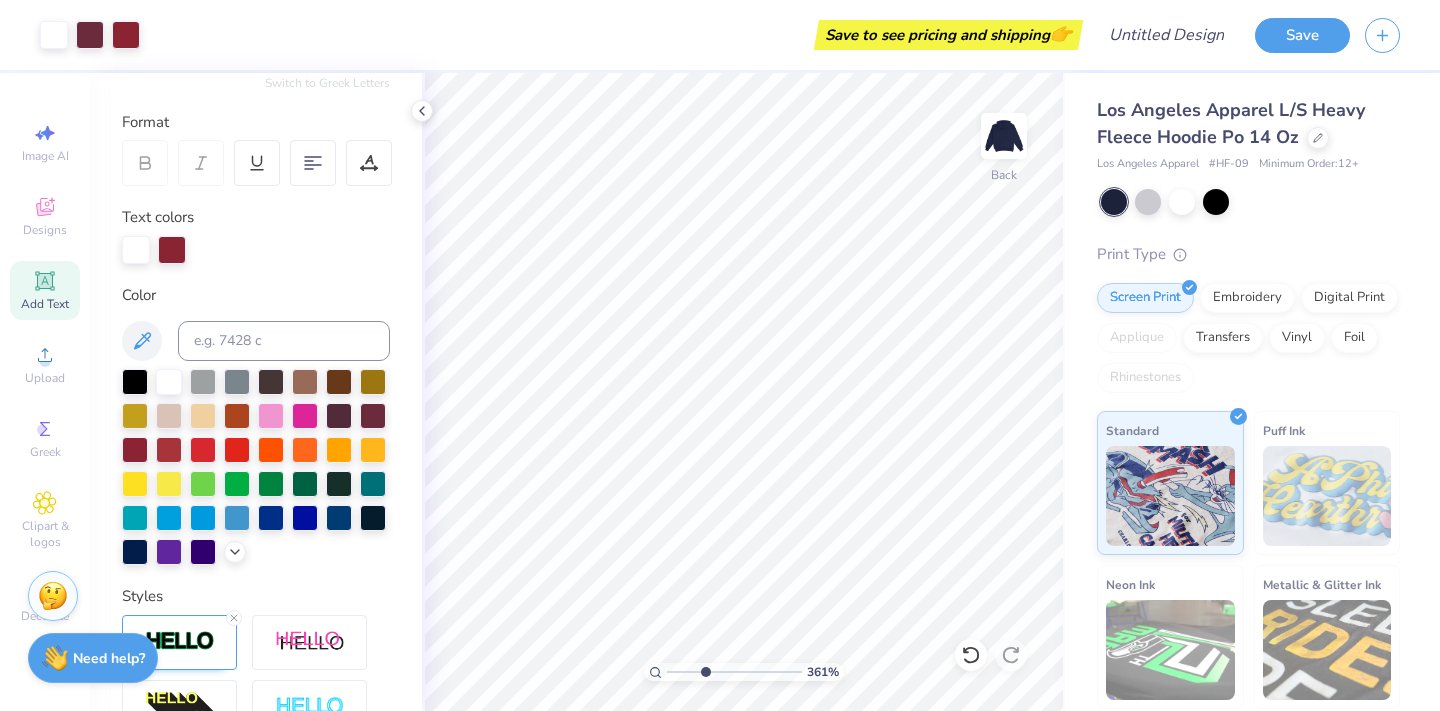 click at bounding box center [734, 672] 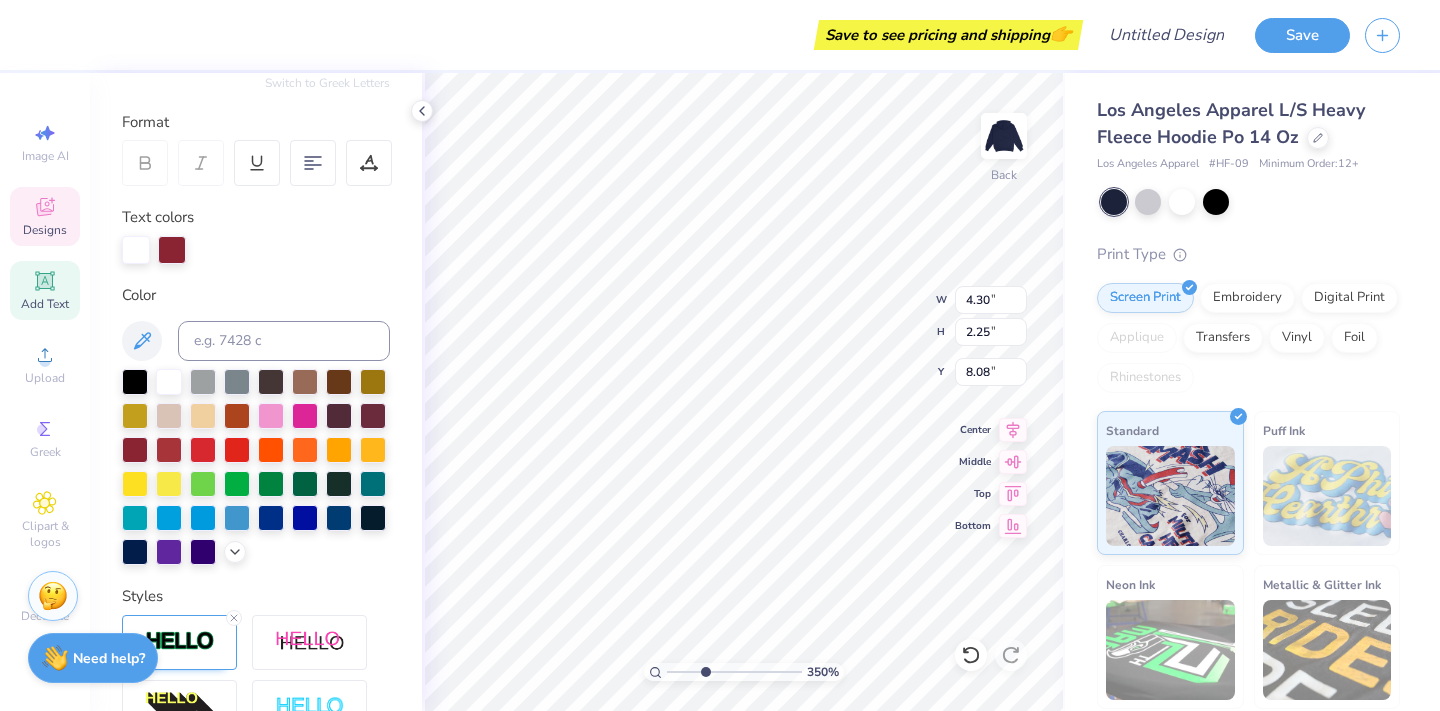 click on "Designs" at bounding box center [45, 230] 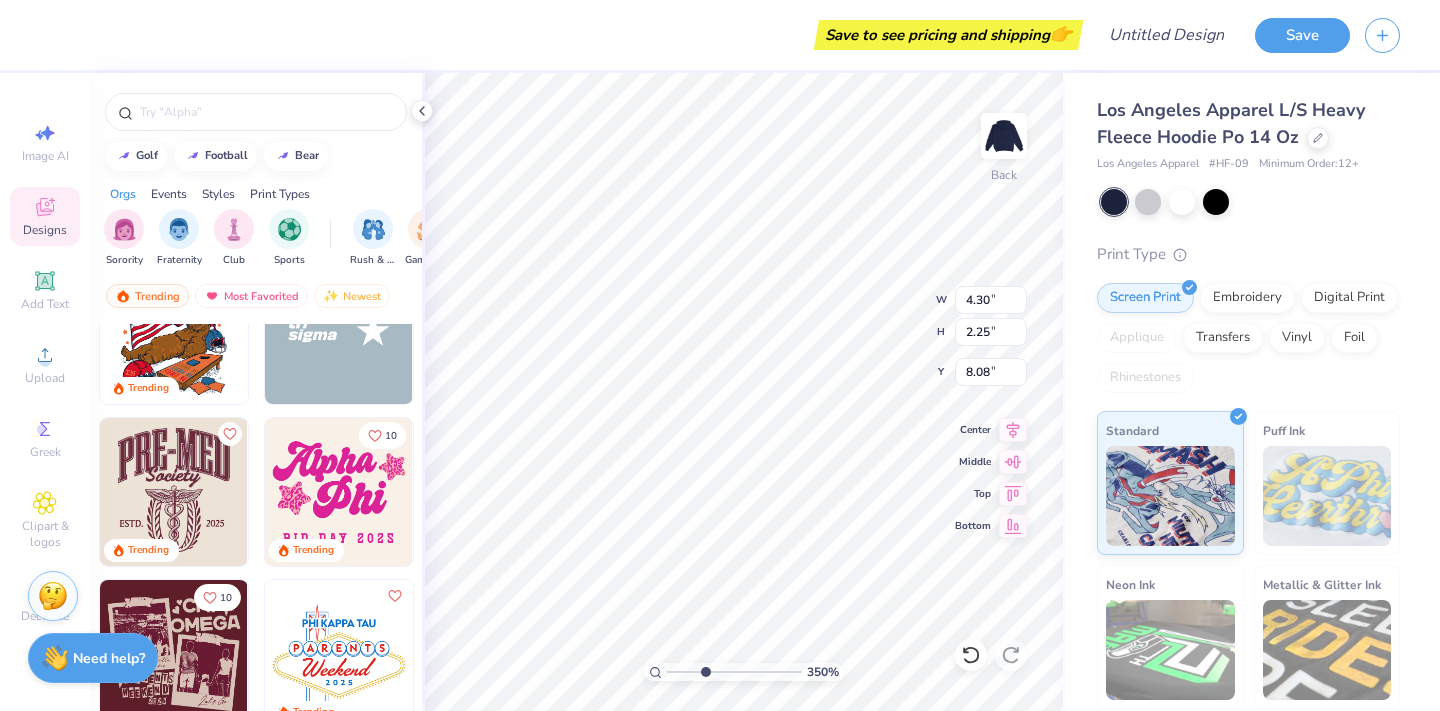 scroll, scrollTop: 3850, scrollLeft: 0, axis: vertical 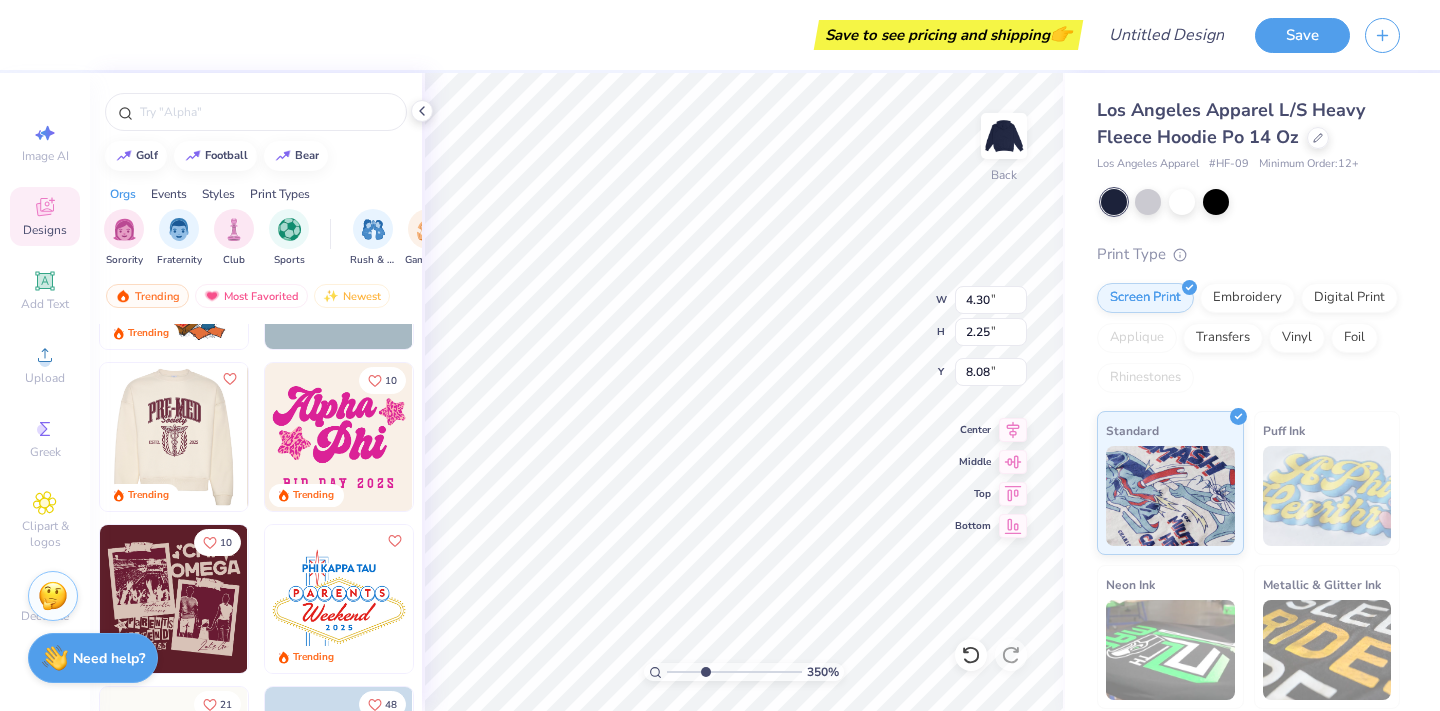 click at bounding box center (173, 437) 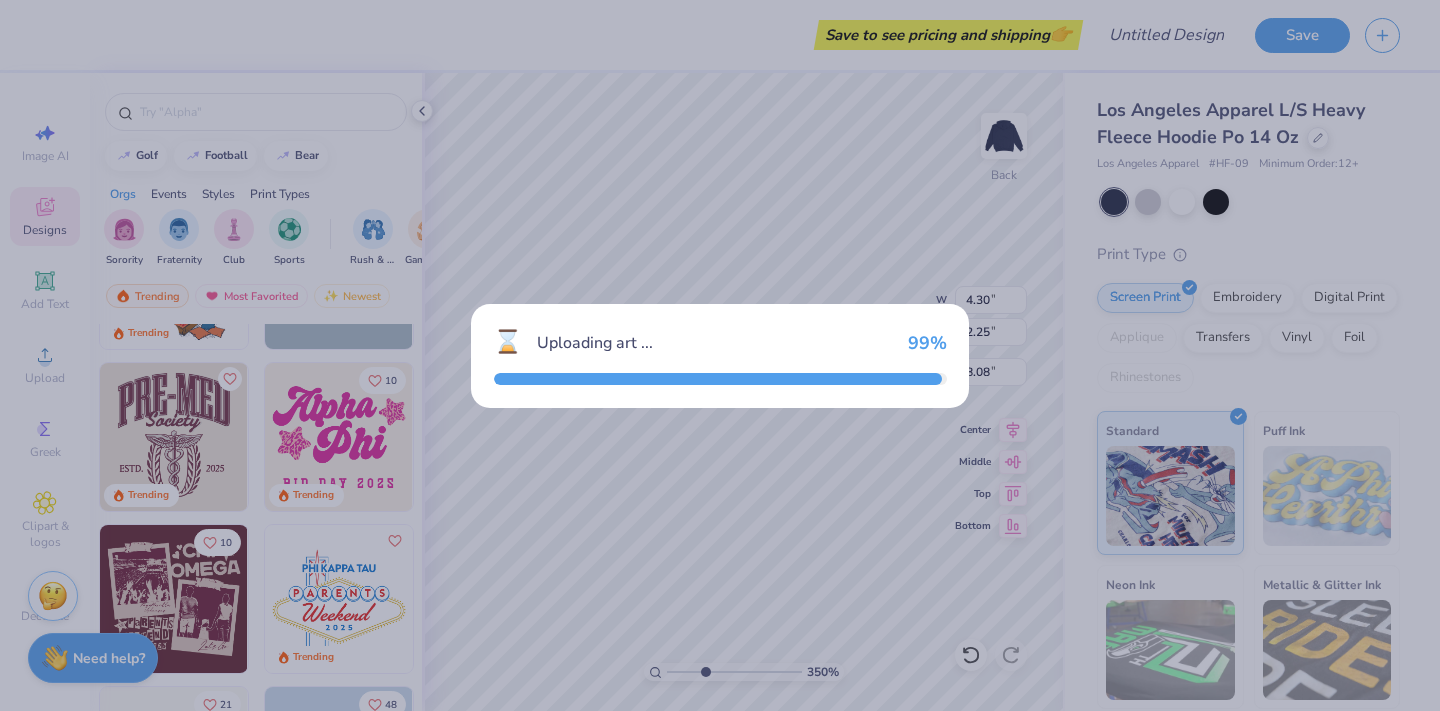 type on "12.33" 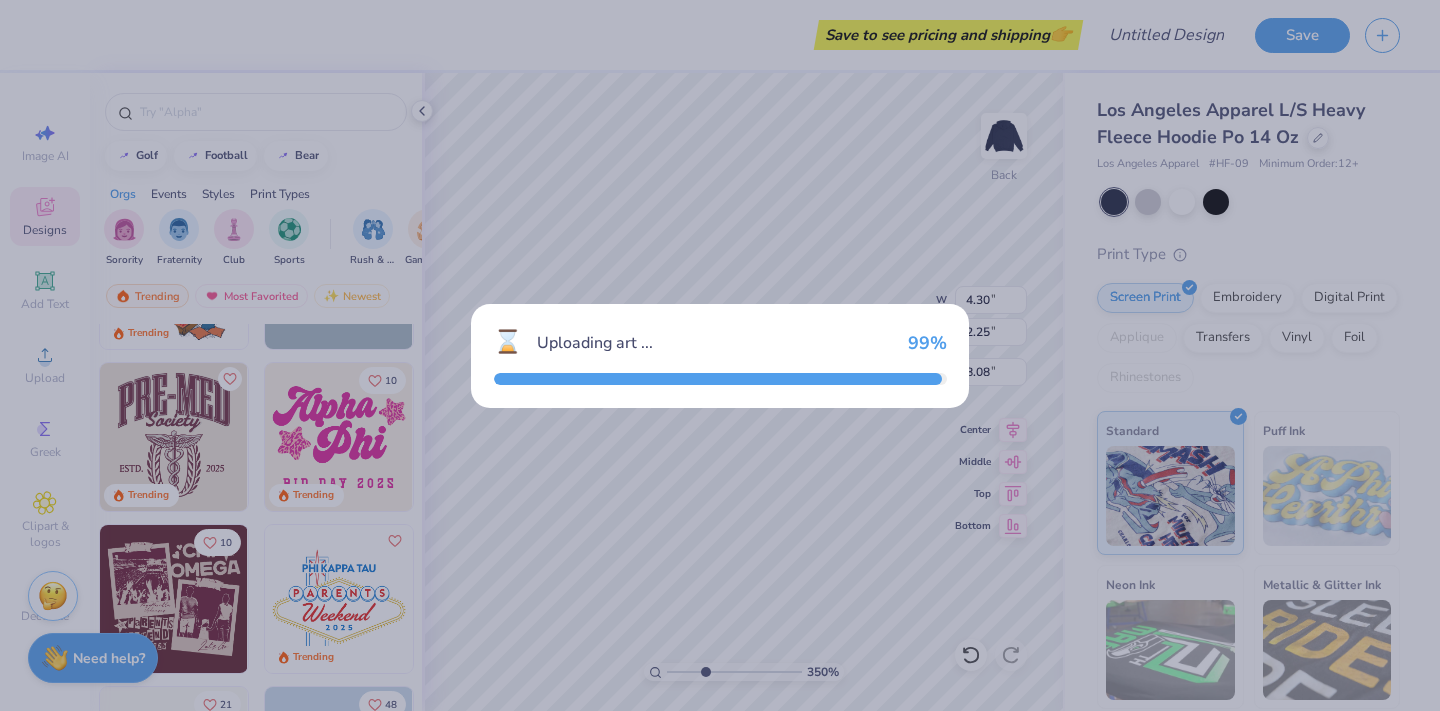 type on "13.96" 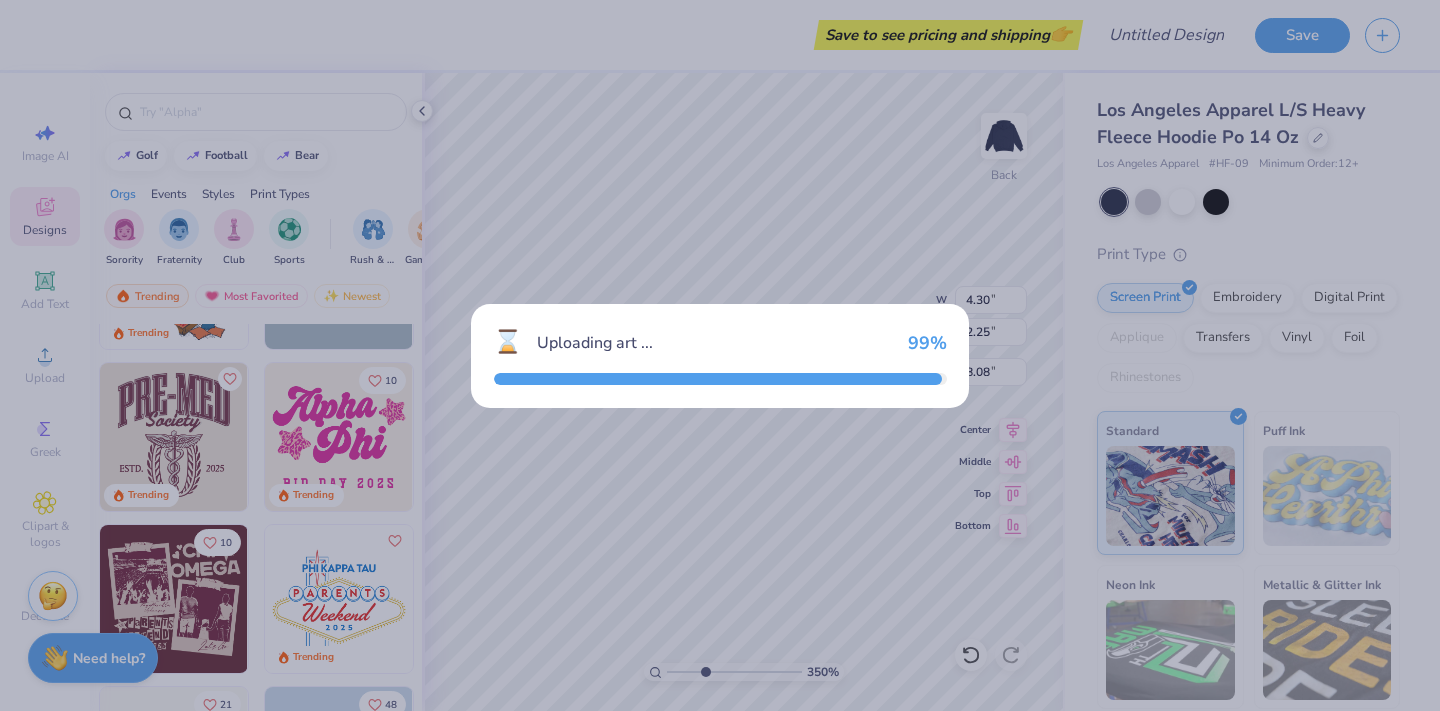 type on "3.00" 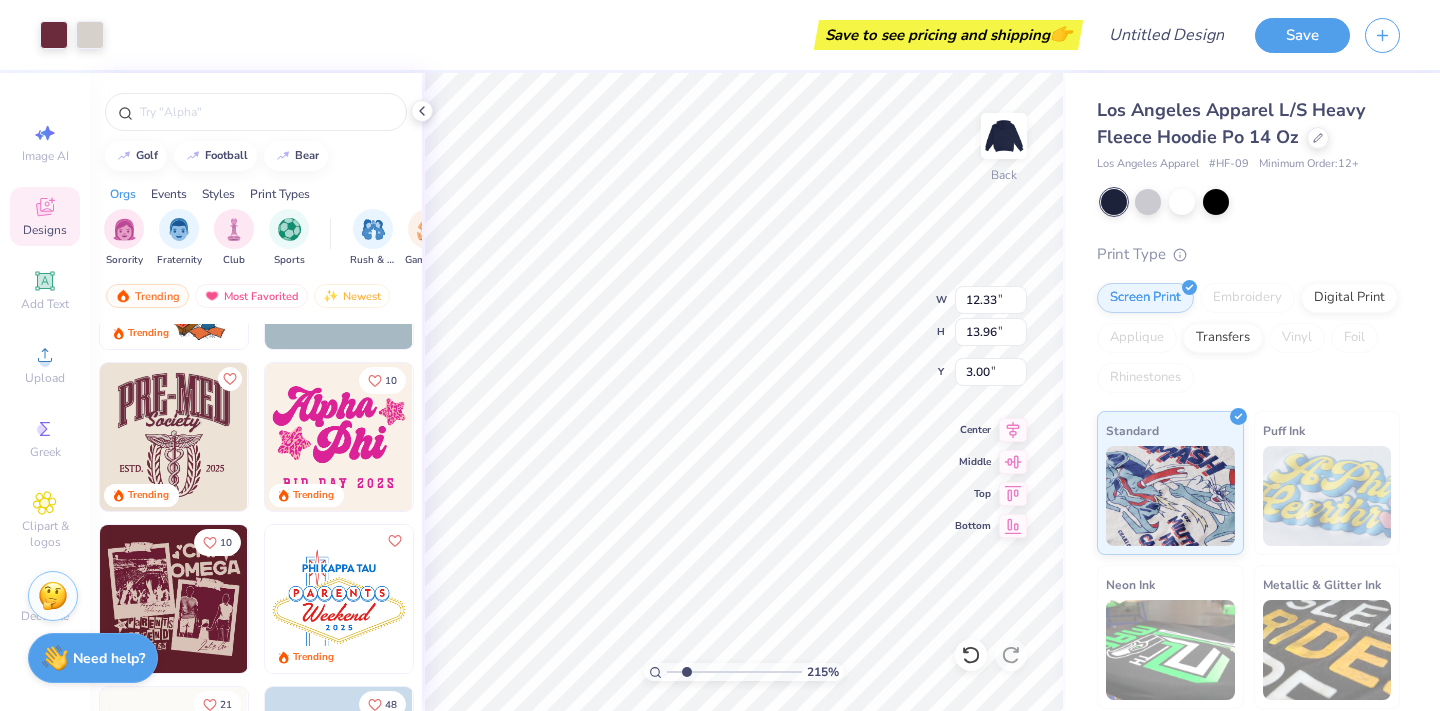 drag, startPoint x: 704, startPoint y: 668, endPoint x: 686, endPoint y: 669, distance: 18.027756 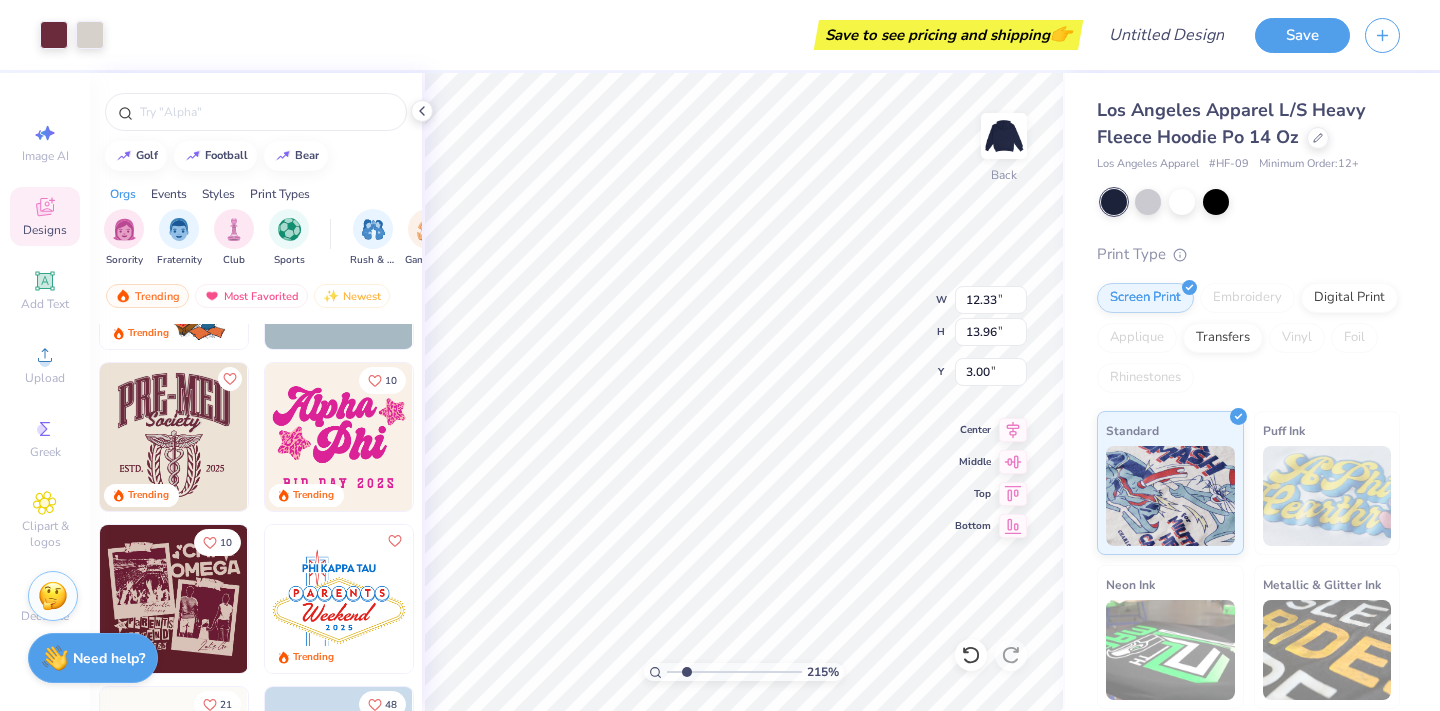 type on "2.15" 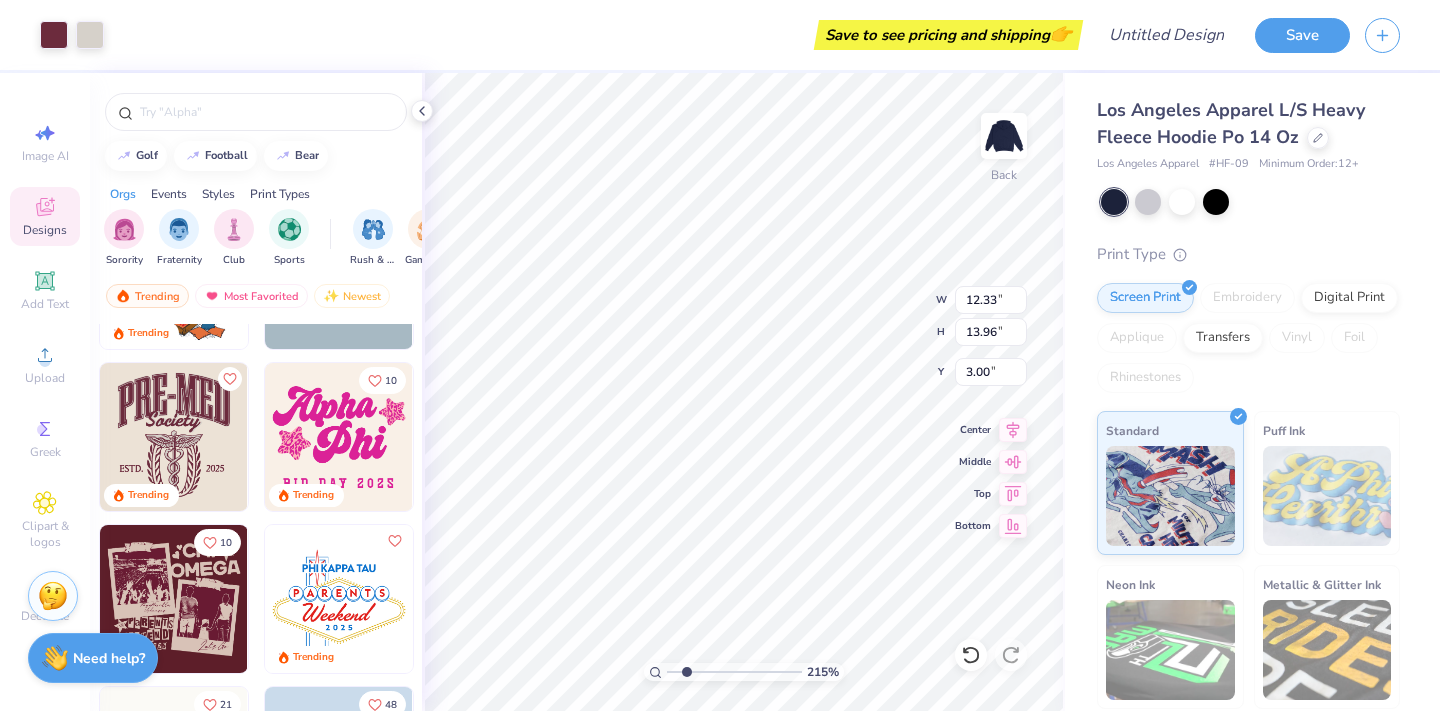 click at bounding box center [734, 672] 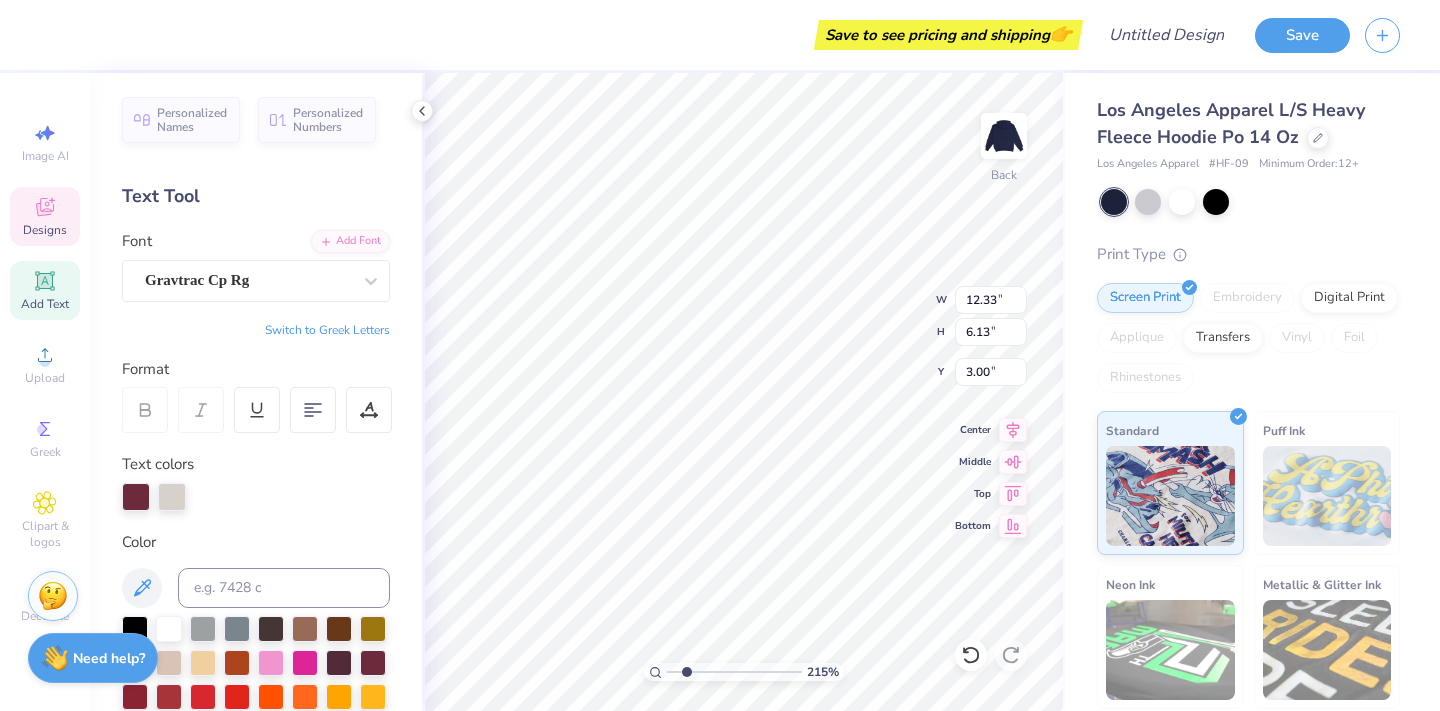 scroll, scrollTop: 0, scrollLeft: 0, axis: both 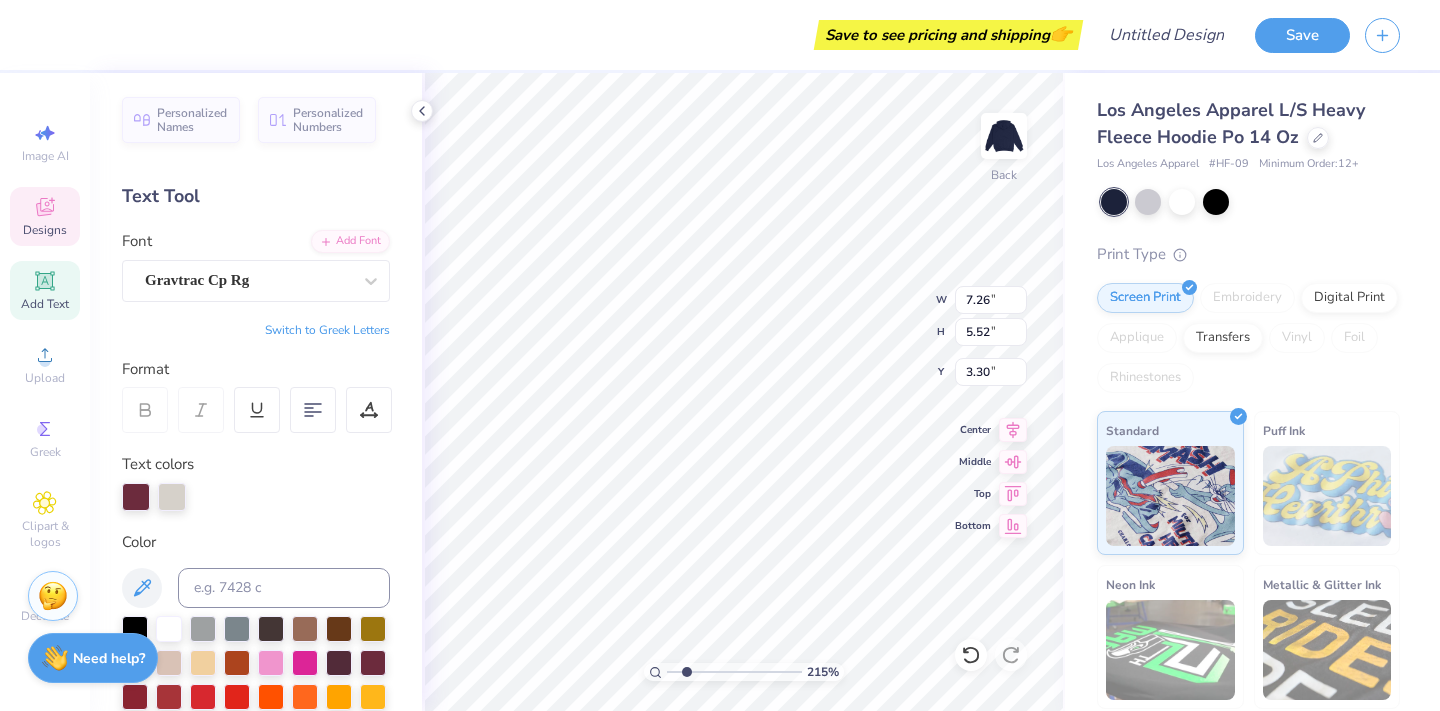 type on "8.36" 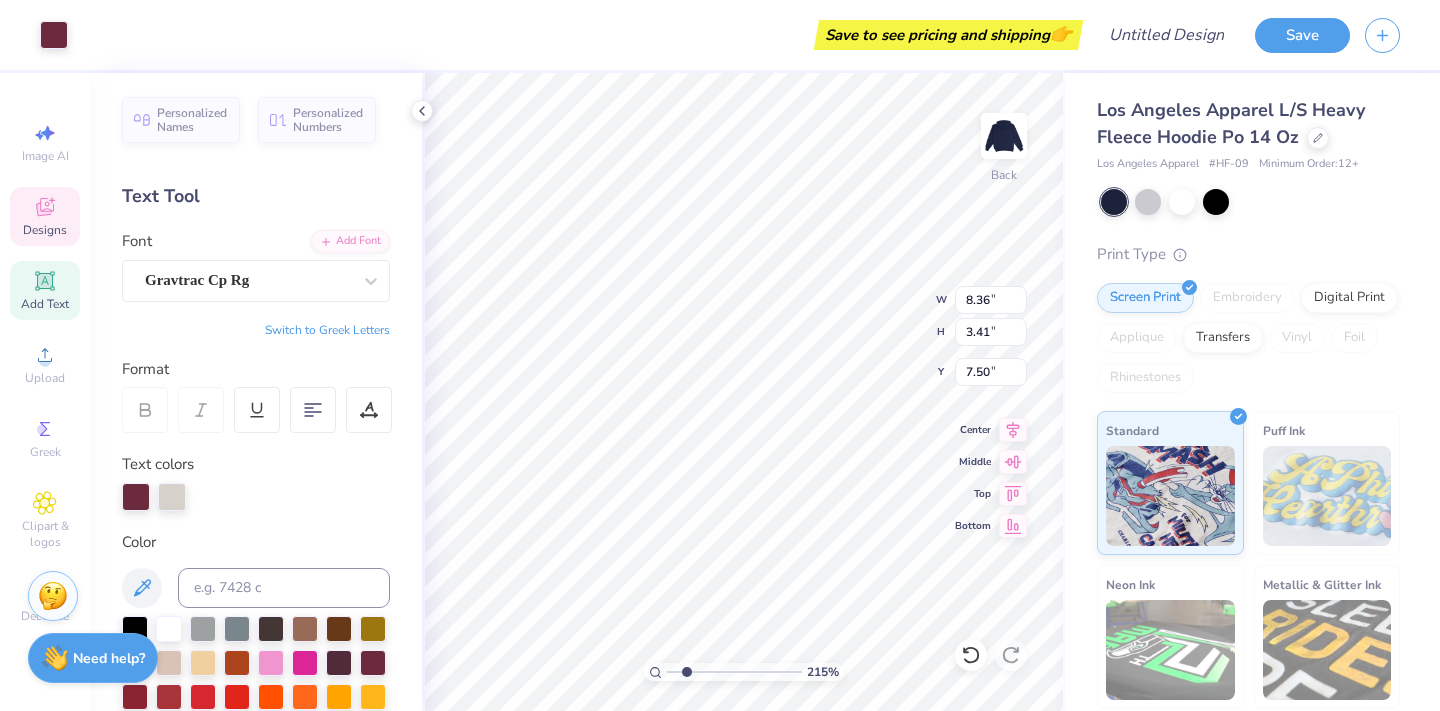 type on "7.26" 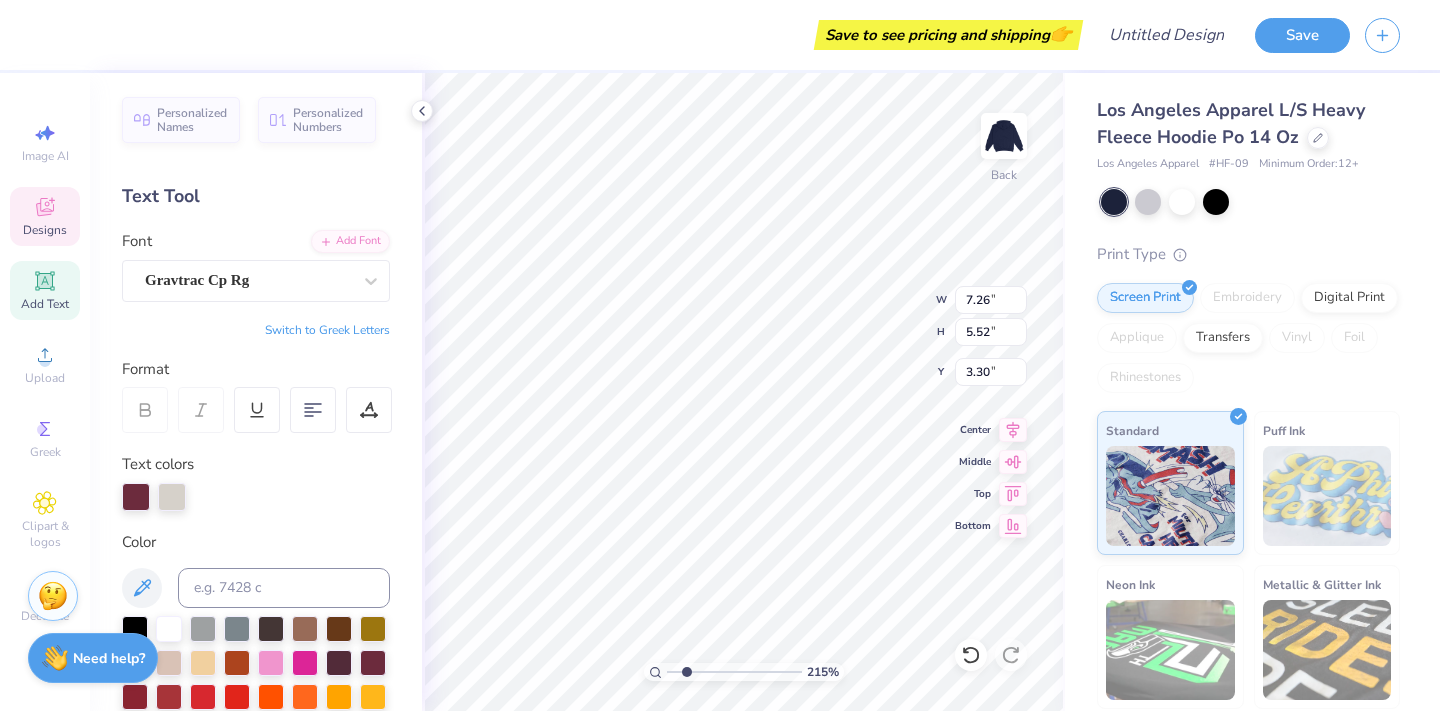 type on "5.47" 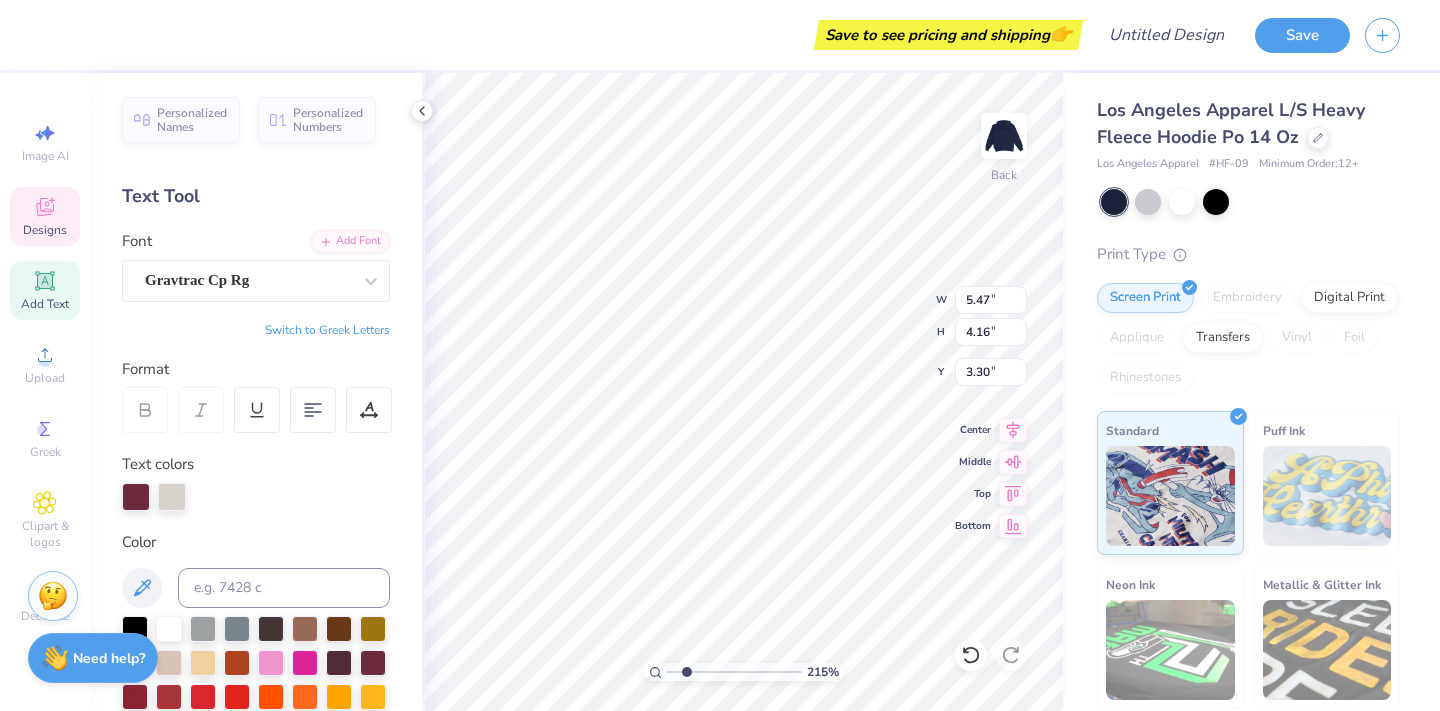 type on "7.13" 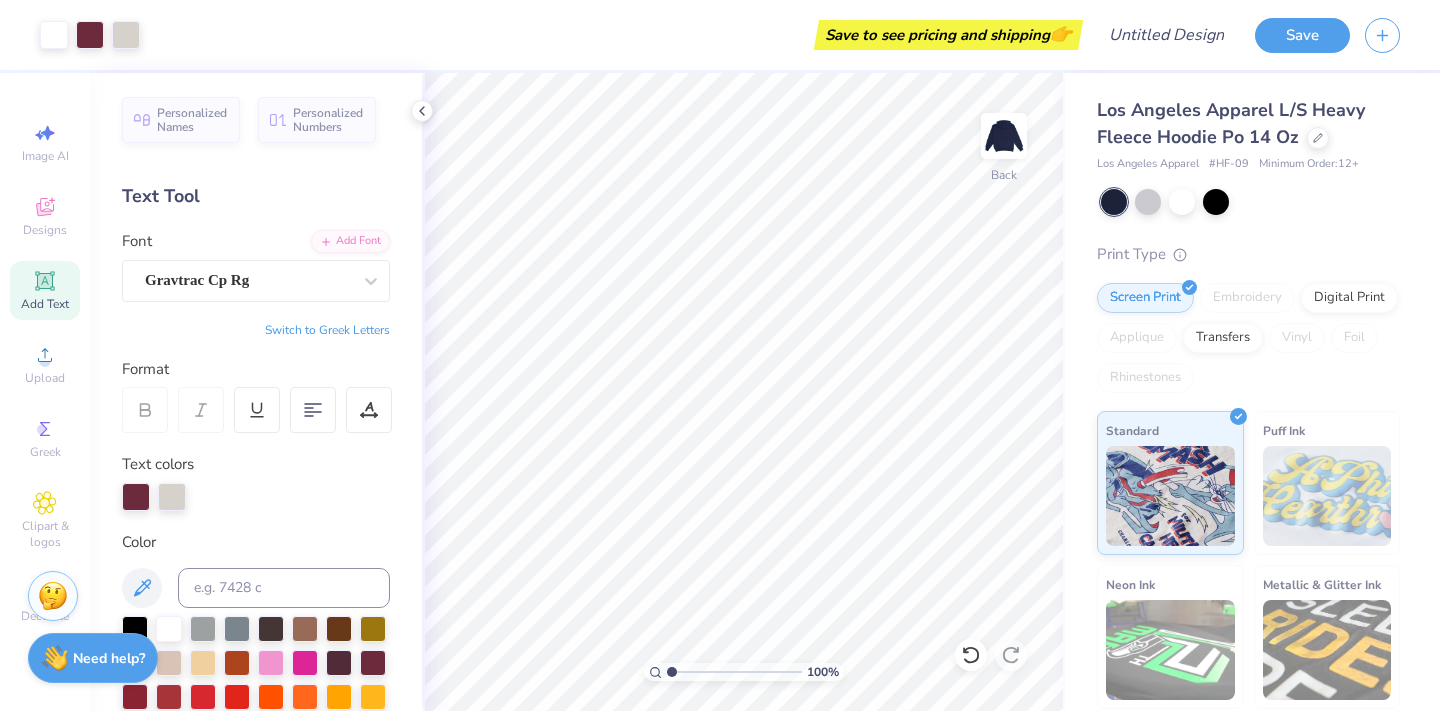 drag, startPoint x: 684, startPoint y: 674, endPoint x: 644, endPoint y: 678, distance: 40.1995 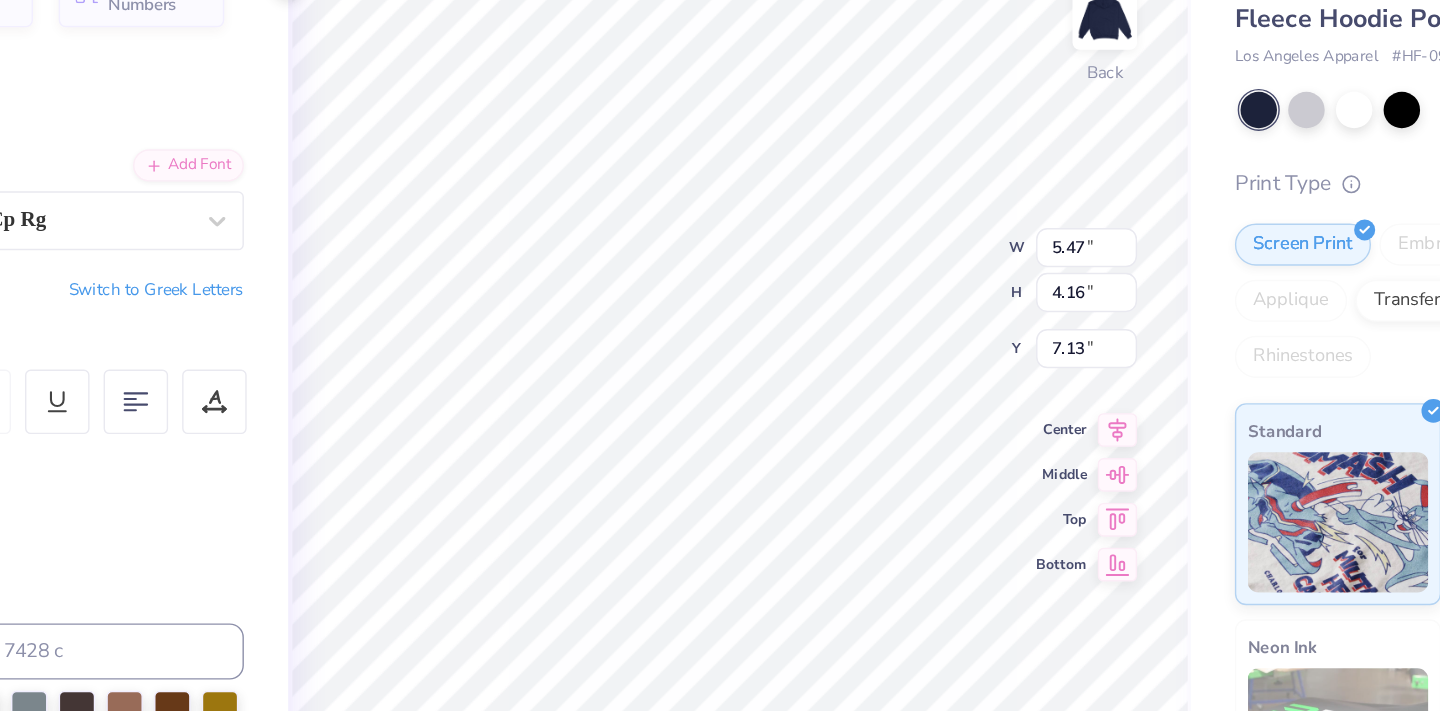 type on "3.47" 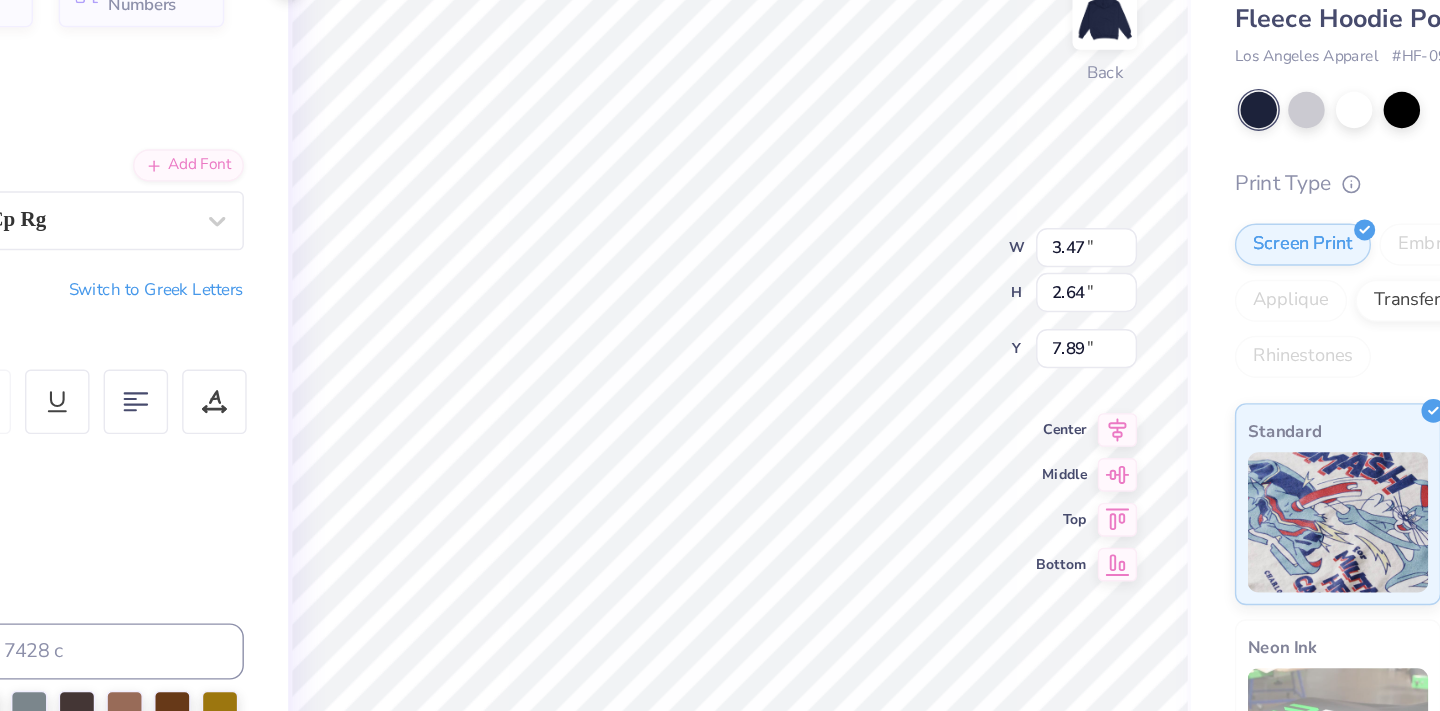 type on "7.89" 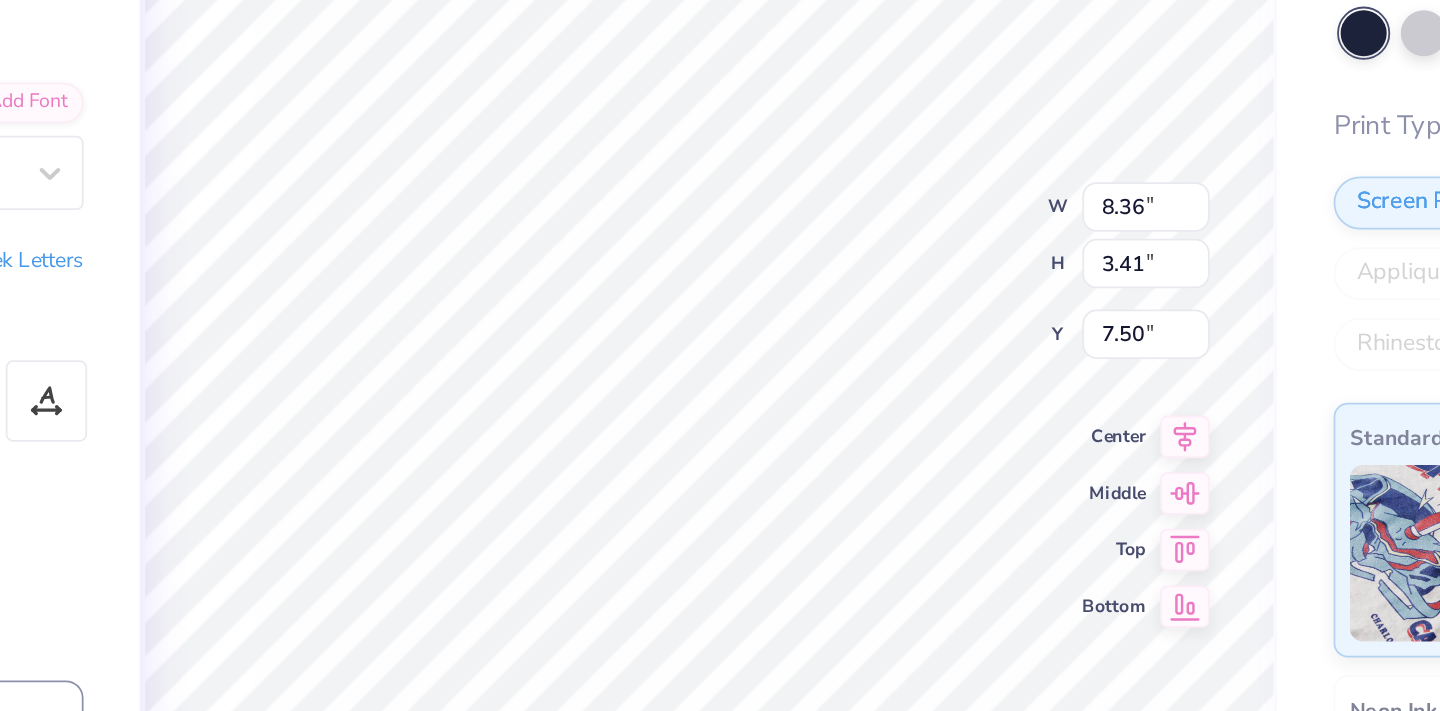 type on "12.11" 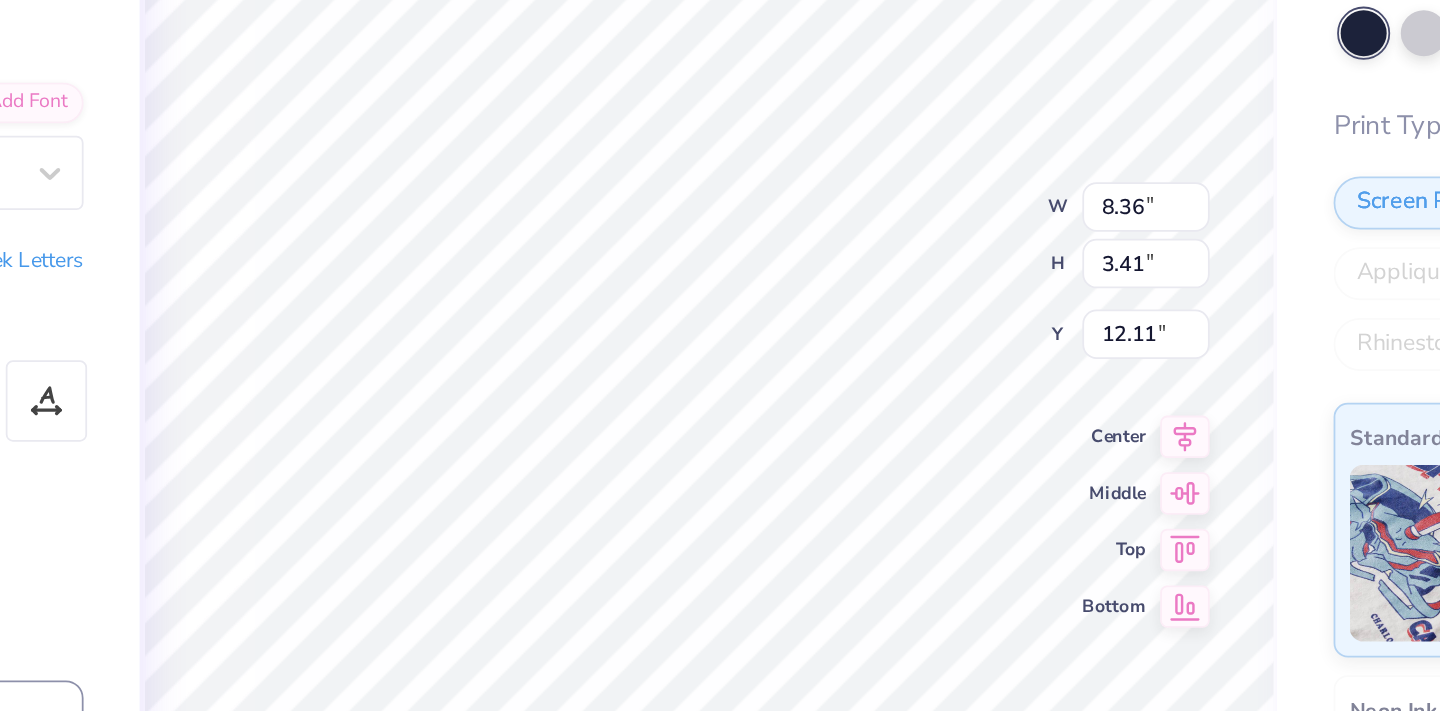 type on "8.23" 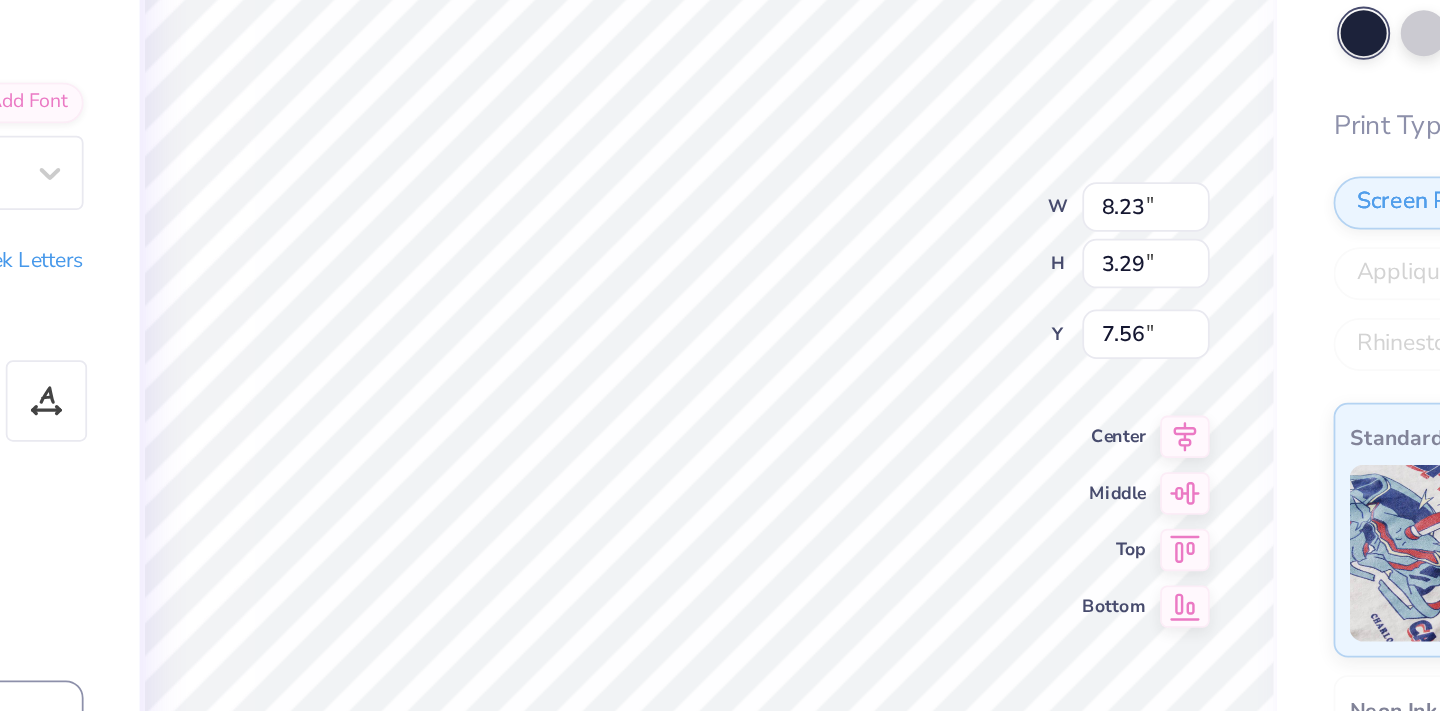 type on "8.39" 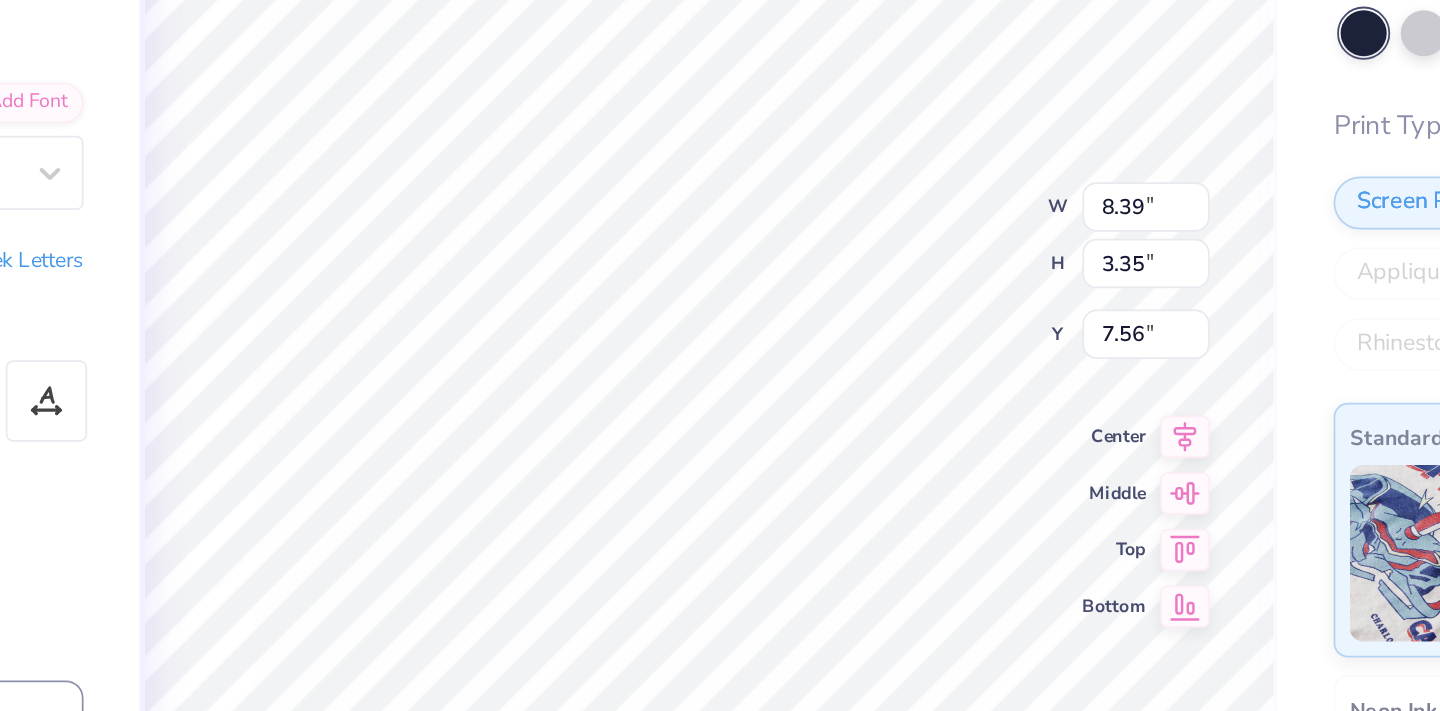 type on "7.53" 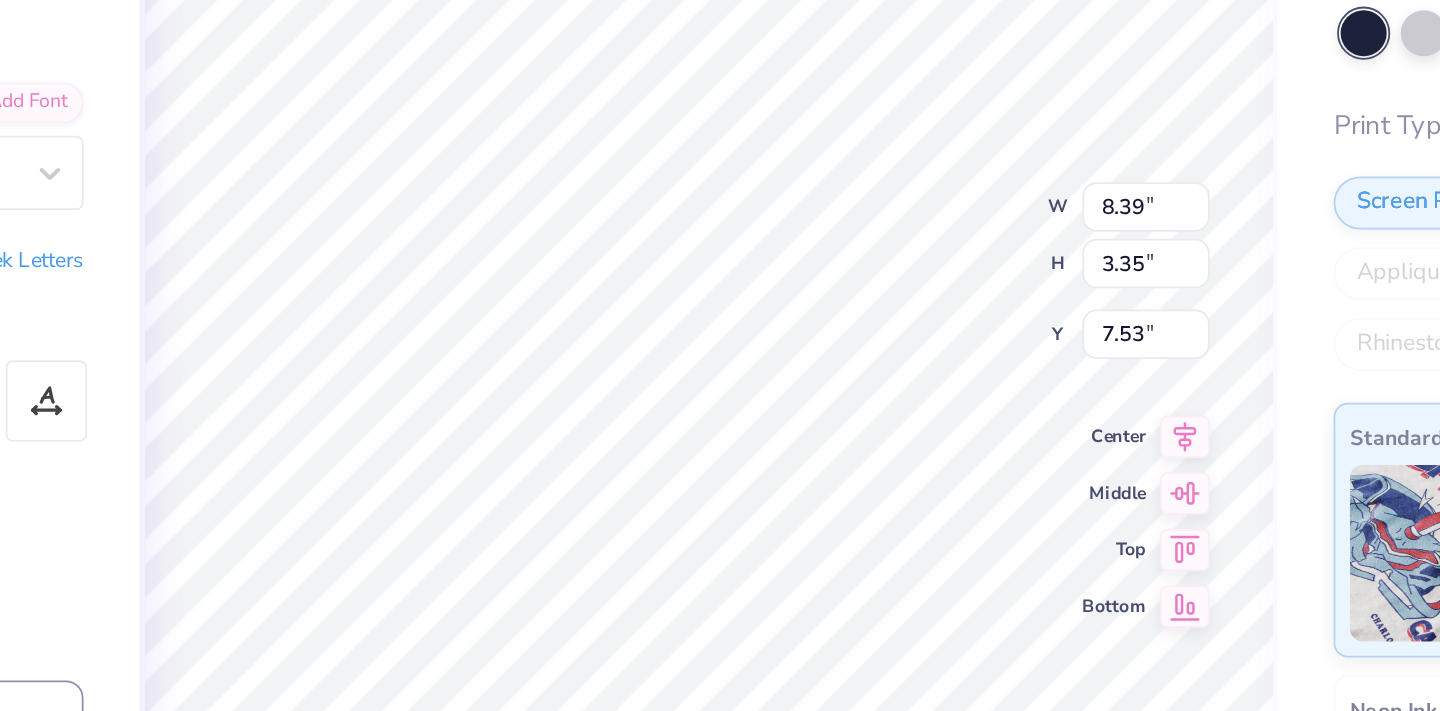 type on "3.47" 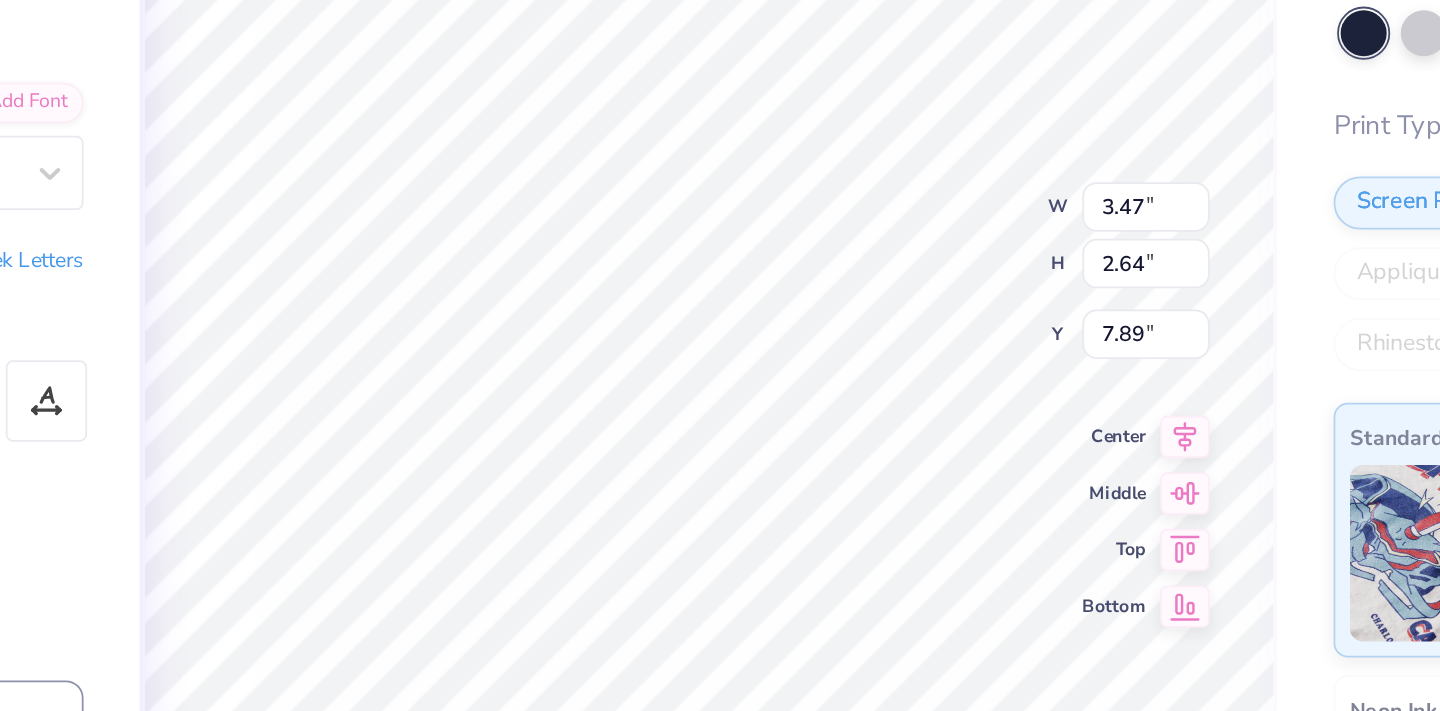 type on "8.36" 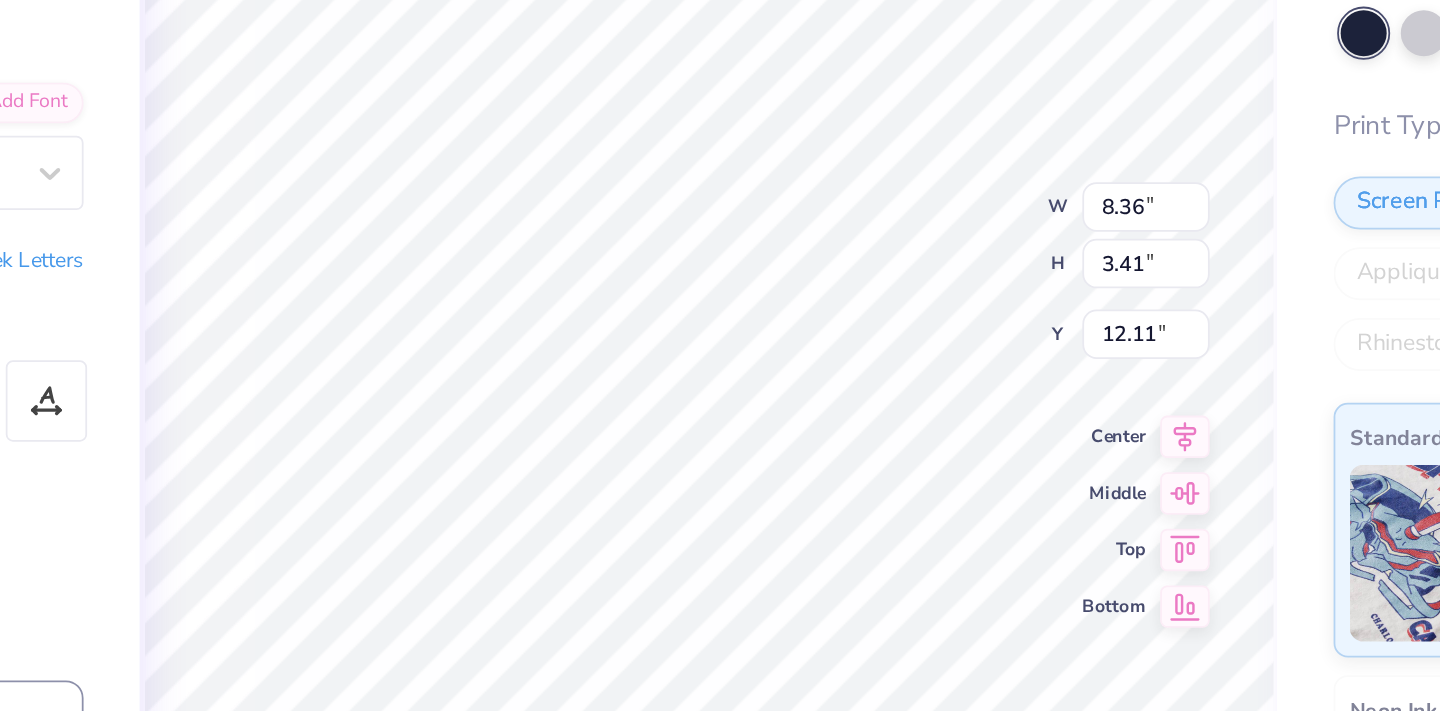 type on "7.50" 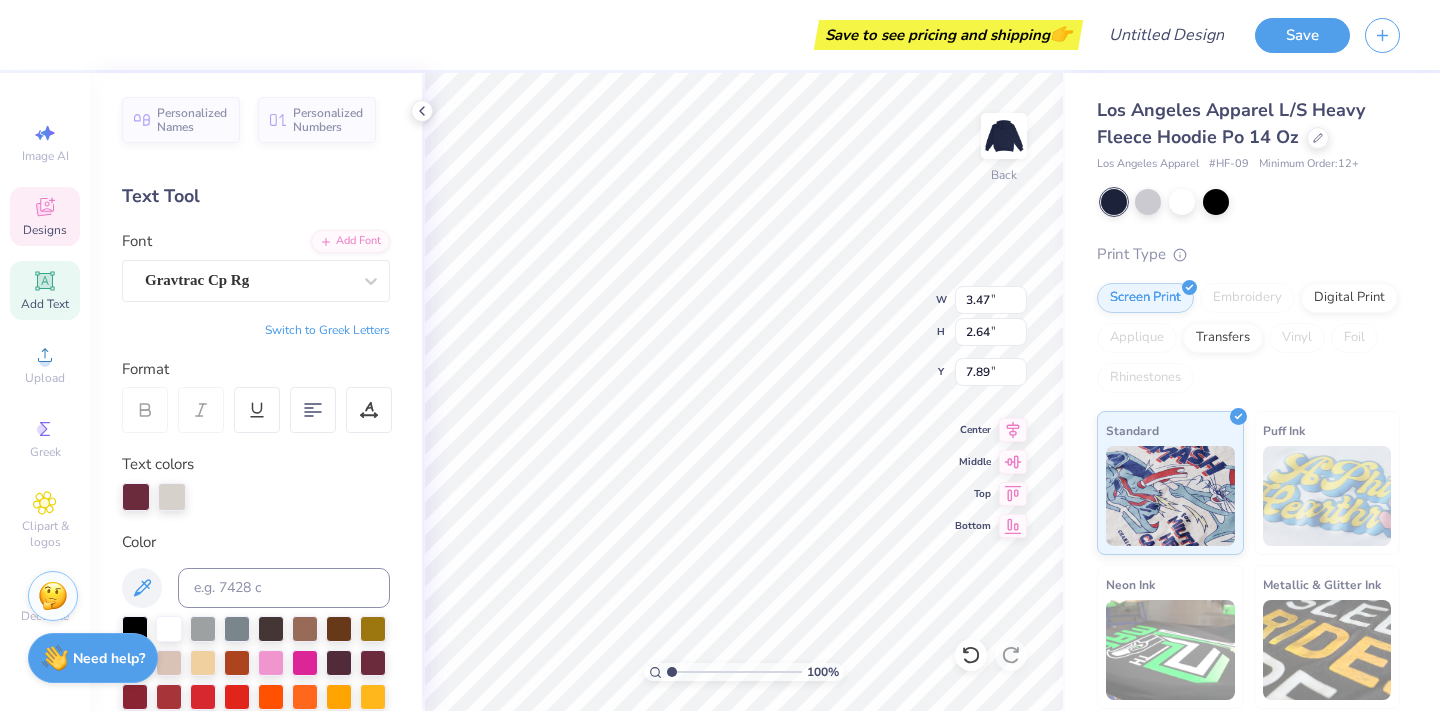 type on "8.36" 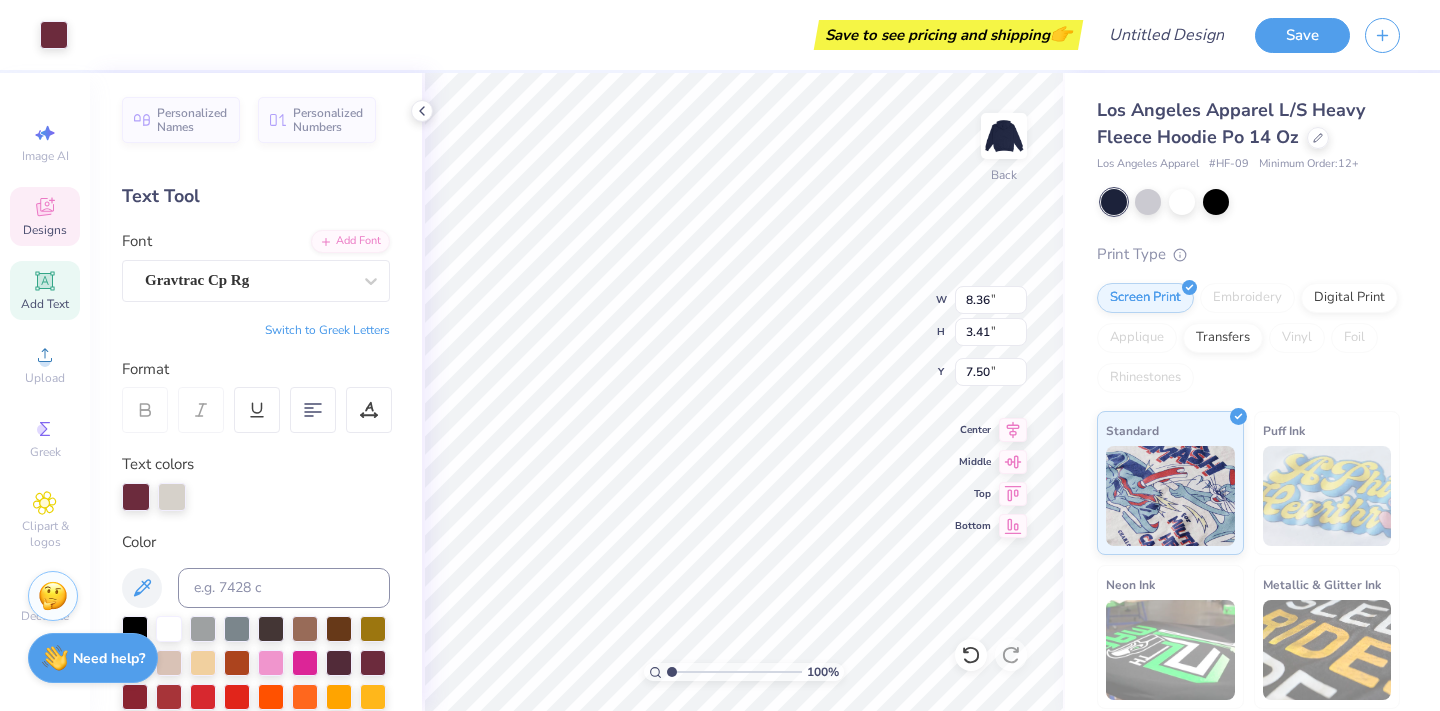 type on "11.87" 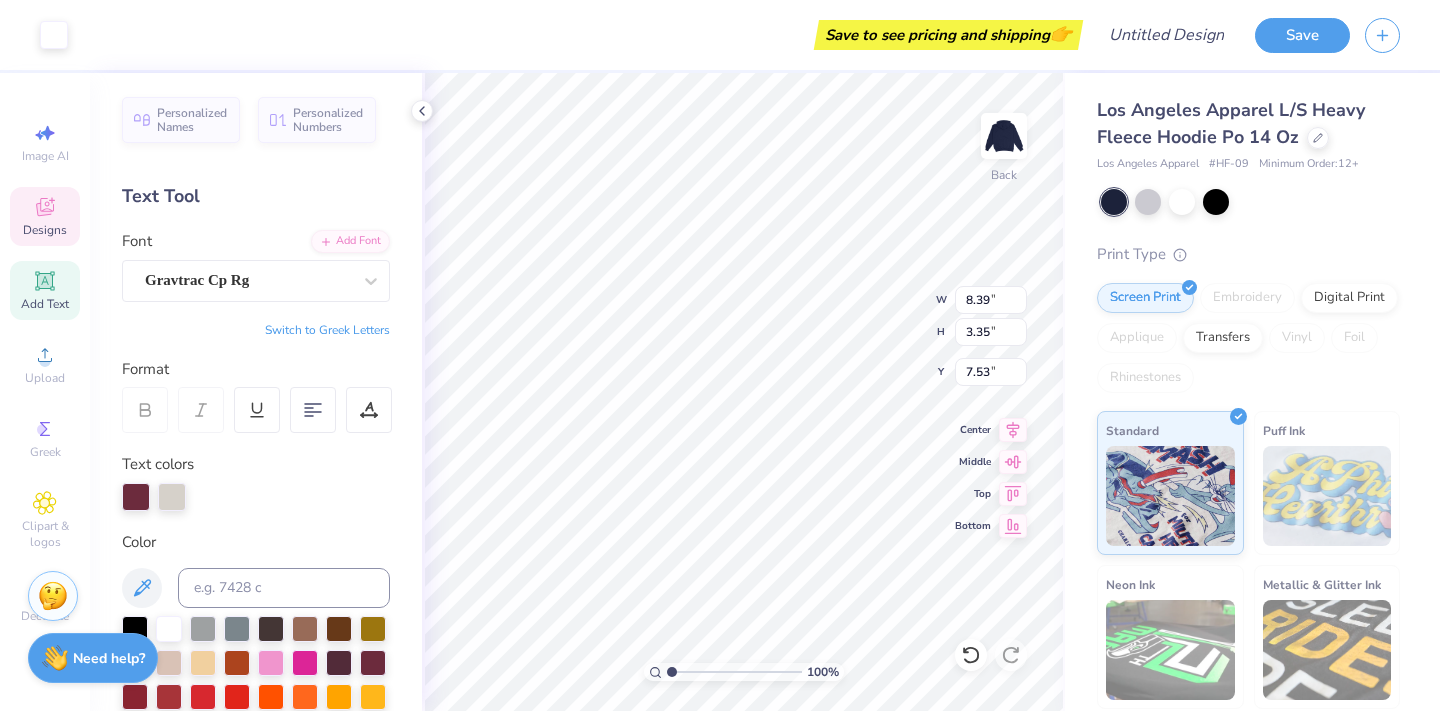 type on "3.47" 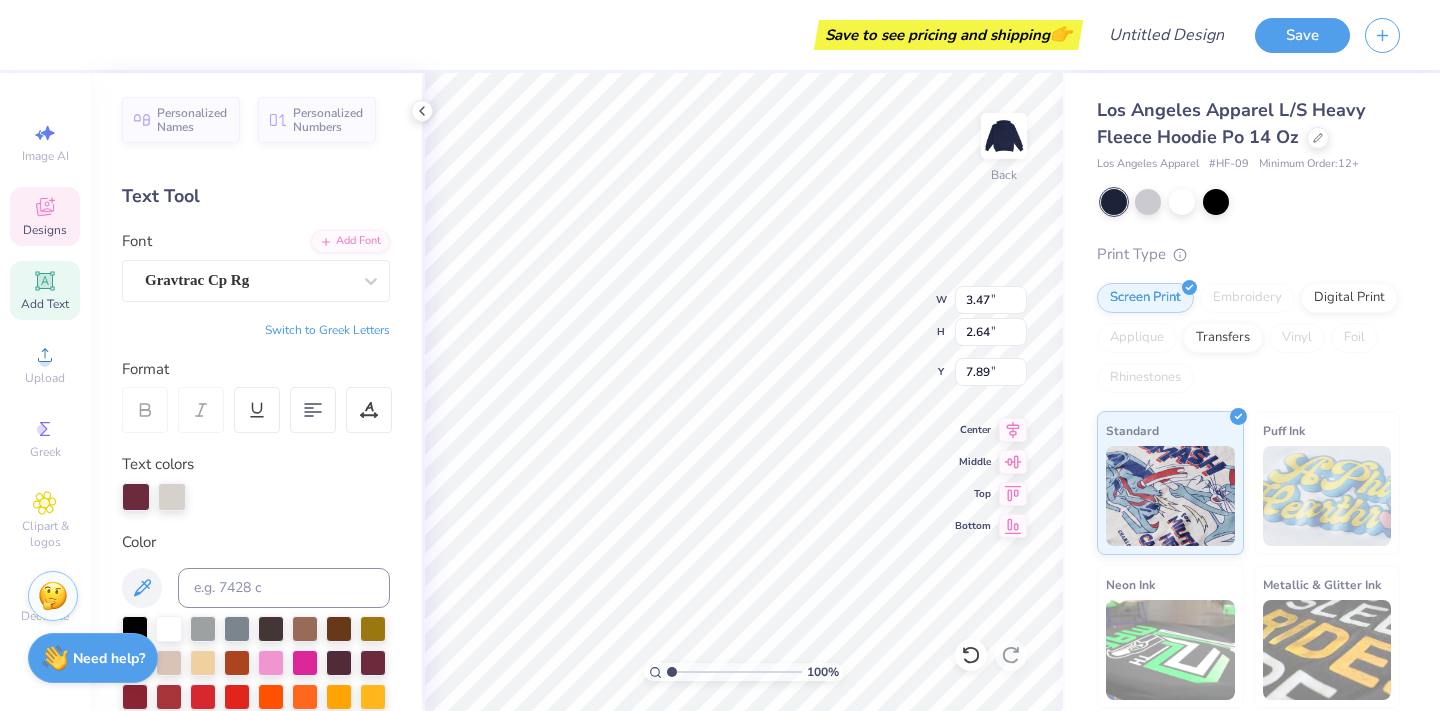 type on "8.36" 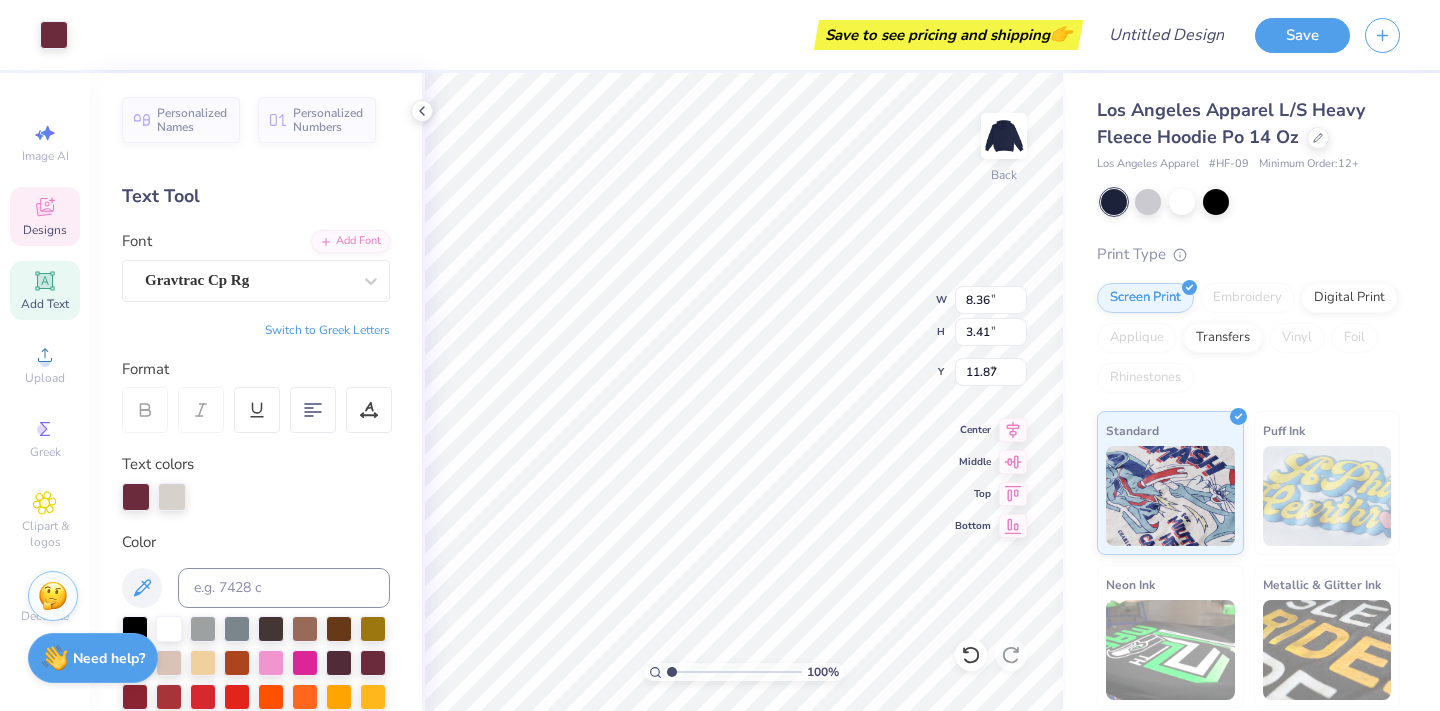 type on "7.50" 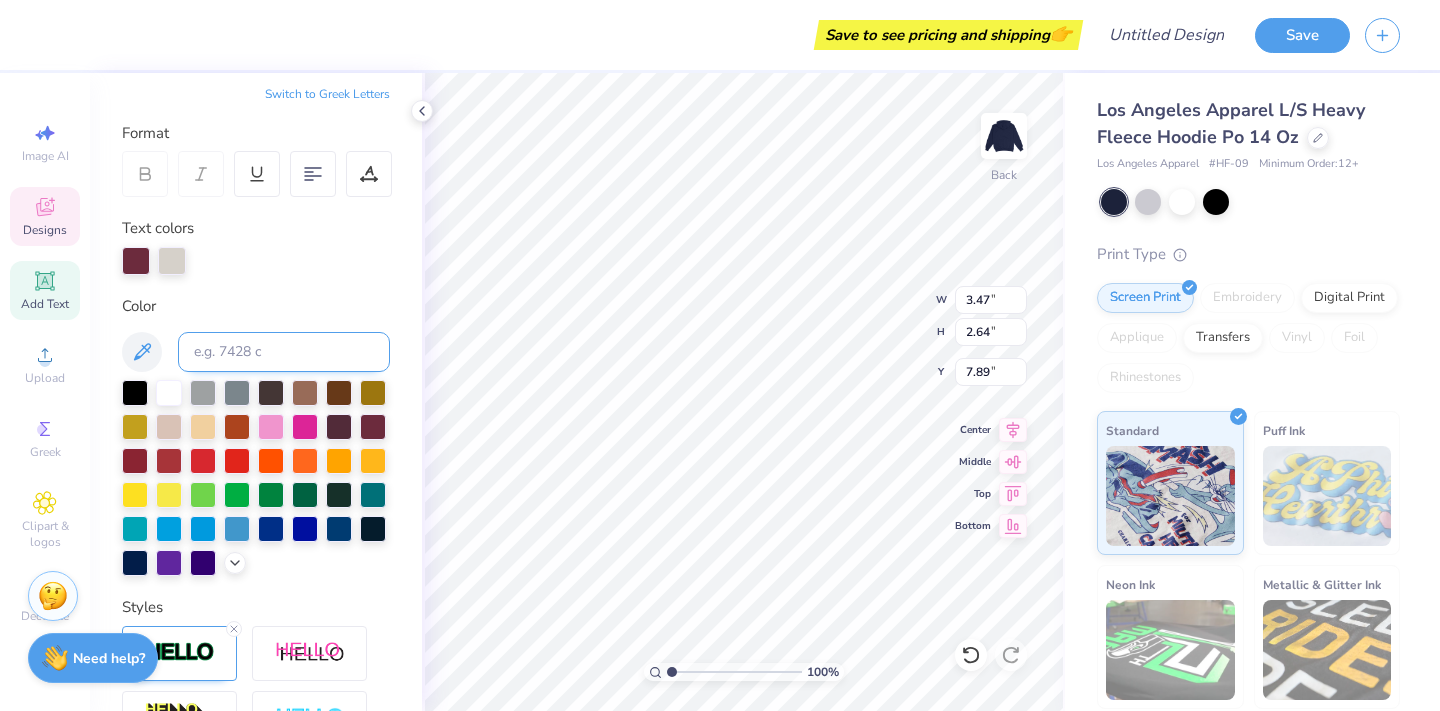 scroll, scrollTop: 237, scrollLeft: 0, axis: vertical 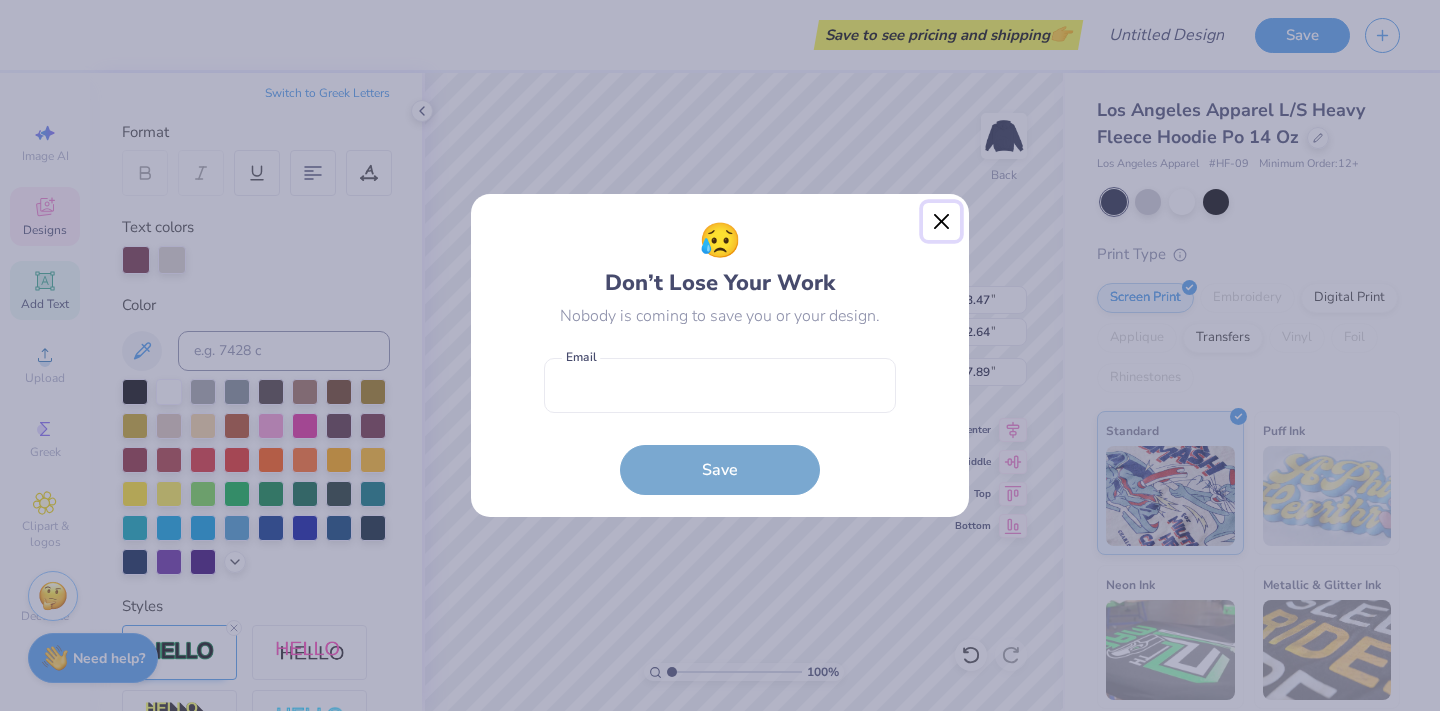 click at bounding box center (942, 222) 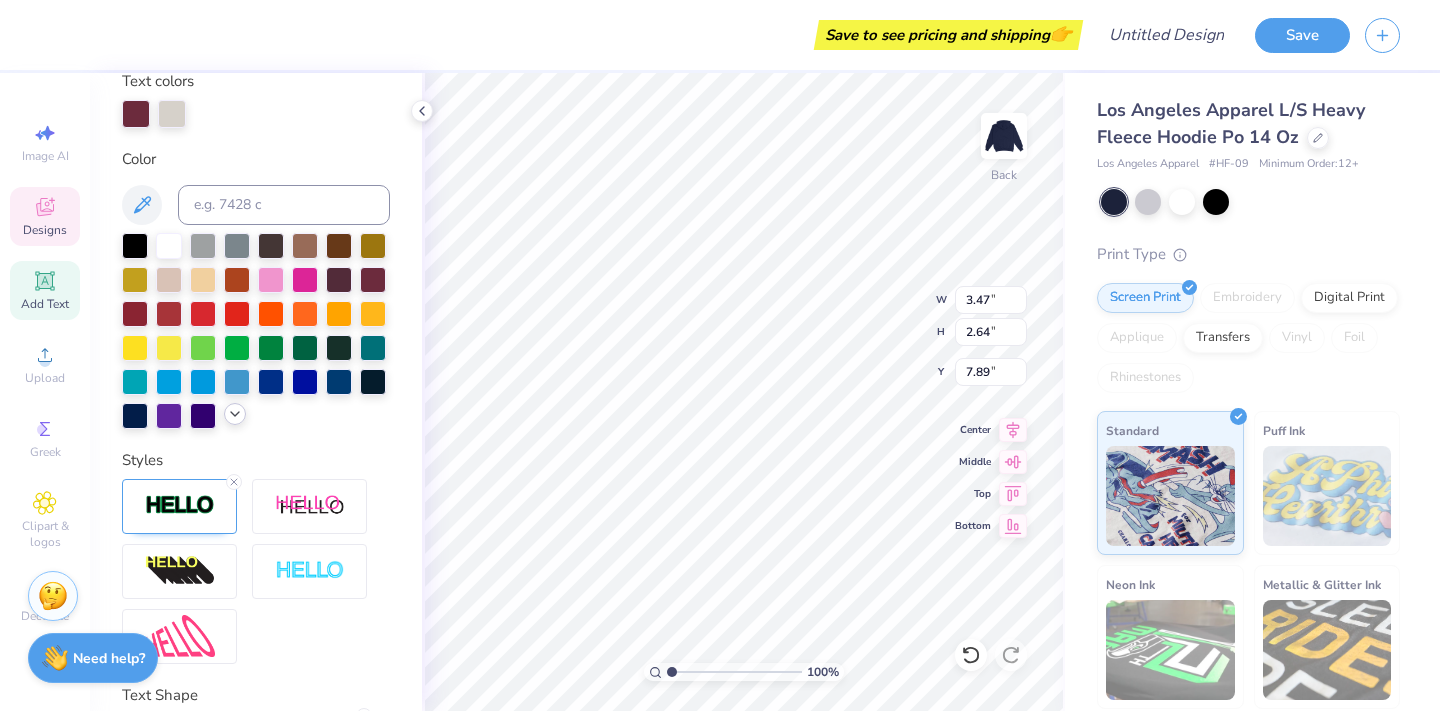 scroll, scrollTop: 529, scrollLeft: 0, axis: vertical 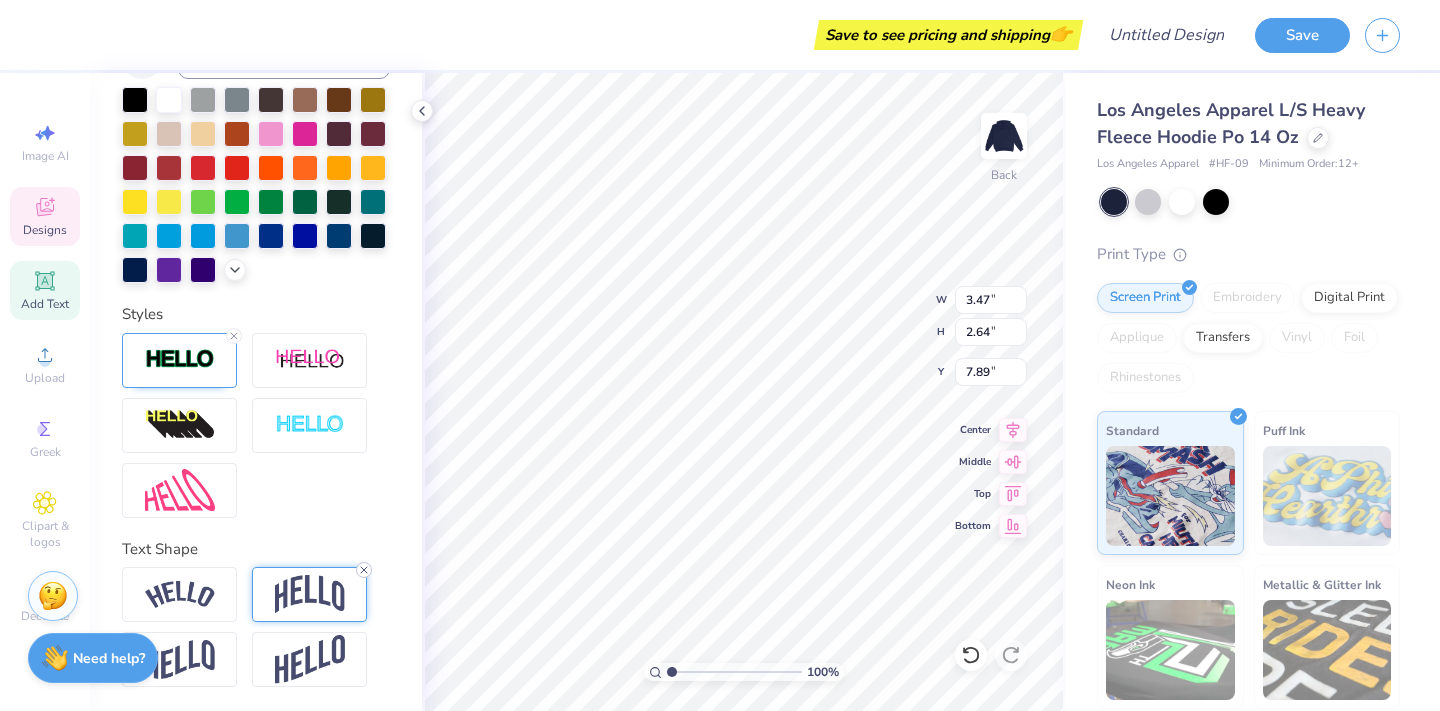 click 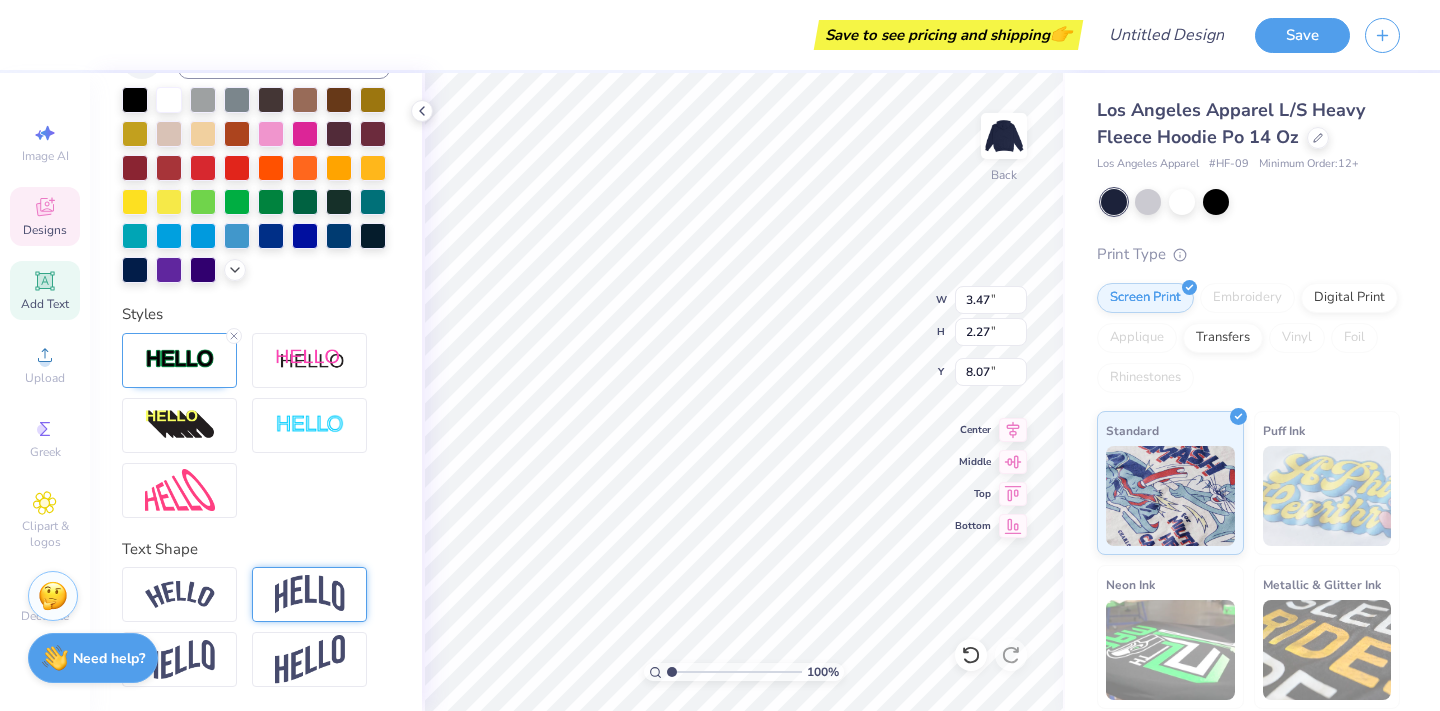 click on "Personalized Names Personalized Numbers Text Tool  Add Font Font Gravtrac Cp Rg Switch to Greek Letters Format Text colors Color Styles Text Shape" at bounding box center [256, 392] 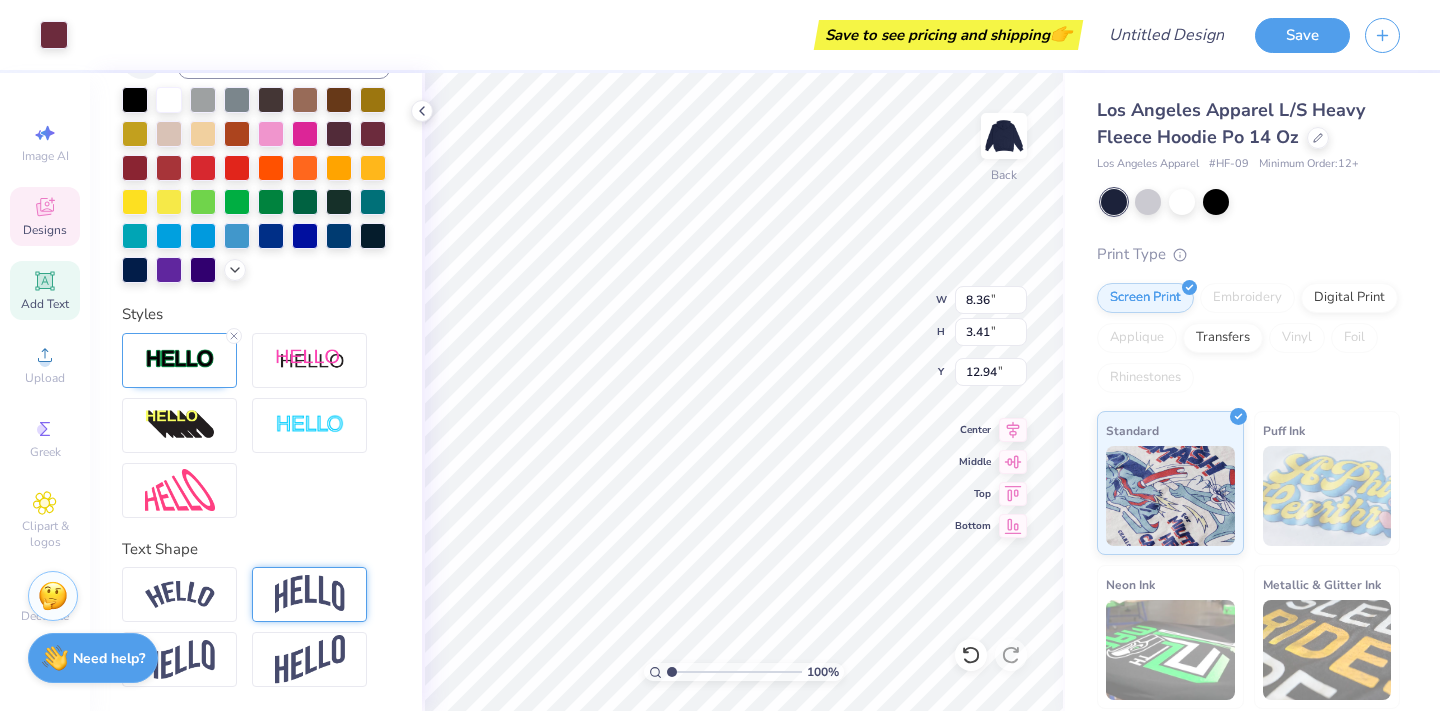 type on "12.94" 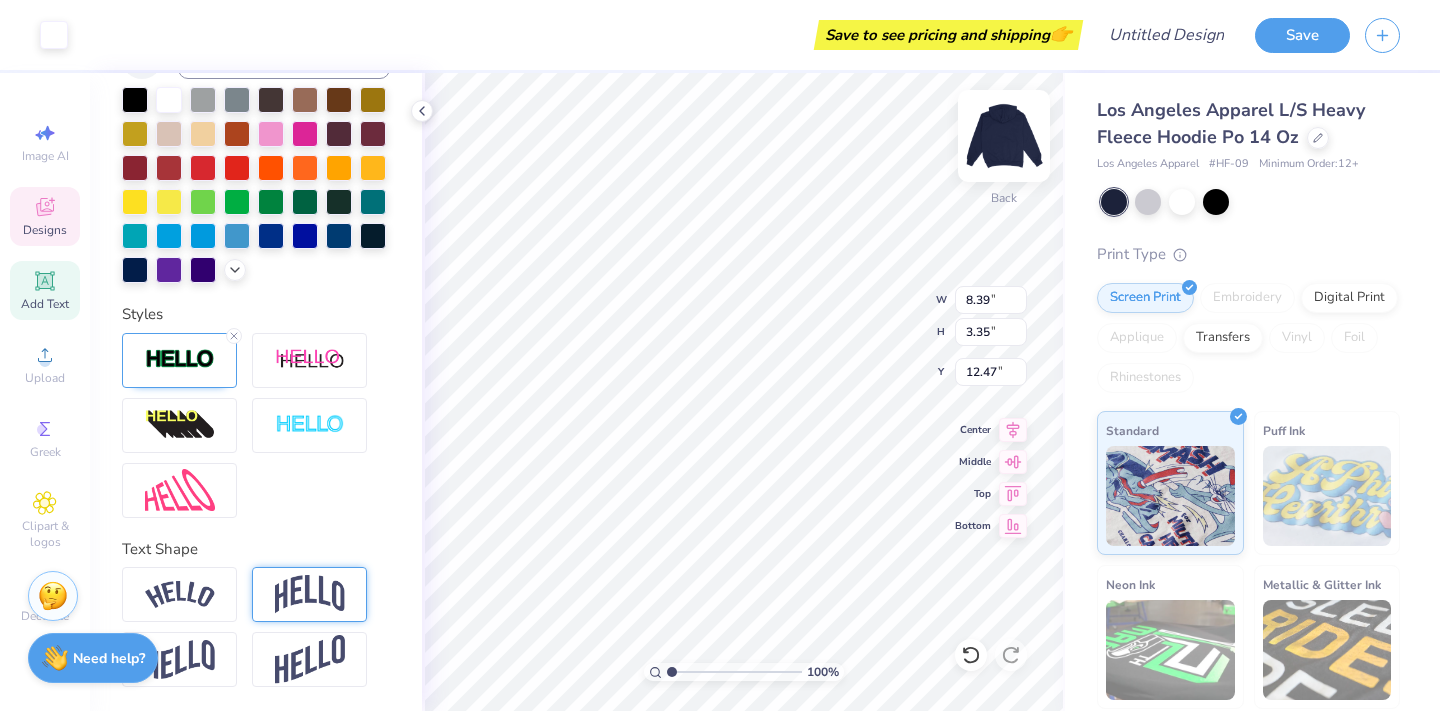 type on "12.47" 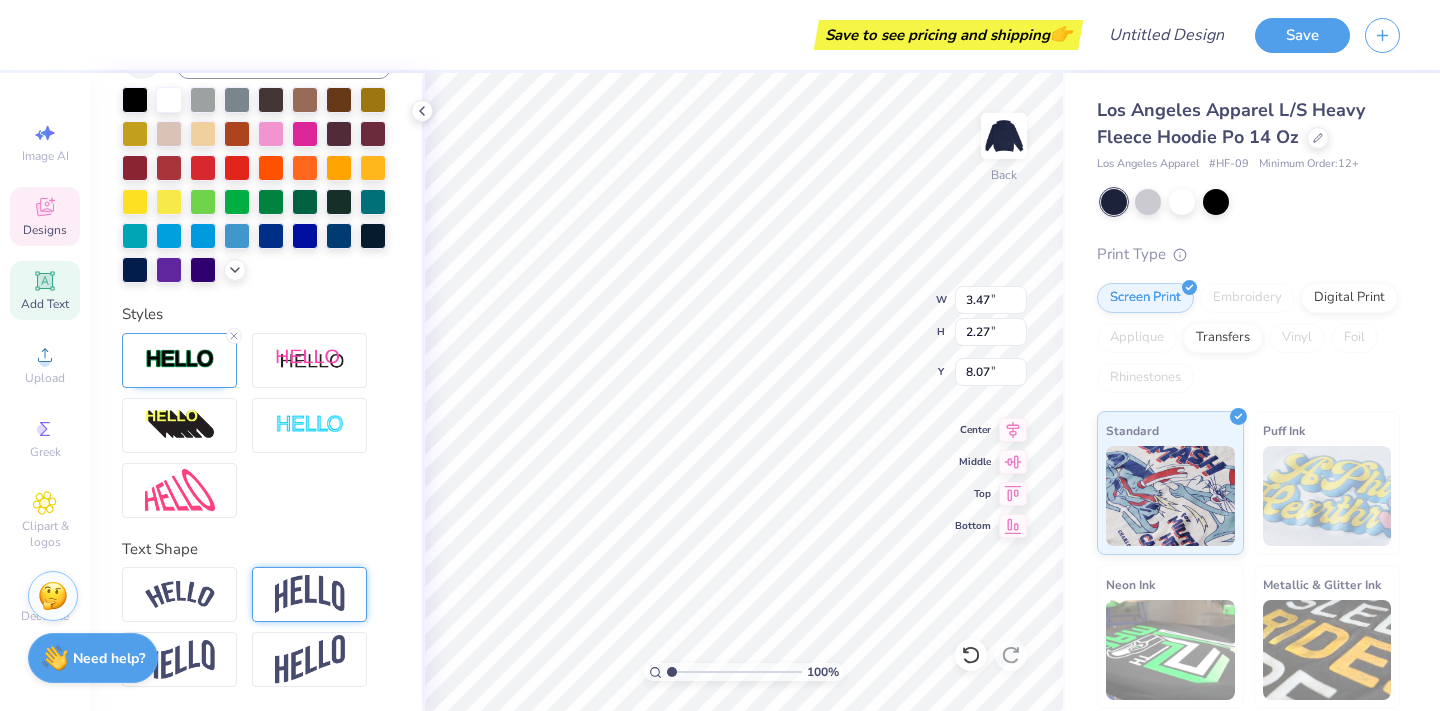 click at bounding box center [310, 594] 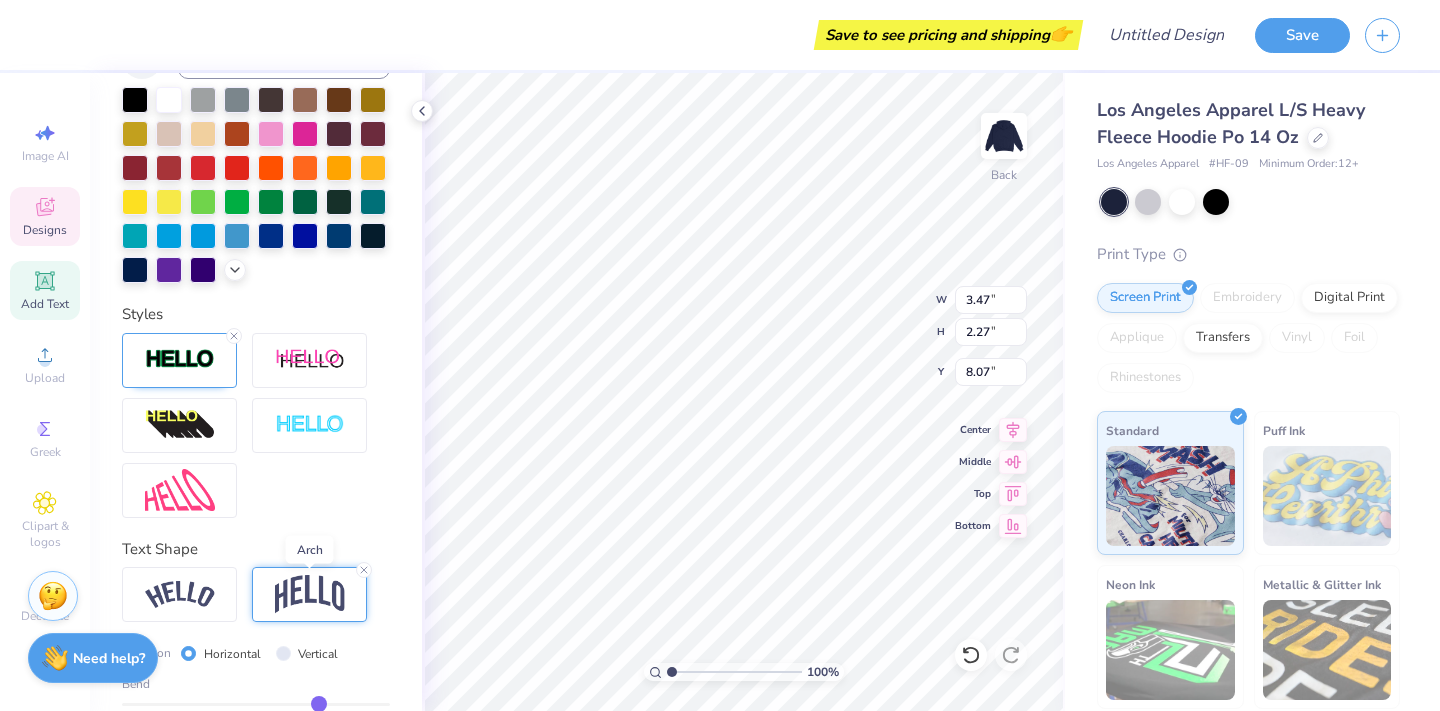 type on "2.93" 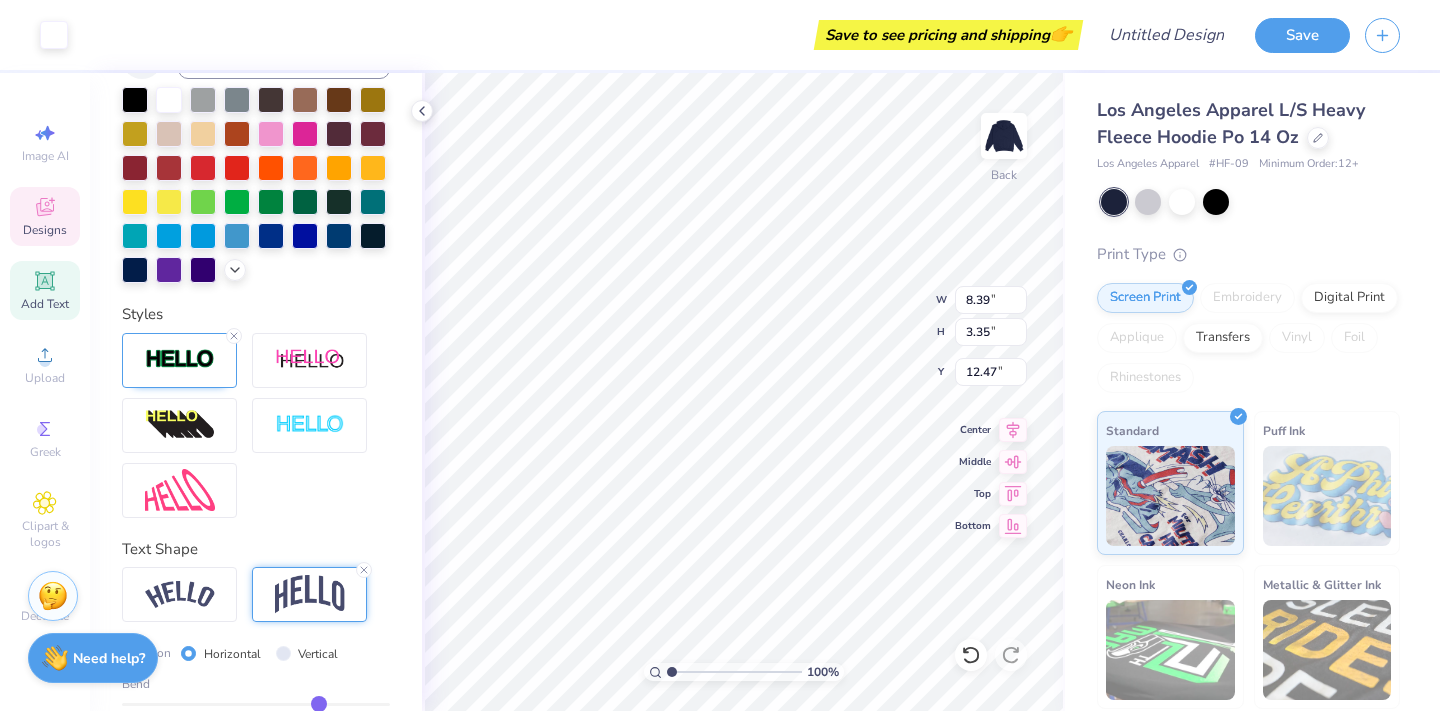 type on "7.53" 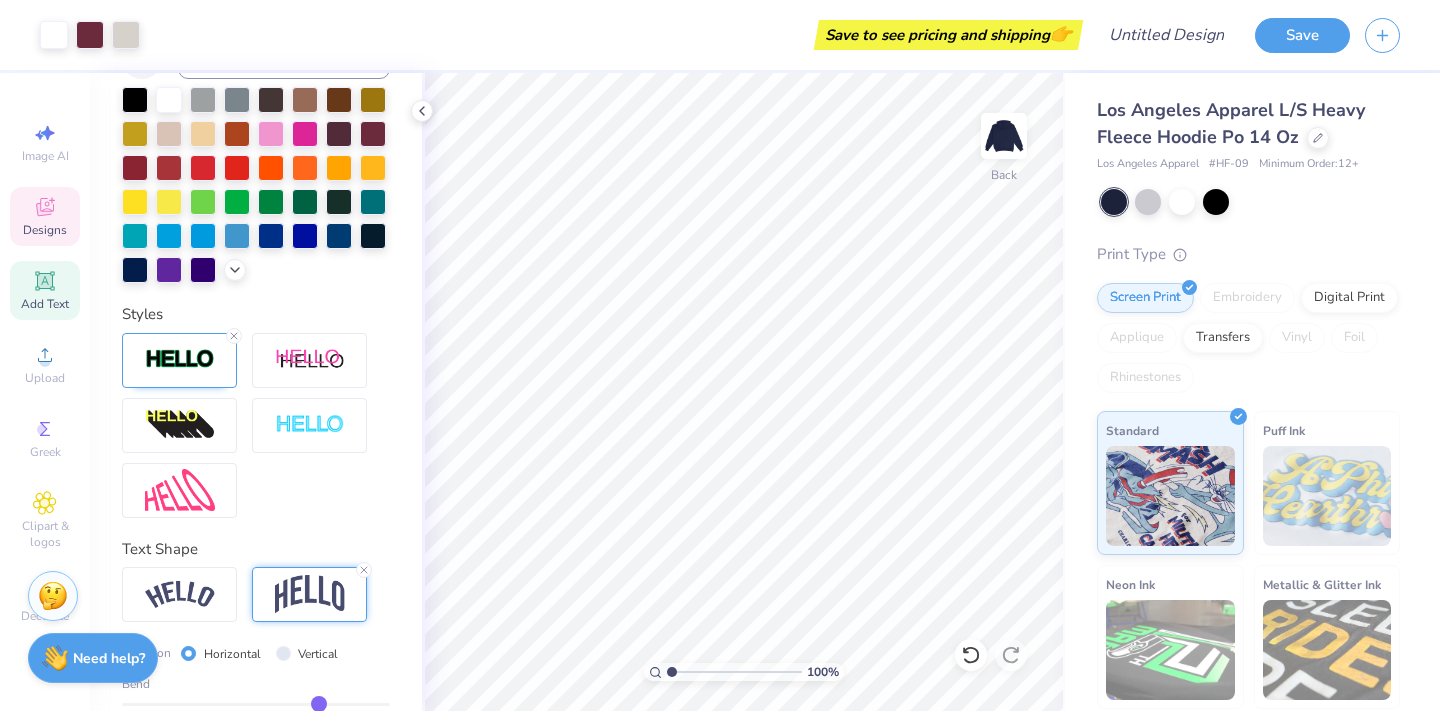 click on "Designs" at bounding box center (45, 230) 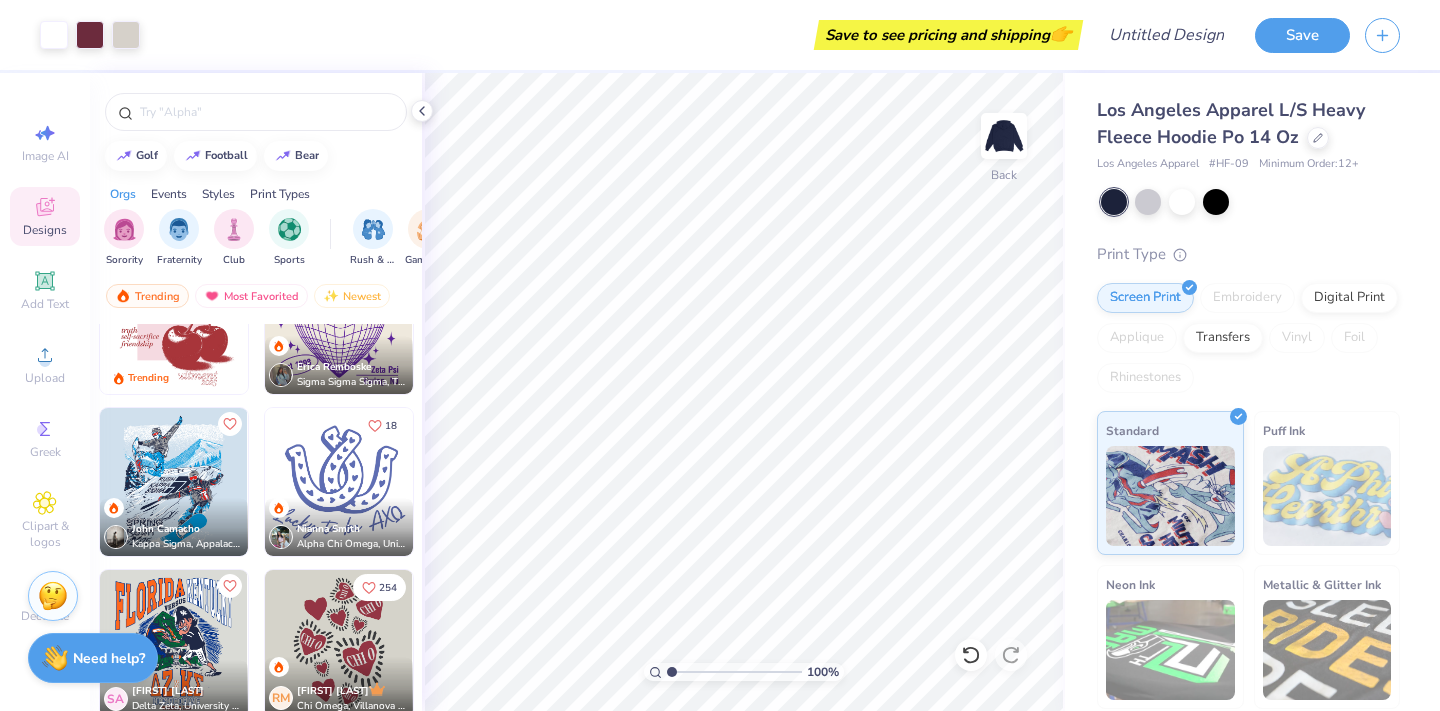 scroll, scrollTop: 8954, scrollLeft: 0, axis: vertical 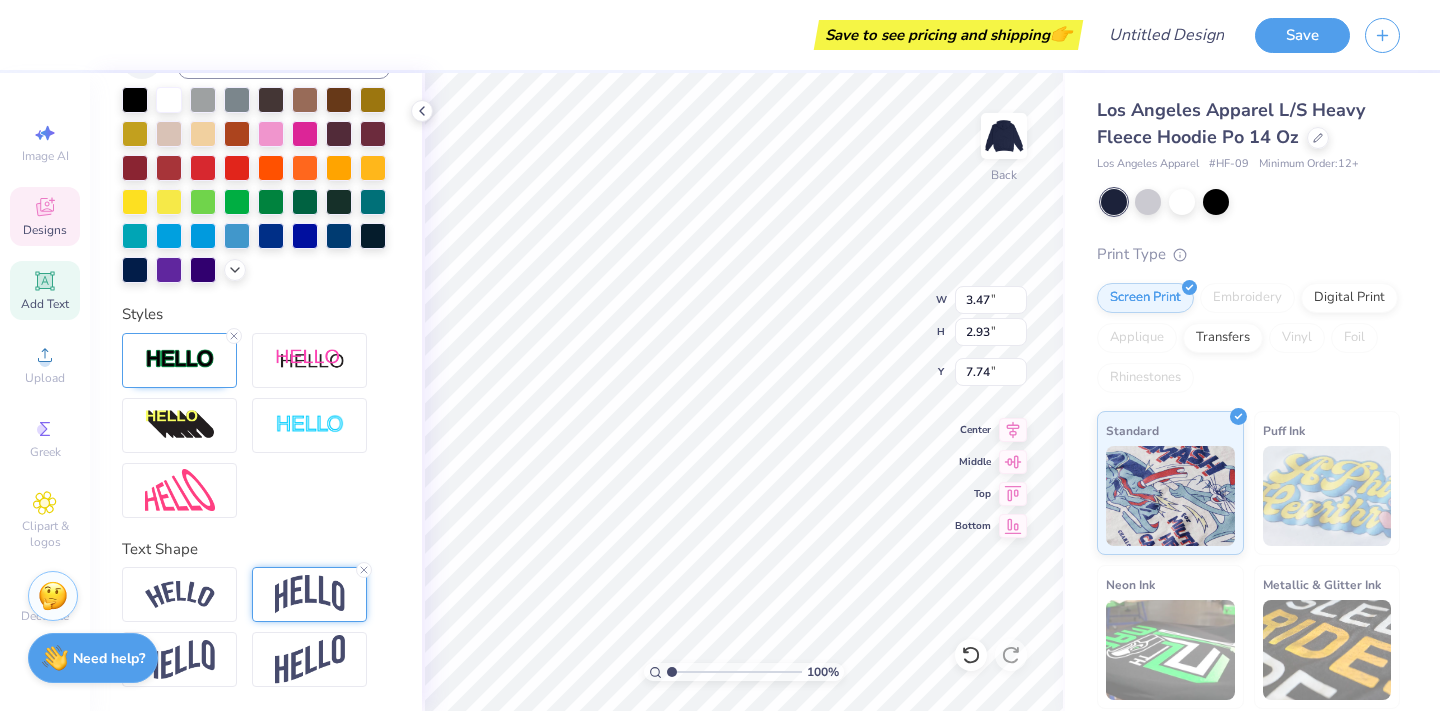 click at bounding box center (310, 594) 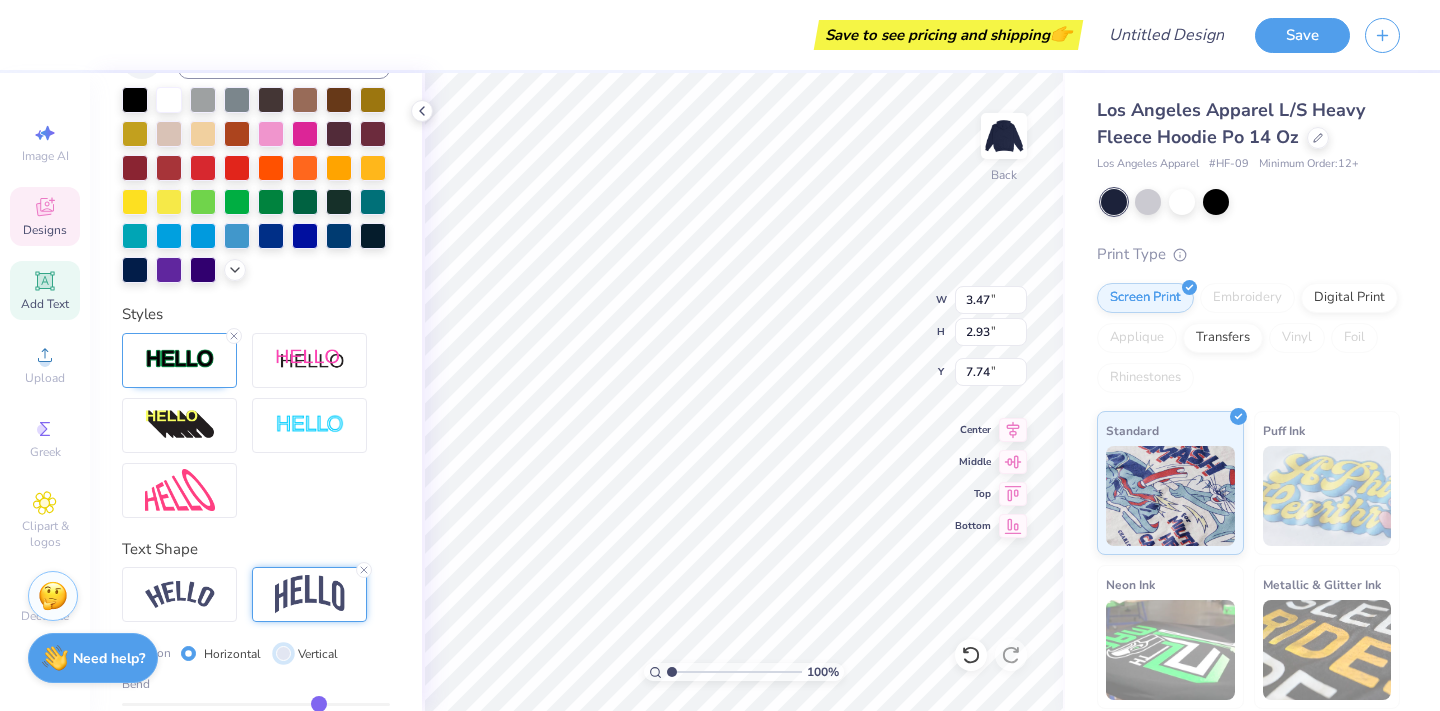 click on "Vertical" at bounding box center (283, 653) 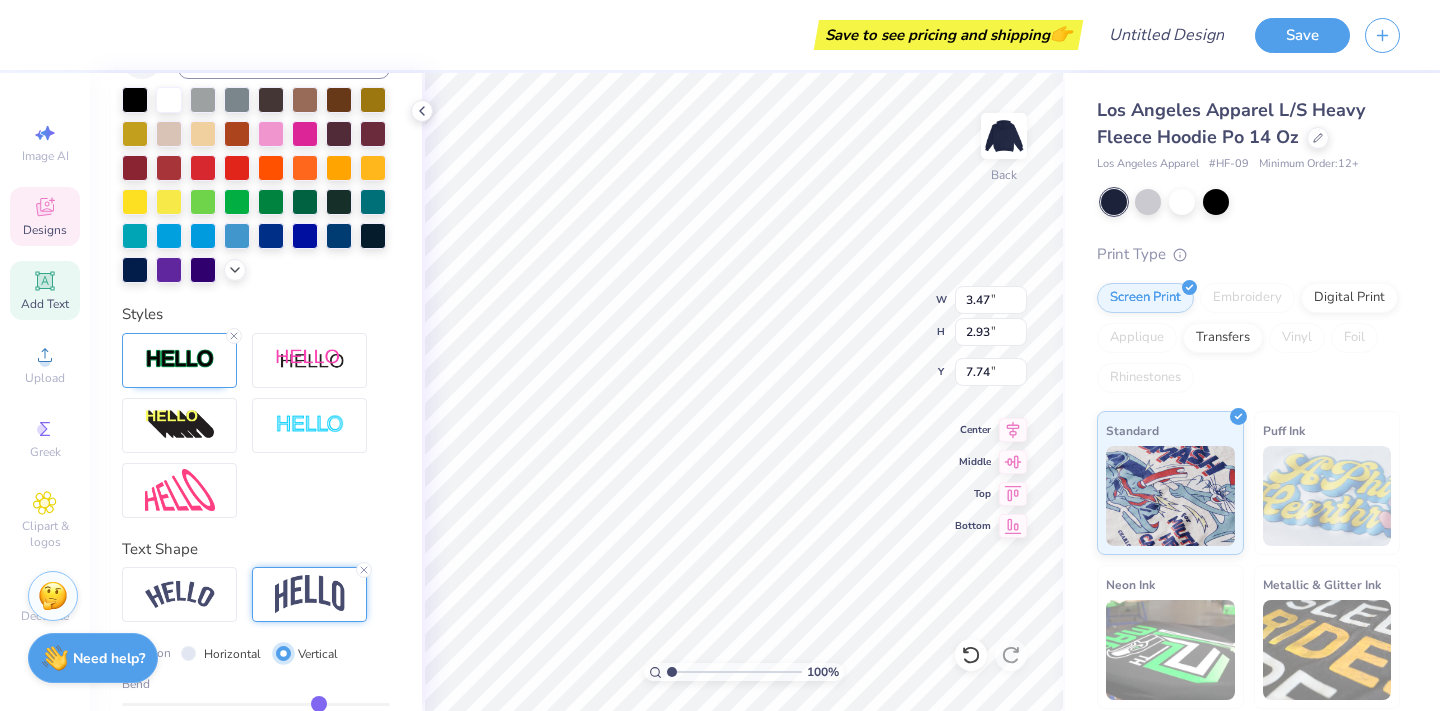 type on "3.69" 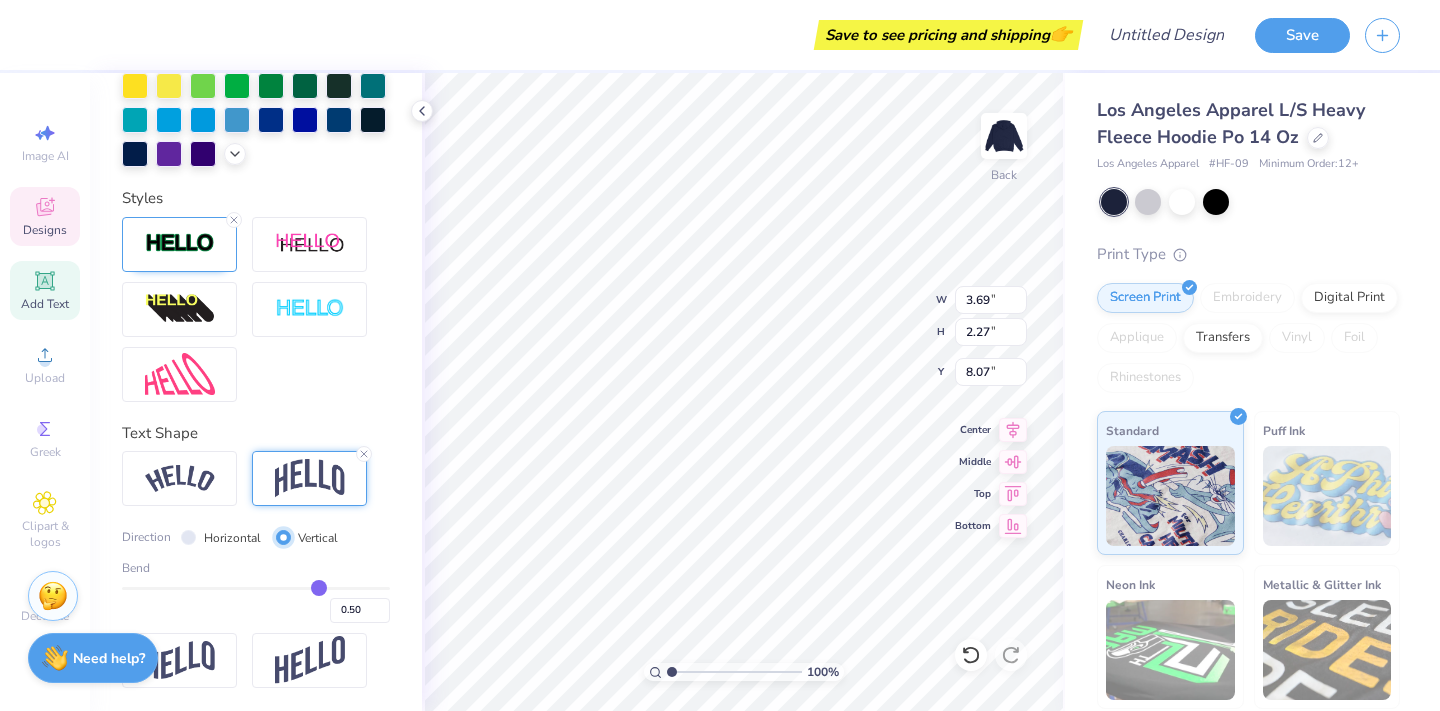 scroll, scrollTop: 643, scrollLeft: 0, axis: vertical 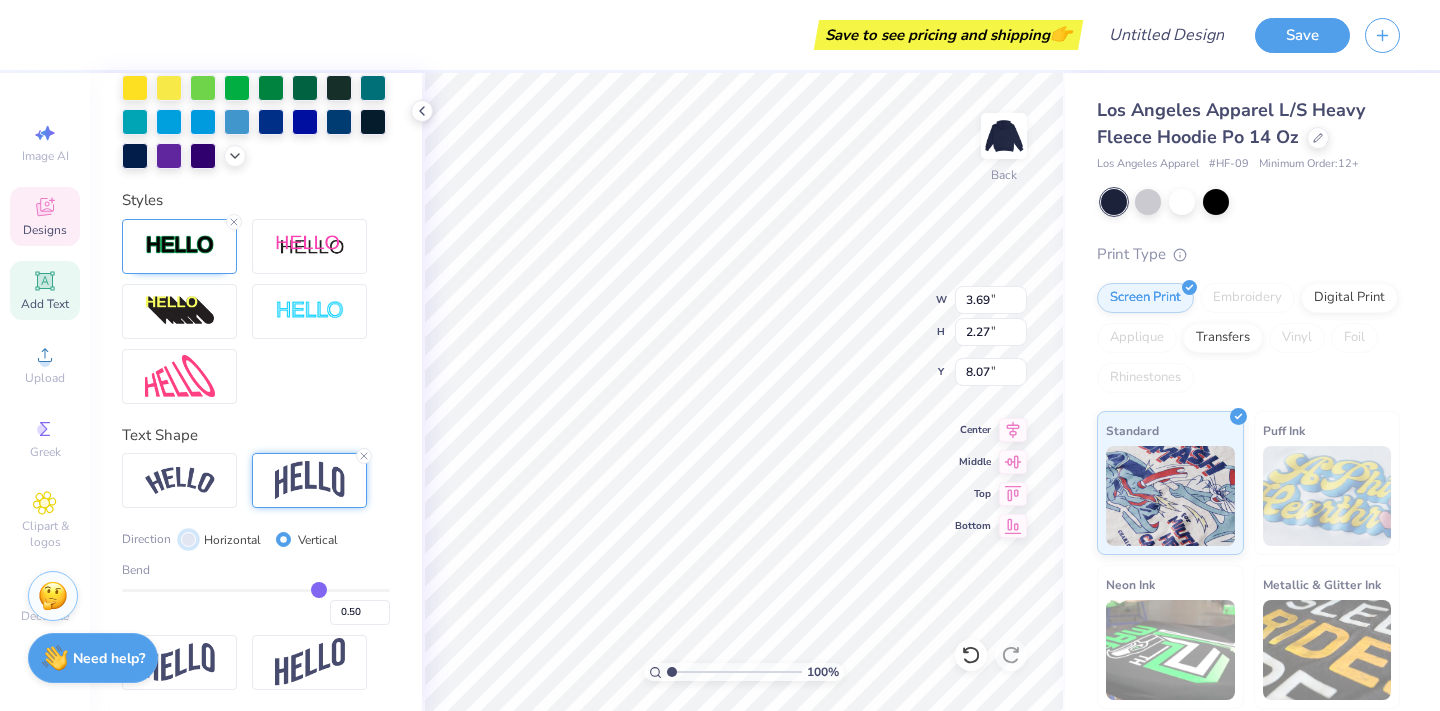 click on "Horizontal" at bounding box center (188, 539) 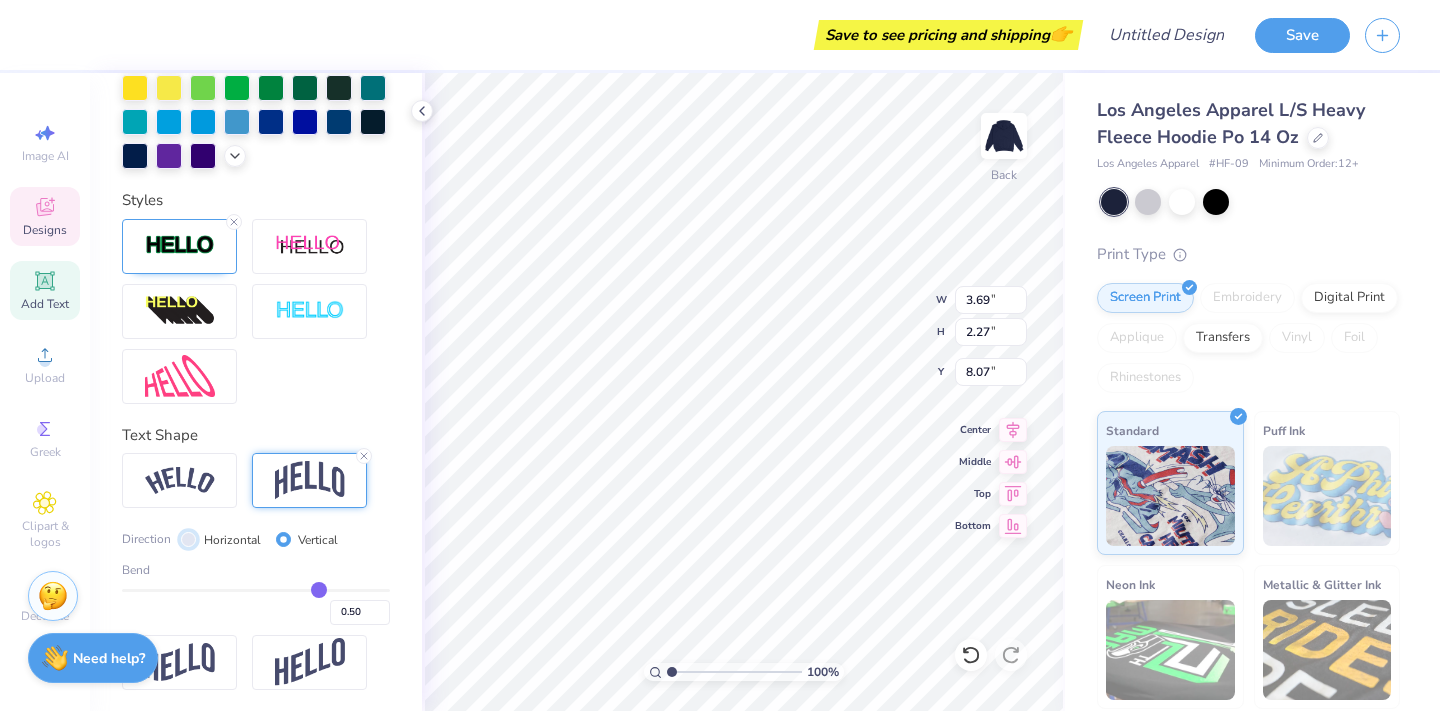 radio on "true" 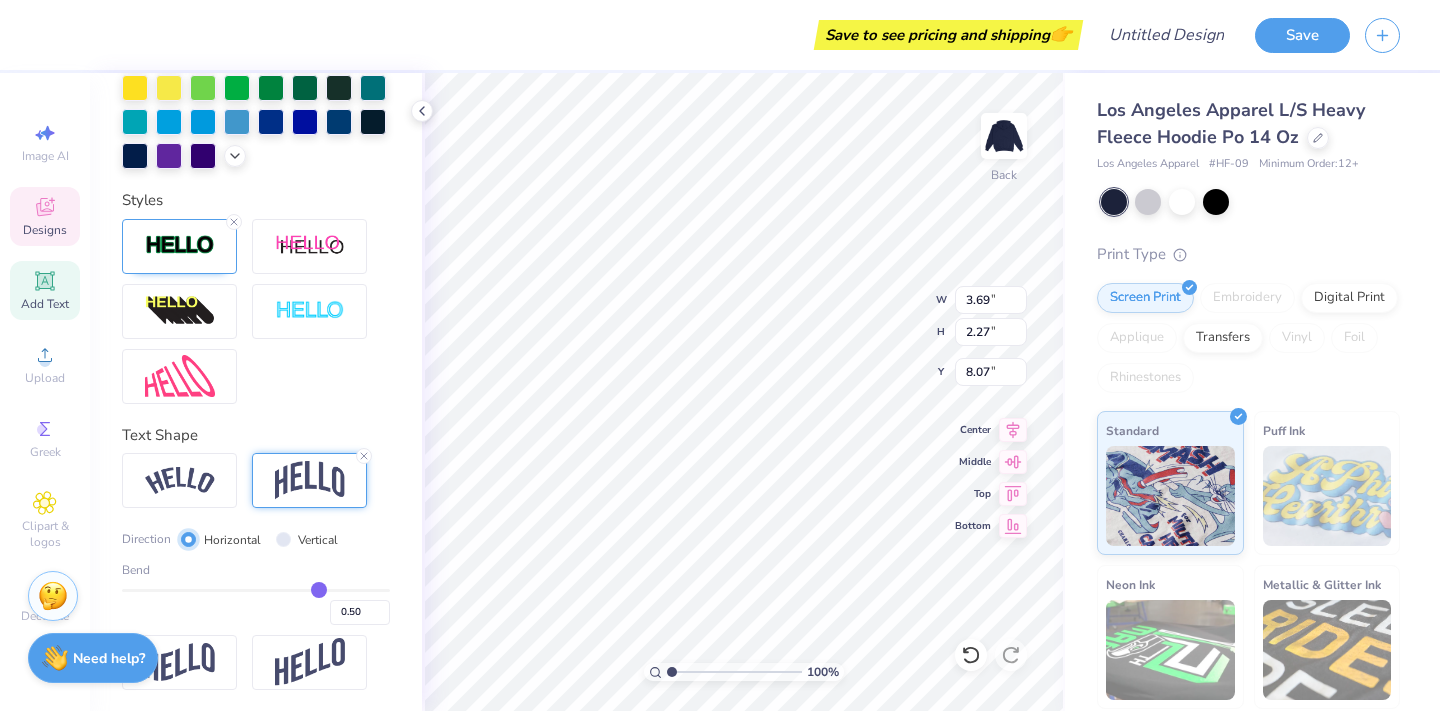 type on "3.47" 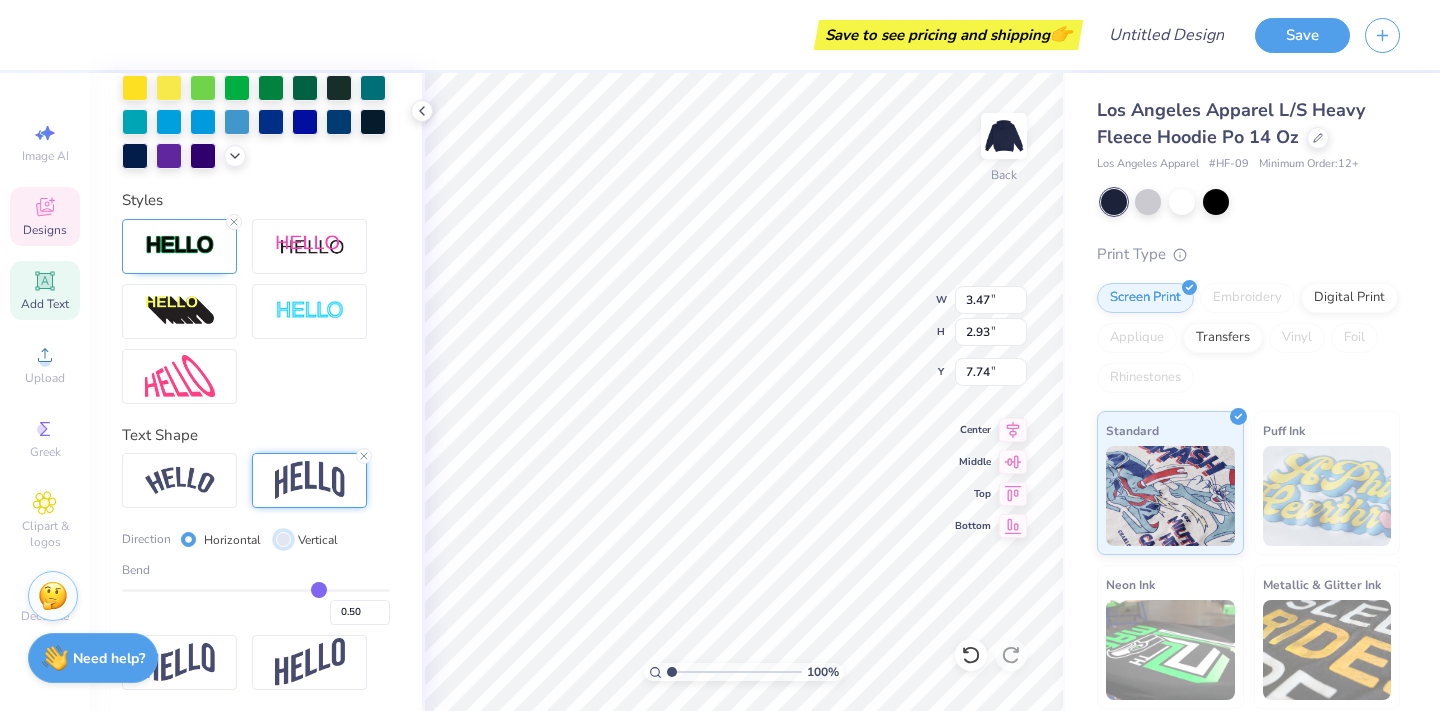 click on "Vertical" at bounding box center [283, 539] 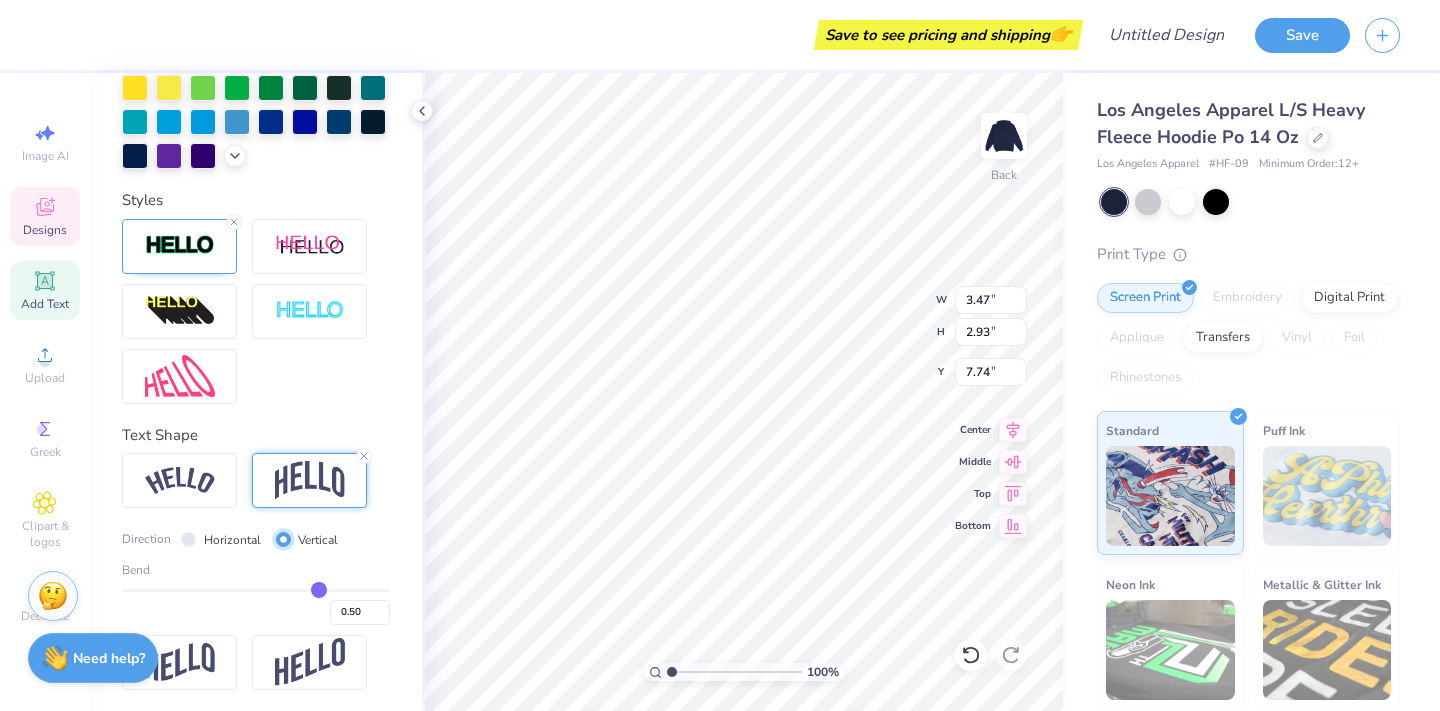 type on "3.69" 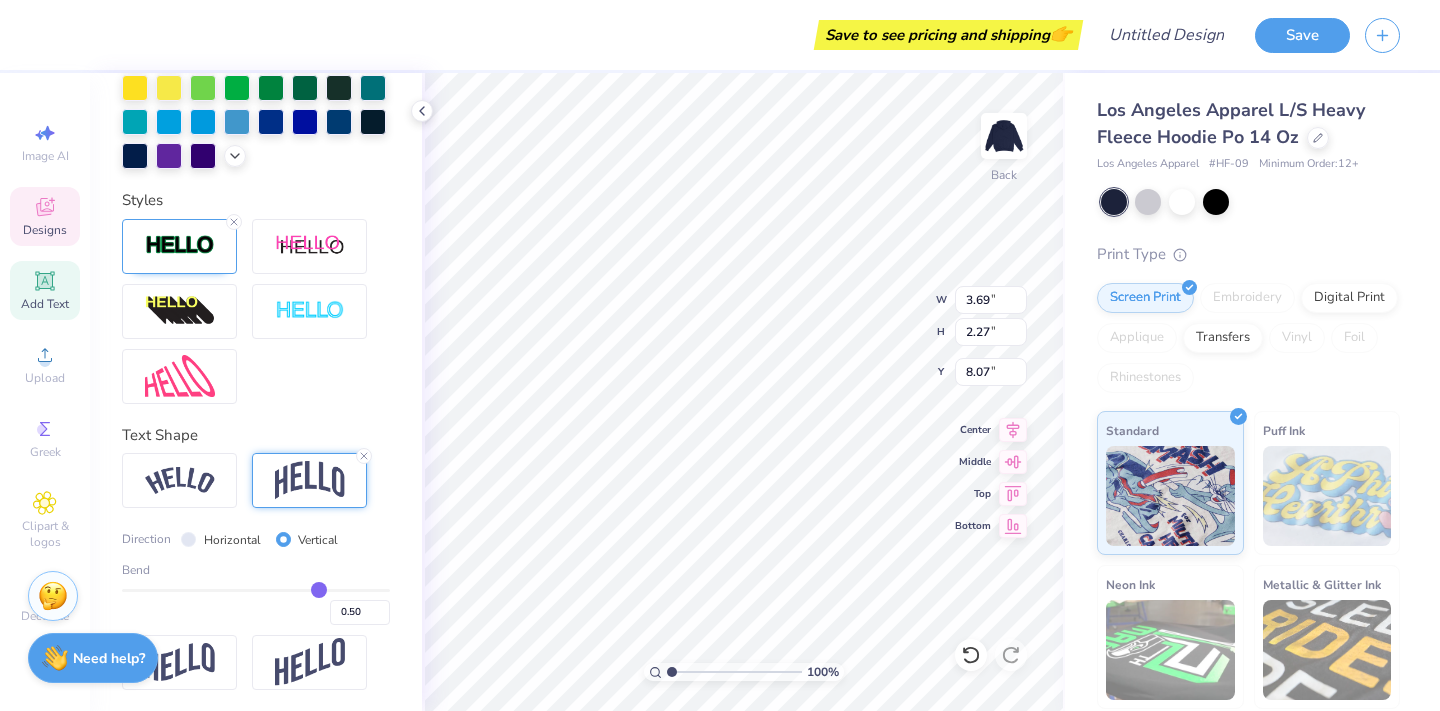 type on "0.48" 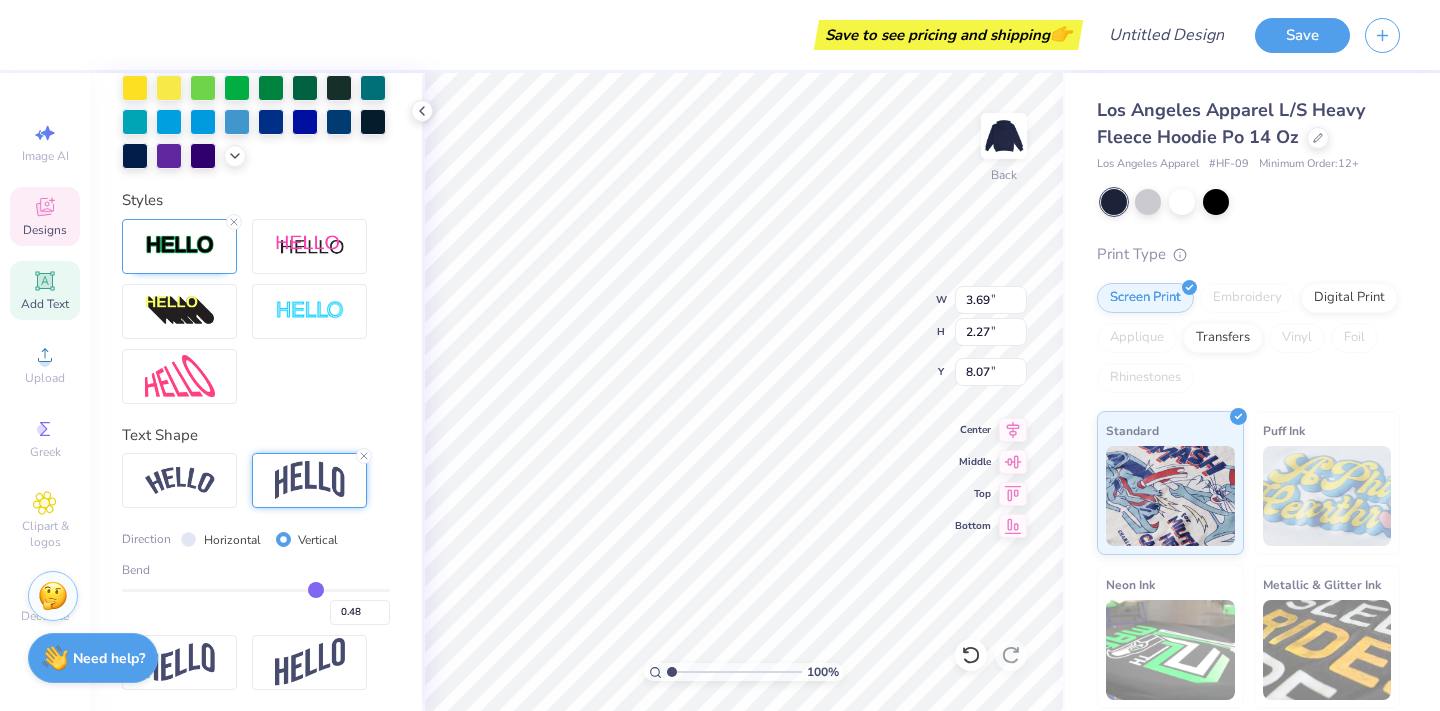 type on "0.45" 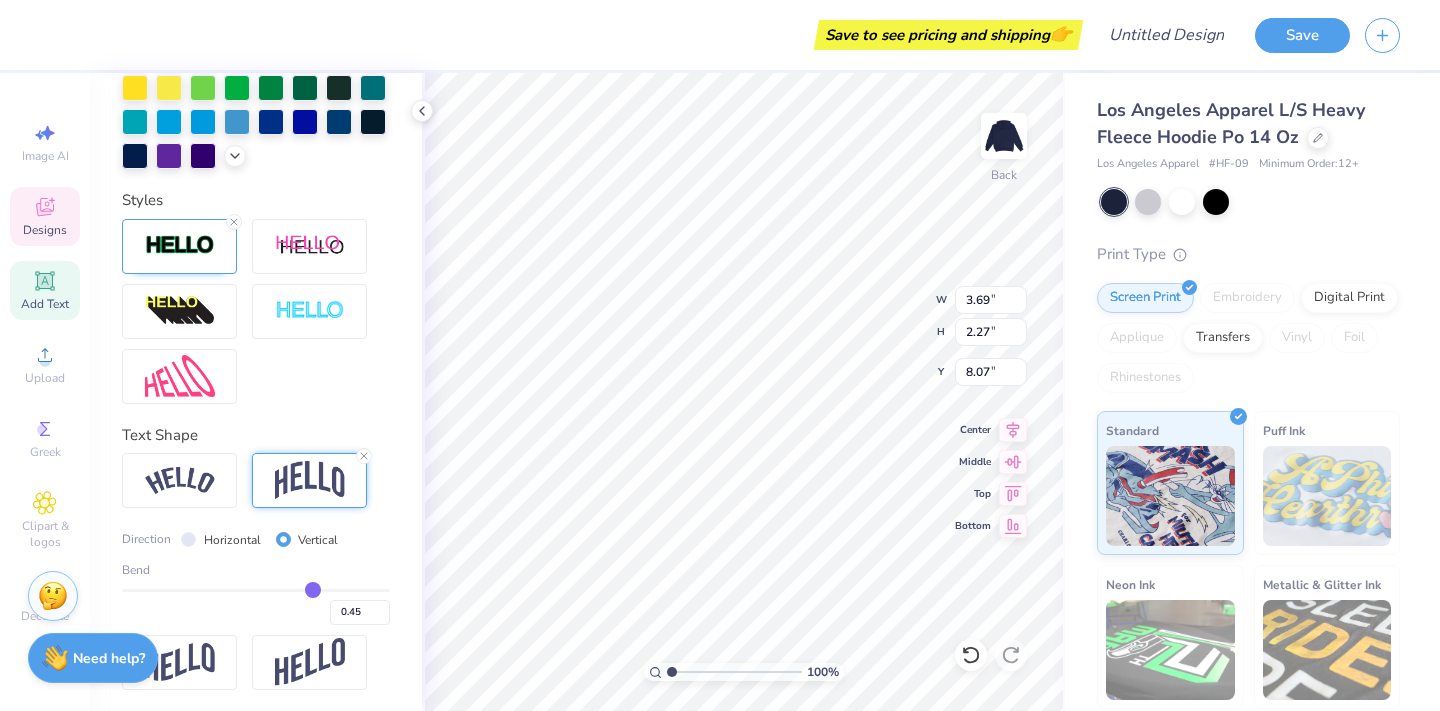 type on "0.43" 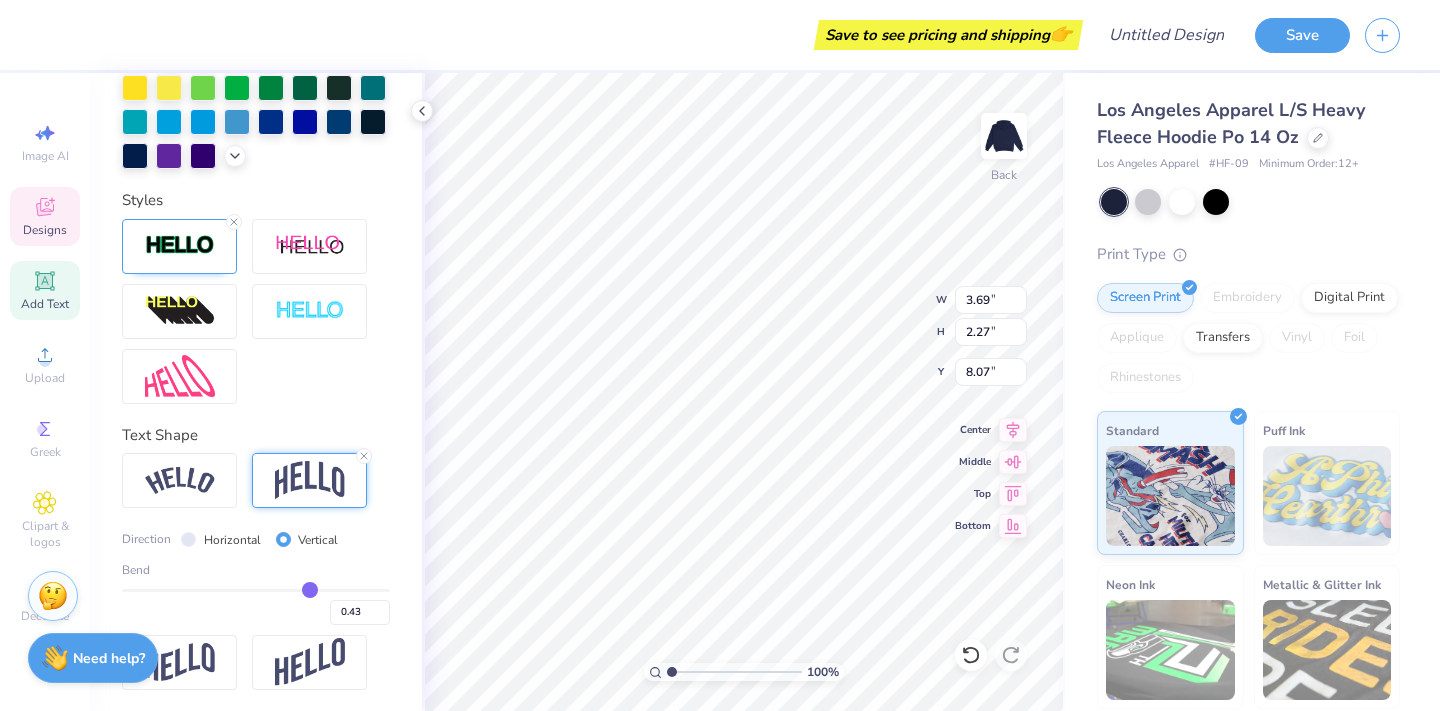 type on "0.41" 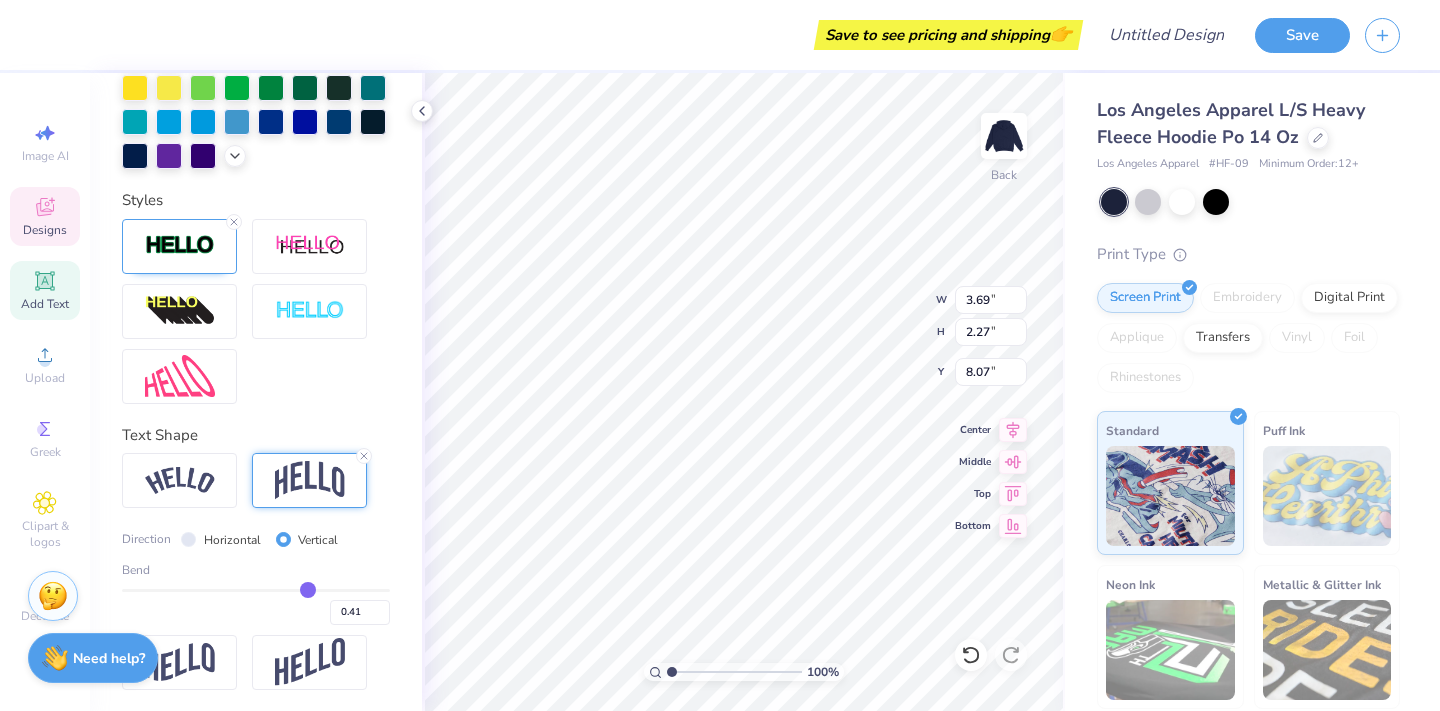 type on "0.39" 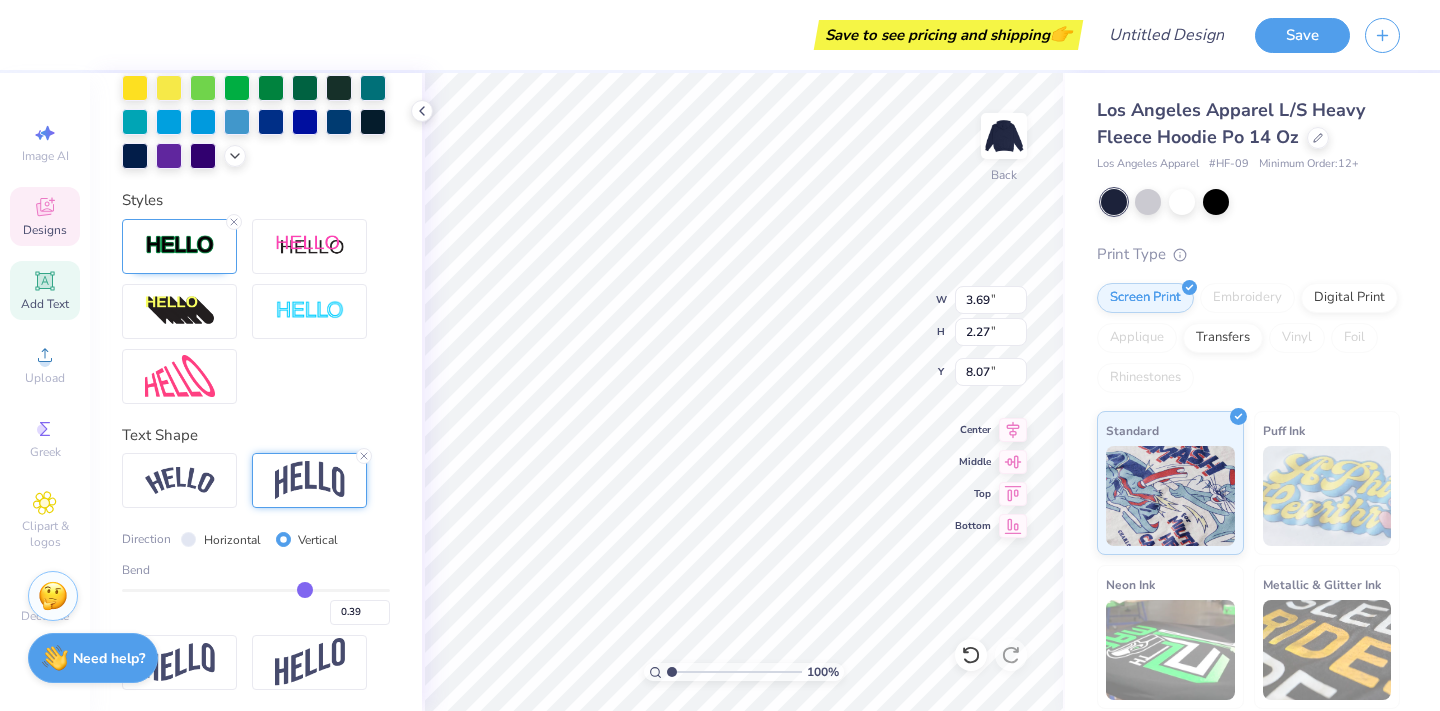 type on "0.36" 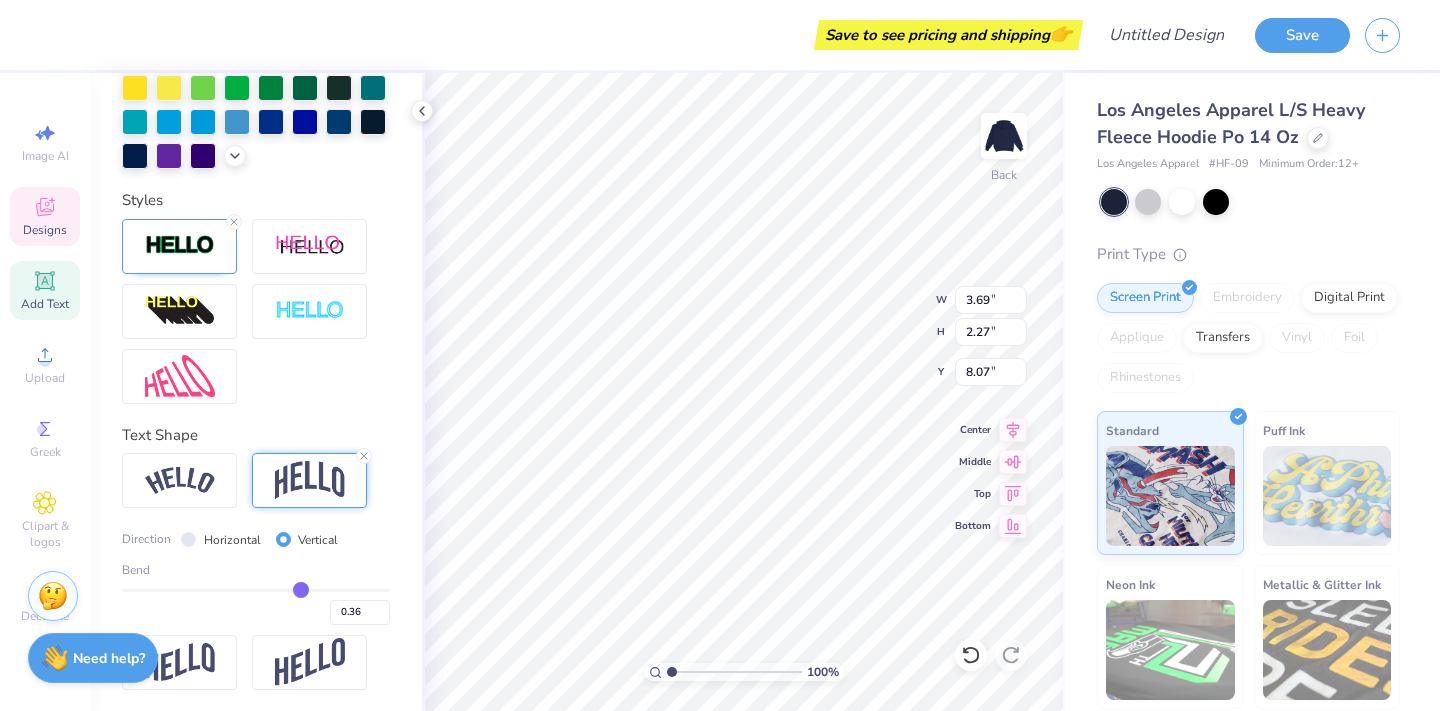 type on "0.34" 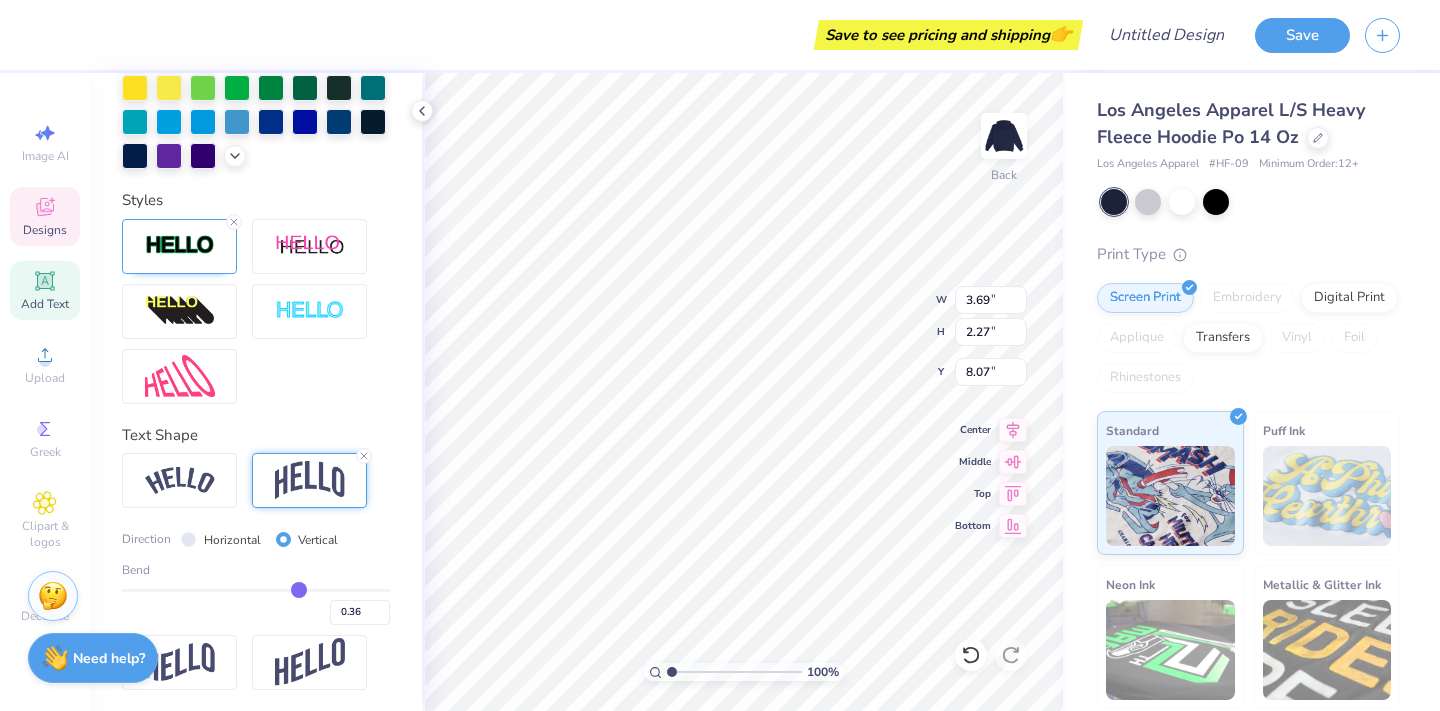 type on "0.34" 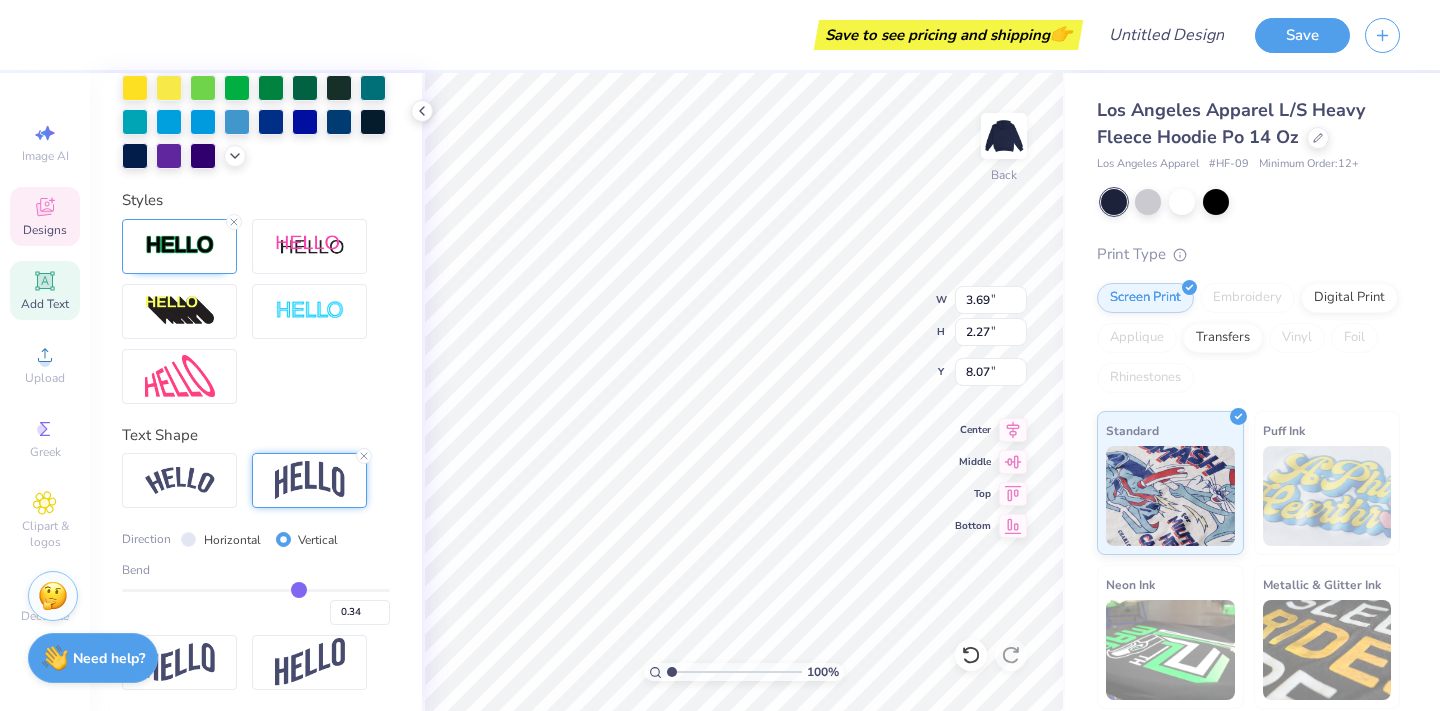 type on "0.32" 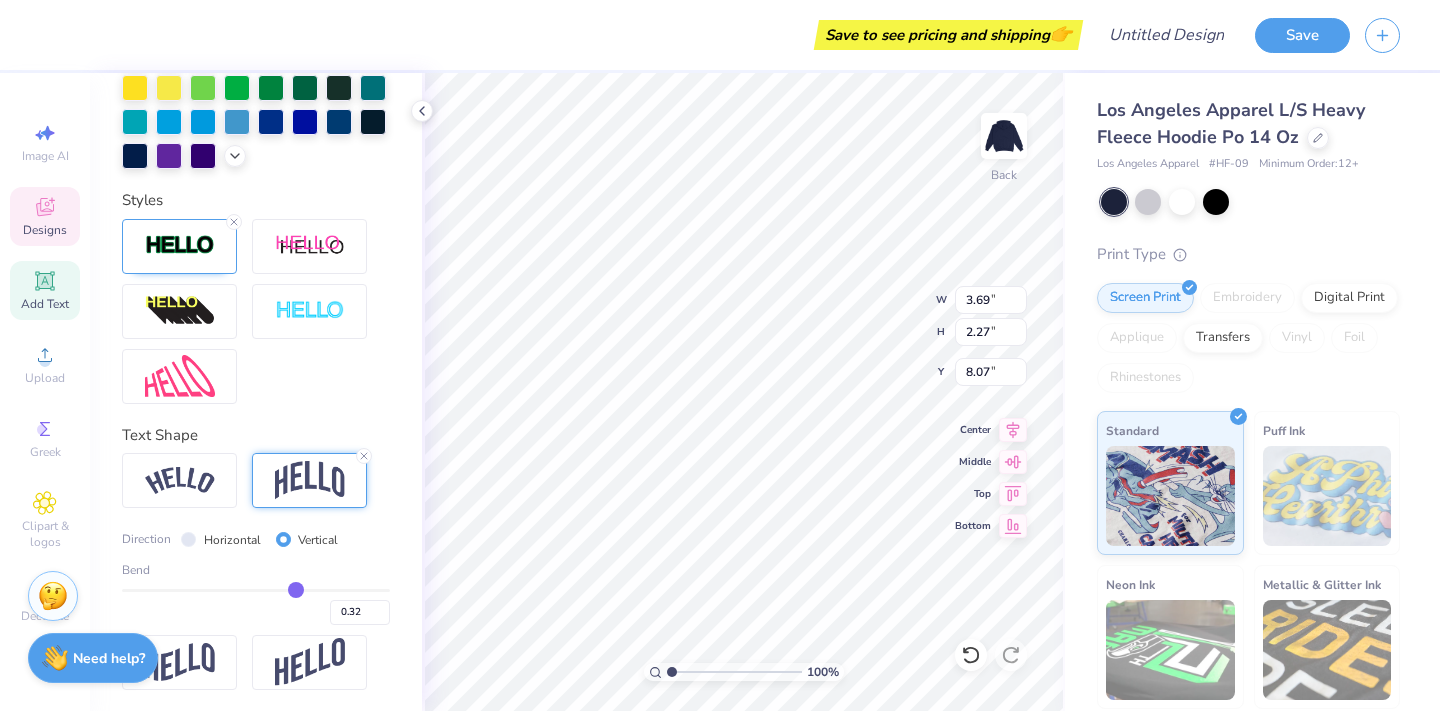 type on "0.3" 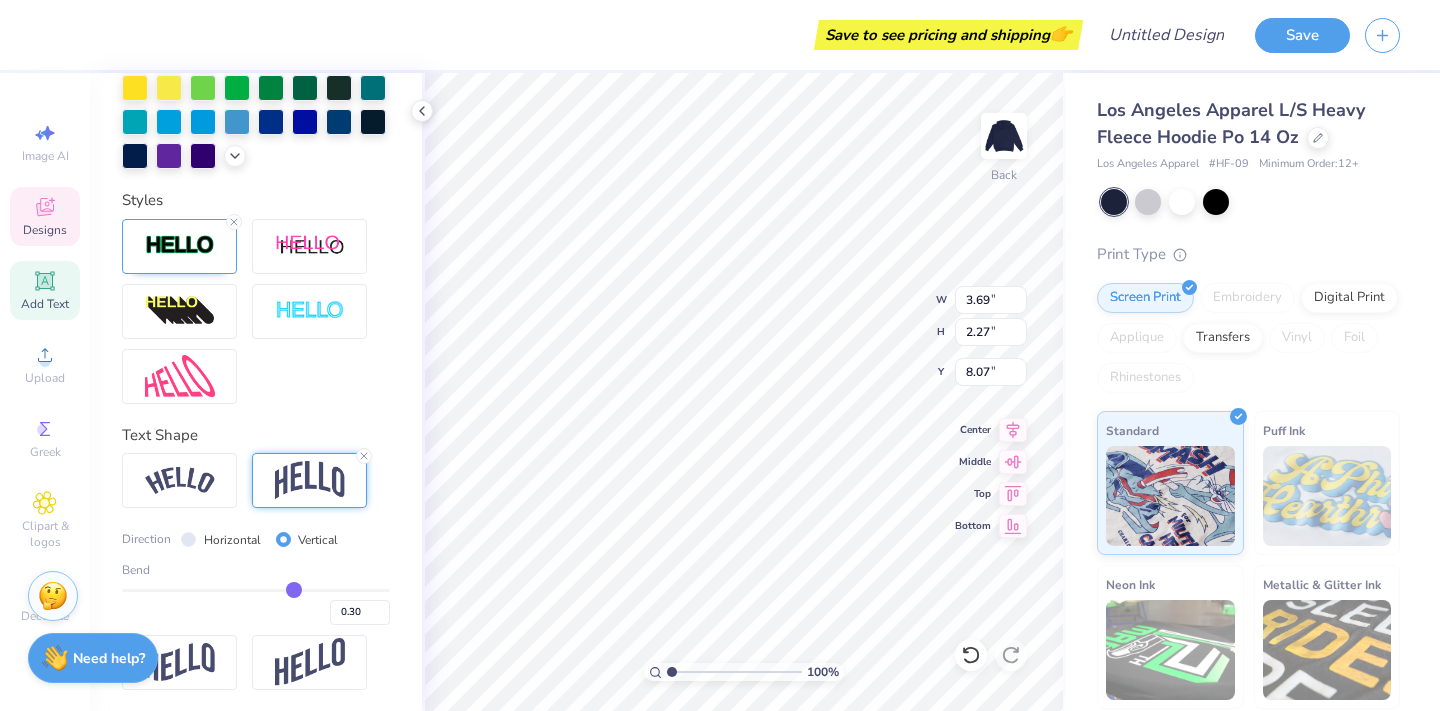 type on "0.29" 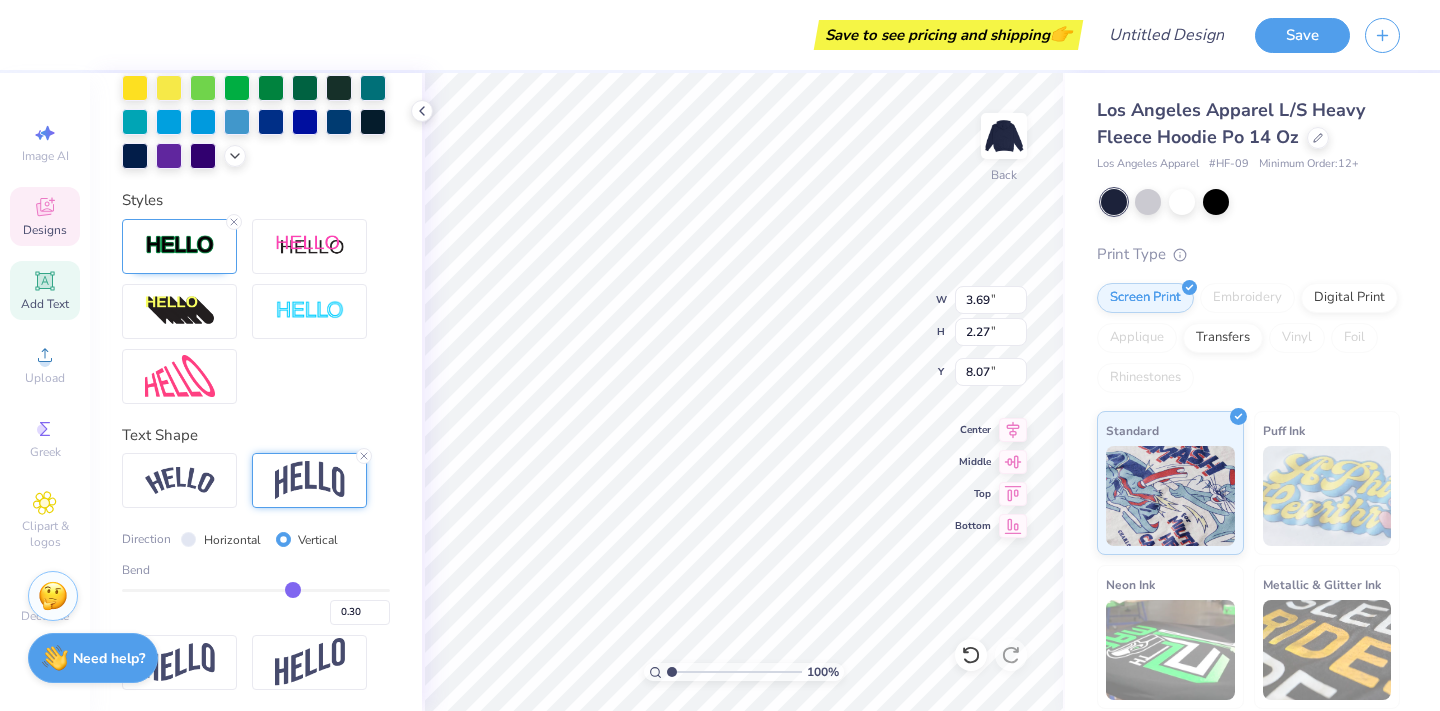 type on "0.29" 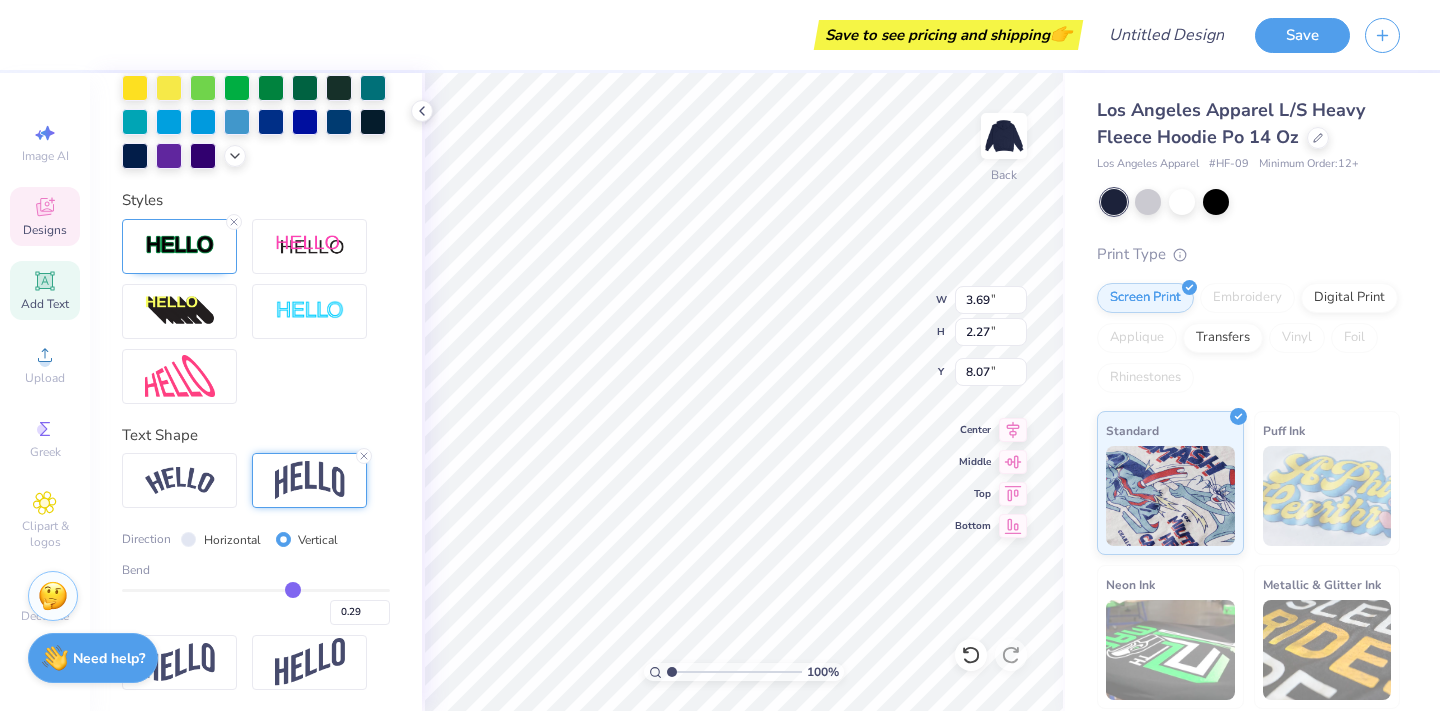 type on "0.28" 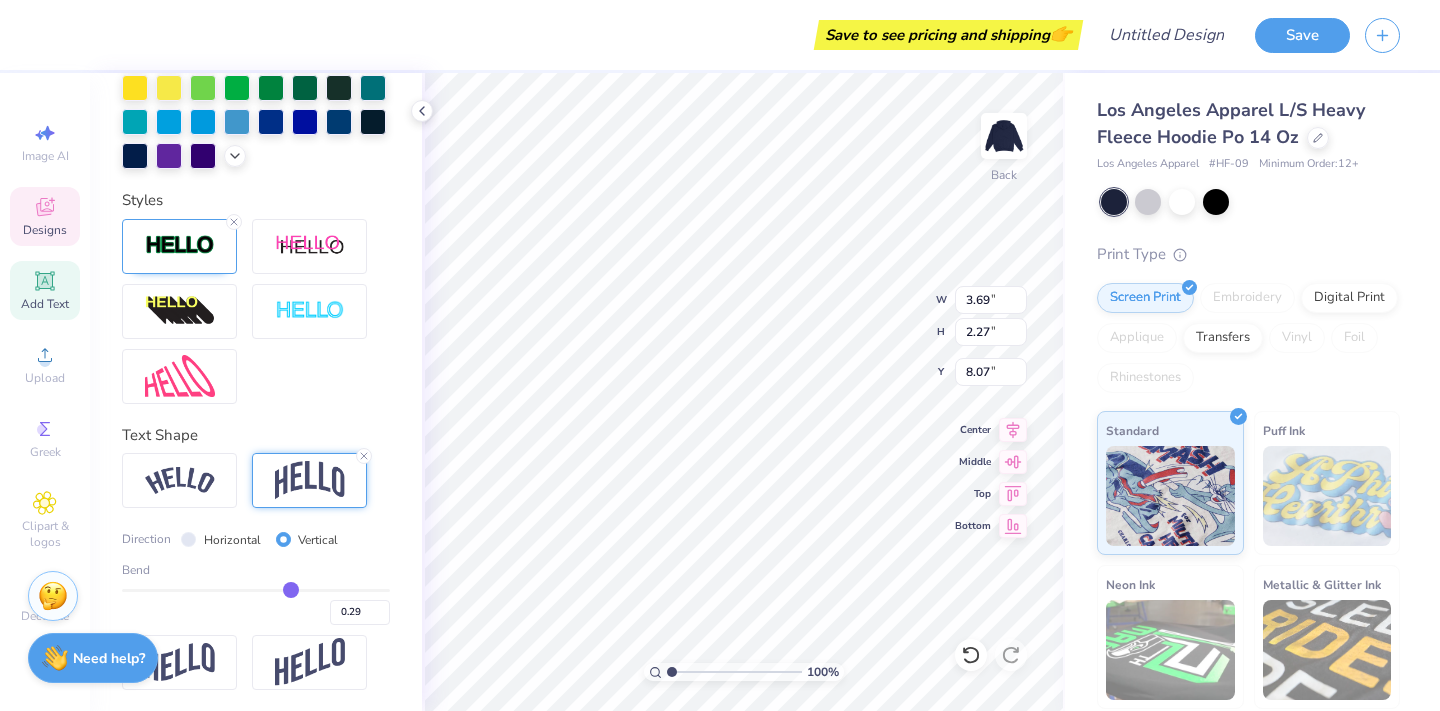 type on "0.28" 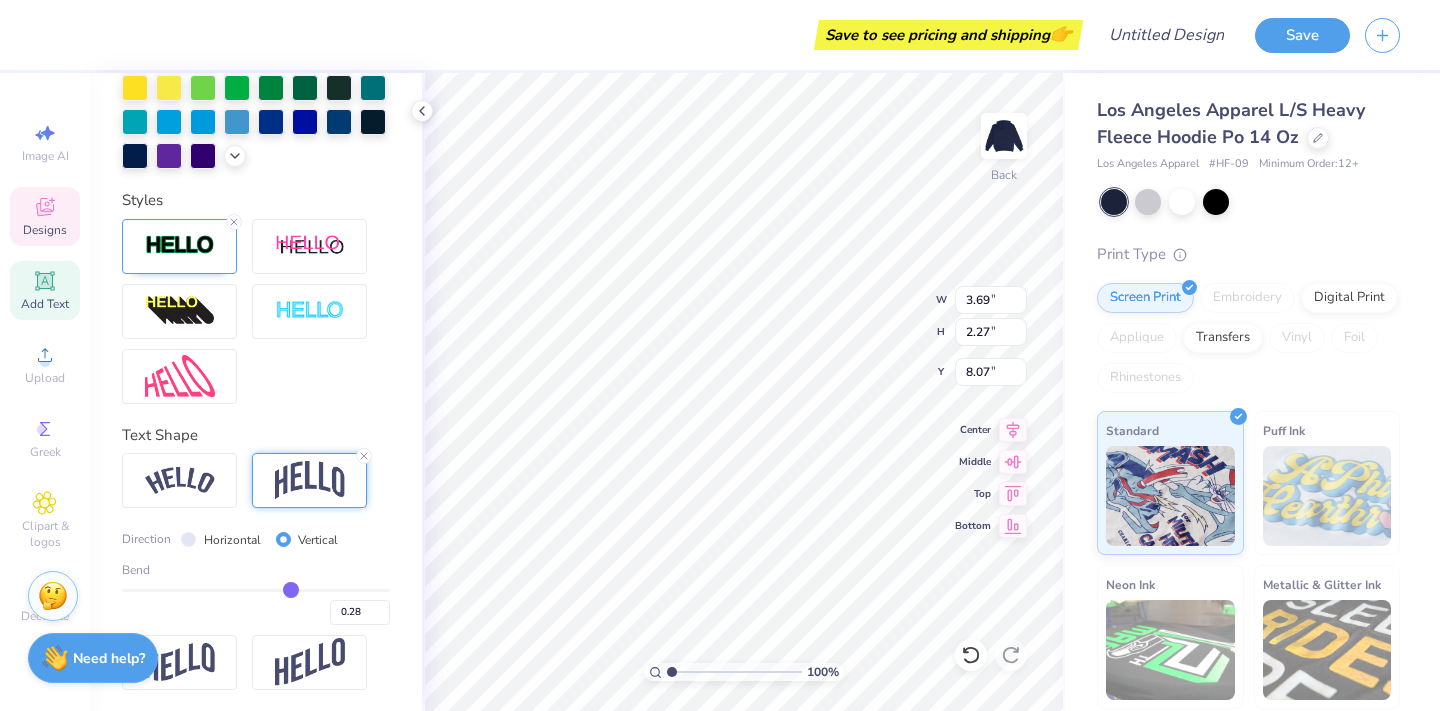 type on "0.27" 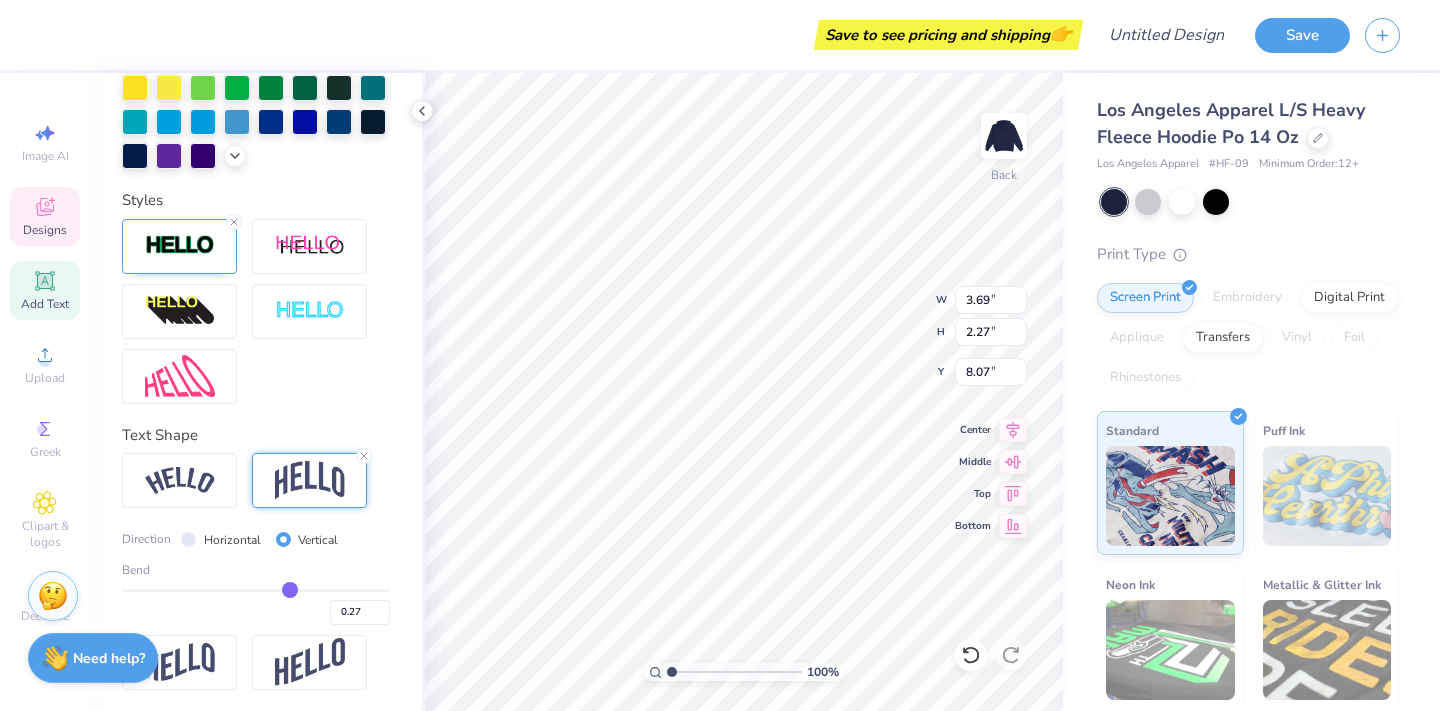 type on "0.26" 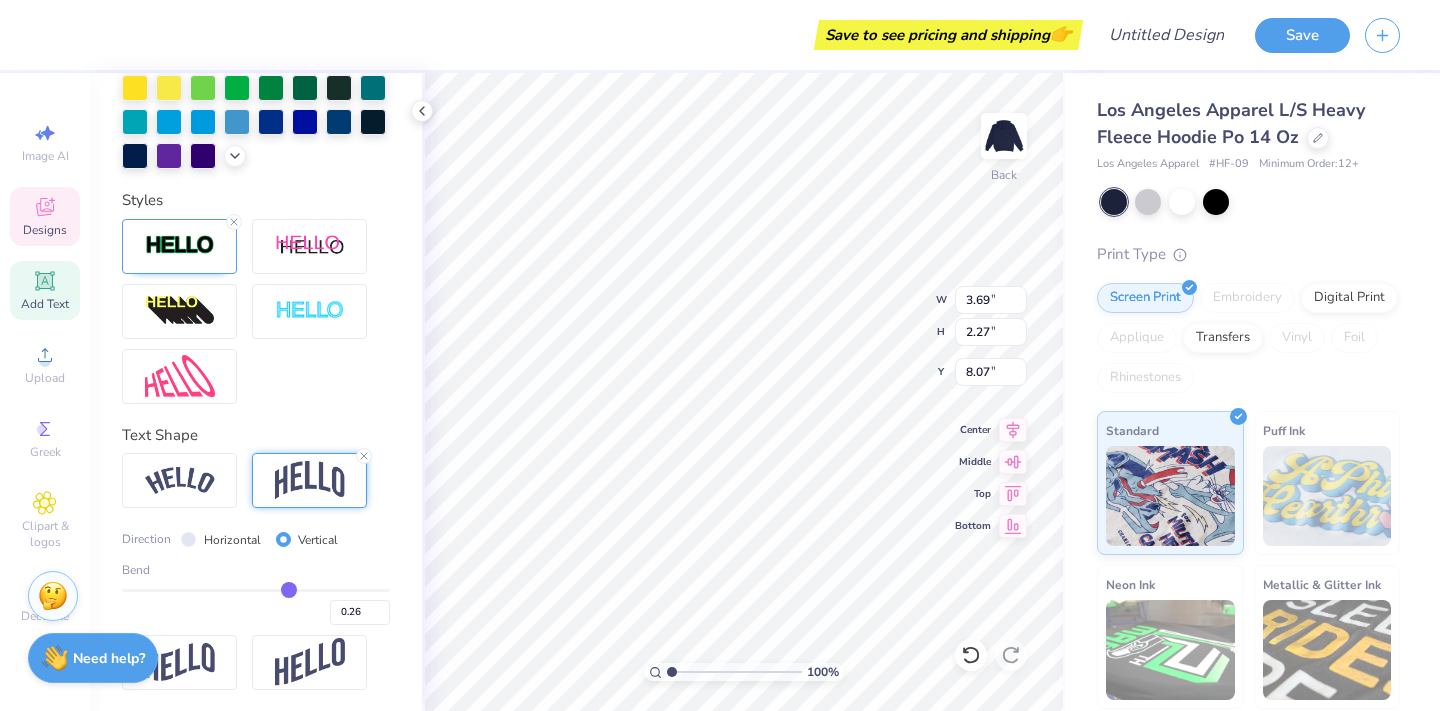 type on "0.25" 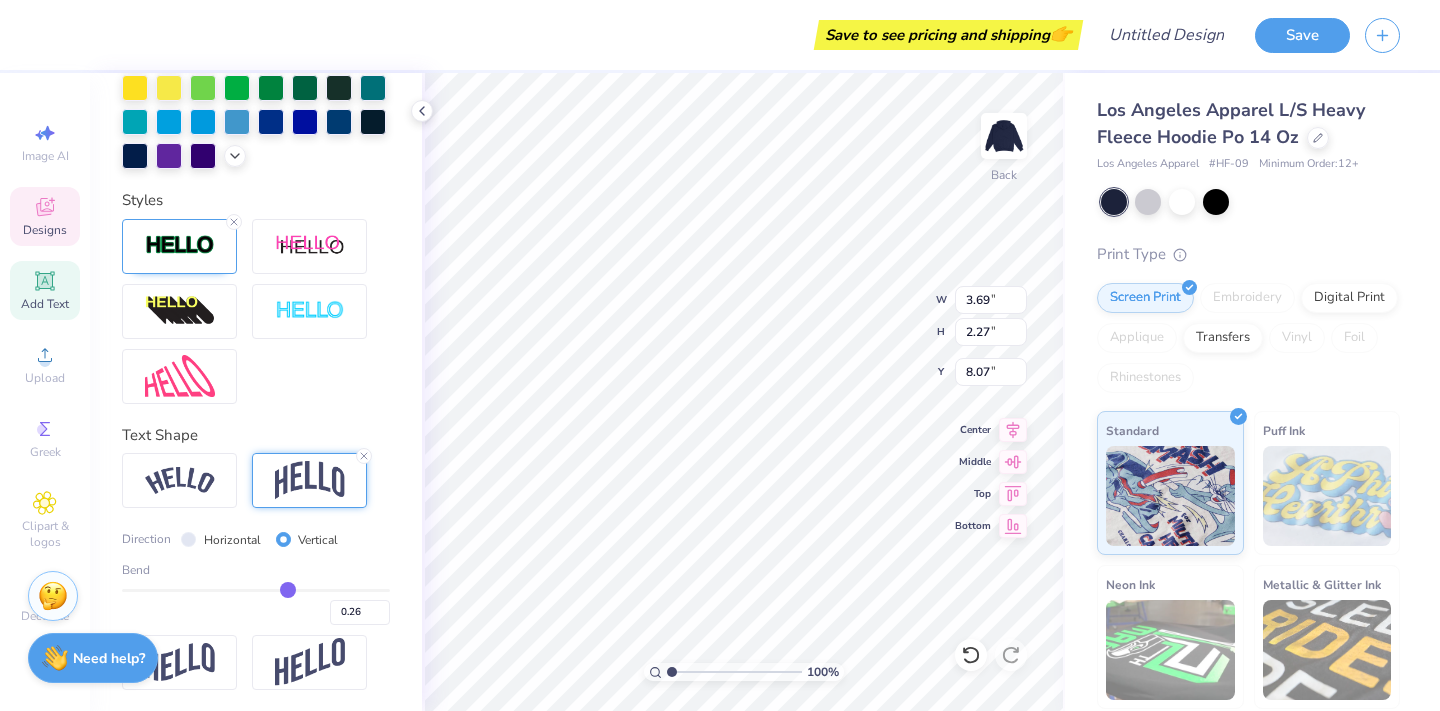 type on "0.25" 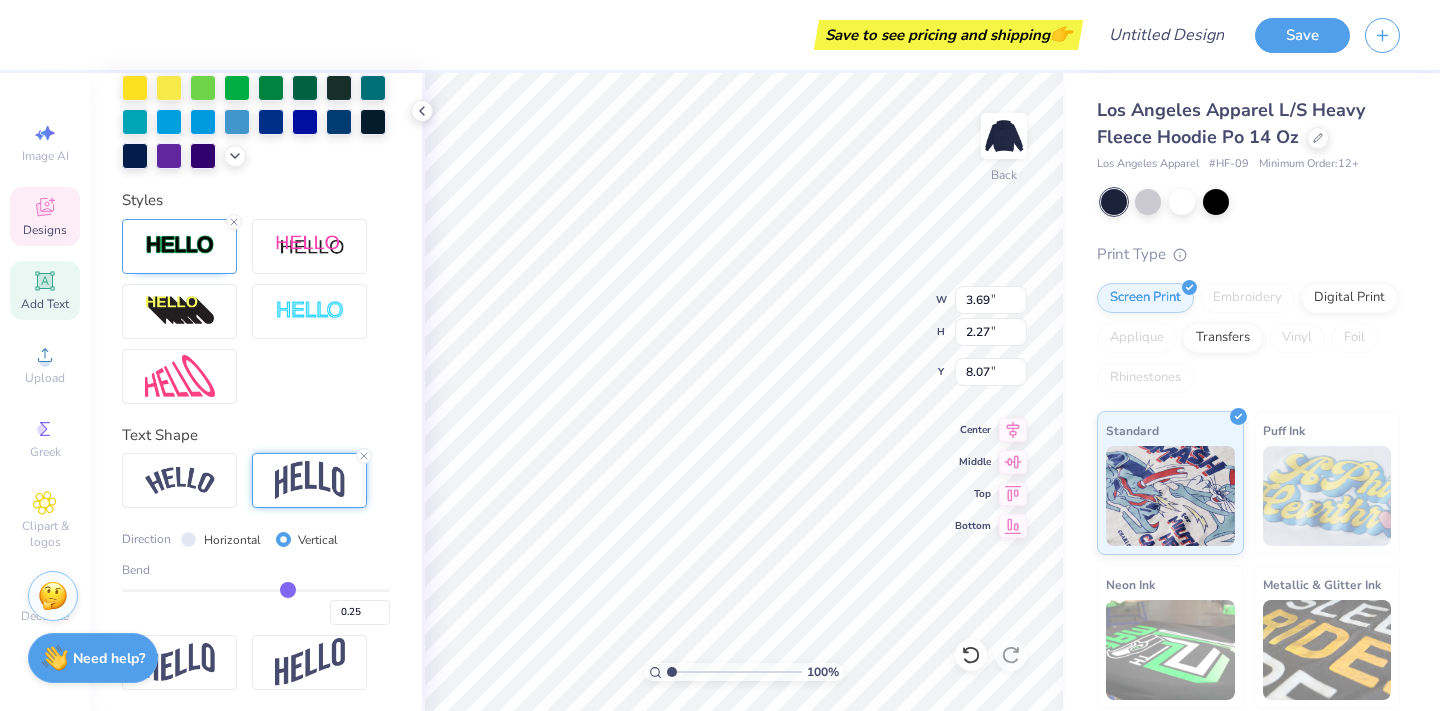type on "0.23" 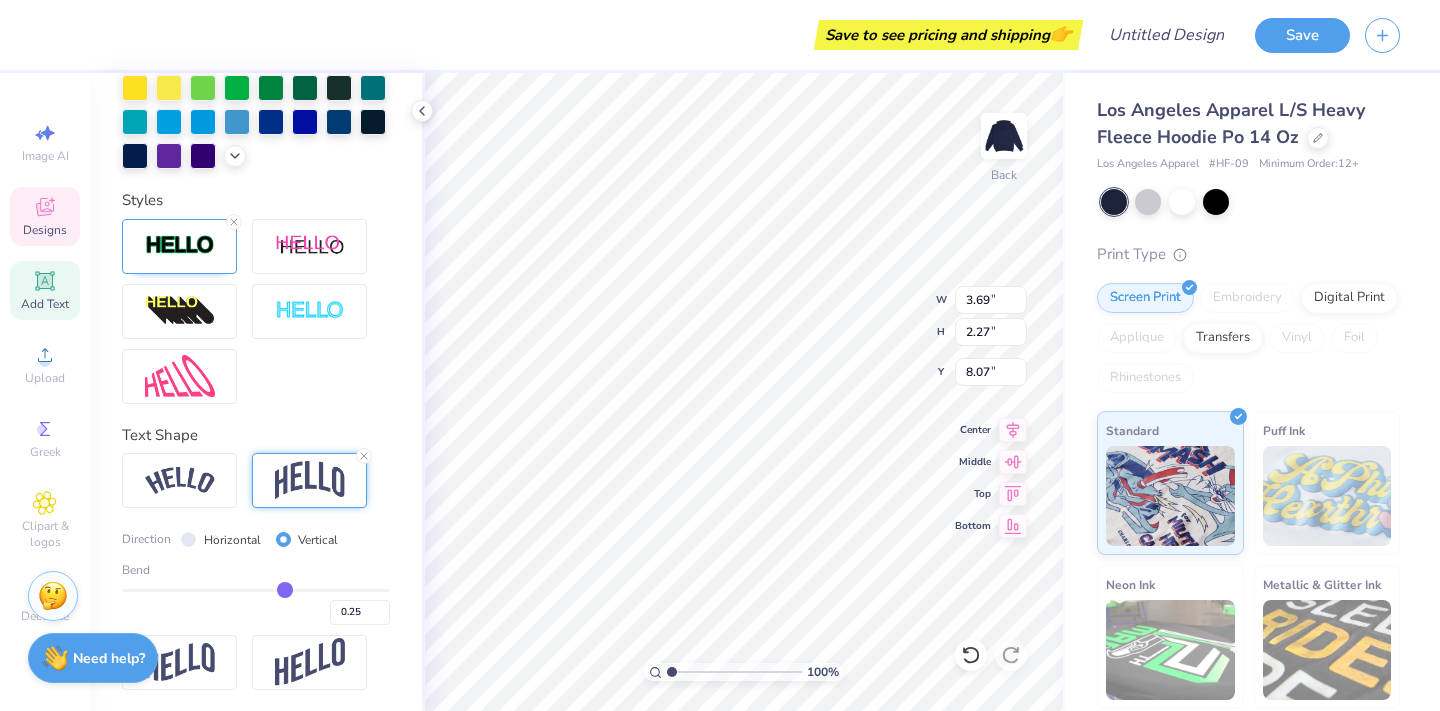 type on "0.23" 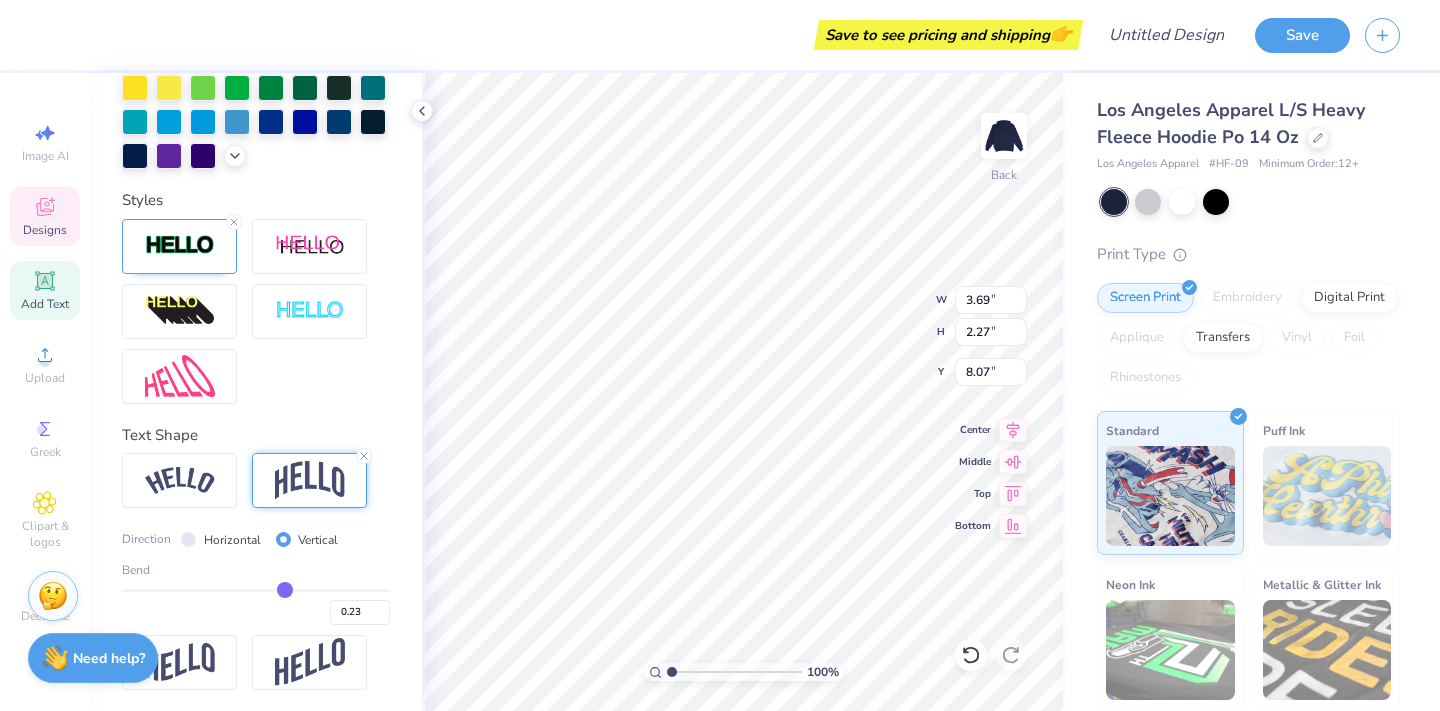 type on "0.22" 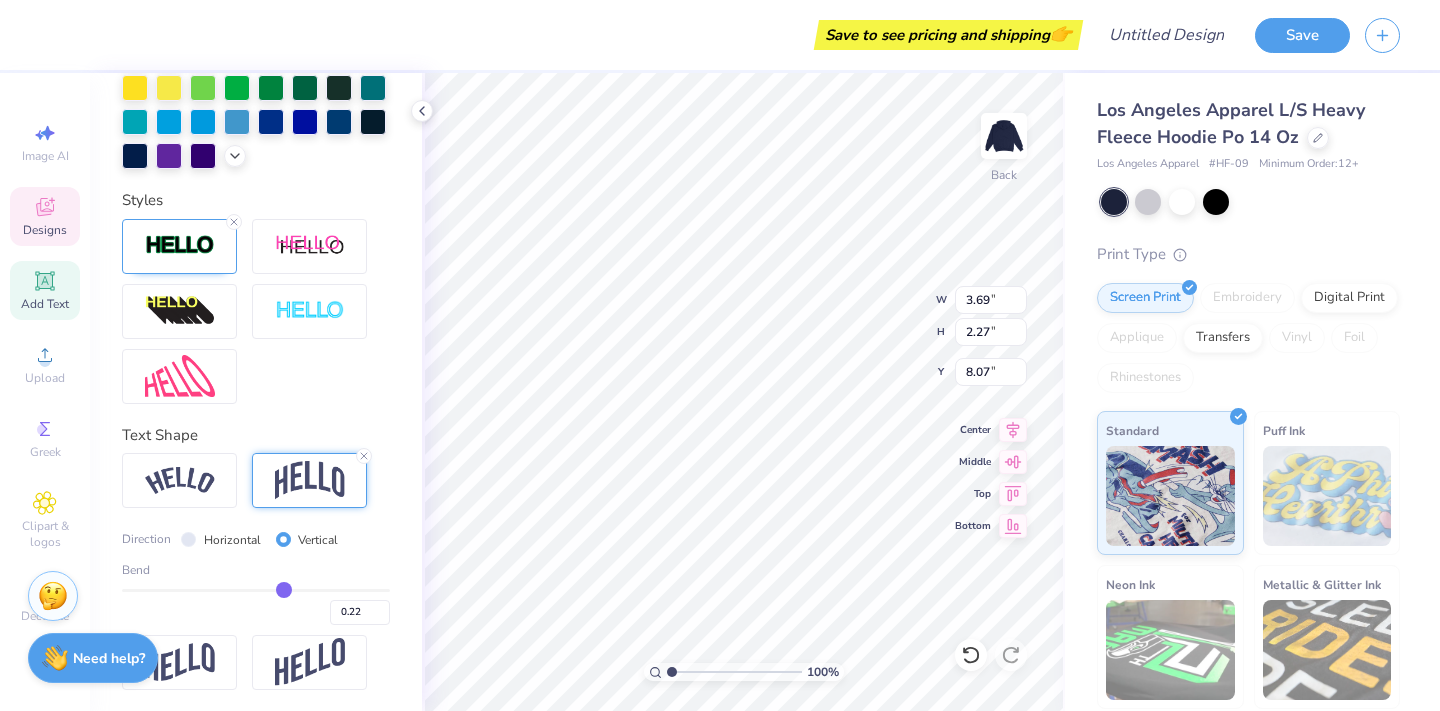 type on "0.21" 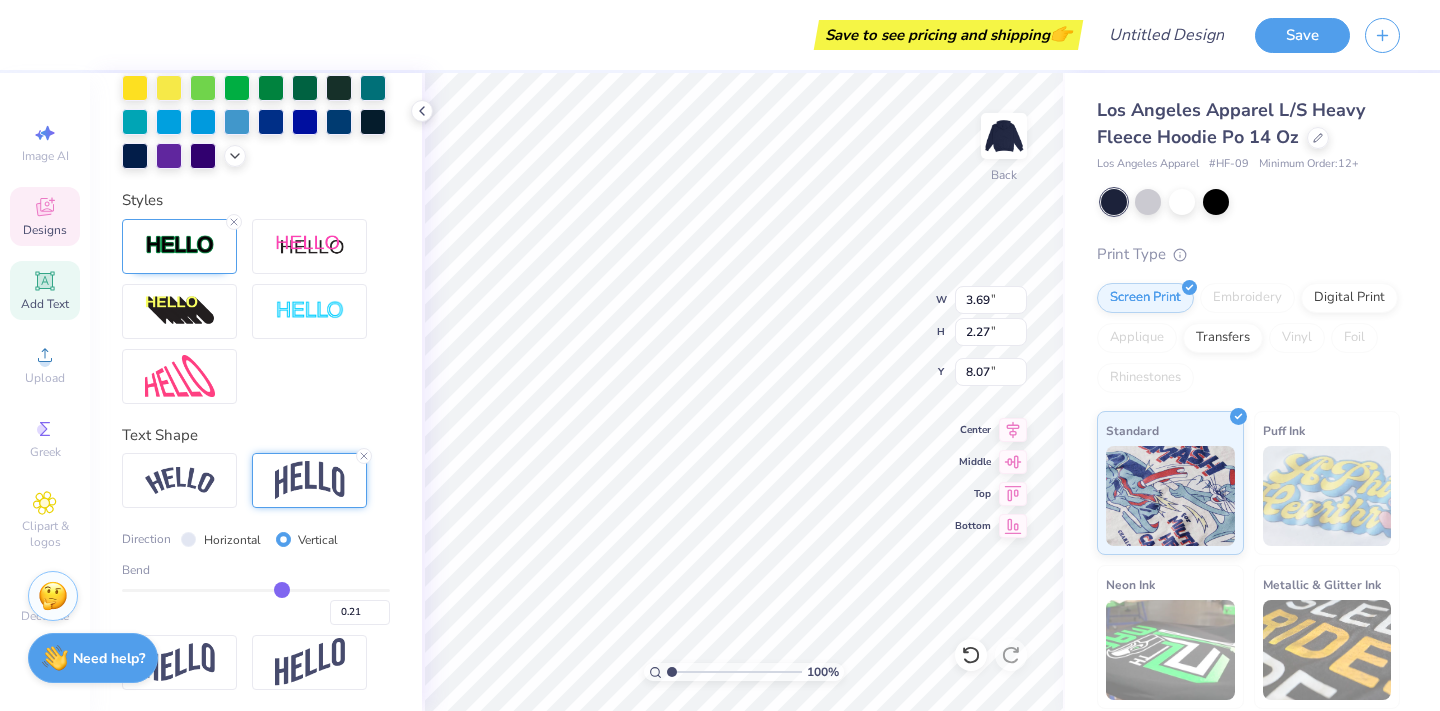 type on "0.2" 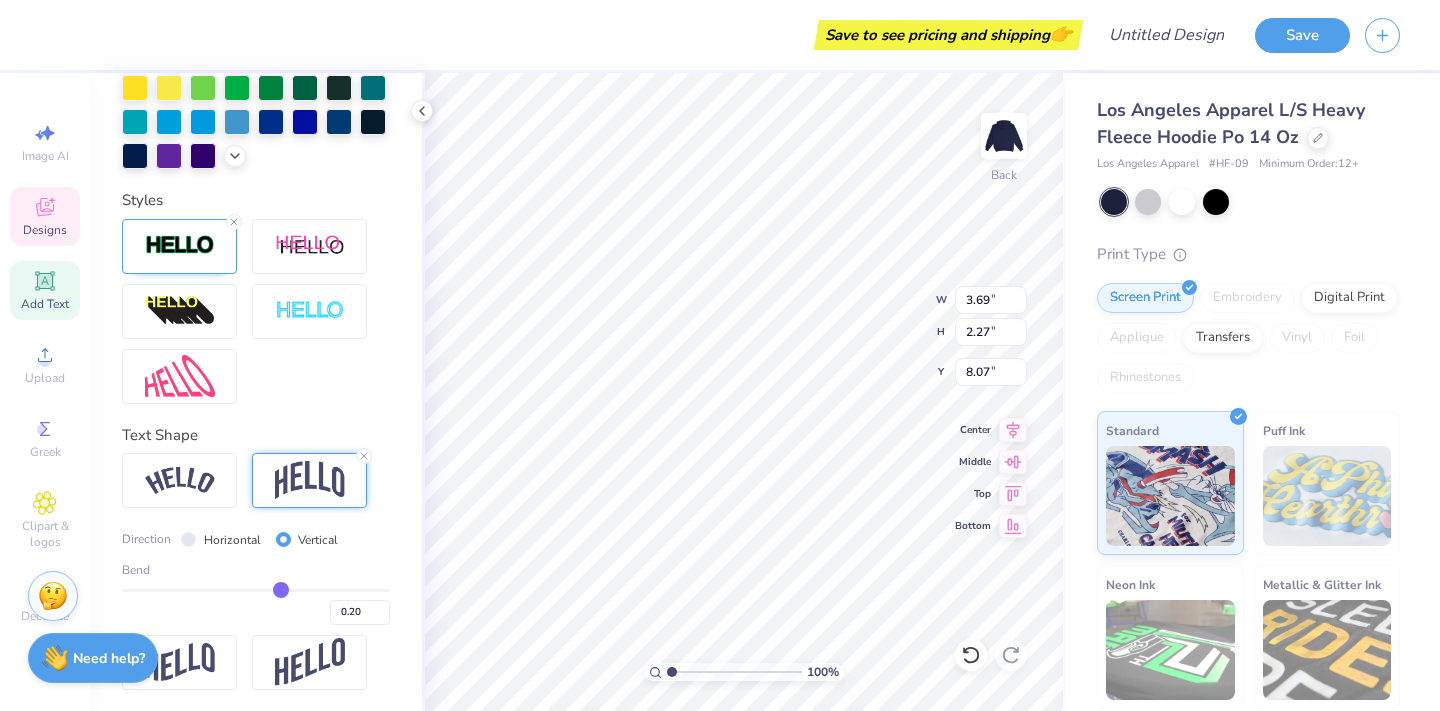 type on "0.19" 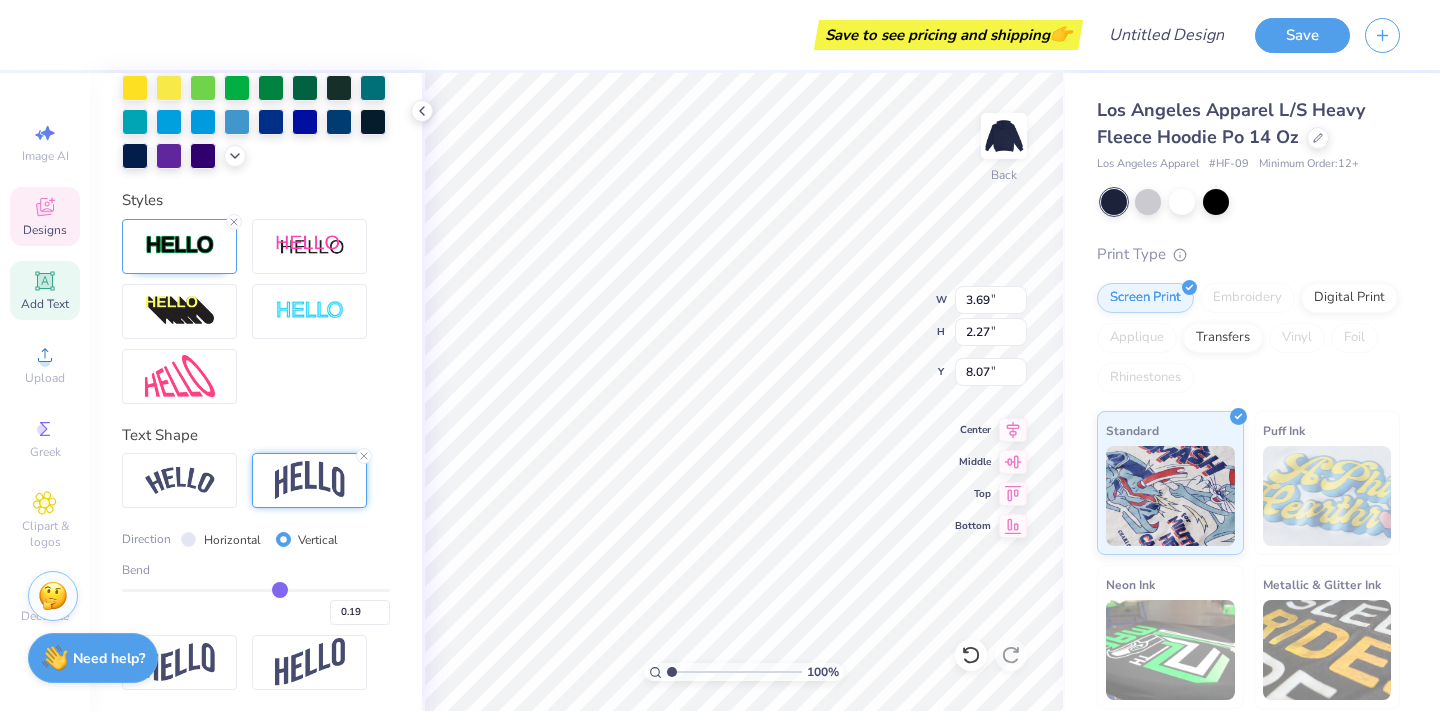 type on "0.18" 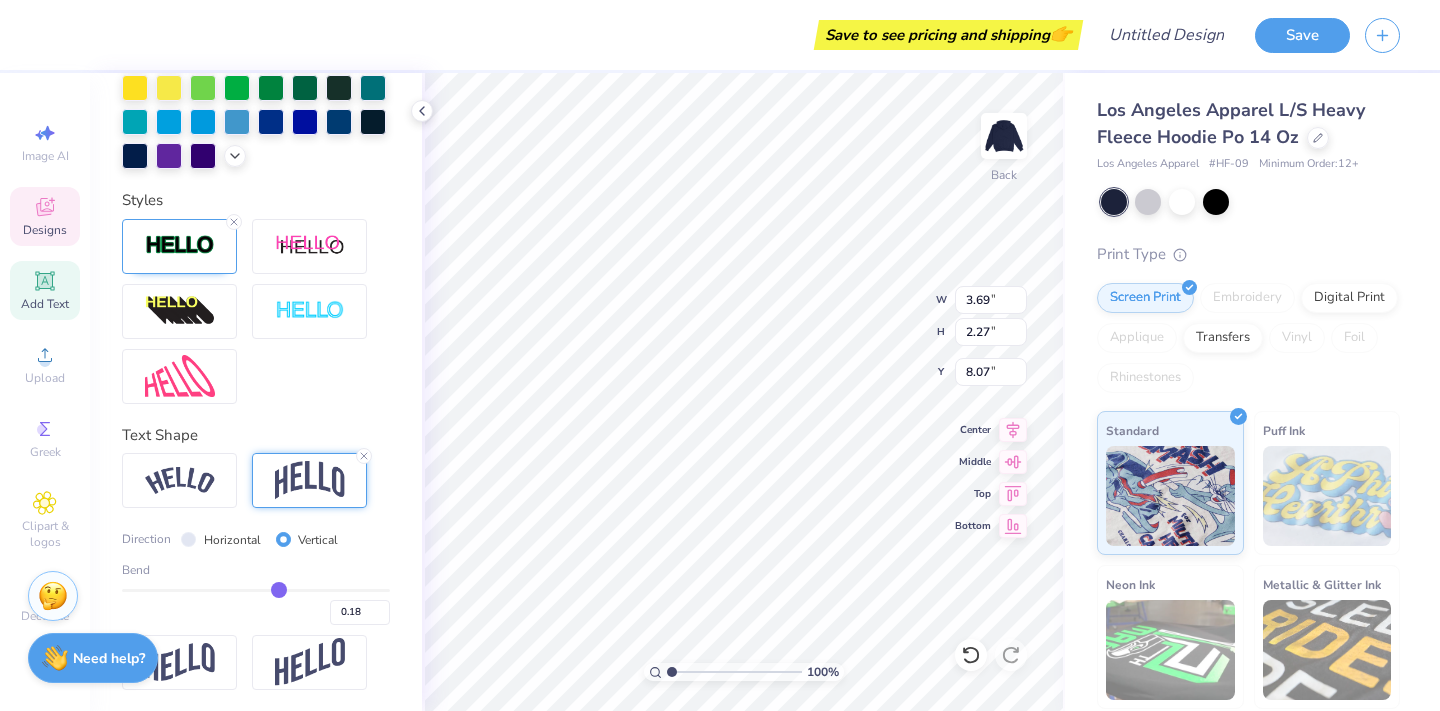 type on "0.17" 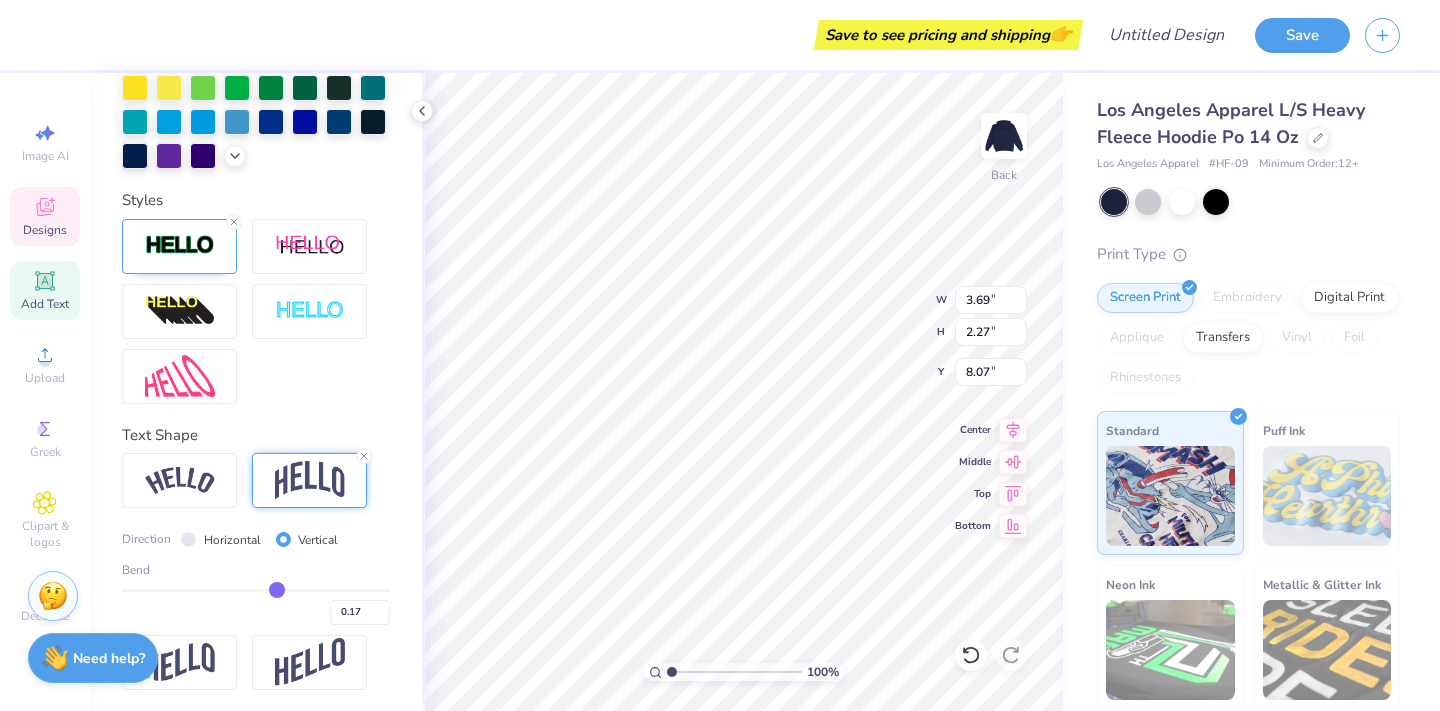 type on "0.16" 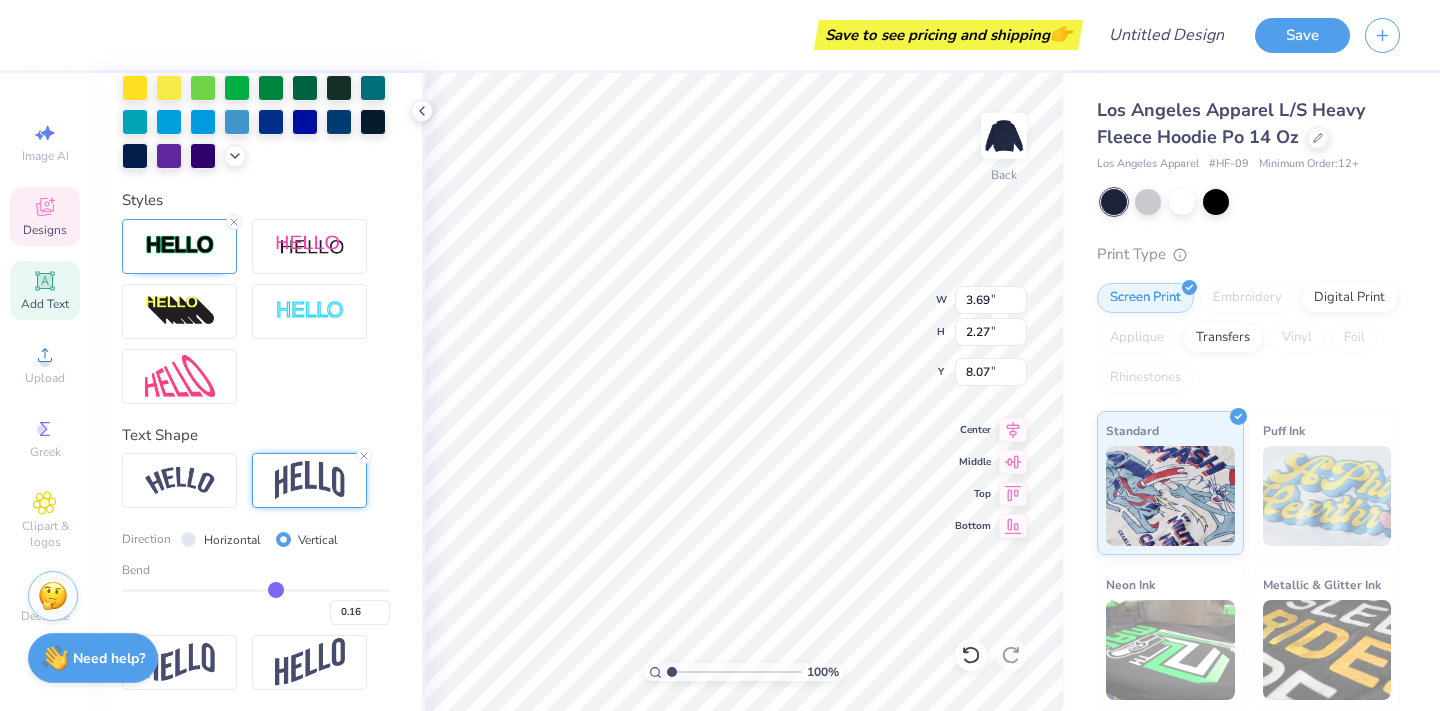 type on "0.15" 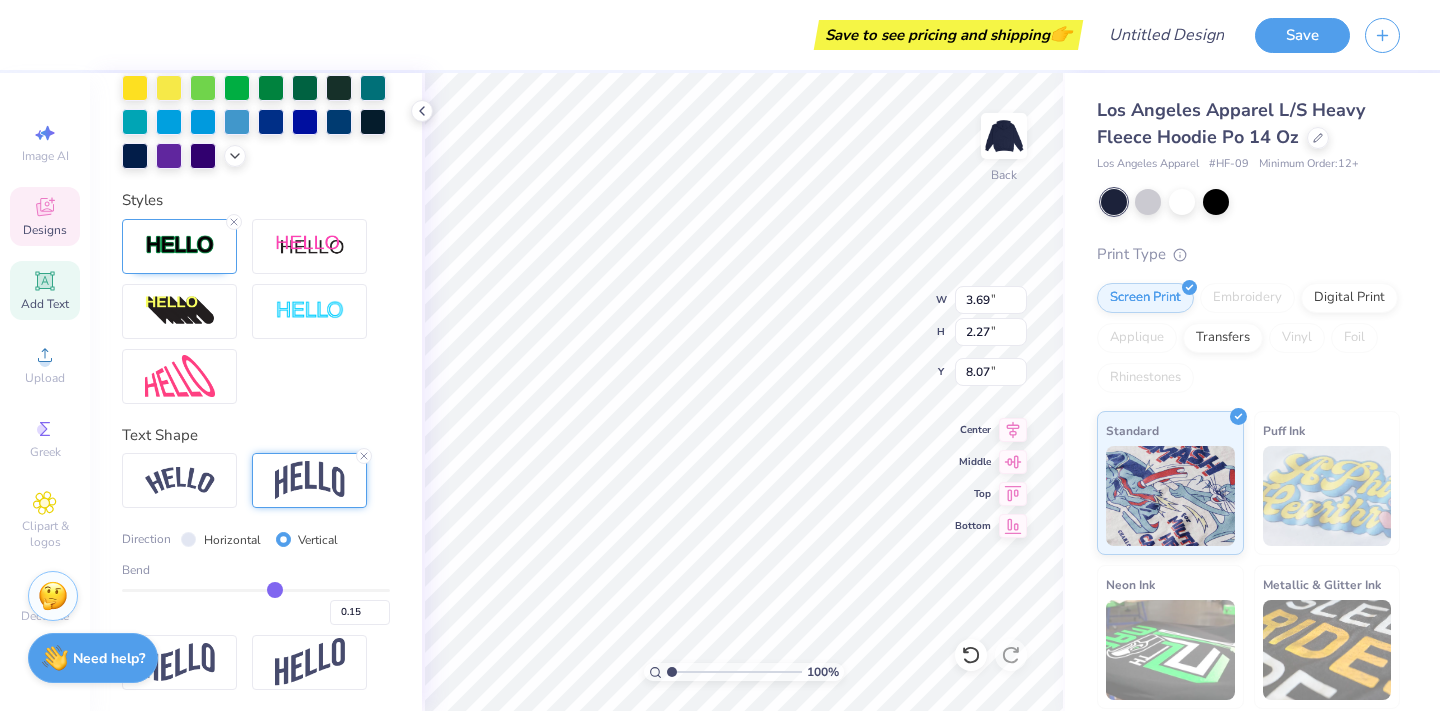 type on "0.14" 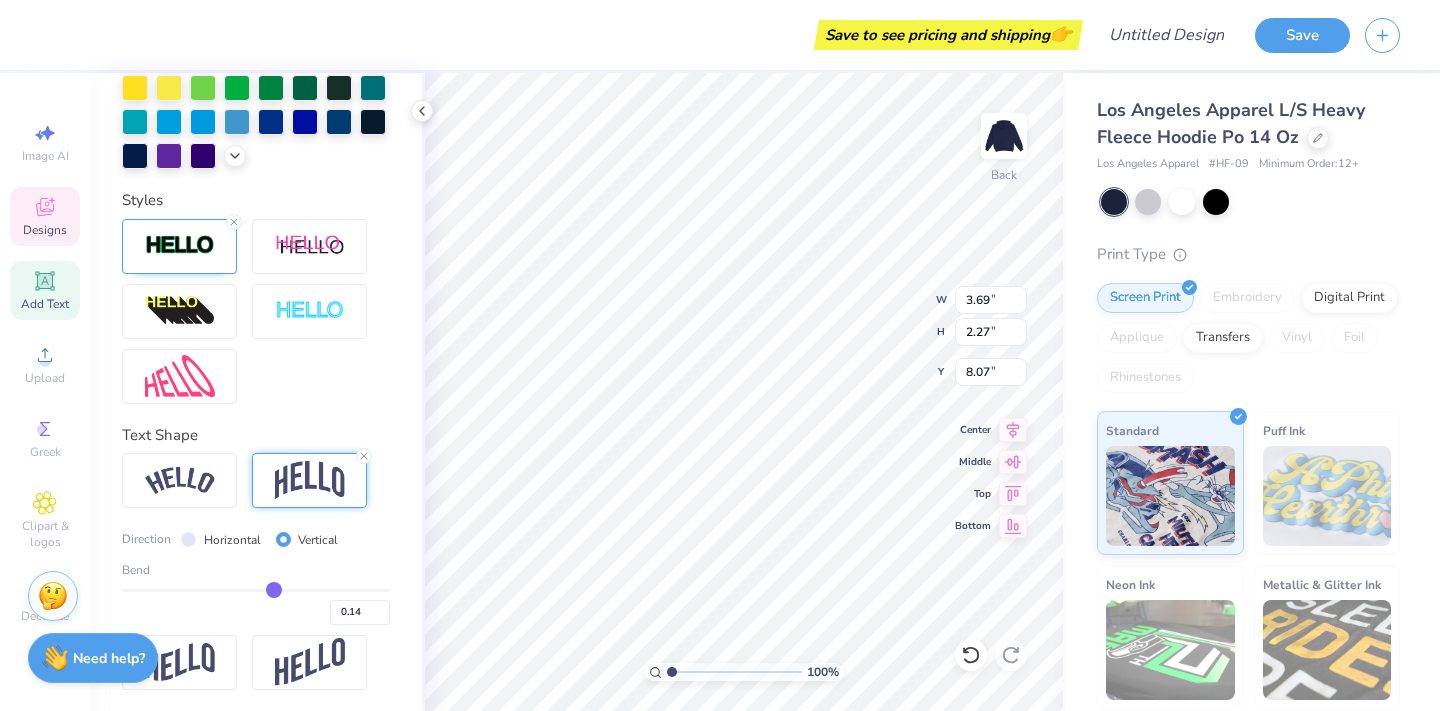 type on "0.13" 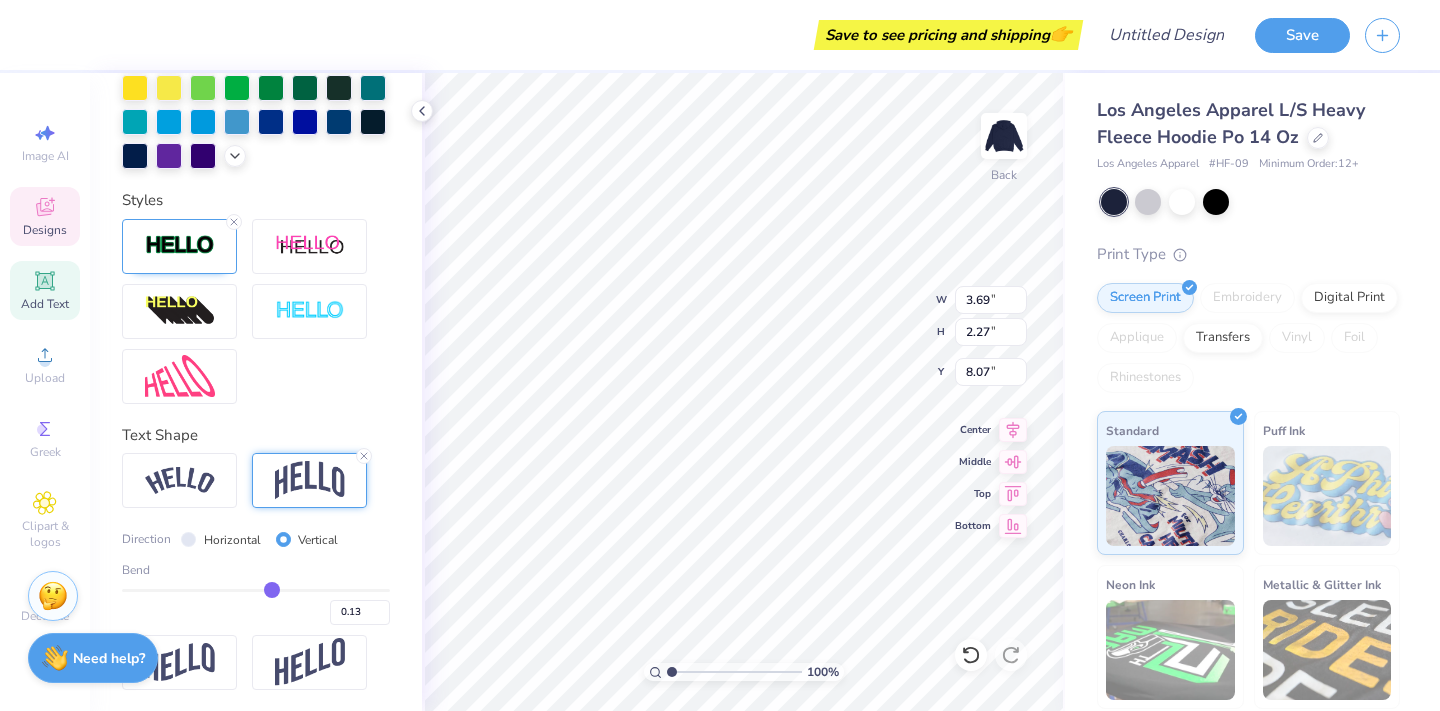 type on "0.12" 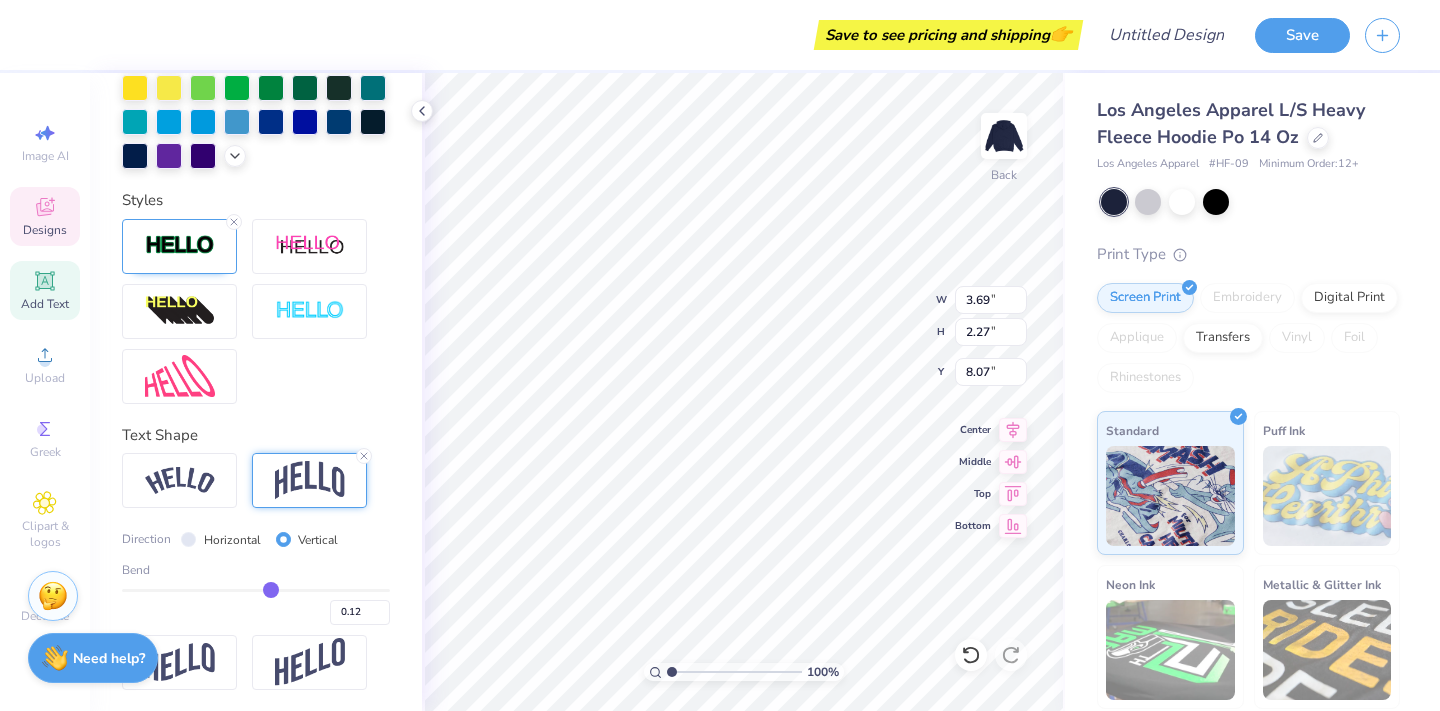 drag, startPoint x: 316, startPoint y: 583, endPoint x: 274, endPoint y: 586, distance: 42.107006 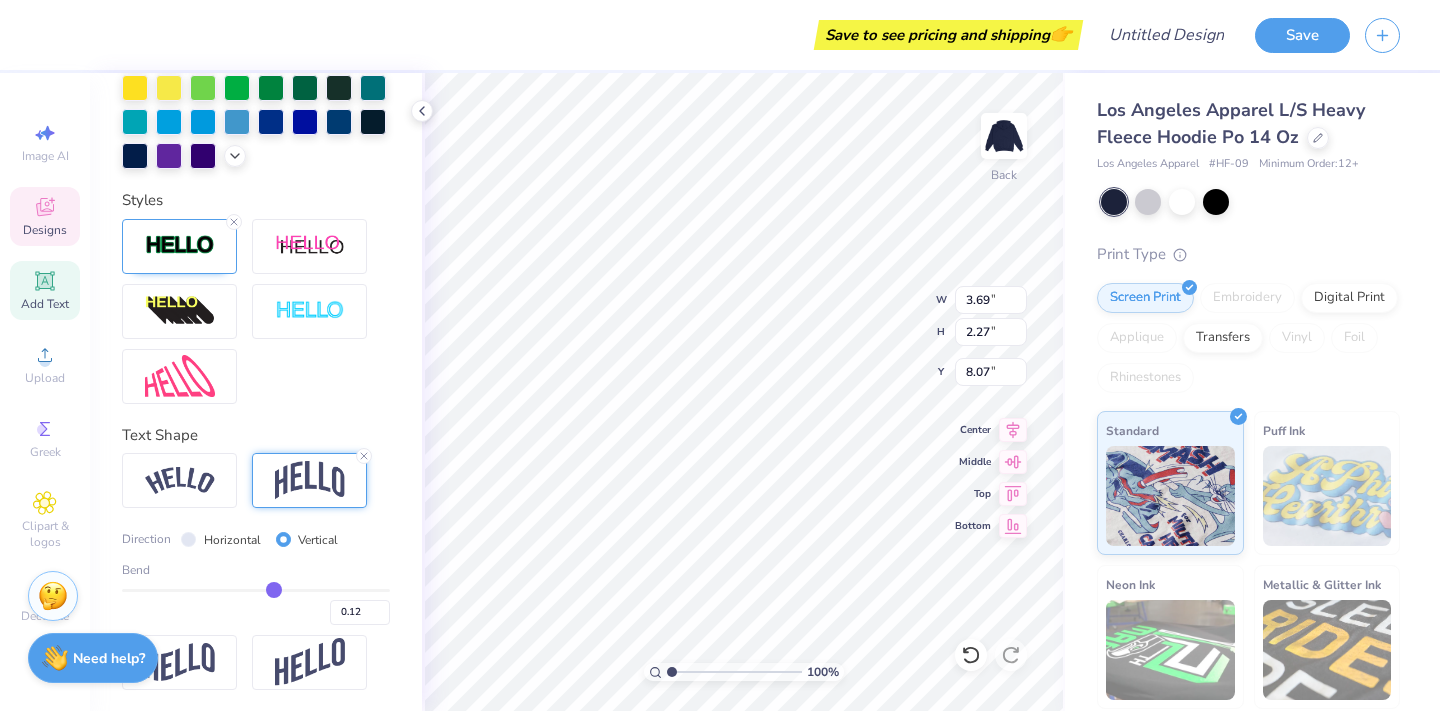 type on "0.14" 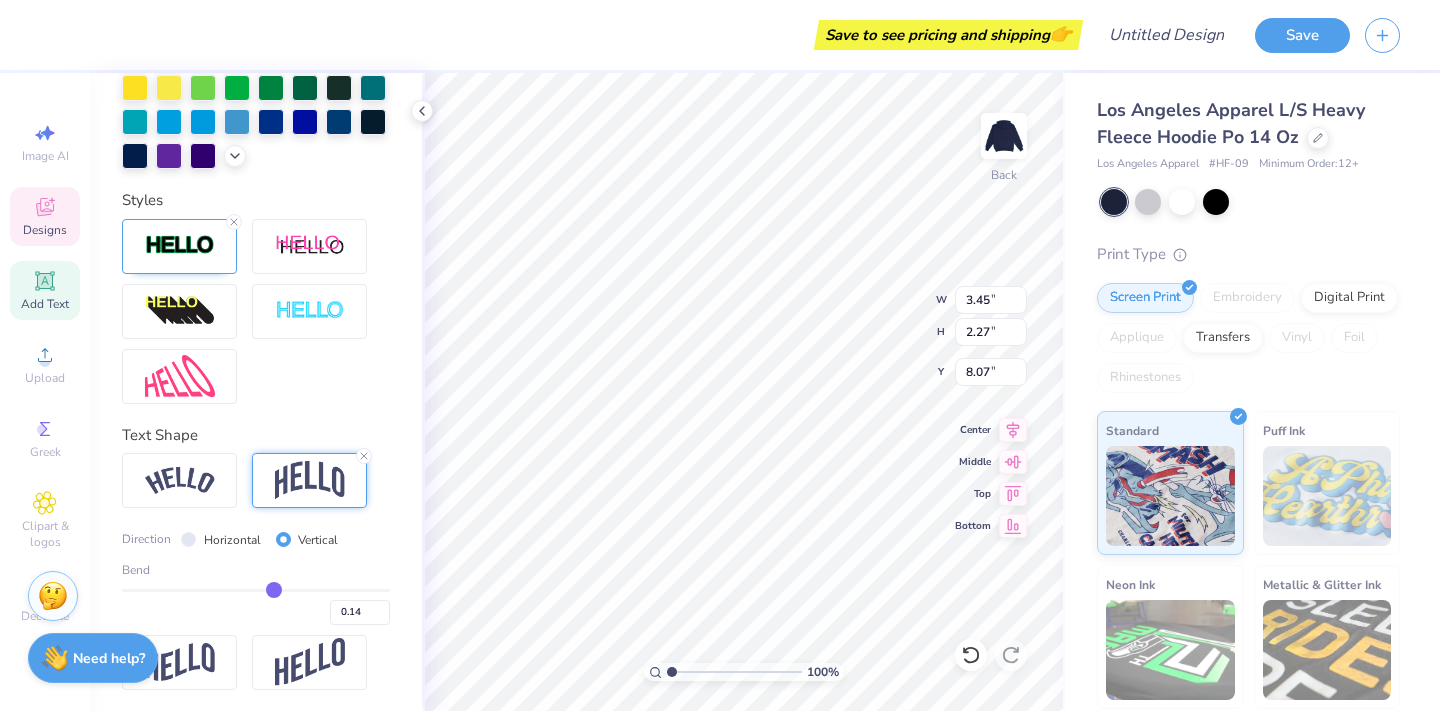 type on "3.46" 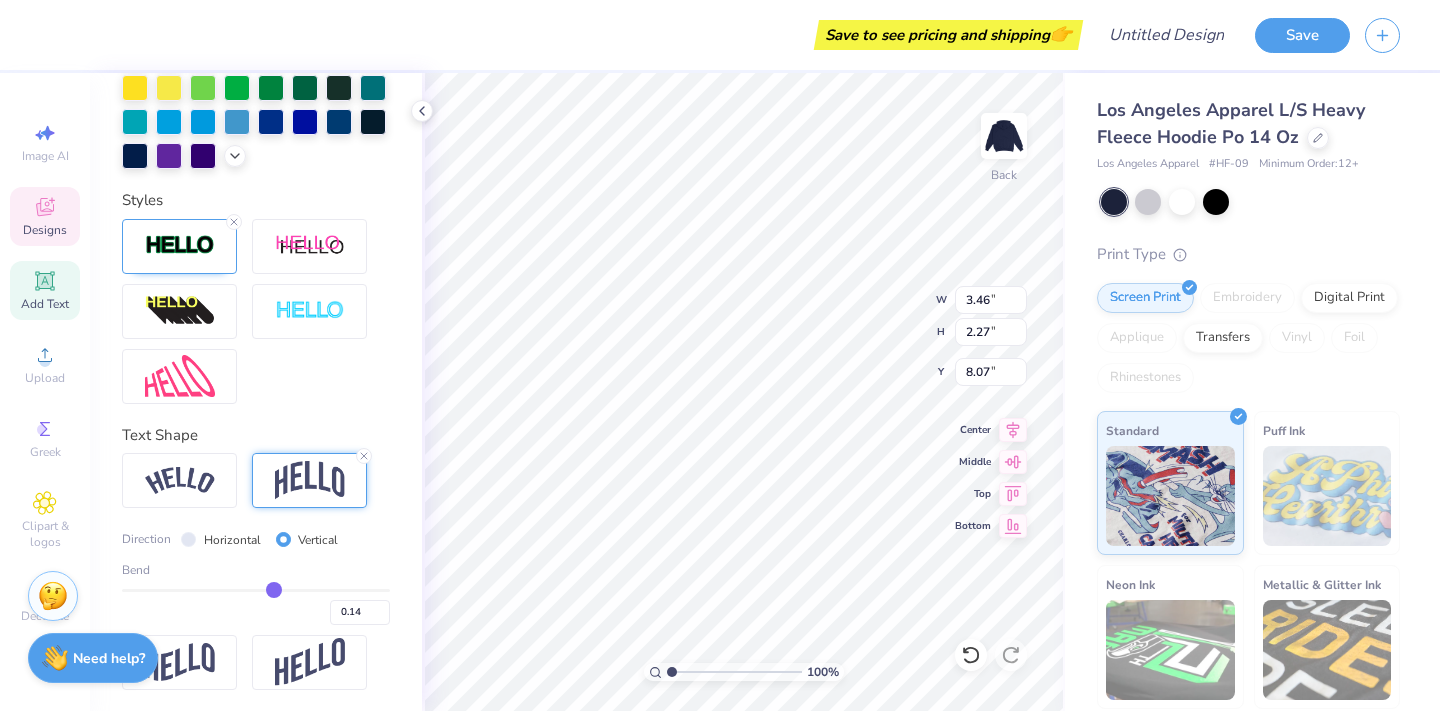 type on "0.15" 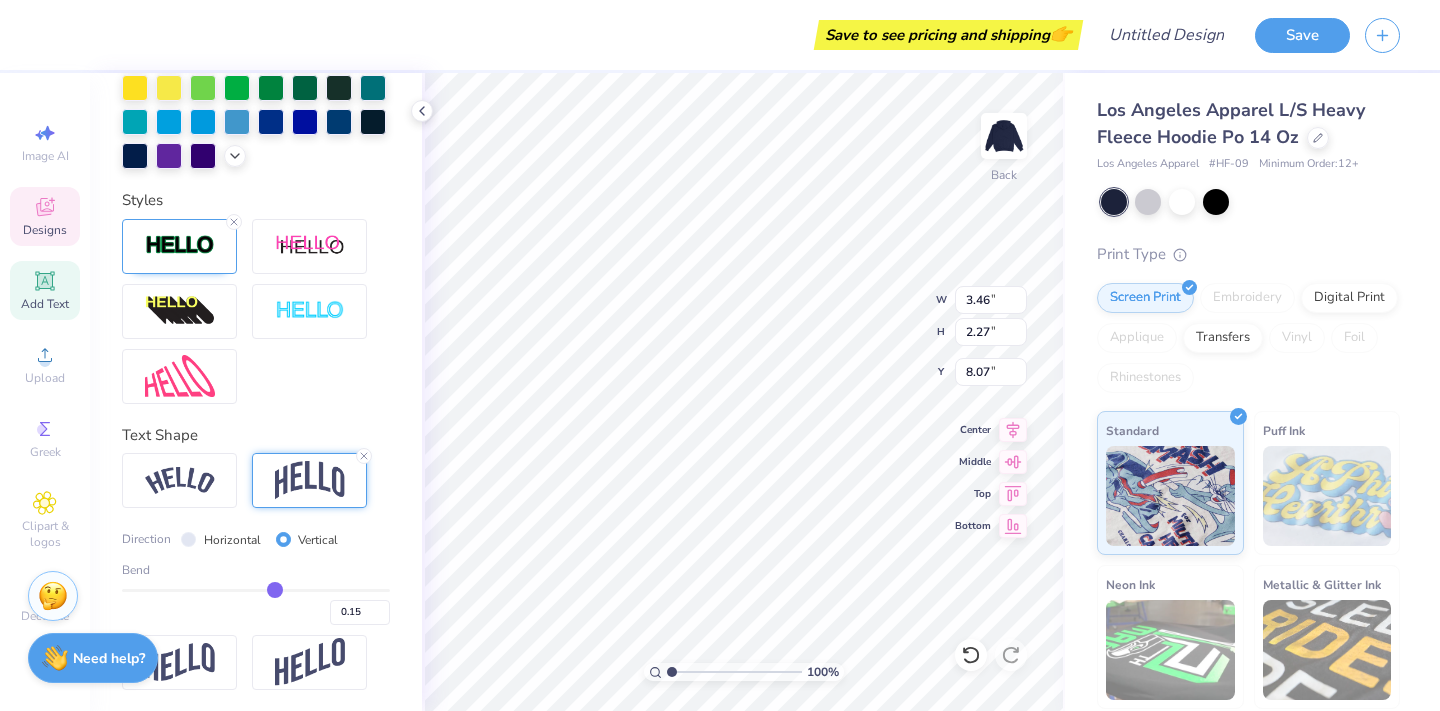 type on "0.18" 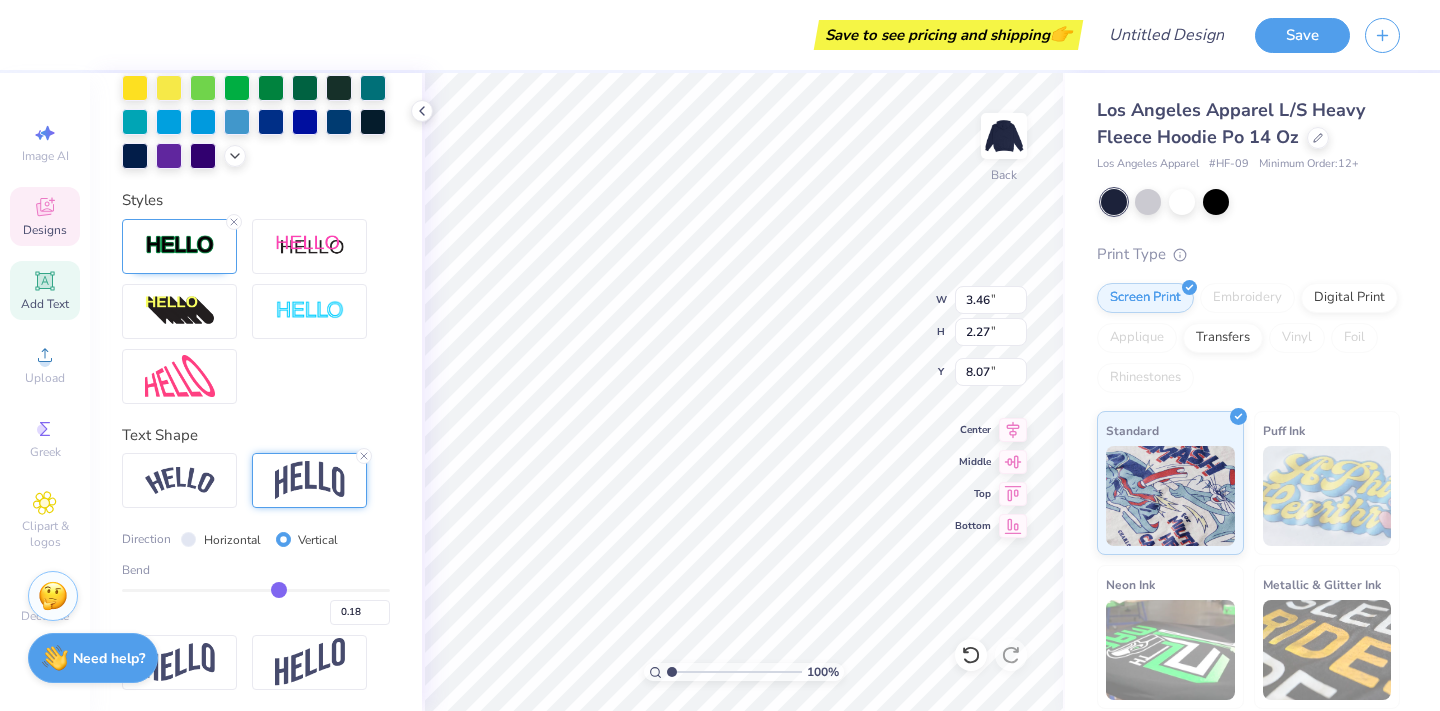 type on "0.24" 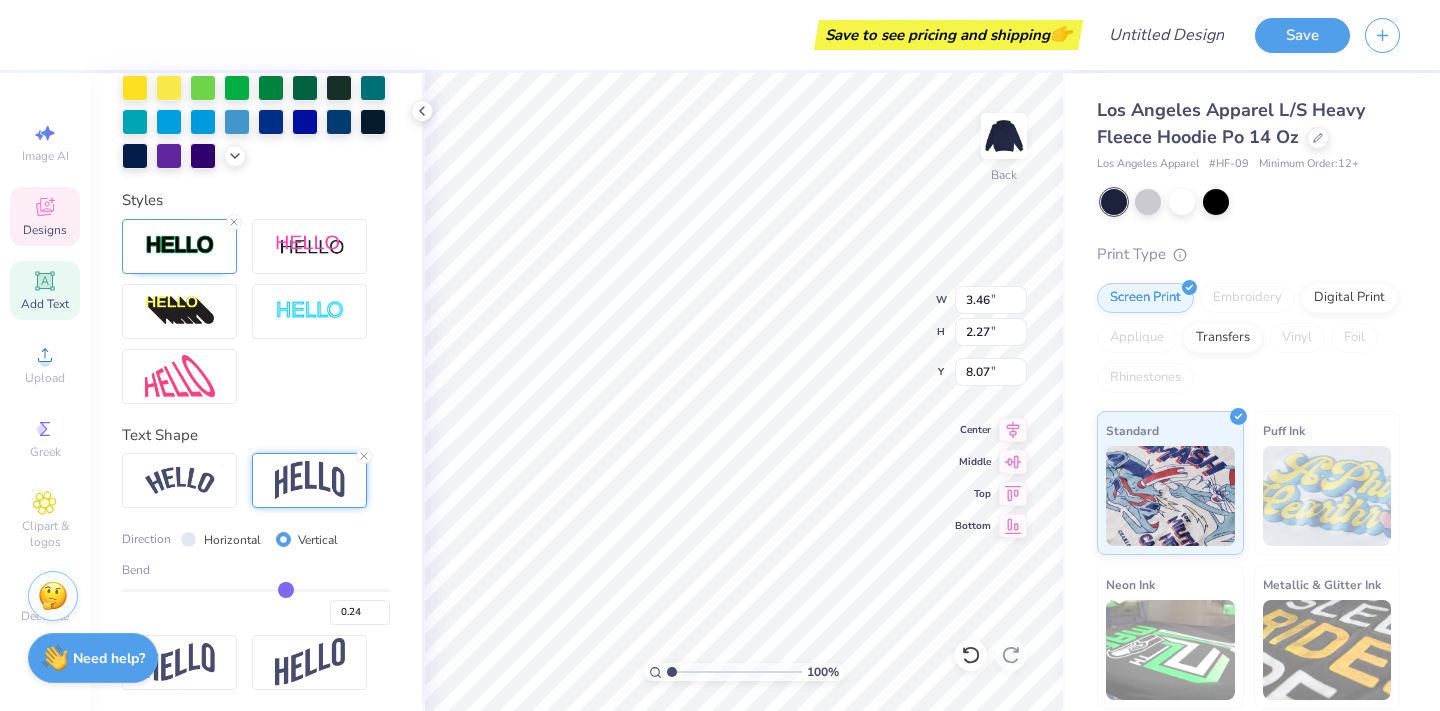 type on "0.33" 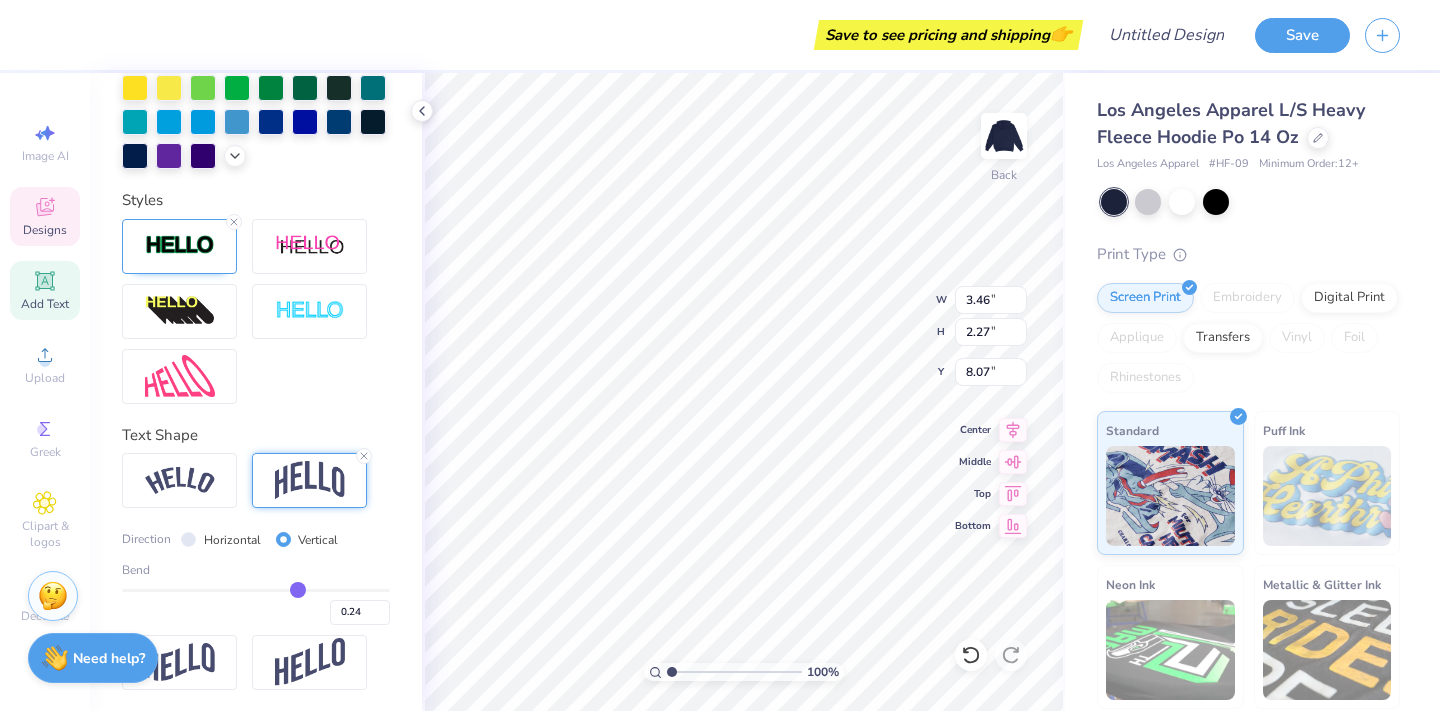 type on "0.33" 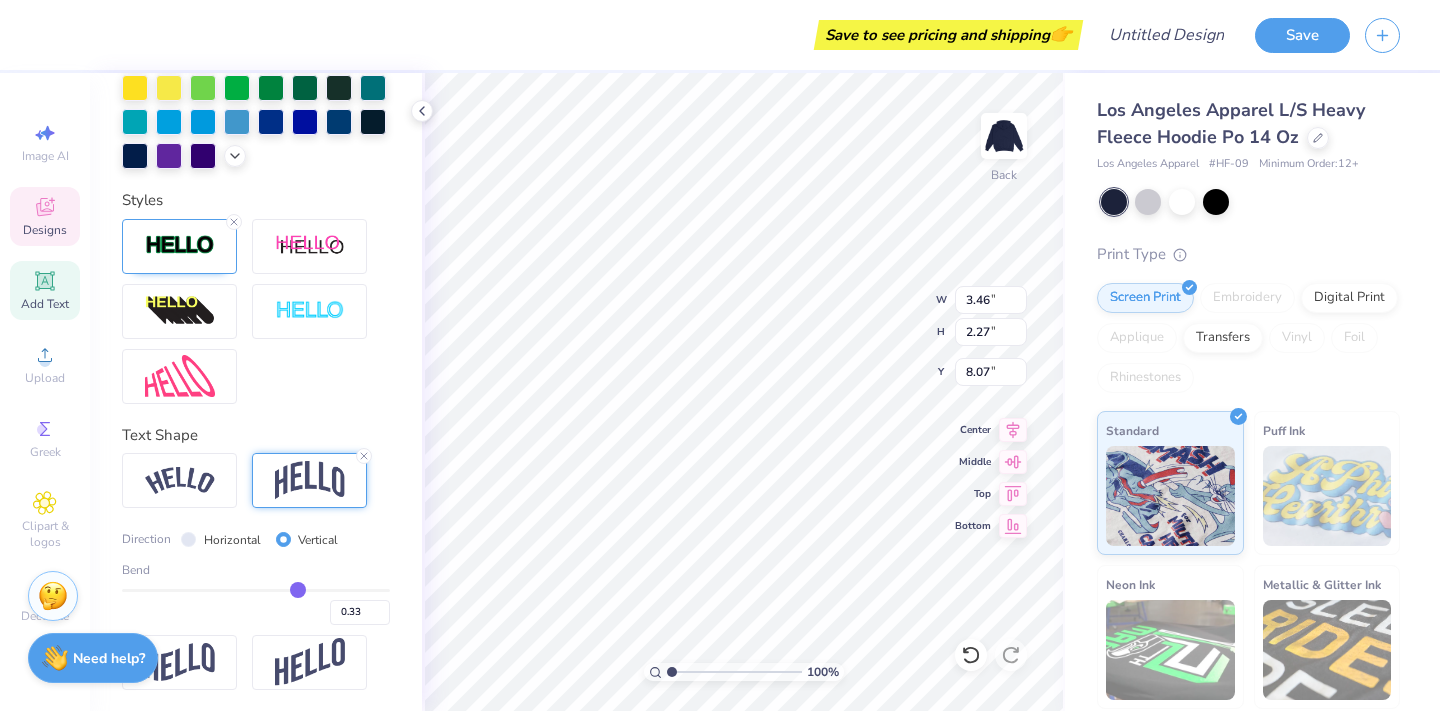 type on "0.45" 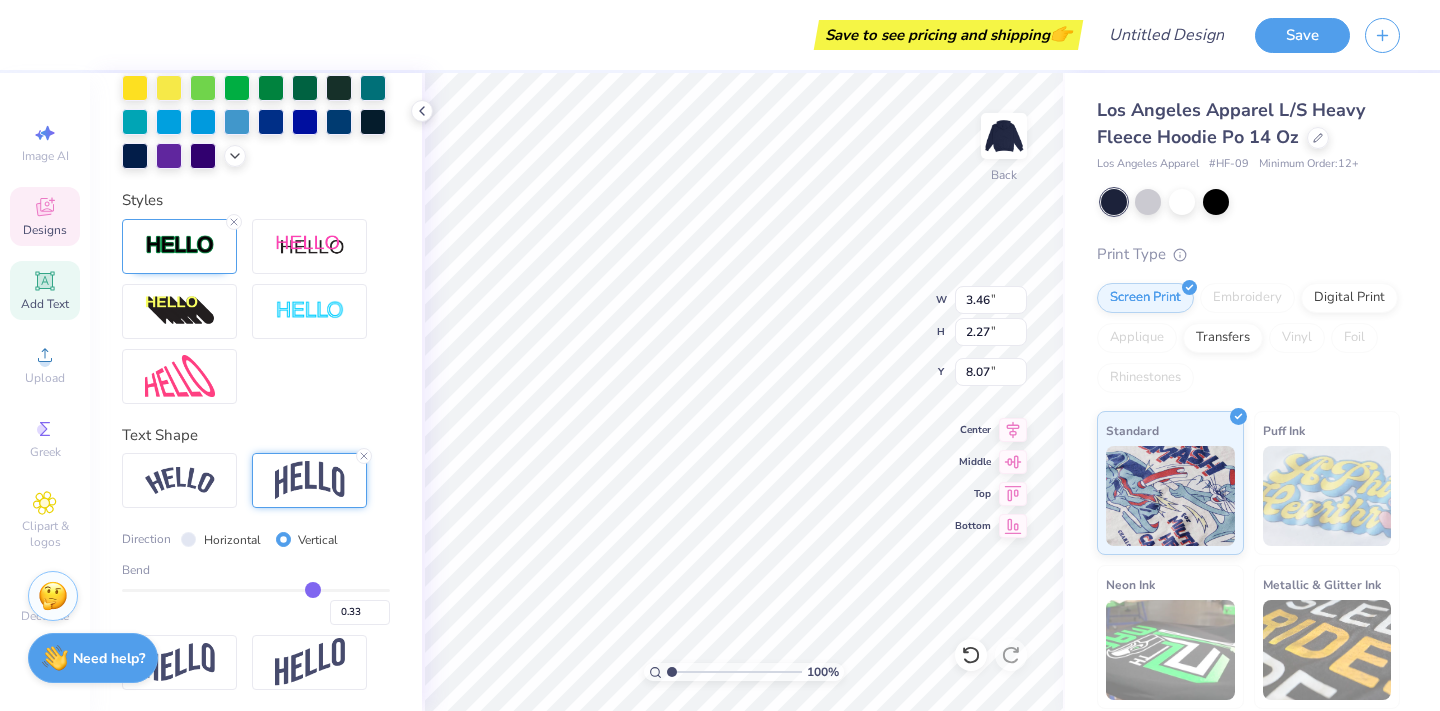 type on "0.45" 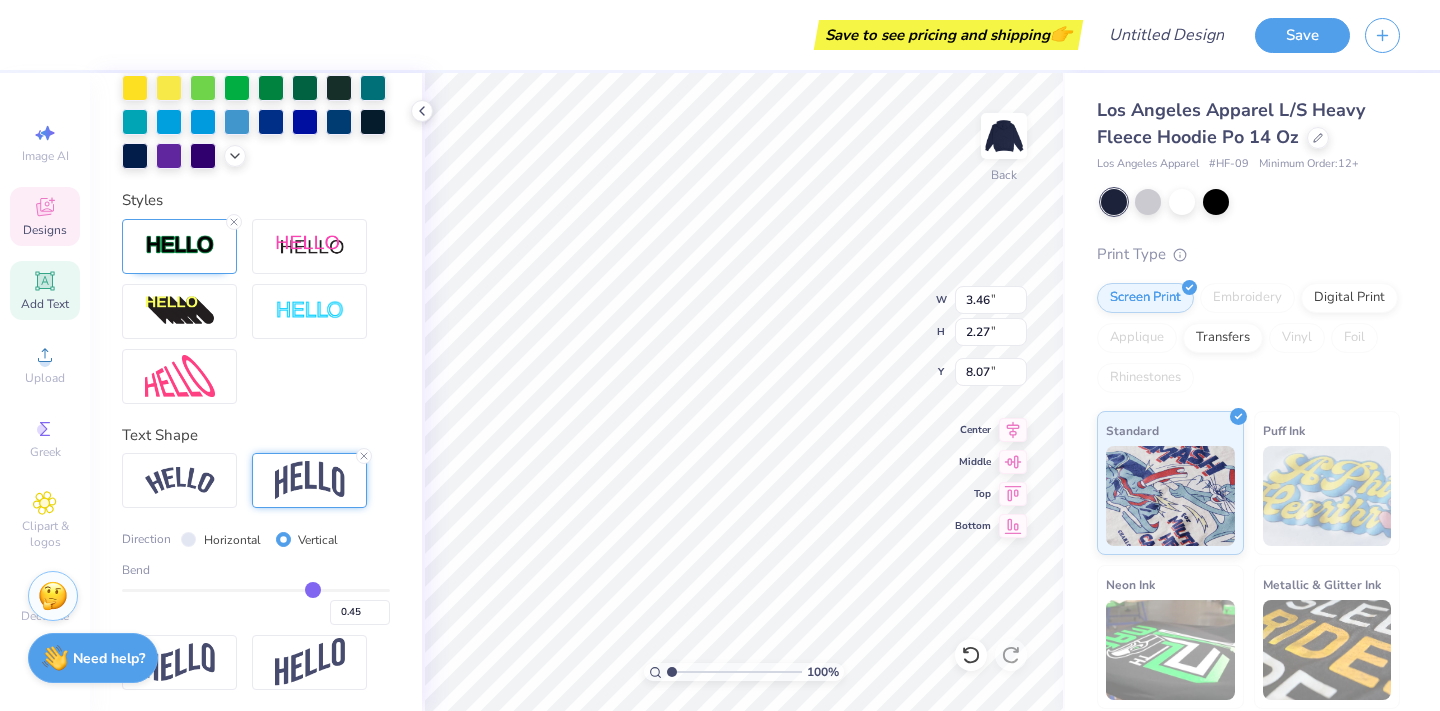 type on "0.56" 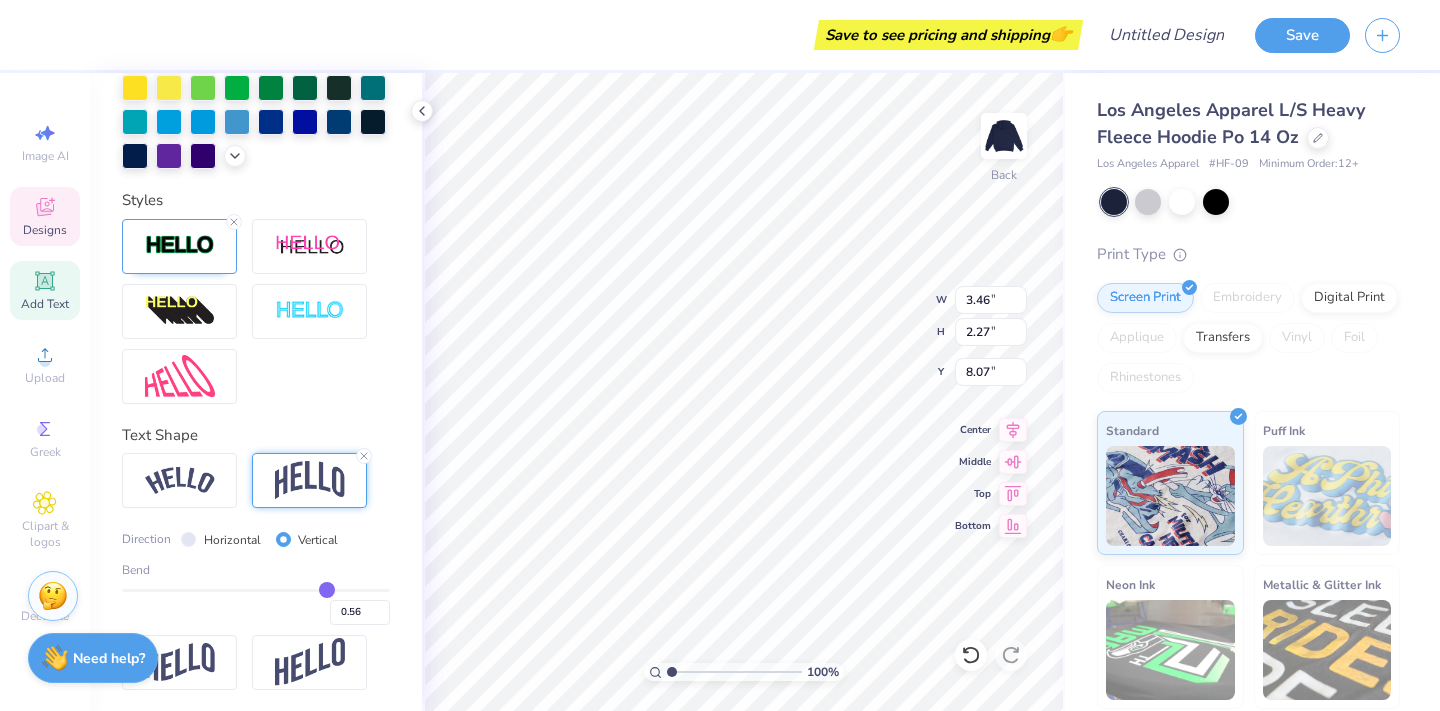 type on "0.65" 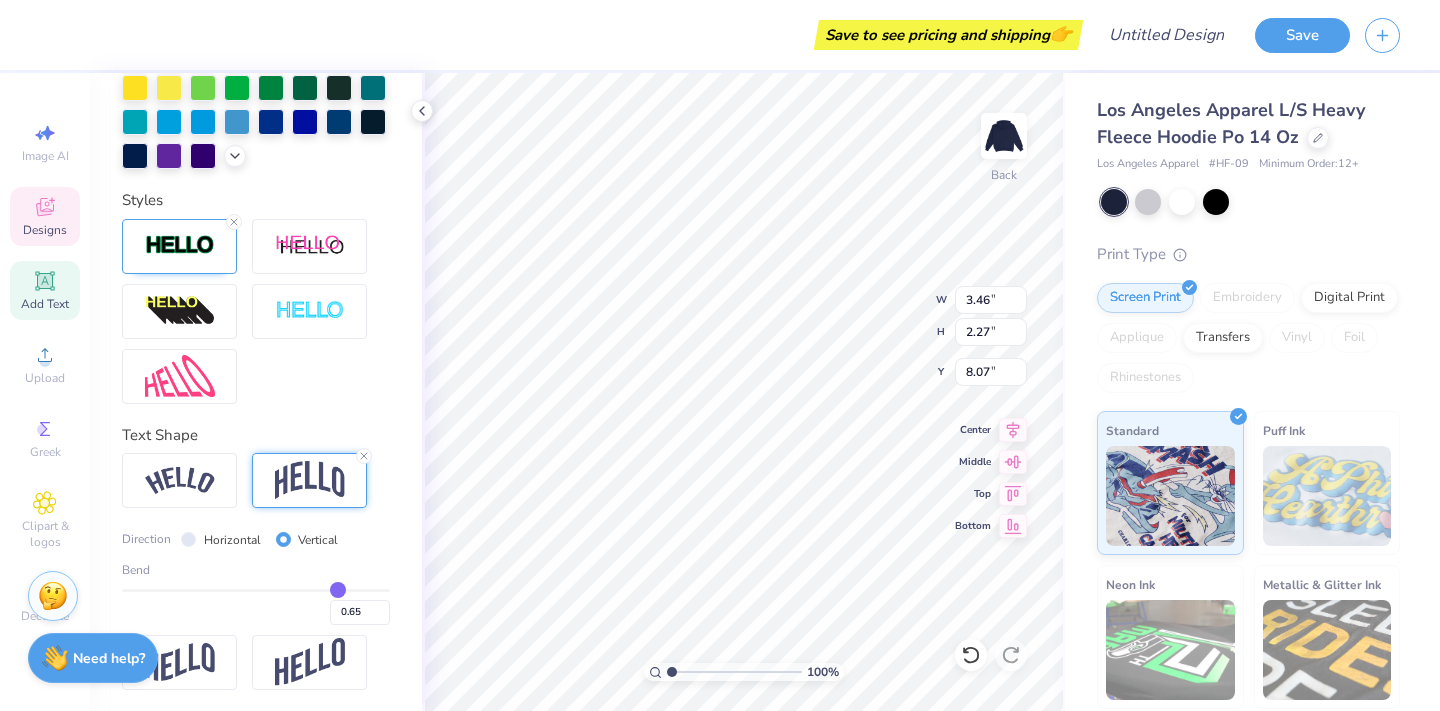 type on "0.69" 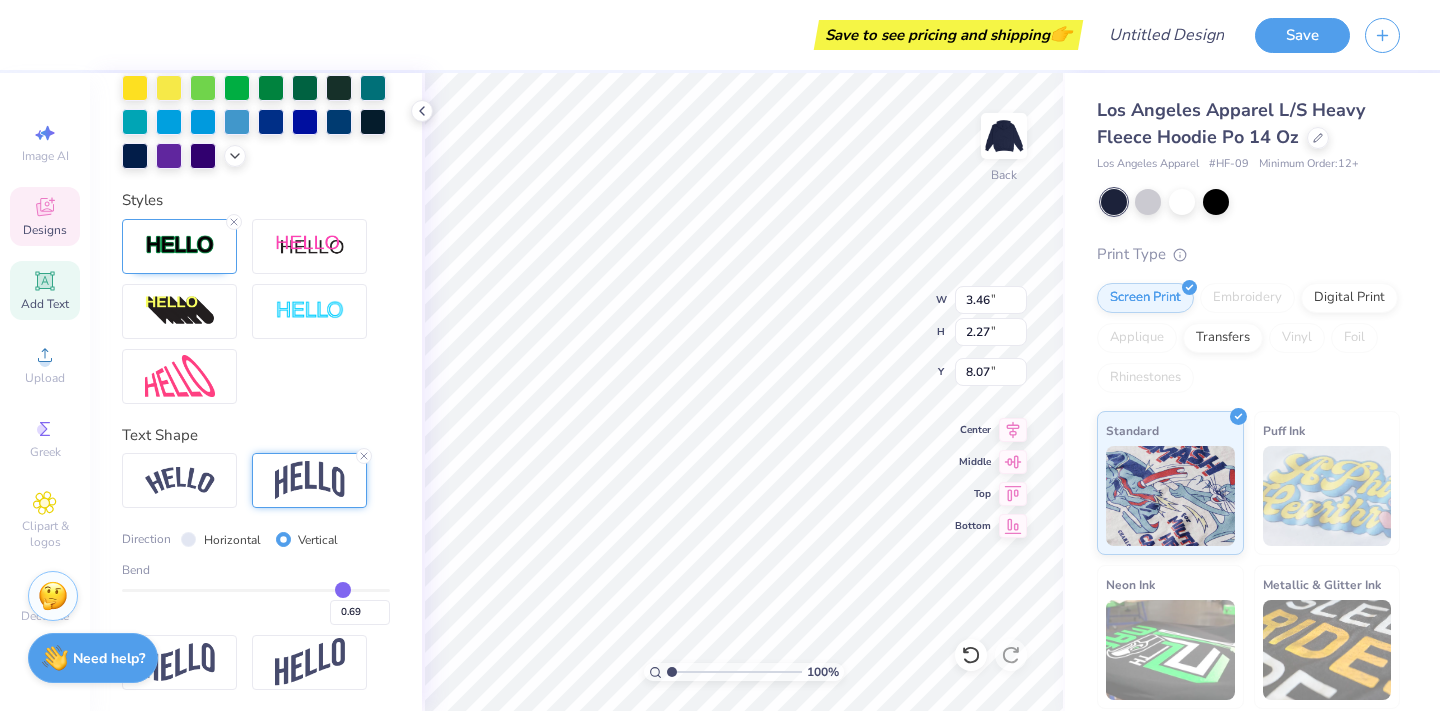 type on "0.75" 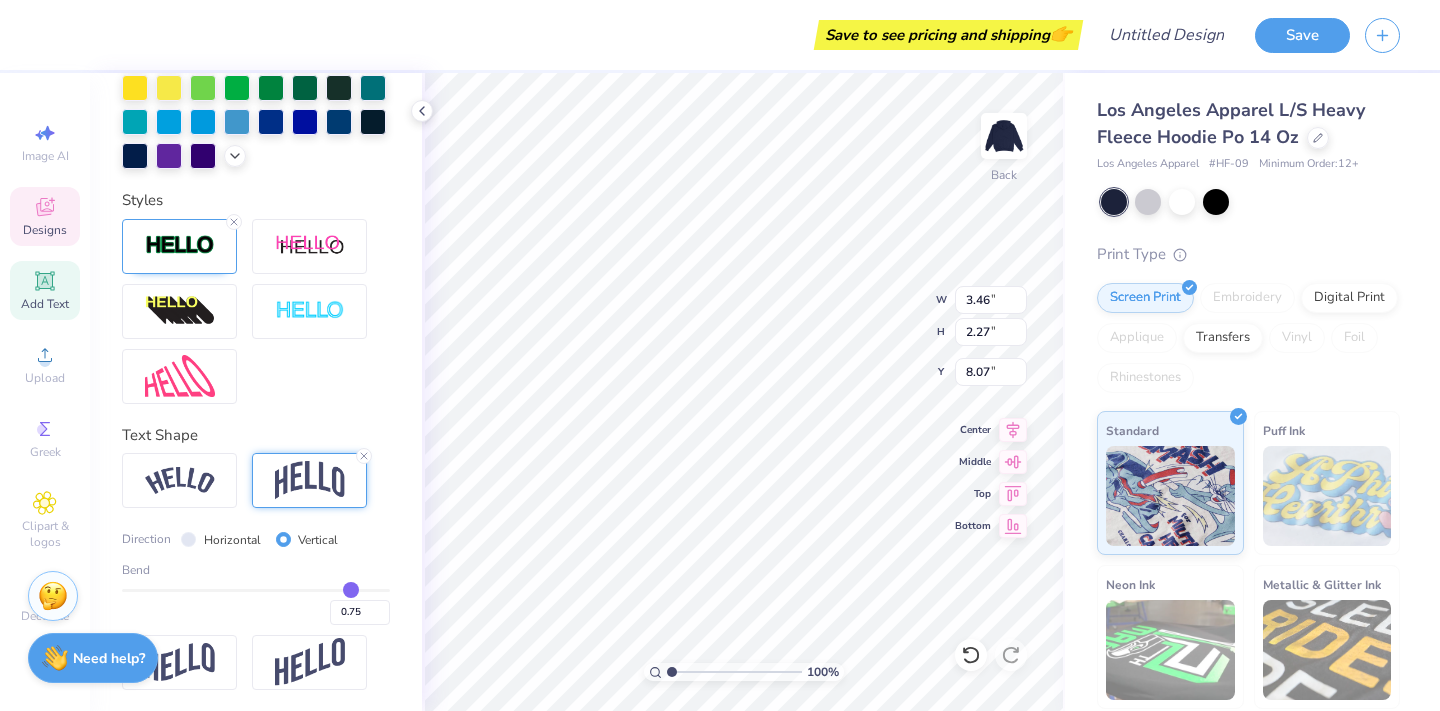 type on "0.76" 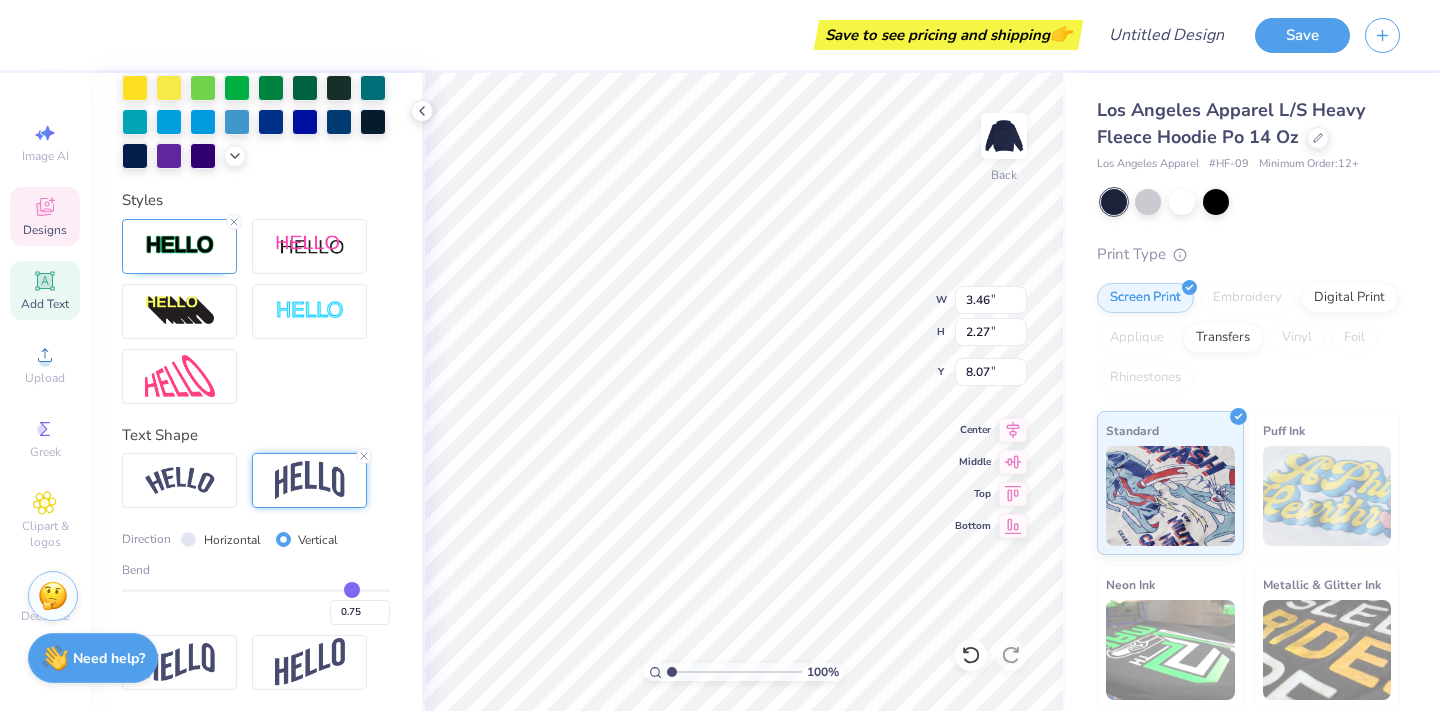 type on "0.76" 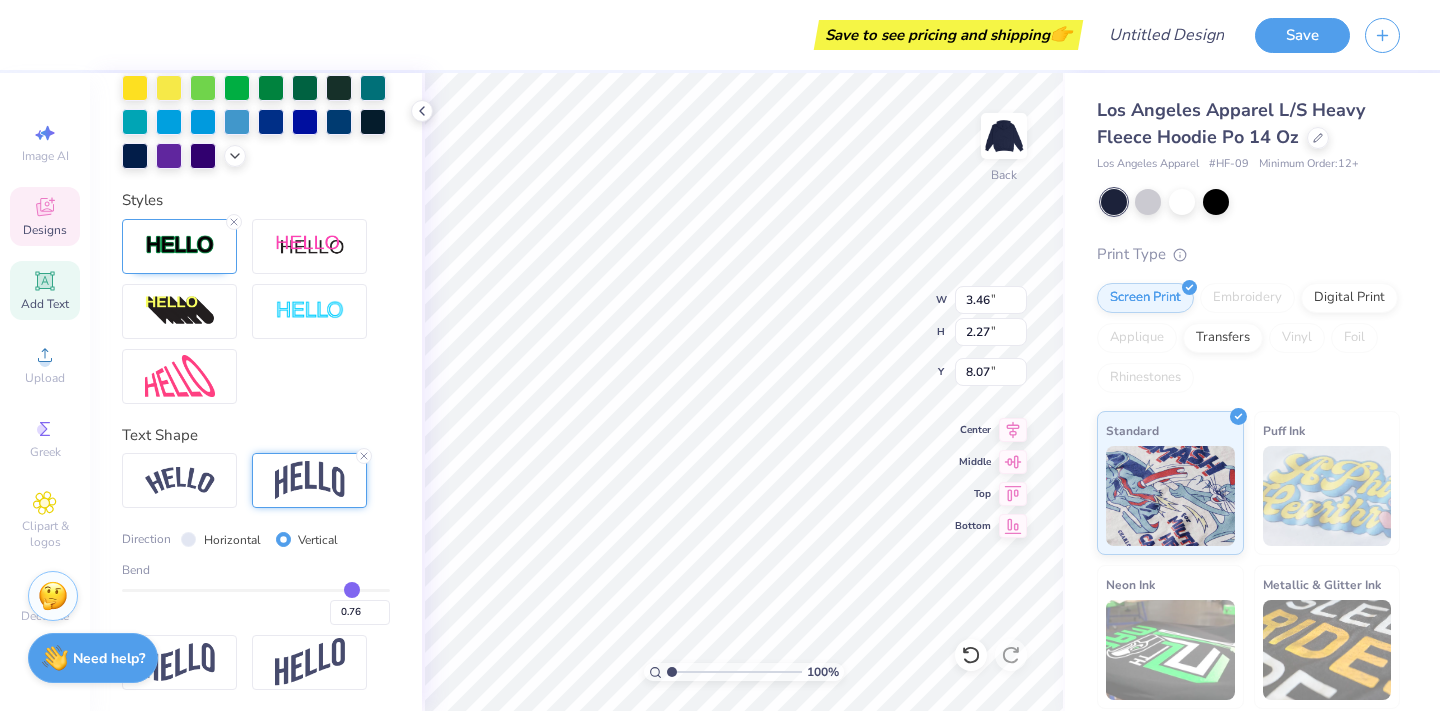 type on "0.77" 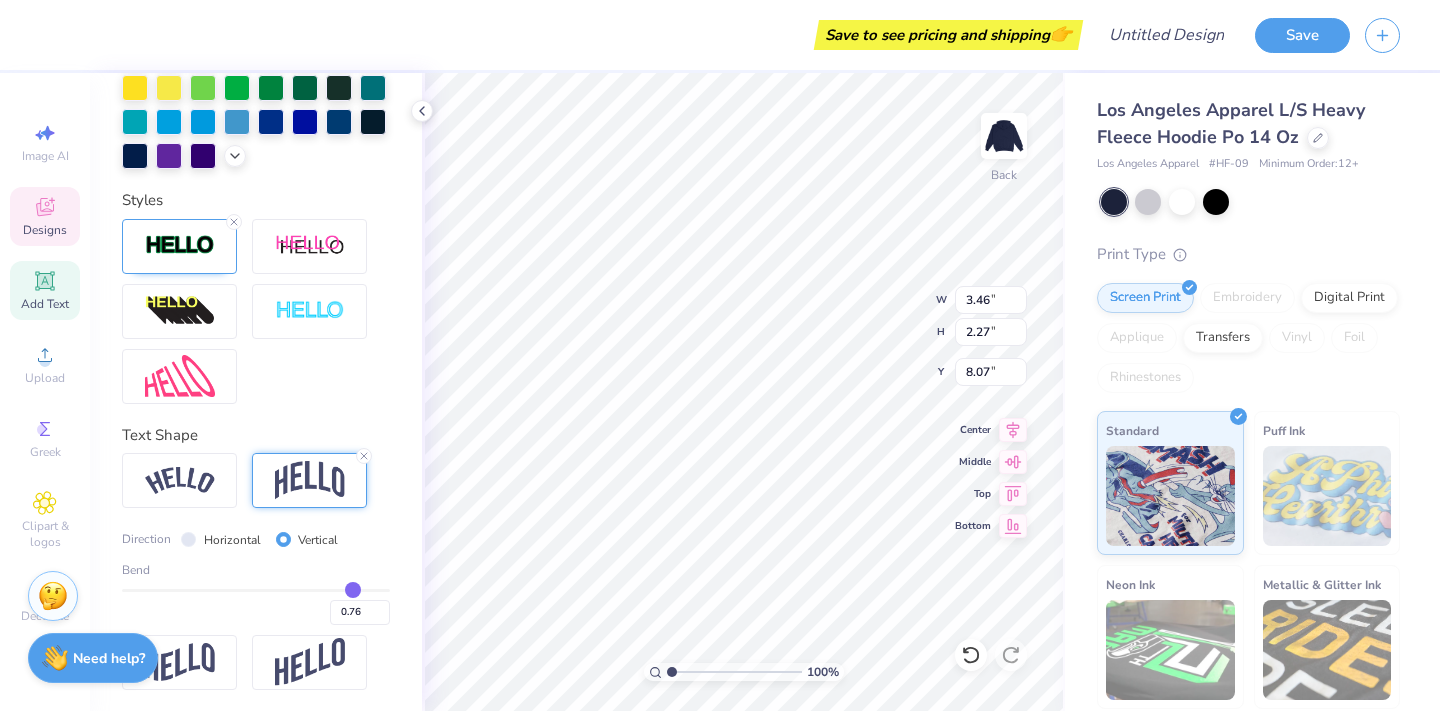 type on "0.77" 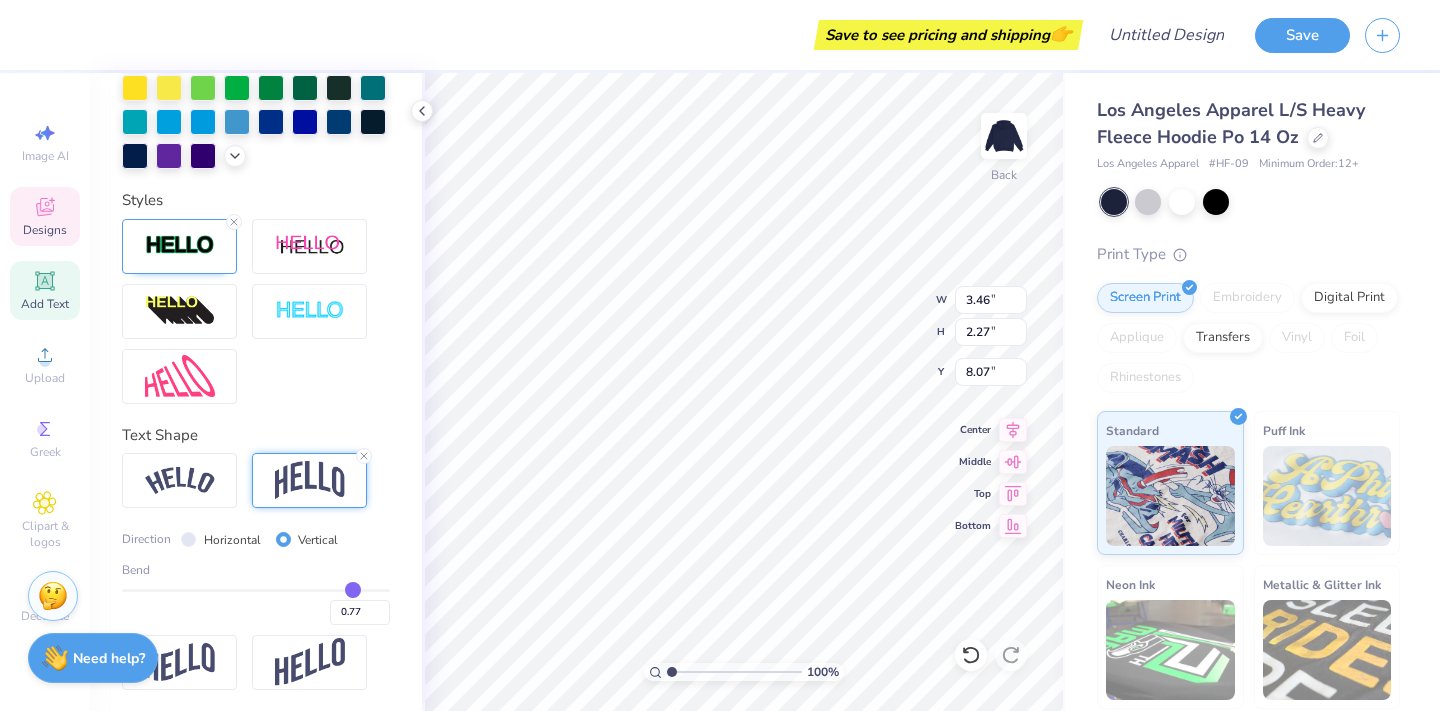 type on "0.76" 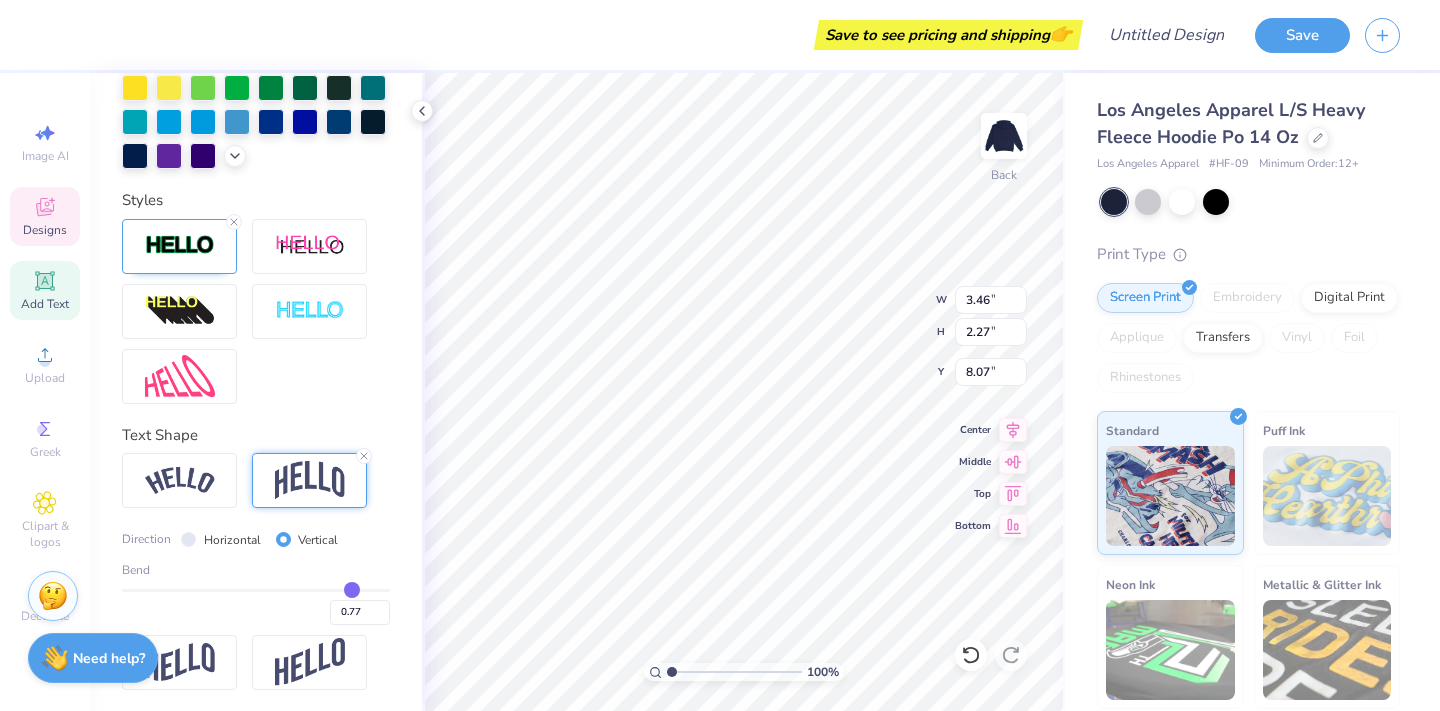 type on "0.76" 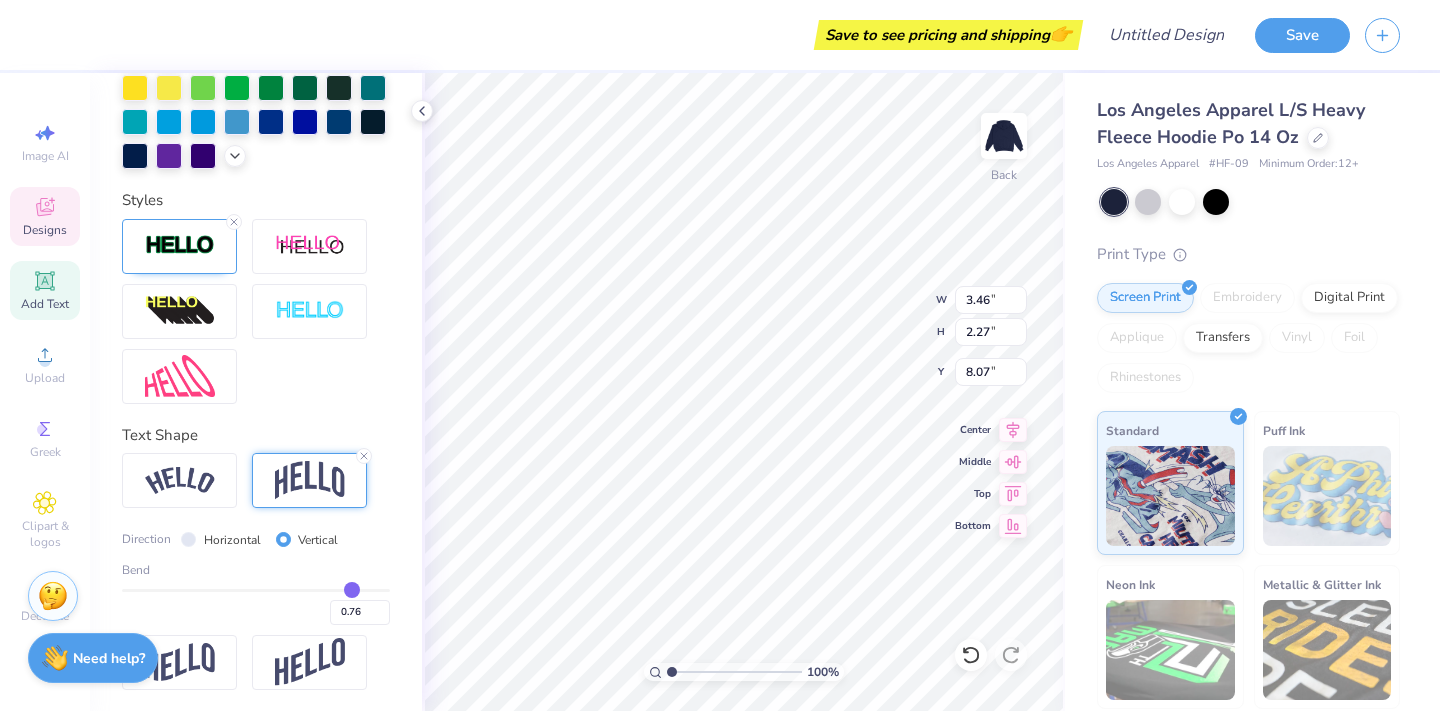 type on "0.75" 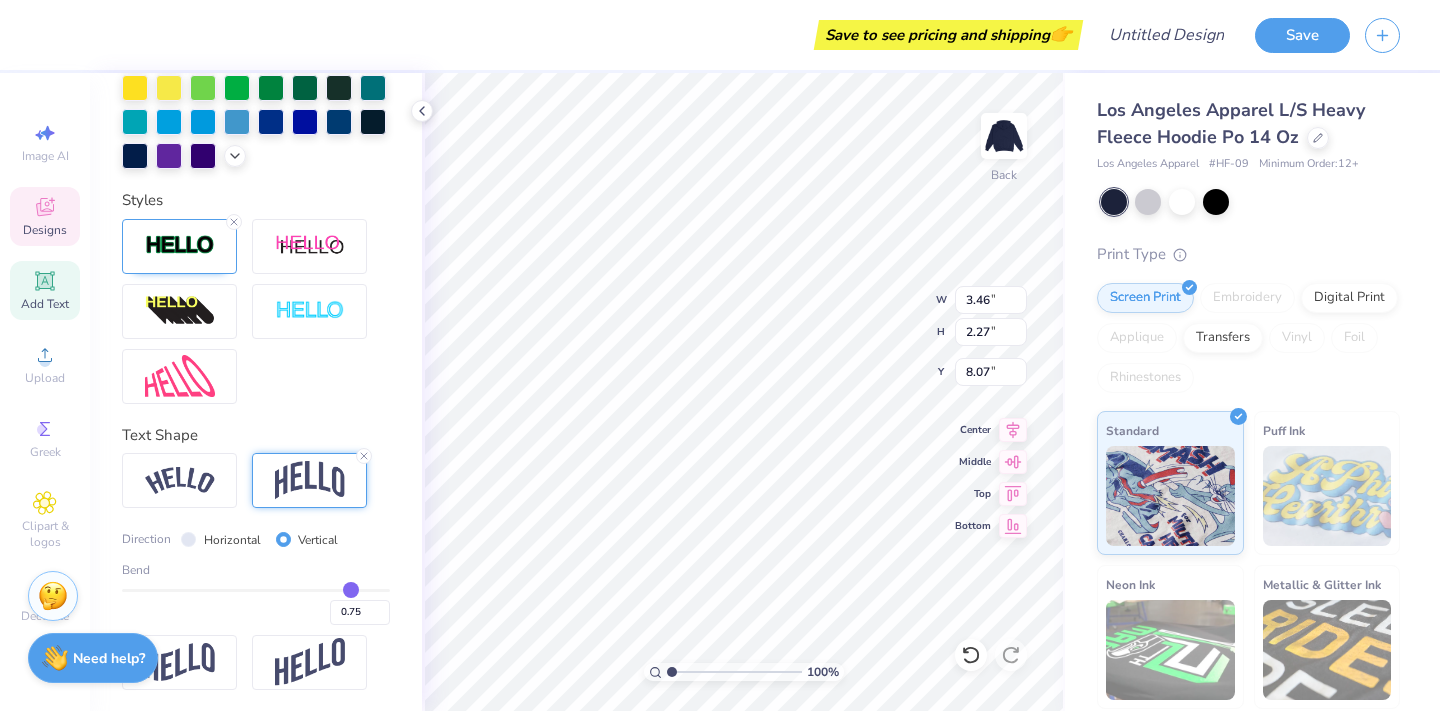 type on "0.74" 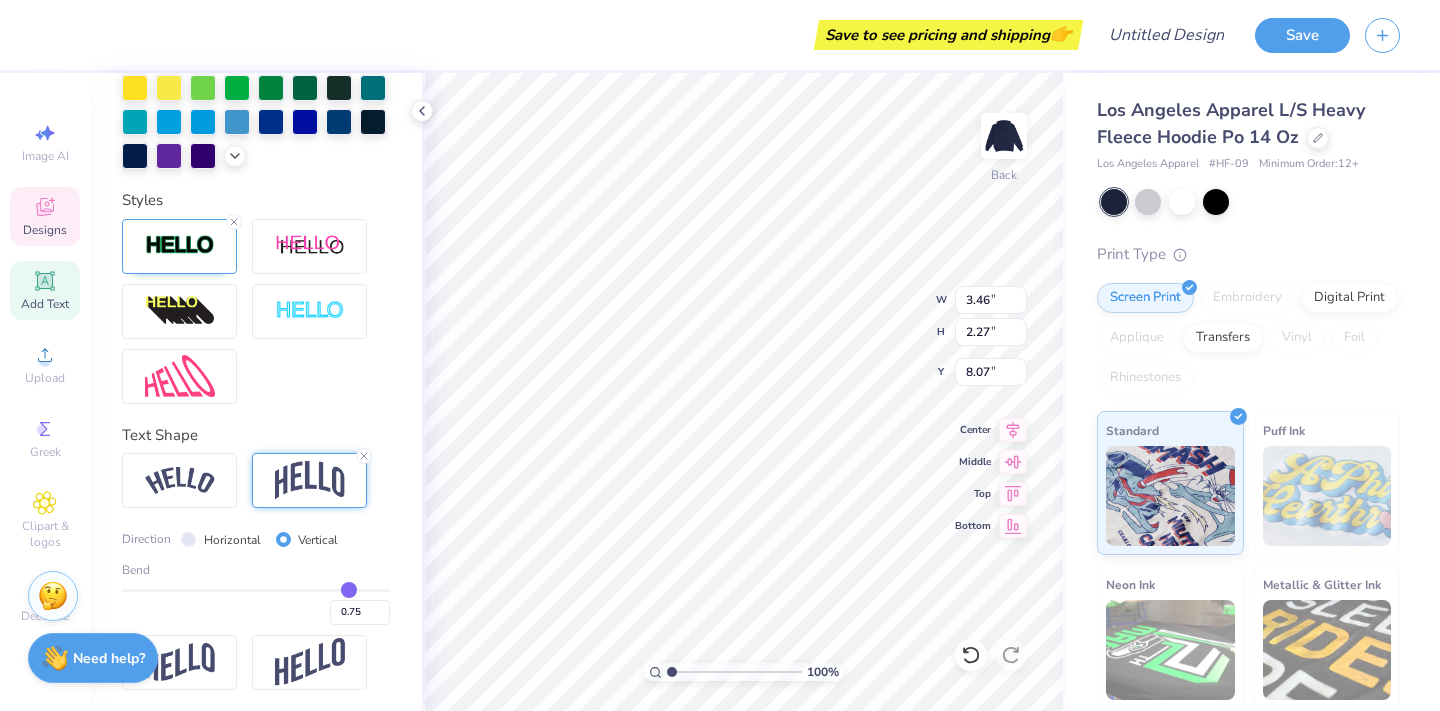 type on "0.74" 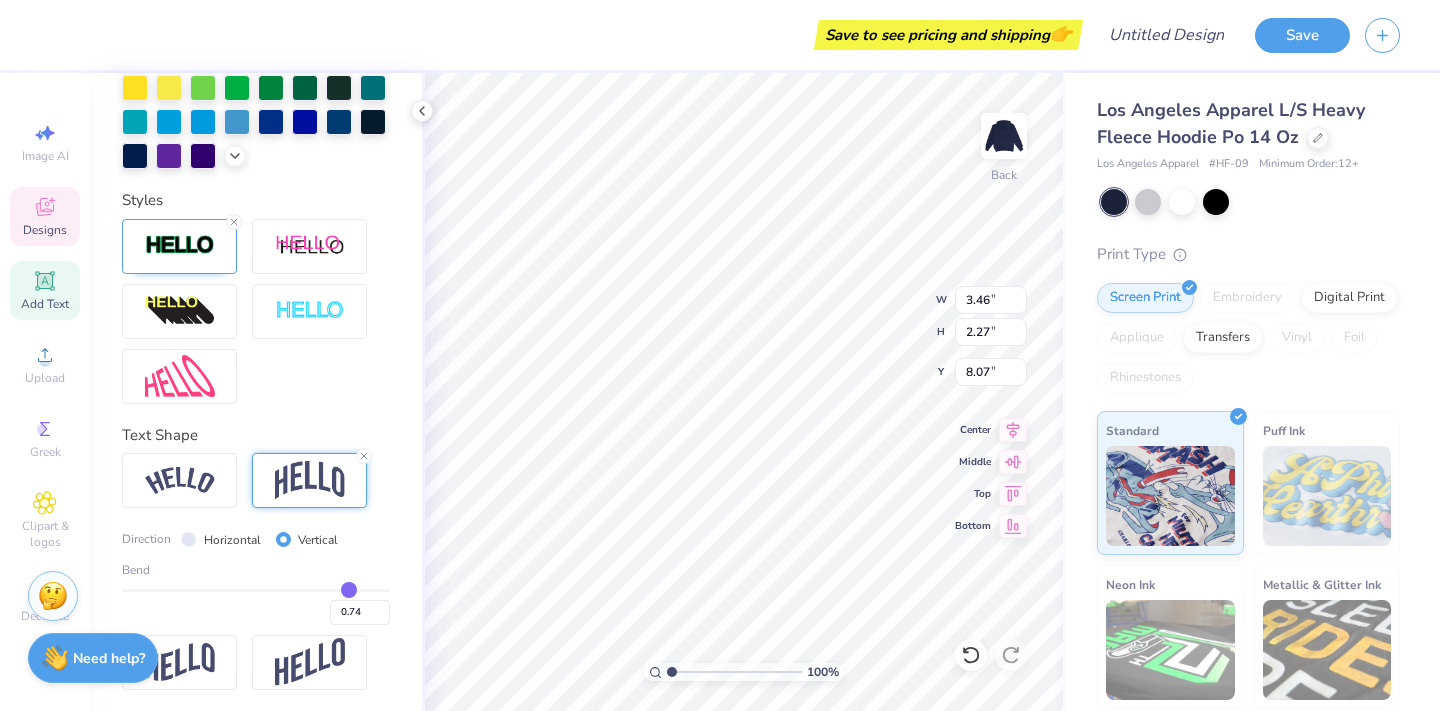 drag, startPoint x: 274, startPoint y: 586, endPoint x: 349, endPoint y: 584, distance: 75.026665 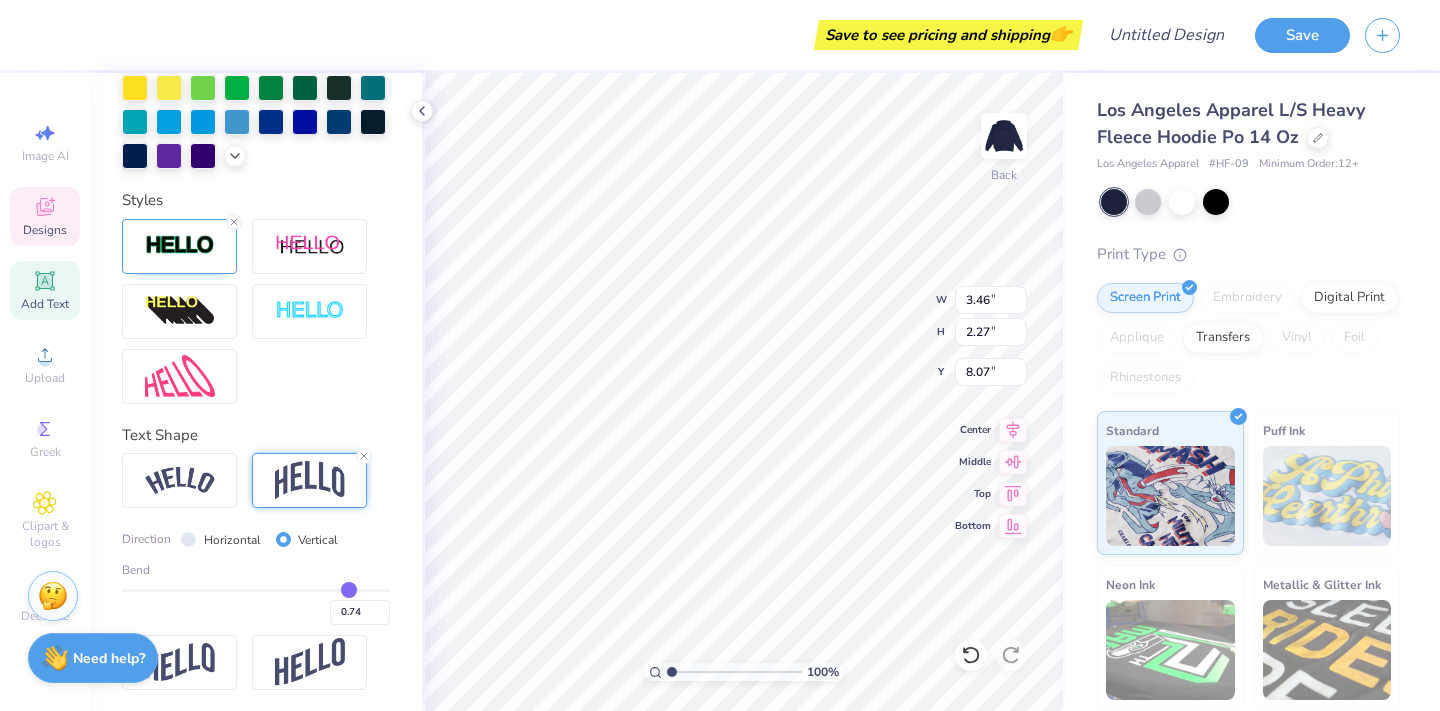 type on "3.90" 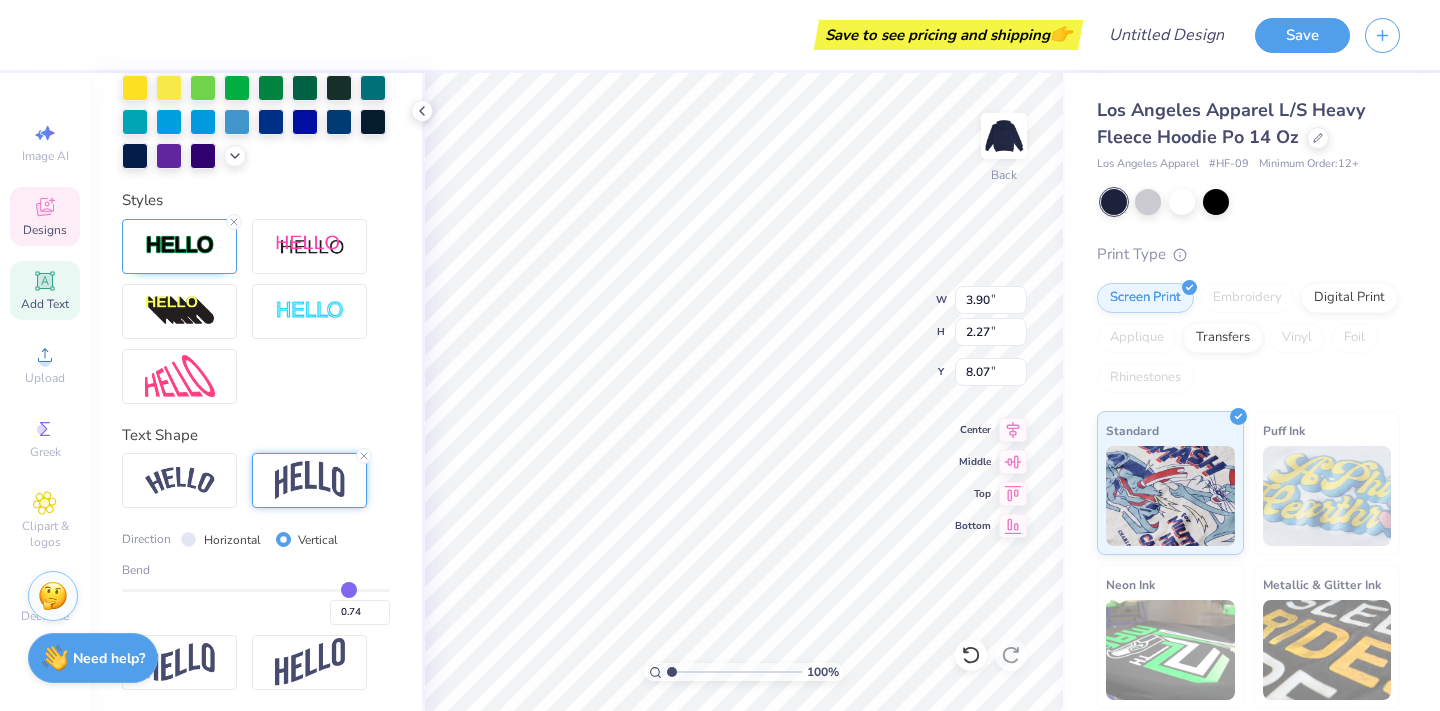 type on "0.73" 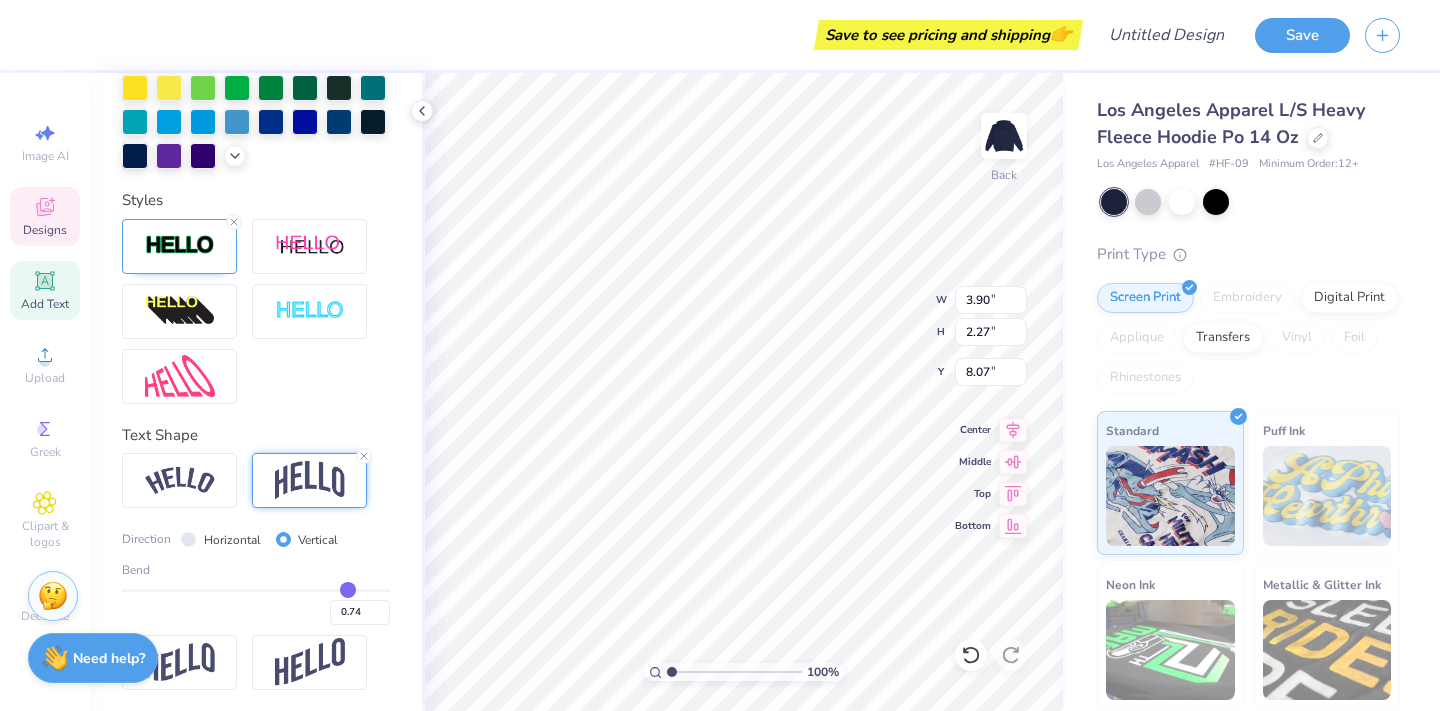 type on "0.73" 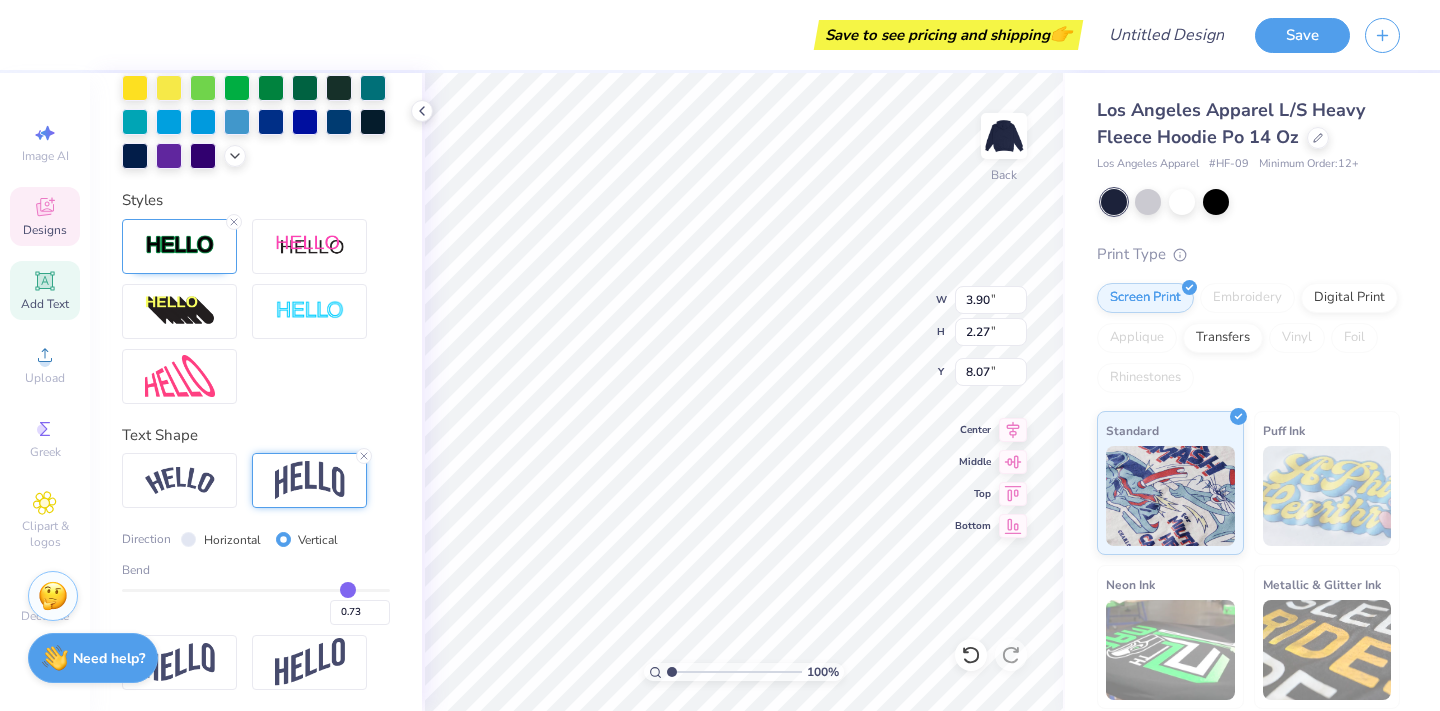 type on "0.69" 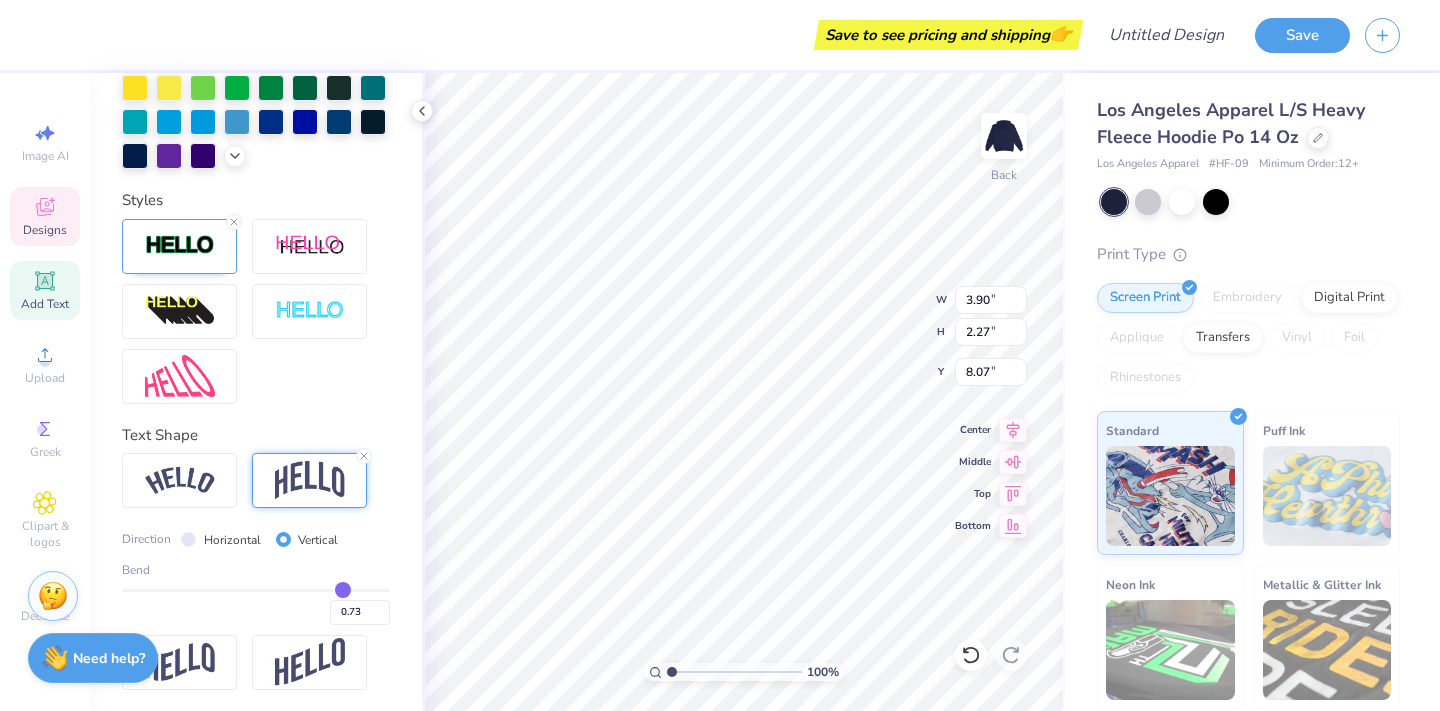 type on "0.69" 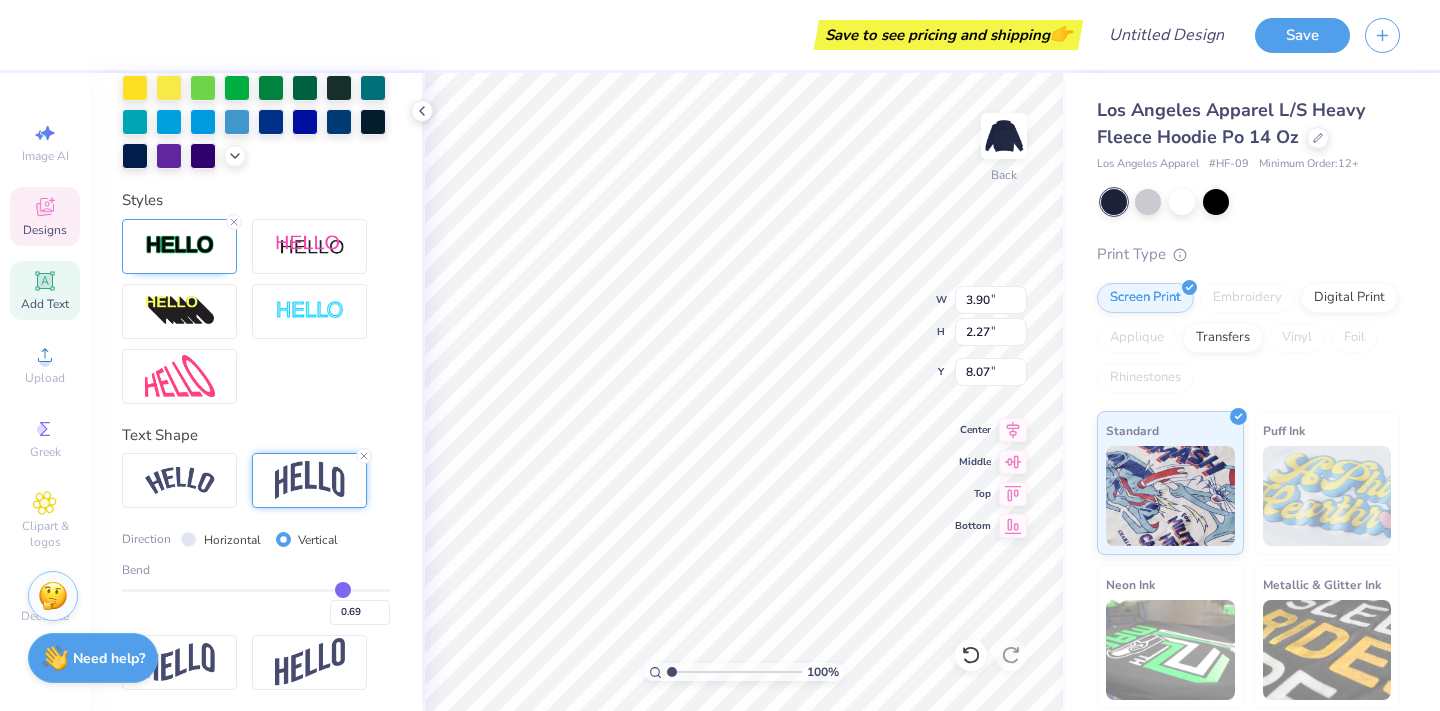 type on "0.62" 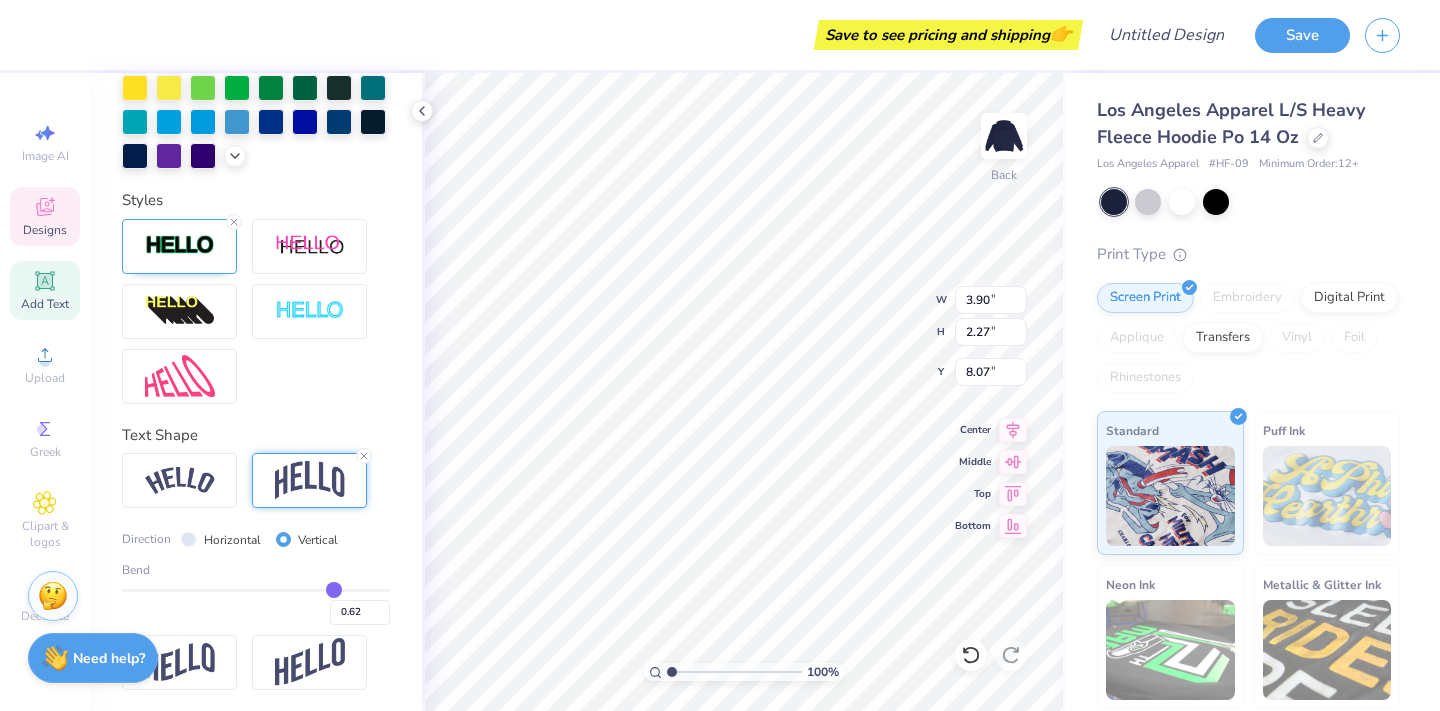 type on "0.55" 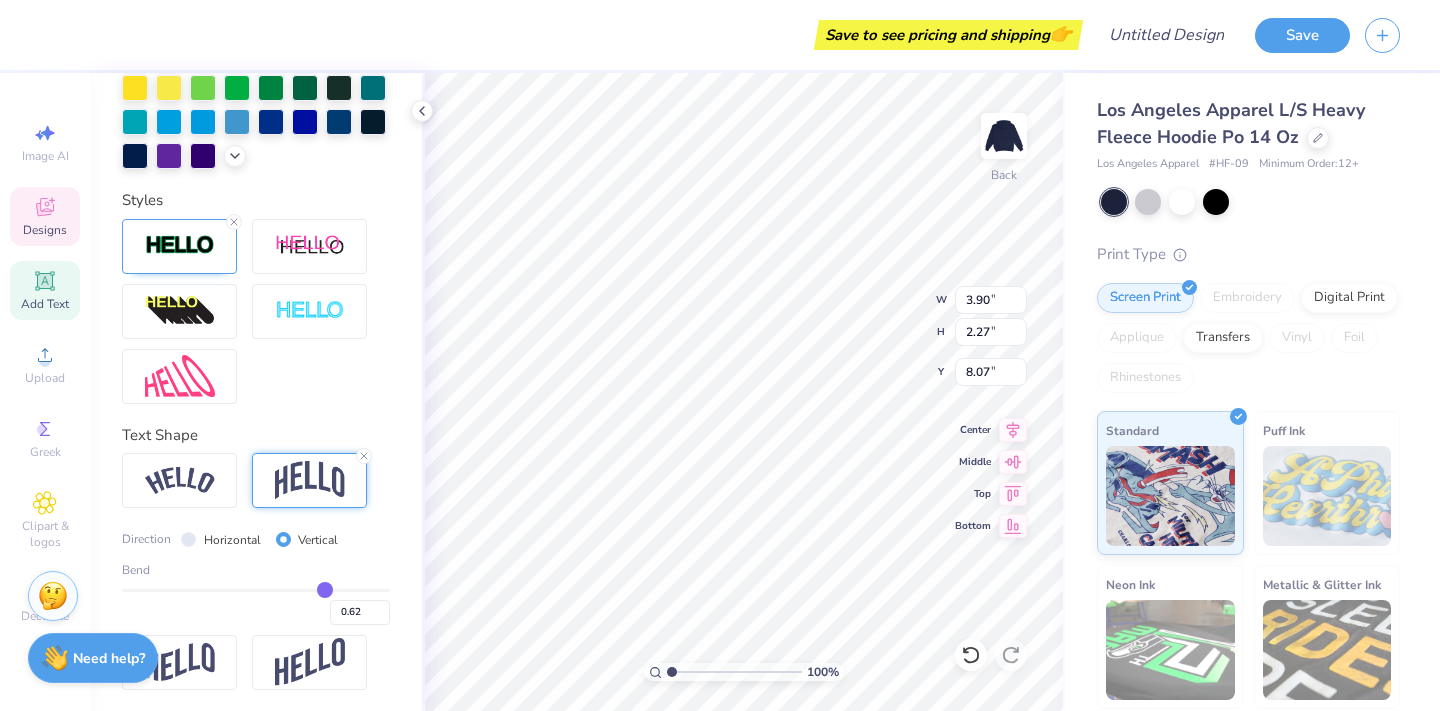type on "0.55" 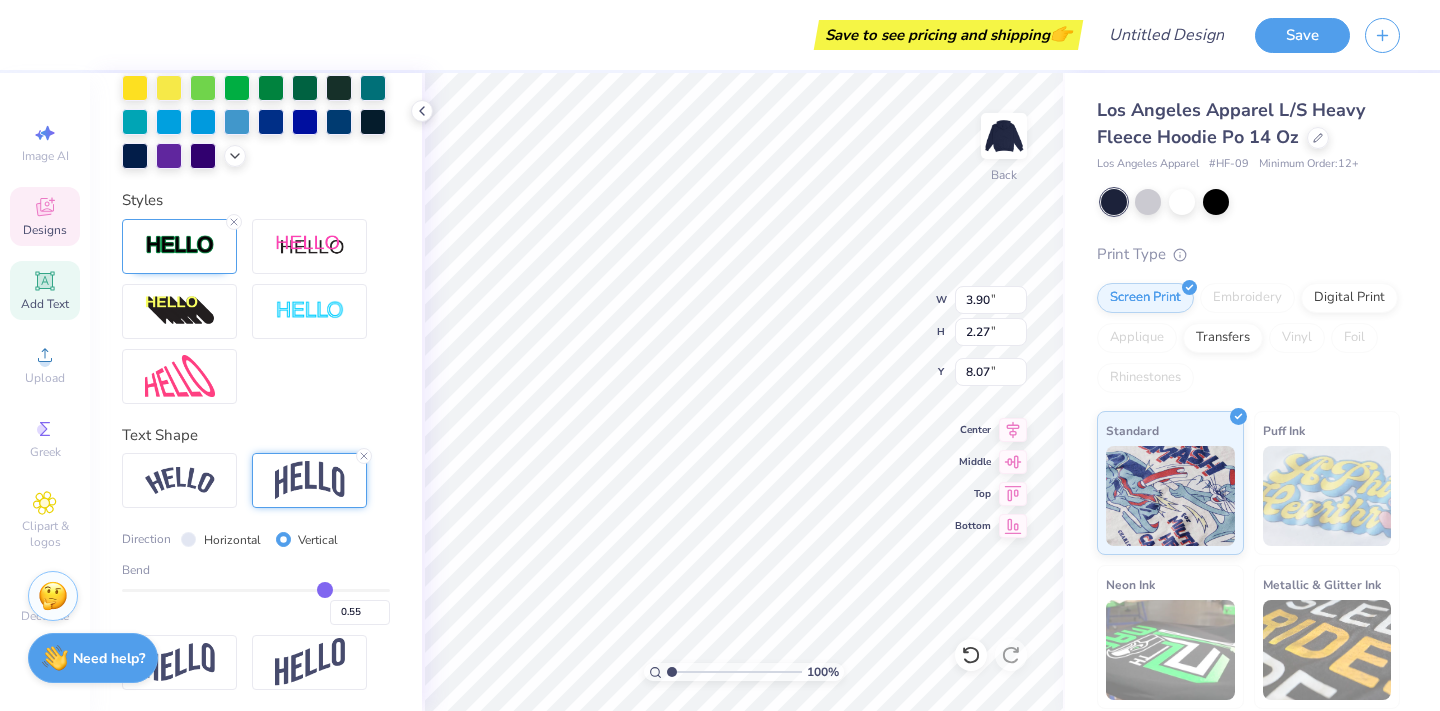 type on "0.32" 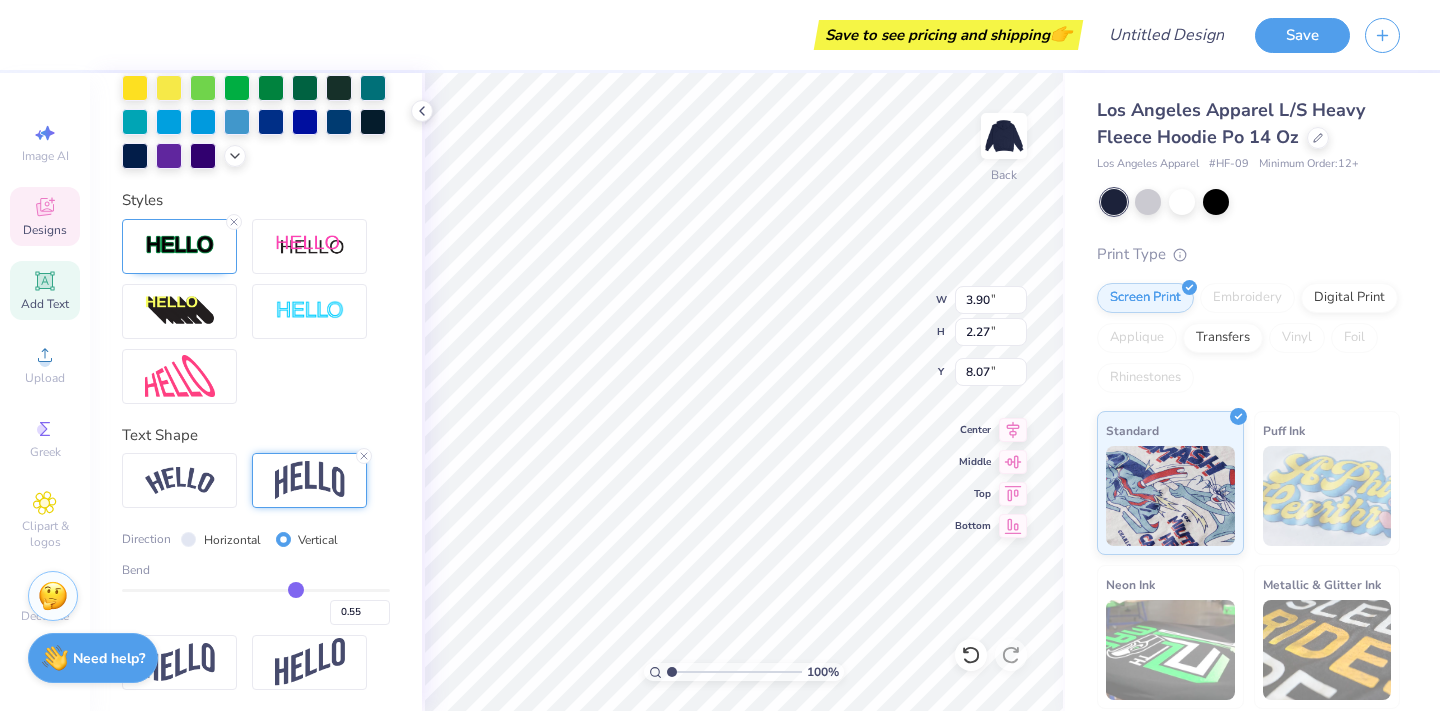 type on "0.32" 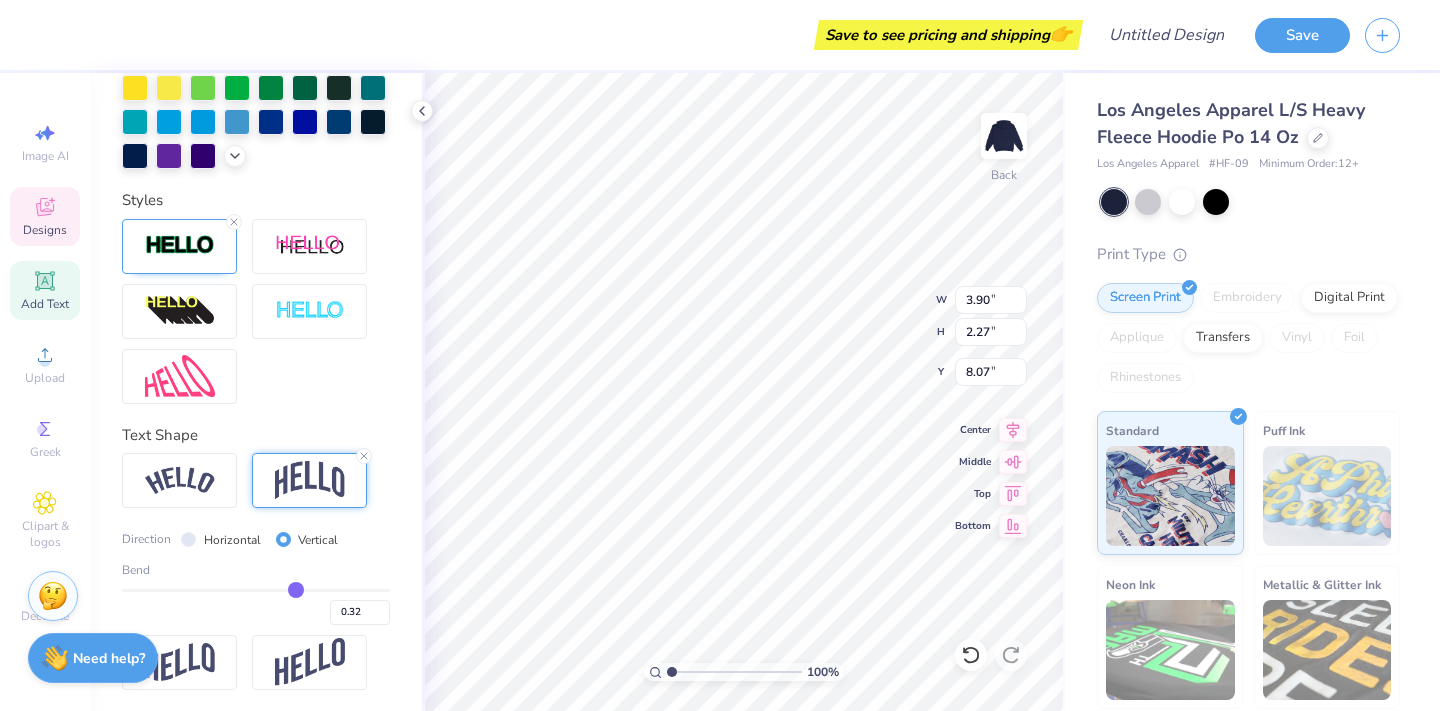 type on "0.14" 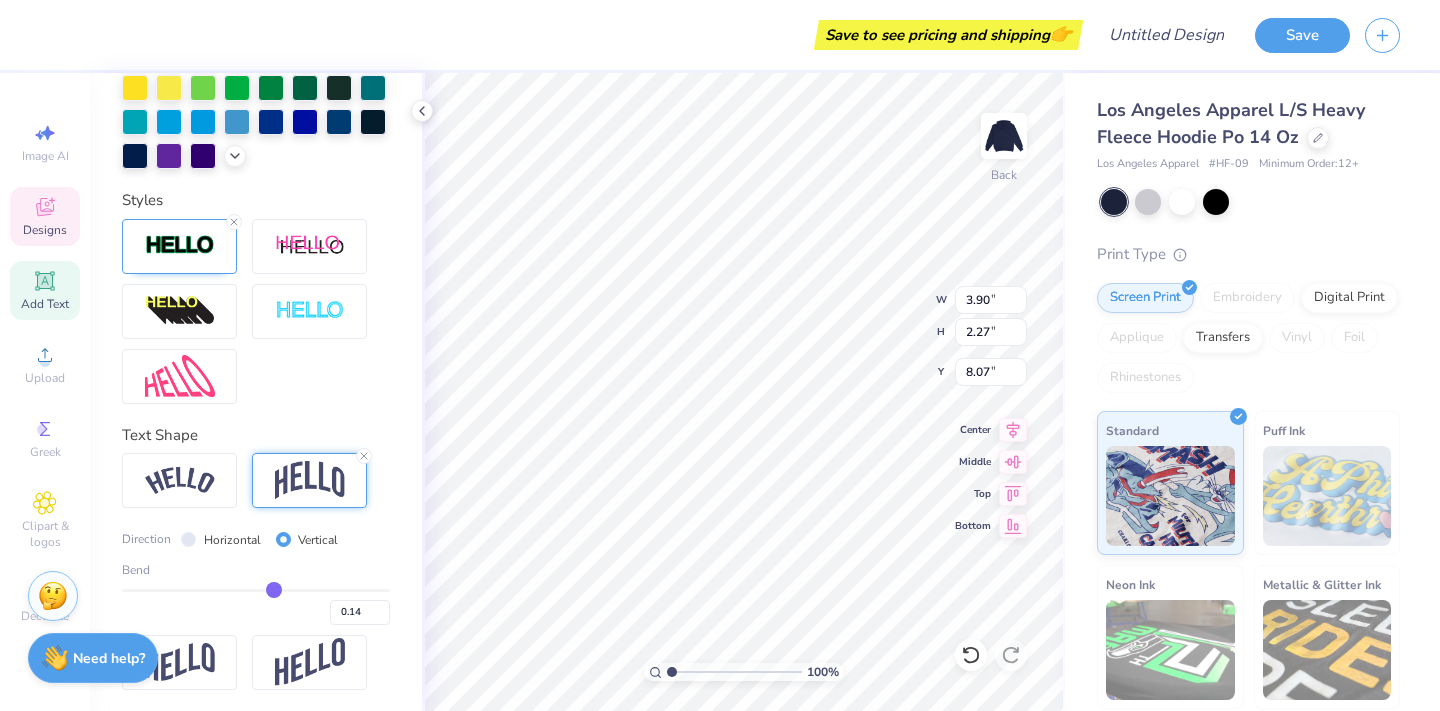 type on "0.03" 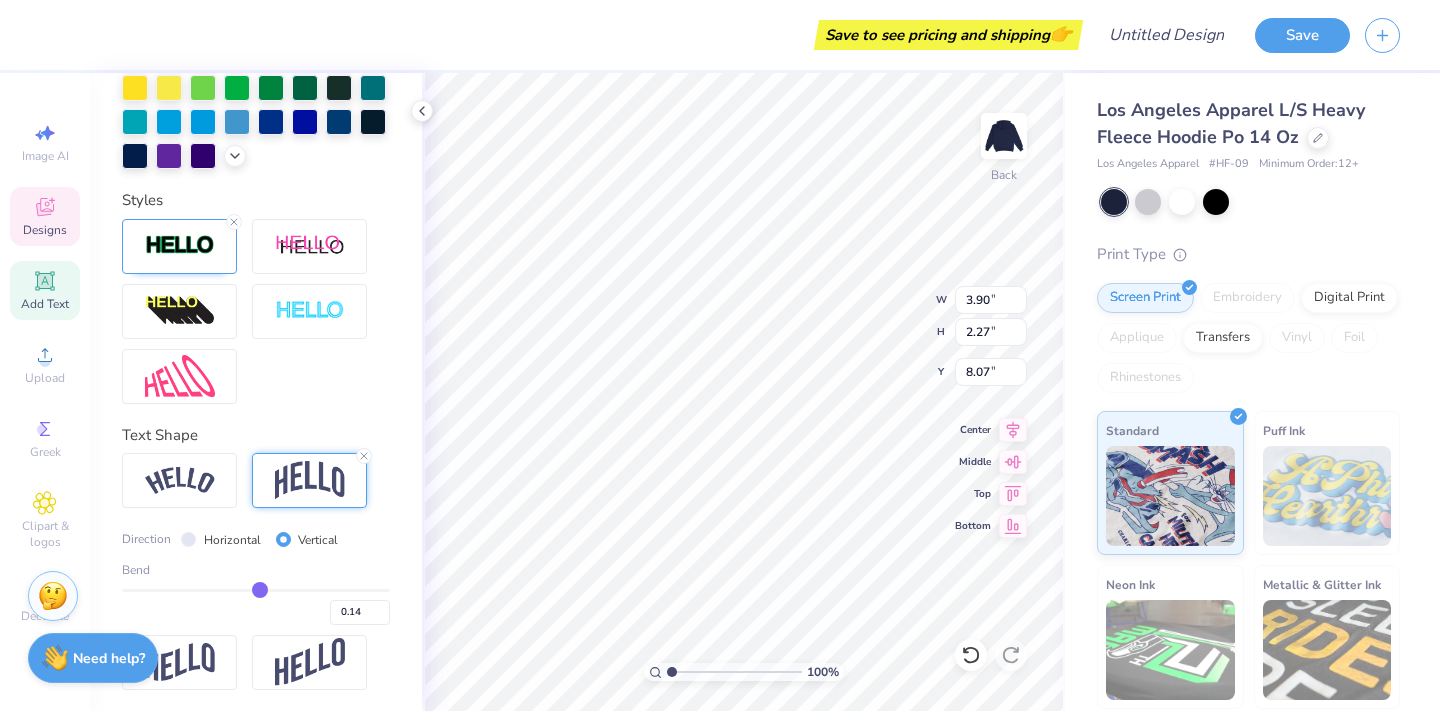 type on "0.03" 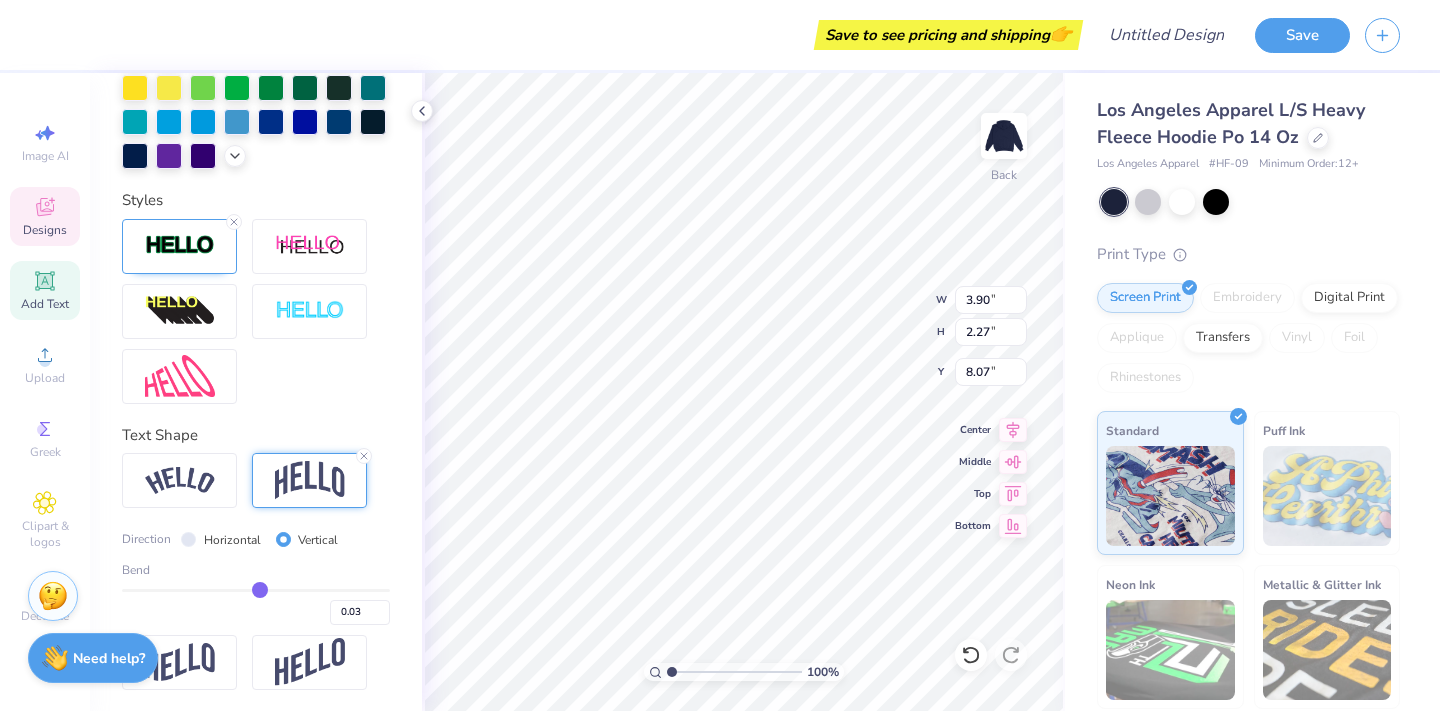 type on "-0.19" 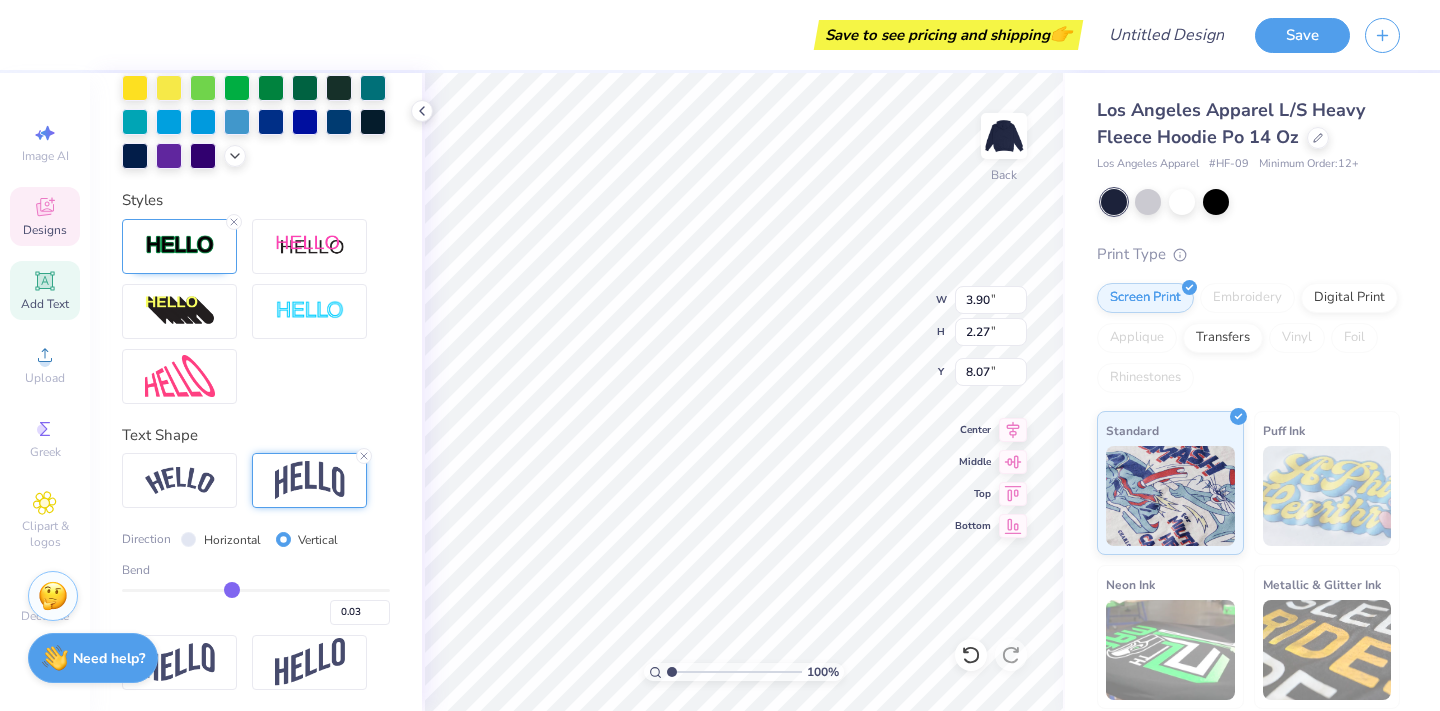 type on "-0.19" 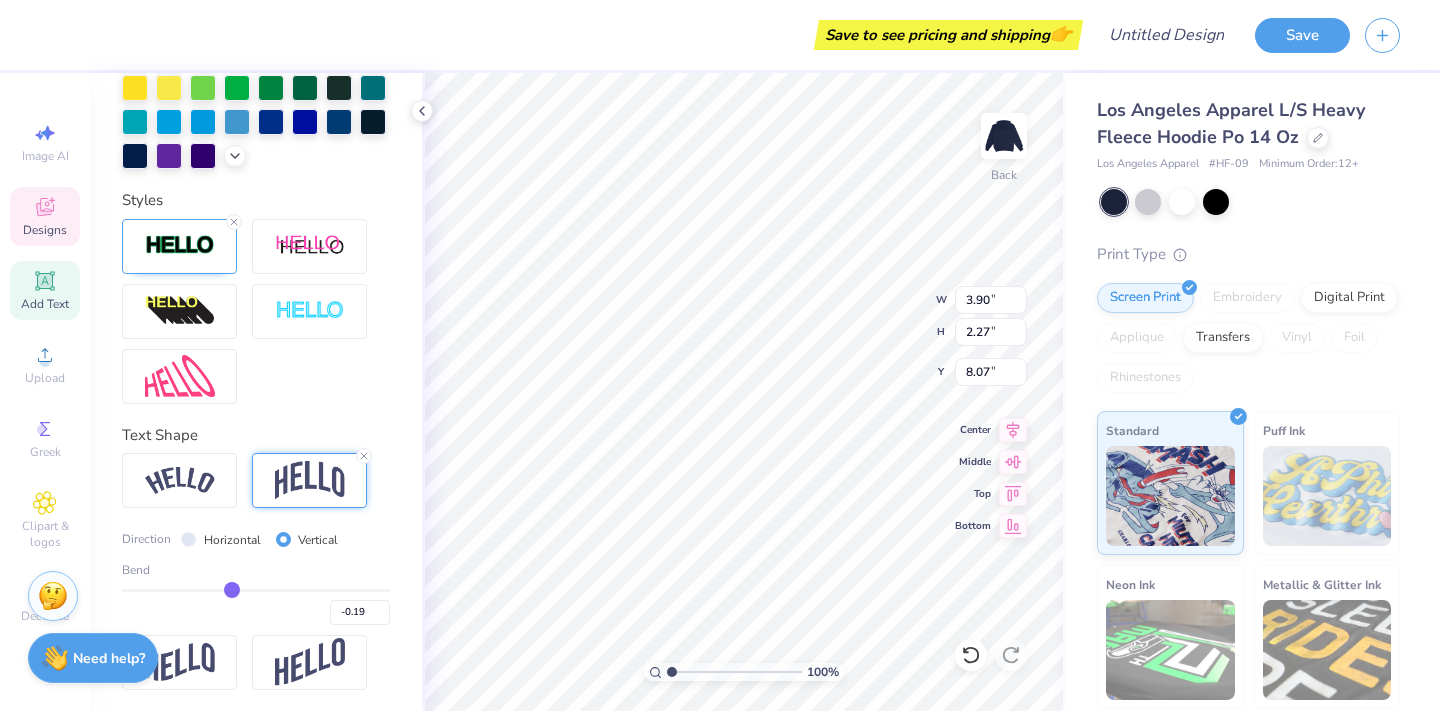 type on "-0.34" 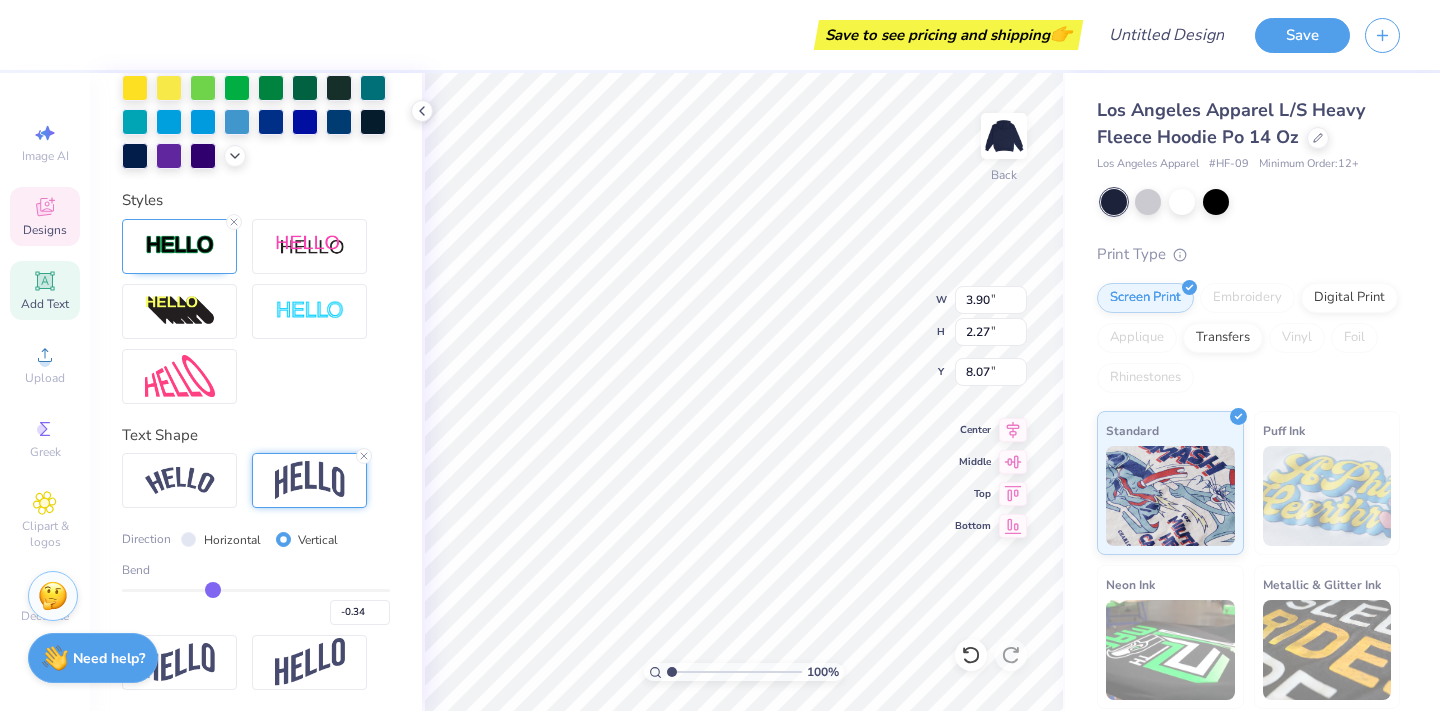 type 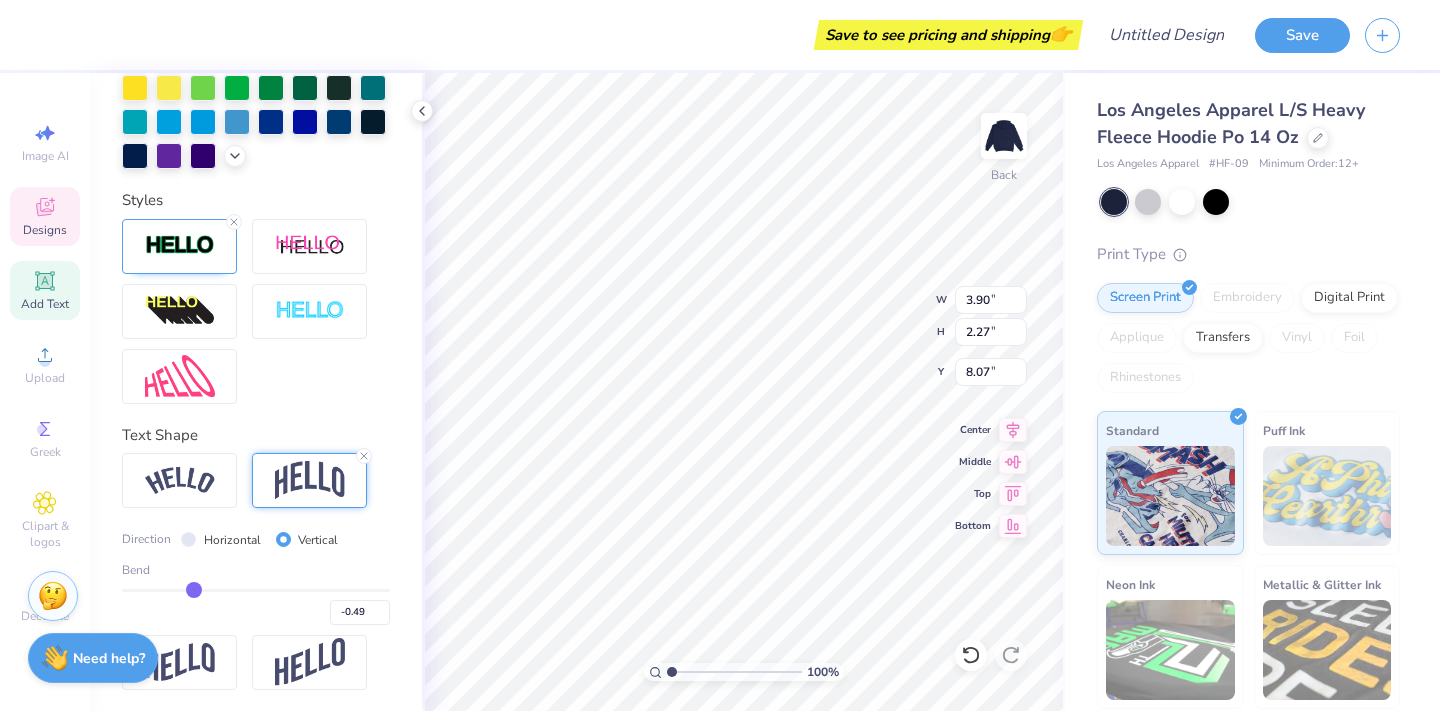 drag, startPoint x: 349, startPoint y: 584, endPoint x: 195, endPoint y: 584, distance: 154 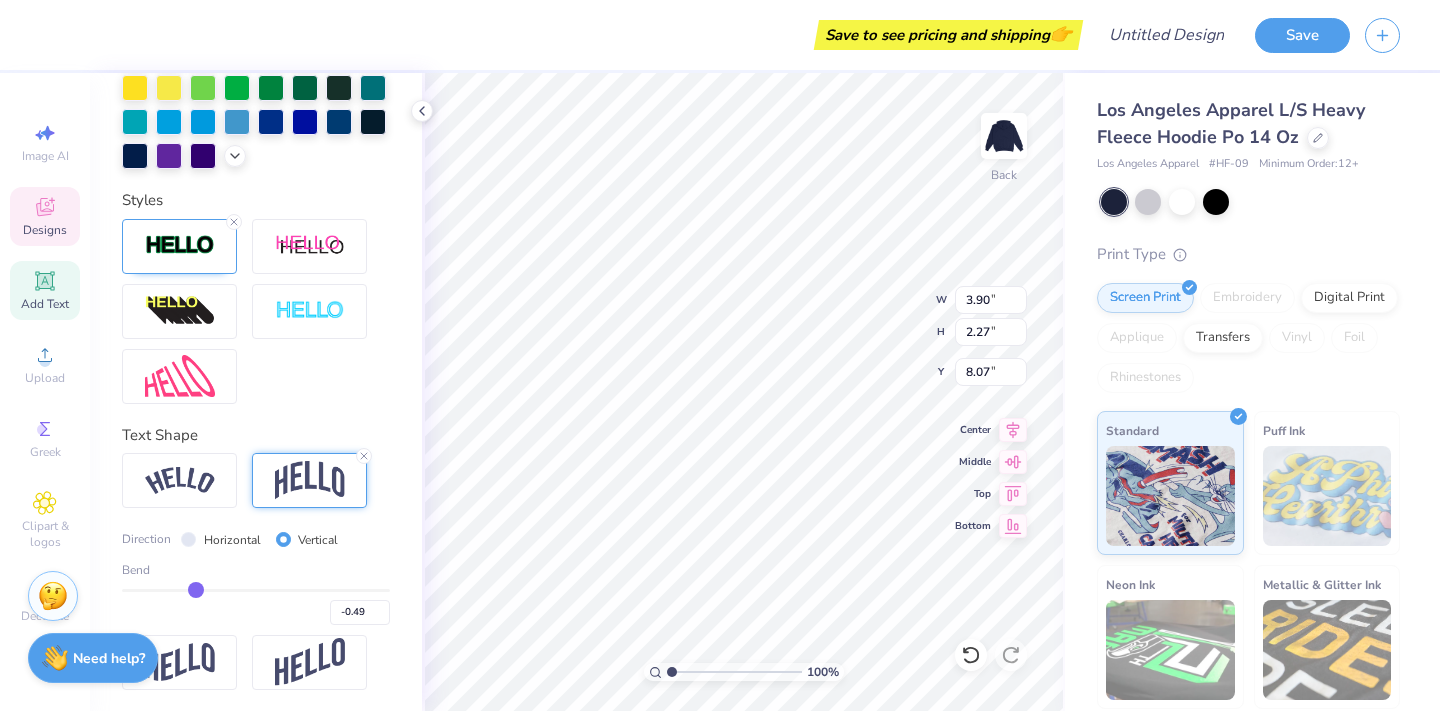 click at bounding box center (256, 590) 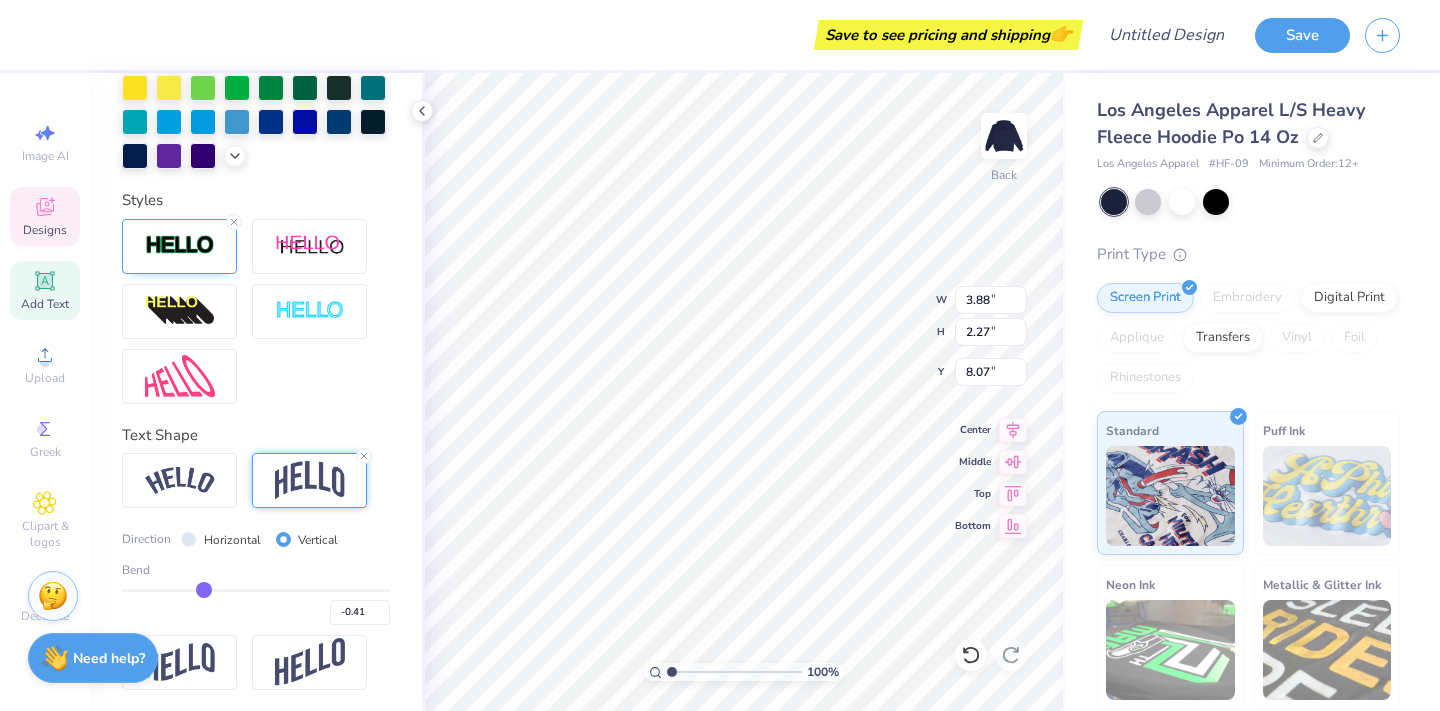 click at bounding box center [256, 590] 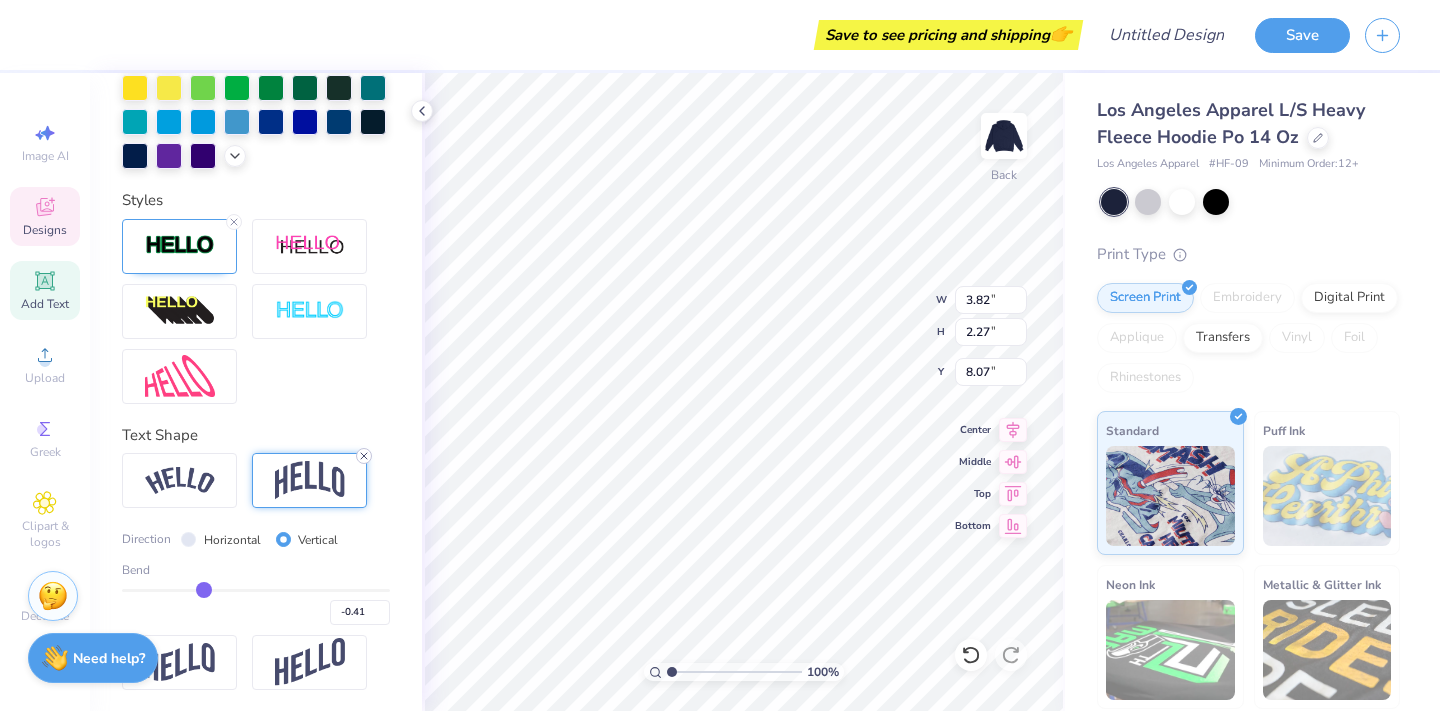 click 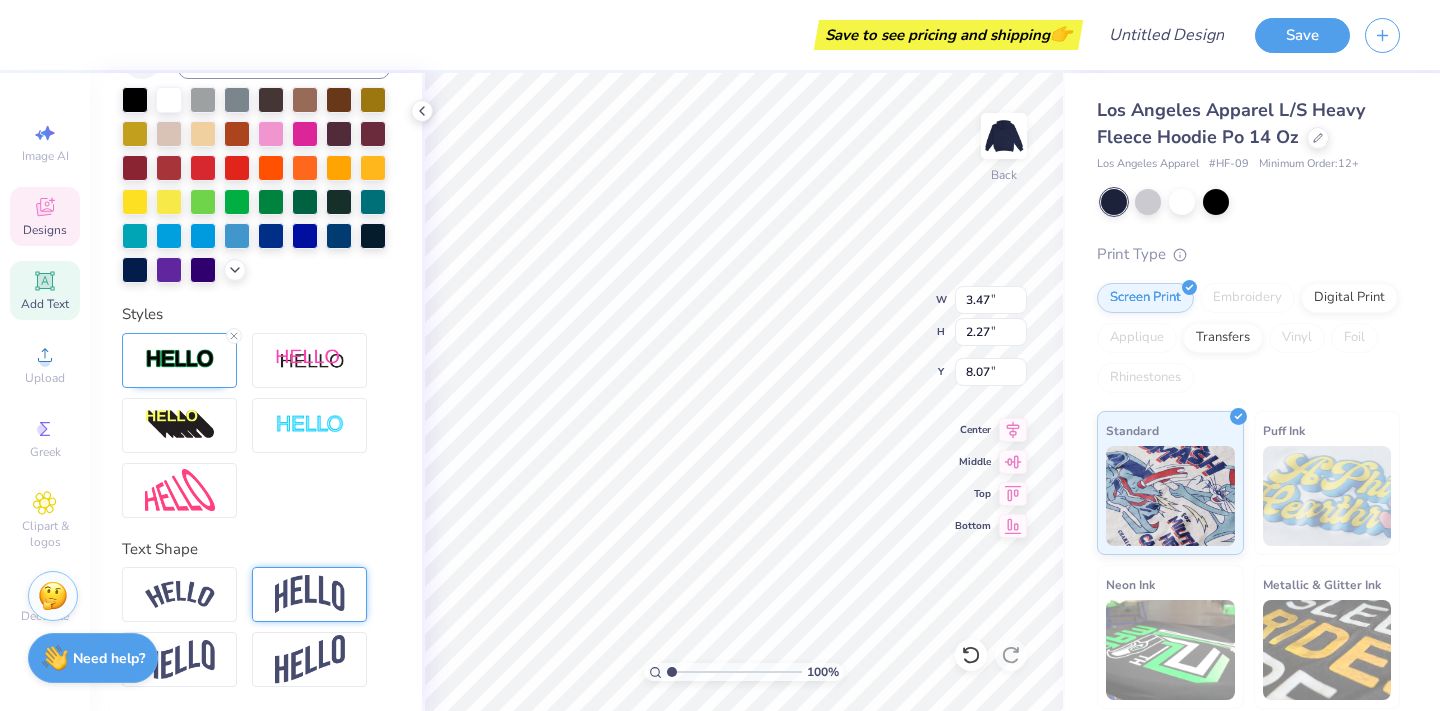 scroll, scrollTop: 529, scrollLeft: 0, axis: vertical 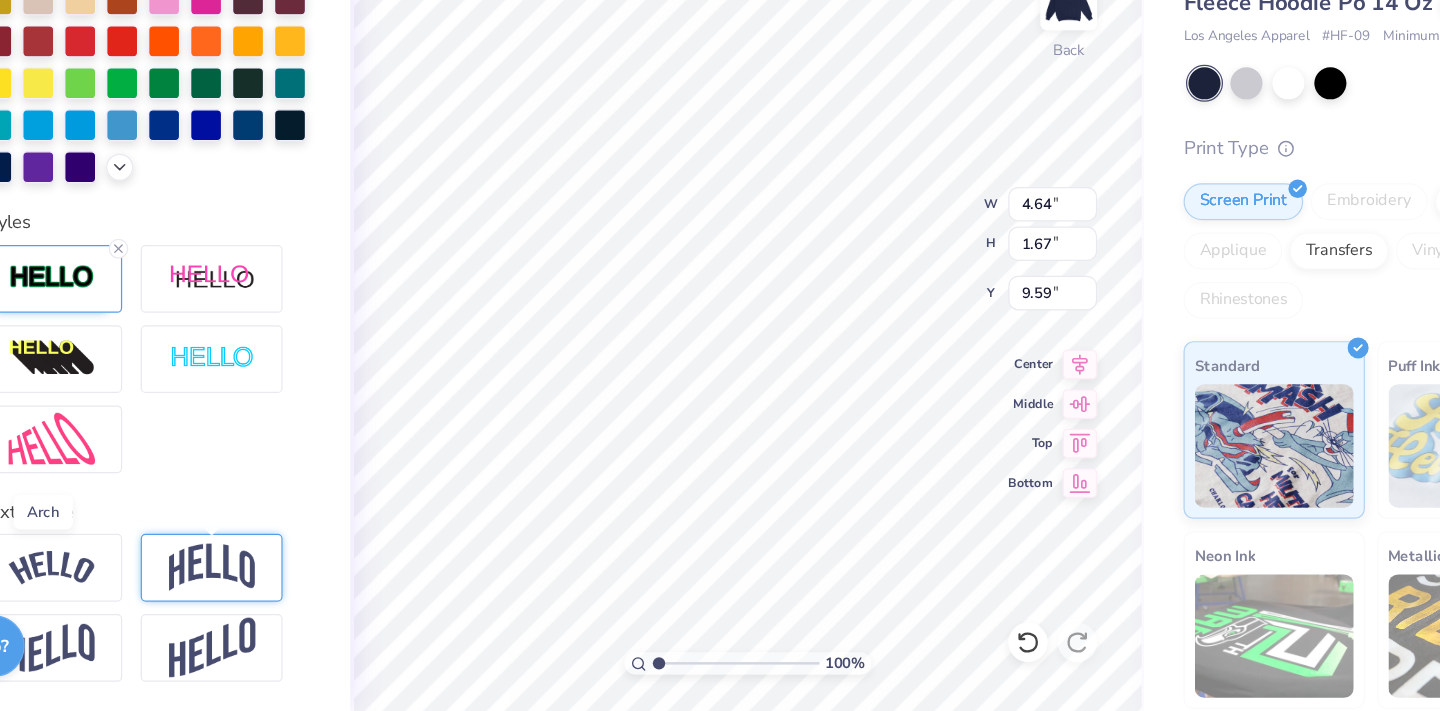 click at bounding box center (310, 594) 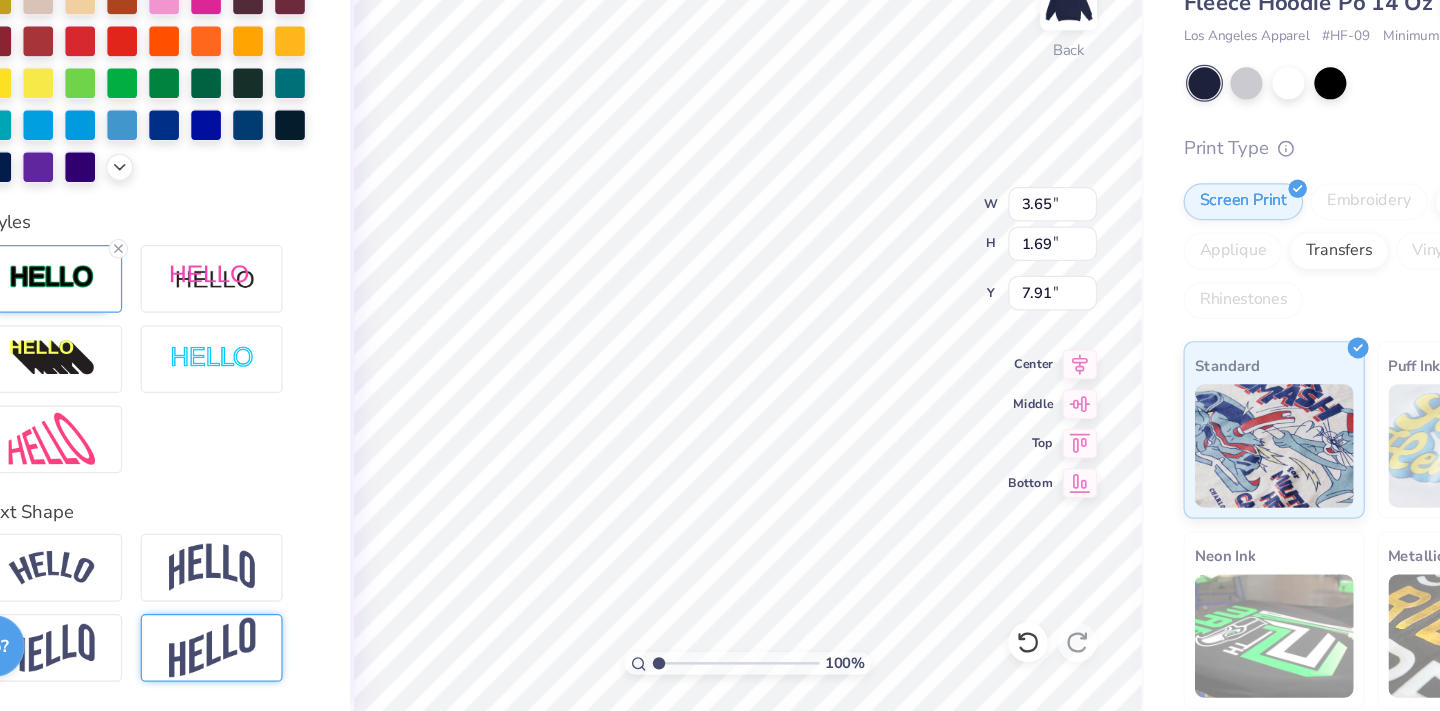 click at bounding box center (310, 659) 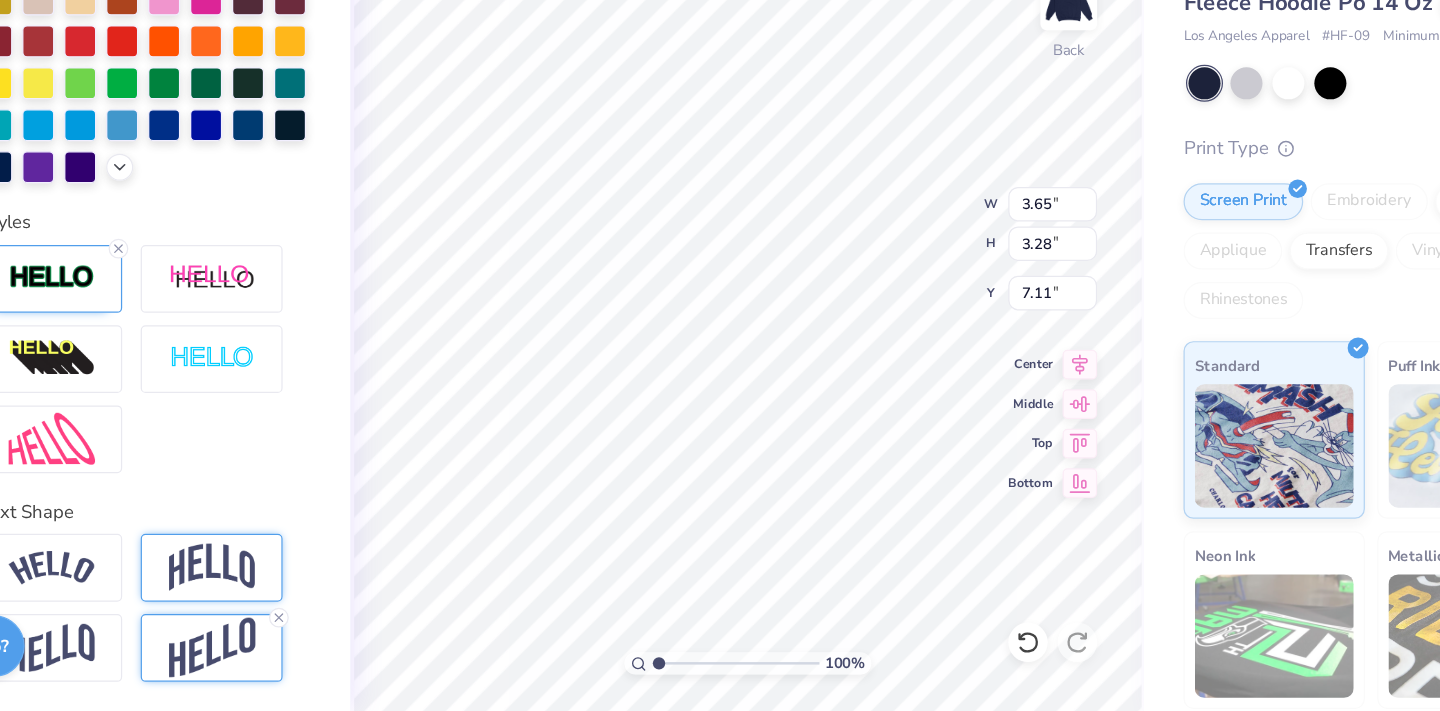 click at bounding box center [309, 594] 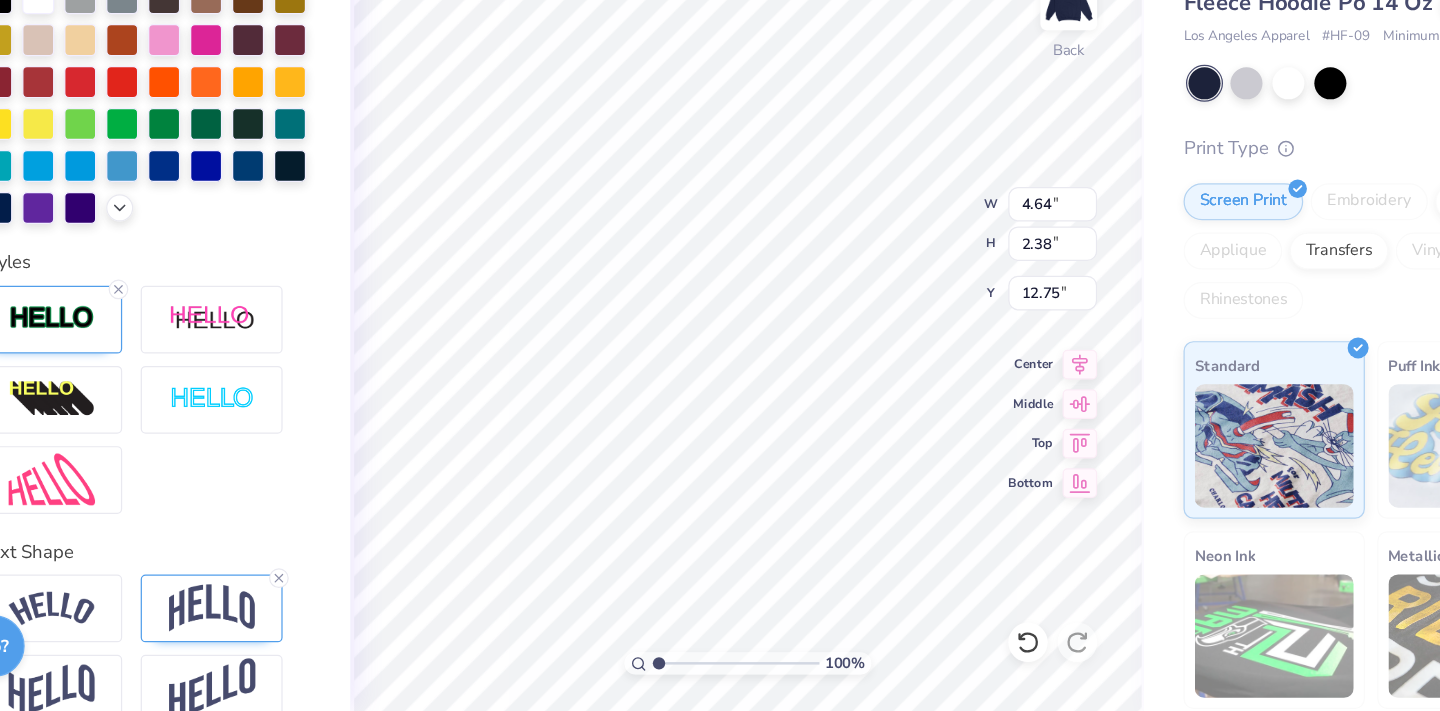 scroll, scrollTop: 529, scrollLeft: 0, axis: vertical 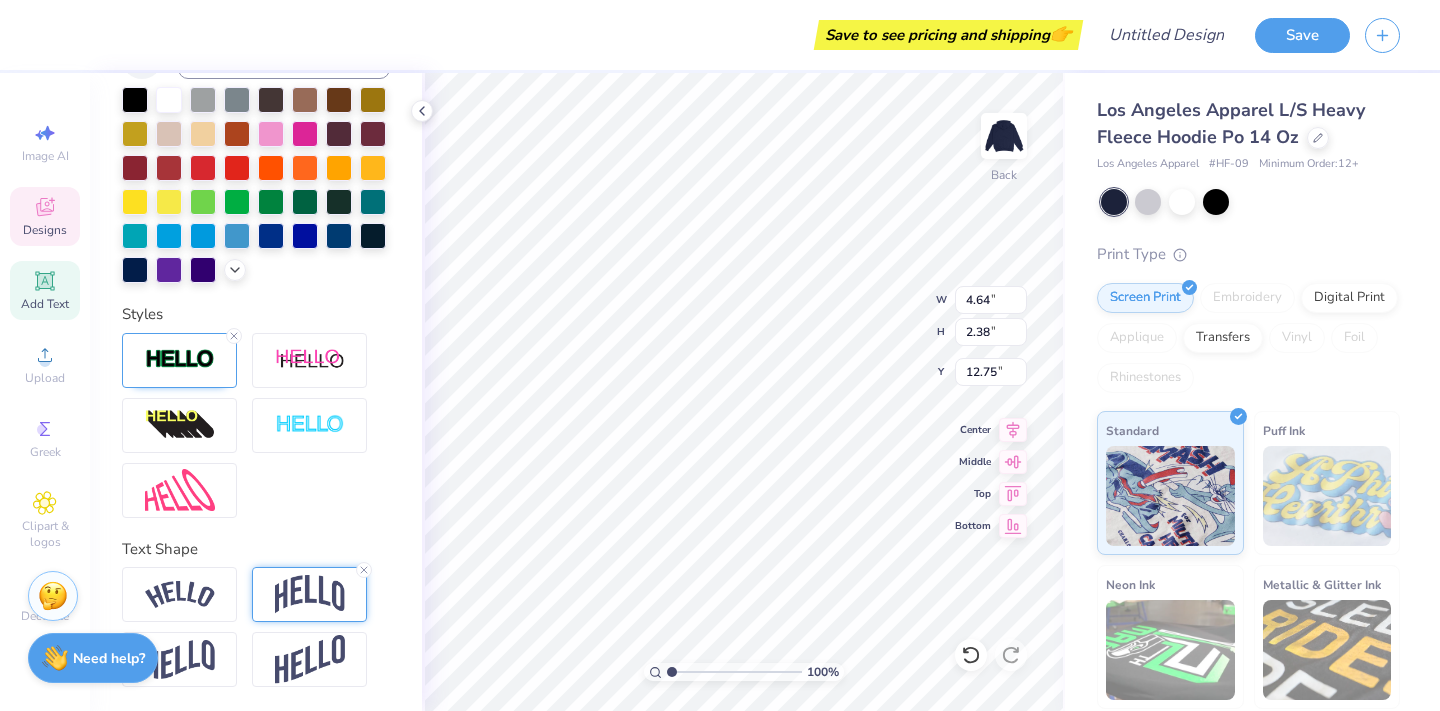 click at bounding box center [309, 594] 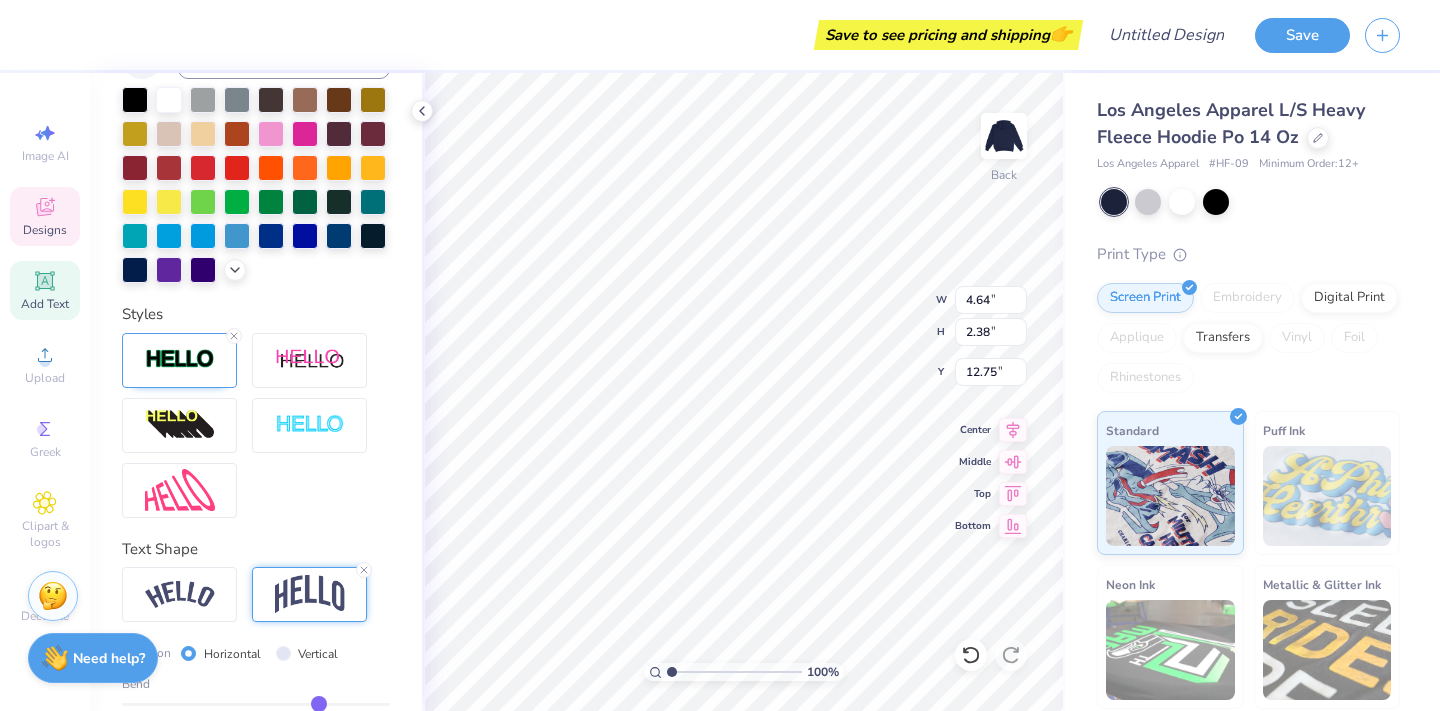 scroll, scrollTop: 645, scrollLeft: 0, axis: vertical 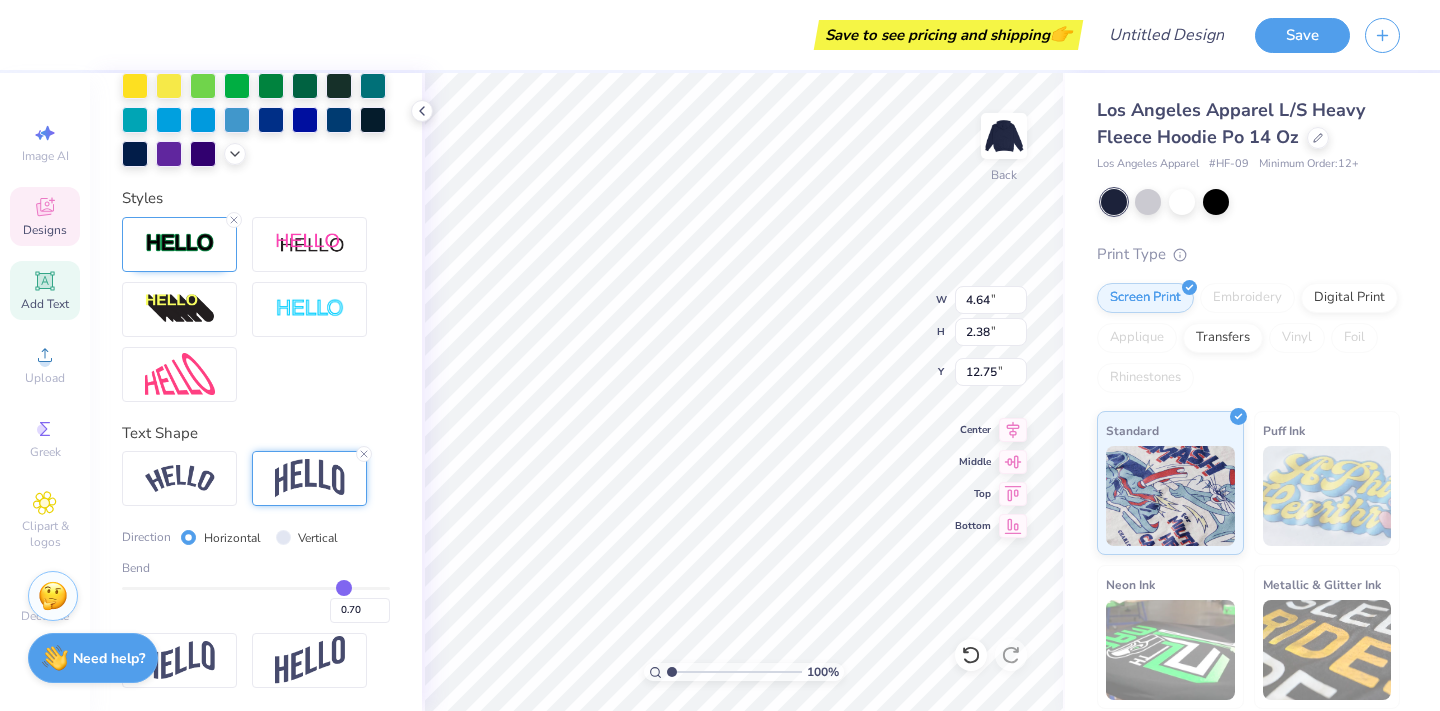 drag, startPoint x: 316, startPoint y: 580, endPoint x: 342, endPoint y: 579, distance: 26.019224 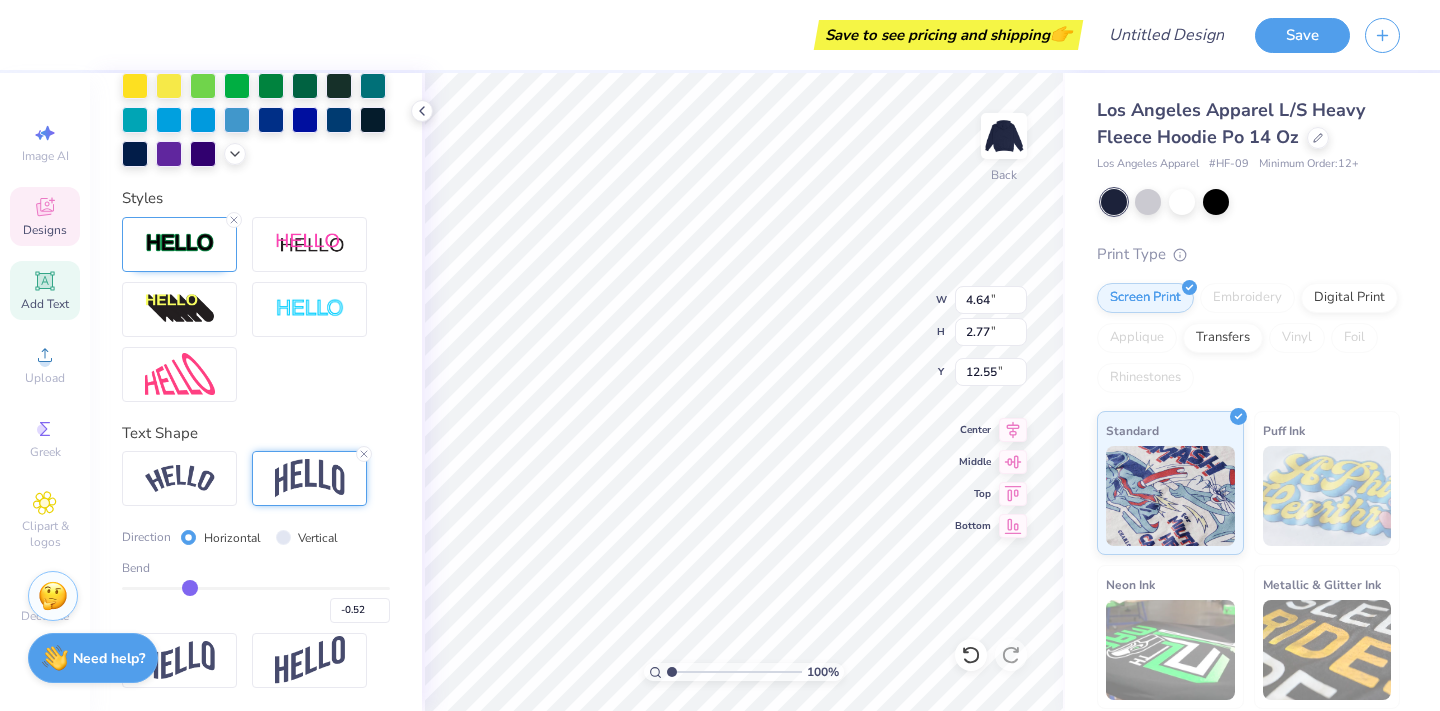 drag, startPoint x: 342, startPoint y: 579, endPoint x: 192, endPoint y: 577, distance: 150.01334 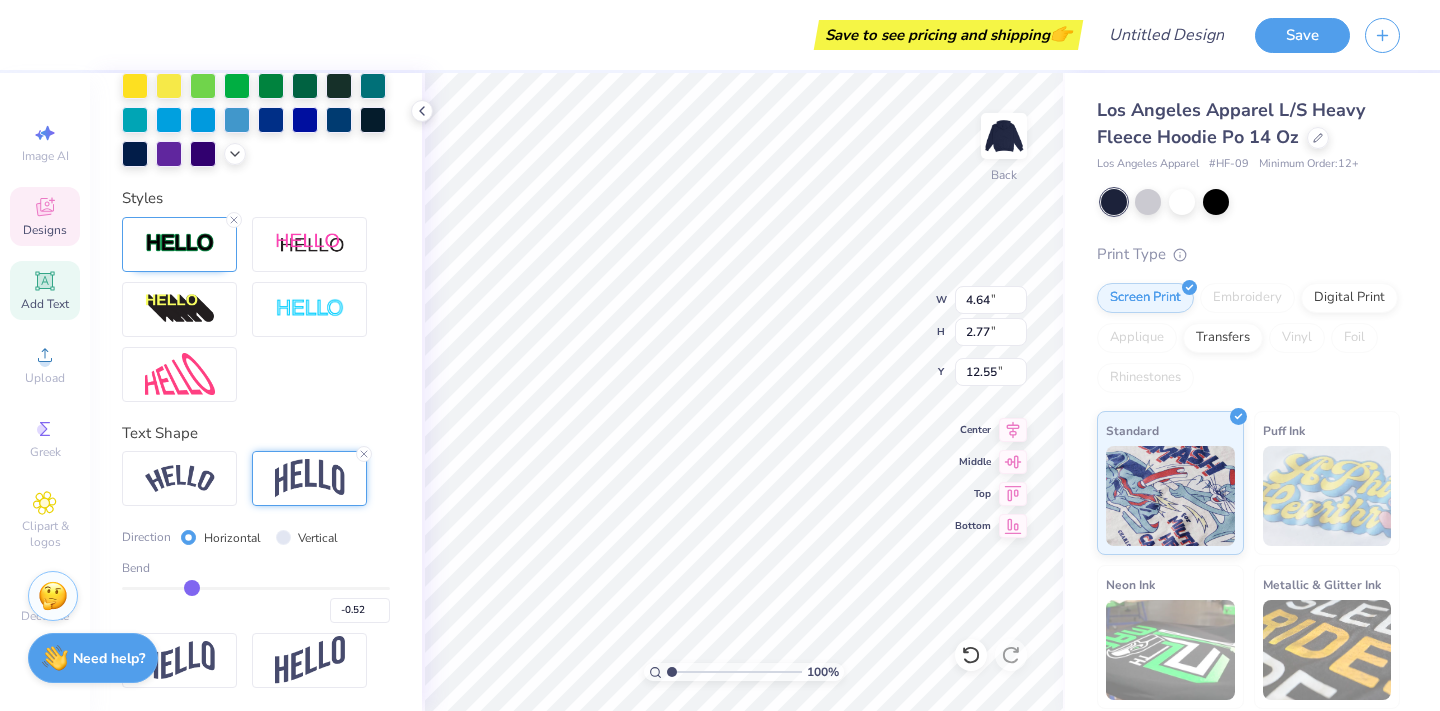 click at bounding box center (256, 588) 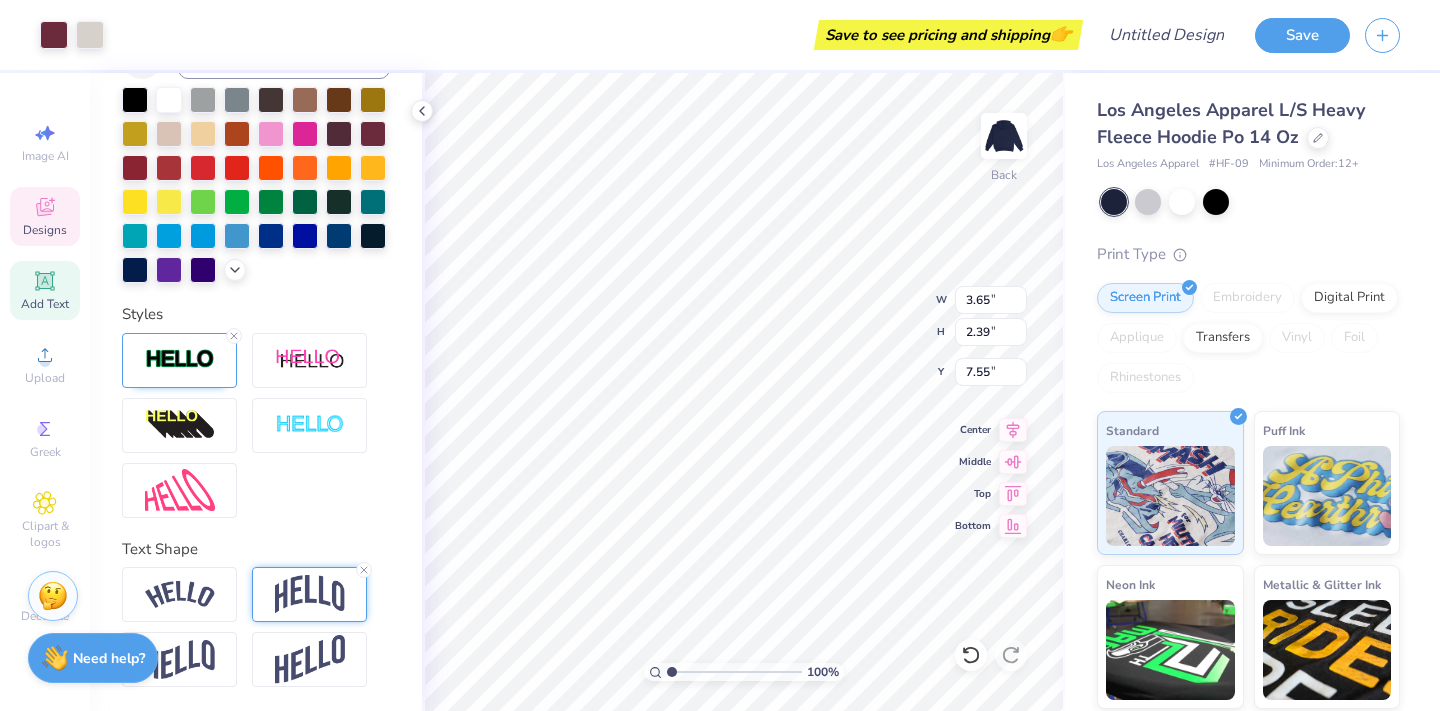 scroll, scrollTop: 529, scrollLeft: 0, axis: vertical 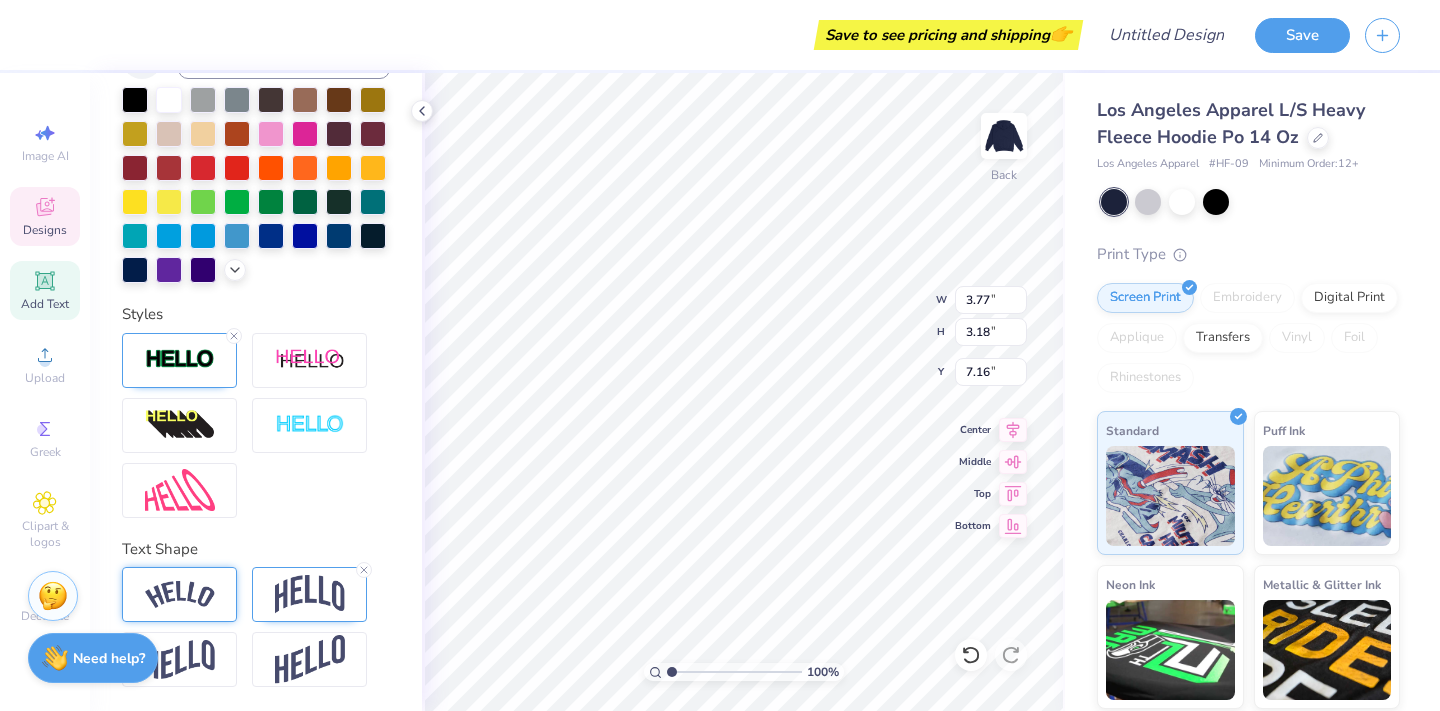 click at bounding box center [180, 594] 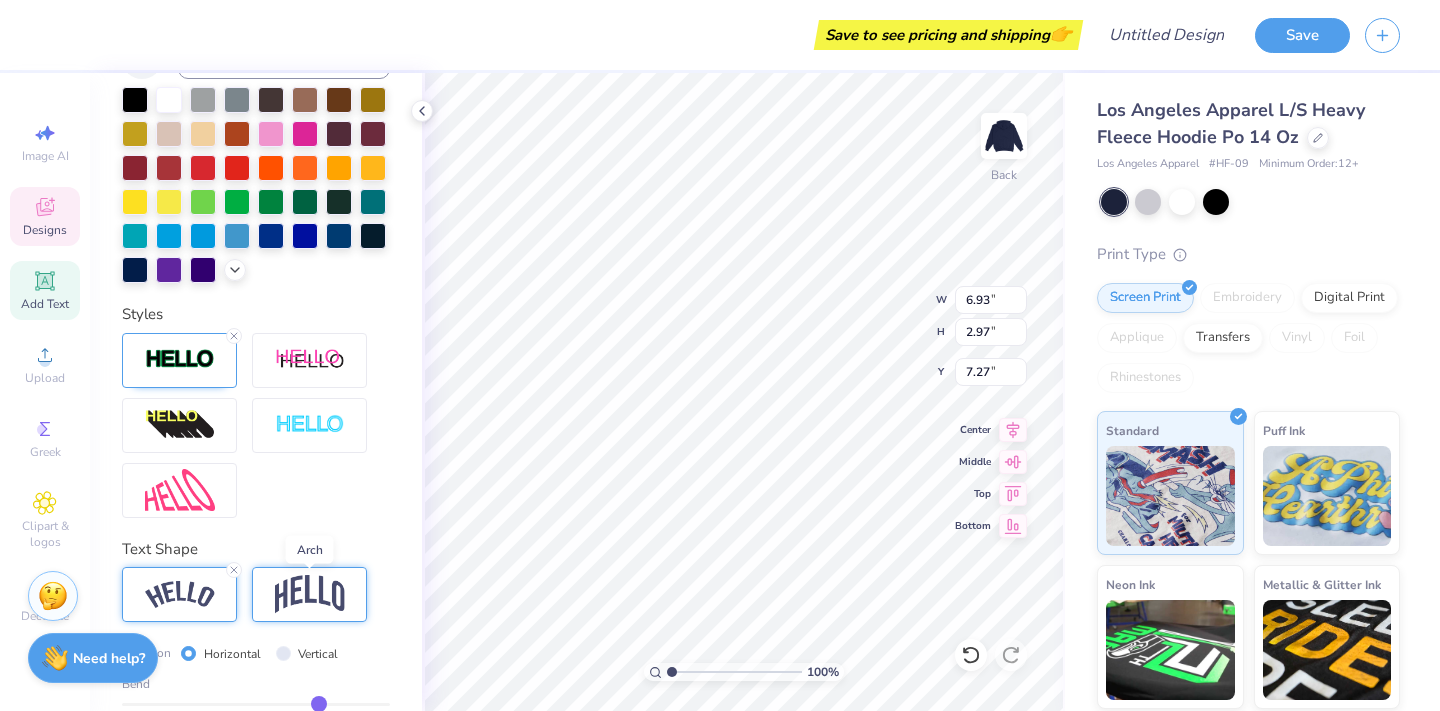 click at bounding box center [310, 594] 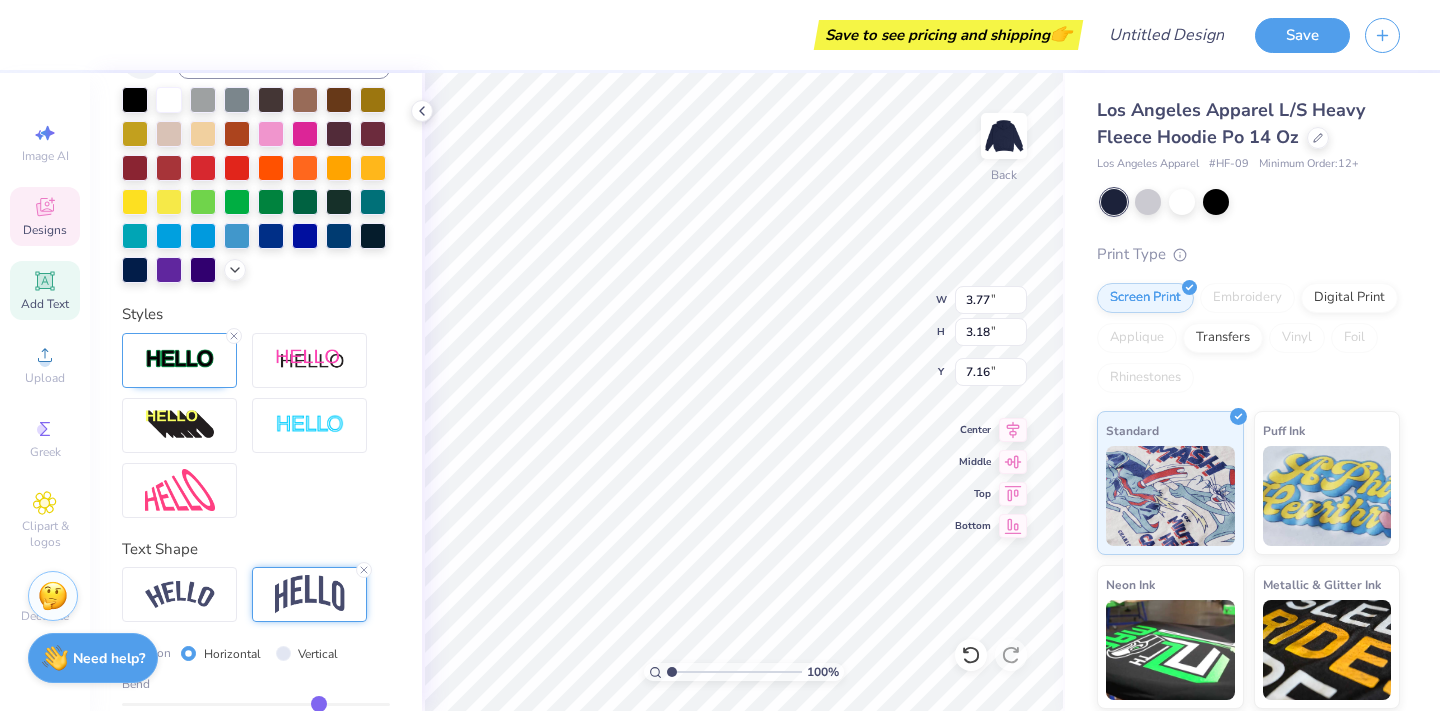 scroll, scrollTop: 645, scrollLeft: 0, axis: vertical 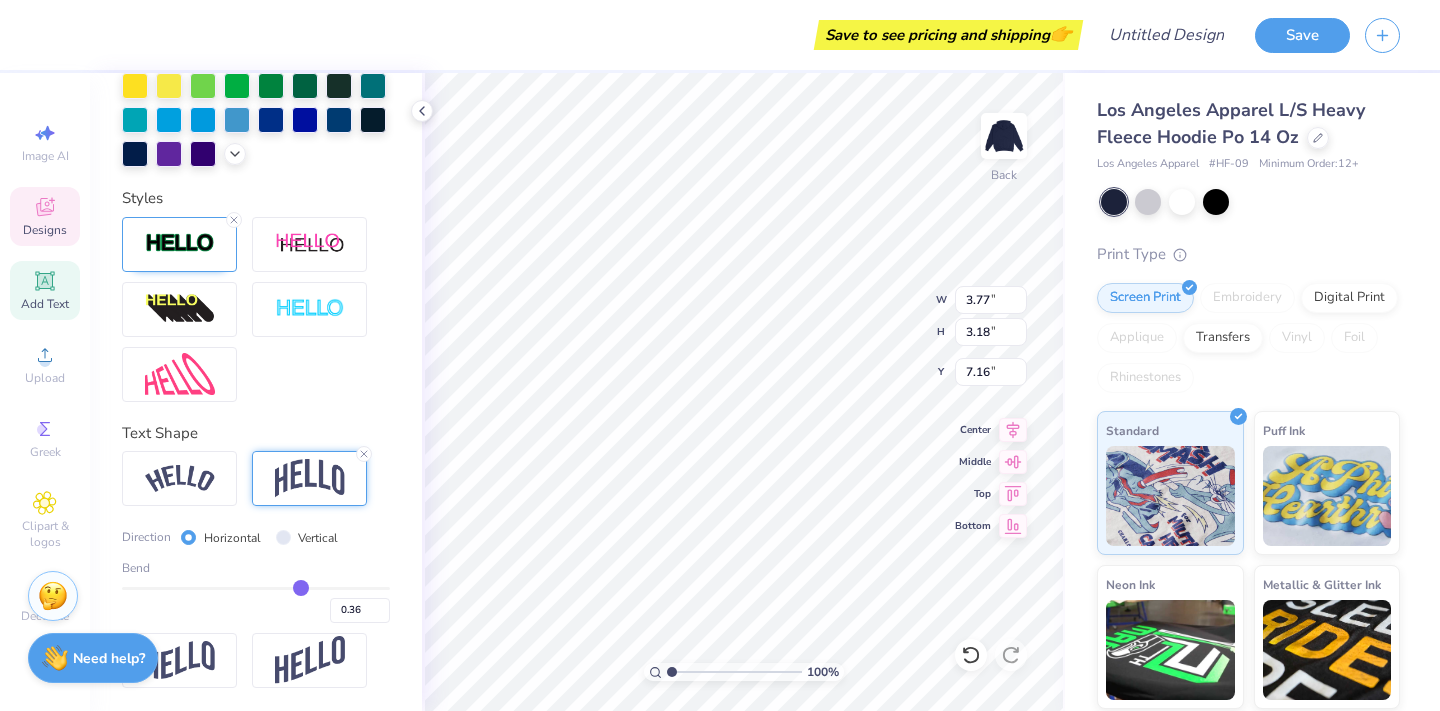 drag, startPoint x: 314, startPoint y: 588, endPoint x: 301, endPoint y: 588, distance: 13 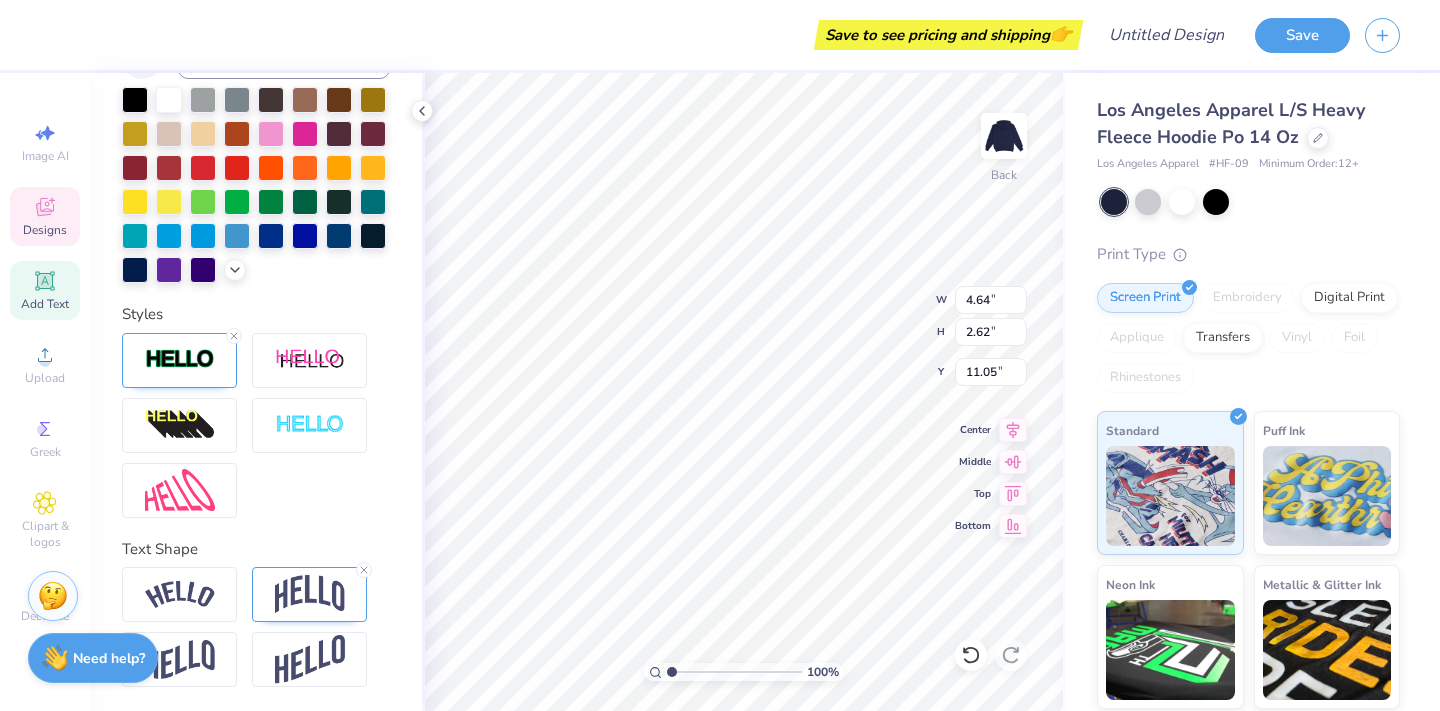 scroll, scrollTop: 529, scrollLeft: 0, axis: vertical 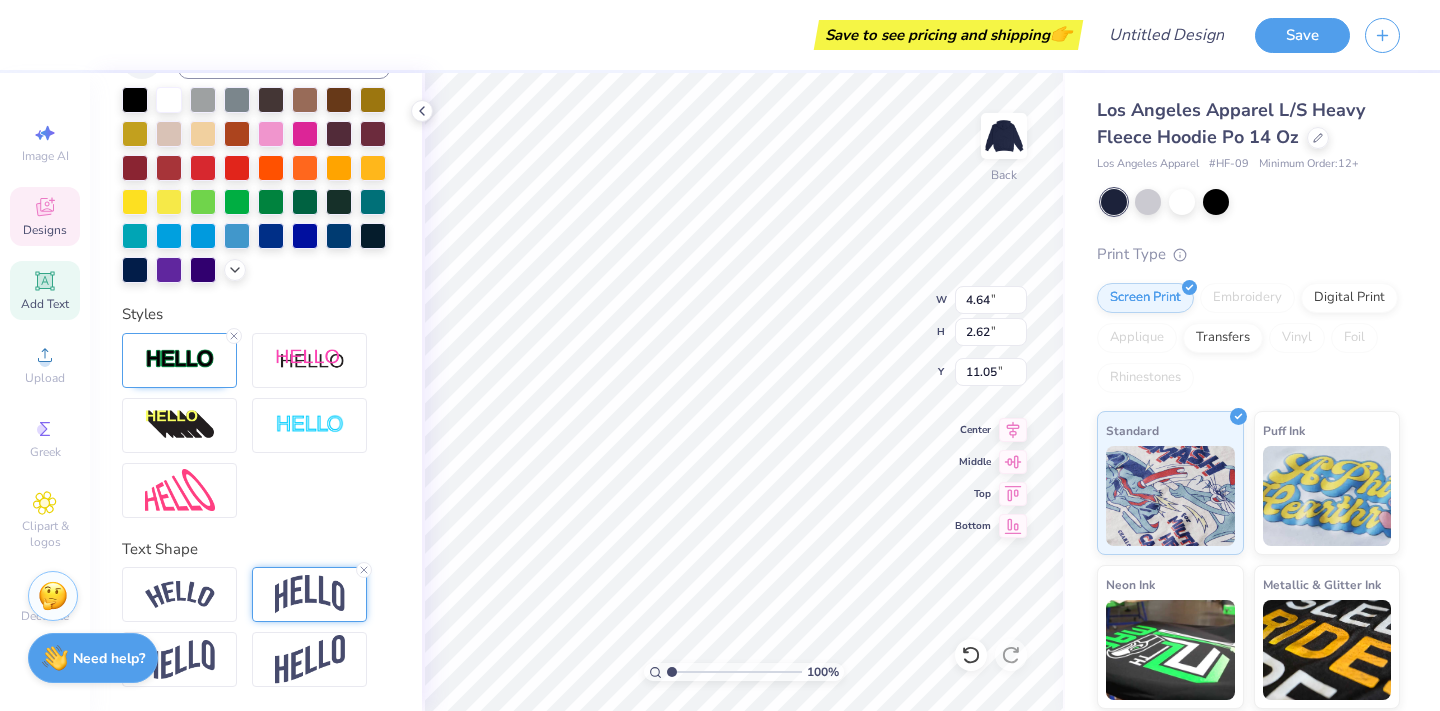 click at bounding box center (310, 594) 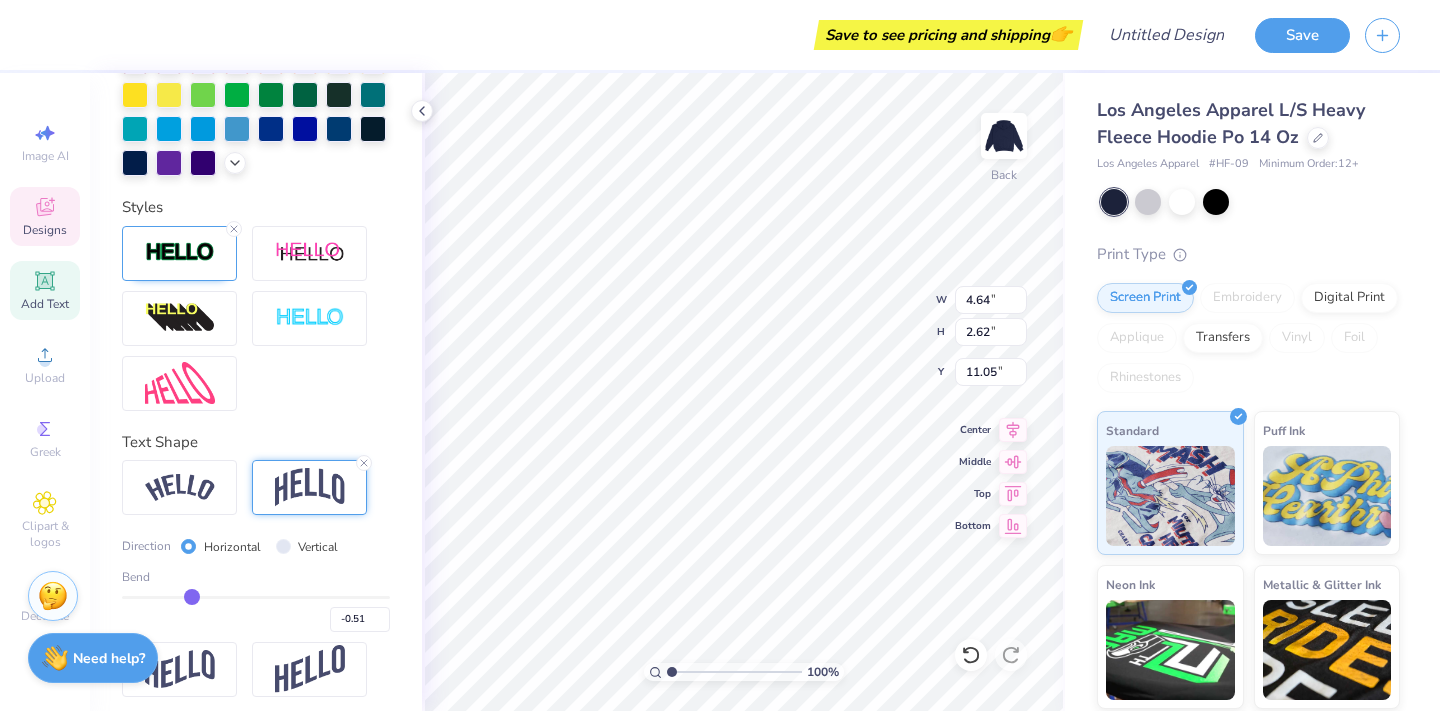 scroll, scrollTop: 645, scrollLeft: 0, axis: vertical 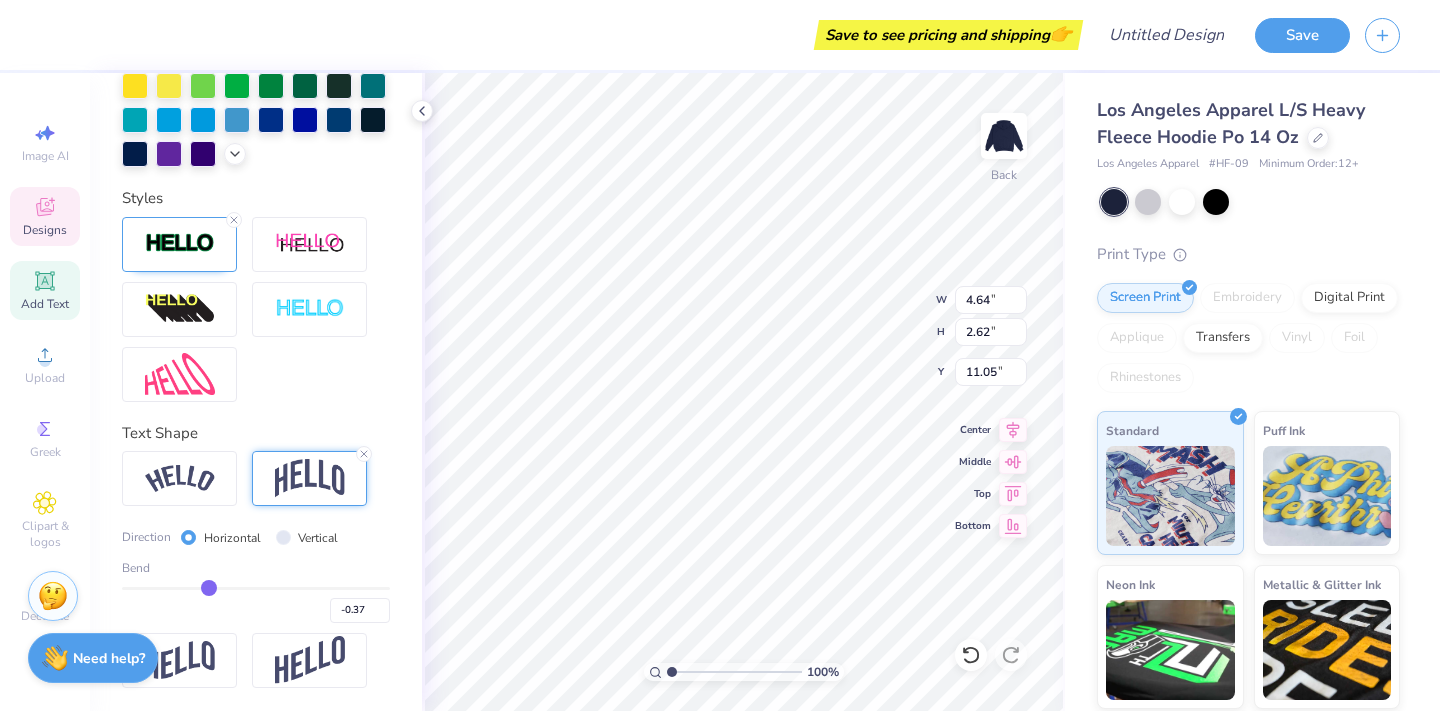 drag, startPoint x: 190, startPoint y: 583, endPoint x: 209, endPoint y: 586, distance: 19.235384 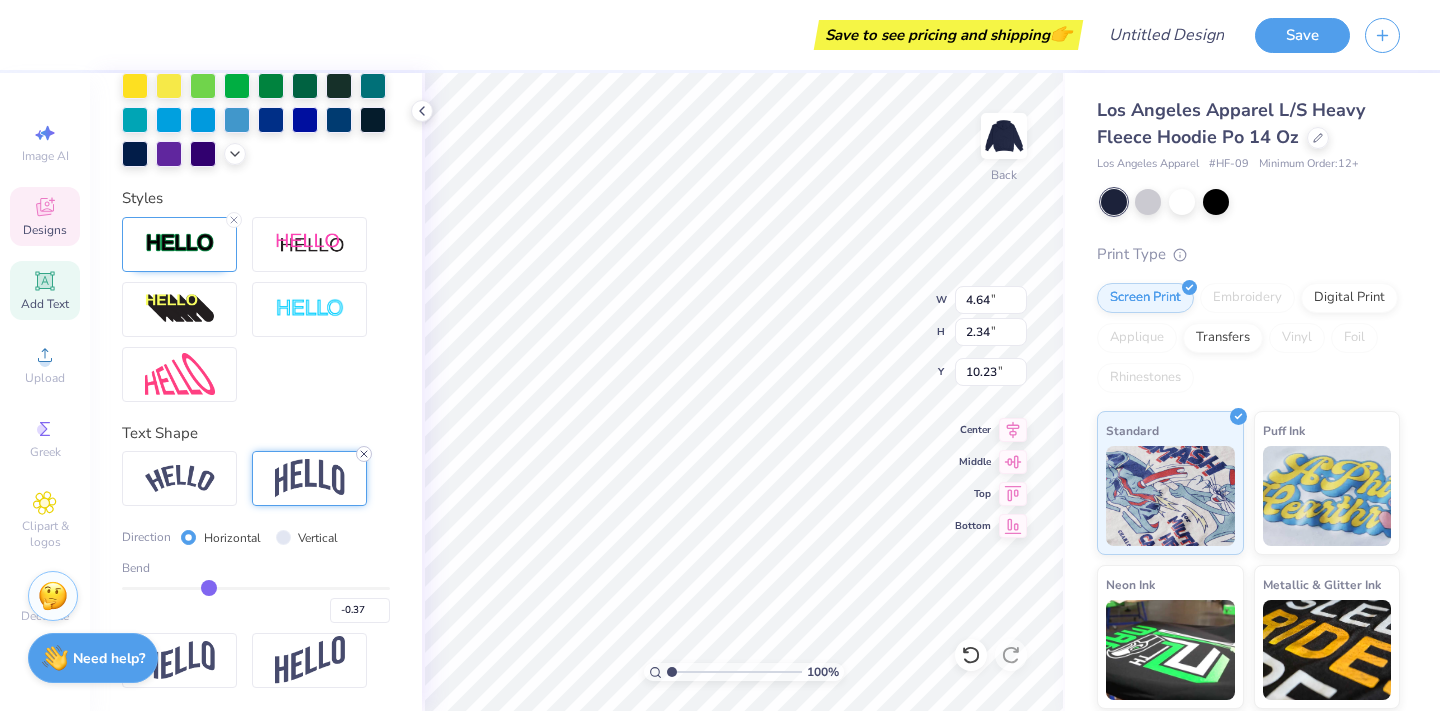 click 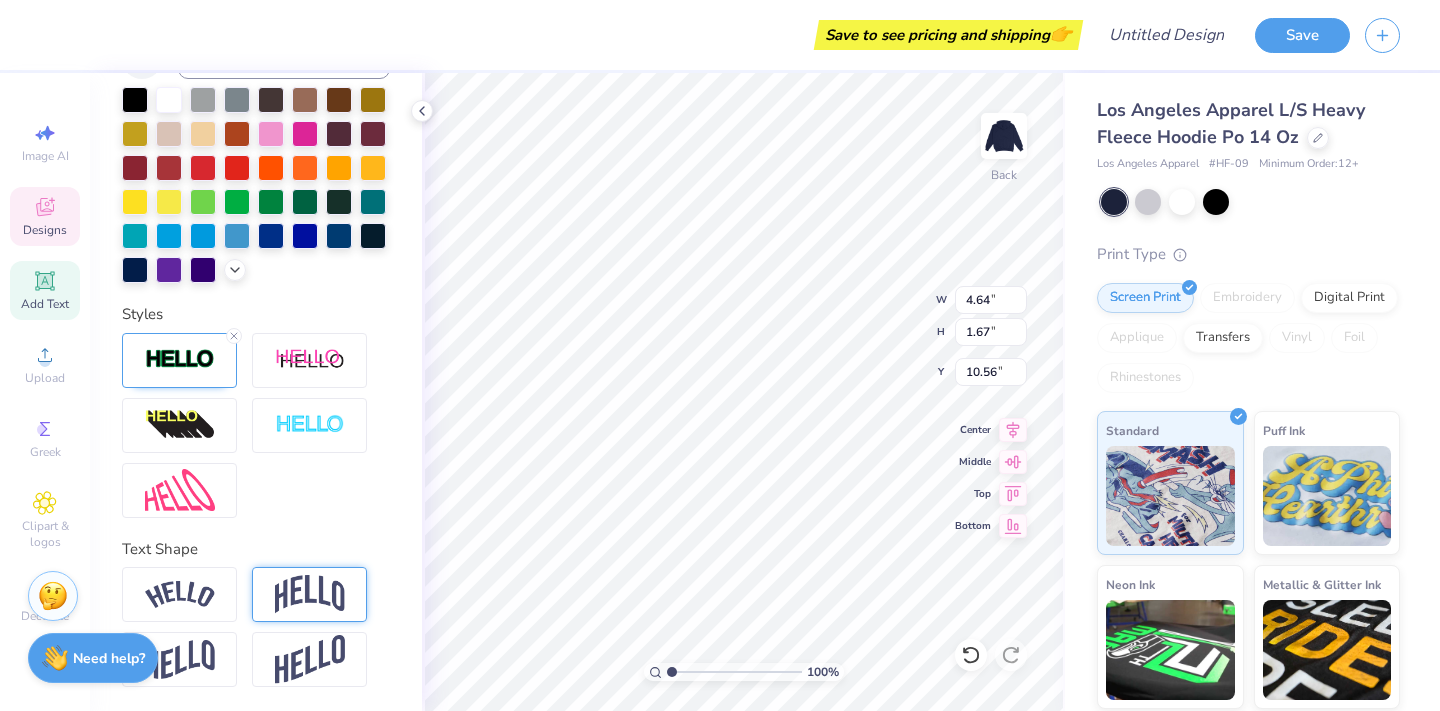 scroll, scrollTop: 529, scrollLeft: 0, axis: vertical 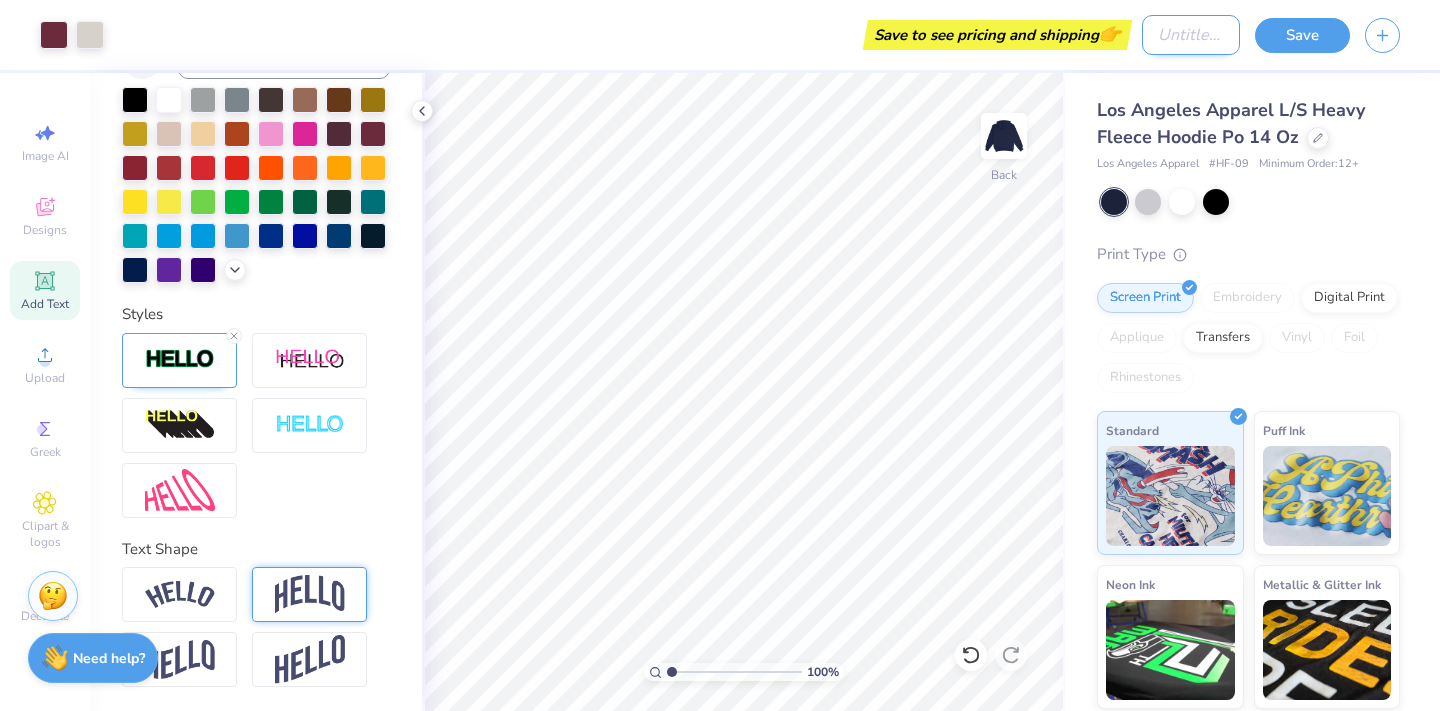 click on "Design Title" at bounding box center (1191, 35) 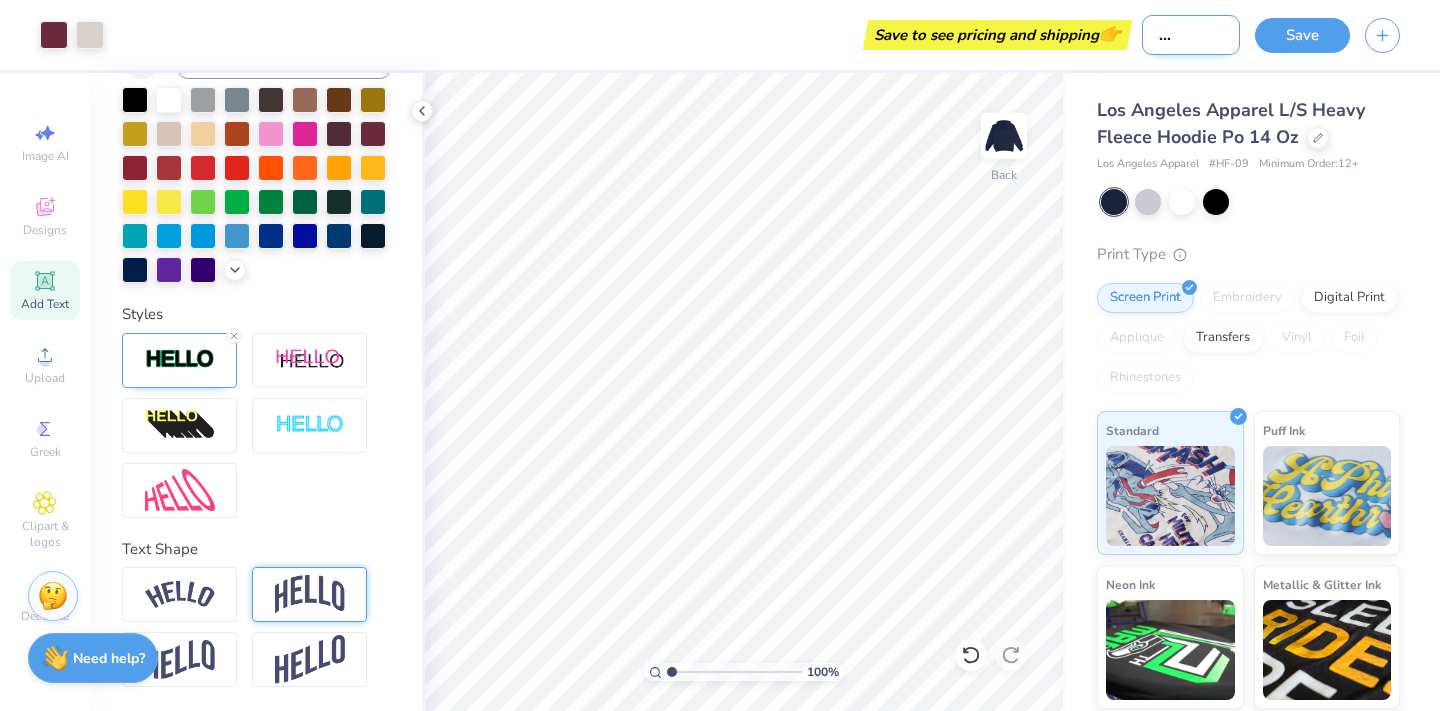 scroll, scrollTop: 0, scrollLeft: 52, axis: horizontal 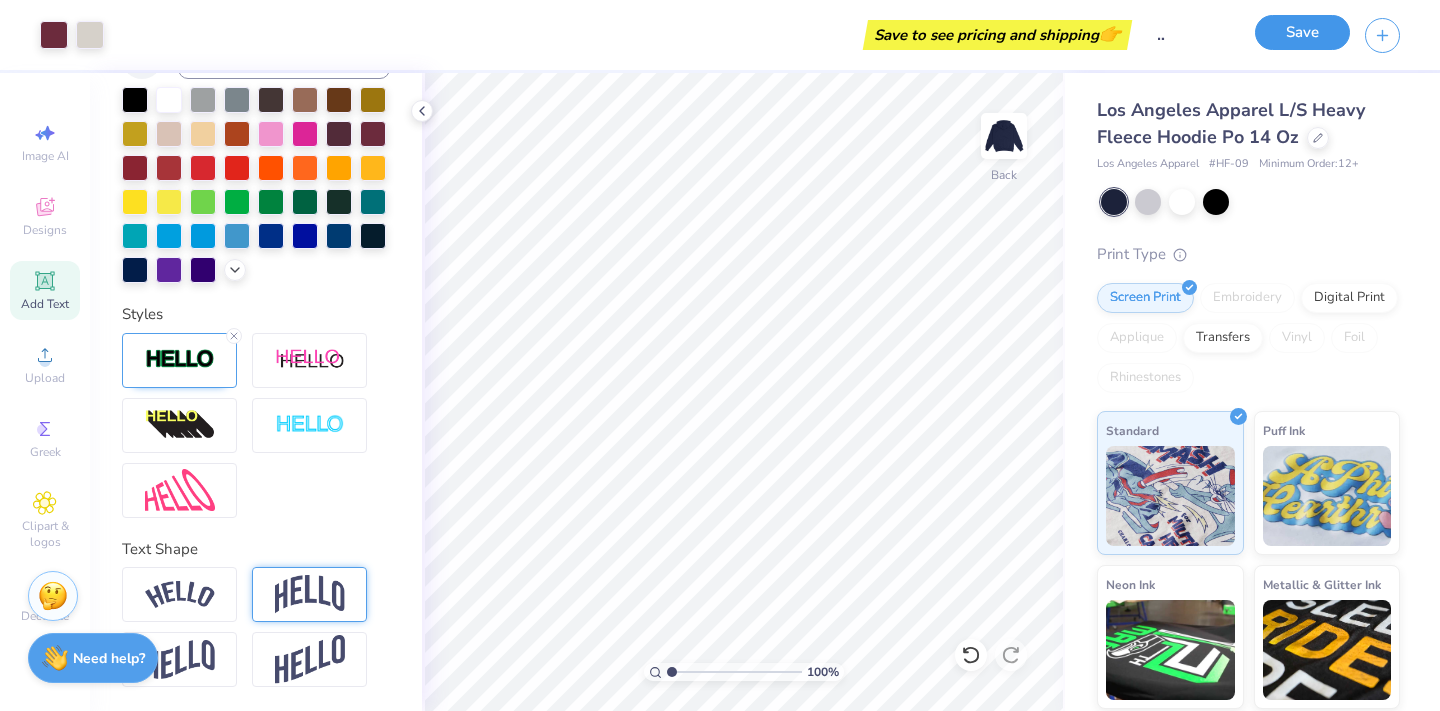 click on "Save" at bounding box center [1302, 32] 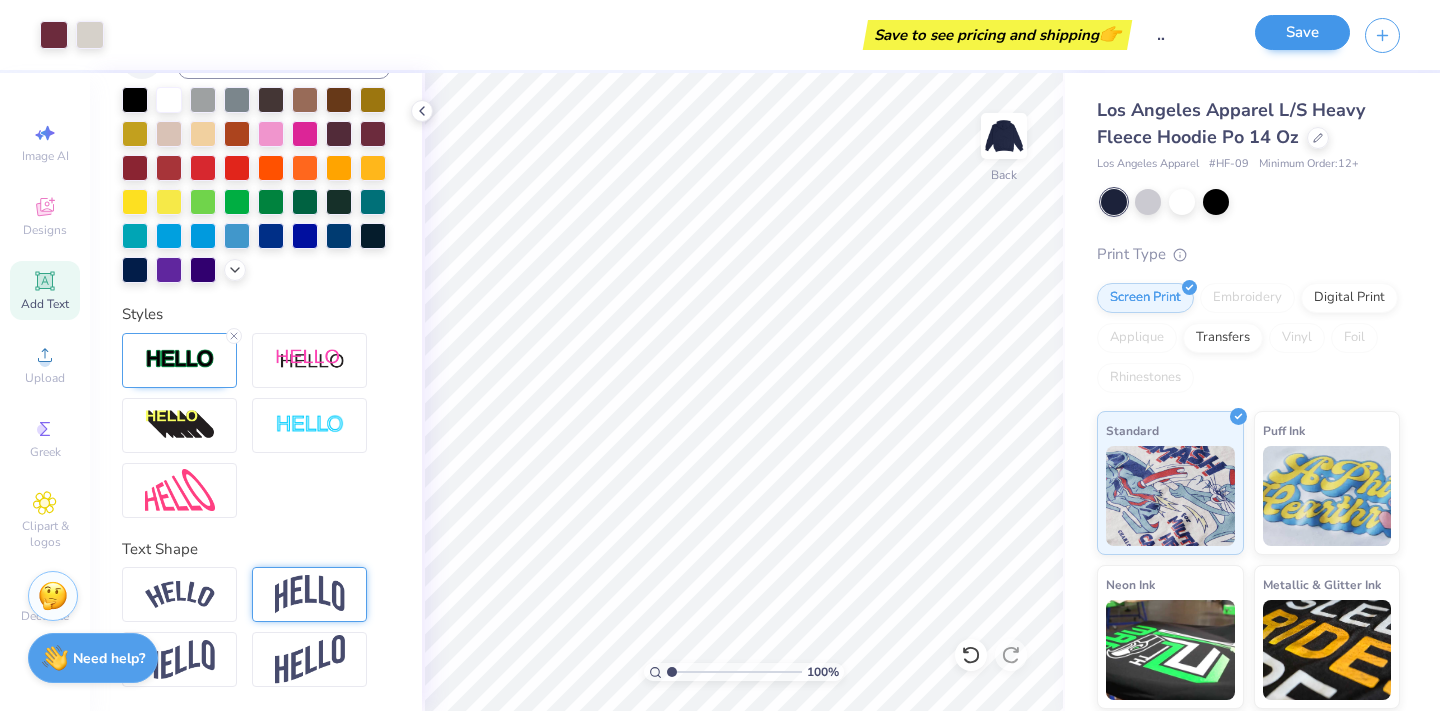 scroll, scrollTop: 0, scrollLeft: 0, axis: both 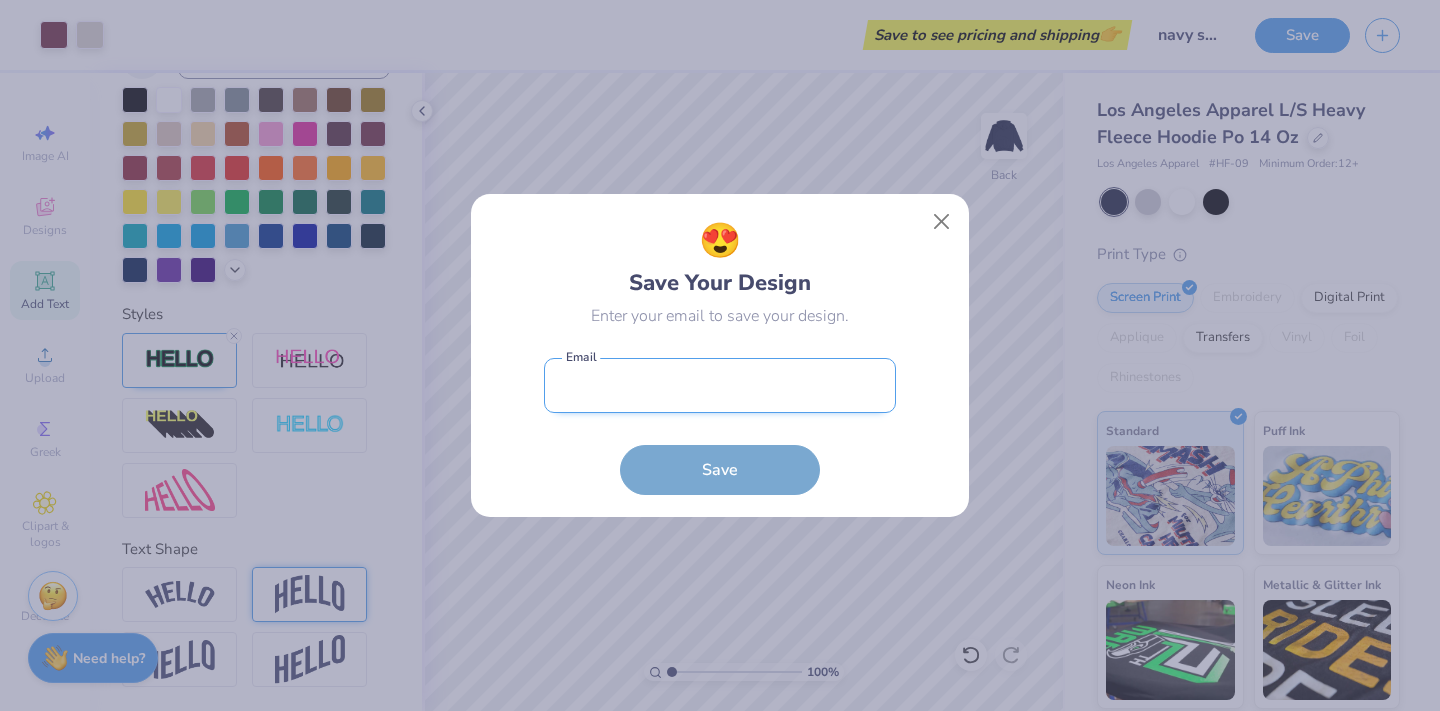 click at bounding box center [720, 385] 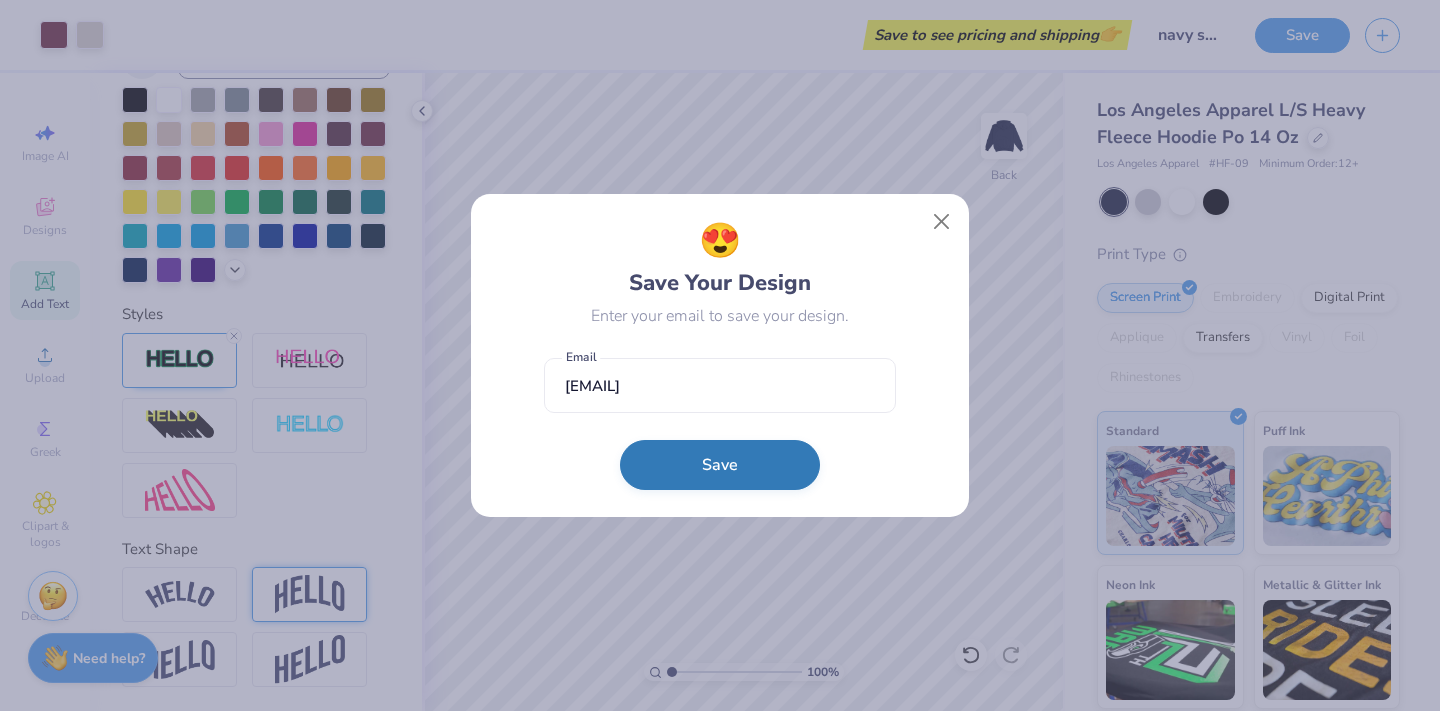 click on "Save" at bounding box center (720, 465) 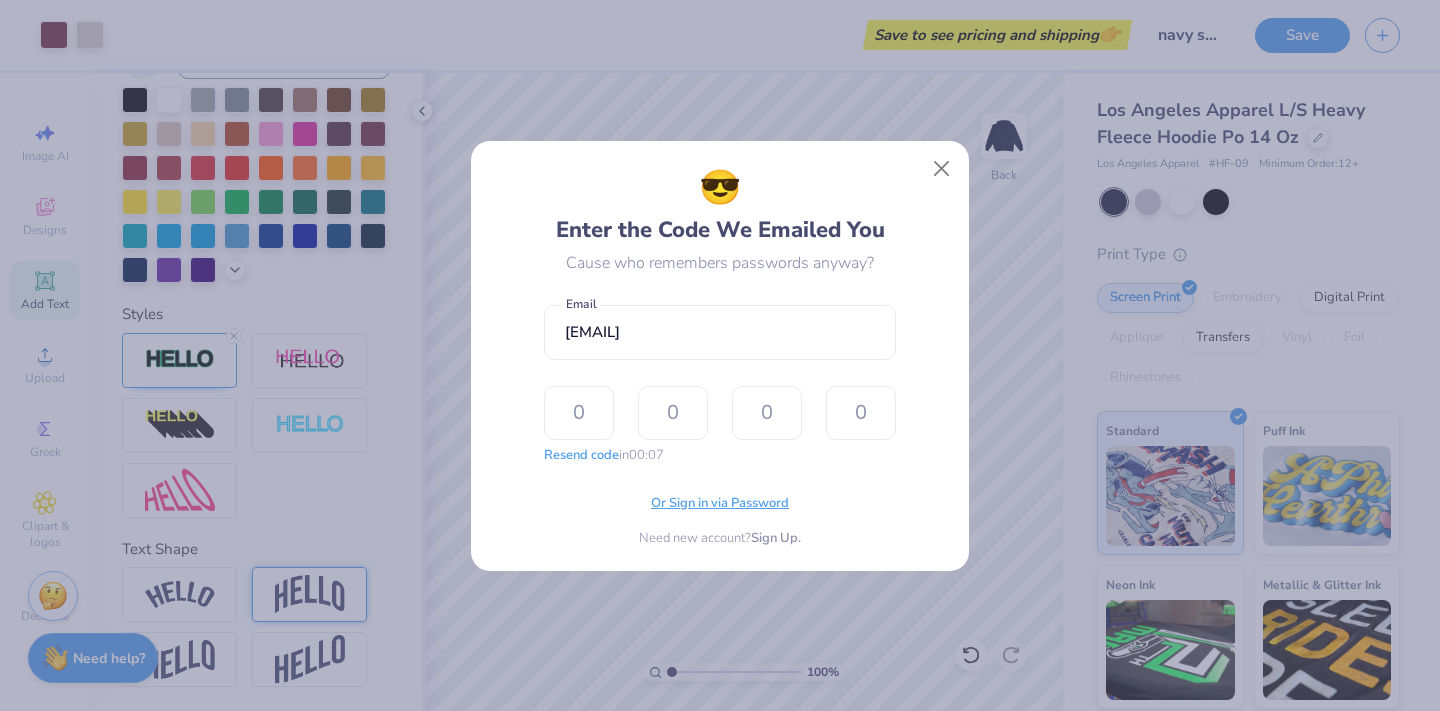 click on "Or Sign in via Password" at bounding box center [720, 504] 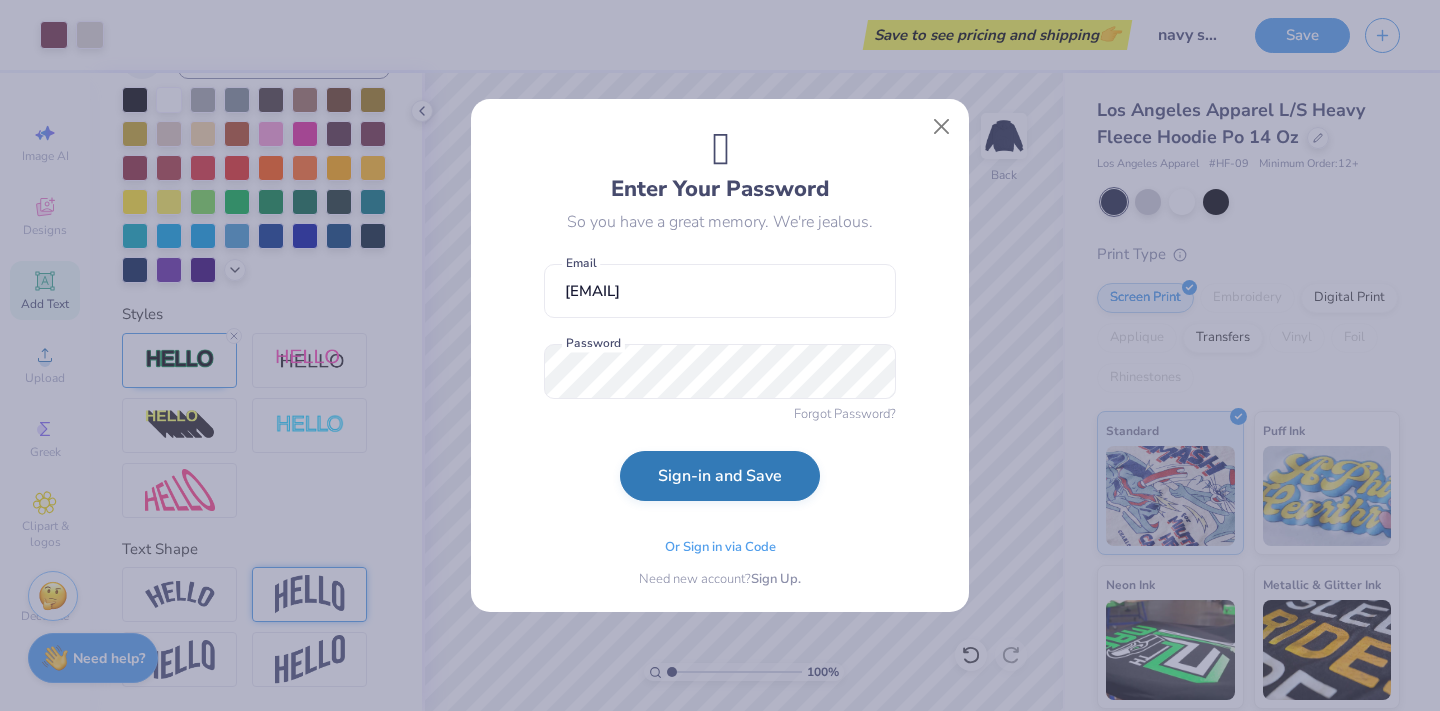 click on "Sign-in and Save" at bounding box center [720, 476] 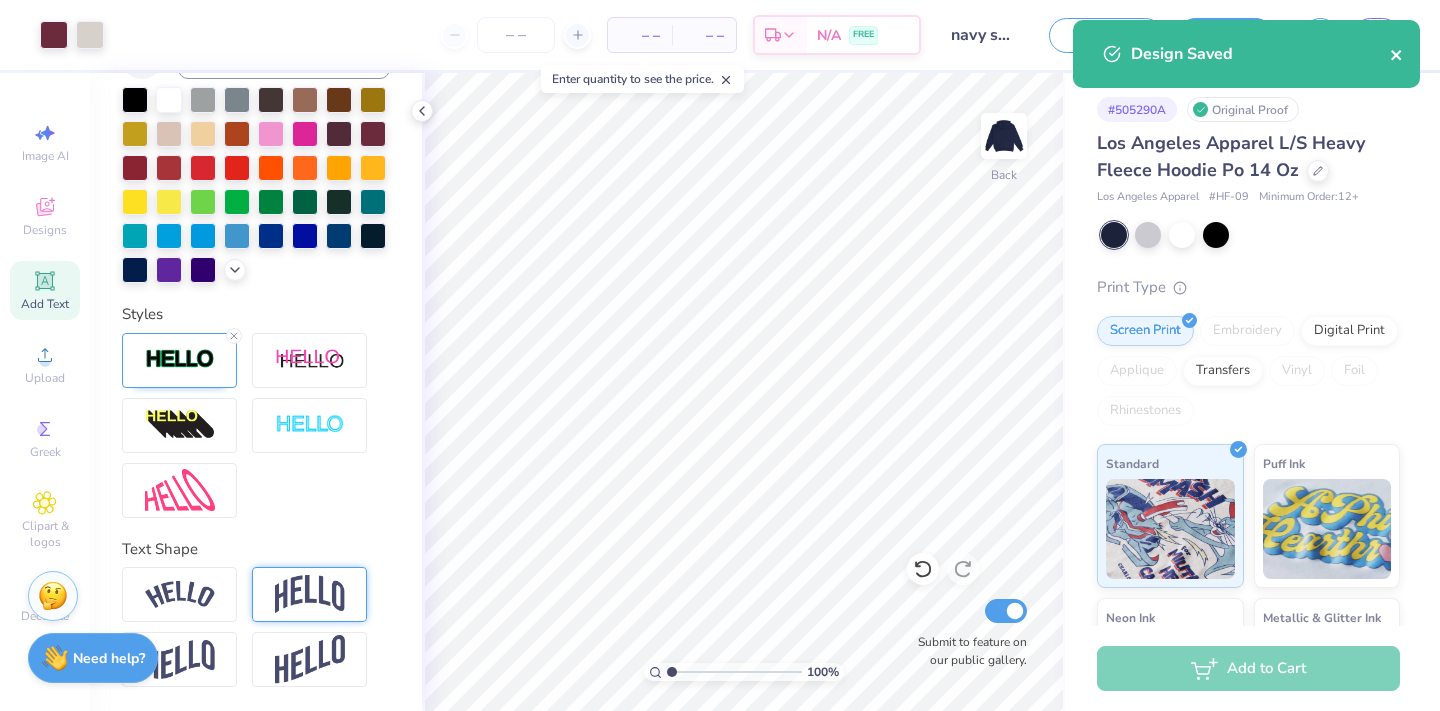 click 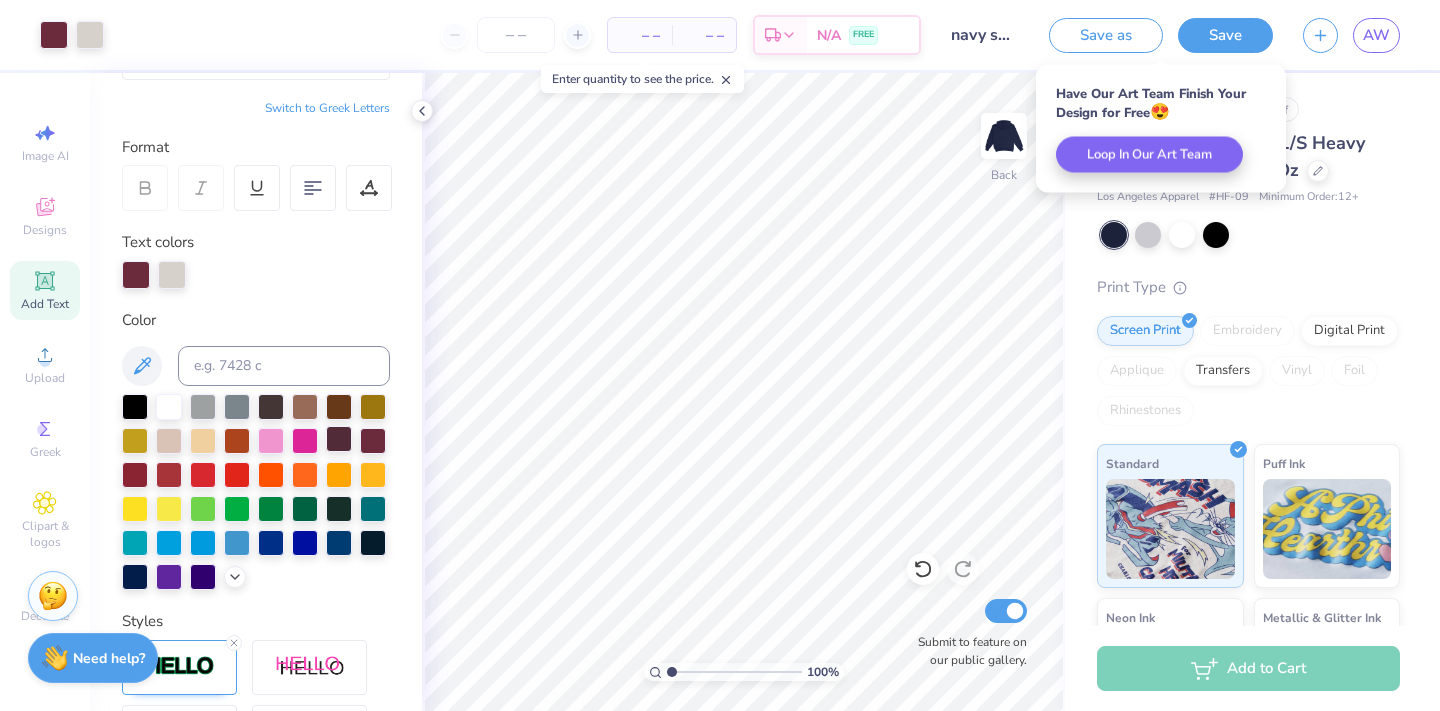 scroll, scrollTop: 0, scrollLeft: 0, axis: both 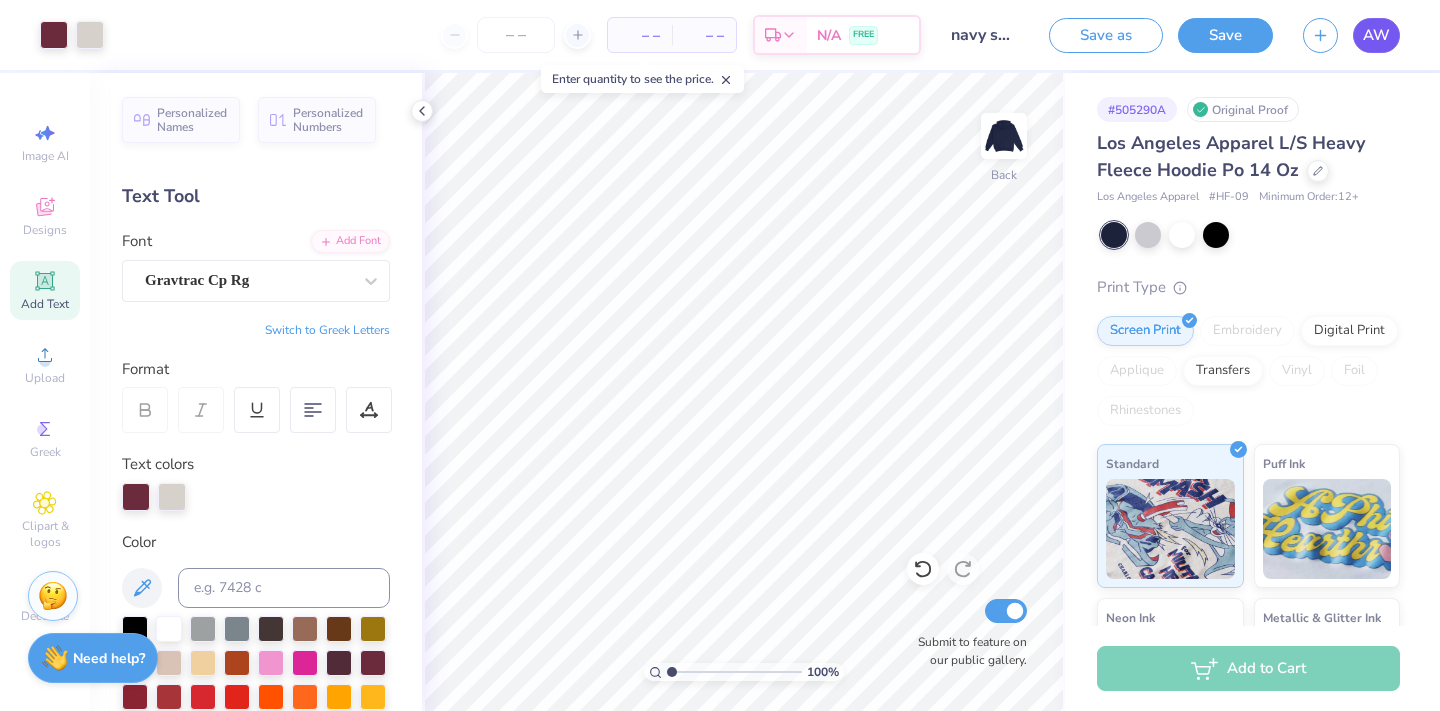 click on "AW" at bounding box center [1376, 35] 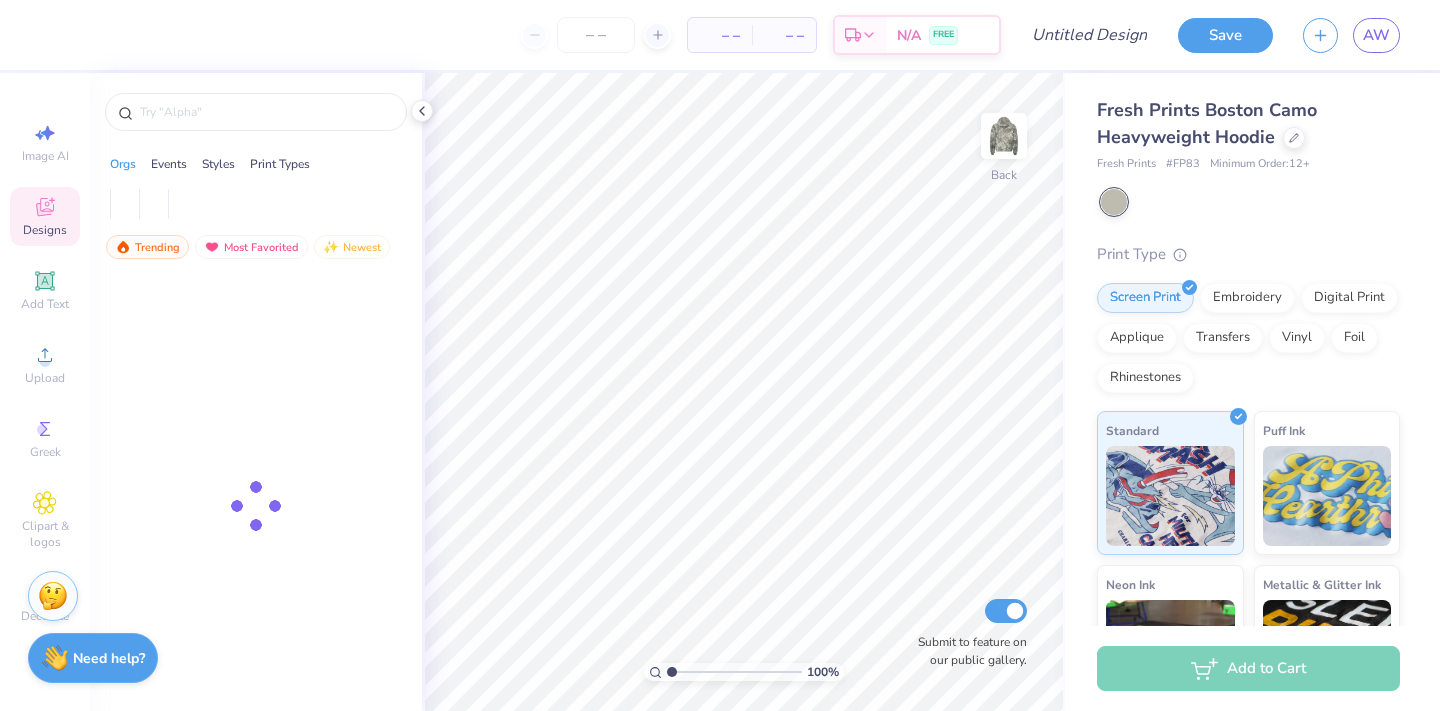 scroll, scrollTop: 0, scrollLeft: 0, axis: both 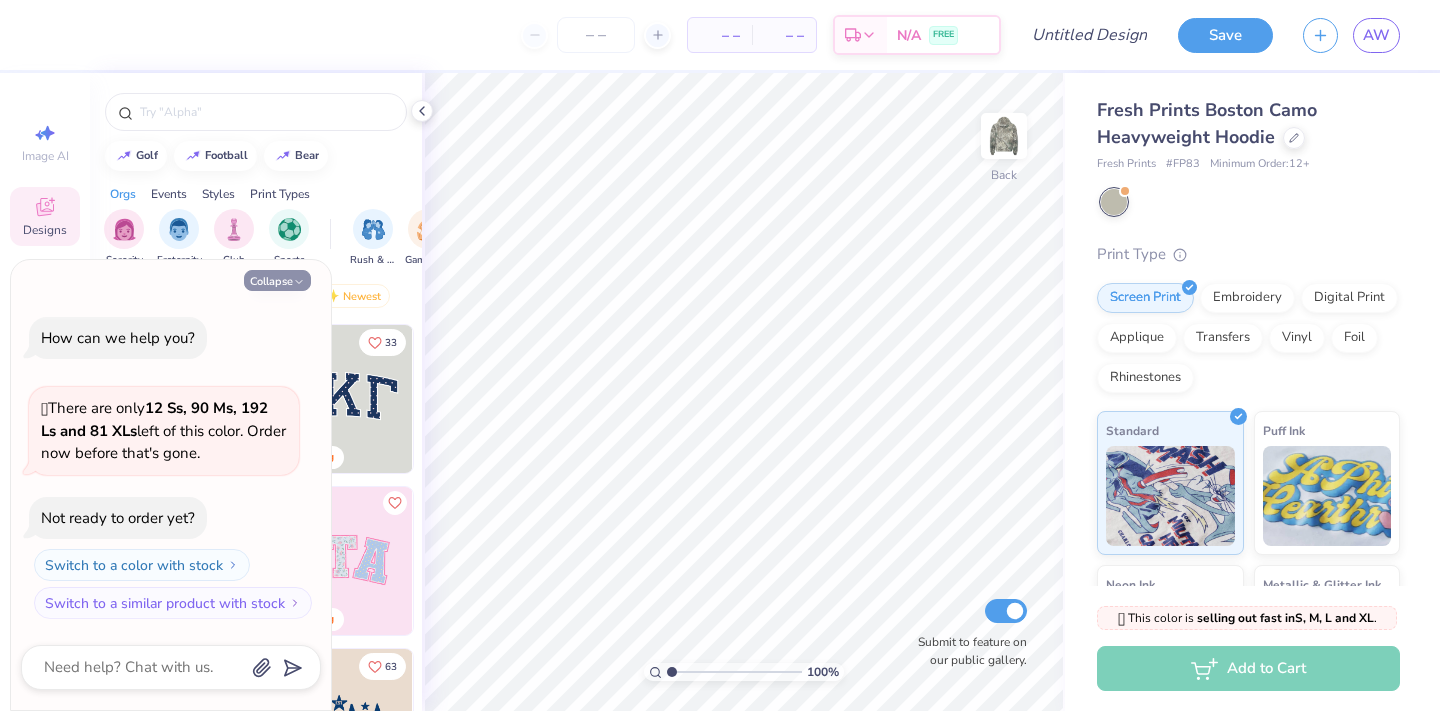 click on "Collapse" at bounding box center [277, 280] 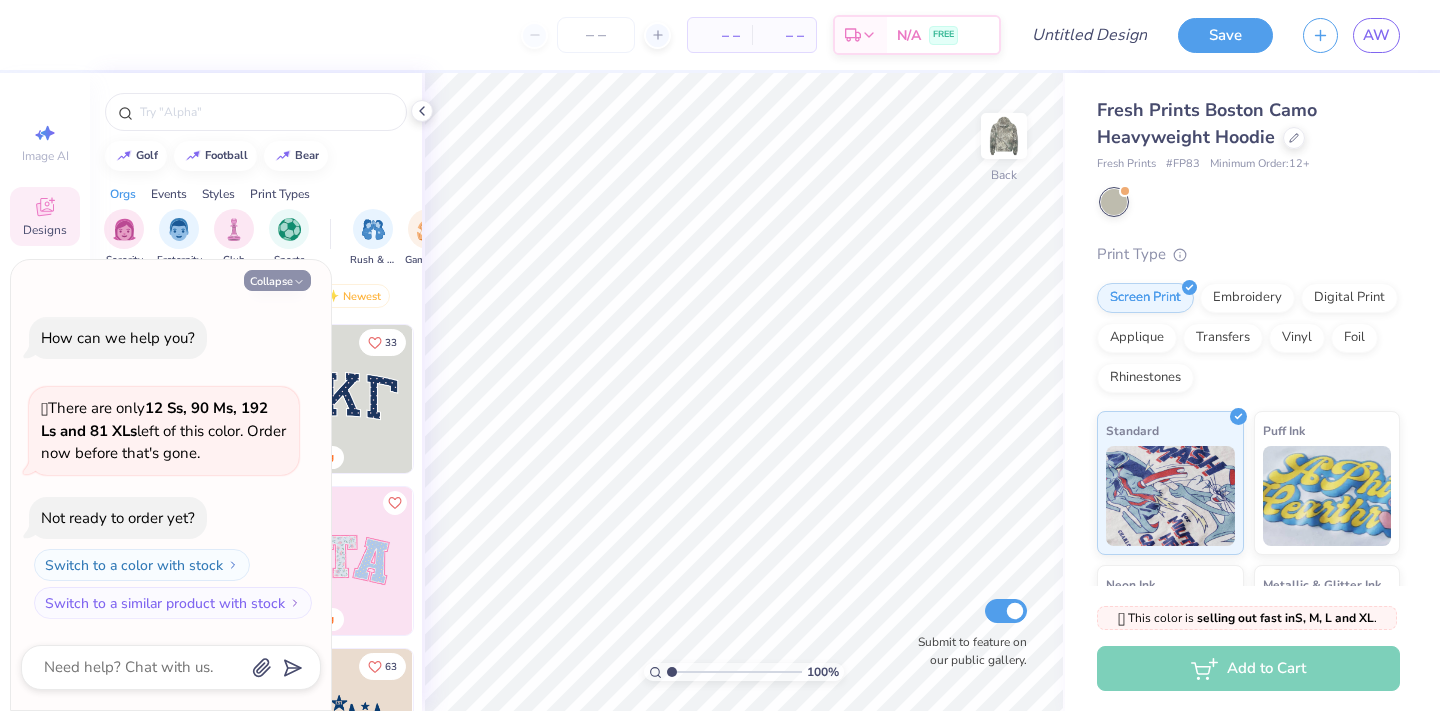 type on "x" 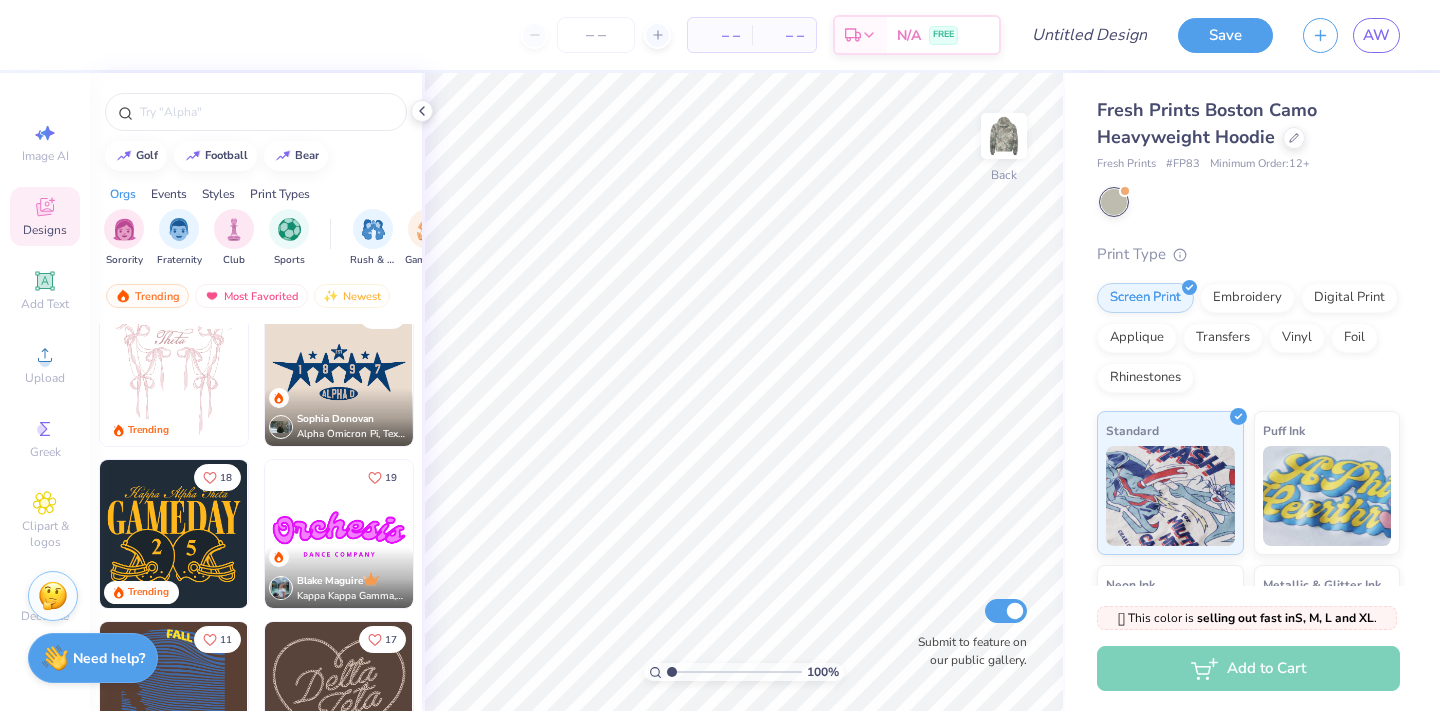 scroll, scrollTop: 582, scrollLeft: 0, axis: vertical 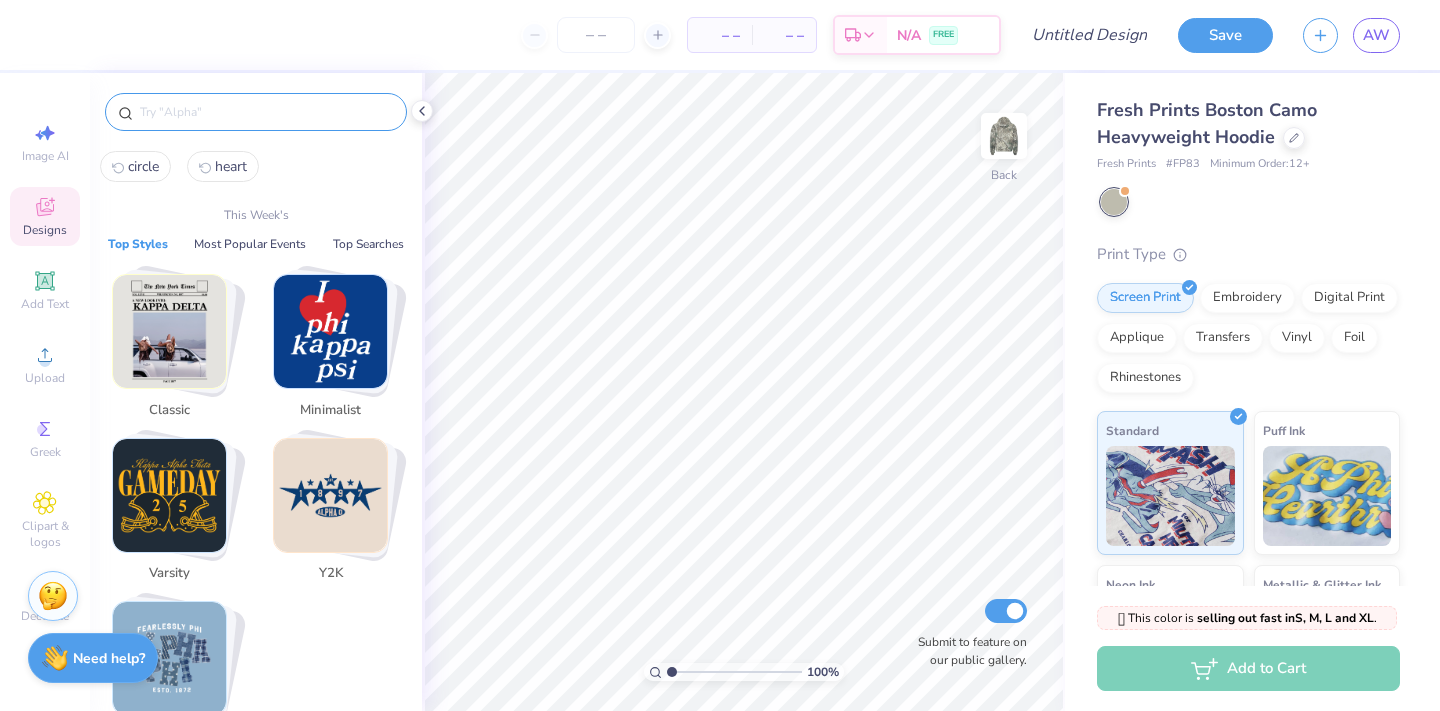 click at bounding box center (266, 112) 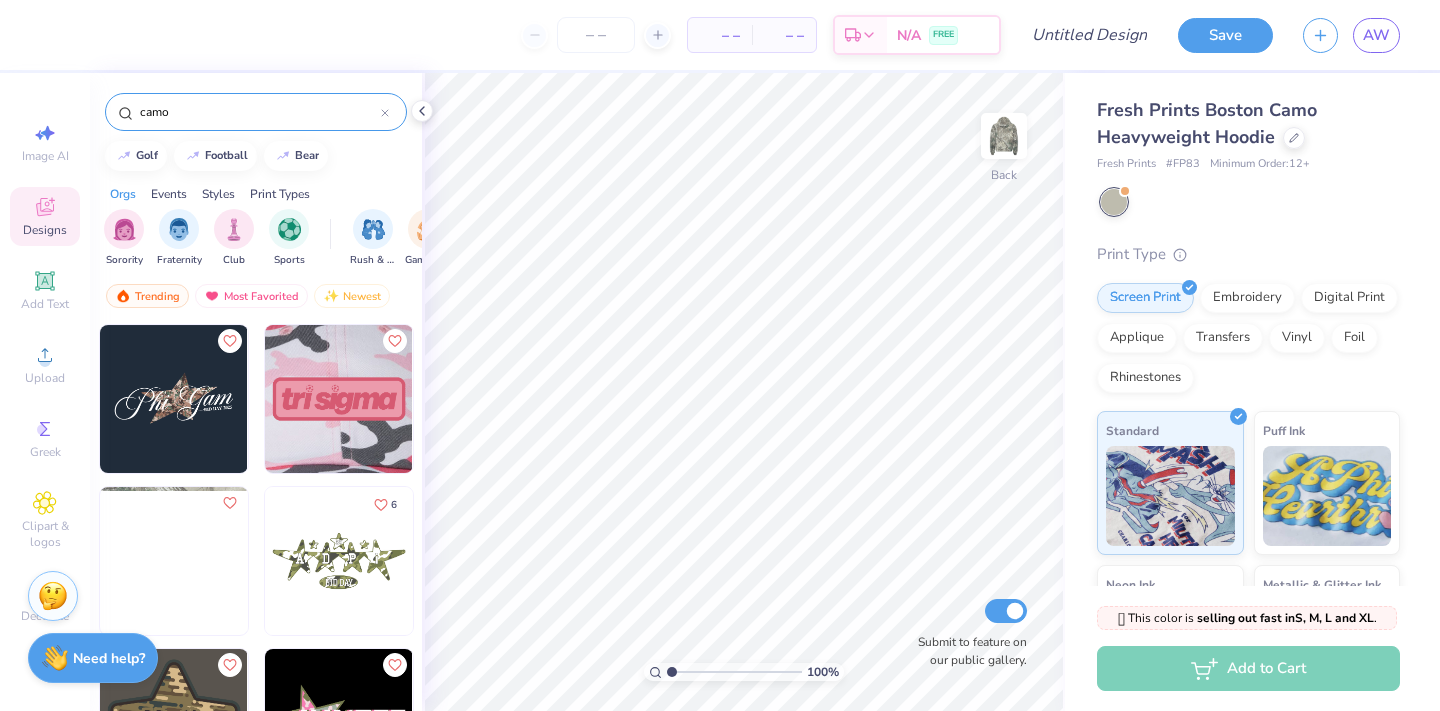 scroll, scrollTop: 207, scrollLeft: 0, axis: vertical 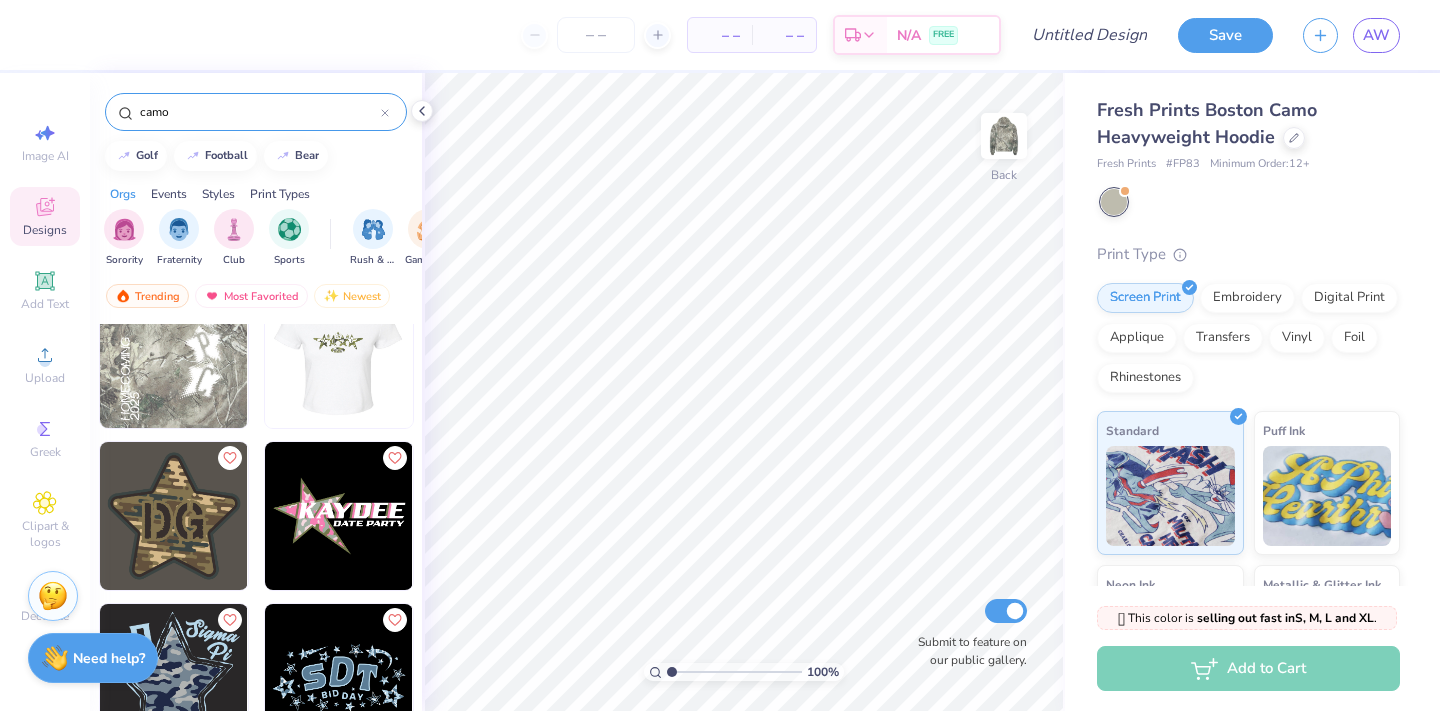 click at bounding box center [339, 354] 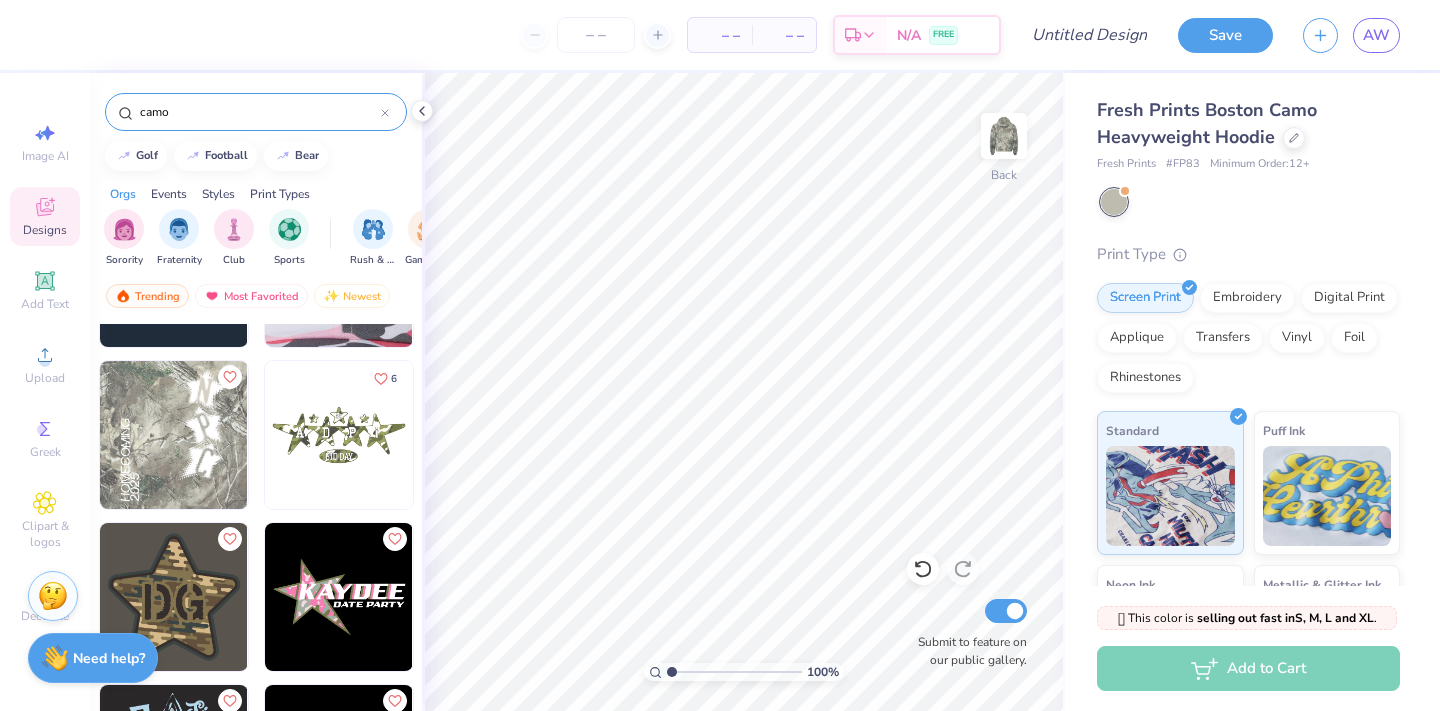 scroll, scrollTop: 122, scrollLeft: 0, axis: vertical 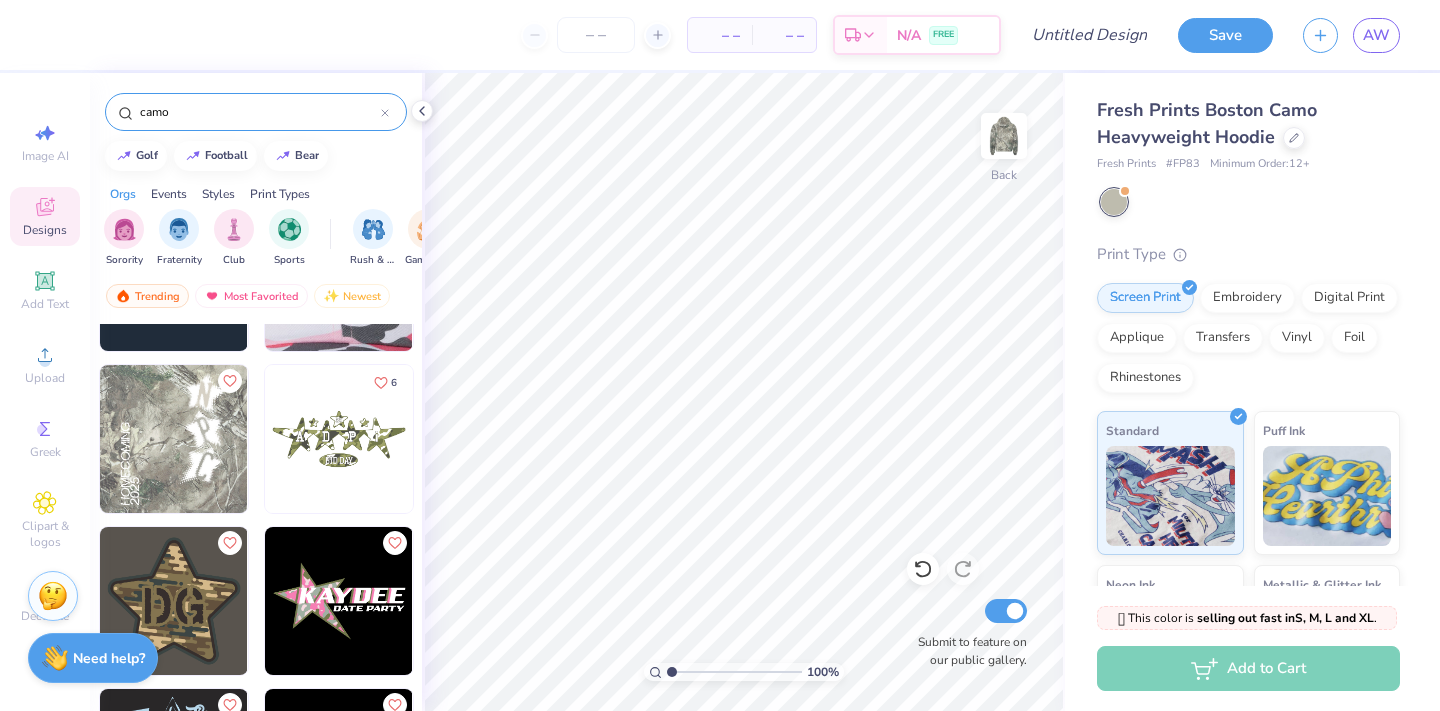 click at bounding box center (174, 439) 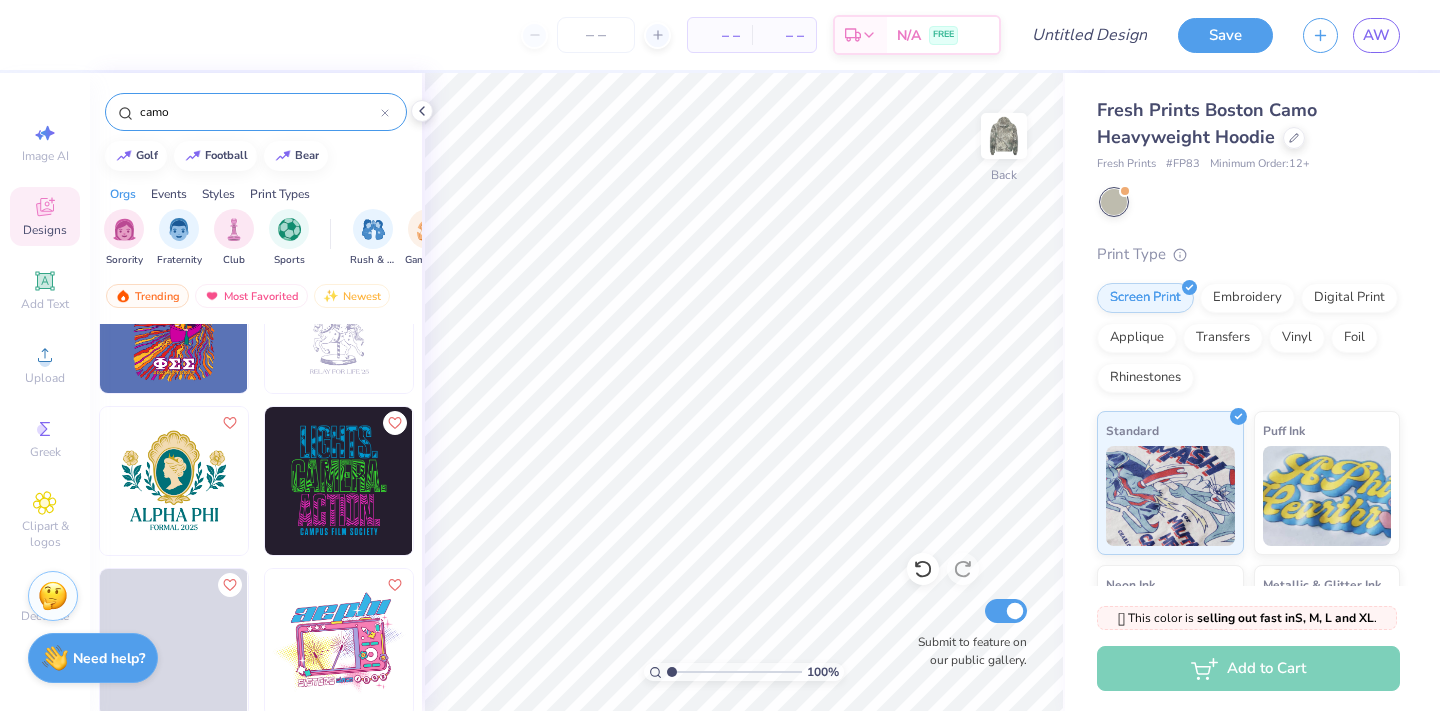 scroll, scrollTop: 7416, scrollLeft: 0, axis: vertical 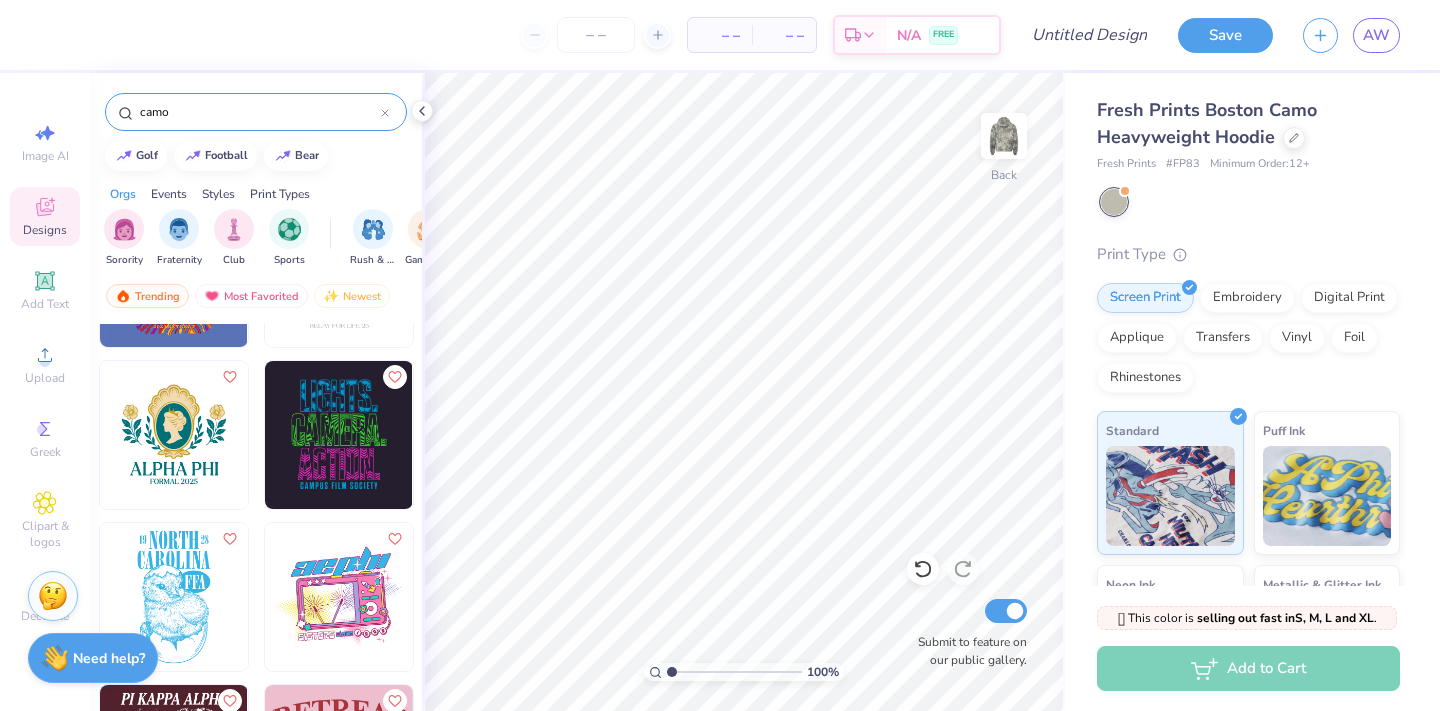 drag, startPoint x: 214, startPoint y: 112, endPoint x: 103, endPoint y: 99, distance: 111.75867 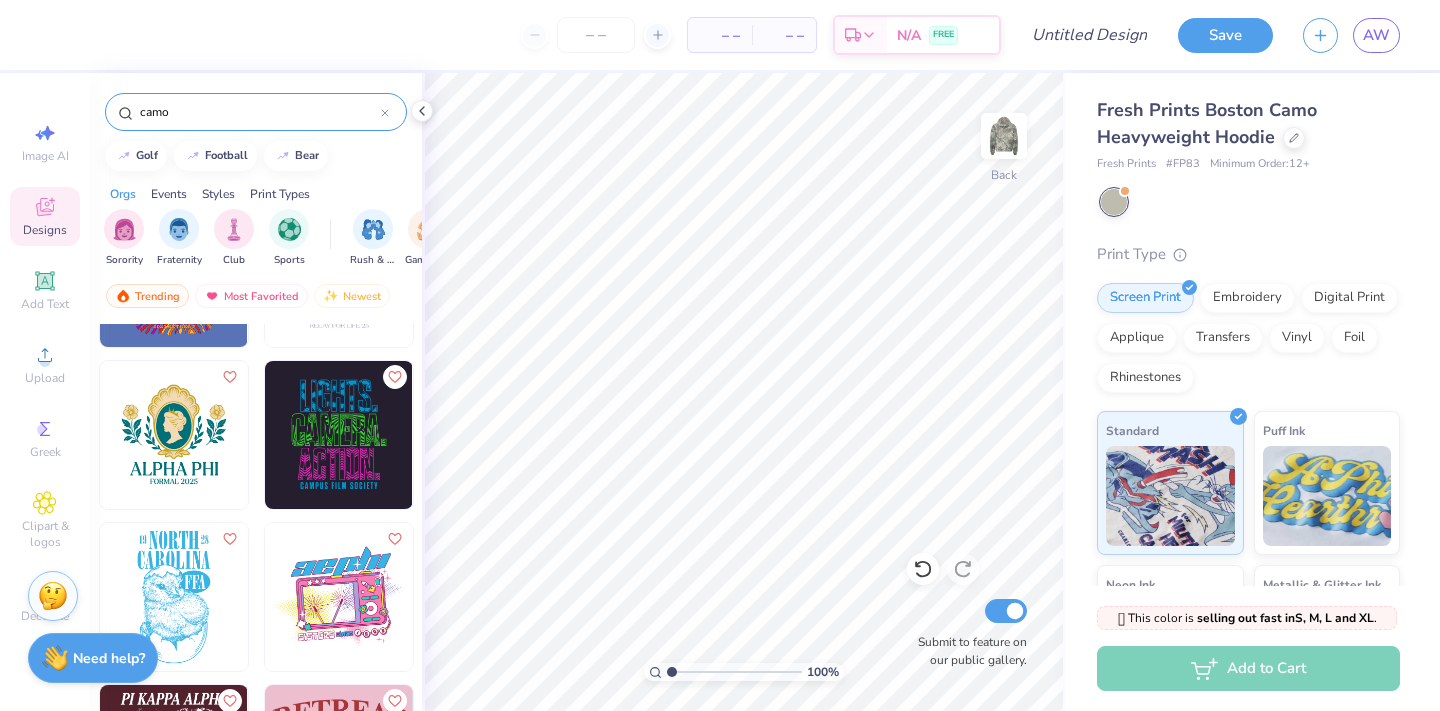 click on "camo" at bounding box center [256, 107] 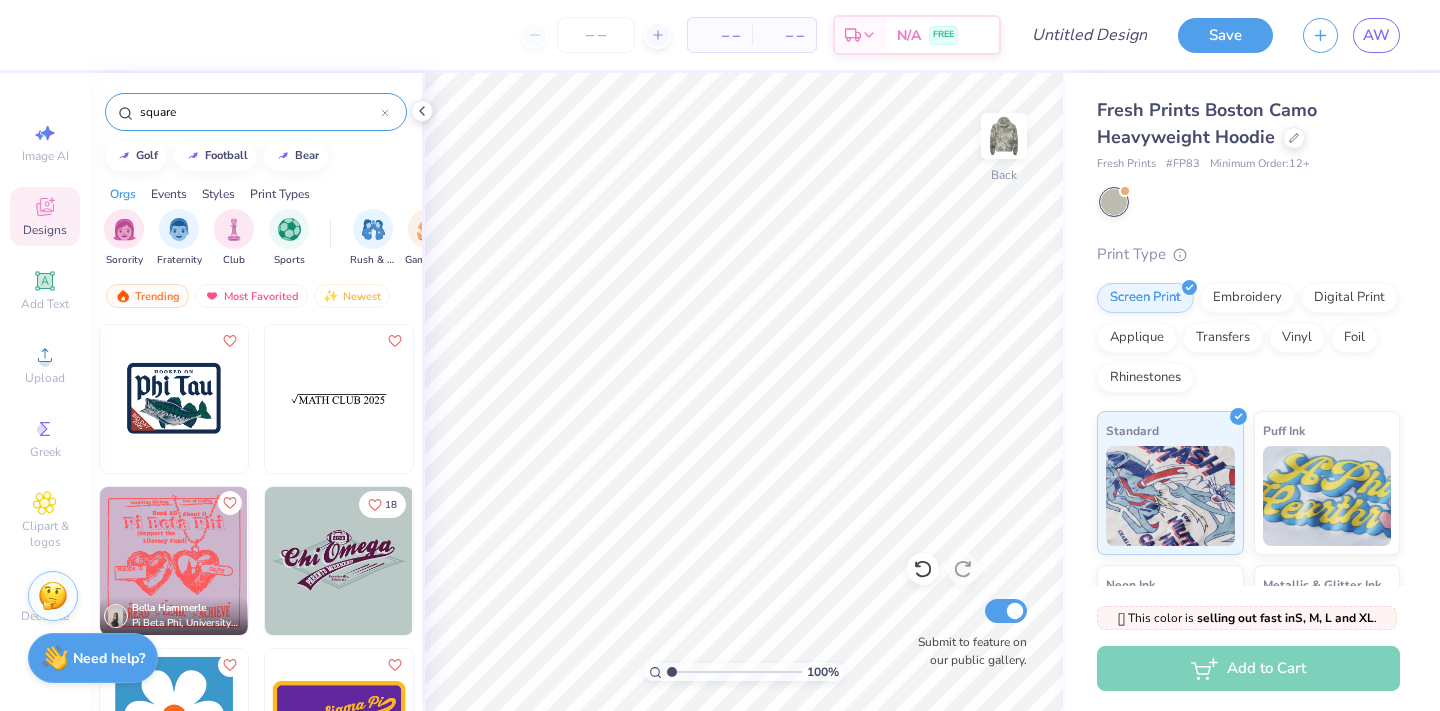 scroll, scrollTop: 24, scrollLeft: 0, axis: vertical 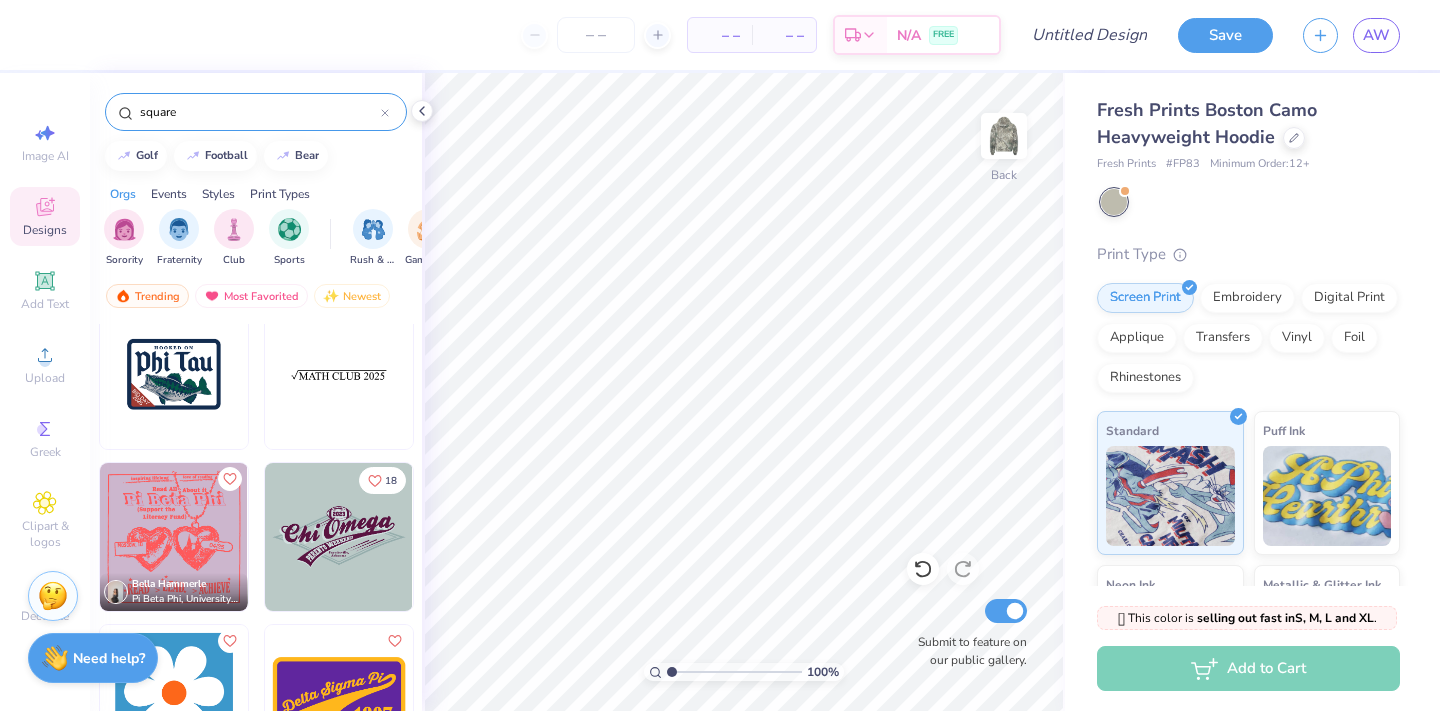 drag, startPoint x: 216, startPoint y: 104, endPoint x: 101, endPoint y: 101, distance: 115.03912 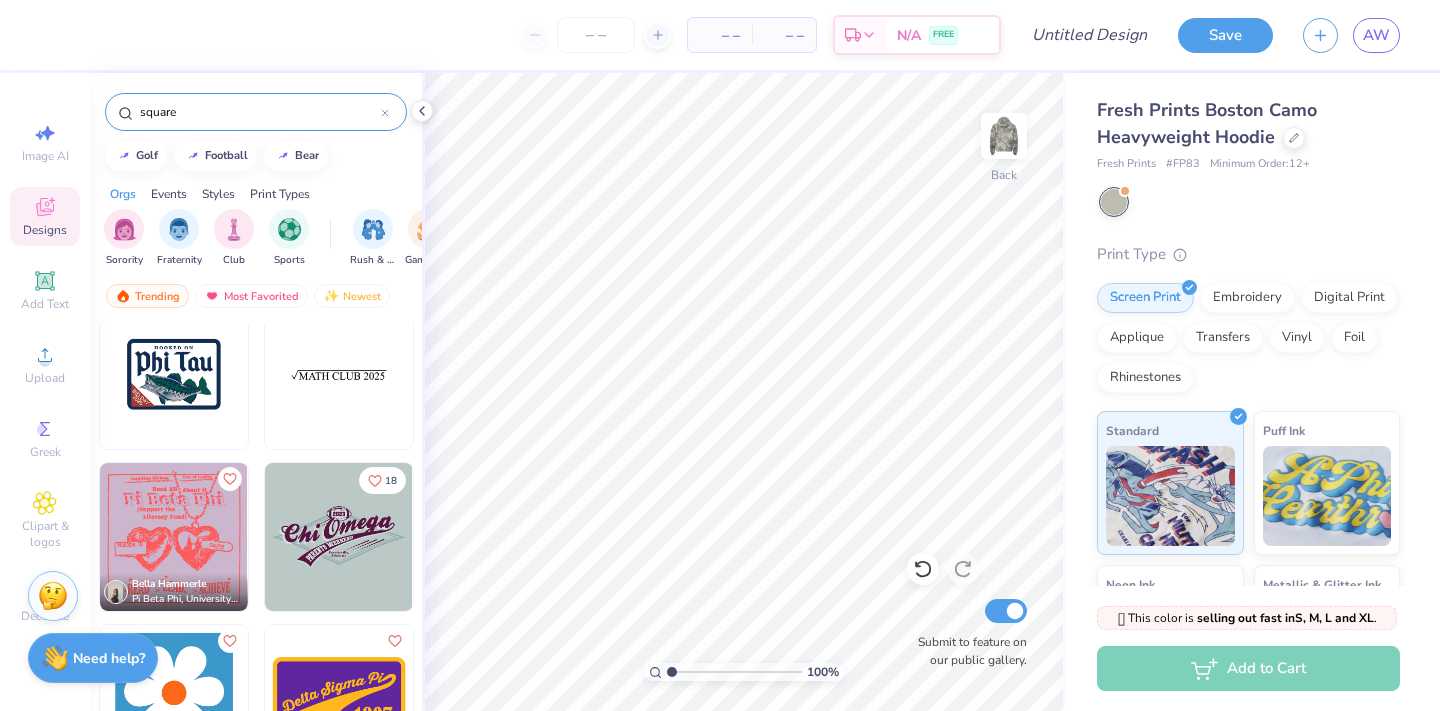 click on "square" at bounding box center (256, 107) 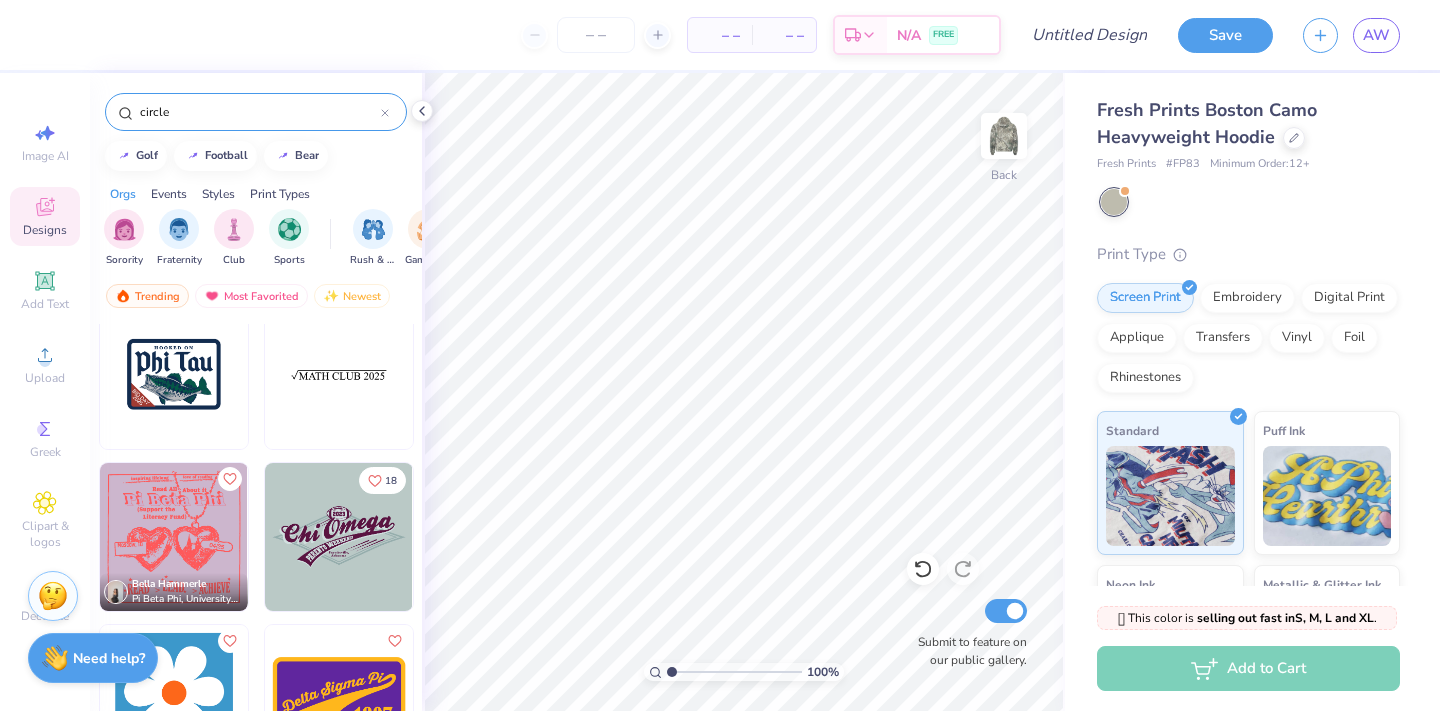 type on "circle" 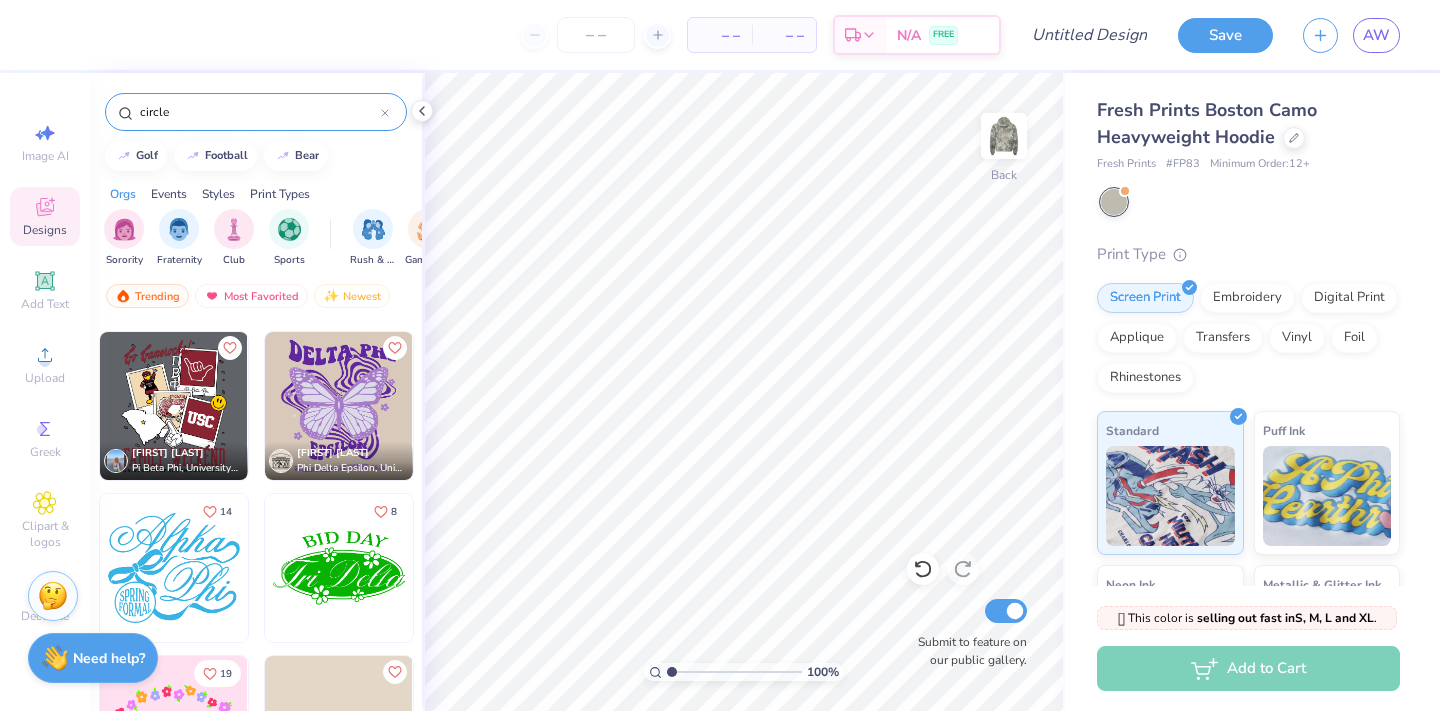 scroll, scrollTop: 494, scrollLeft: 0, axis: vertical 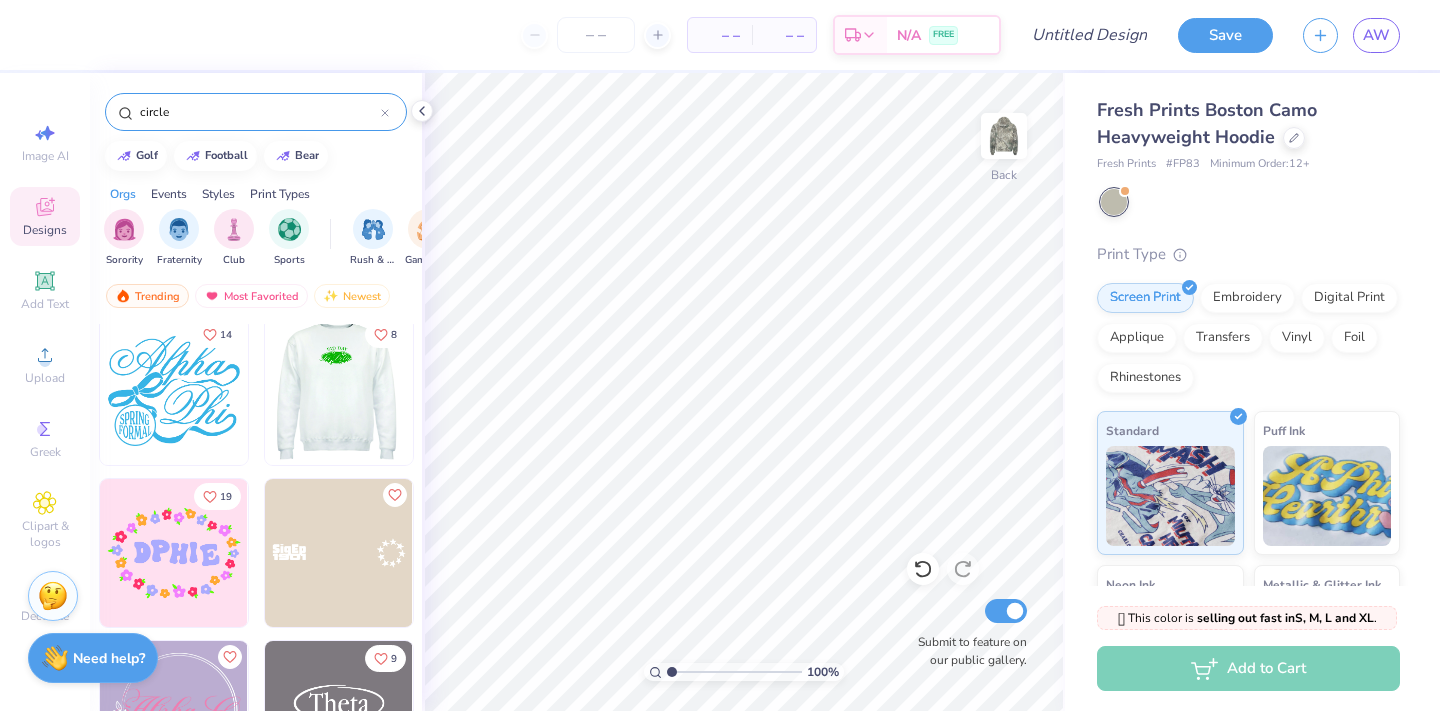 click at bounding box center (191, 391) 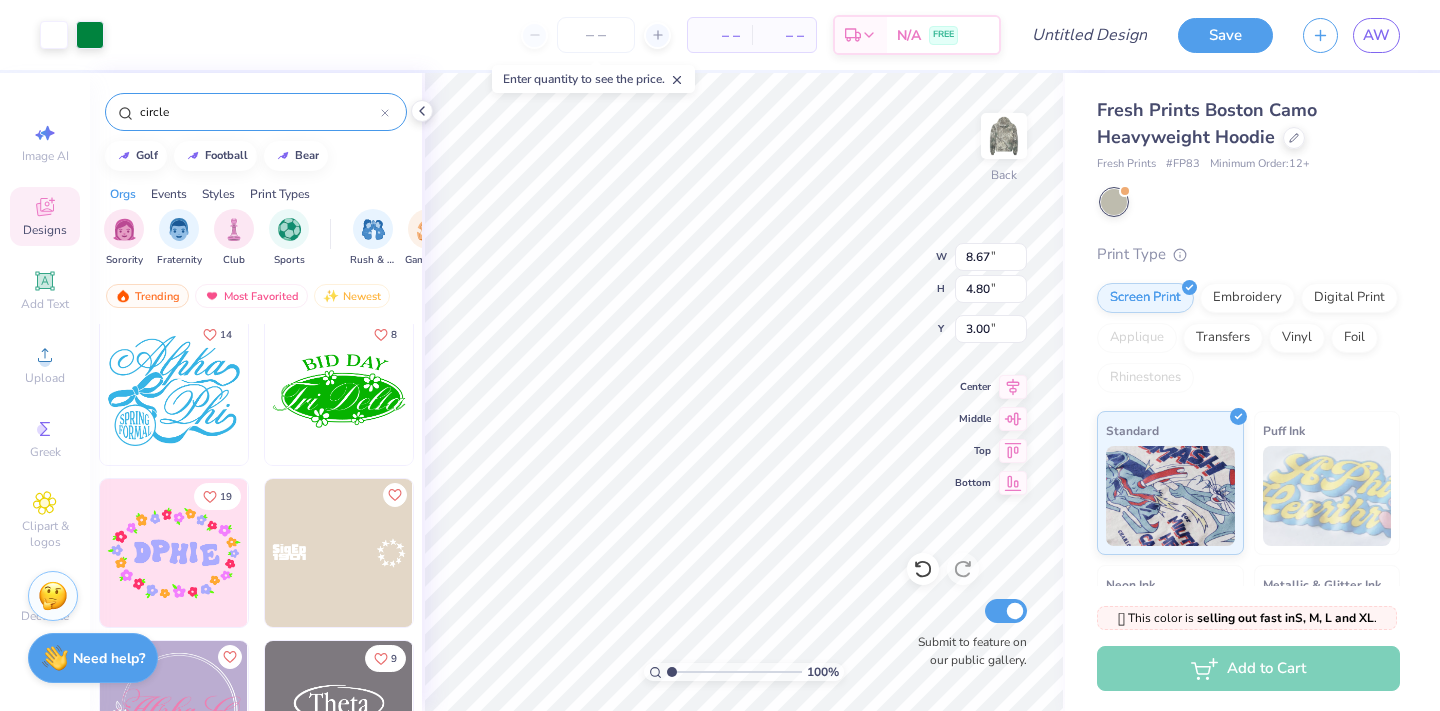 click at bounding box center (385, 112) 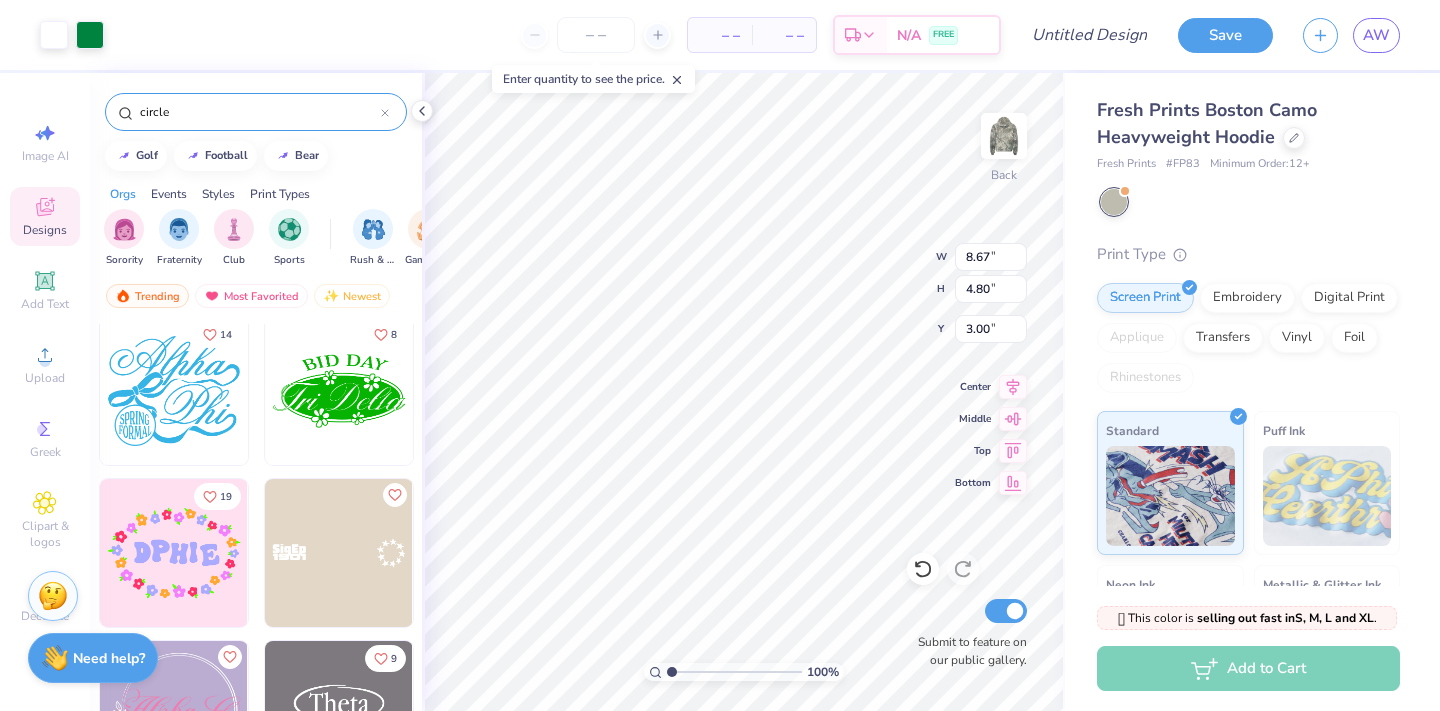 type 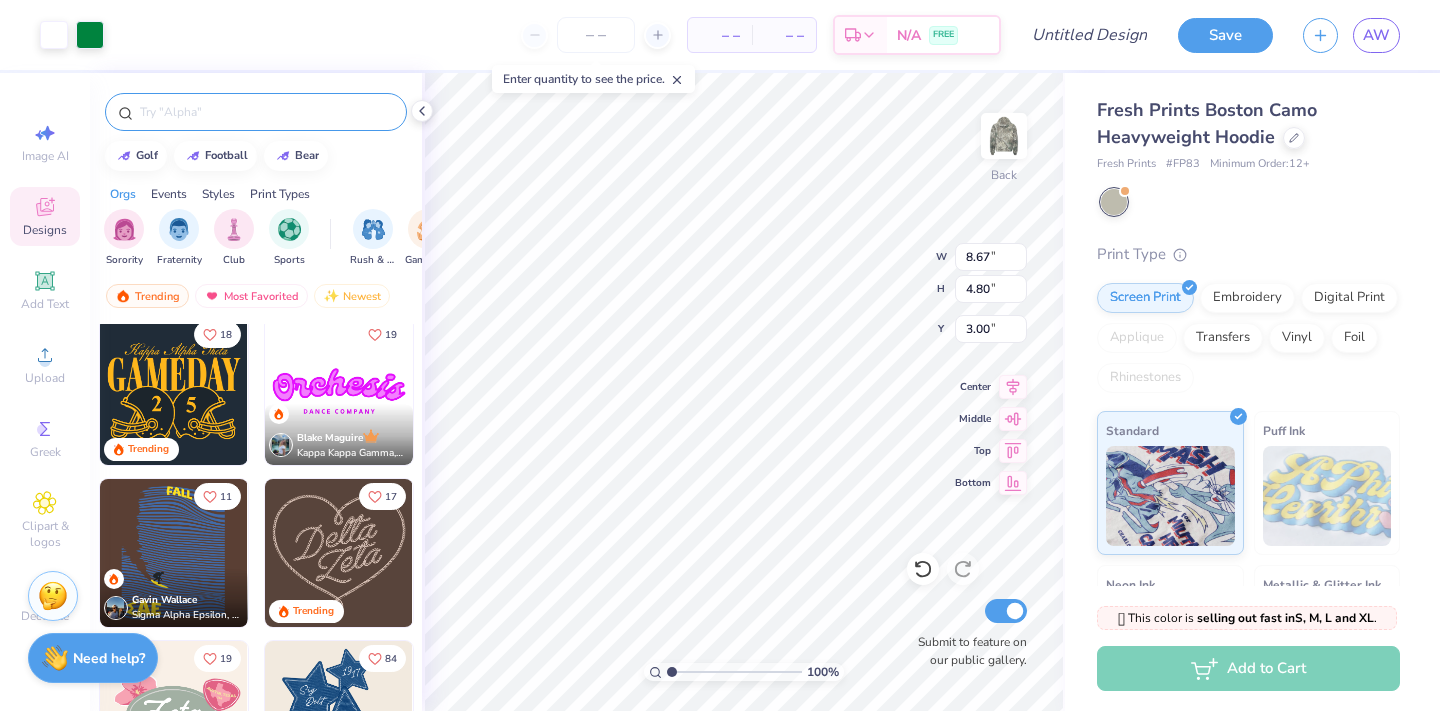 click at bounding box center [256, 112] 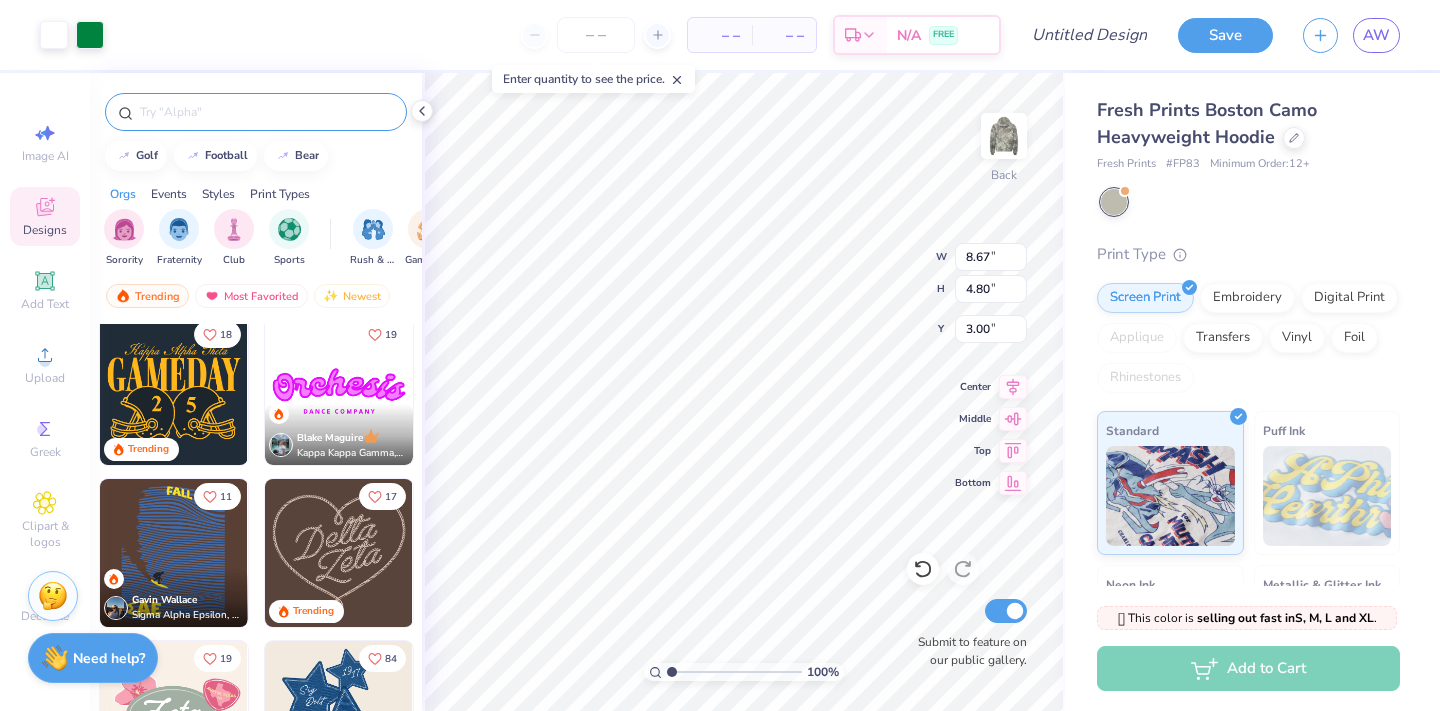 click at bounding box center [266, 112] 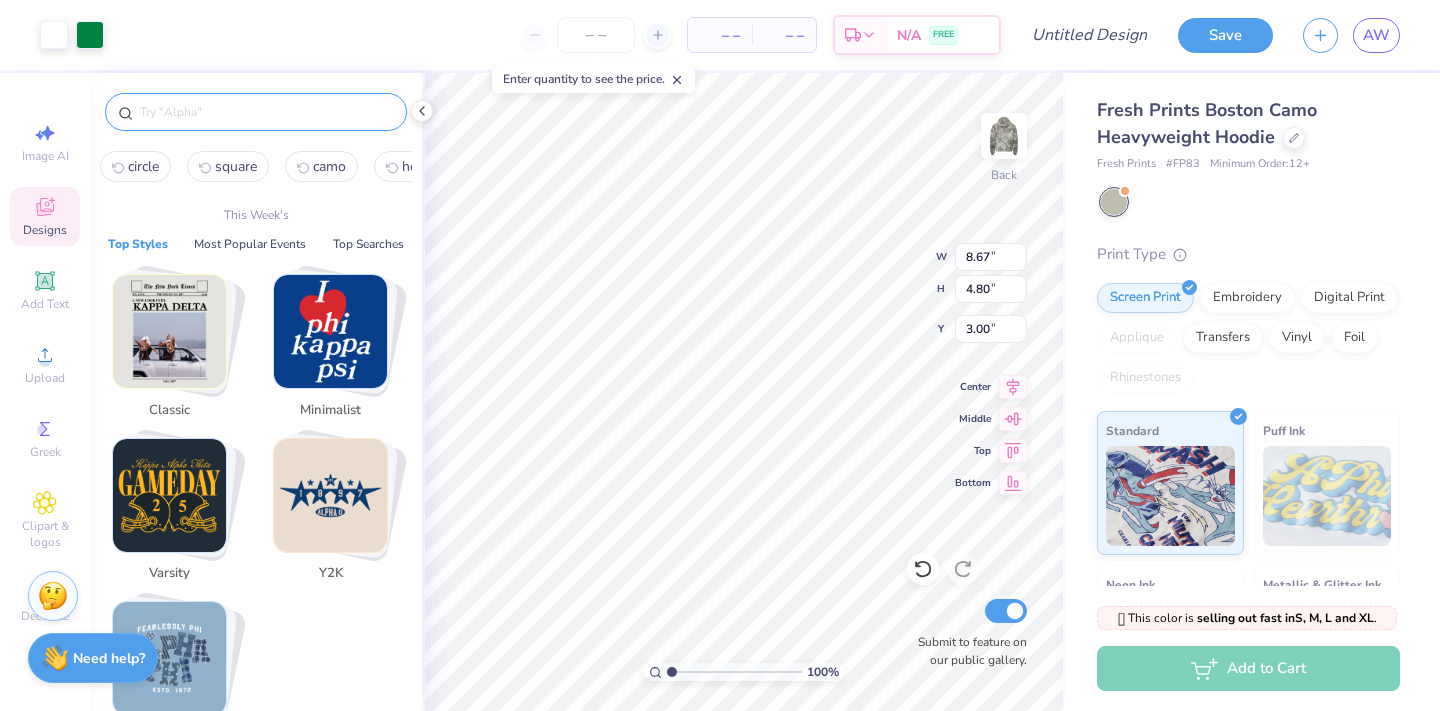 click at bounding box center (330, 495) 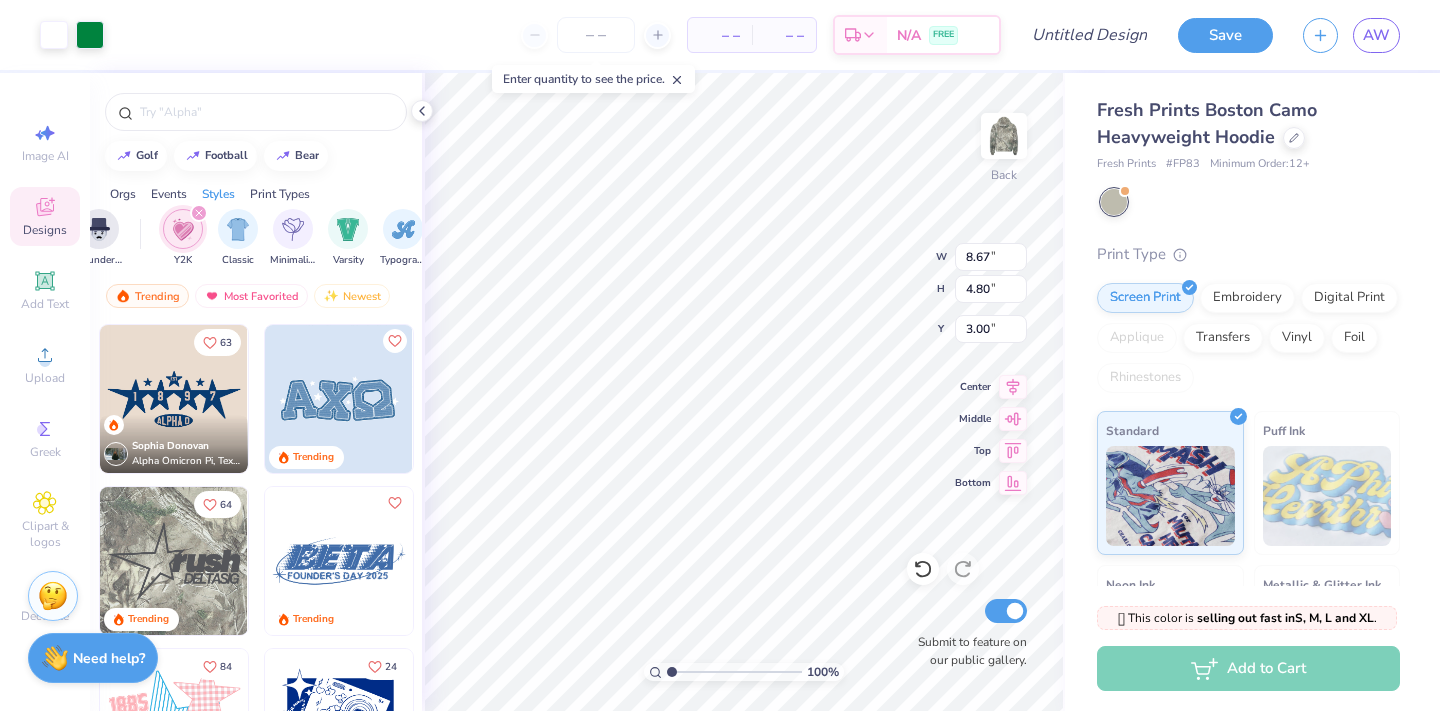 scroll, scrollTop: 0, scrollLeft: 1048, axis: horizontal 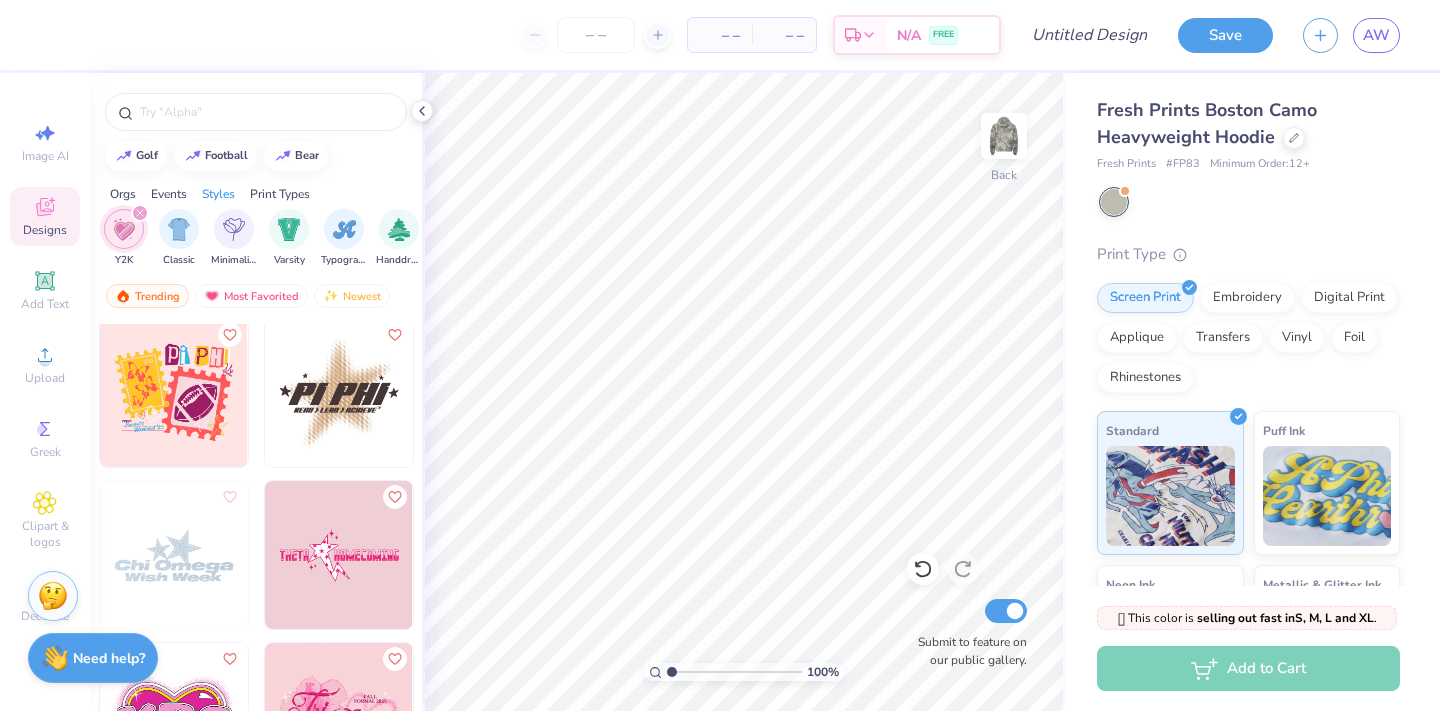 click at bounding box center (339, 393) 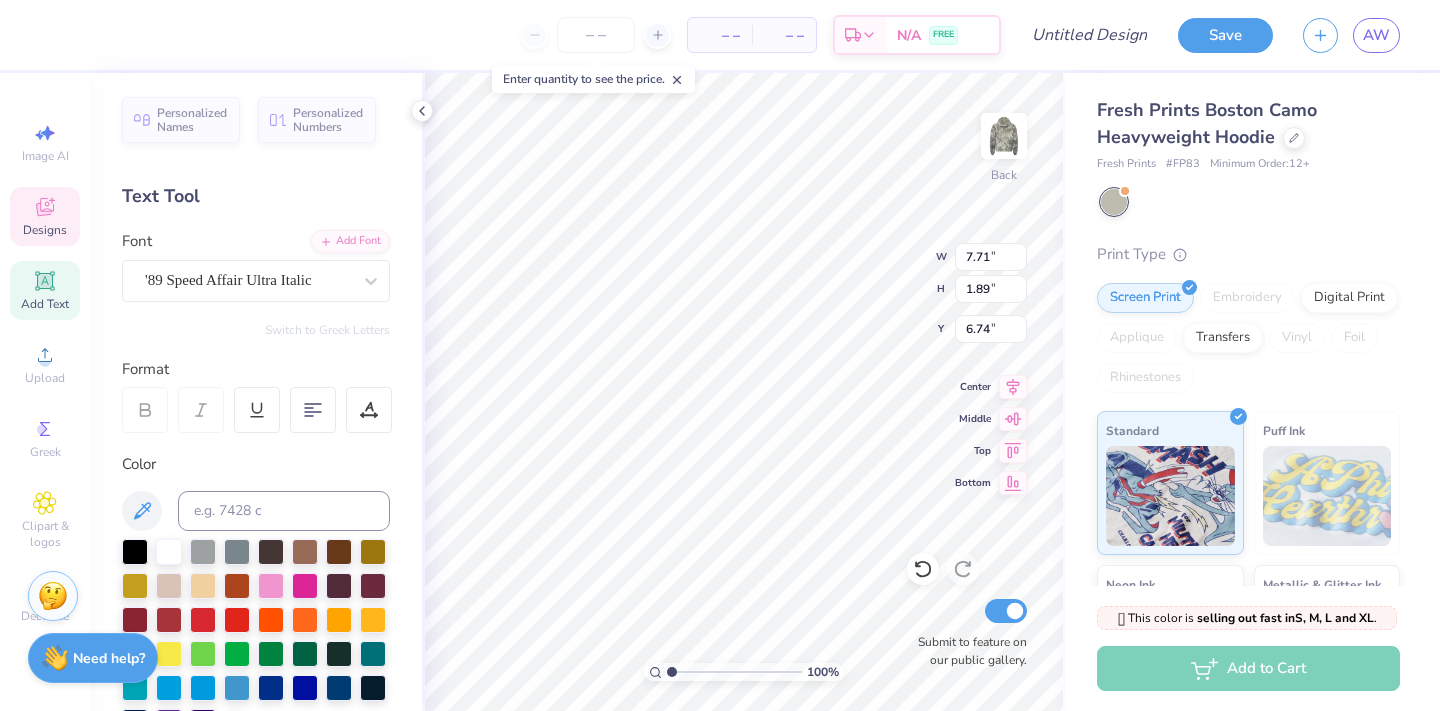 type on "p" 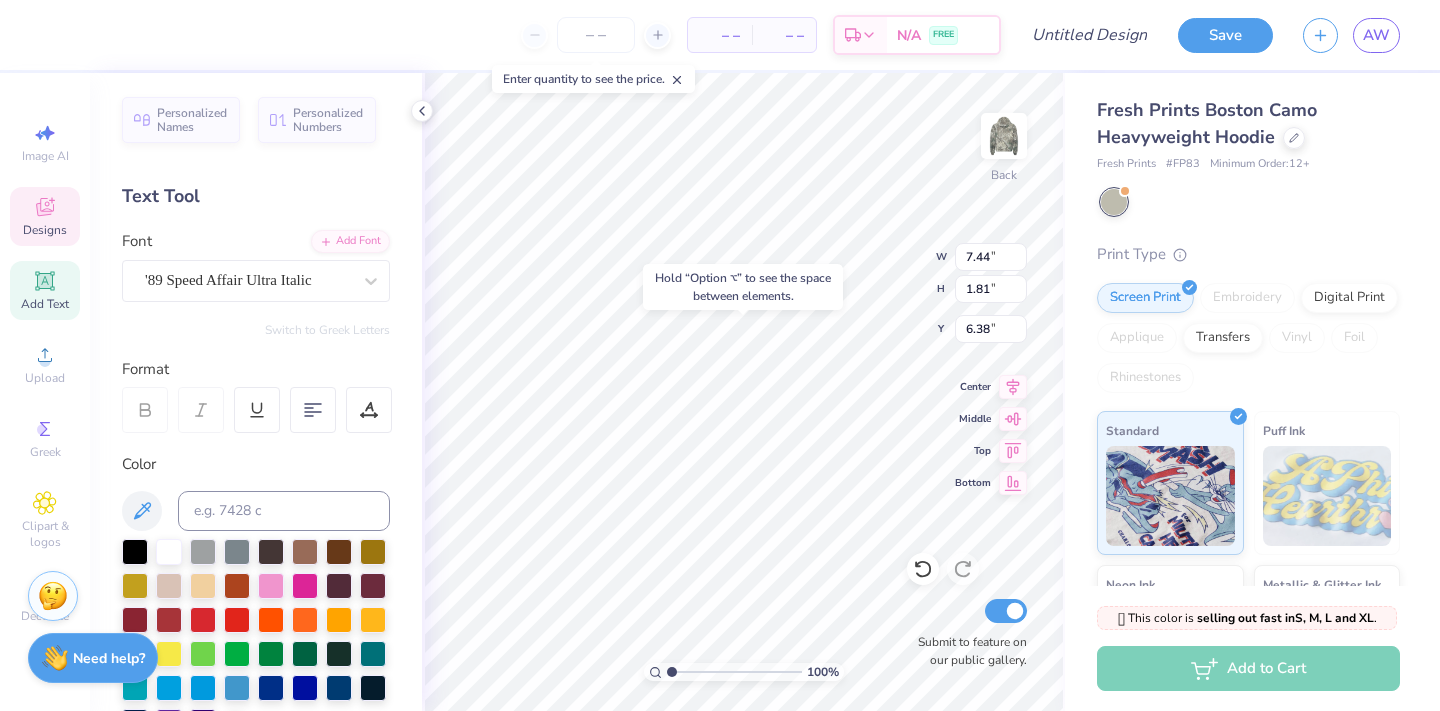 type on "6.38" 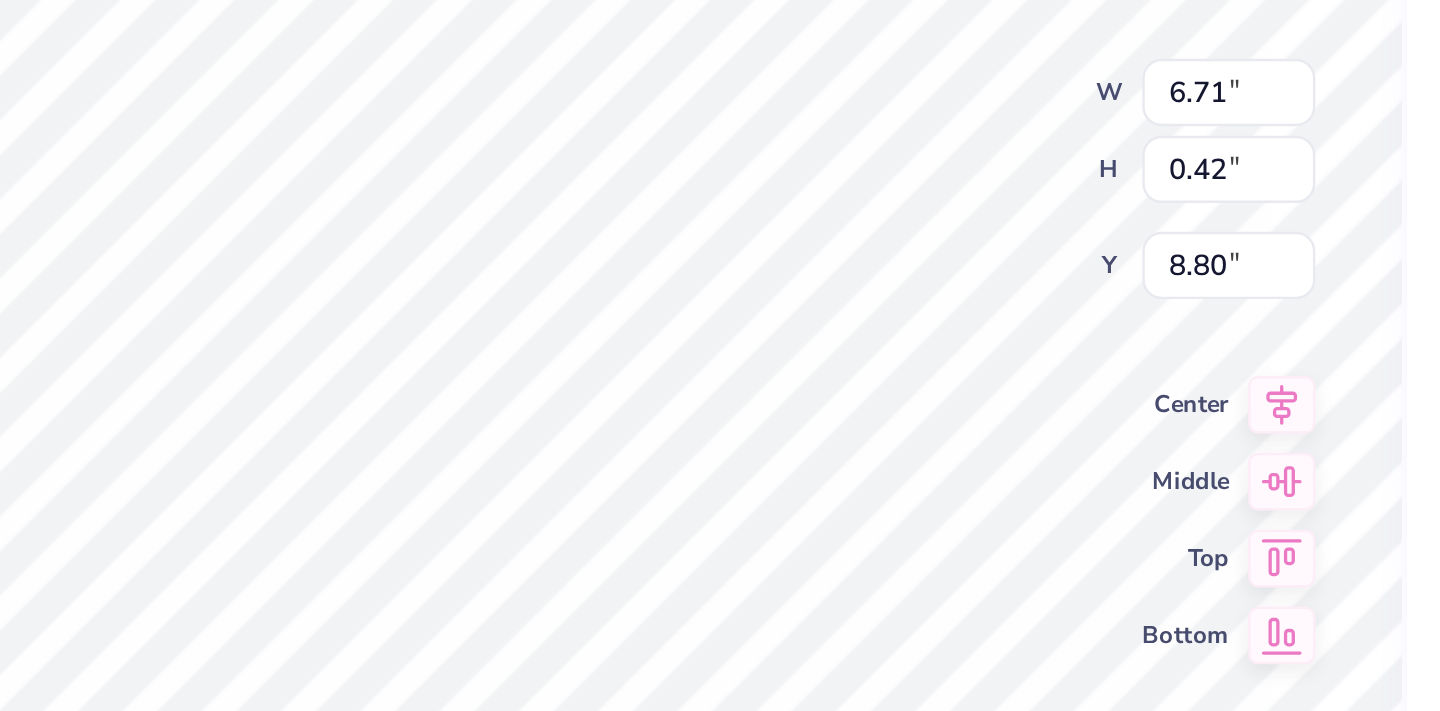 scroll, scrollTop: 0, scrollLeft: 10, axis: horizontal 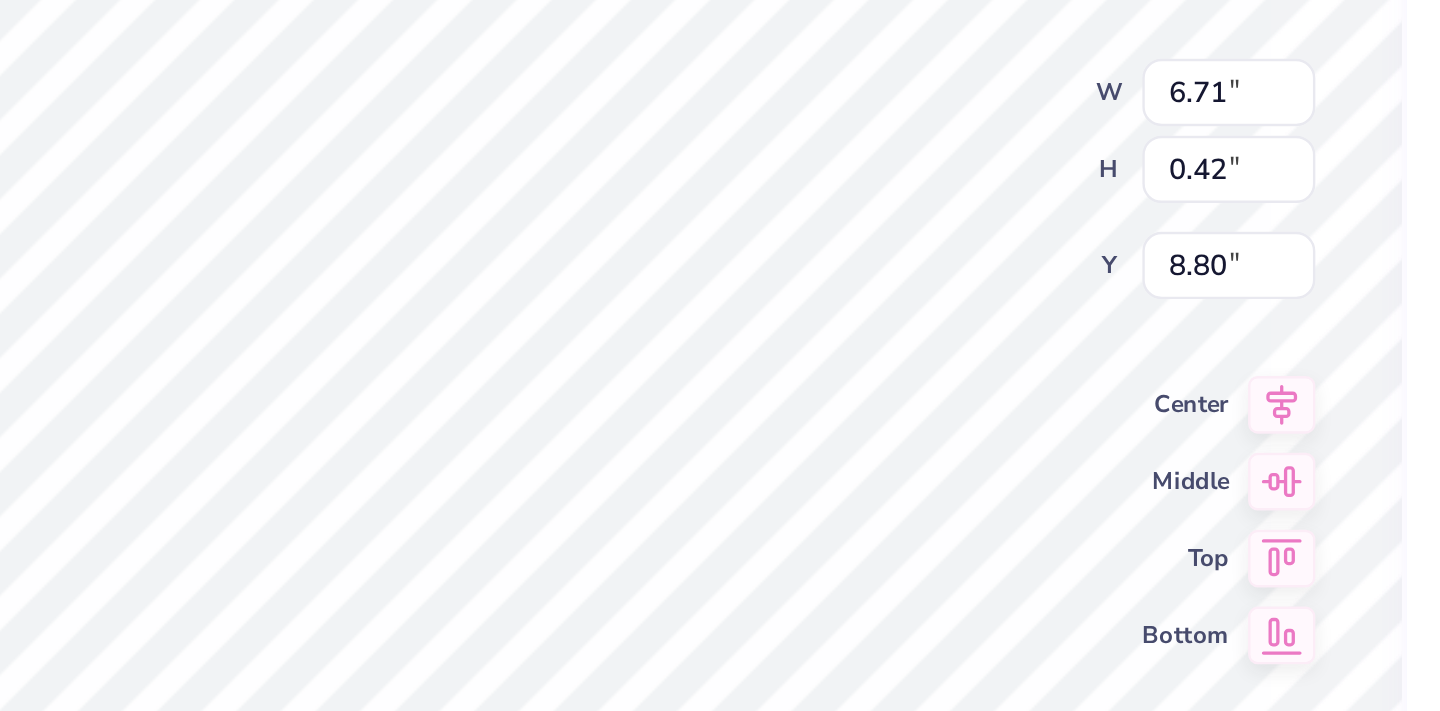 type on "Knoxville, TN" 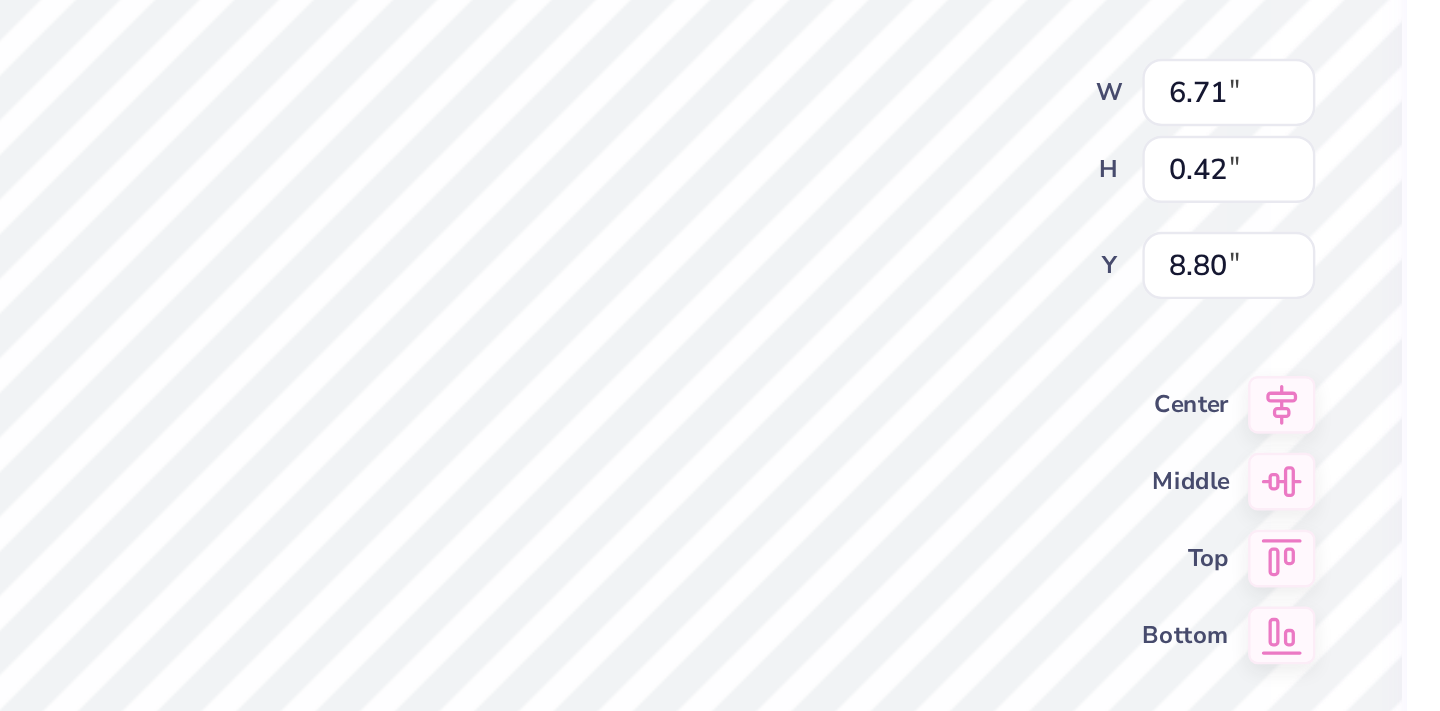 scroll, scrollTop: 0, scrollLeft: 3, axis: horizontal 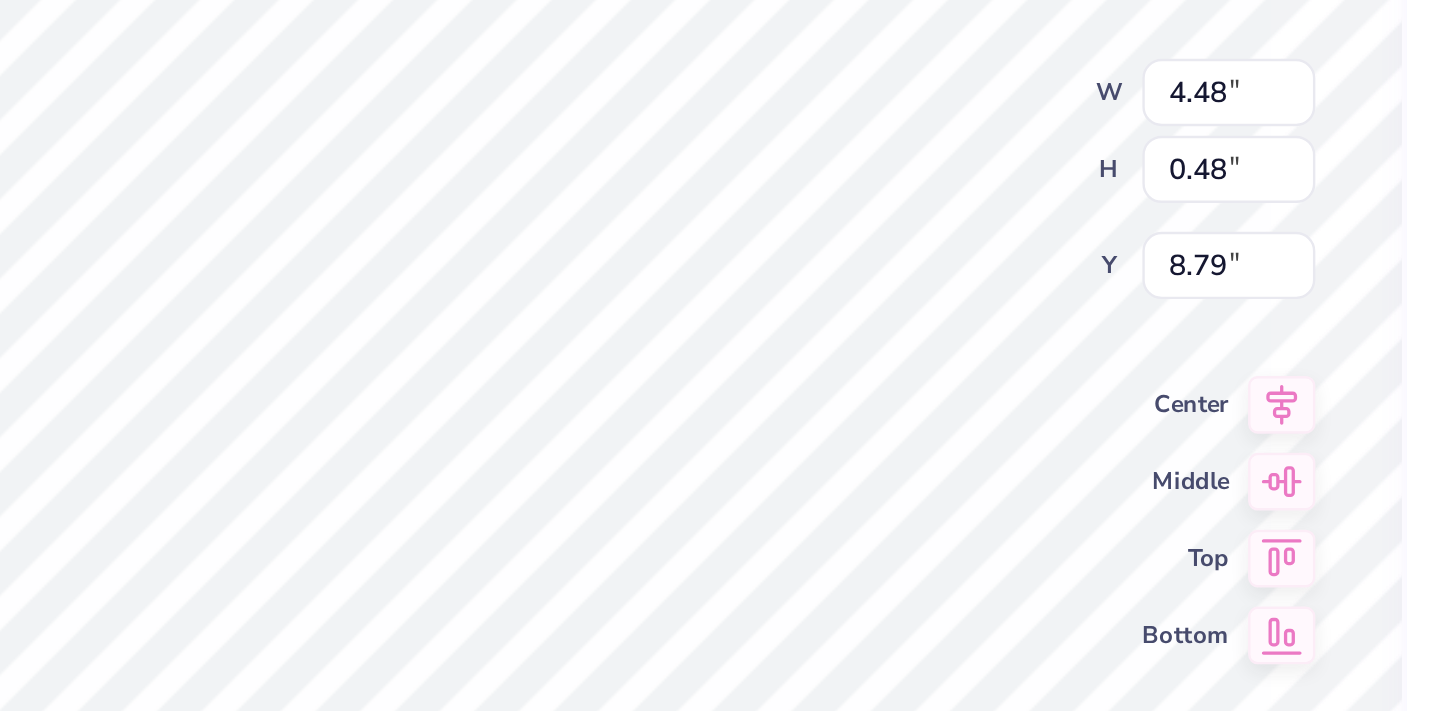 type on "8.78" 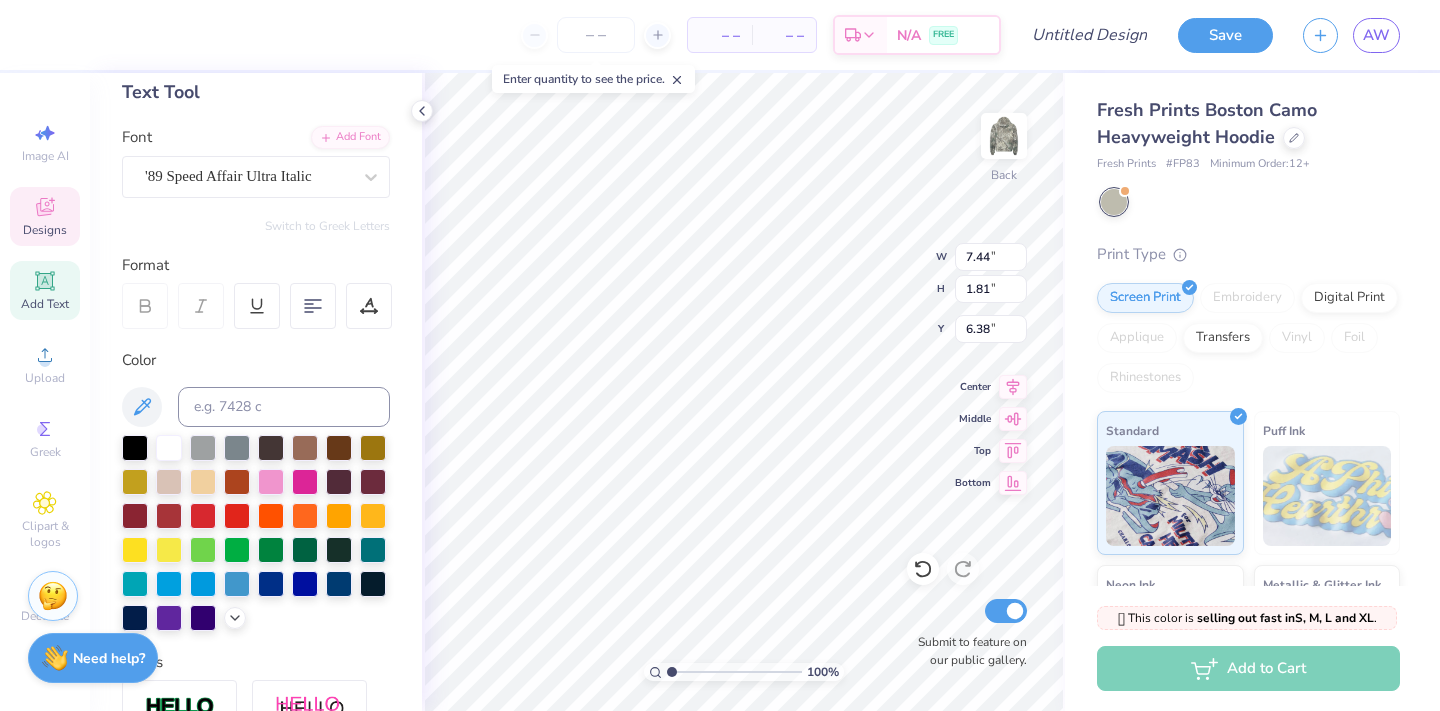 scroll, scrollTop: 102, scrollLeft: 0, axis: vertical 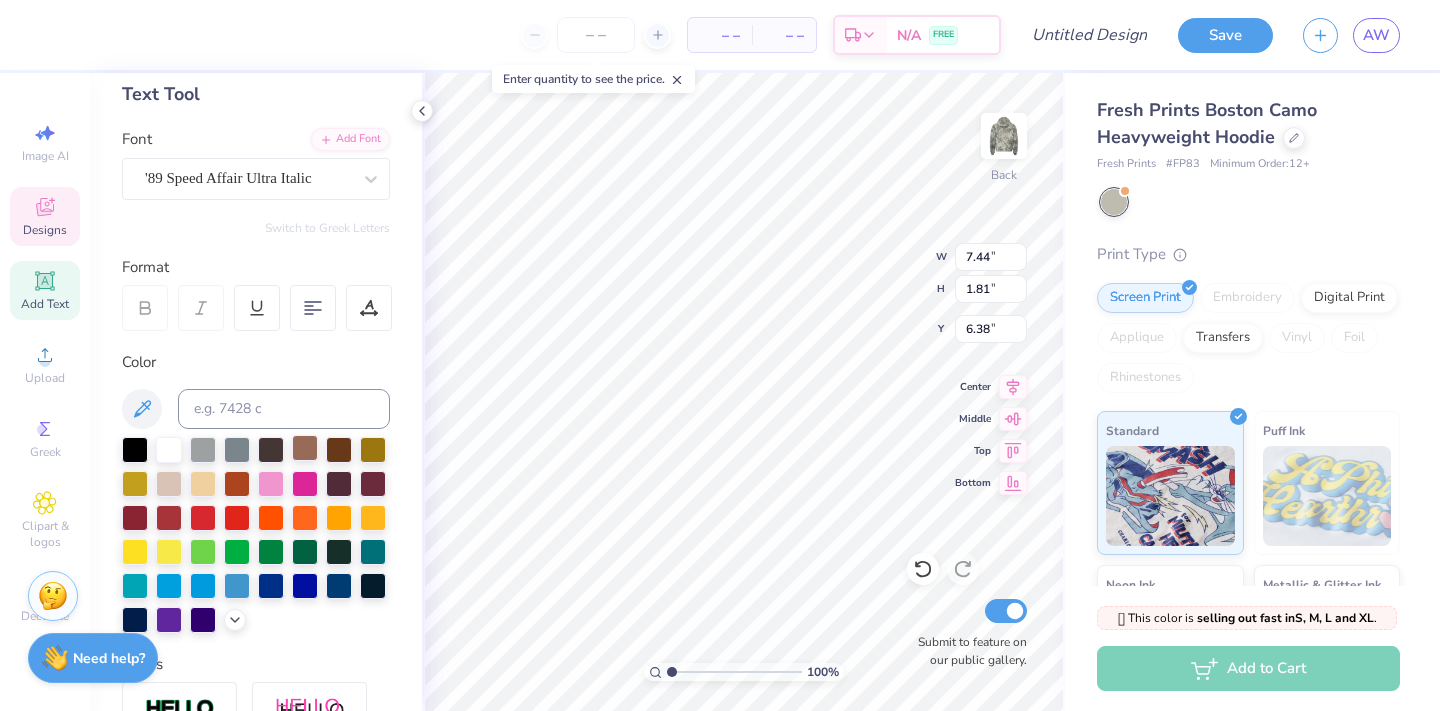 click at bounding box center [305, 448] 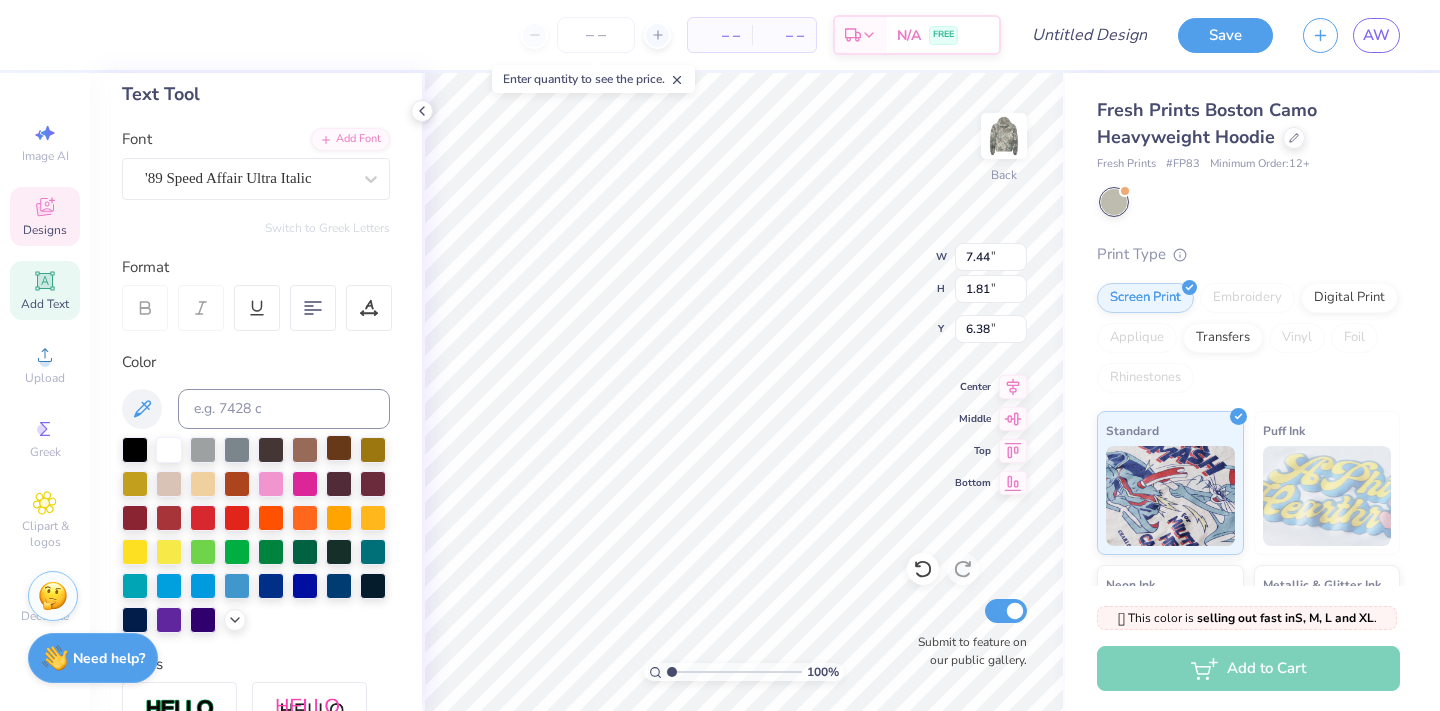 click at bounding box center (339, 448) 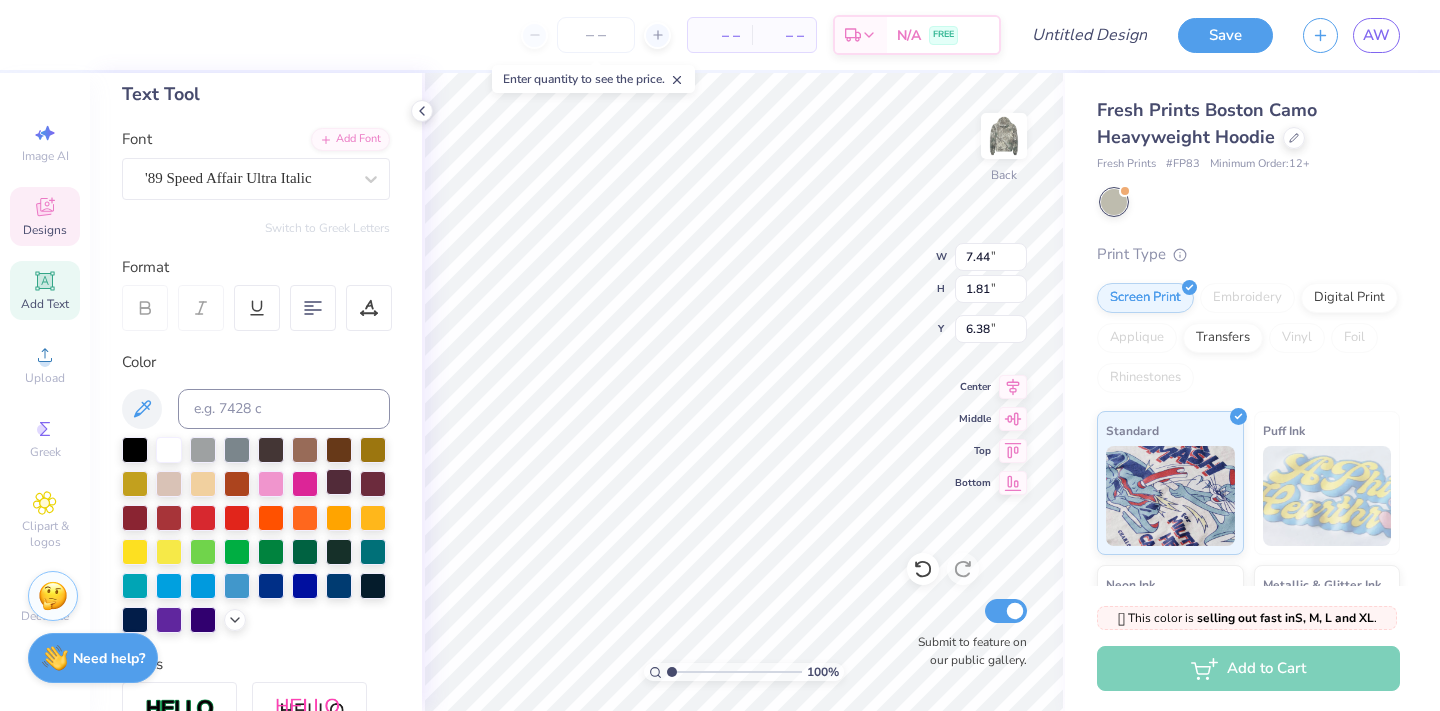 click at bounding box center (339, 482) 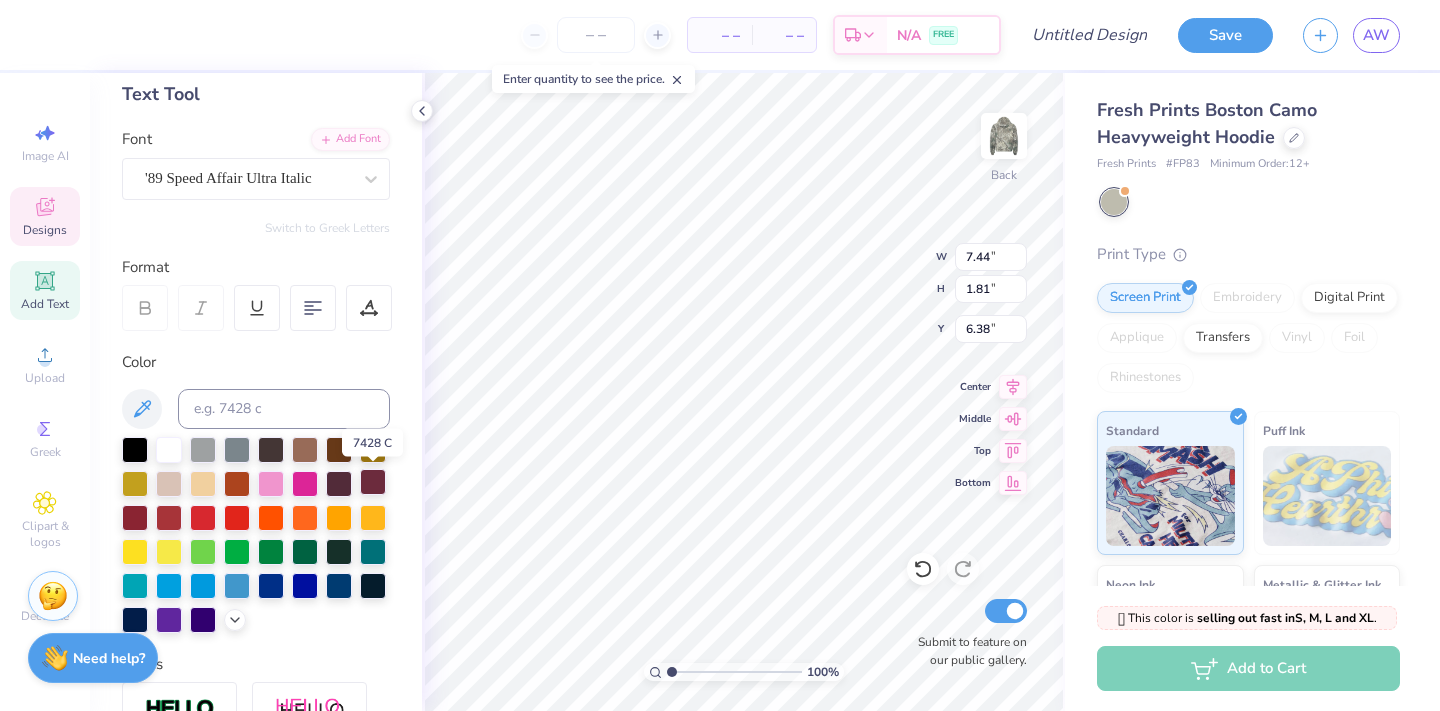 click at bounding box center (373, 482) 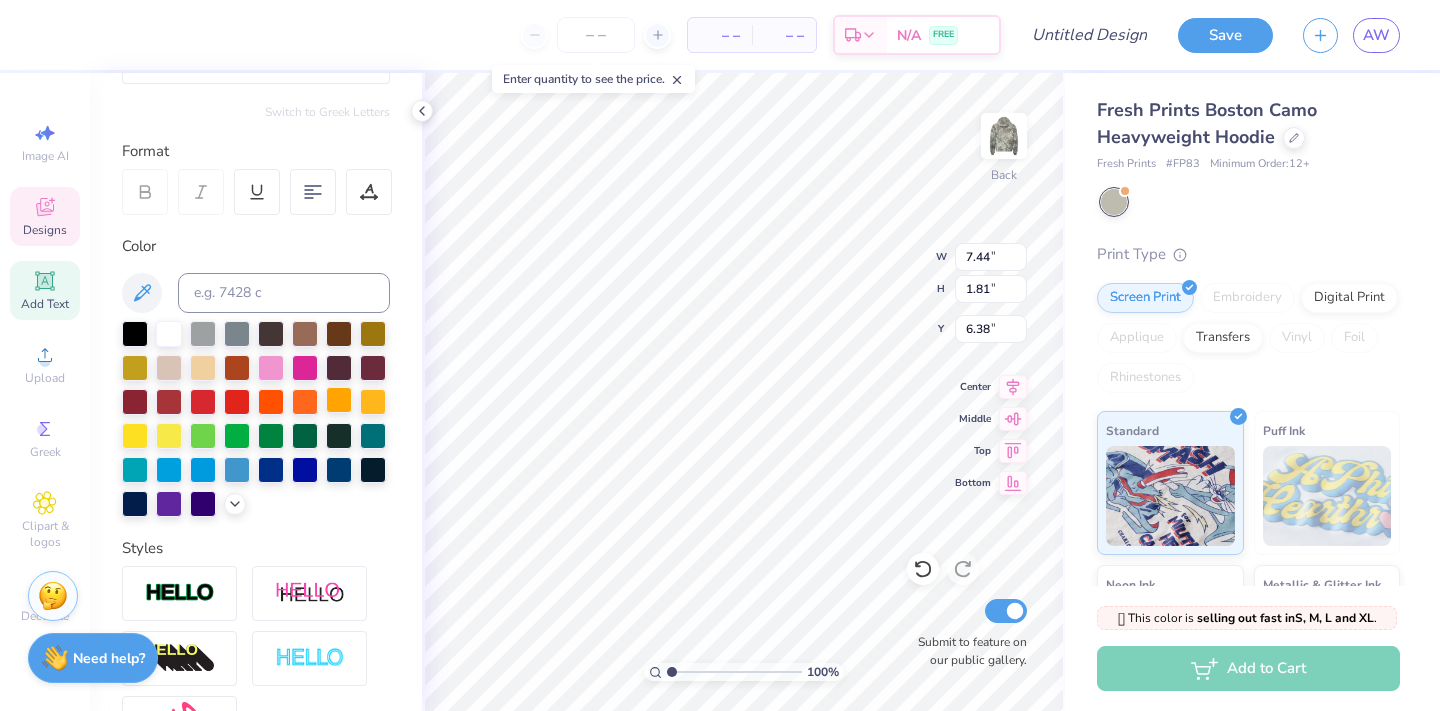 scroll, scrollTop: 222, scrollLeft: 0, axis: vertical 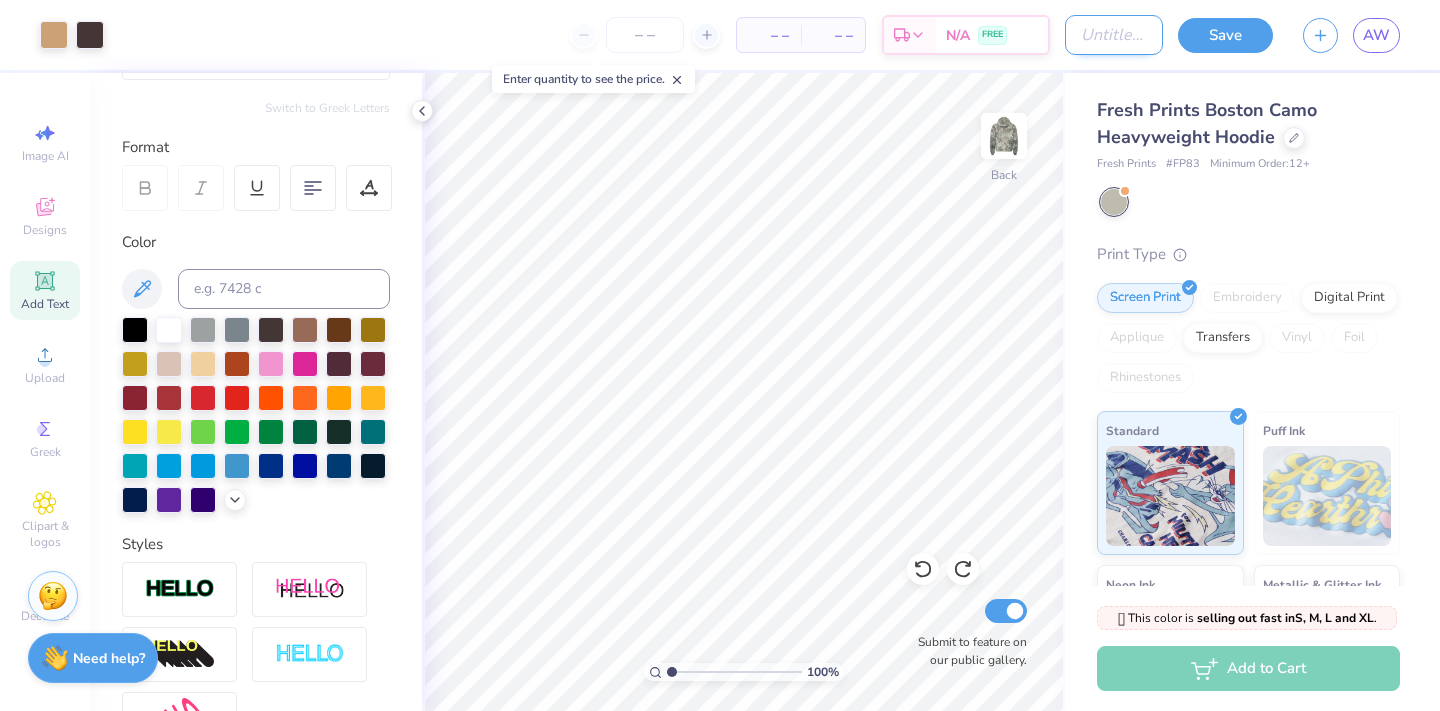 click on "Design Title" at bounding box center (1114, 35) 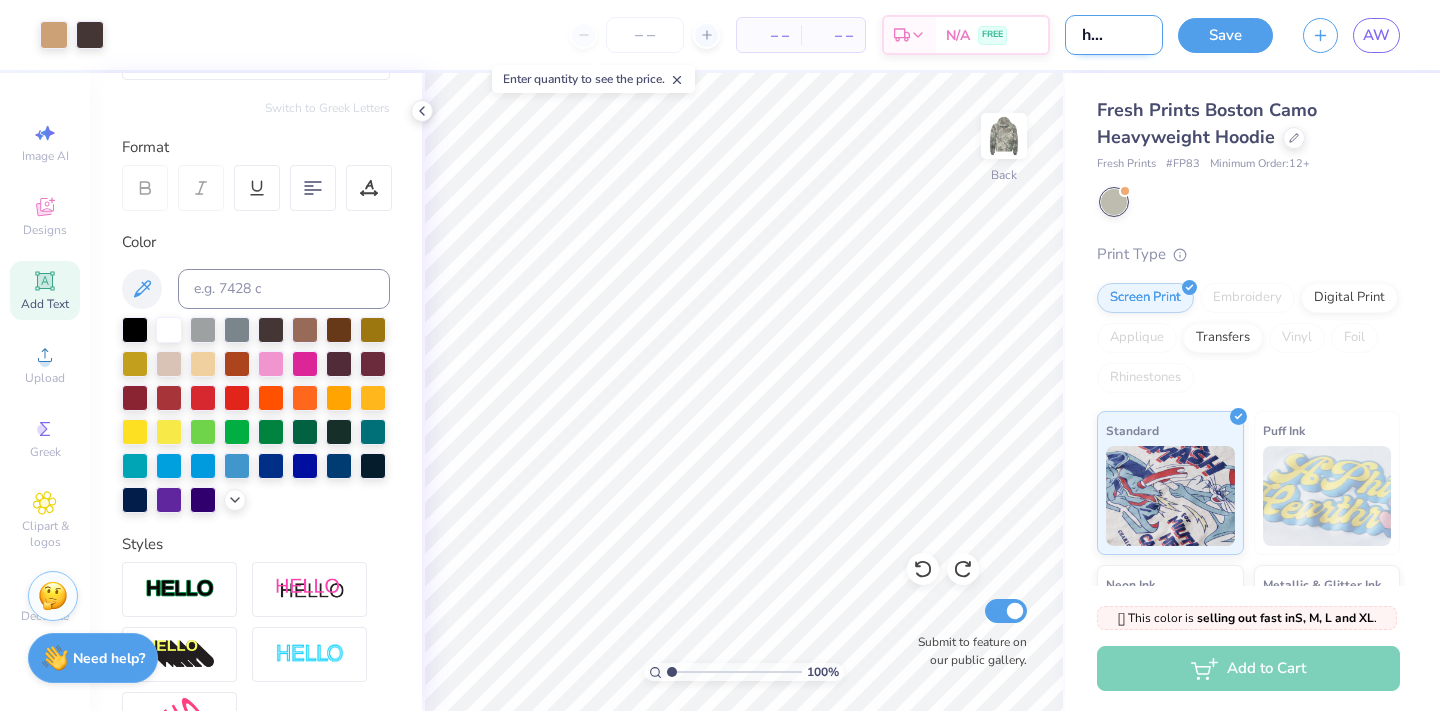 scroll, scrollTop: 0, scrollLeft: 49, axis: horizontal 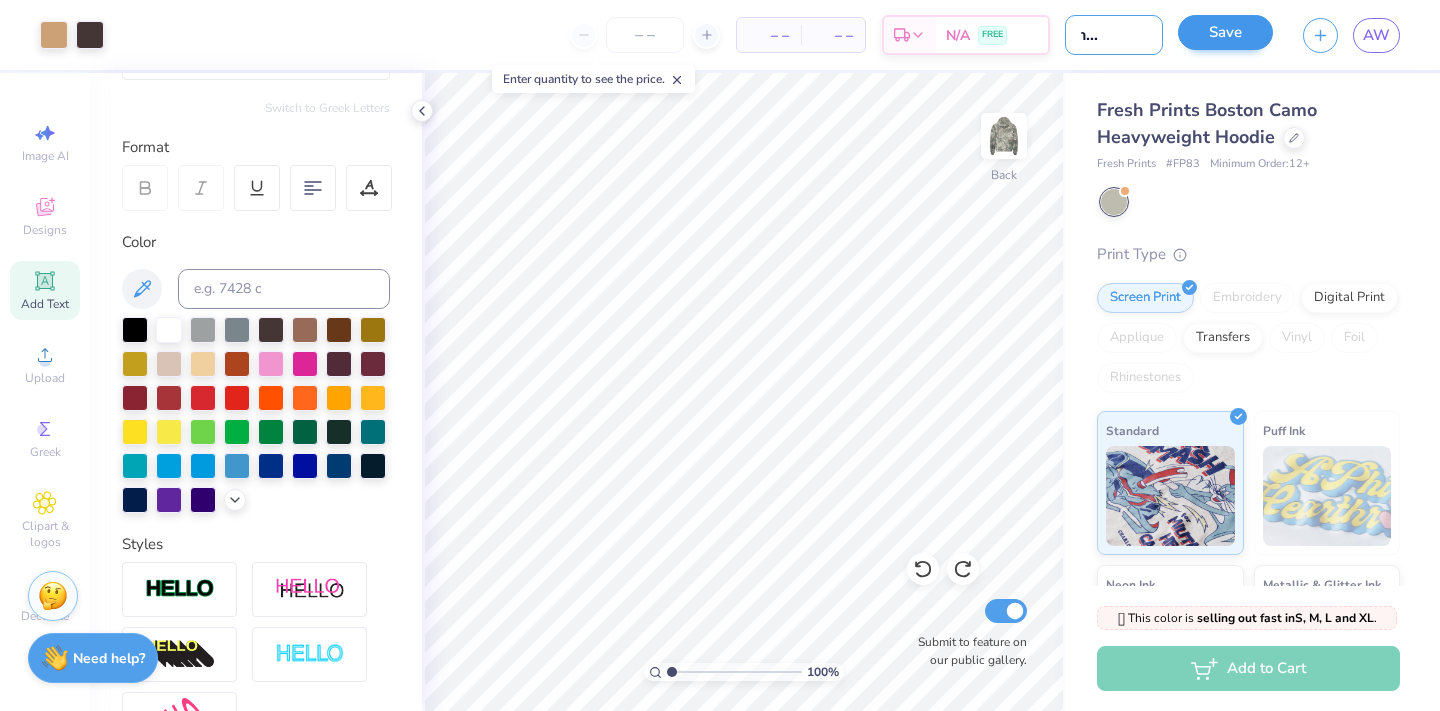 type on "camo hylo print" 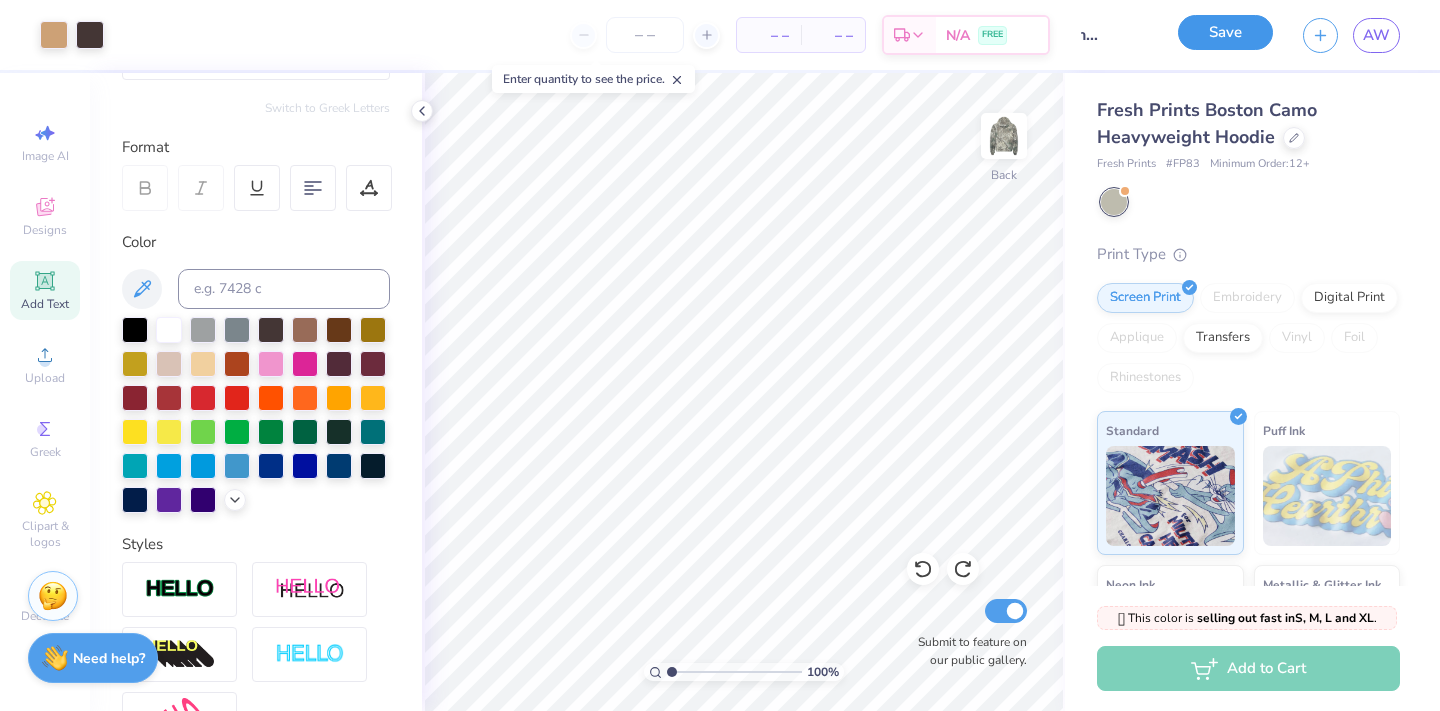 click on "Save" at bounding box center (1225, 32) 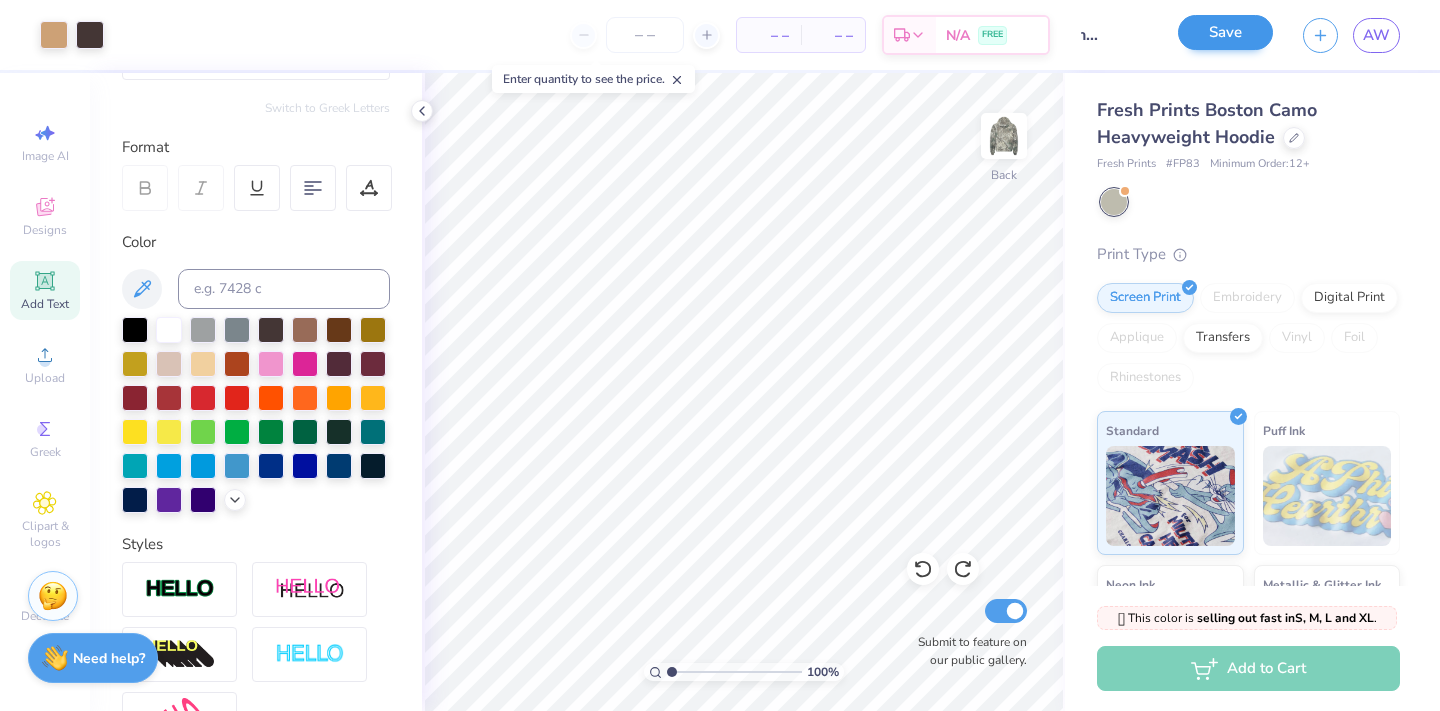 scroll, scrollTop: 0, scrollLeft: 0, axis: both 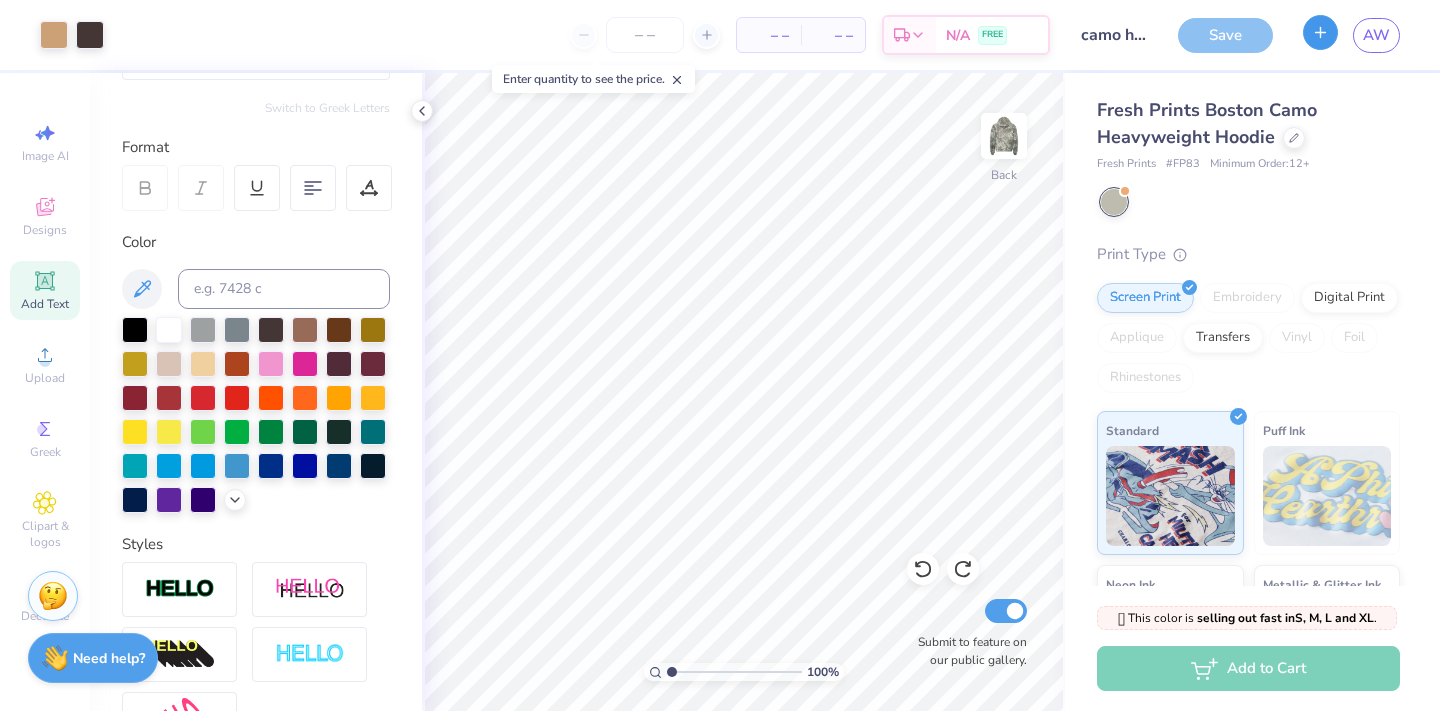 click at bounding box center [1320, 32] 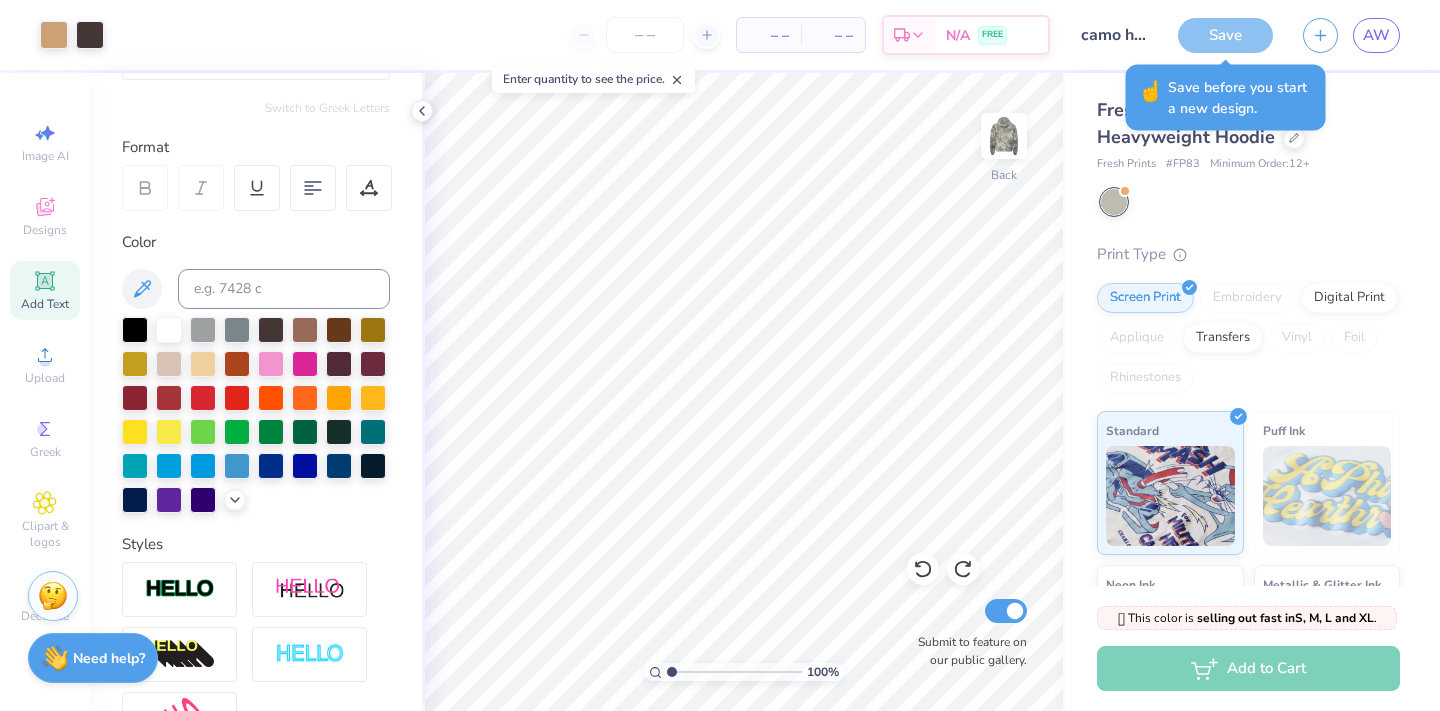 click on "Save" at bounding box center (1225, 35) 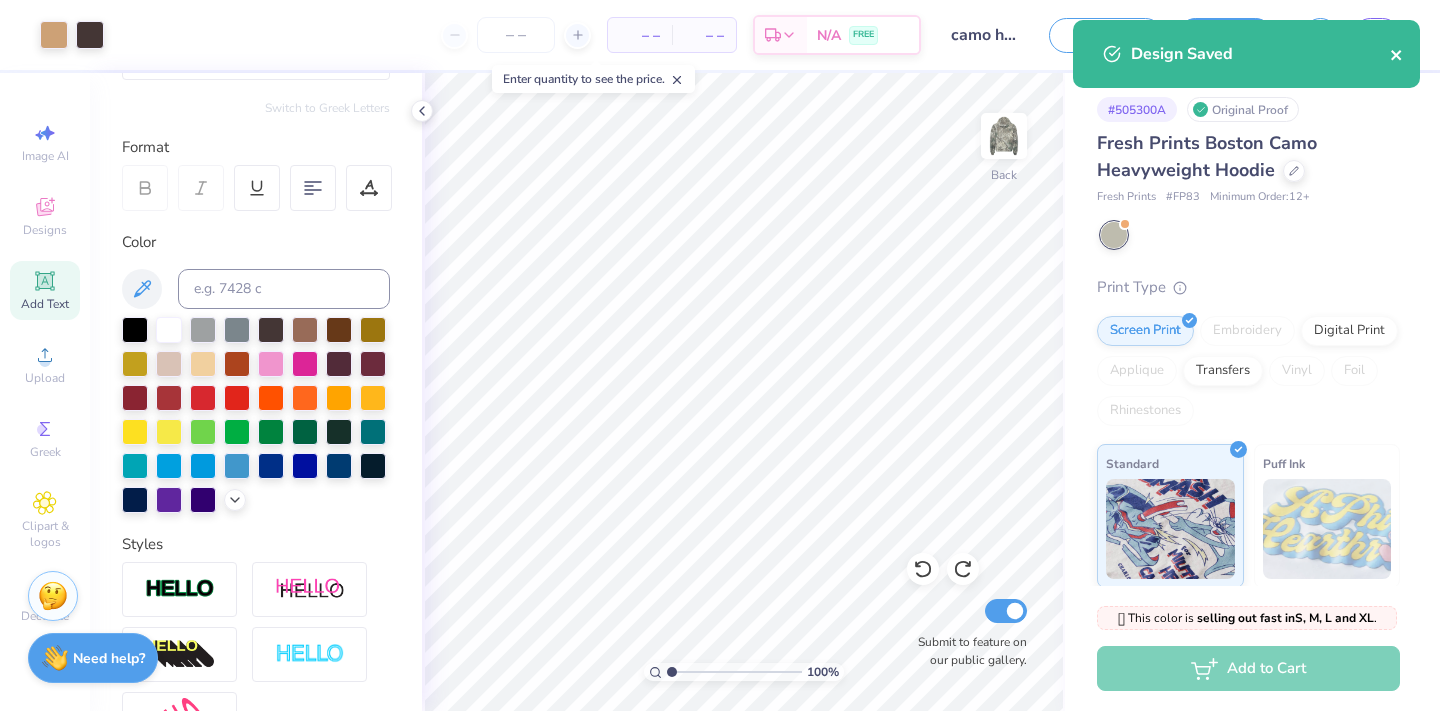 click 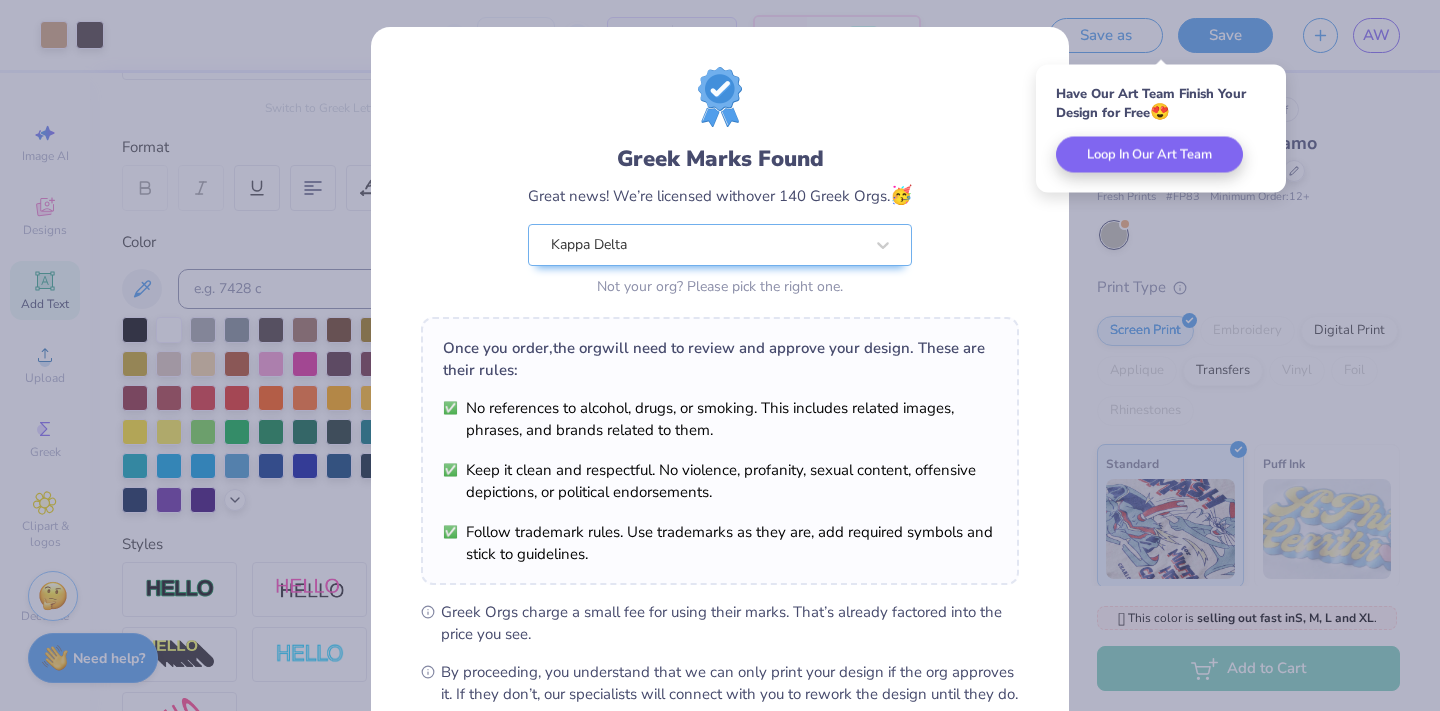 scroll, scrollTop: 225, scrollLeft: 0, axis: vertical 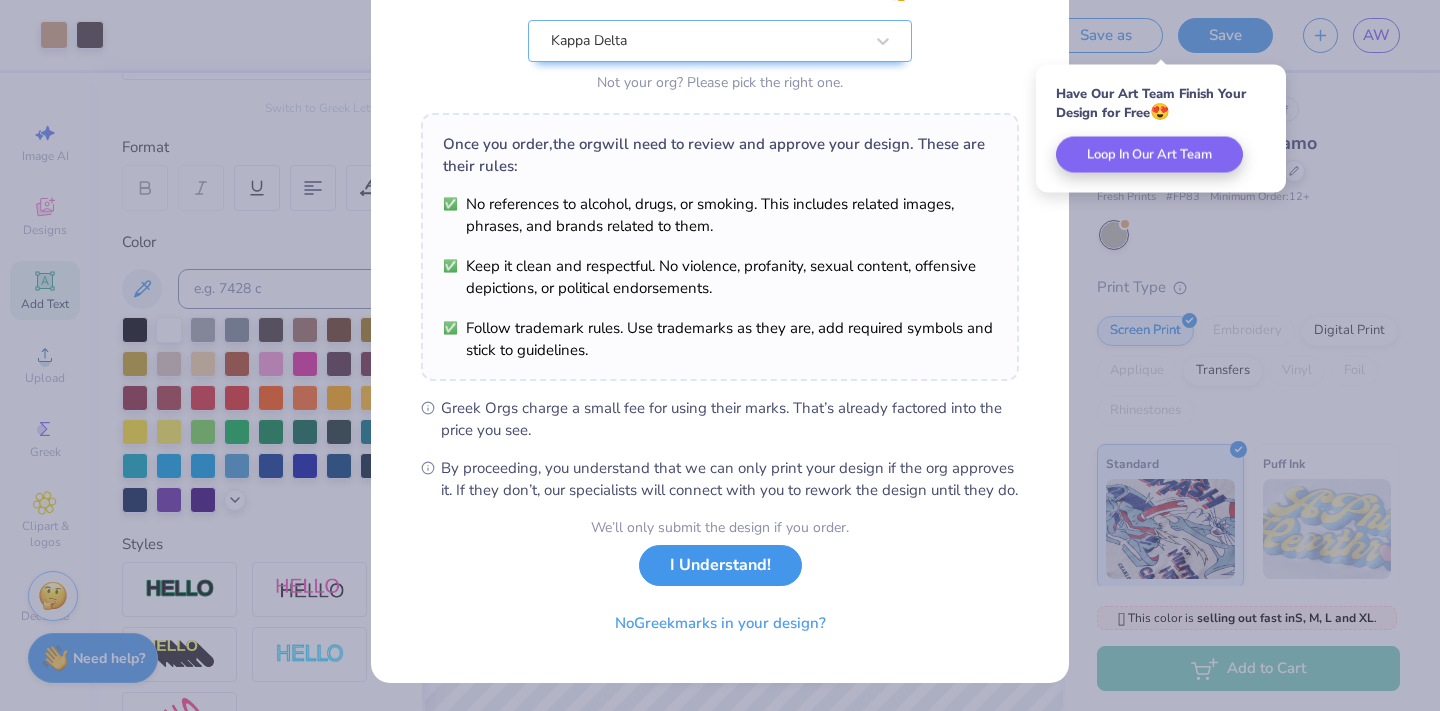 click on "I Understand!" at bounding box center (720, 565) 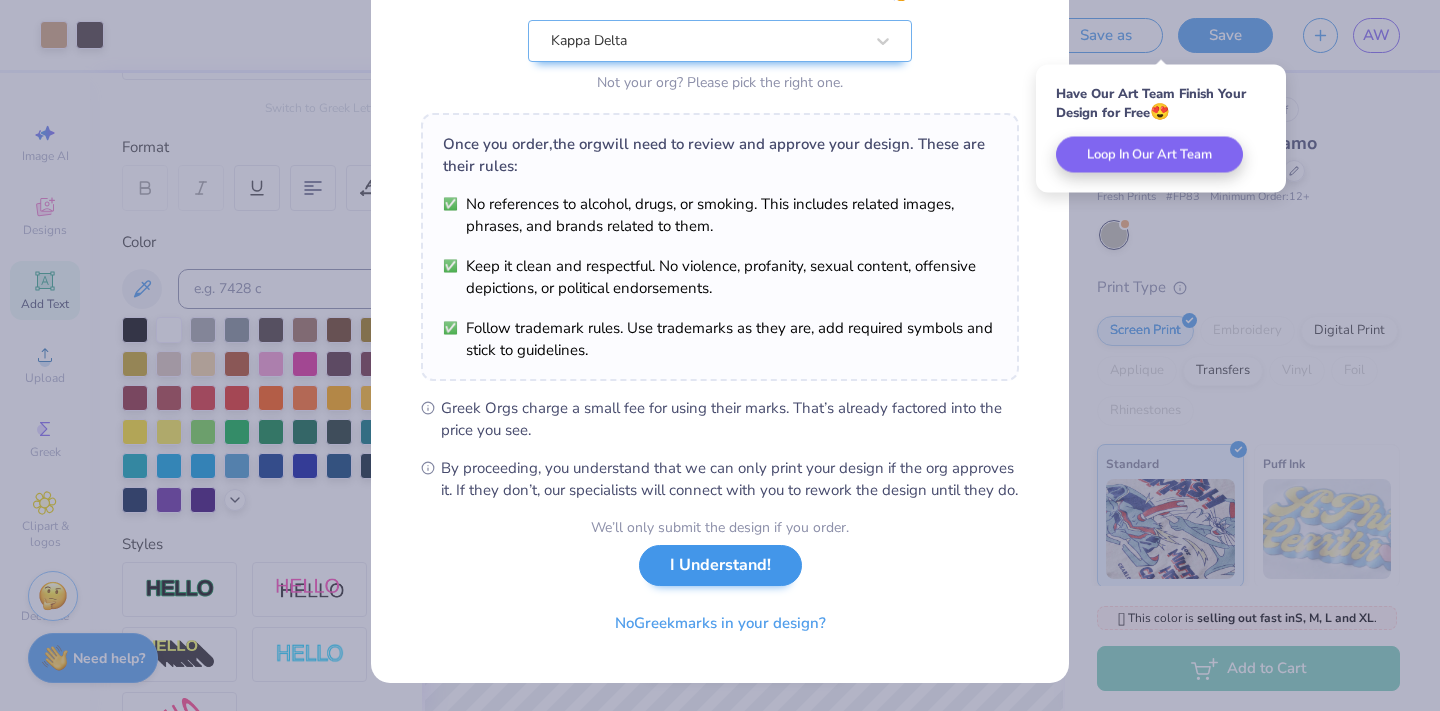 scroll, scrollTop: 0, scrollLeft: 0, axis: both 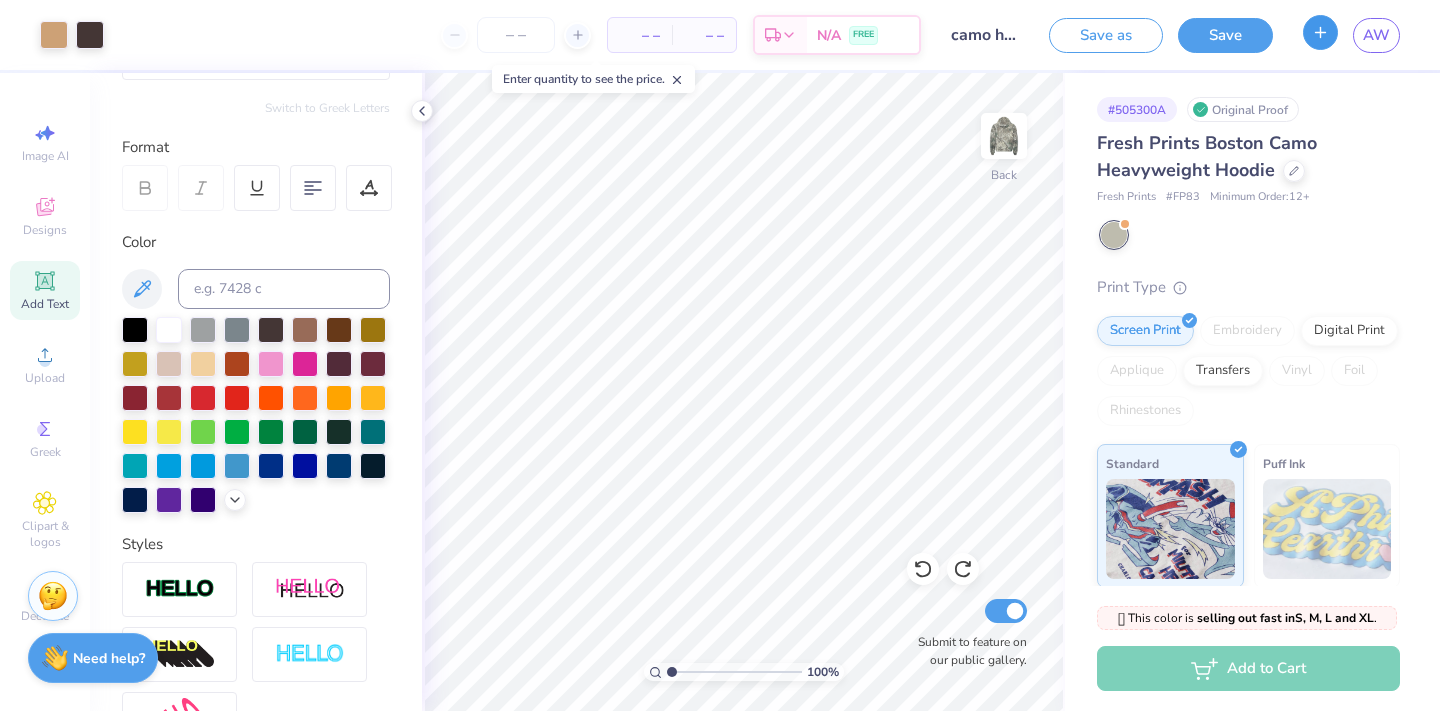 click at bounding box center (1320, 32) 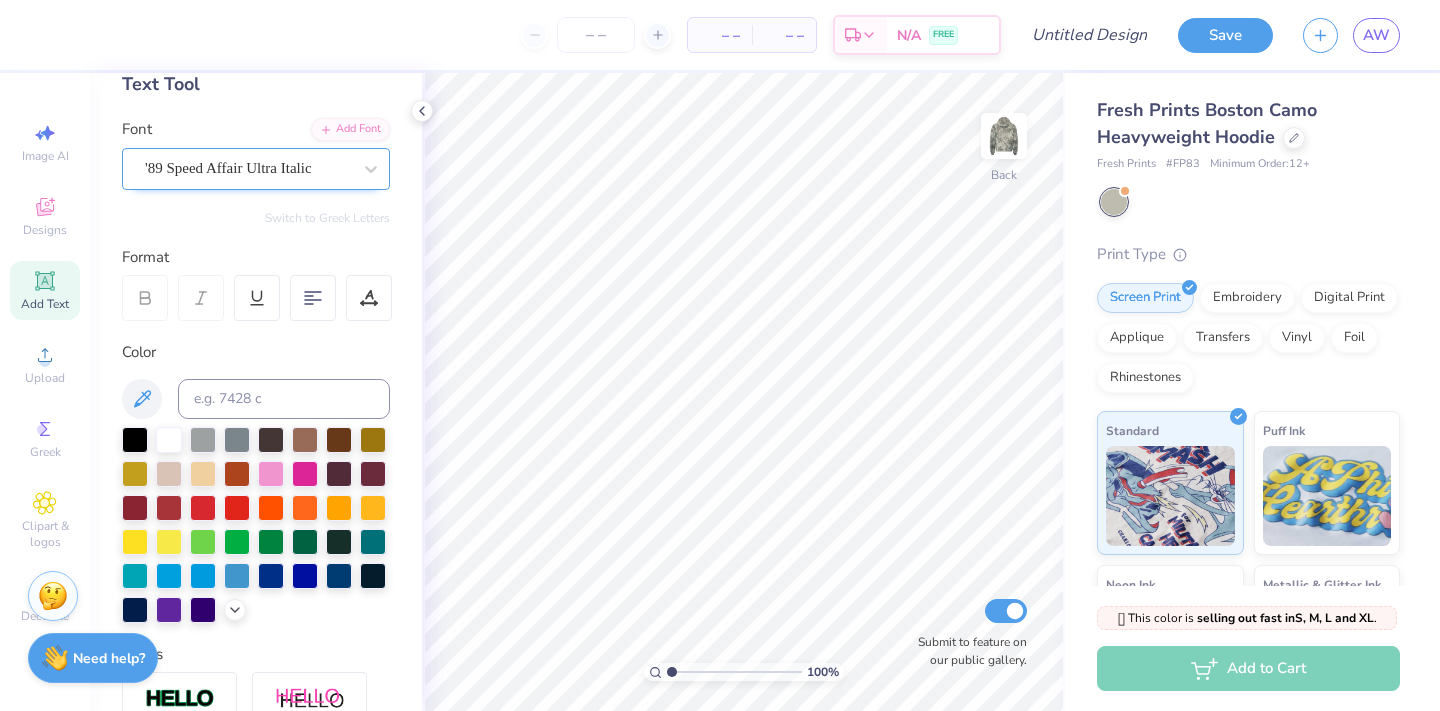 scroll, scrollTop: 107, scrollLeft: 0, axis: vertical 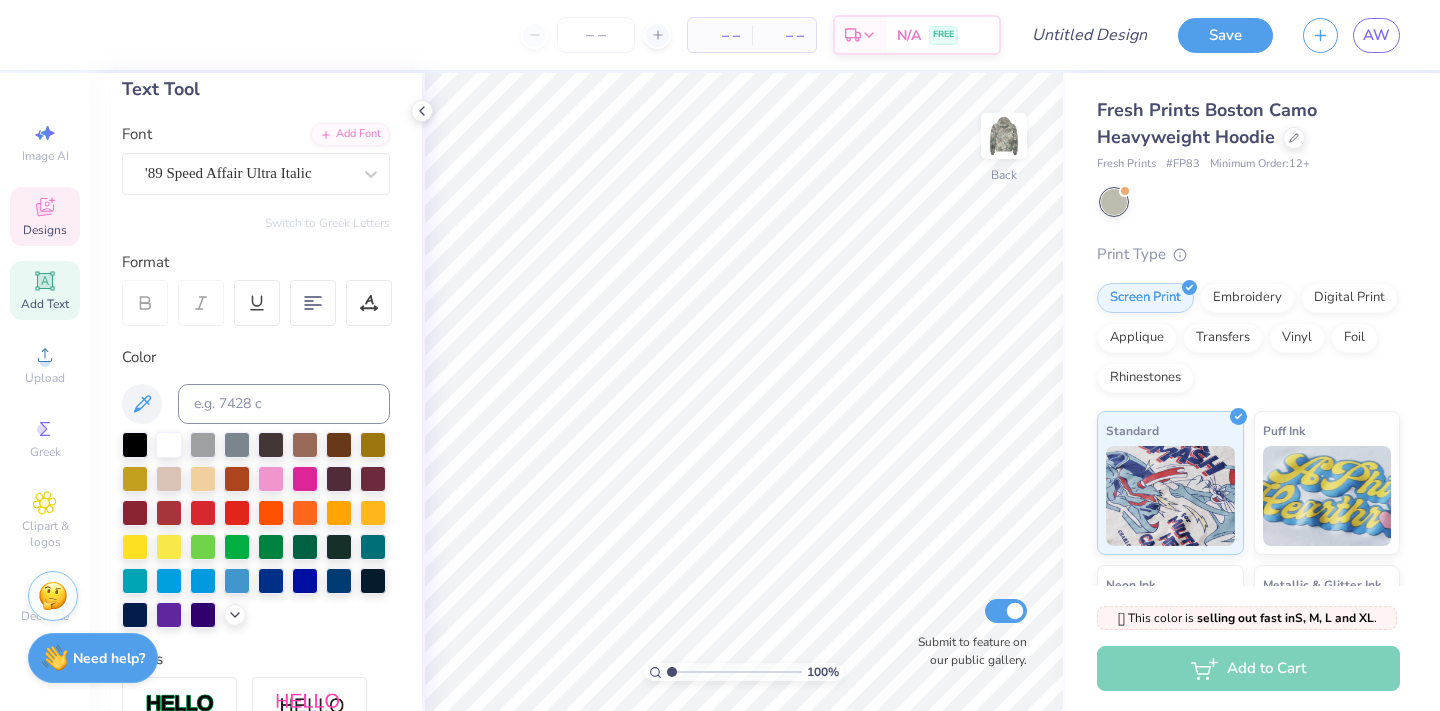 click 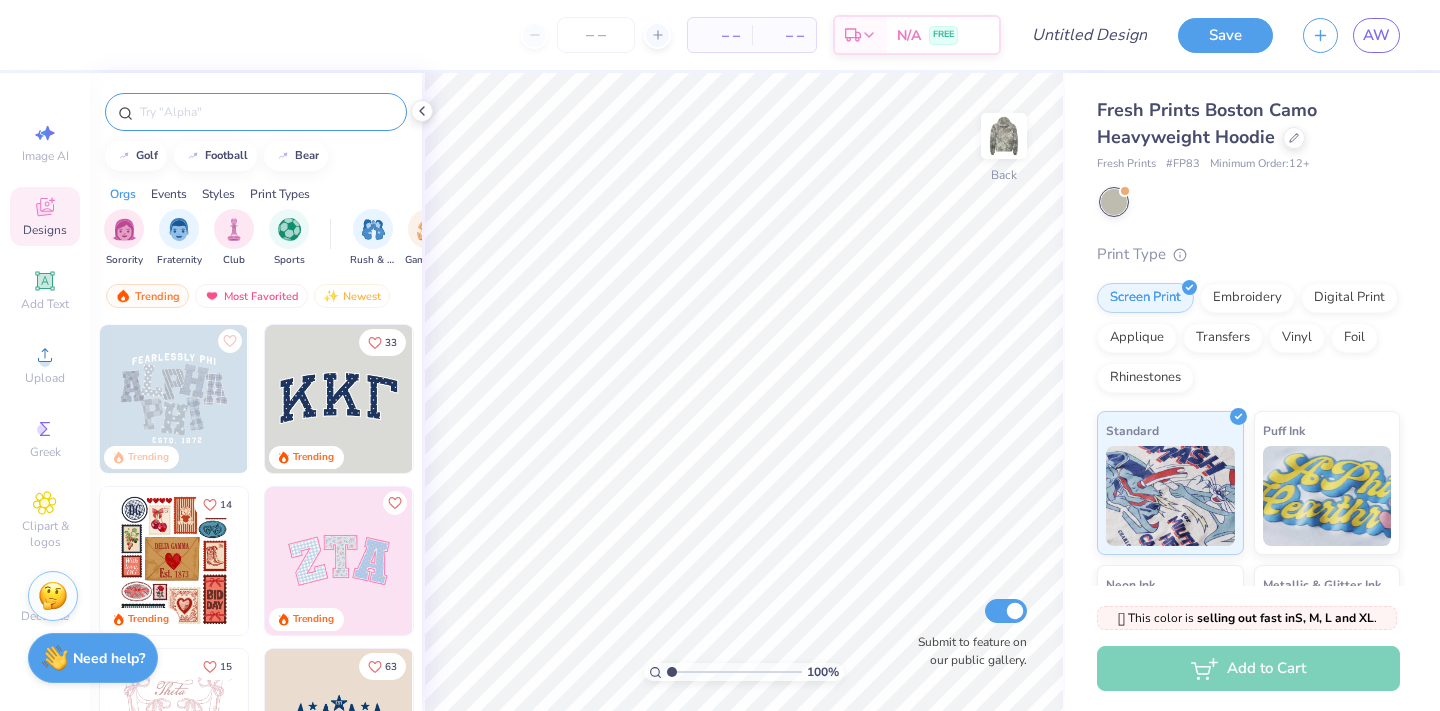 click at bounding box center [266, 112] 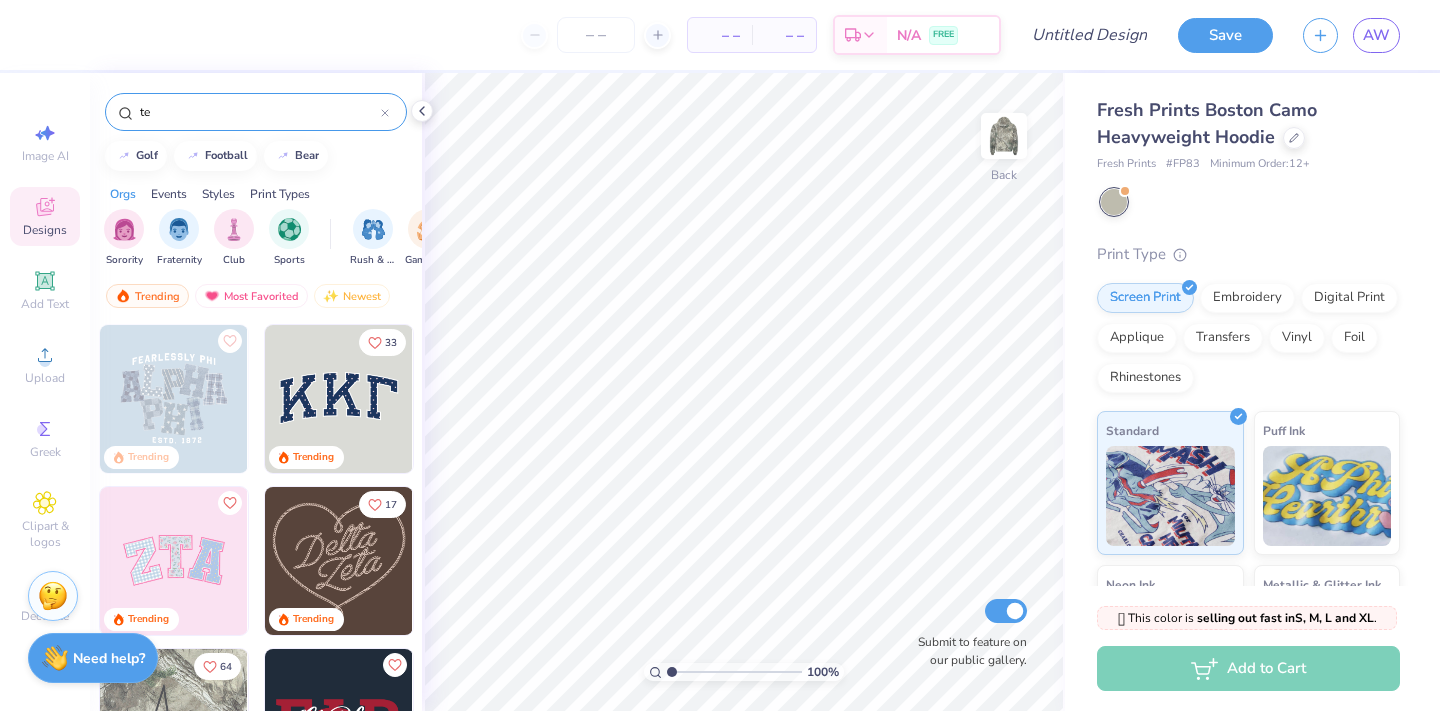 type on "t" 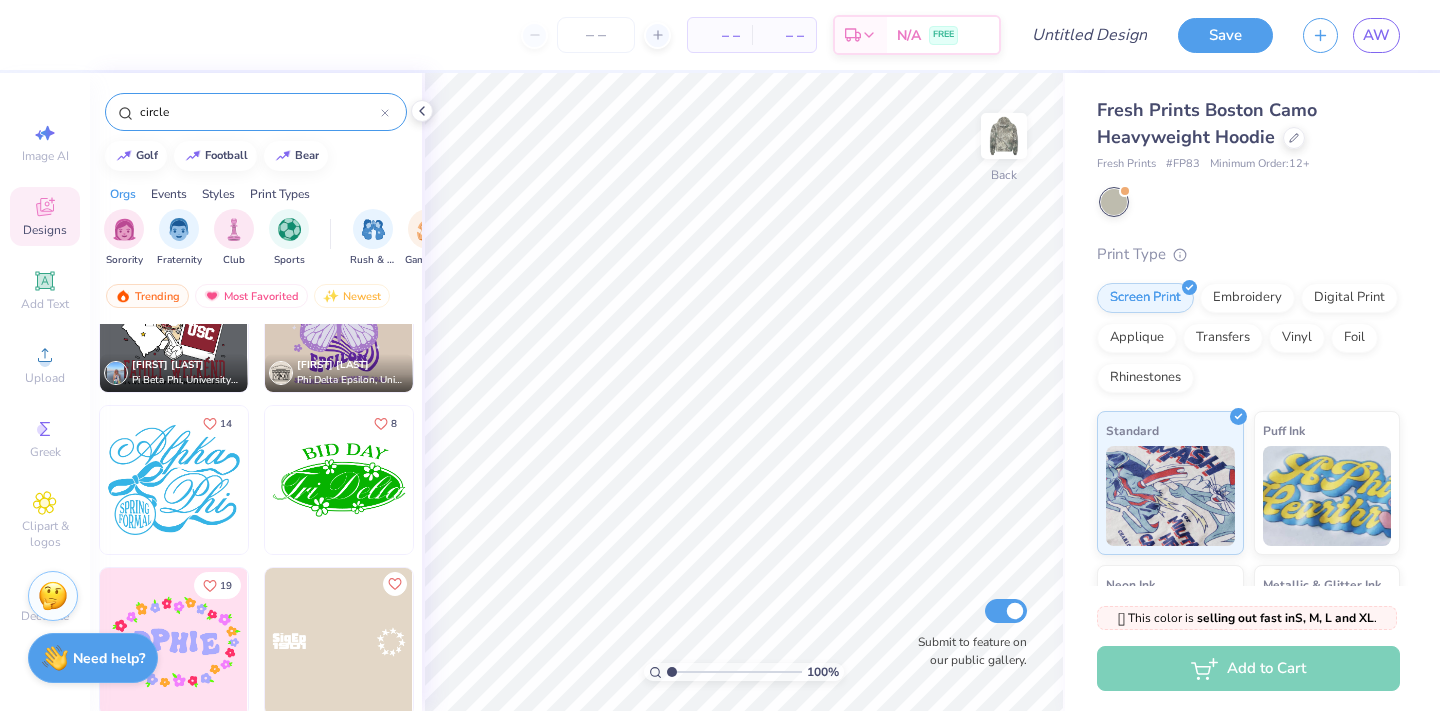 scroll, scrollTop: 510, scrollLeft: 0, axis: vertical 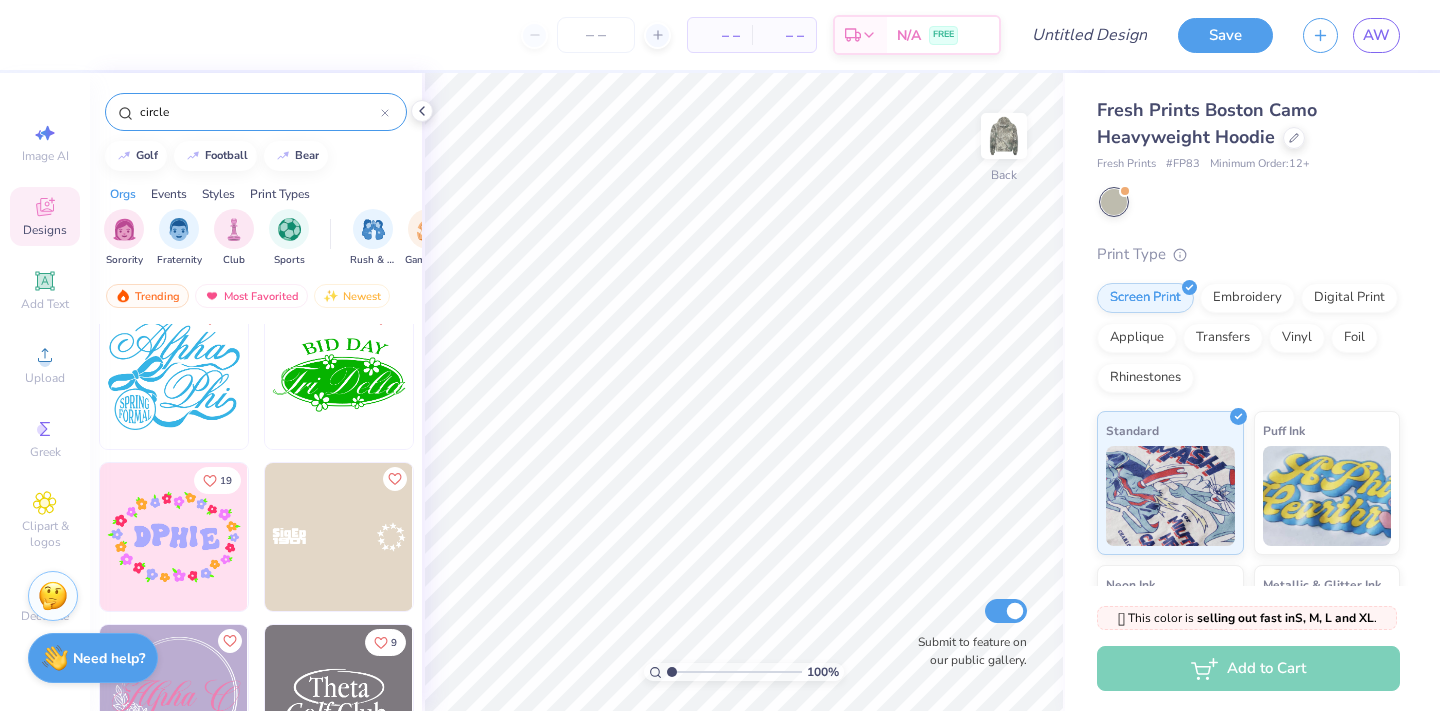 type on "circle" 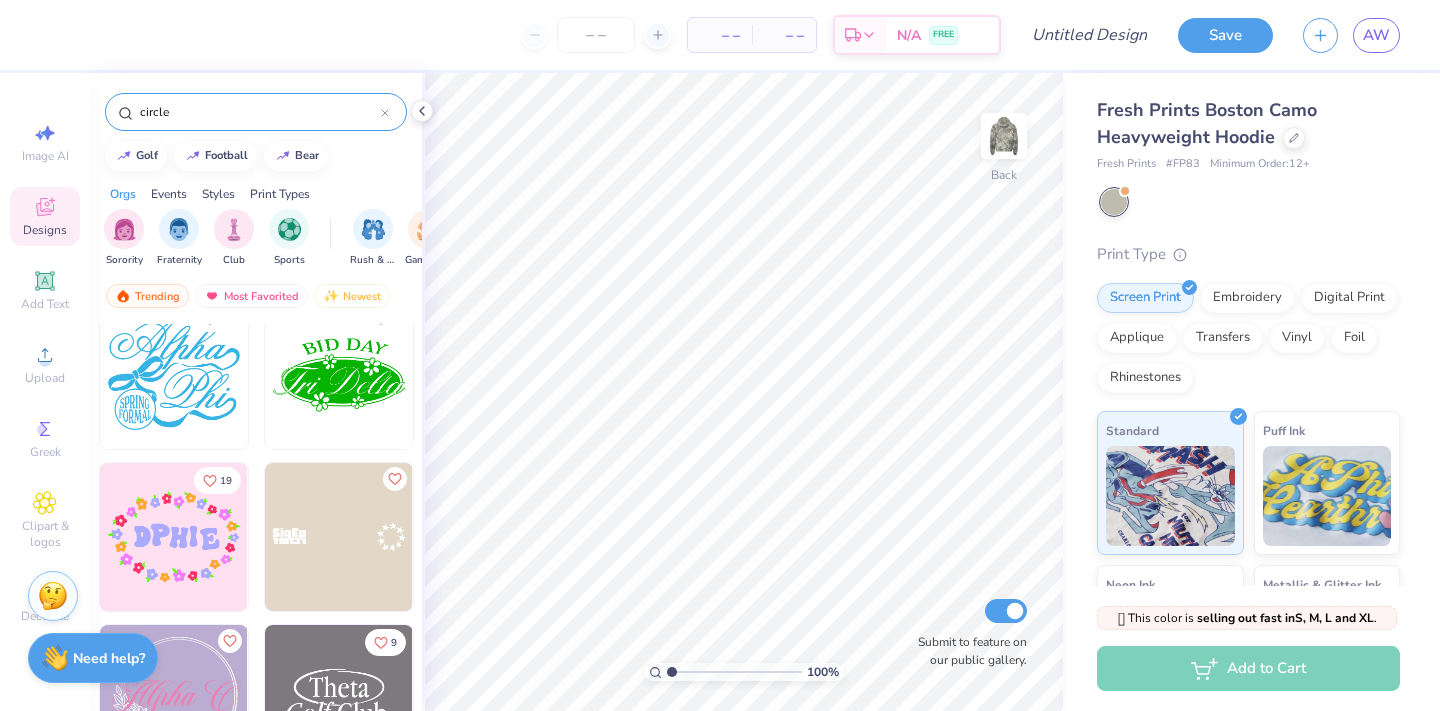 click at bounding box center (339, 375) 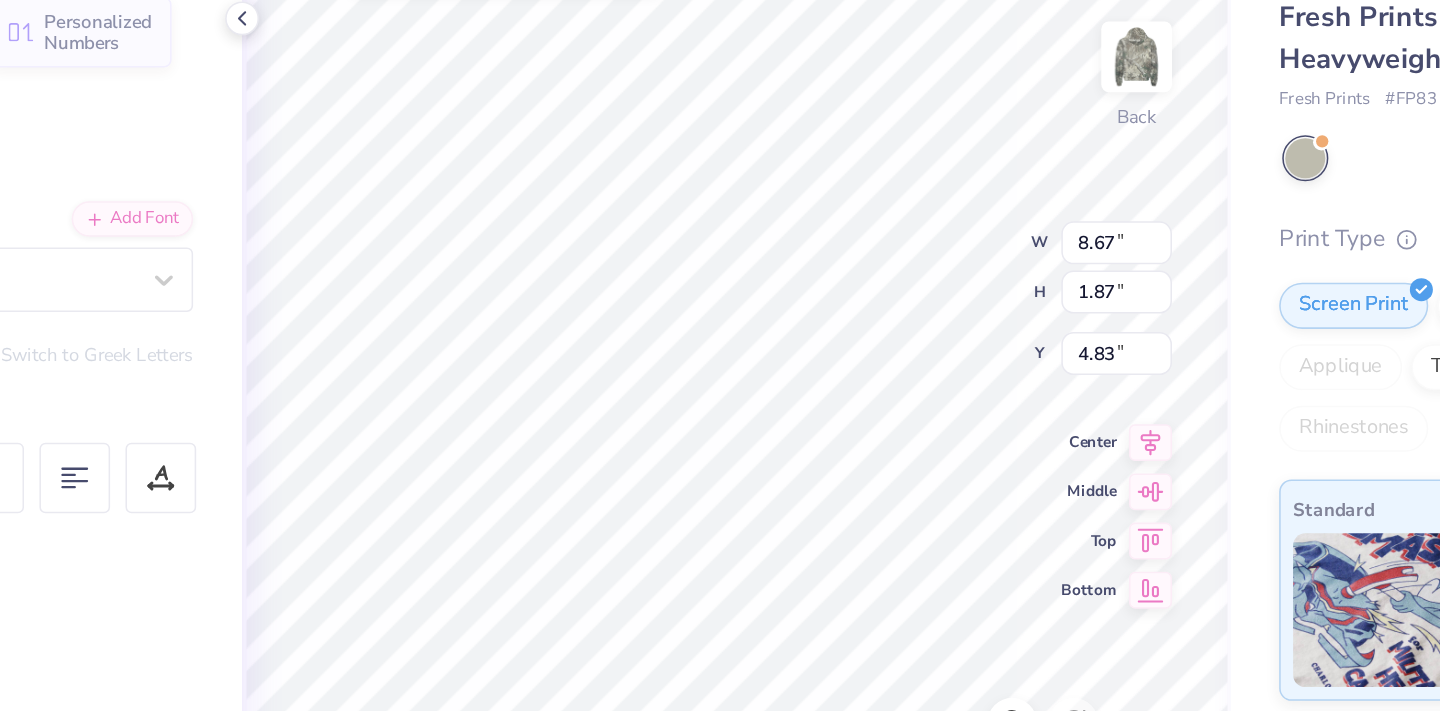 type on "8.43" 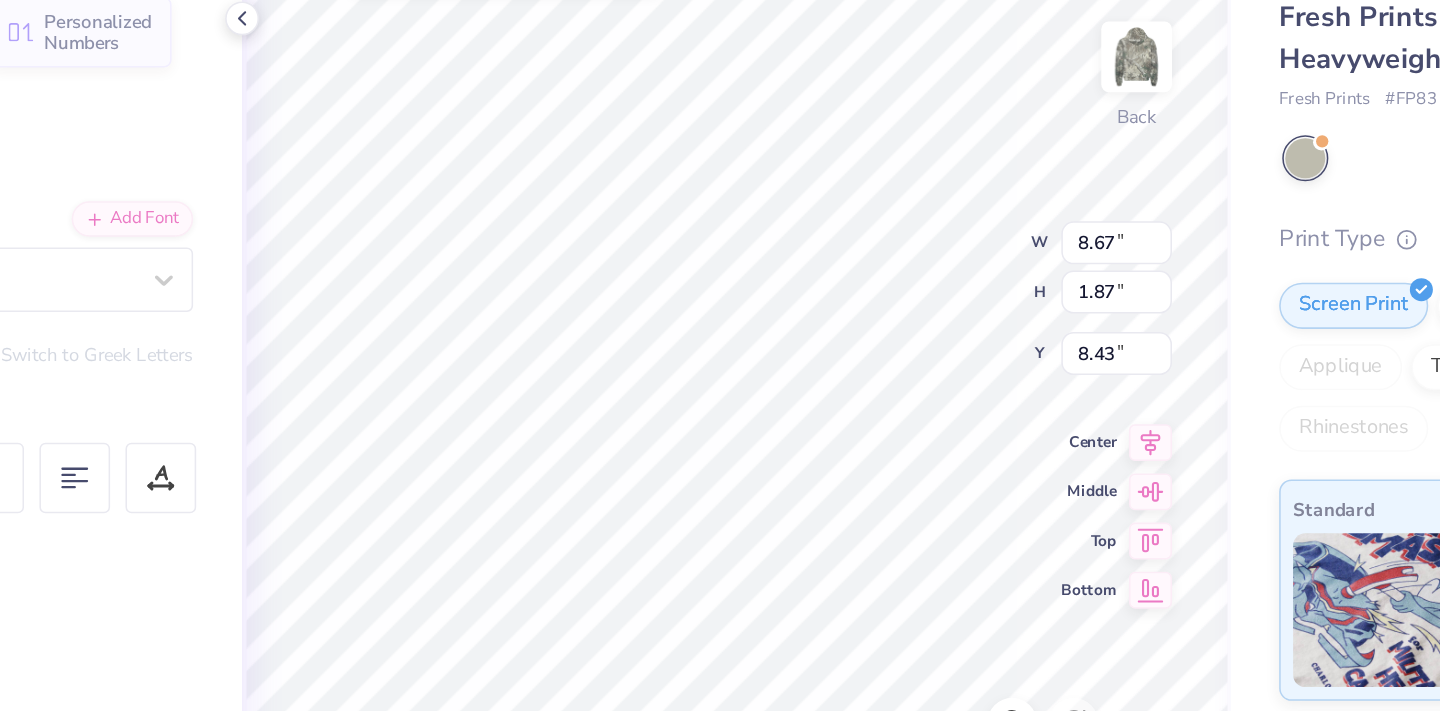 type on "0.80" 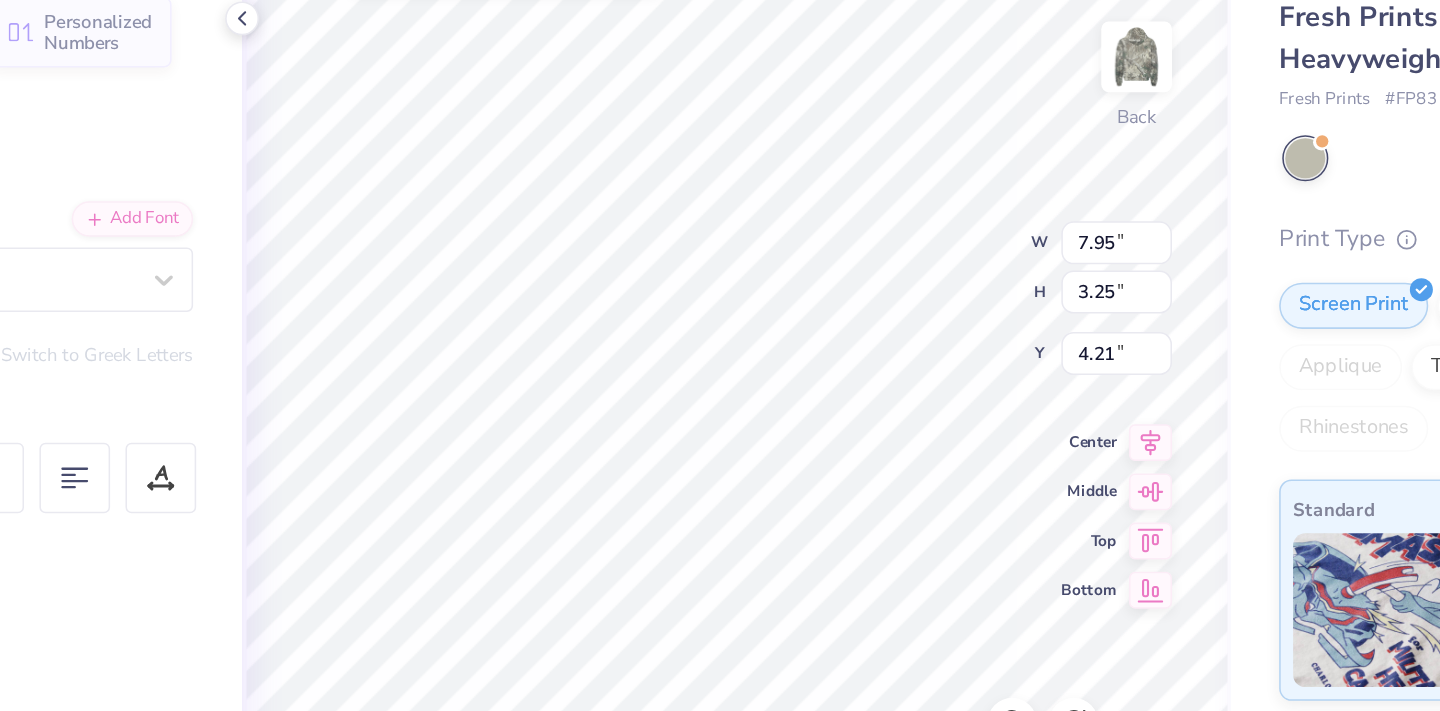 type on "0.41" 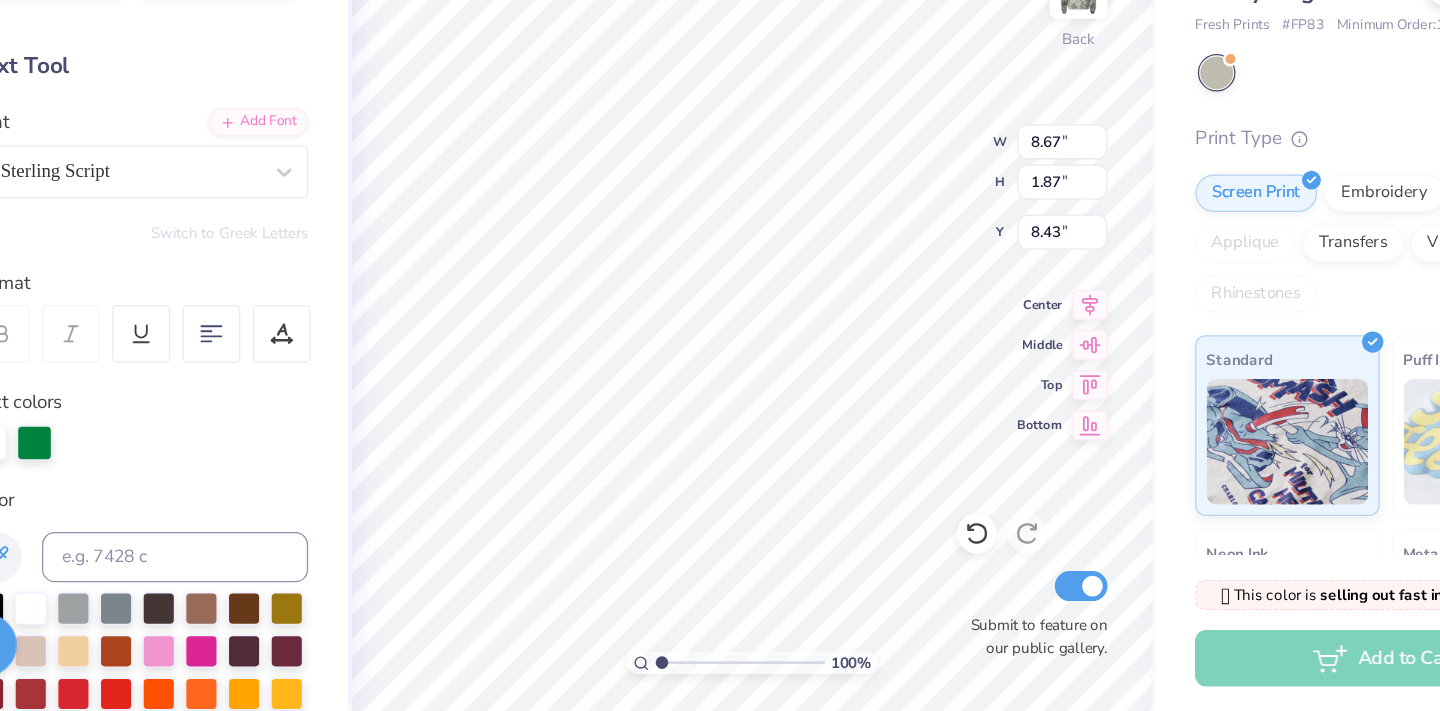 scroll, scrollTop: 0, scrollLeft: 2, axis: horizontal 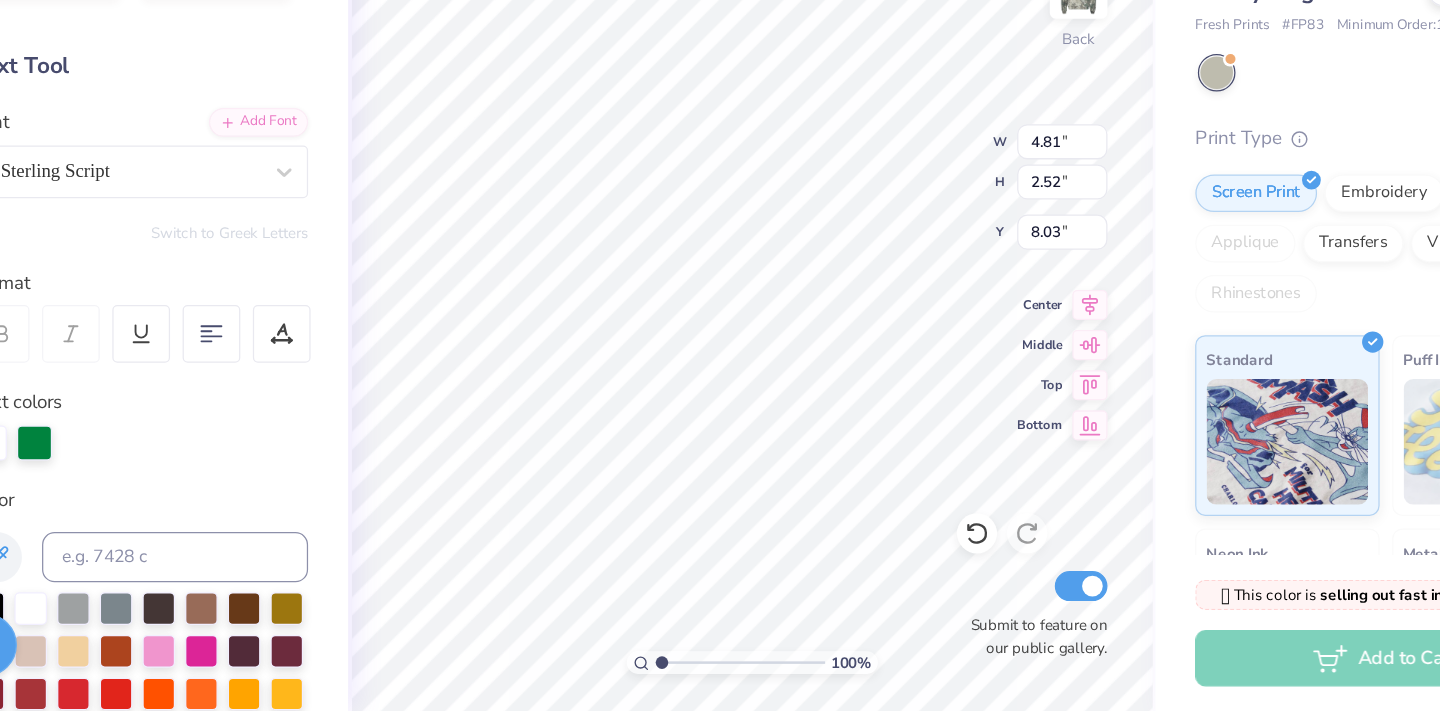type on "4.58" 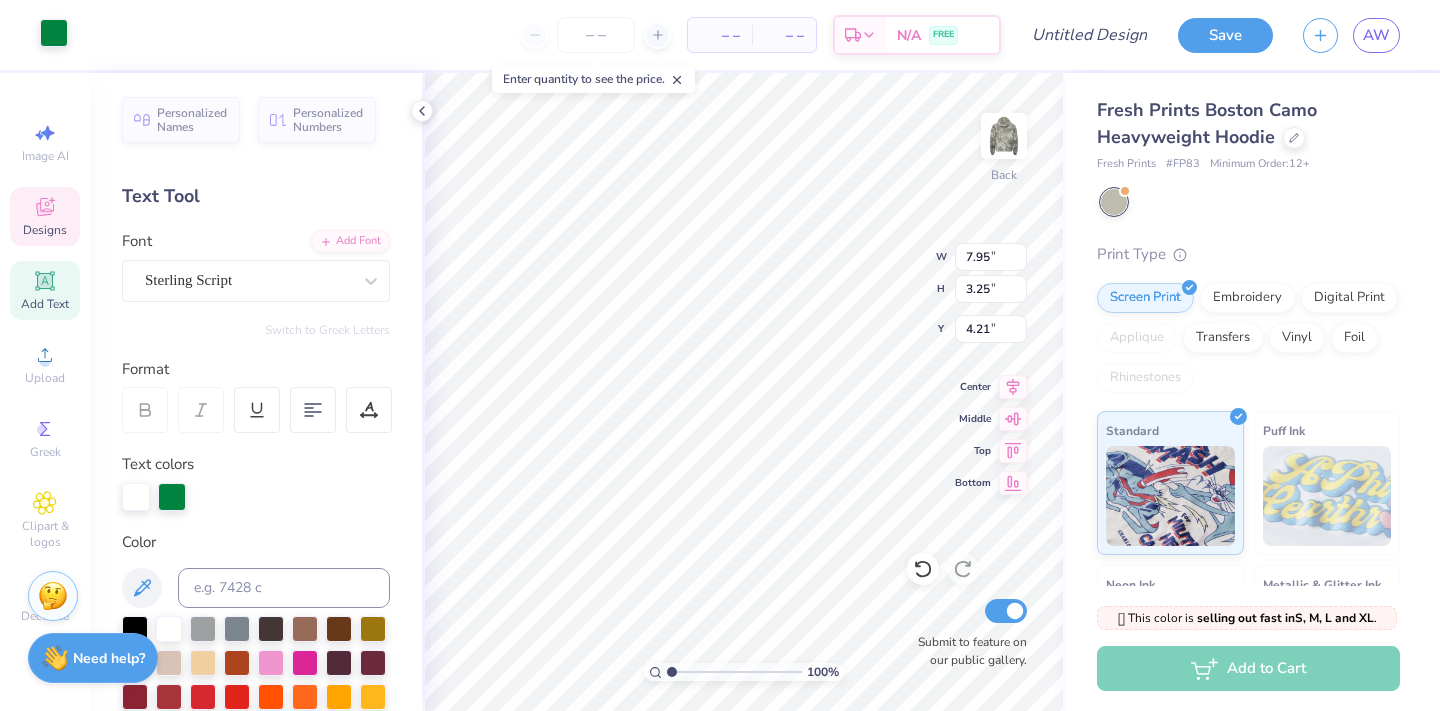 click at bounding box center [54, 33] 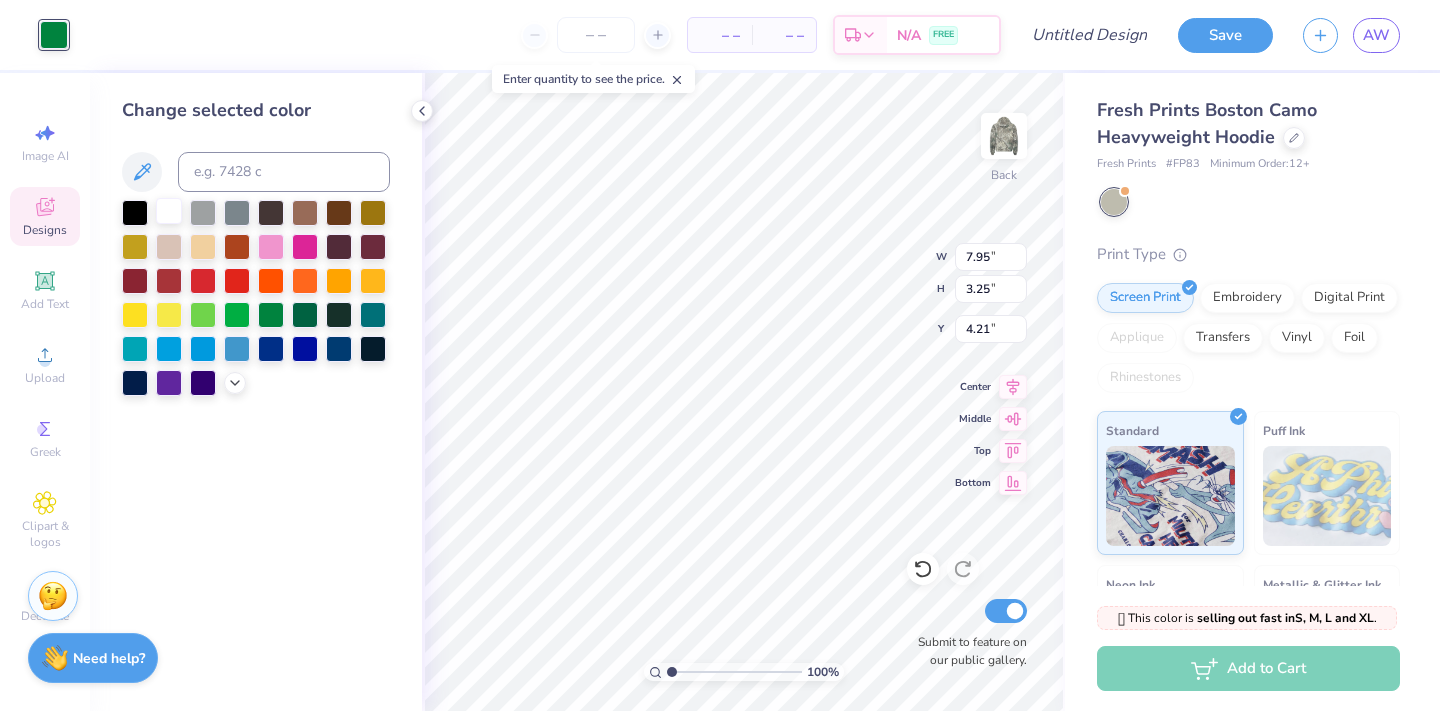 click at bounding box center [169, 211] 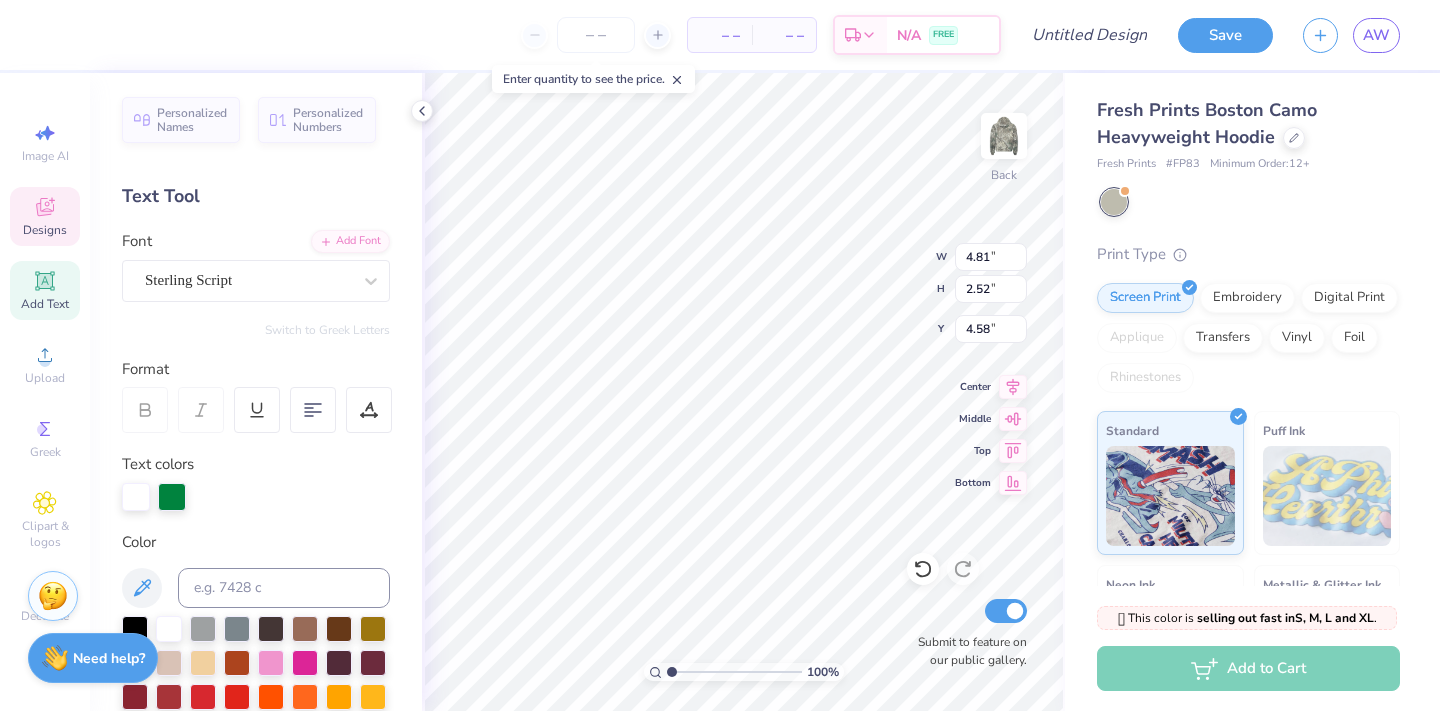 scroll, scrollTop: 529, scrollLeft: 0, axis: vertical 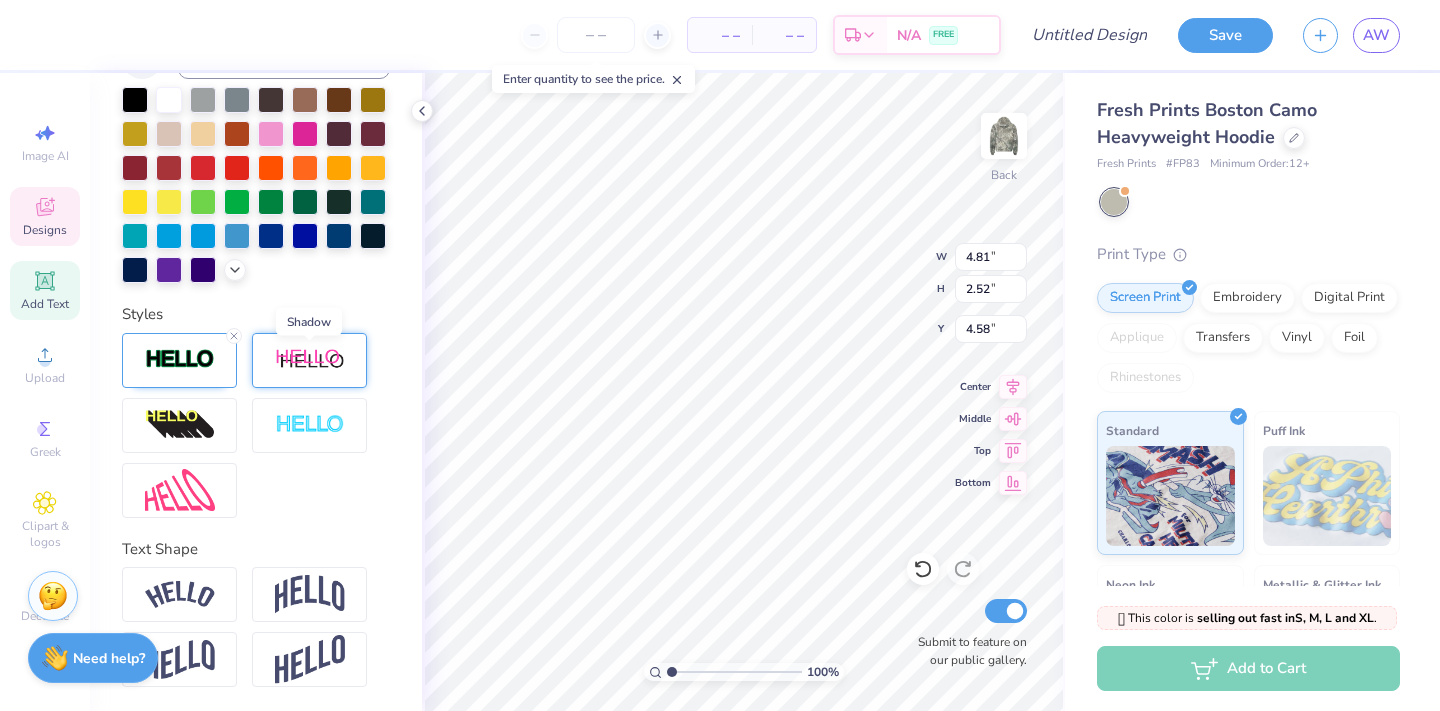 click at bounding box center [310, 360] 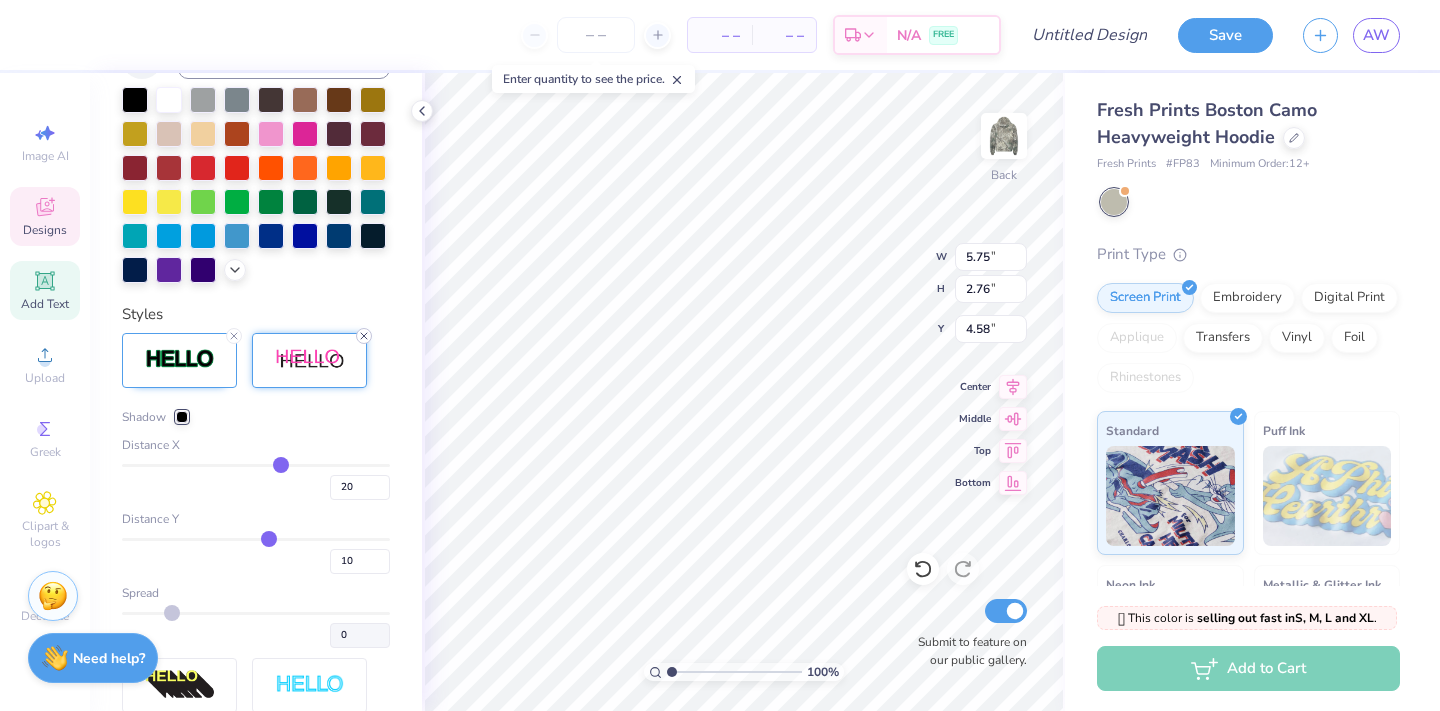 click 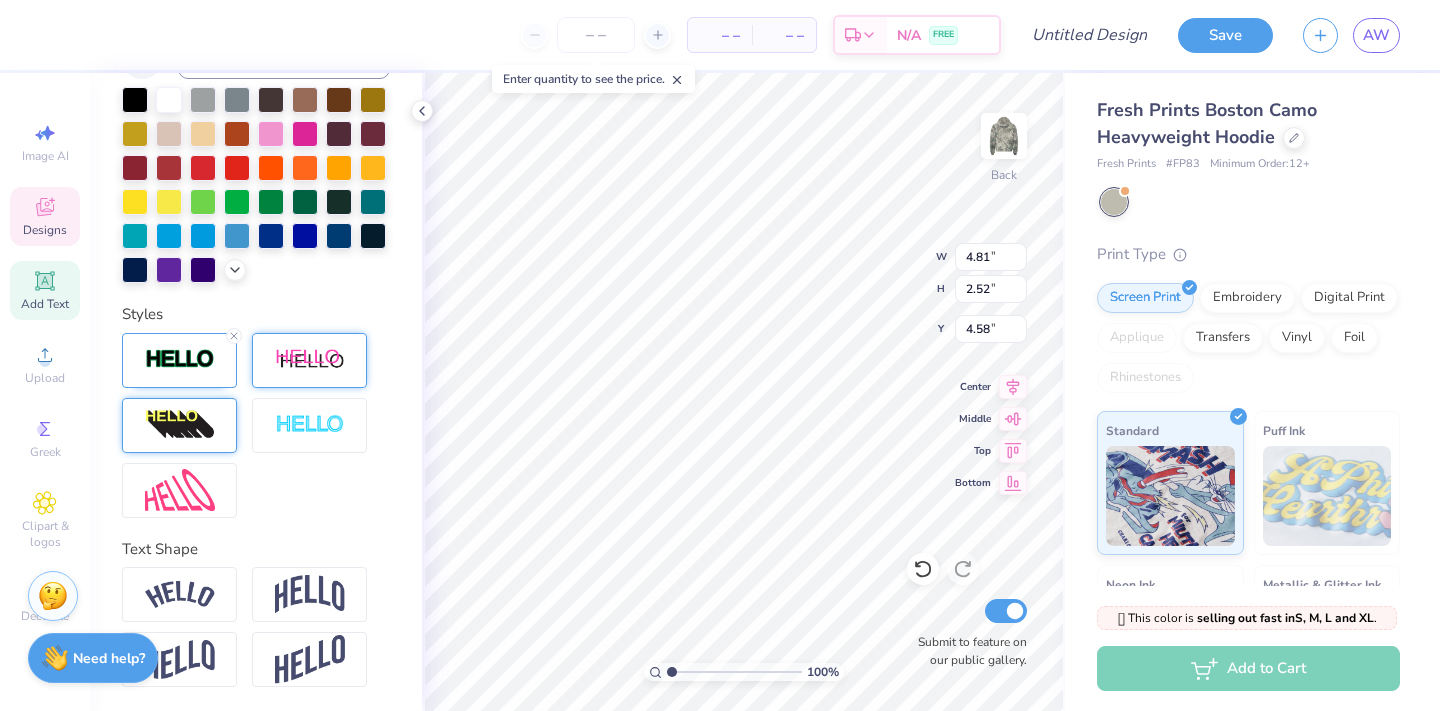 click at bounding box center [180, 425] 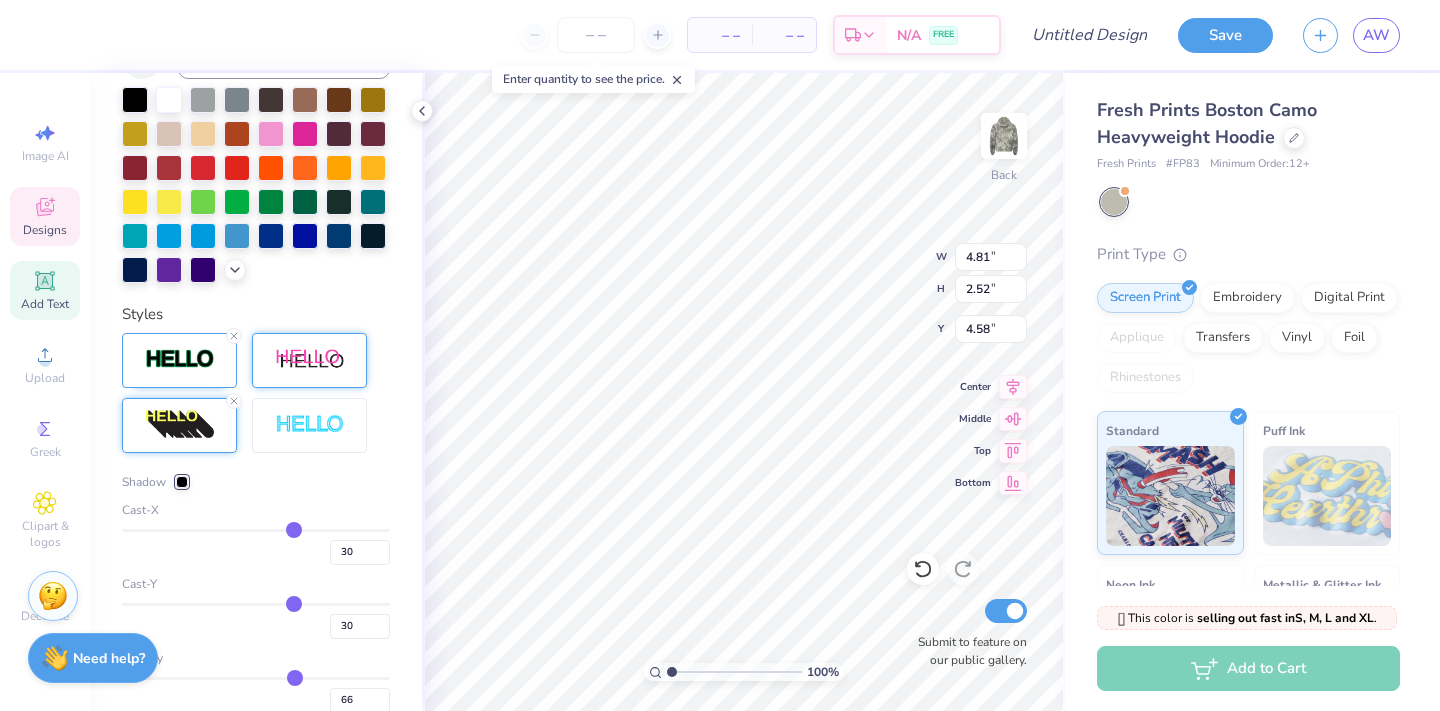 type on "6.23" 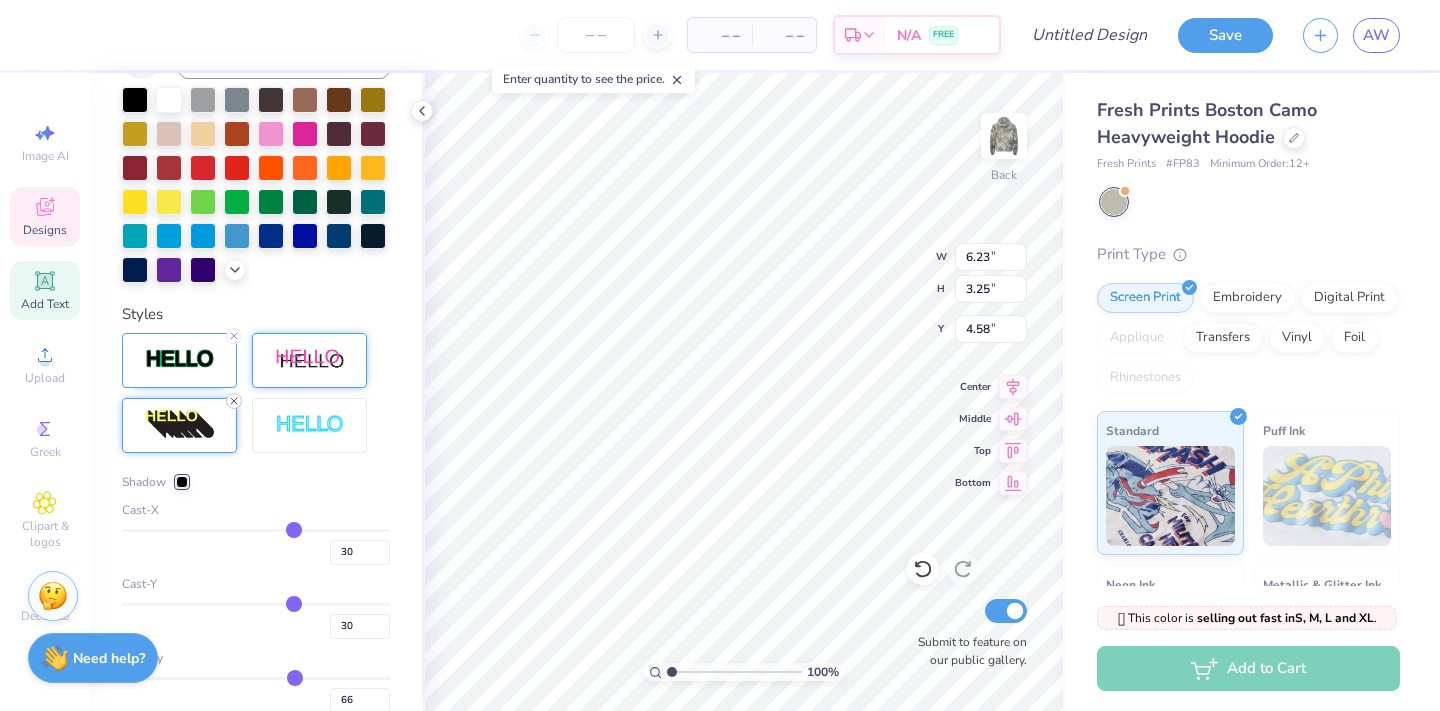 click 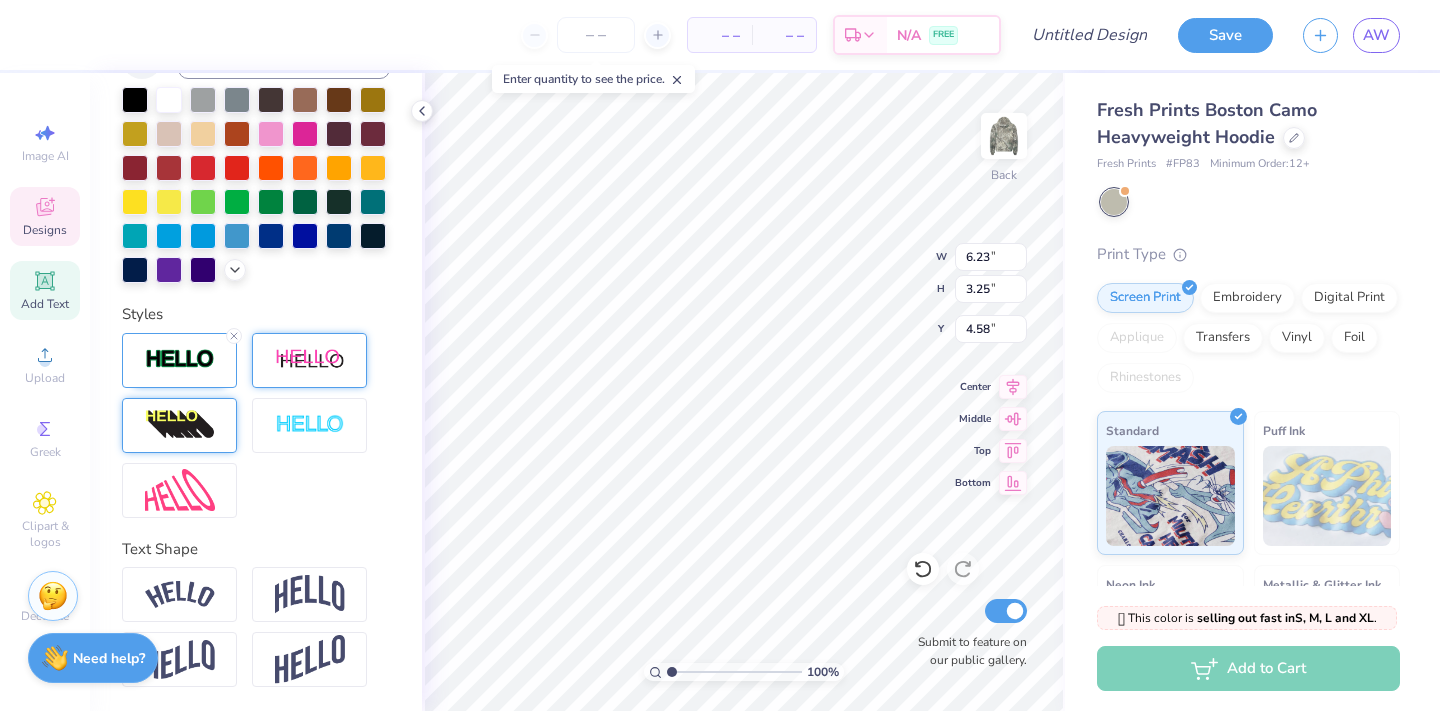 type on "4.81" 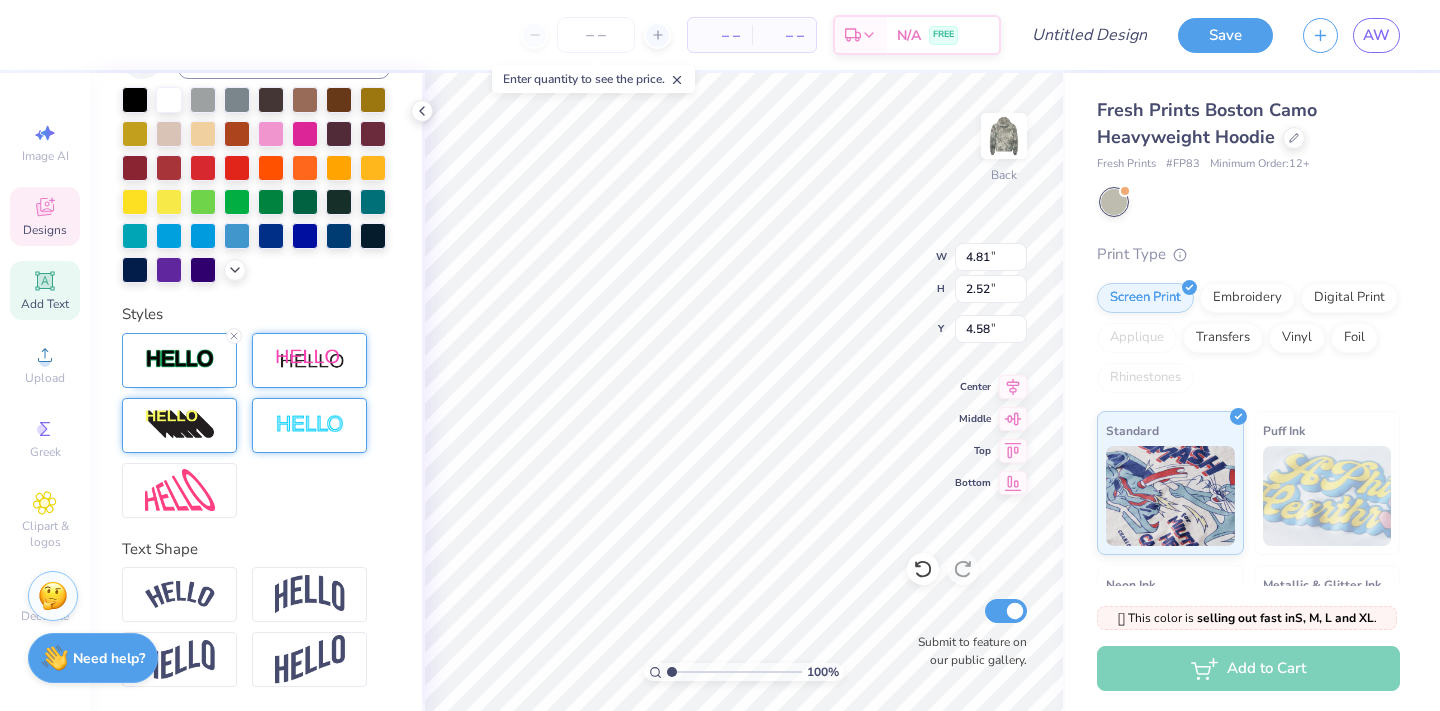 click at bounding box center (309, 425) 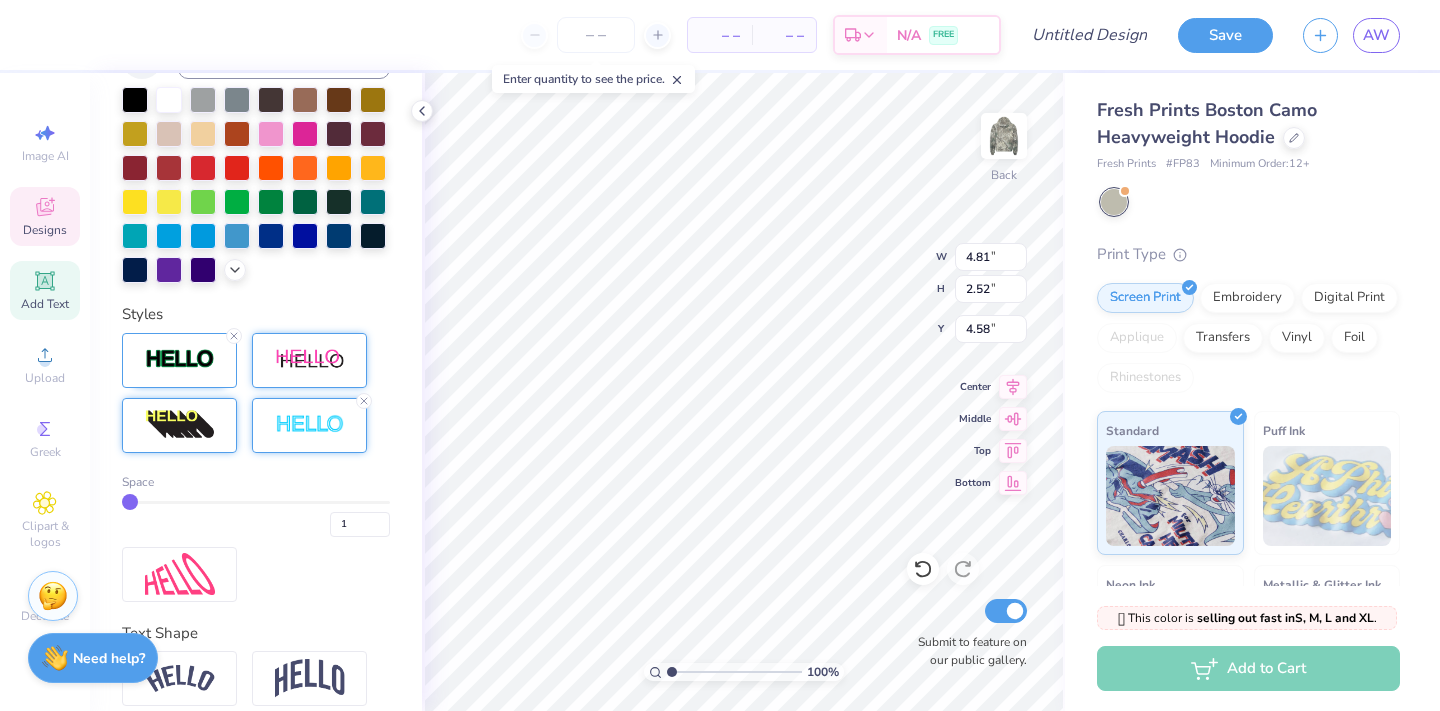 type on "7.95" 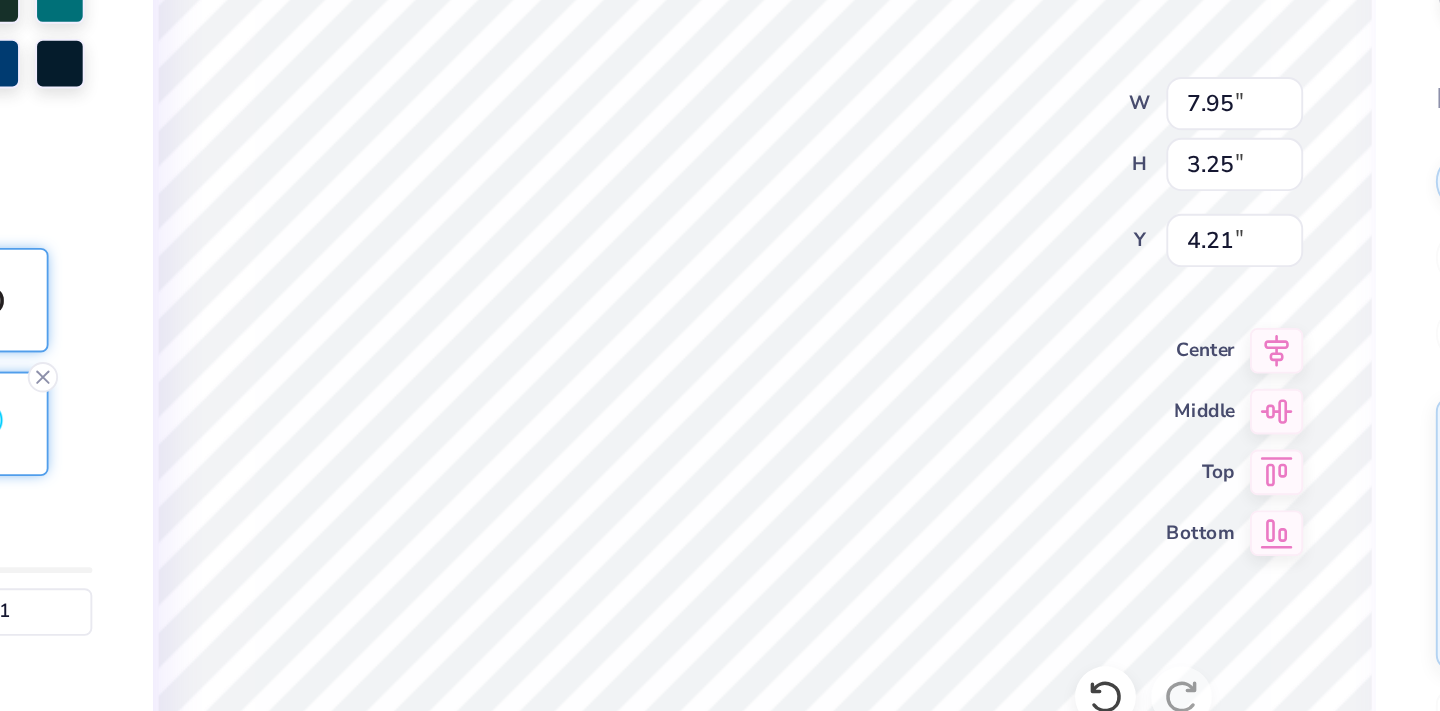 type on "4.81" 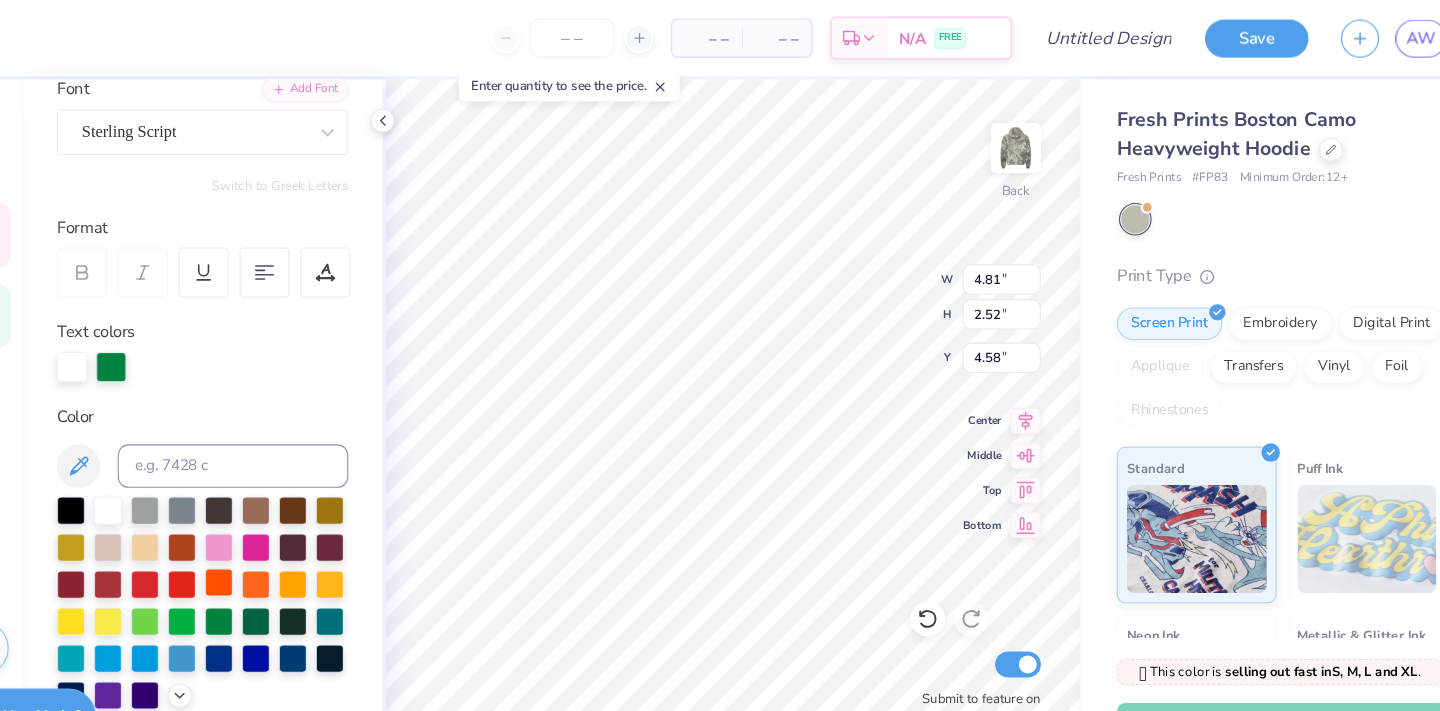 scroll, scrollTop: 0, scrollLeft: 0, axis: both 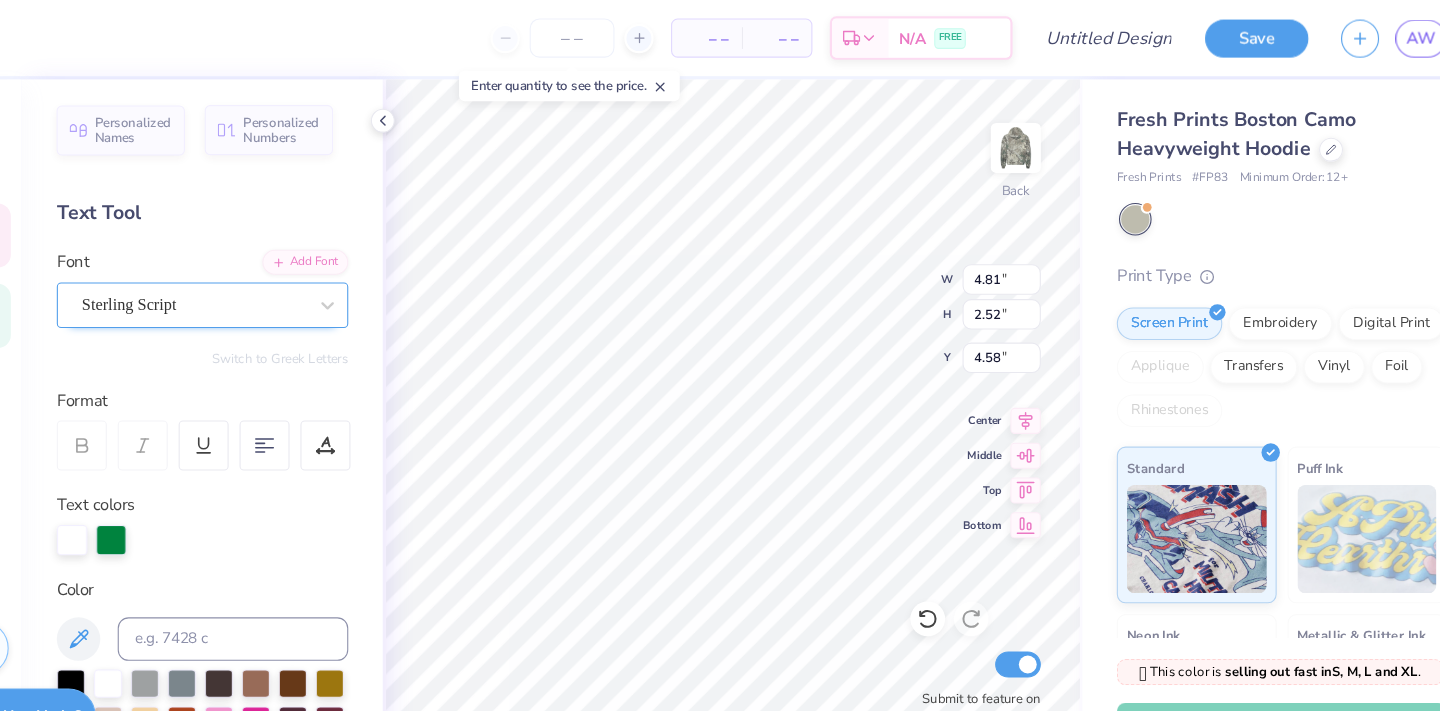click on "Sterling Script" at bounding box center (248, 280) 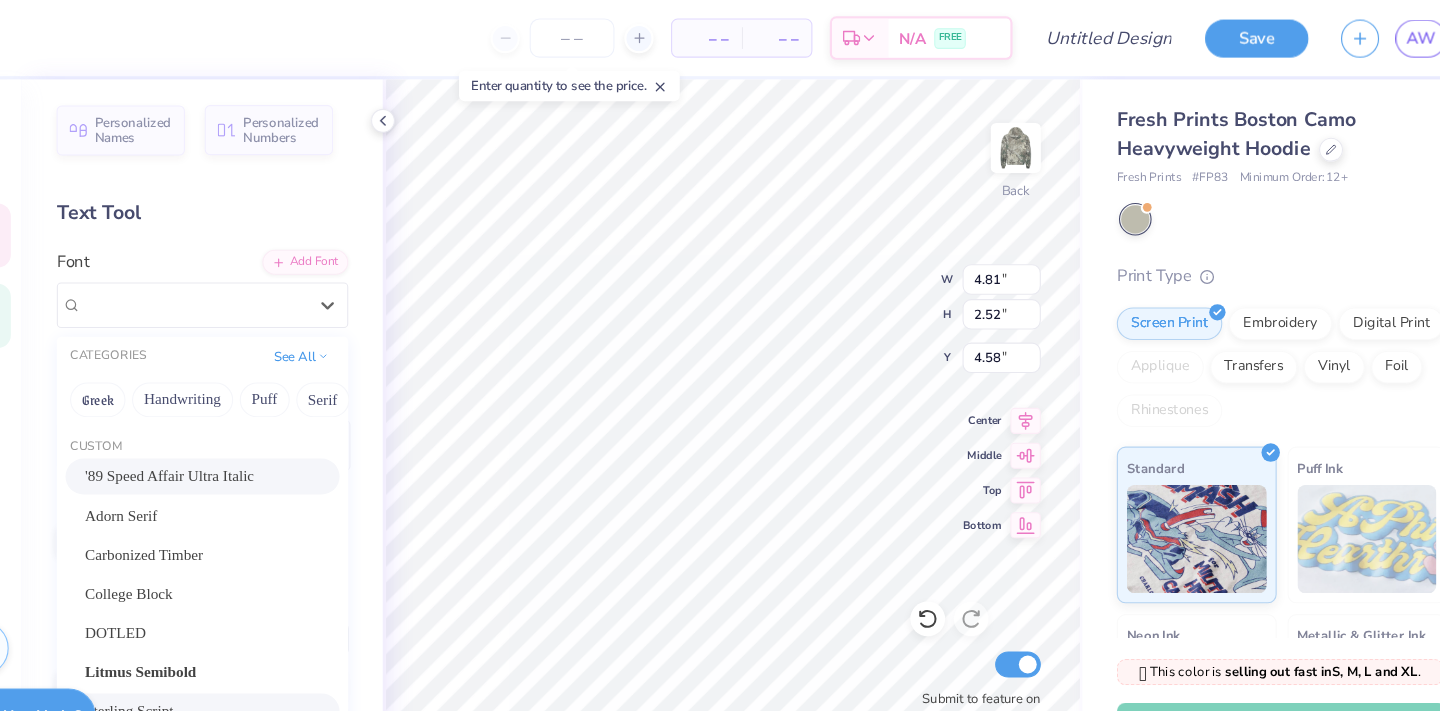 click on "'89 Speed Affair Ultra Italic" at bounding box center [256, 438] 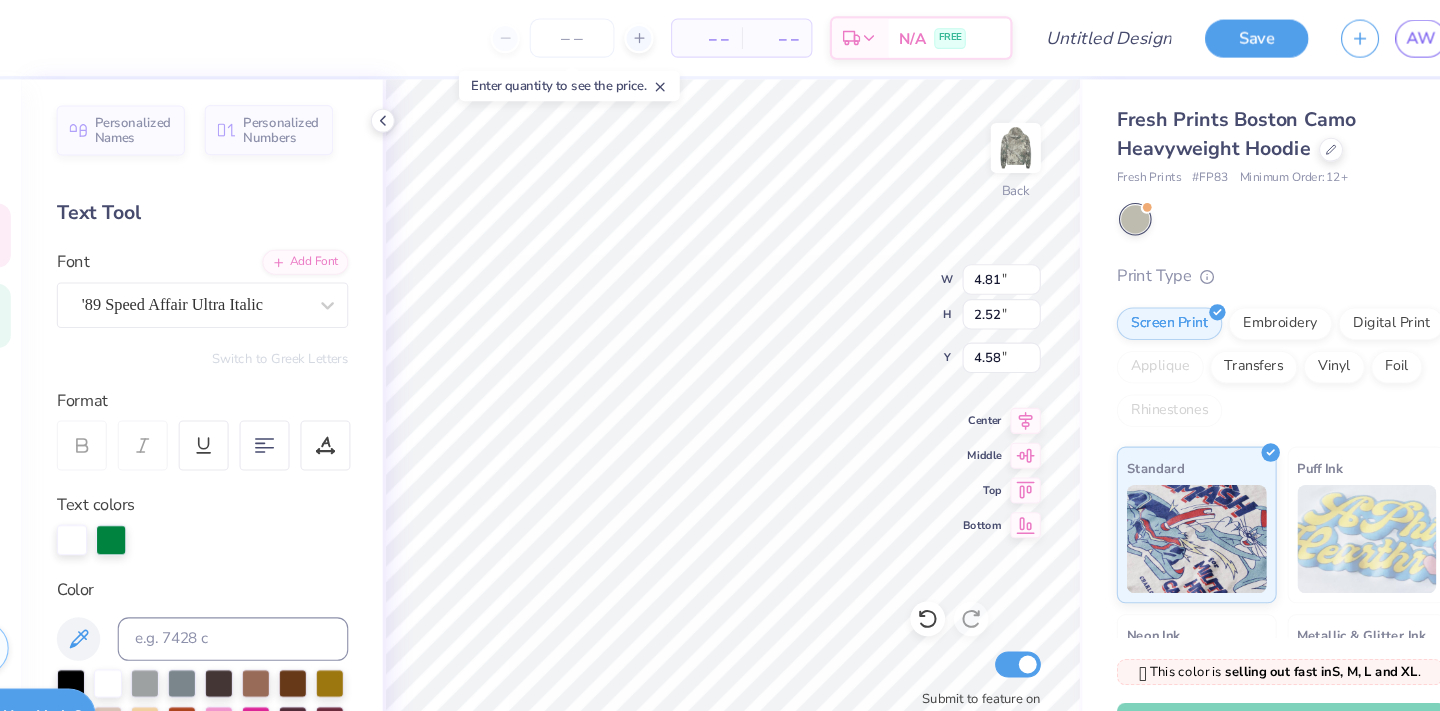 type on "5.12" 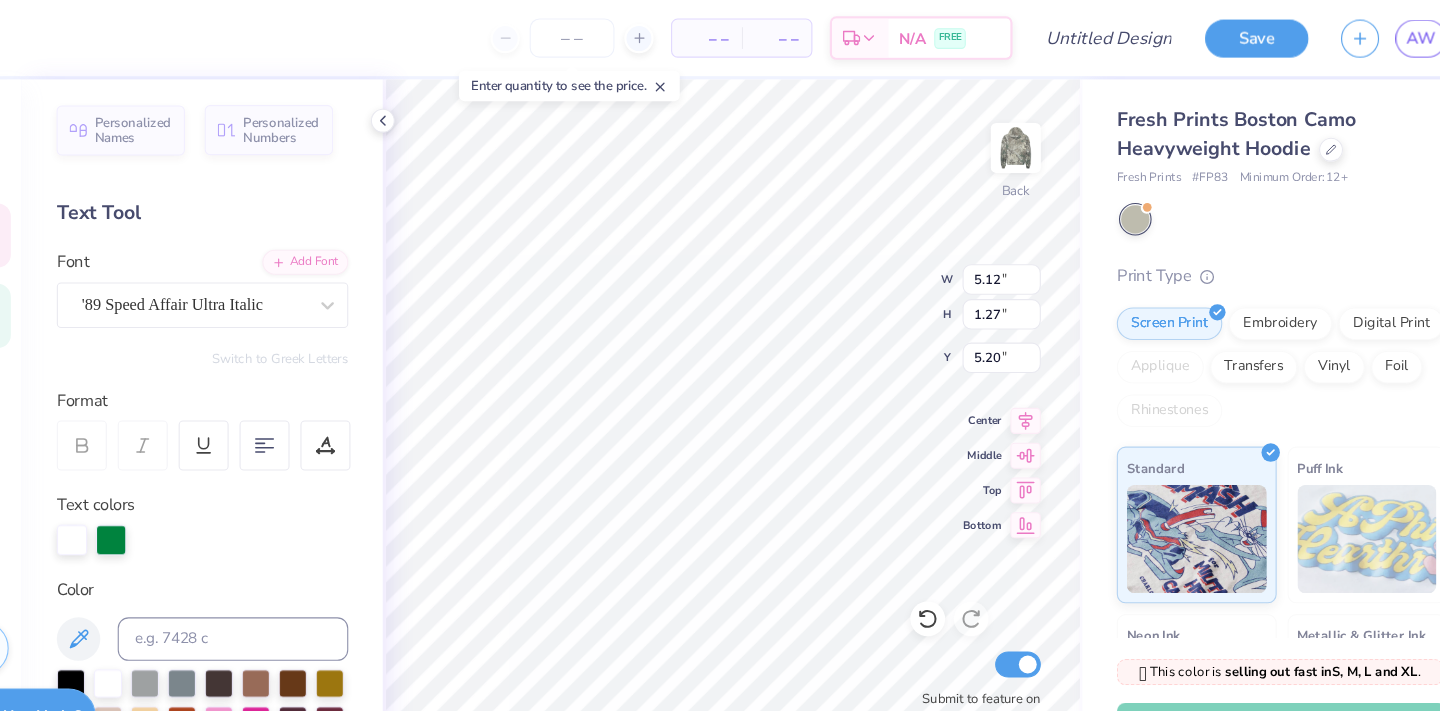 type on "7.95" 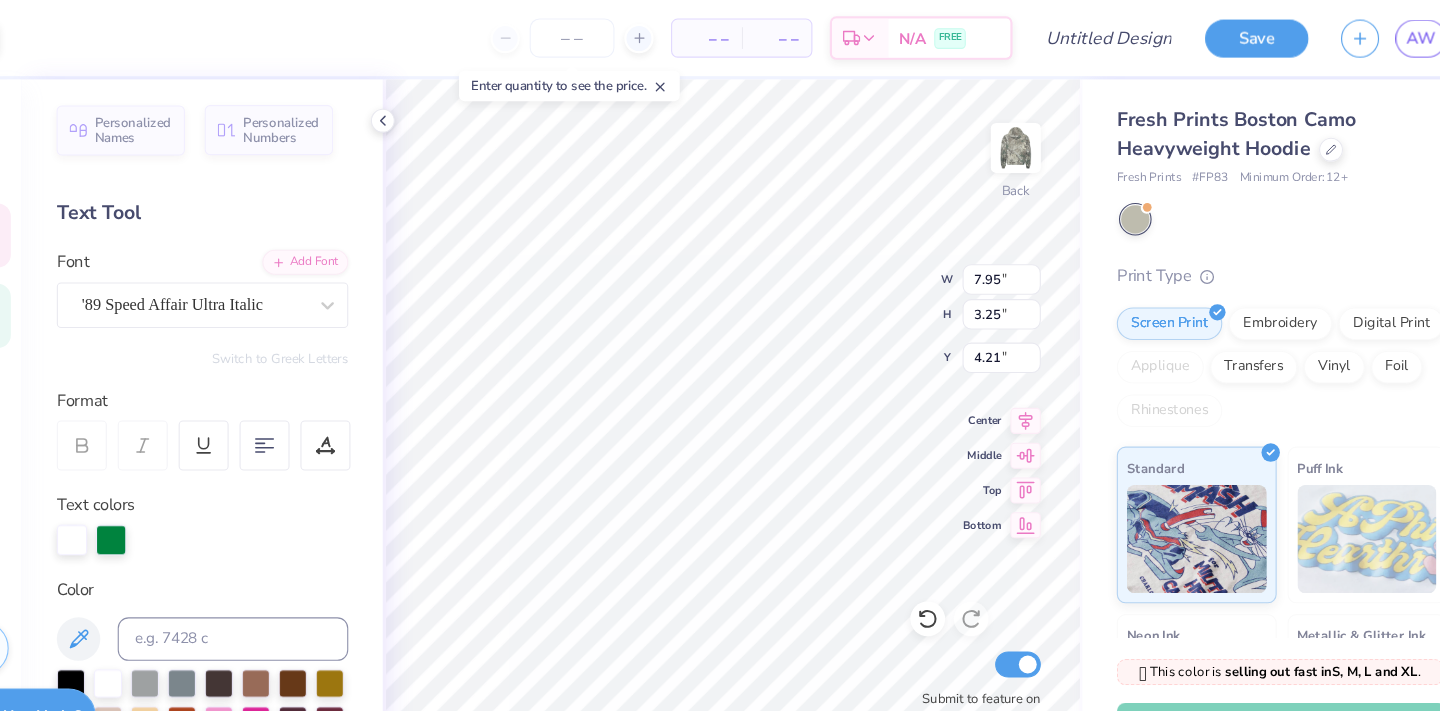 type on "8.27" 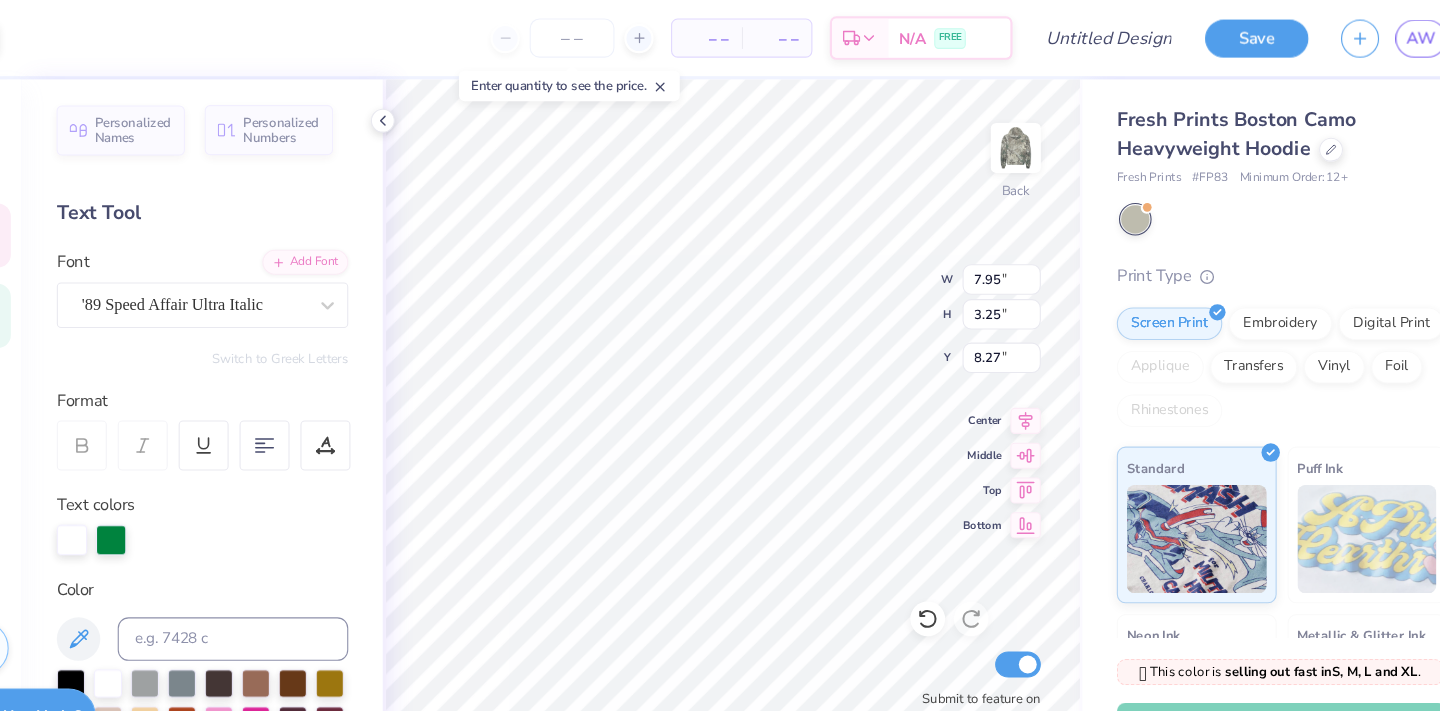 type on "5.12" 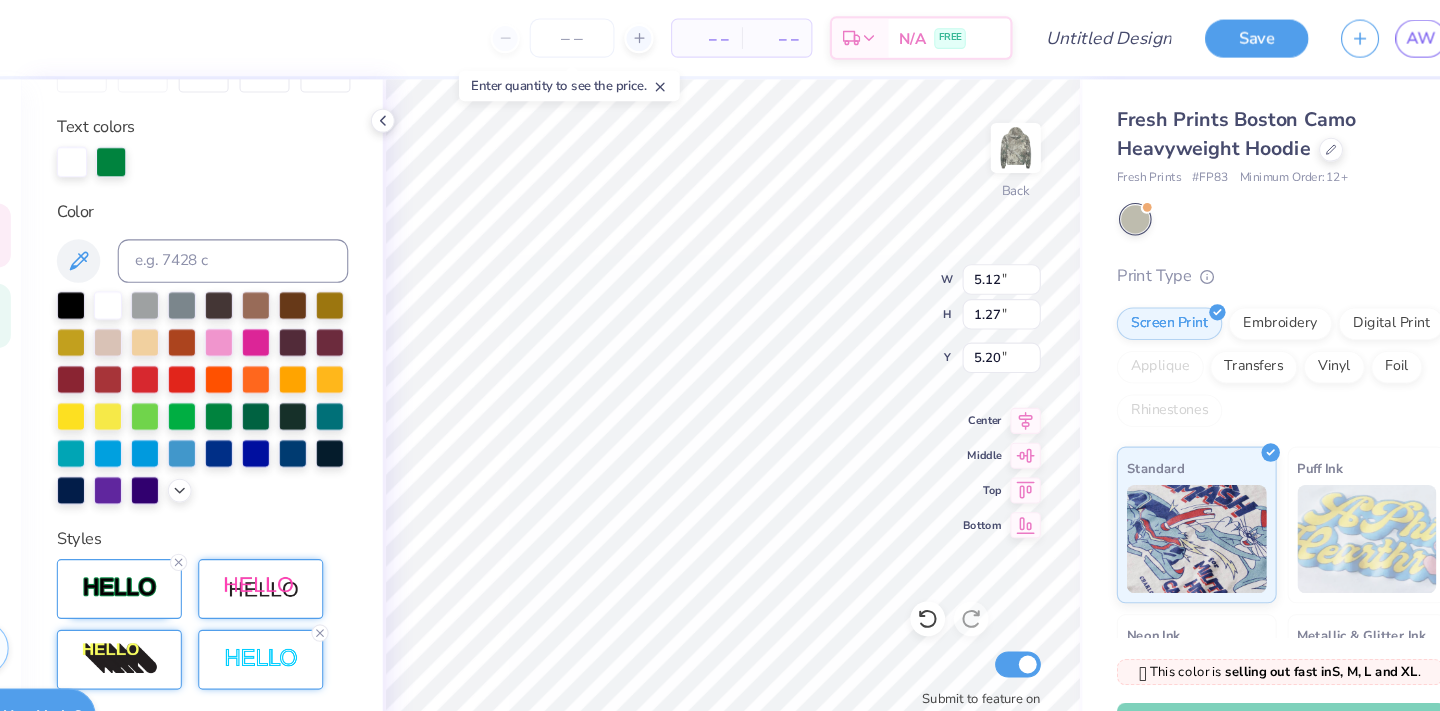 scroll, scrollTop: 526, scrollLeft: 0, axis: vertical 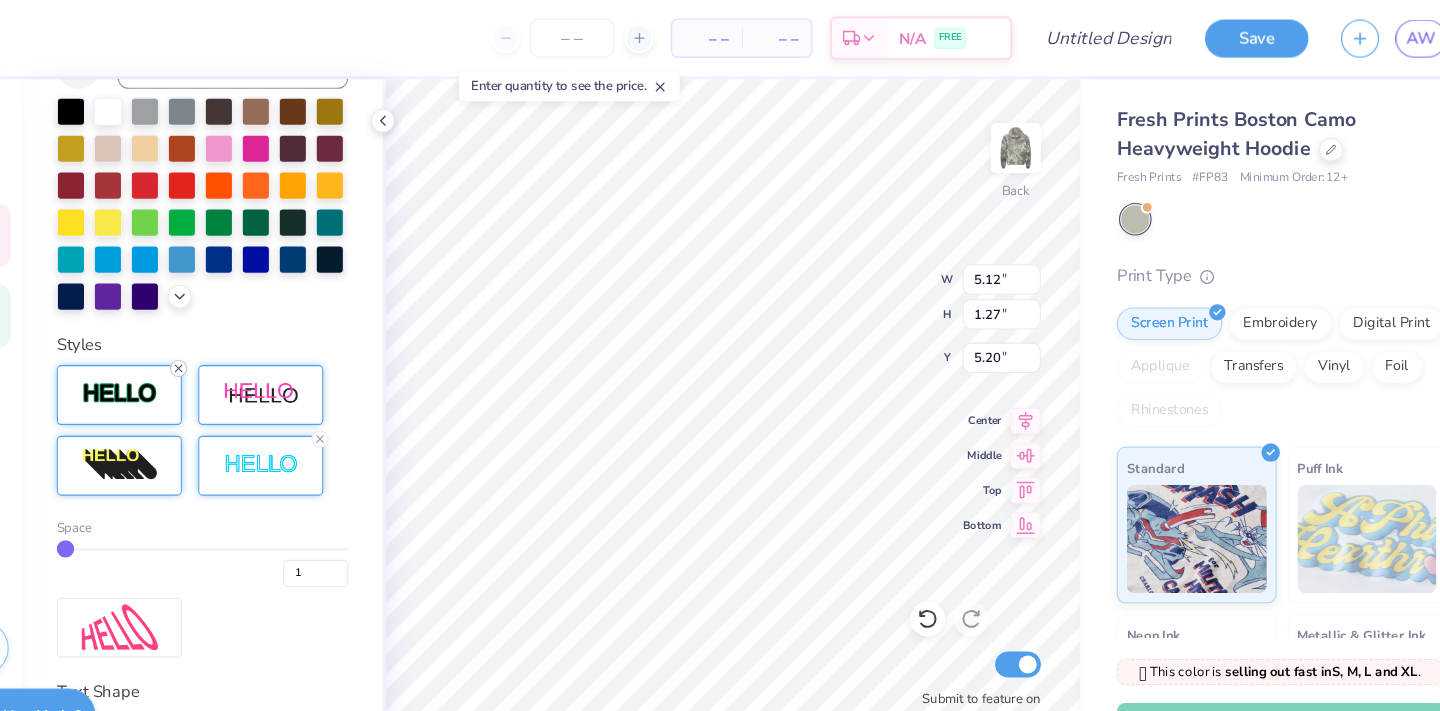 click 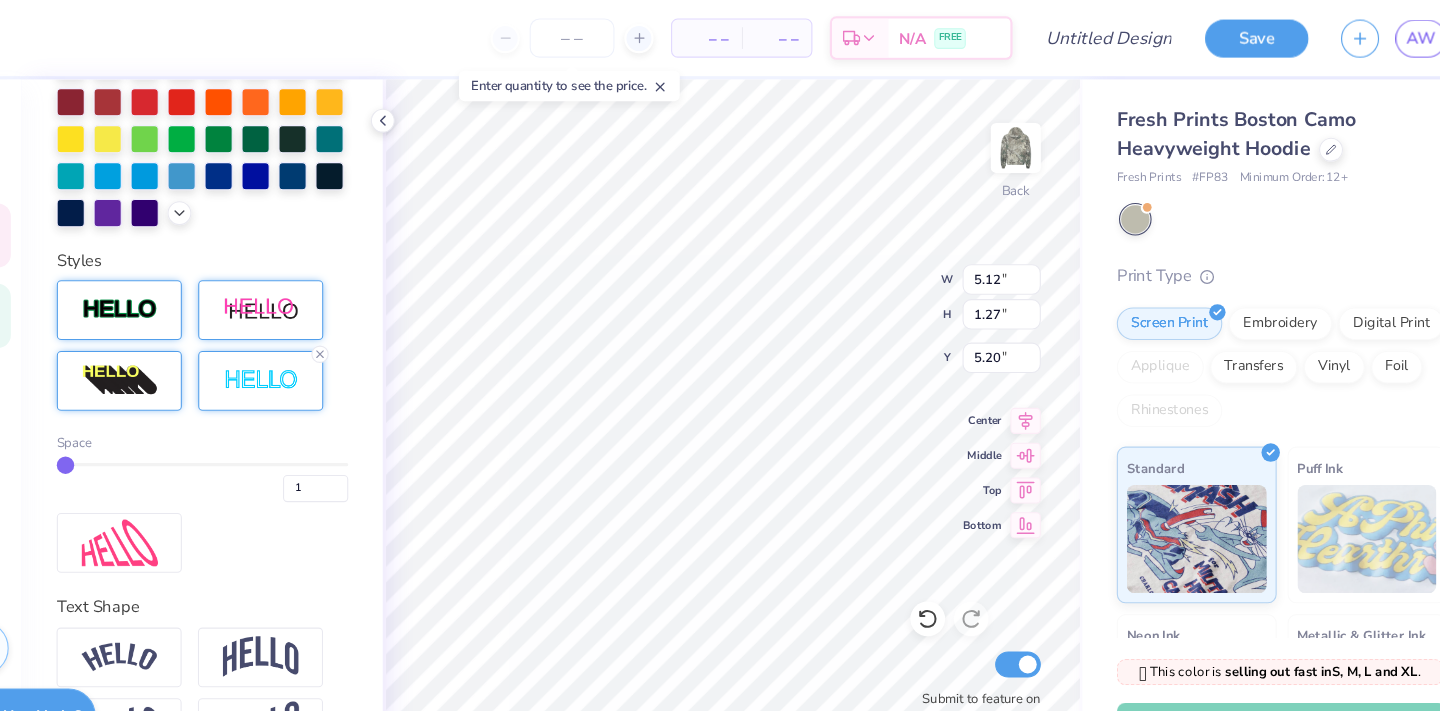 scroll, scrollTop: 448, scrollLeft: 0, axis: vertical 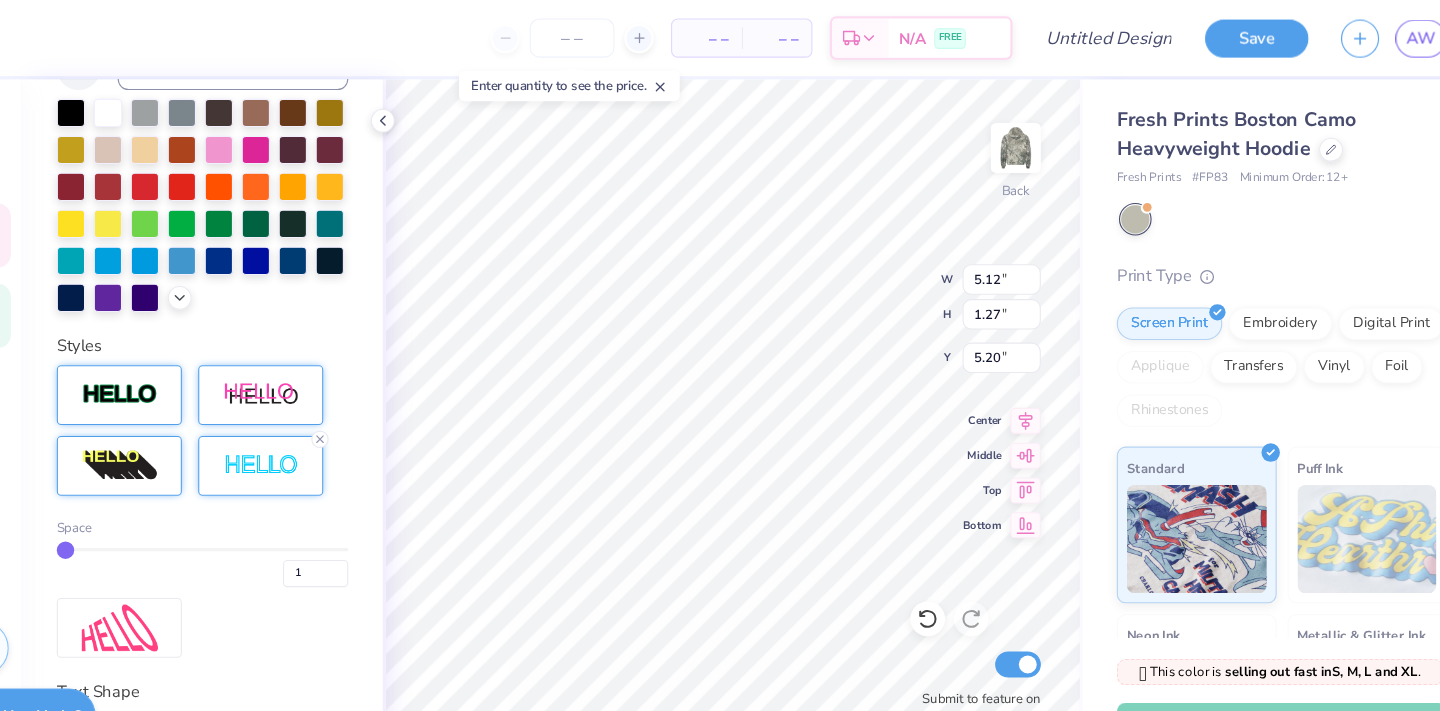 click at bounding box center (179, 363) 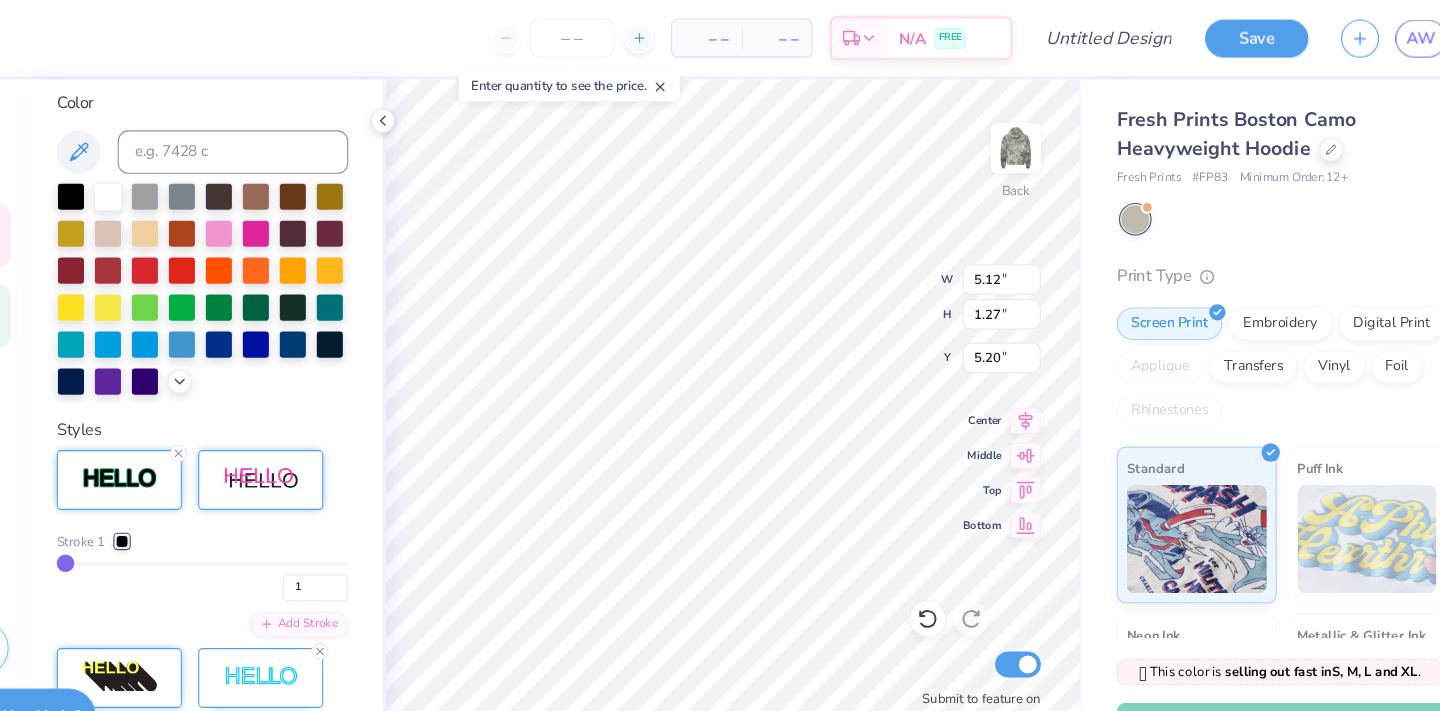 scroll, scrollTop: 526, scrollLeft: 0, axis: vertical 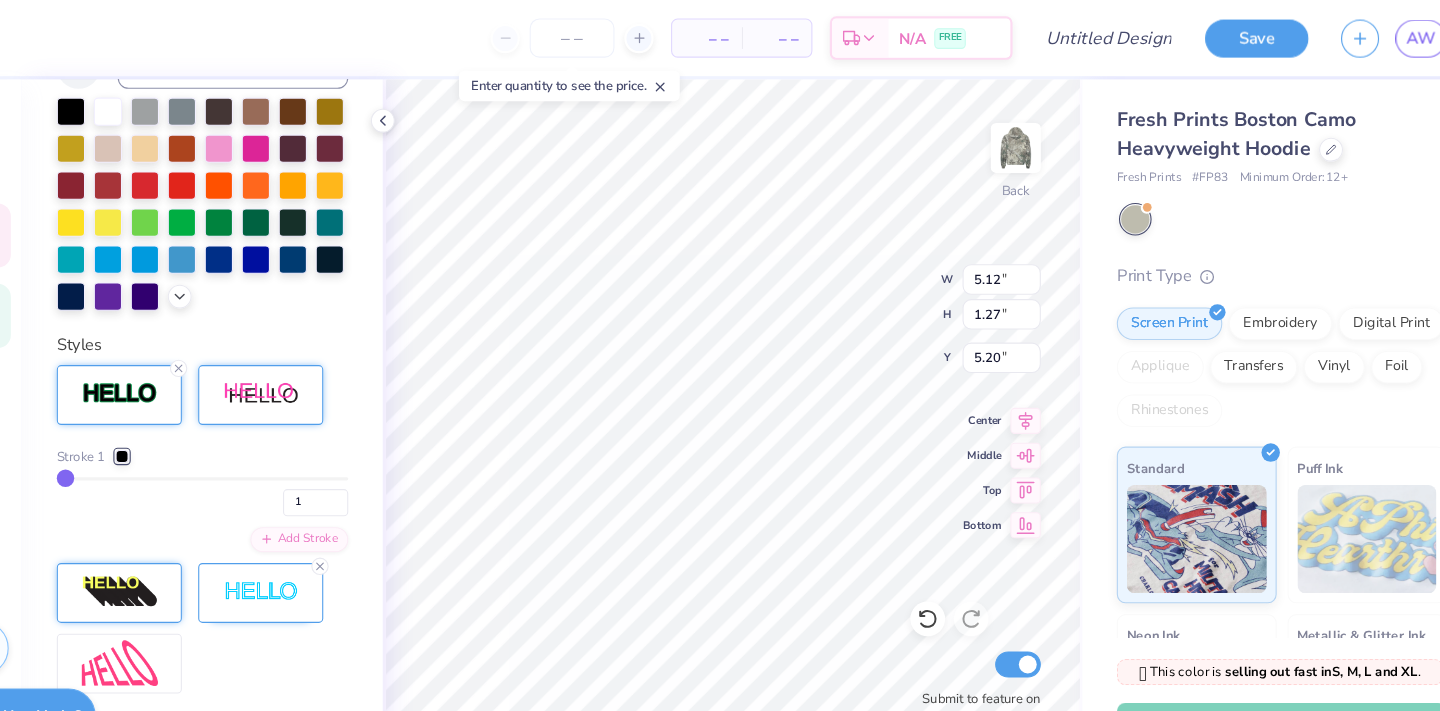type on "2" 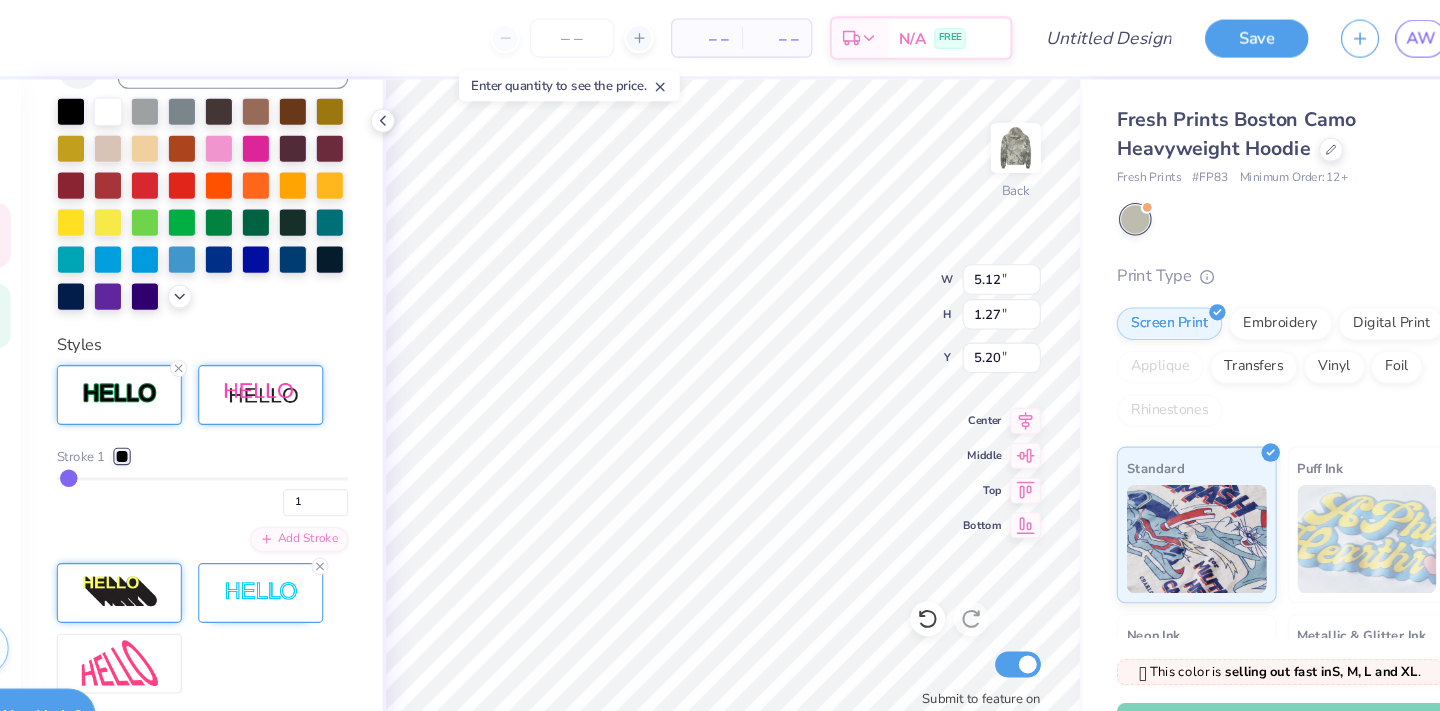 type on "2" 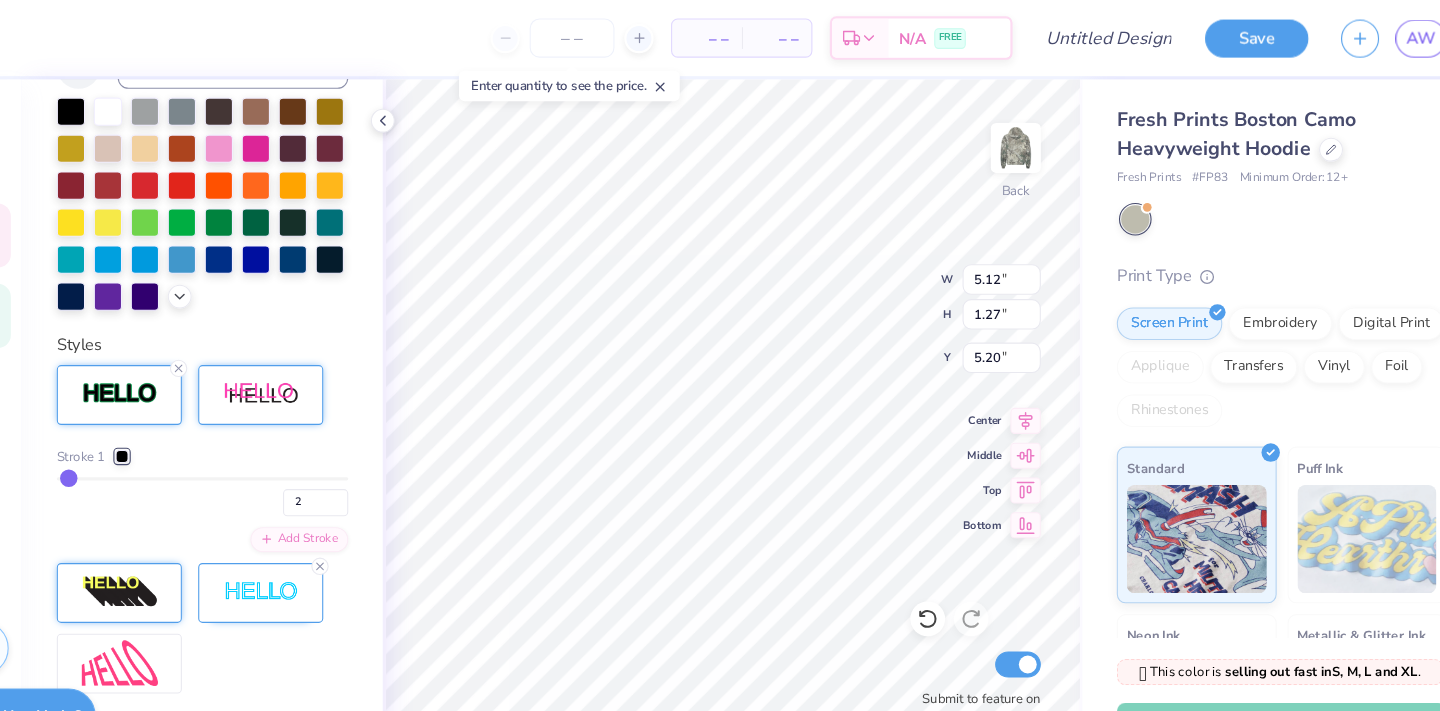 type on "3" 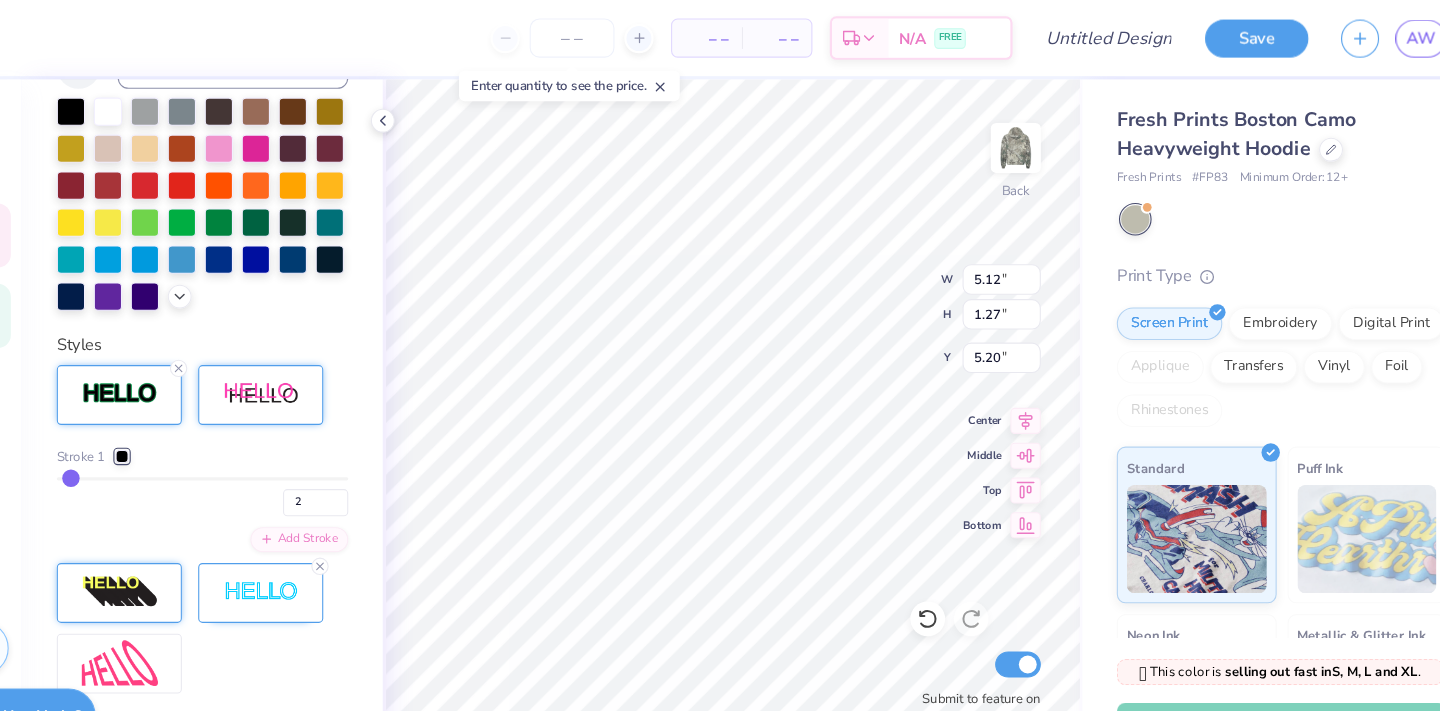 type on "3" 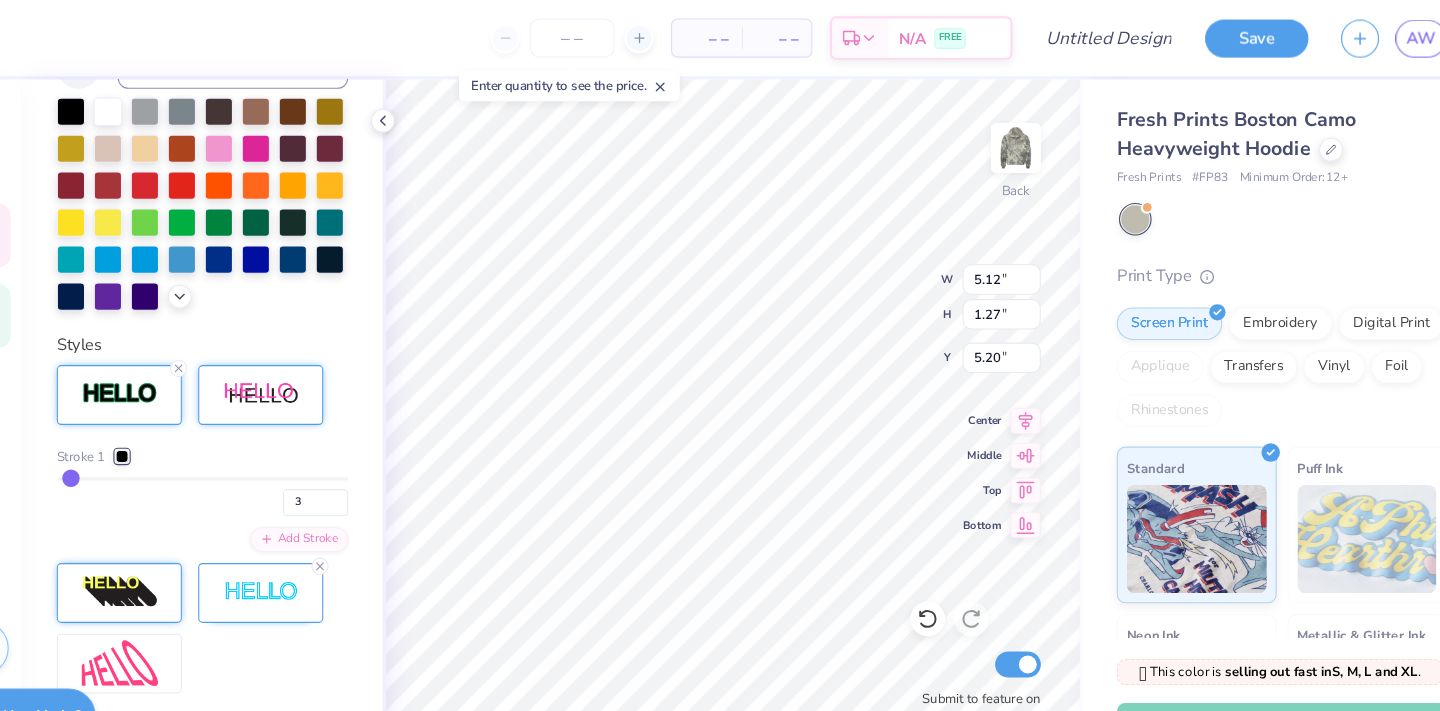 type on "7" 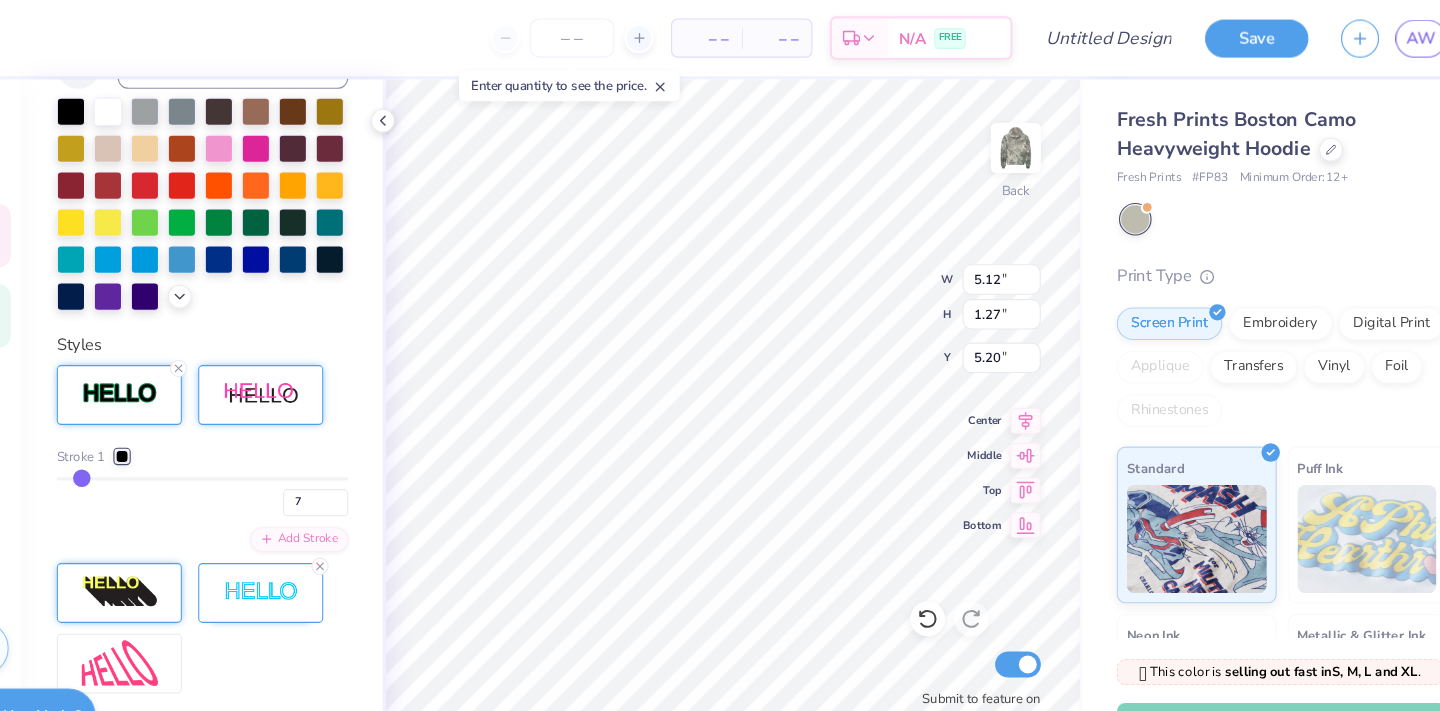 type on "9" 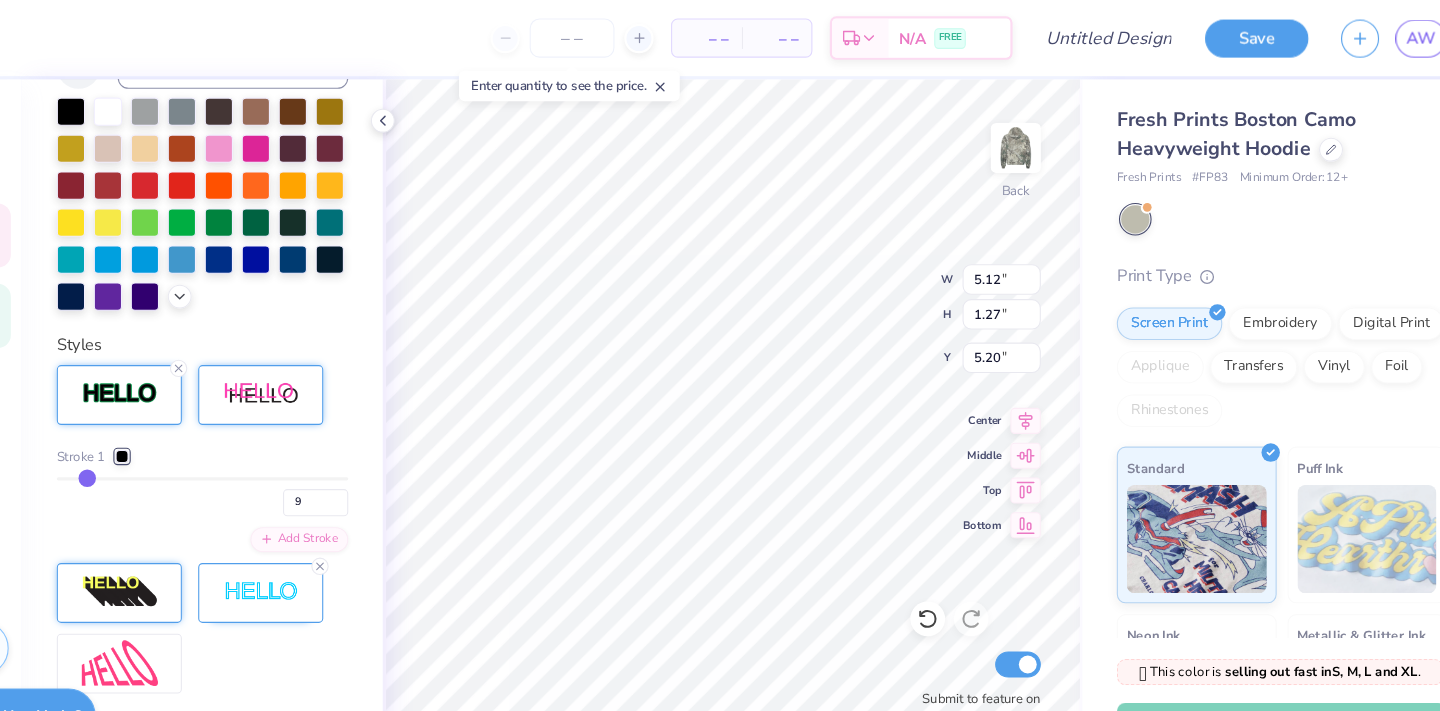 type on "16" 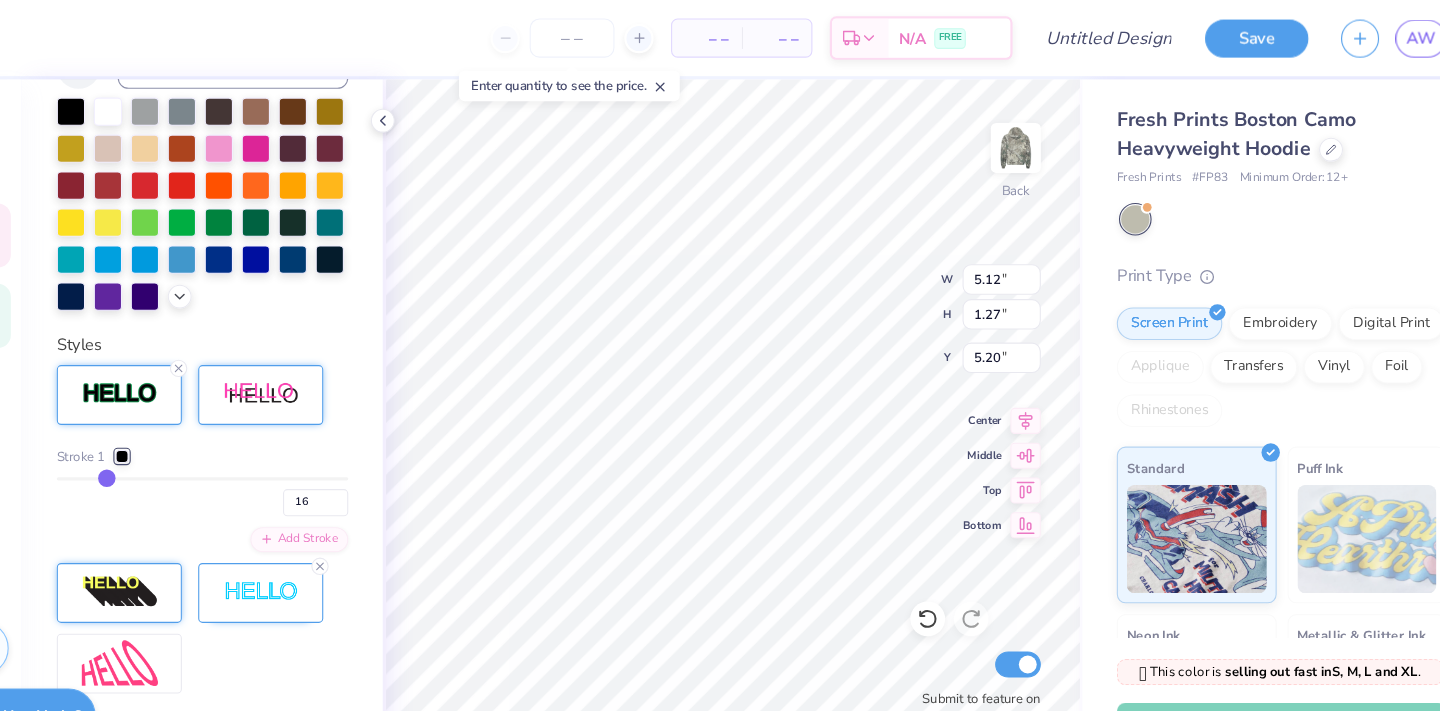 type on "23" 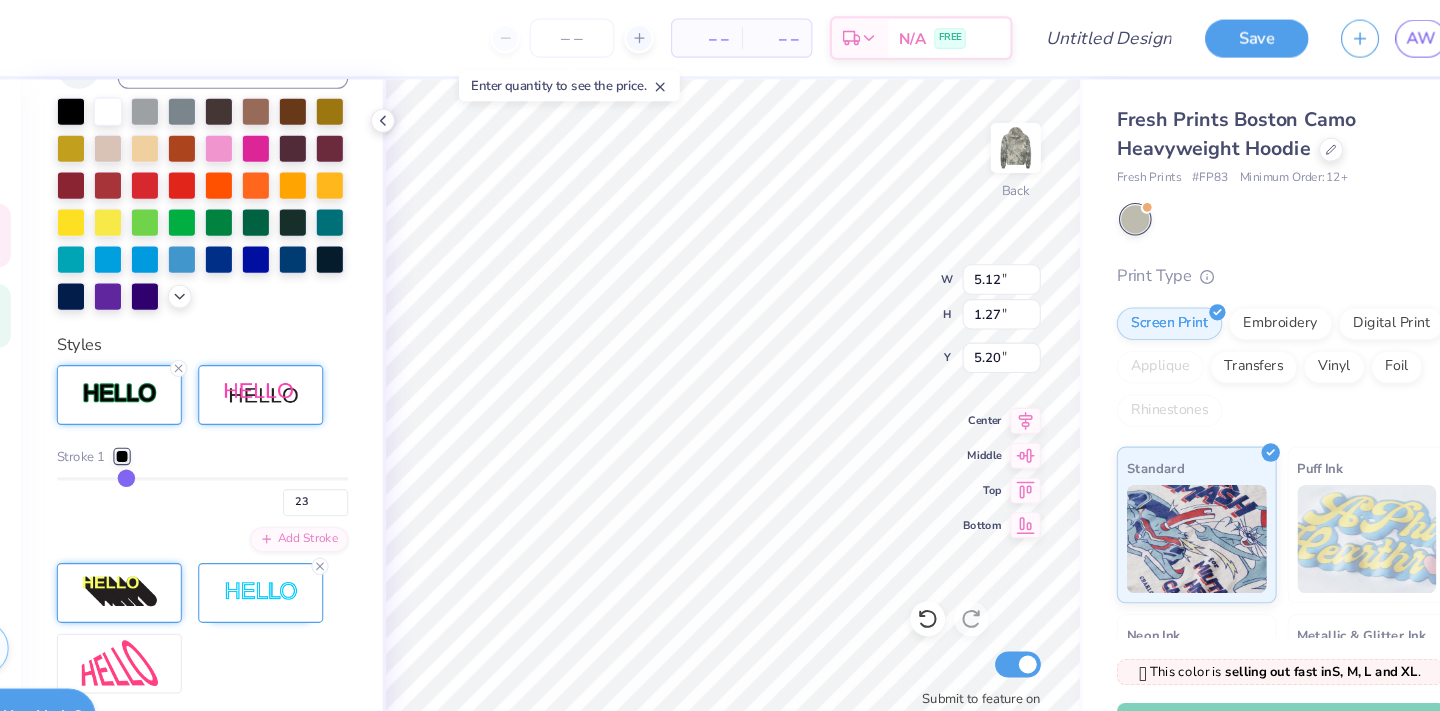 type on "31" 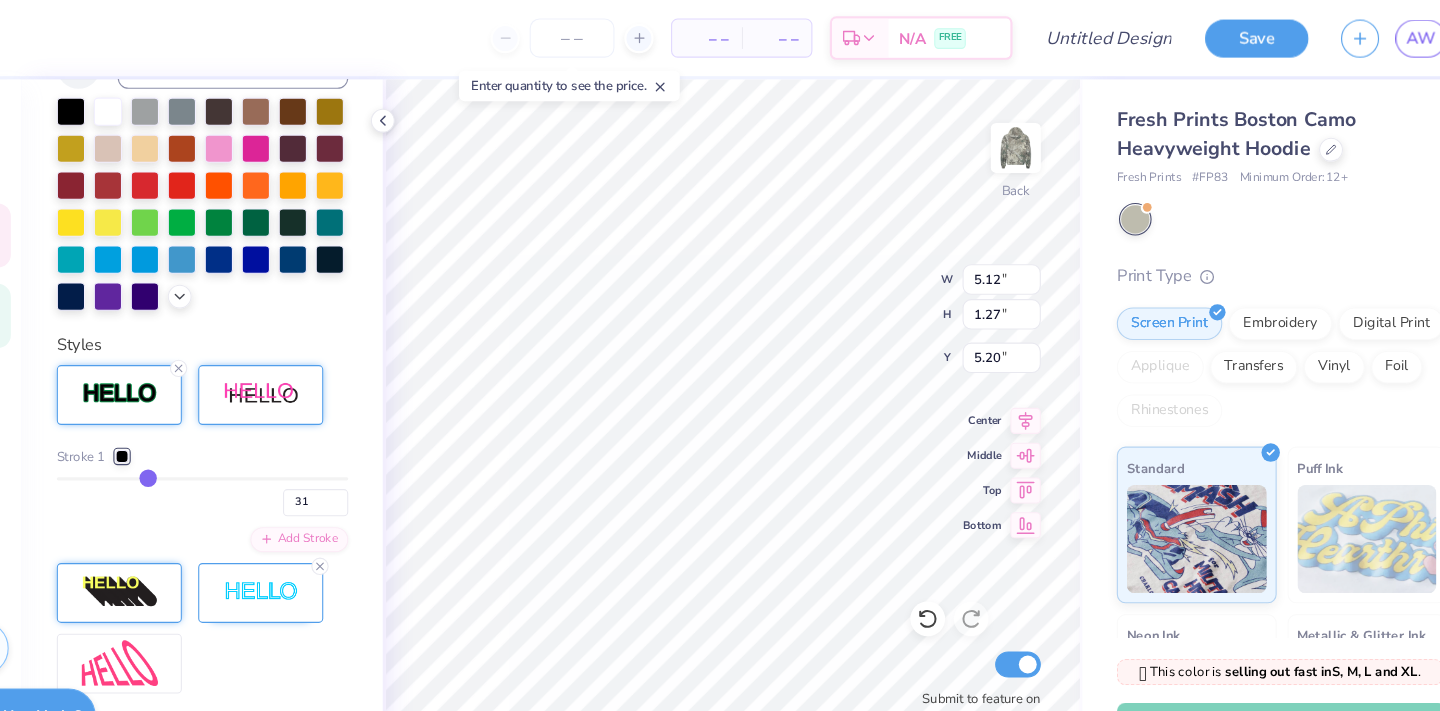 type on "36" 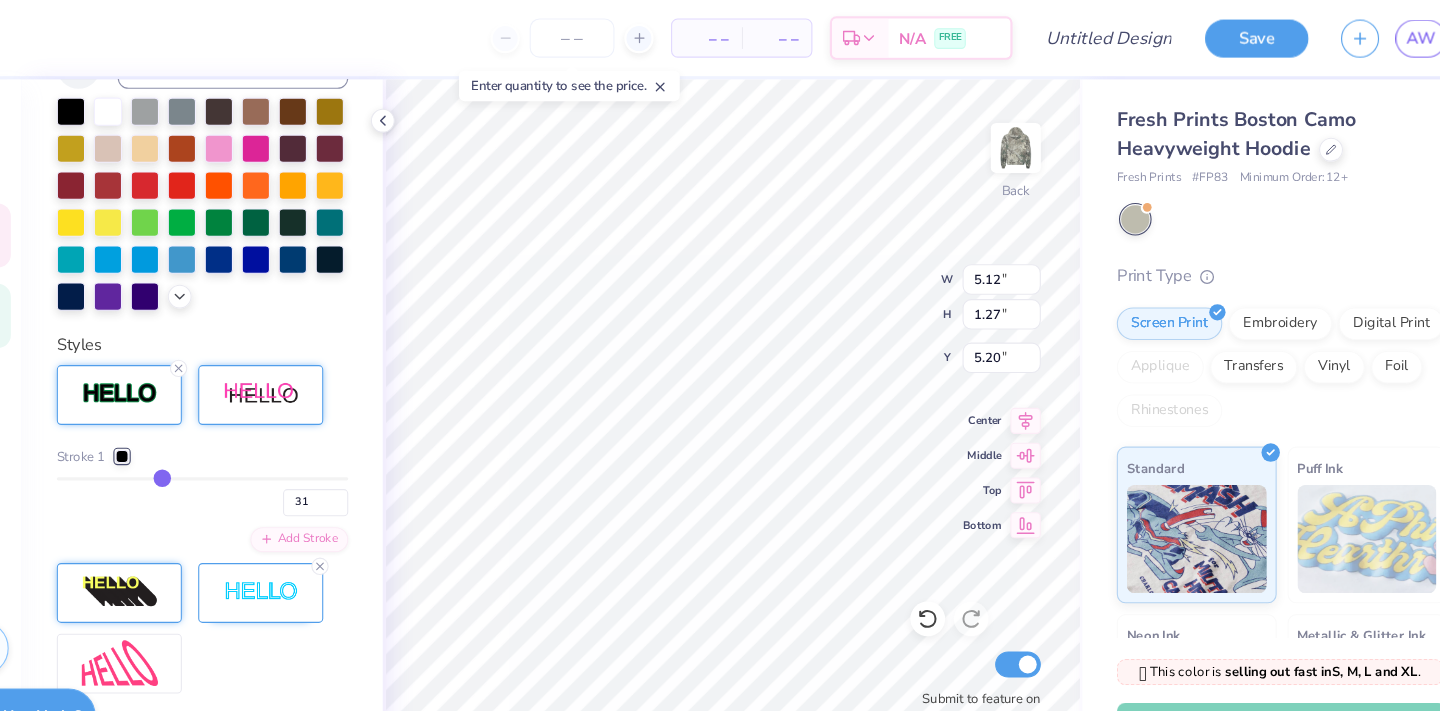 type on "36" 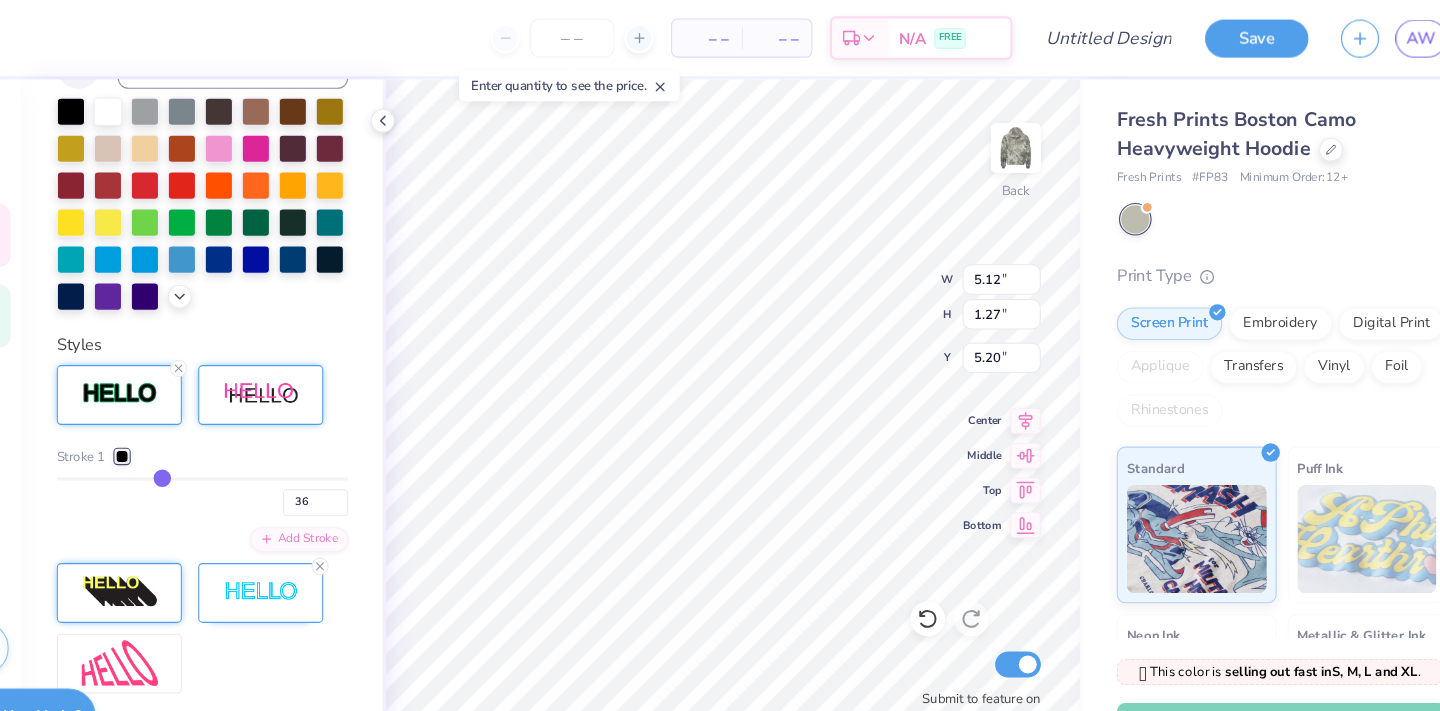 type on "43" 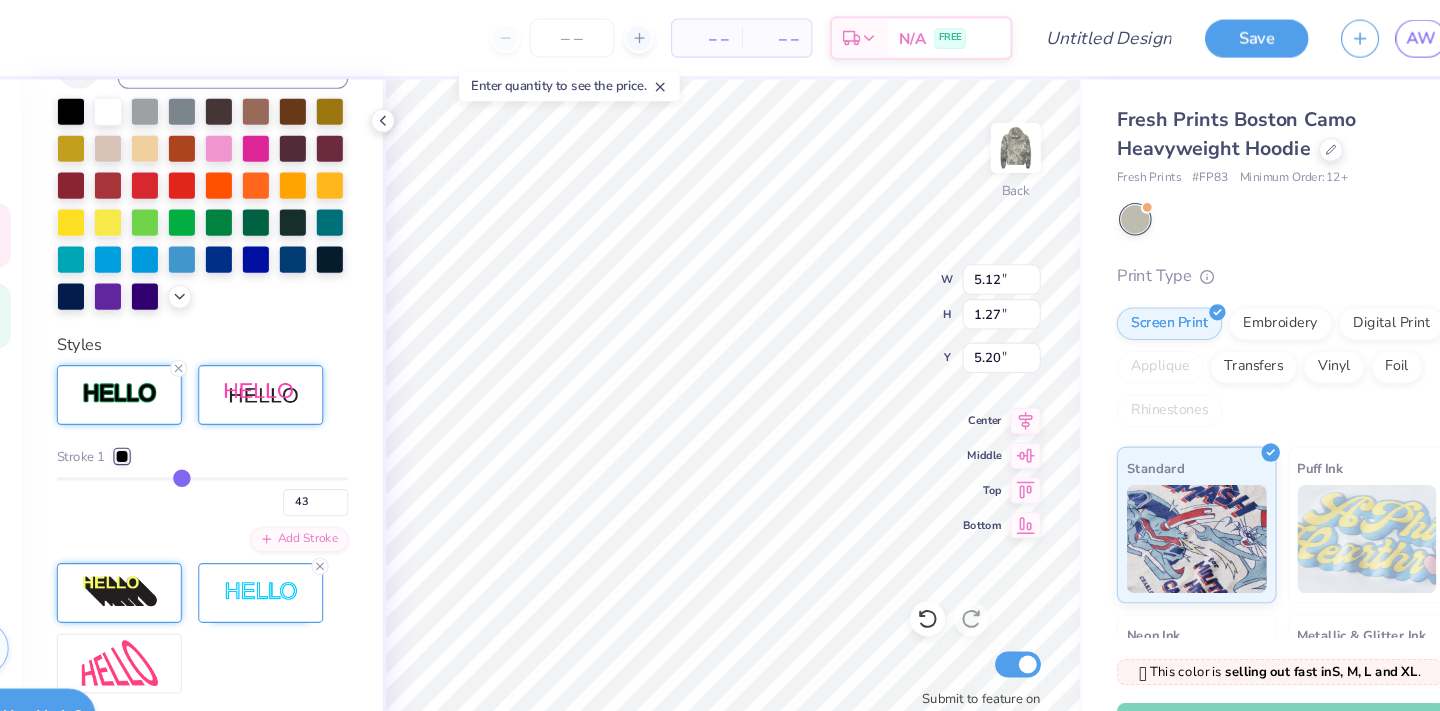 type on "49" 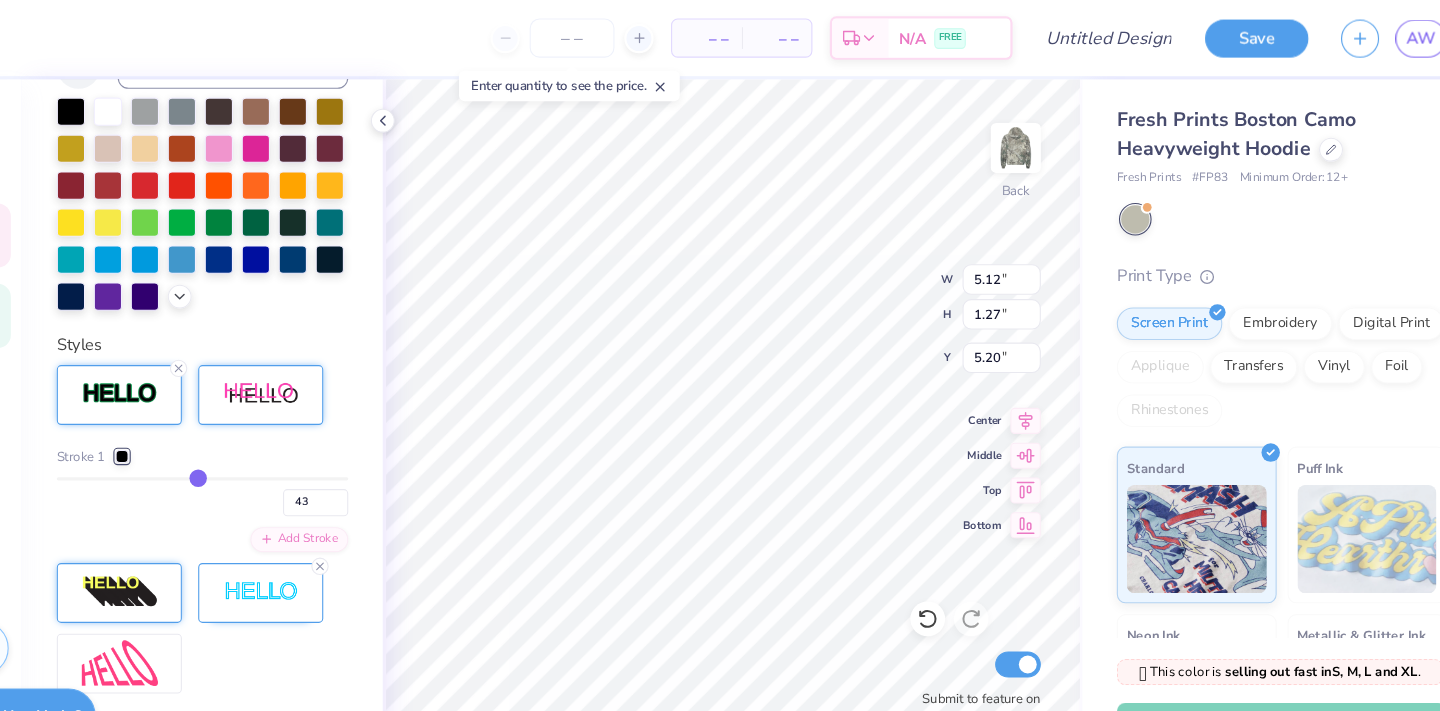 type on "49" 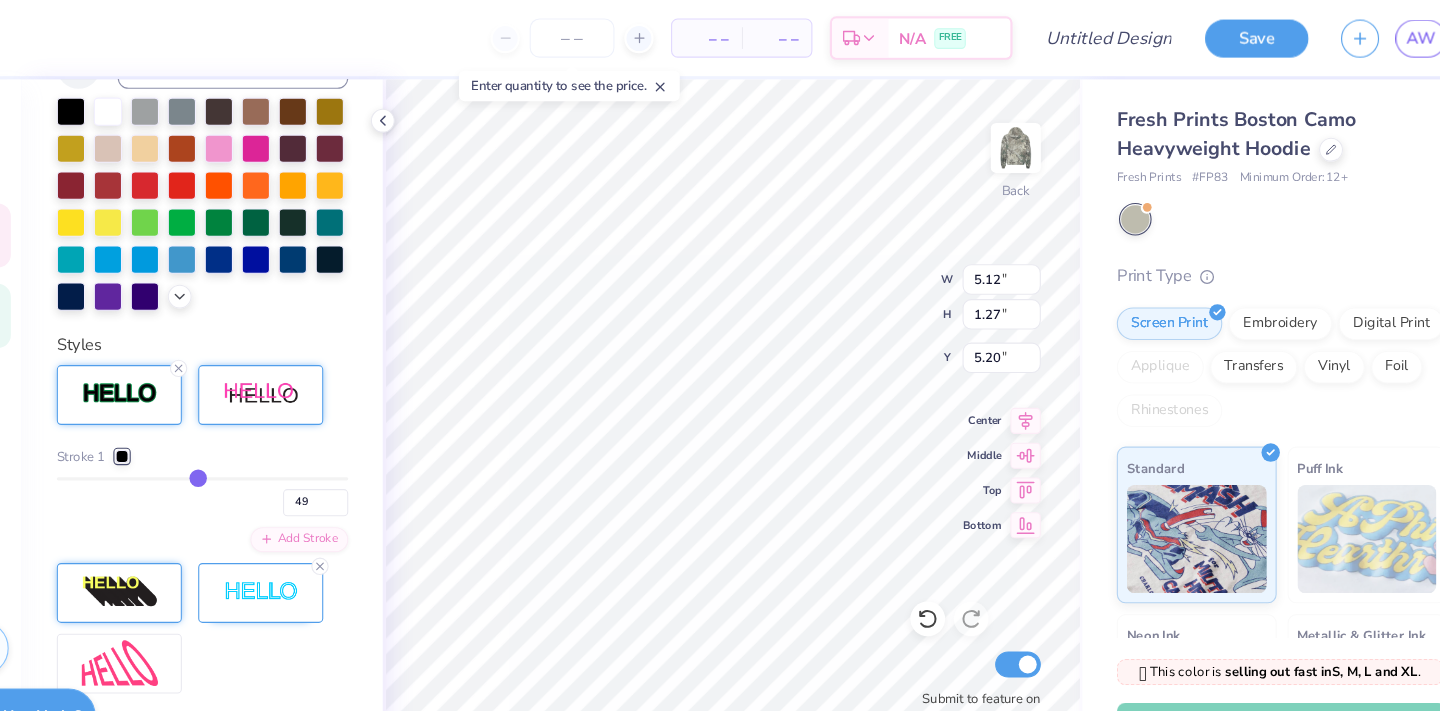 type on "53" 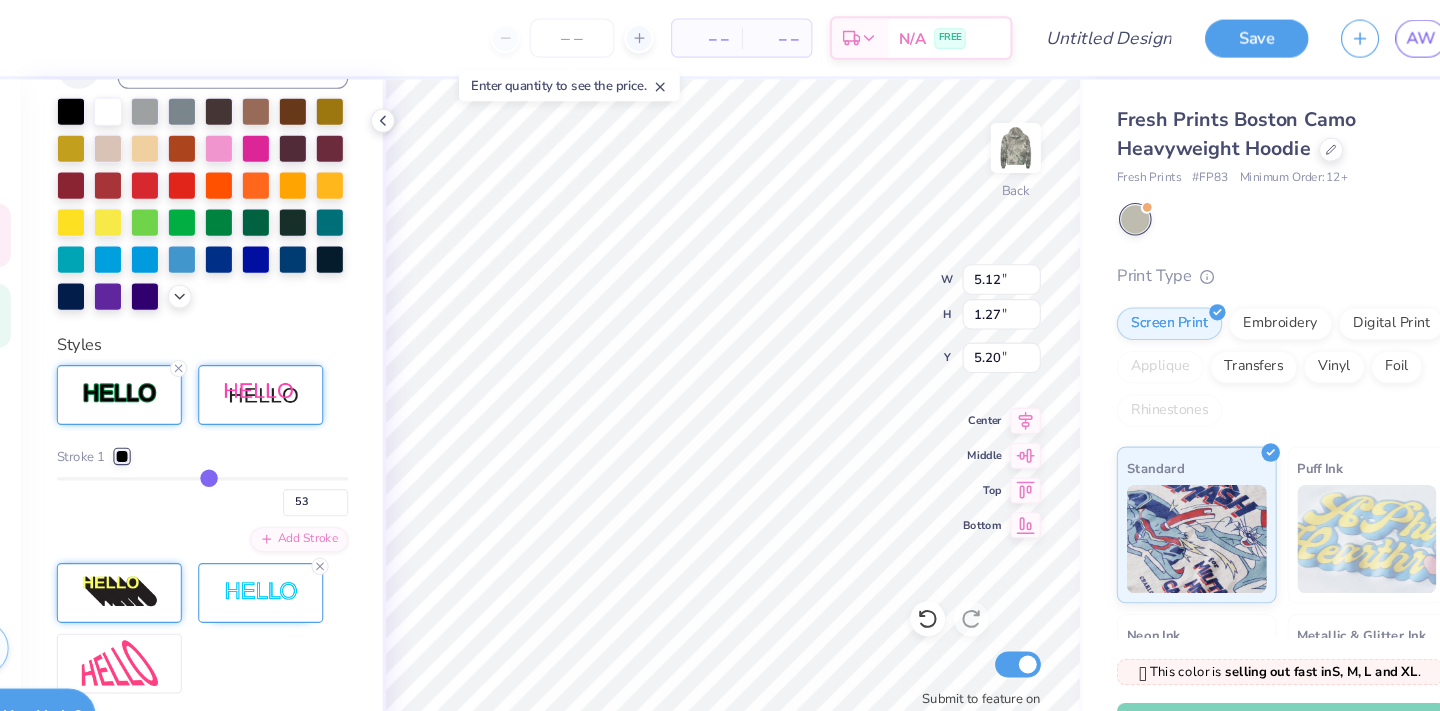 type on "56" 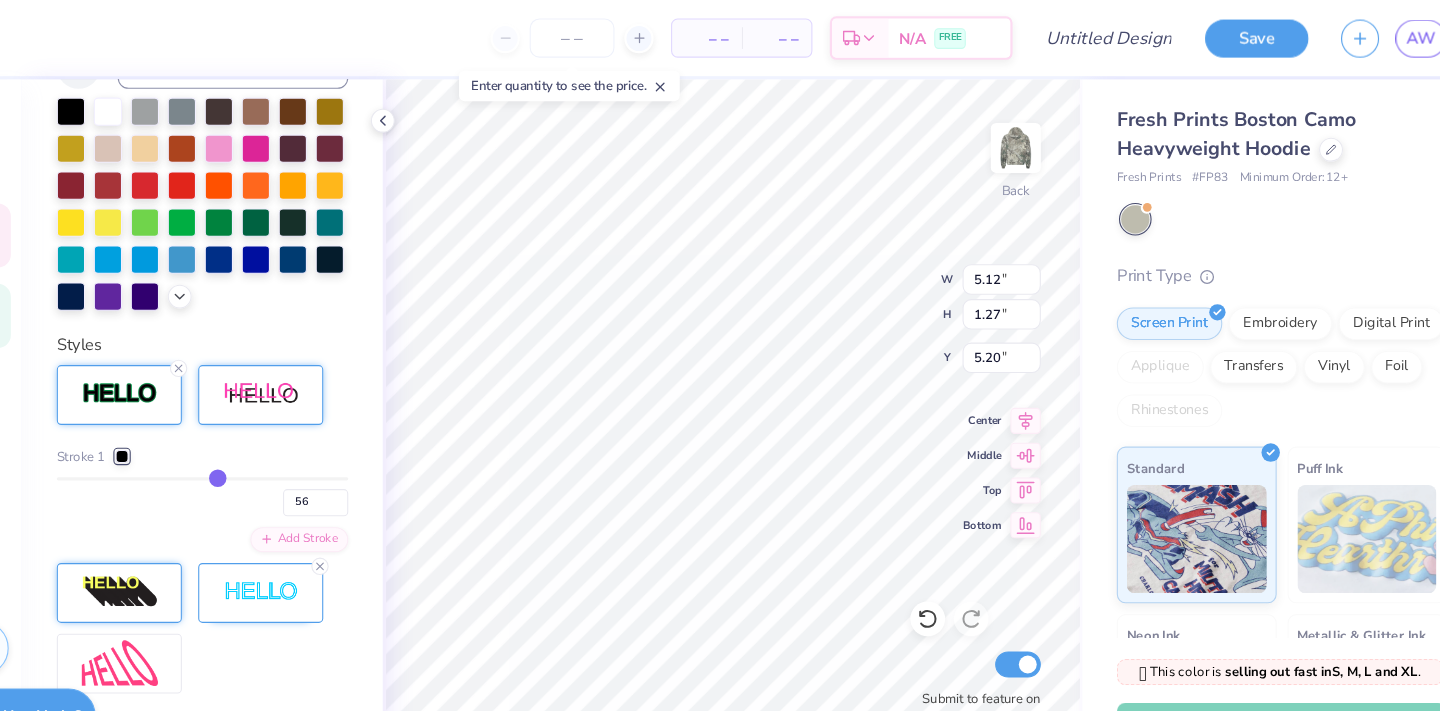 type on "58" 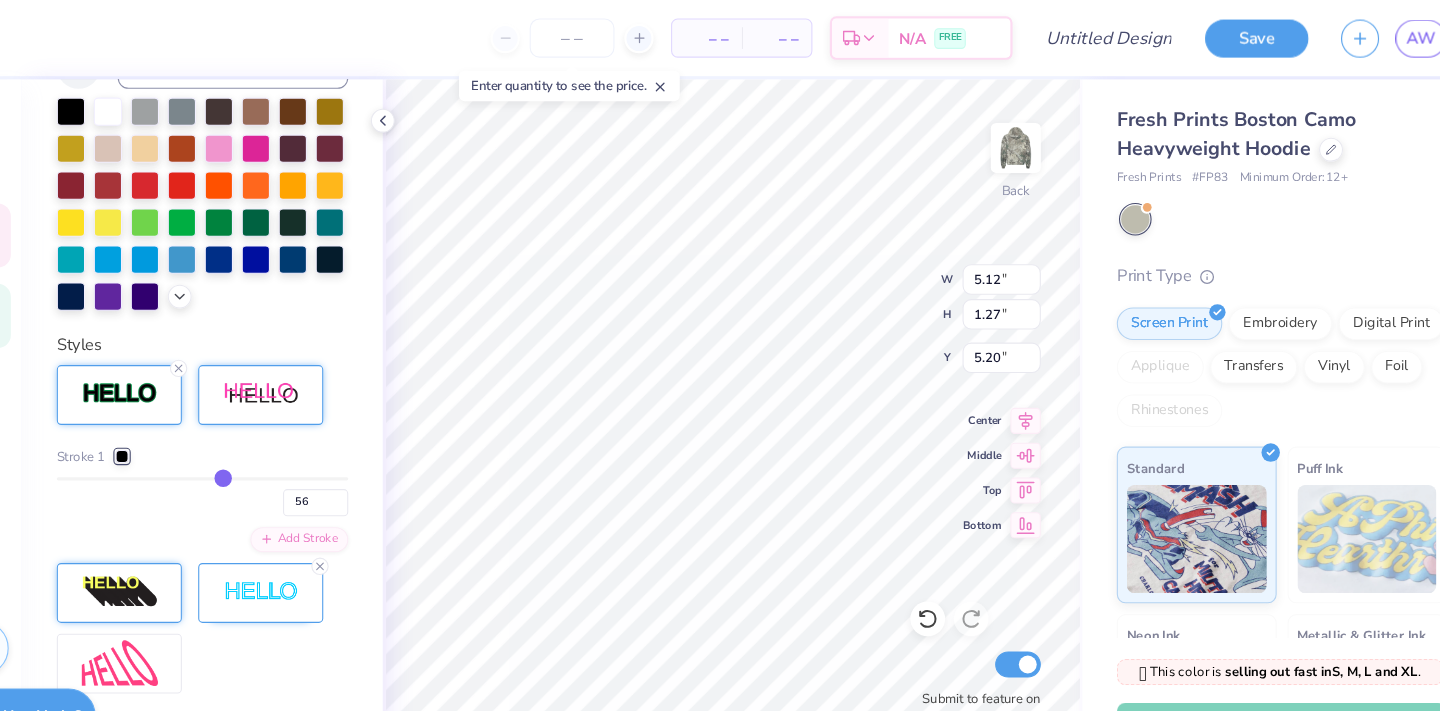 type on "58" 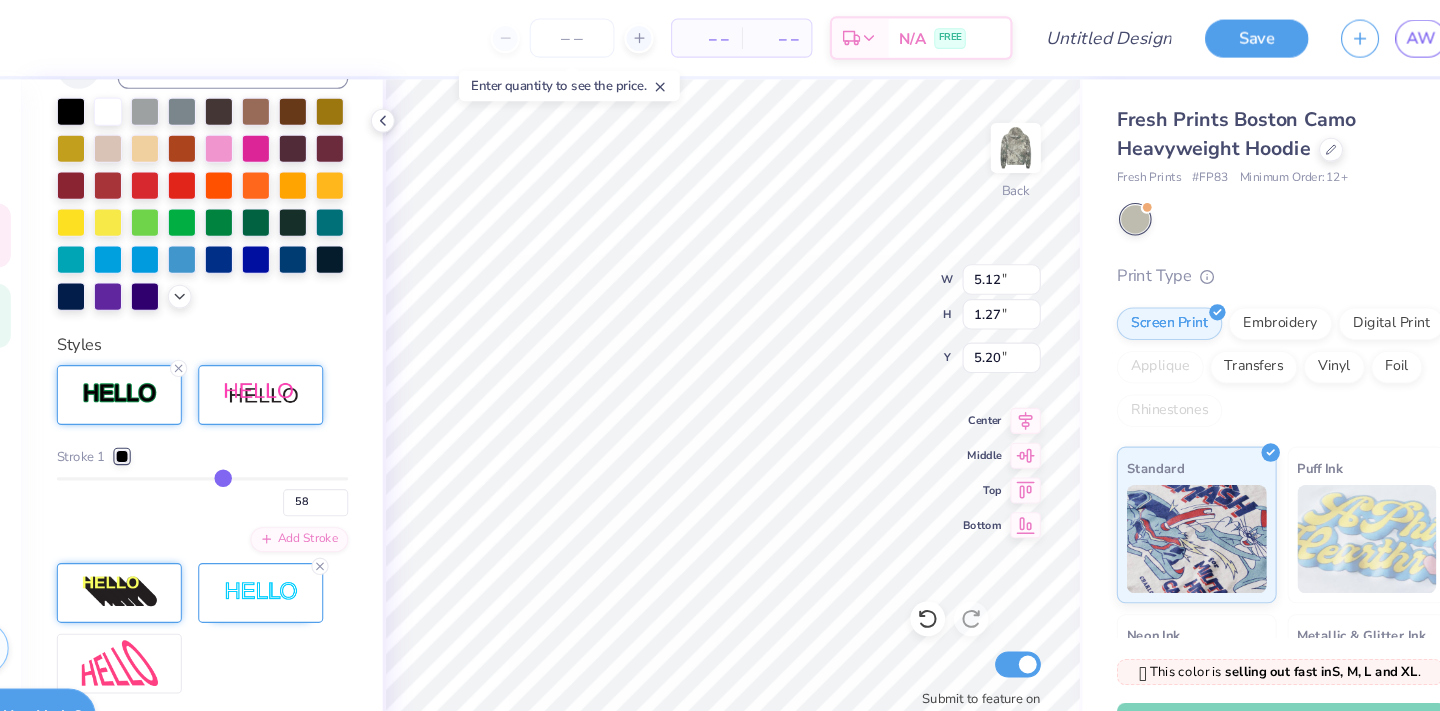 type on "60" 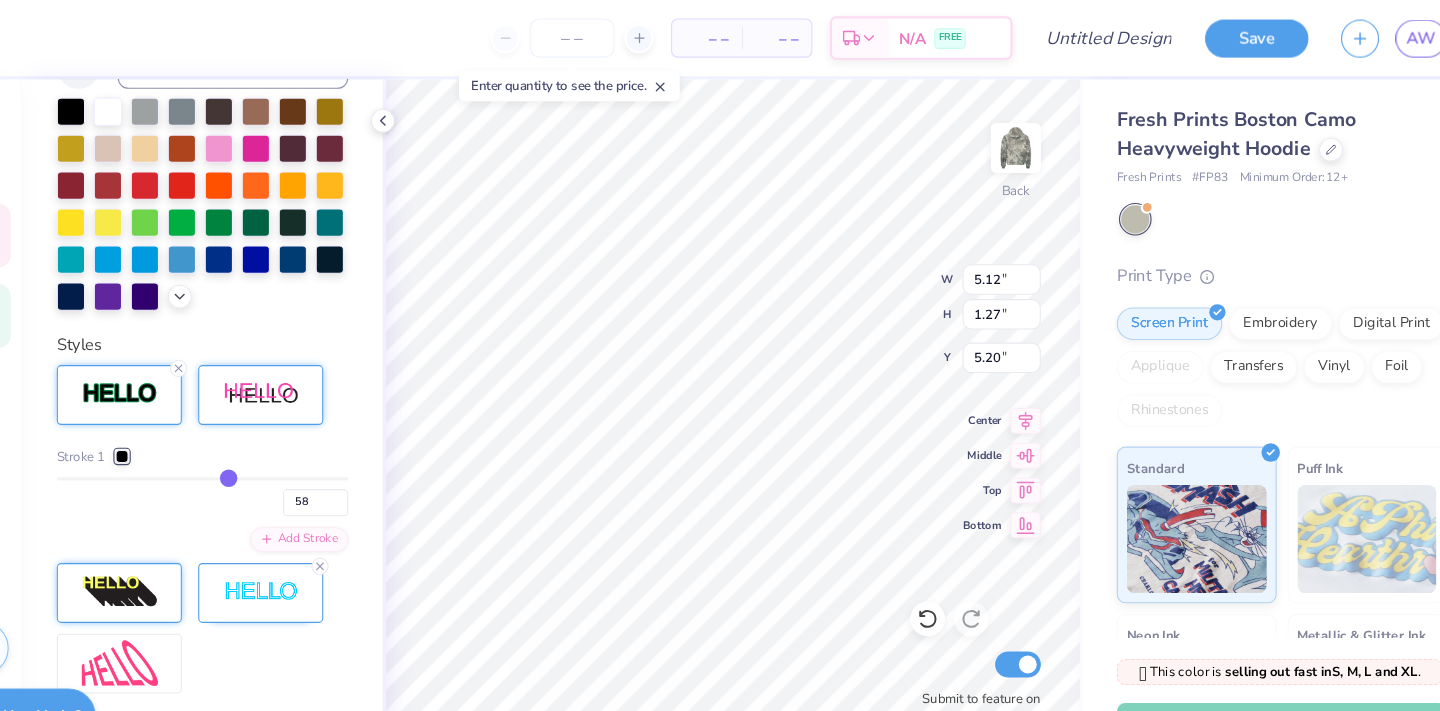 type on "60" 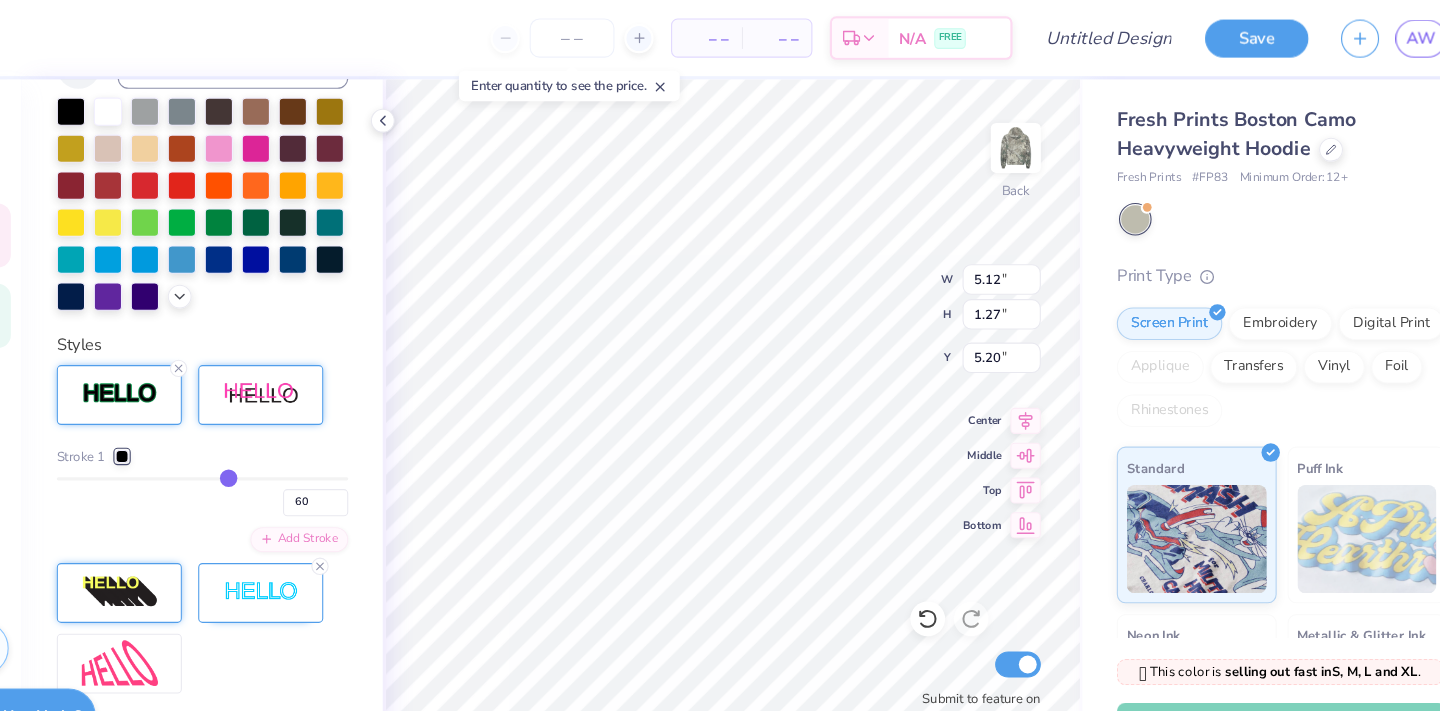 type on "61" 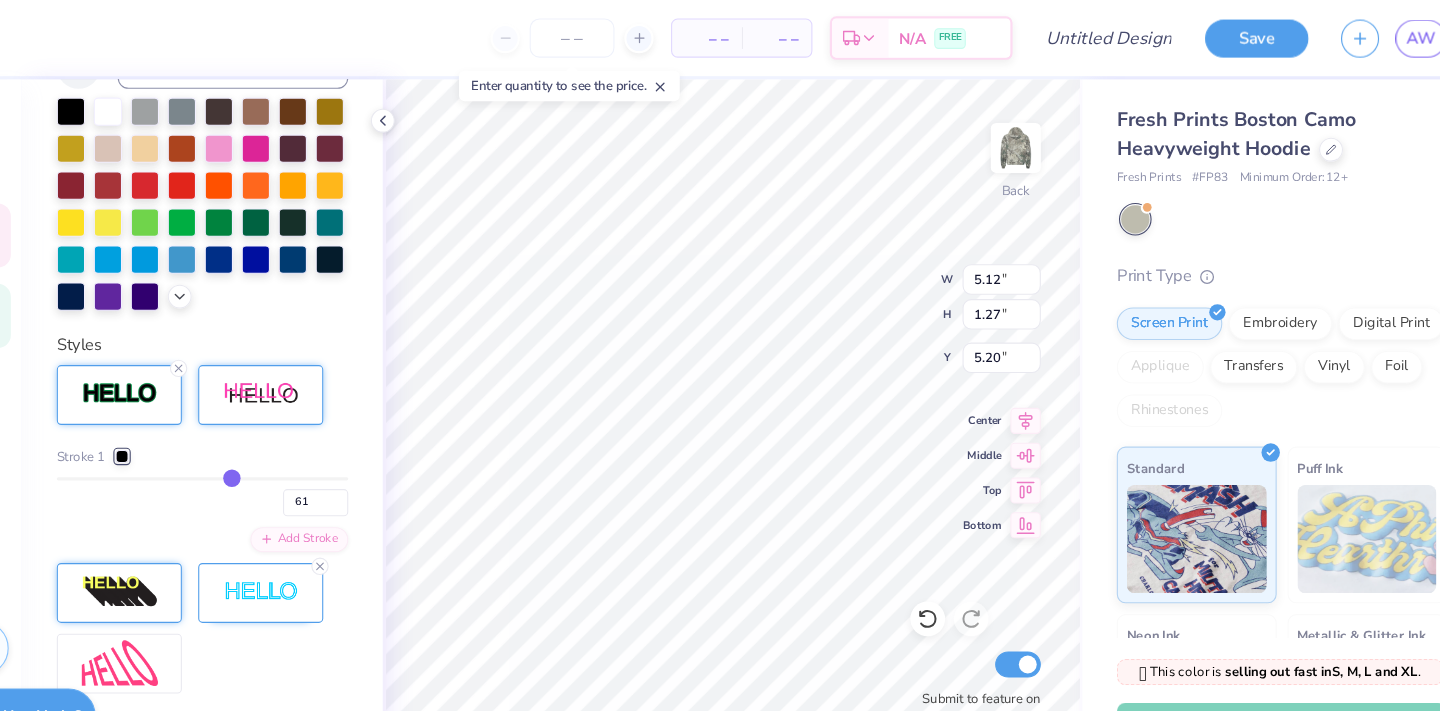 type on "62" 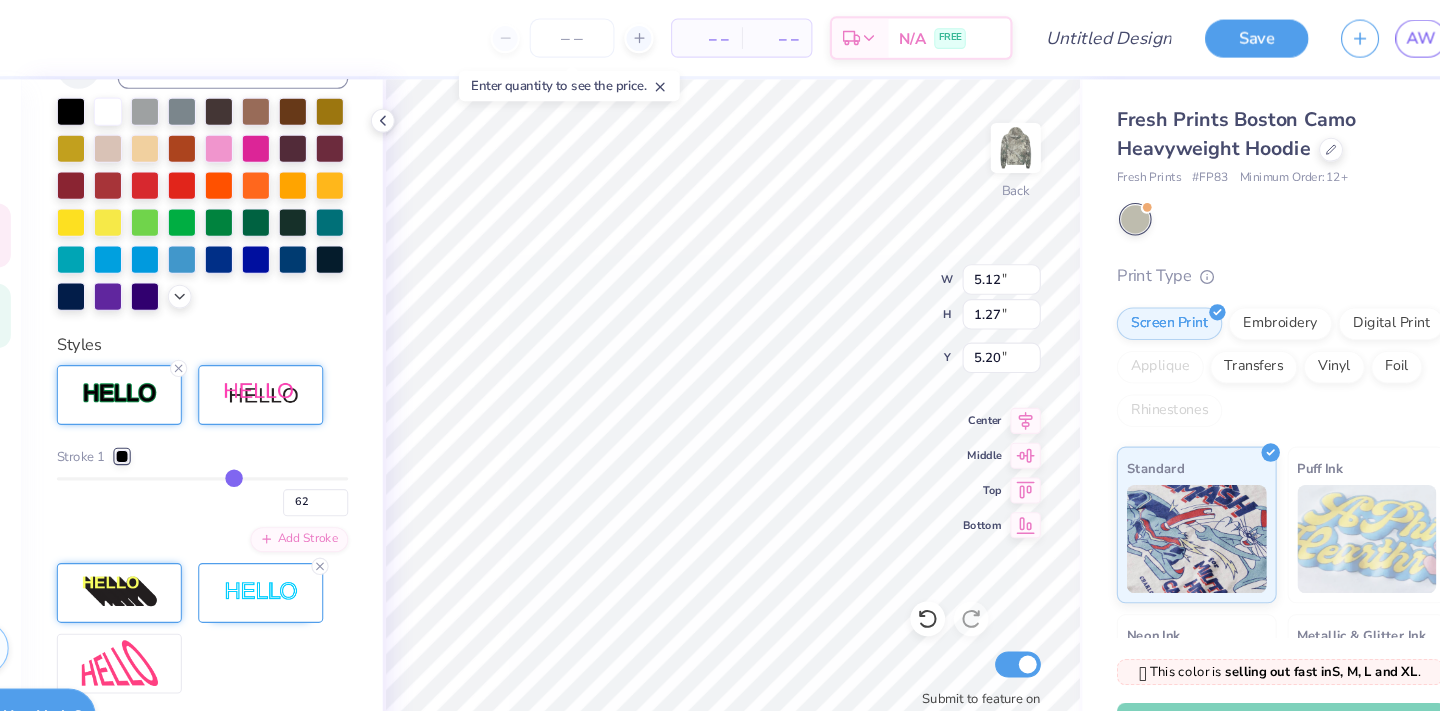 type on "63" 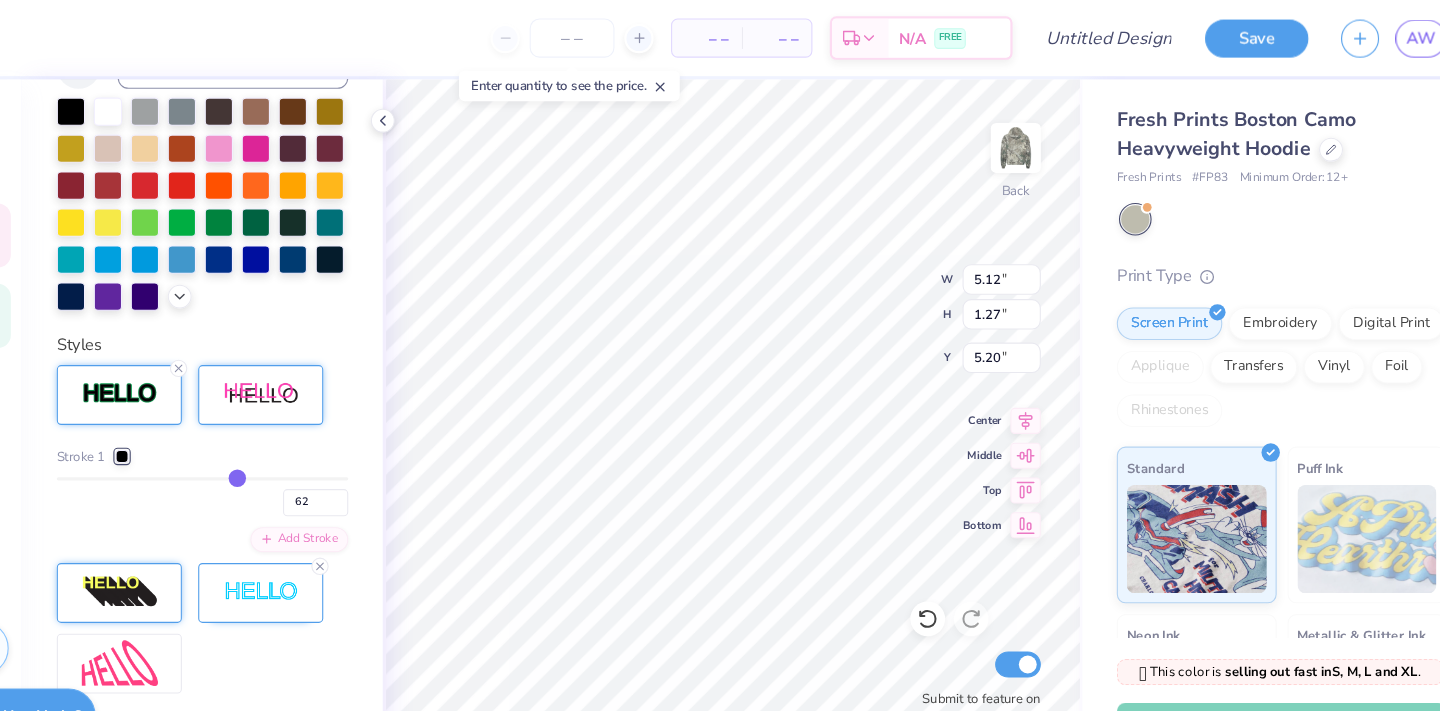 type on "63" 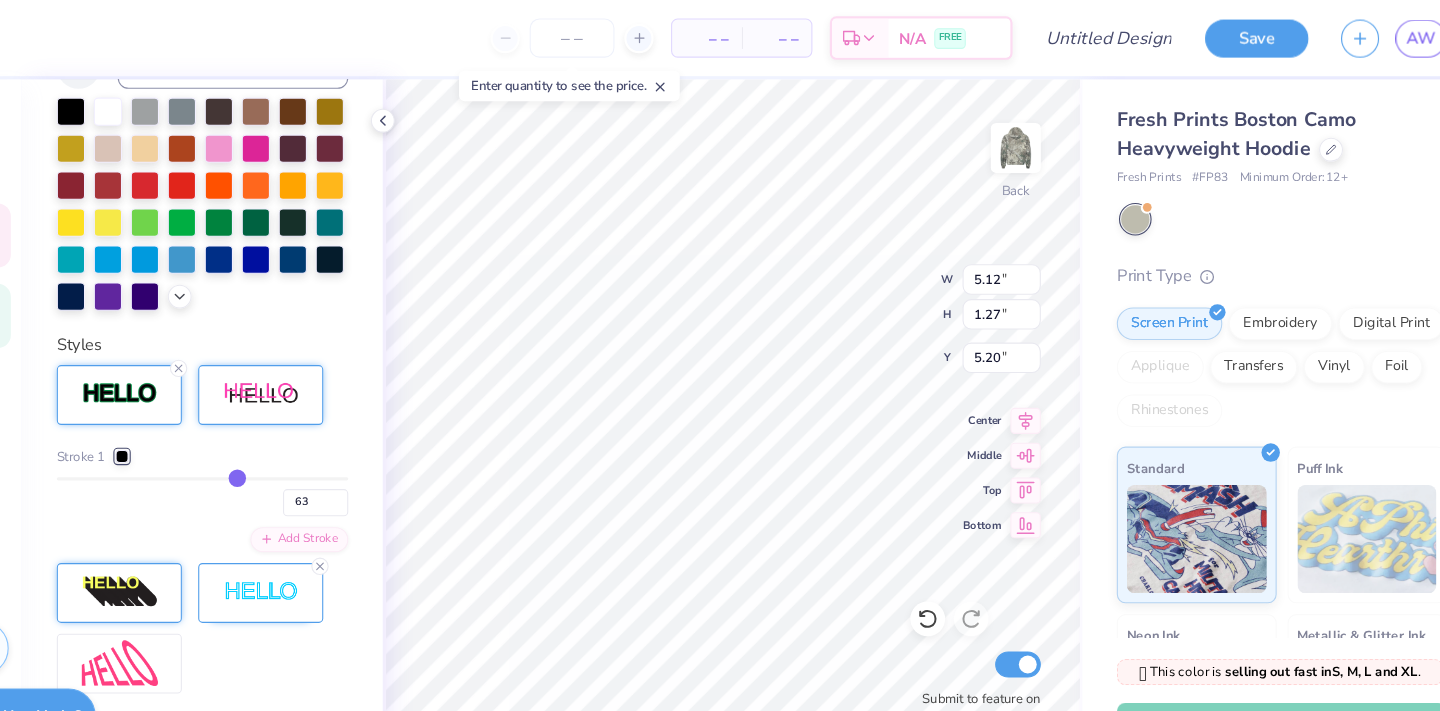 type on "64" 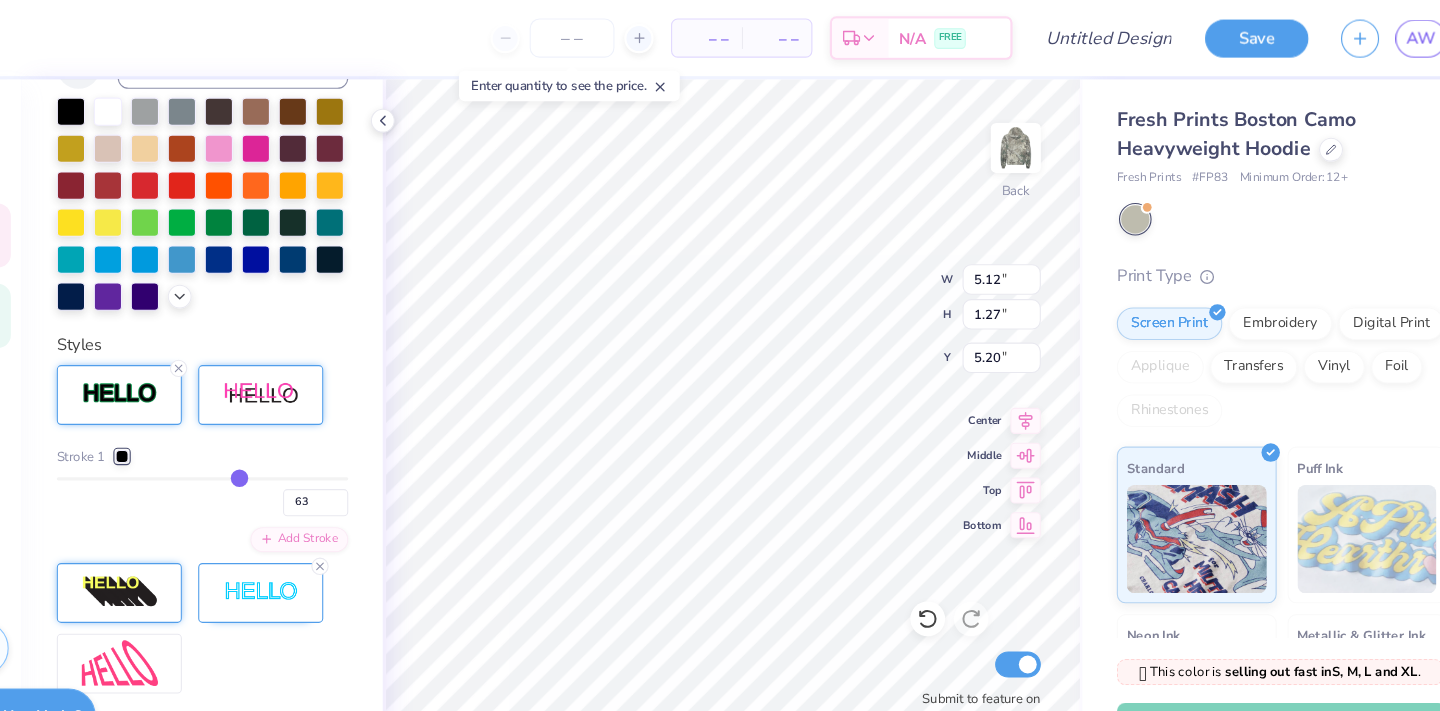 type on "64" 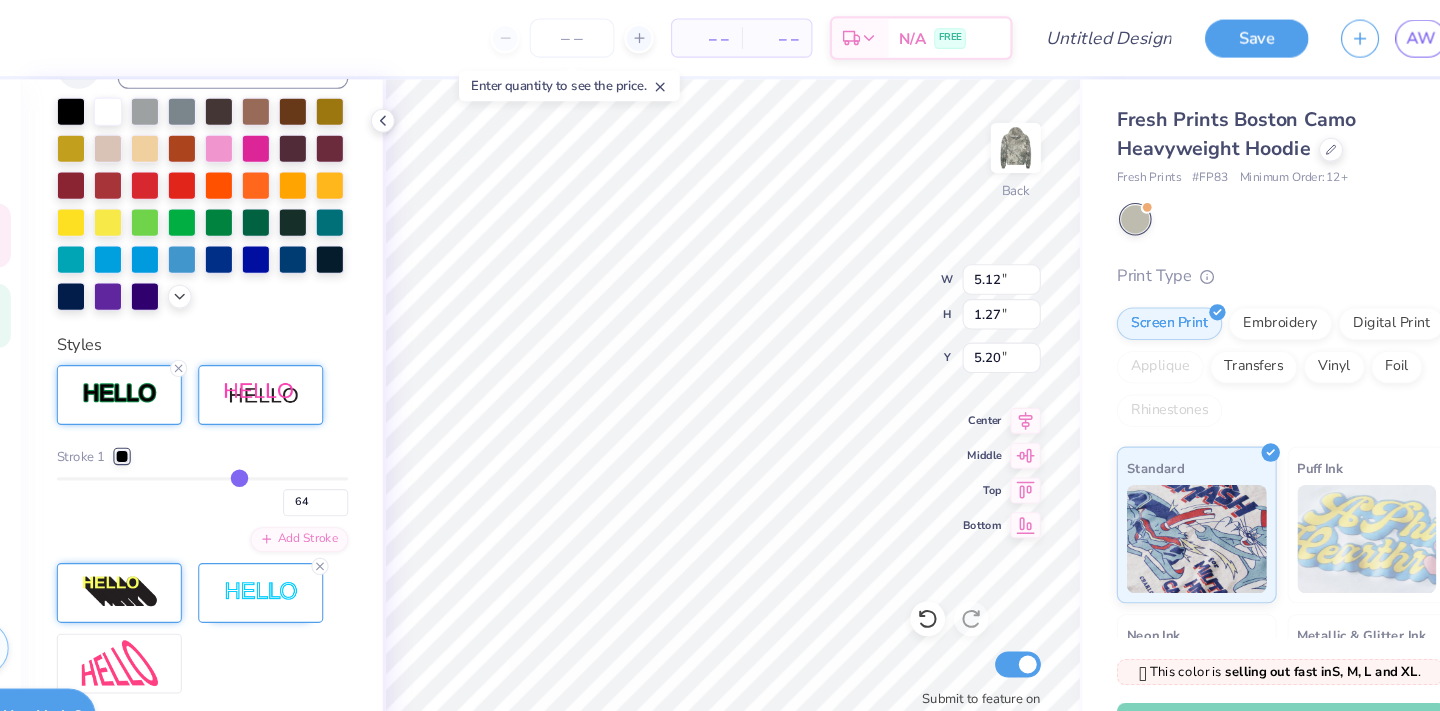 type on "67" 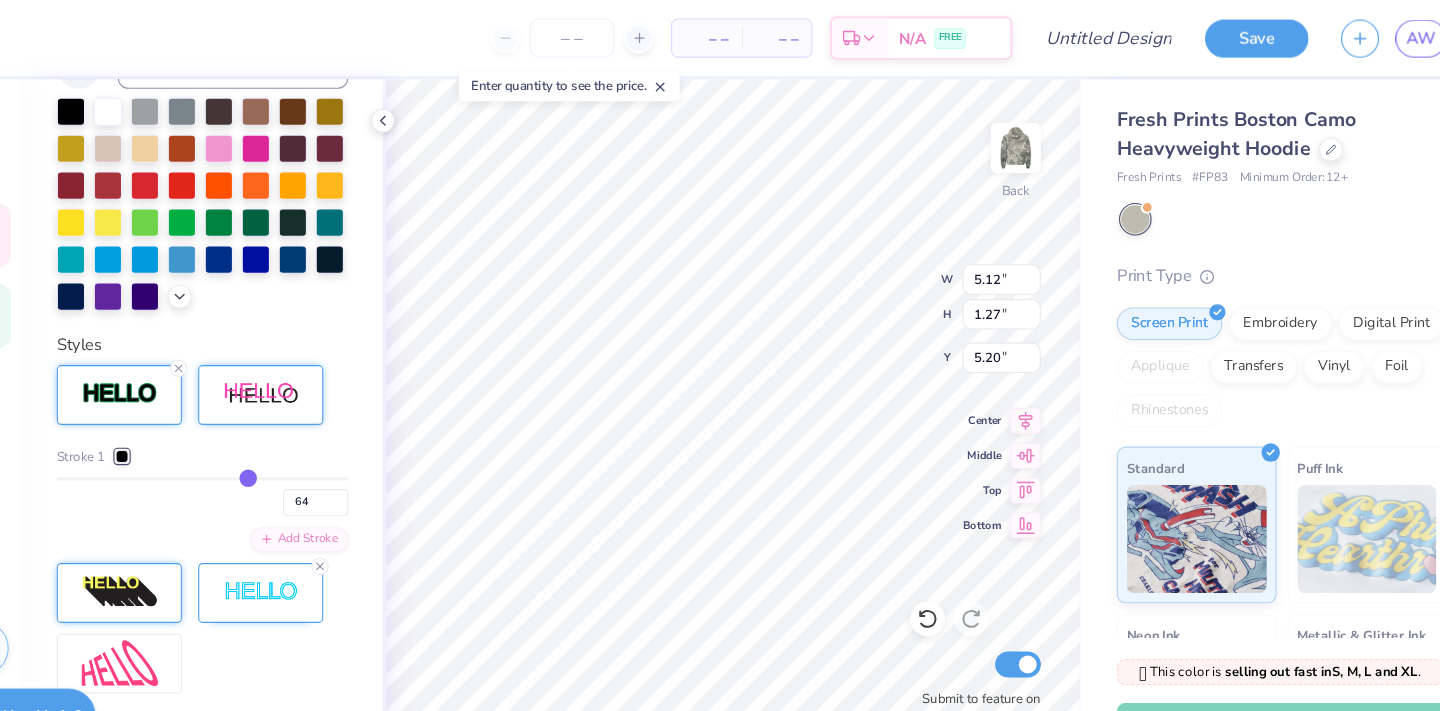 type on "67" 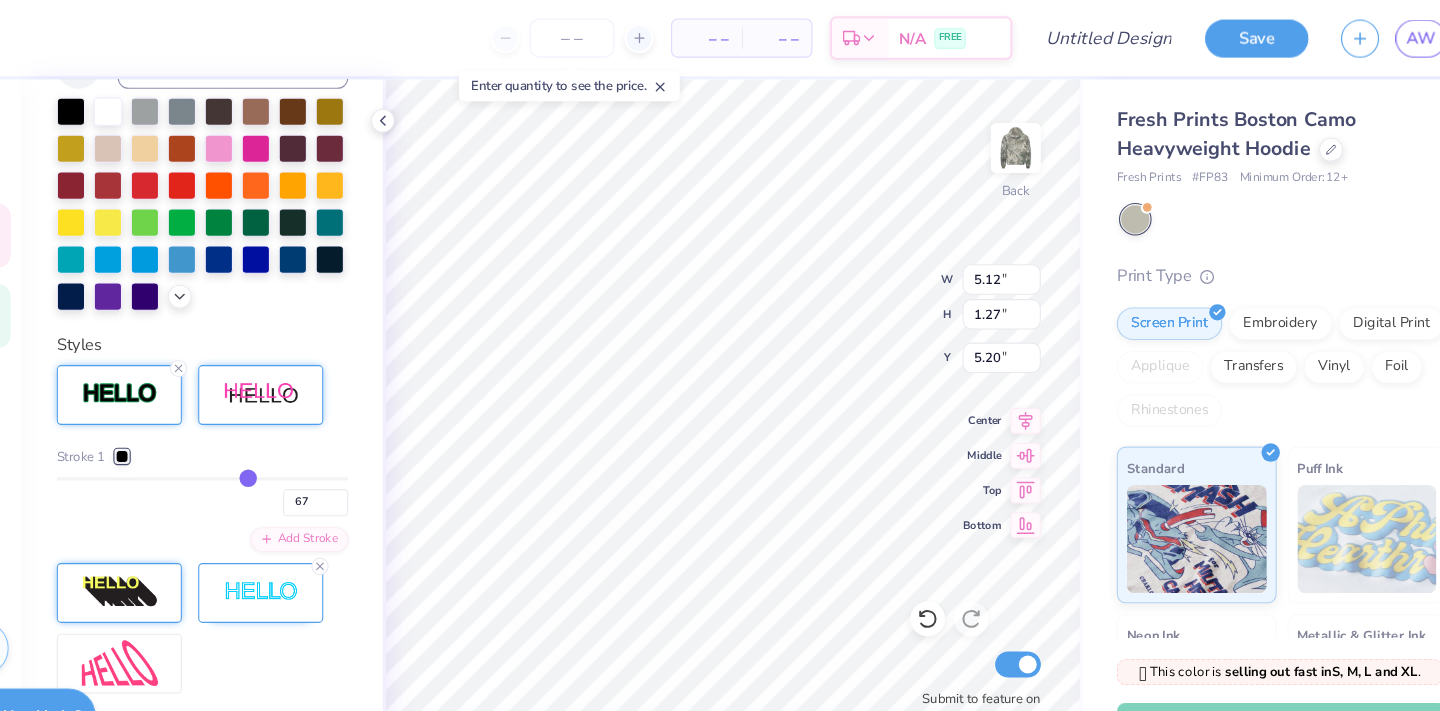 type on "70" 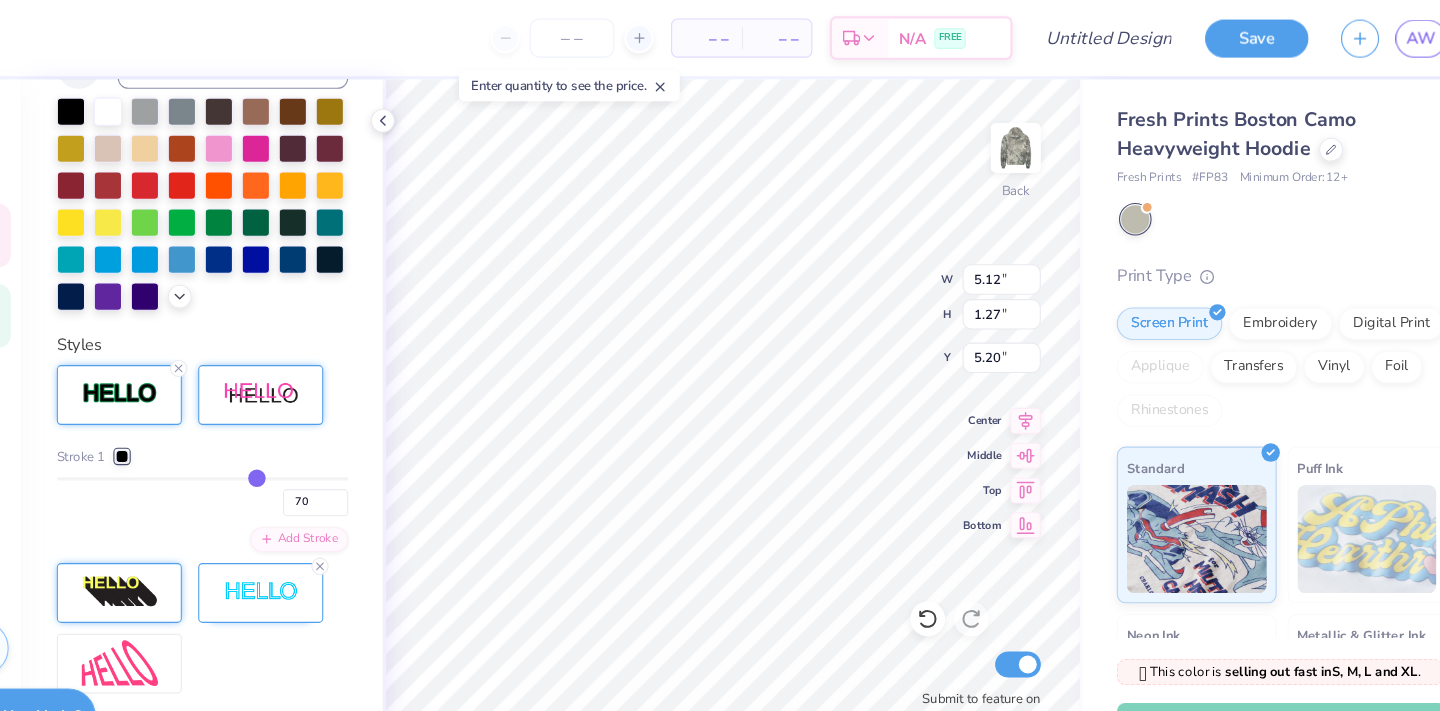 type on "72" 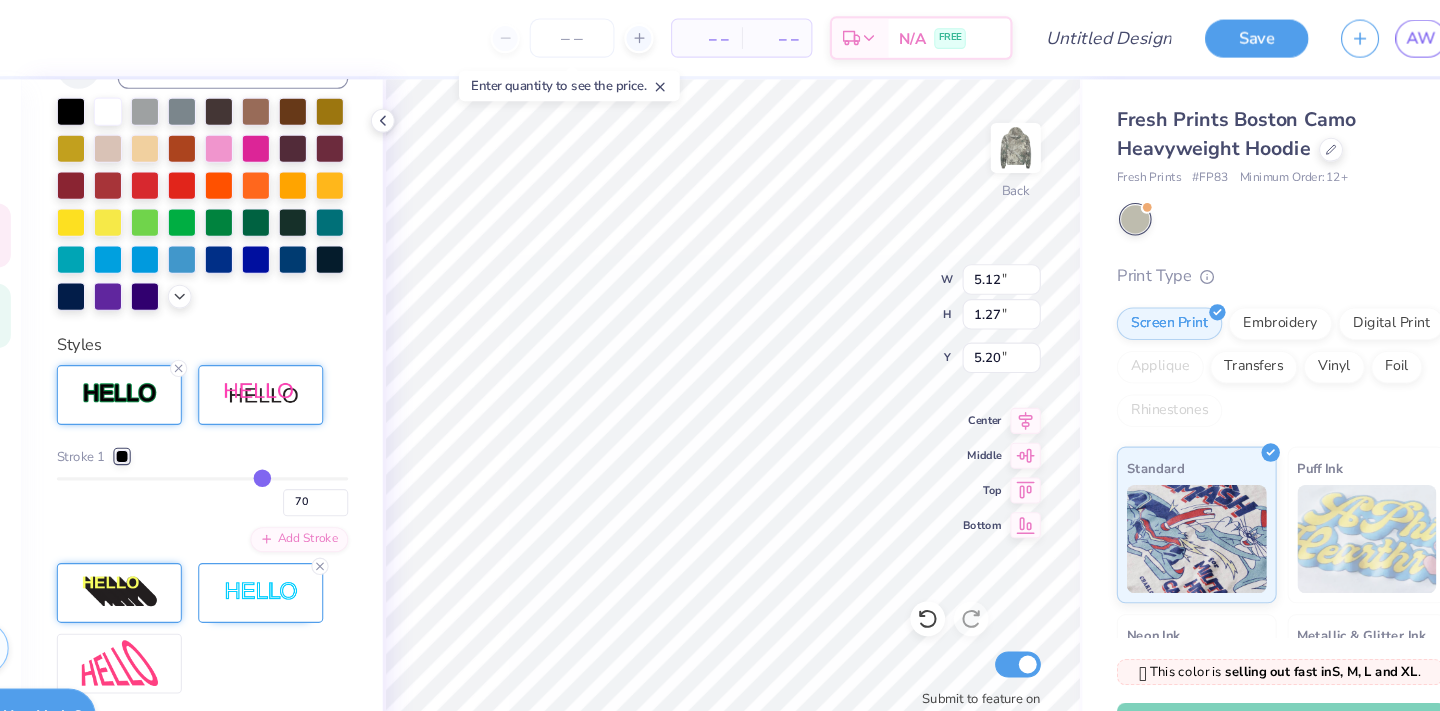 type on "72" 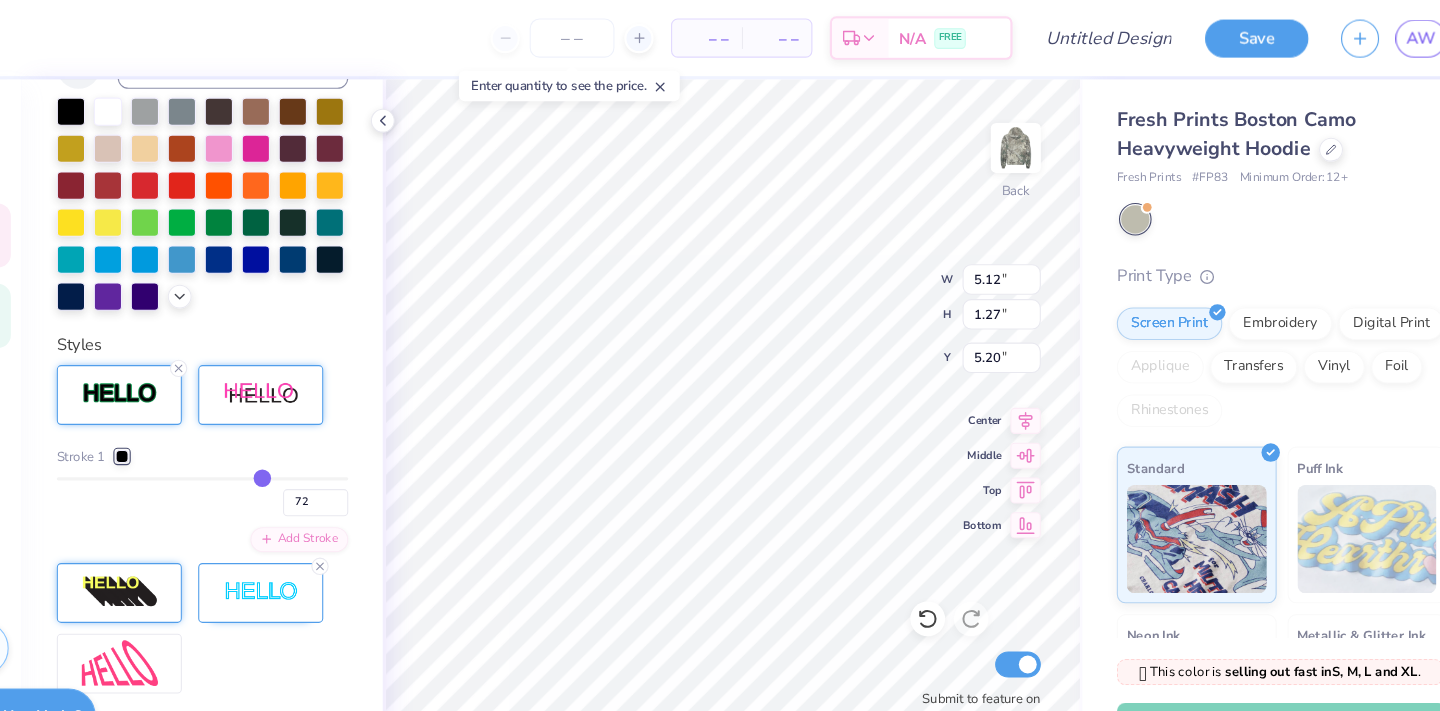 type on "74" 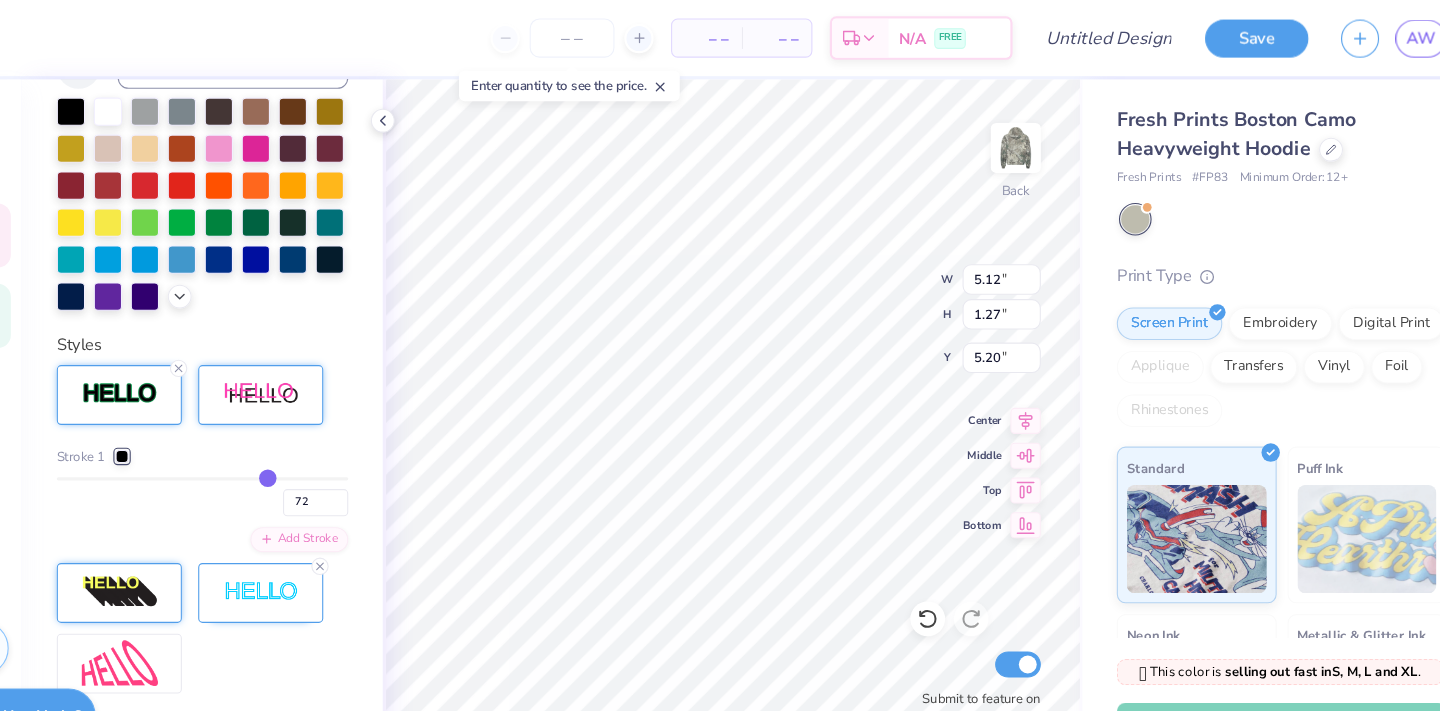 type on "74" 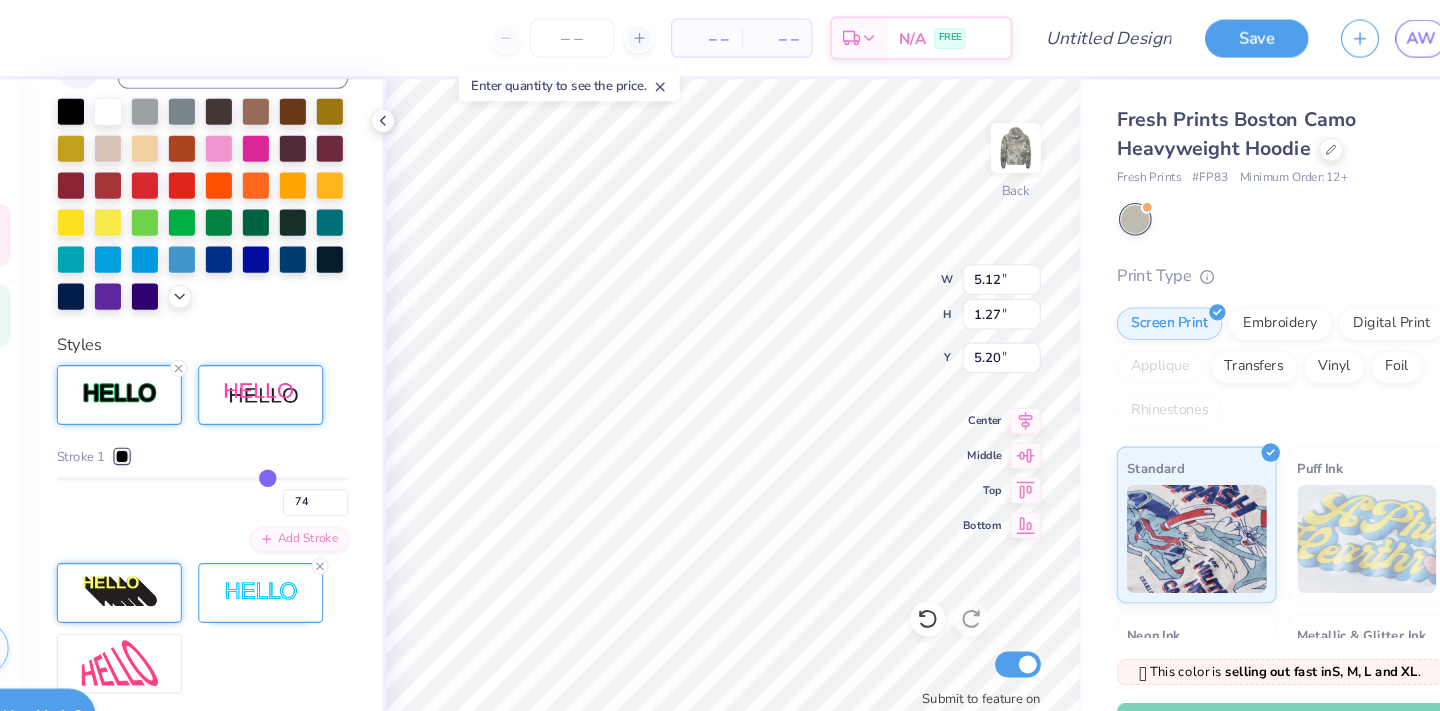 type on "77" 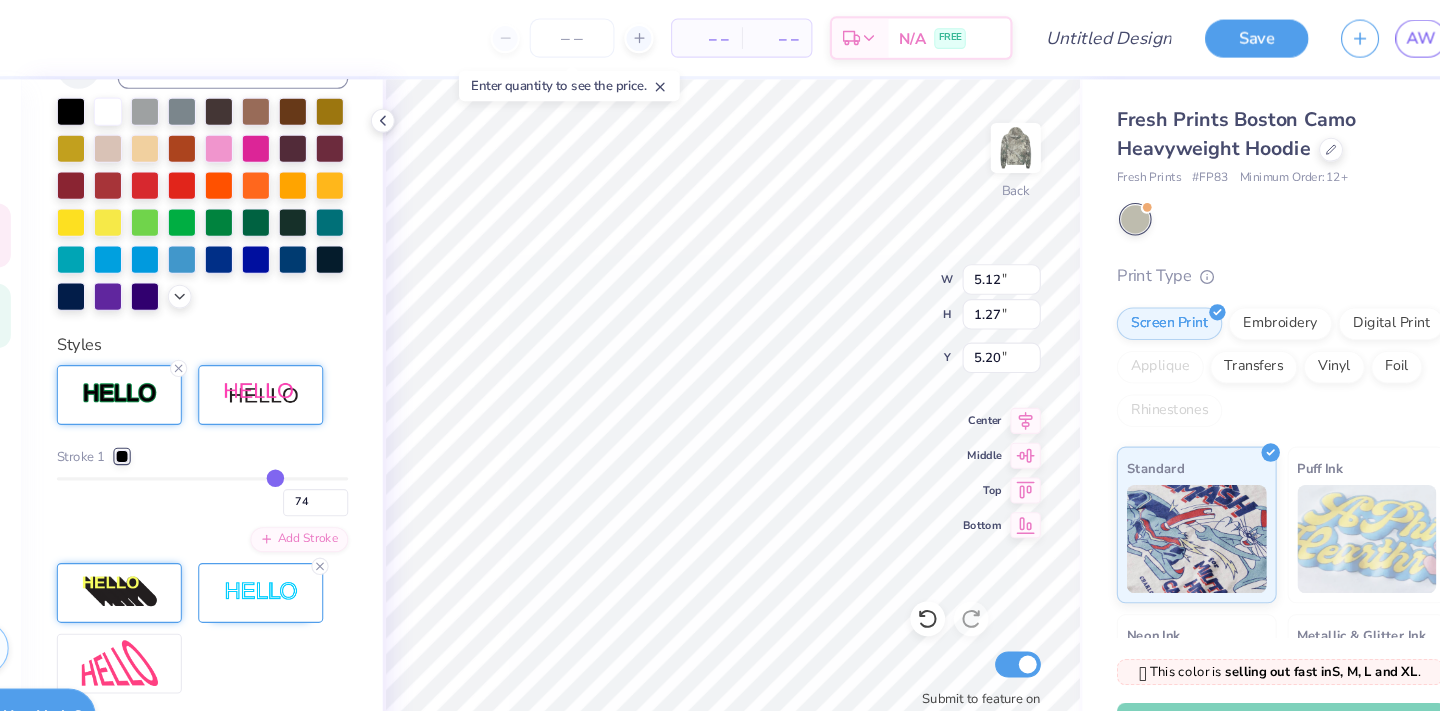 type on "77" 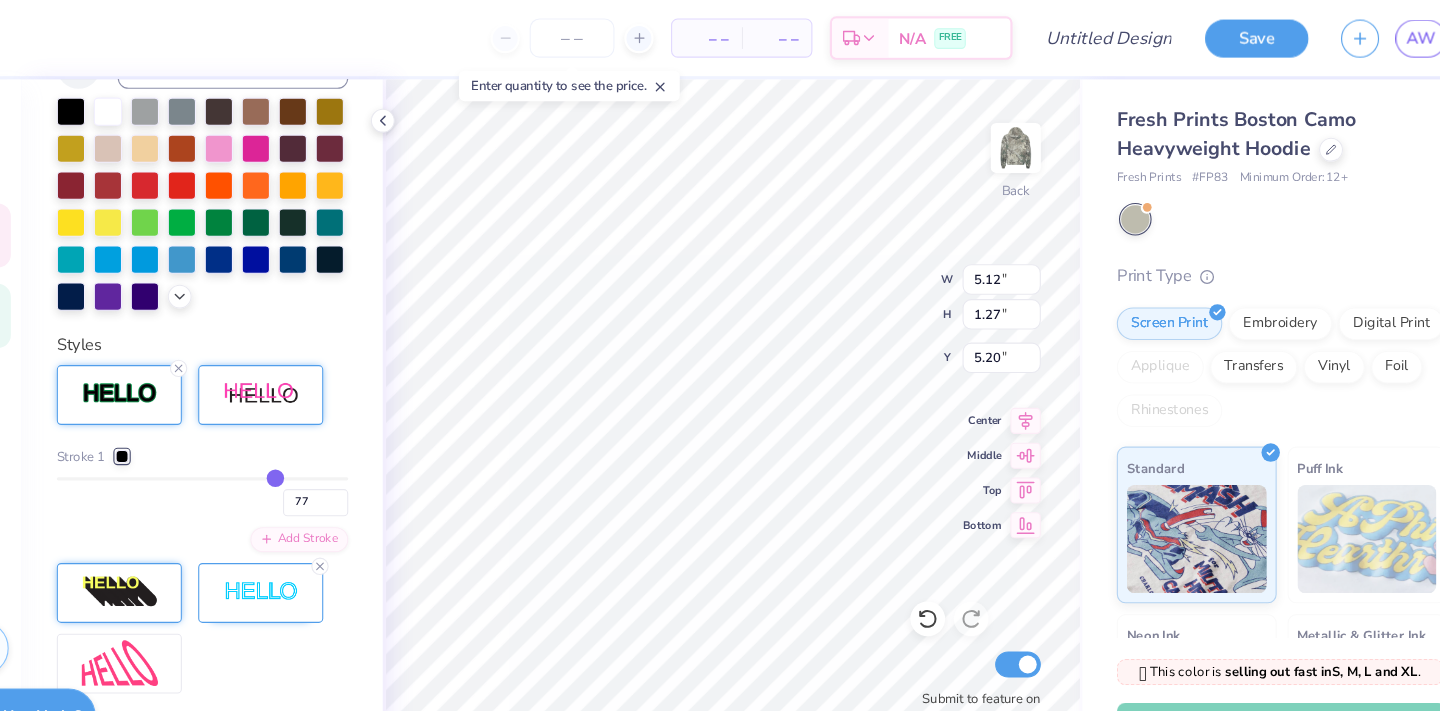 type on "78" 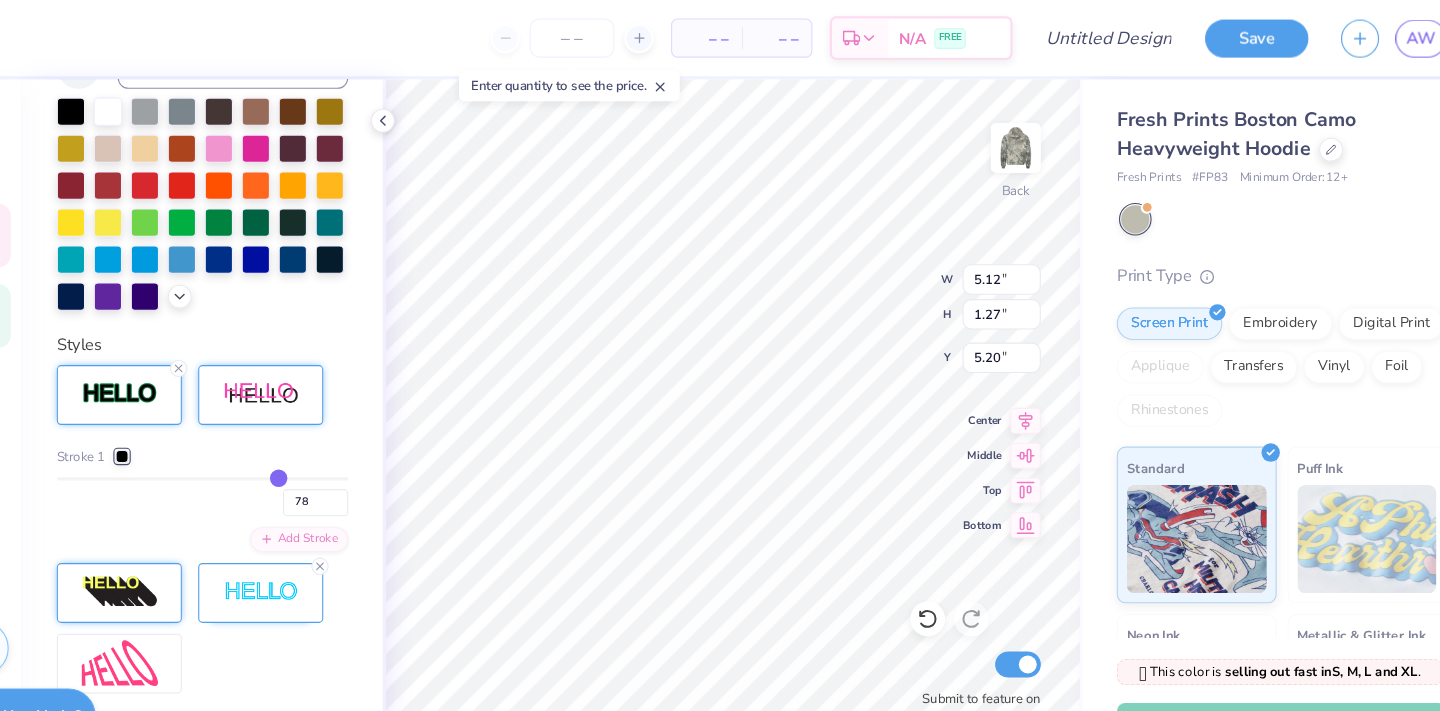 type on "79" 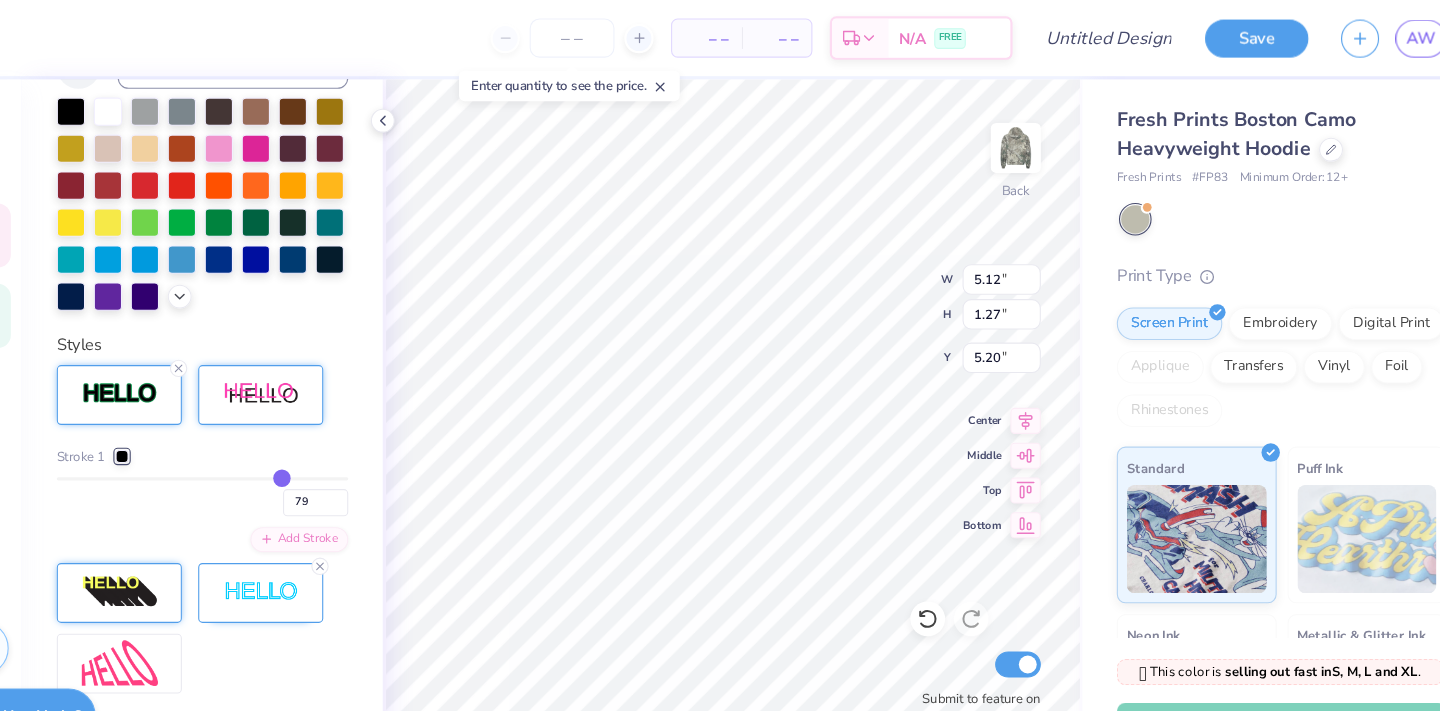 drag, startPoint x: 130, startPoint y: 433, endPoint x: 327, endPoint y: 439, distance: 197.09135 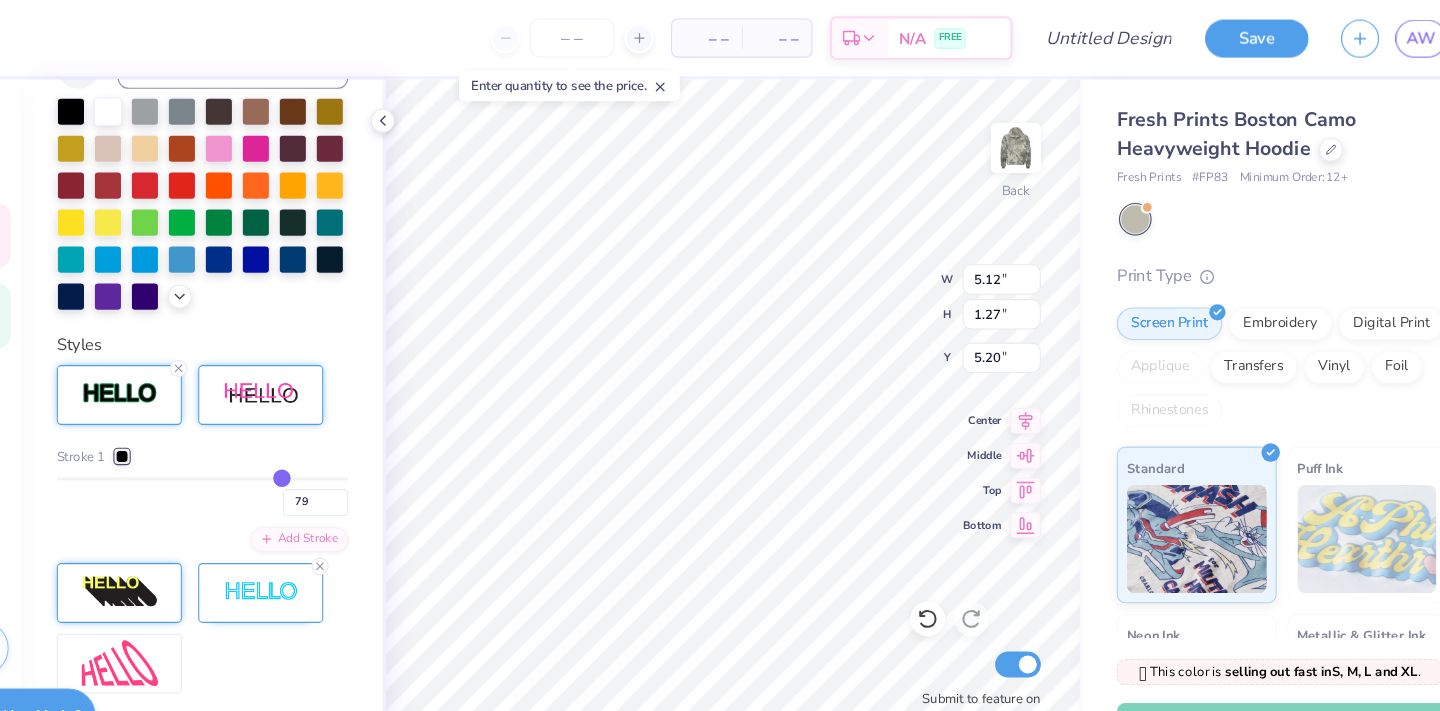 type on "7.11" 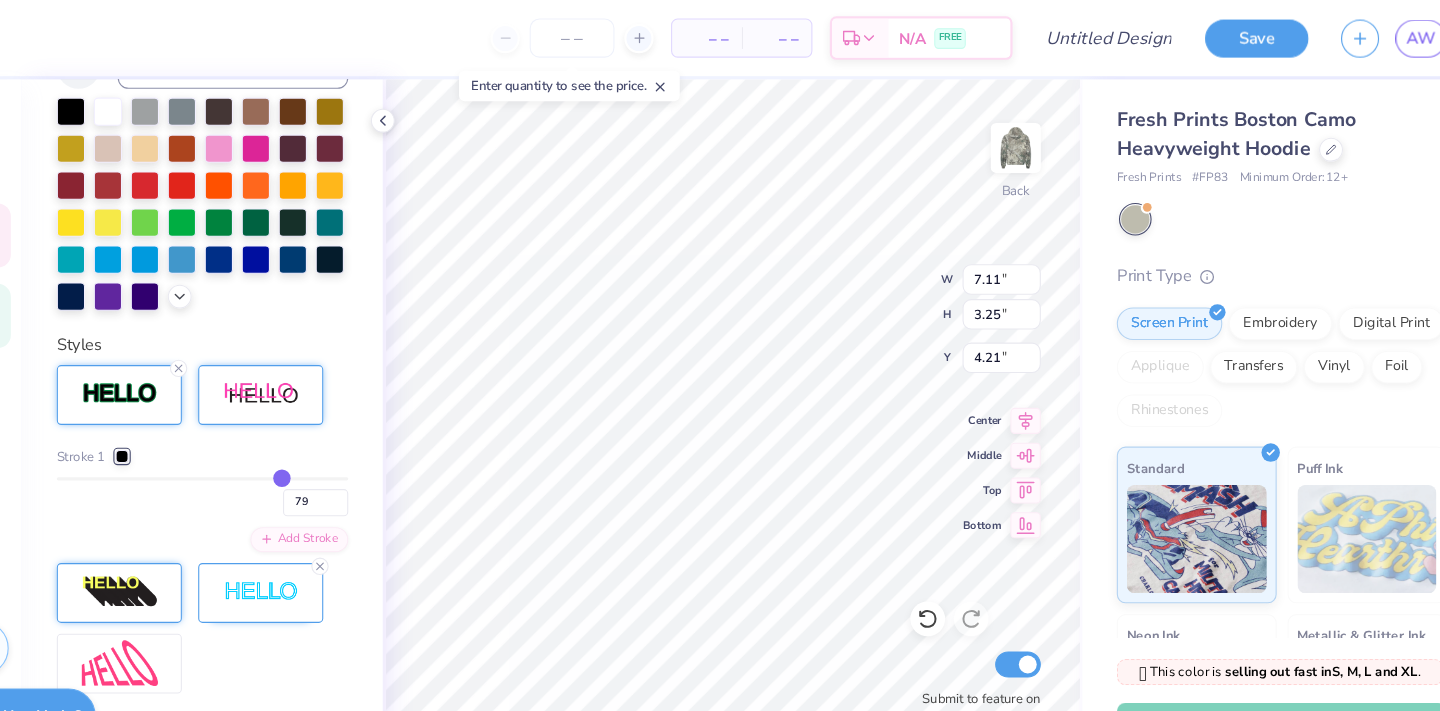 type on "78" 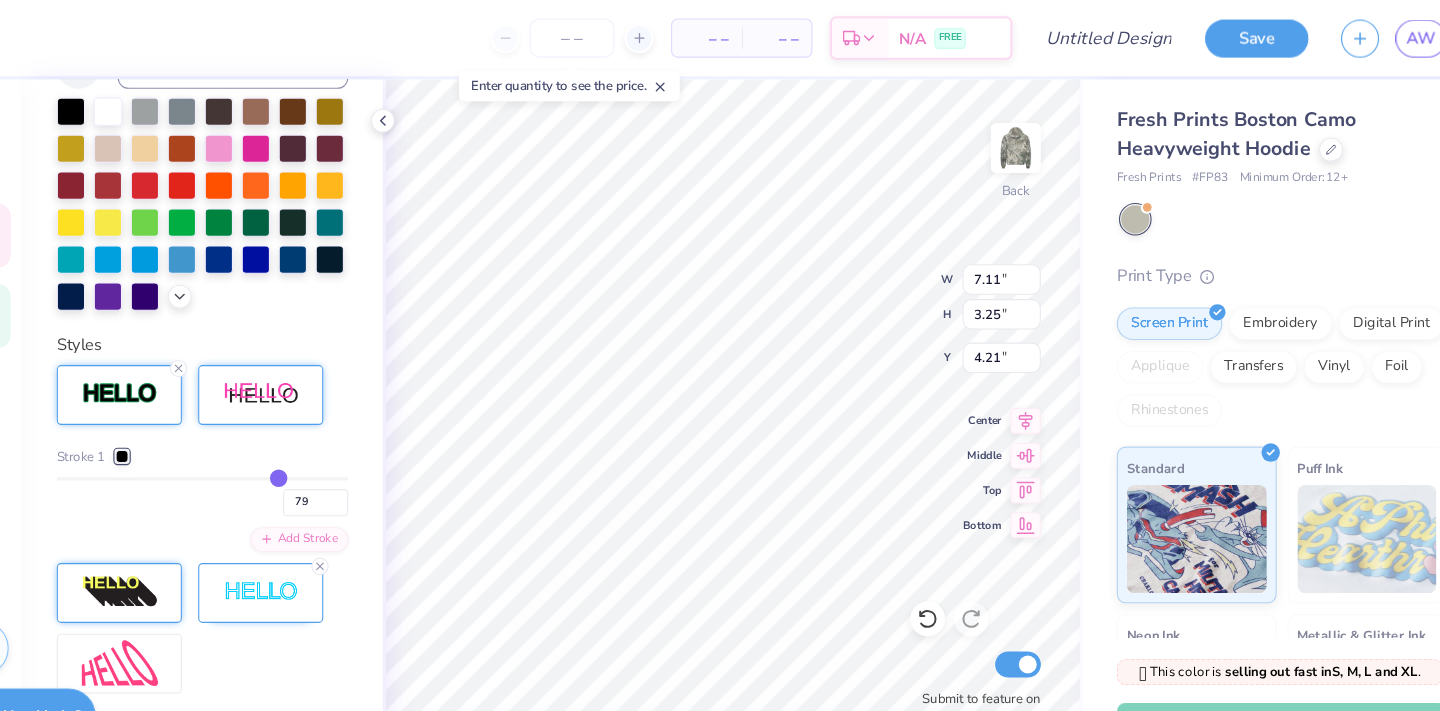 type on "78" 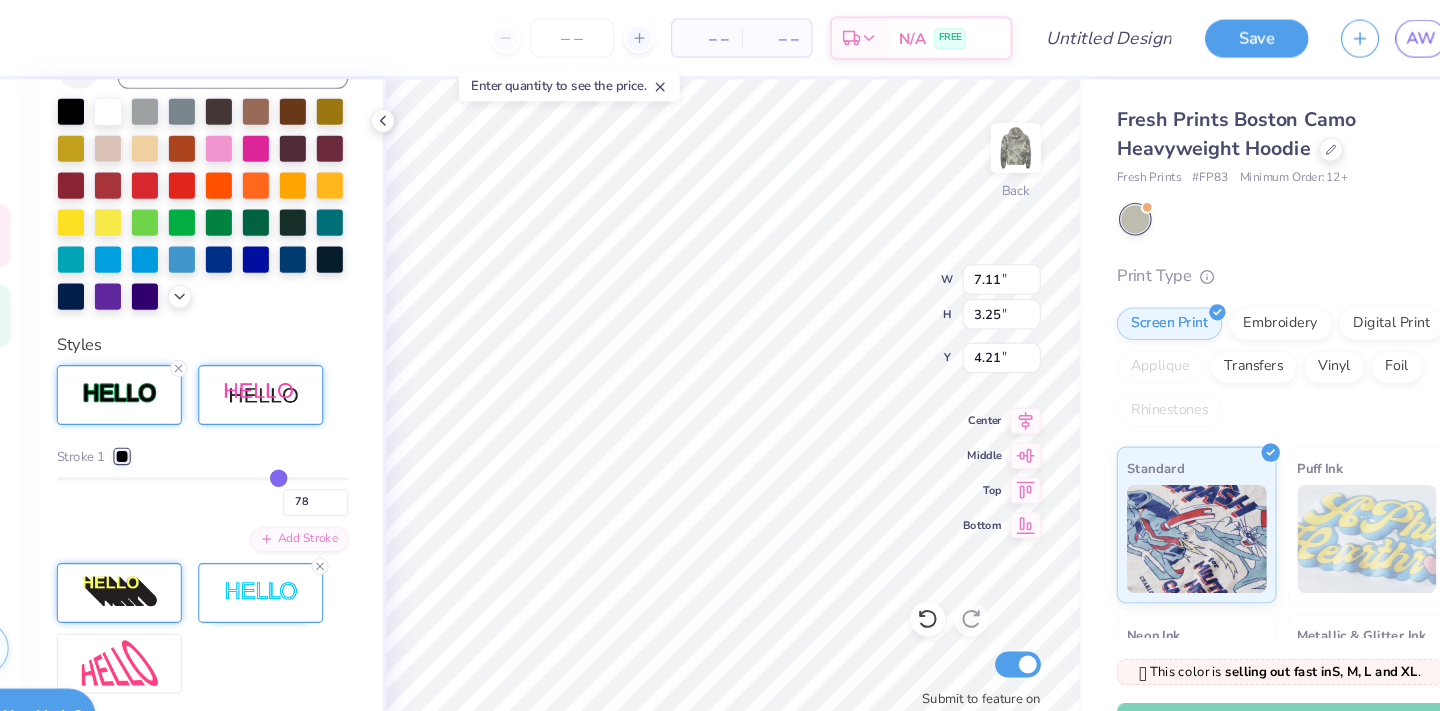 type on "75" 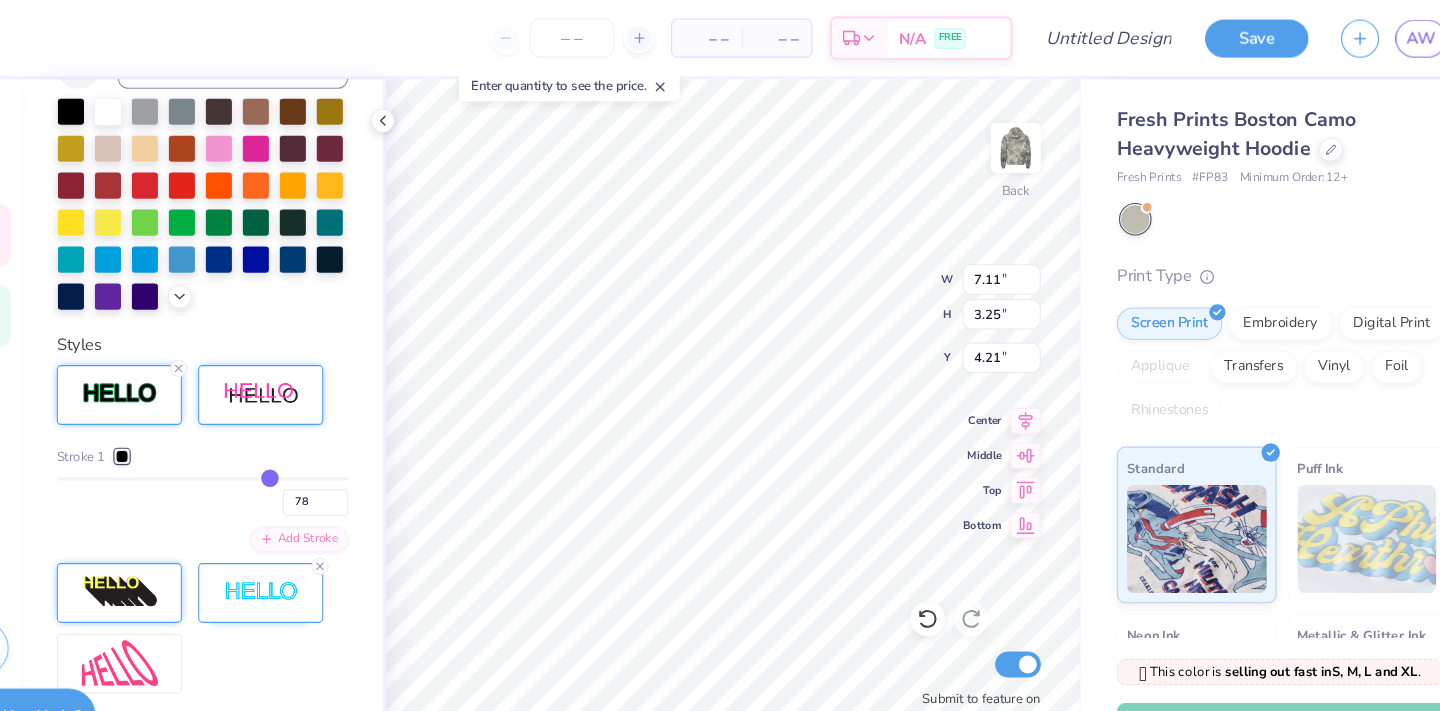type on "75" 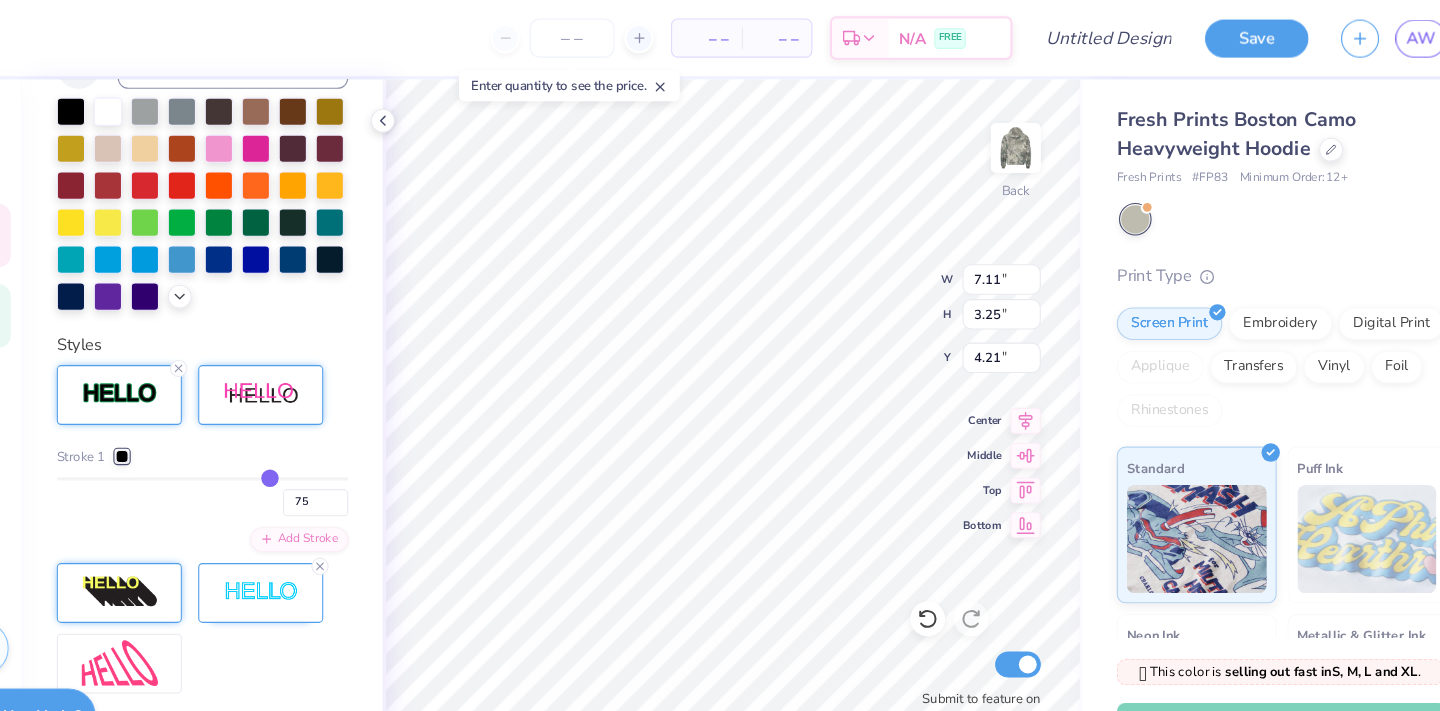 type on "72" 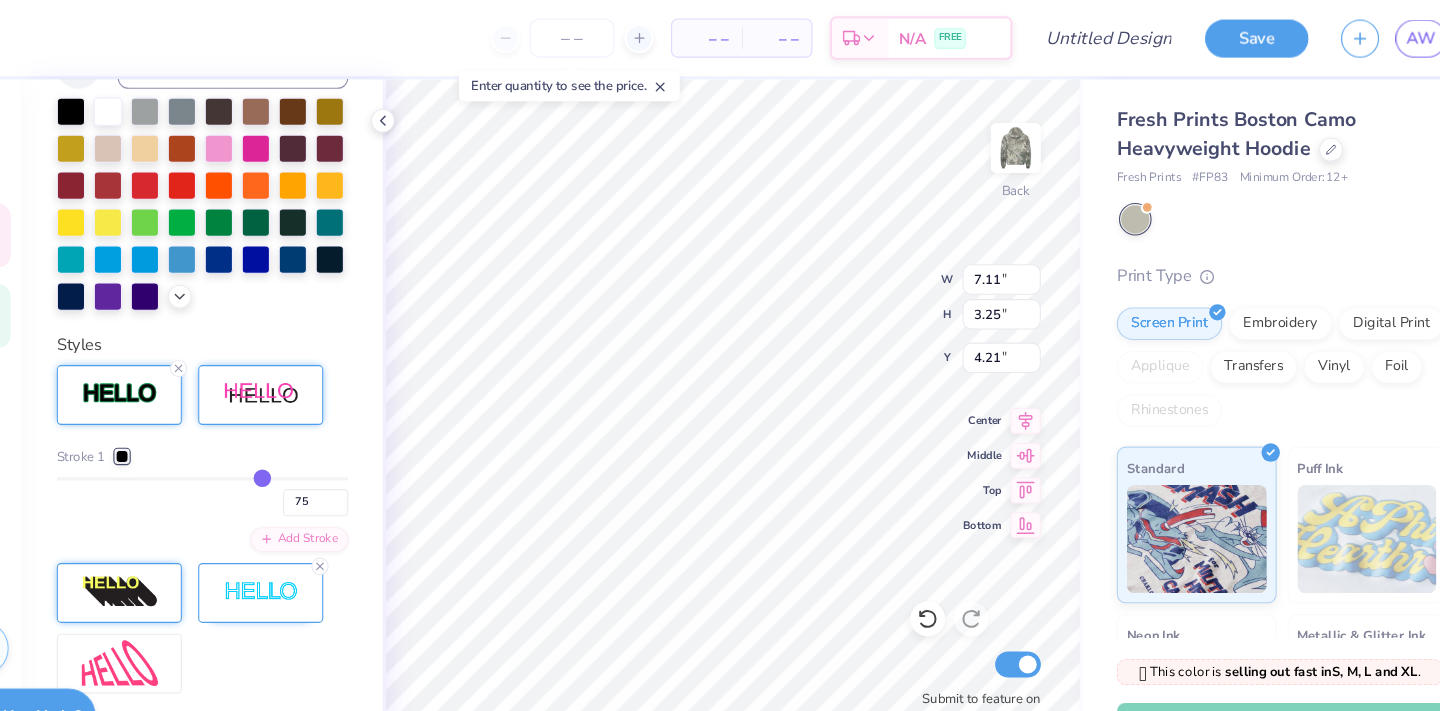 type on "72" 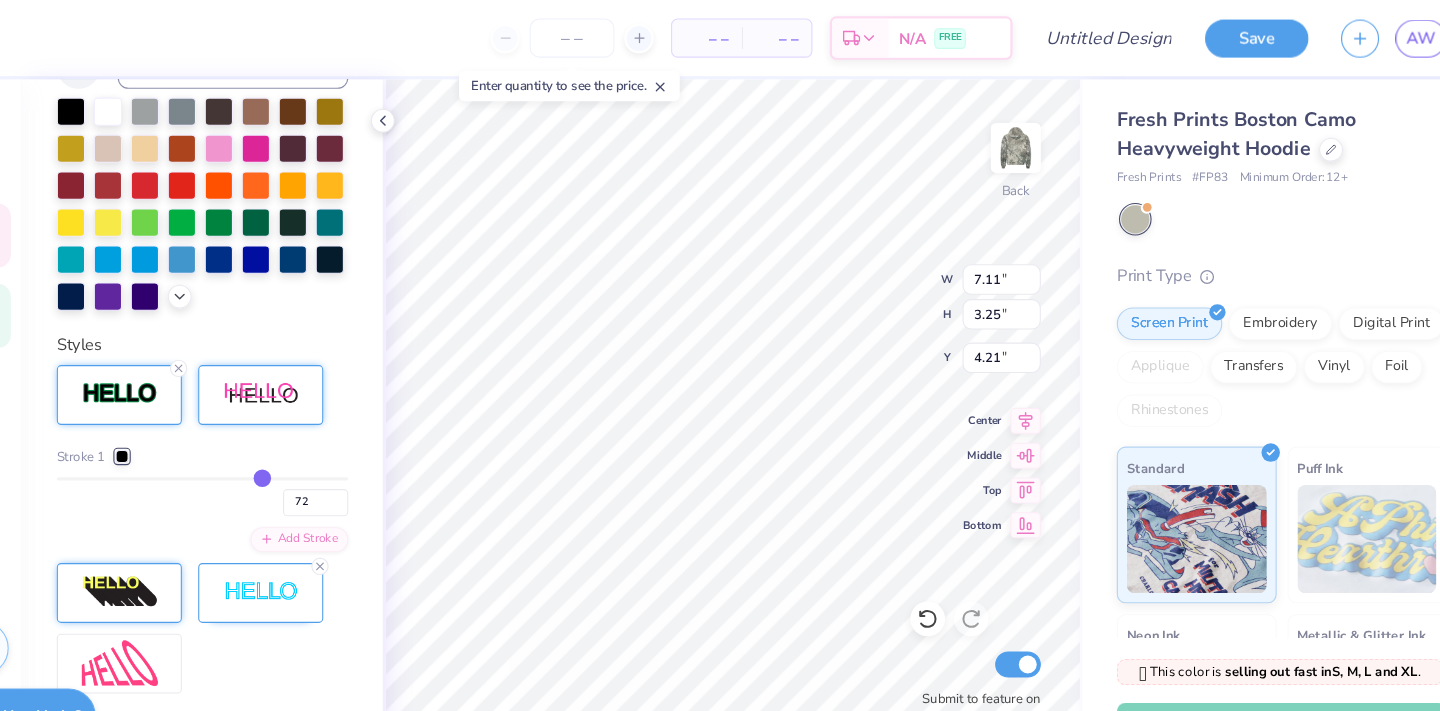 type on "62" 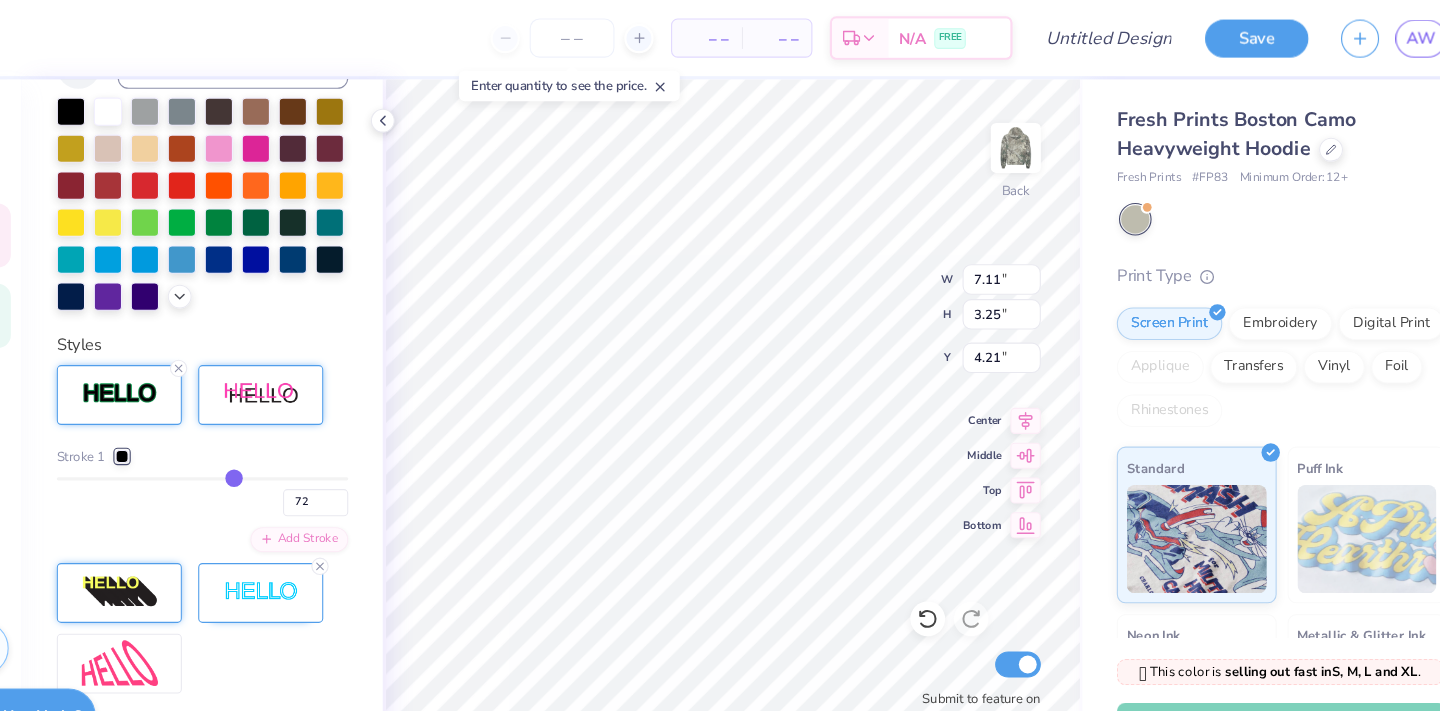 type on "62" 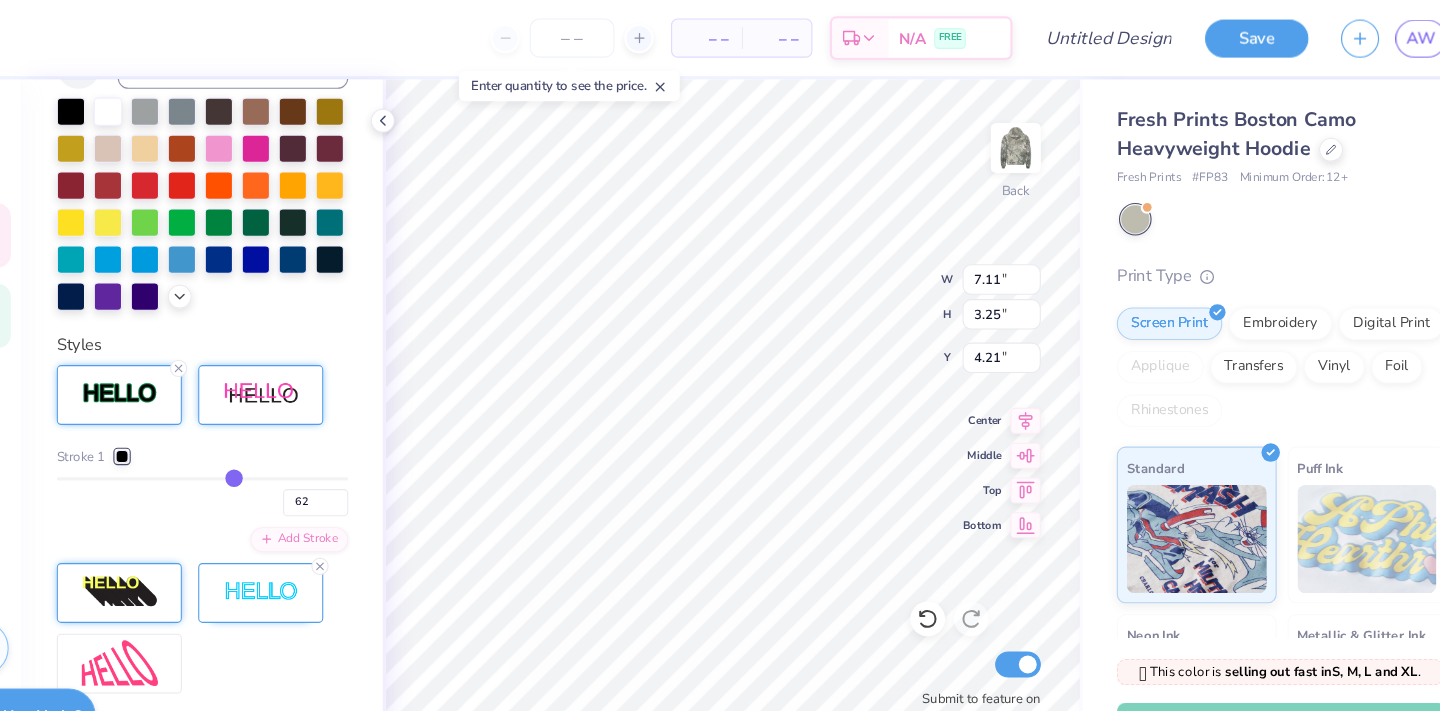 type on "58" 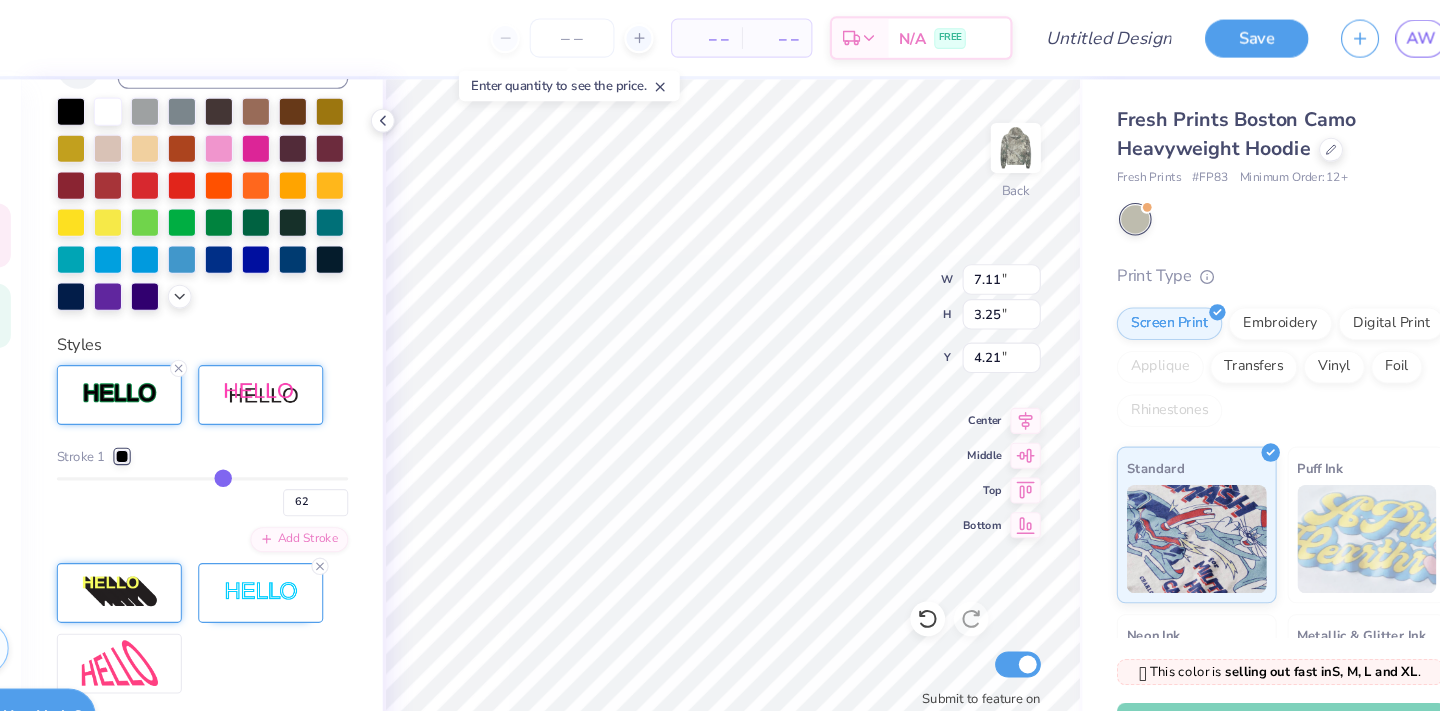 type on "58" 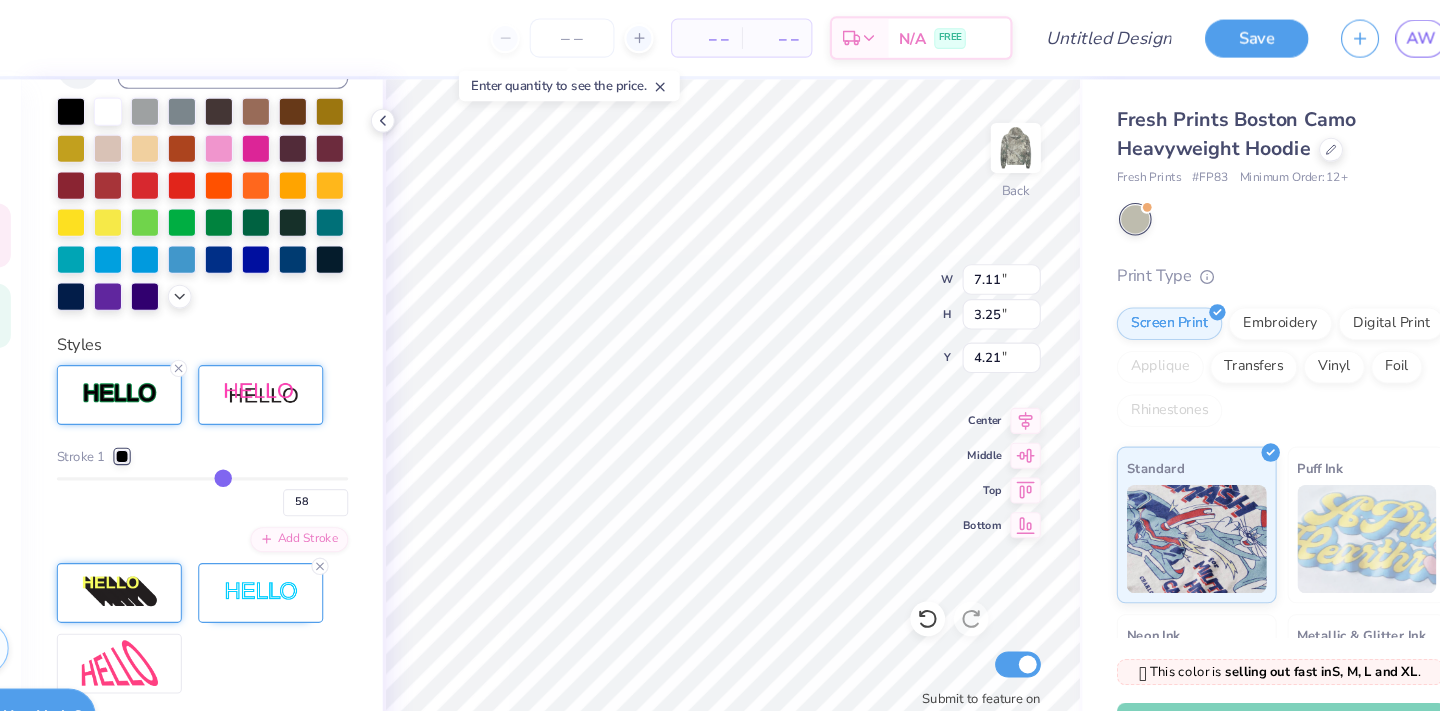 type on "56" 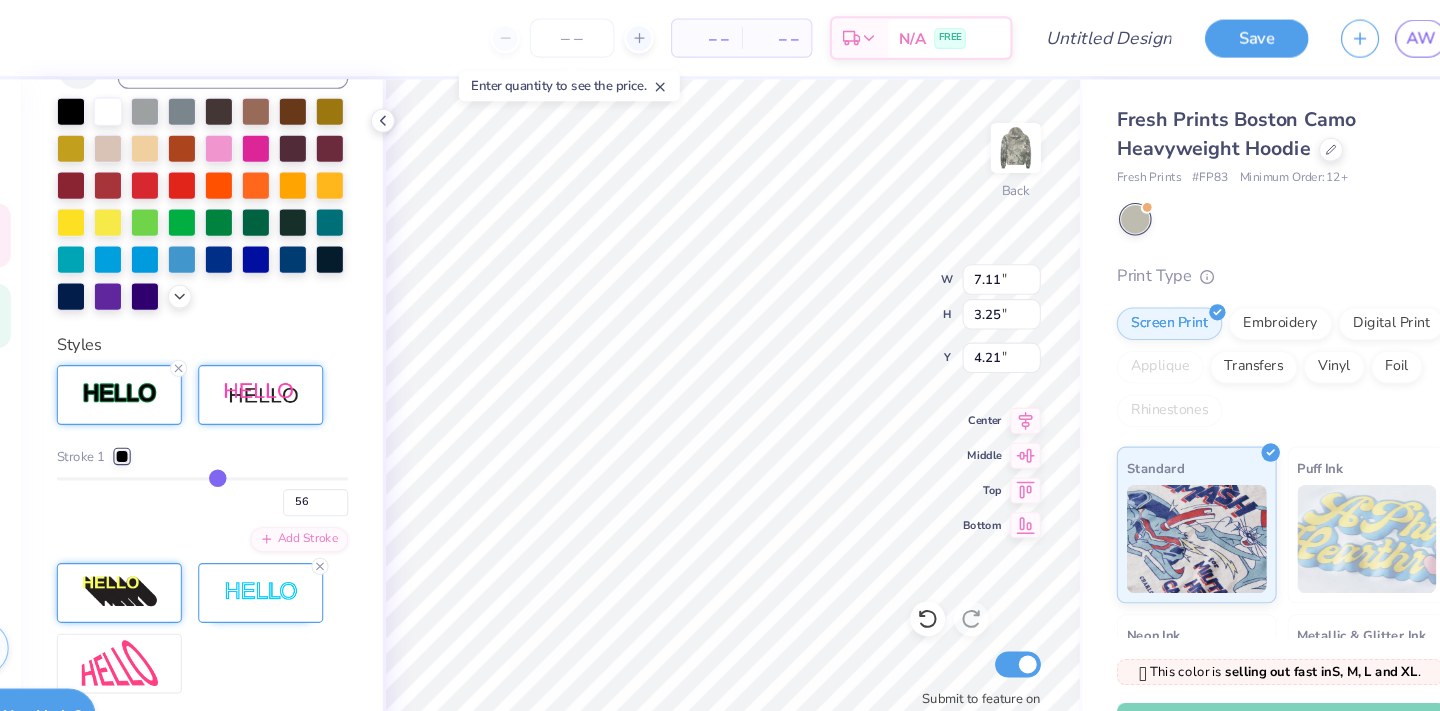 type on "52" 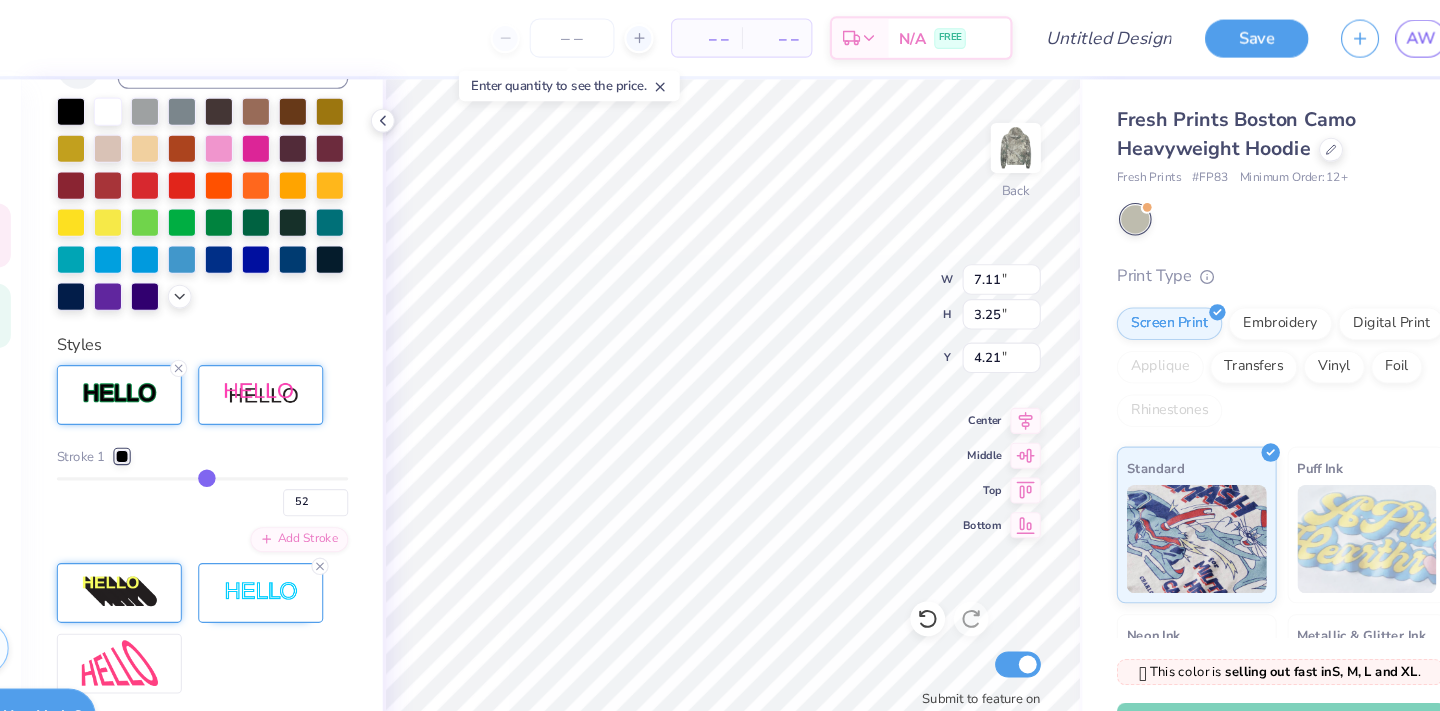 type on "51" 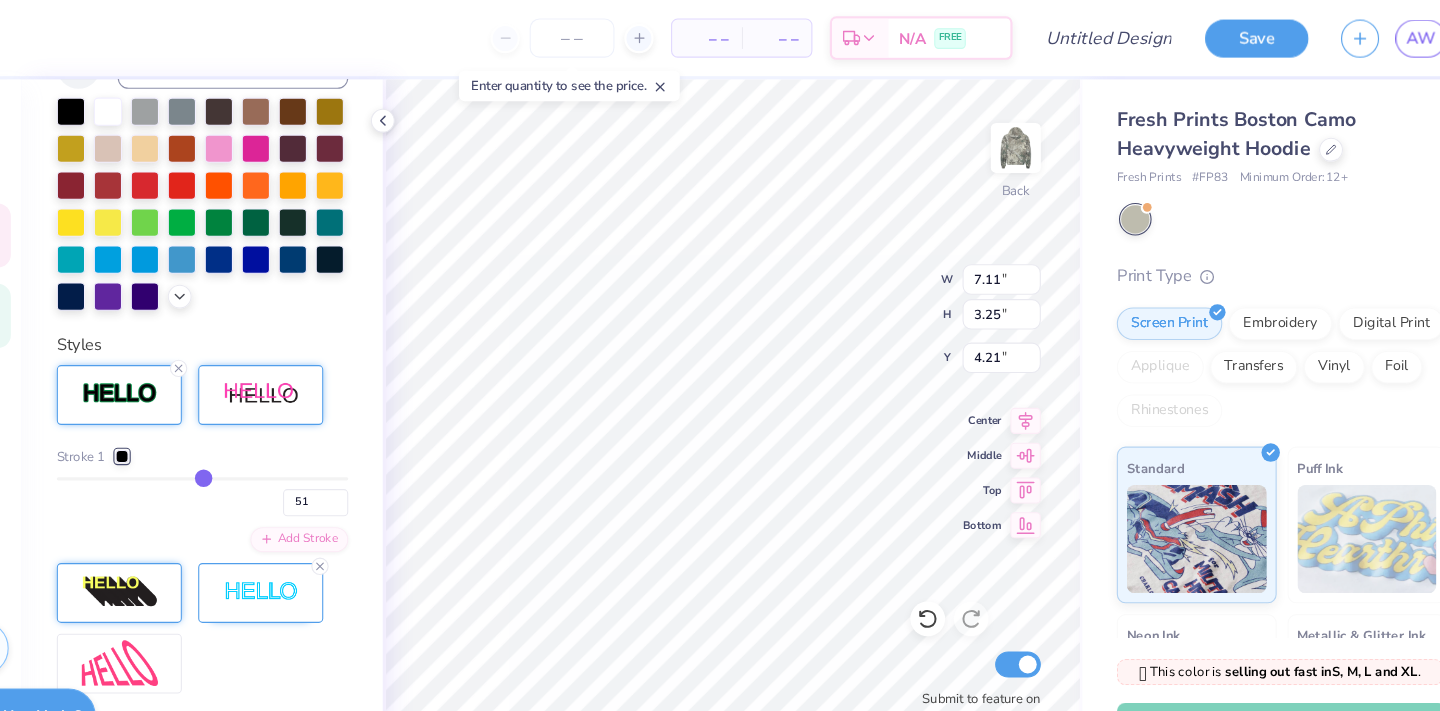 drag, startPoint x: 327, startPoint y: 439, endPoint x: 258, endPoint y: 439, distance: 69 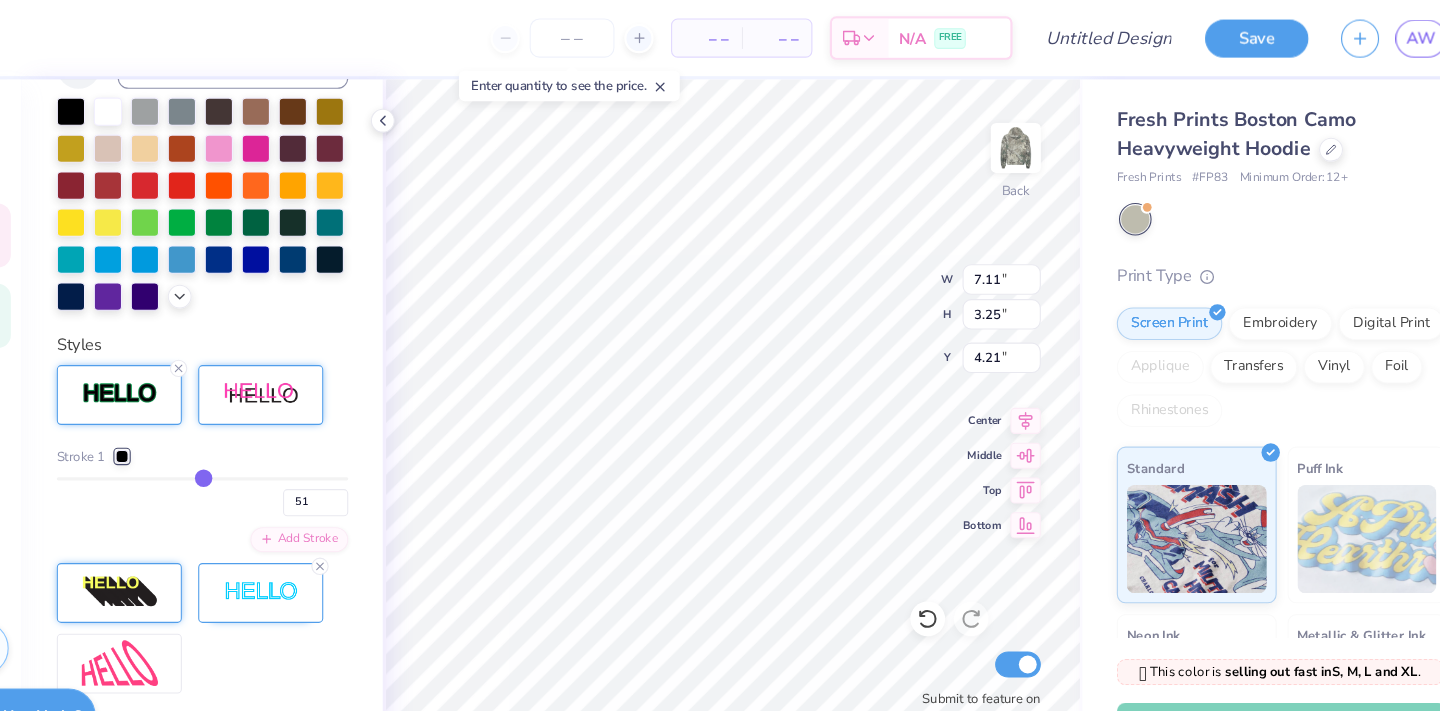type on "6.40" 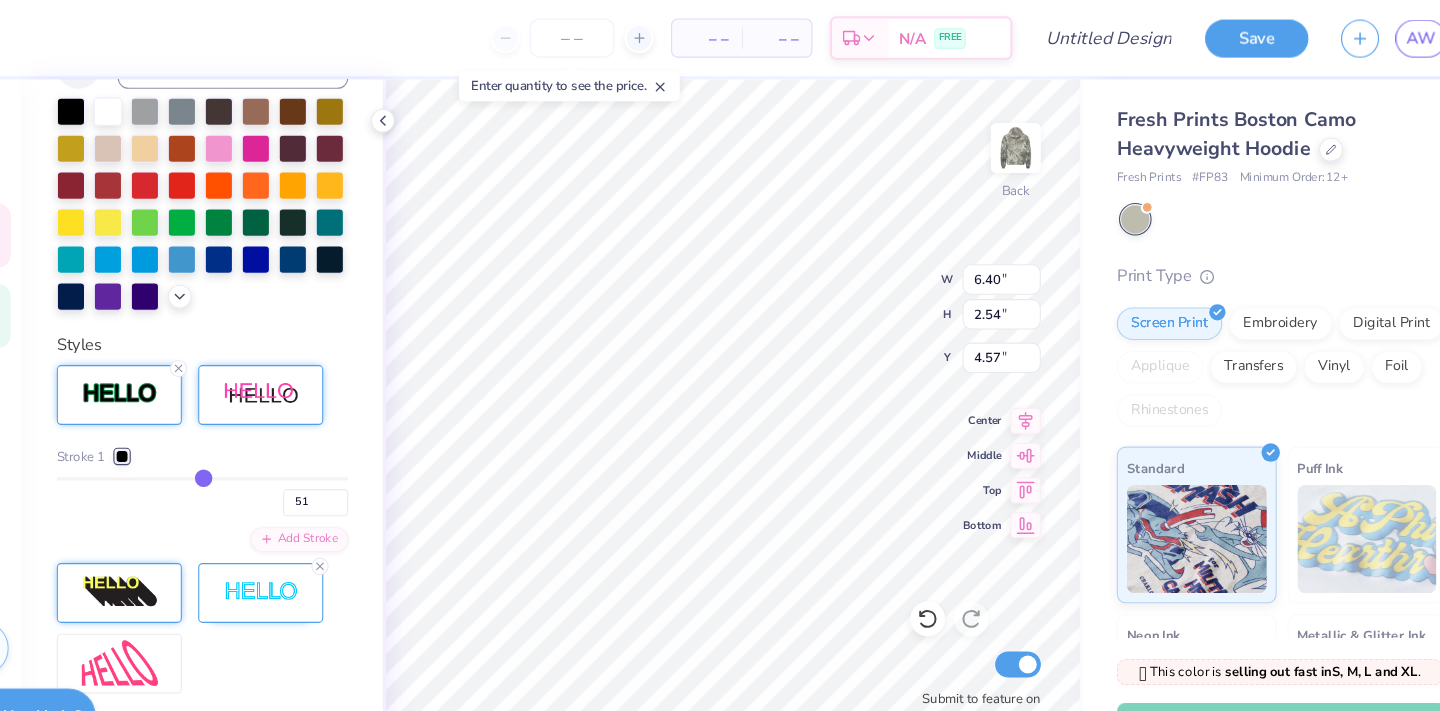 type on "50" 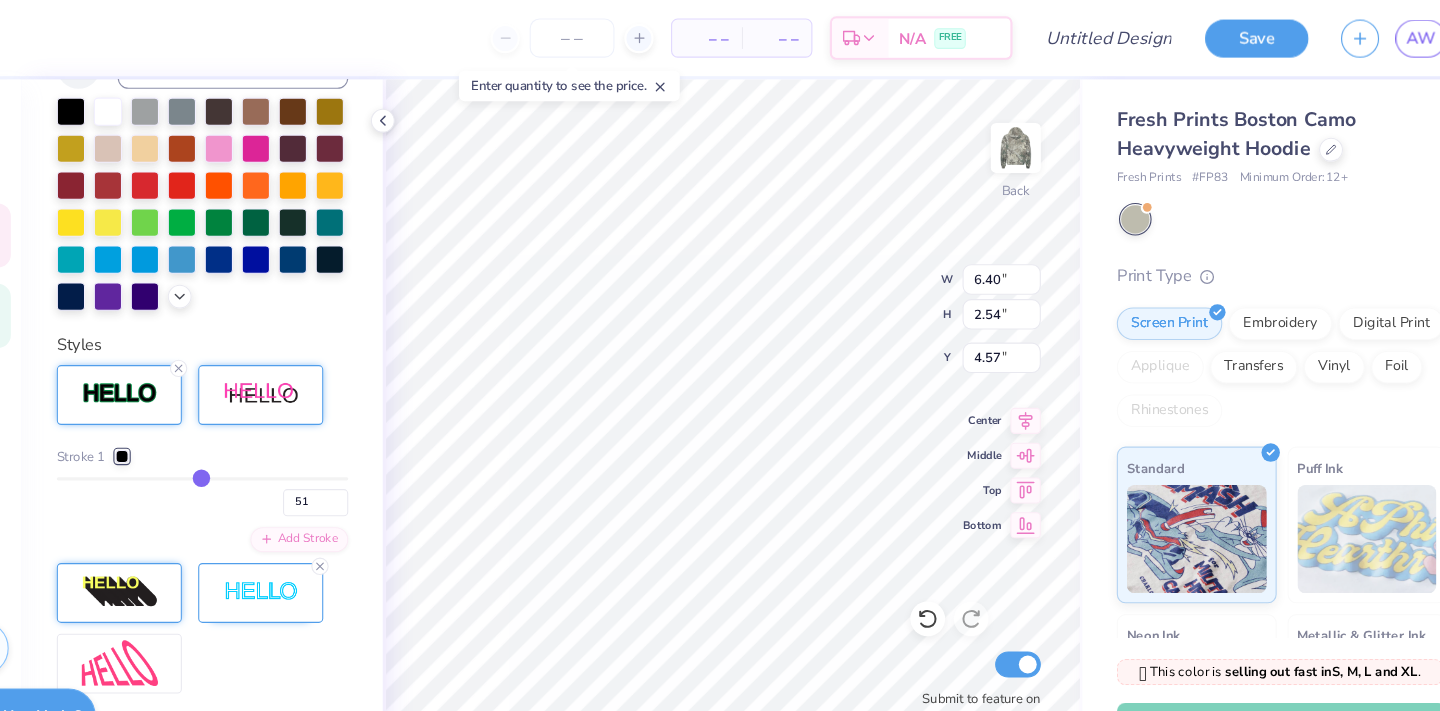 type on "50" 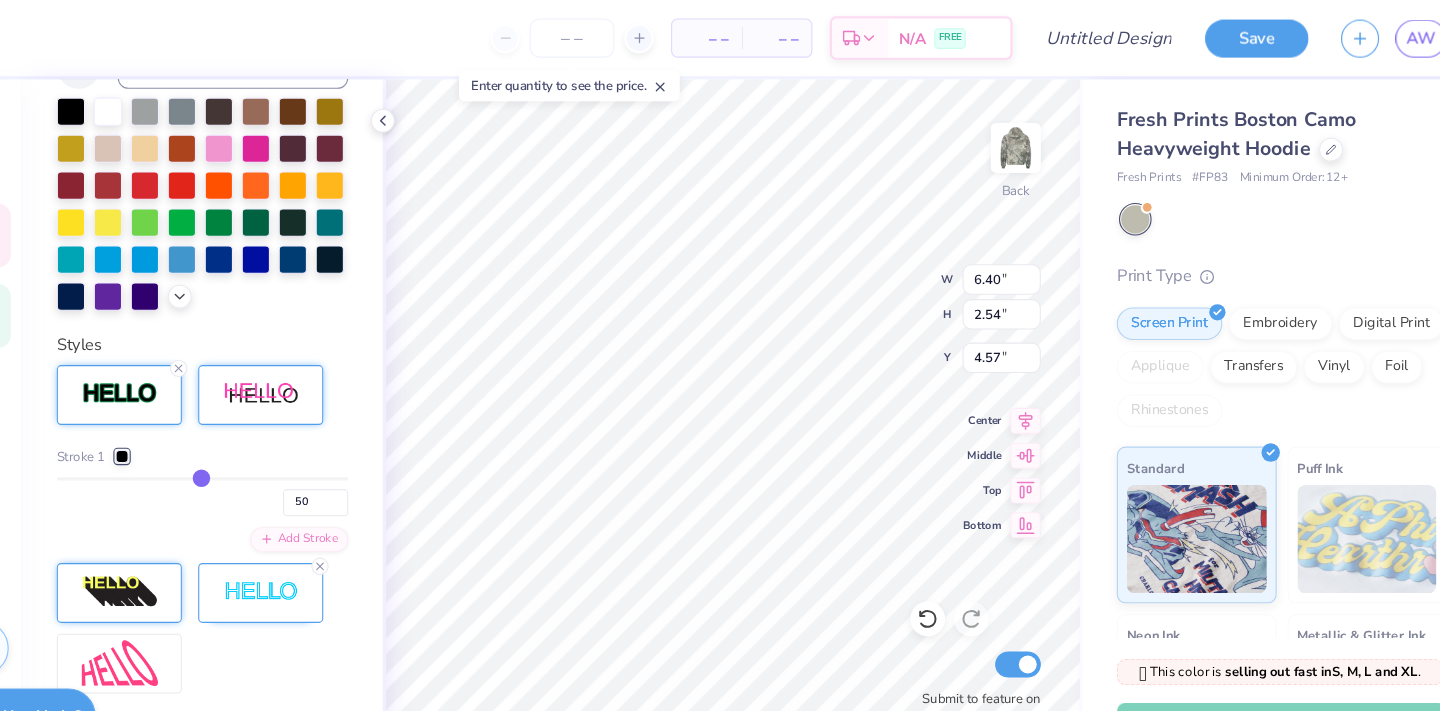 type on "47" 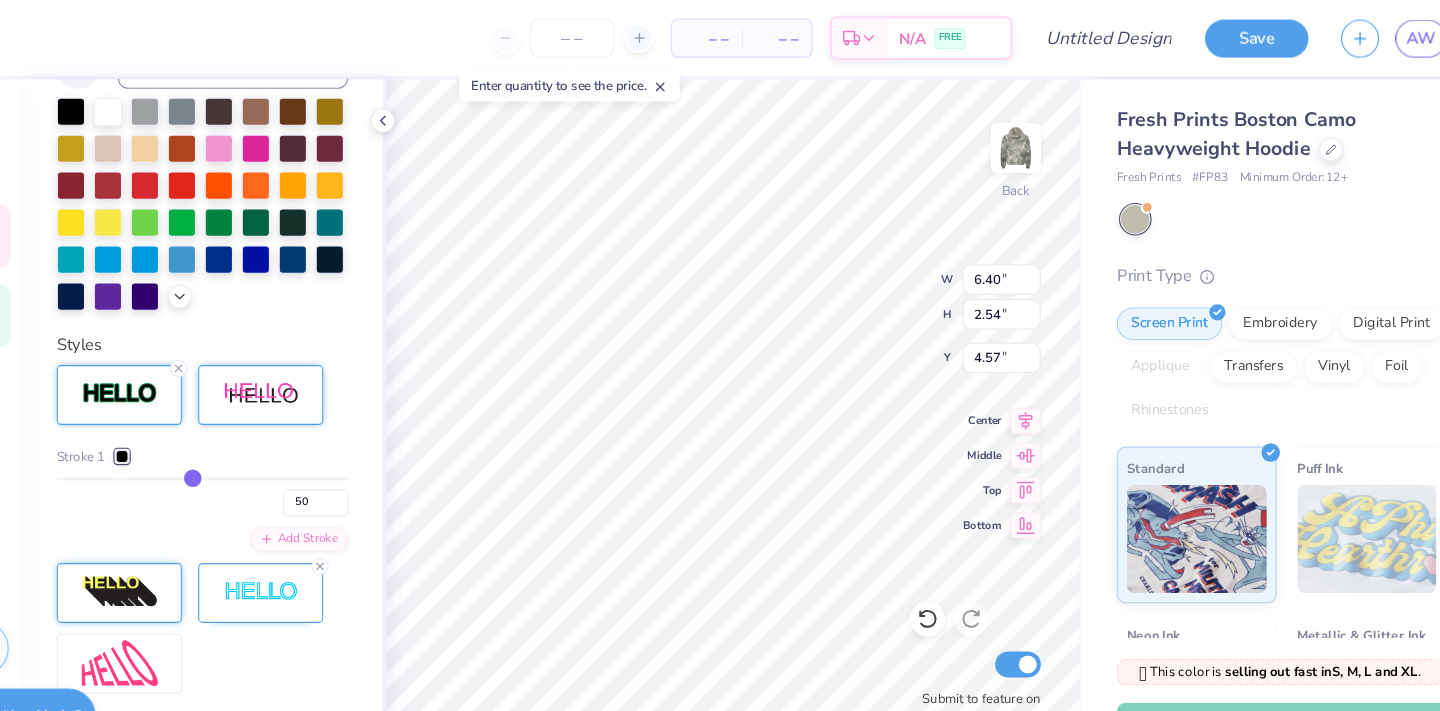 type on "47" 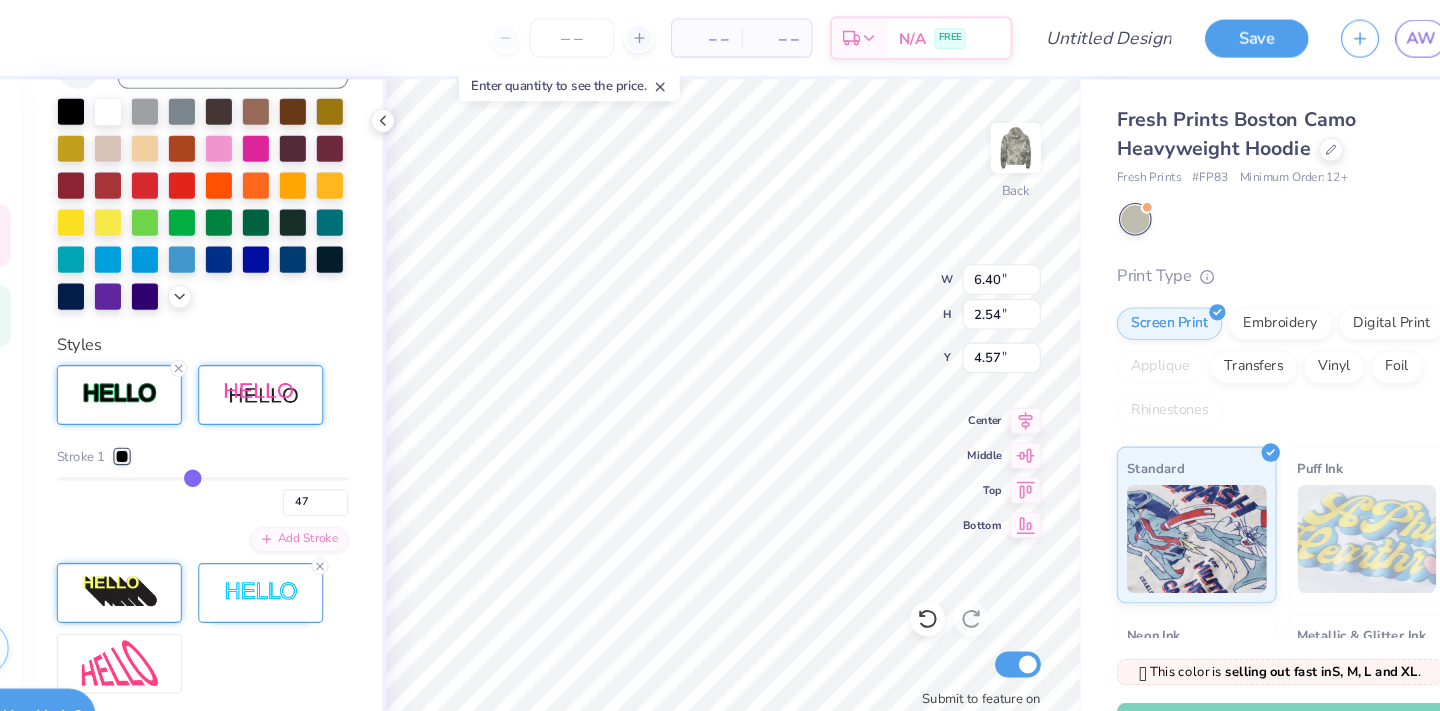 type on "42" 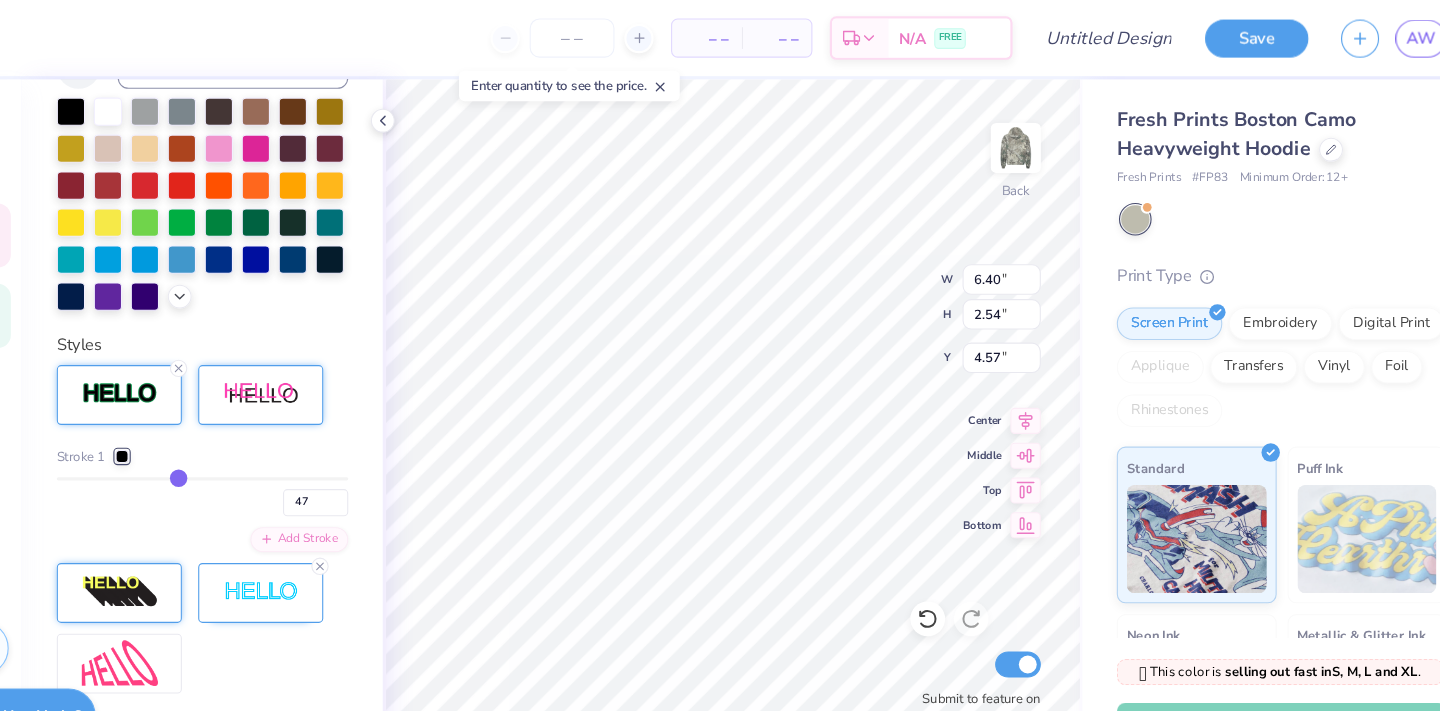 type on "42" 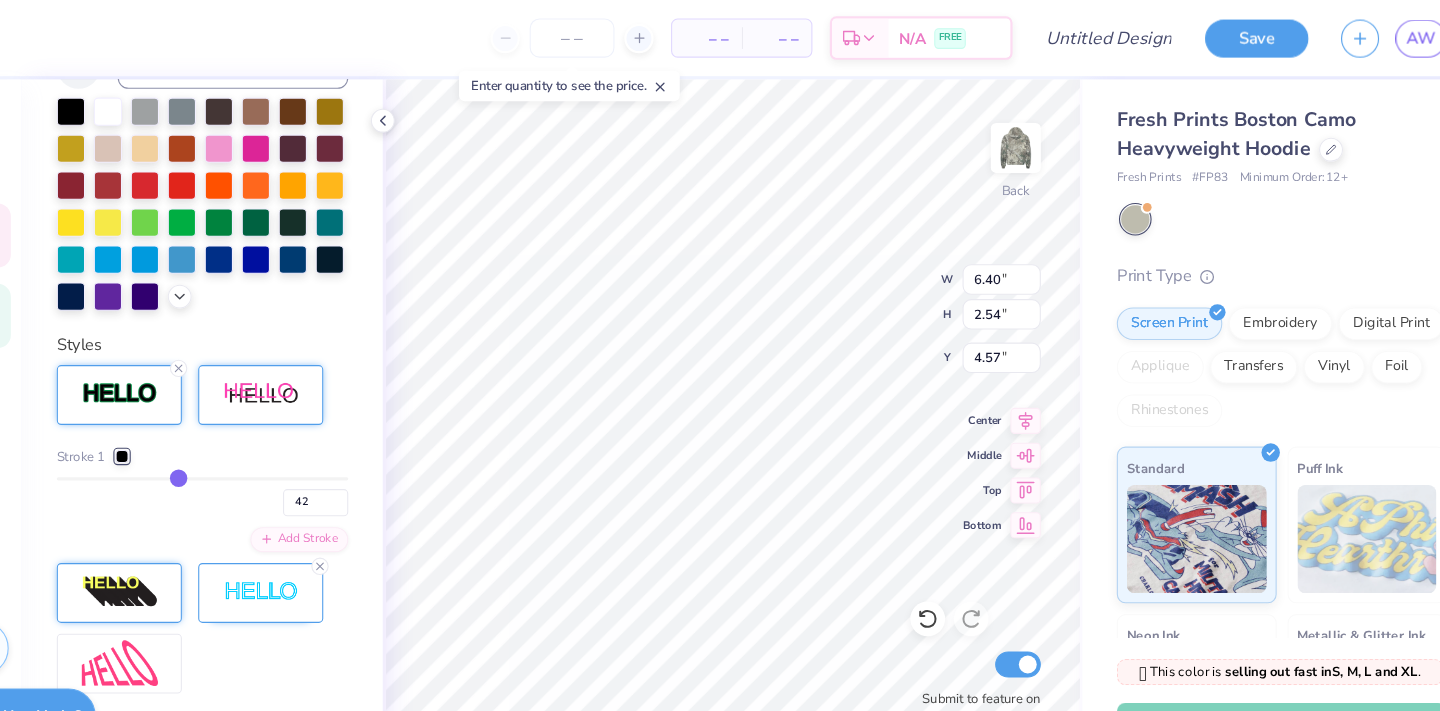 type on "36" 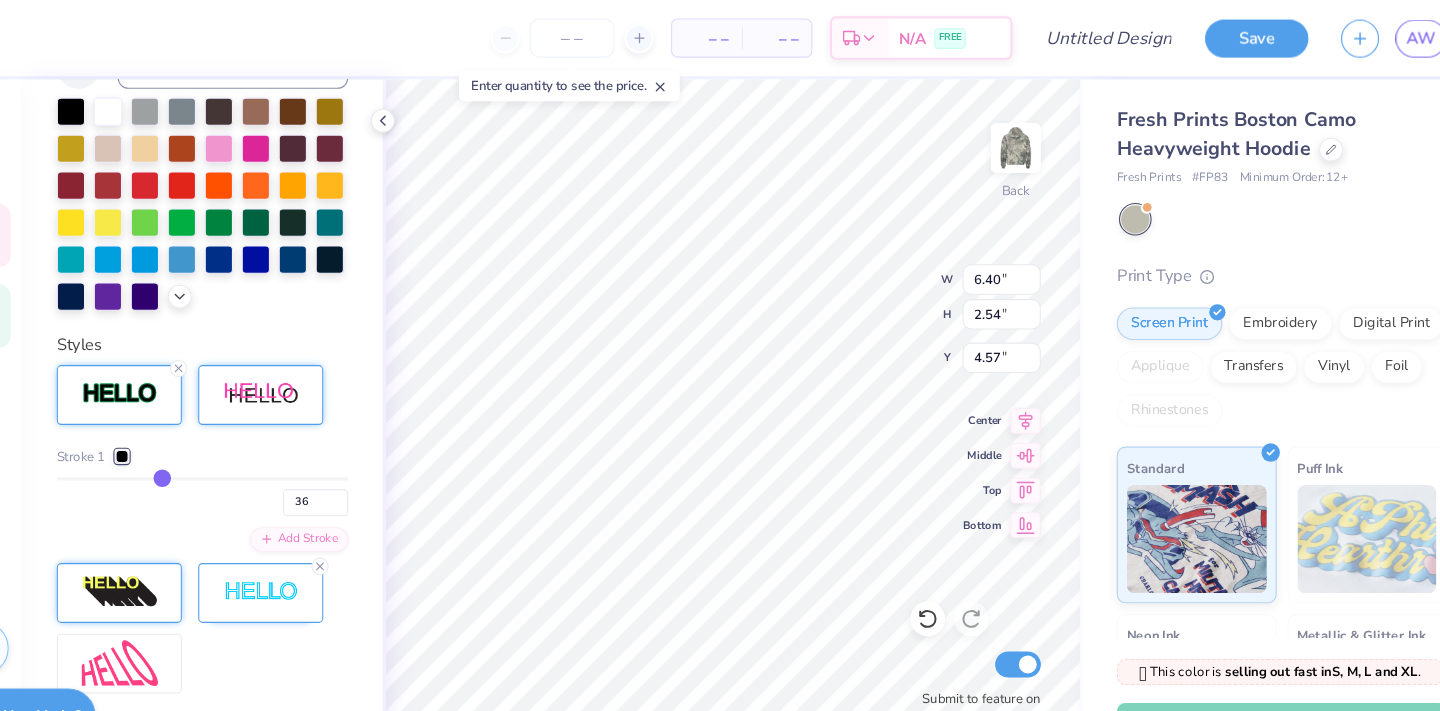 type on "30" 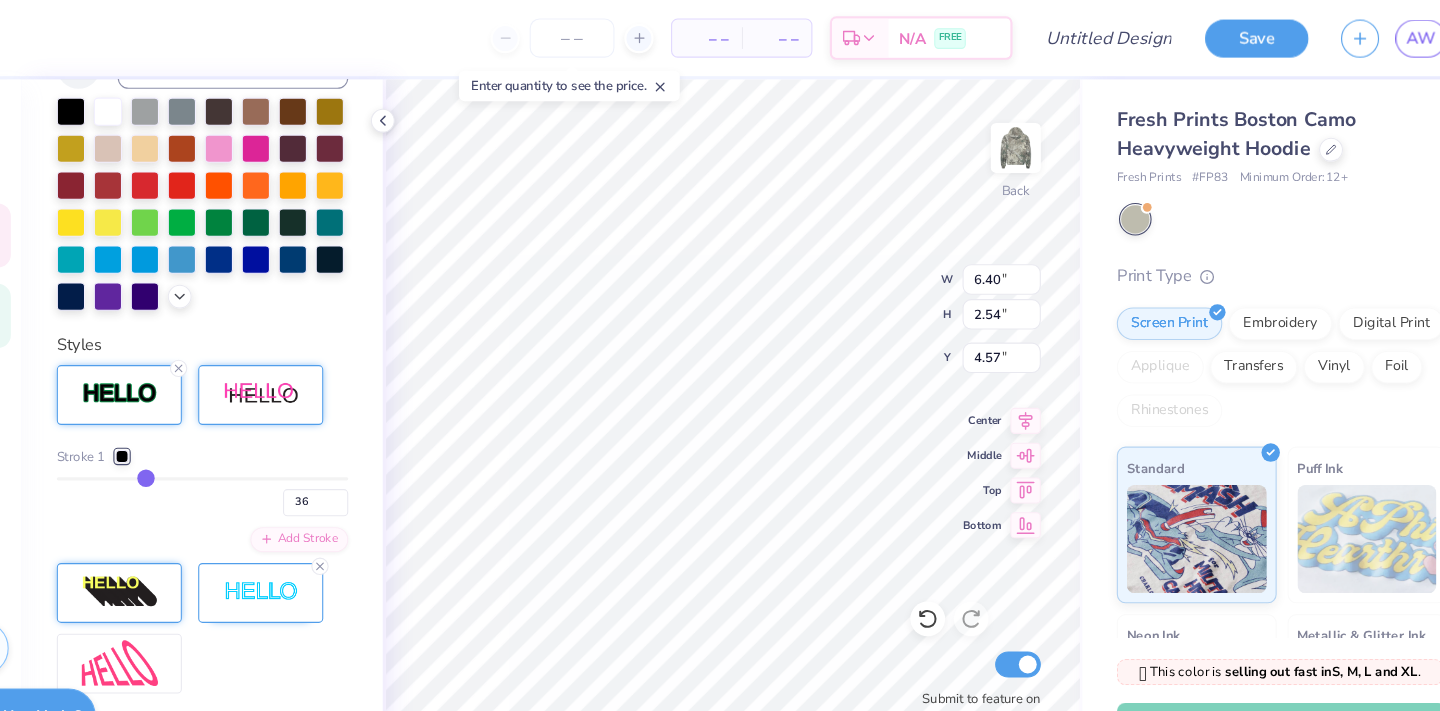 type on "30" 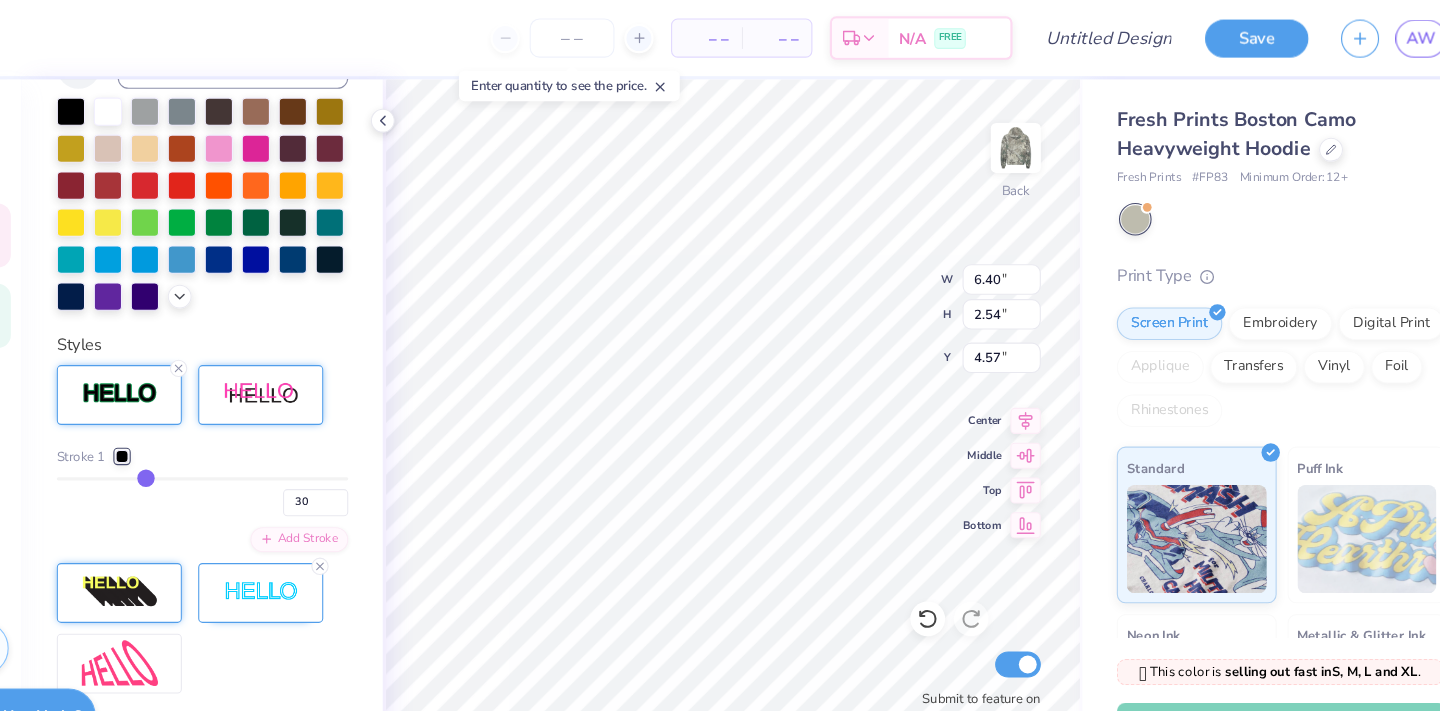 type on "26" 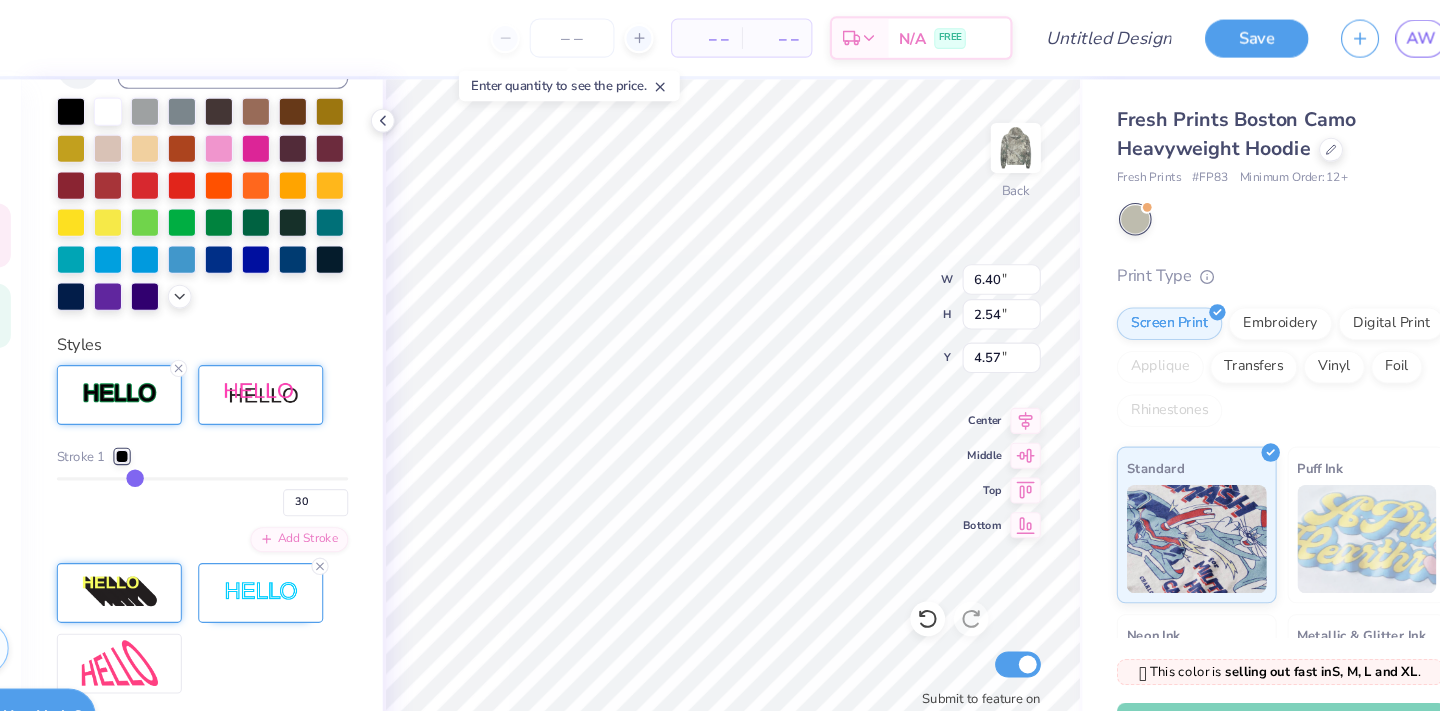 type on "26" 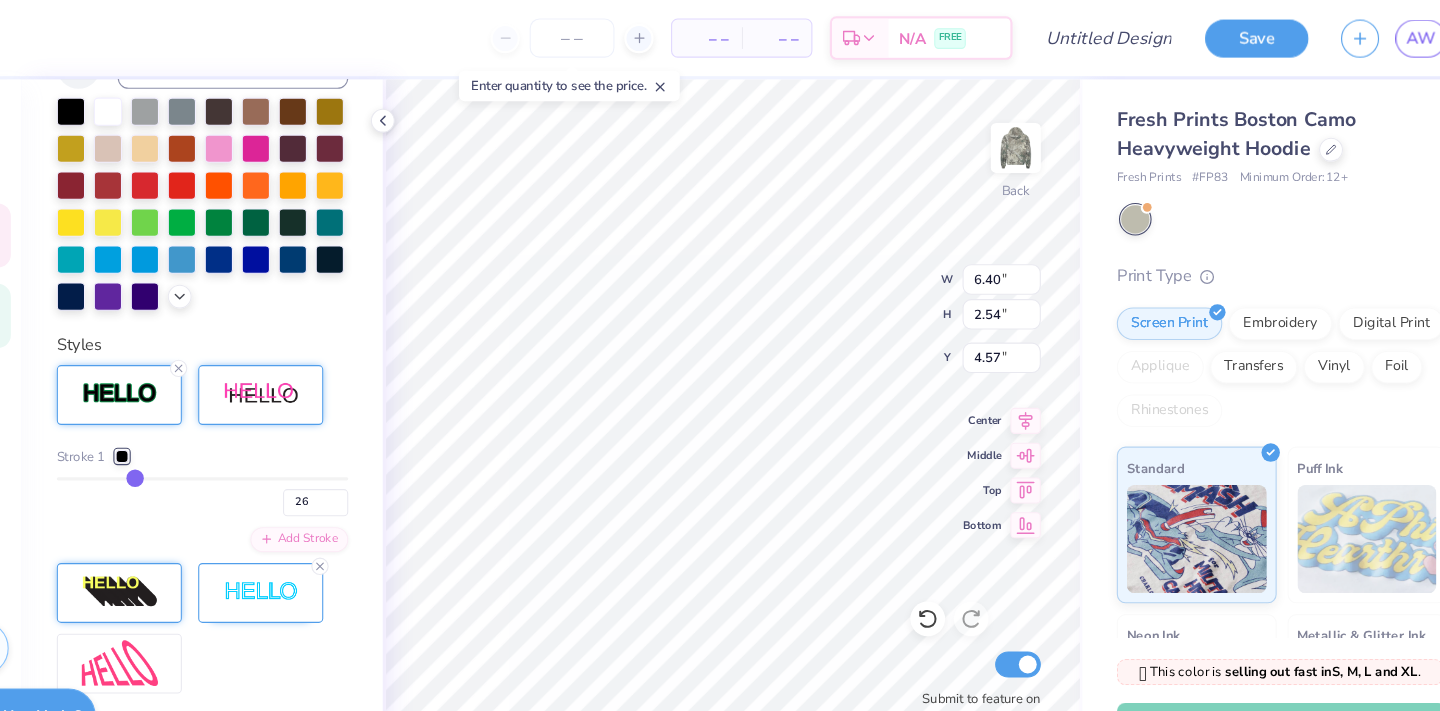 type on "25" 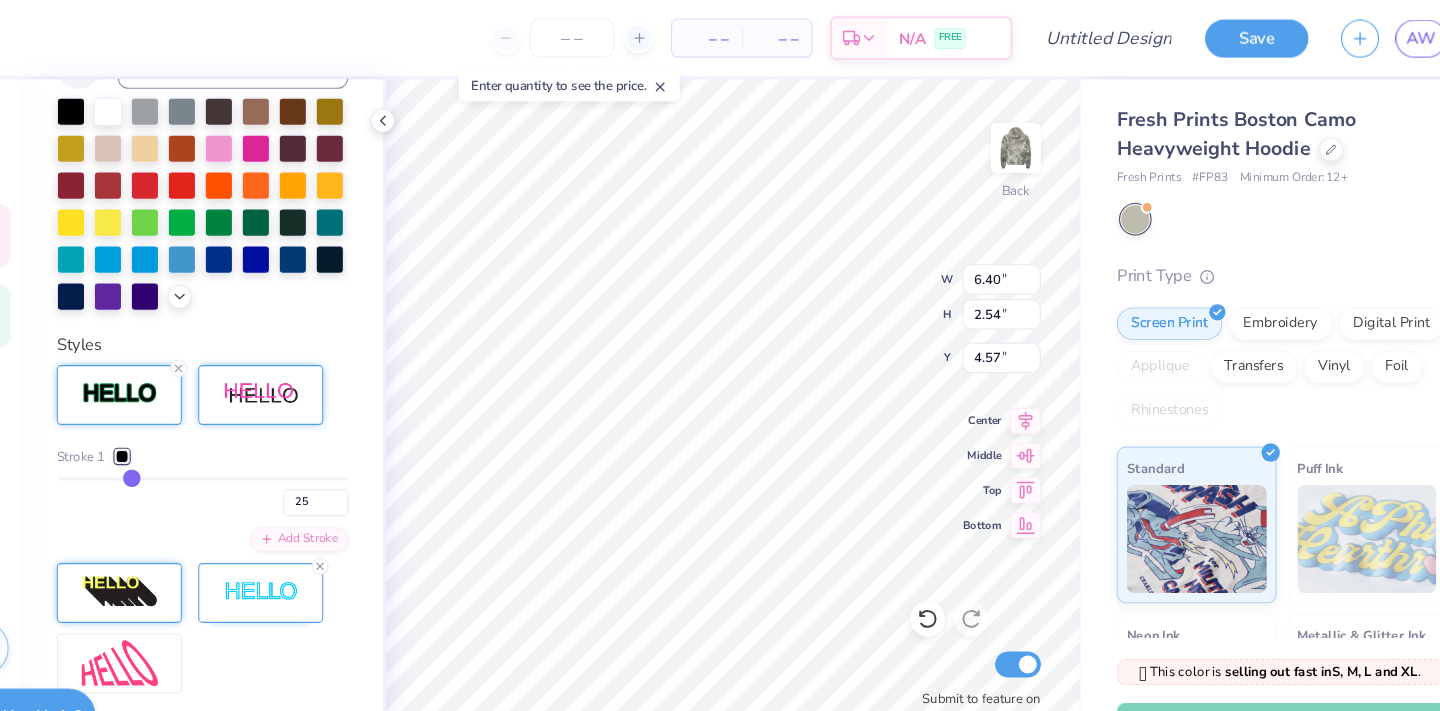 drag, startPoint x: 258, startPoint y: 439, endPoint x: 192, endPoint y: 440, distance: 66.007576 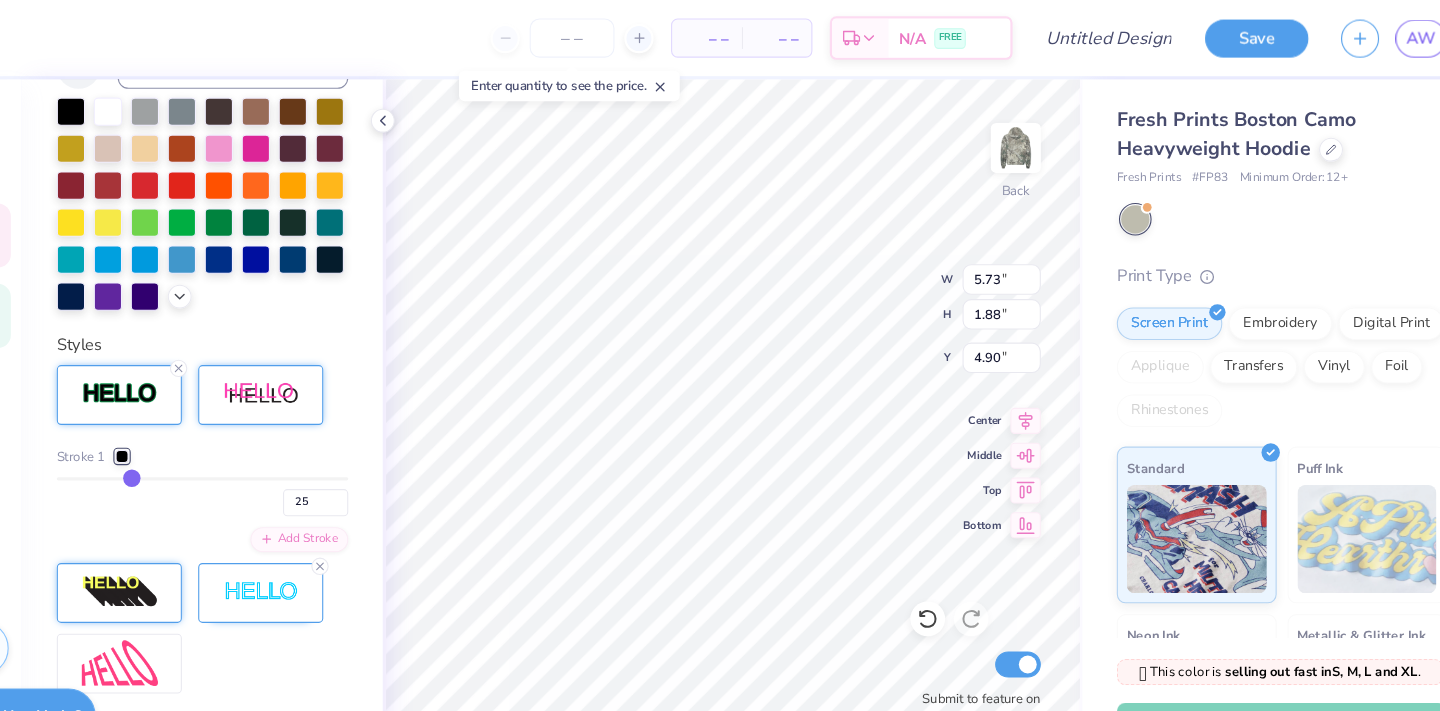 type on "21" 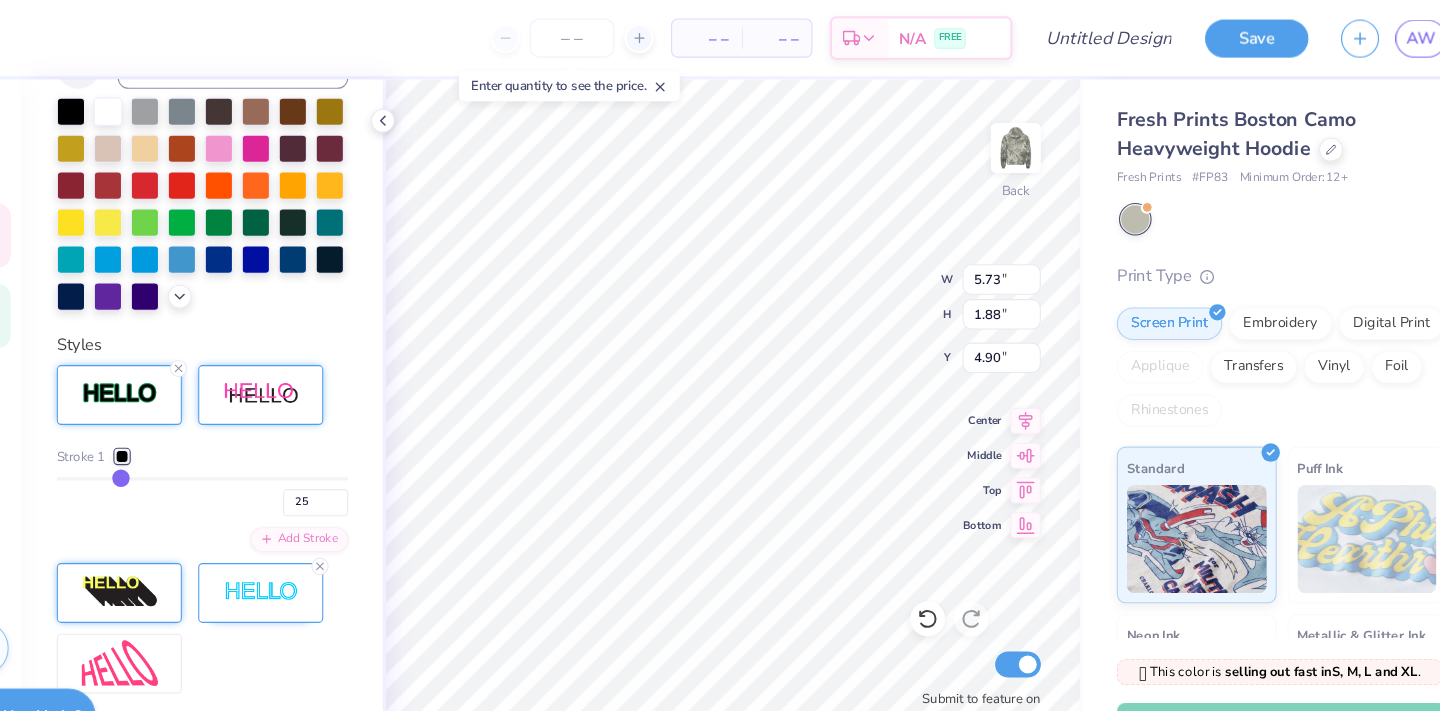 type on "21" 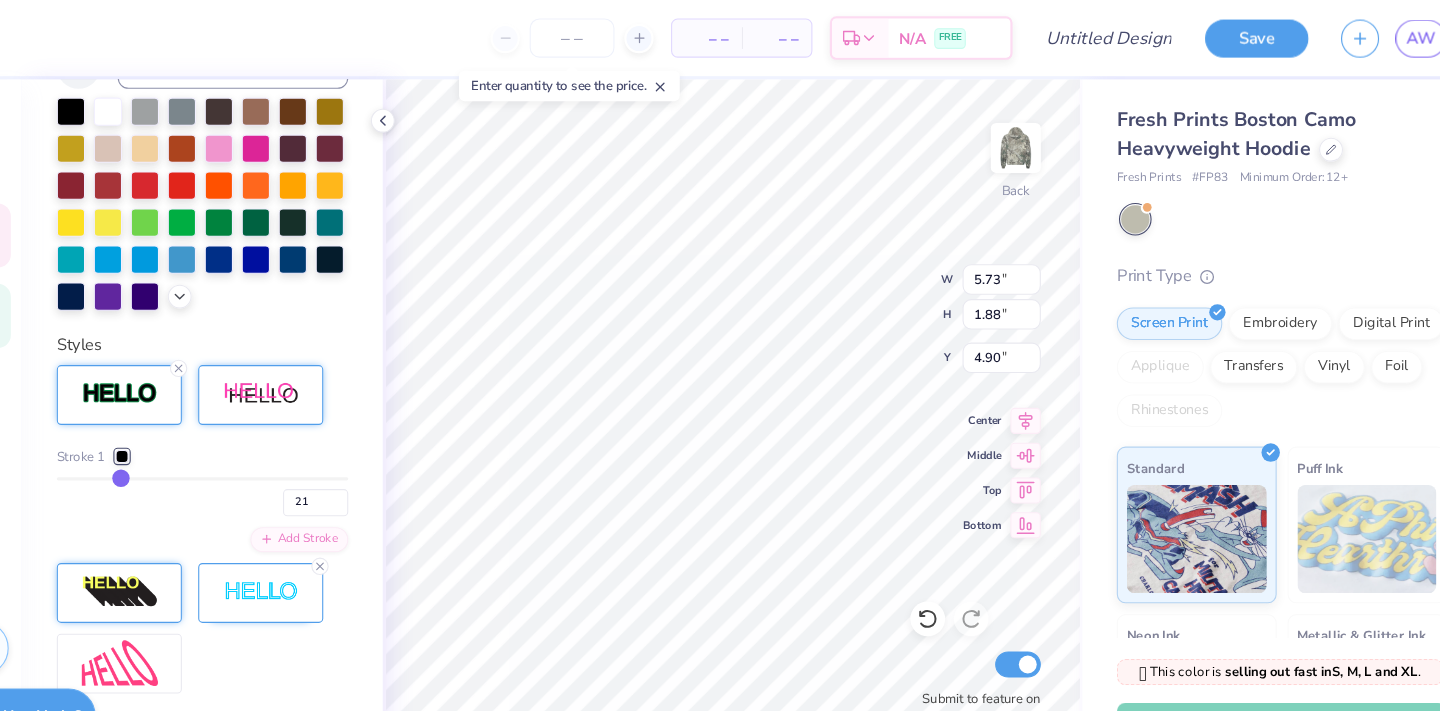type on "17" 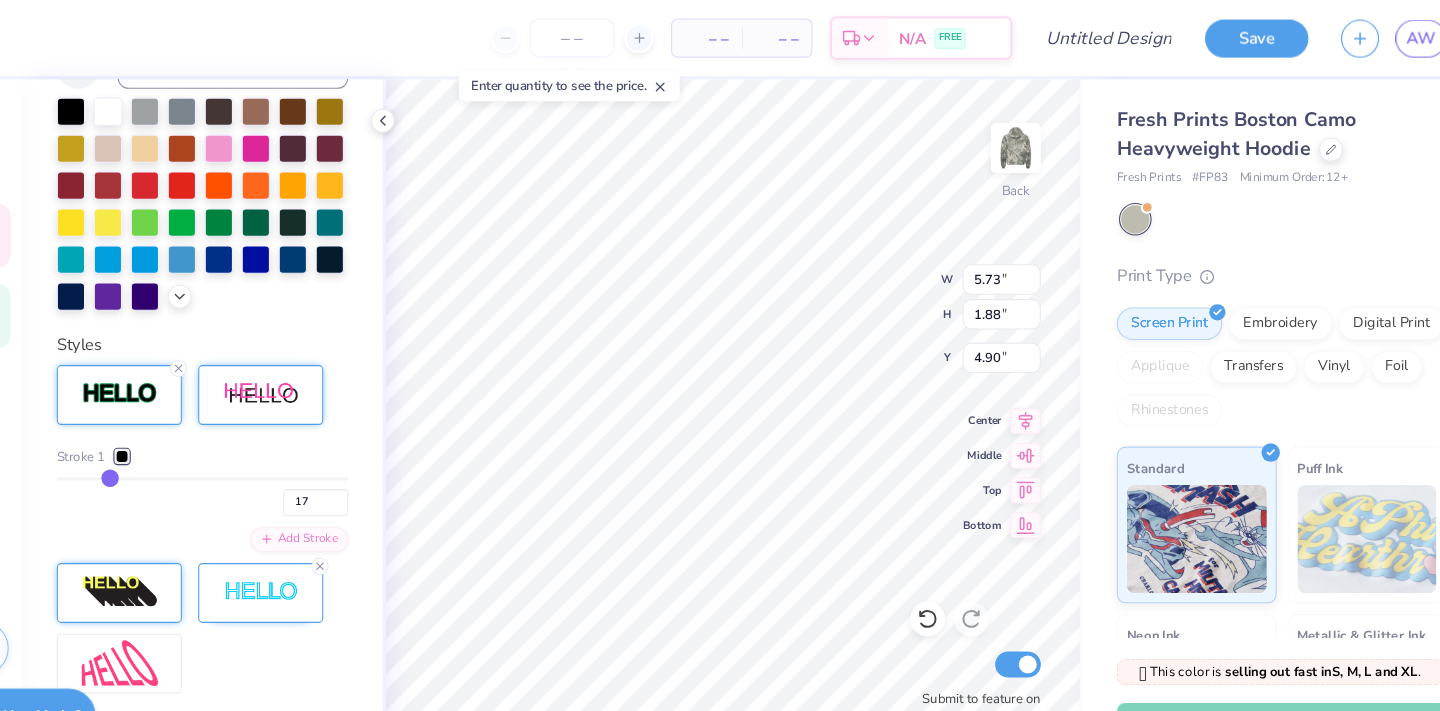 type on "9" 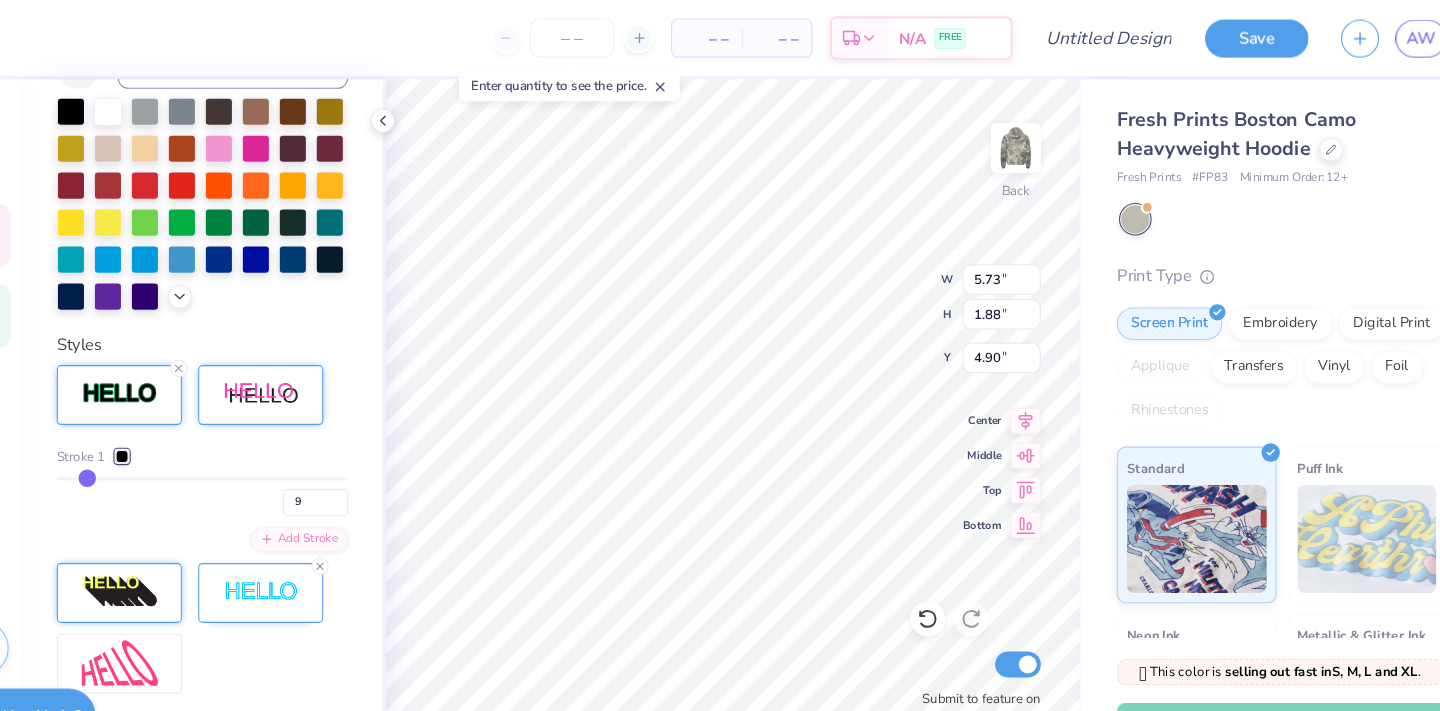 type on "4" 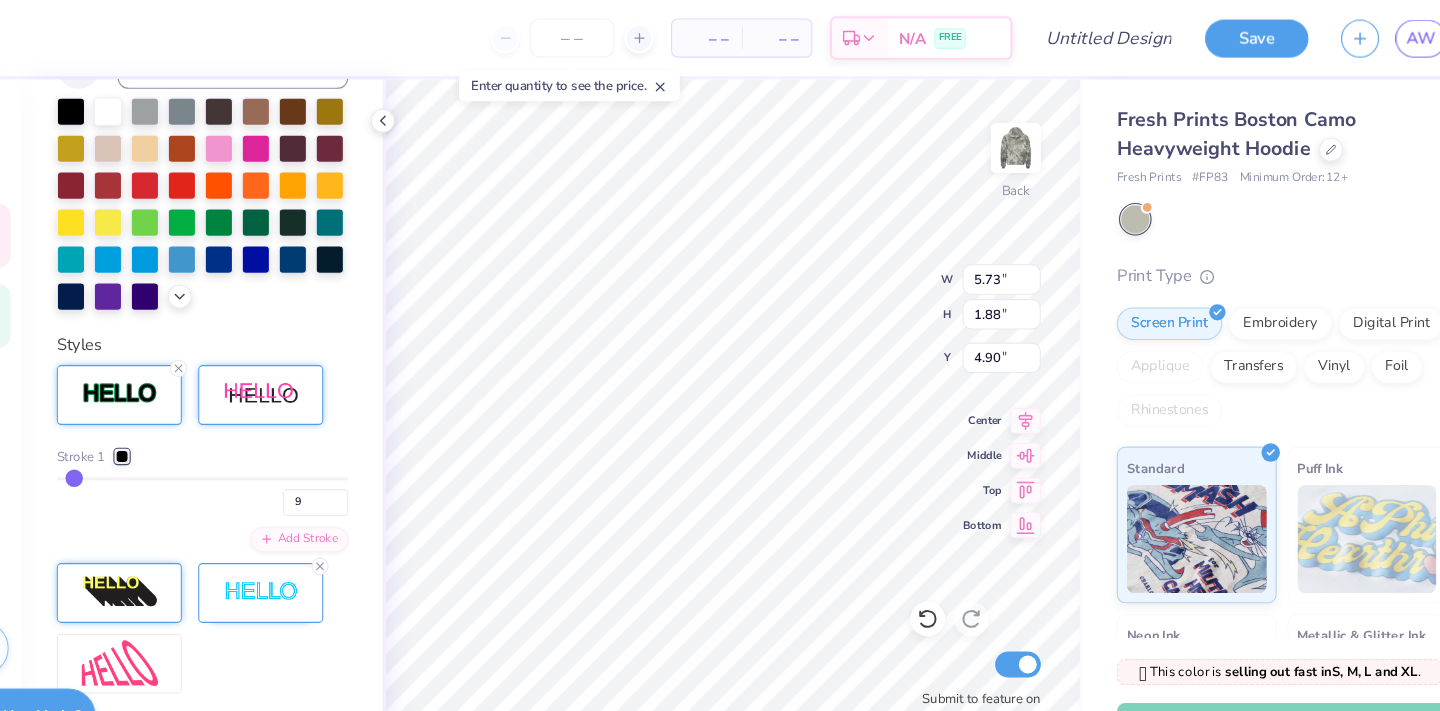 type on "4" 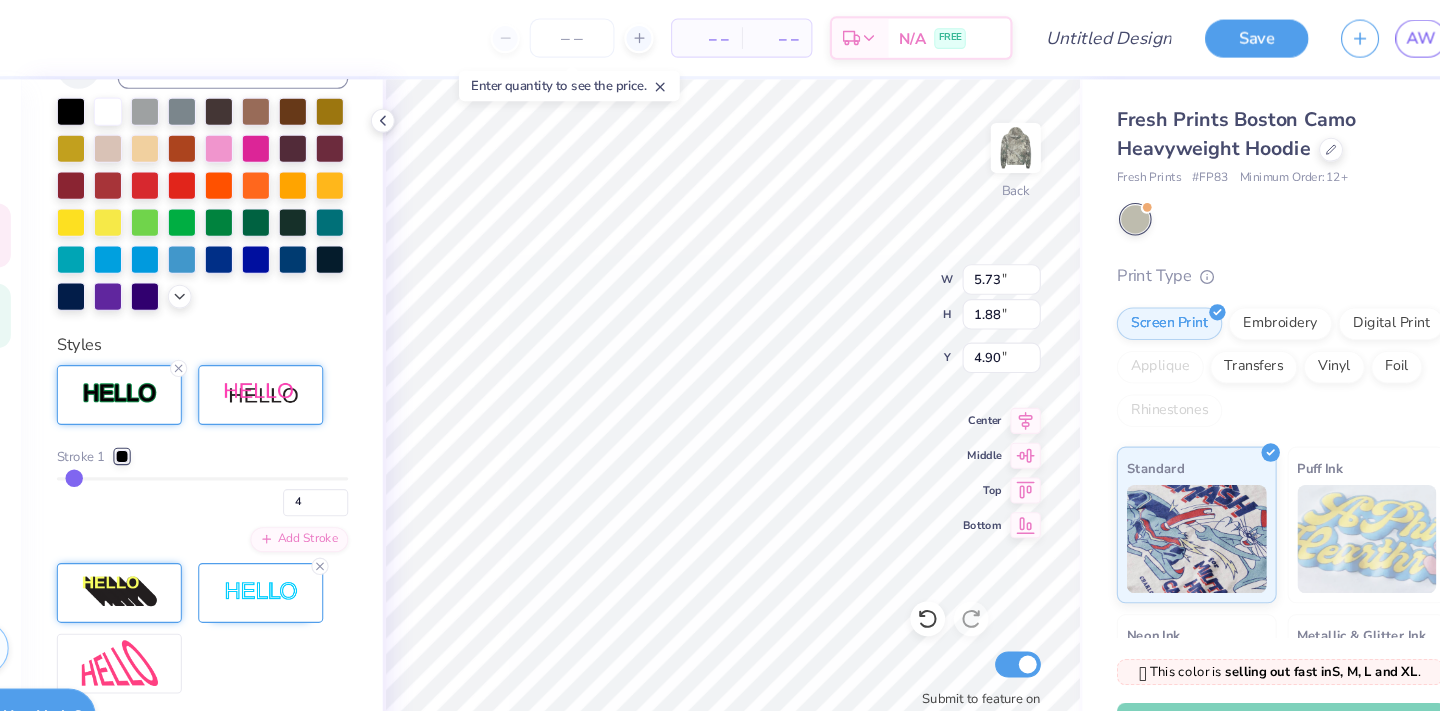 type on "1" 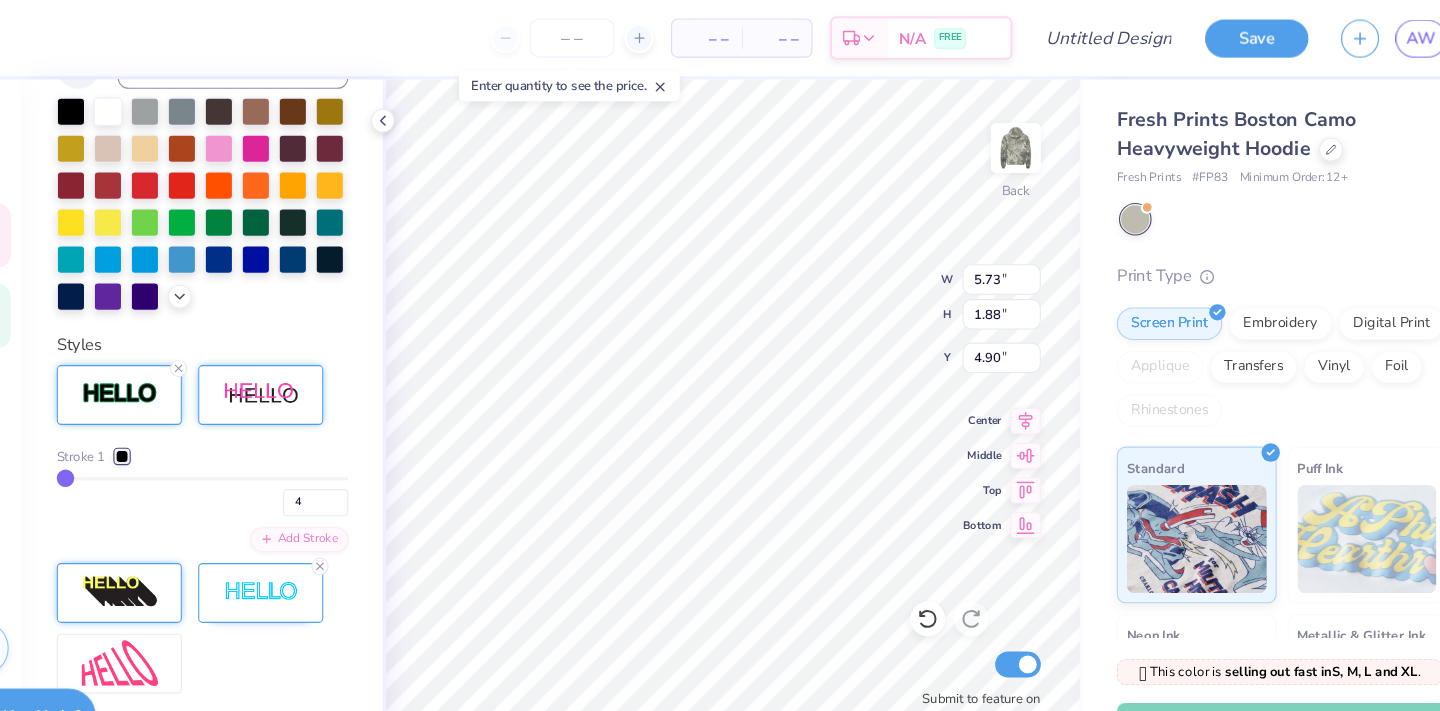 type on "1" 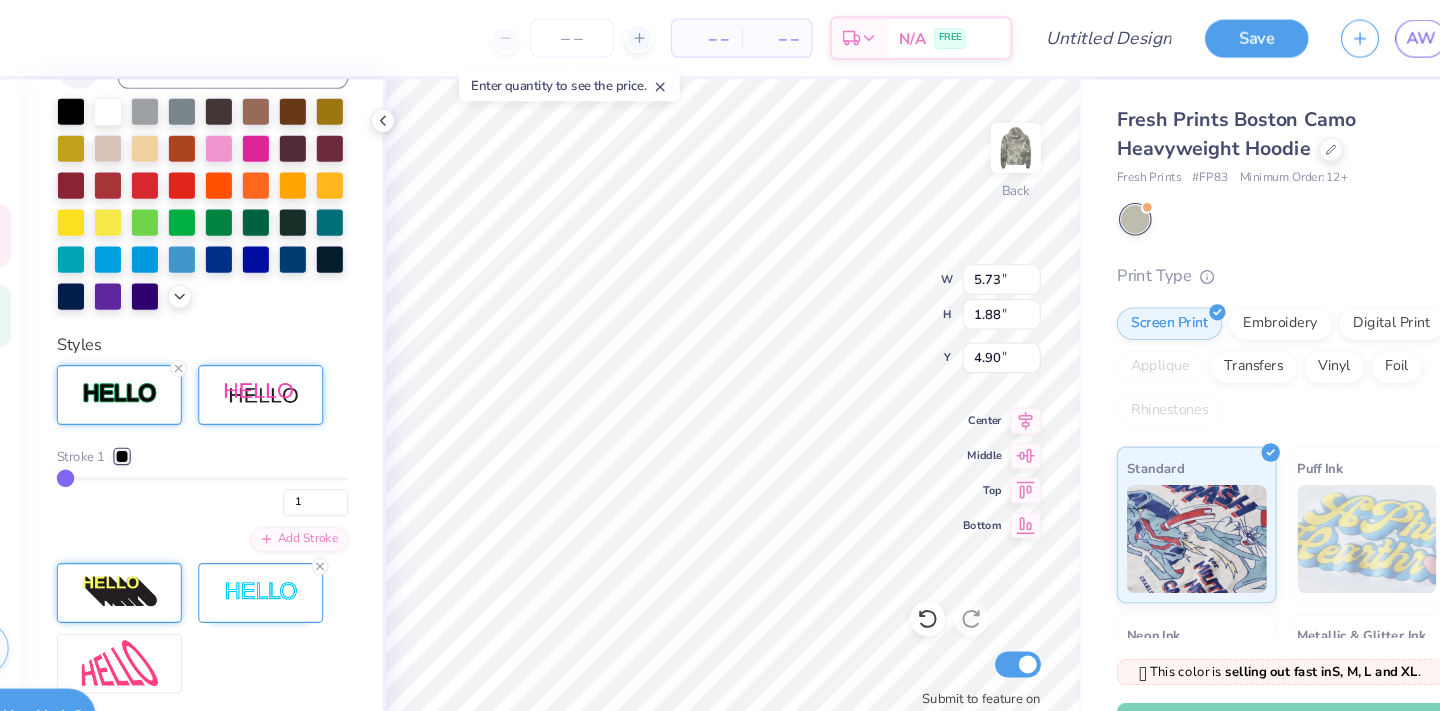 type on "5.12" 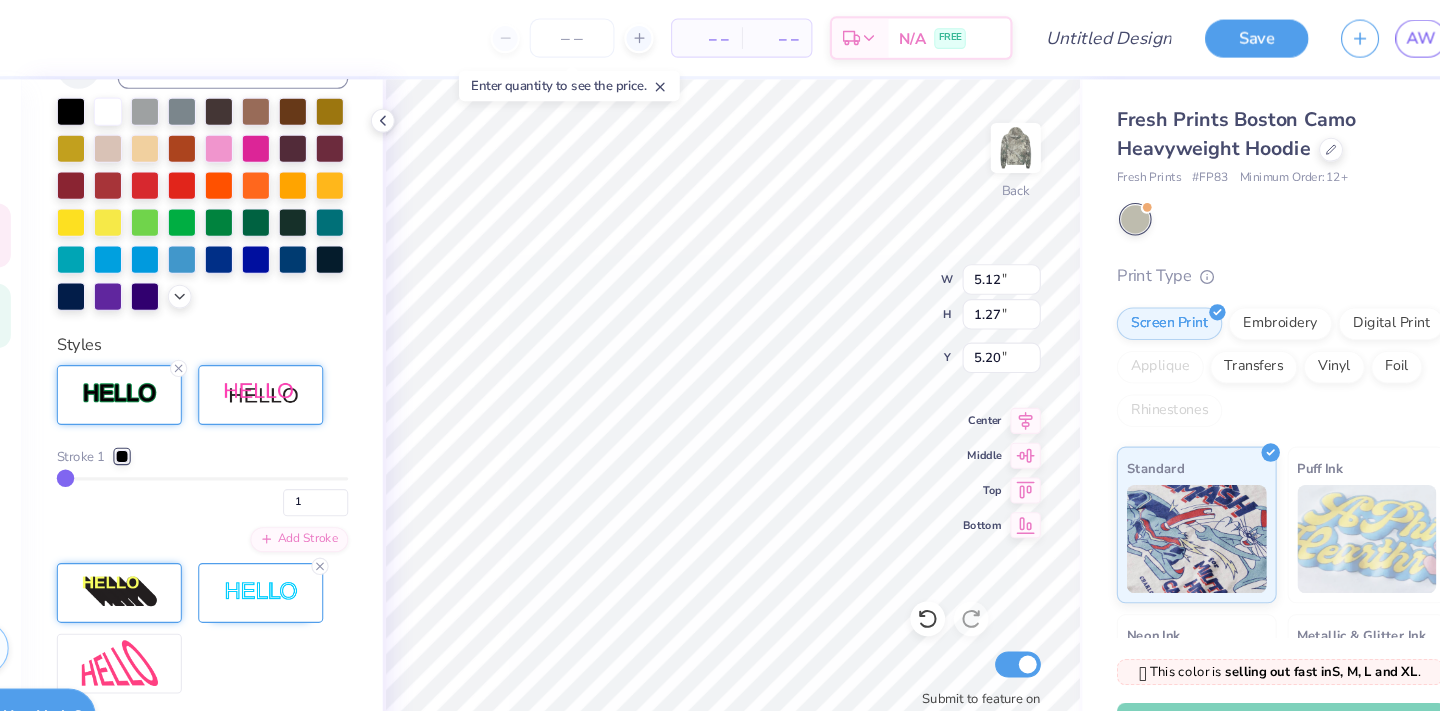 drag, startPoint x: 192, startPoint y: 440, endPoint x: 128, endPoint y: 443, distance: 64.070274 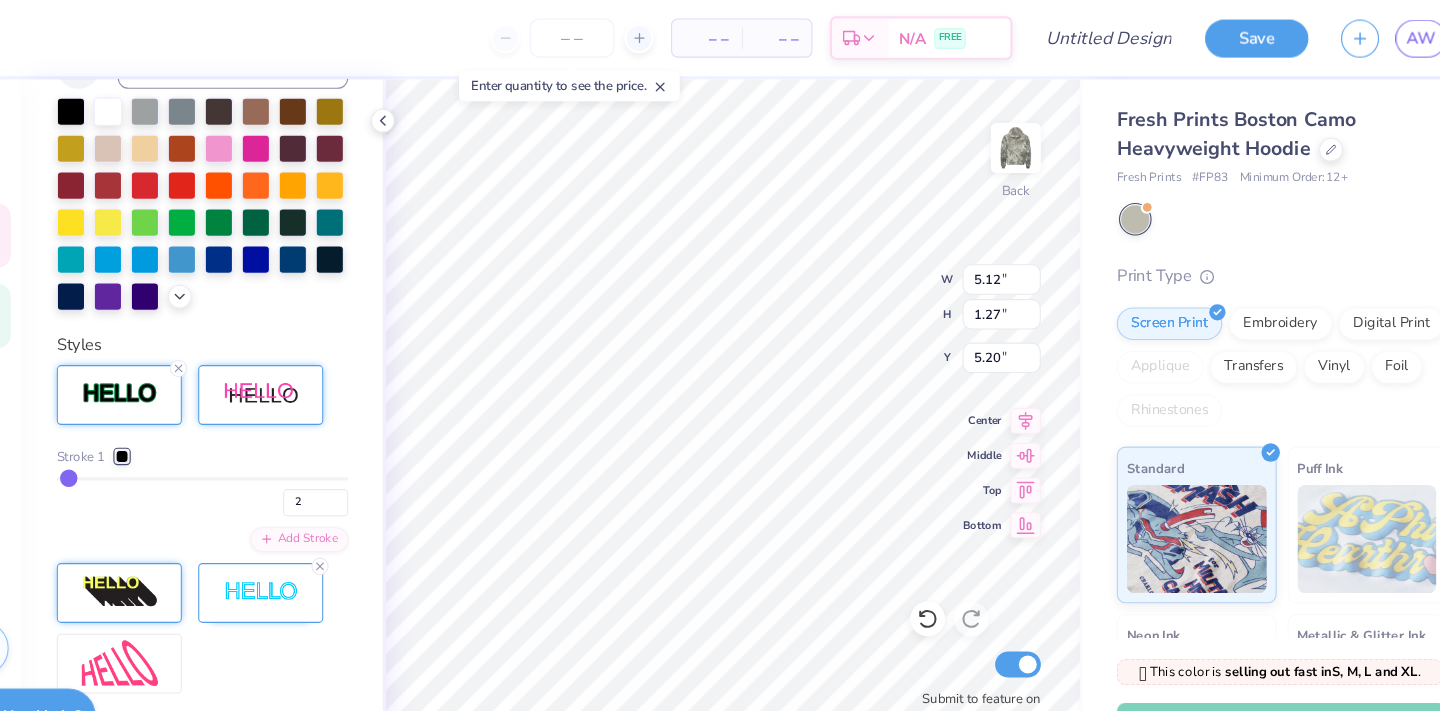 type on "2" 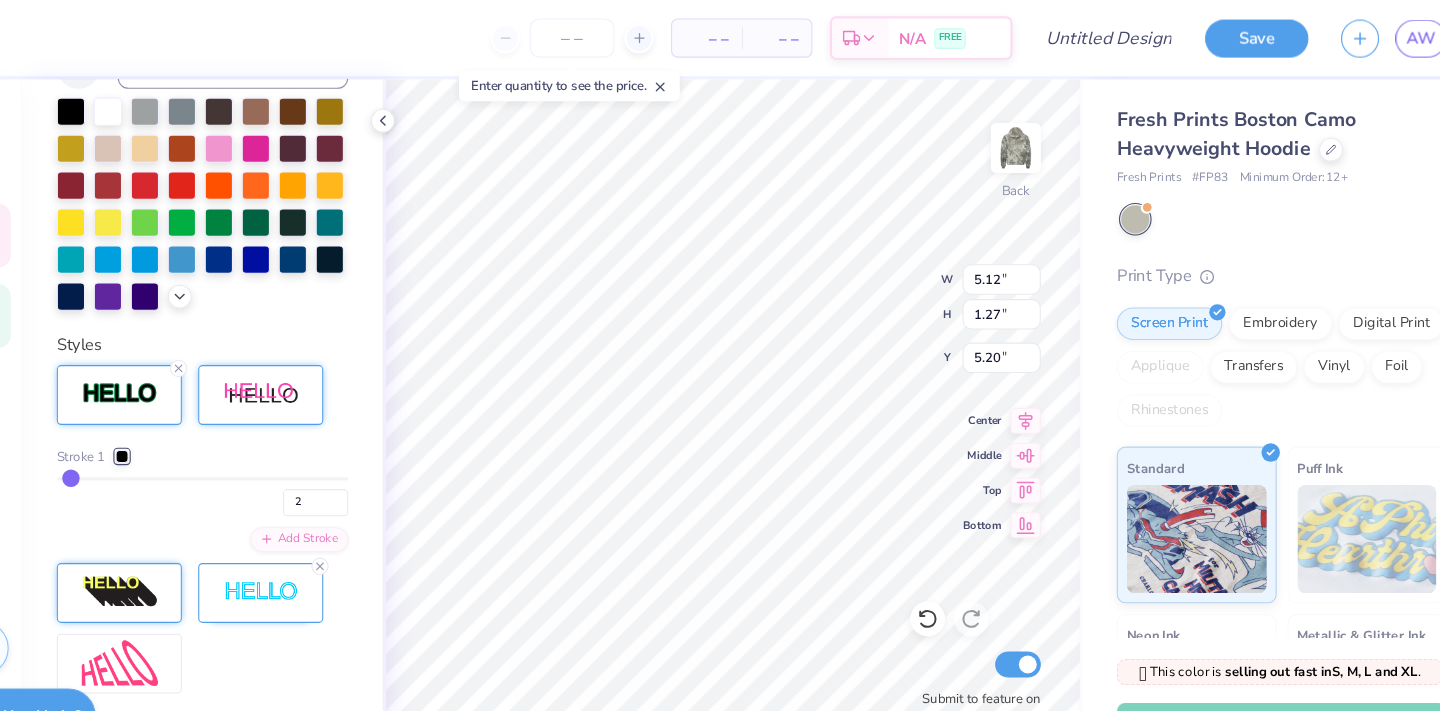 type on "3" 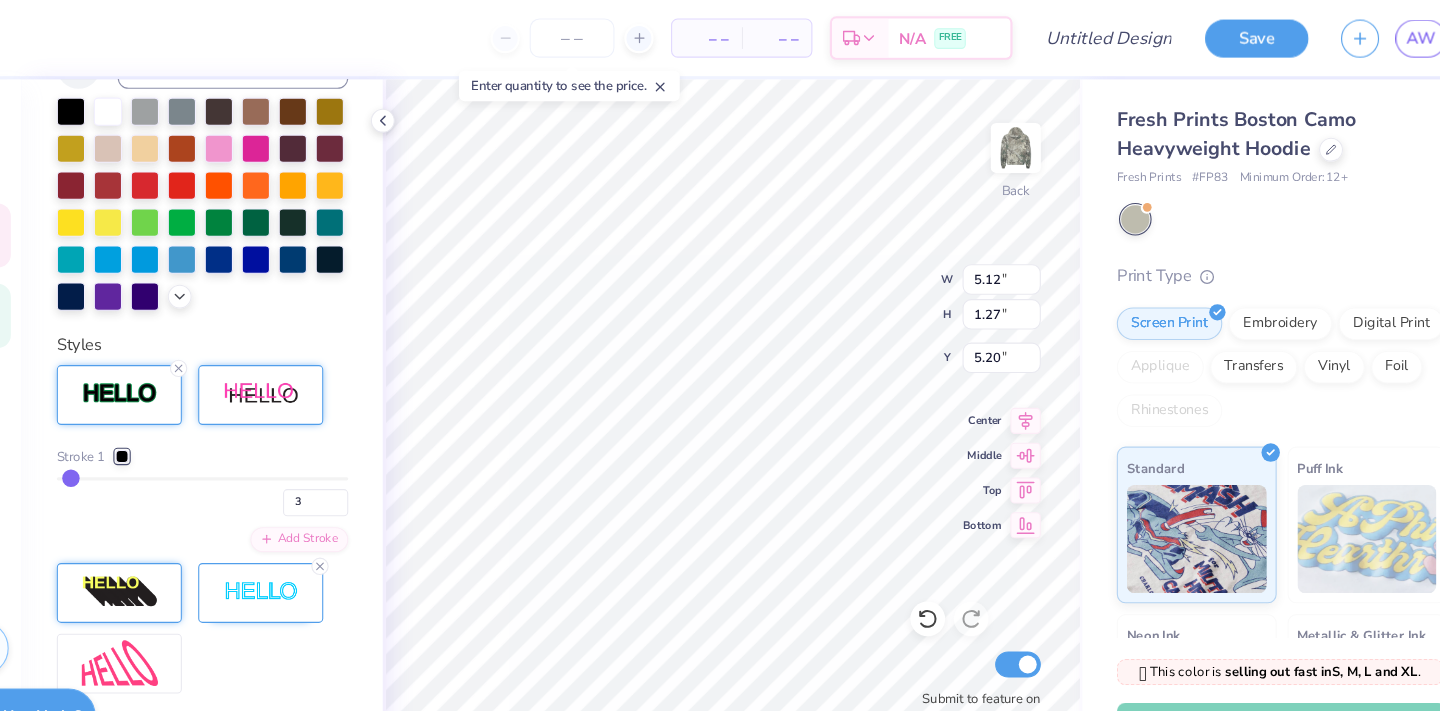 type on "4" 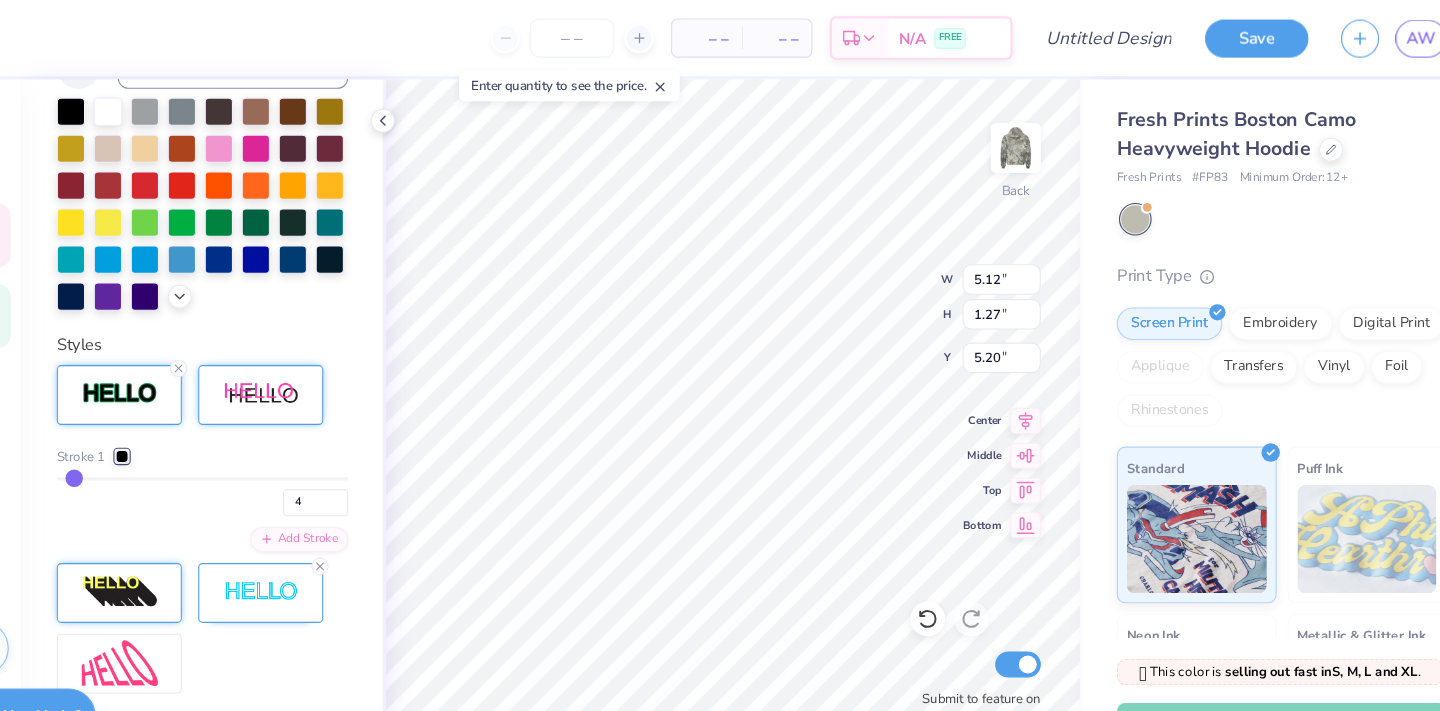 type on "5" 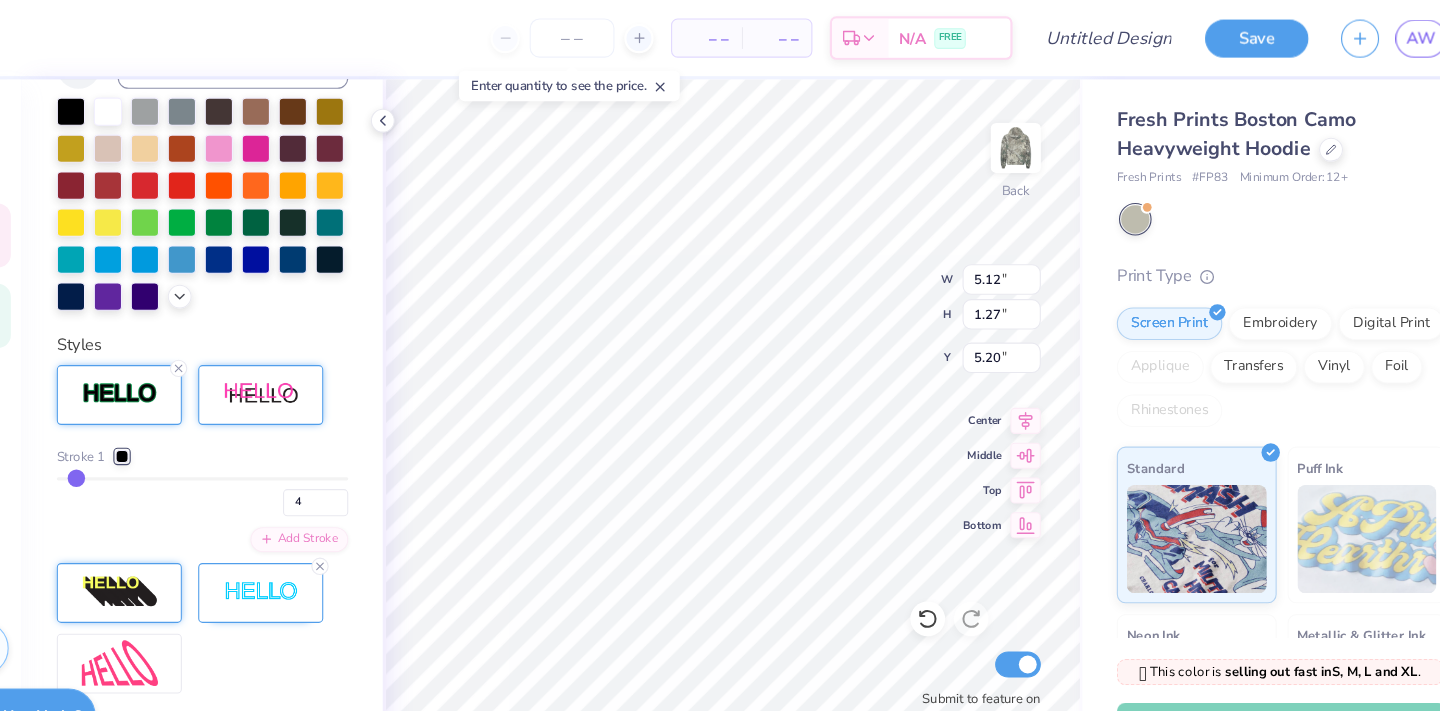 type on "5" 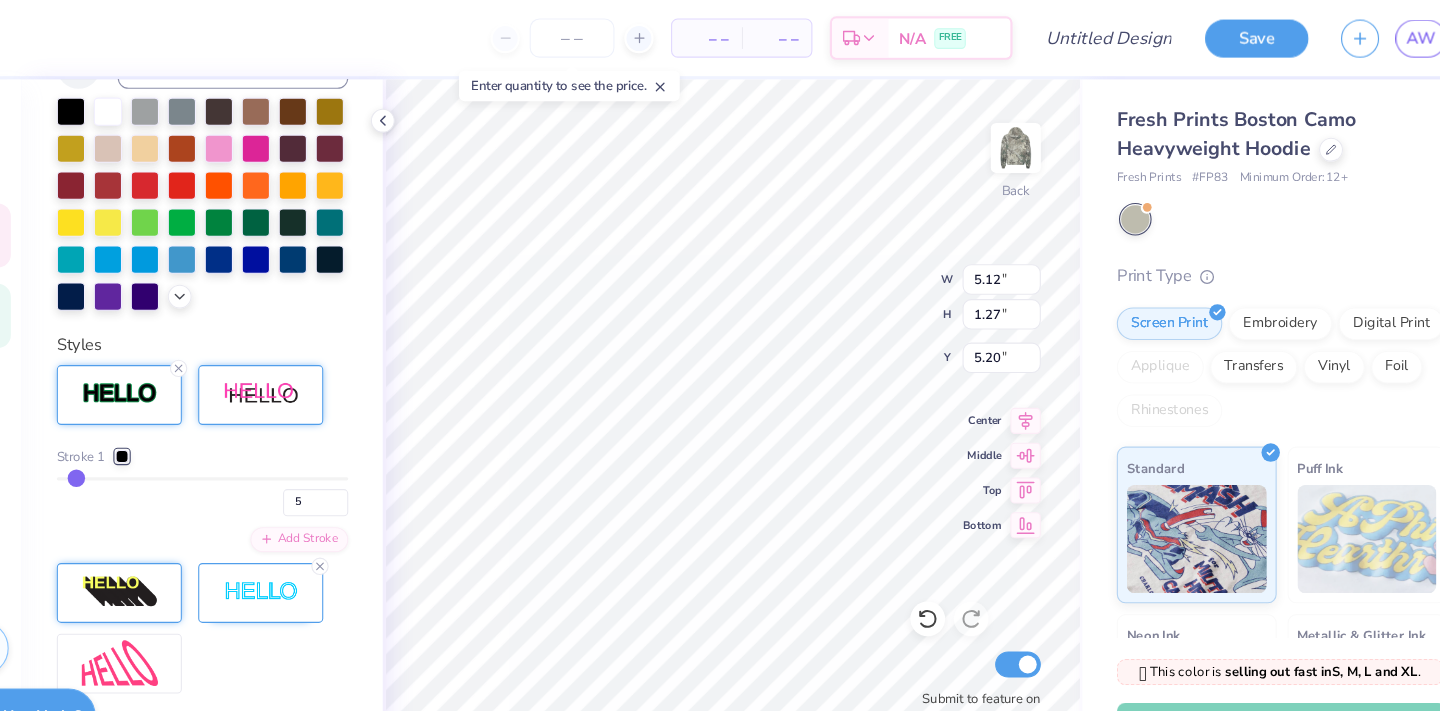 type on "6" 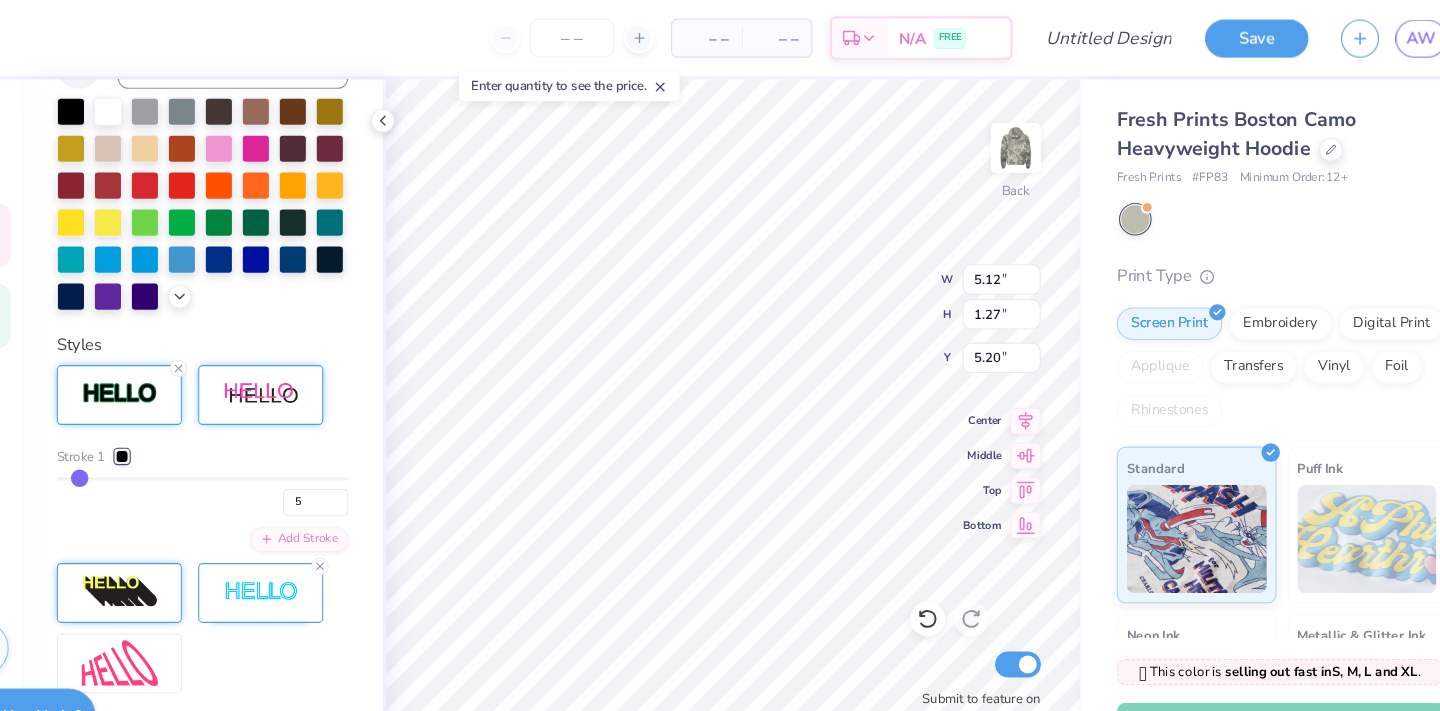 type on "6" 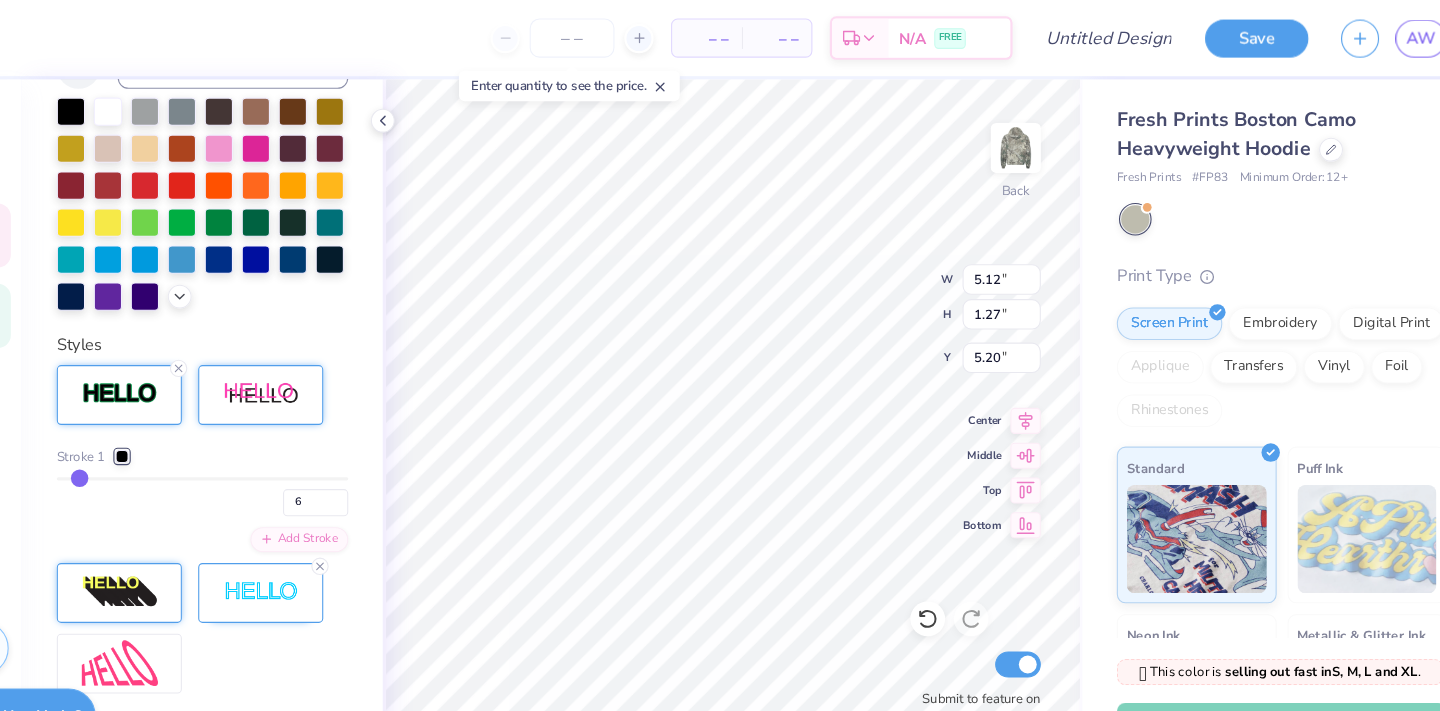 type on "7" 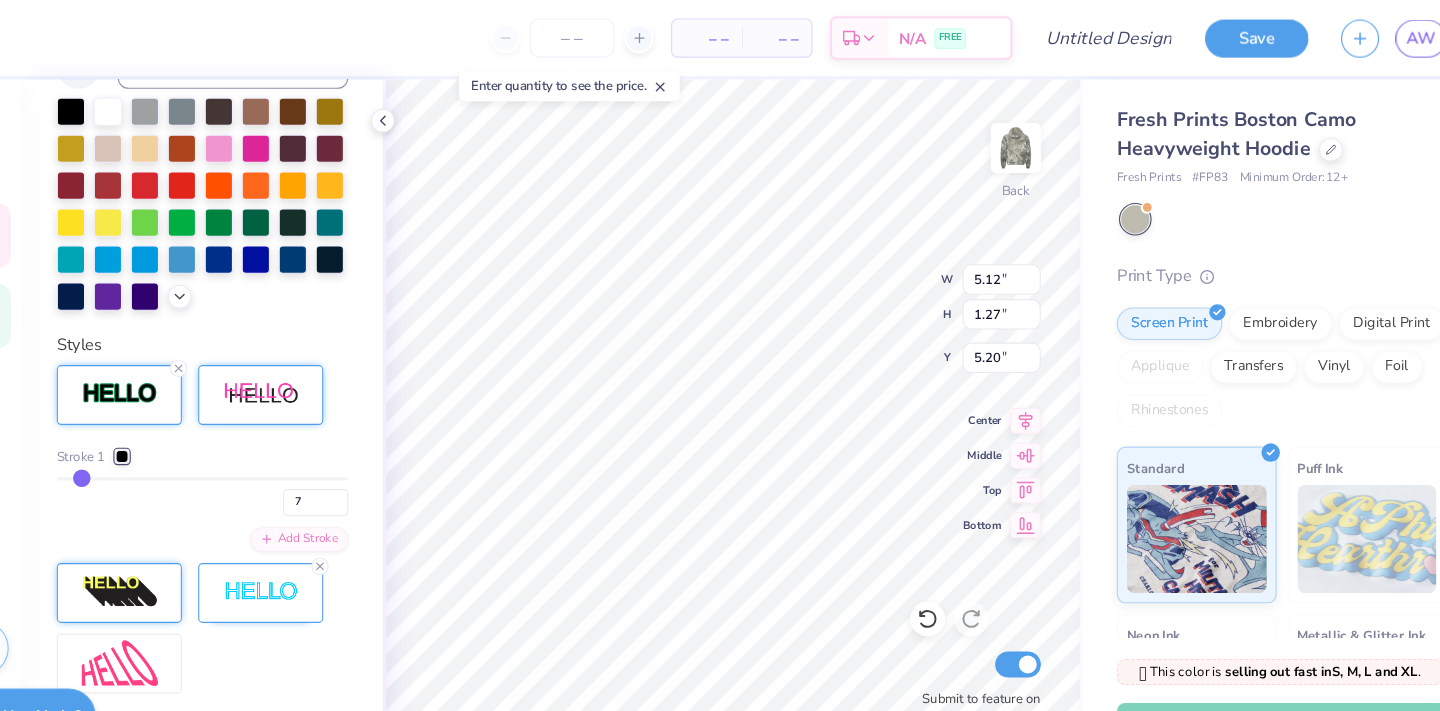 type on "8" 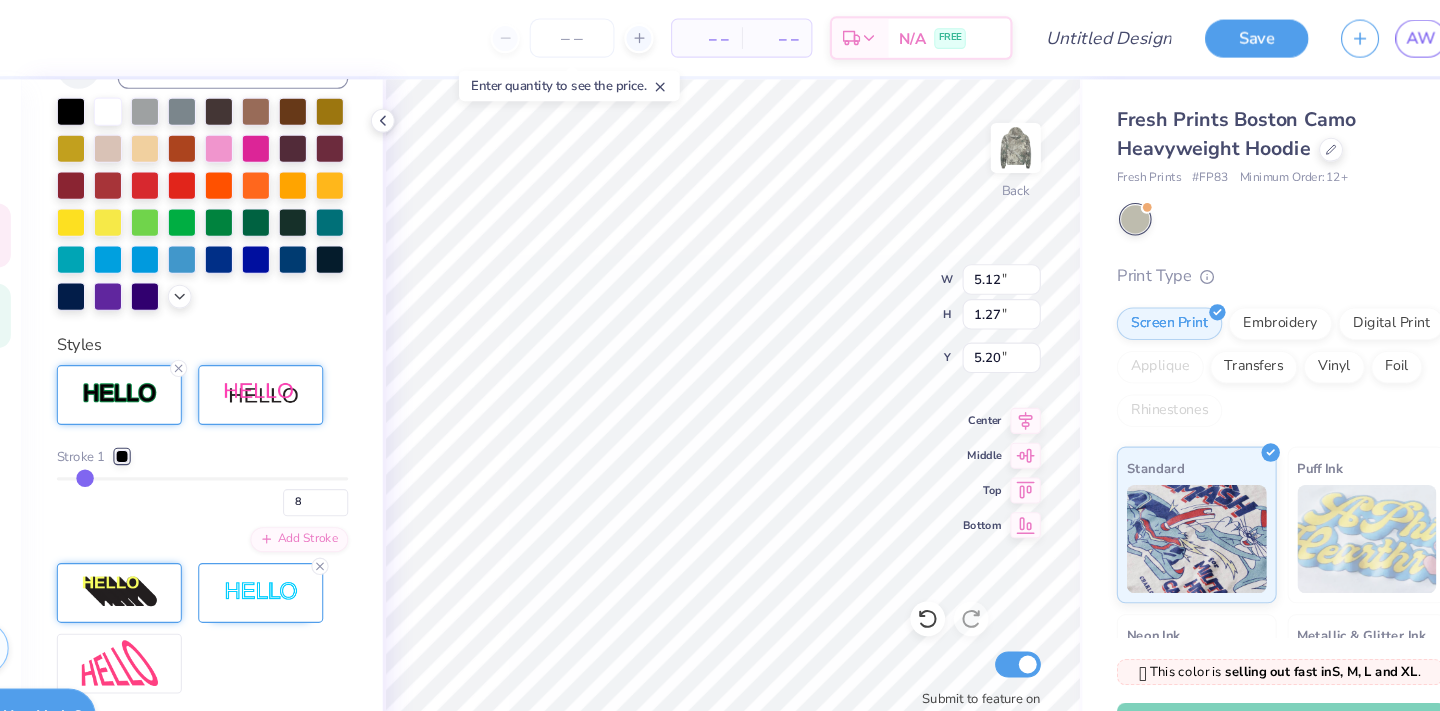 drag, startPoint x: 128, startPoint y: 443, endPoint x: 146, endPoint y: 444, distance: 18.027756 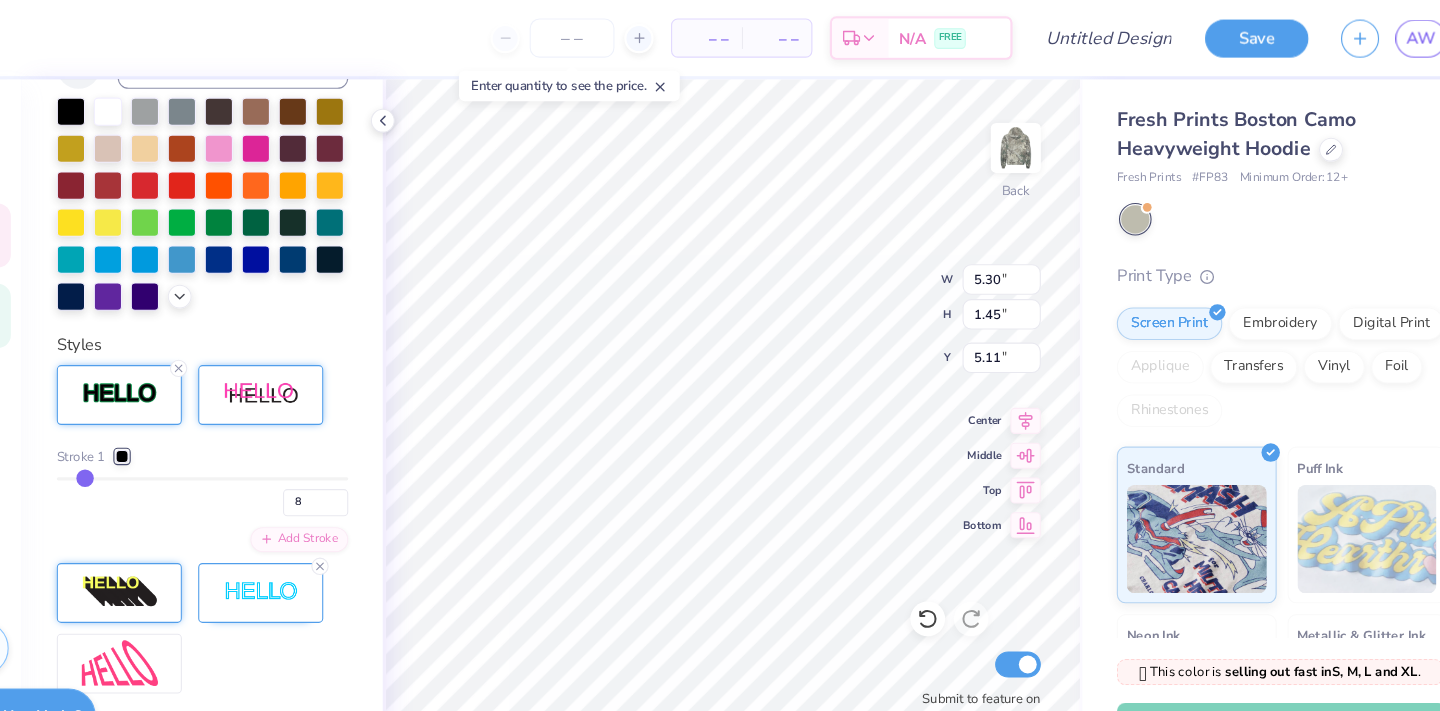 type on "7" 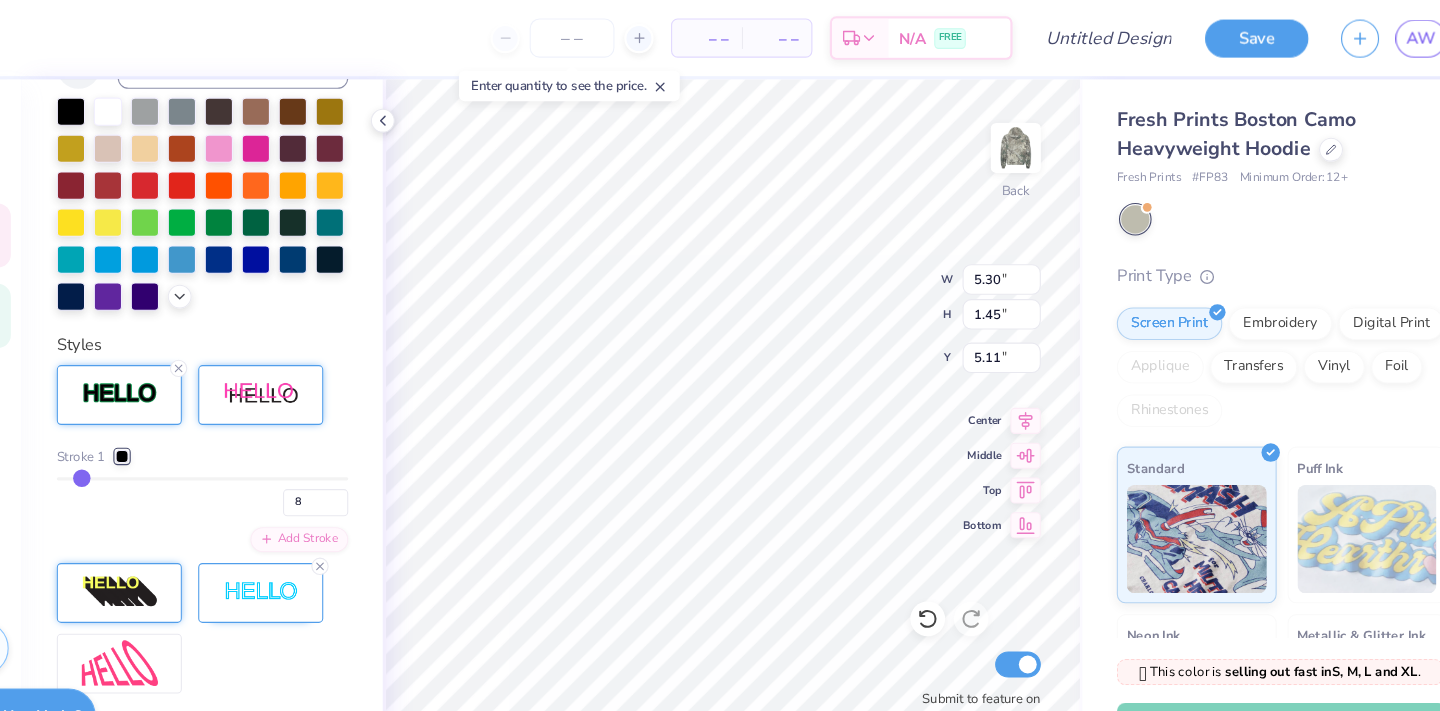 type on "7" 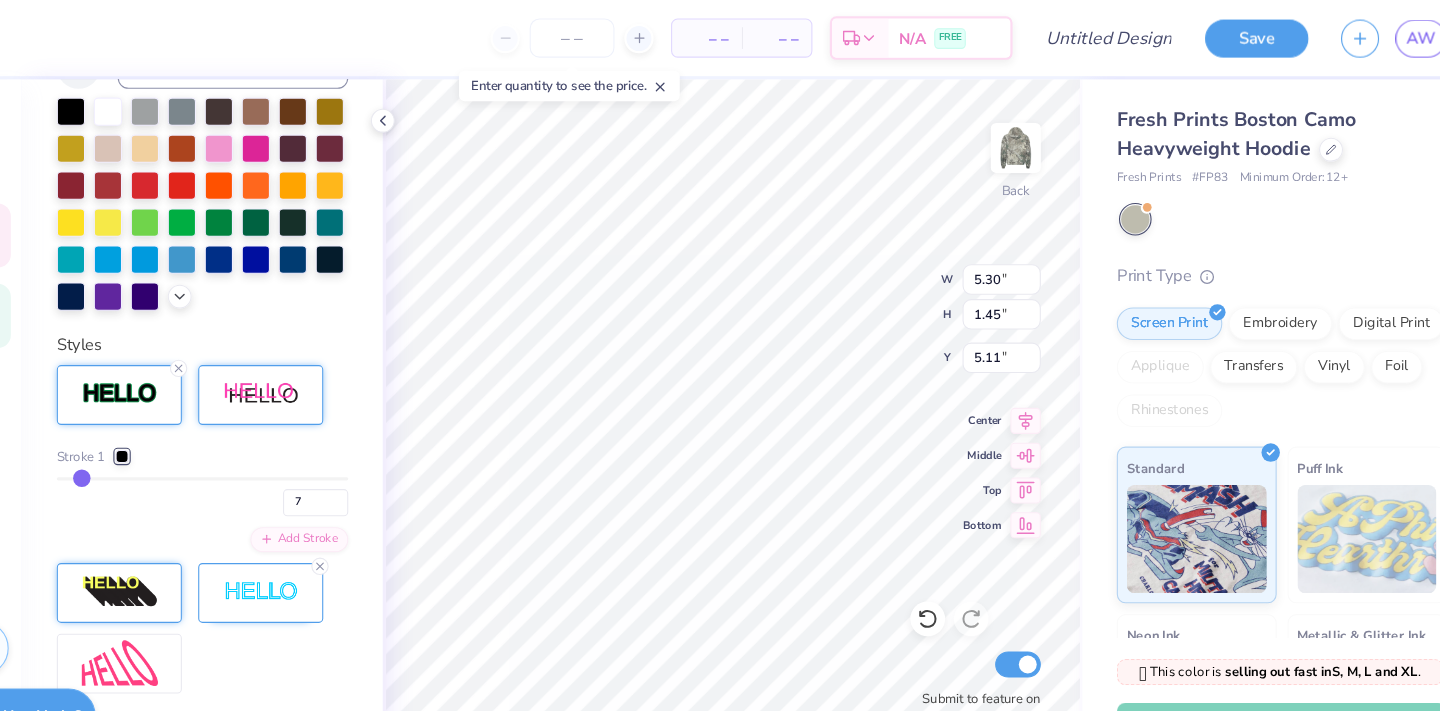 type on "4" 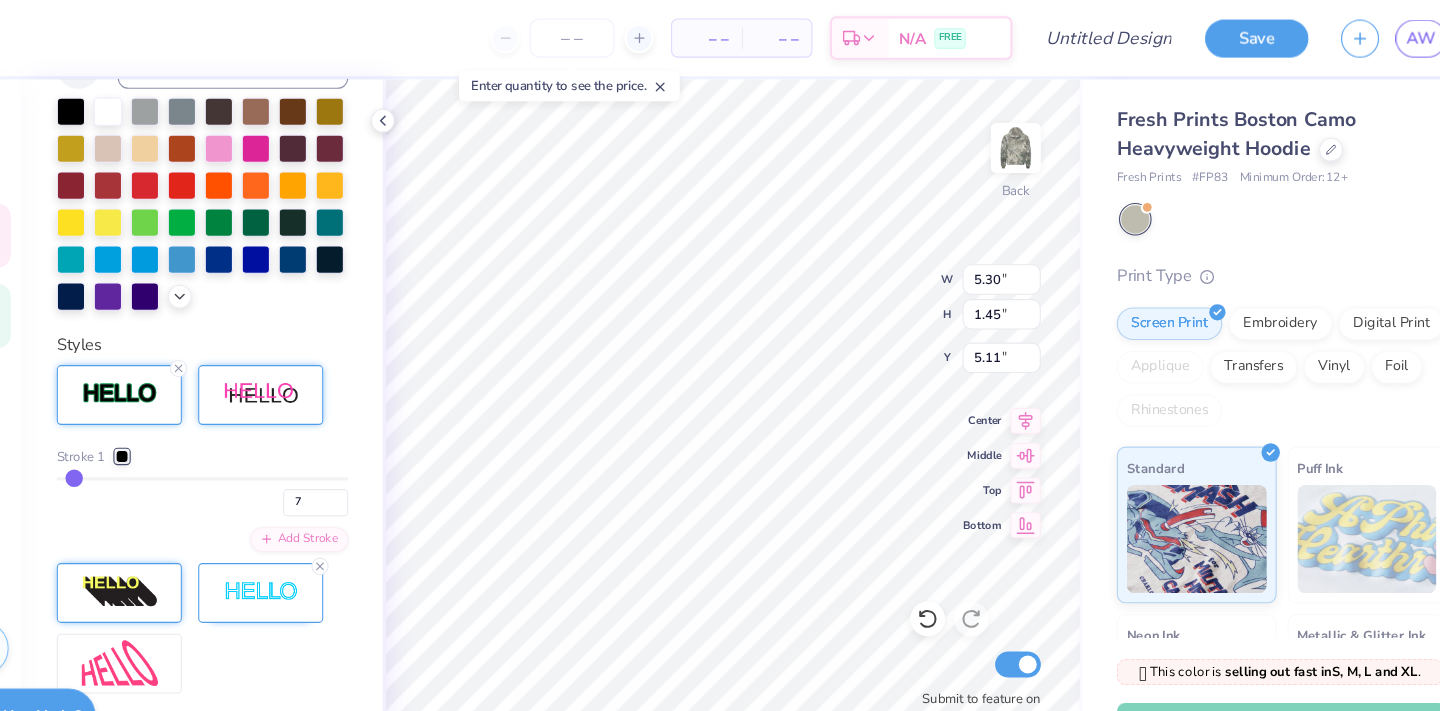 type on "4" 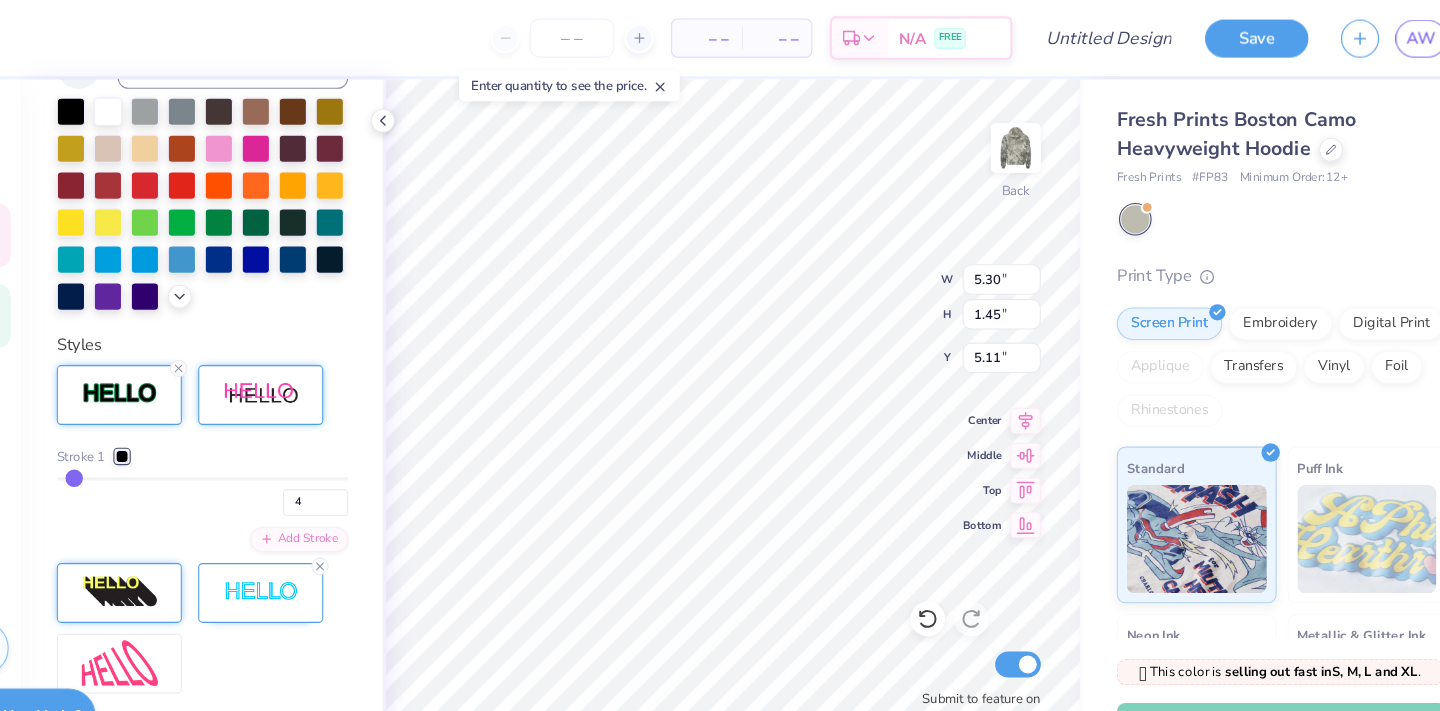 type on "1" 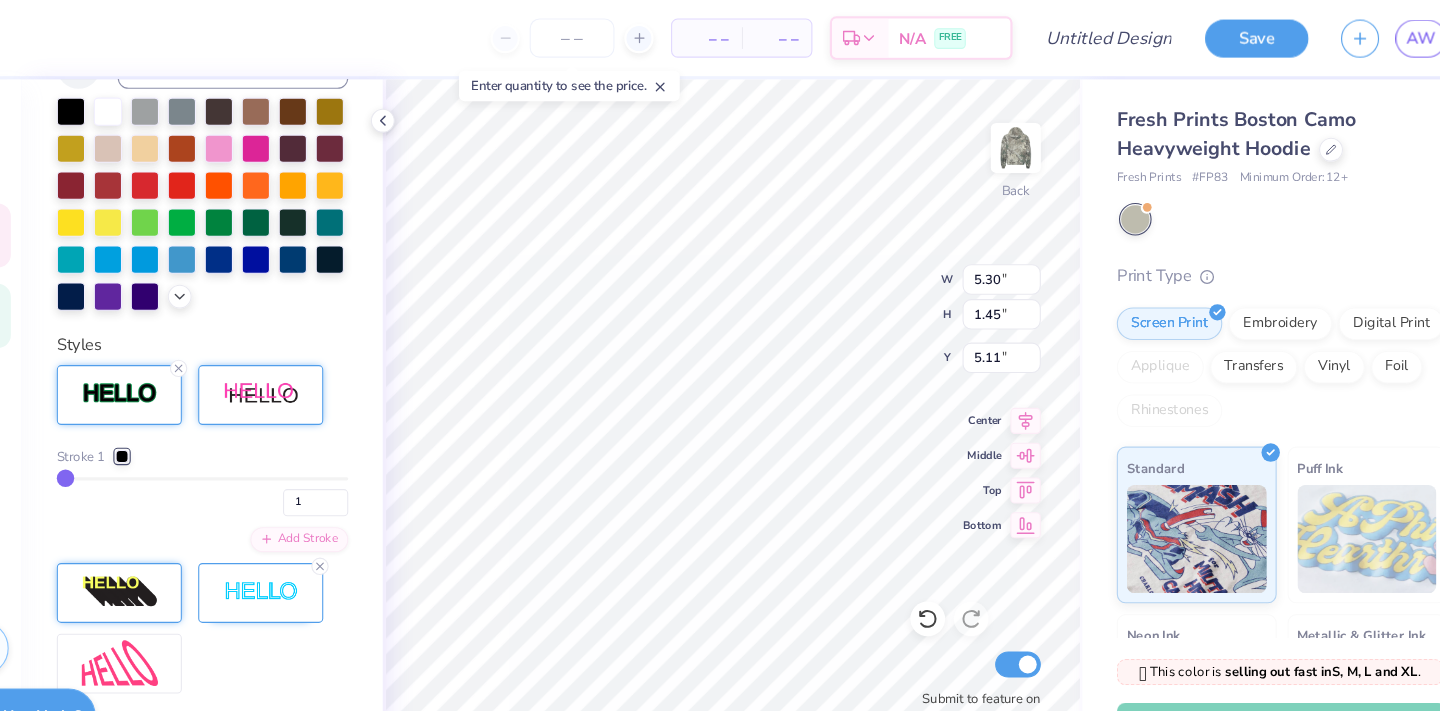 drag, startPoint x: 148, startPoint y: 438, endPoint x: 93, endPoint y: 437, distance: 55.00909 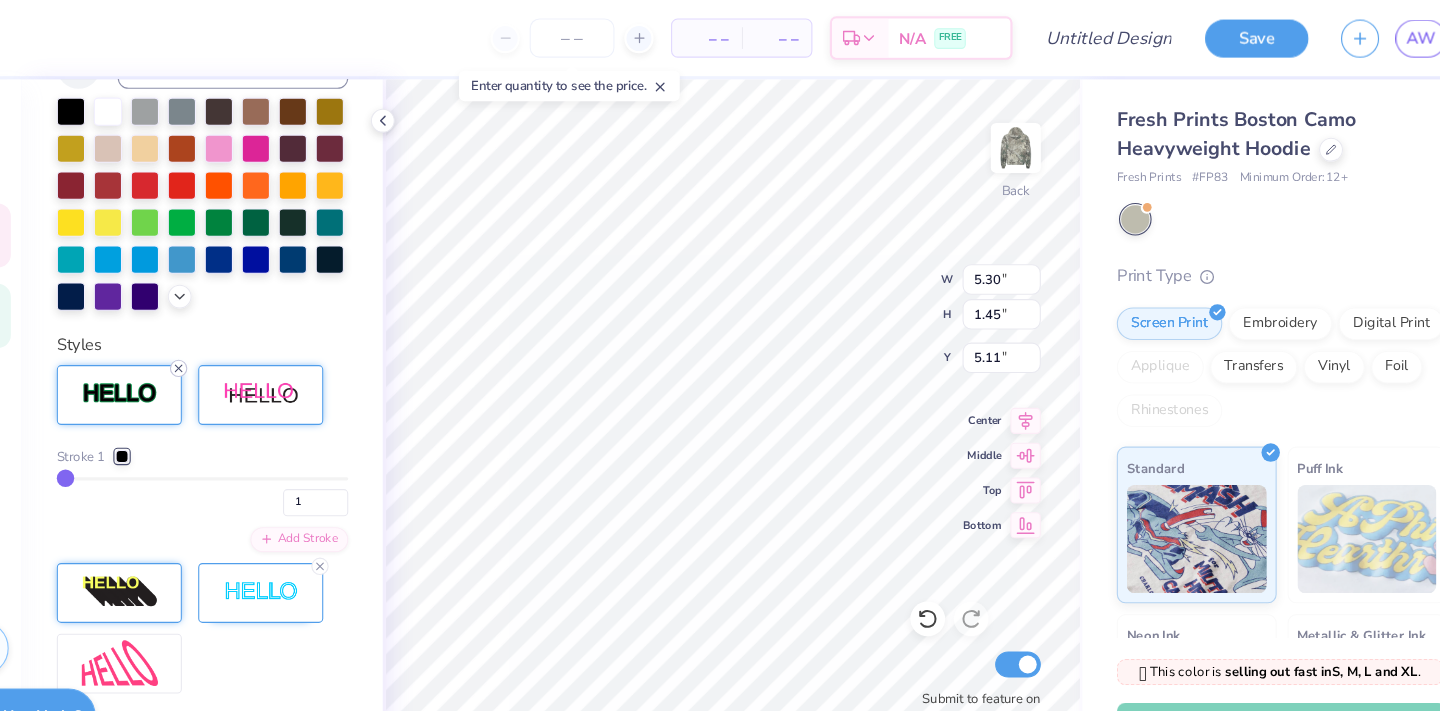 type on "5.12" 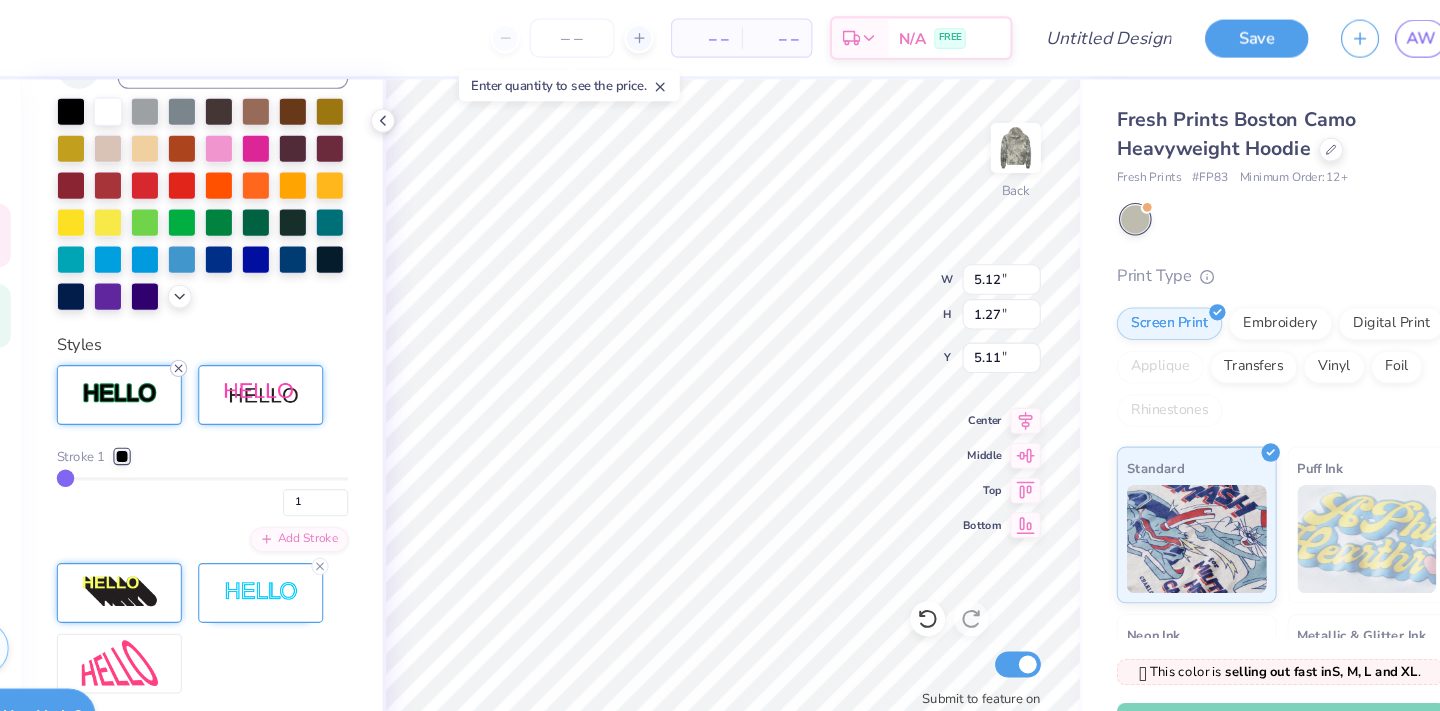 type on "5.20" 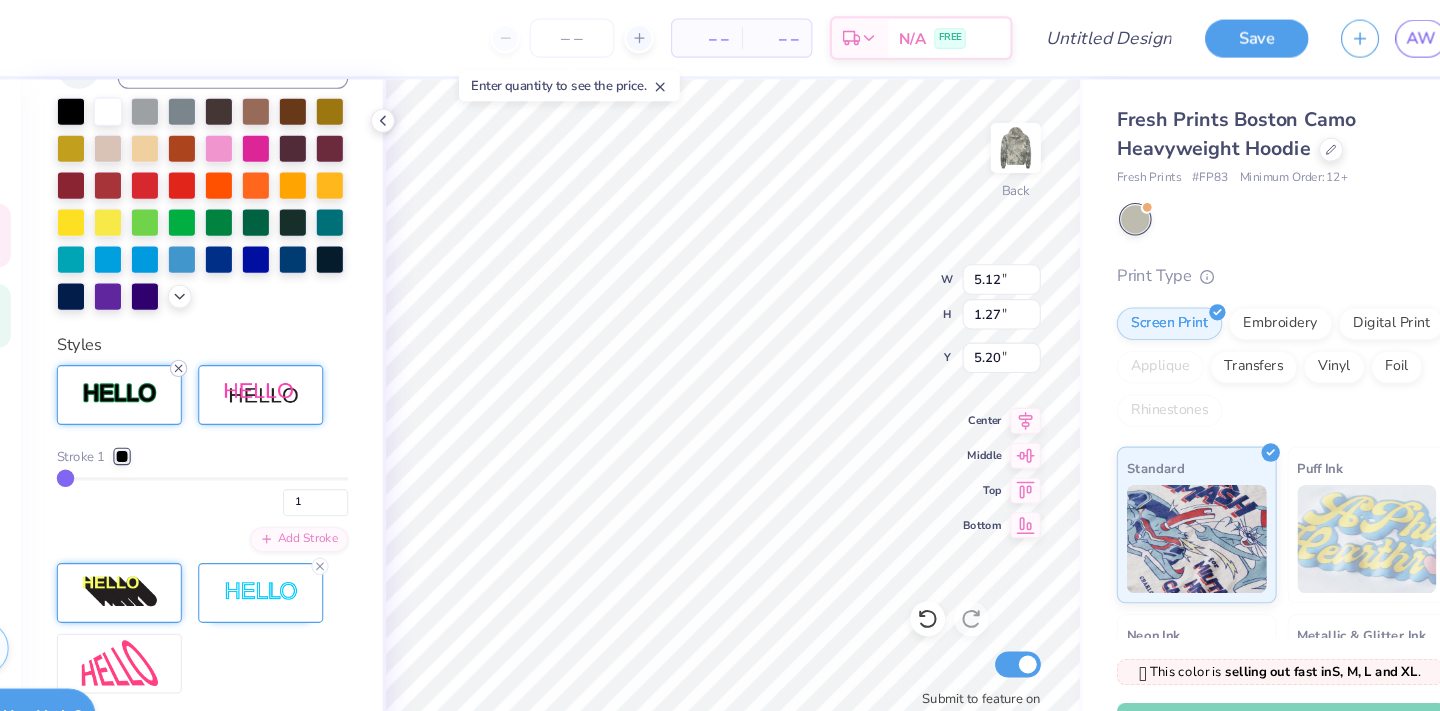 click 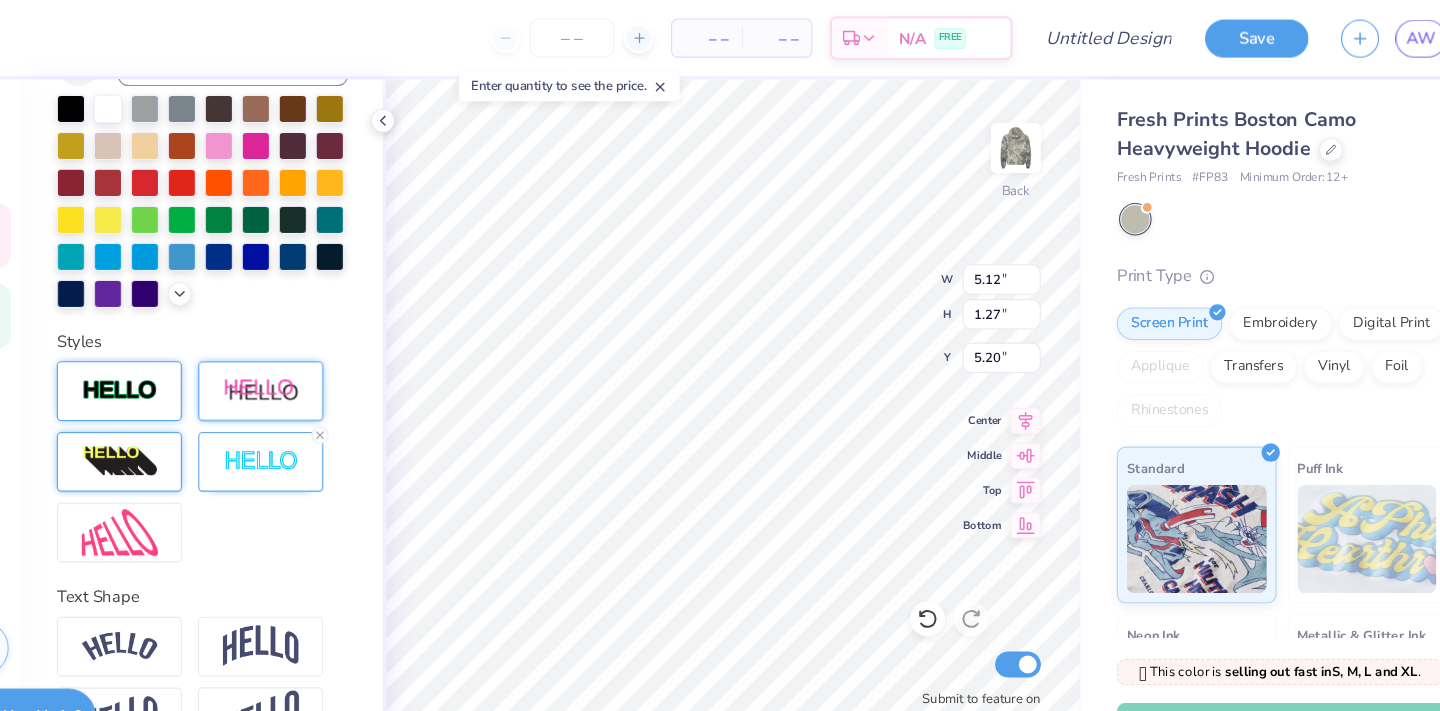 scroll, scrollTop: 448, scrollLeft: 0, axis: vertical 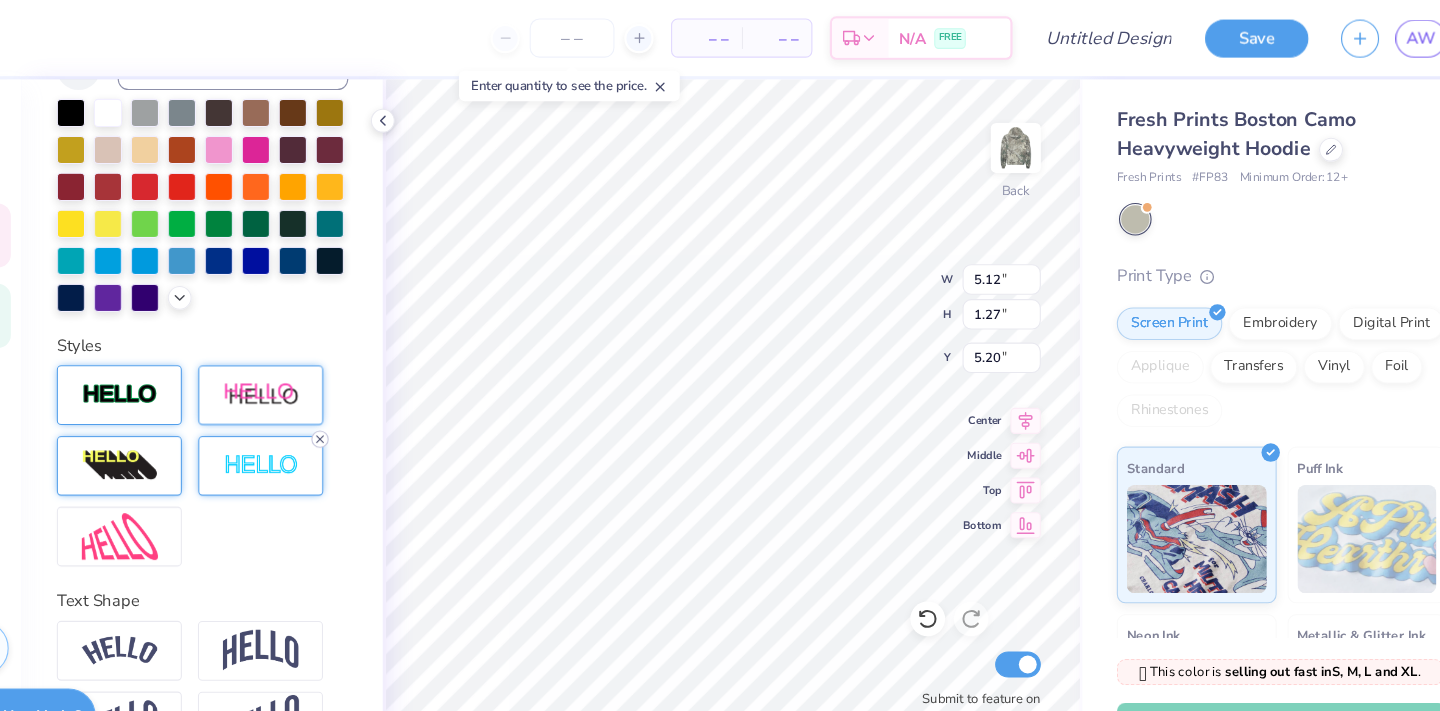click 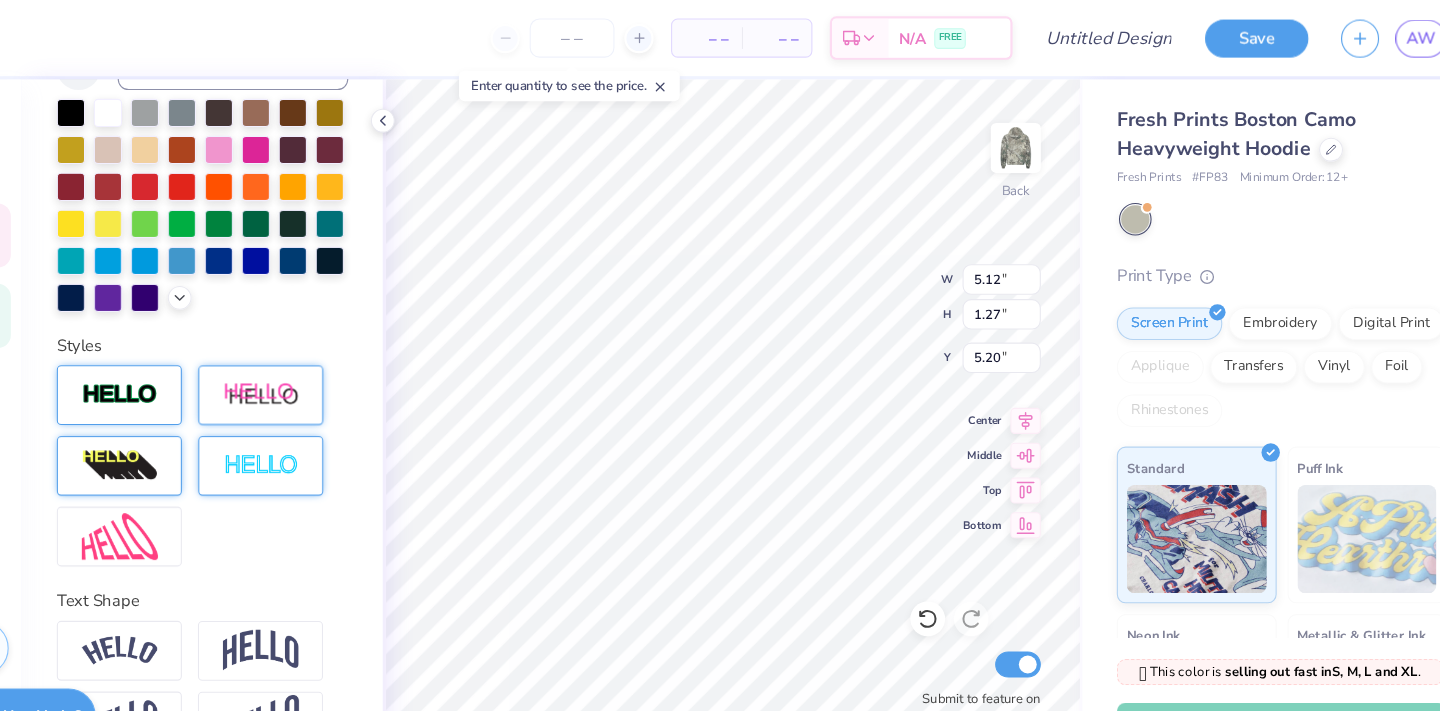 type on "5.10" 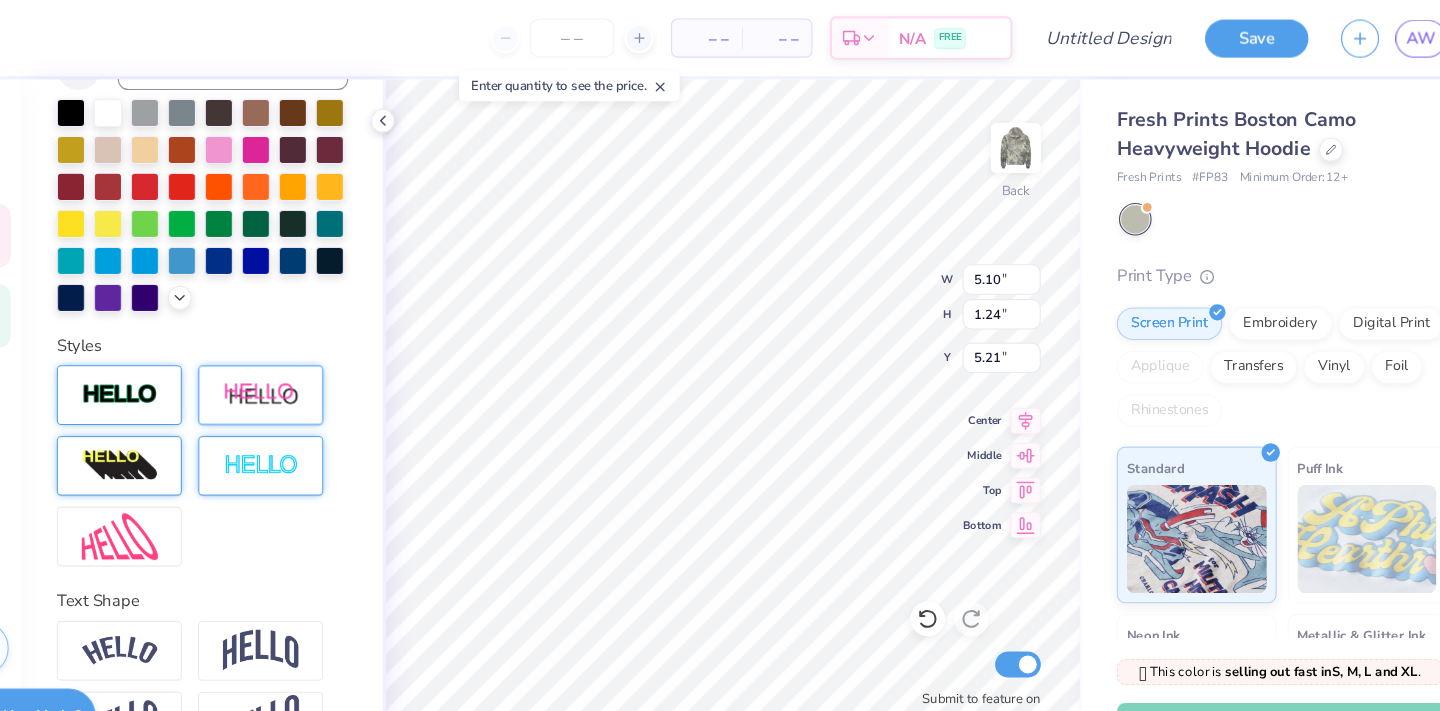 scroll, scrollTop: 451, scrollLeft: 0, axis: vertical 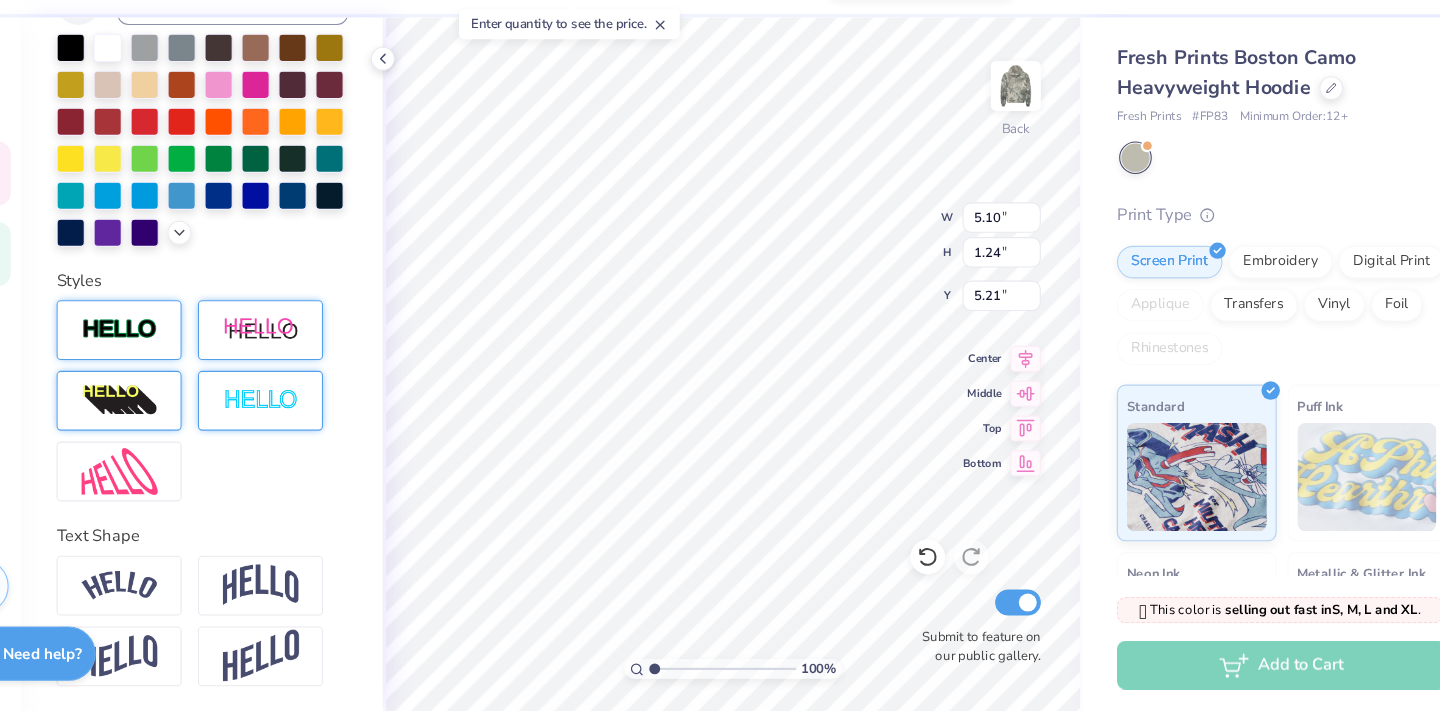 click at bounding box center [309, 425] 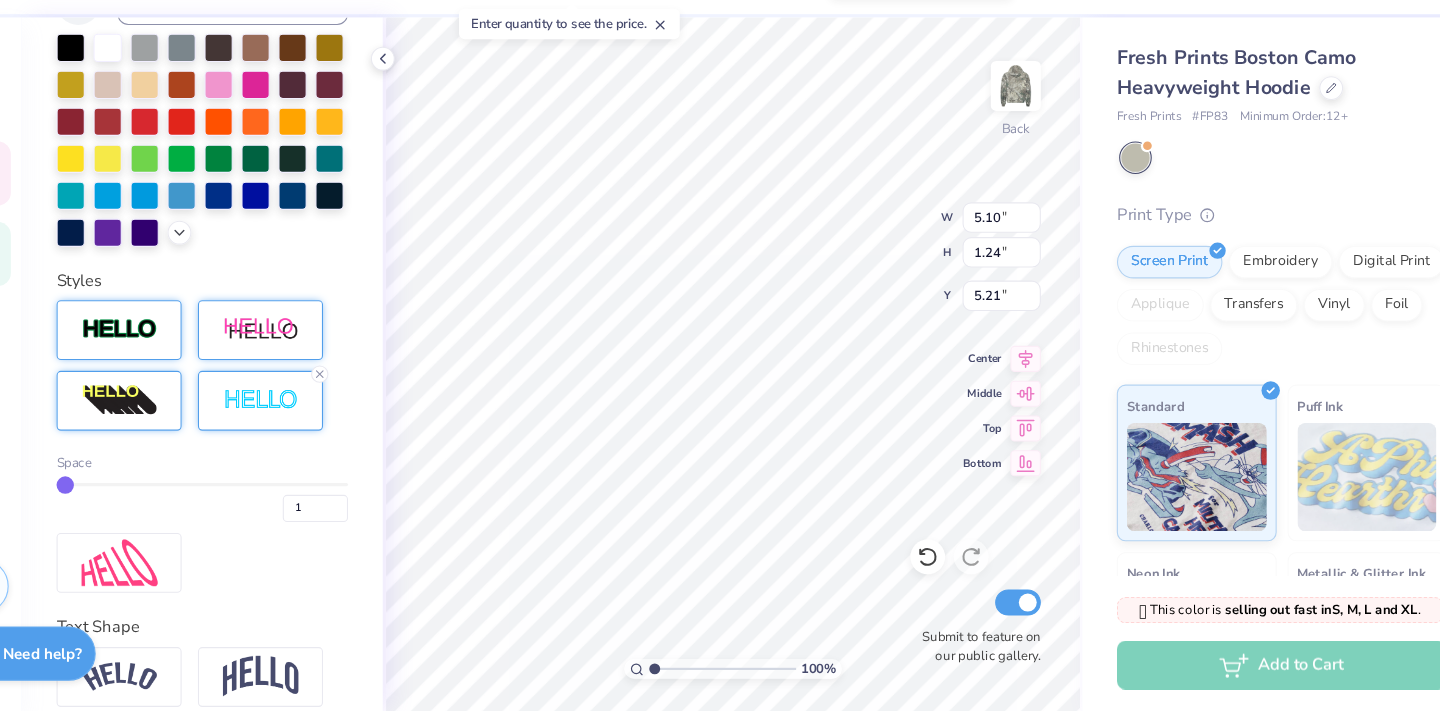 type on "5.12" 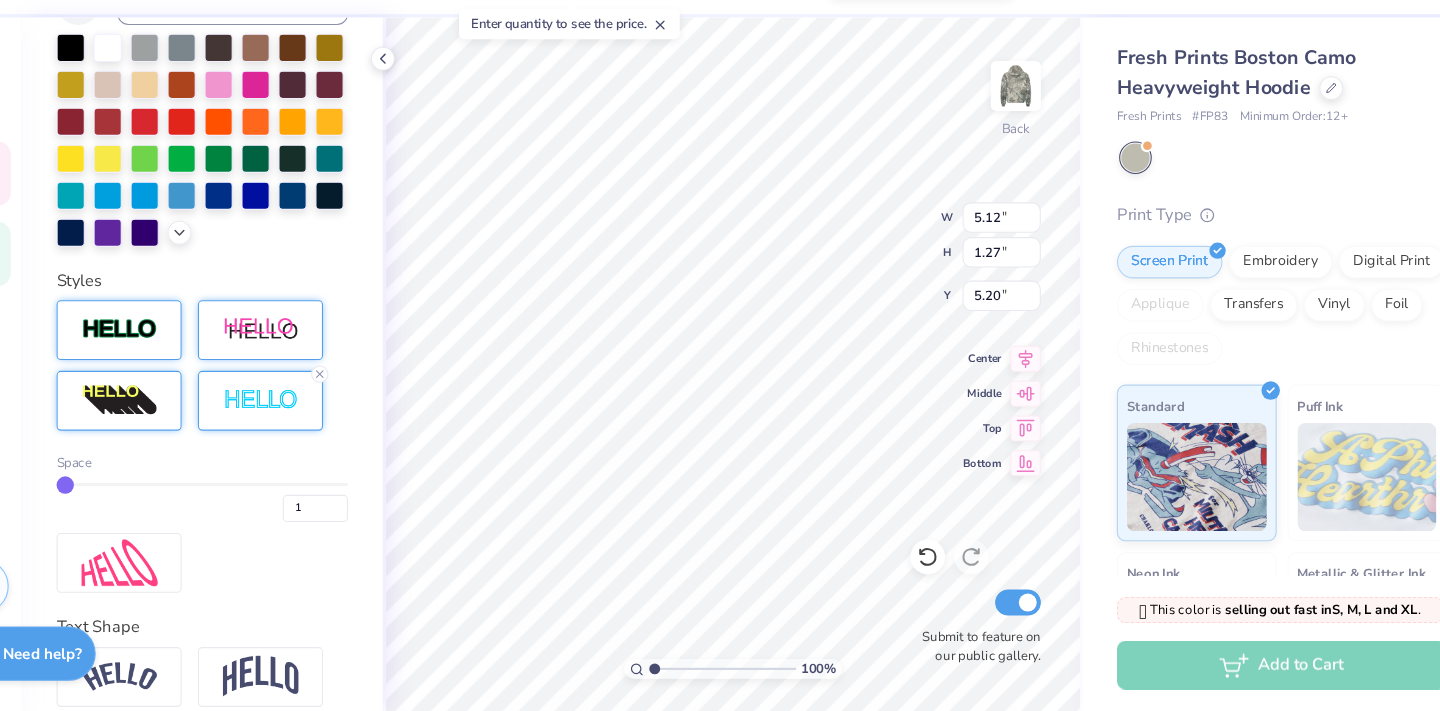 type on "2" 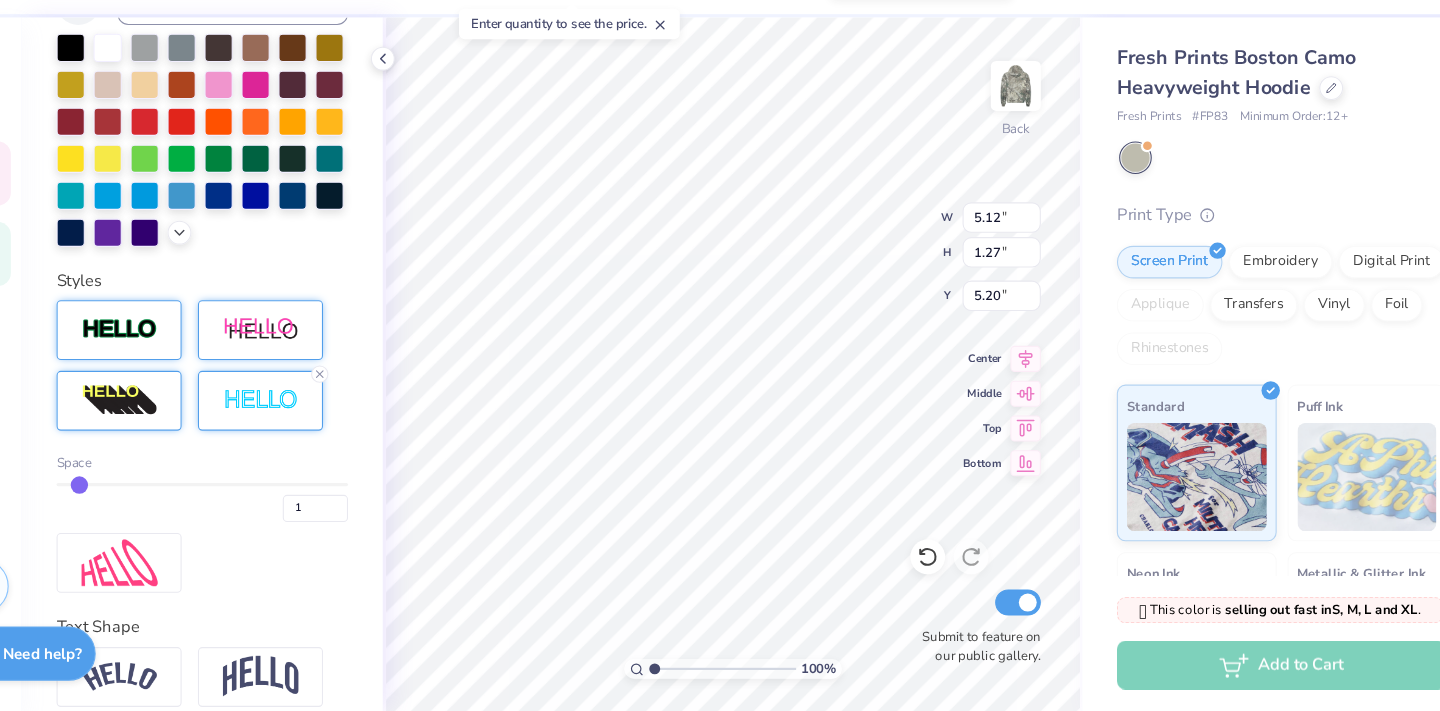 type on "2" 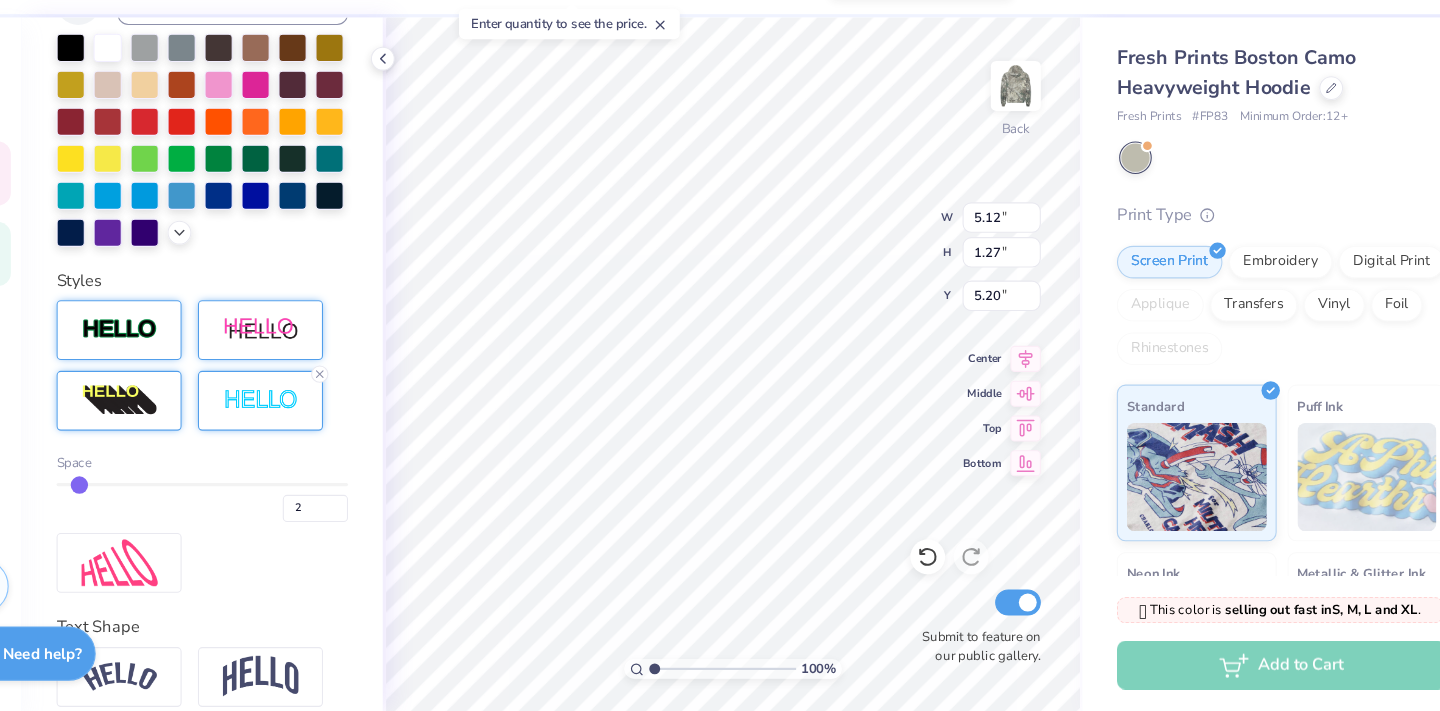 type on "3" 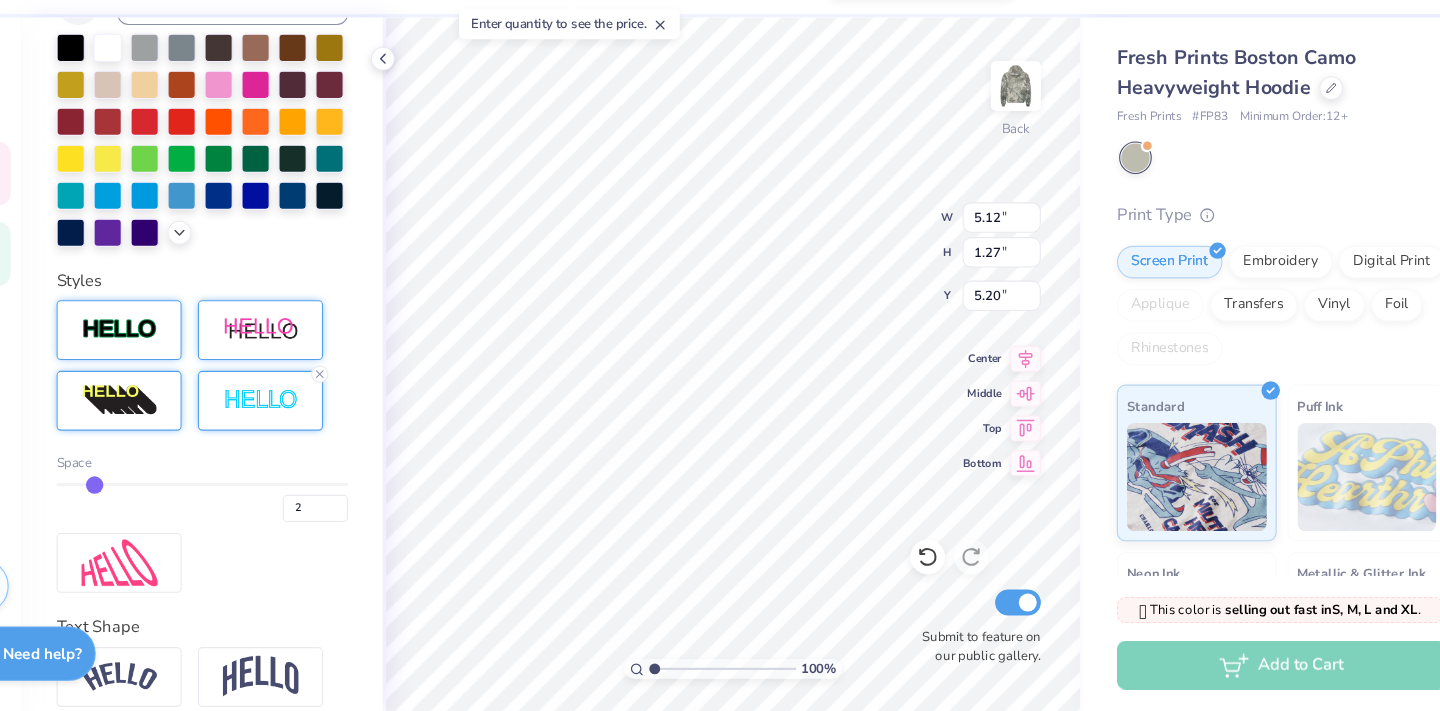 type on "3" 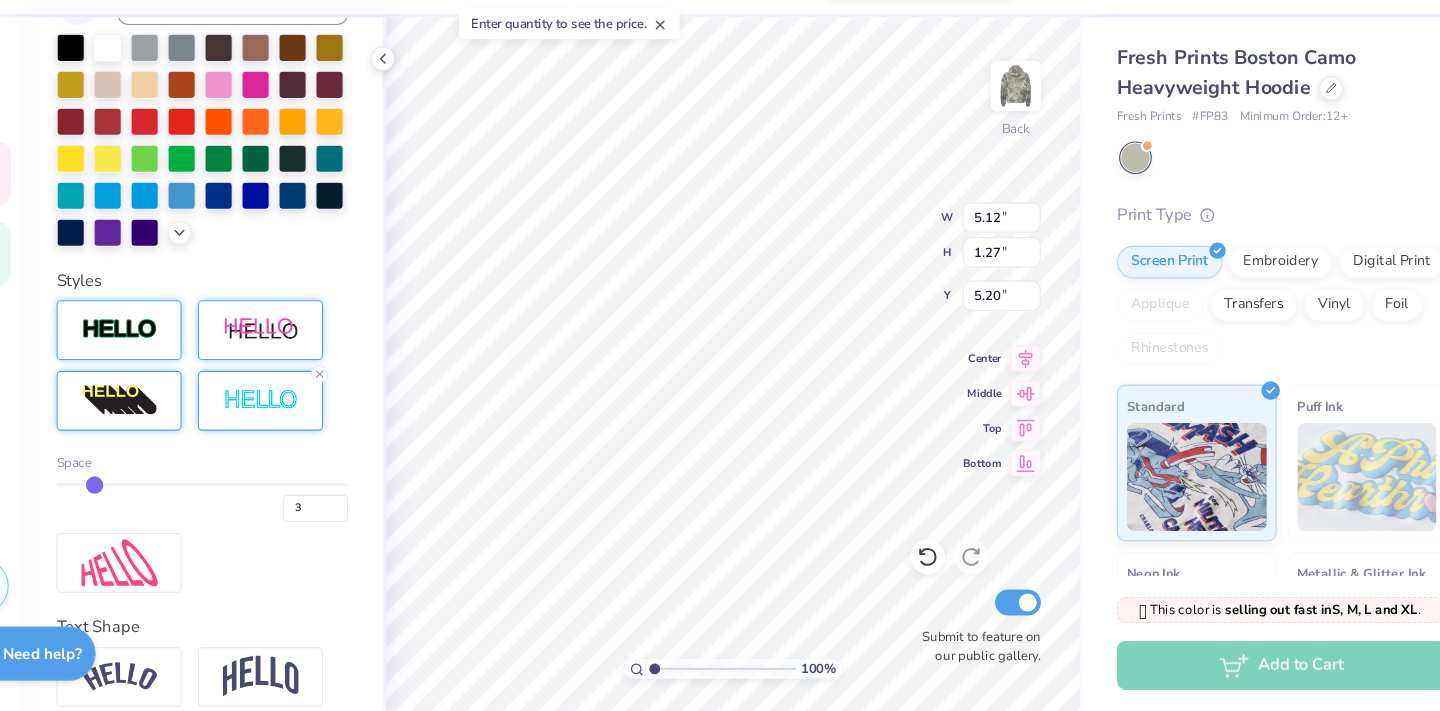 type on "4" 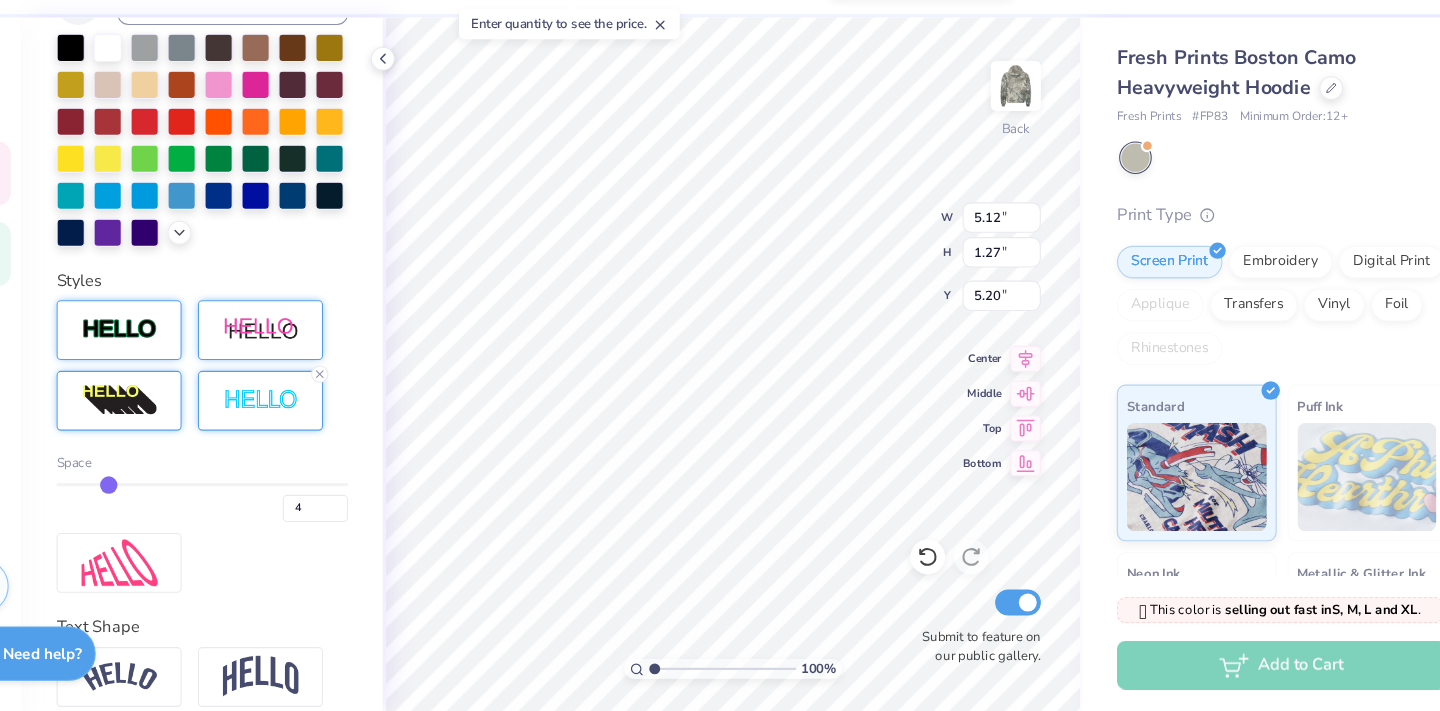 type on "5" 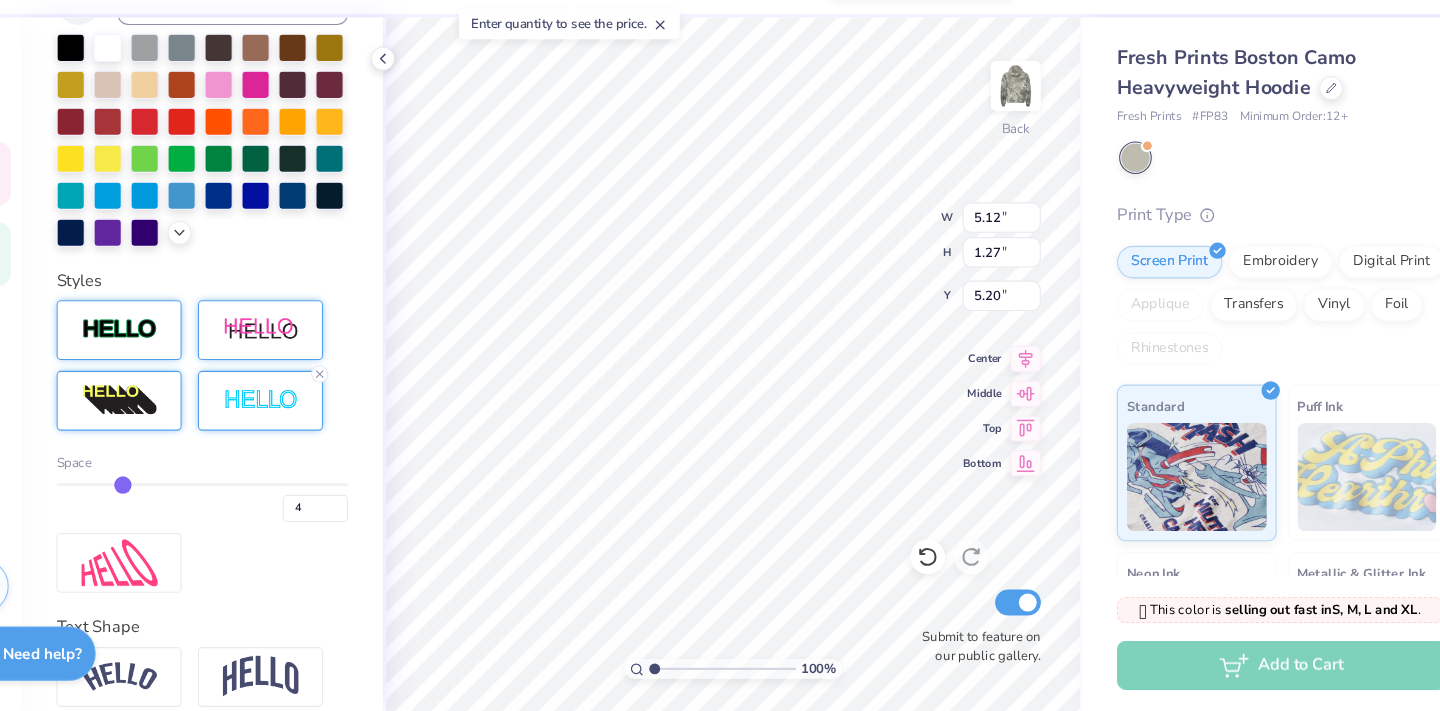 type on "5" 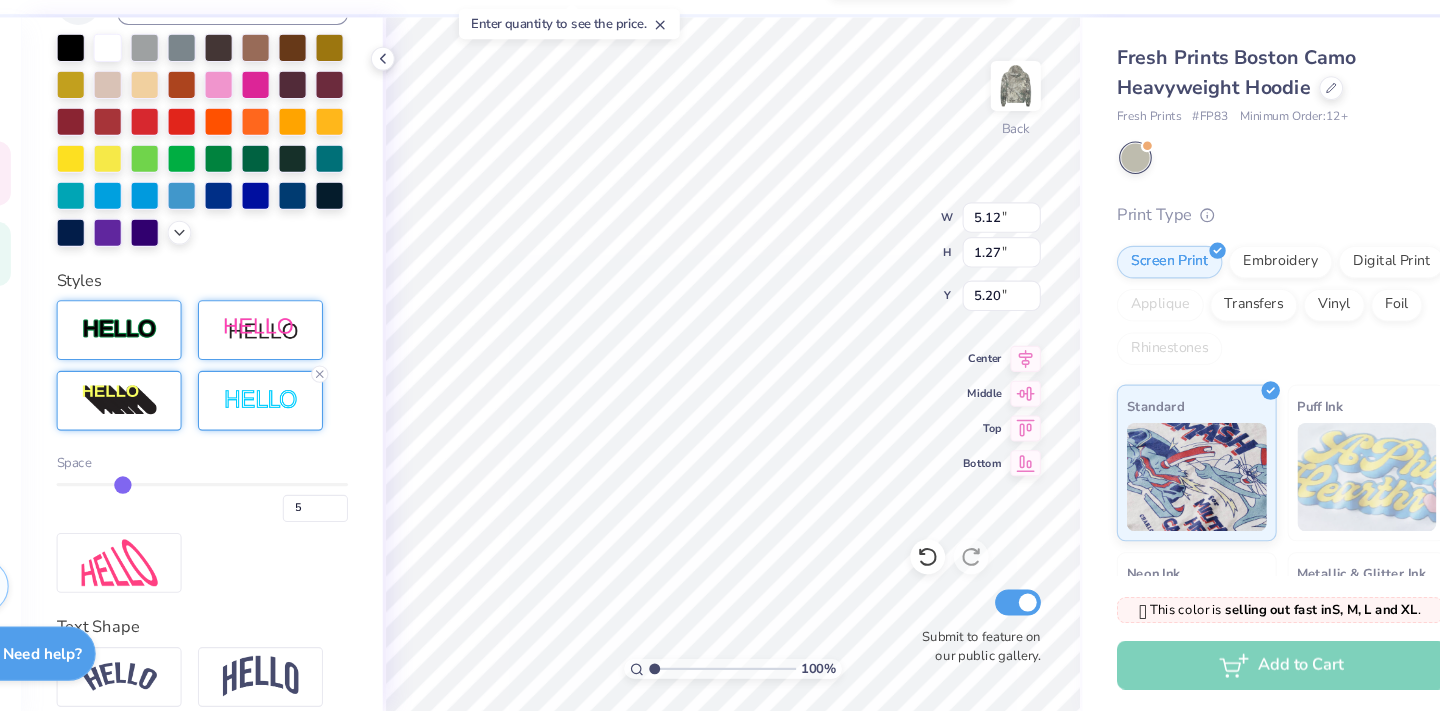 type on "6" 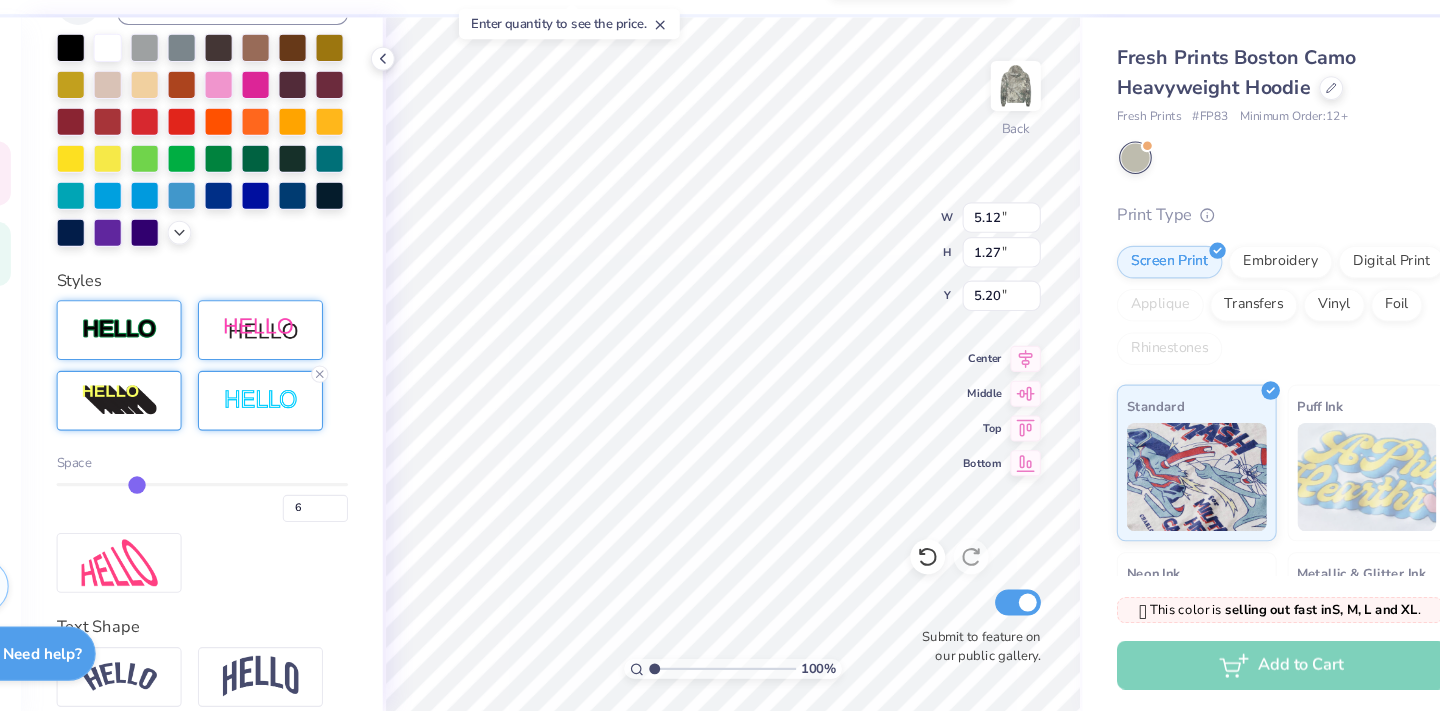 type on "7" 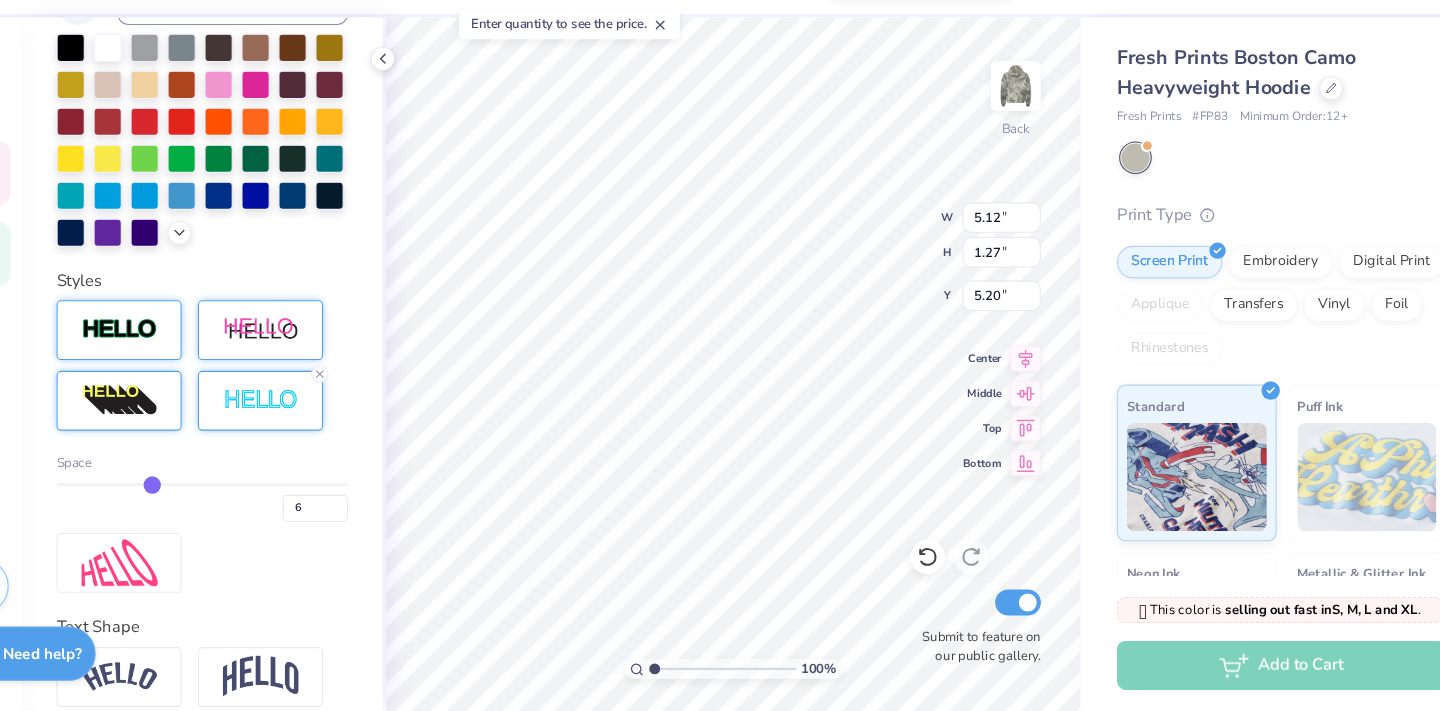 type on "7" 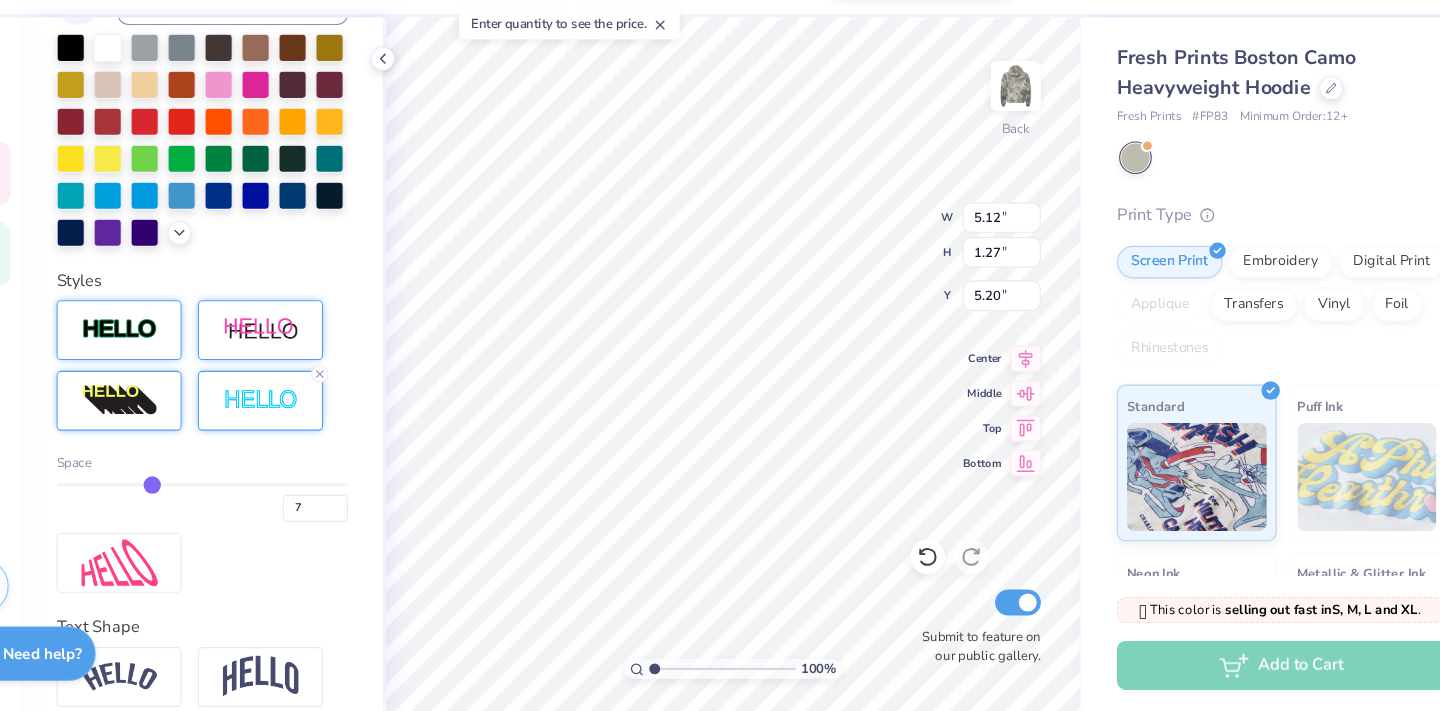 type on "8" 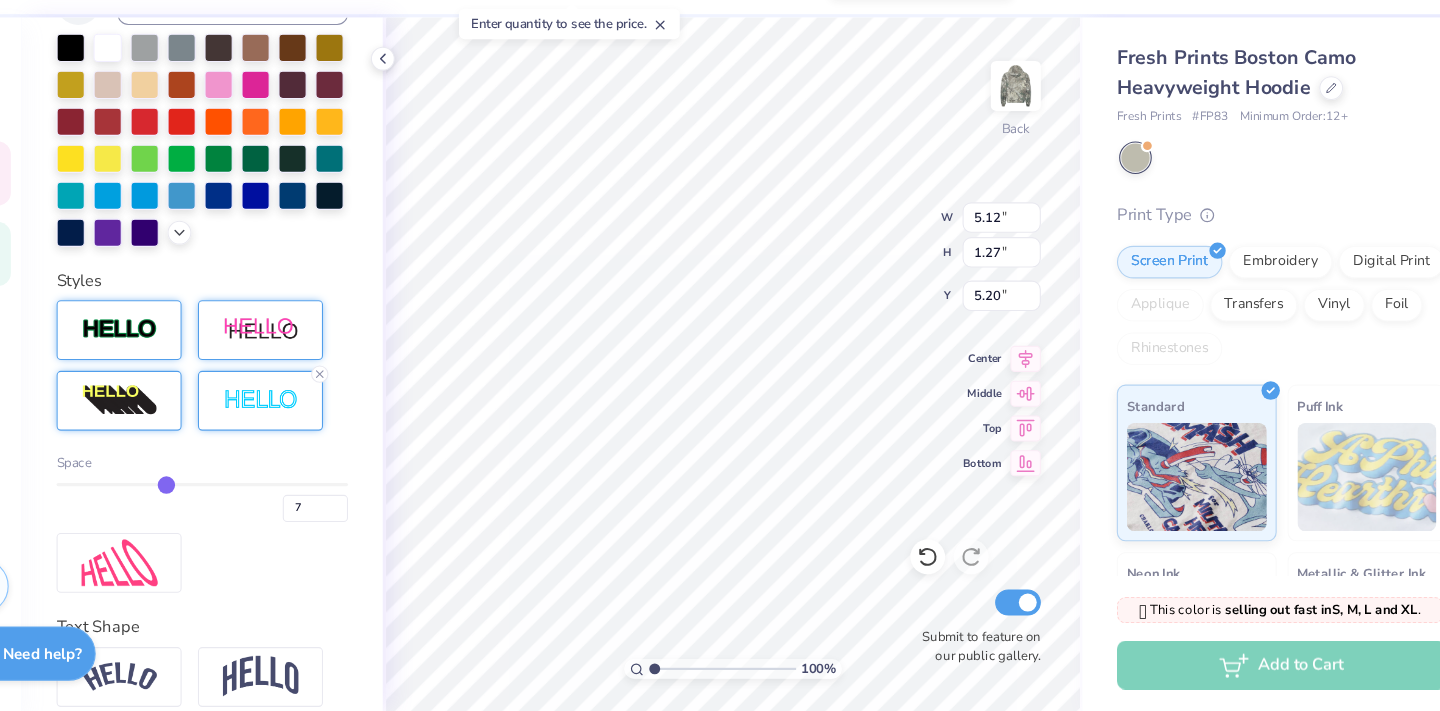type on "8" 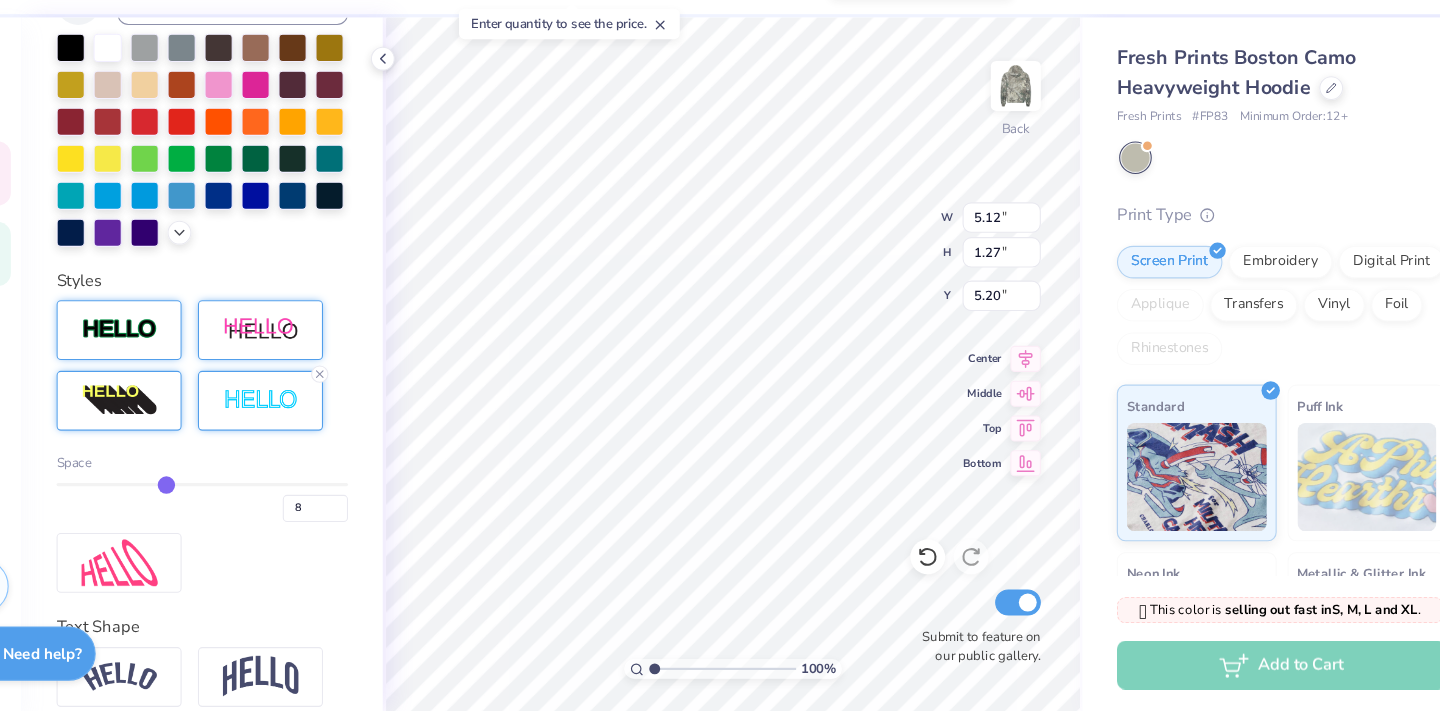 type on "9" 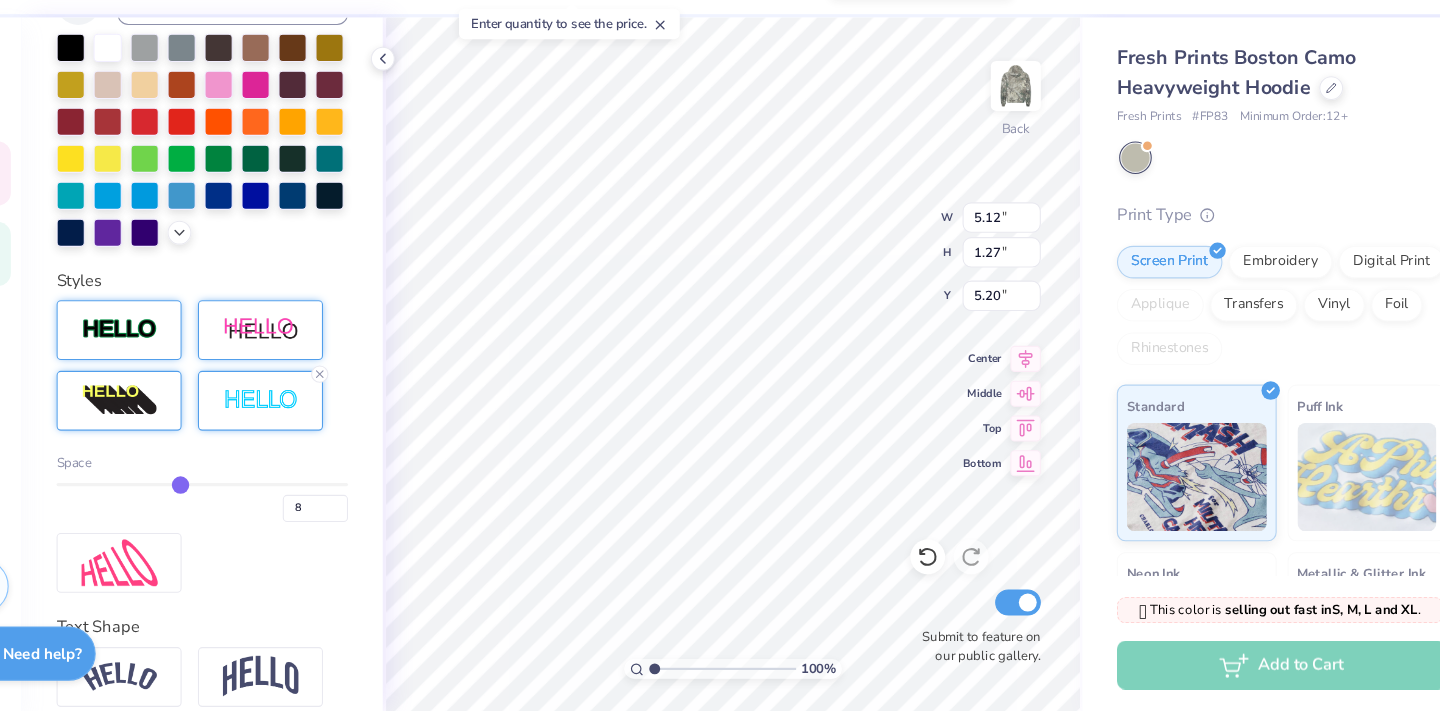 type 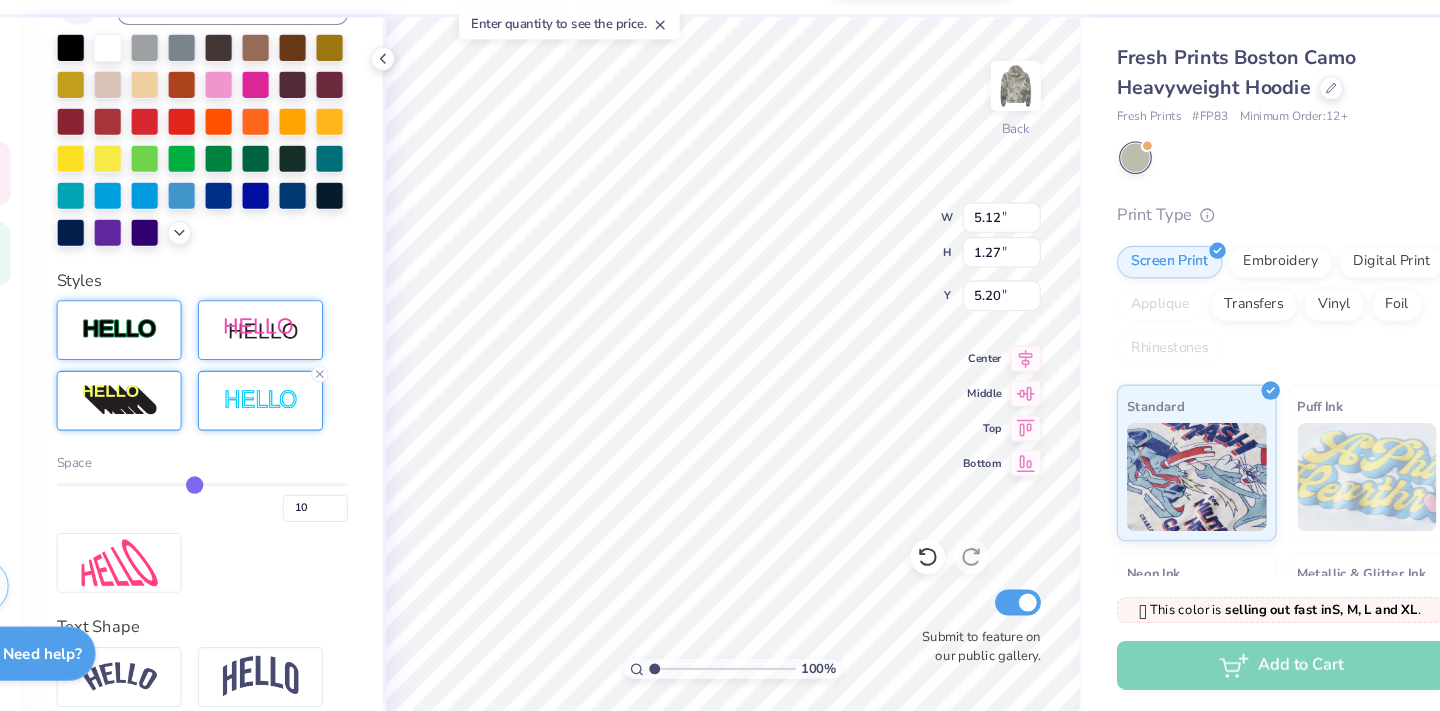 drag, startPoint x: 126, startPoint y: 501, endPoint x: 243, endPoint y: 508, distance: 117.20921 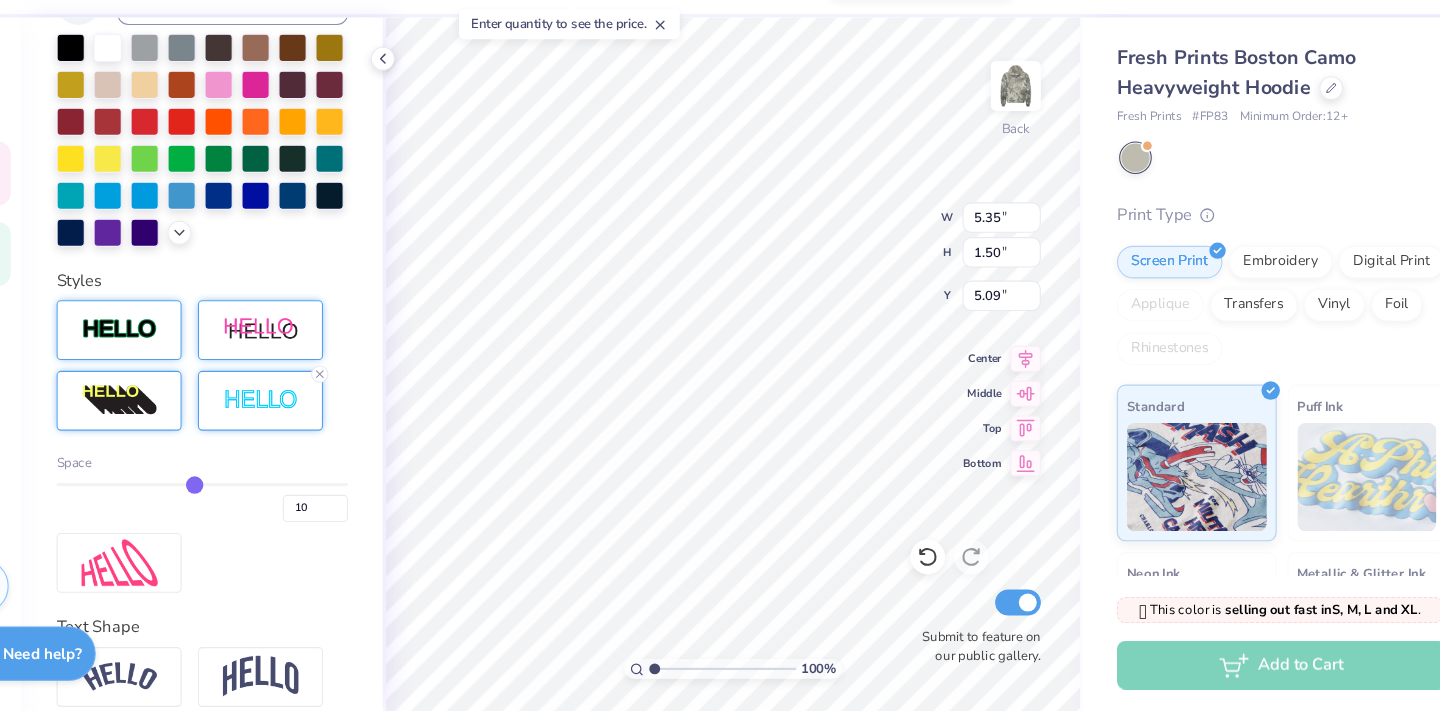 drag, startPoint x: 243, startPoint y: 508, endPoint x: 192, endPoint y: 508, distance: 51 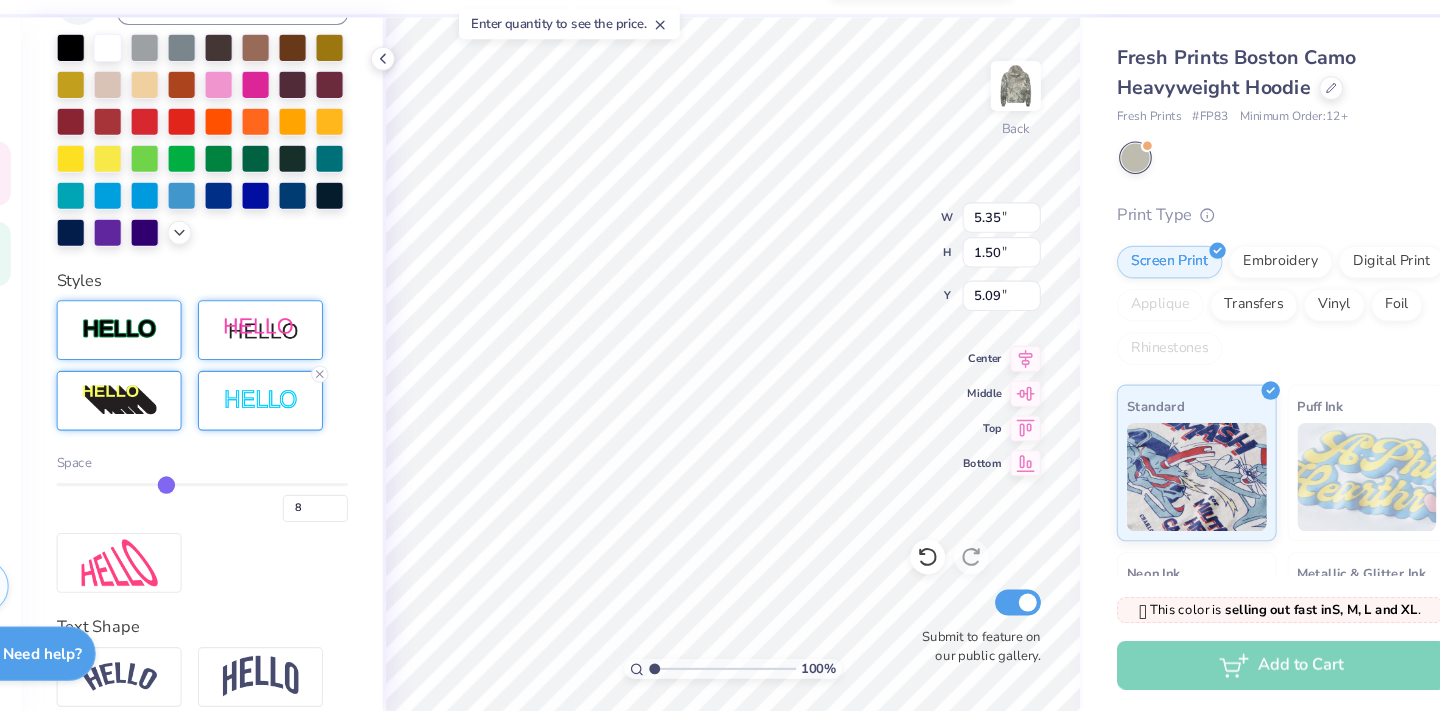 drag, startPoint x: 252, startPoint y: 501, endPoint x: 222, endPoint y: 504, distance: 30.149628 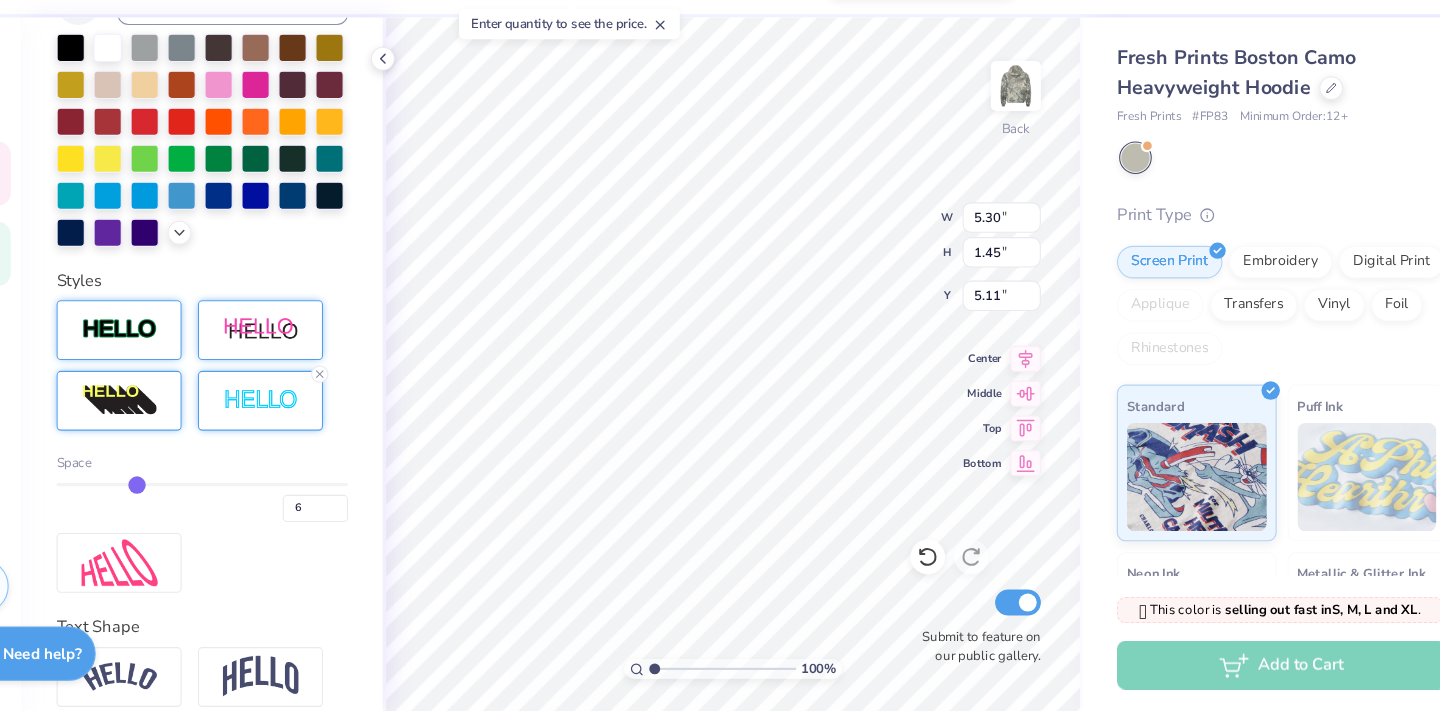drag, startPoint x: 222, startPoint y: 504, endPoint x: 190, endPoint y: 504, distance: 32 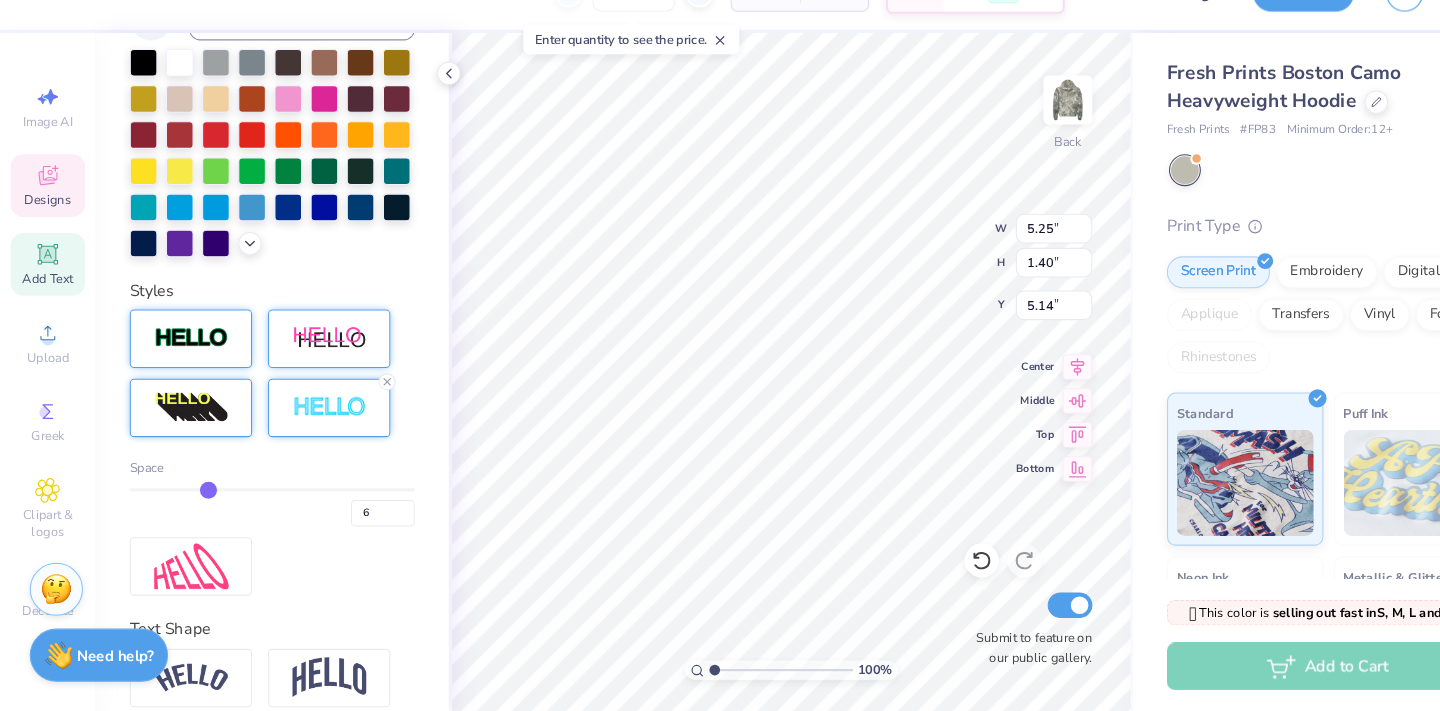 scroll, scrollTop: 0, scrollLeft: 0, axis: both 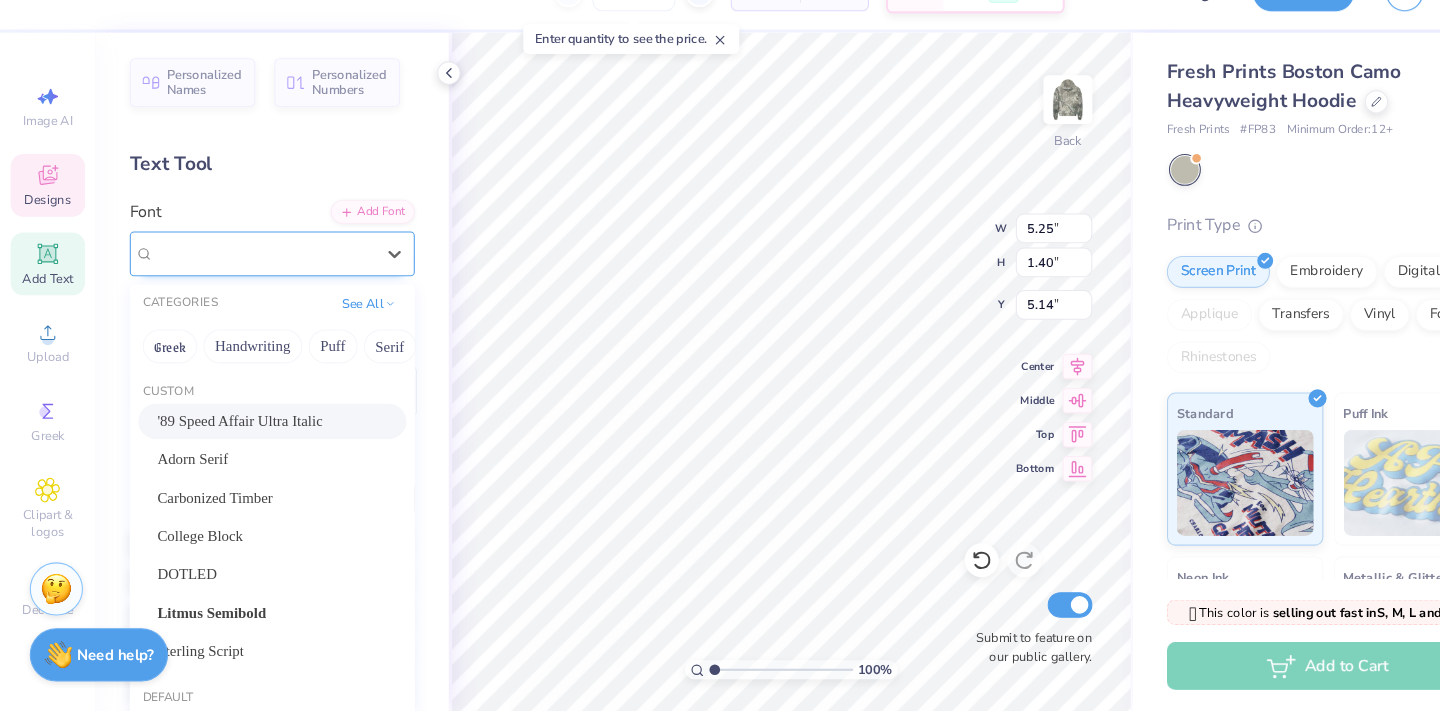 click on "'89 Speed Affair Ultra Italic" at bounding box center (248, 280) 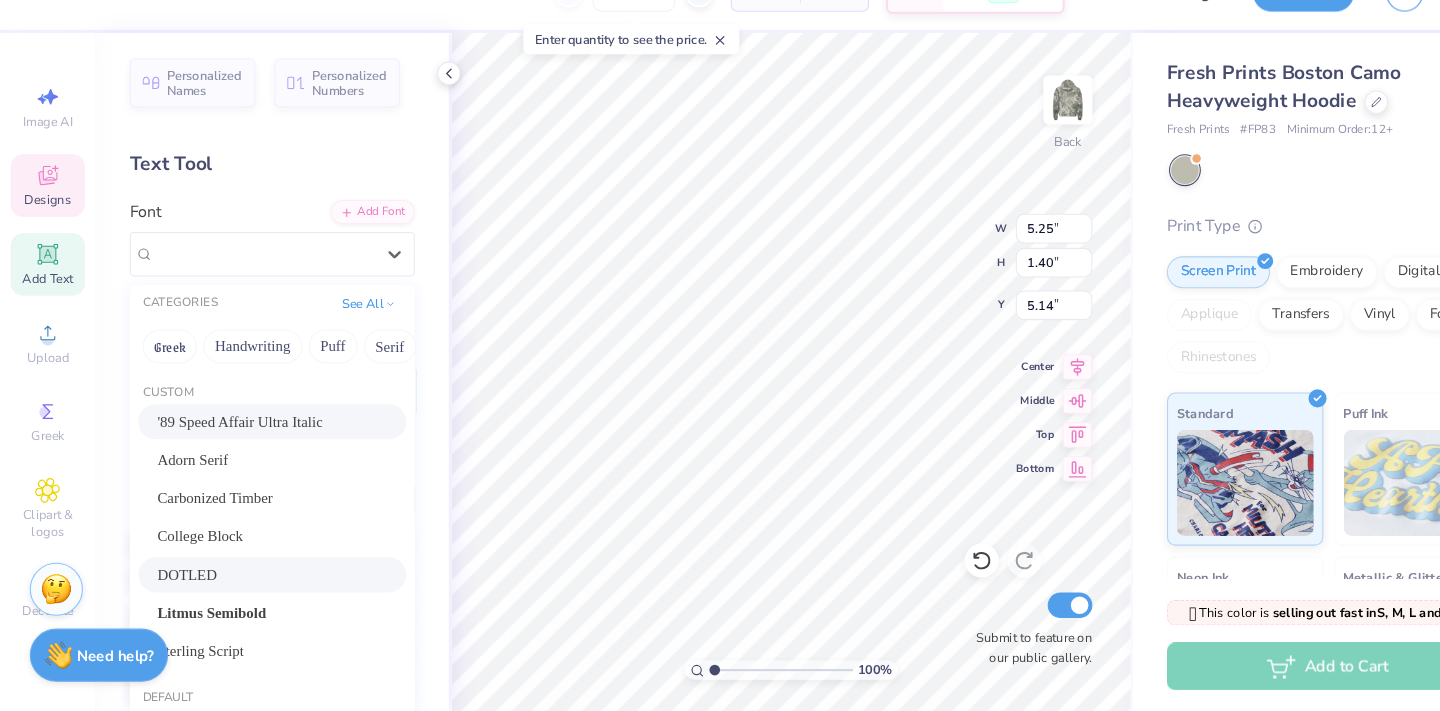 scroll, scrollTop: 0, scrollLeft: 0, axis: both 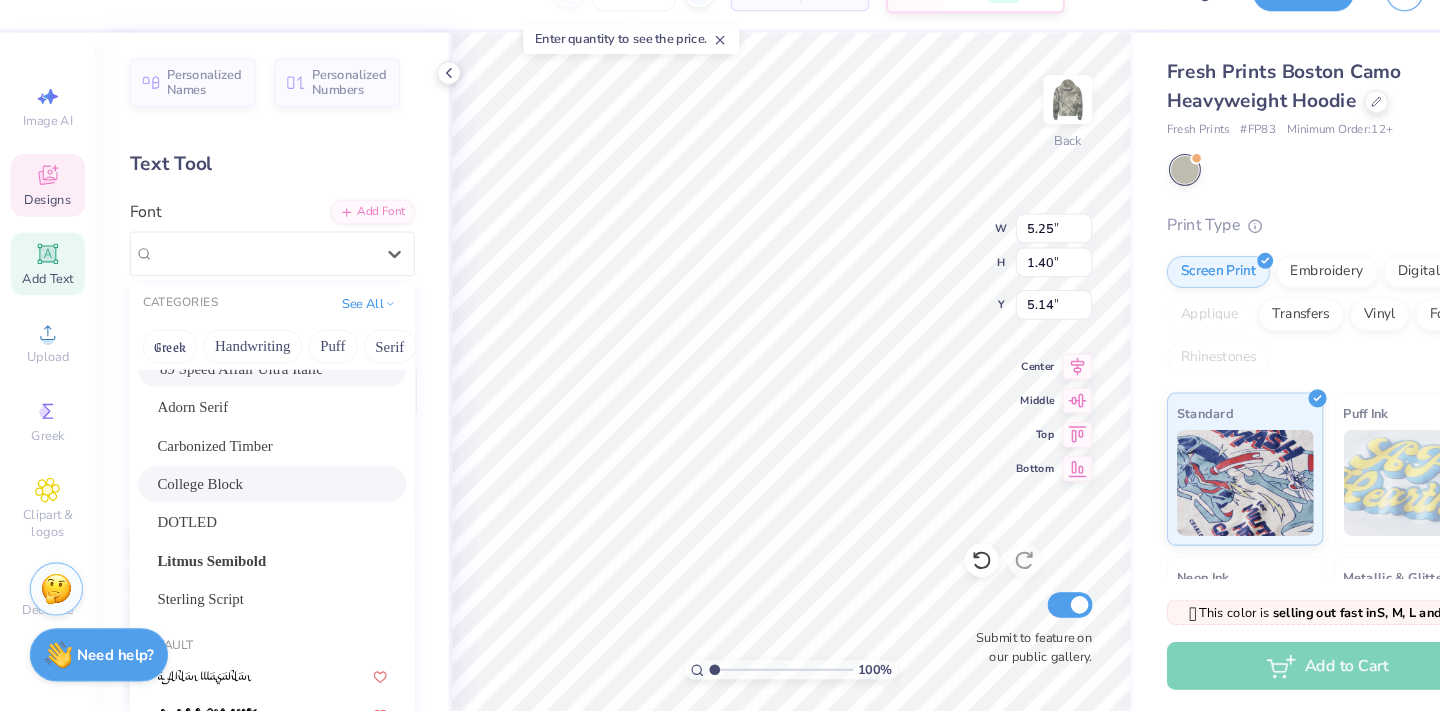 click on "College Block" at bounding box center (256, 497) 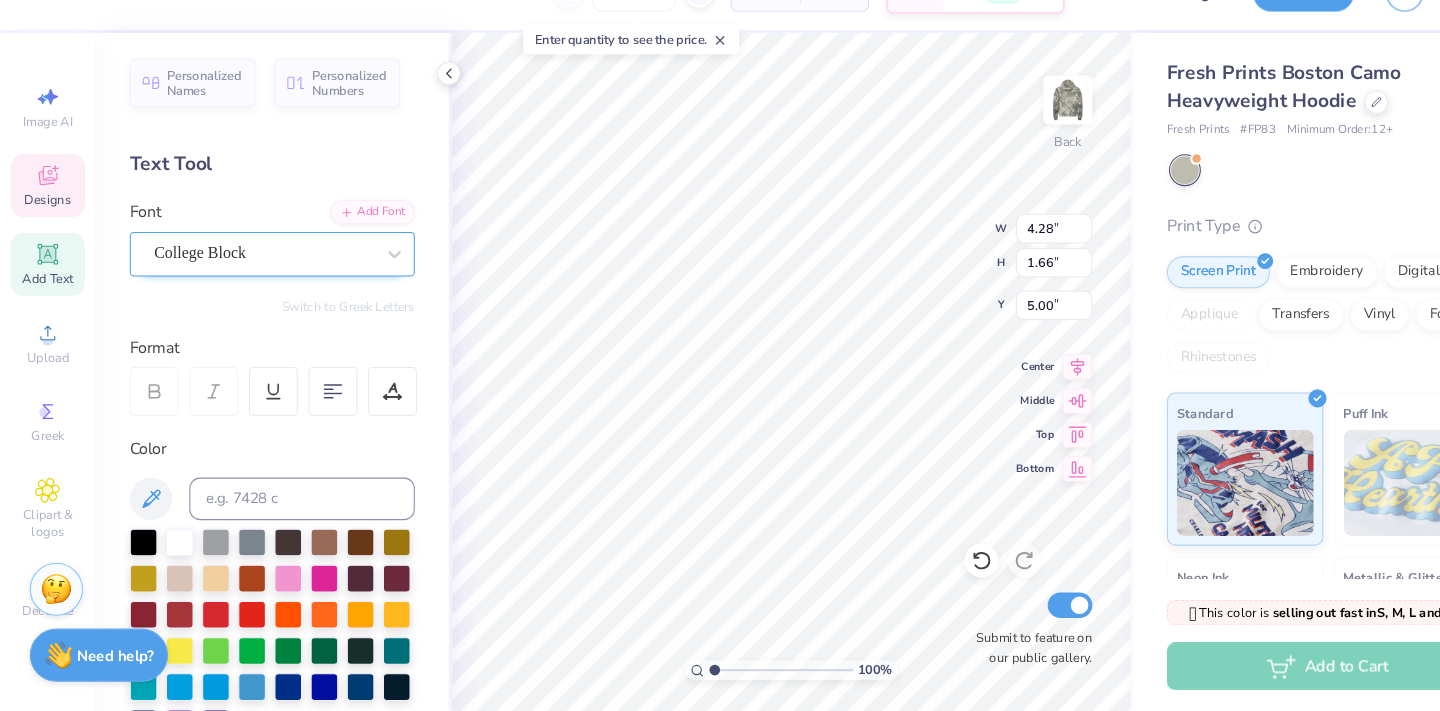 click on "College Block" at bounding box center [248, 280] 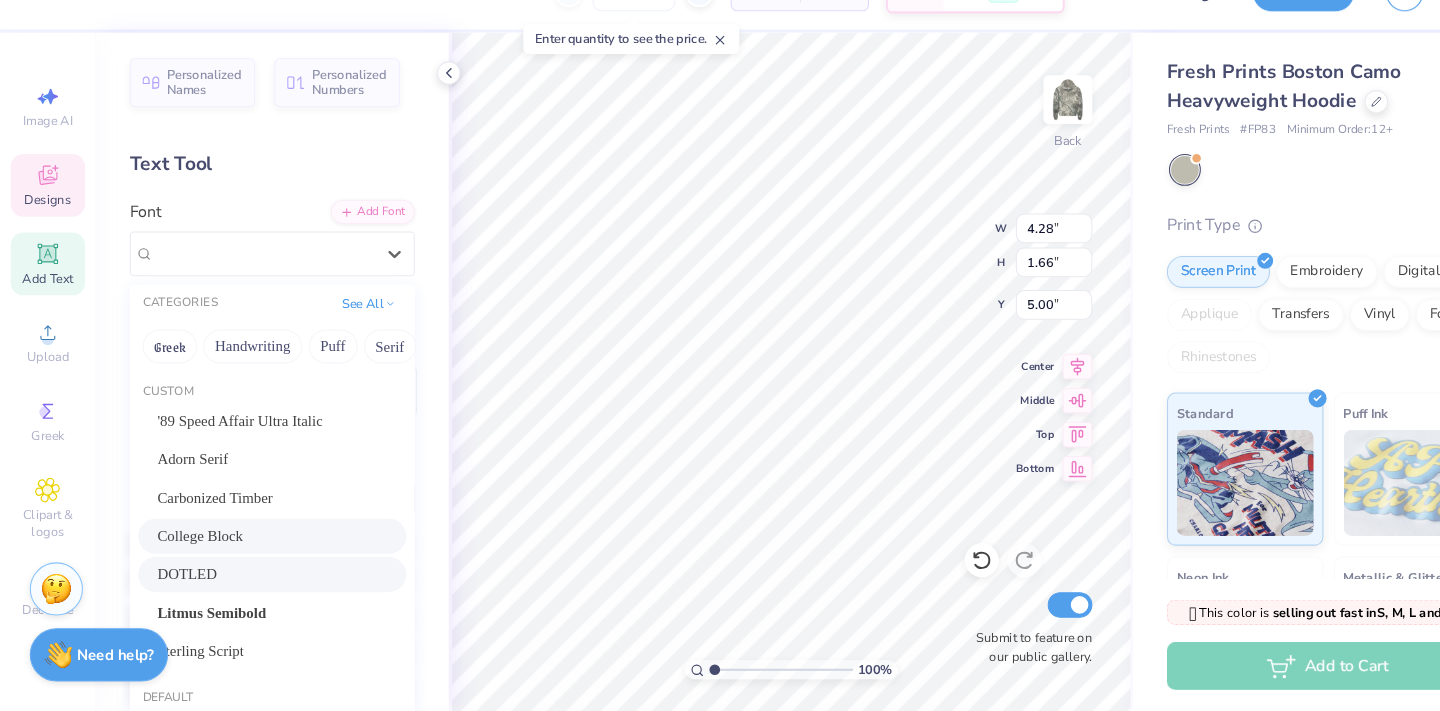 click on "DOTLED" at bounding box center [256, 582] 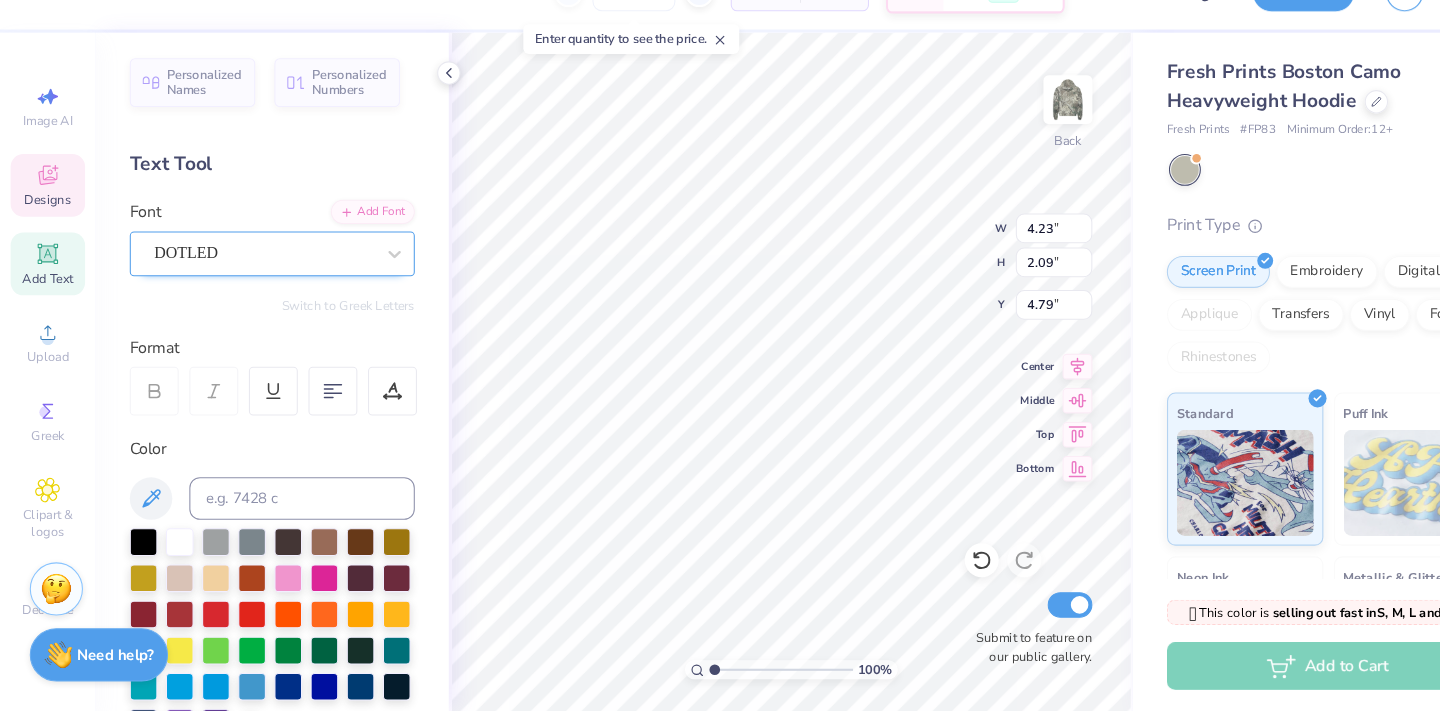 click on "DOTLED" at bounding box center (248, 280) 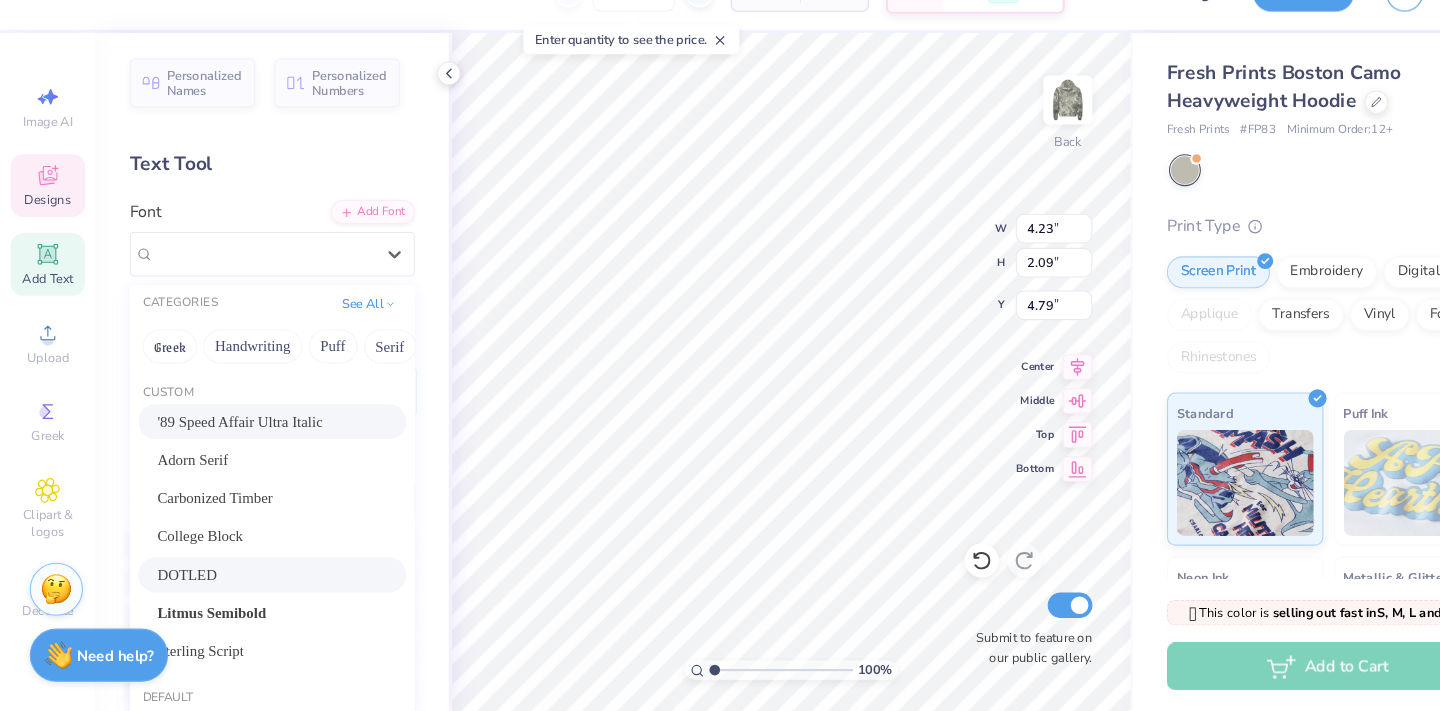 scroll, scrollTop: 0, scrollLeft: 0, axis: both 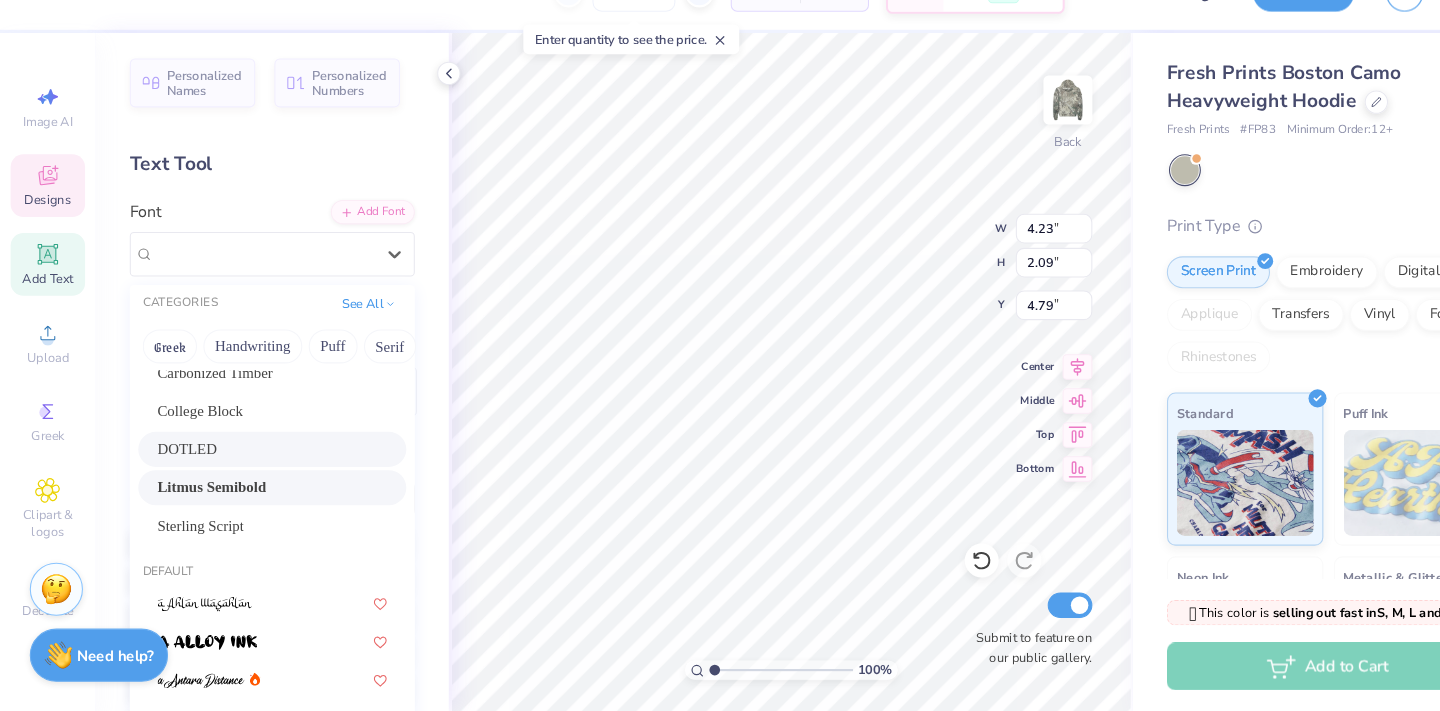 click on "Litmus Semibold" at bounding box center [256, 500] 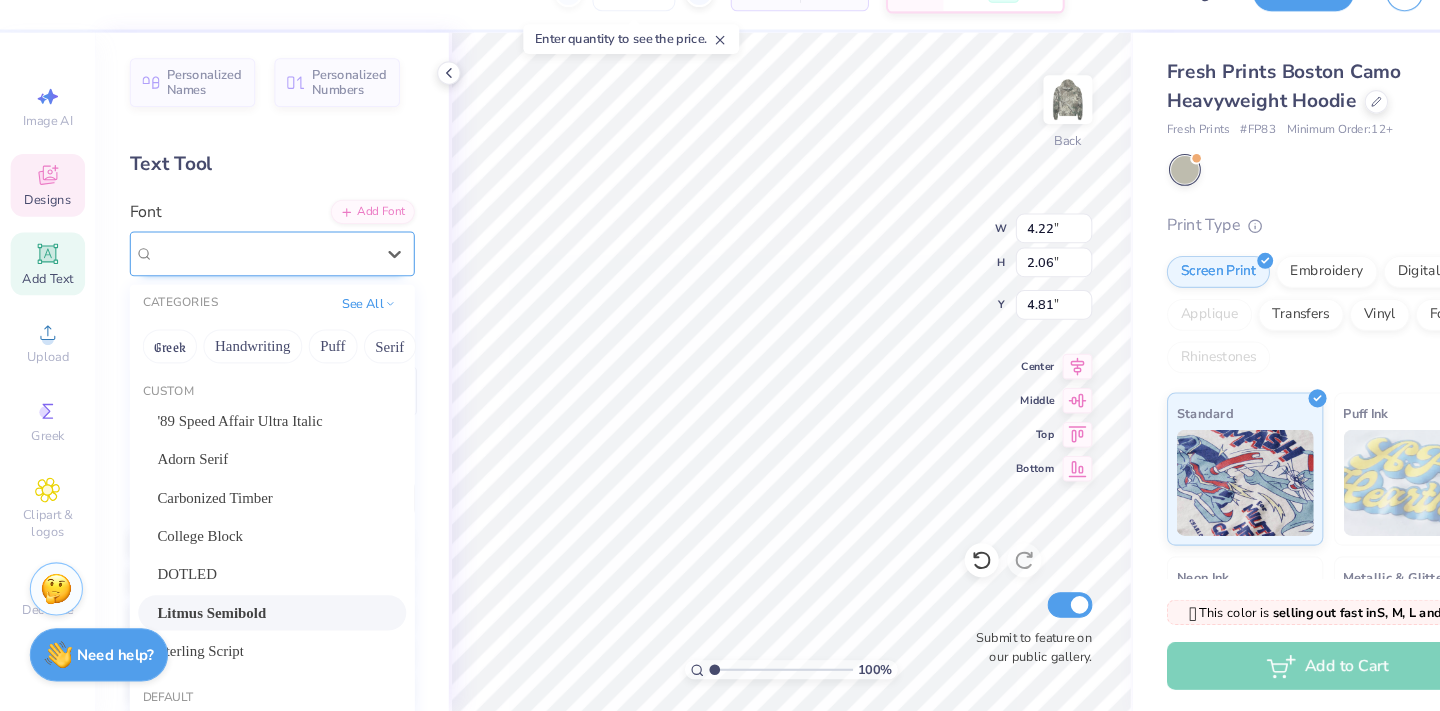 click on "Litmus Semibold" at bounding box center [248, 280] 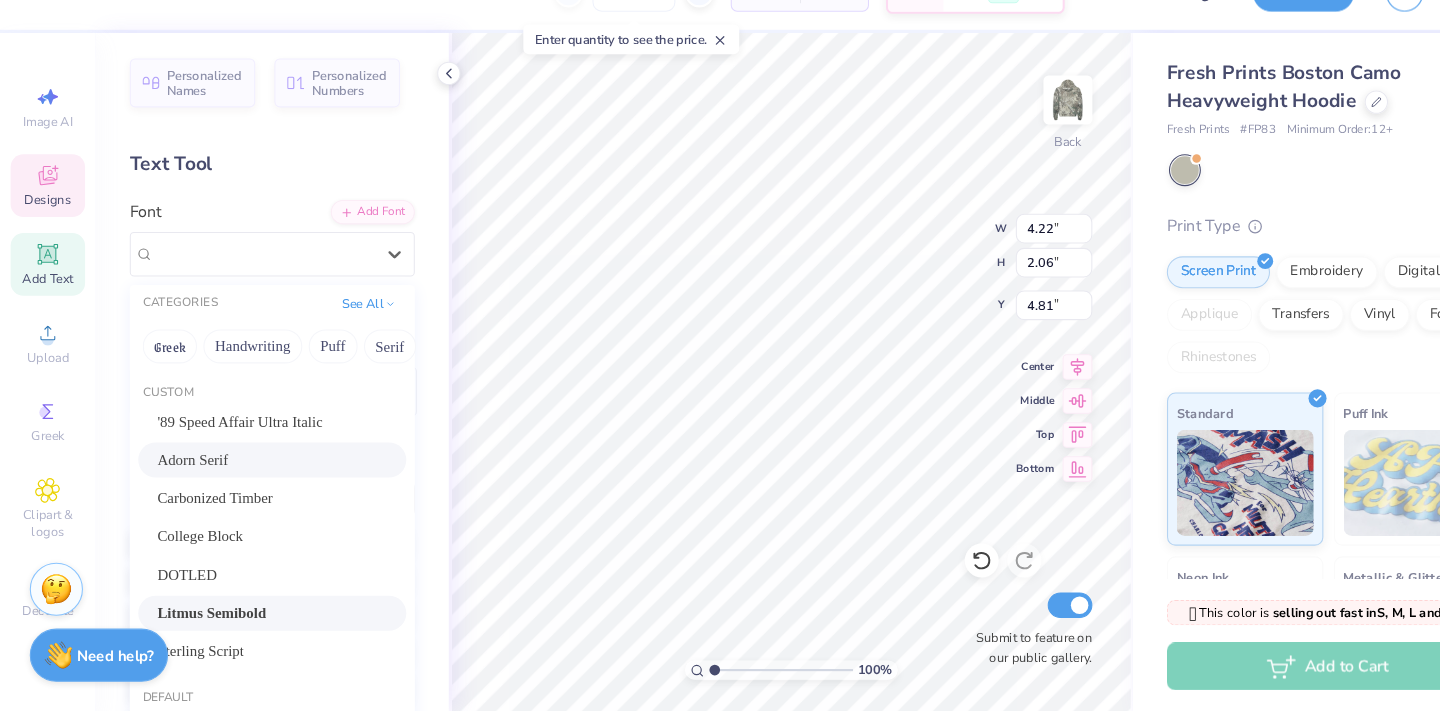 click on "Adorn Serif" at bounding box center (256, 474) 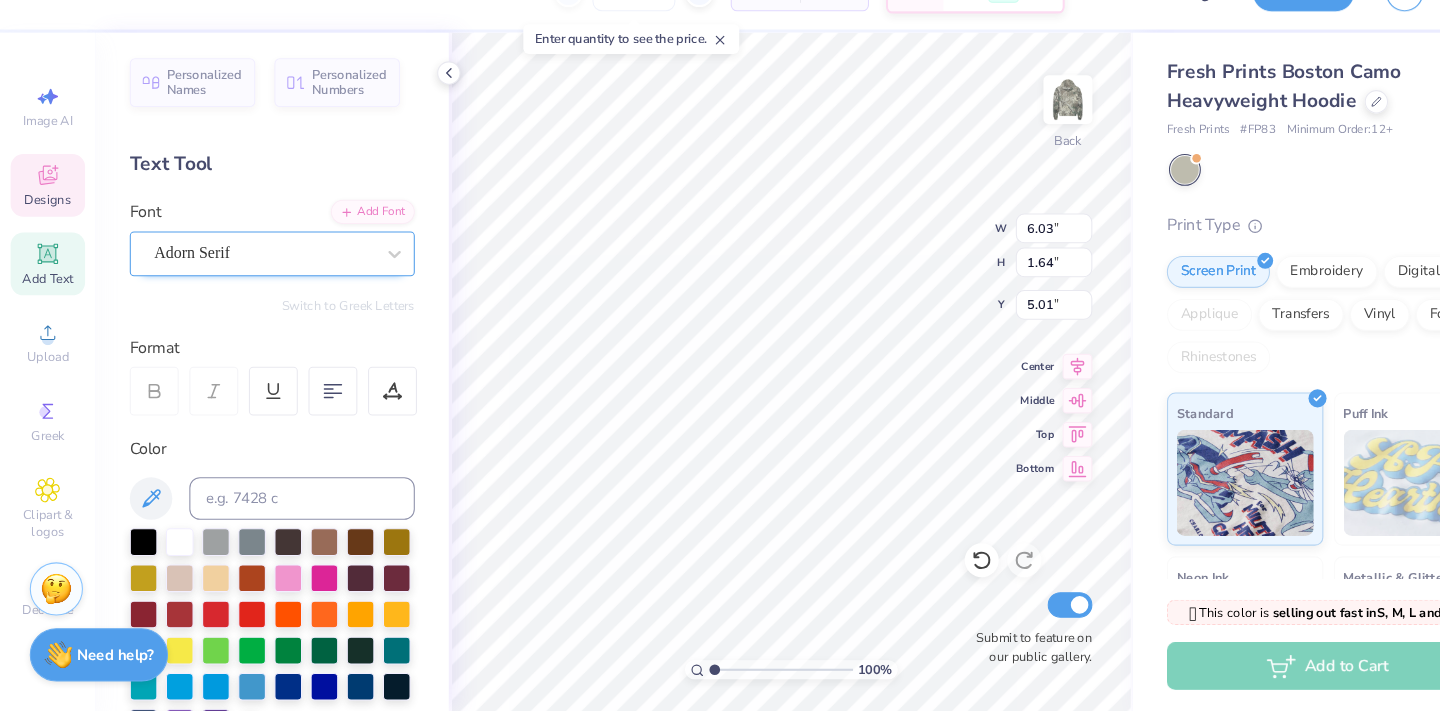 click on "Adorn Serif" at bounding box center [248, 280] 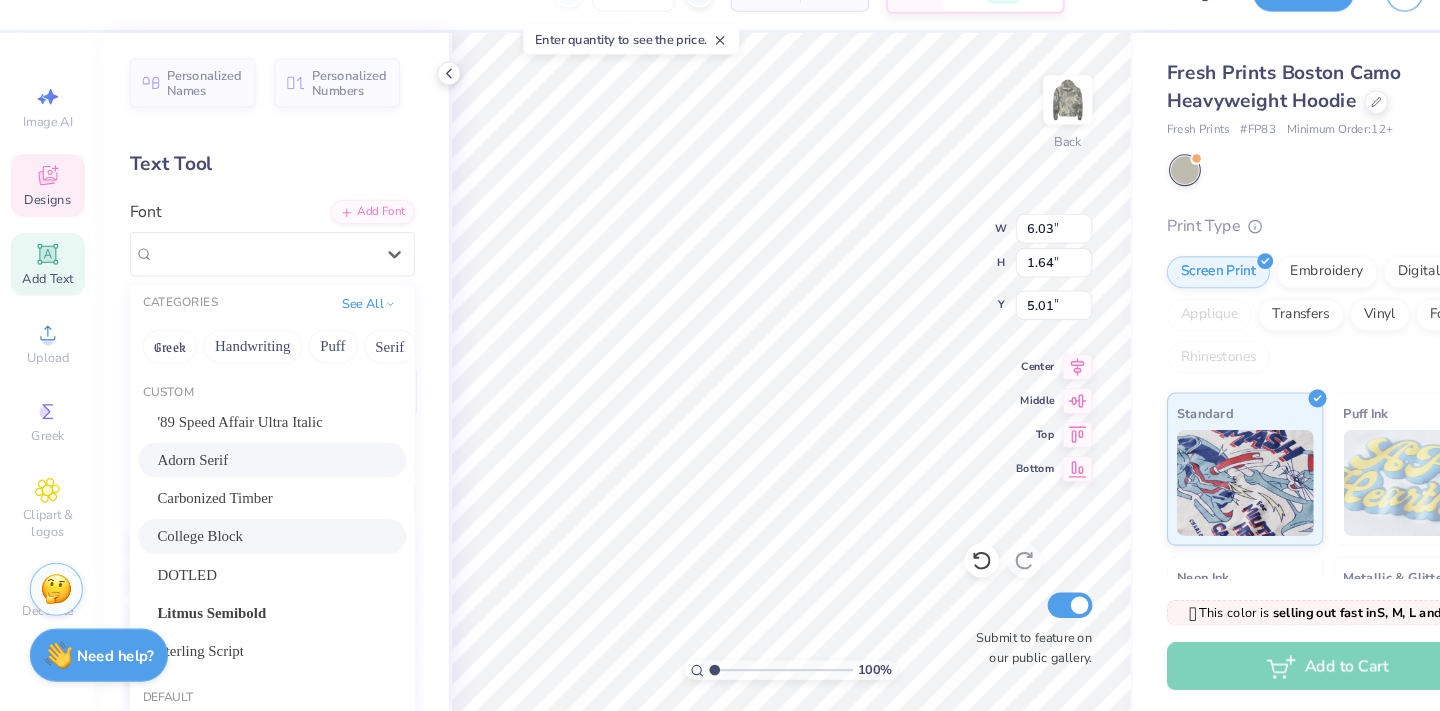 scroll, scrollTop: 0, scrollLeft: 0, axis: both 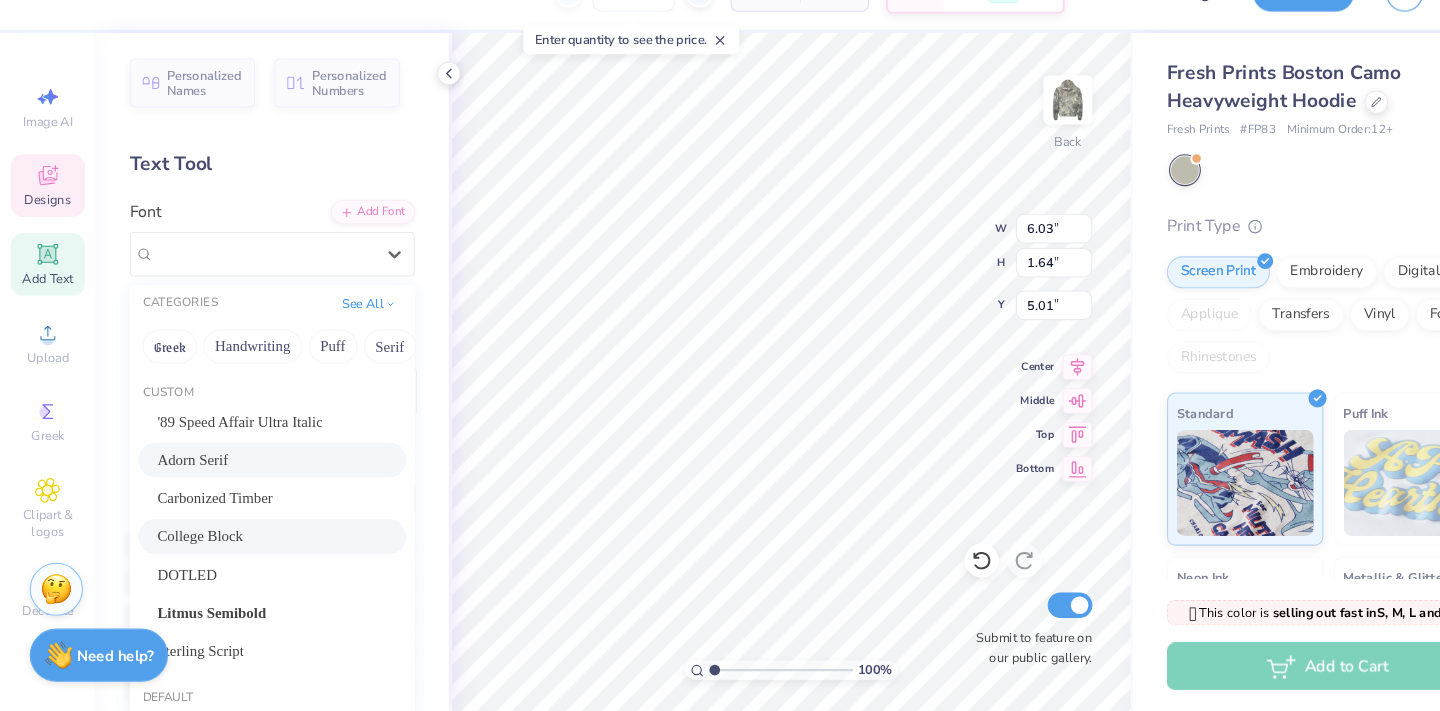 click on "College Block" at bounding box center (256, 546) 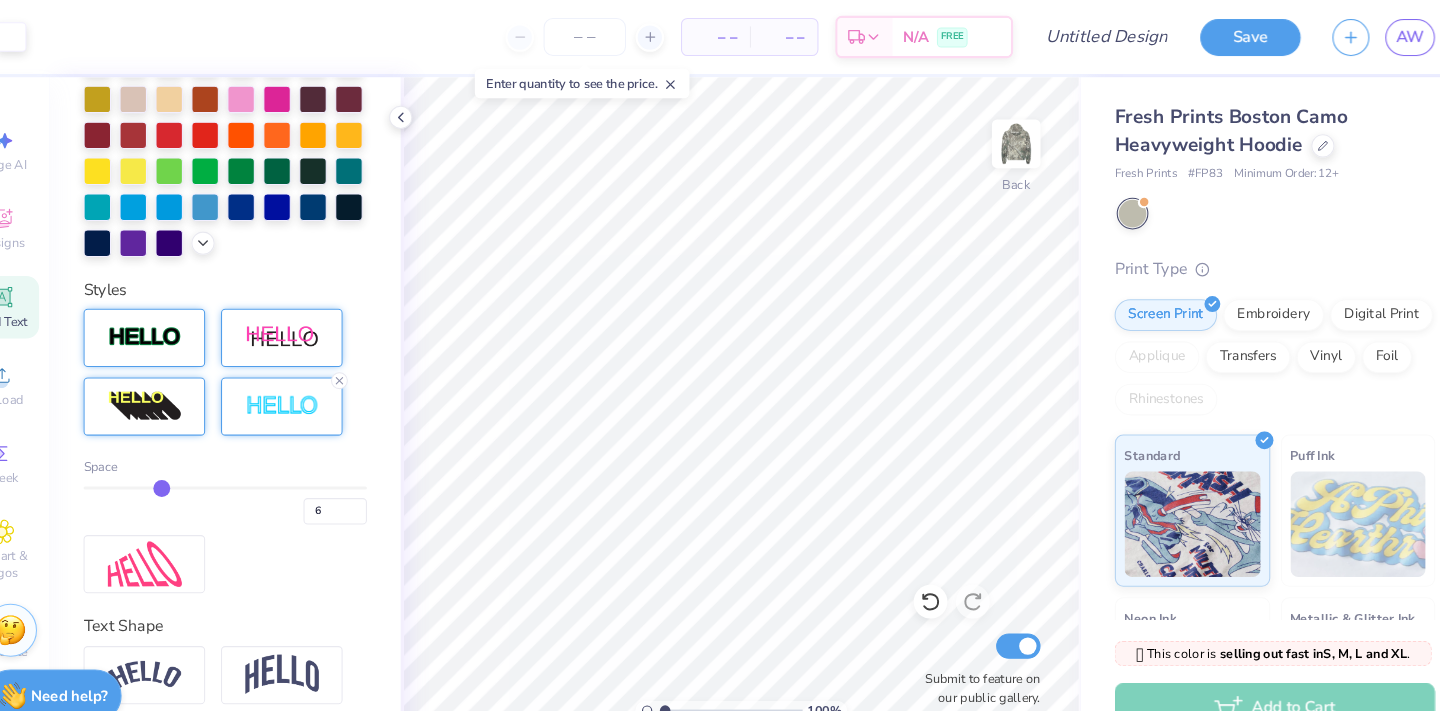 scroll, scrollTop: 535, scrollLeft: 0, axis: vertical 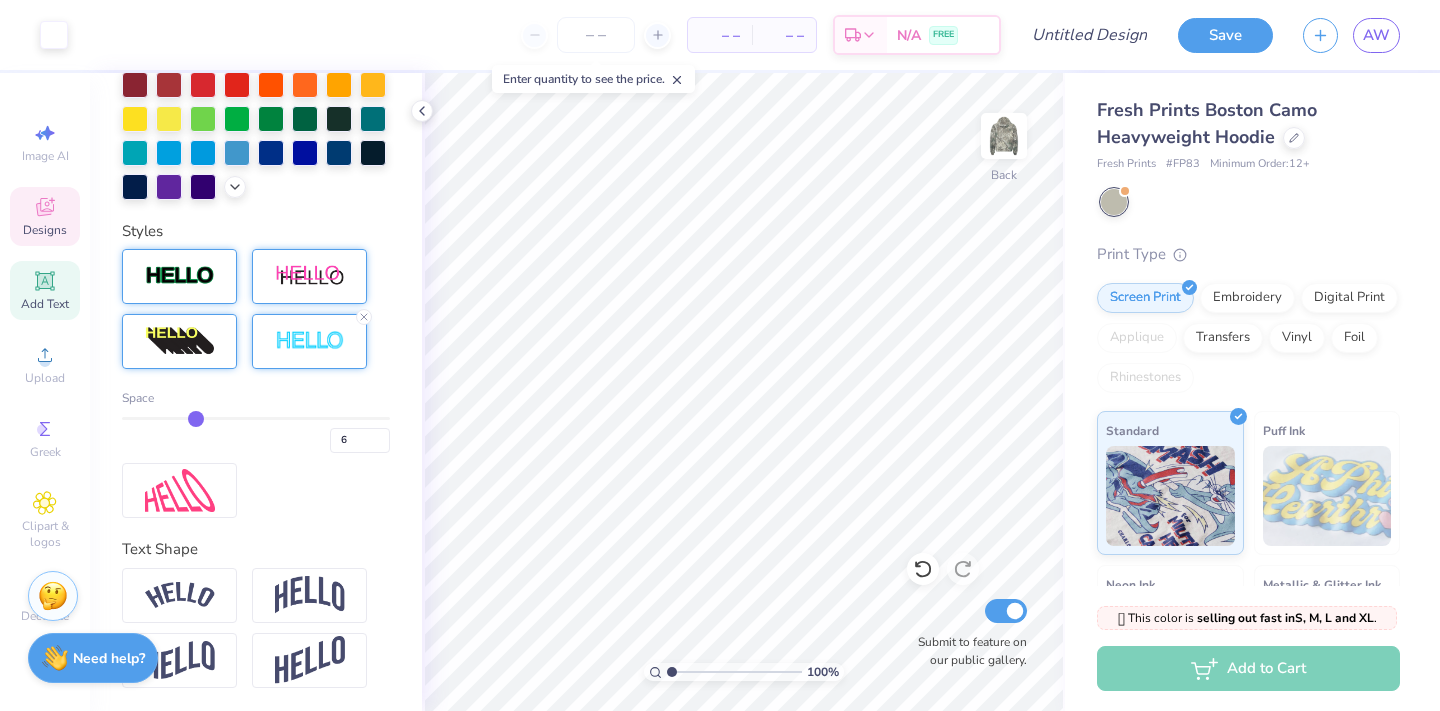 click 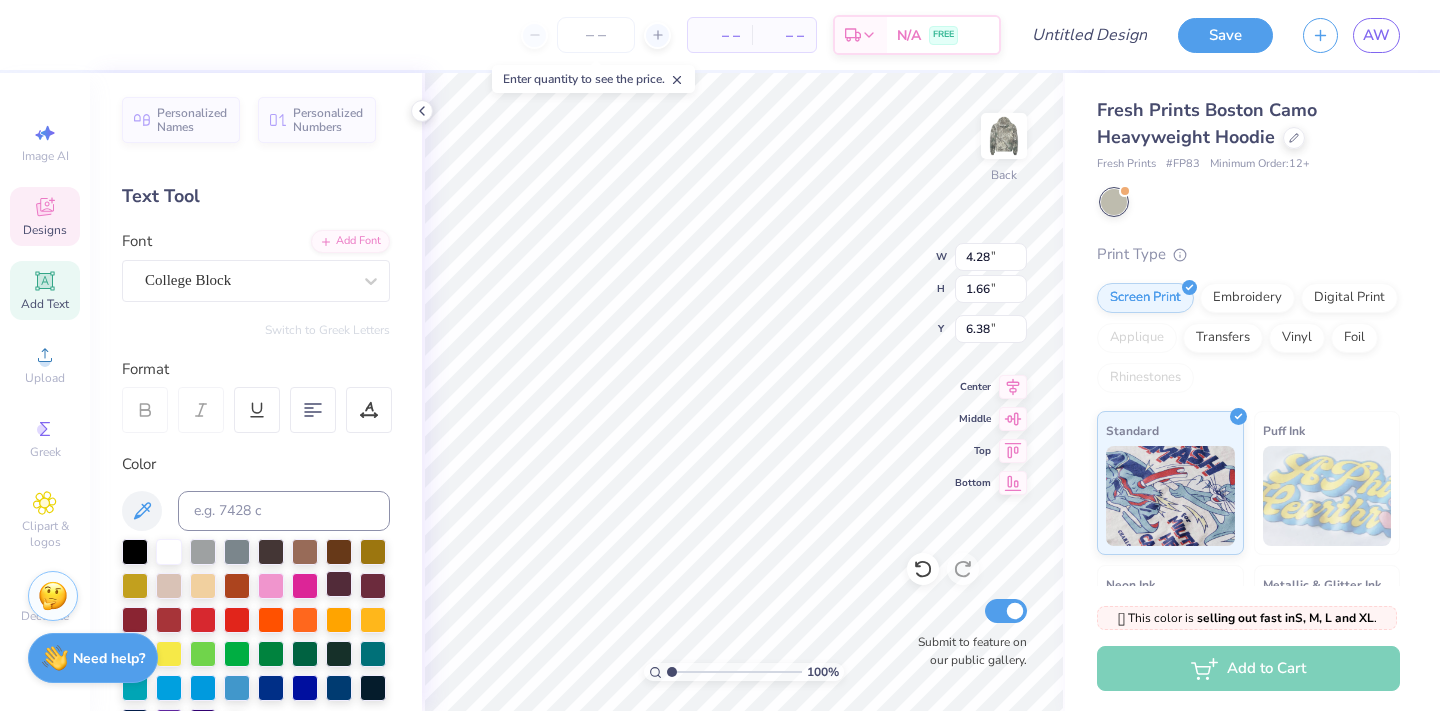 scroll, scrollTop: 74, scrollLeft: 0, axis: vertical 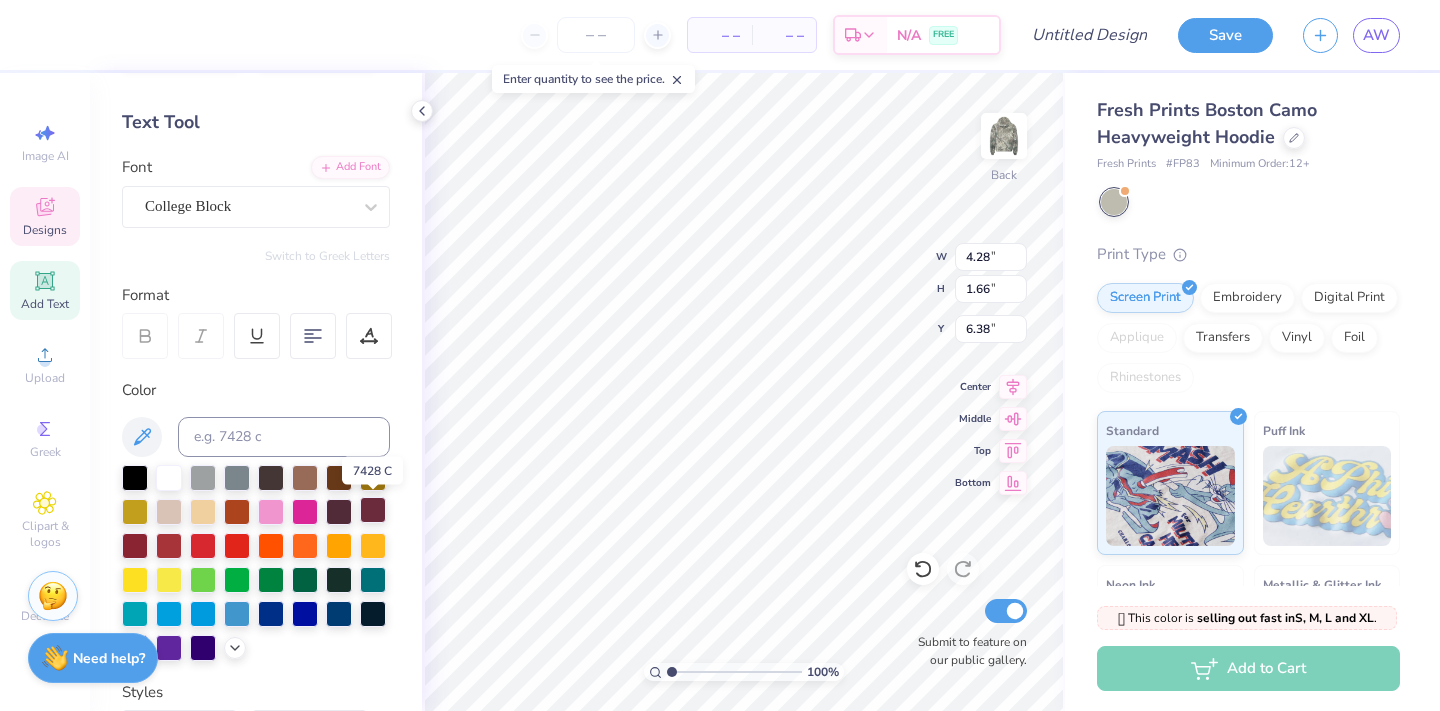 click at bounding box center (373, 510) 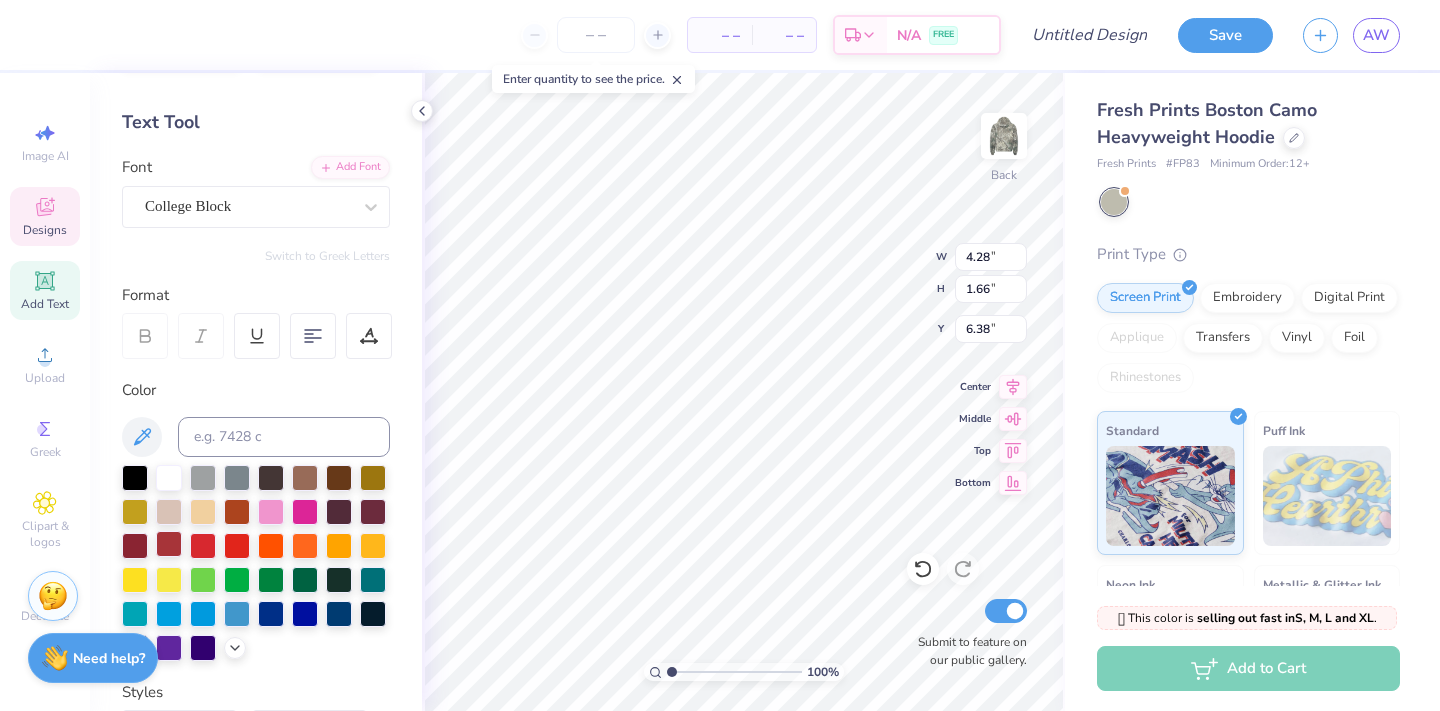click at bounding box center [169, 544] 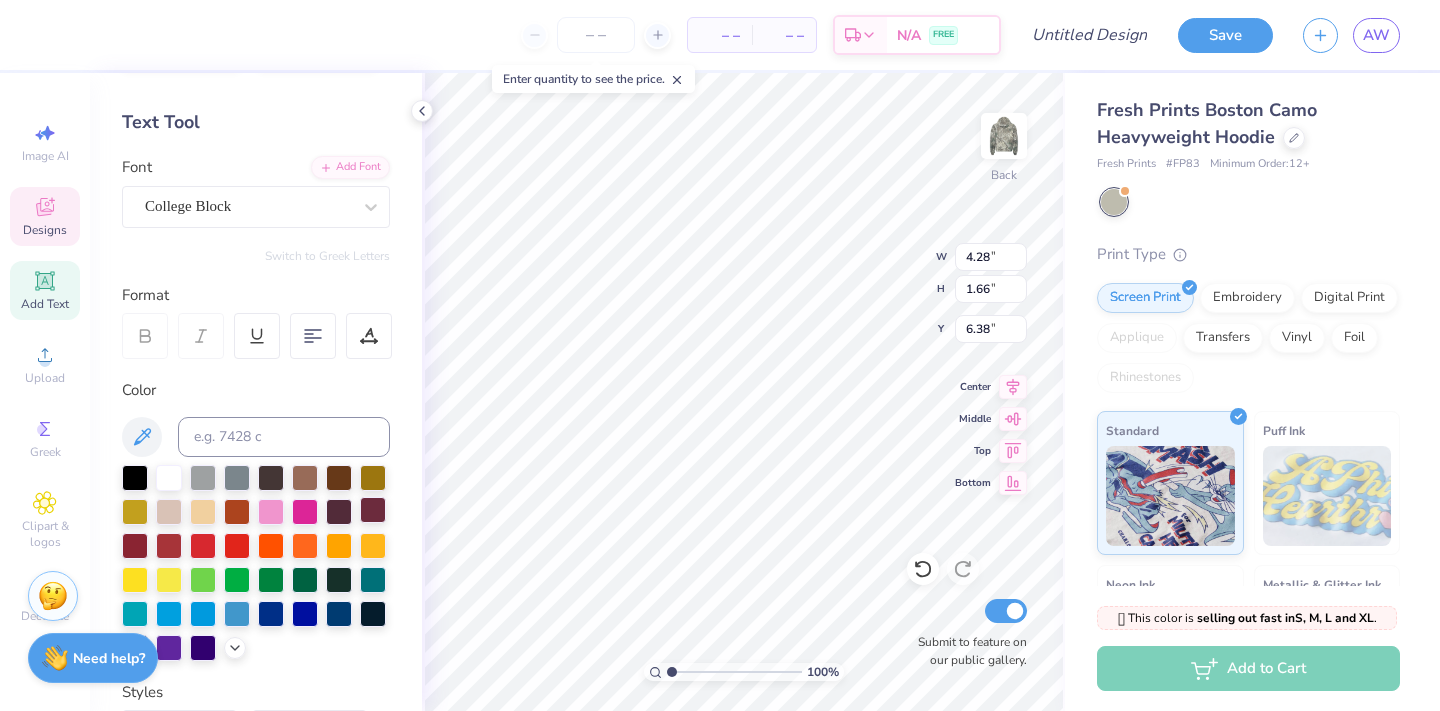 click at bounding box center [373, 510] 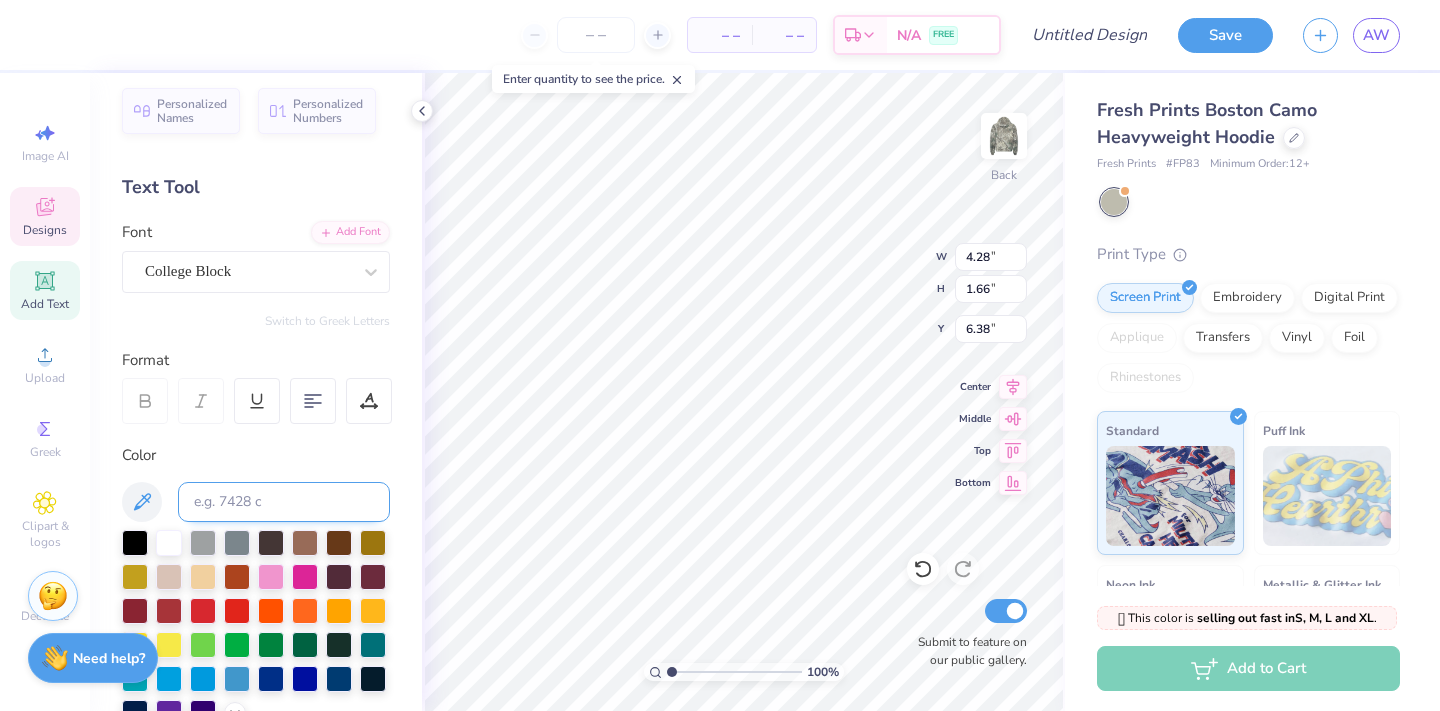 scroll, scrollTop: 0, scrollLeft: 0, axis: both 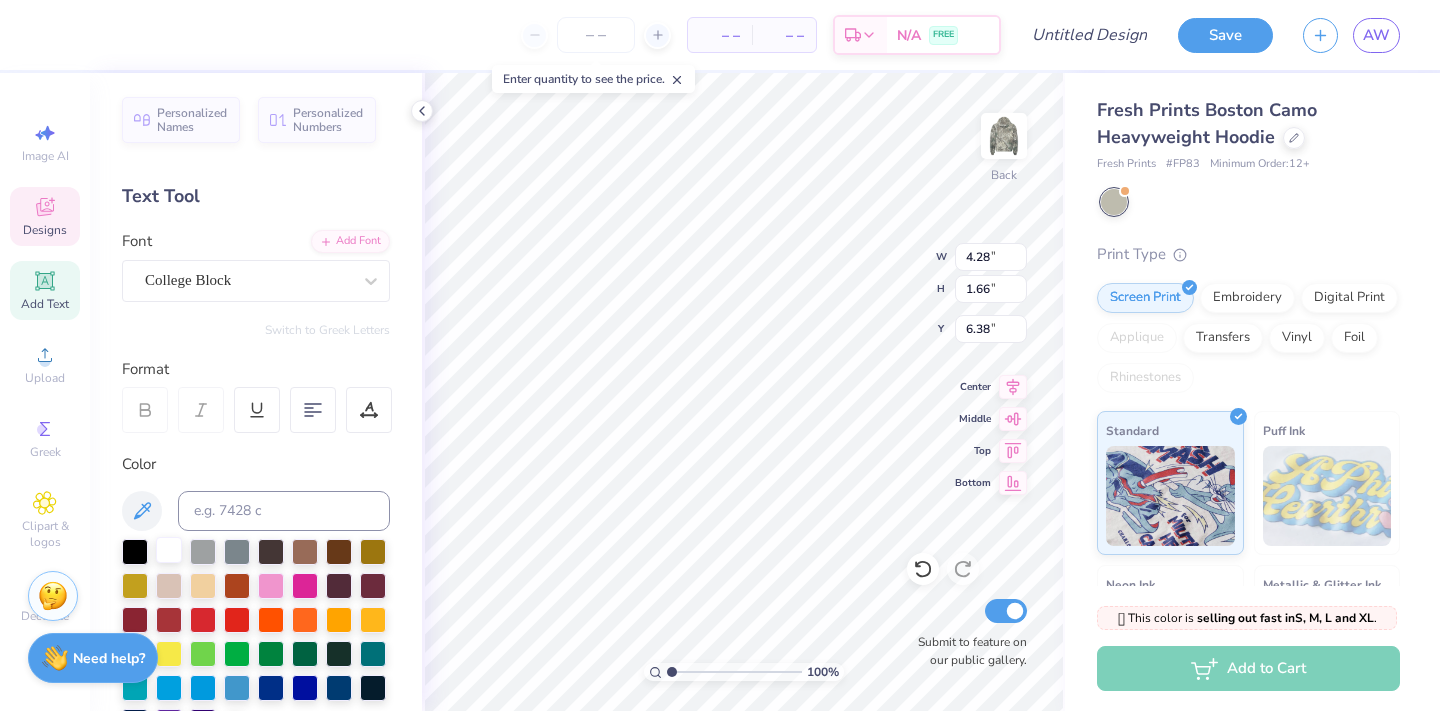click at bounding box center [169, 550] 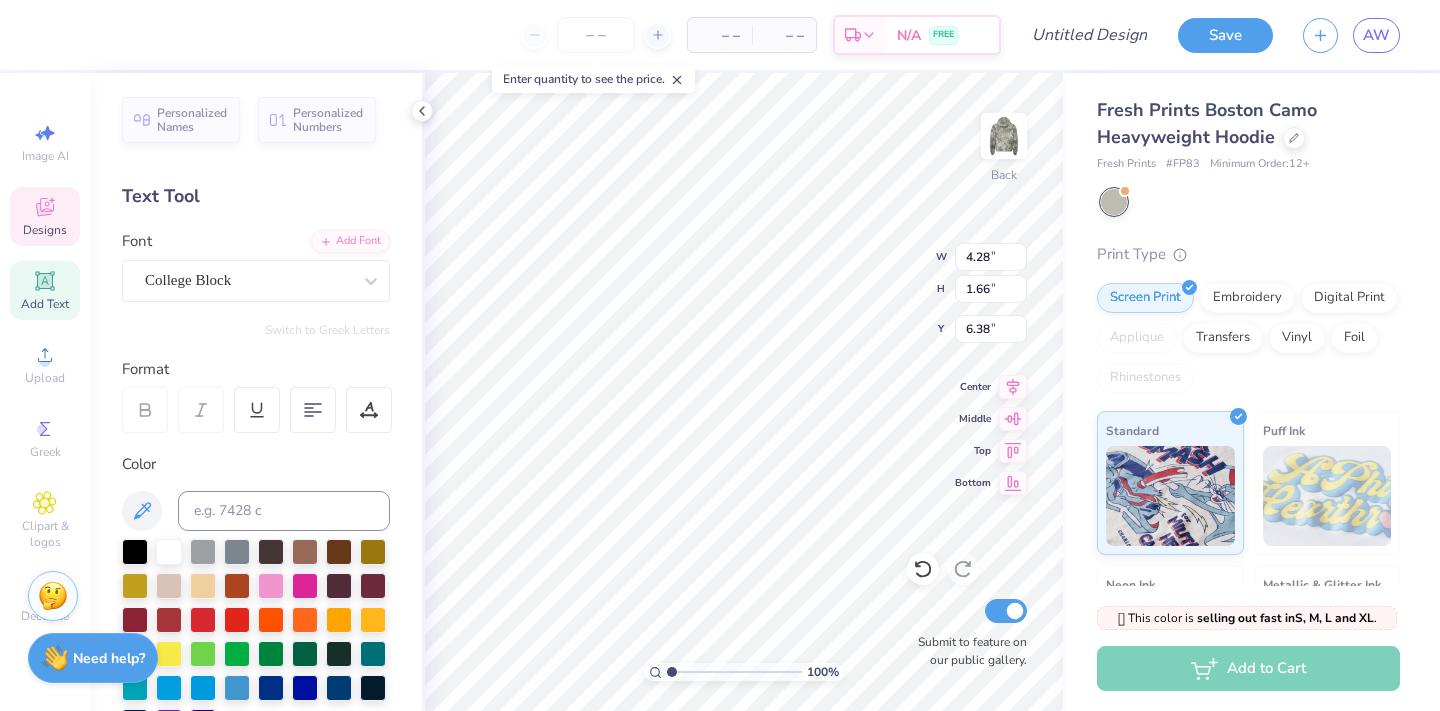 click on "Designs" at bounding box center [45, 216] 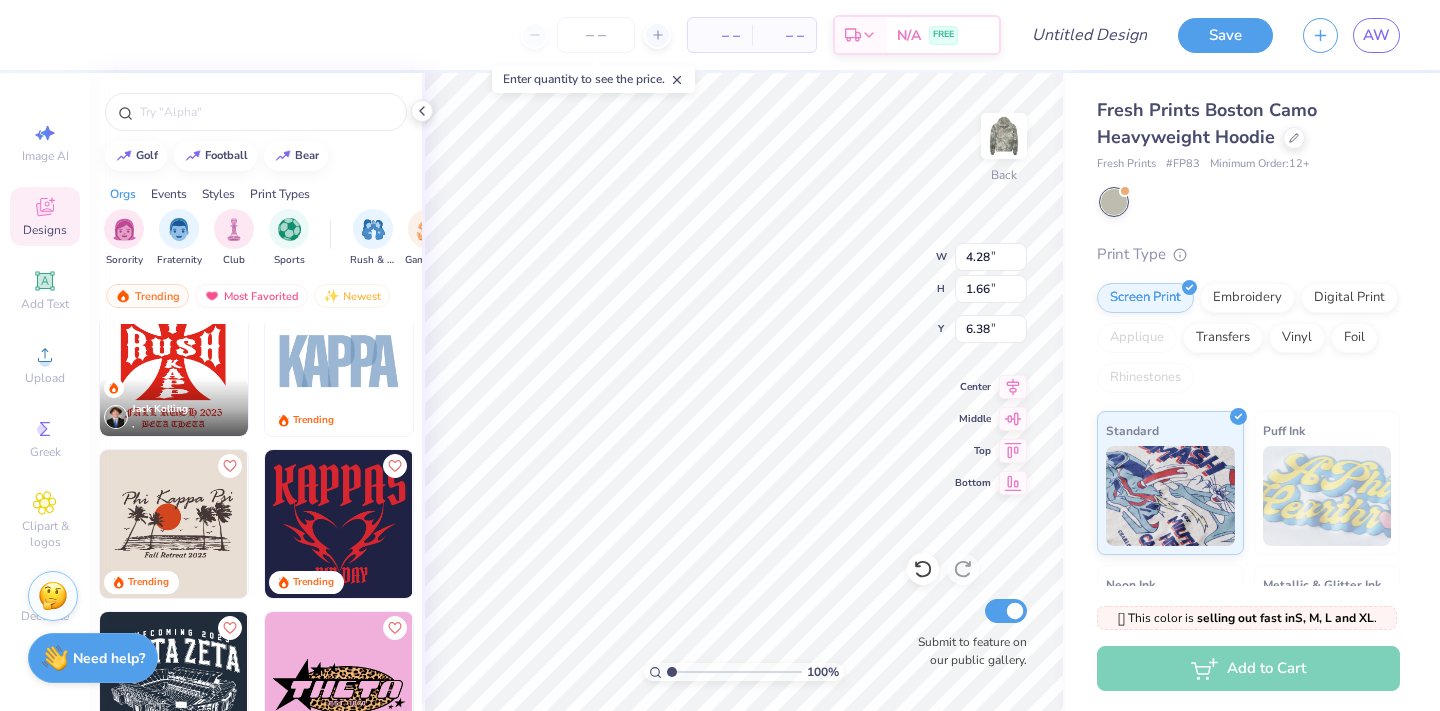 scroll, scrollTop: 5464, scrollLeft: 0, axis: vertical 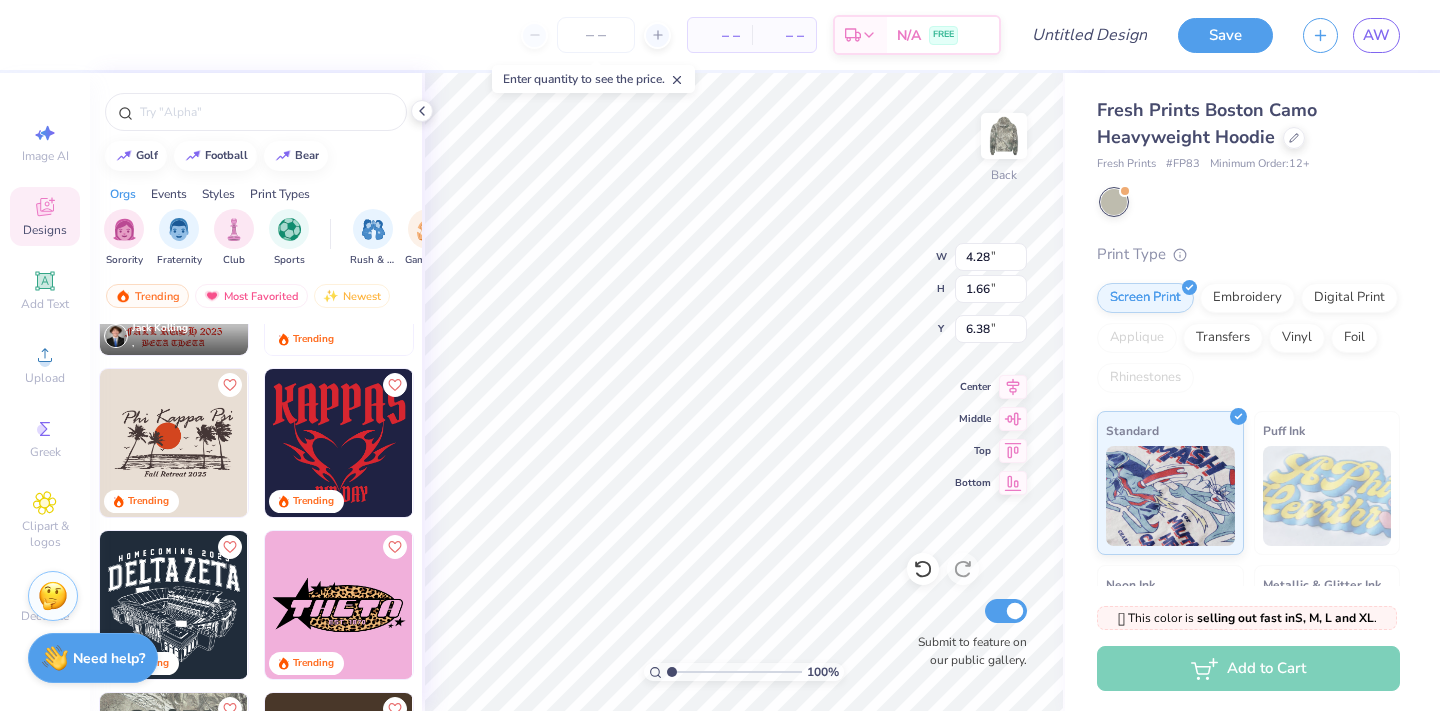 click at bounding box center [339, 605] 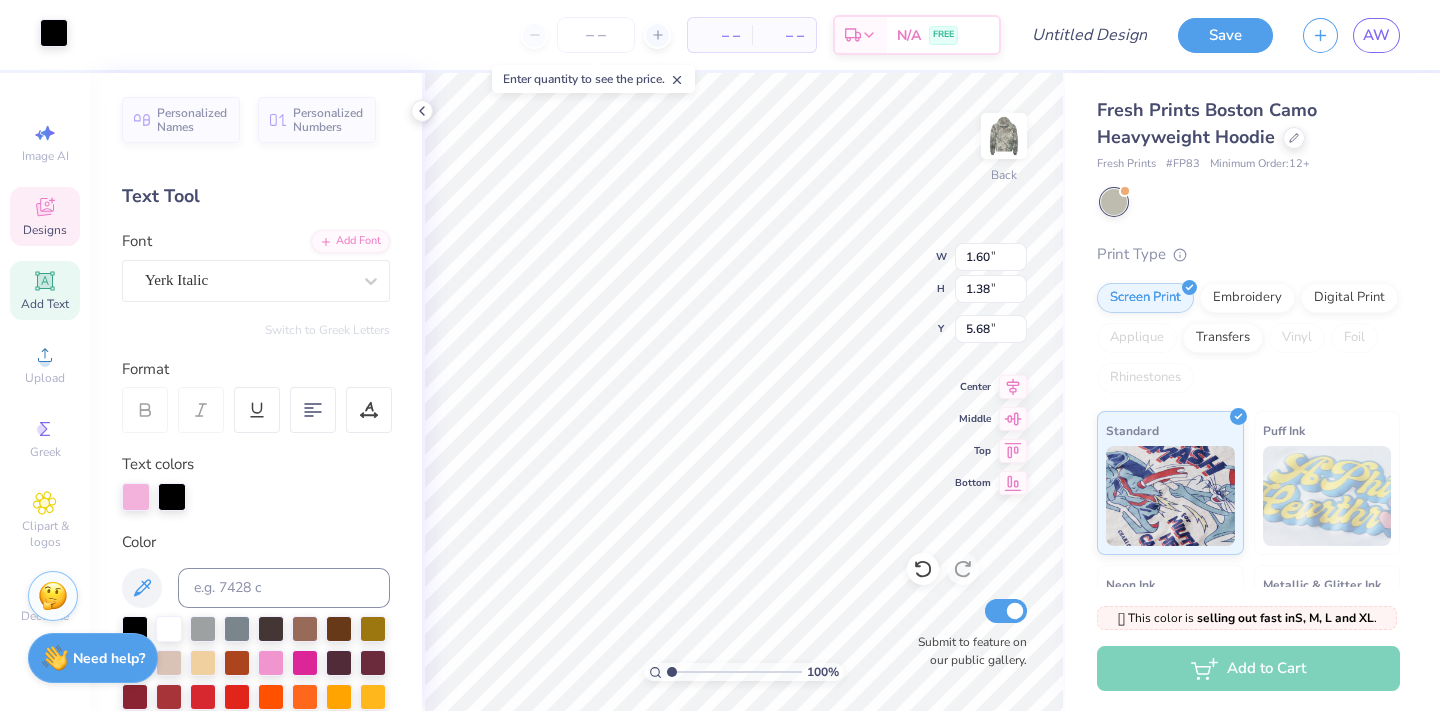 click at bounding box center (54, 33) 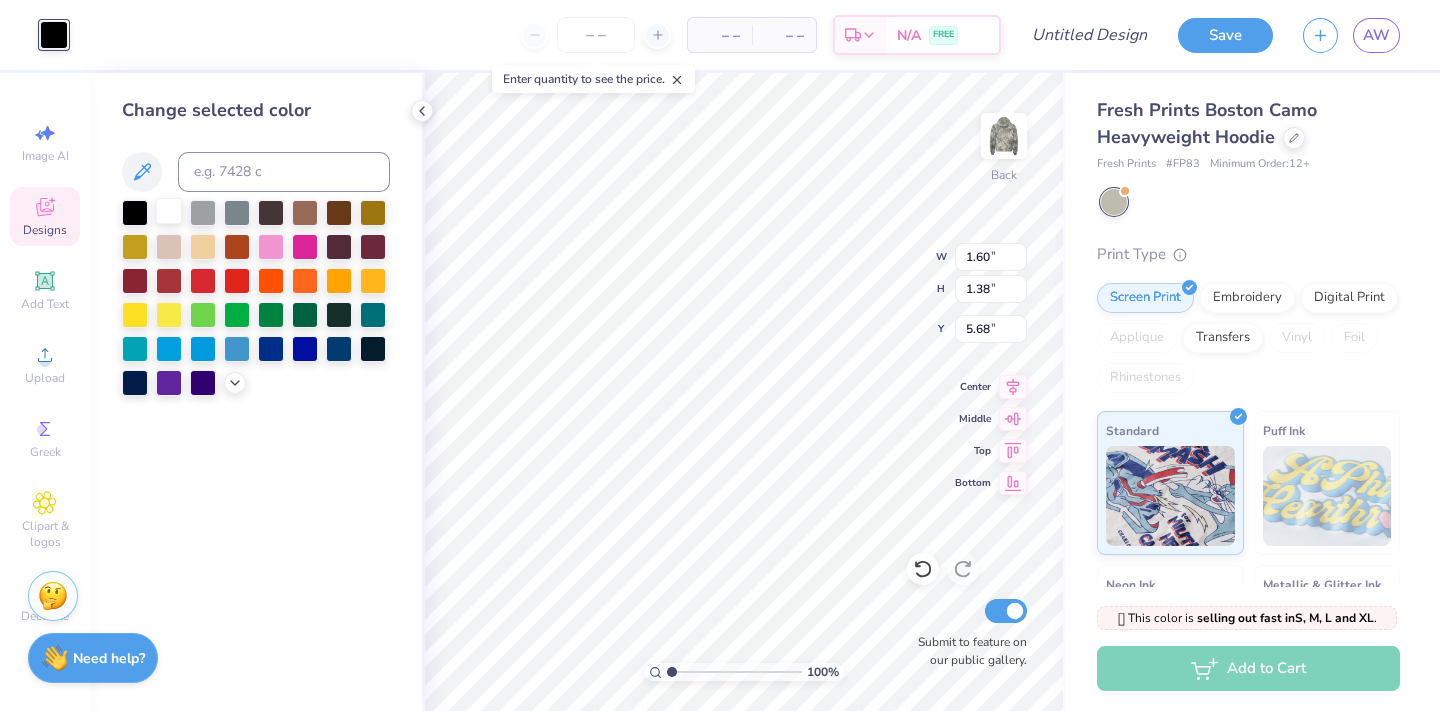 click at bounding box center (169, 211) 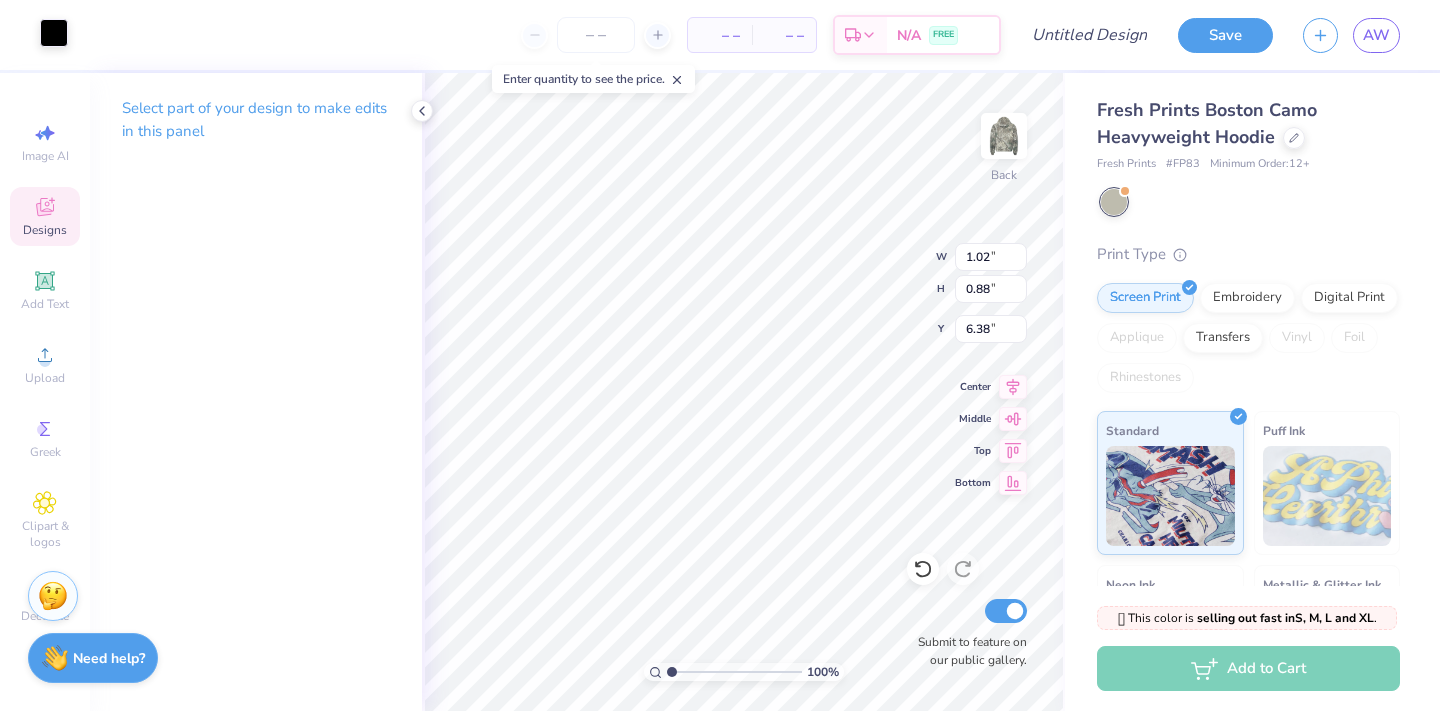 click at bounding box center (54, 33) 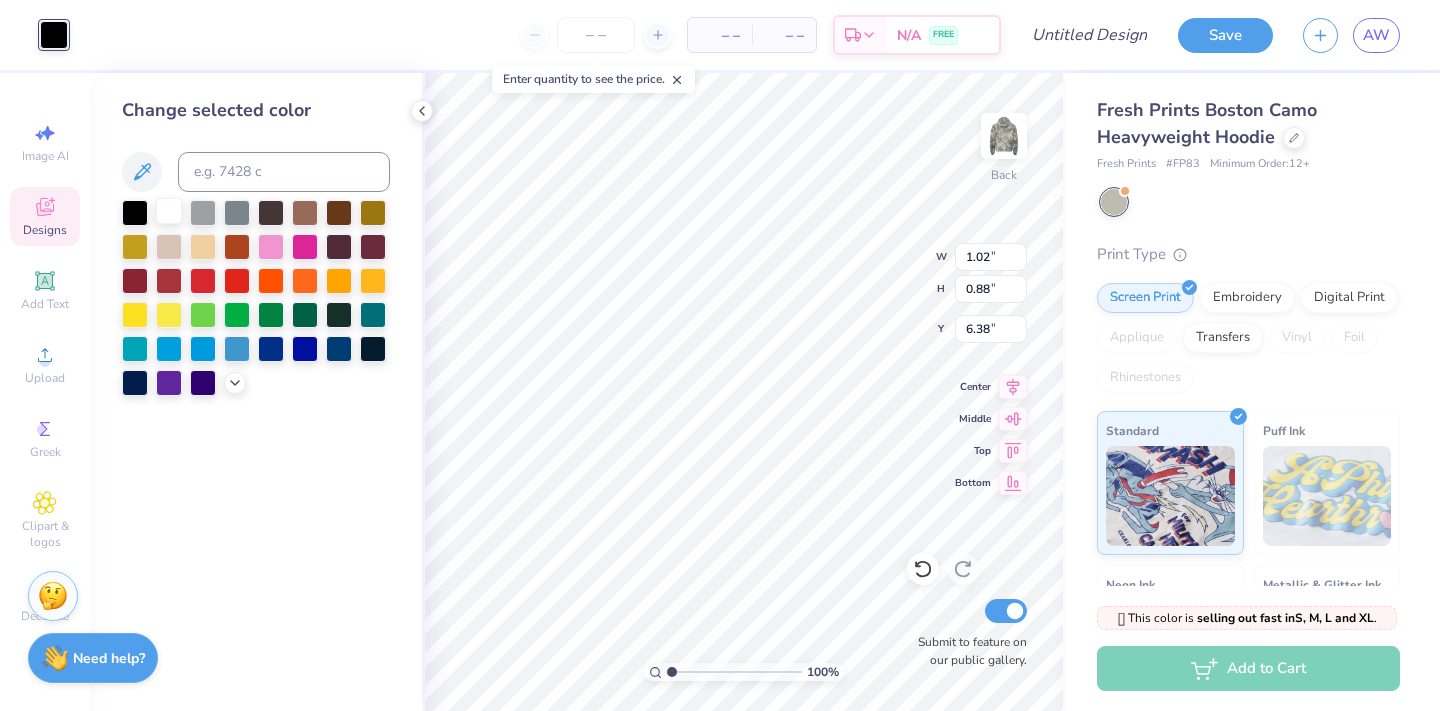 click at bounding box center [169, 211] 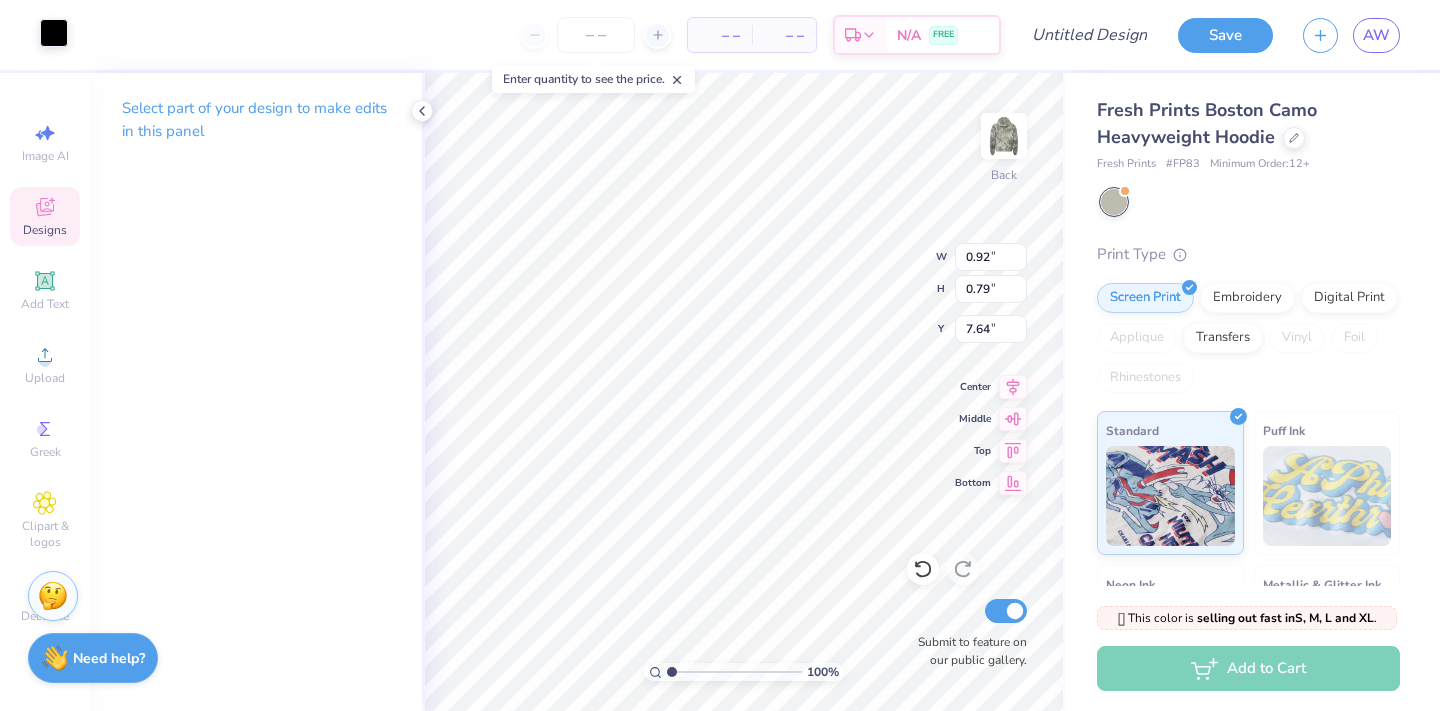 click at bounding box center [54, 33] 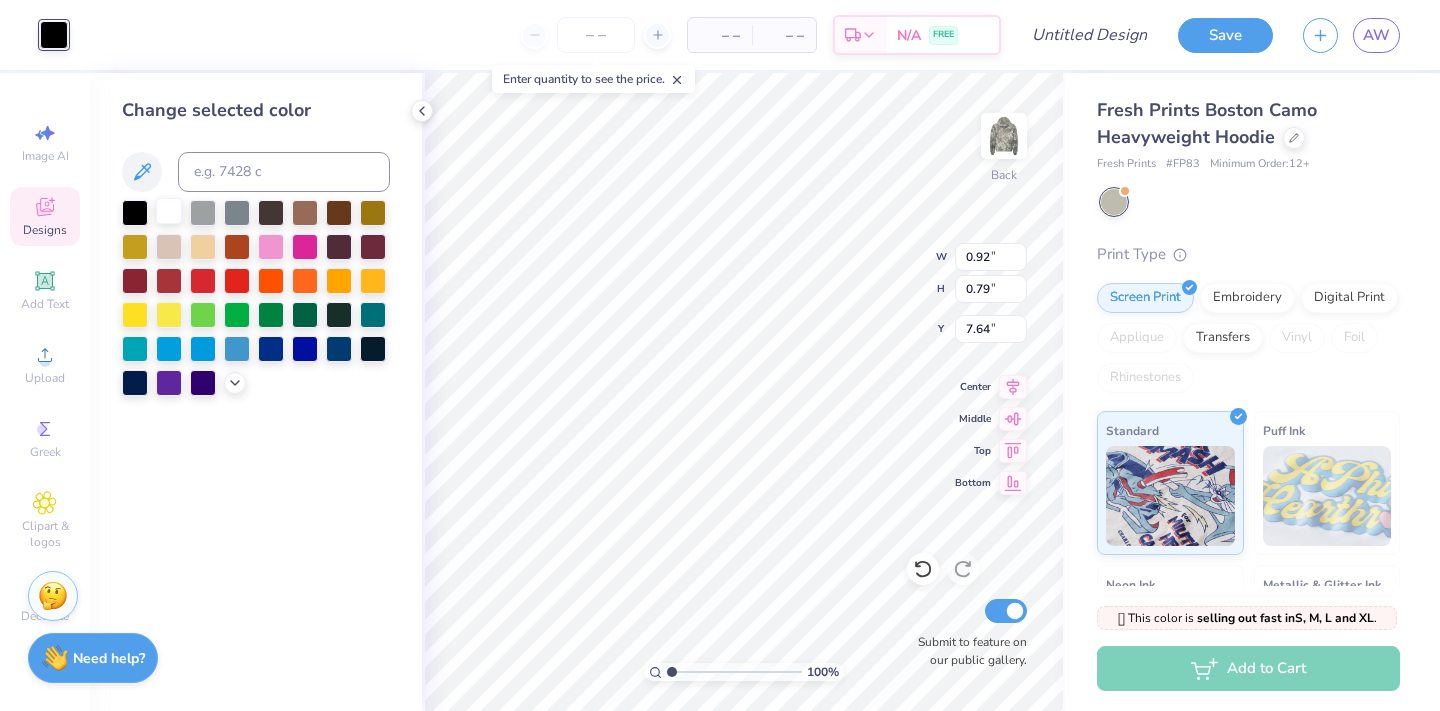 click at bounding box center (169, 211) 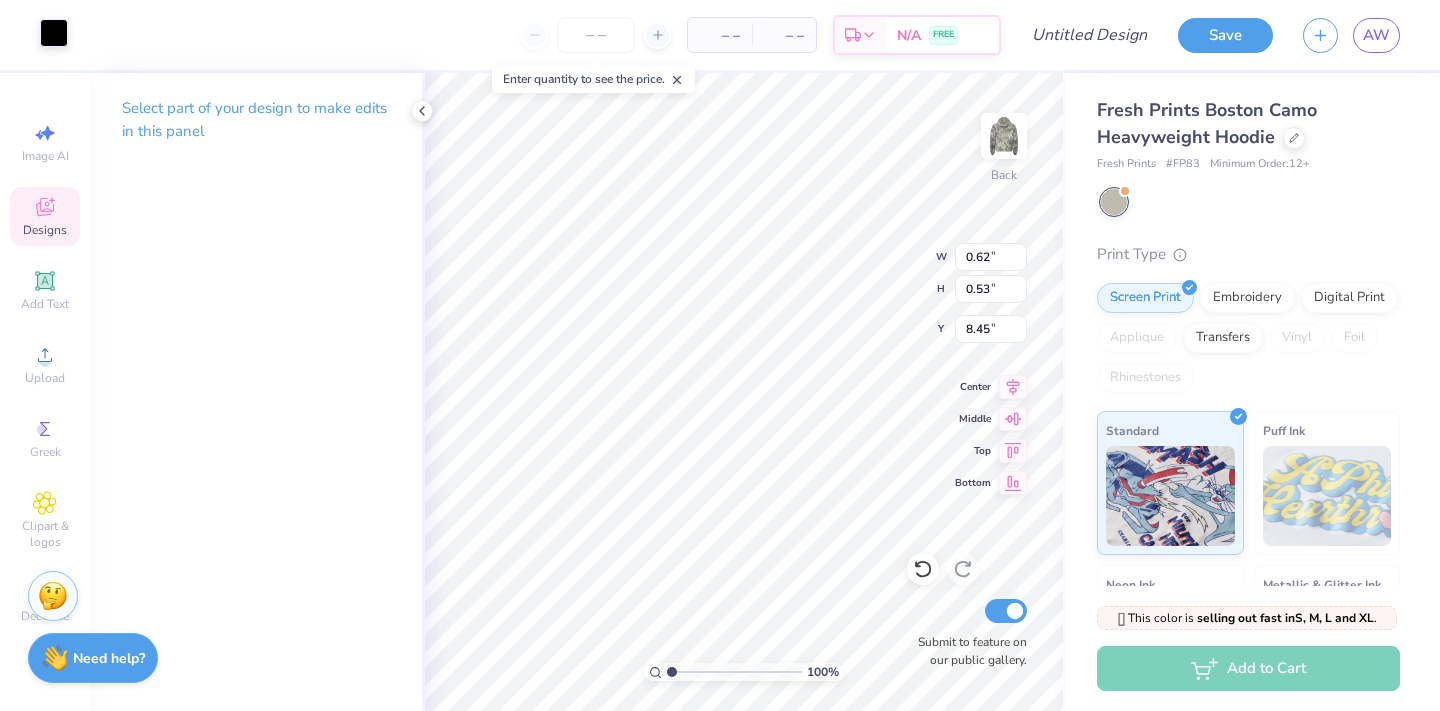 click at bounding box center (54, 33) 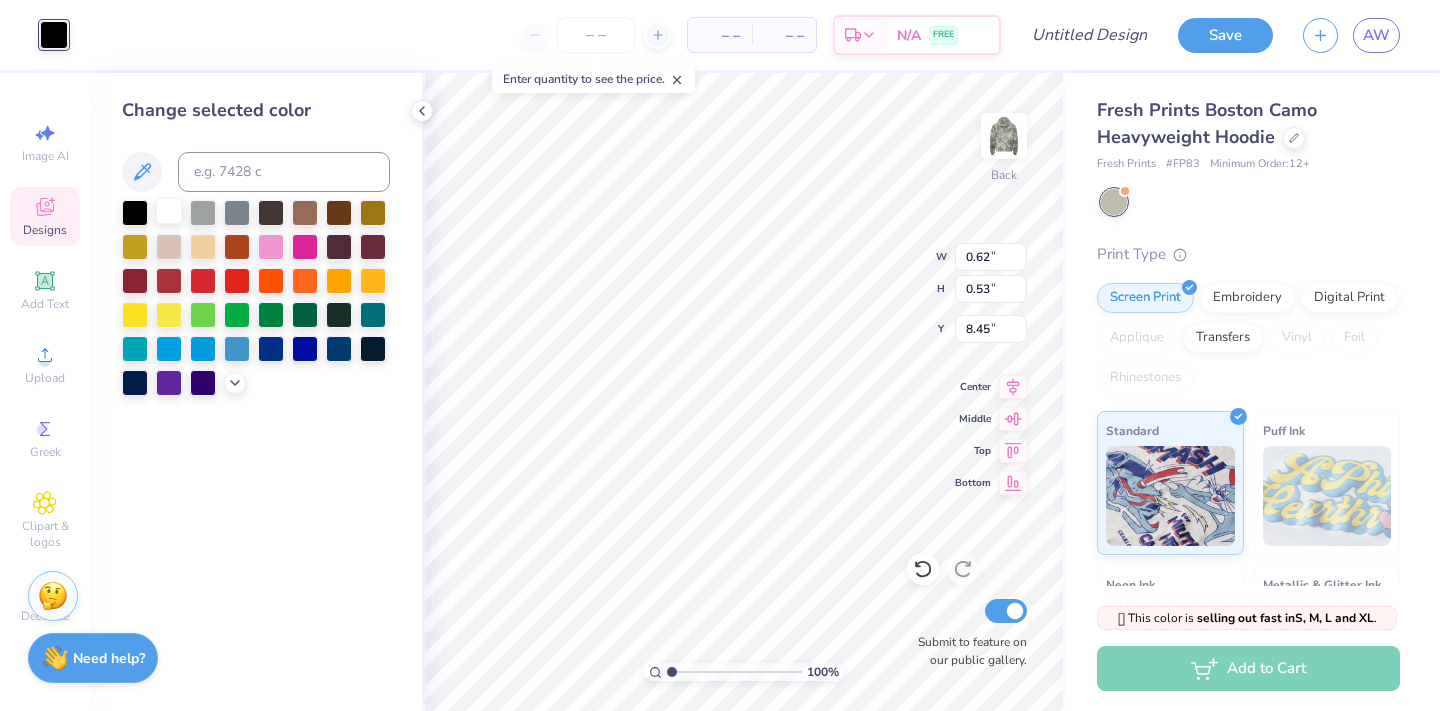 click at bounding box center (169, 211) 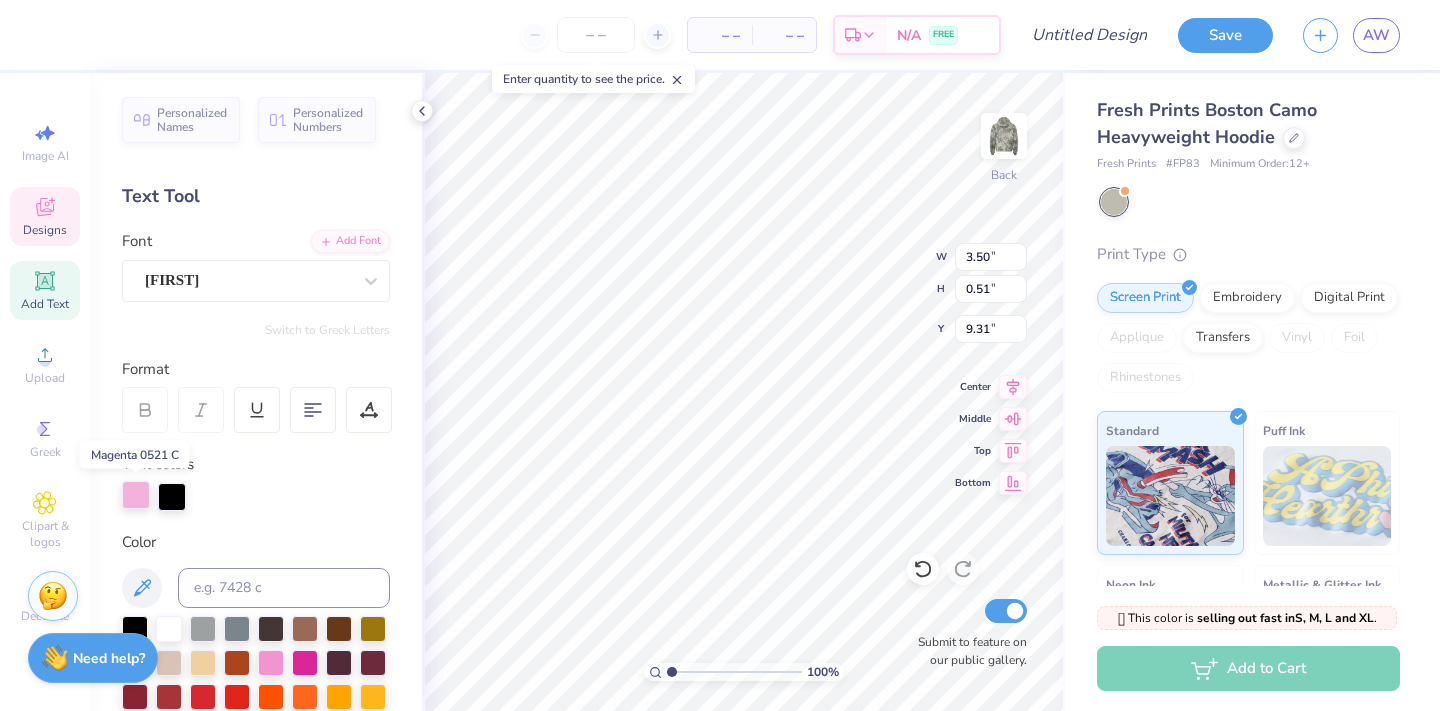 click at bounding box center [136, 495] 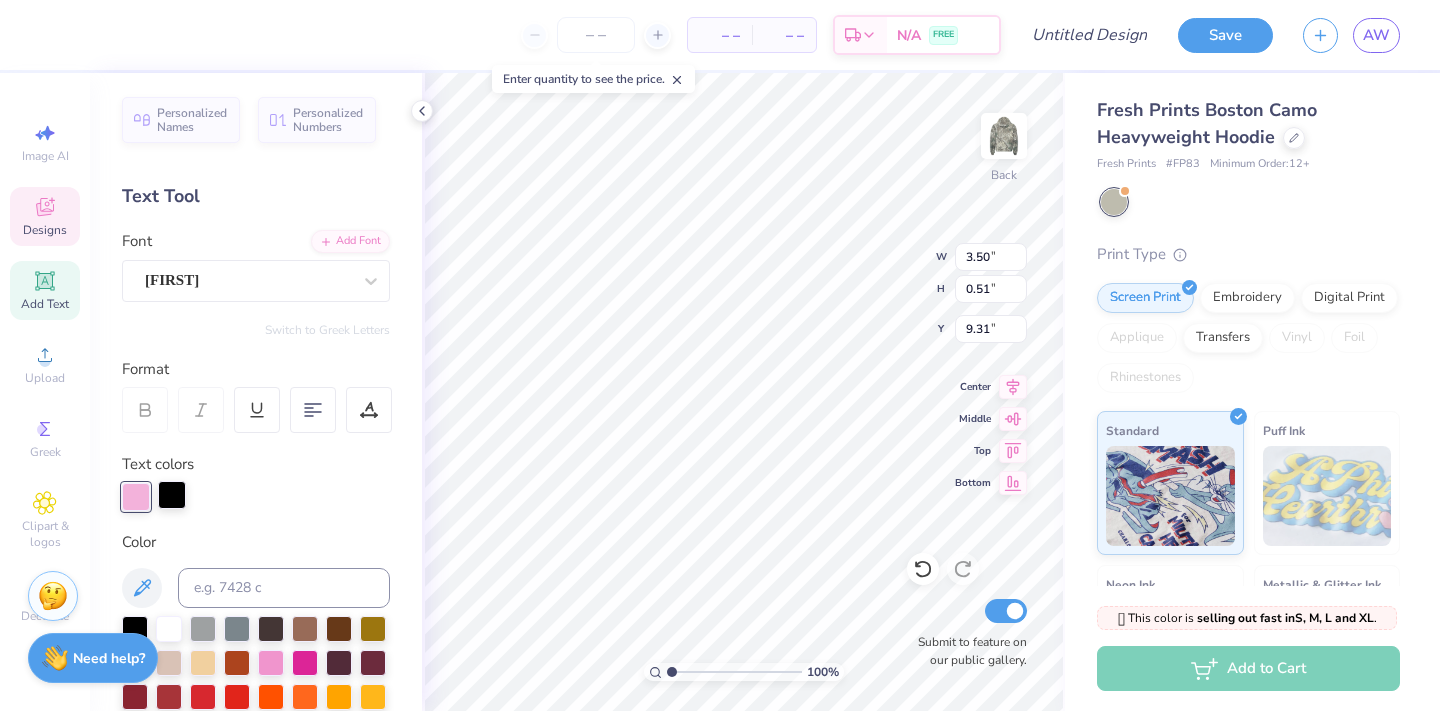 click at bounding box center (172, 495) 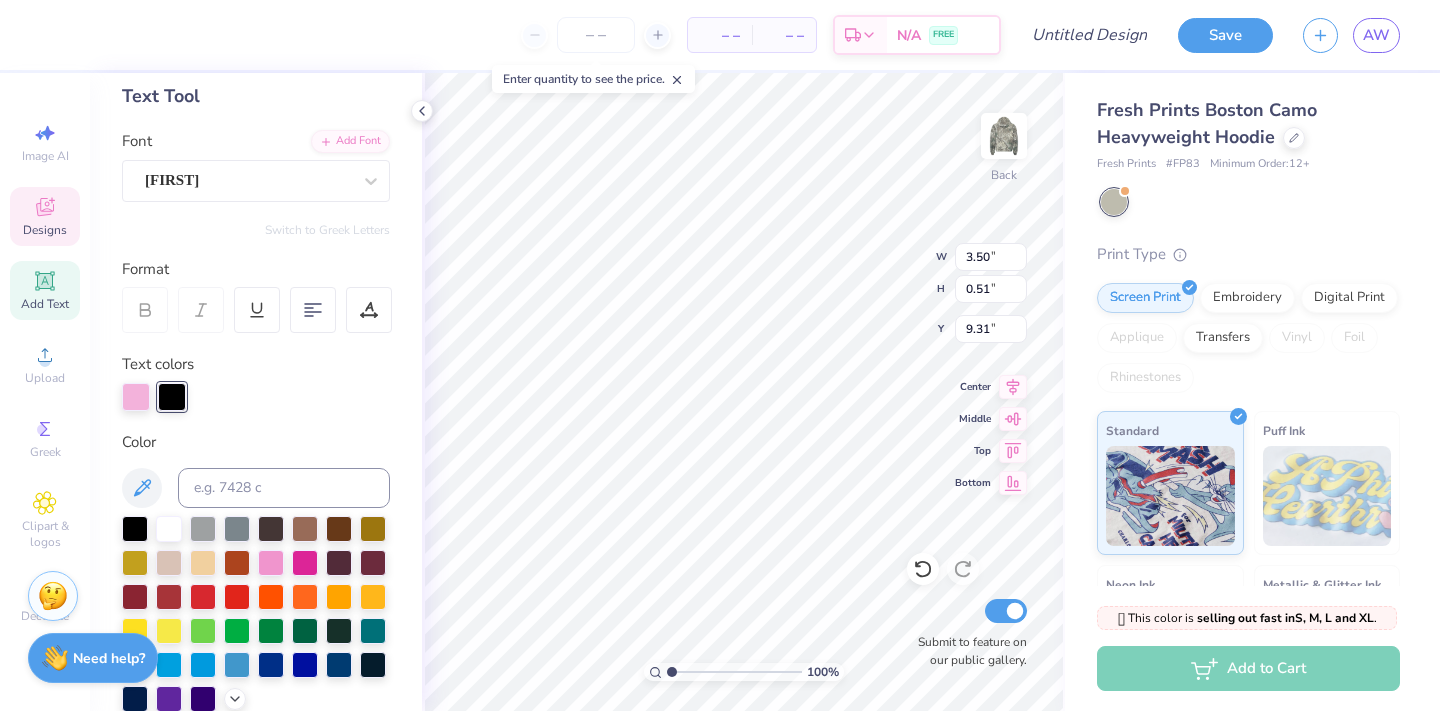 scroll, scrollTop: 101, scrollLeft: 0, axis: vertical 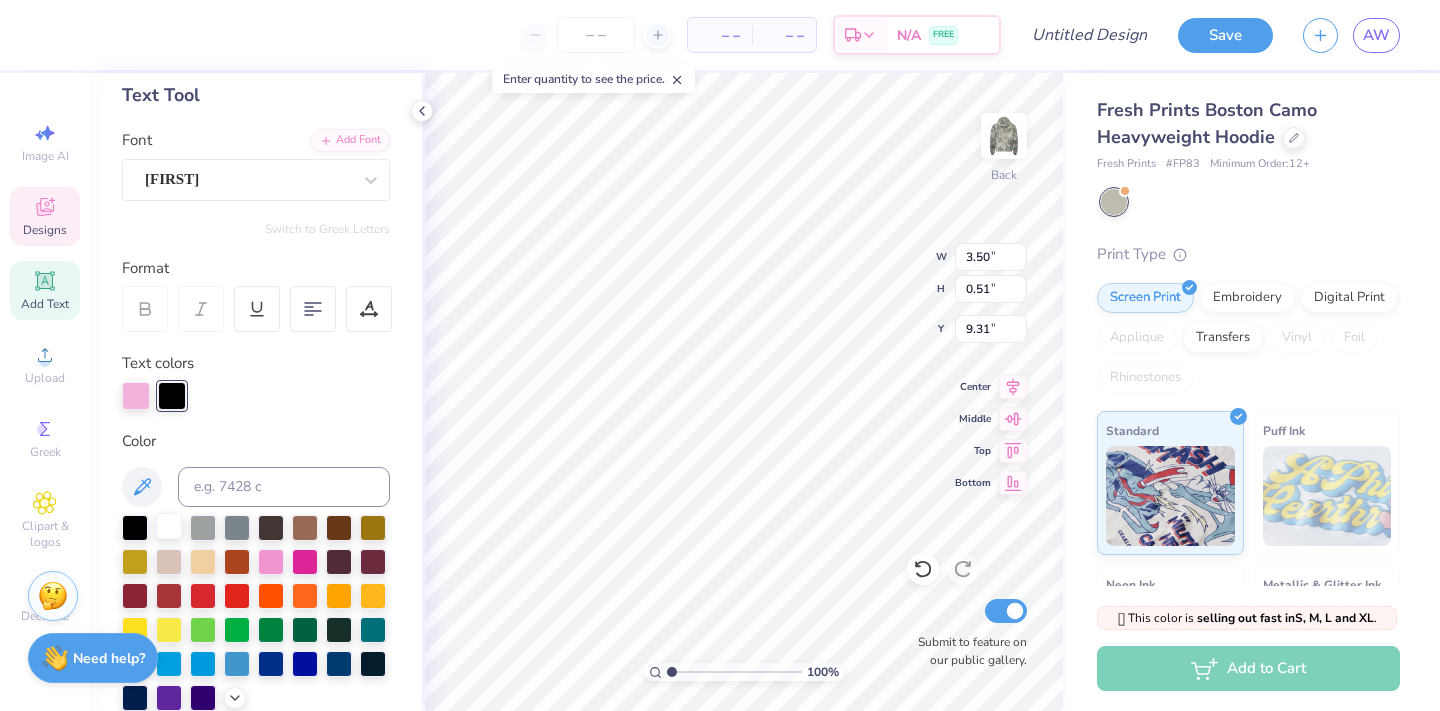 click at bounding box center (169, 526) 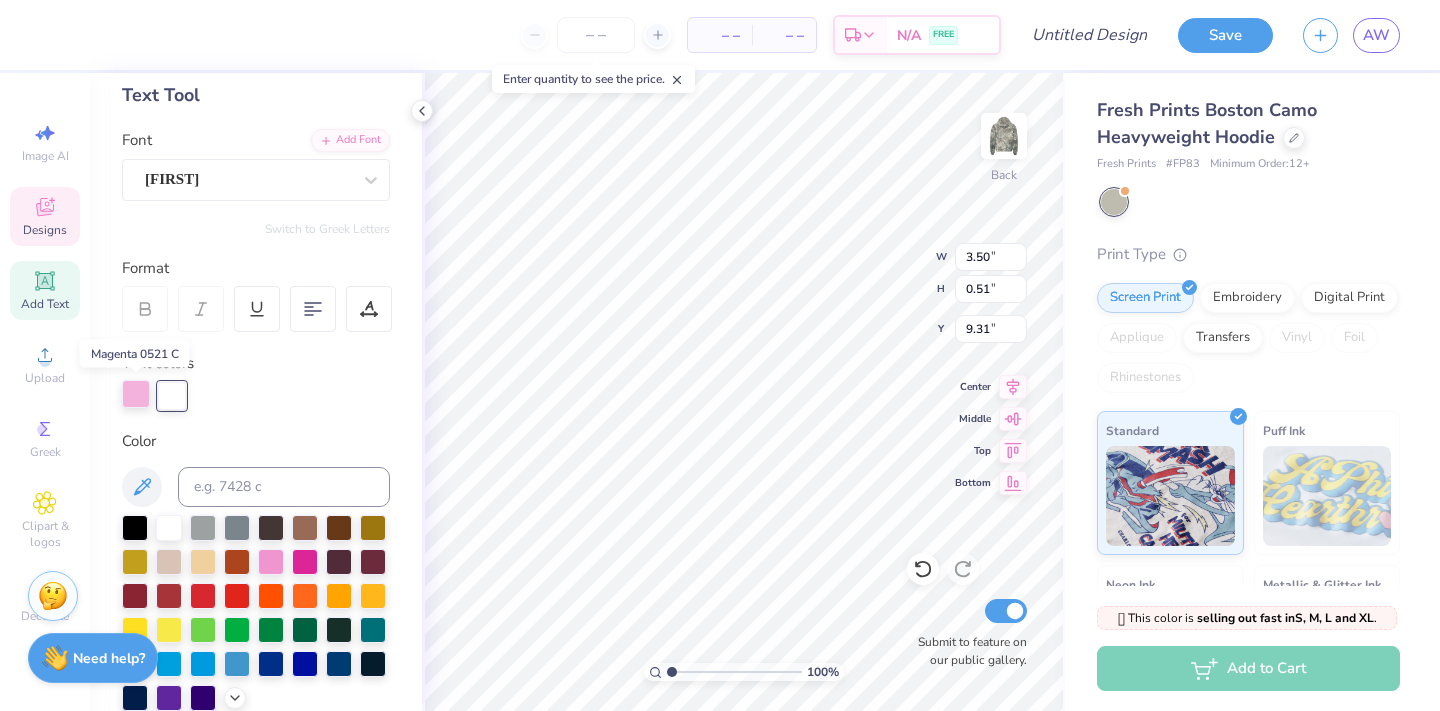 click at bounding box center (136, 394) 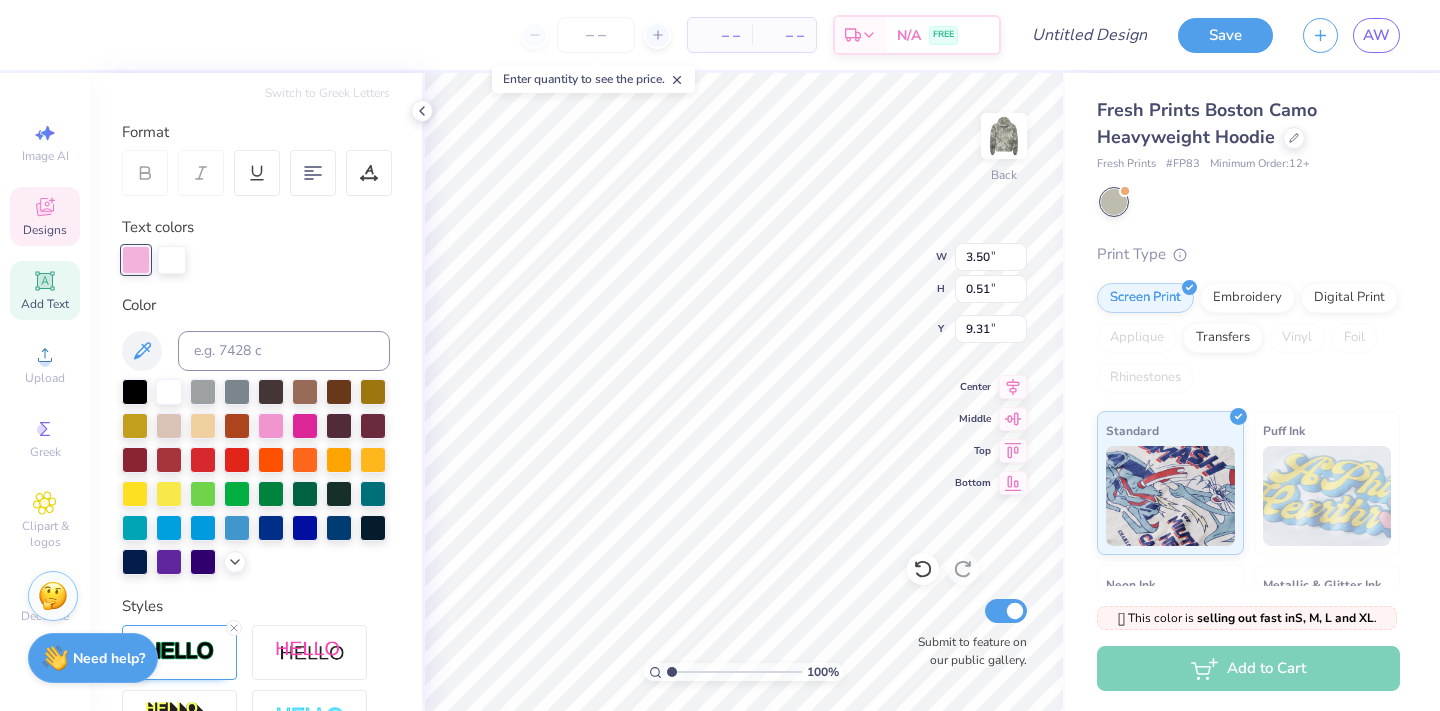 scroll, scrollTop: 249, scrollLeft: 0, axis: vertical 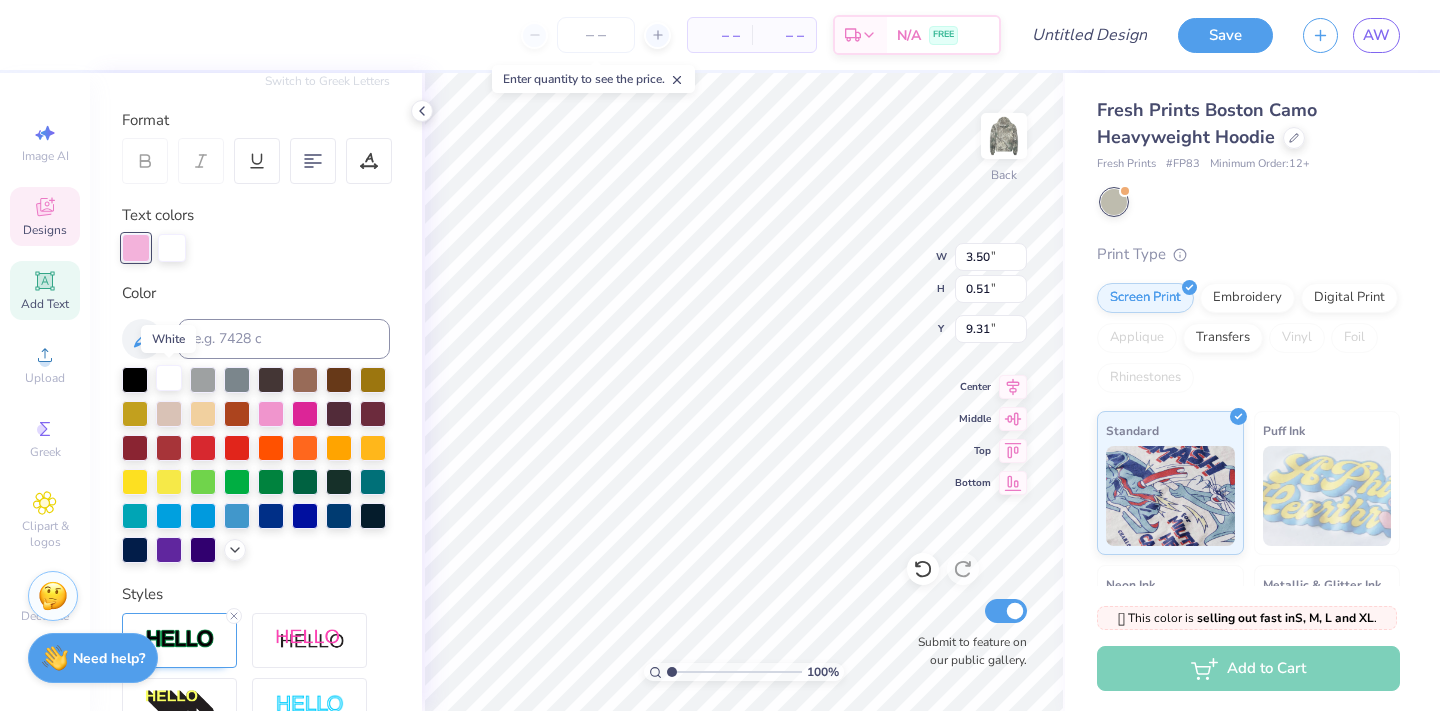click at bounding box center [169, 378] 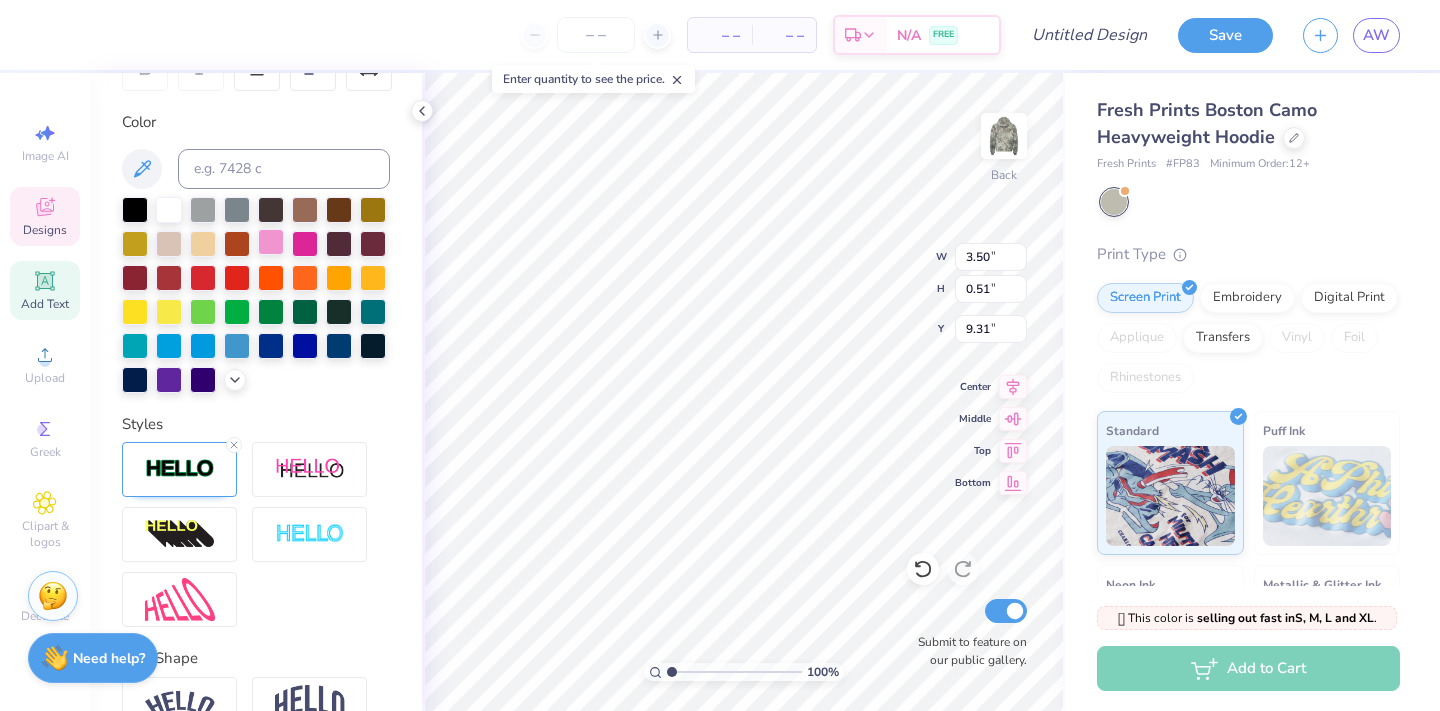 scroll, scrollTop: 346, scrollLeft: 0, axis: vertical 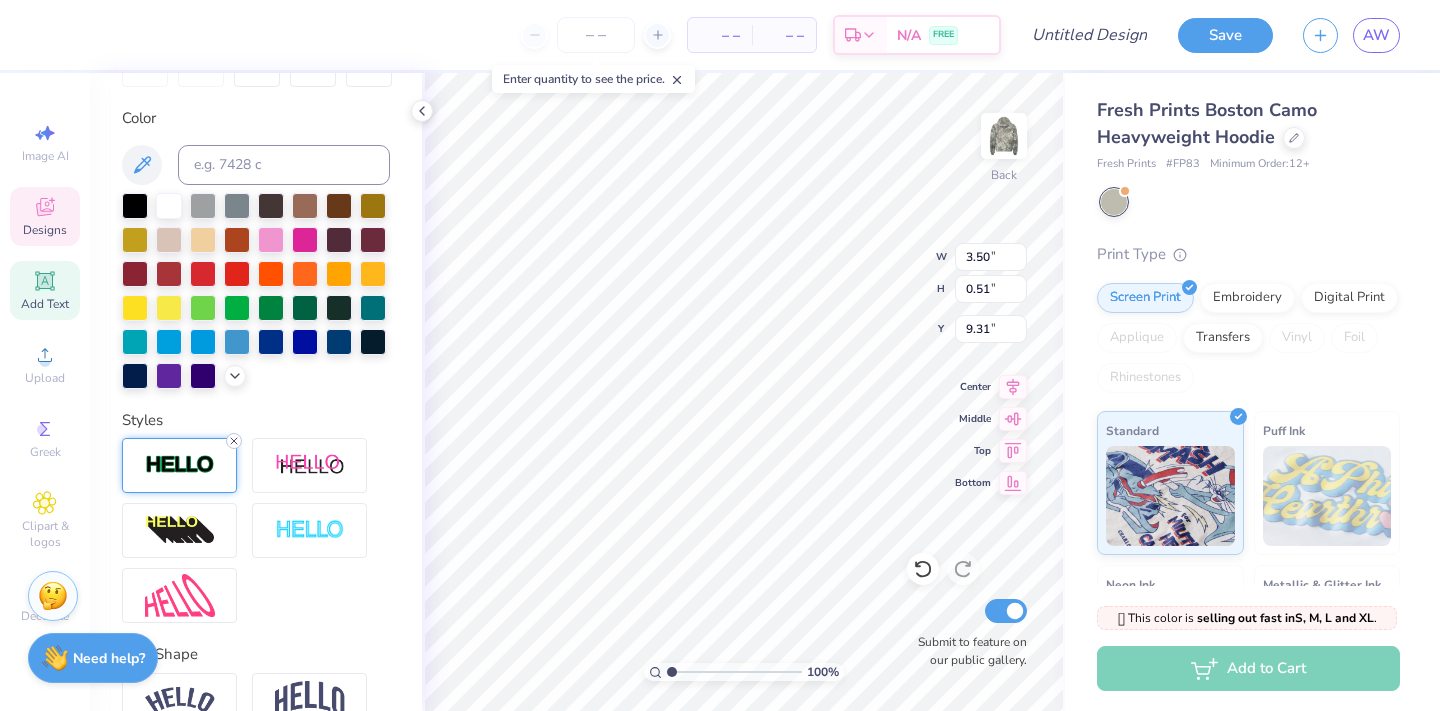 click 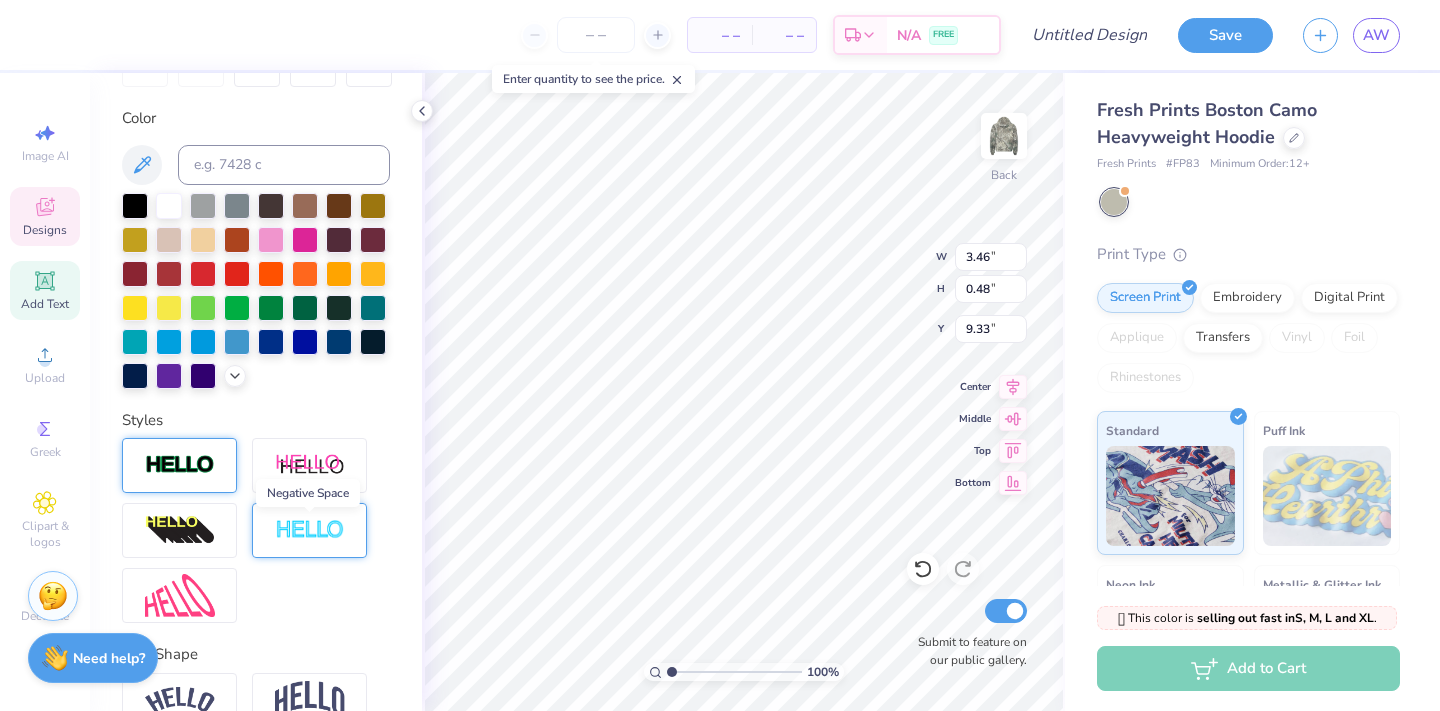 click at bounding box center (310, 530) 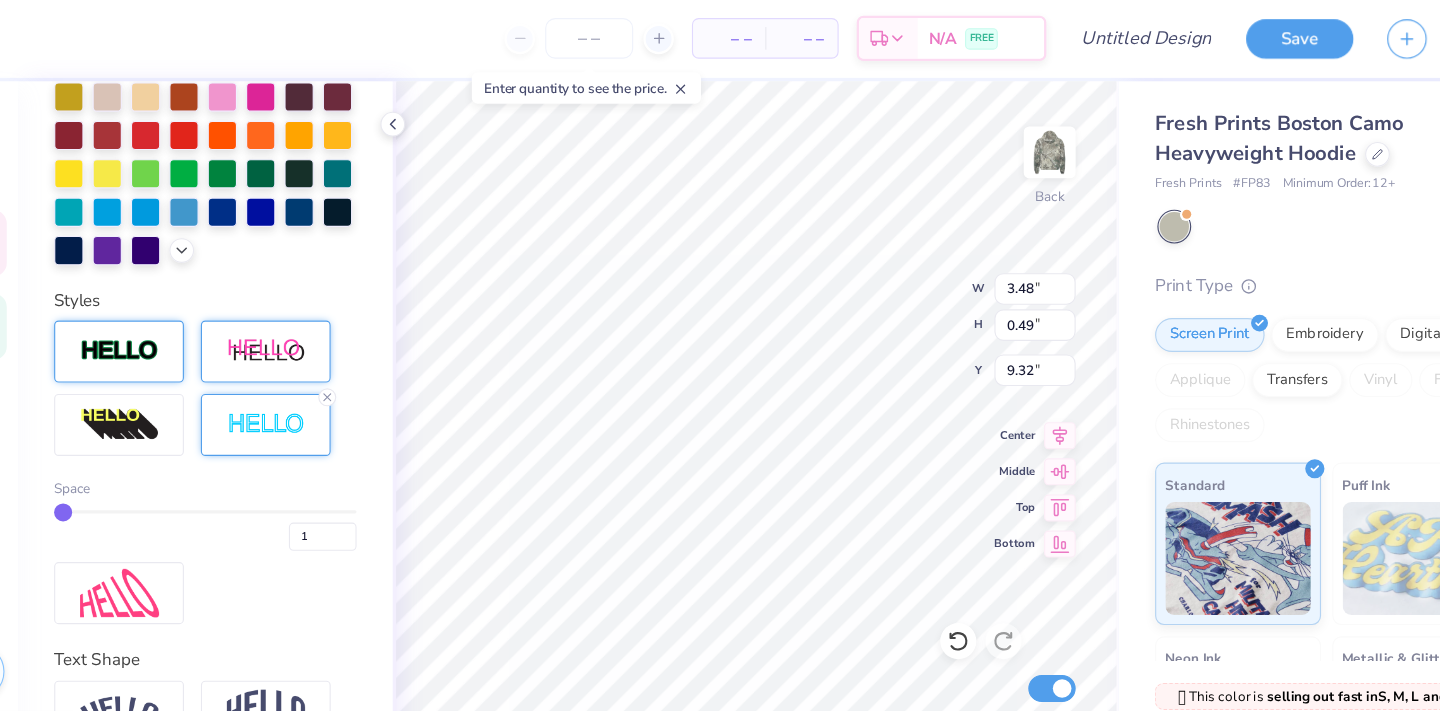 scroll, scrollTop: 535, scrollLeft: 0, axis: vertical 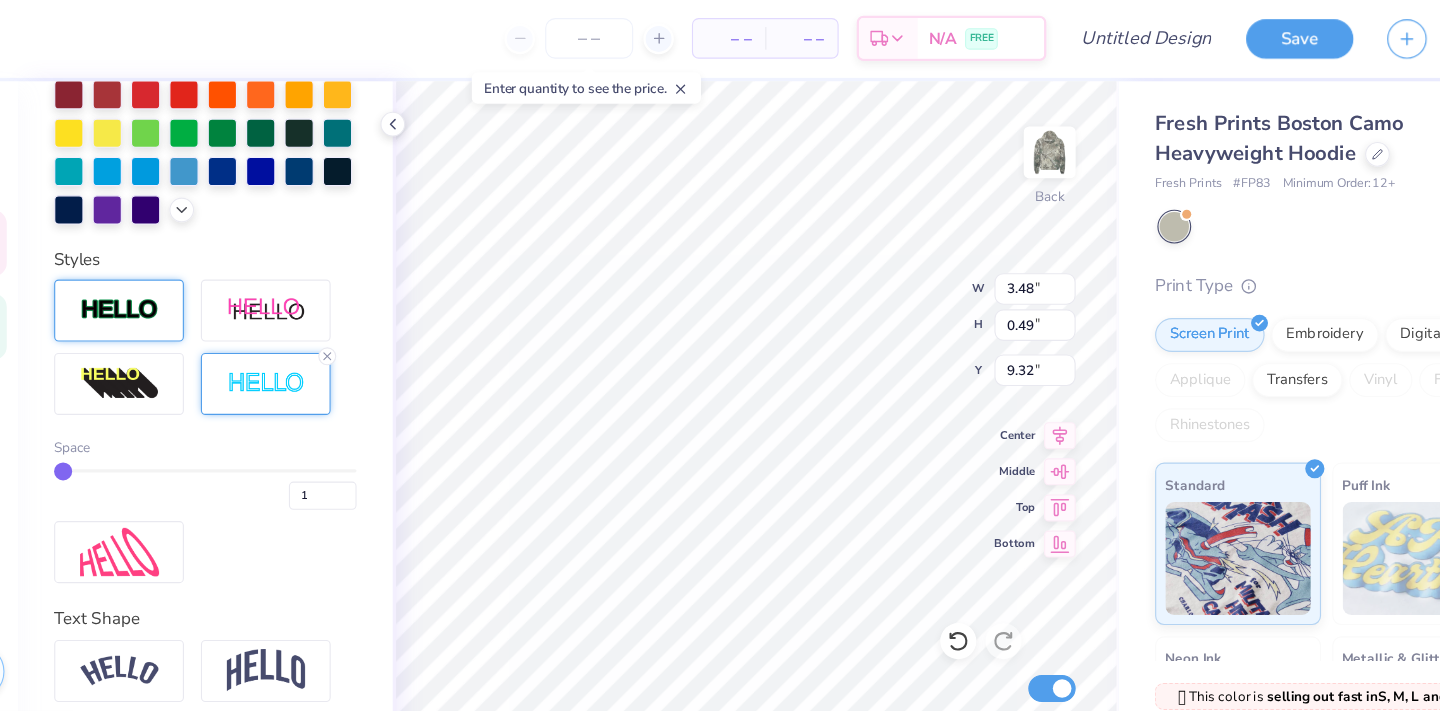 click at bounding box center (179, 276) 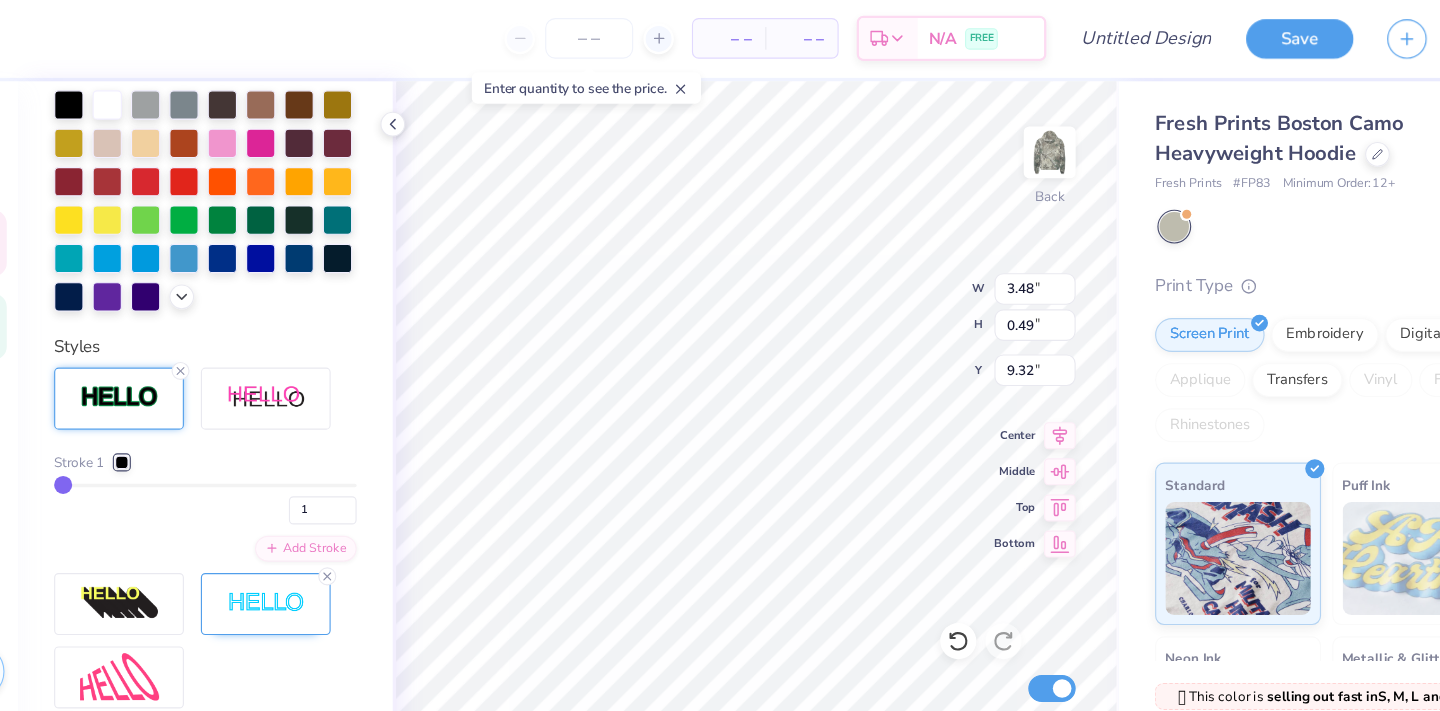 scroll, scrollTop: 613, scrollLeft: 0, axis: vertical 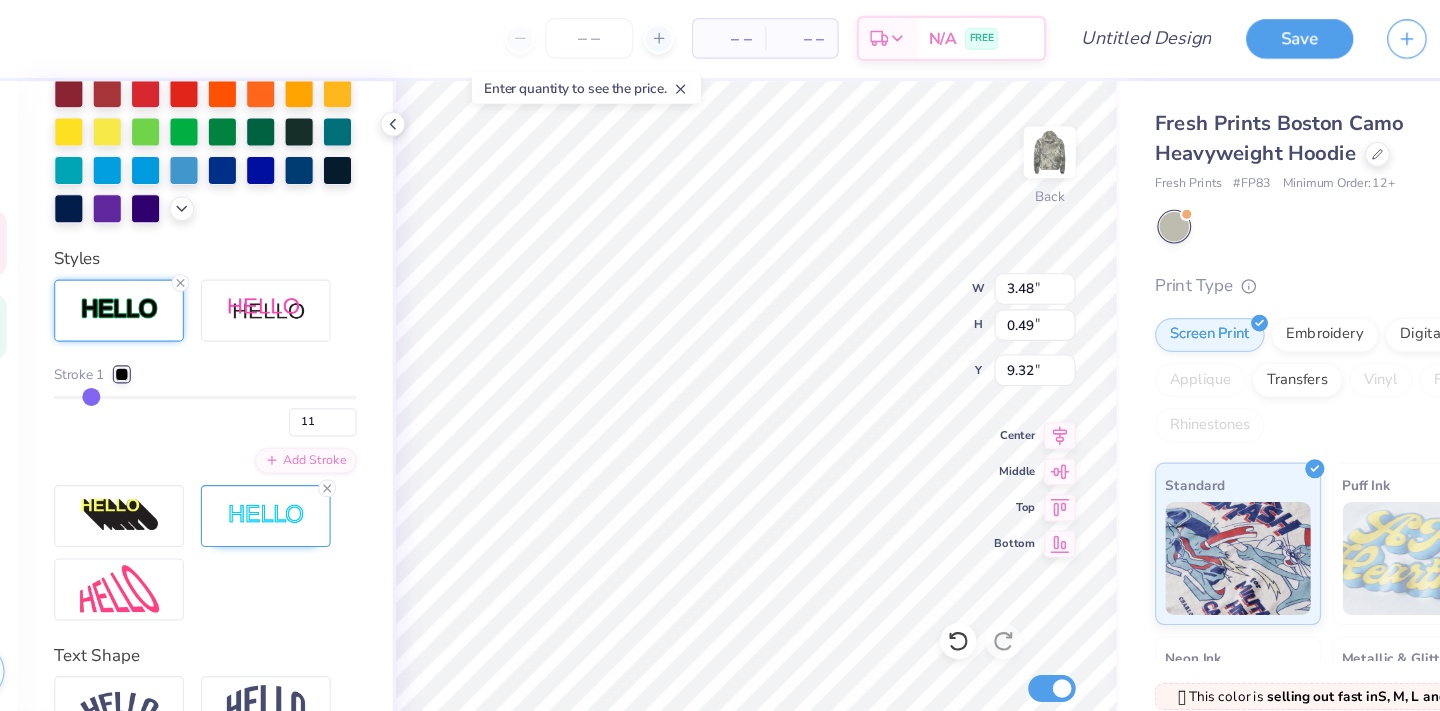 drag, startPoint x: 125, startPoint y: 348, endPoint x: 155, endPoint y: 351, distance: 30.149628 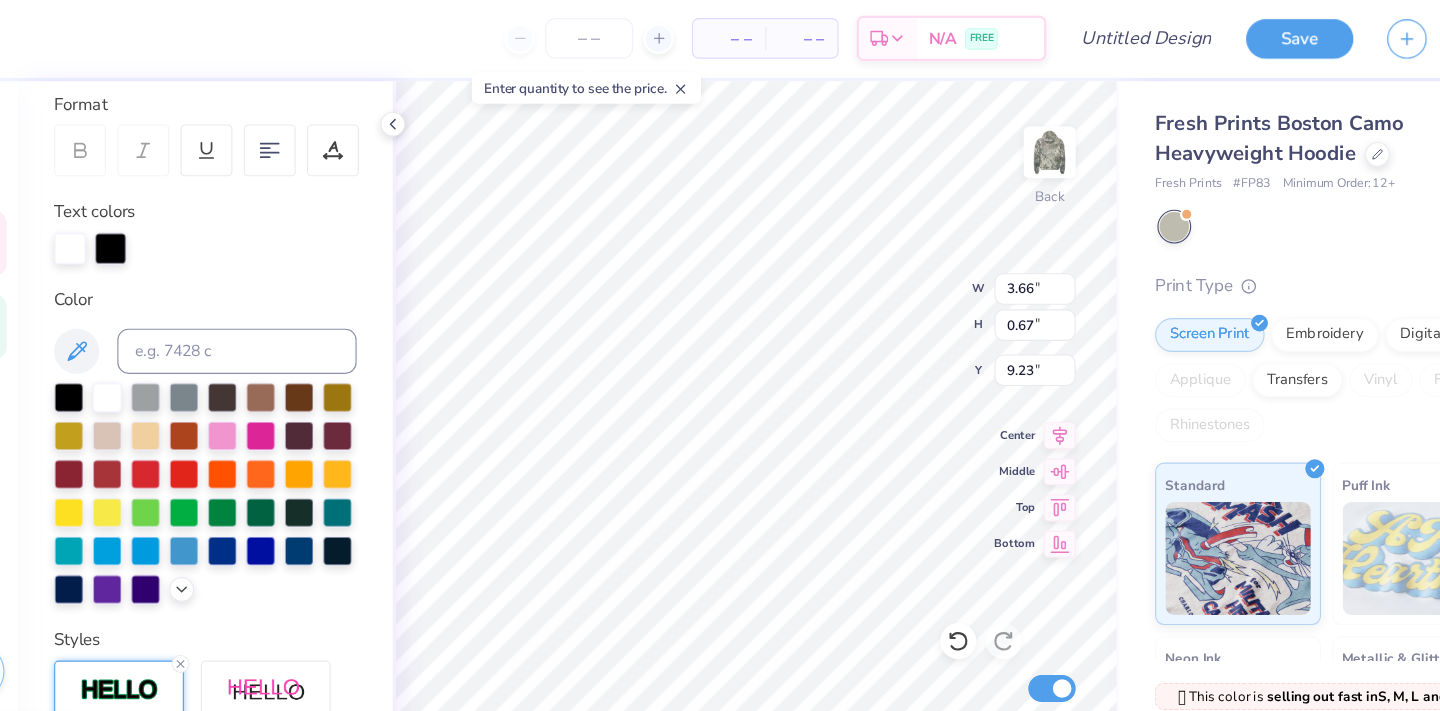 scroll, scrollTop: 232, scrollLeft: 0, axis: vertical 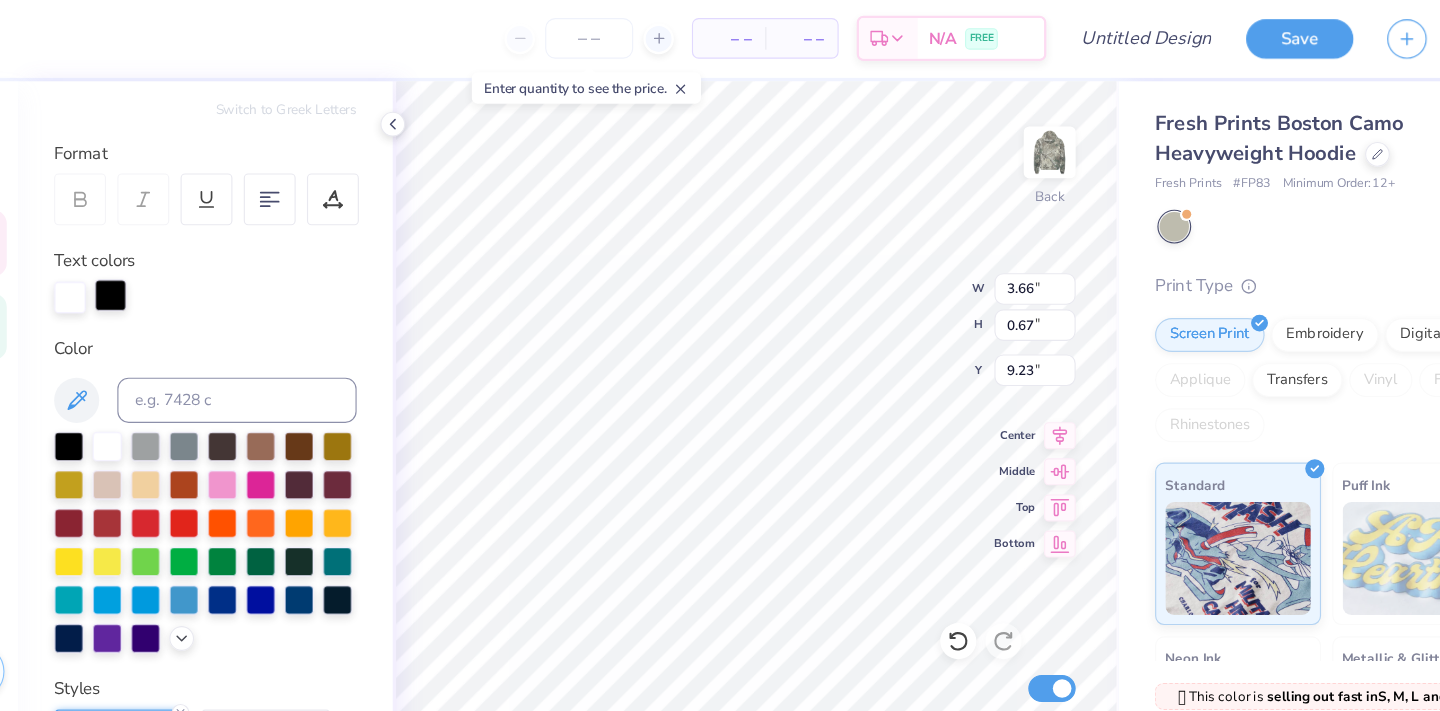 click at bounding box center [172, 263] 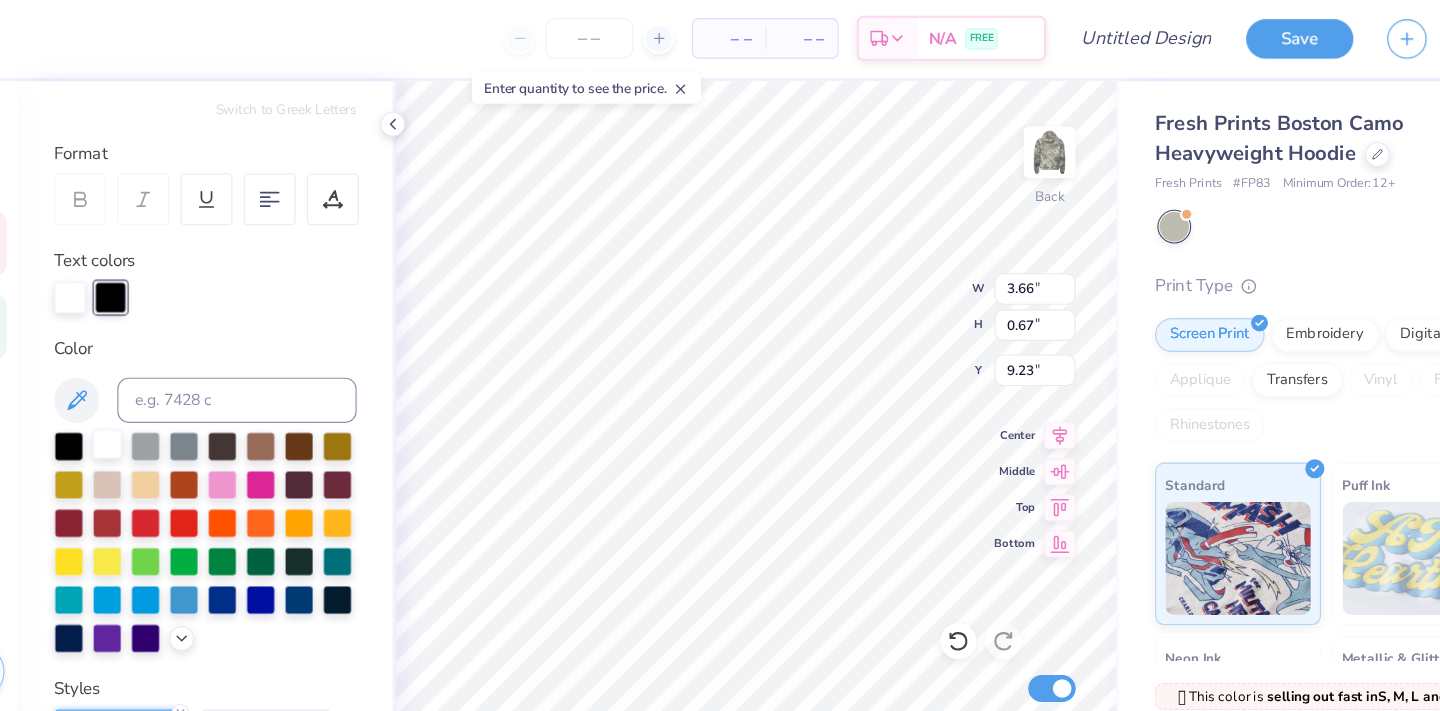 click at bounding box center (169, 395) 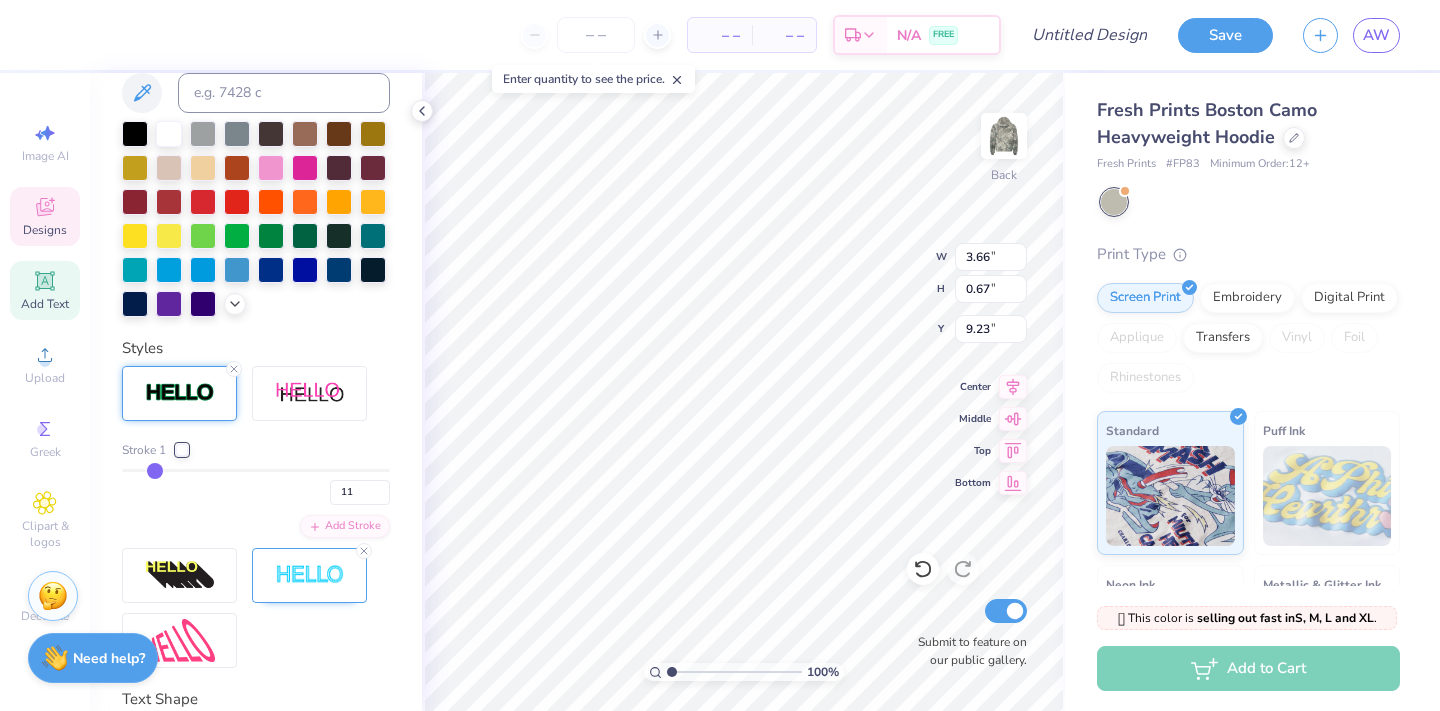 scroll, scrollTop: 495, scrollLeft: 0, axis: vertical 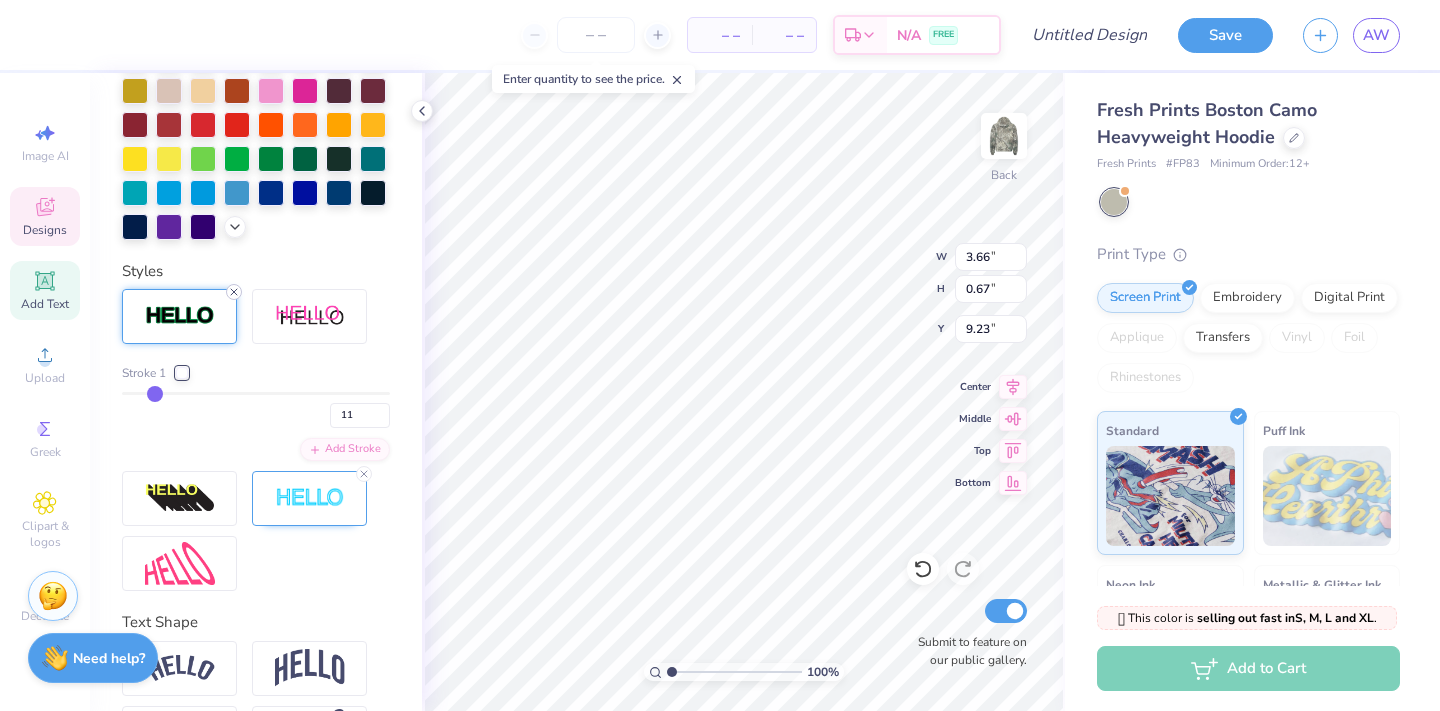 click 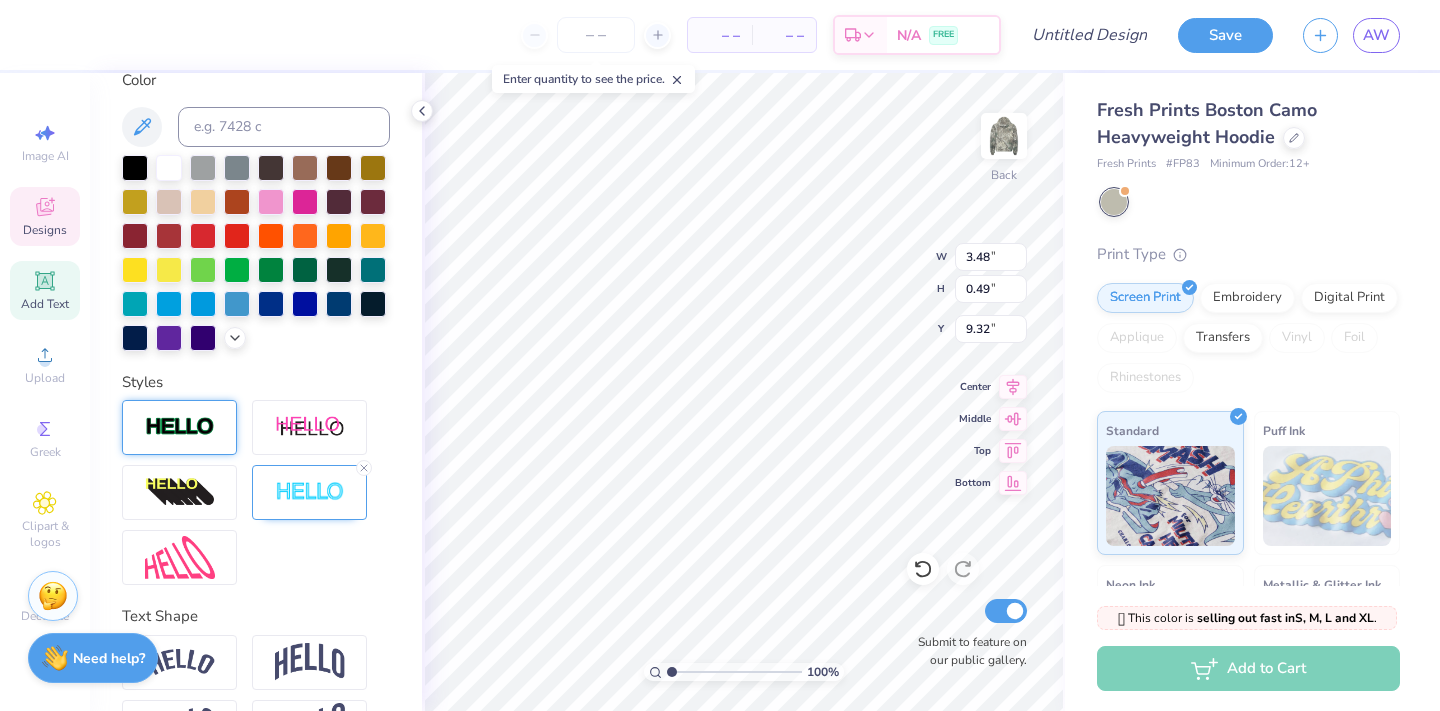 scroll, scrollTop: 376, scrollLeft: 0, axis: vertical 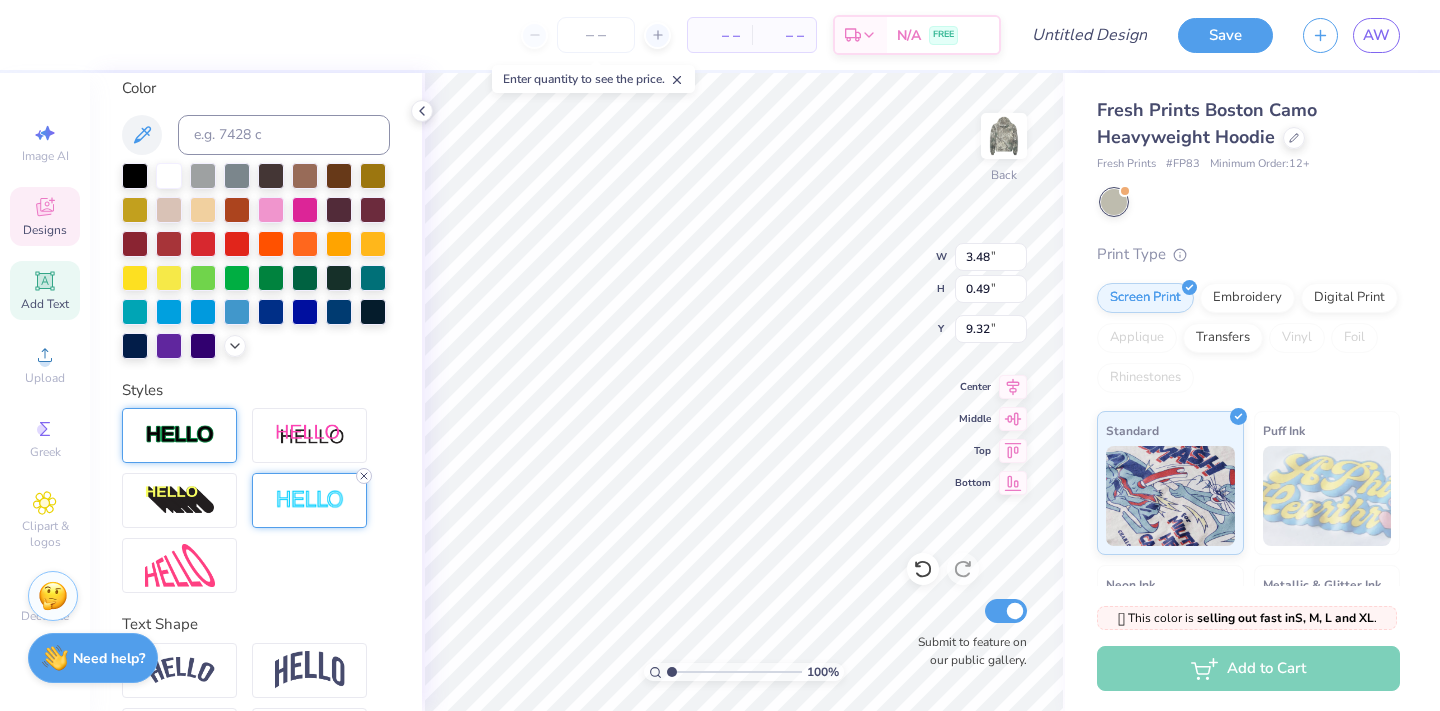 click 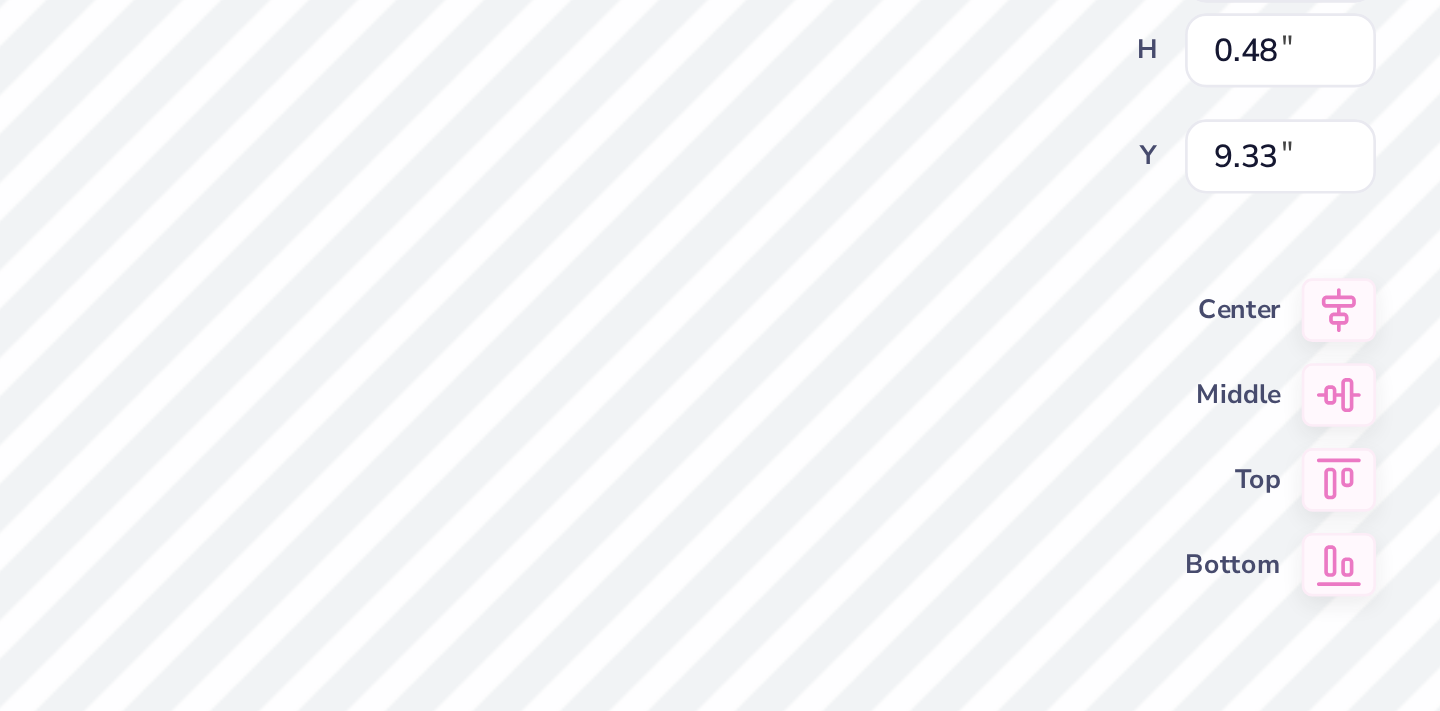scroll, scrollTop: 0, scrollLeft: 3, axis: horizontal 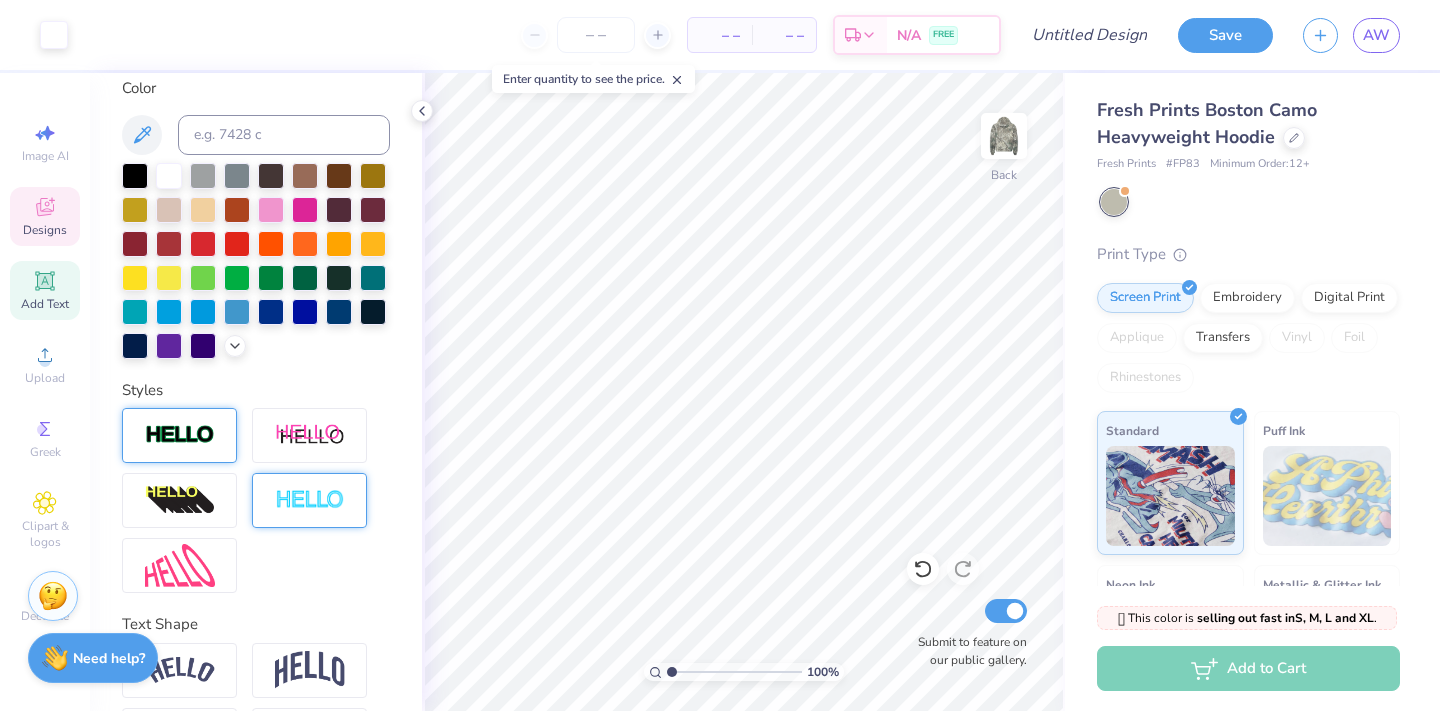 click on "Designs" at bounding box center [45, 216] 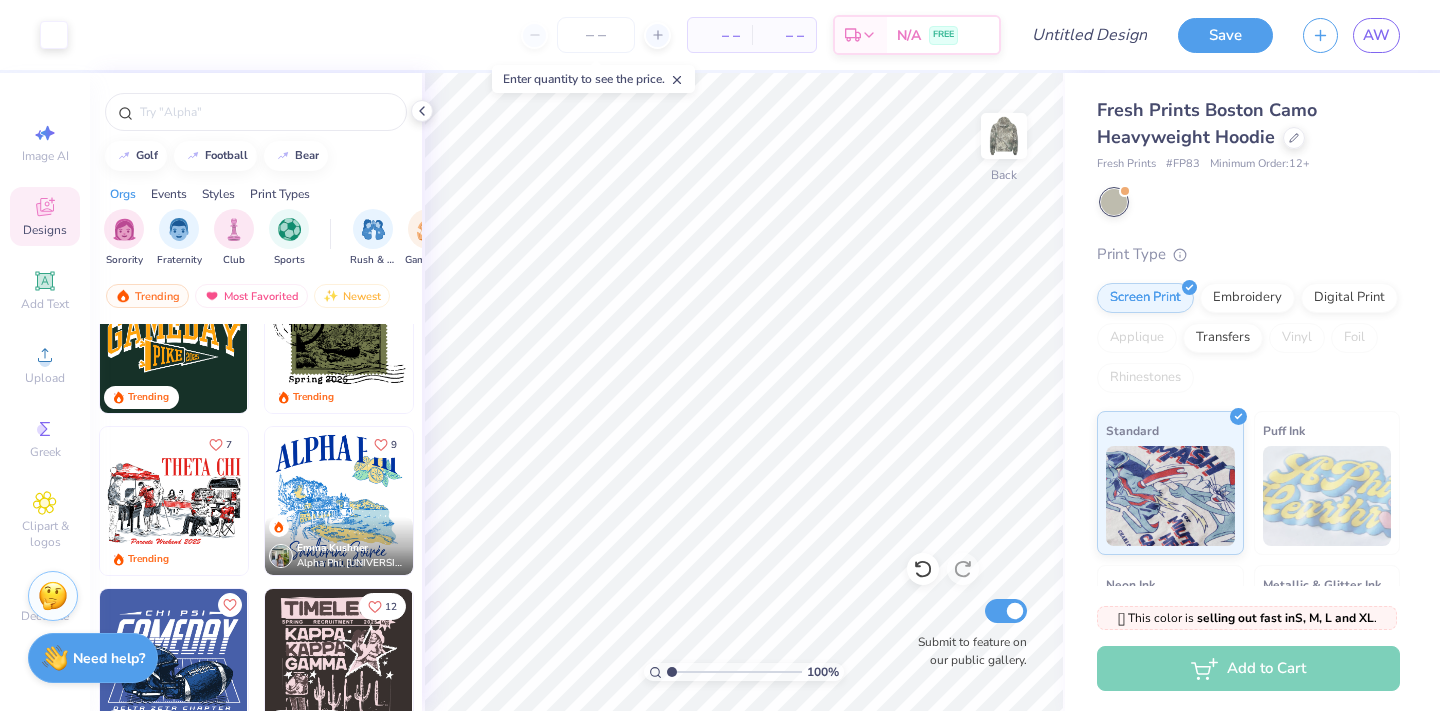 scroll, scrollTop: 8041, scrollLeft: 0, axis: vertical 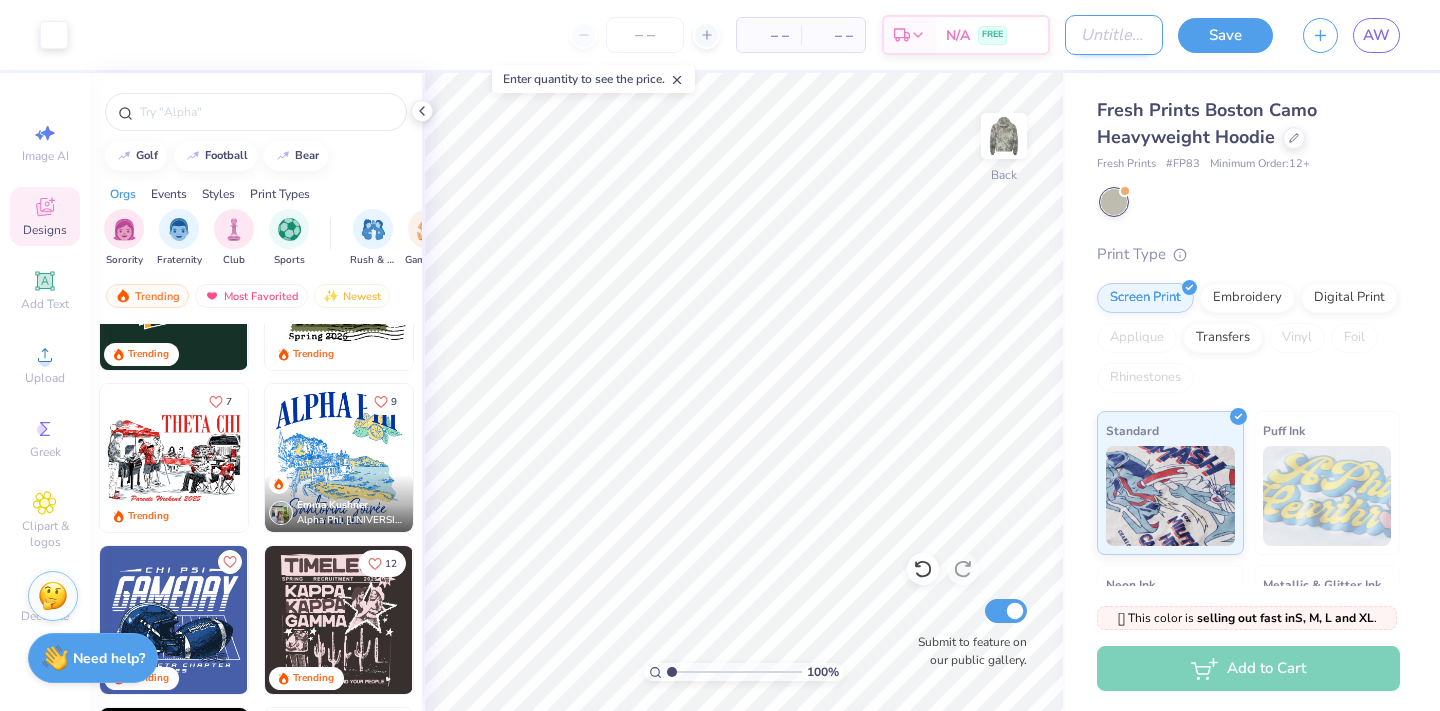 click on "Design Title" at bounding box center [1114, 35] 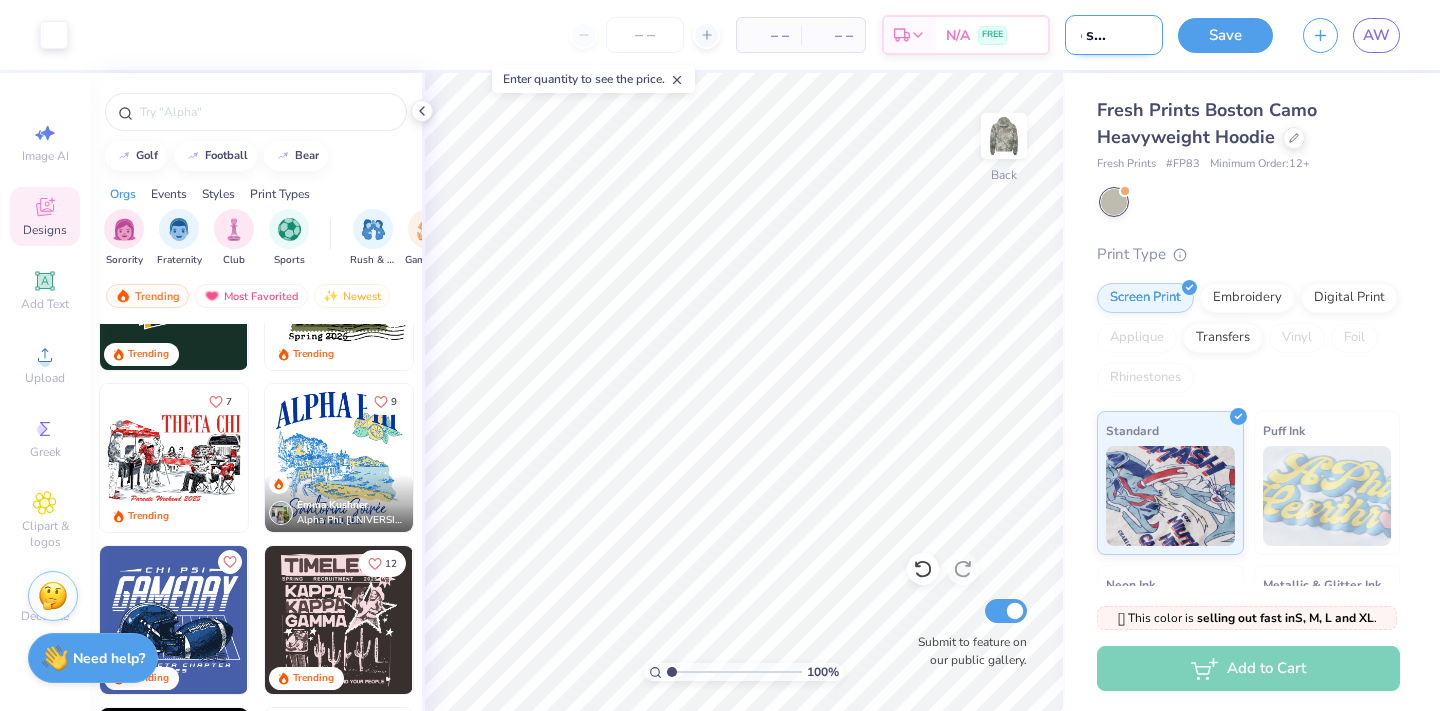 scroll, scrollTop: 0, scrollLeft: 45, axis: horizontal 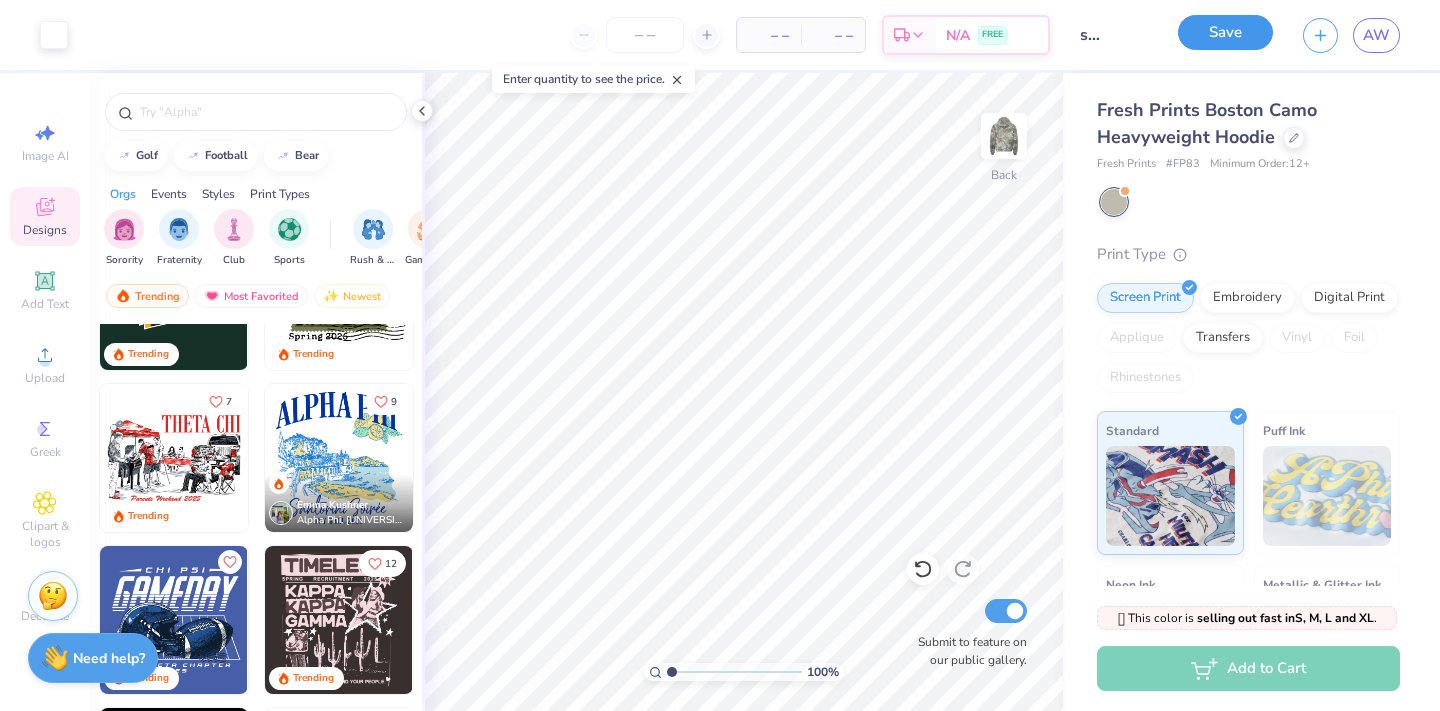click on "Save" at bounding box center [1225, 32] 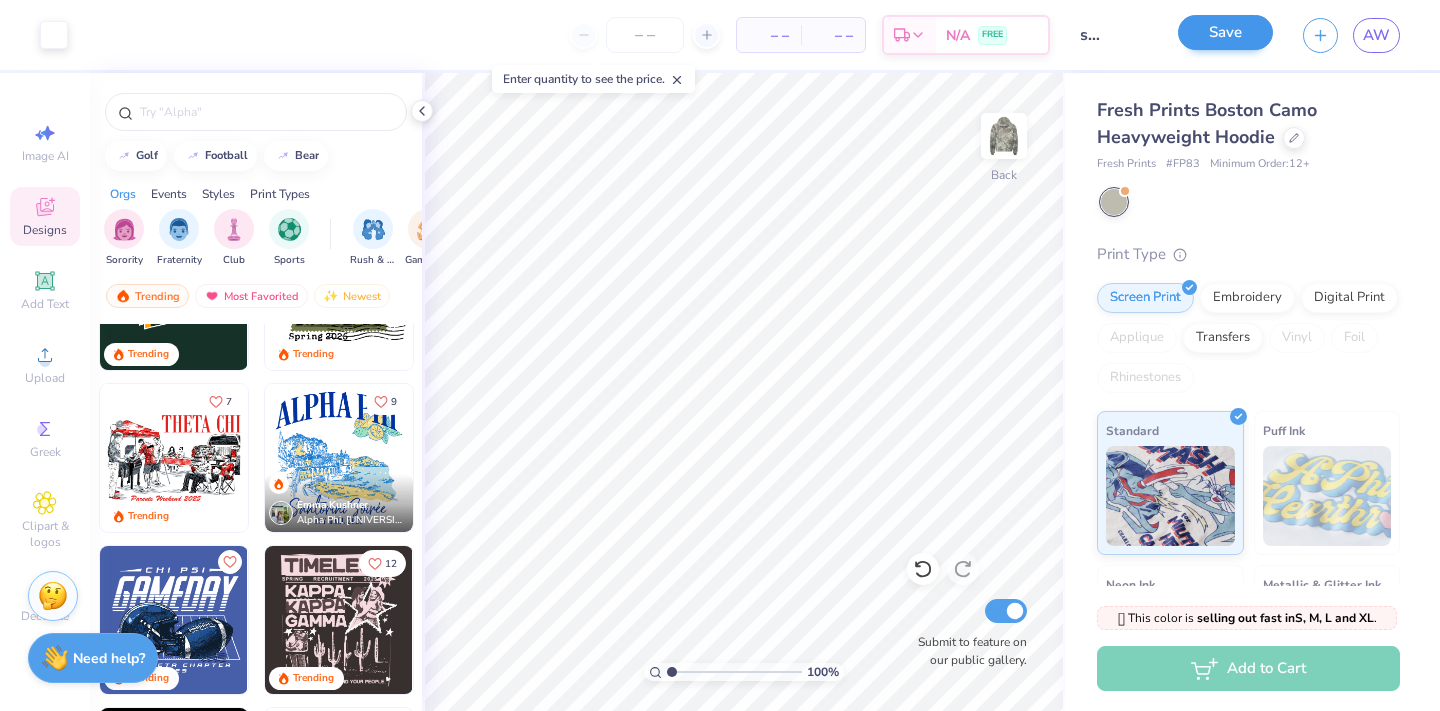 scroll, scrollTop: 0, scrollLeft: 0, axis: both 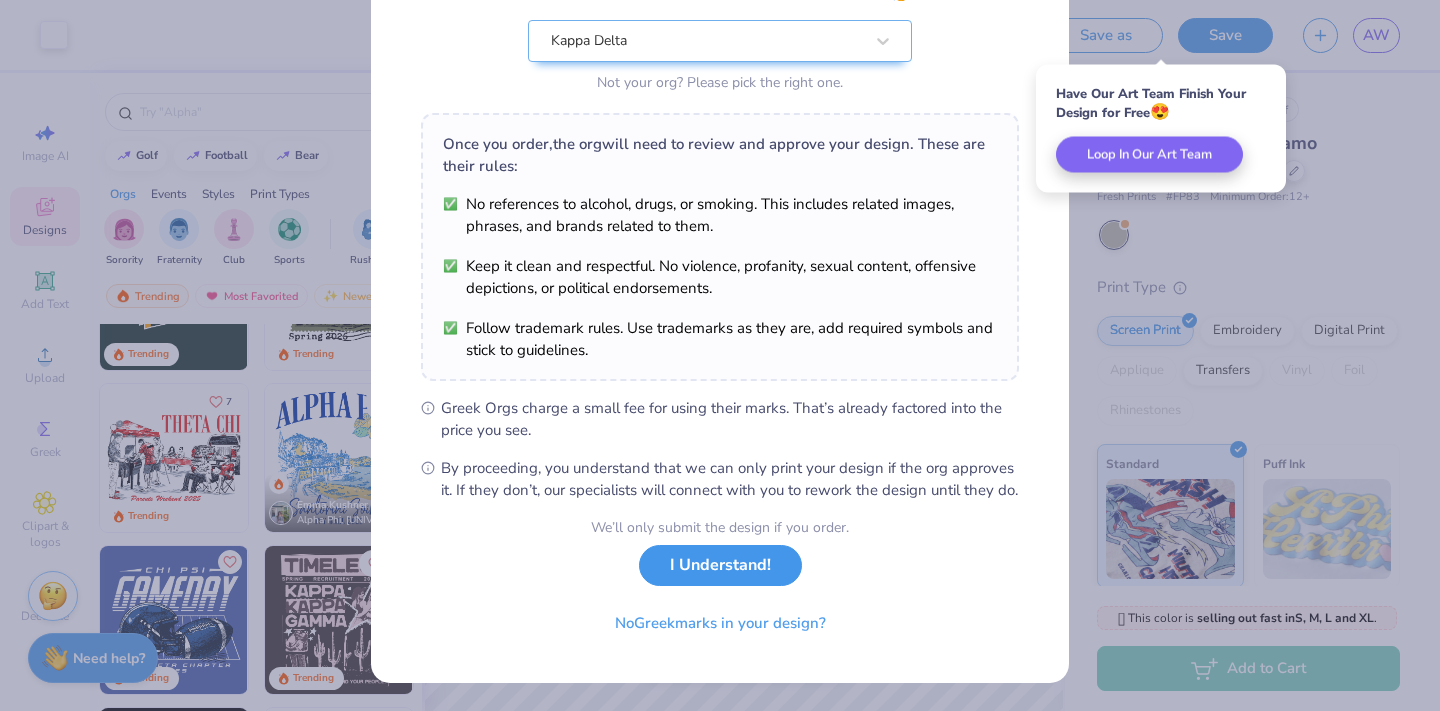 click on "I Understand!" at bounding box center (720, 565) 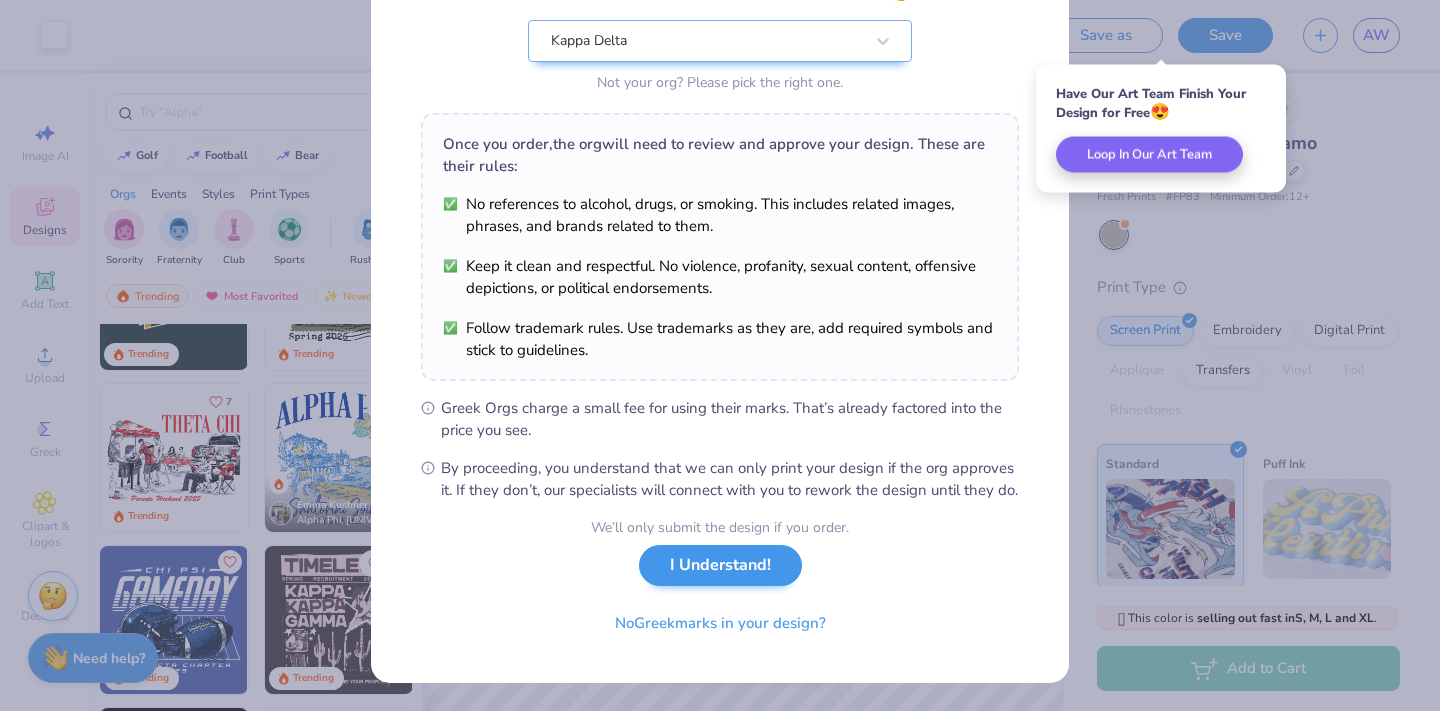 scroll, scrollTop: 0, scrollLeft: 0, axis: both 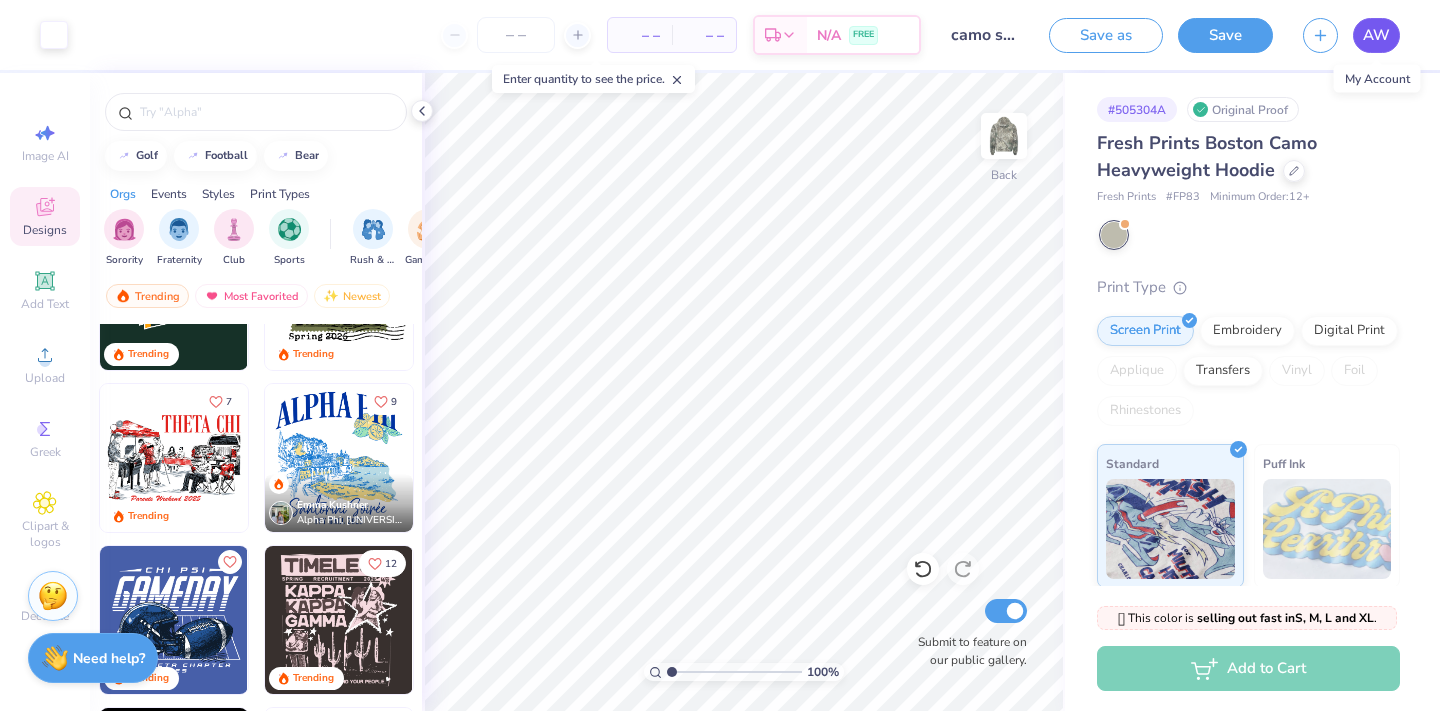 click on "AW" at bounding box center (1376, 35) 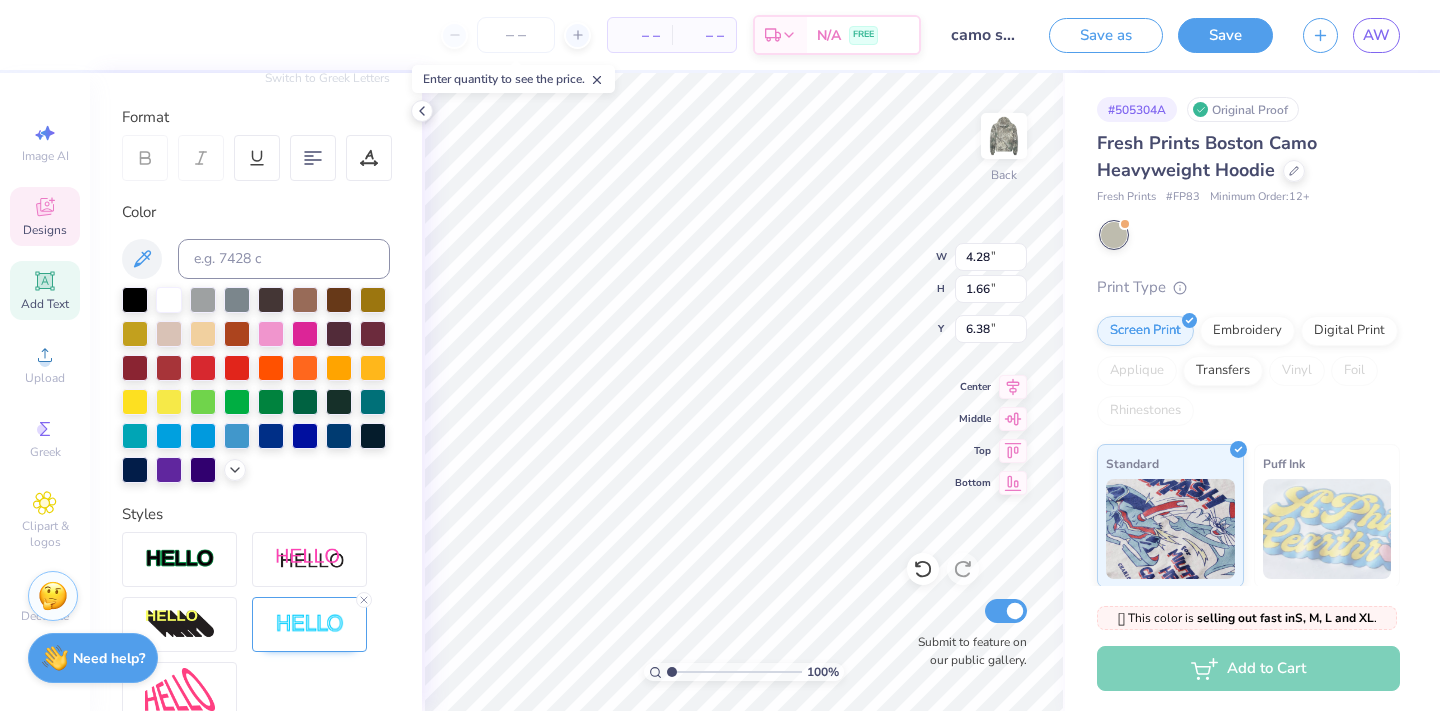 scroll, scrollTop: 451, scrollLeft: 0, axis: vertical 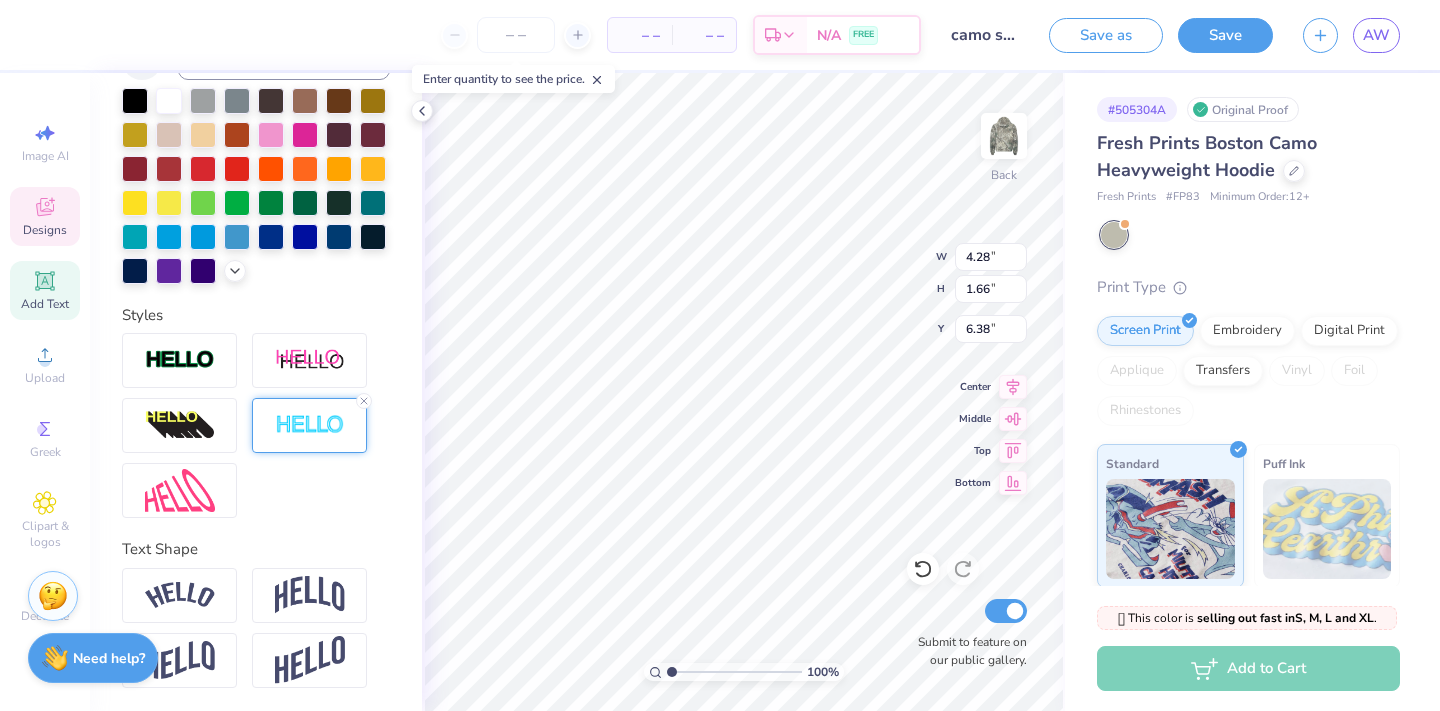 click at bounding box center [310, 425] 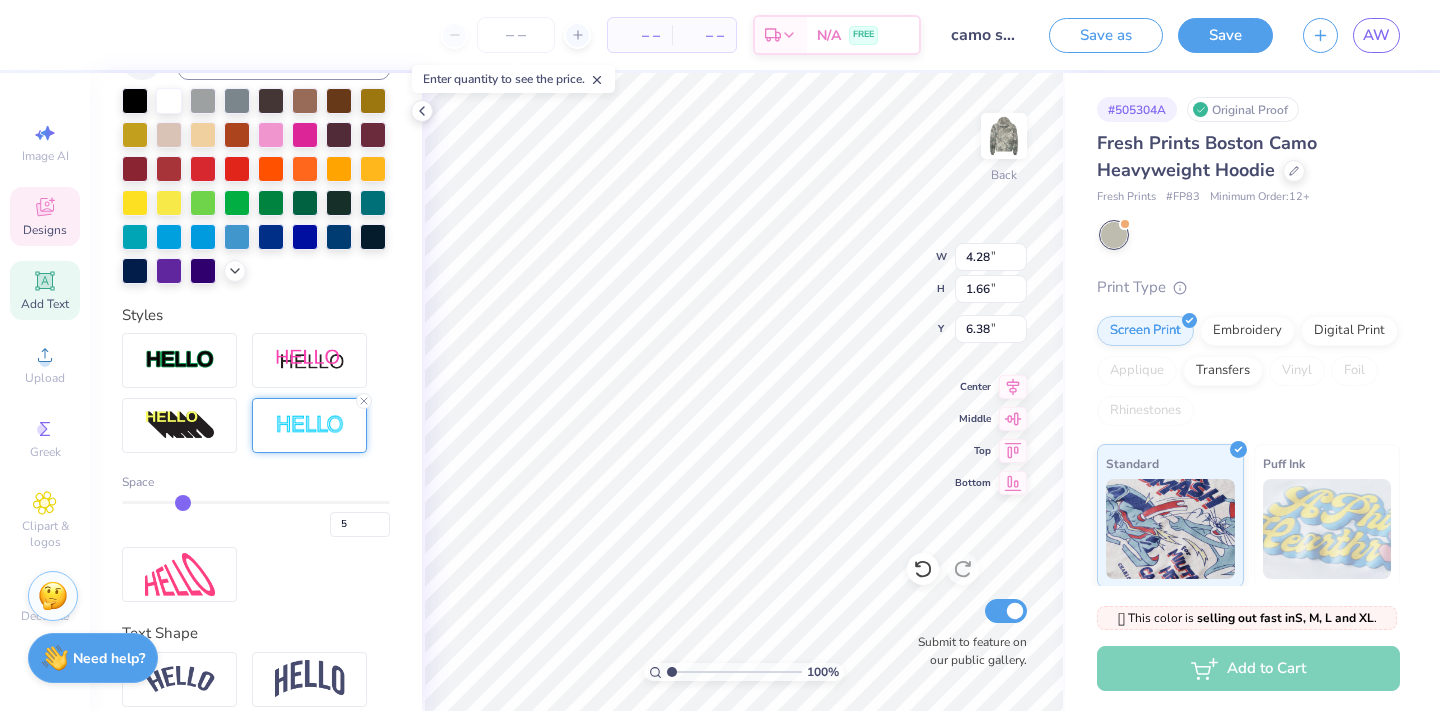 drag, startPoint x: 196, startPoint y: 501, endPoint x: 185, endPoint y: 501, distance: 11 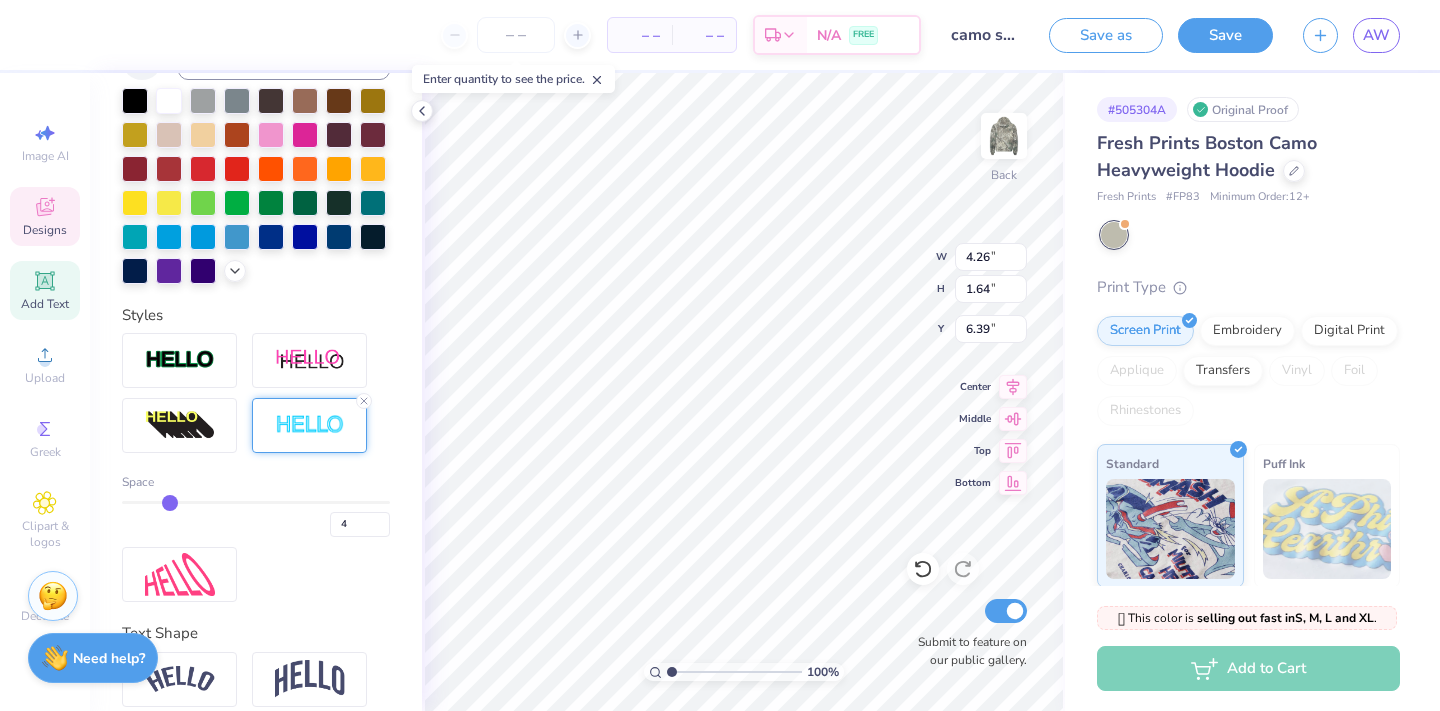 click at bounding box center (256, 502) 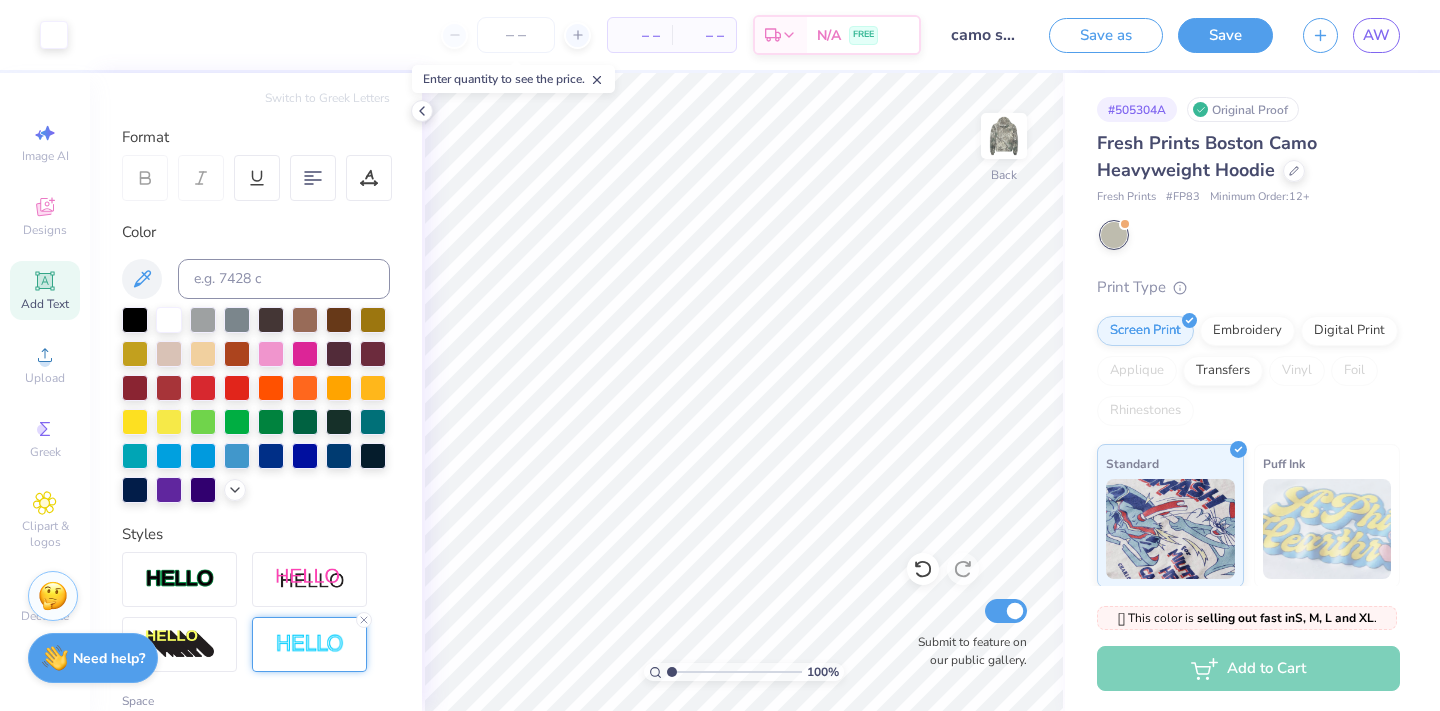 scroll, scrollTop: 103, scrollLeft: 0, axis: vertical 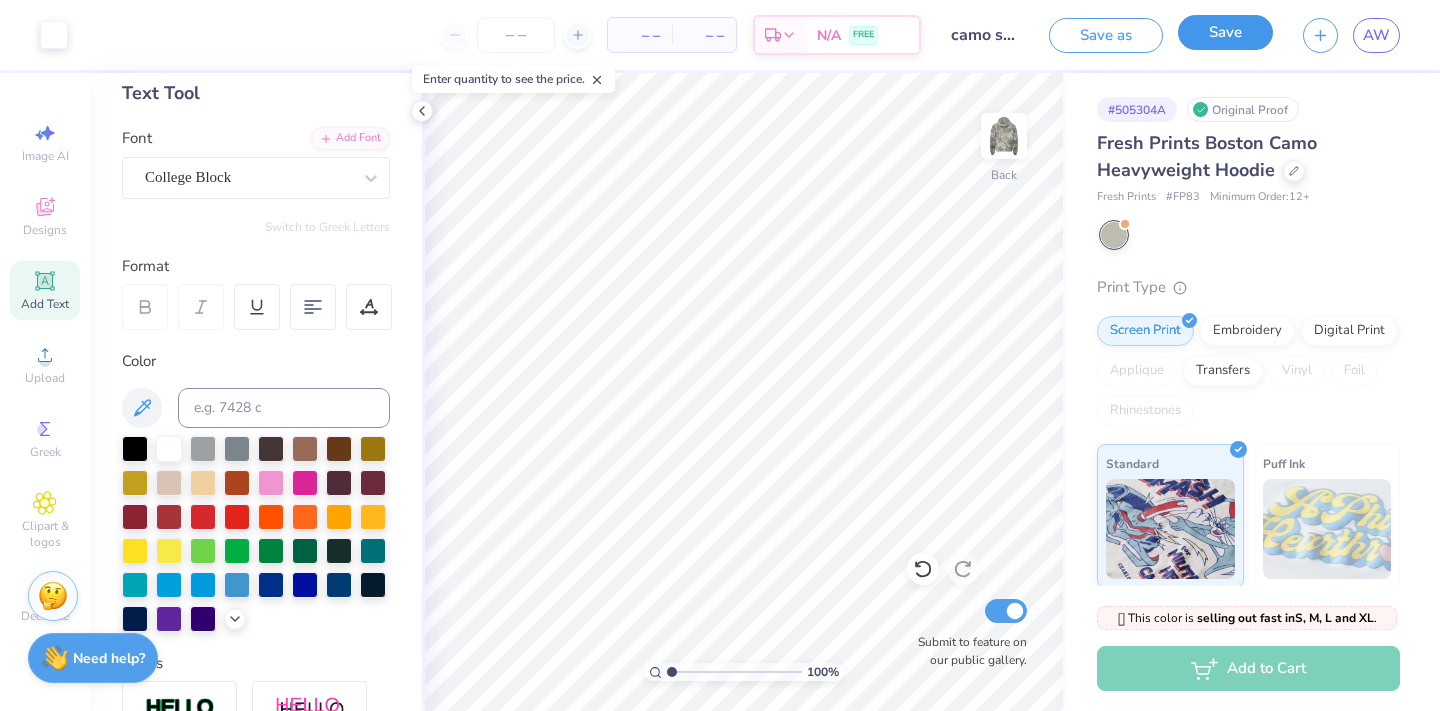 click on "Save" at bounding box center (1225, 32) 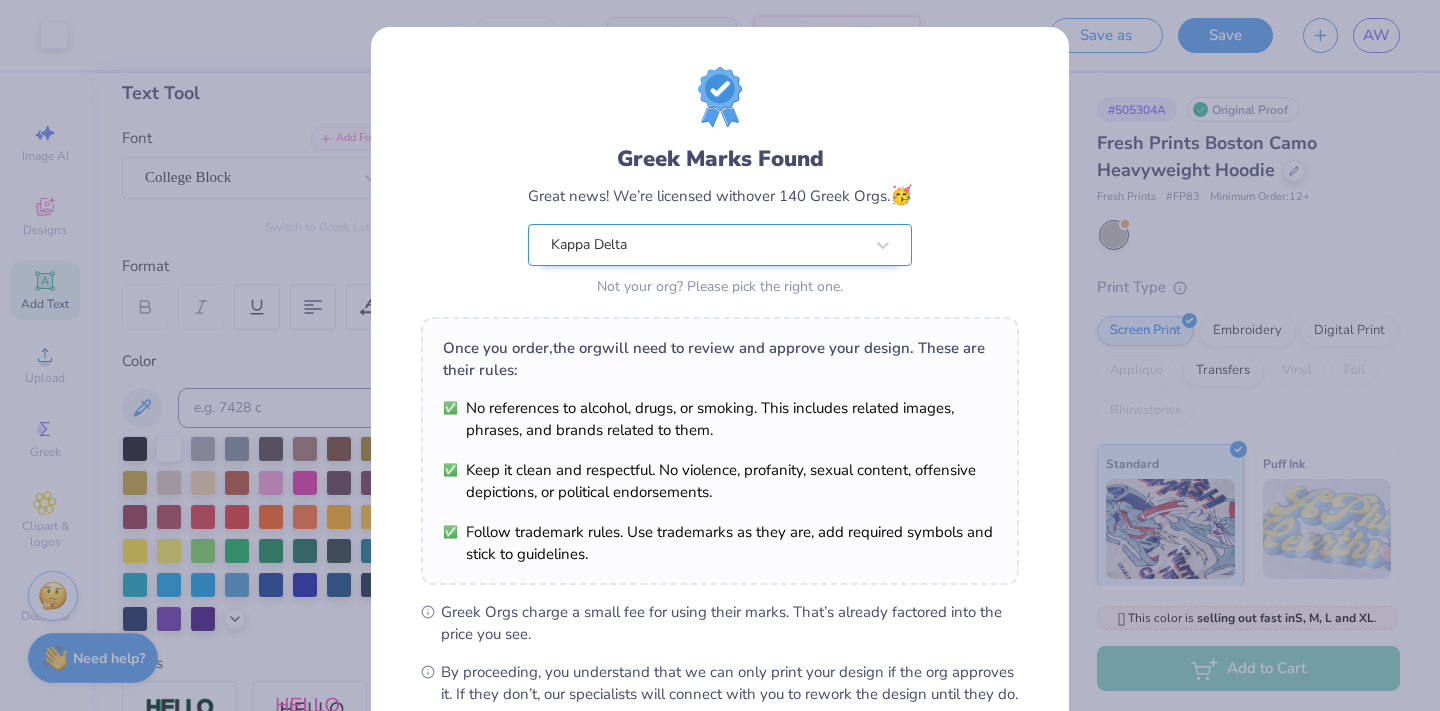 click on "Kappa Delta" at bounding box center (720, 245) 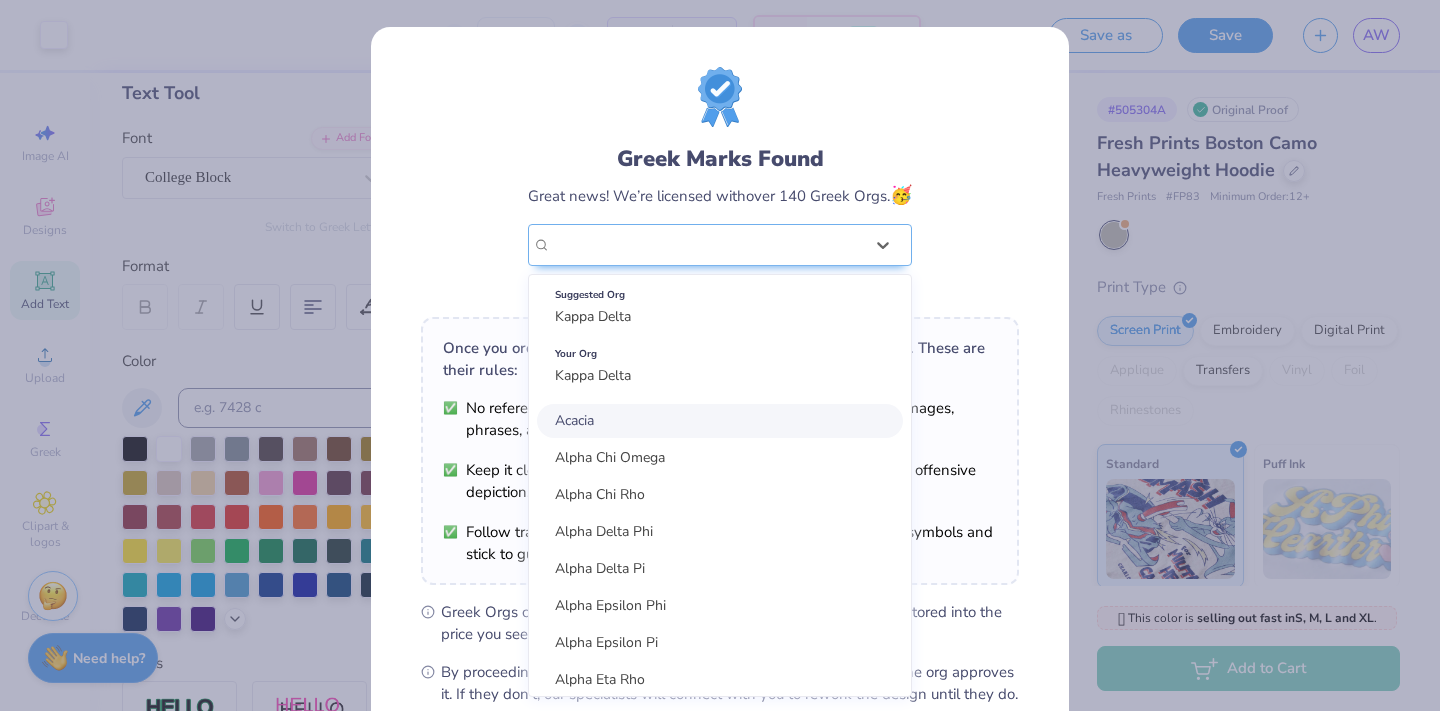 click on "Greek Marks Found Great news! We’re licensed with  over 140 Greek Orgs. 🥳 option  focused, 1 of 30. 30 results available. Use Up and Down to choose options, press Enter to select the currently focused option, press Escape to exit the menu, press Tab to select the option and exit the menu. Kappa Delta Suggested Org Kappa Delta Your Org Kappa Delta Acacia Alpha Chi Omega Alpha Chi Rho Alpha Delta Phi Alpha Delta Pi Alpha Epsilon Phi Alpha Epsilon Pi Alpha Eta Rho Alpha Gamma Rho alpha Kappa Delta Phi Alpha Kappa Lambda Alpha Kappa Psi Alpha Omega Epsilon Alpha Omicron Pi Alpha Phi alpha phi gamma Alpha Phi Omega Alpha Psi Lambda Alpha Sigma Alpha Alpha Sigma Kappa Alpha Sigma Phi Alpha Sigma Tau Alpha Tau Omega Alpha Xi Delta Beta Chi Theta Beta Theta Pi Beta Upsilon Chi Chi Omega Chi Phi Chi Psi Not your org? Please pick the right one." at bounding box center [720, 184] 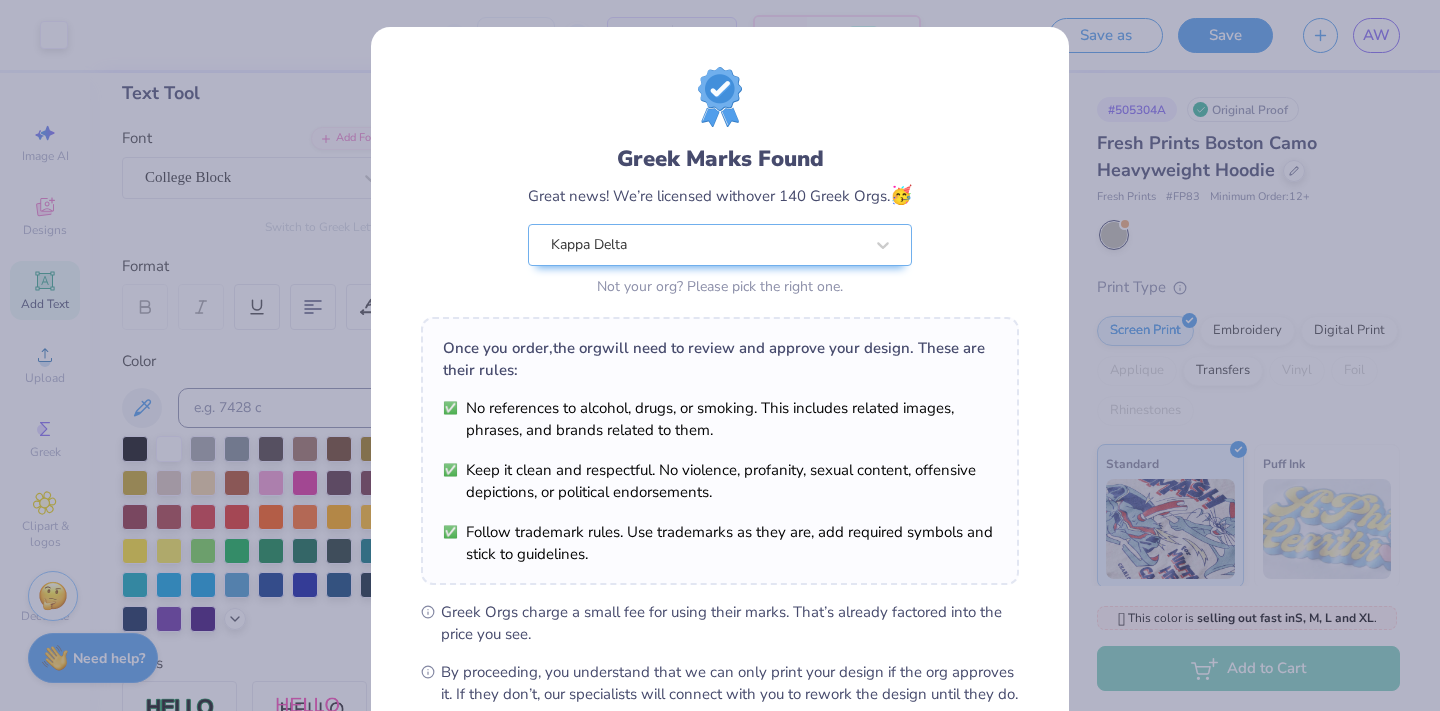 scroll, scrollTop: 225, scrollLeft: 0, axis: vertical 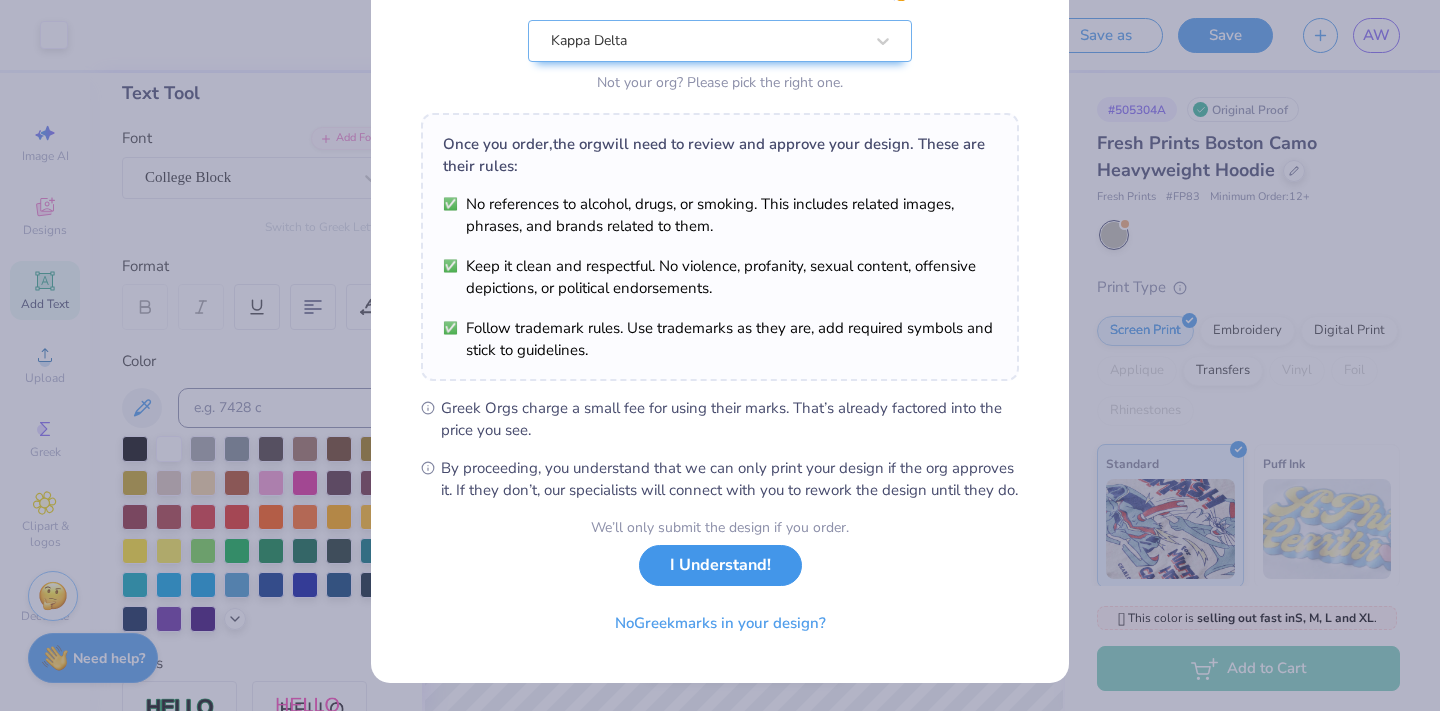 click on "I Understand!" at bounding box center [720, 565] 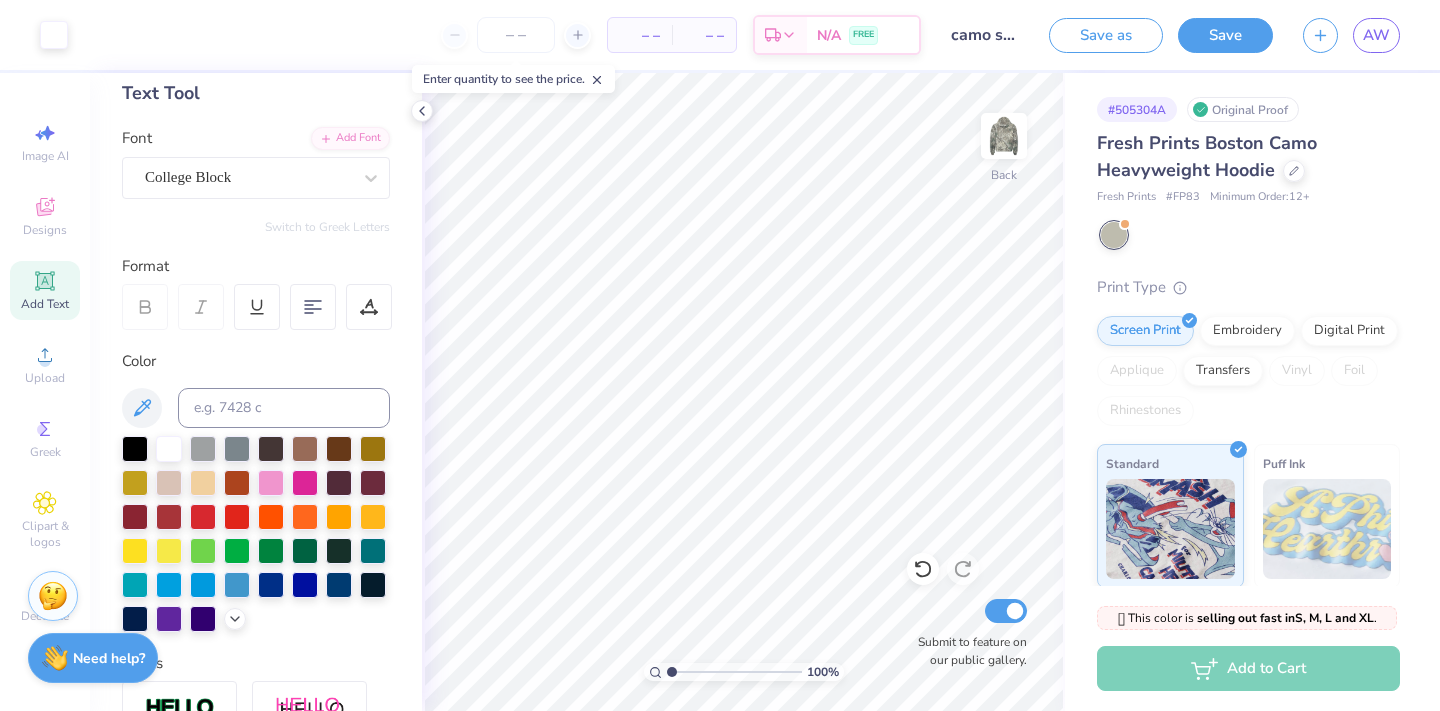 scroll, scrollTop: 0, scrollLeft: 0, axis: both 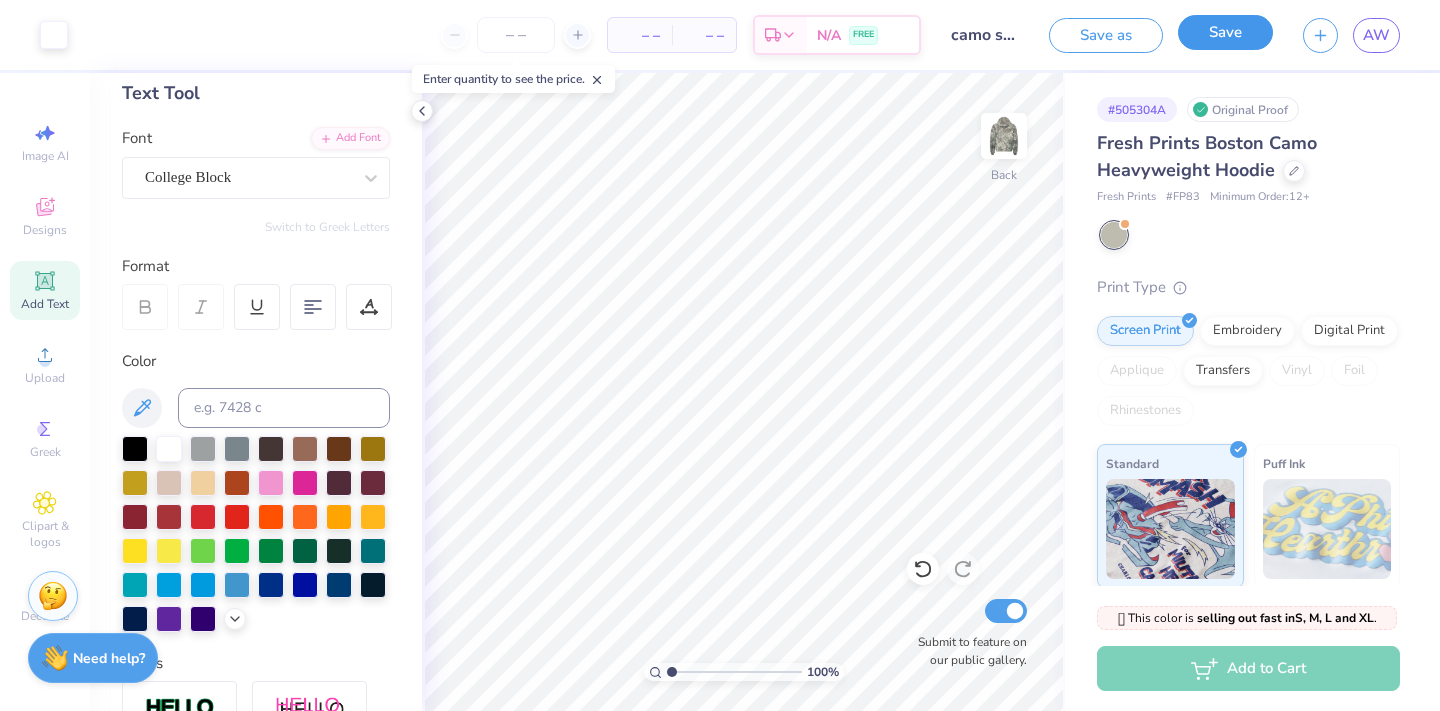 click on "Save" at bounding box center (1225, 32) 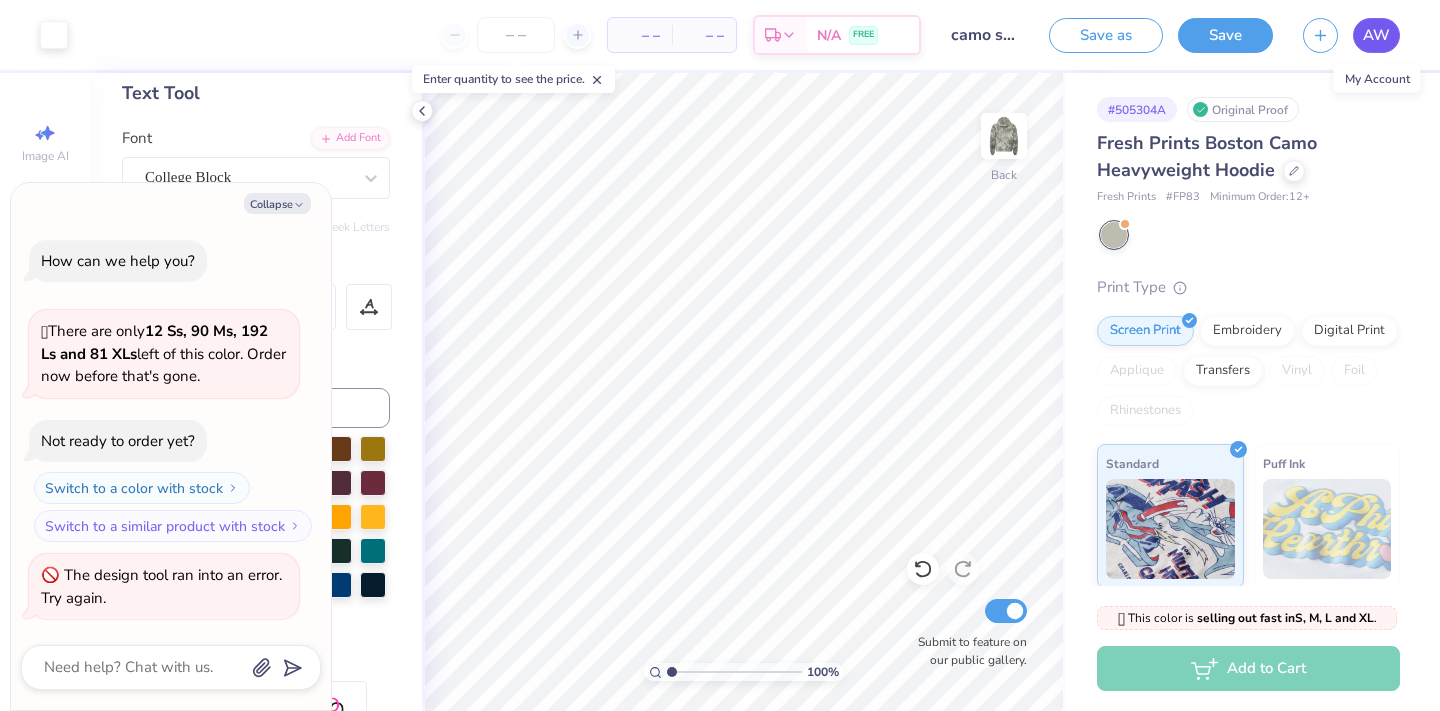 click on "AW" at bounding box center [1376, 35] 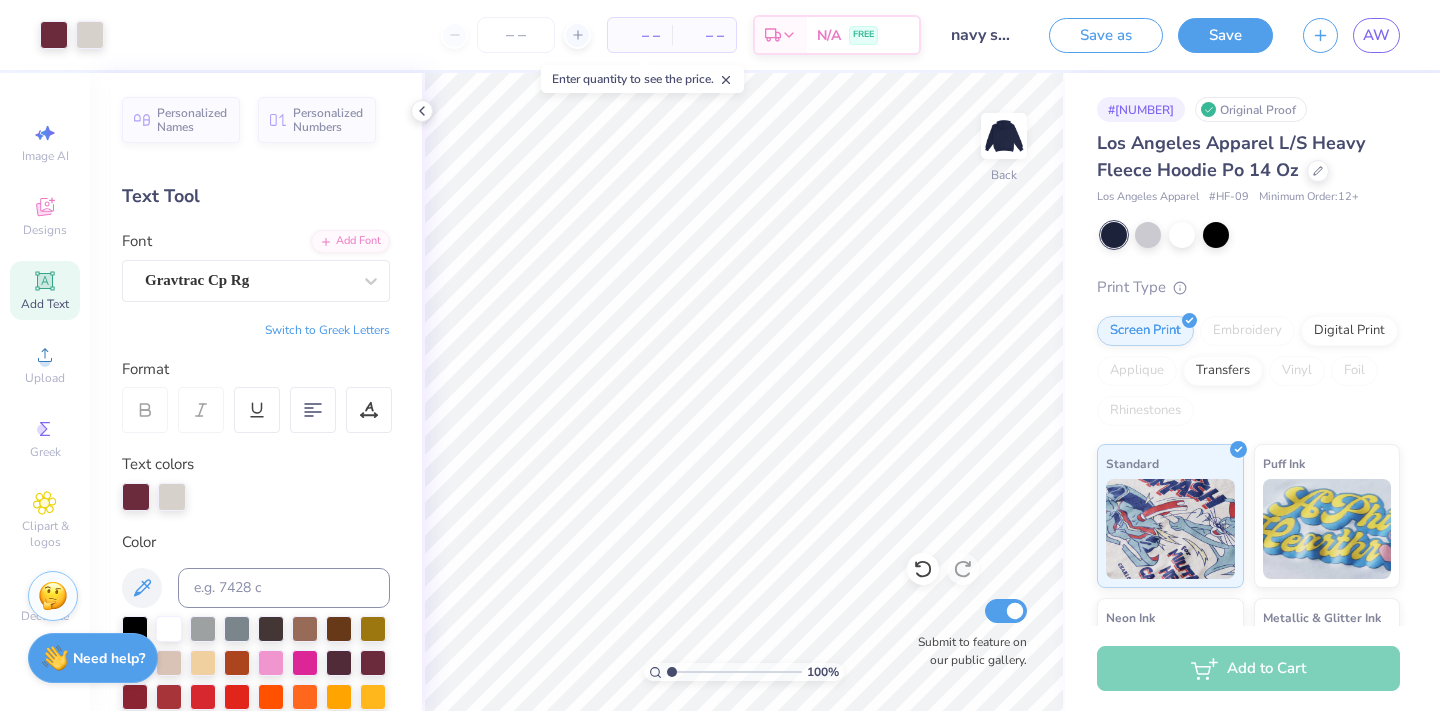 scroll, scrollTop: 0, scrollLeft: 0, axis: both 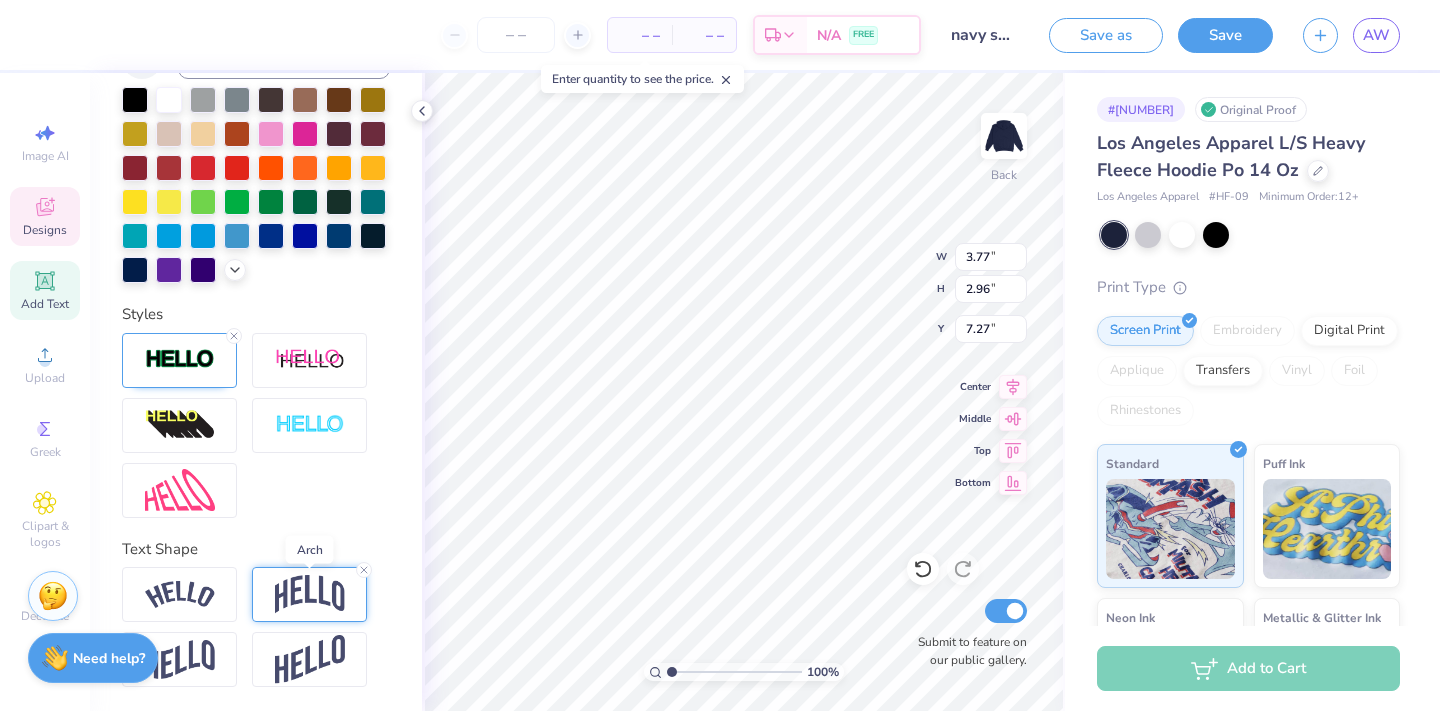 click at bounding box center (310, 594) 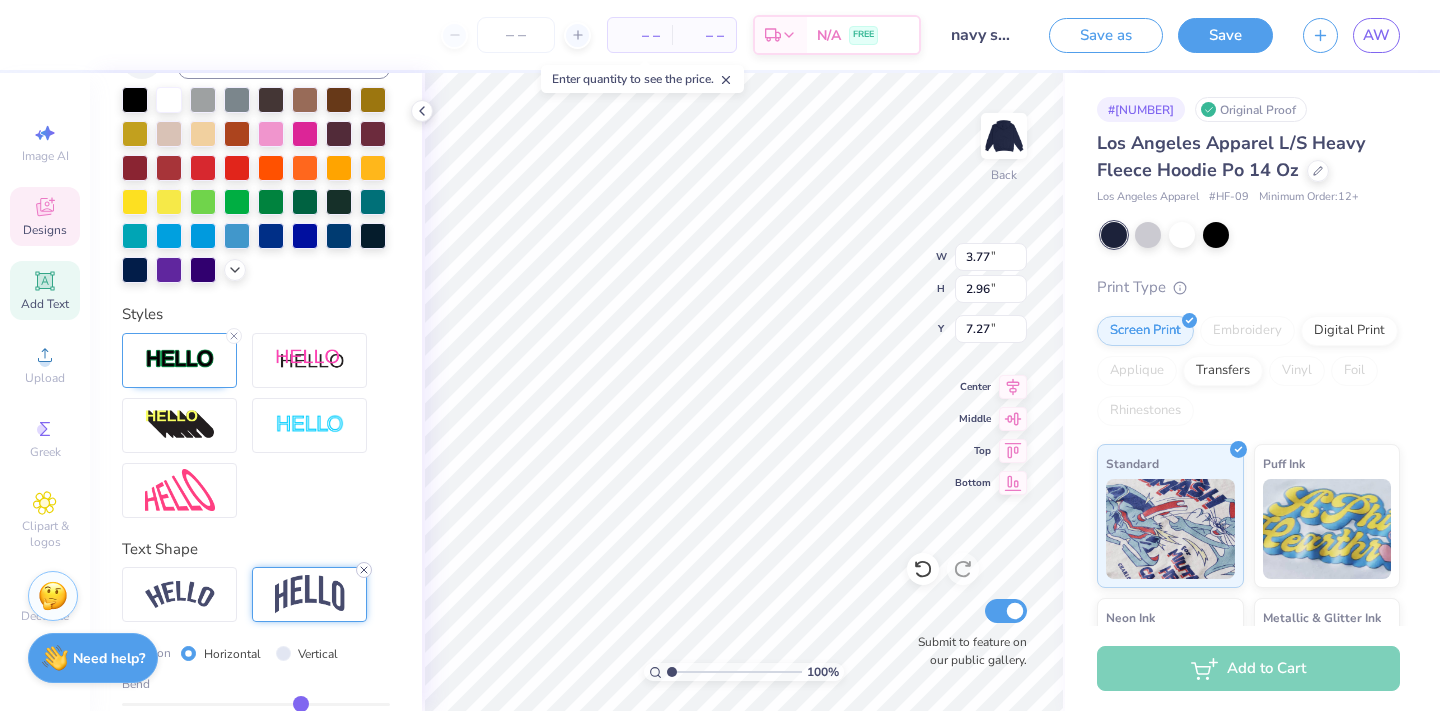 click 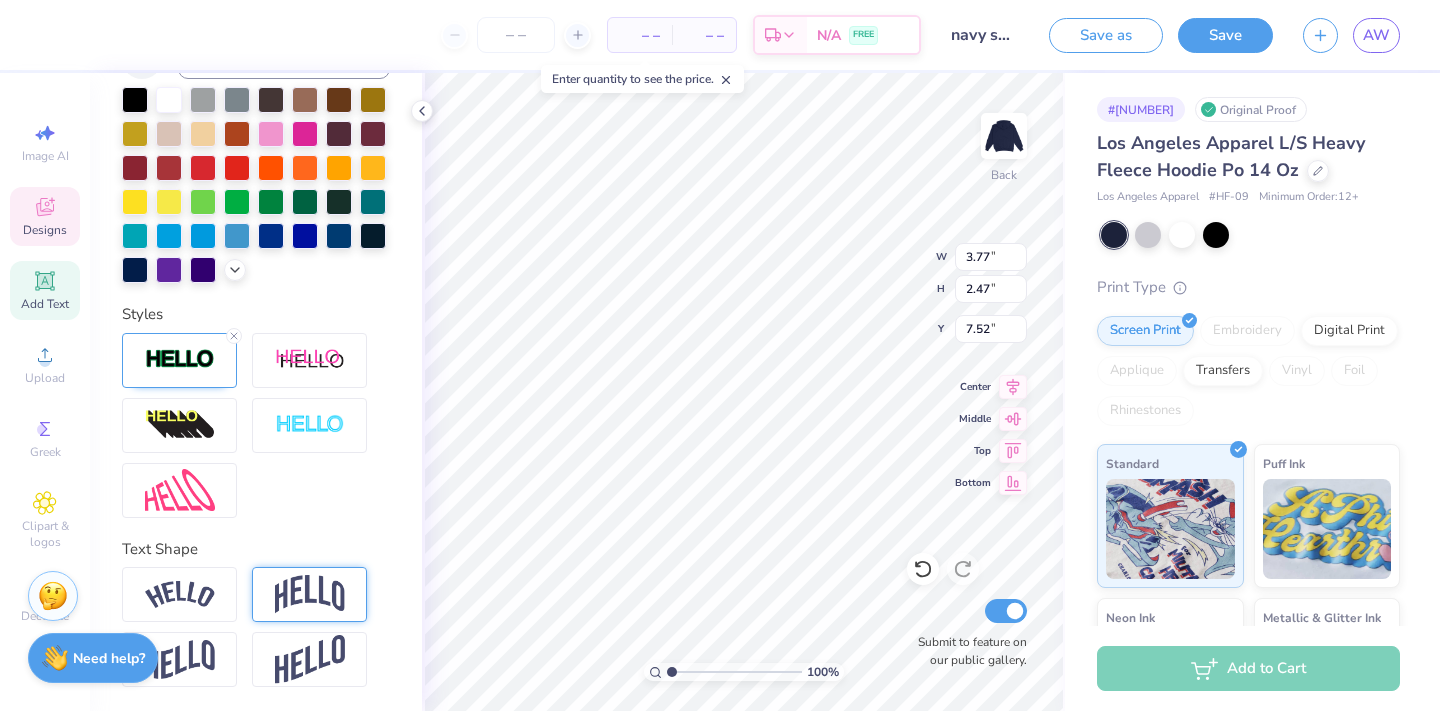 type on "2.47" 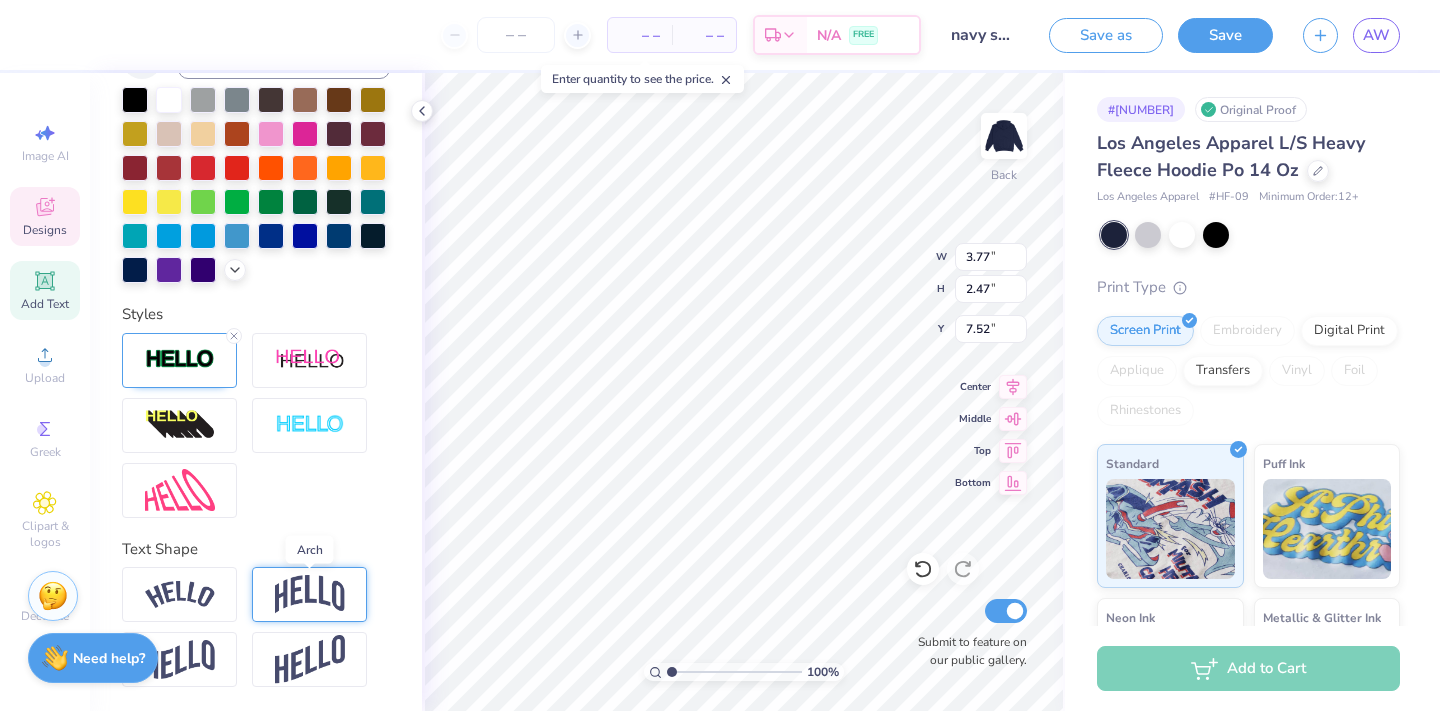 click at bounding box center (310, 594) 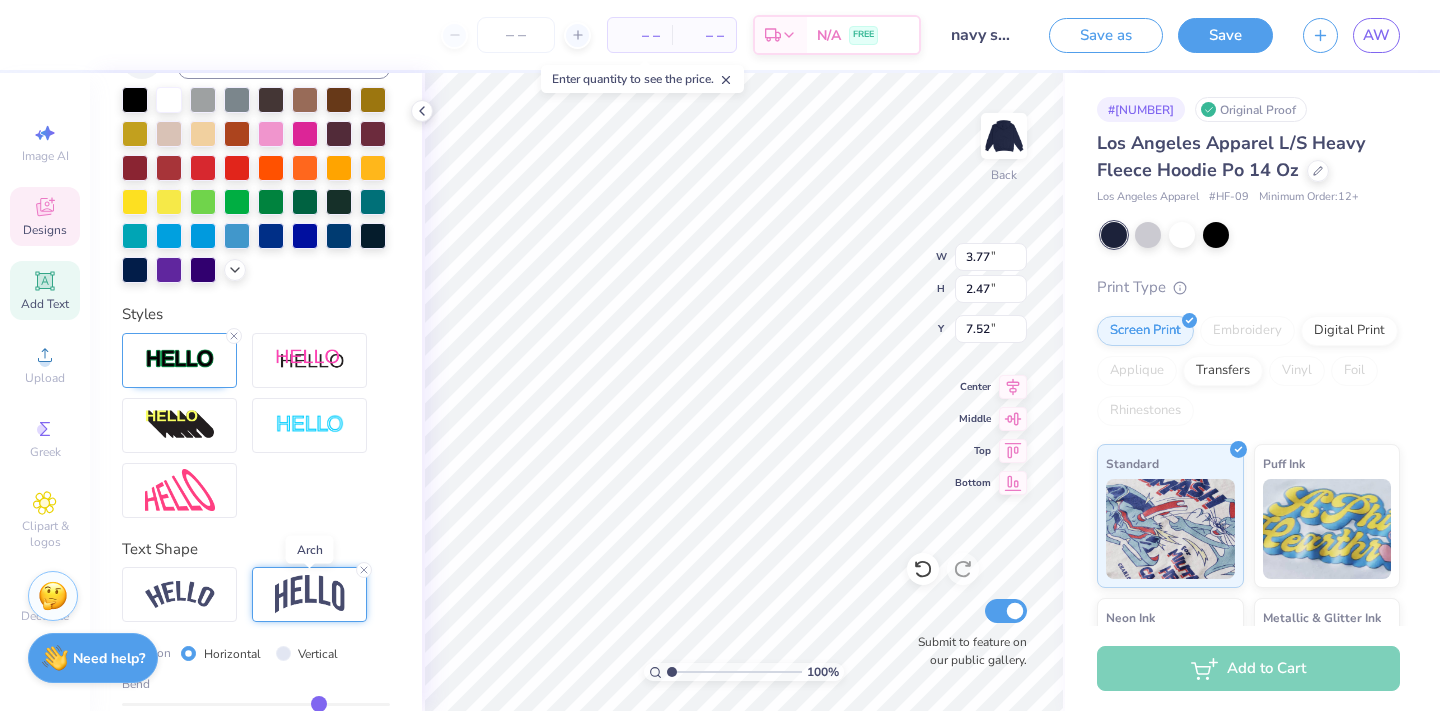 type on "3.18" 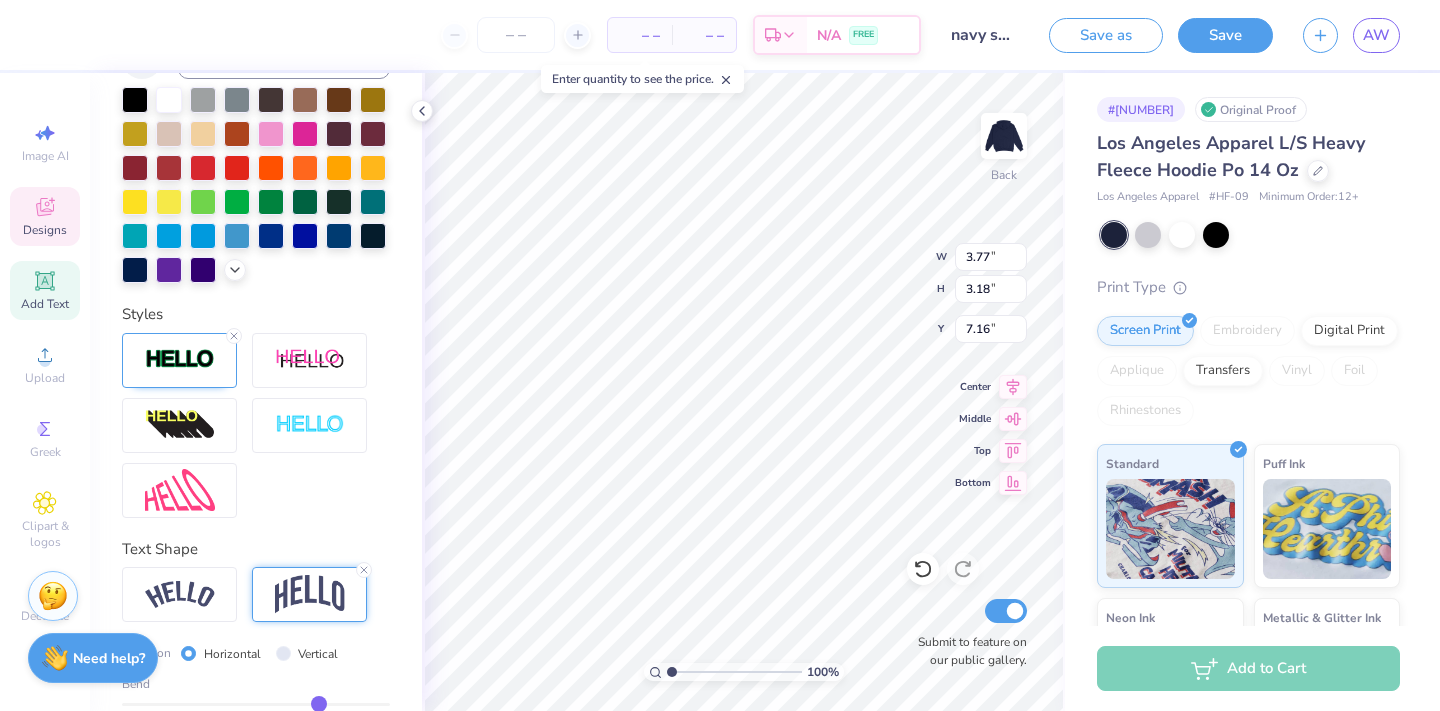 scroll, scrollTop: 645, scrollLeft: 0, axis: vertical 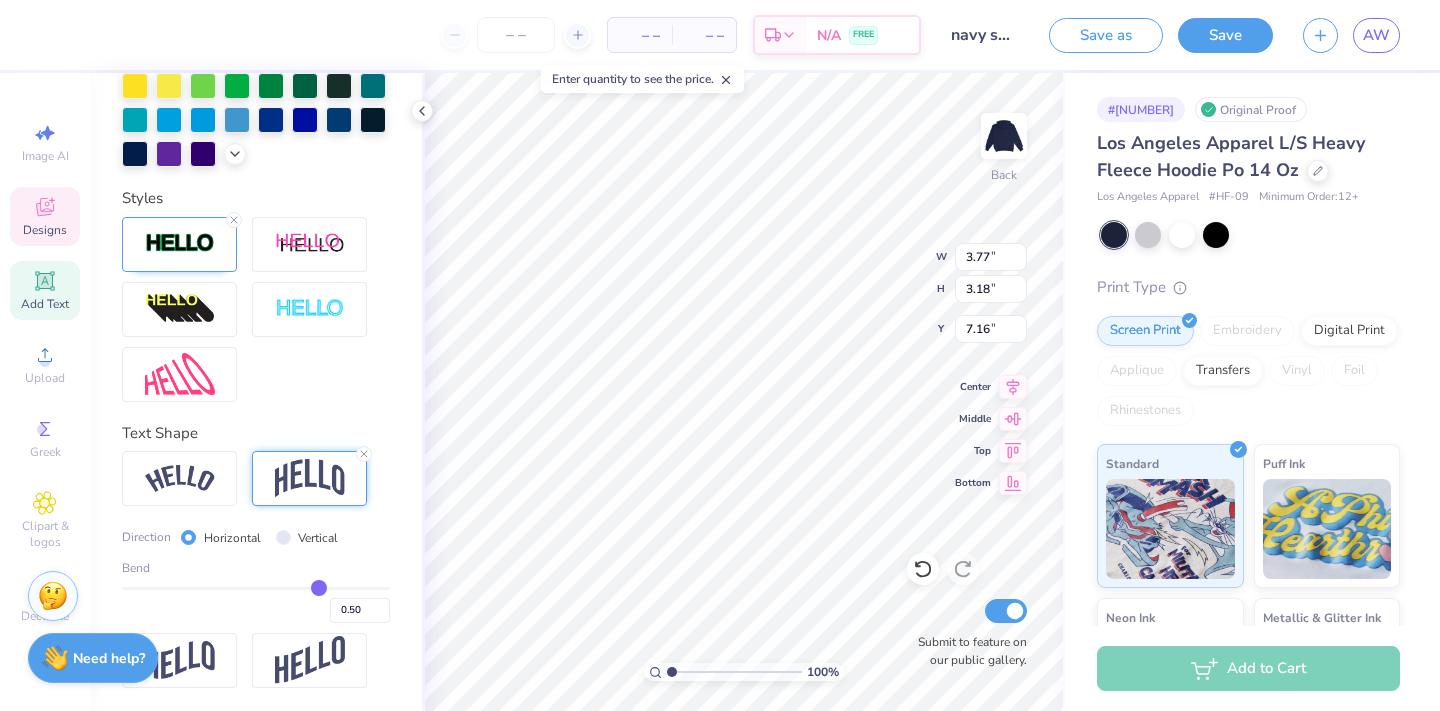 type on "0.45" 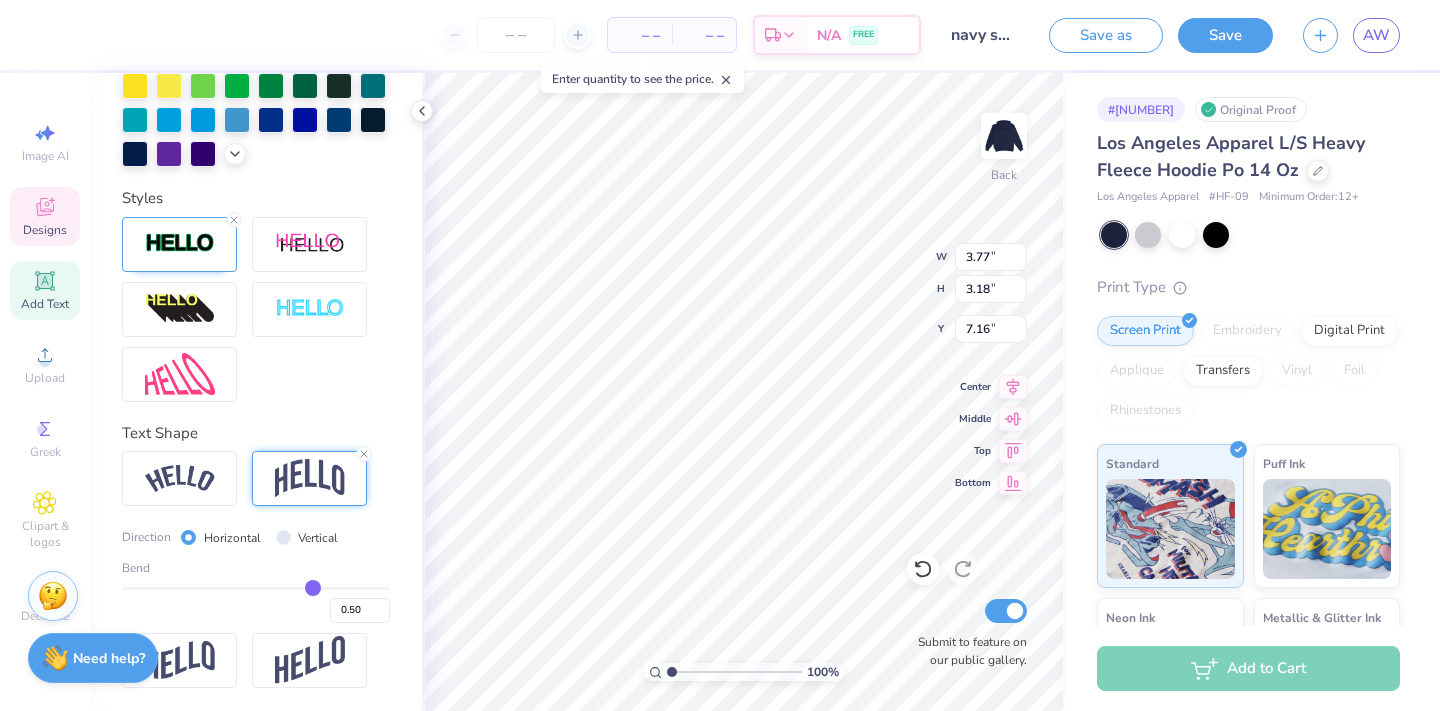 type on "0.45" 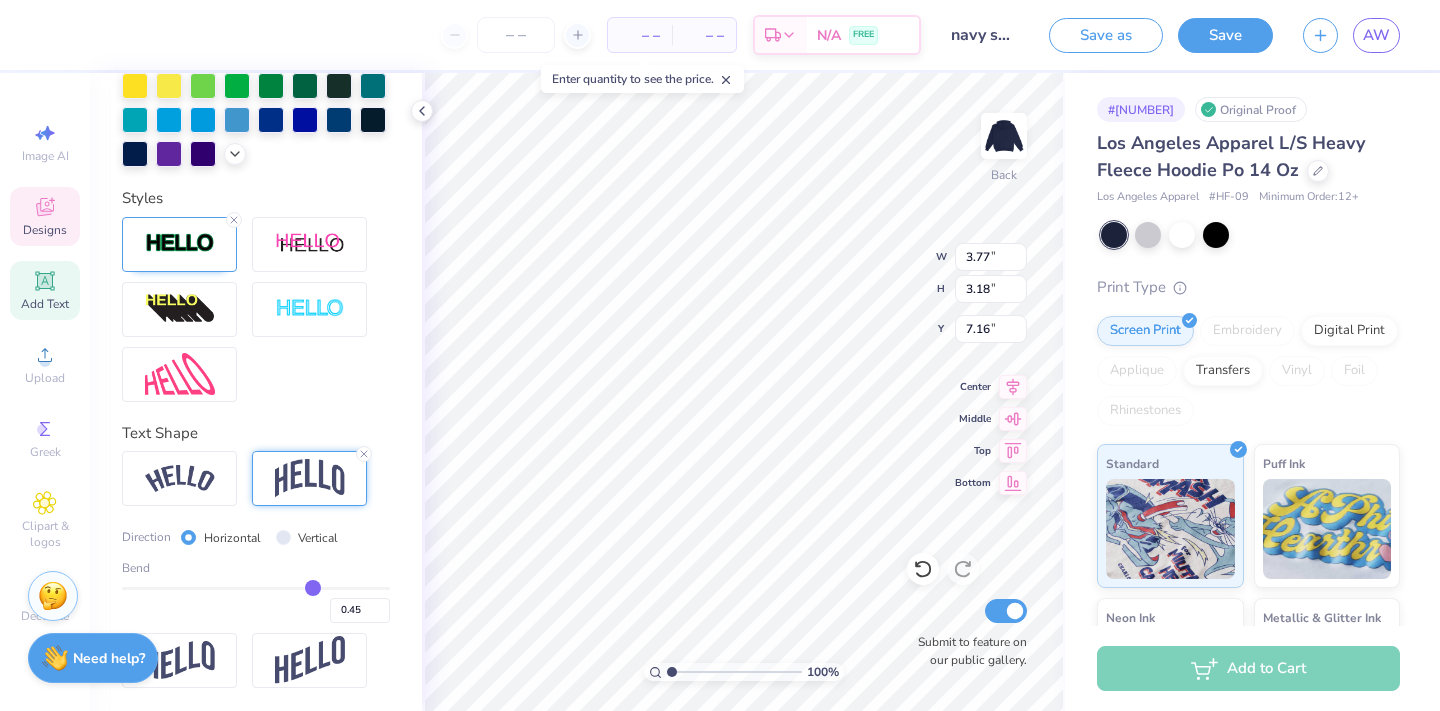 type on "0.42" 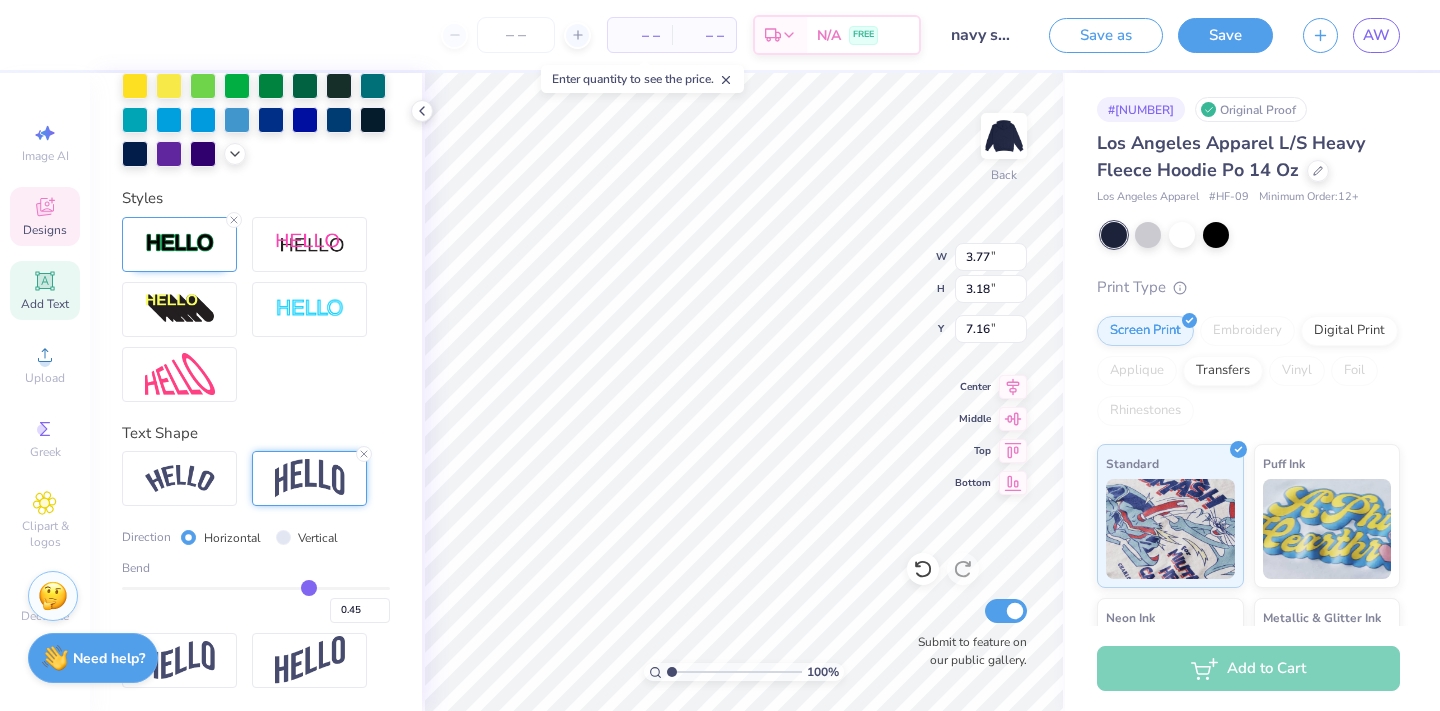 type on "0.42" 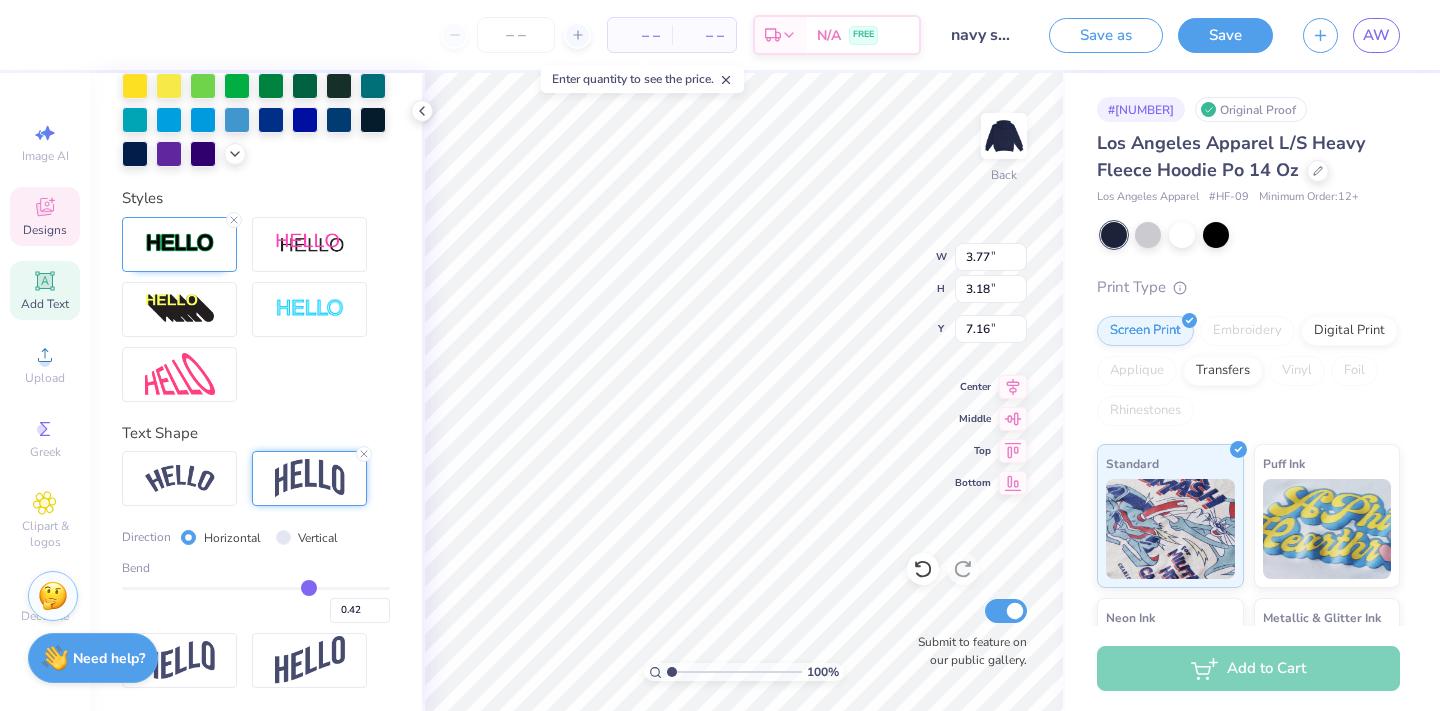 type on "0.35" 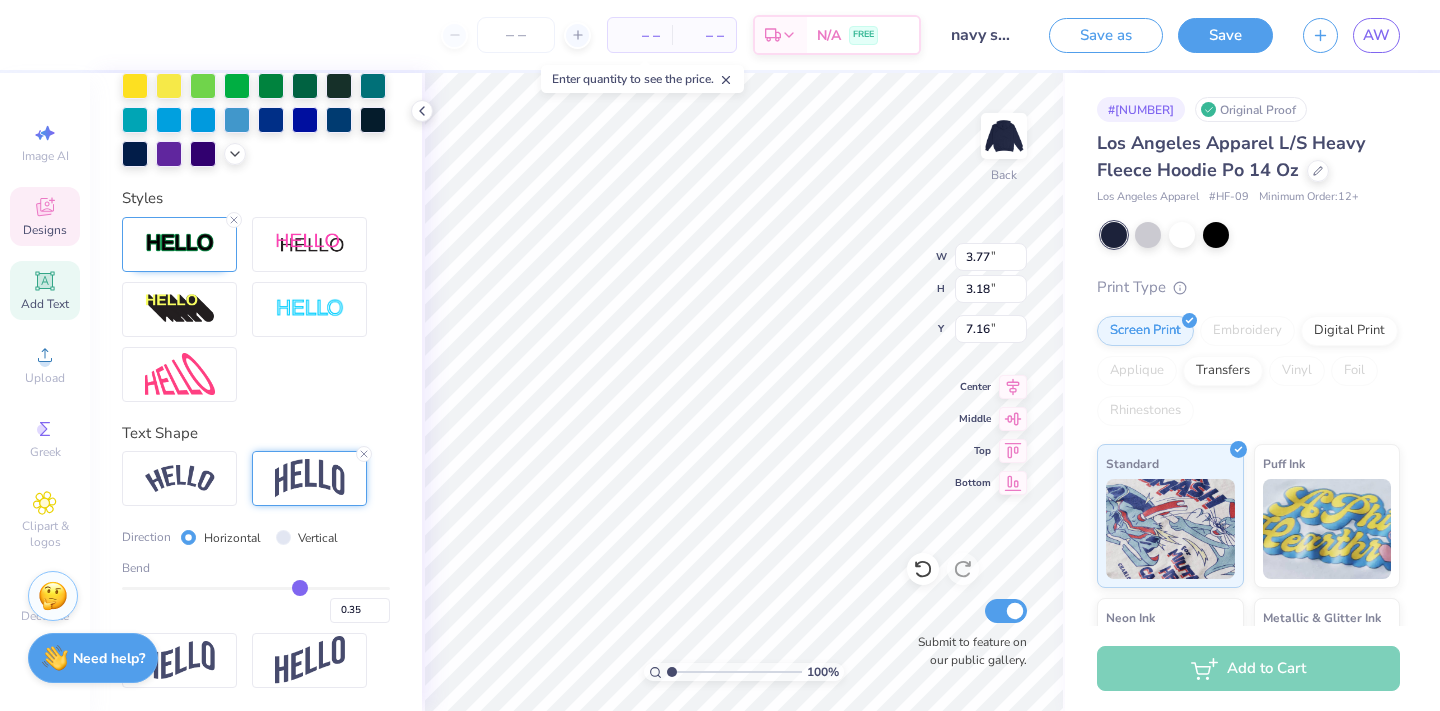 type on "0.29" 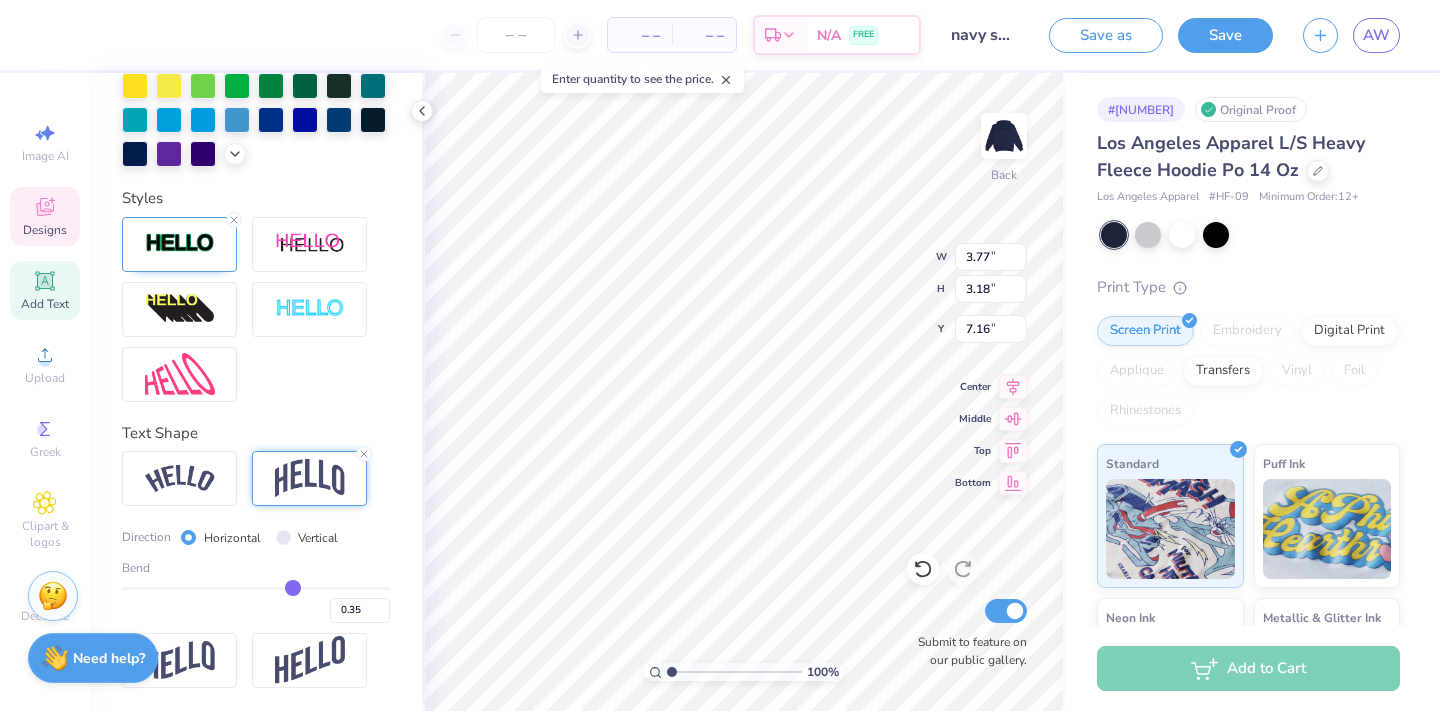 type on "0.29" 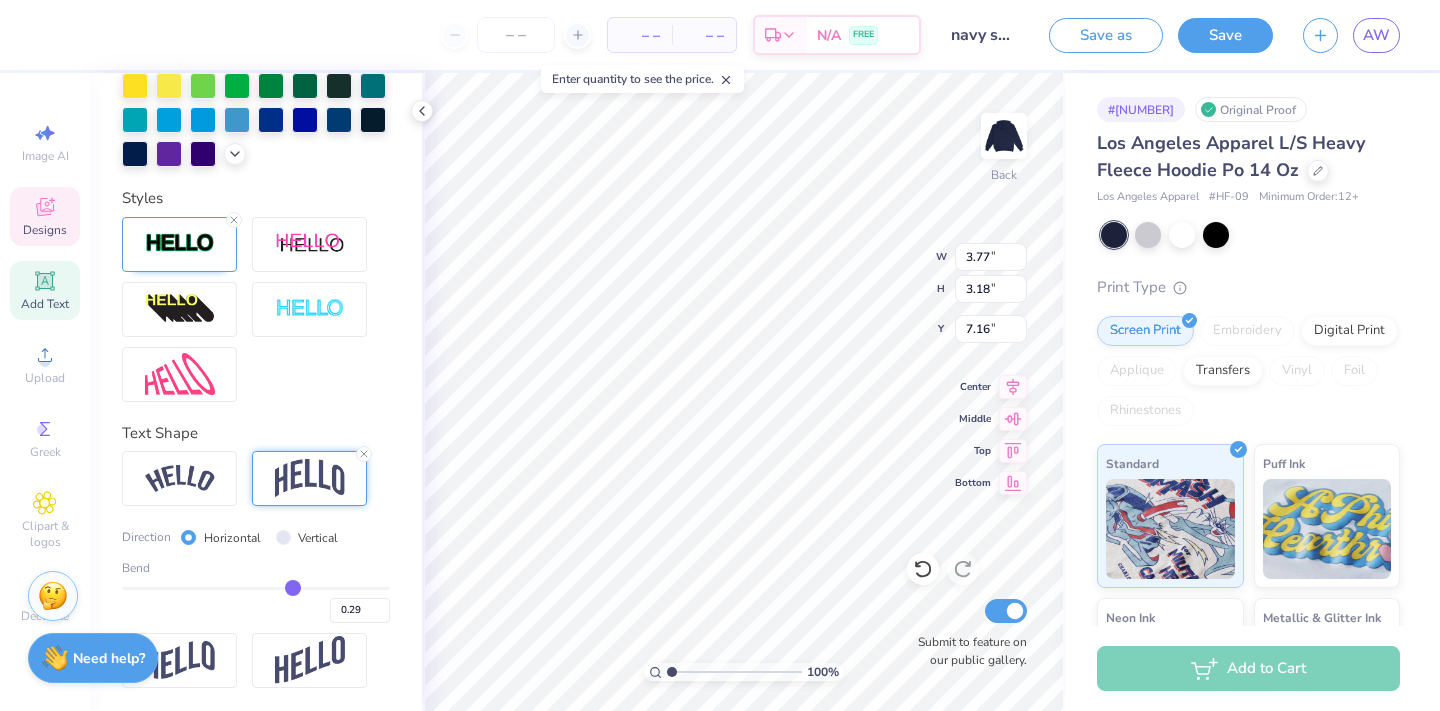 type on "0.26" 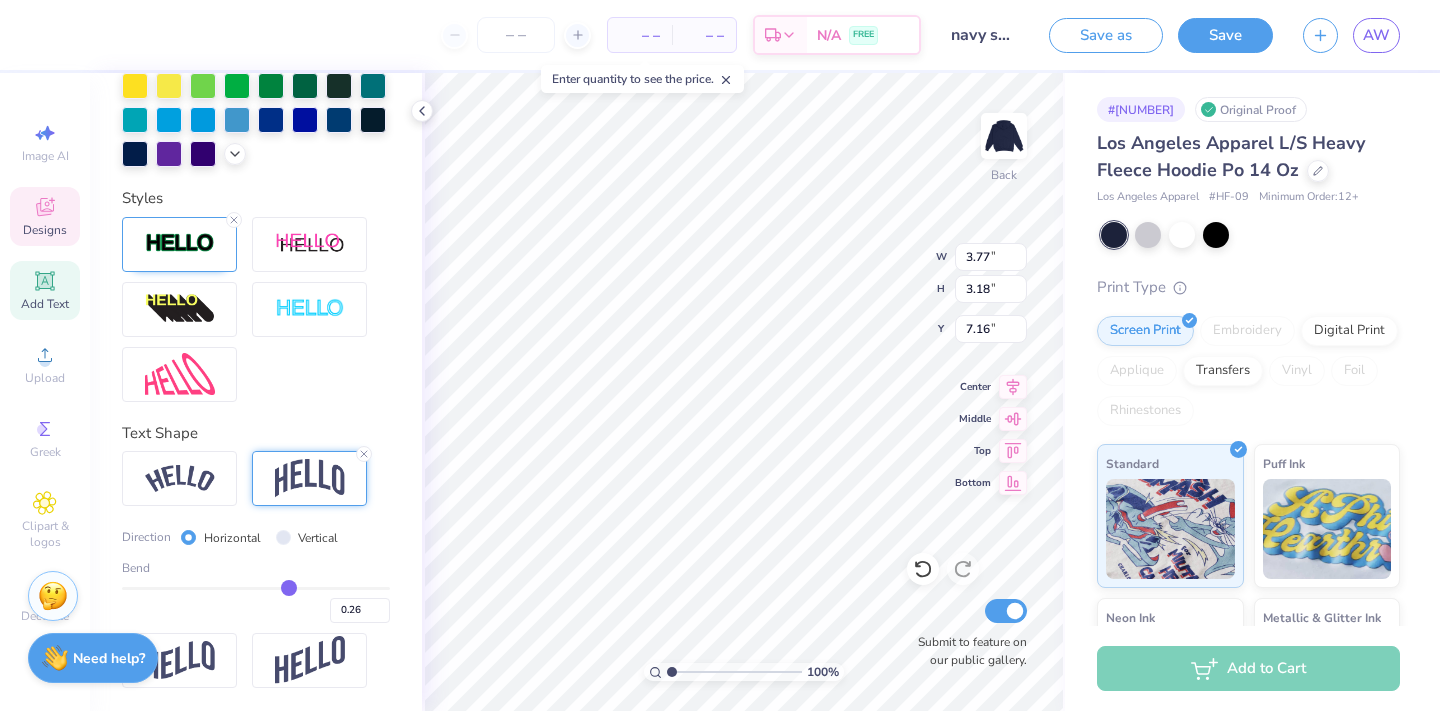 type on "0.22" 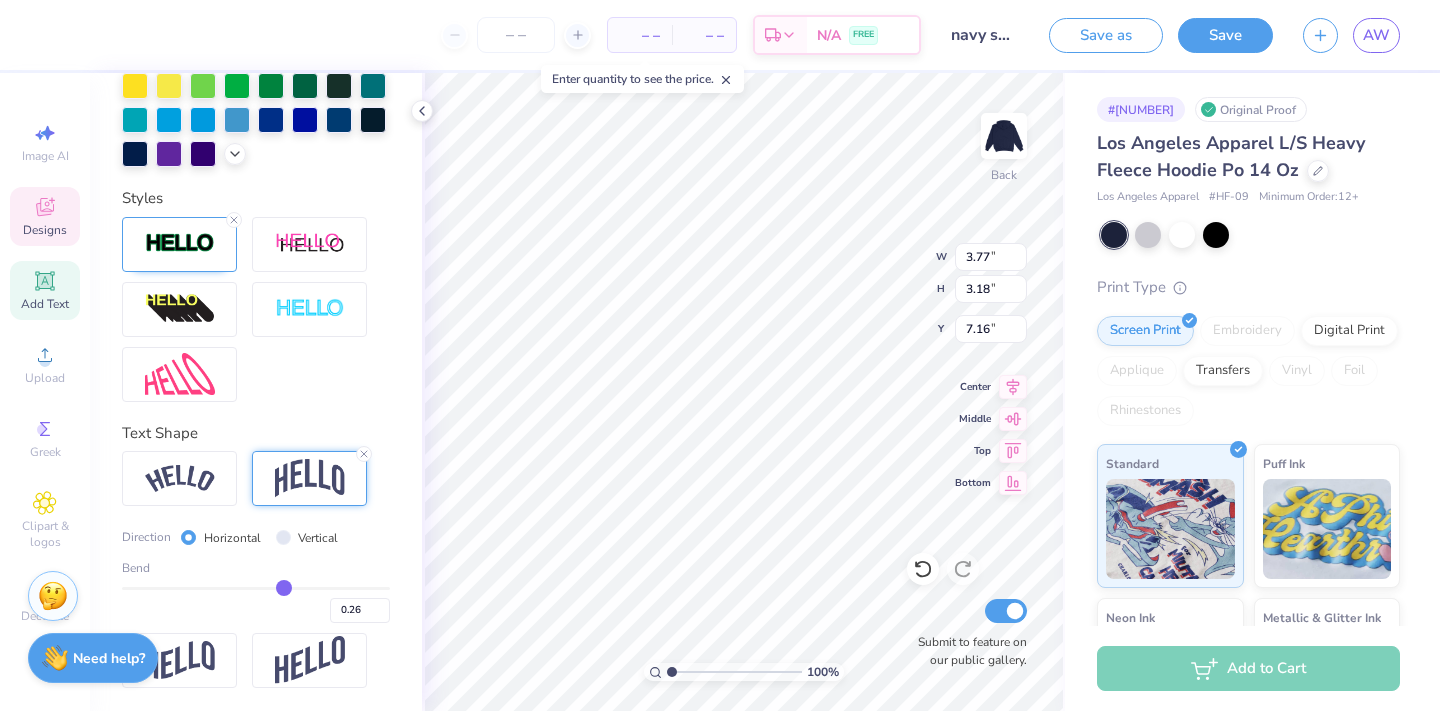 type on "0.22" 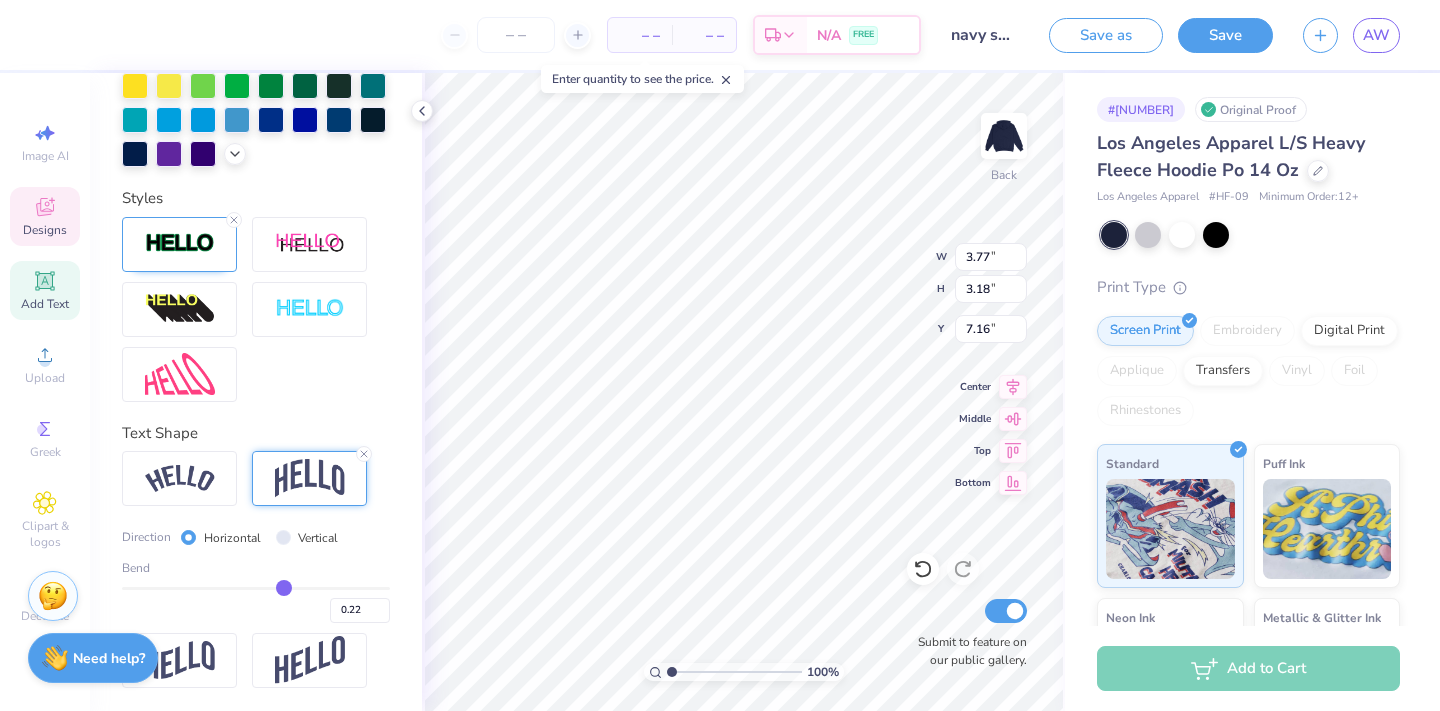 type on "0.21" 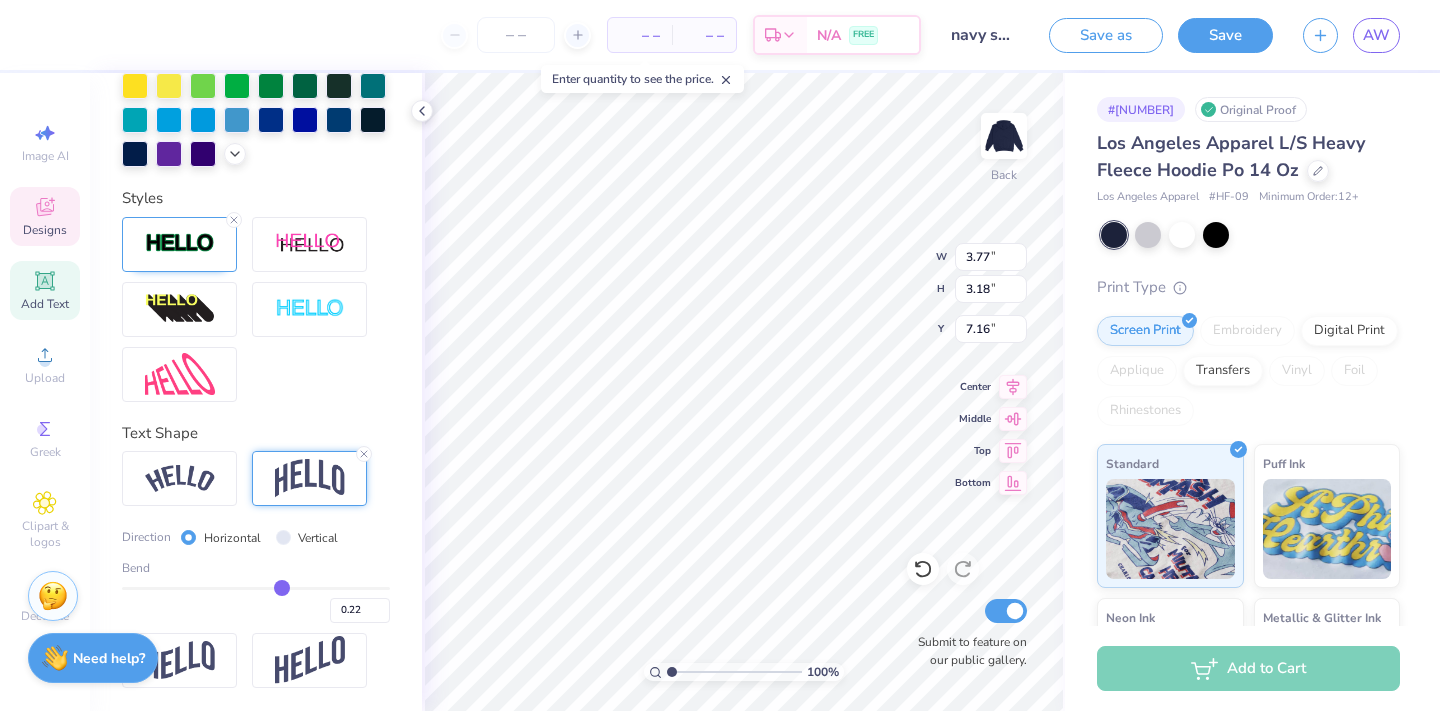 type on "0.21" 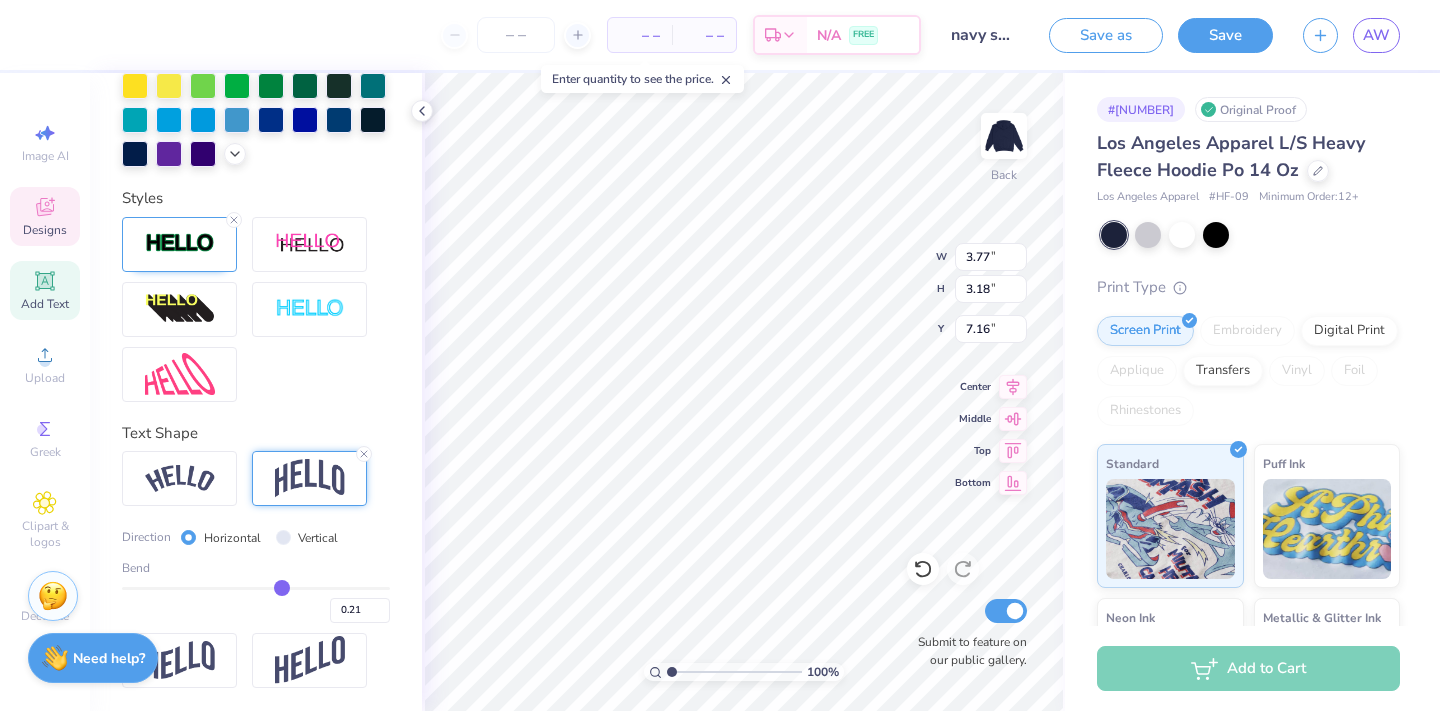type on "0.2" 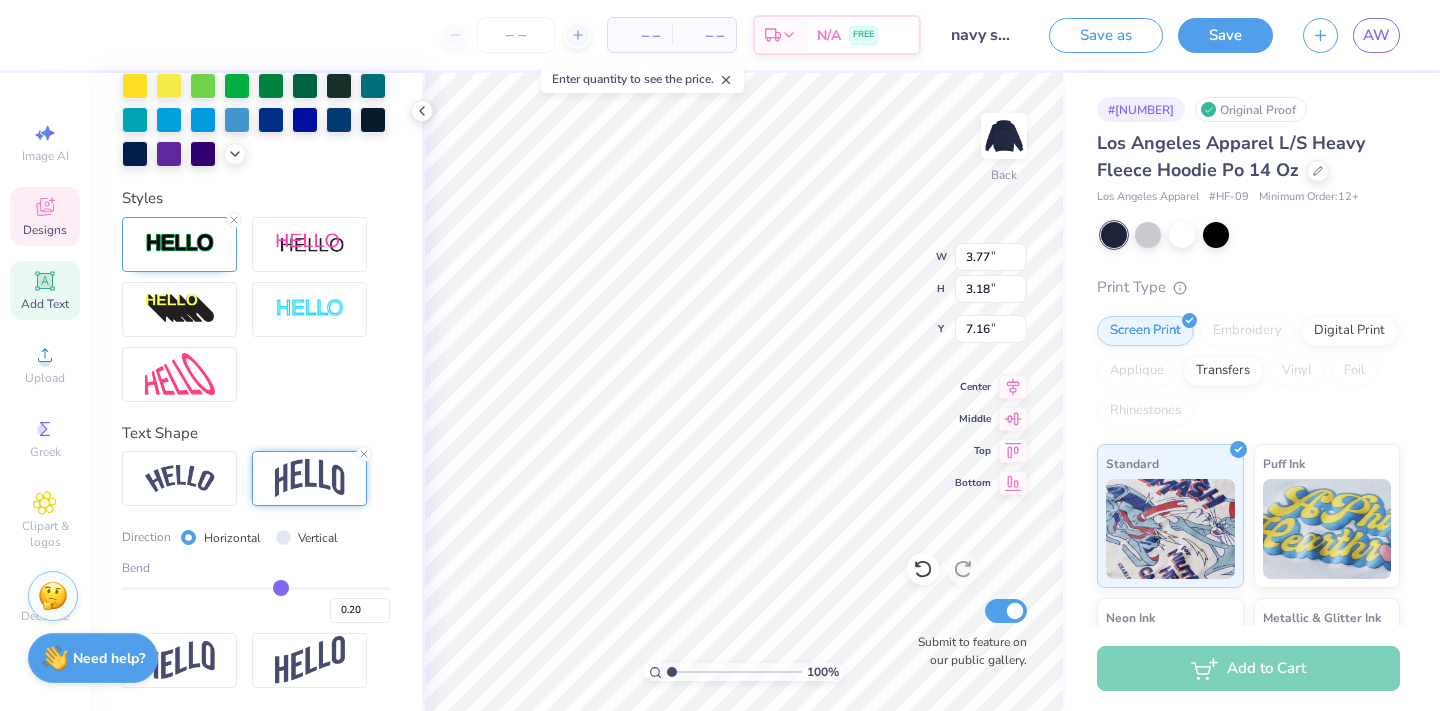 drag, startPoint x: 313, startPoint y: 584, endPoint x: 281, endPoint y: 584, distance: 32 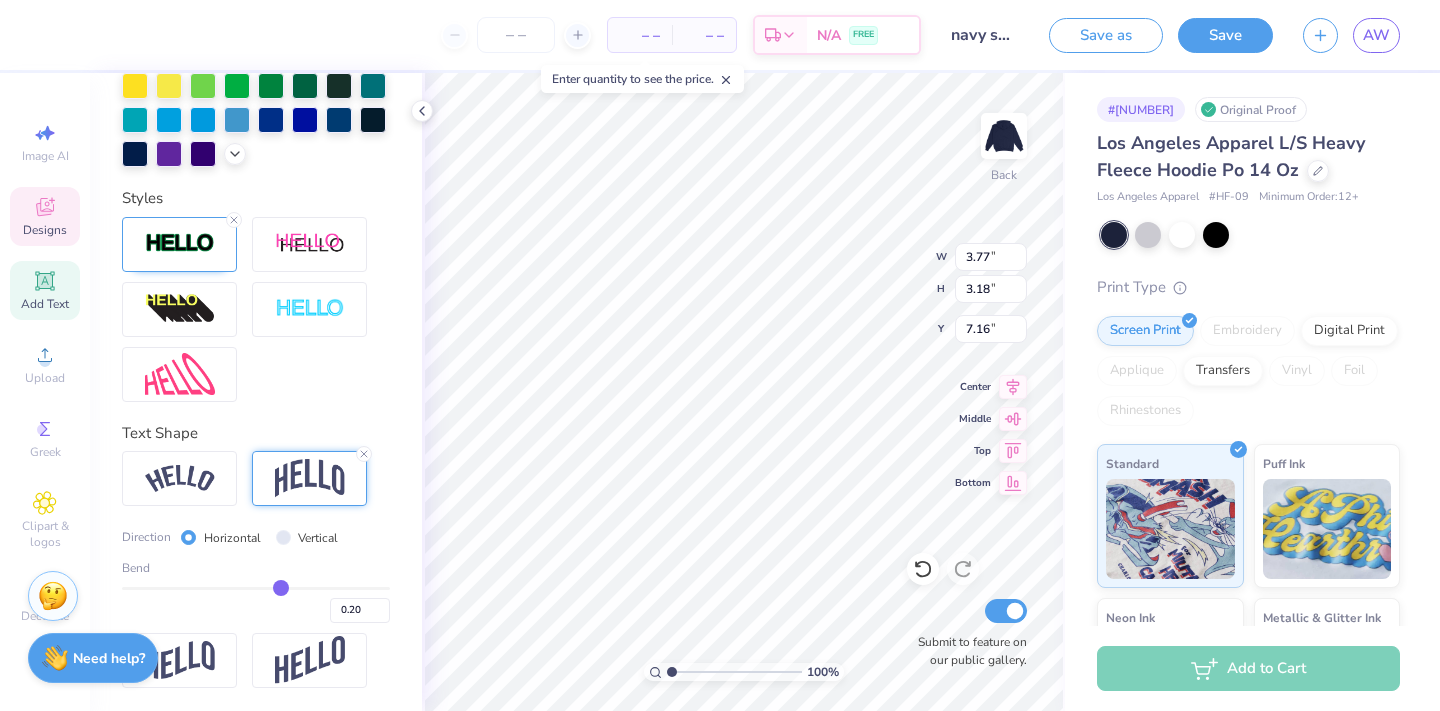 type on "2.71" 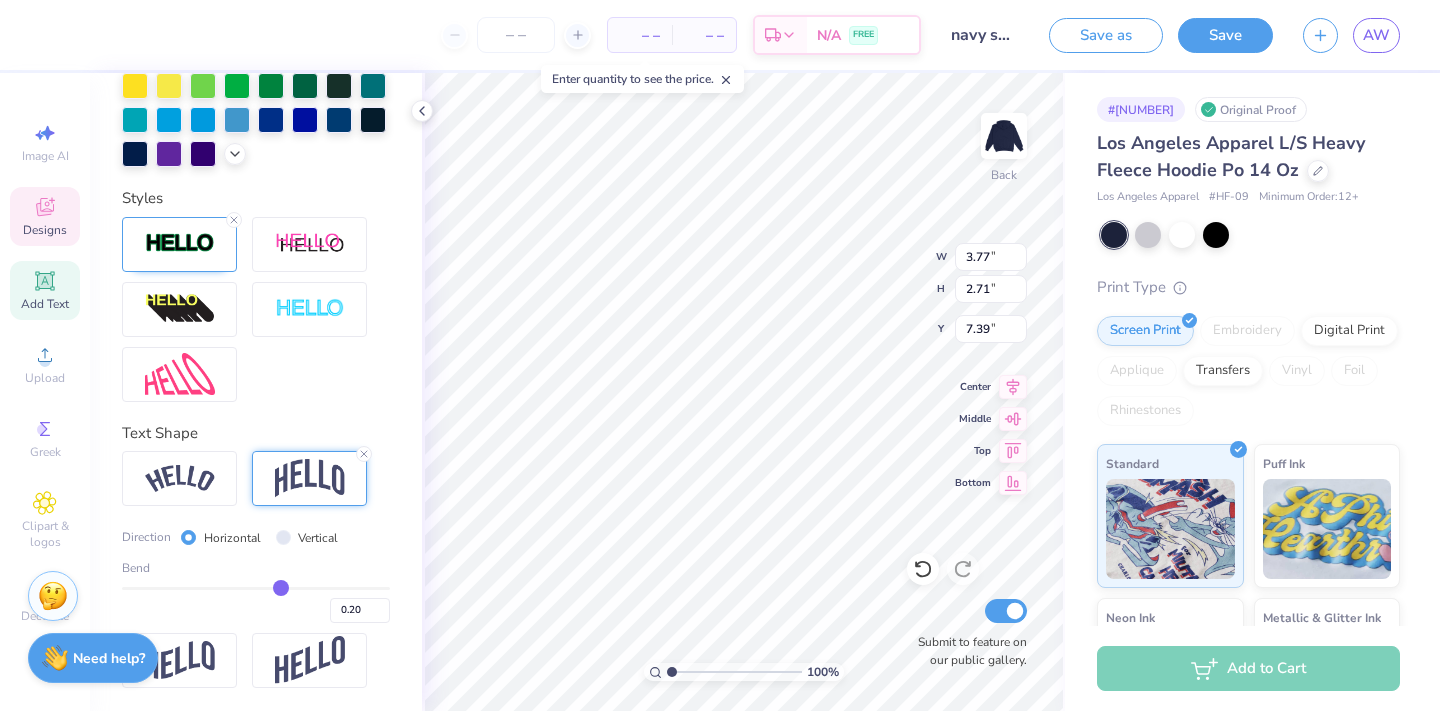 drag, startPoint x: 290, startPoint y: 585, endPoint x: 305, endPoint y: 585, distance: 15 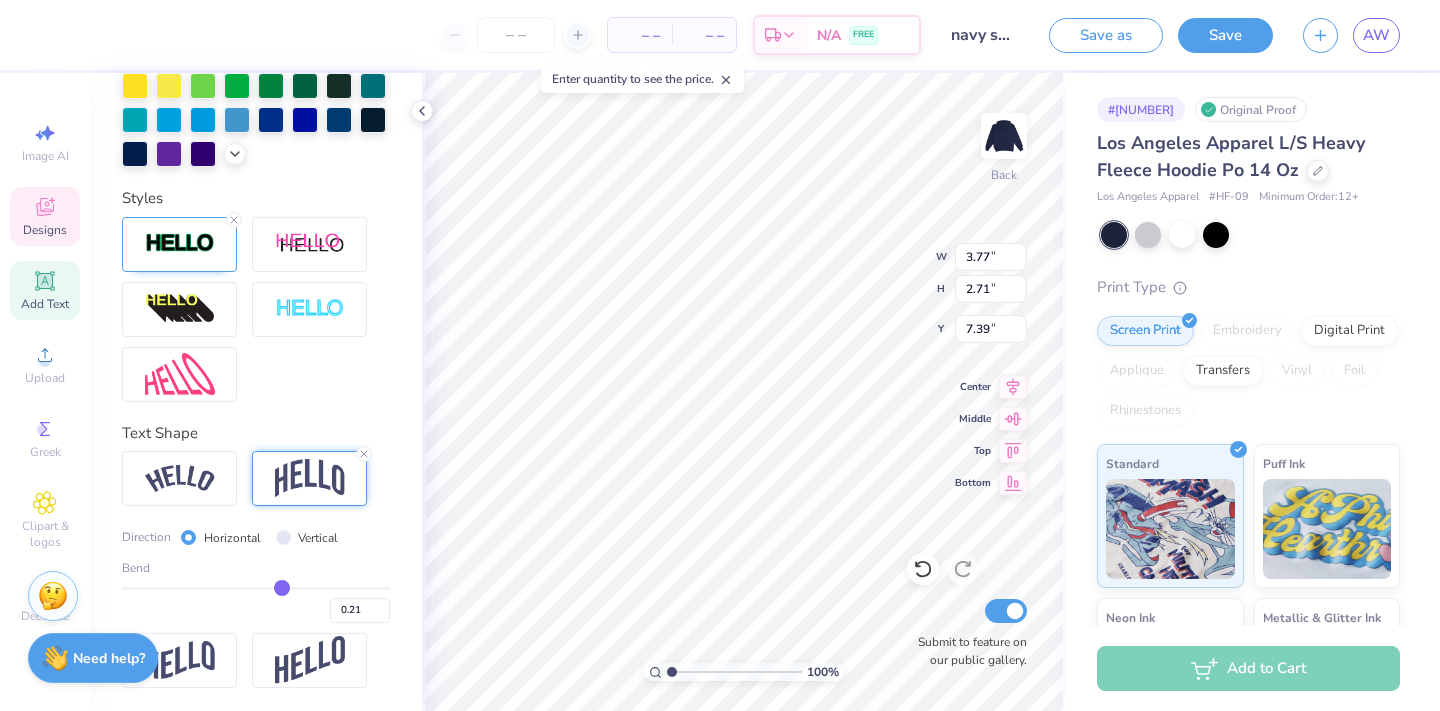type on "0.22" 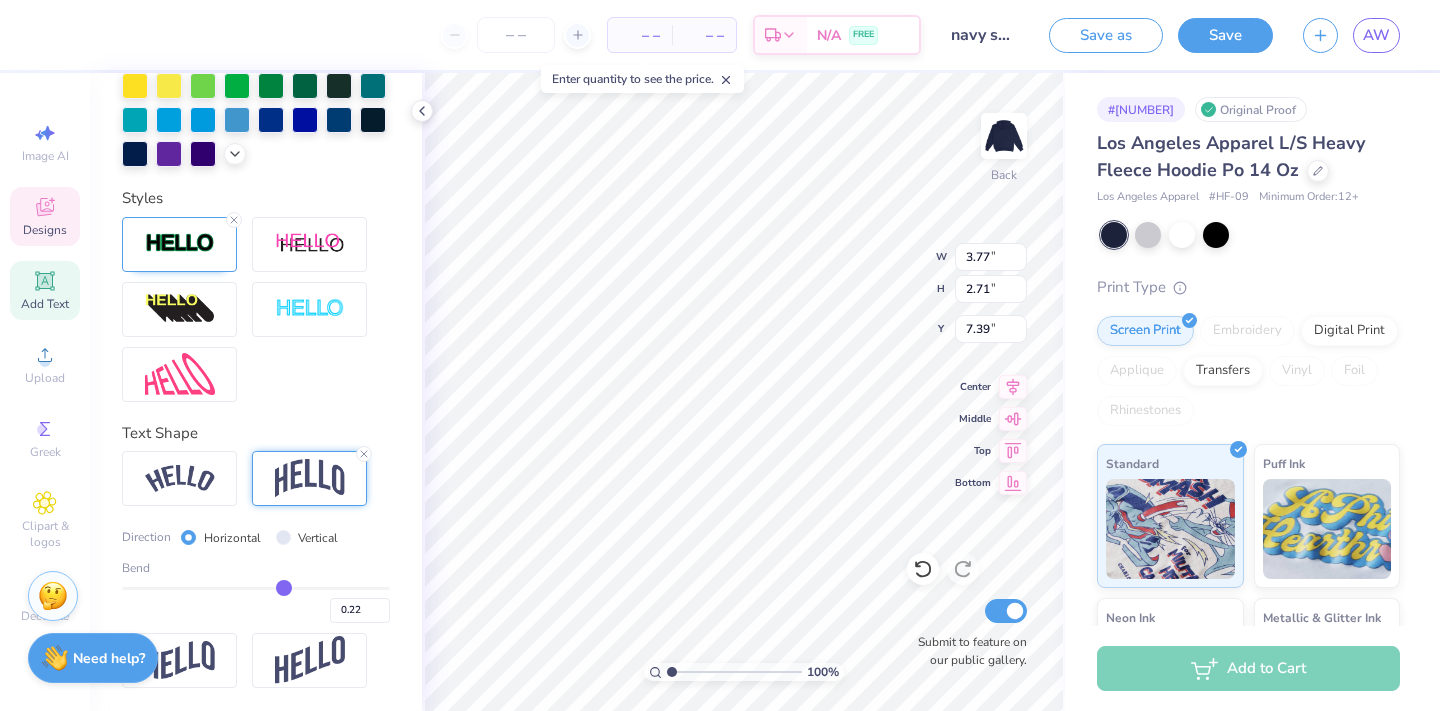 type on "0.23" 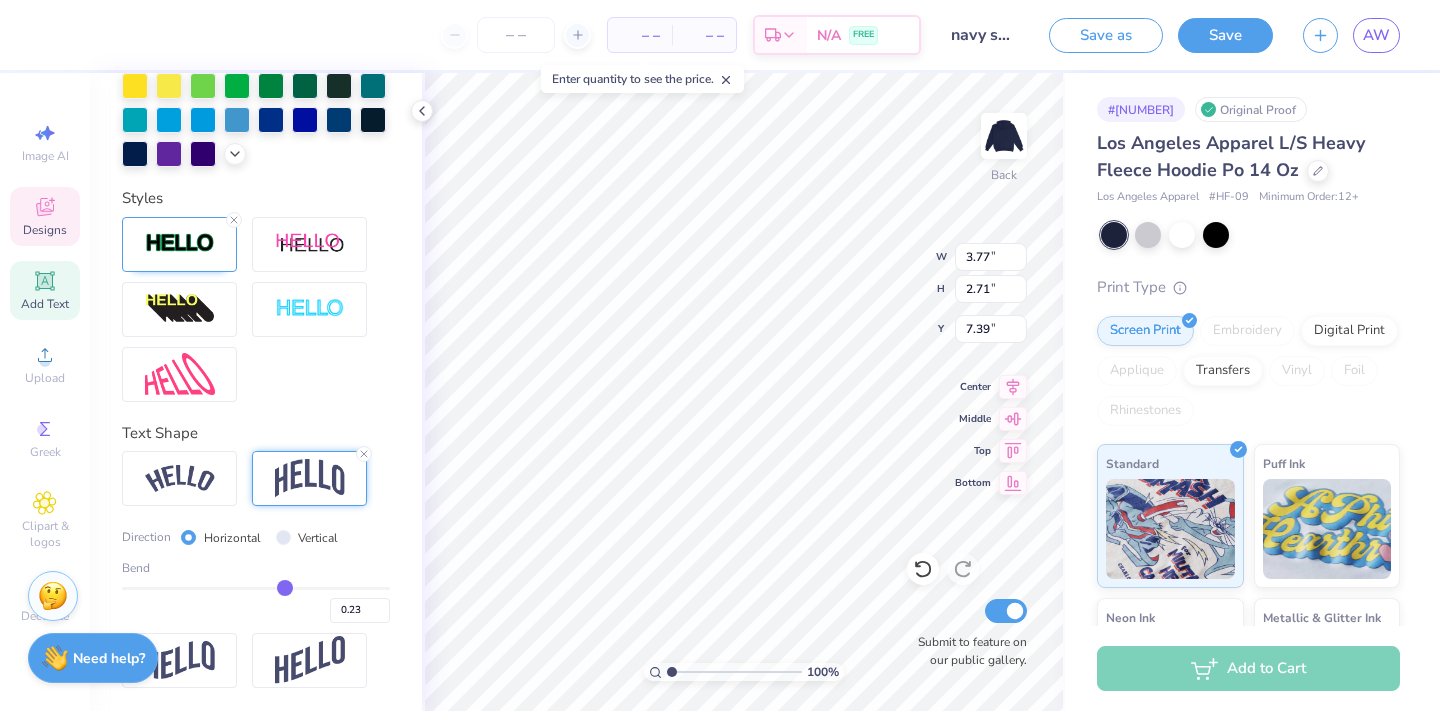 type on "0.24" 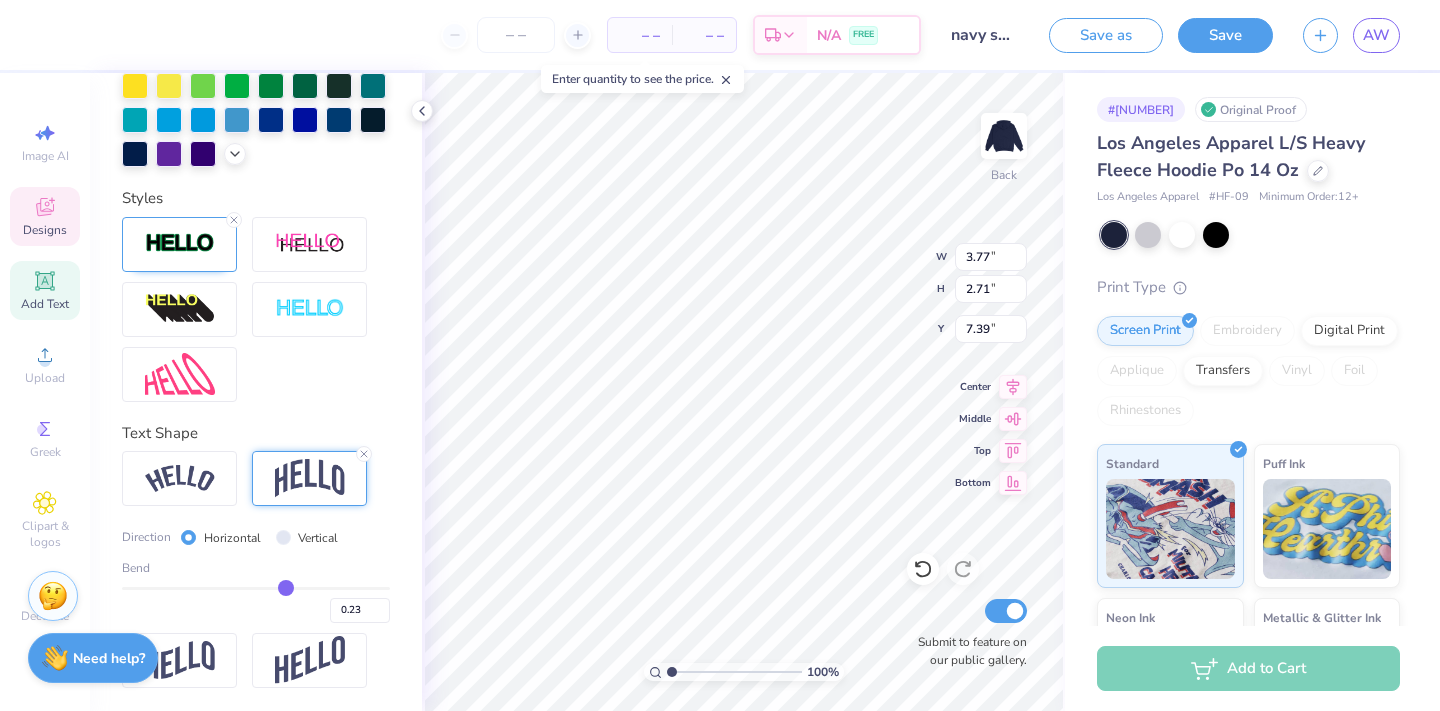 type on "0.24" 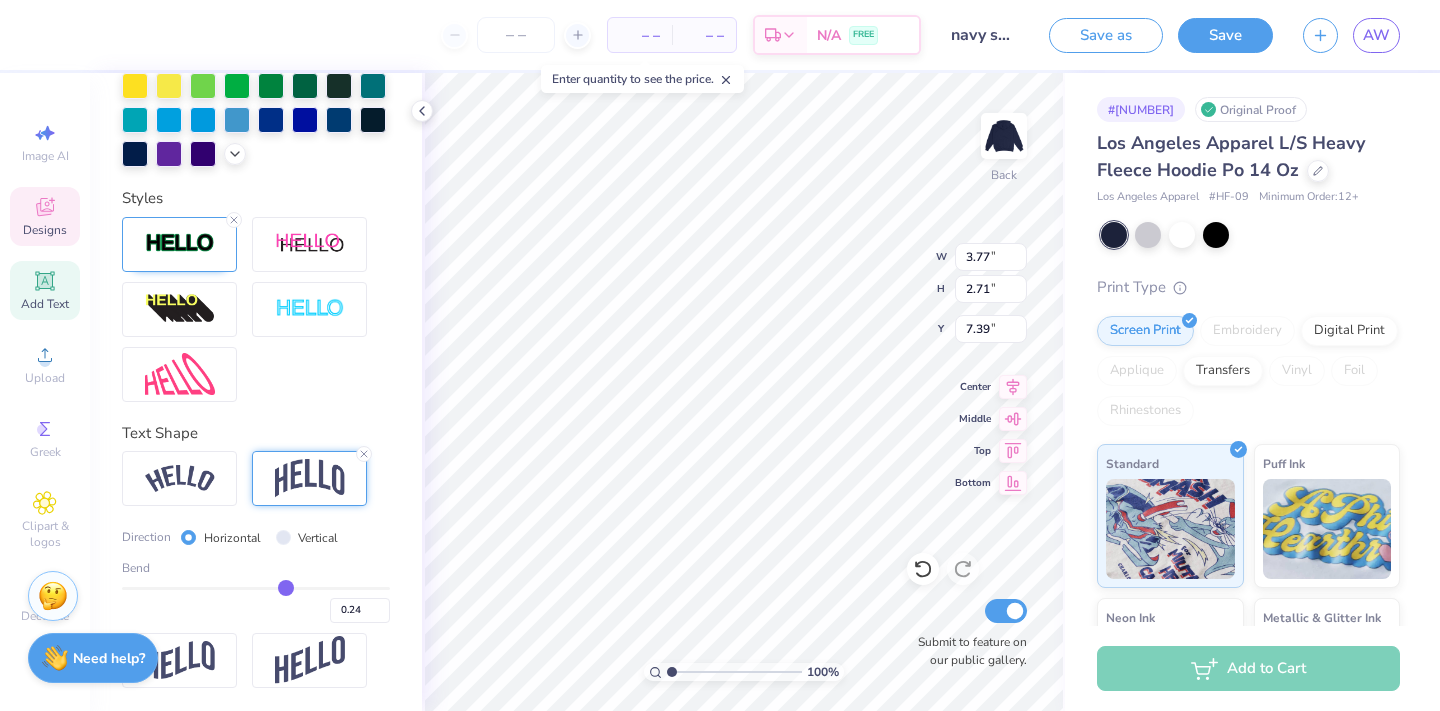 type on "0.25" 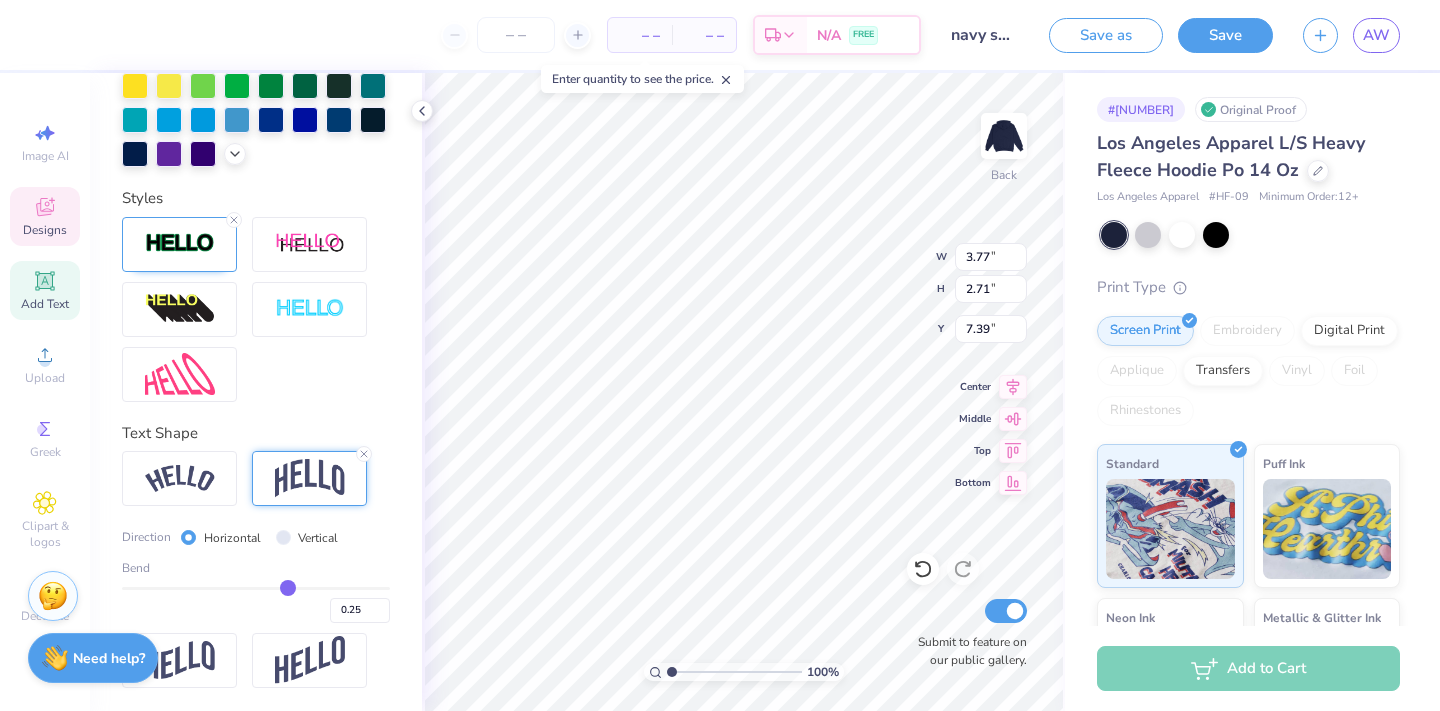 type on "0.26" 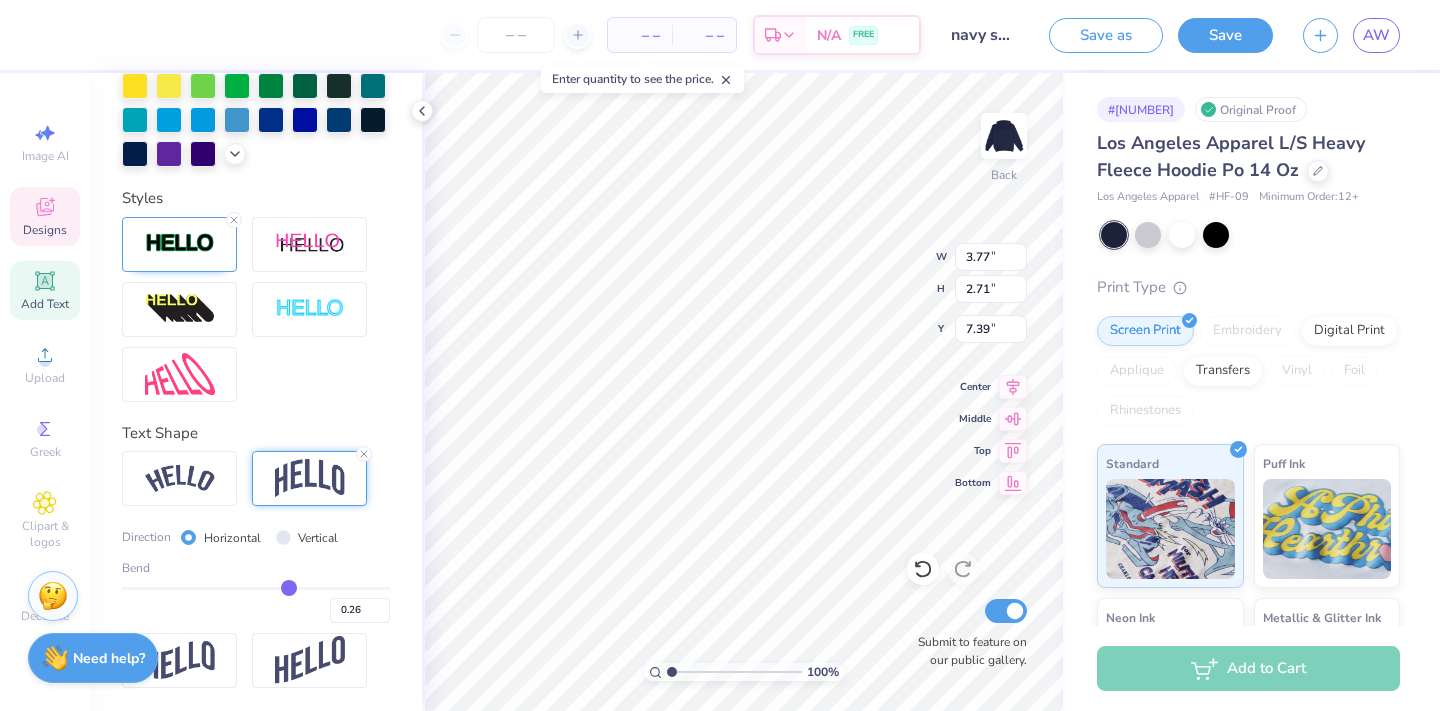 type on "0.27" 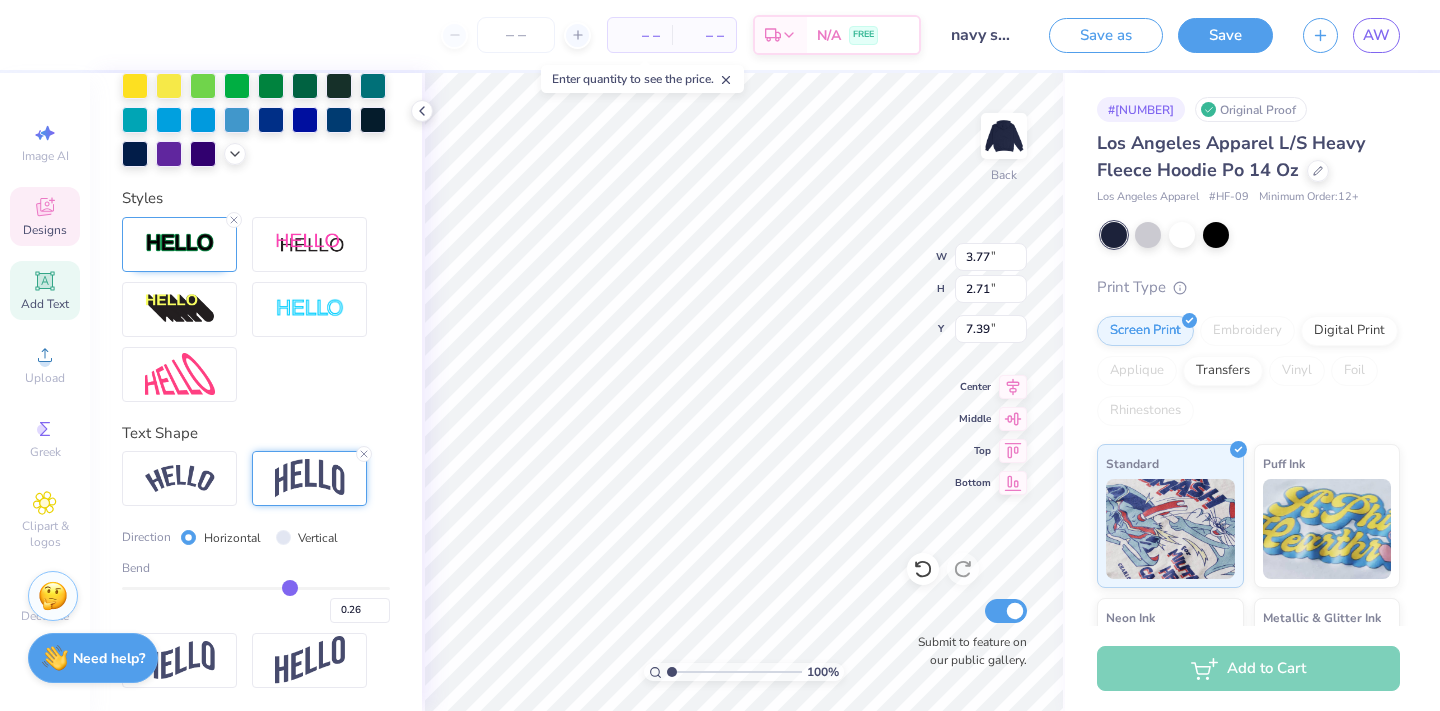 type on "0.27" 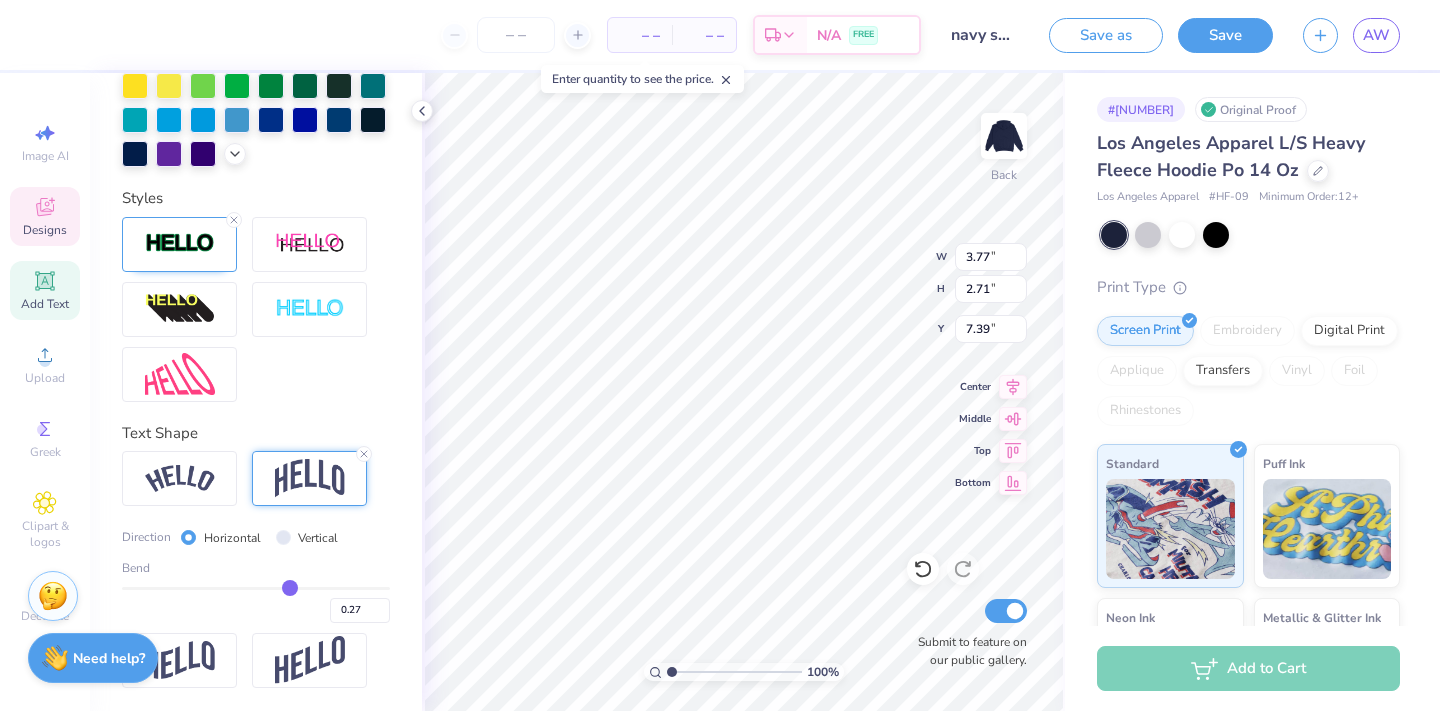type on "0.28" 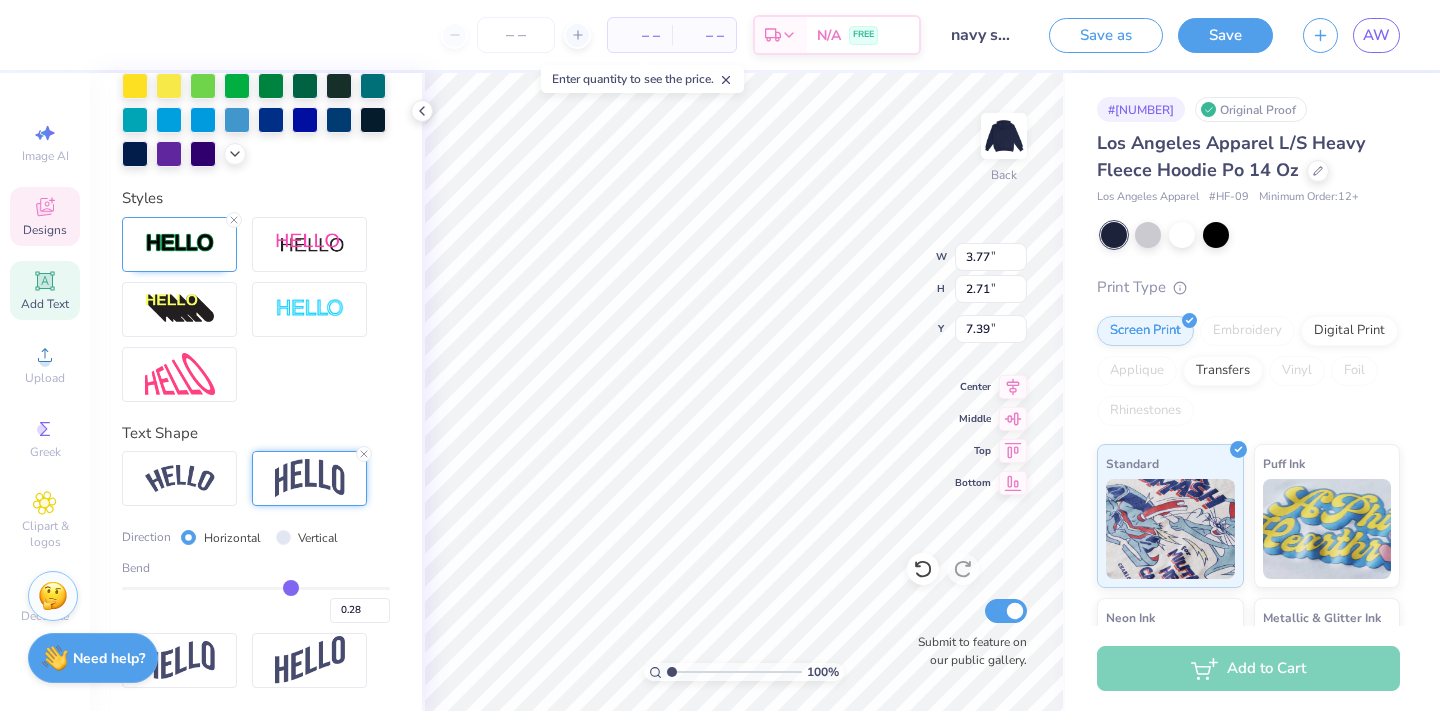 type on "0.29" 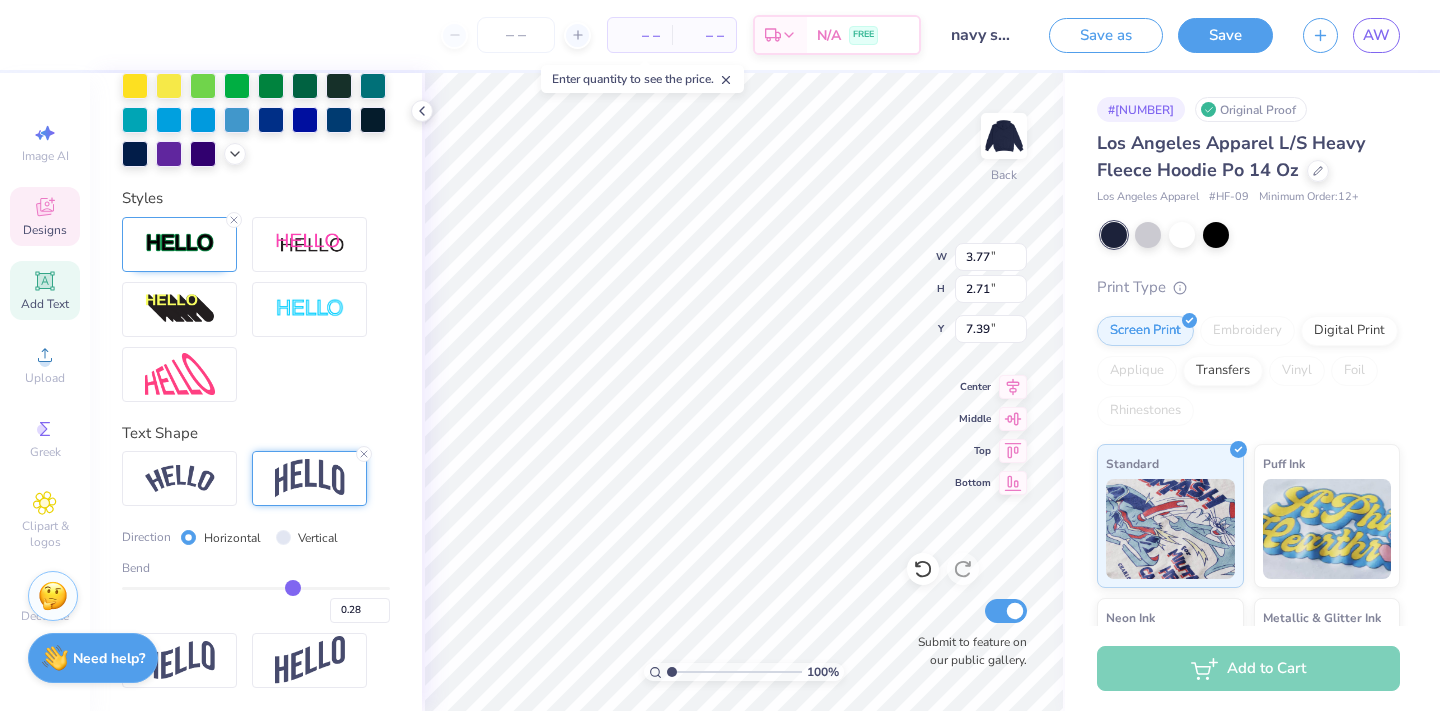 type on "0.29" 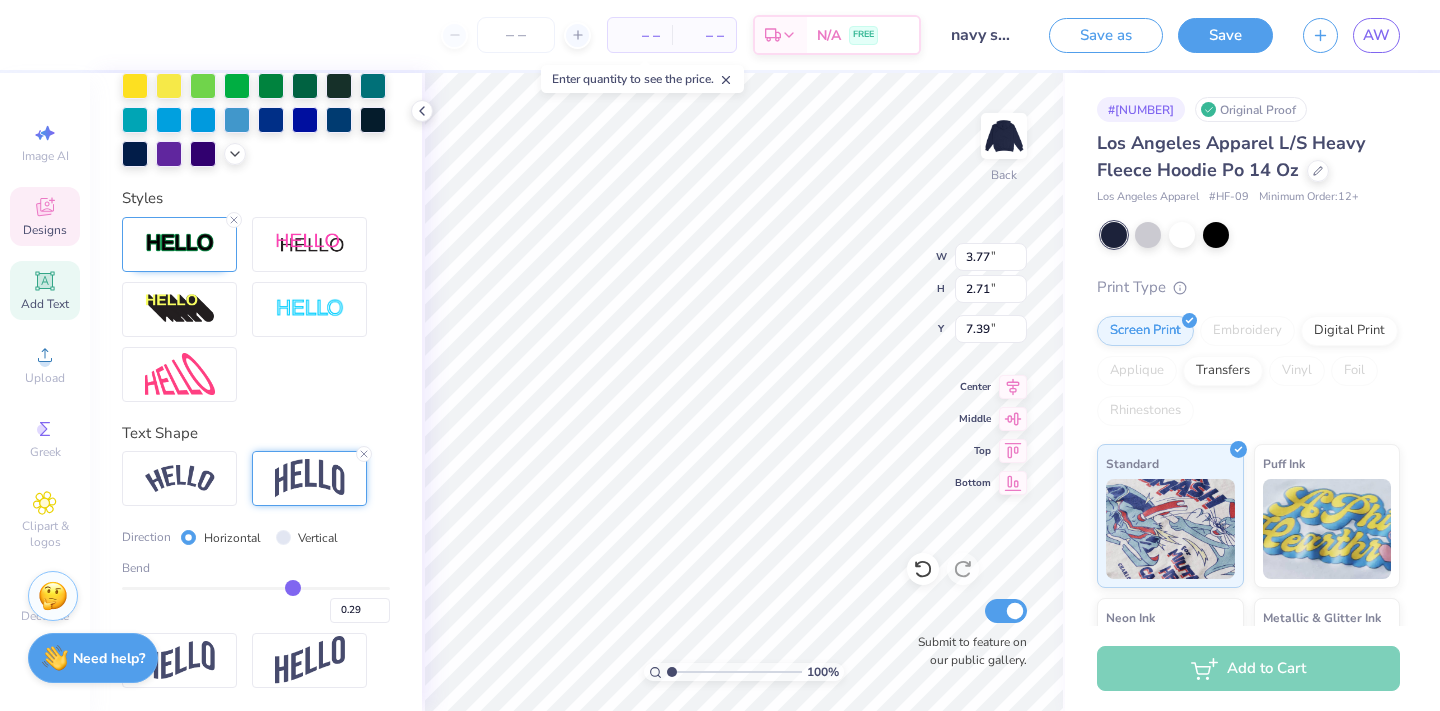 type on "0.3" 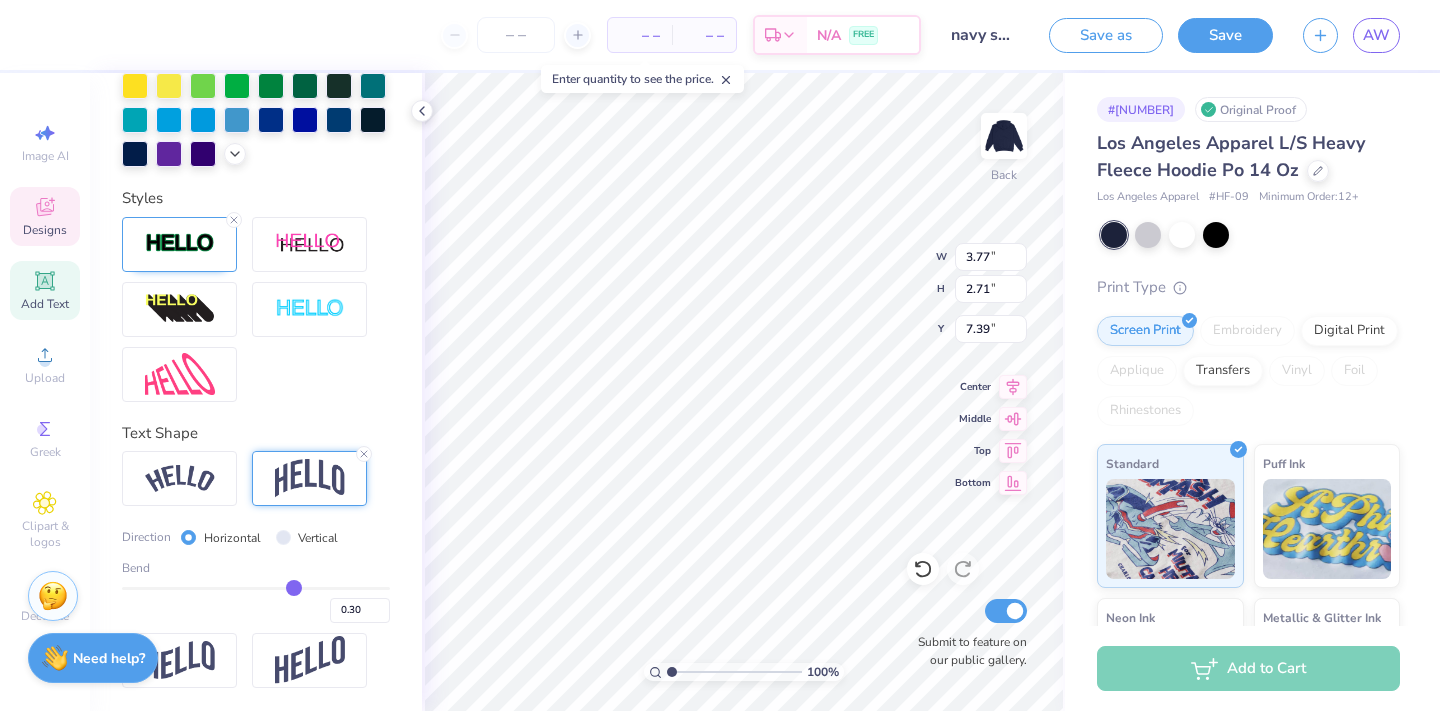 type on "0.31" 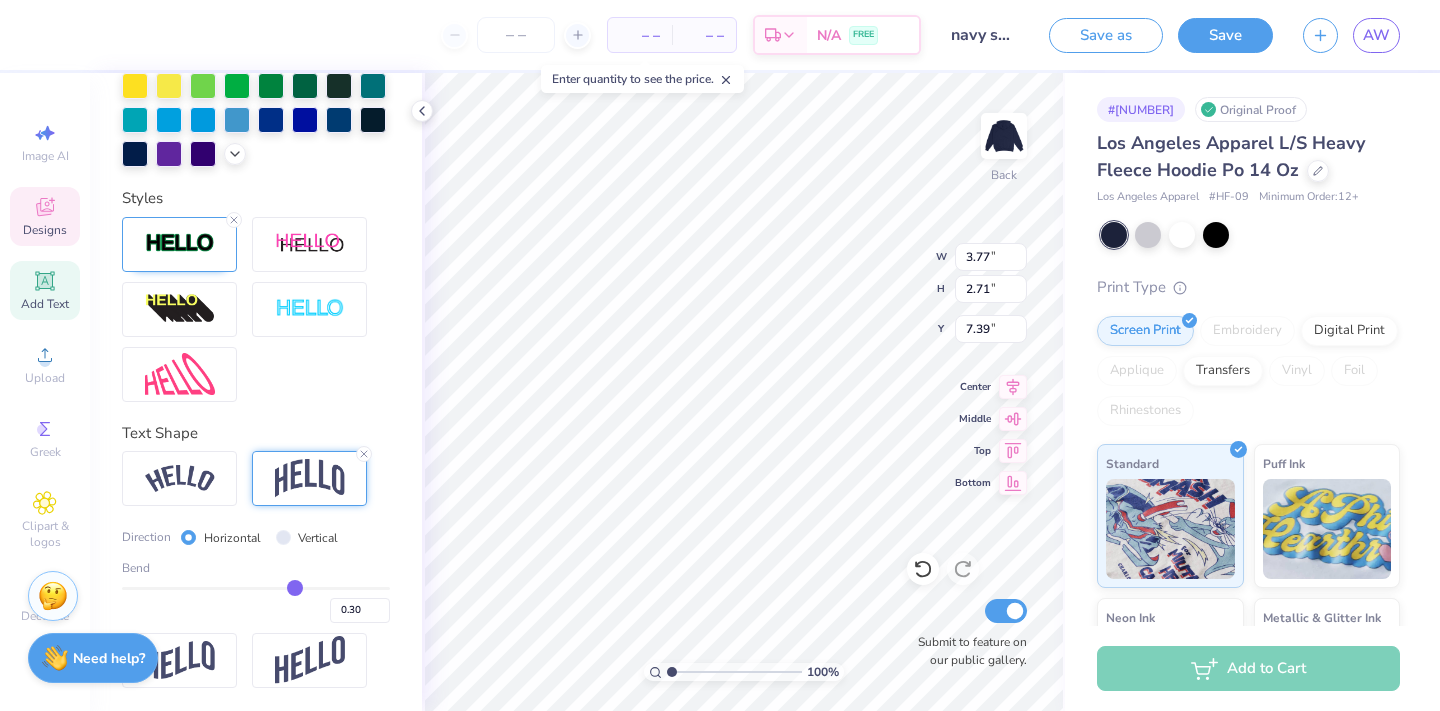 type on "0.31" 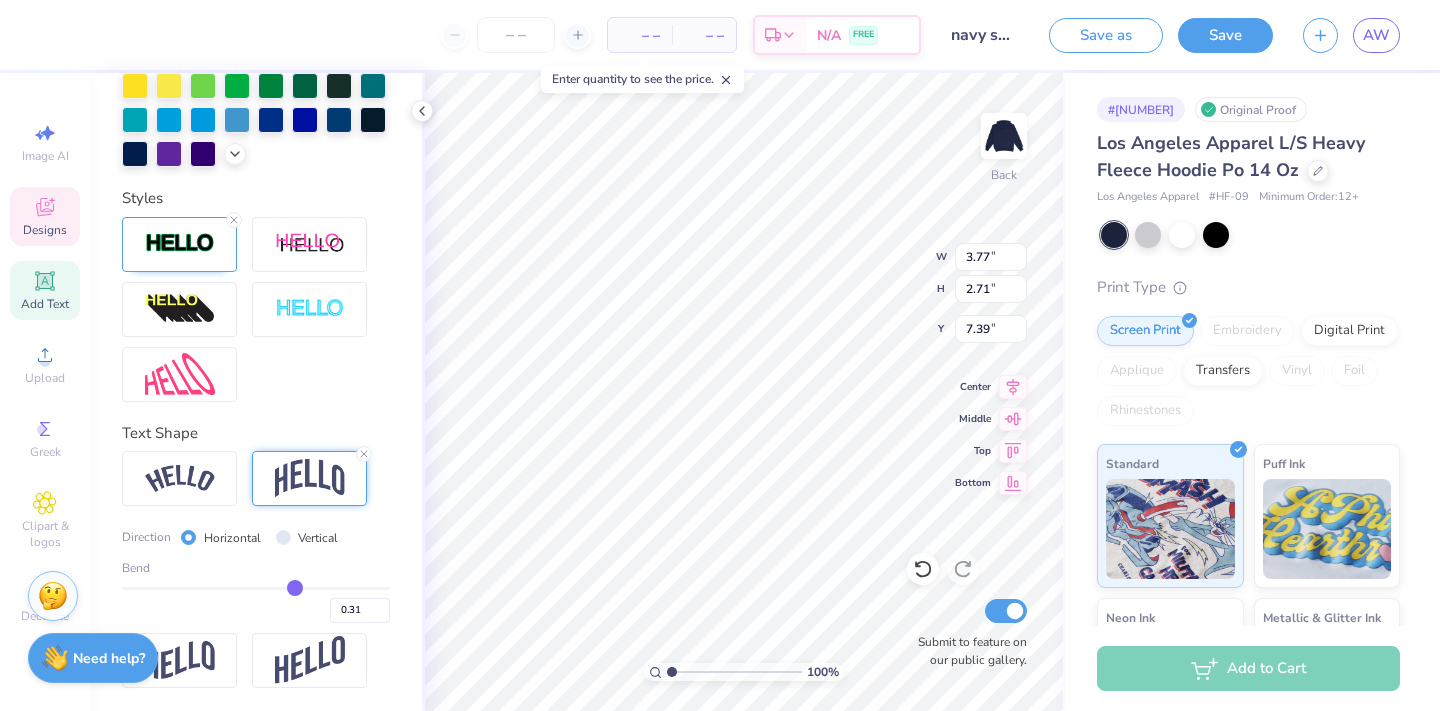 type on "0.32" 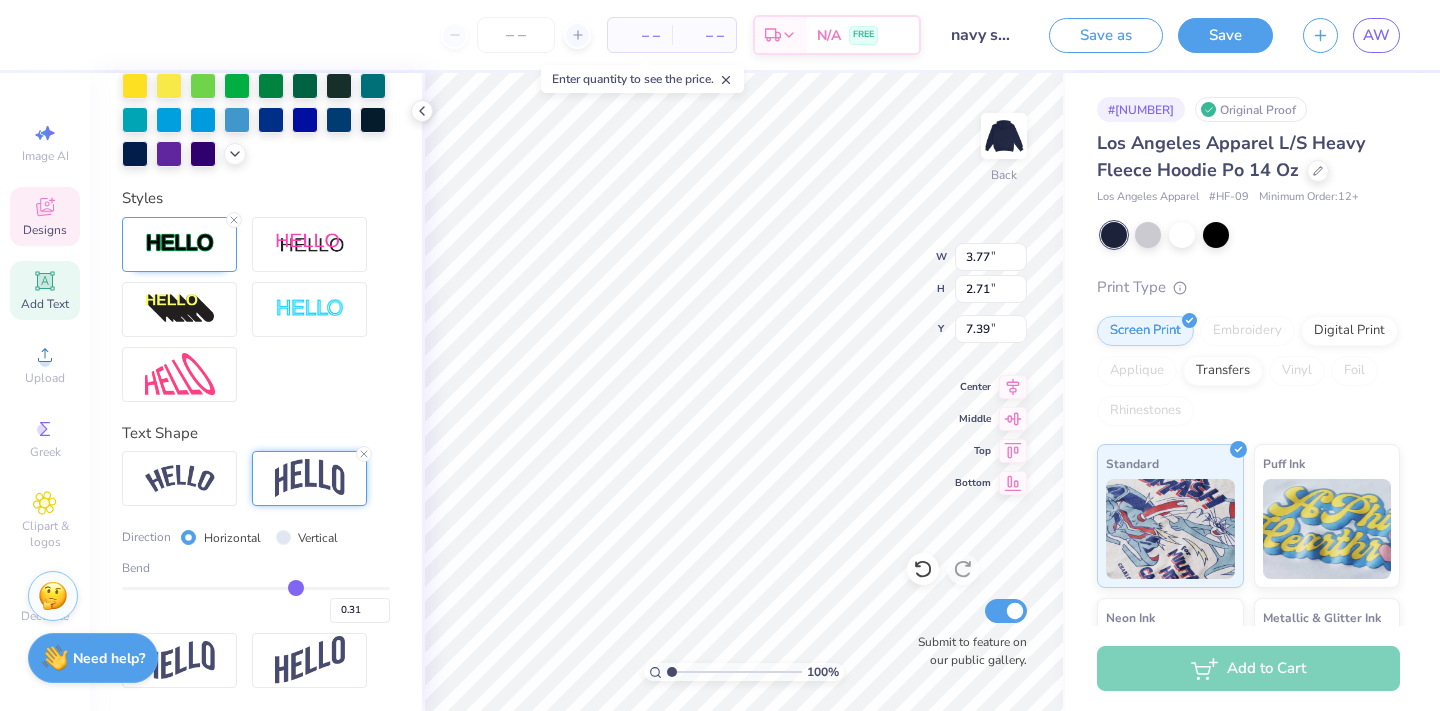 type on "0.32" 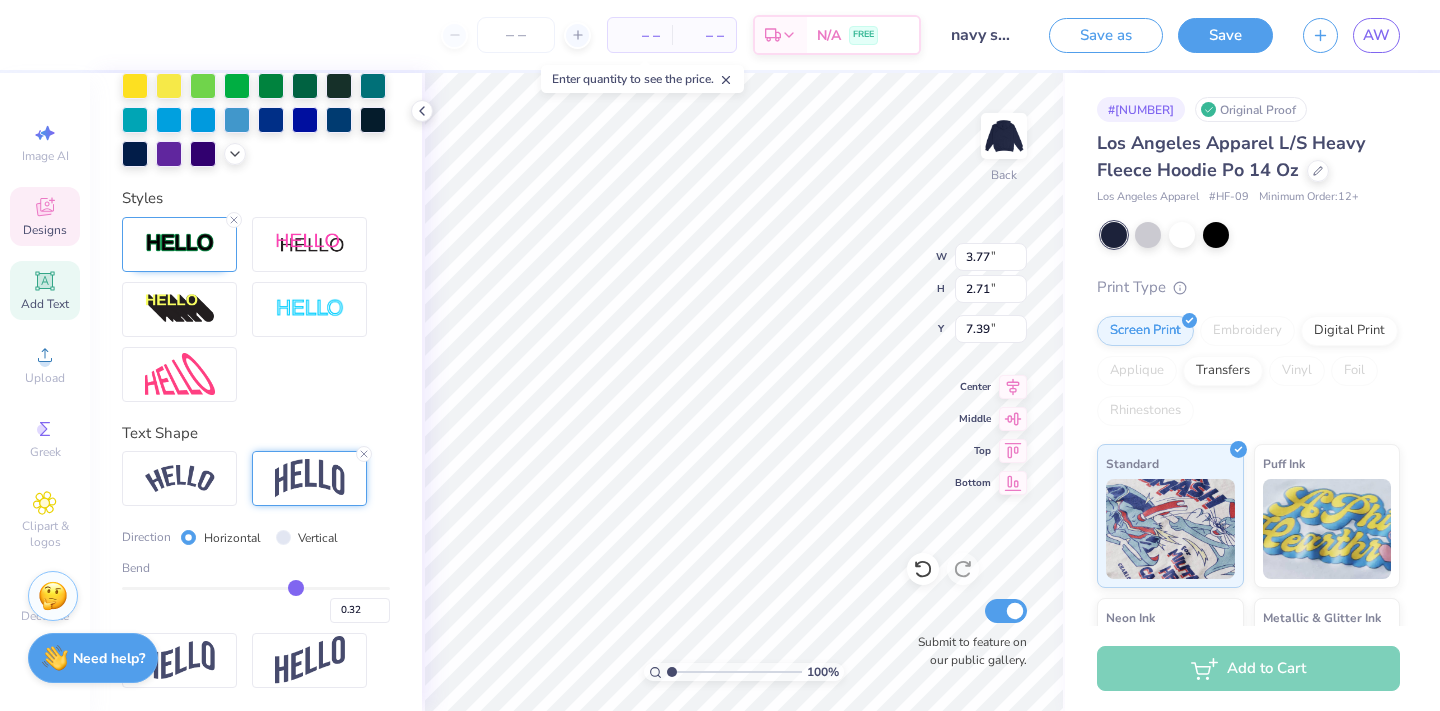 type on "0.33" 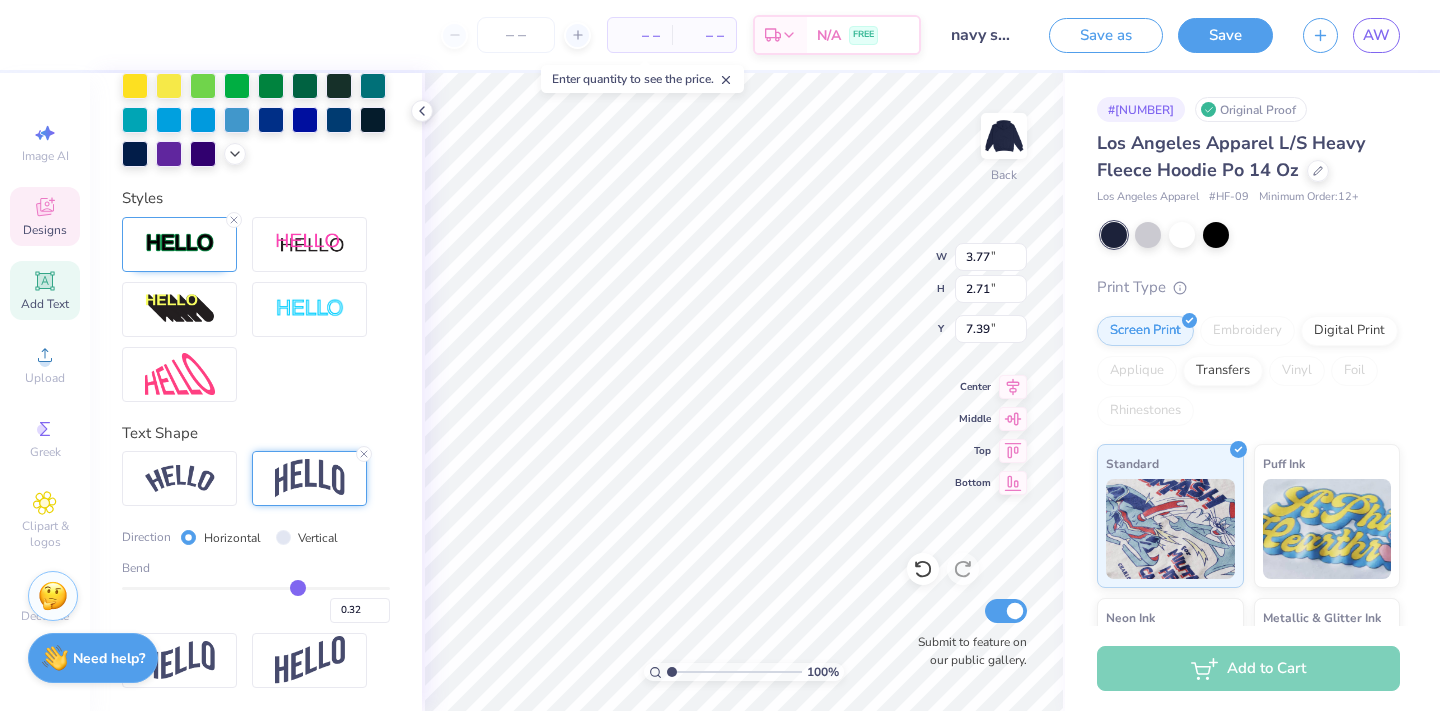 type on "0.33" 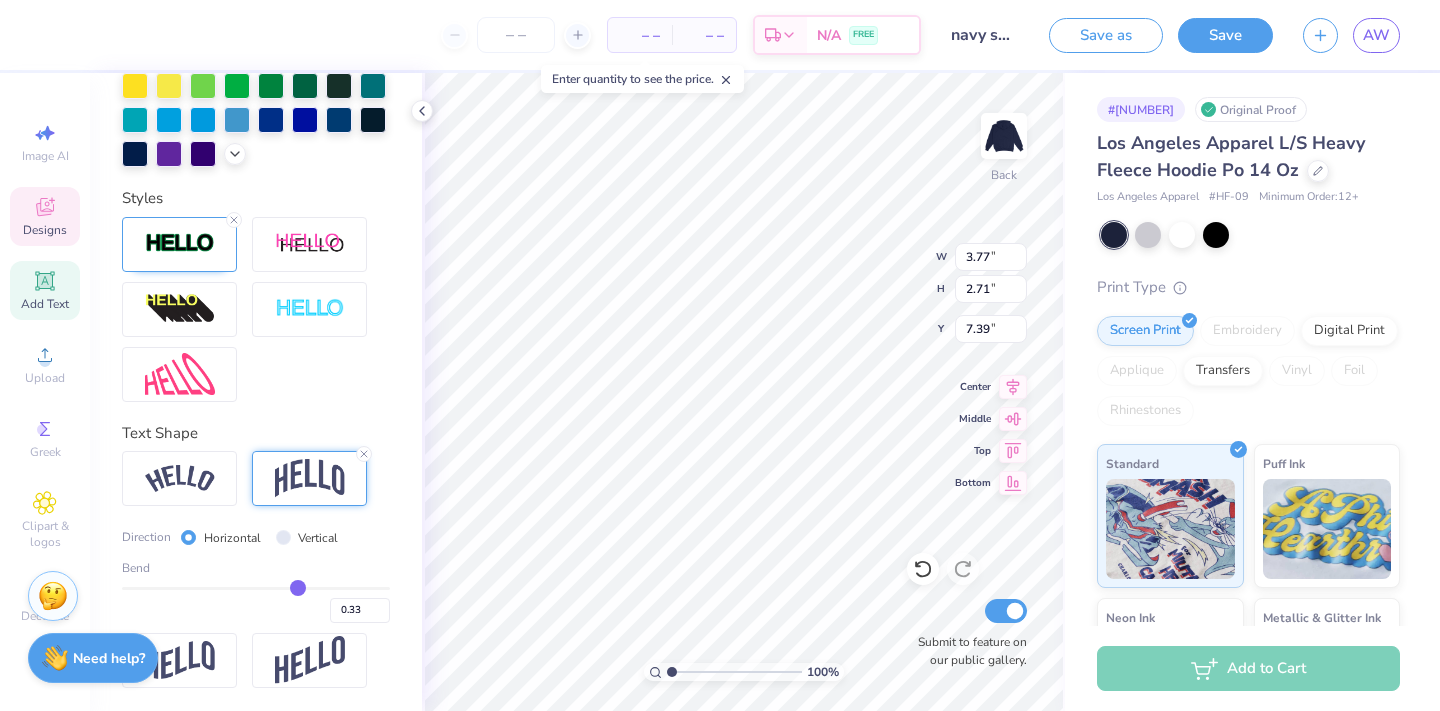 type on "0.36" 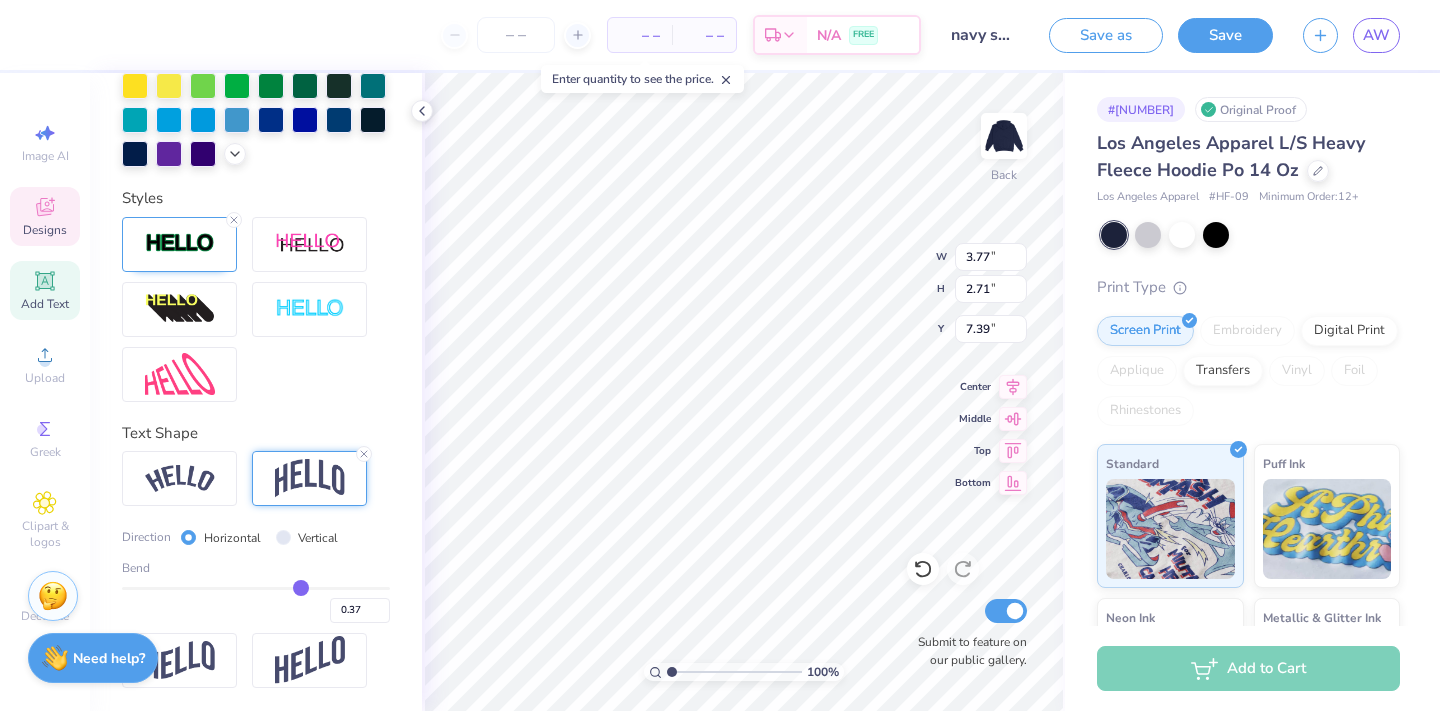 drag, startPoint x: 281, startPoint y: 585, endPoint x: 301, endPoint y: 587, distance: 20.09975 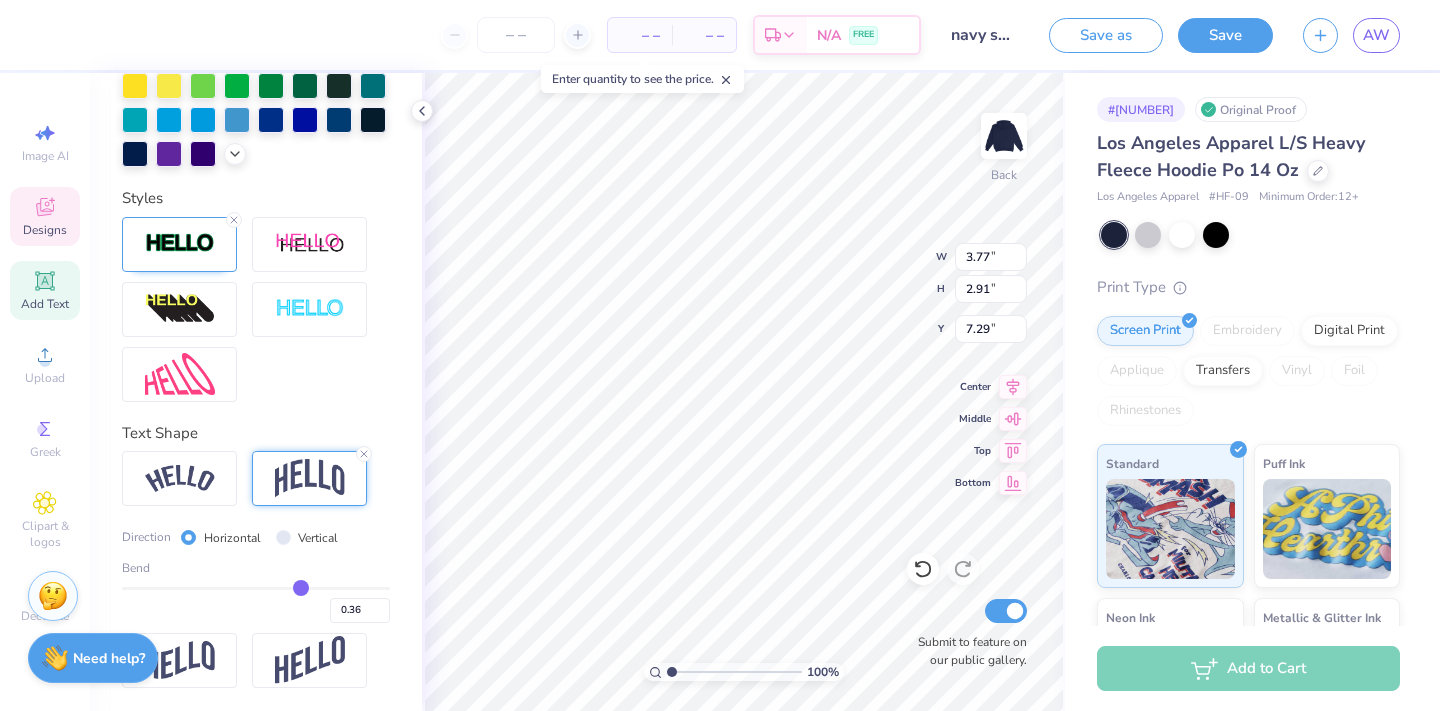 type on "2.96" 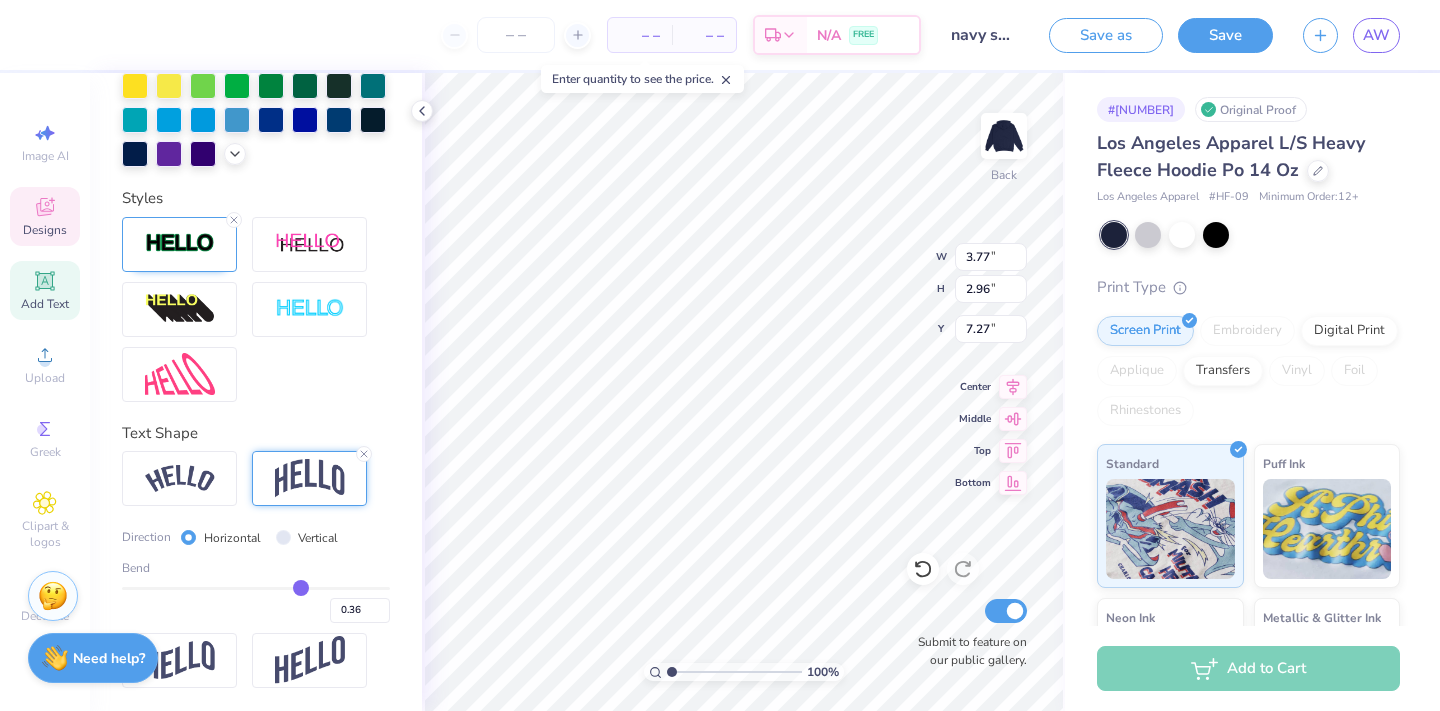 type on "4.17" 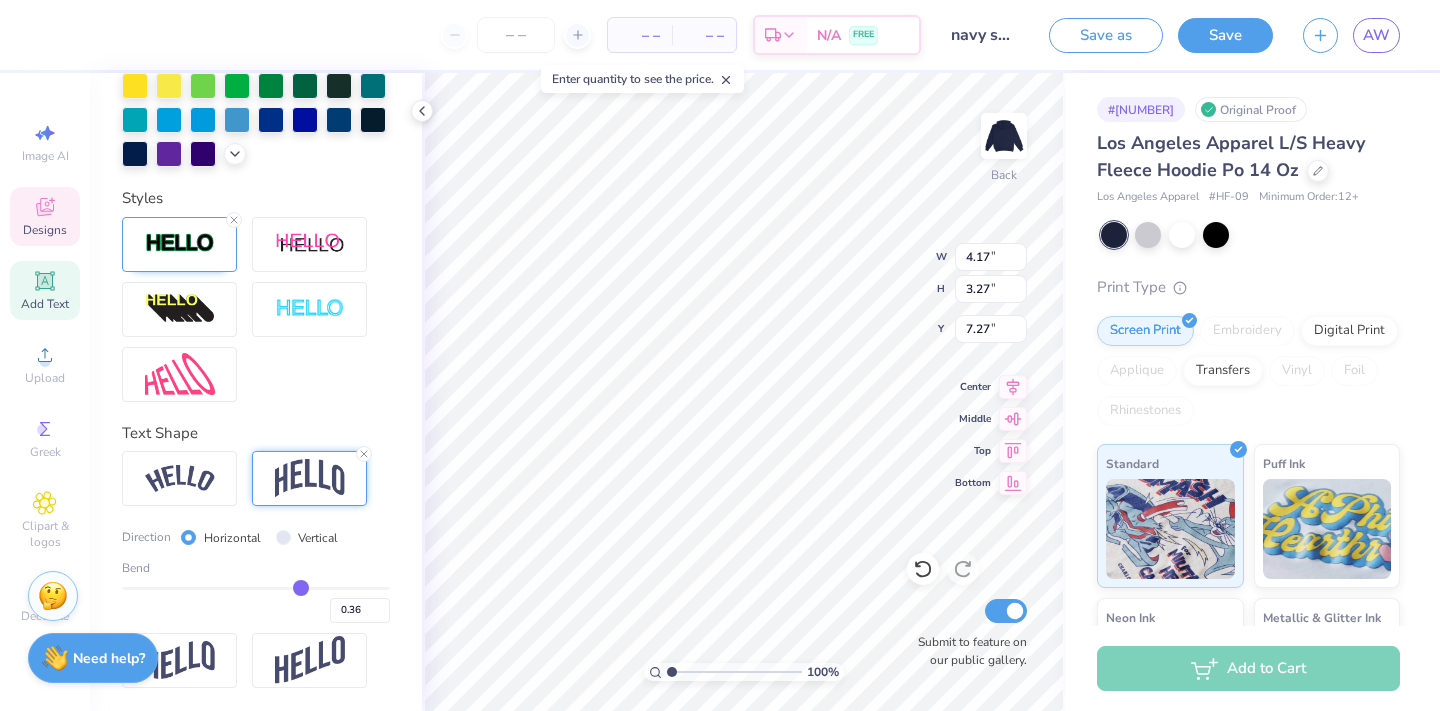 type on "7.73" 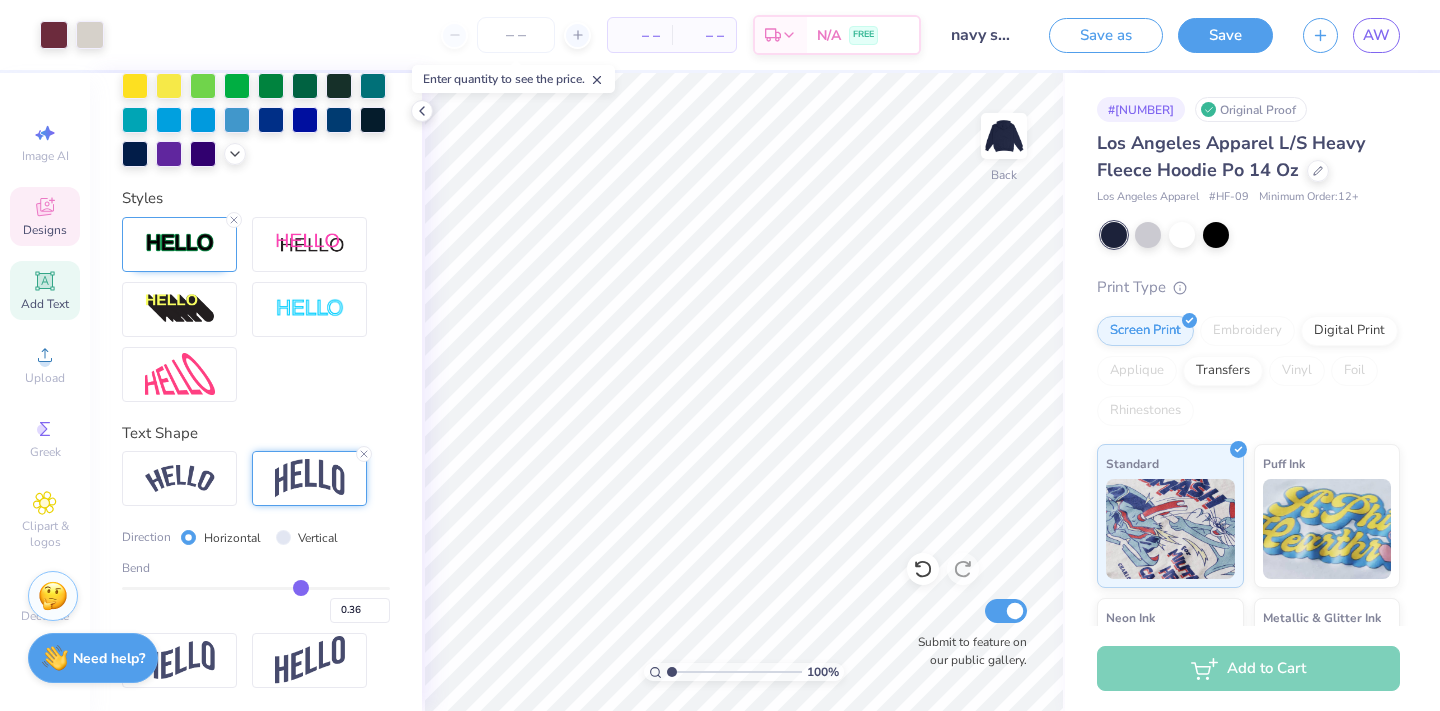 click 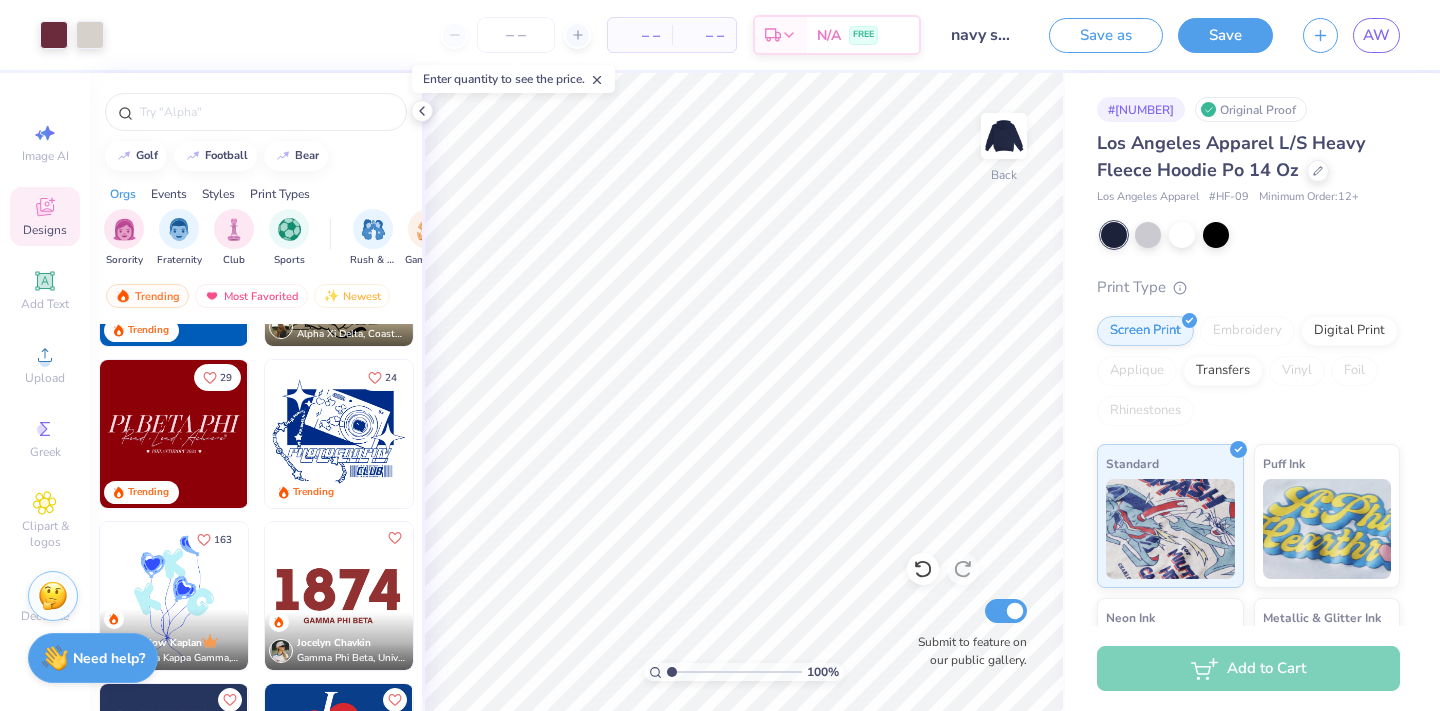 scroll, scrollTop: 2252, scrollLeft: 0, axis: vertical 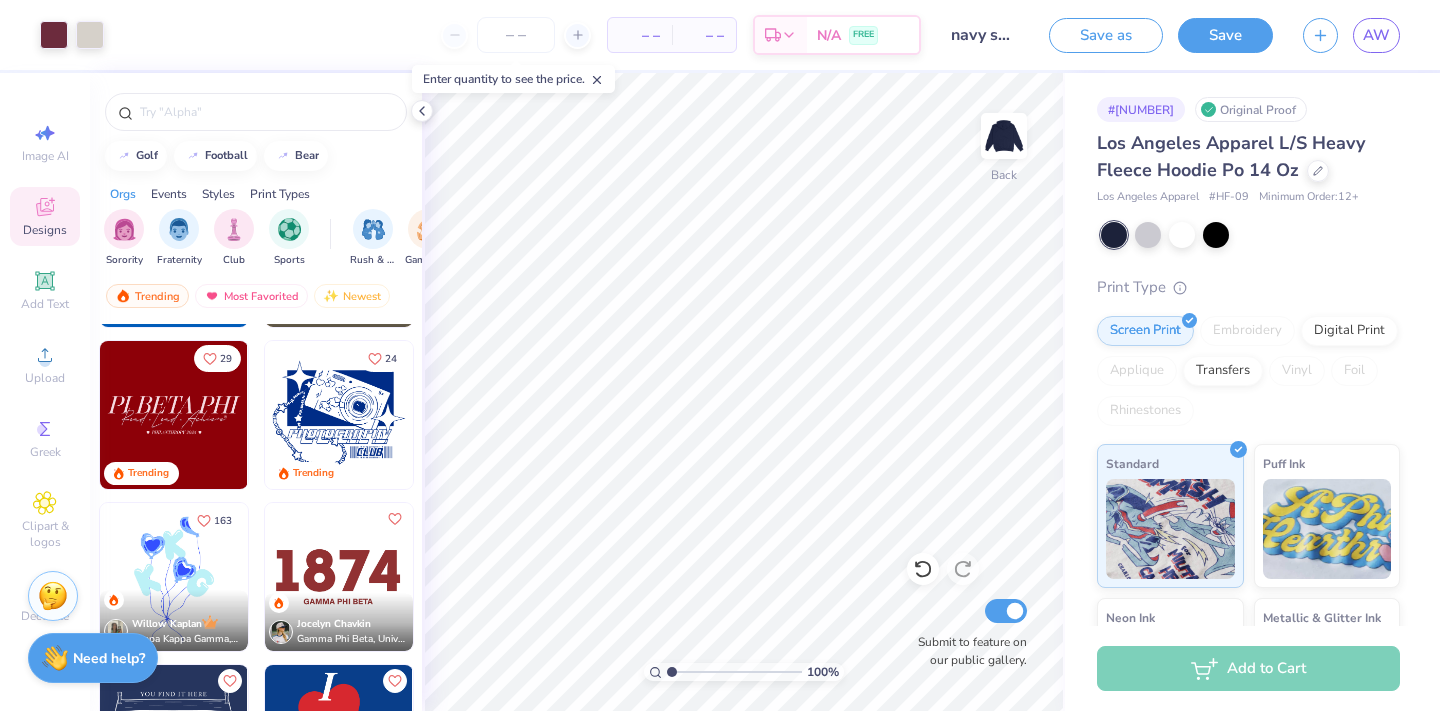 click at bounding box center (339, 577) 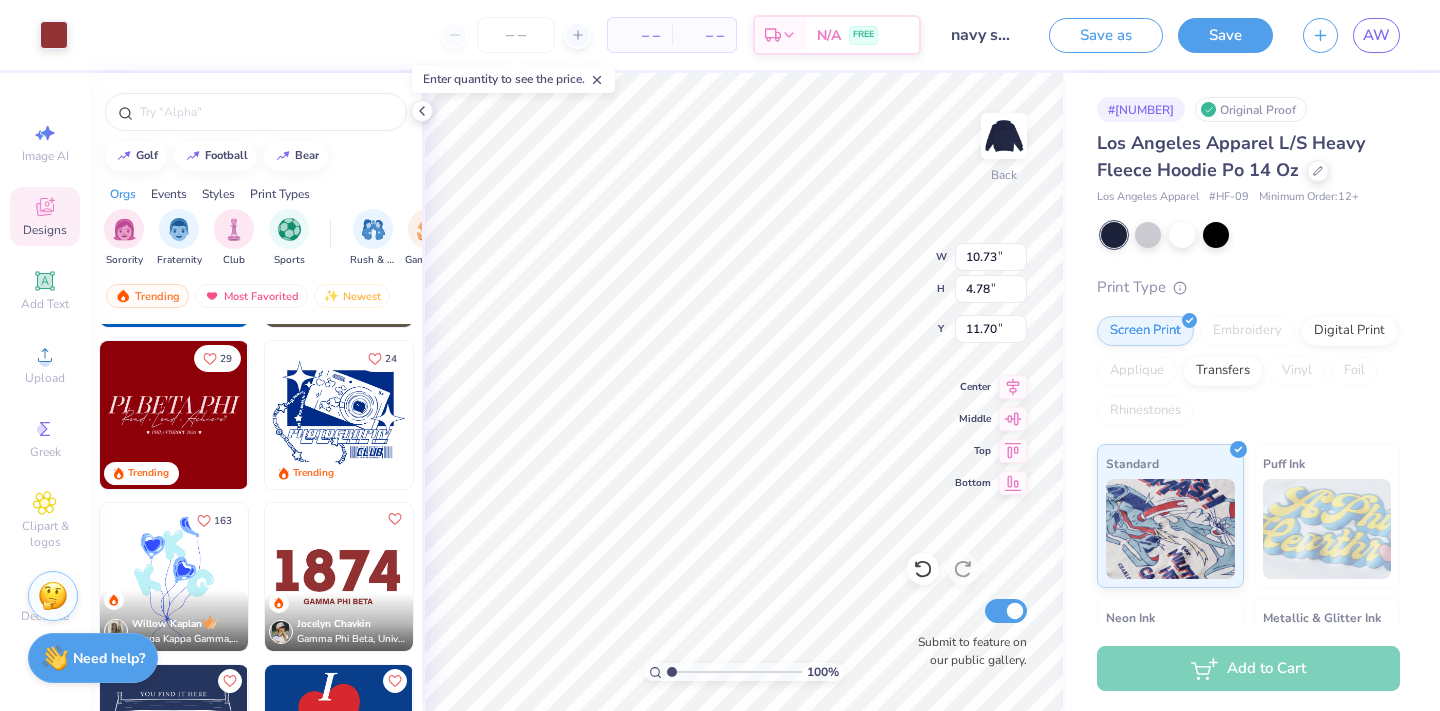 type on "11.70" 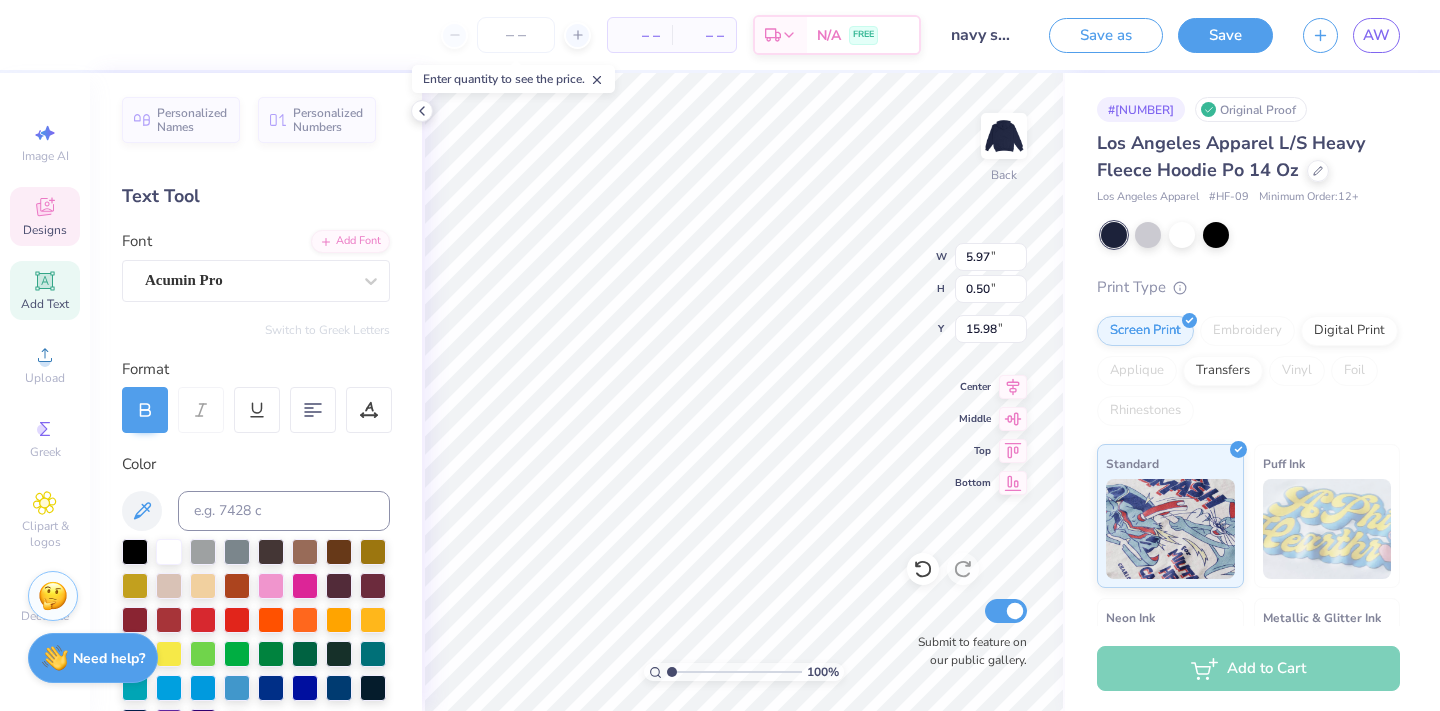 type on "11.56" 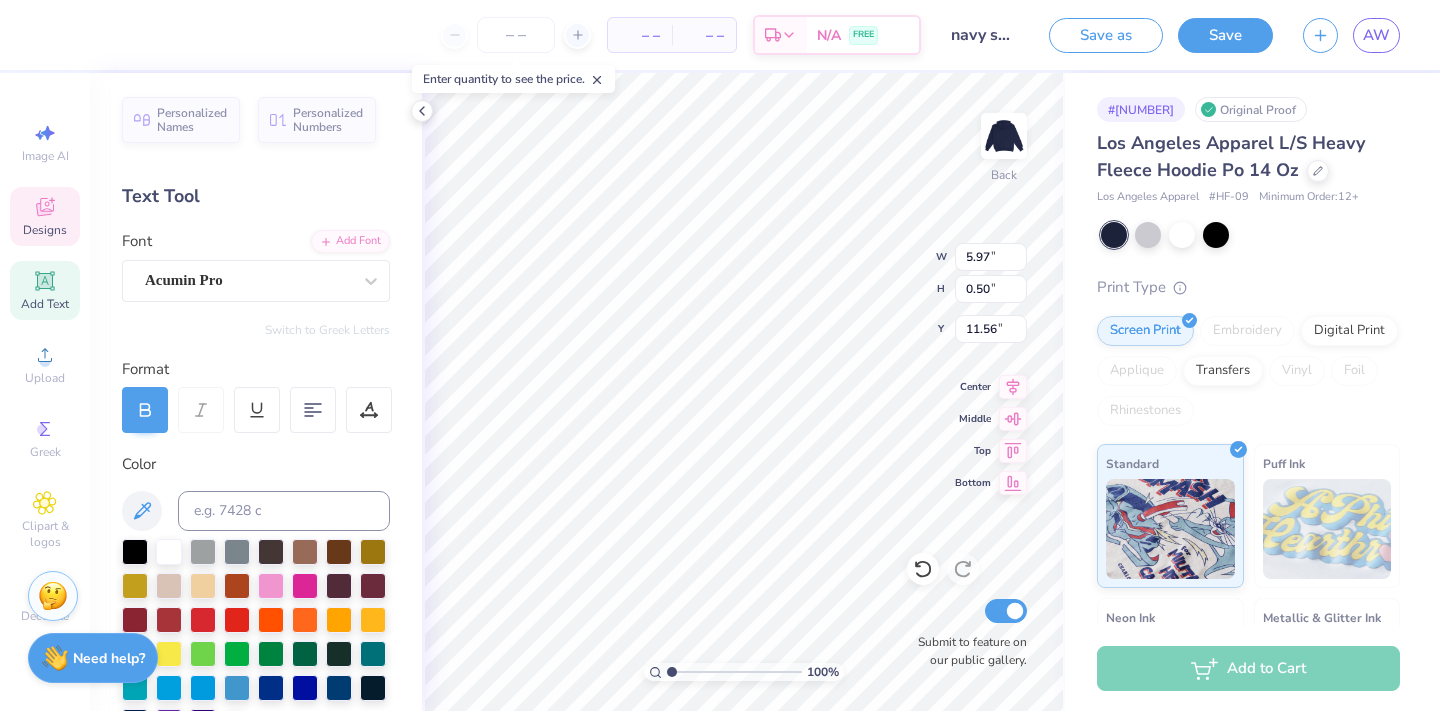 scroll, scrollTop: 0, scrollLeft: 6, axis: horizontal 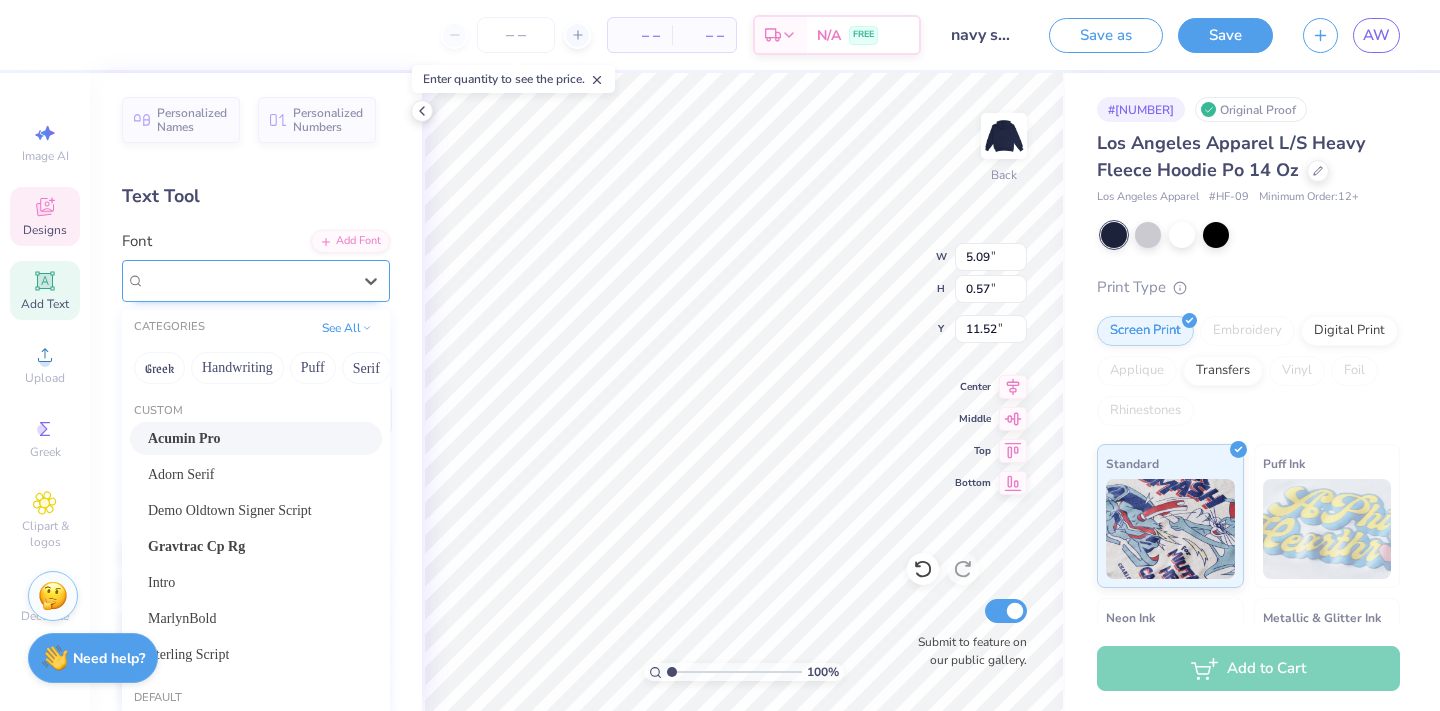 click on "Acumin Pro" at bounding box center (248, 280) 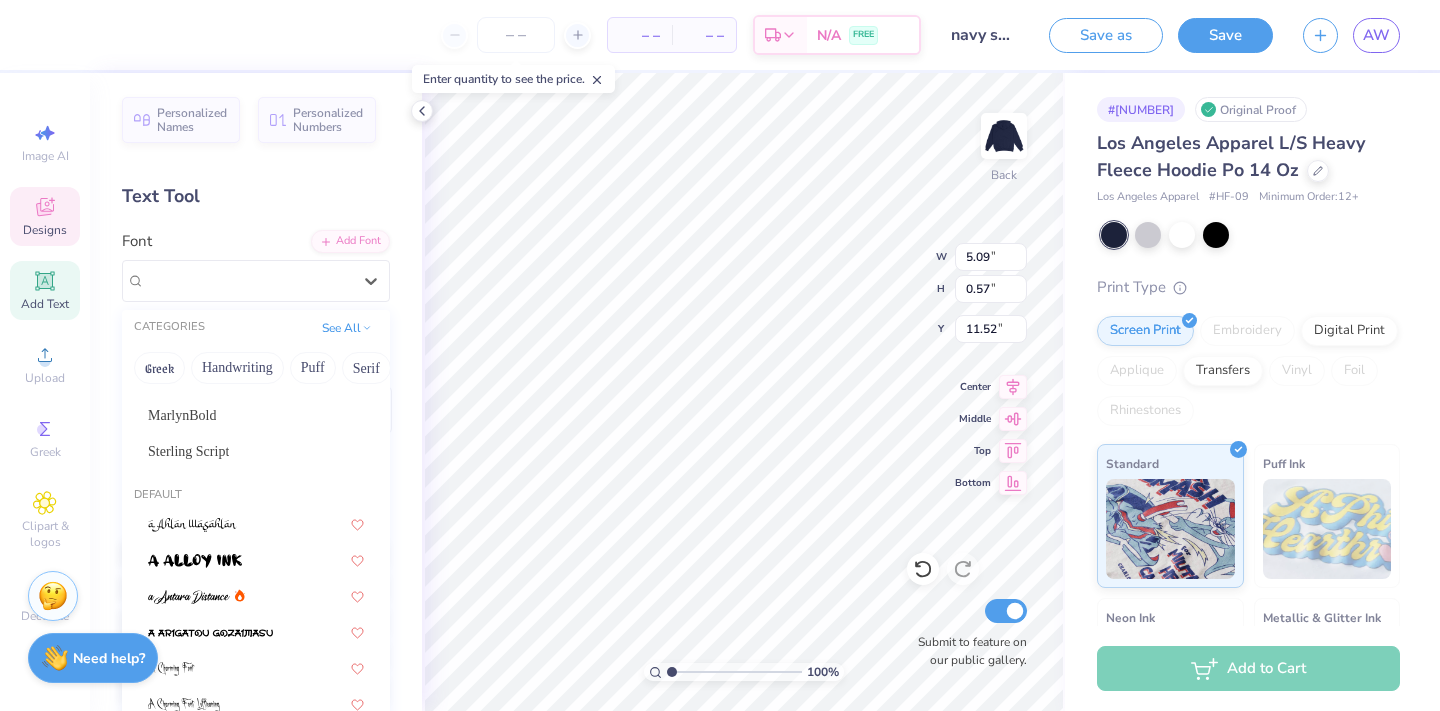 scroll, scrollTop: 0, scrollLeft: 0, axis: both 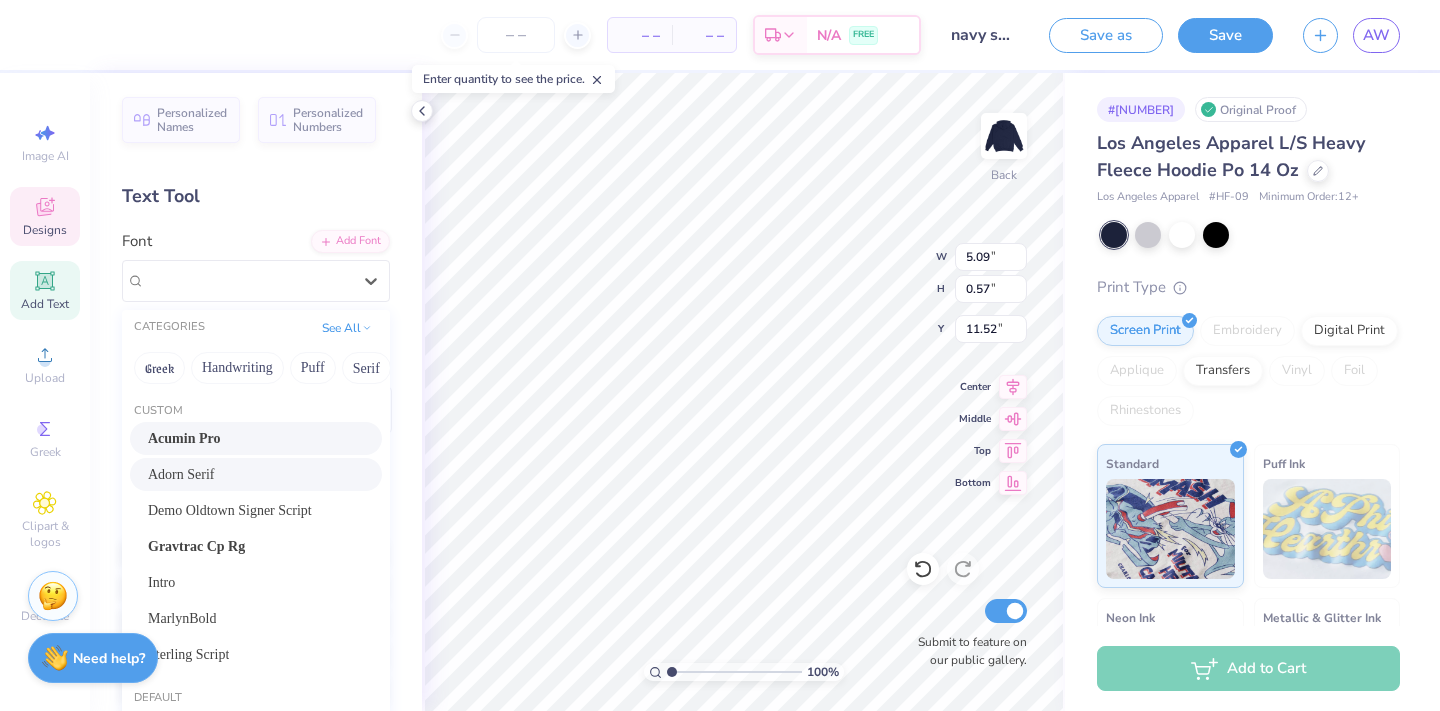 click on "Adorn Serif" at bounding box center (256, 474) 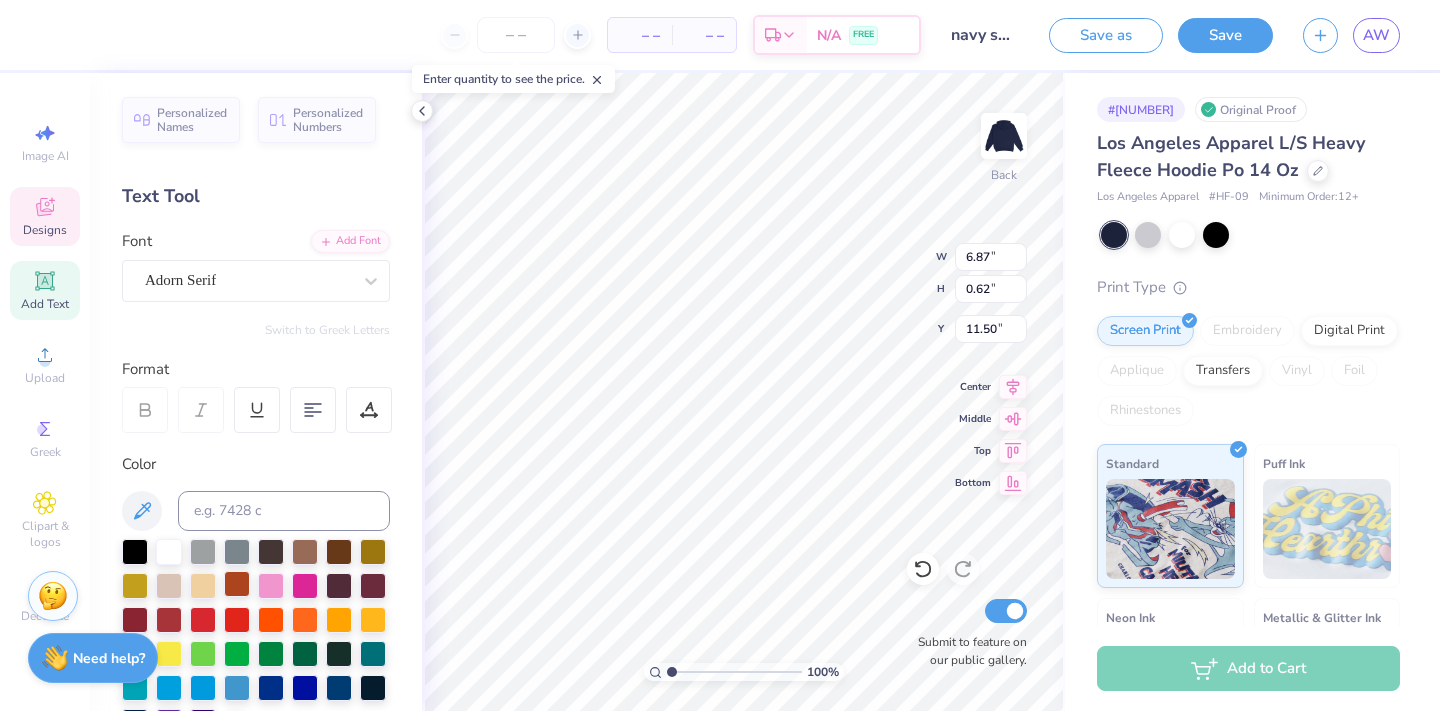 type on "6.87" 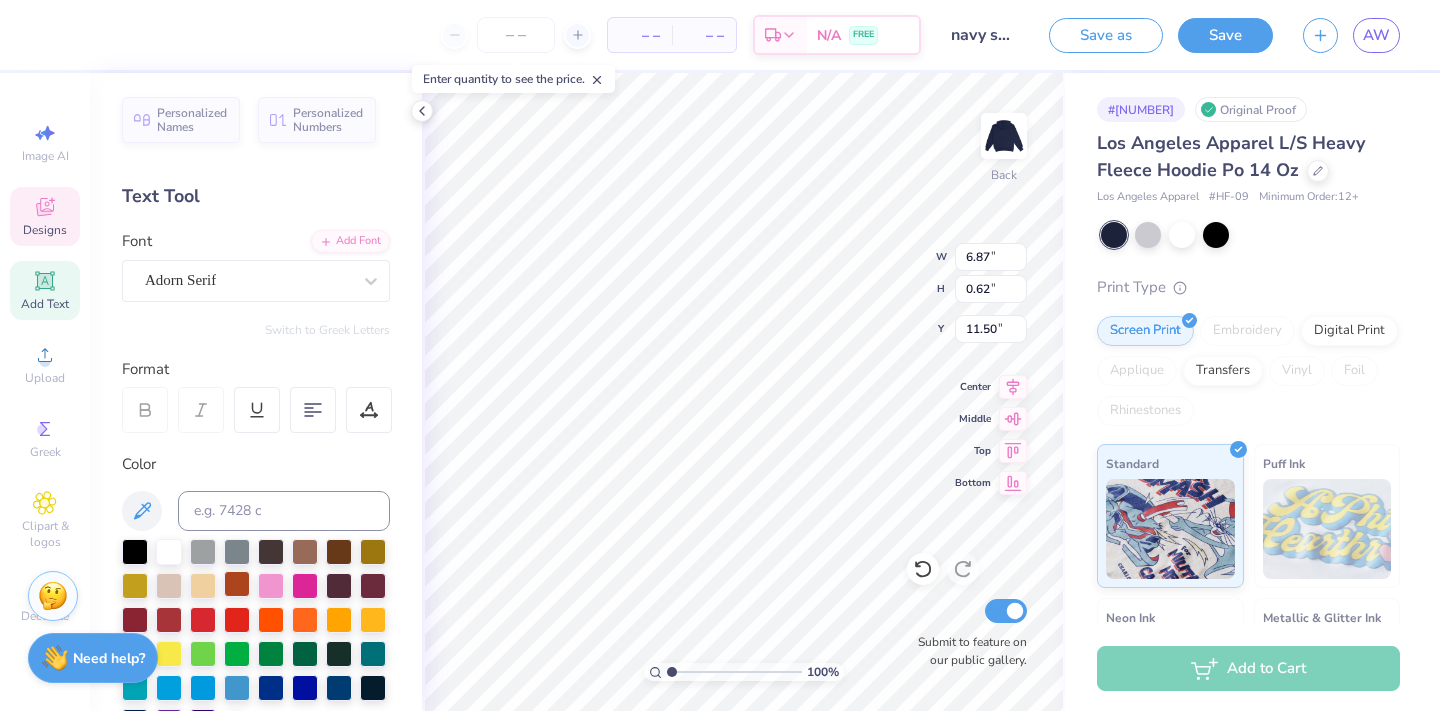 type on "0.62" 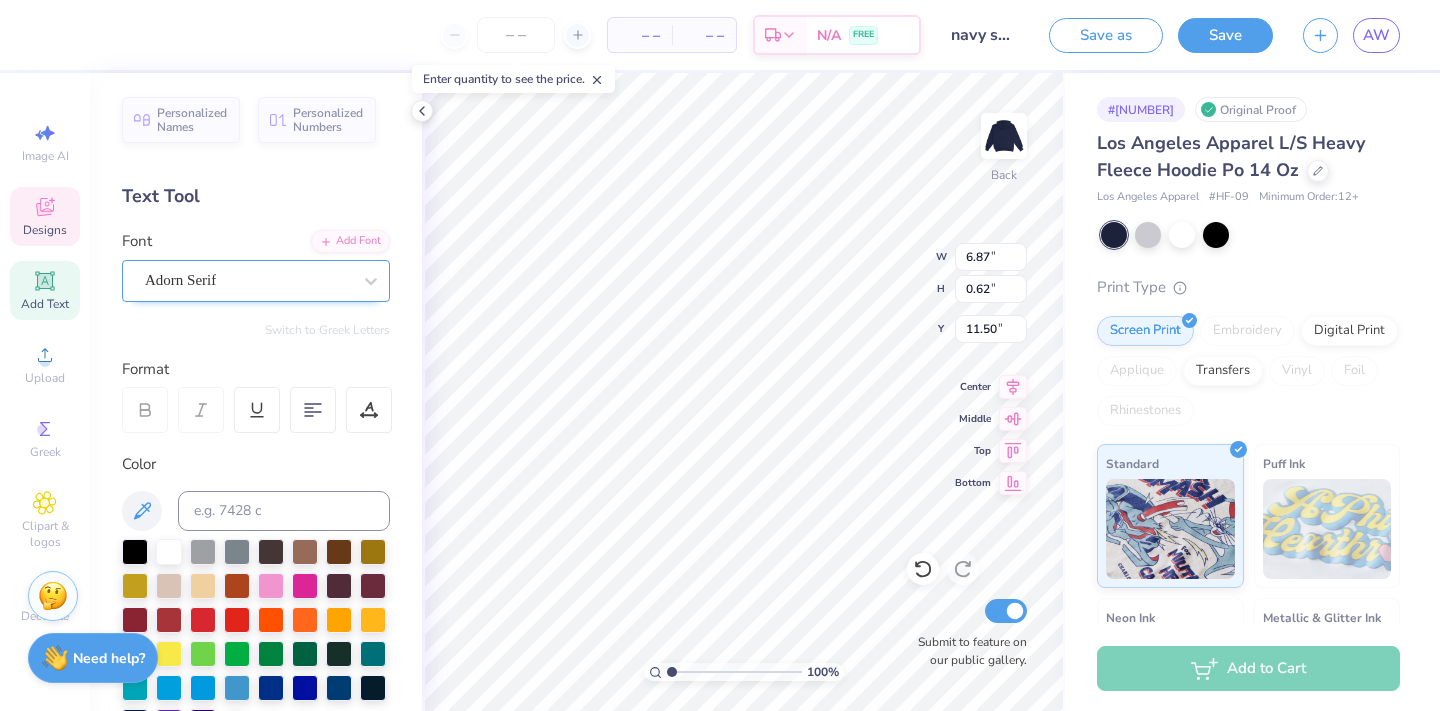 click on "Adorn Serif" at bounding box center [248, 280] 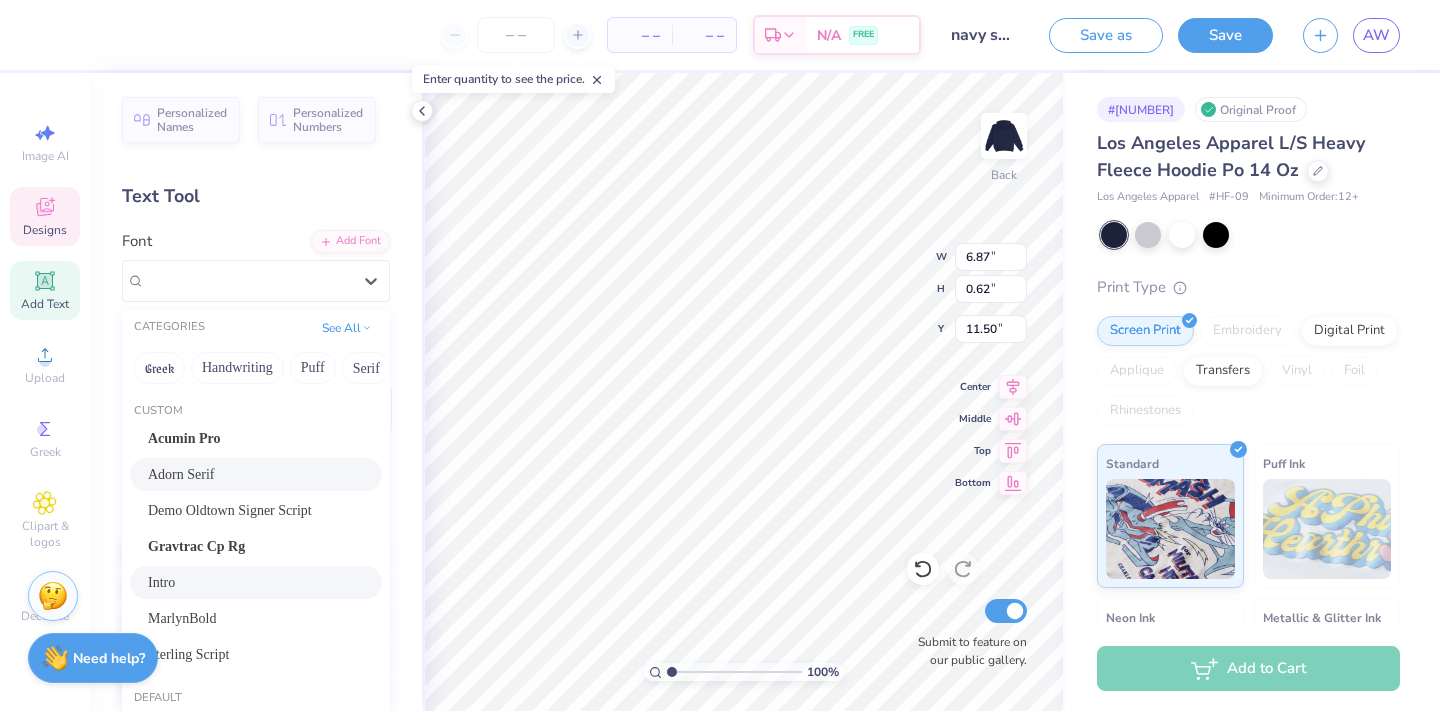 click on "Intro" at bounding box center [256, 582] 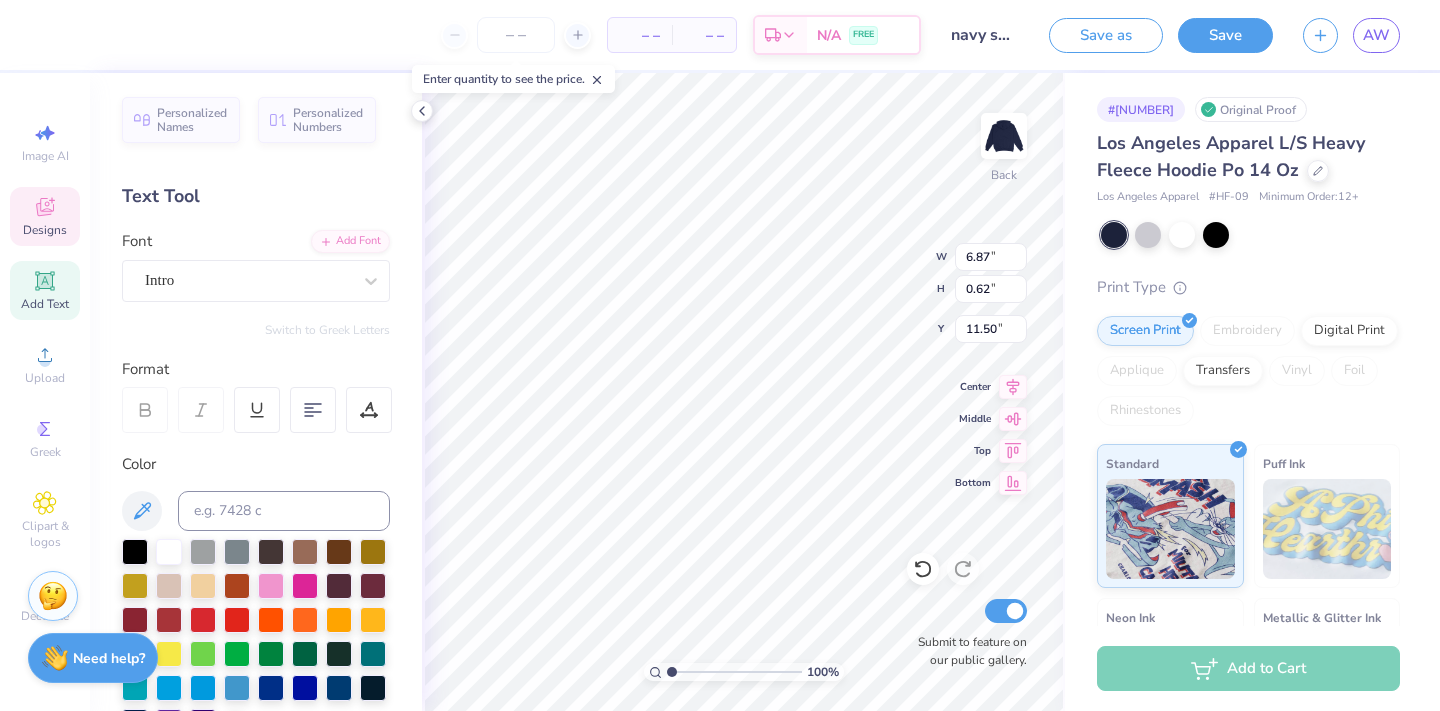 type on "5.25" 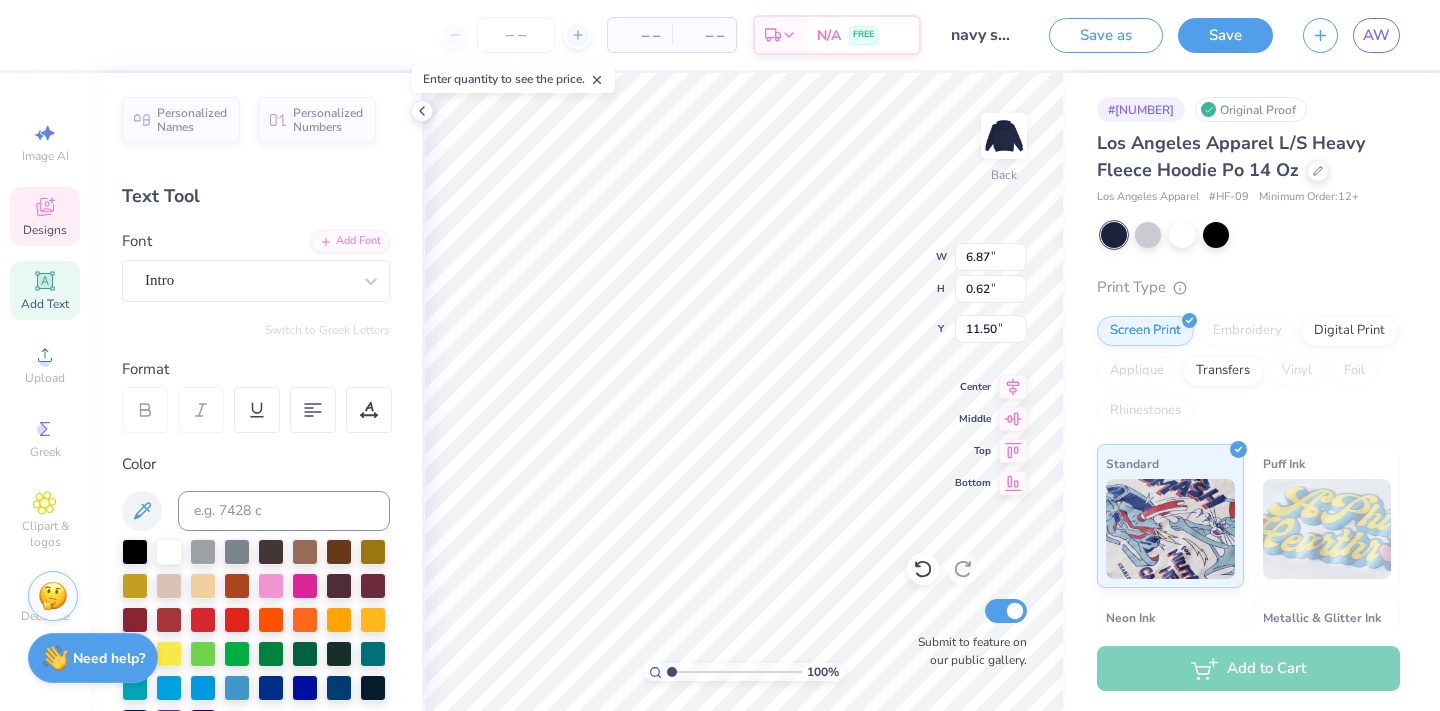 type on "0.56" 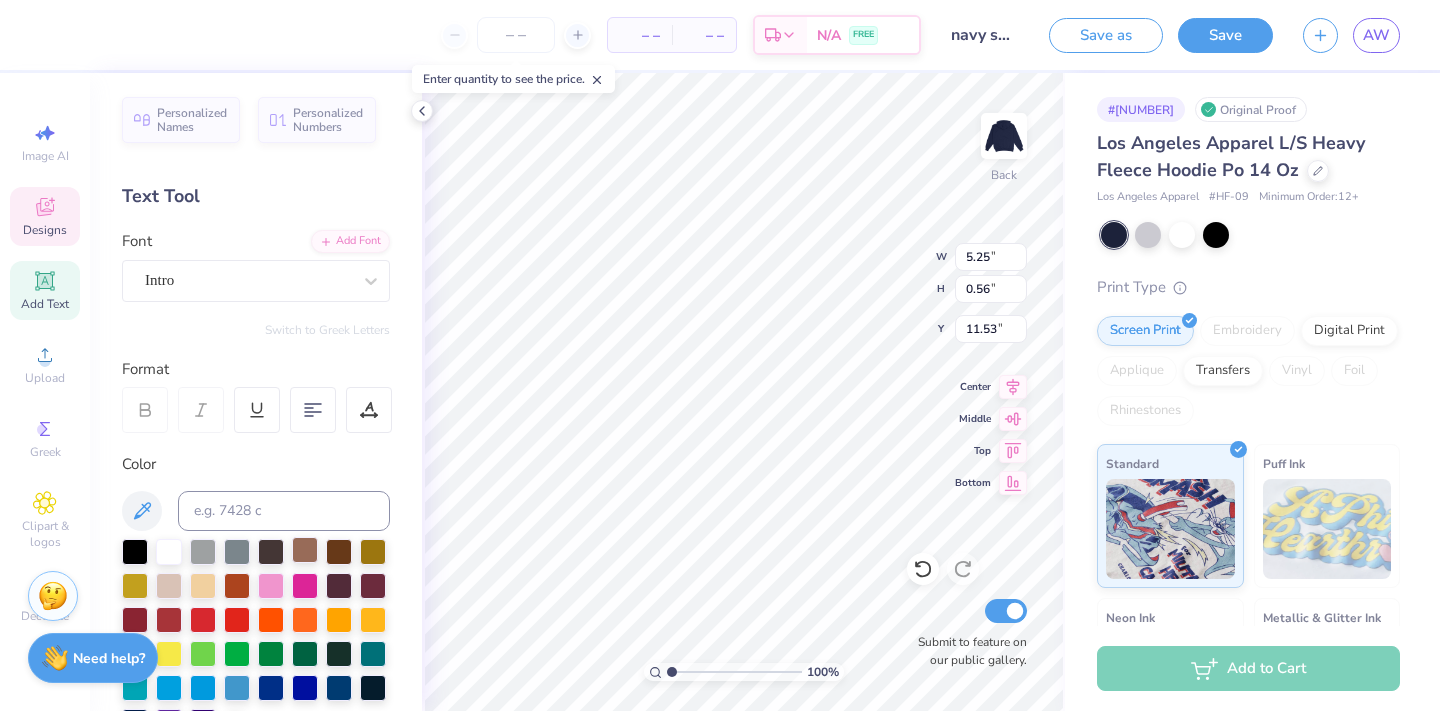 scroll, scrollTop: 451, scrollLeft: 0, axis: vertical 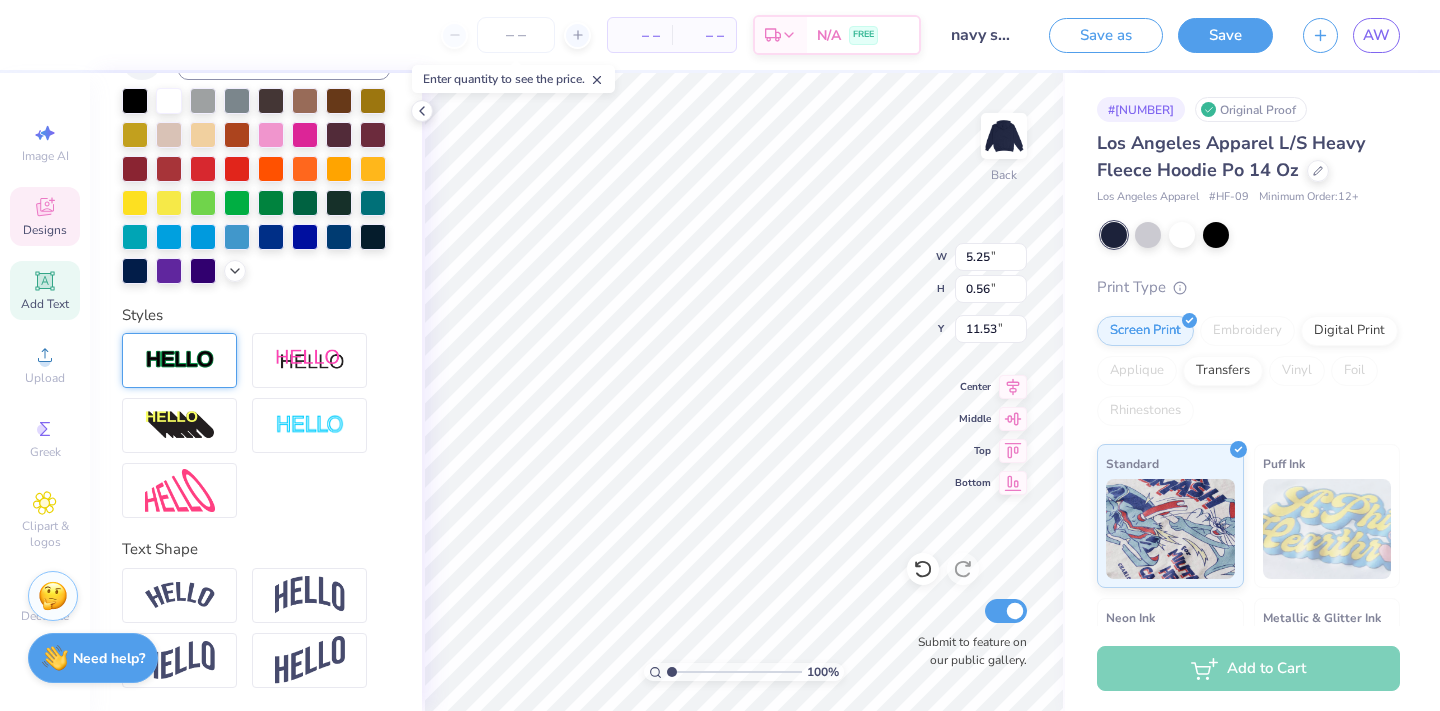 click at bounding box center (180, 360) 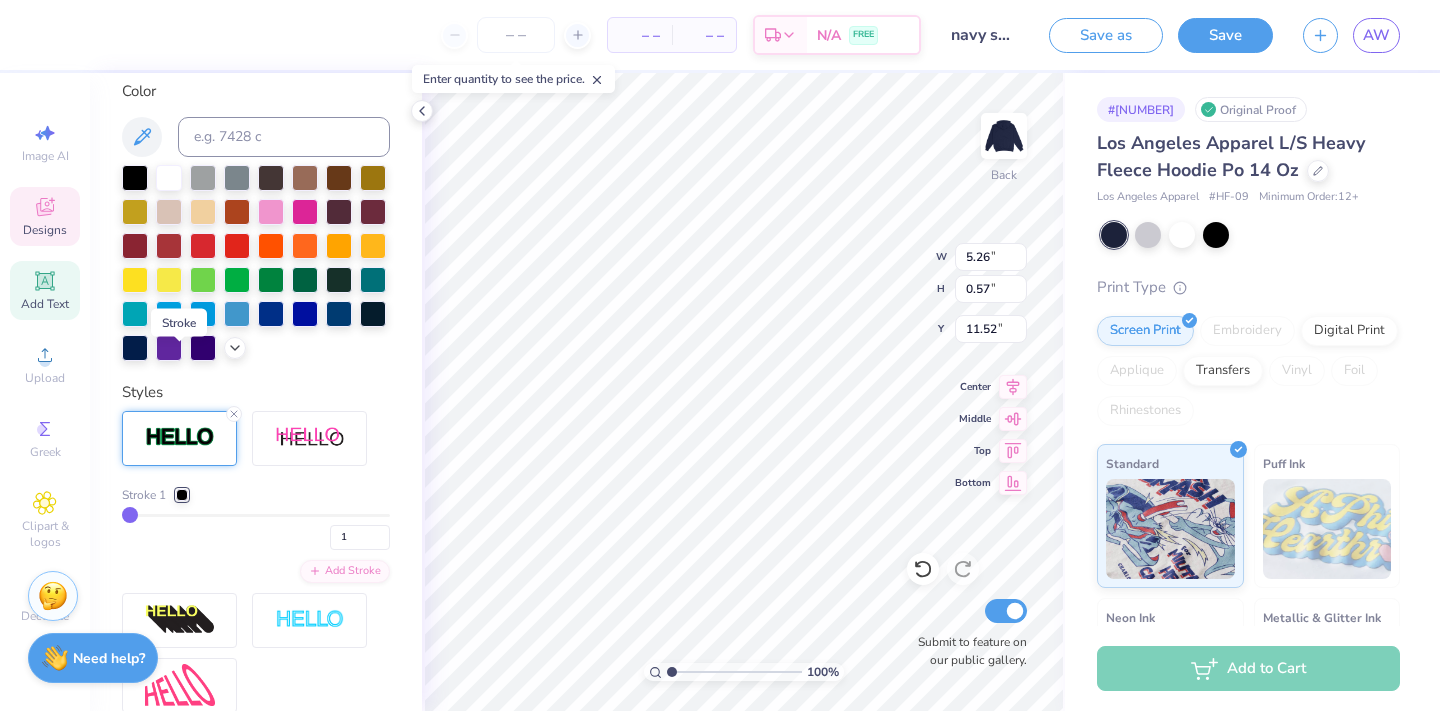 type on "5.26" 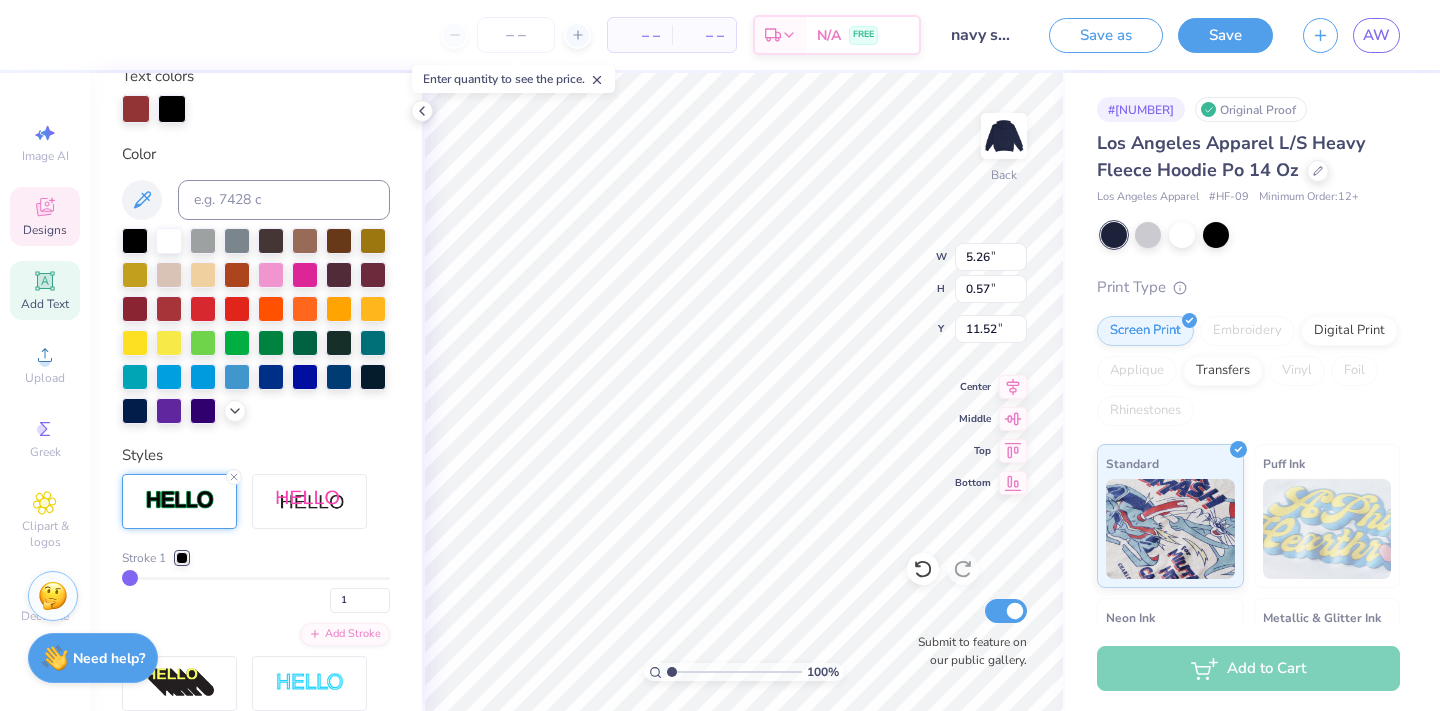 scroll, scrollTop: 142, scrollLeft: 0, axis: vertical 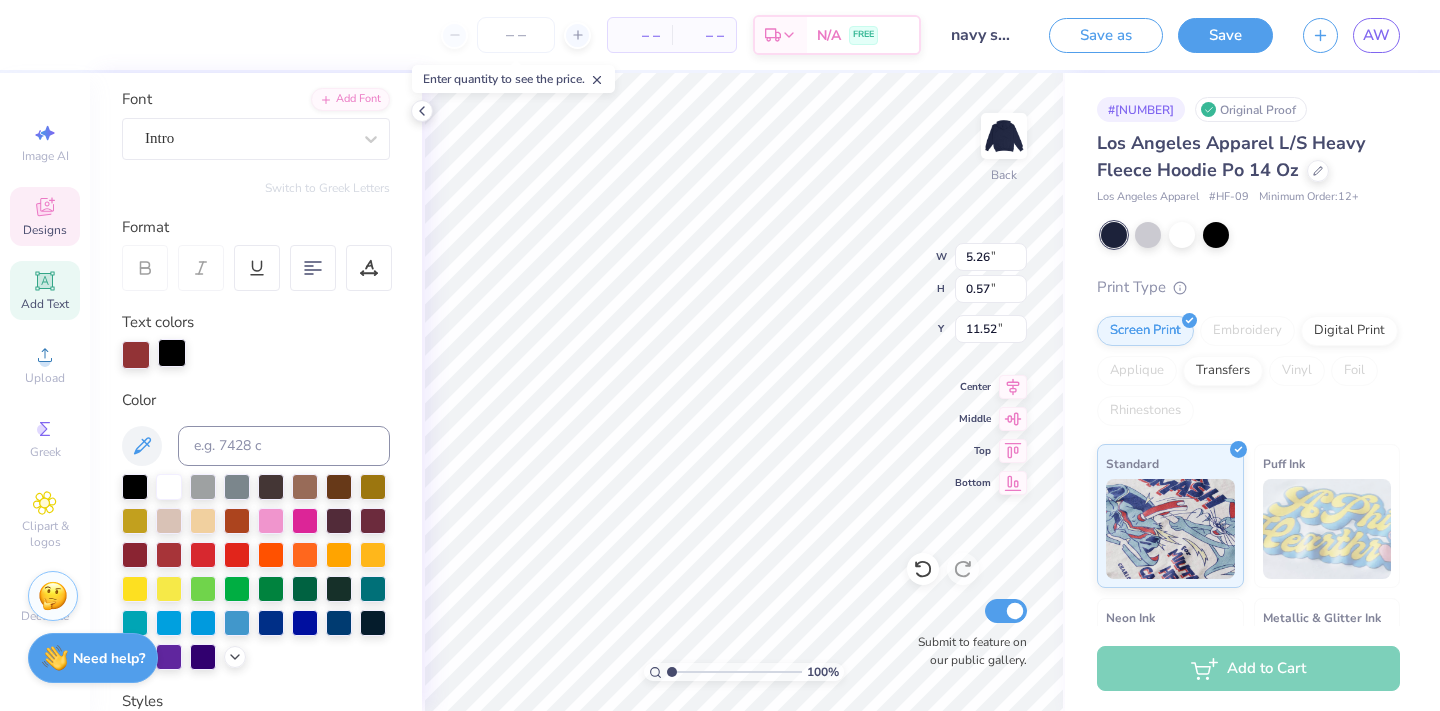 click at bounding box center (172, 353) 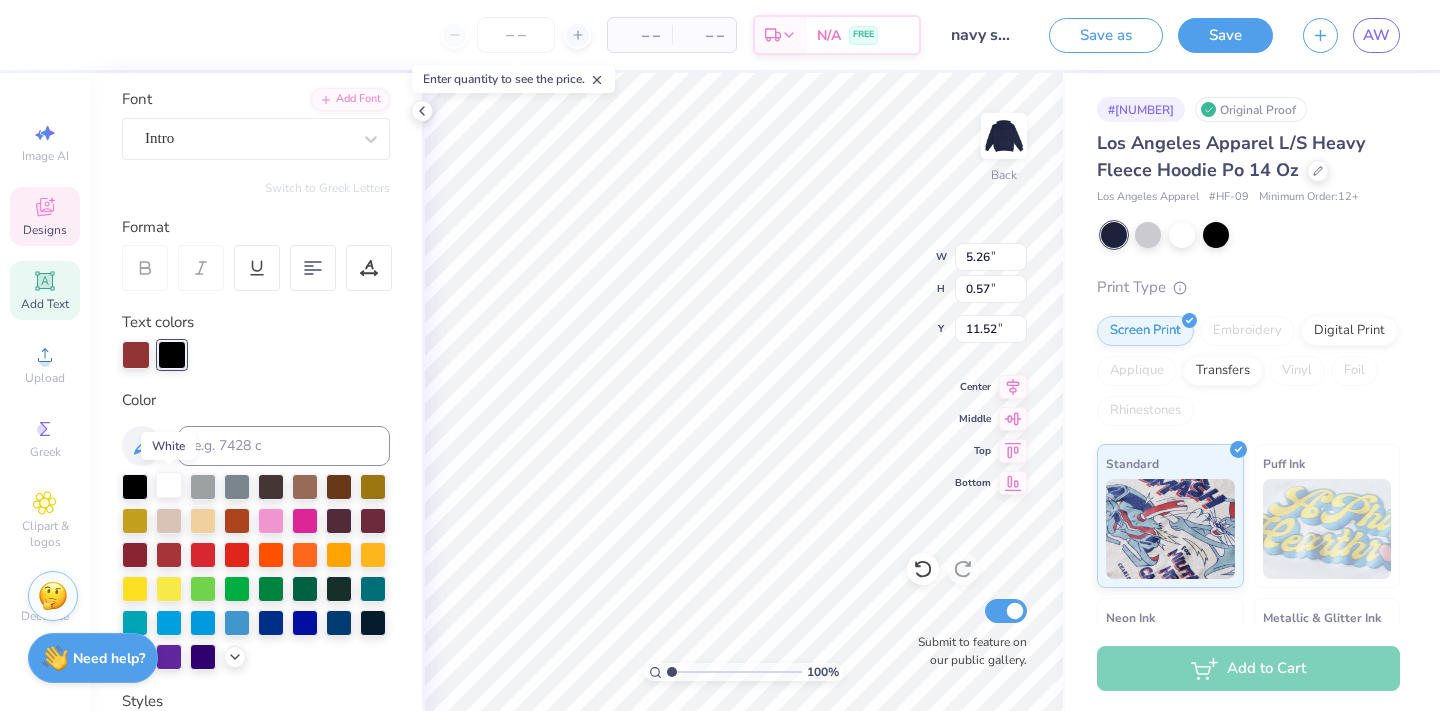 click at bounding box center [169, 485] 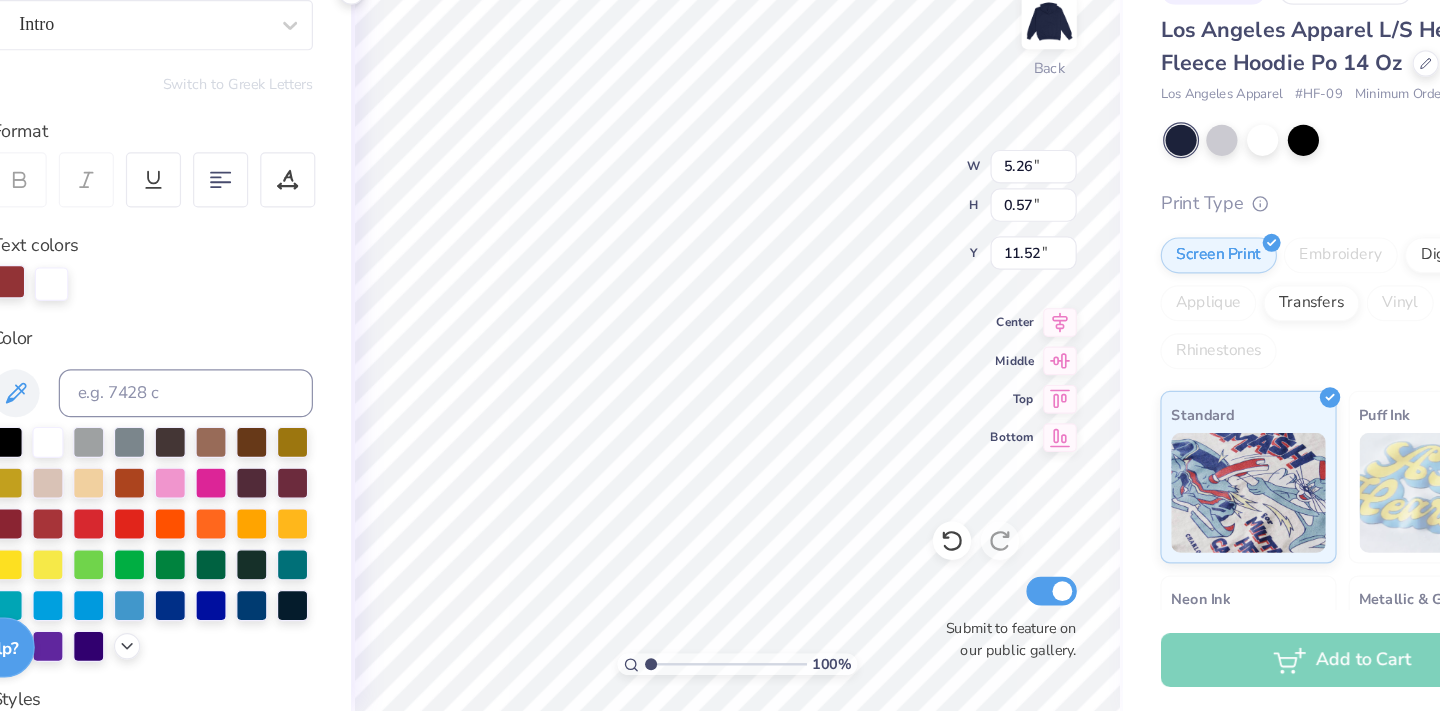click at bounding box center [136, 353] 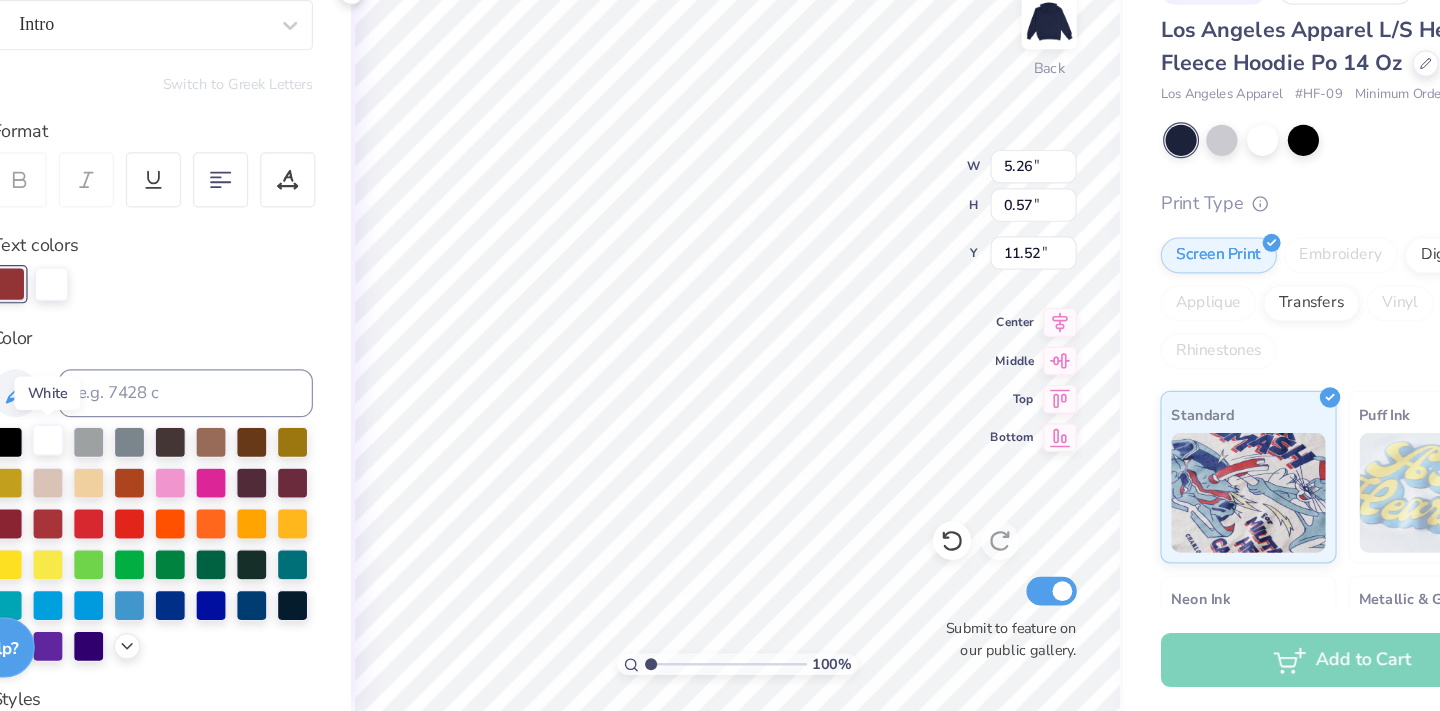 click at bounding box center [169, 485] 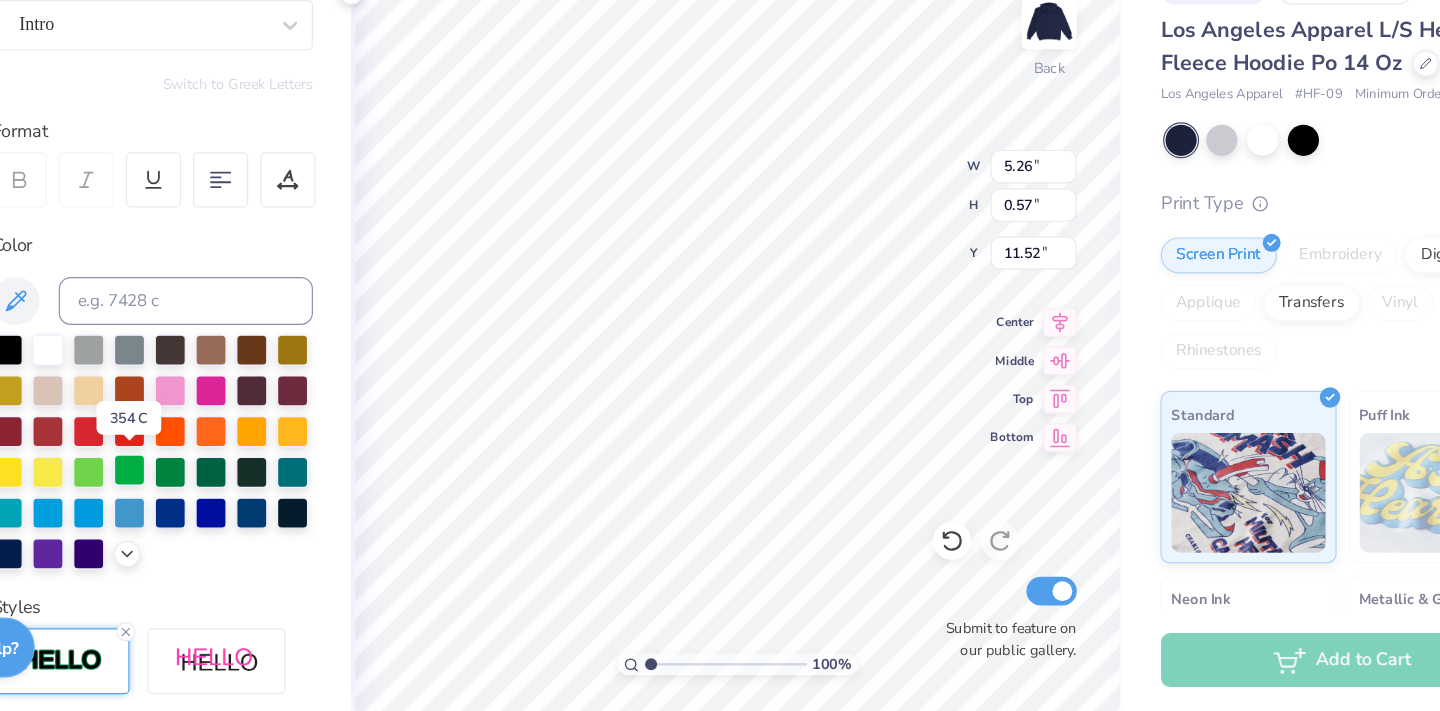 scroll, scrollTop: 164, scrollLeft: 0, axis: vertical 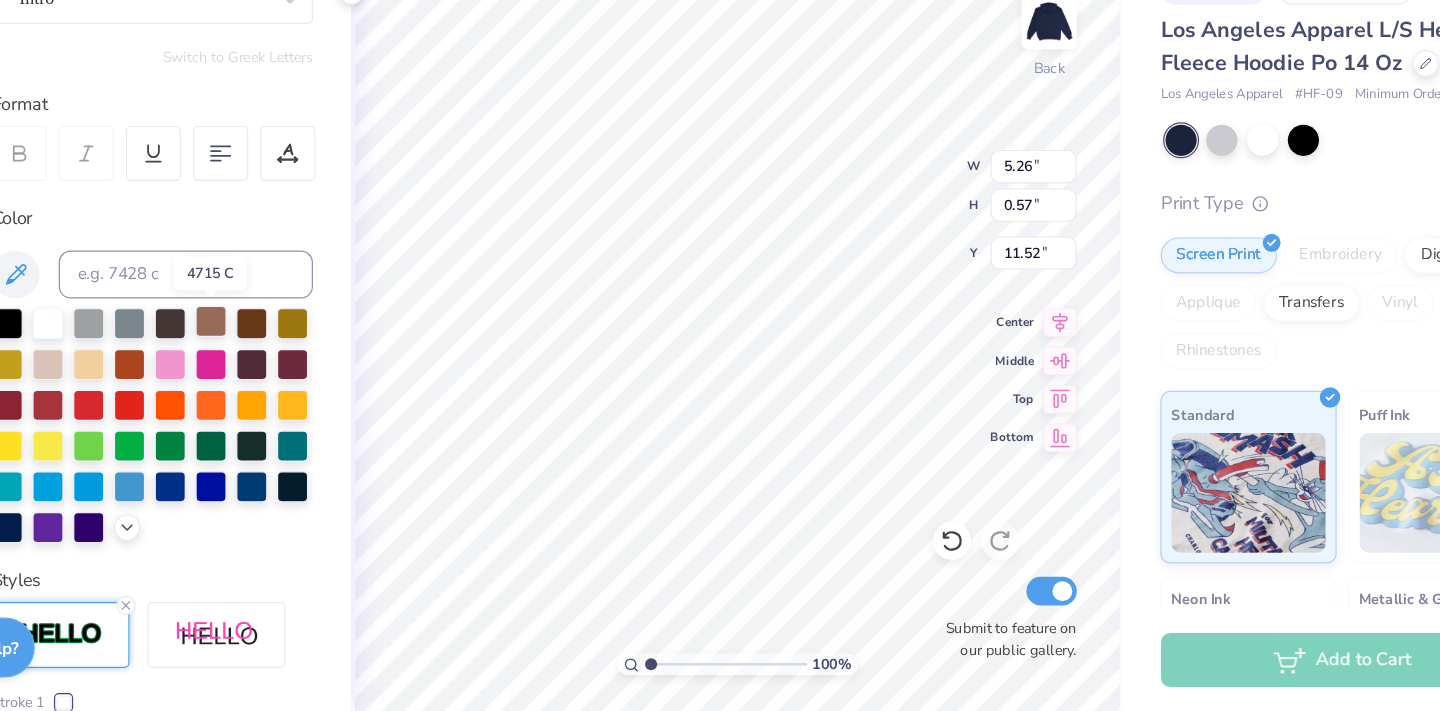 click at bounding box center (305, 386) 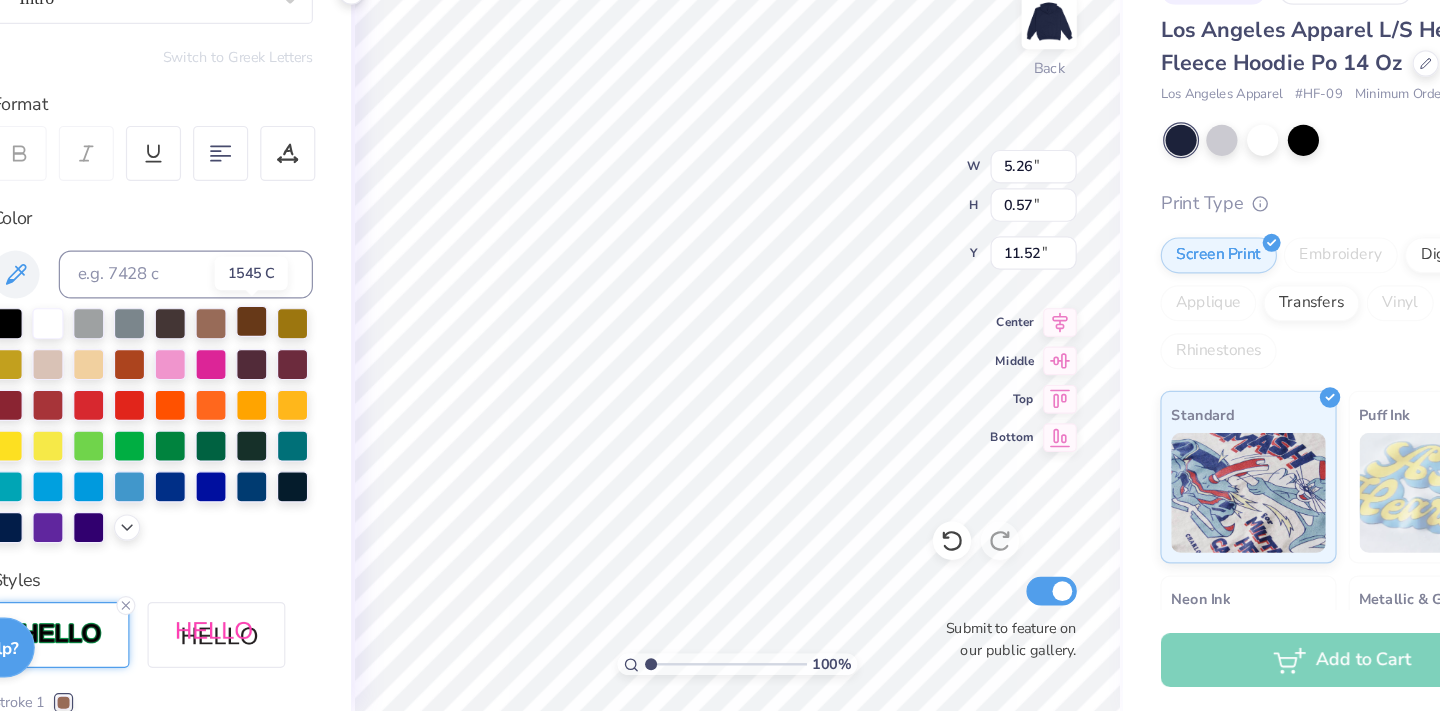 click at bounding box center [339, 386] 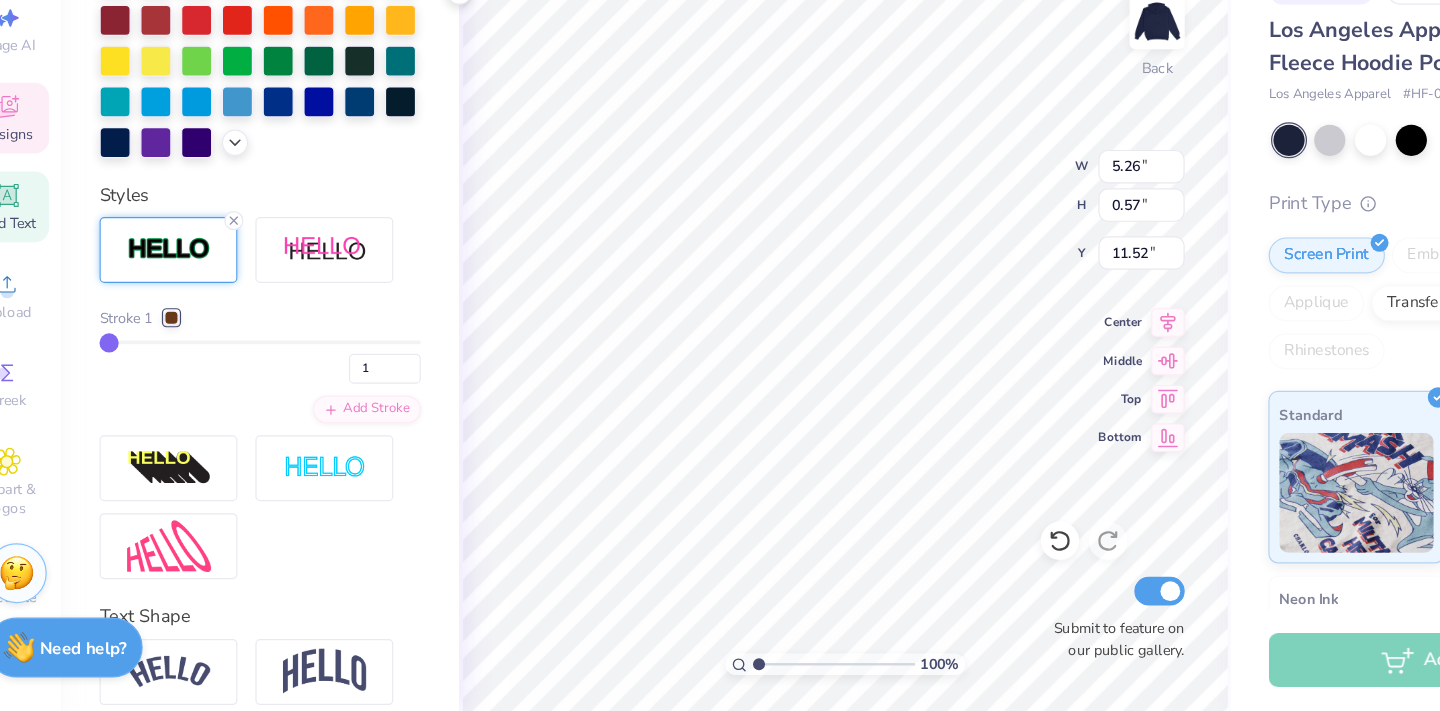 scroll, scrollTop: 488, scrollLeft: 0, axis: vertical 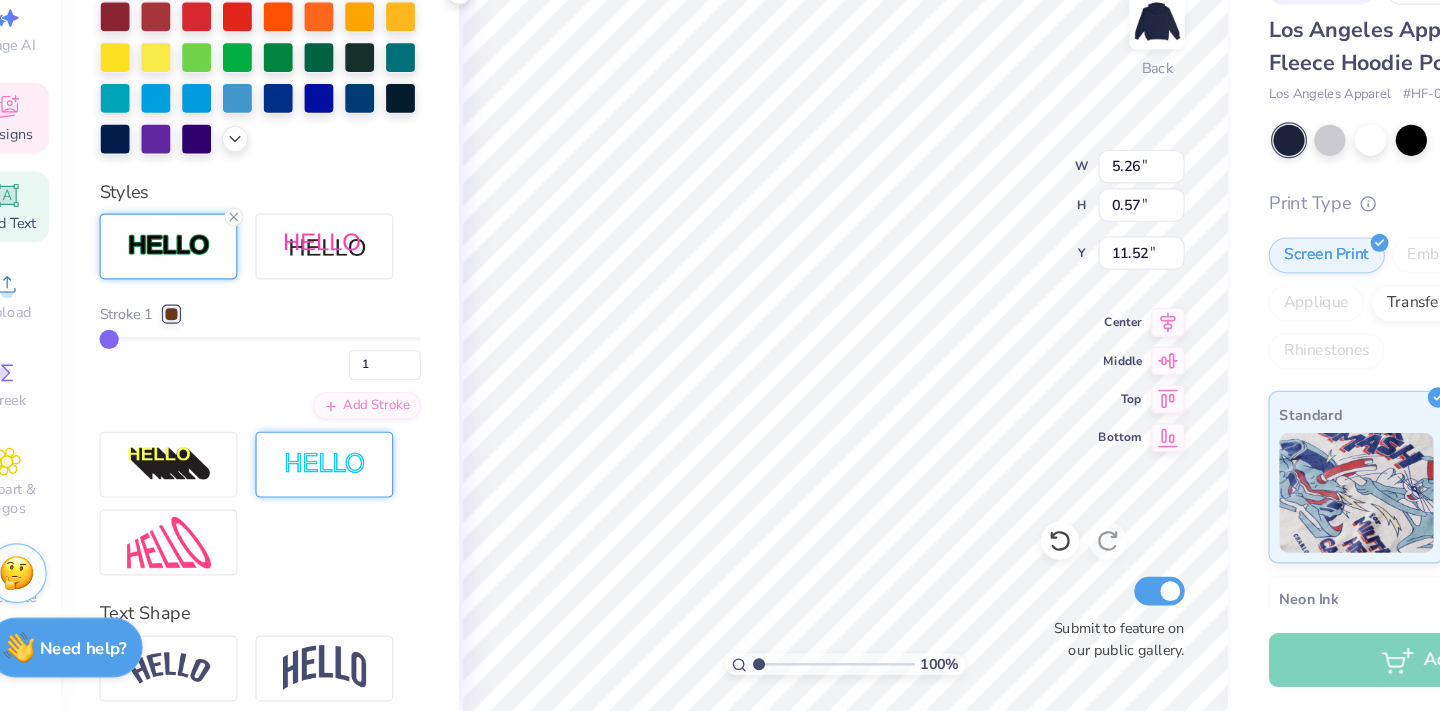 click at bounding box center [309, 505] 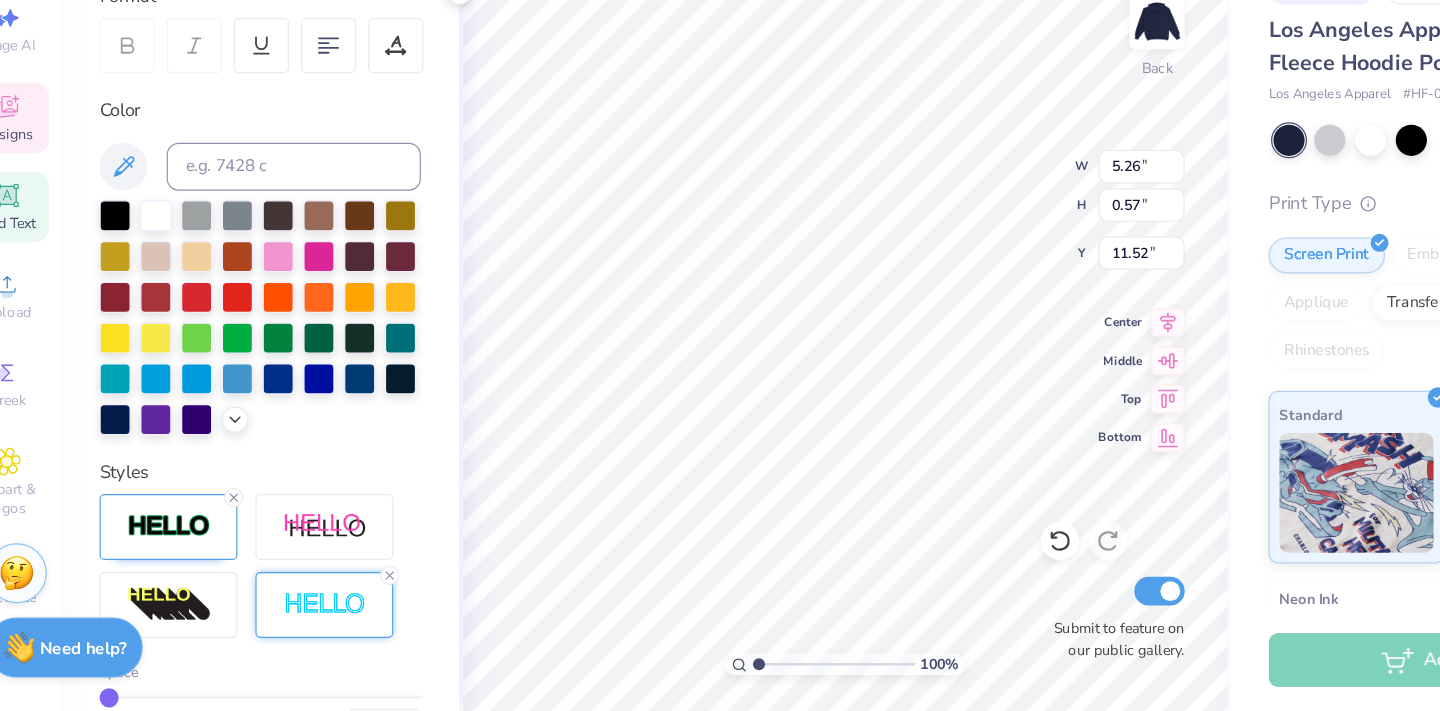 scroll, scrollTop: 377, scrollLeft: 0, axis: vertical 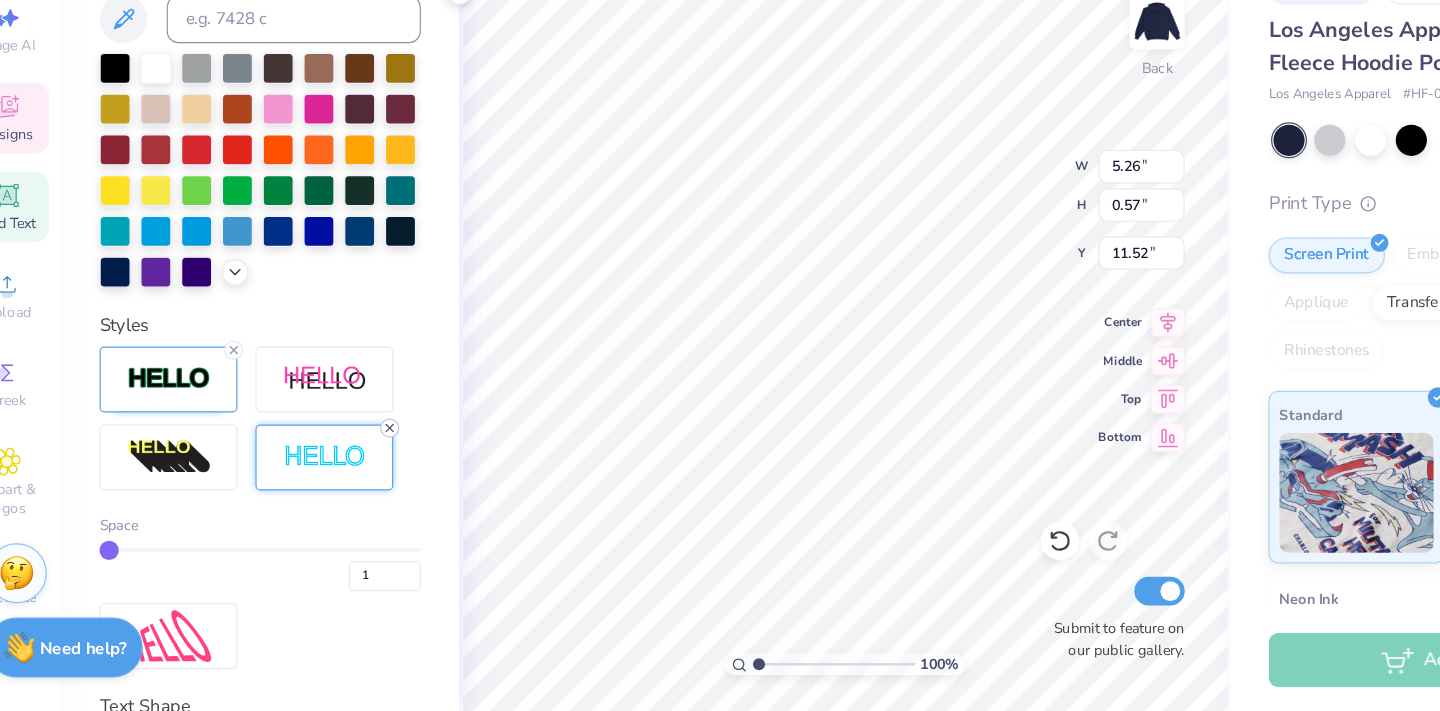 click 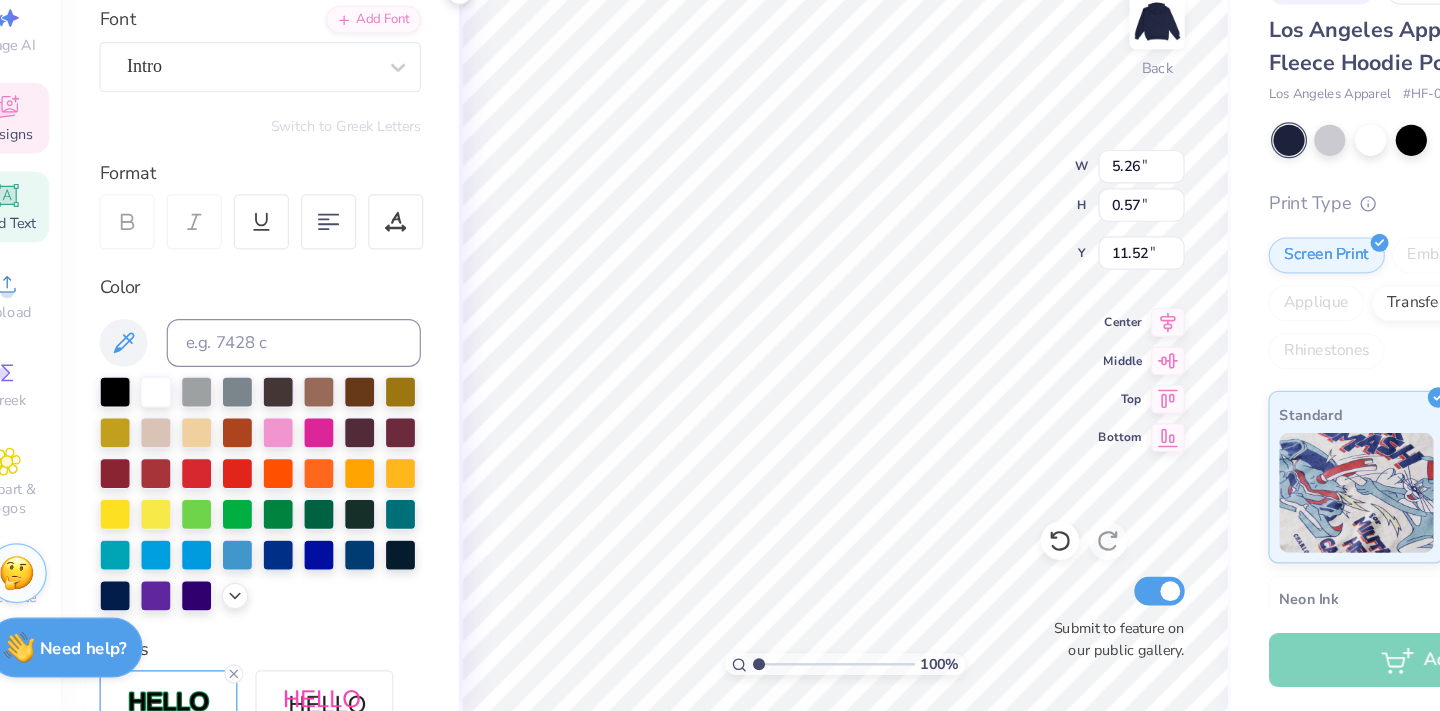 scroll, scrollTop: 116, scrollLeft: 0, axis: vertical 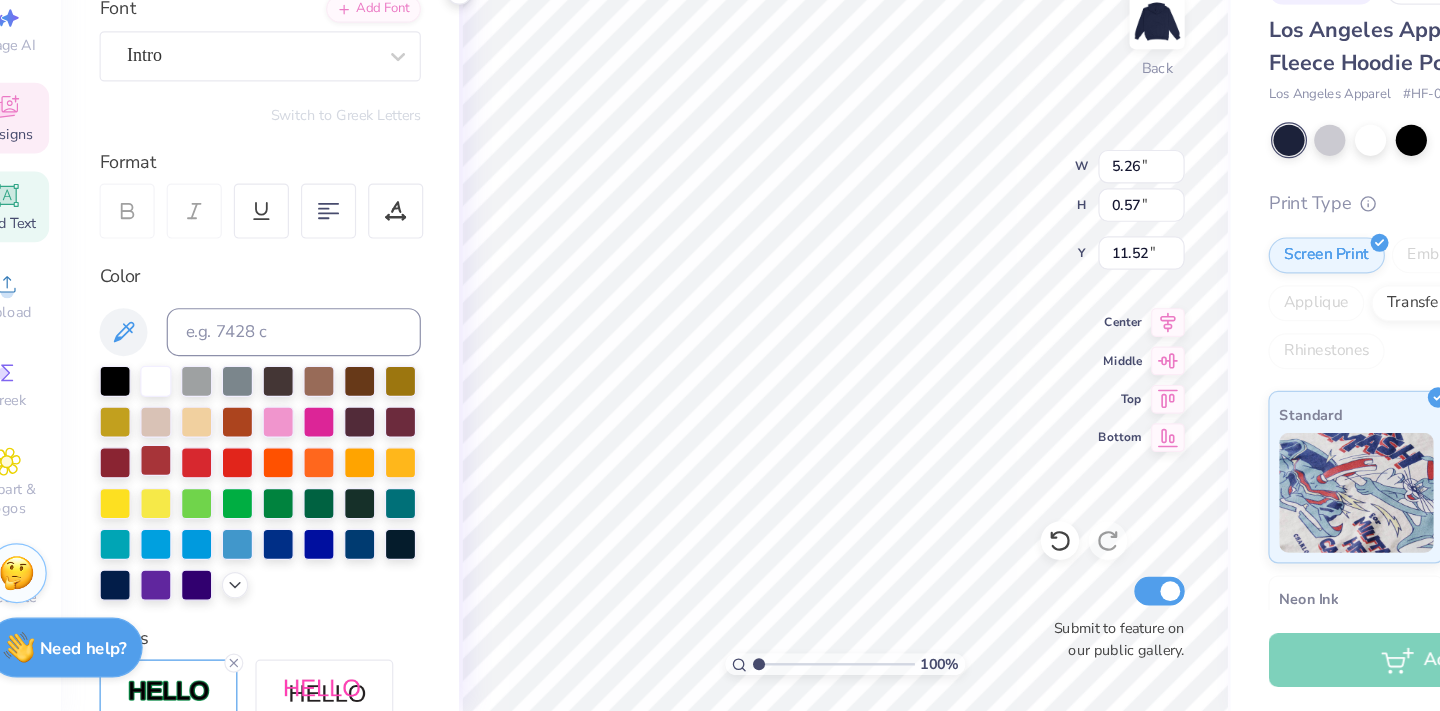 click at bounding box center [256, 521] 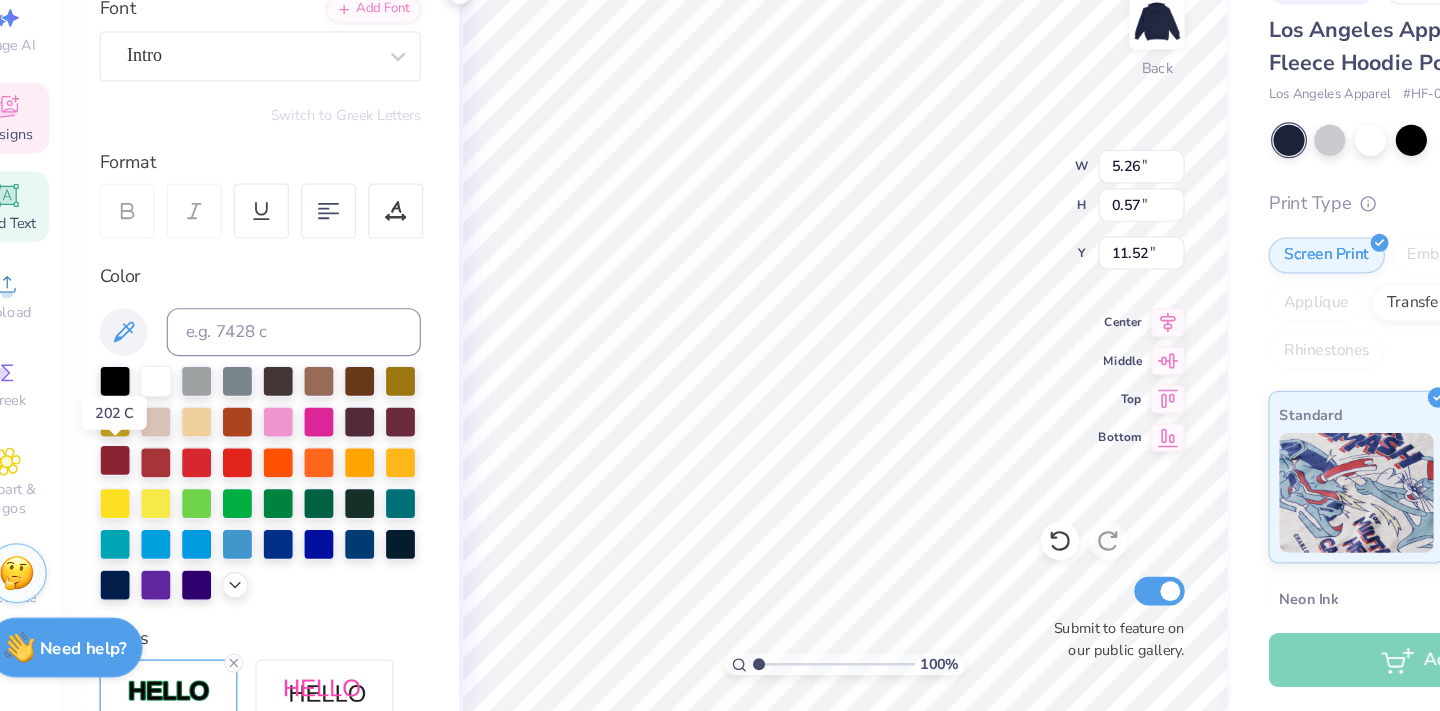 click at bounding box center [135, 502] 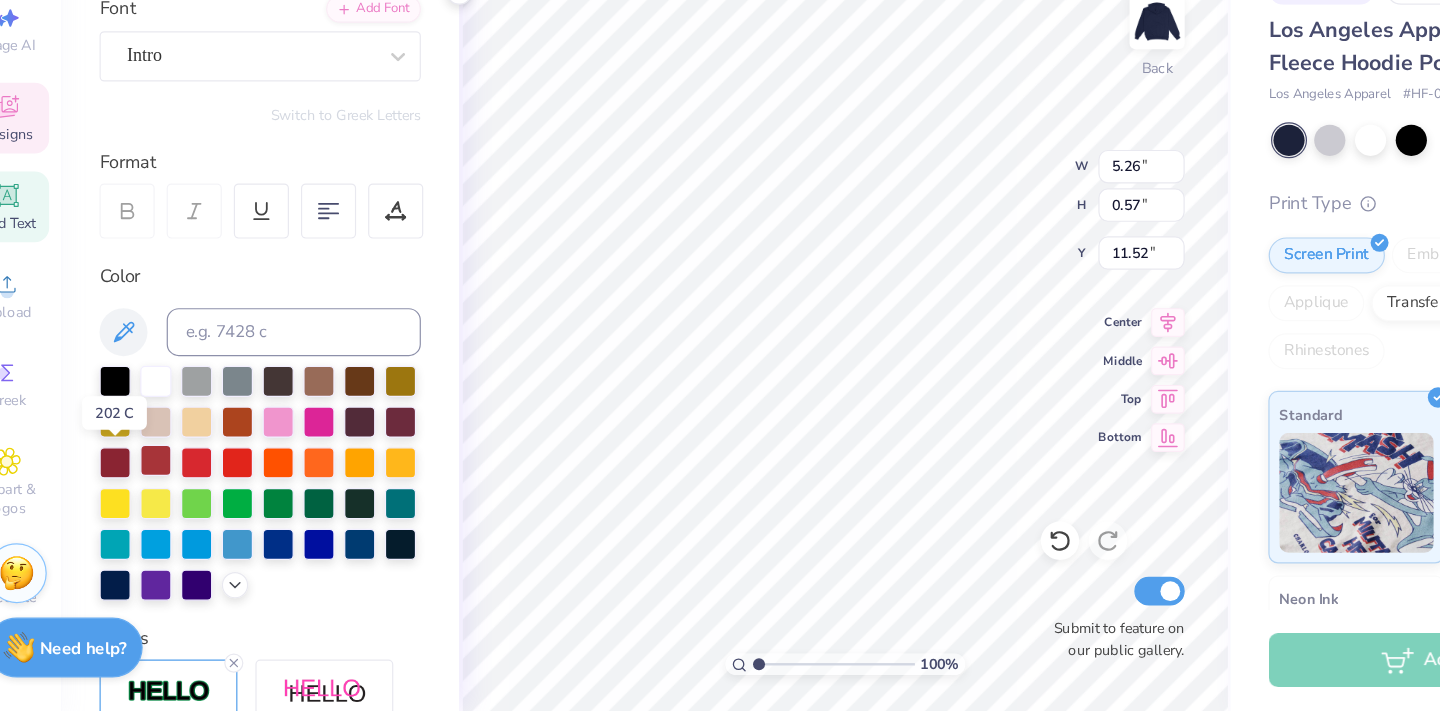 click at bounding box center (169, 502) 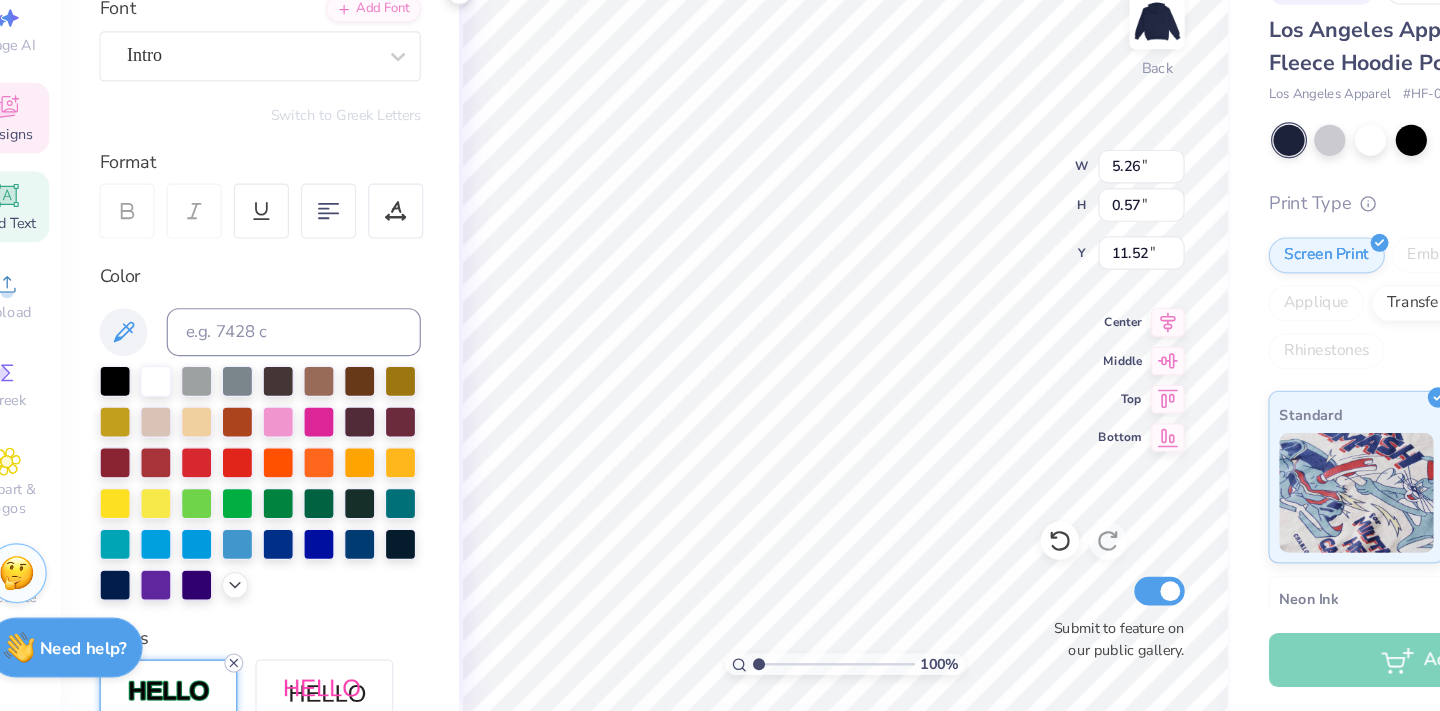 click 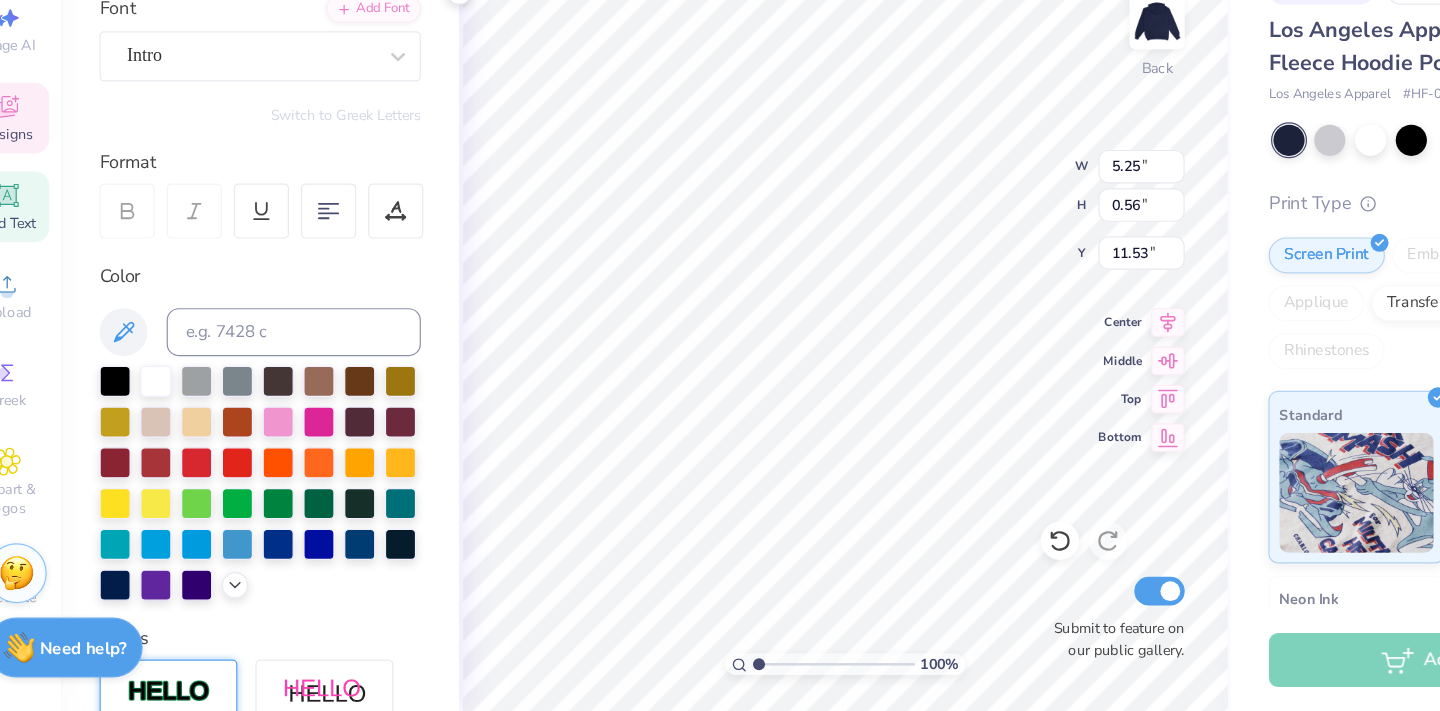 type on "5.25" 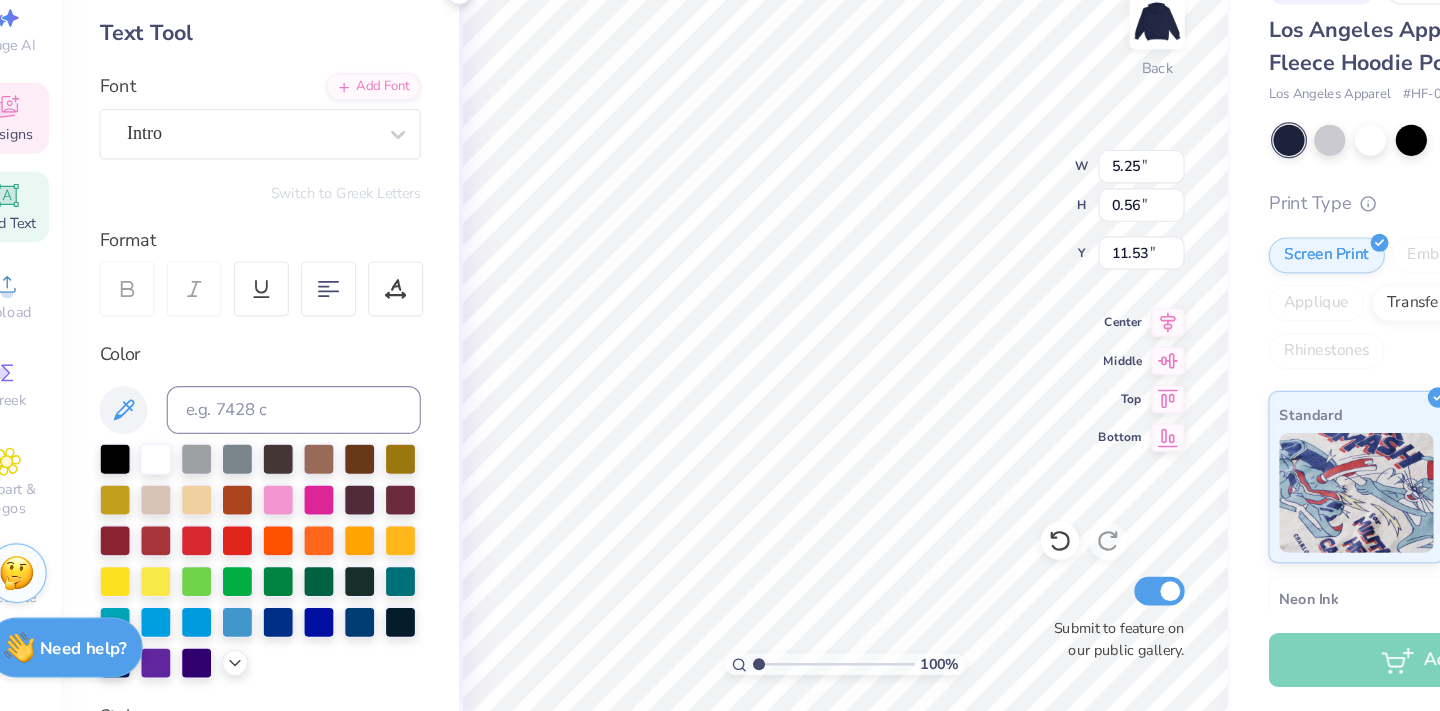 scroll, scrollTop: 53, scrollLeft: 0, axis: vertical 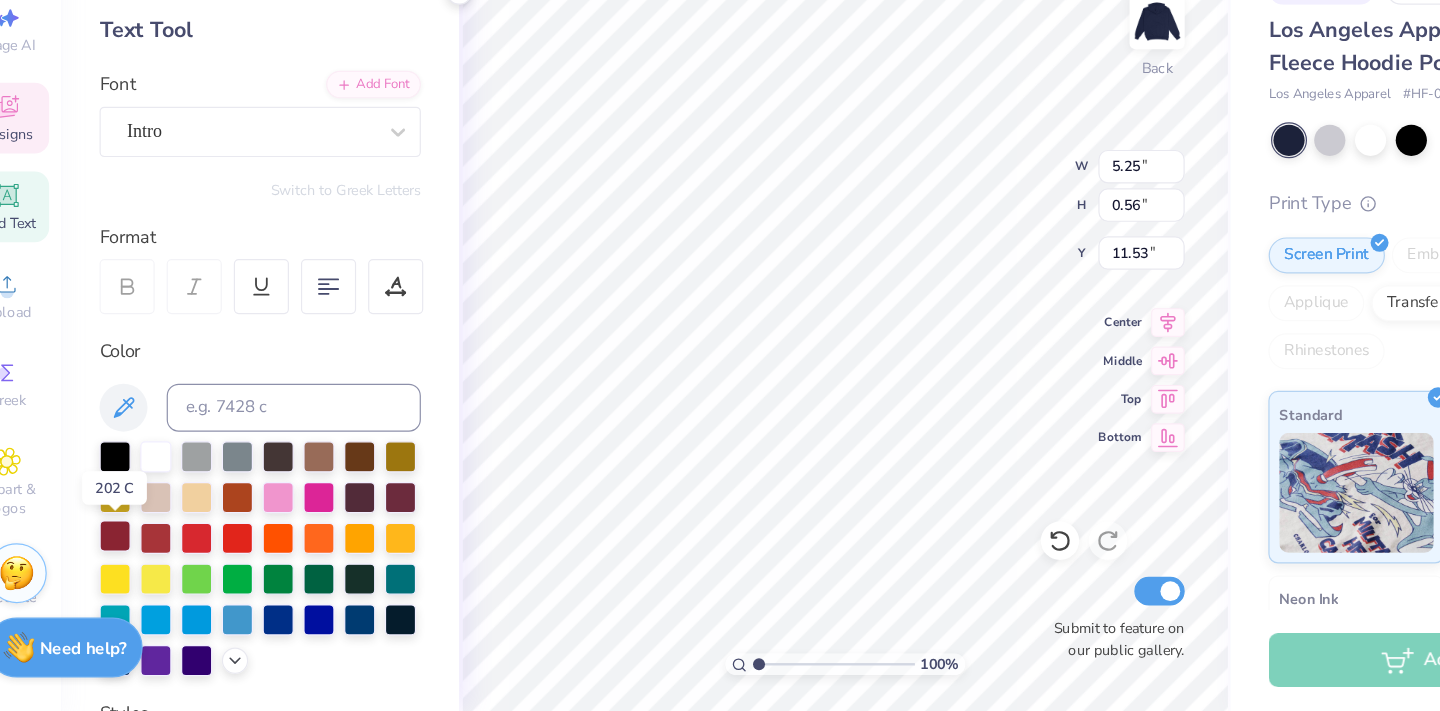 click at bounding box center [135, 565] 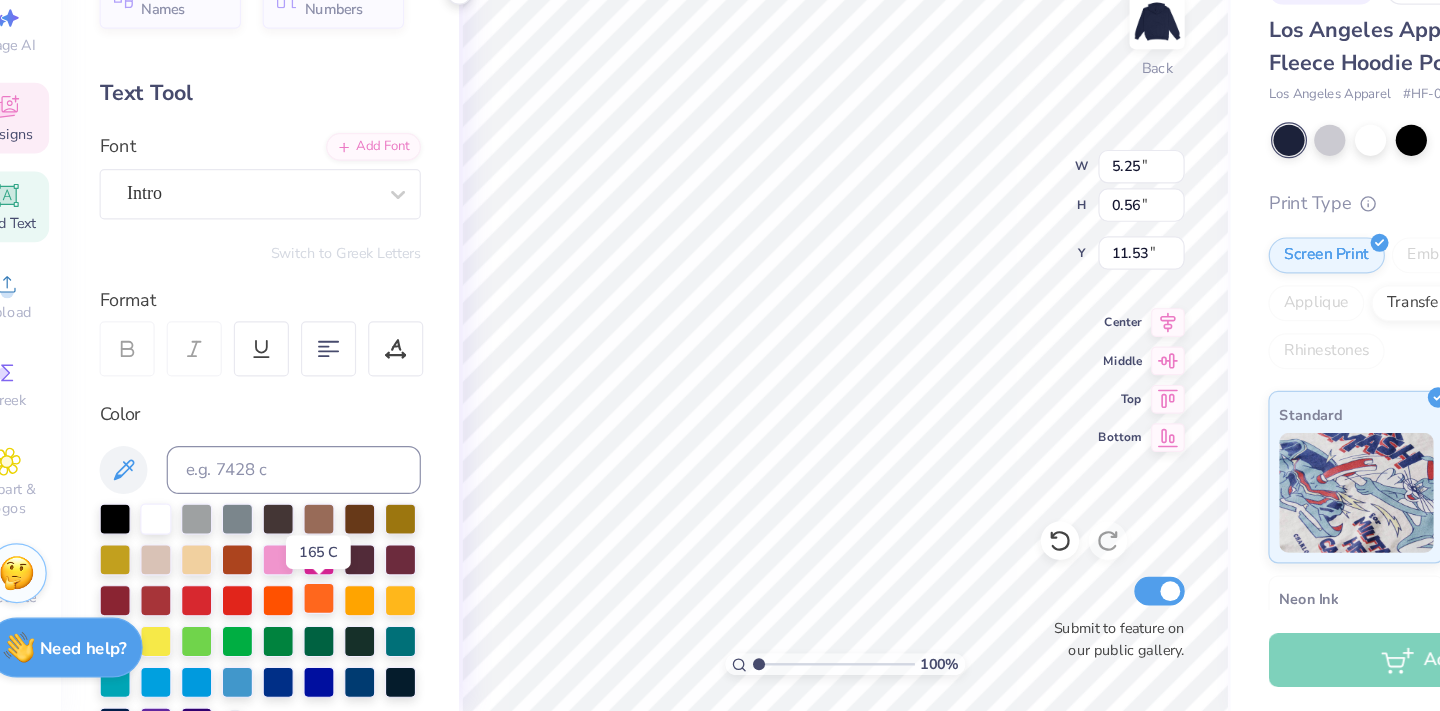 scroll, scrollTop: 0, scrollLeft: 0, axis: both 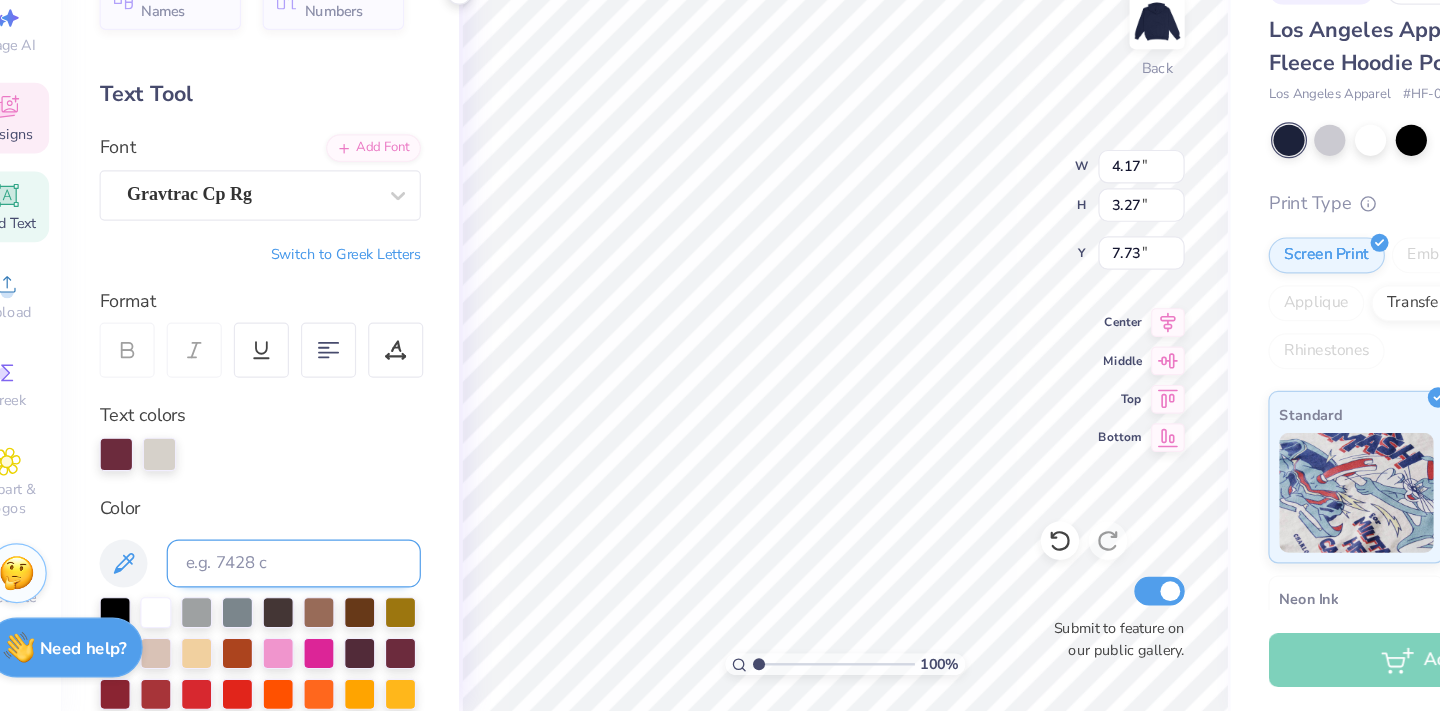 type on "4.17" 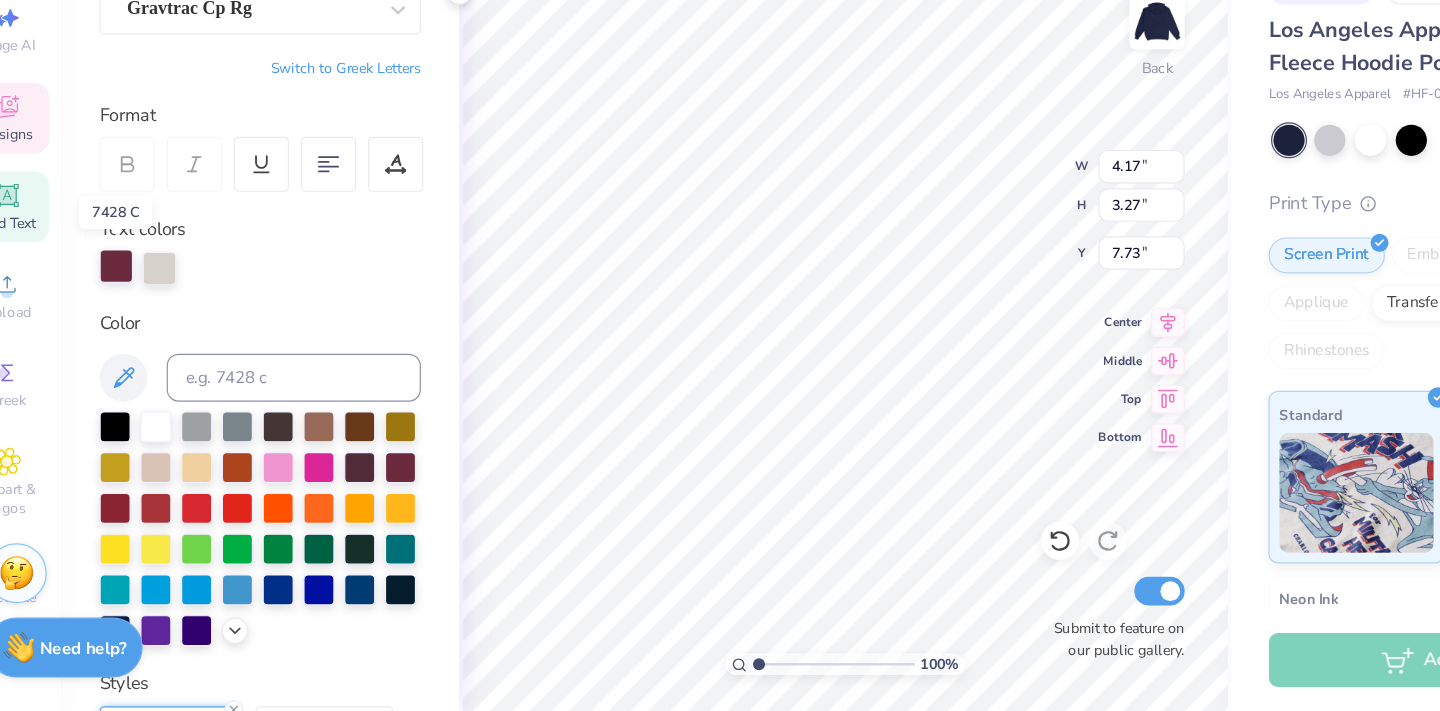 scroll, scrollTop: 160, scrollLeft: 0, axis: vertical 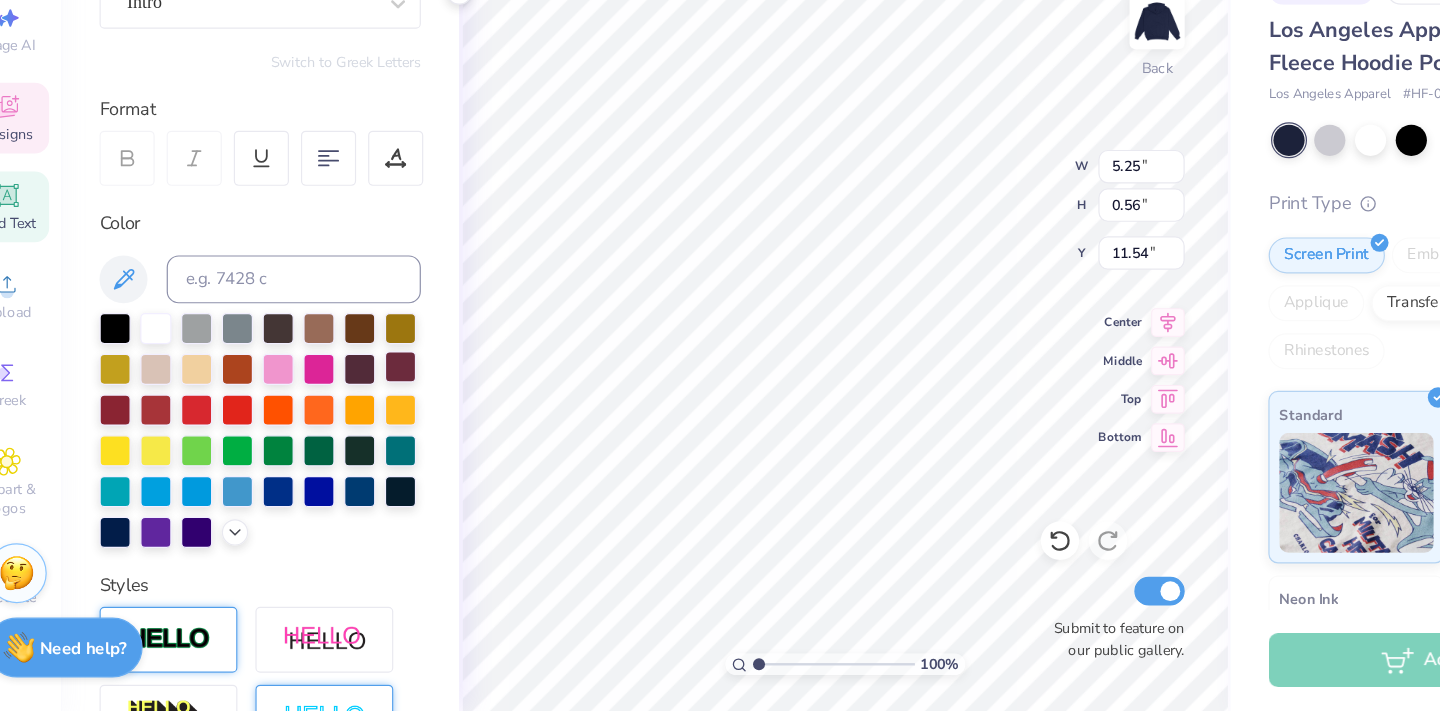 click at bounding box center (373, 424) 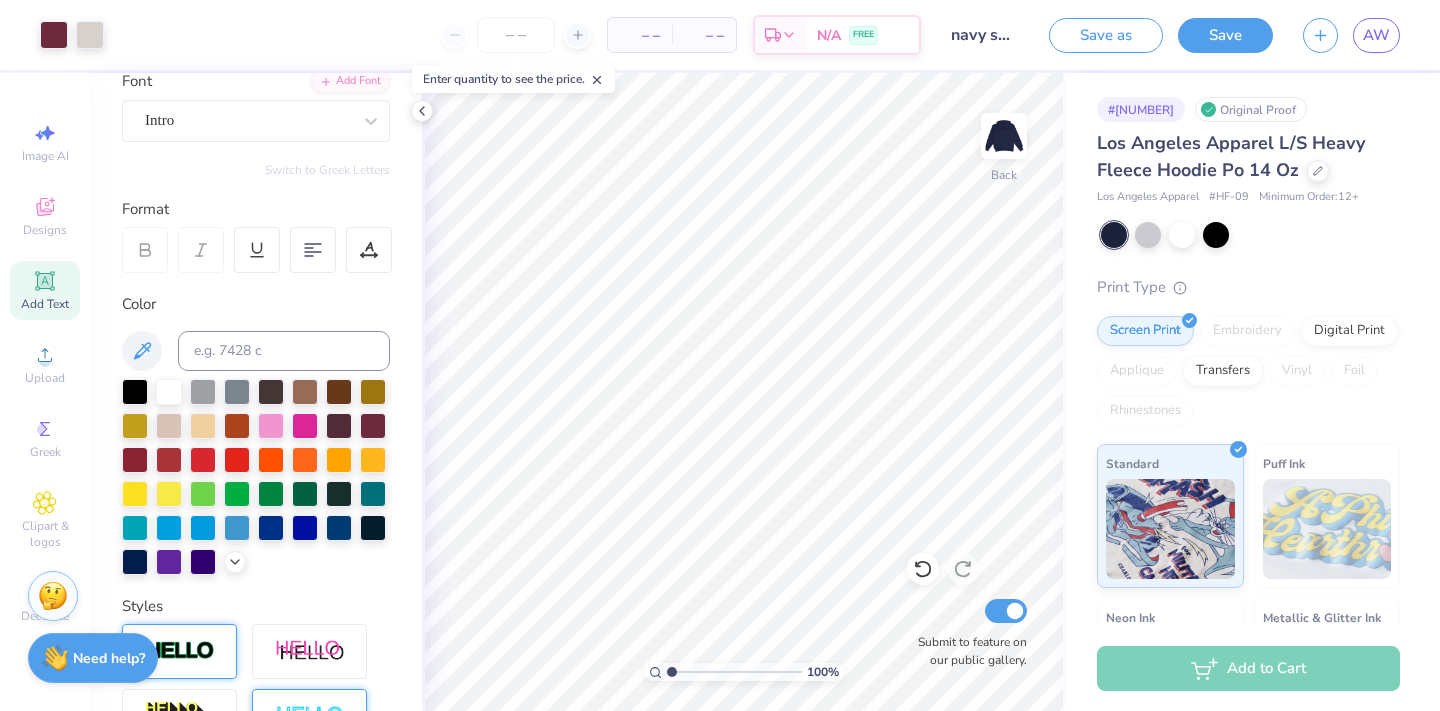 click on "navy sweatshirt" at bounding box center (985, 35) 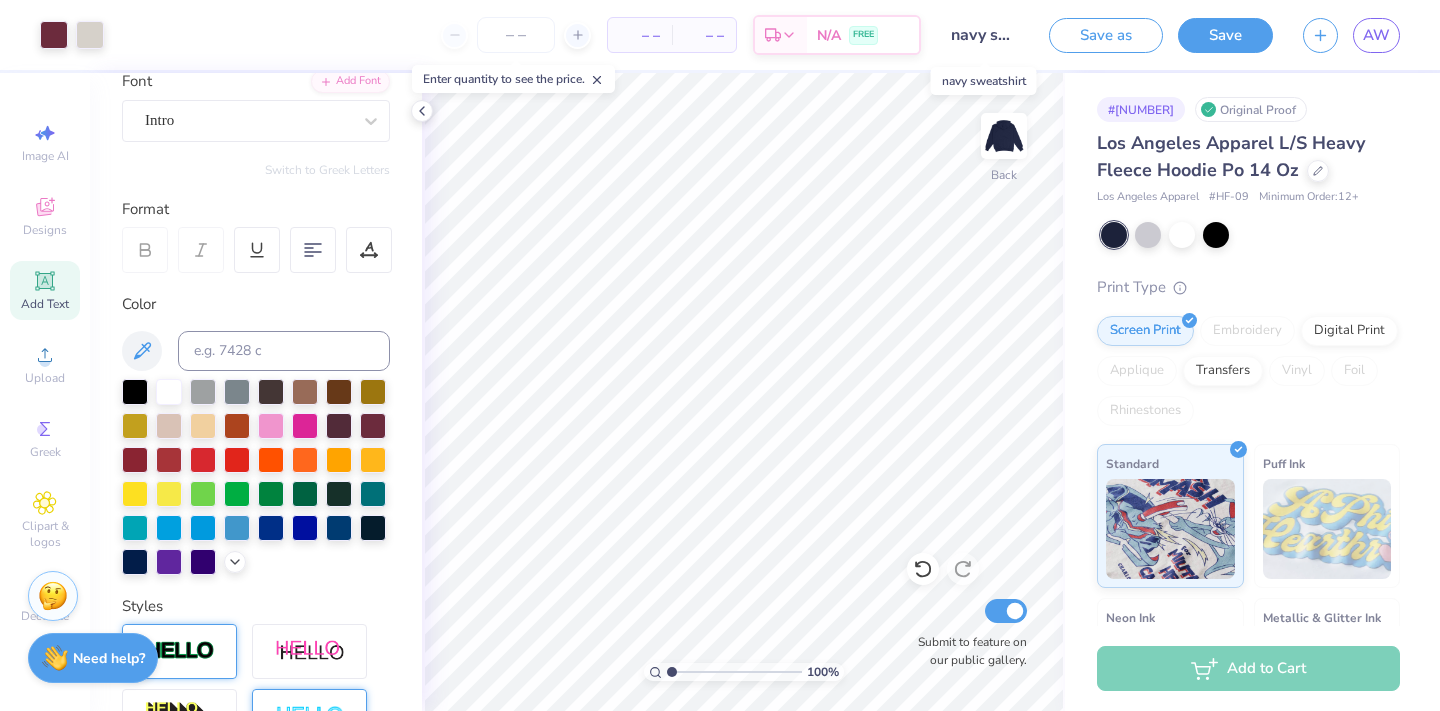 scroll, scrollTop: 0, scrollLeft: 50, axis: horizontal 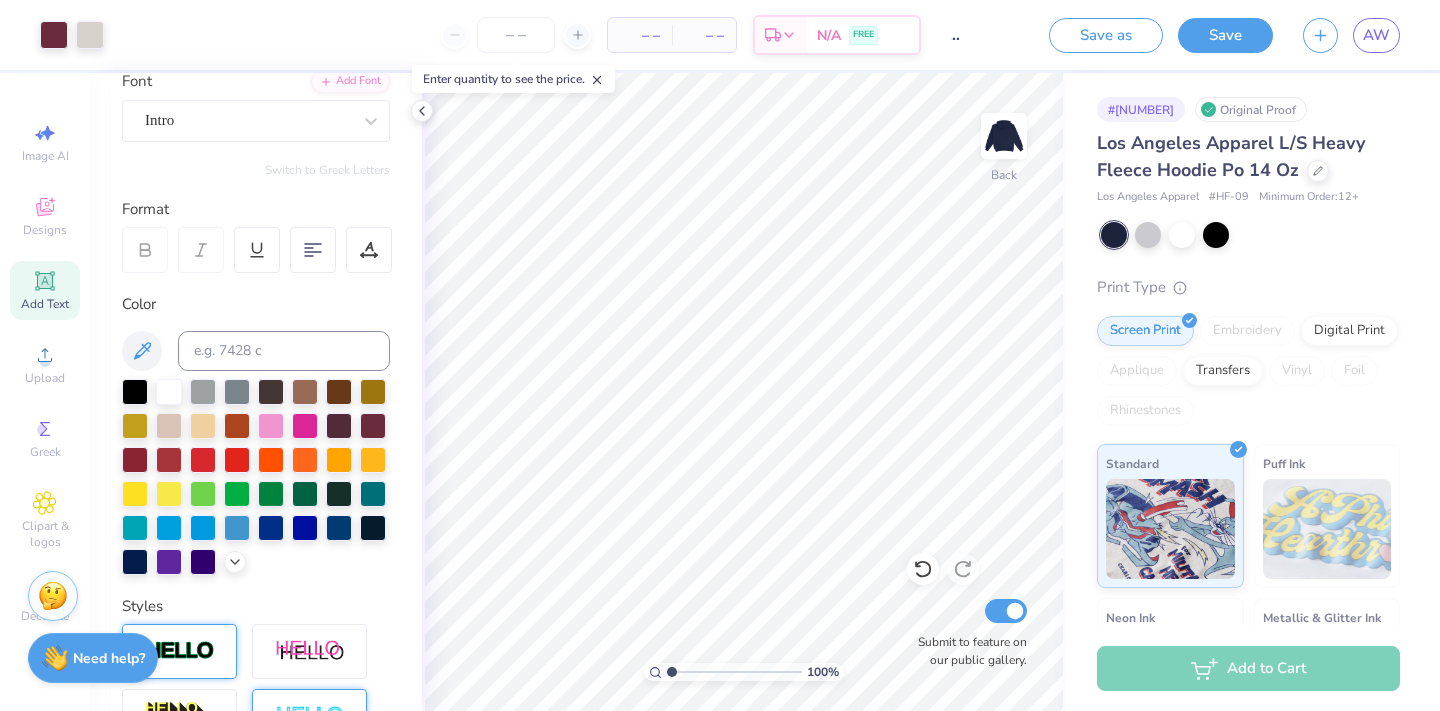 drag, startPoint x: 949, startPoint y: 36, endPoint x: 1092, endPoint y: 57, distance: 144.53374 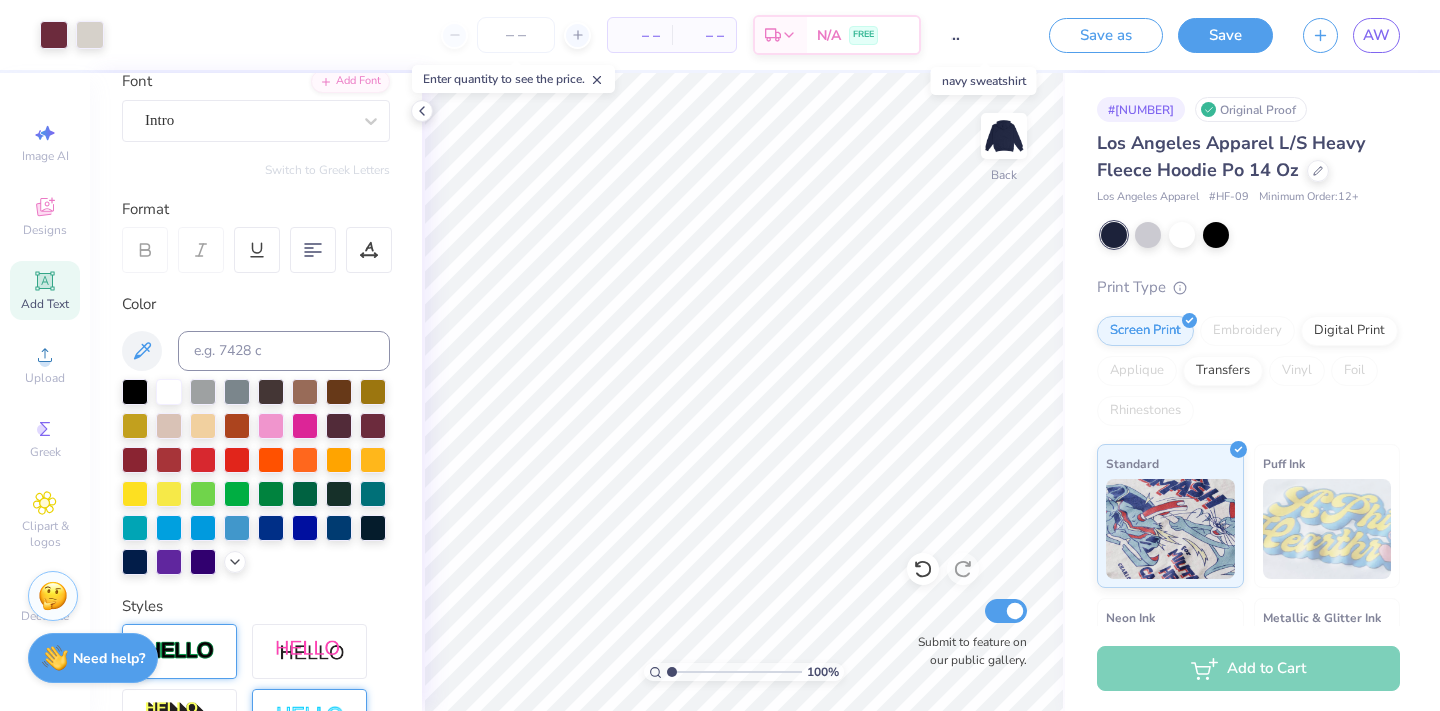 click on "navy sweatshirt" at bounding box center (985, 35) 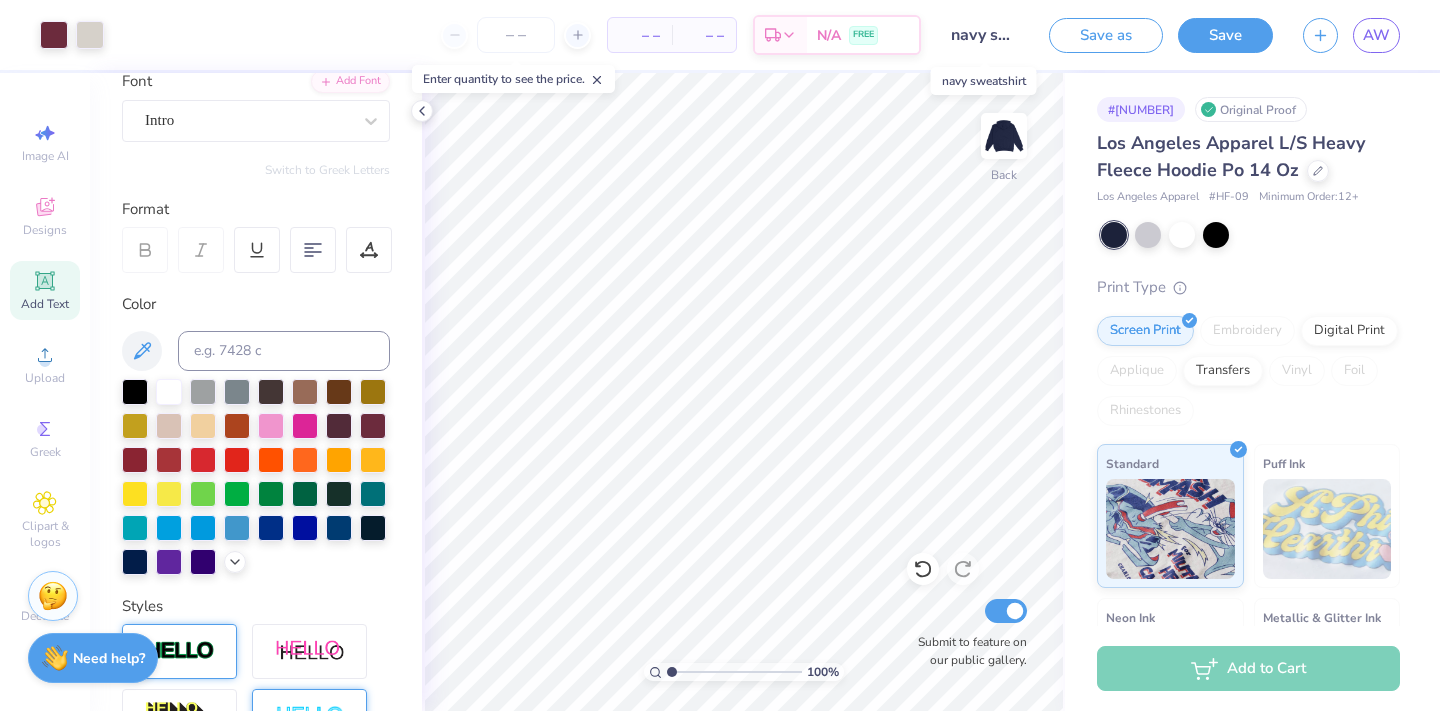 click on "navy sweatshirt" at bounding box center [985, 35] 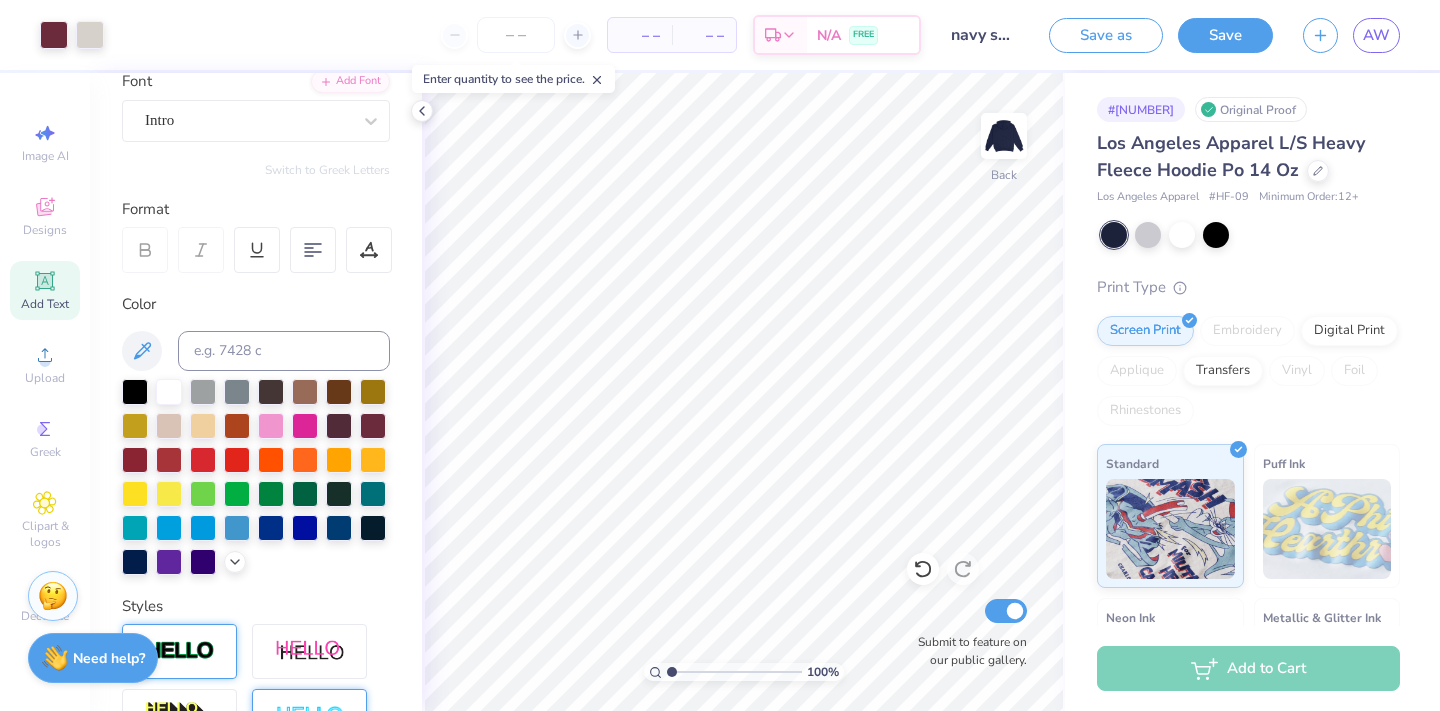 click on "navy sweatshirt" at bounding box center [985, 35] 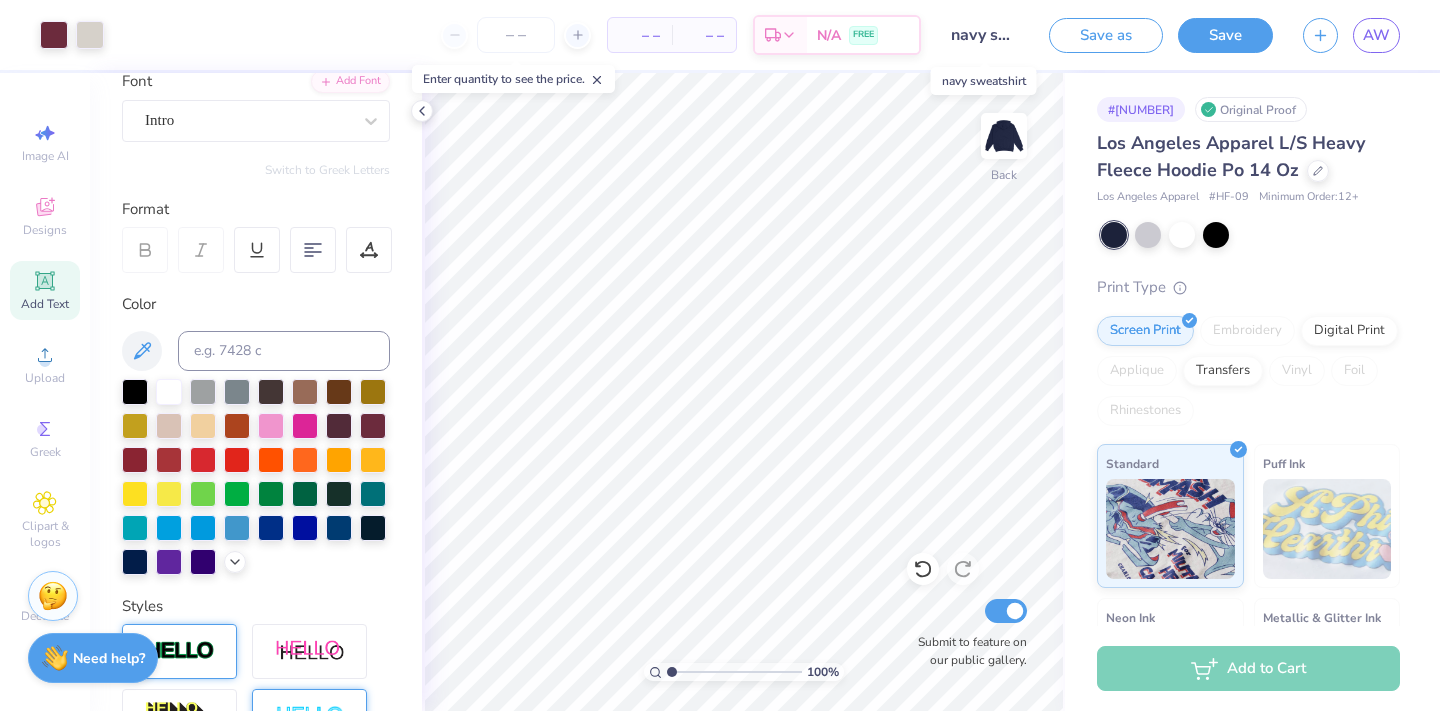click on "navy sweatshirt" at bounding box center (985, 35) 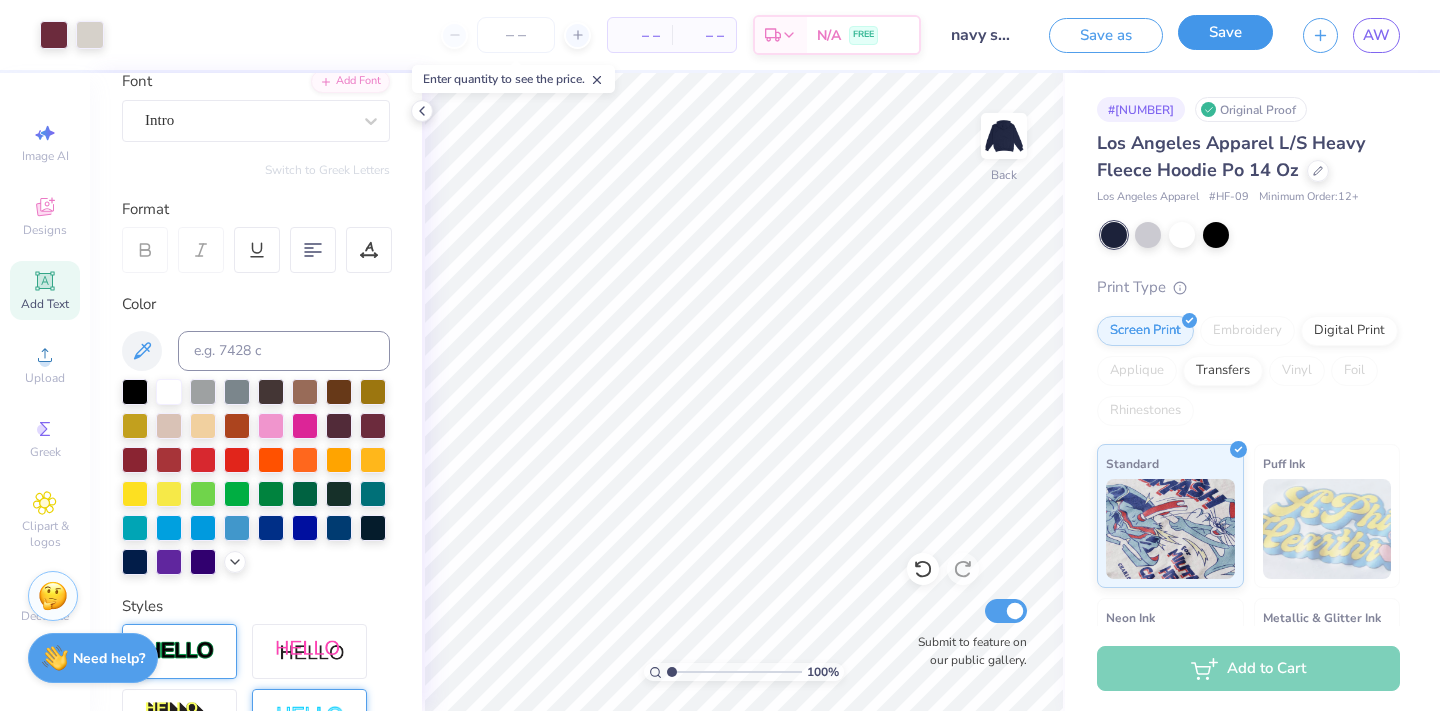click on "Save" at bounding box center [1225, 32] 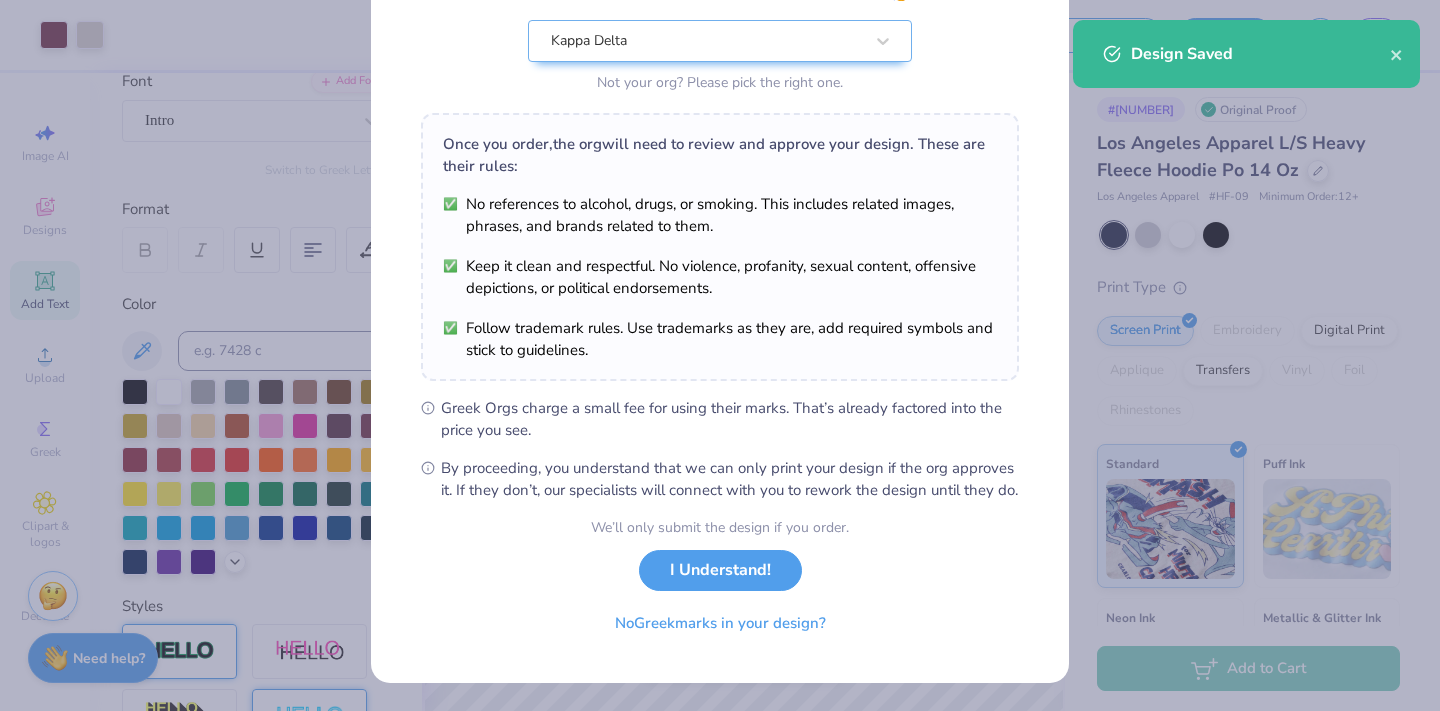 scroll, scrollTop: 225, scrollLeft: 0, axis: vertical 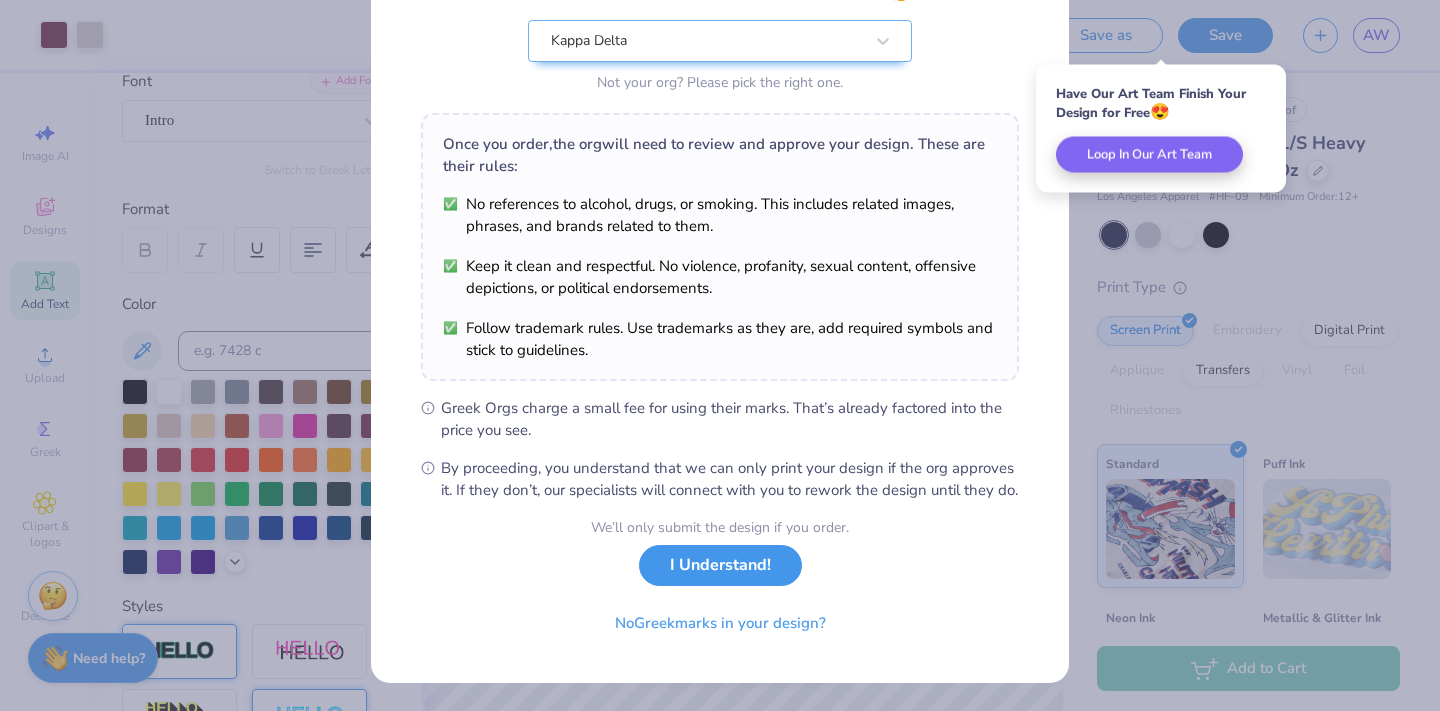 click on "I Understand!" at bounding box center [720, 565] 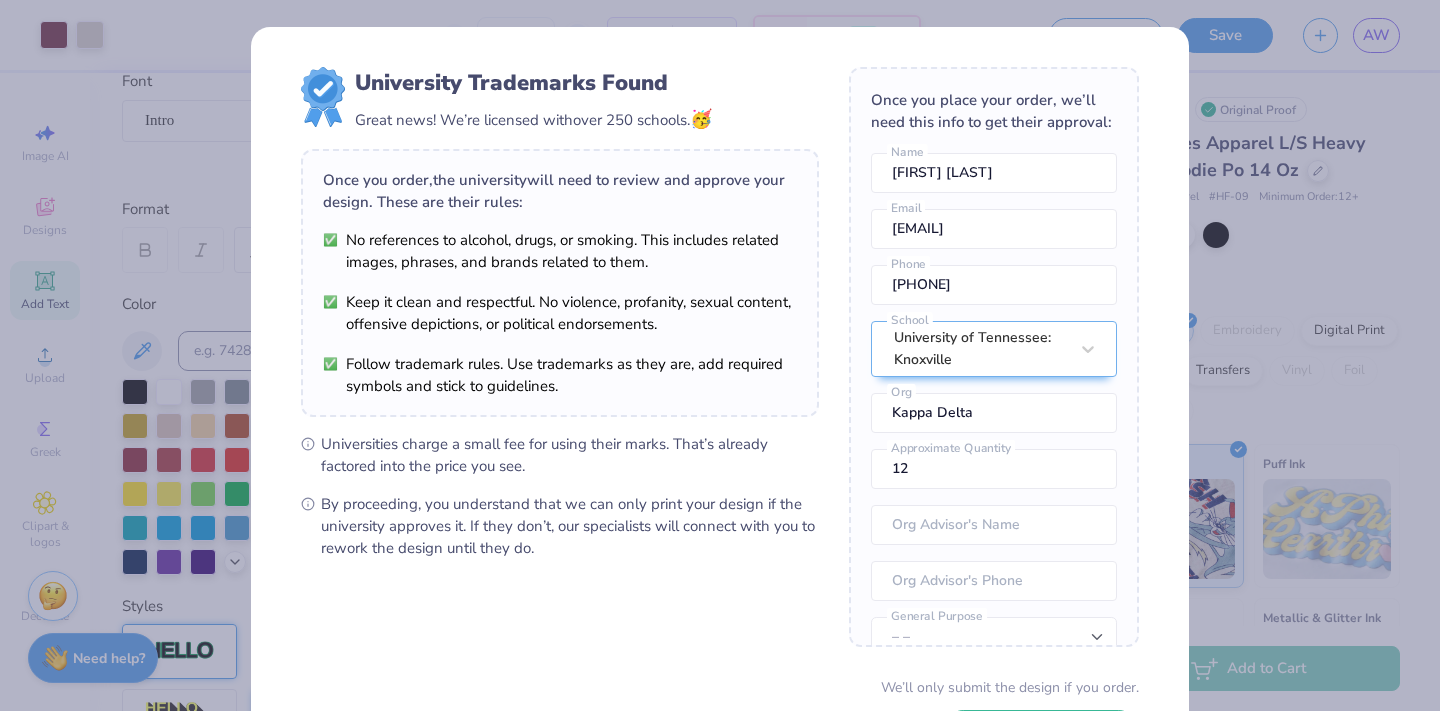 scroll, scrollTop: 159, scrollLeft: 0, axis: vertical 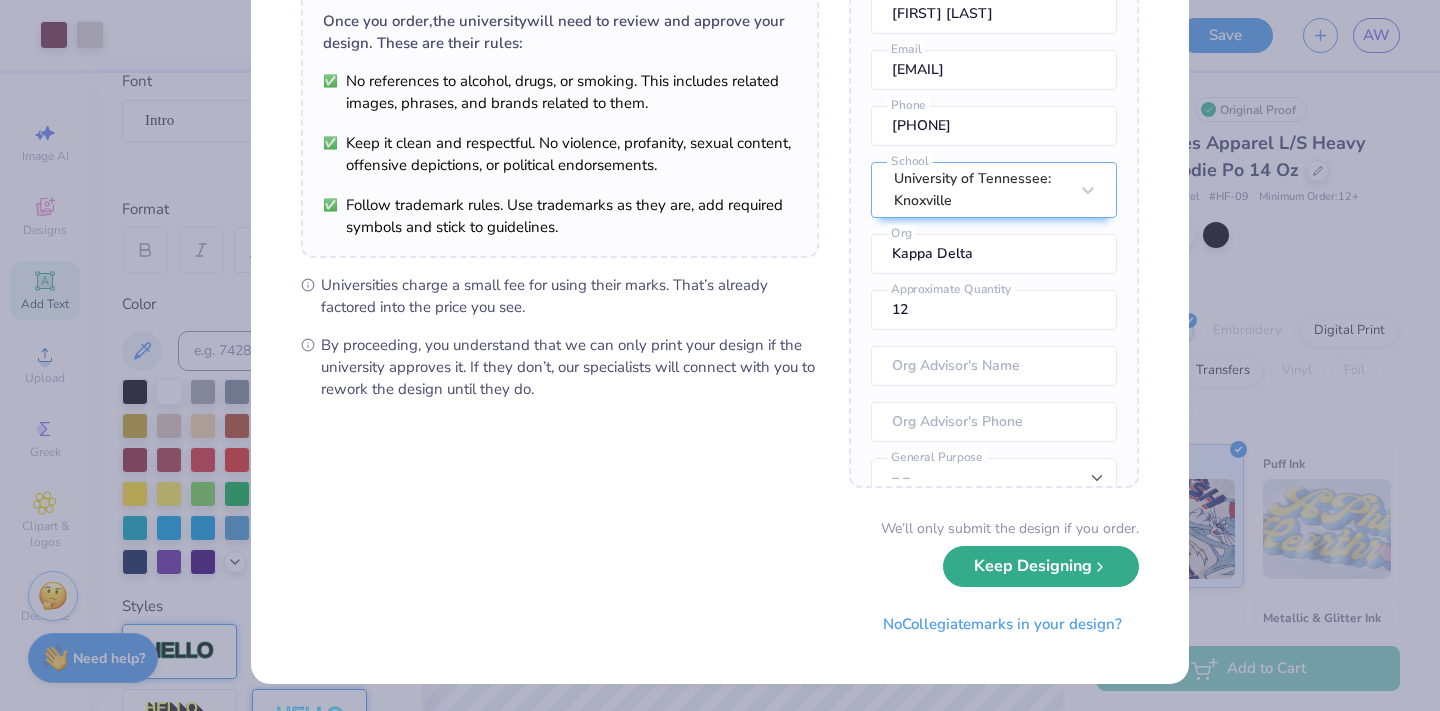 click on "Keep Designing" at bounding box center [1041, 566] 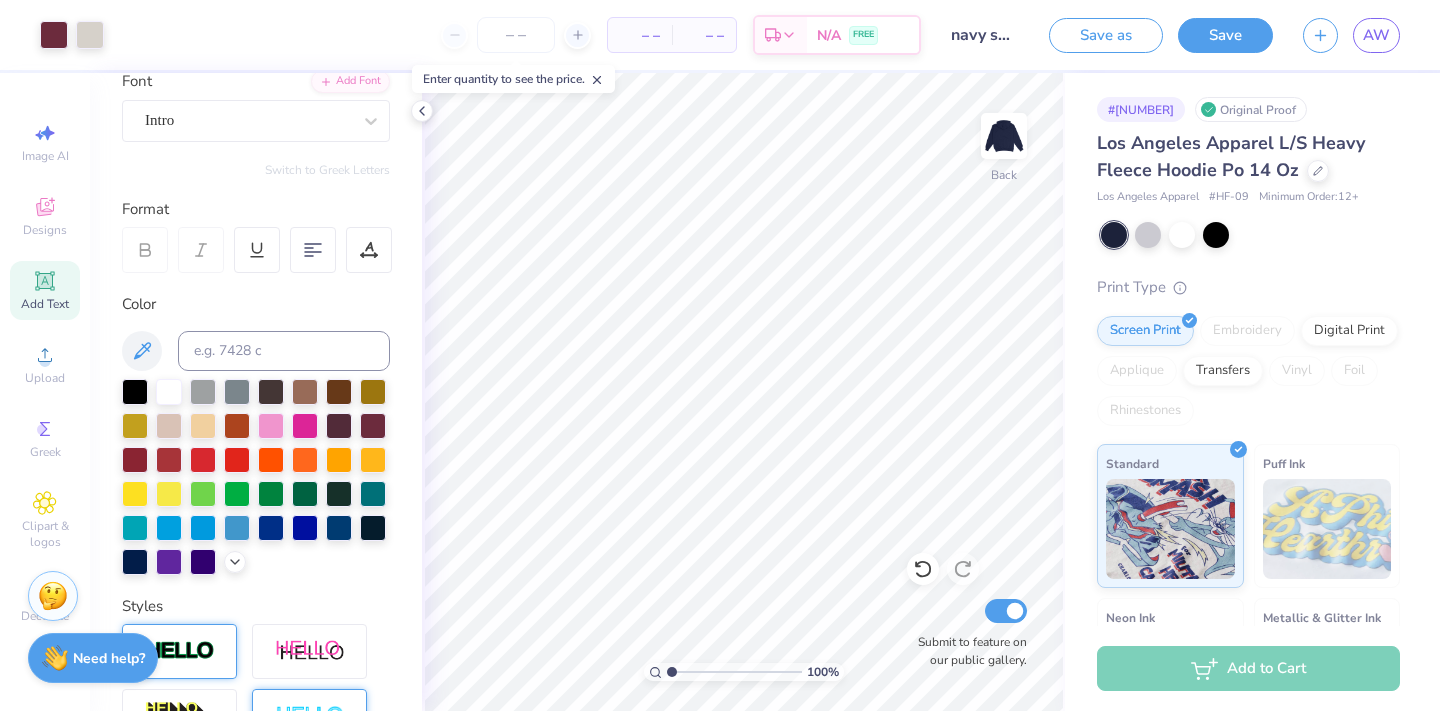scroll, scrollTop: 0, scrollLeft: 0, axis: both 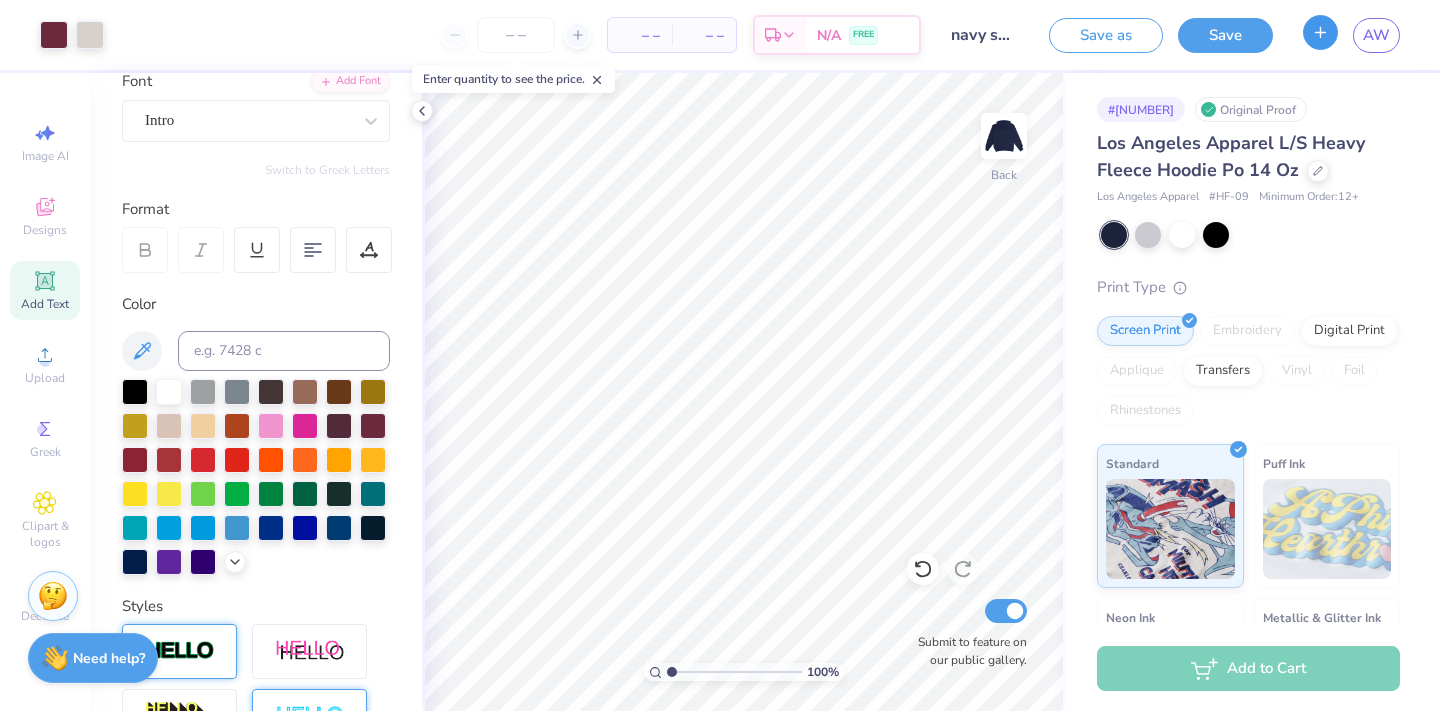 click 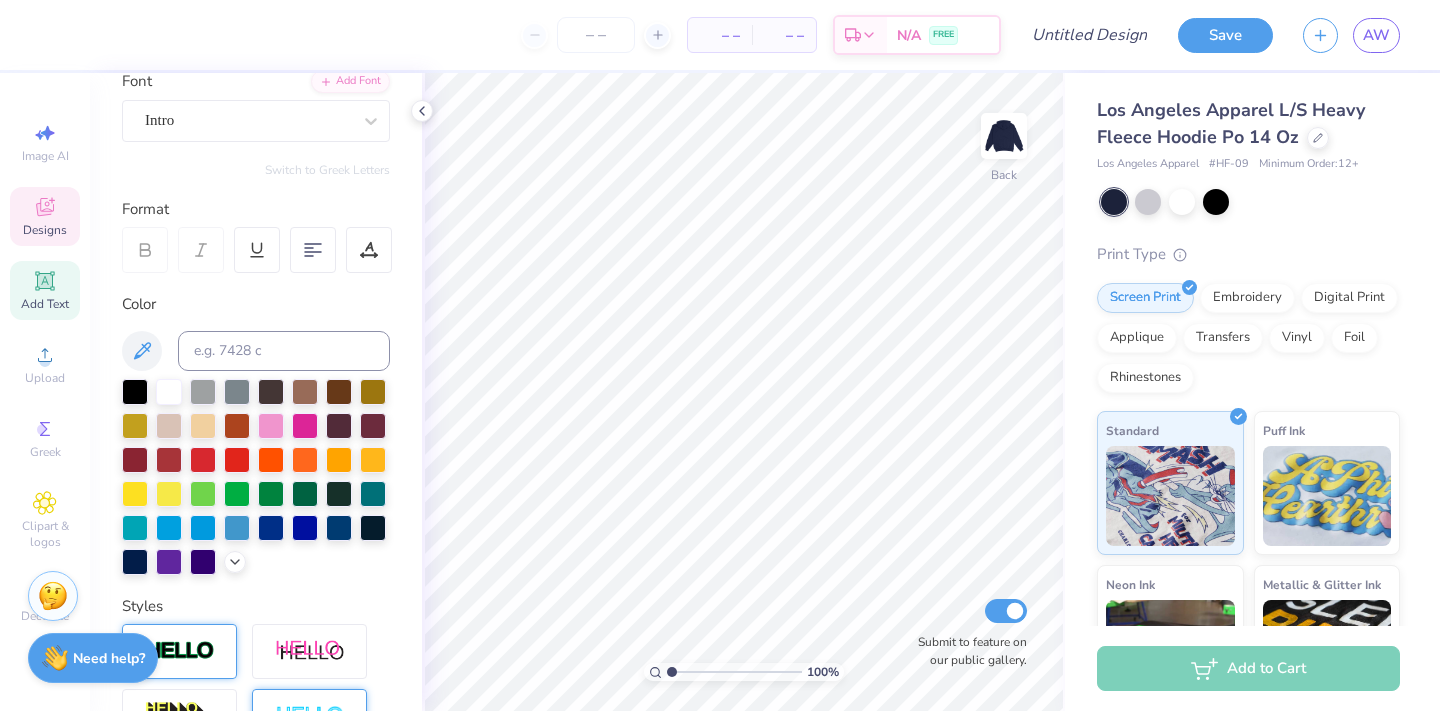 click 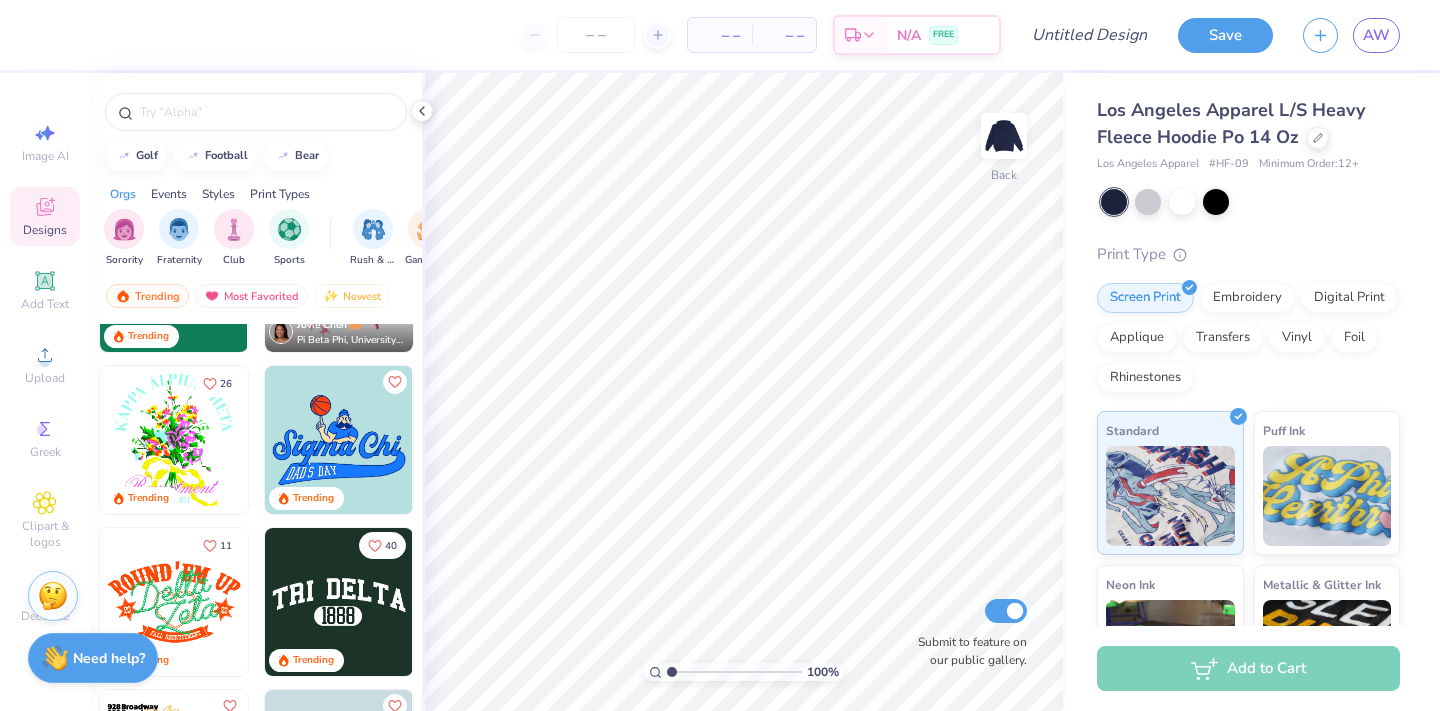 scroll, scrollTop: 9560, scrollLeft: 0, axis: vertical 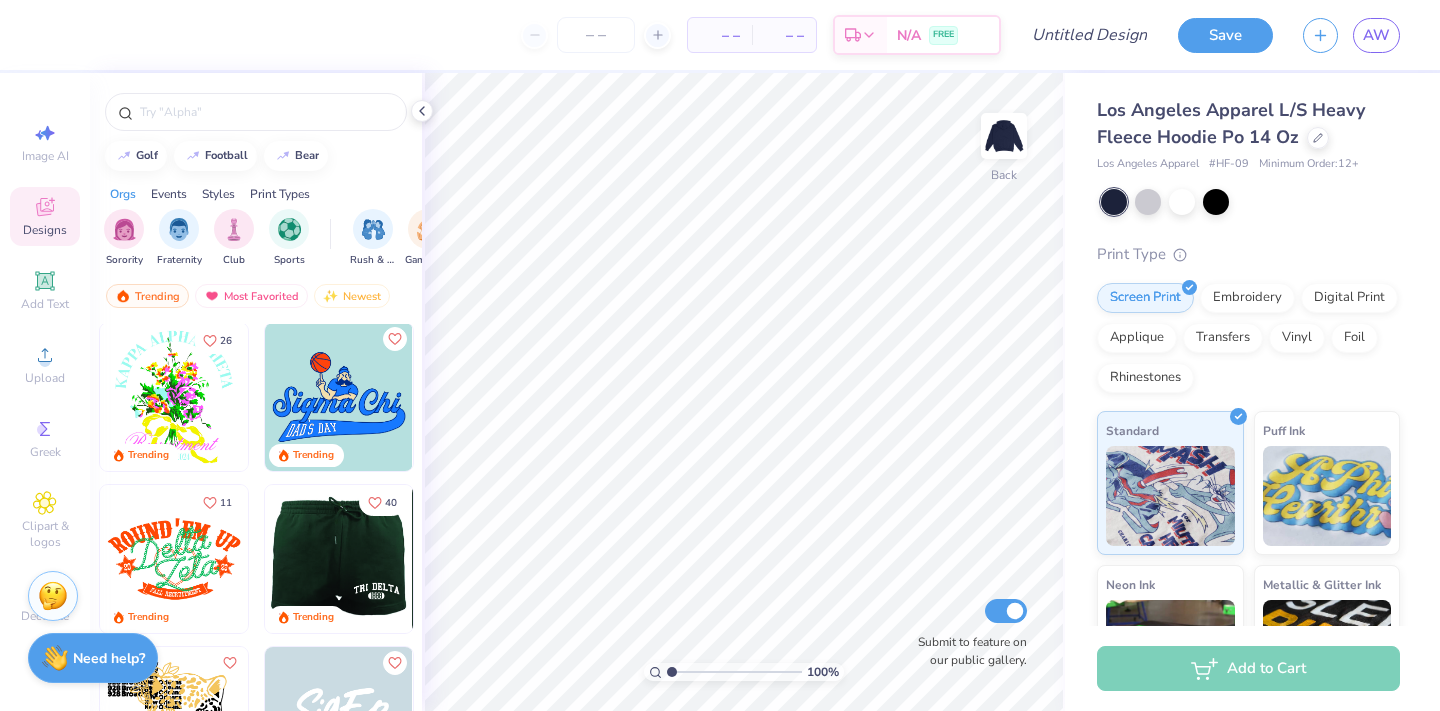 click at bounding box center (191, 559) 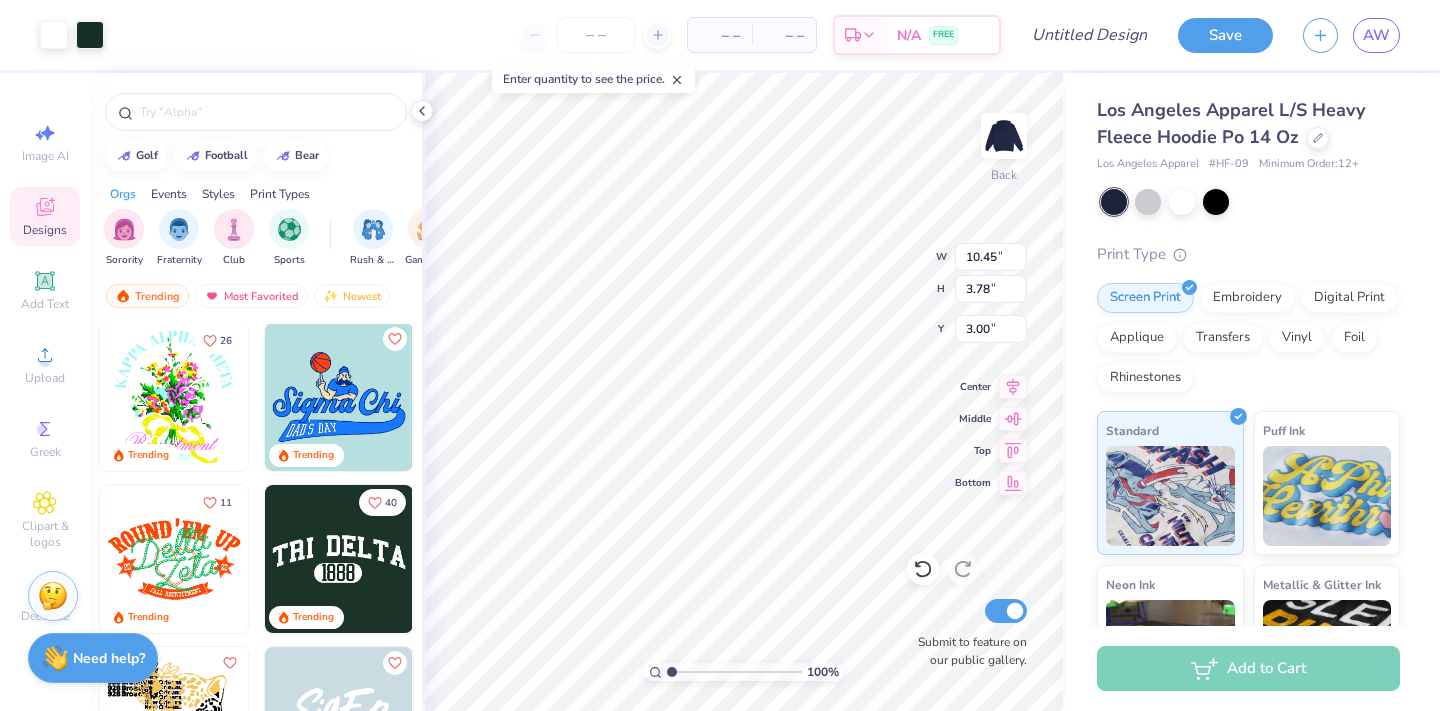 type on "8.27" 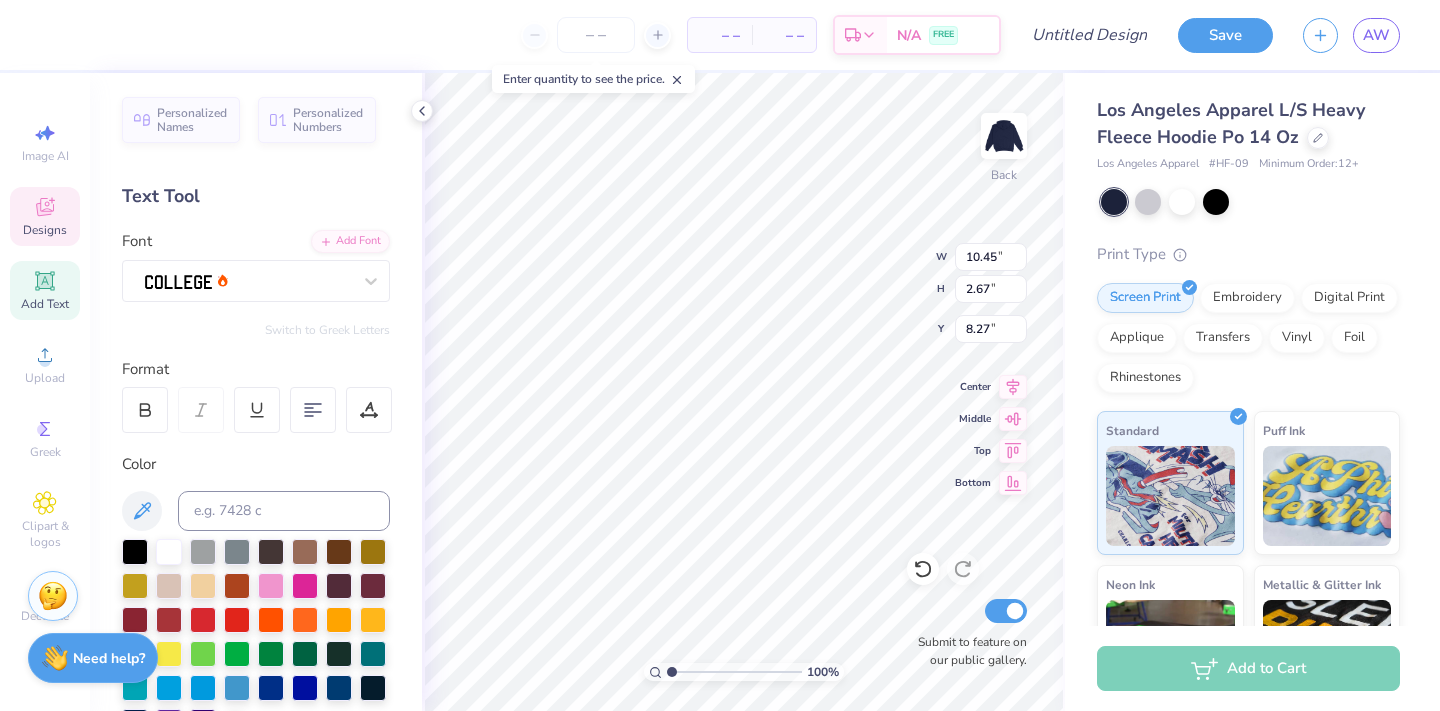 scroll, scrollTop: 0, scrollLeft: 0, axis: both 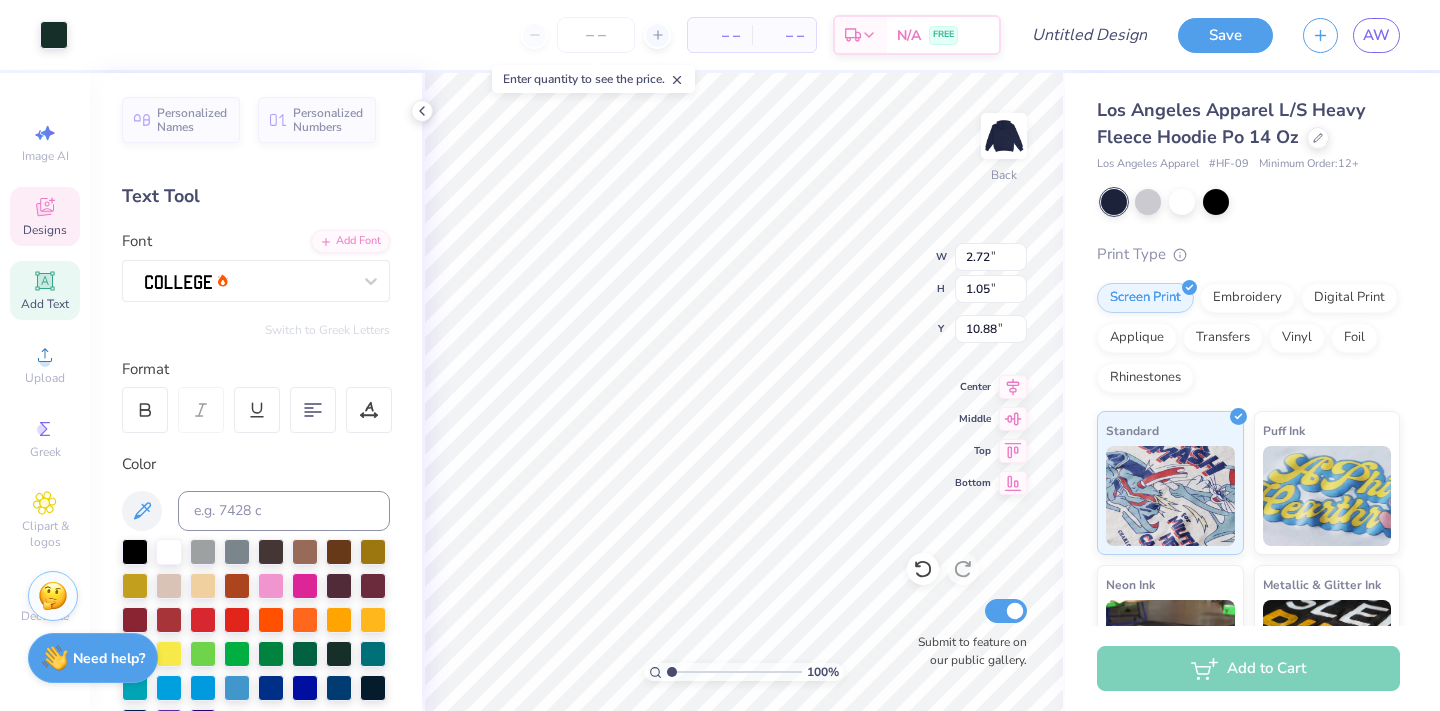 type on "10.97" 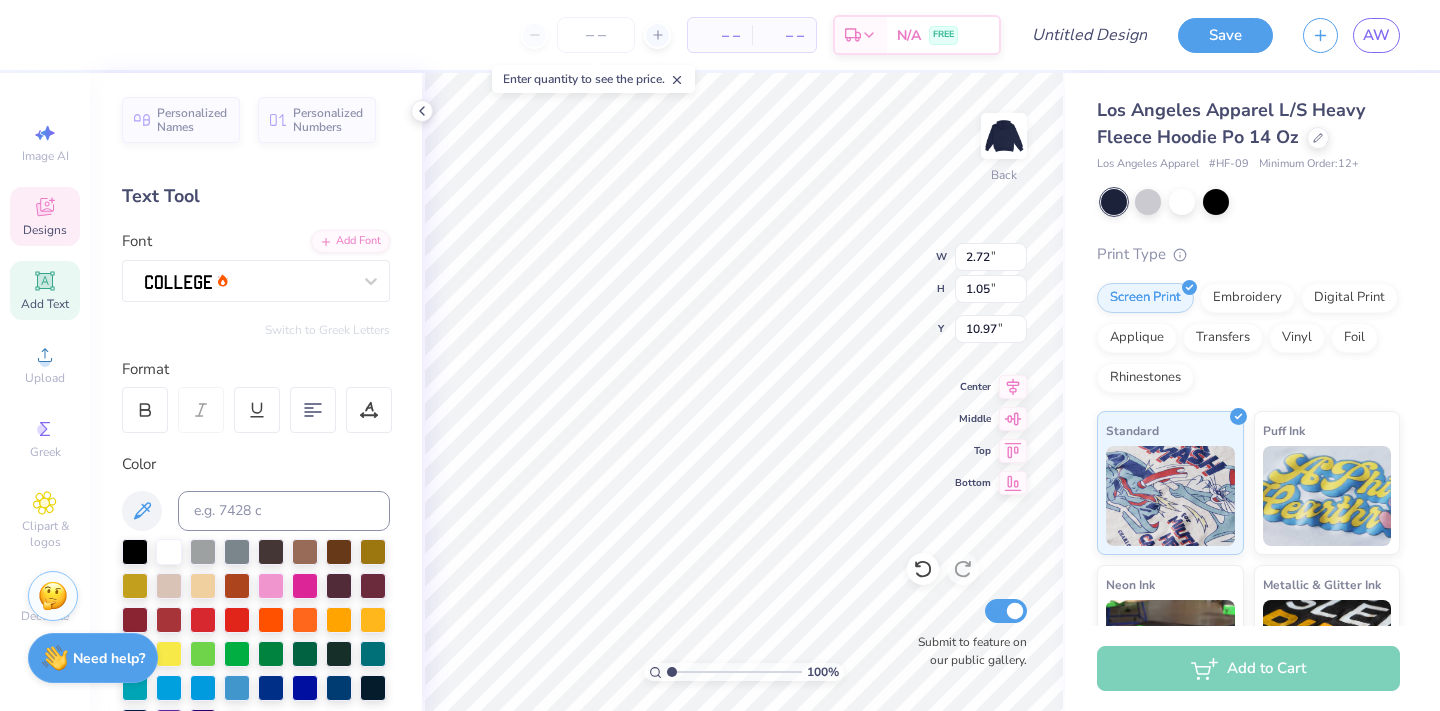 type on "2024" 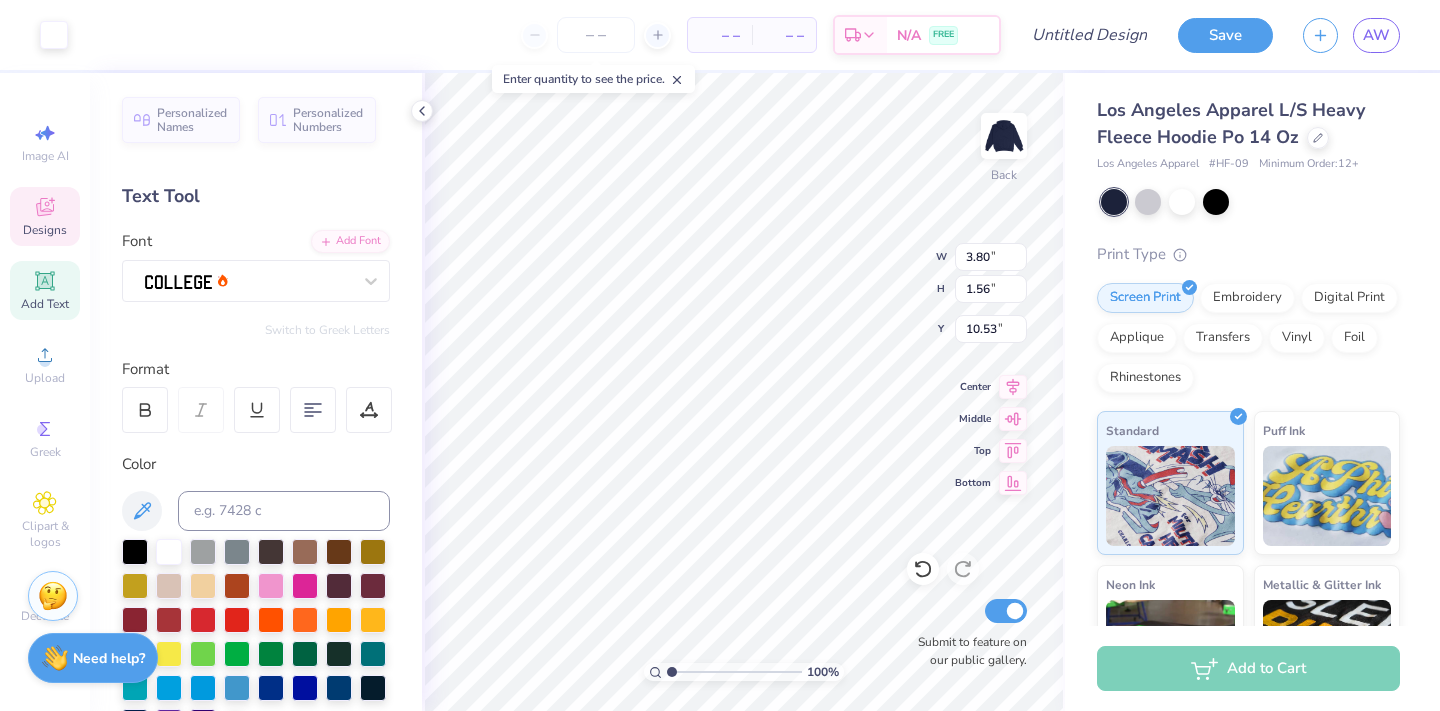 type on "10.53" 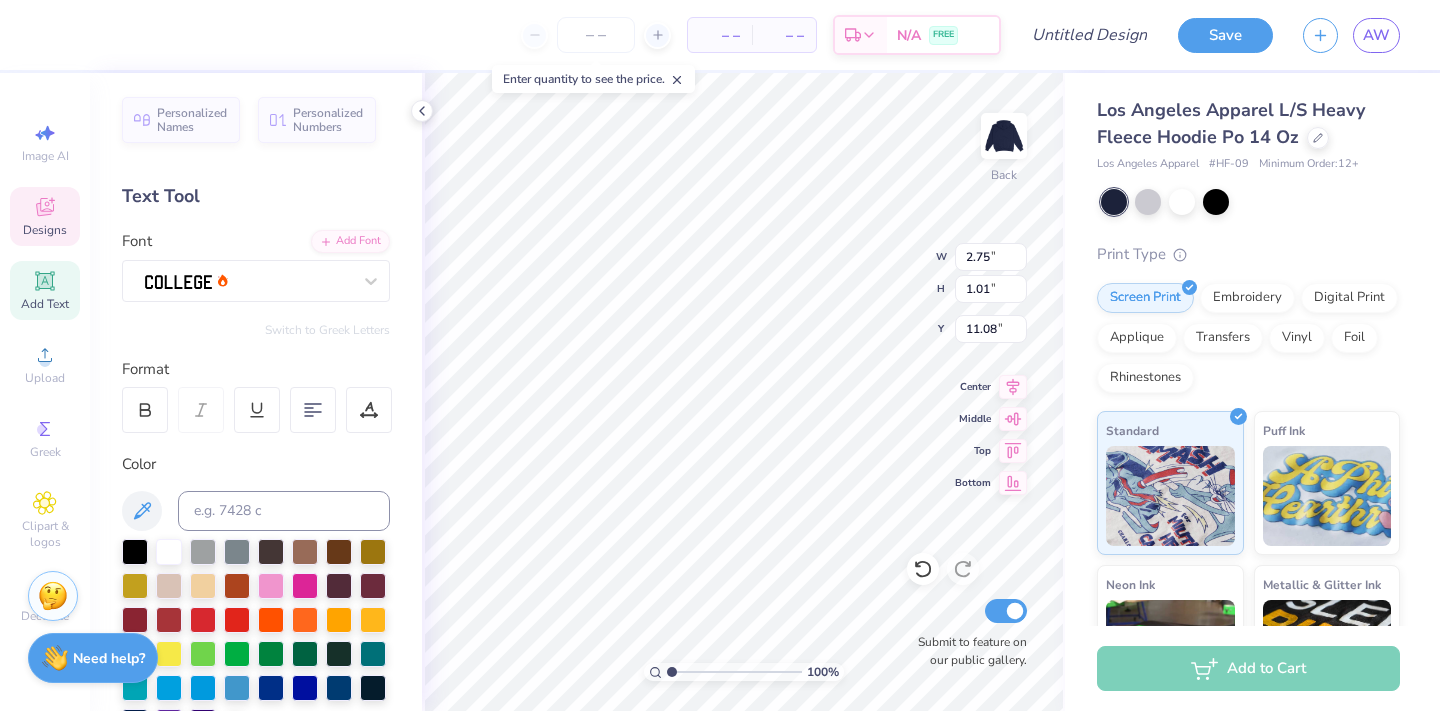 type on "10.97" 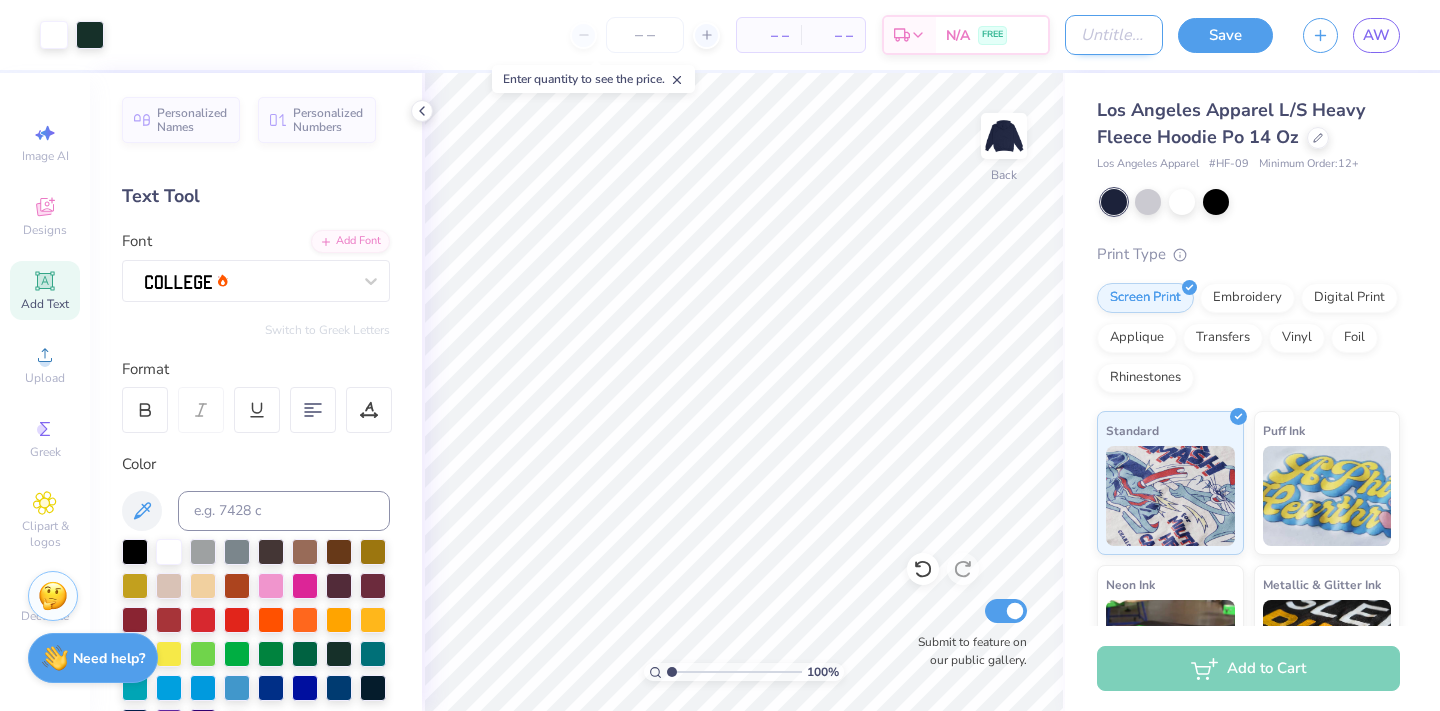 click on "Design Title" at bounding box center (1114, 35) 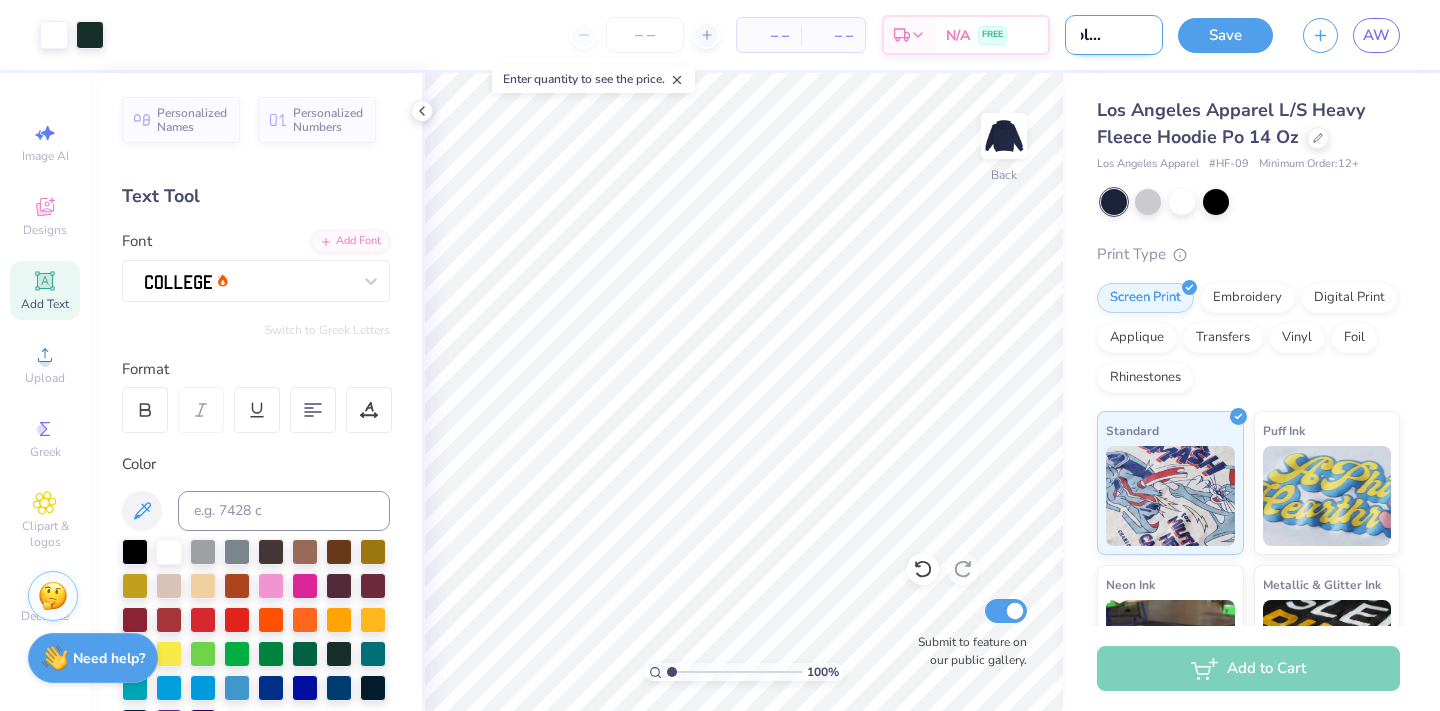 scroll, scrollTop: 0, scrollLeft: 50, axis: horizontal 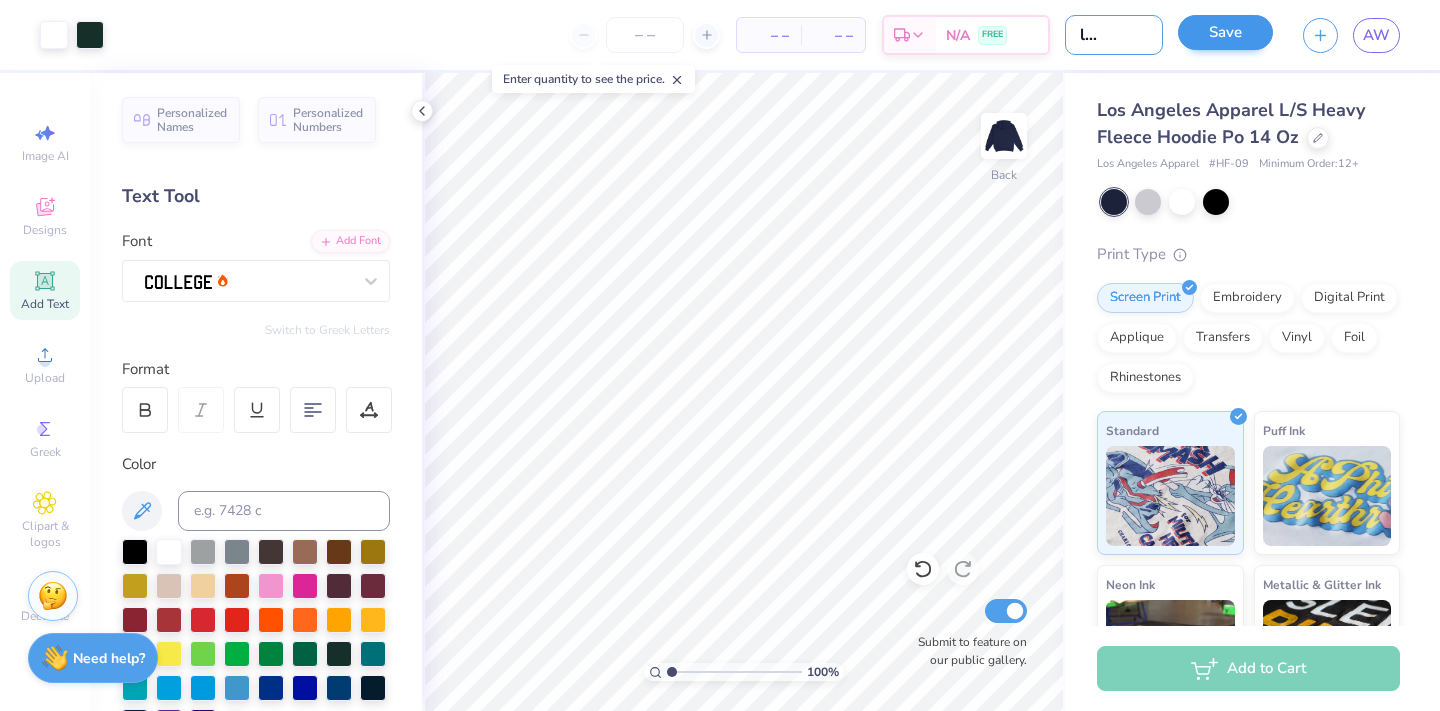 type on "navy old school" 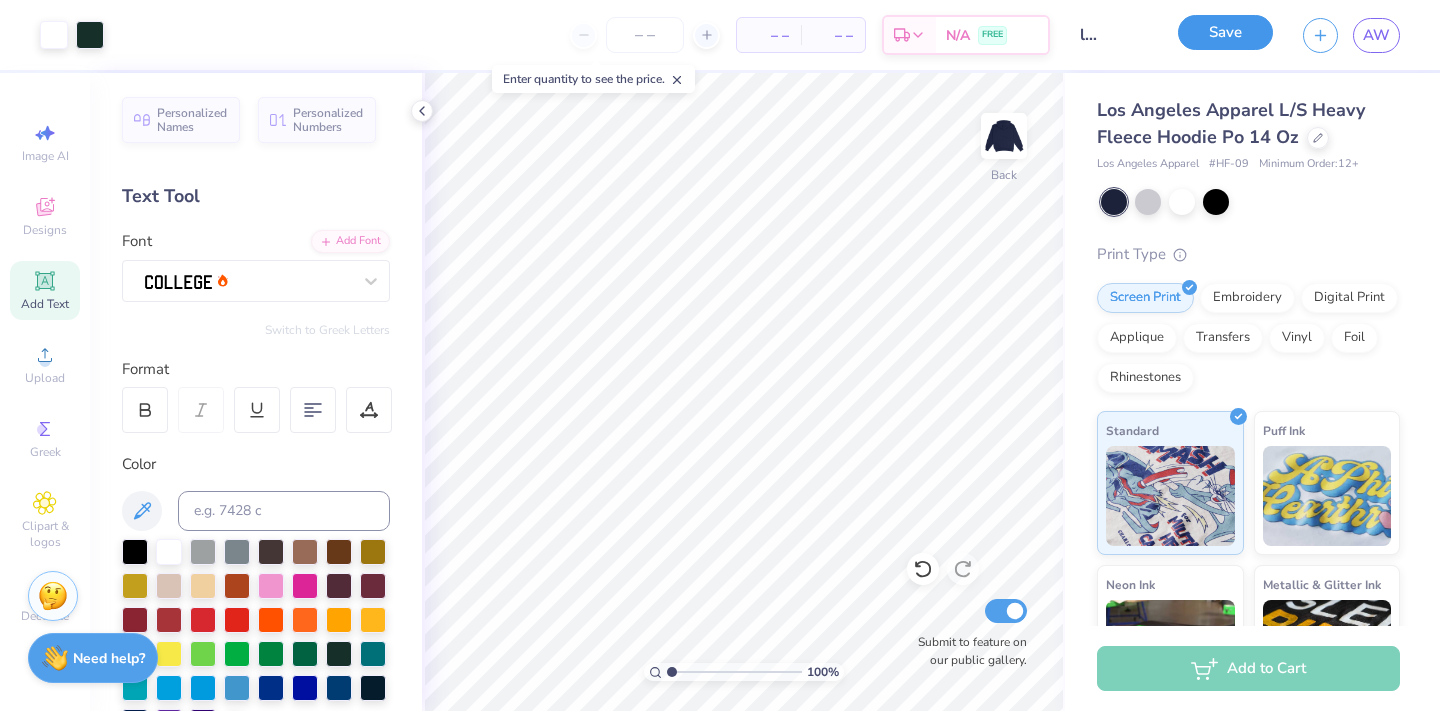 click on "Save" at bounding box center (1225, 32) 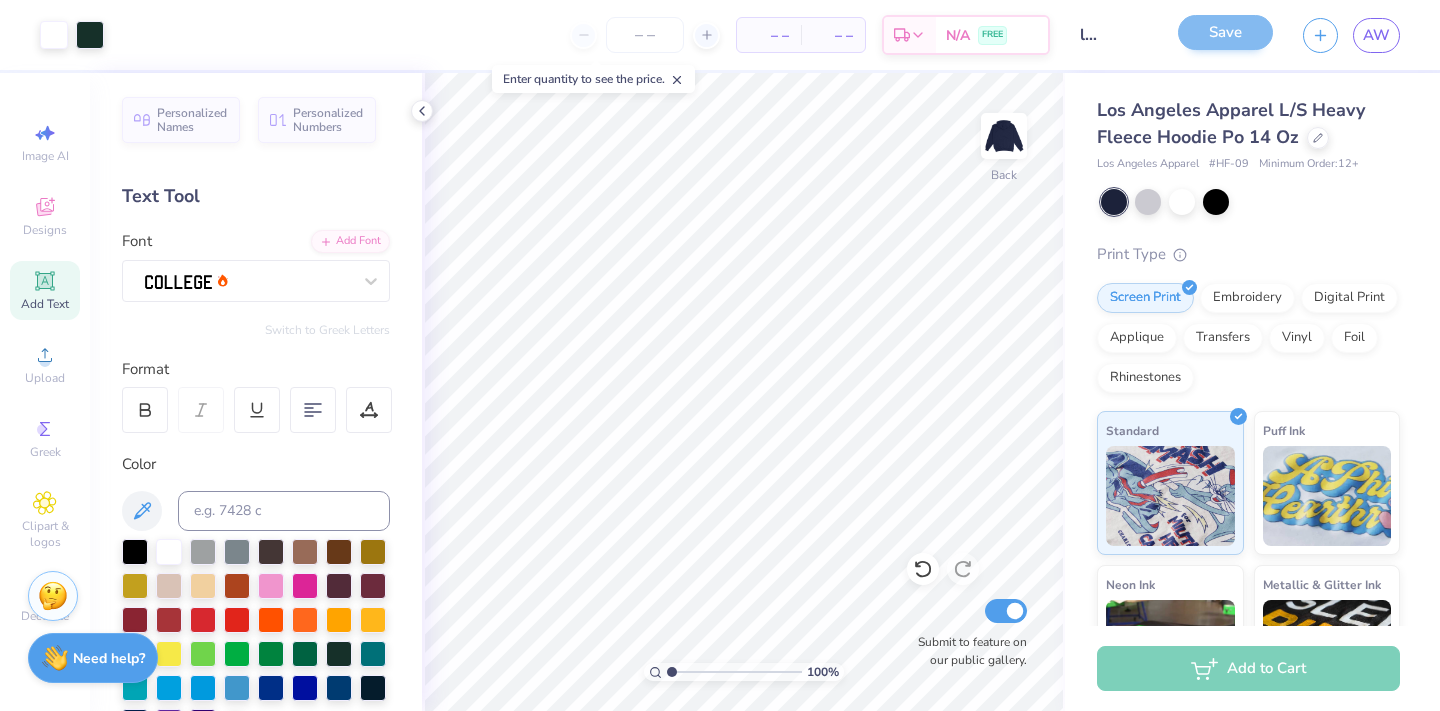 scroll, scrollTop: 0, scrollLeft: 0, axis: both 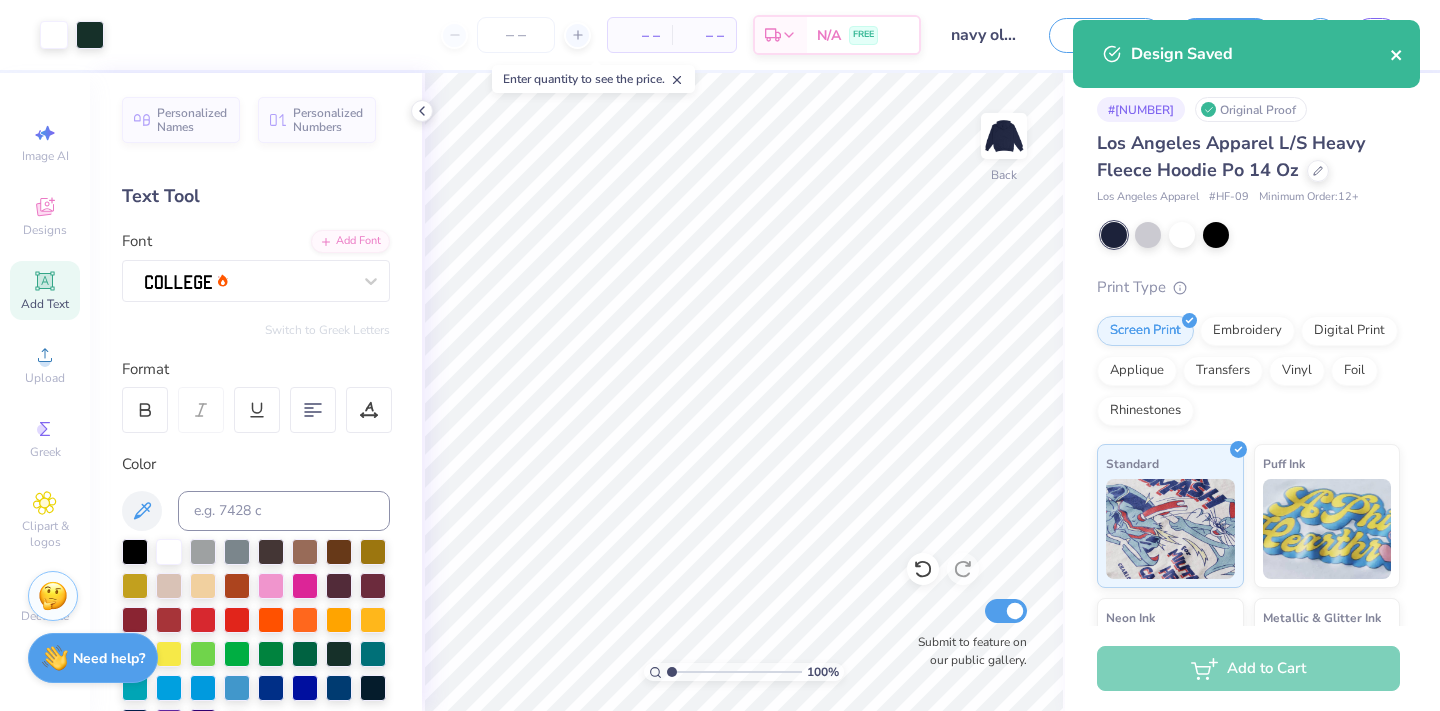 click 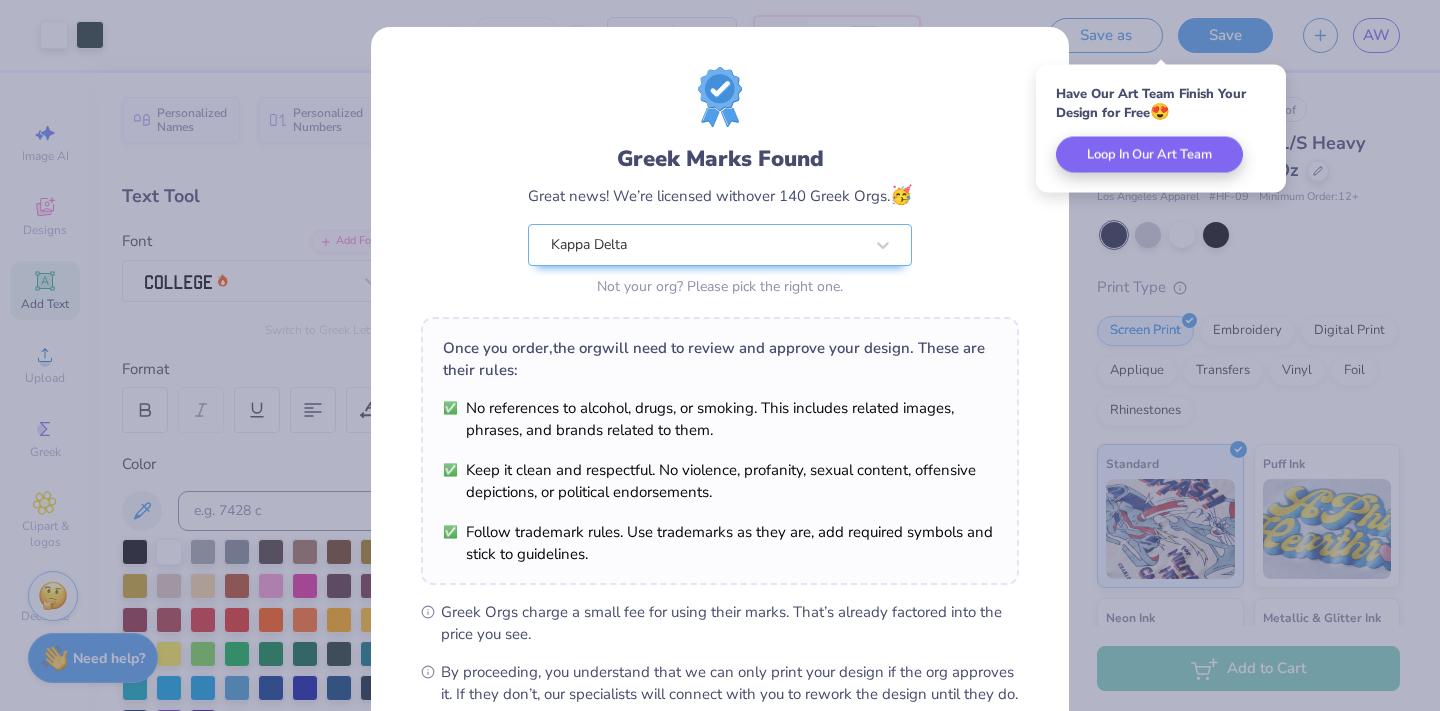 scroll, scrollTop: 225, scrollLeft: 0, axis: vertical 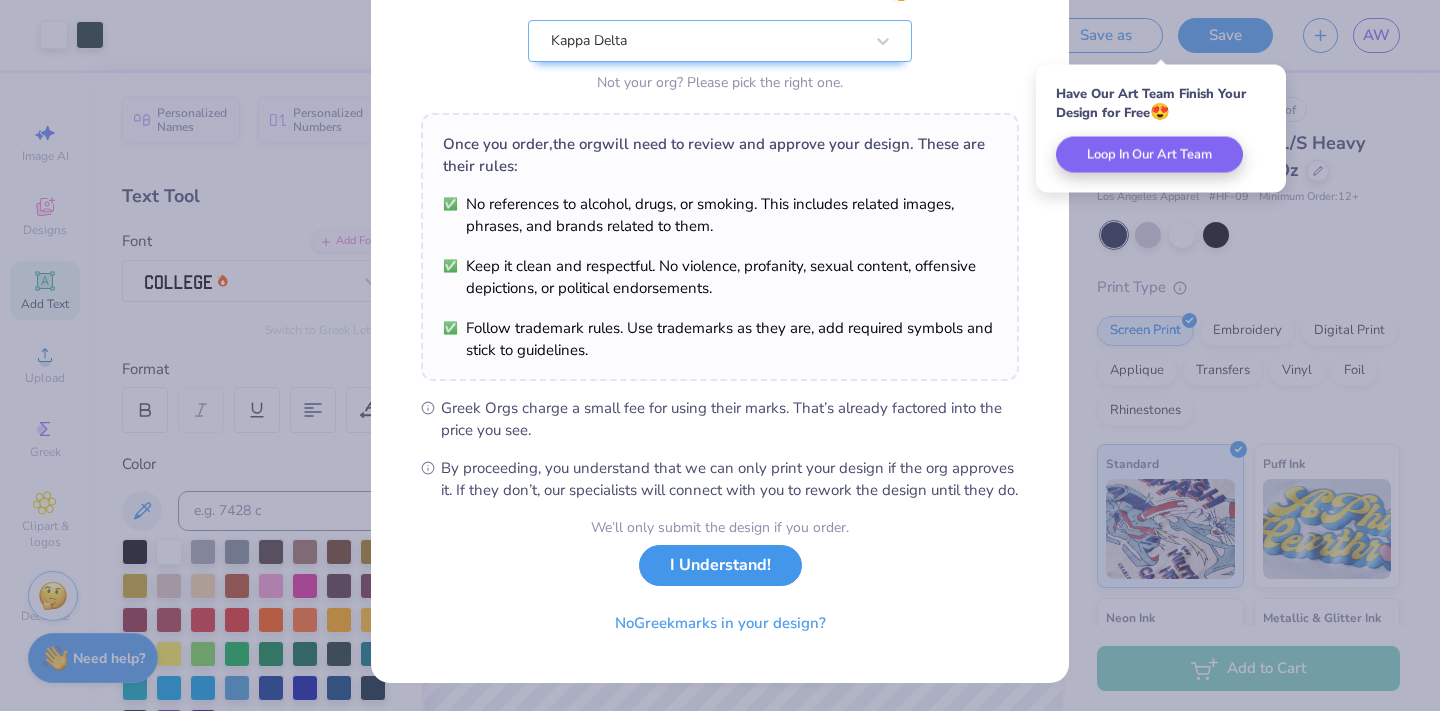 click on "I Understand!" at bounding box center [720, 565] 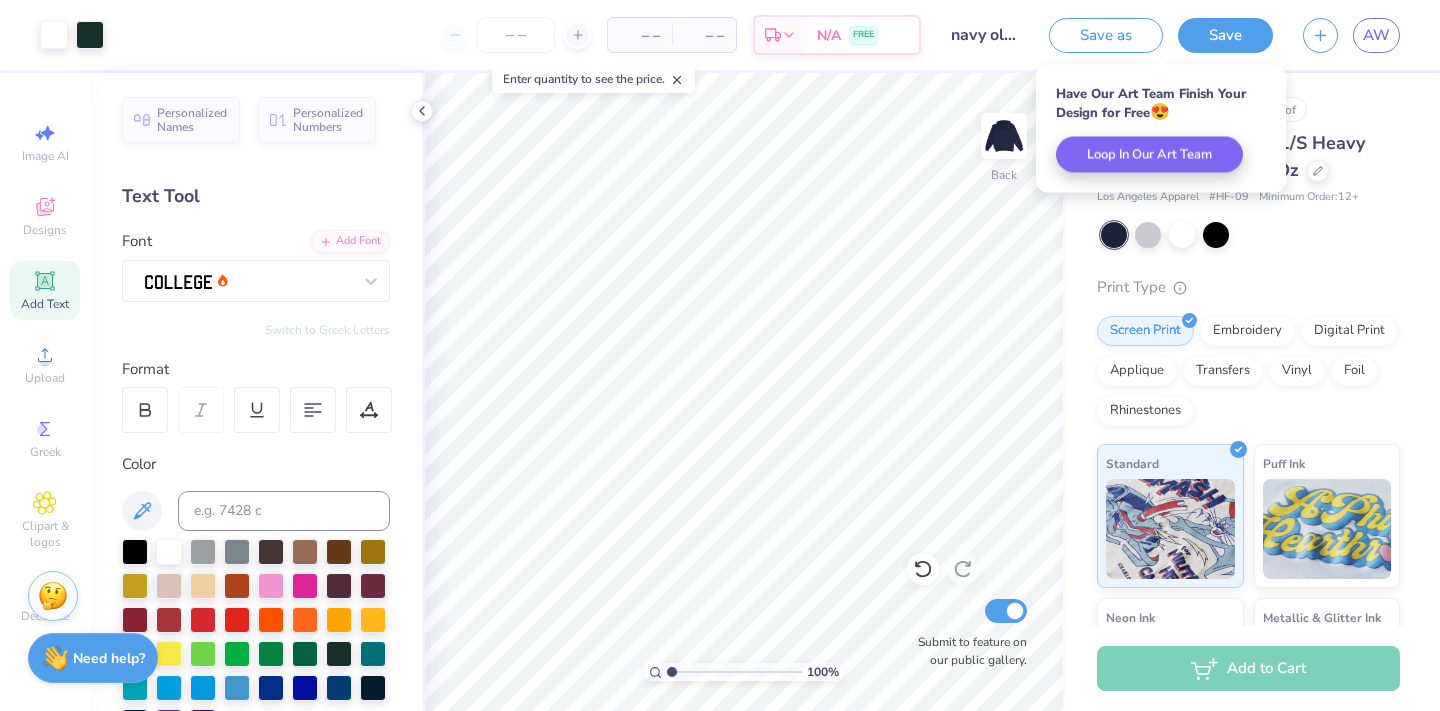 scroll, scrollTop: 0, scrollLeft: 0, axis: both 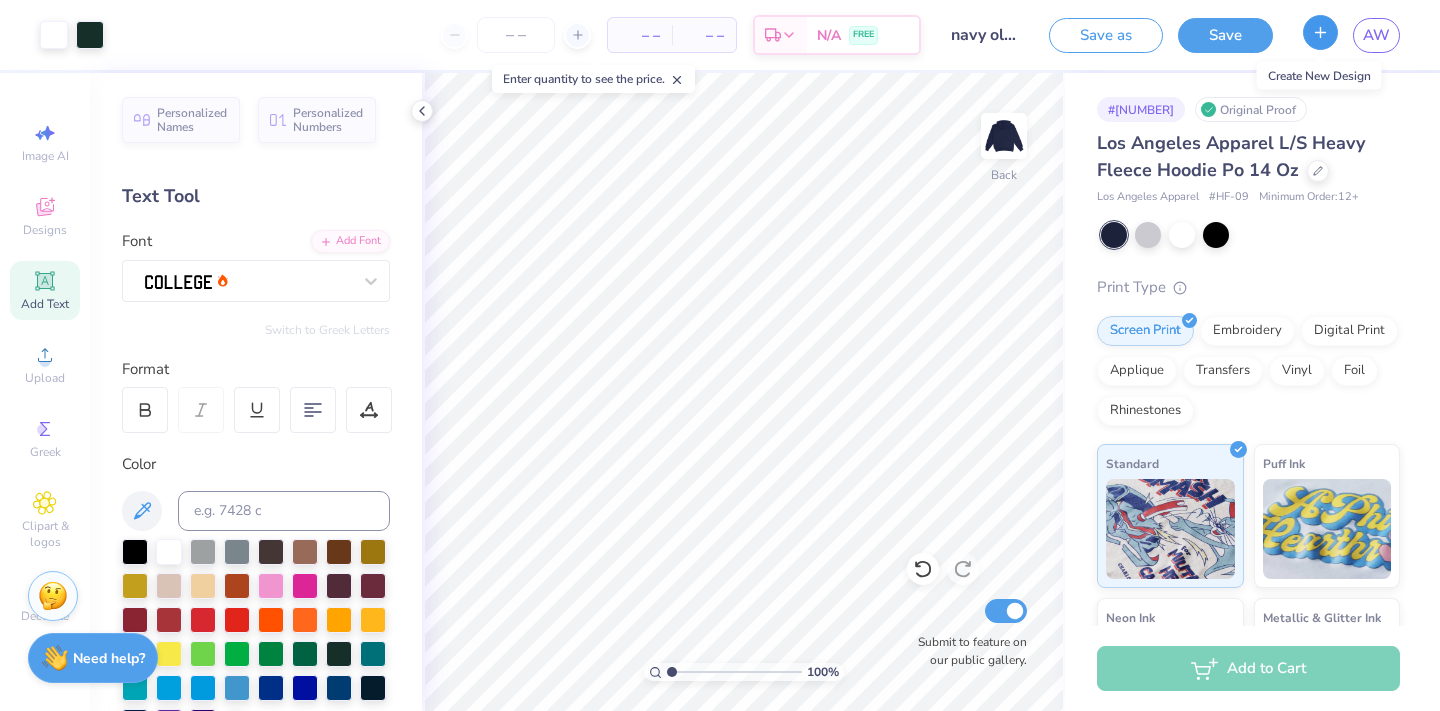 click at bounding box center (1320, 32) 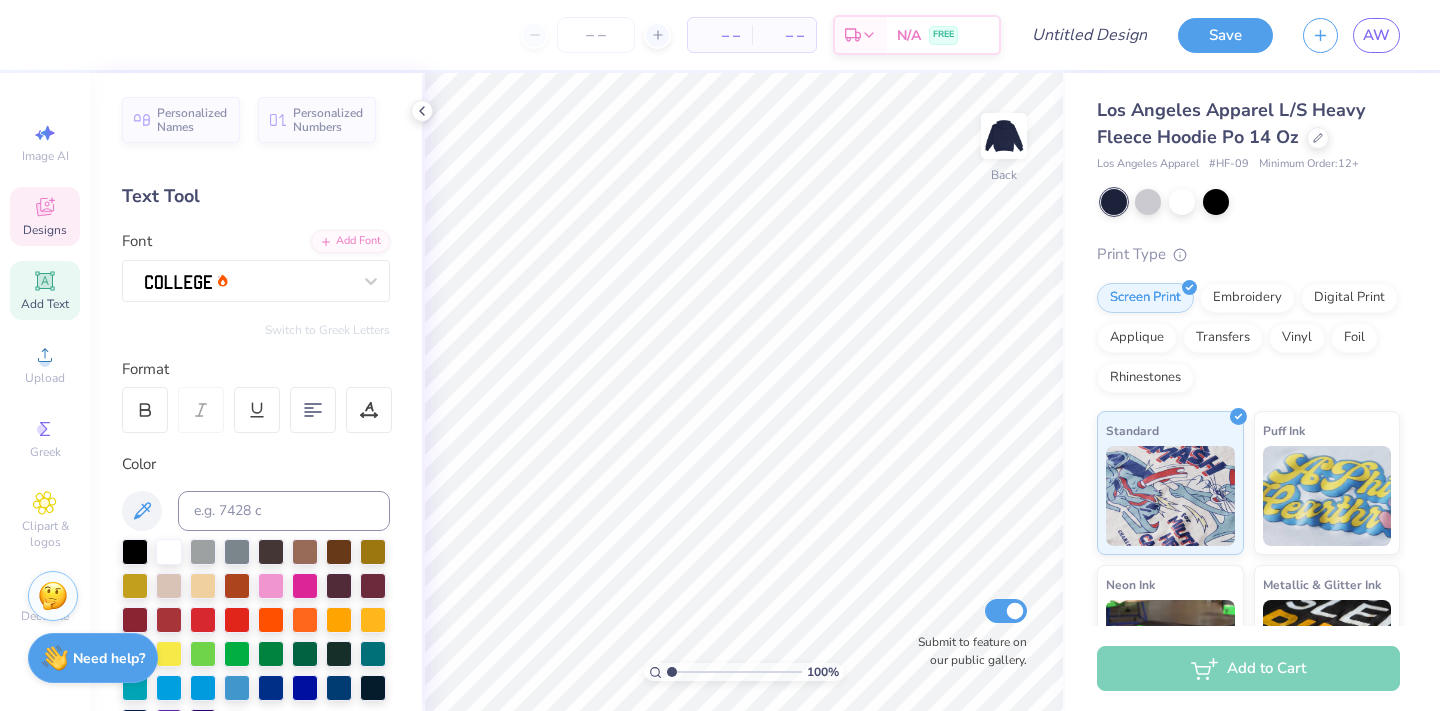 click on "Designs" at bounding box center [45, 230] 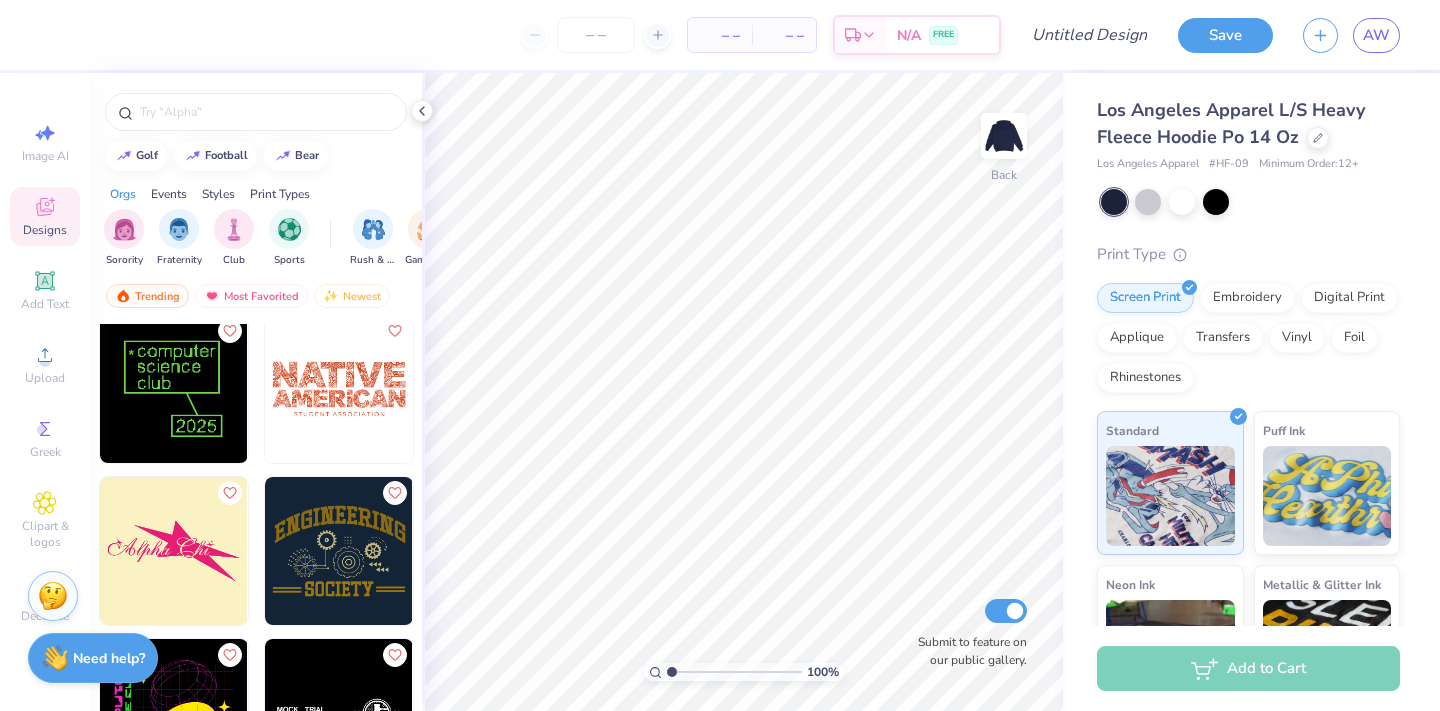 scroll, scrollTop: 18665, scrollLeft: 0, axis: vertical 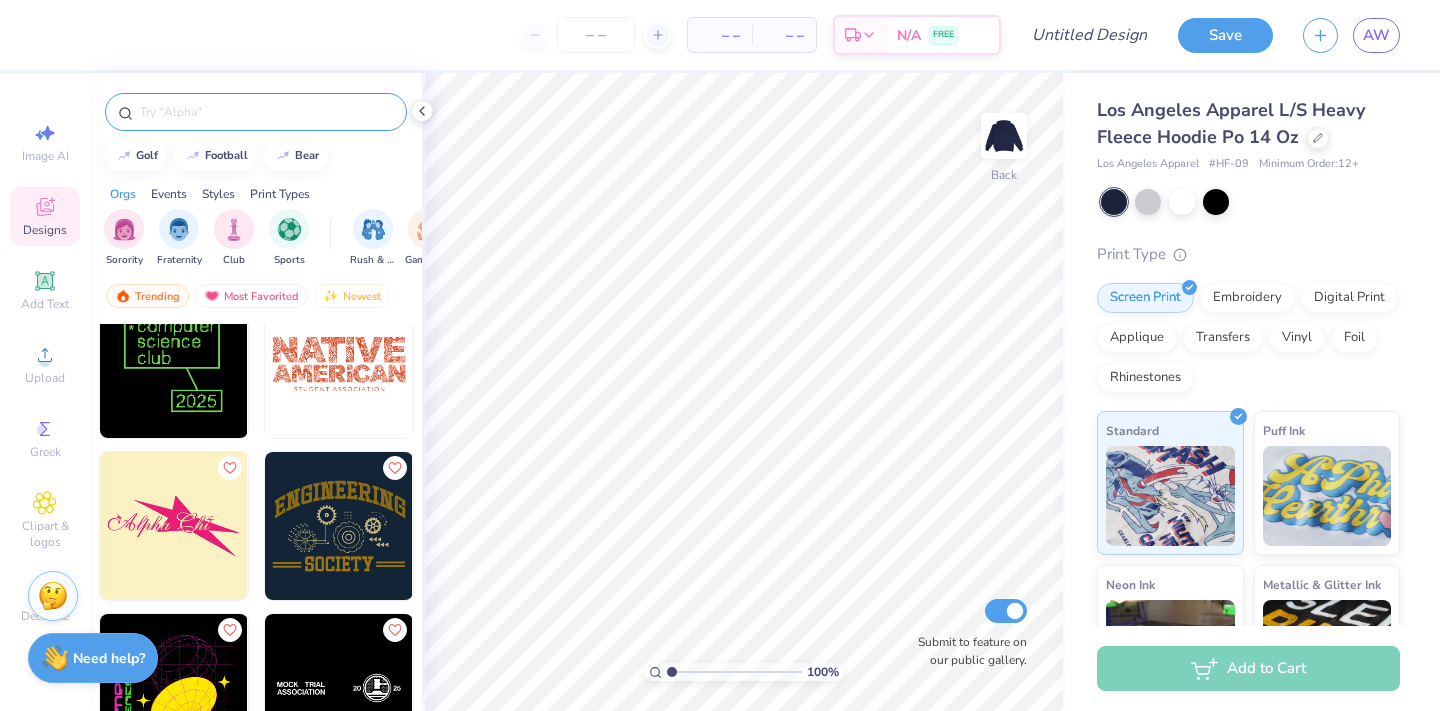 click at bounding box center (266, 112) 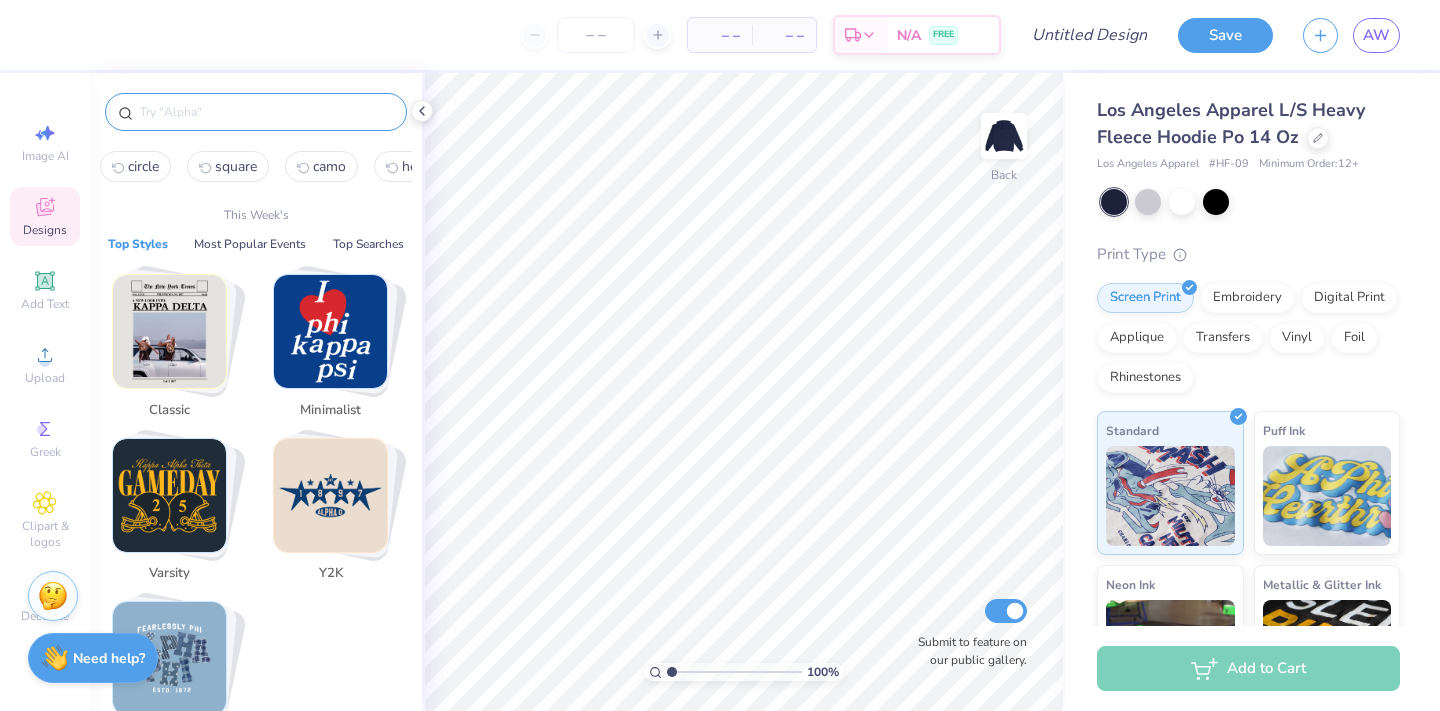 type on "a" 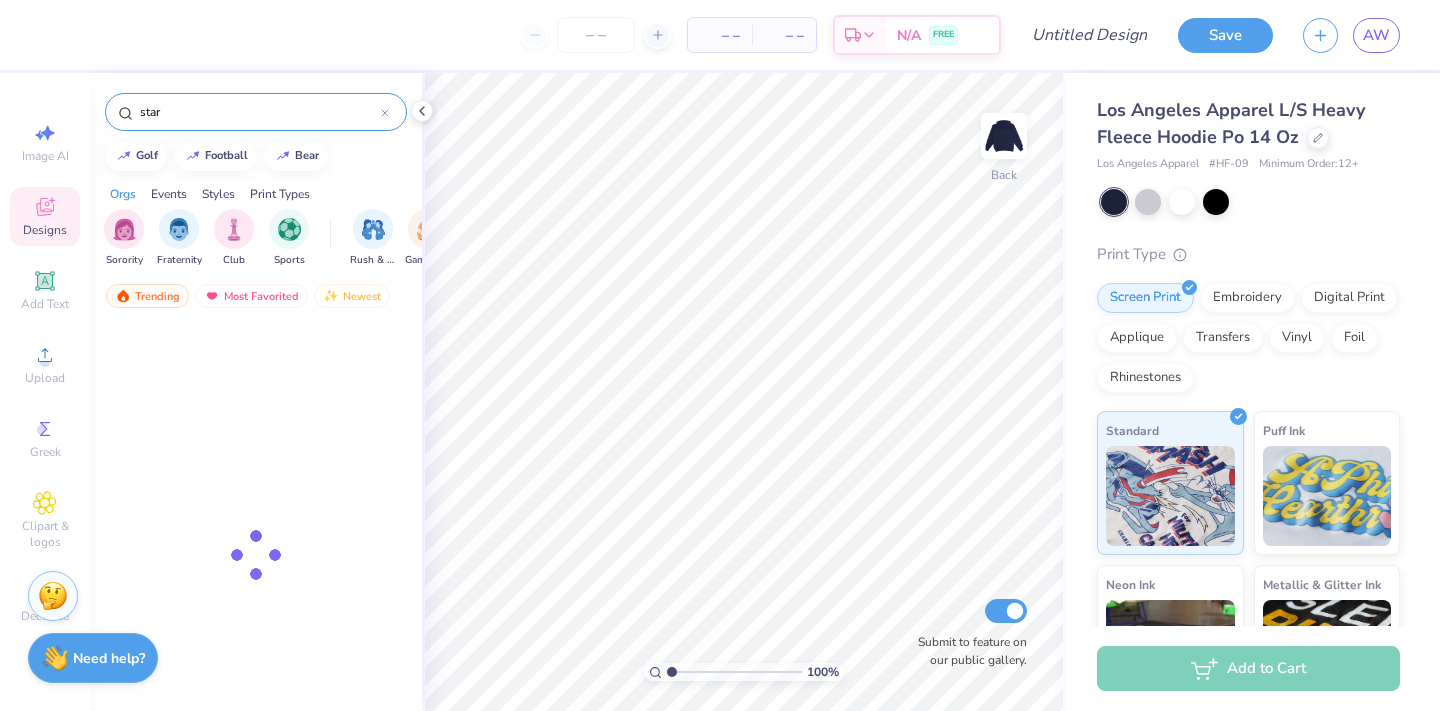 type on "✰" 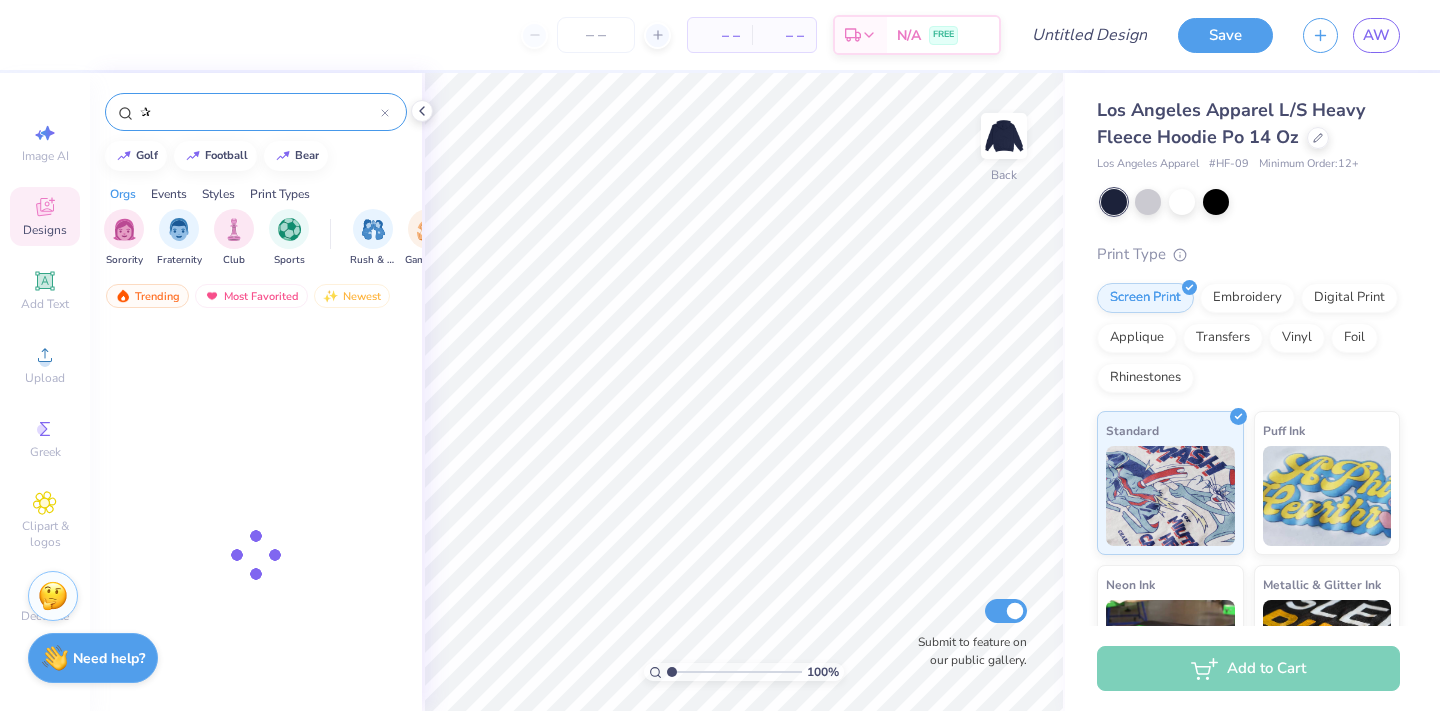 drag, startPoint x: 190, startPoint y: 112, endPoint x: 52, endPoint y: 215, distance: 172.20047 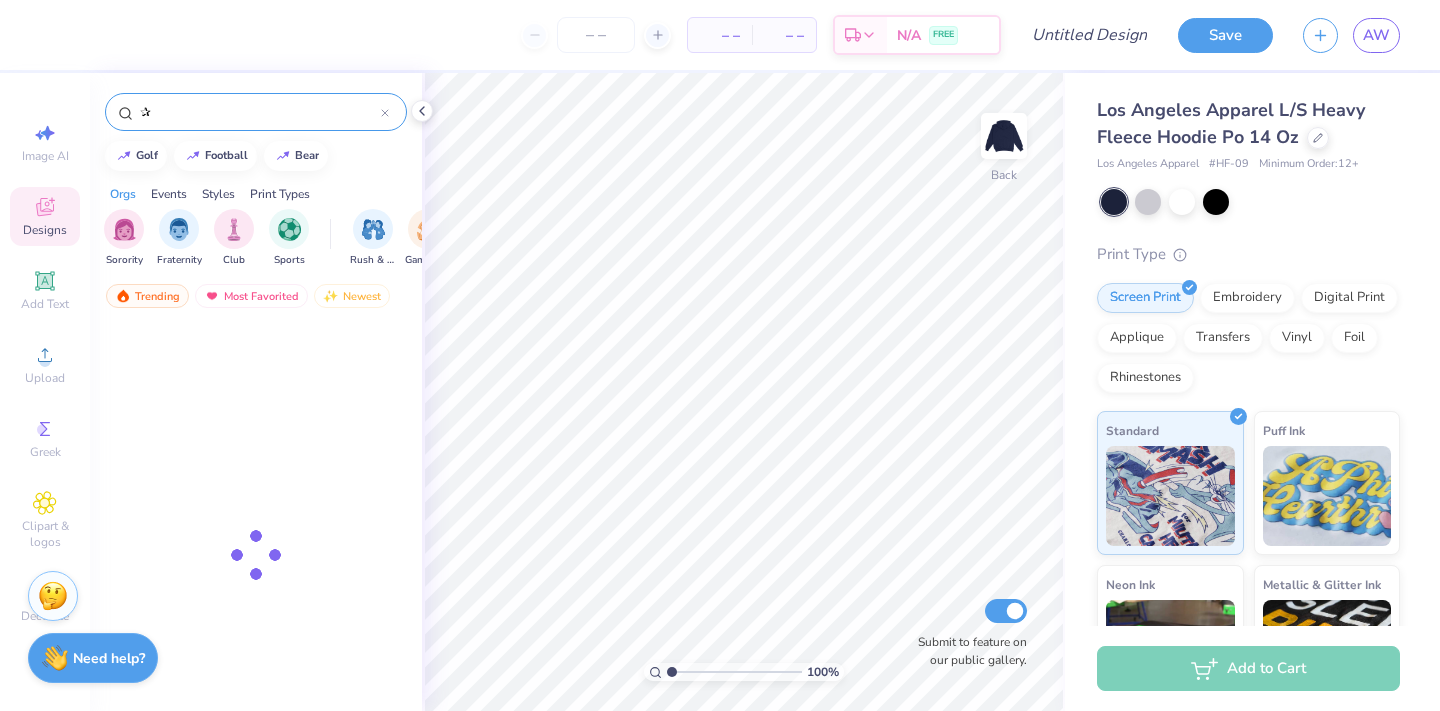 click 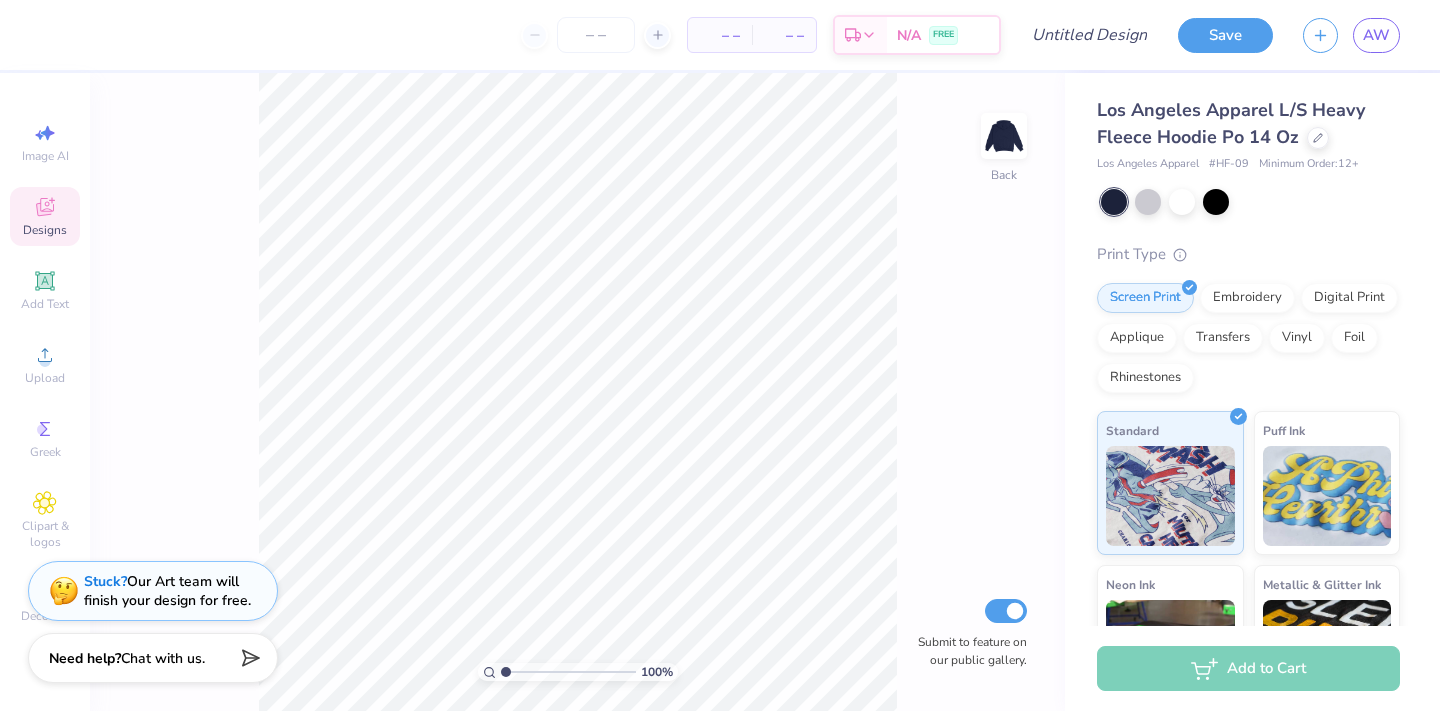 click on "Designs" at bounding box center (45, 216) 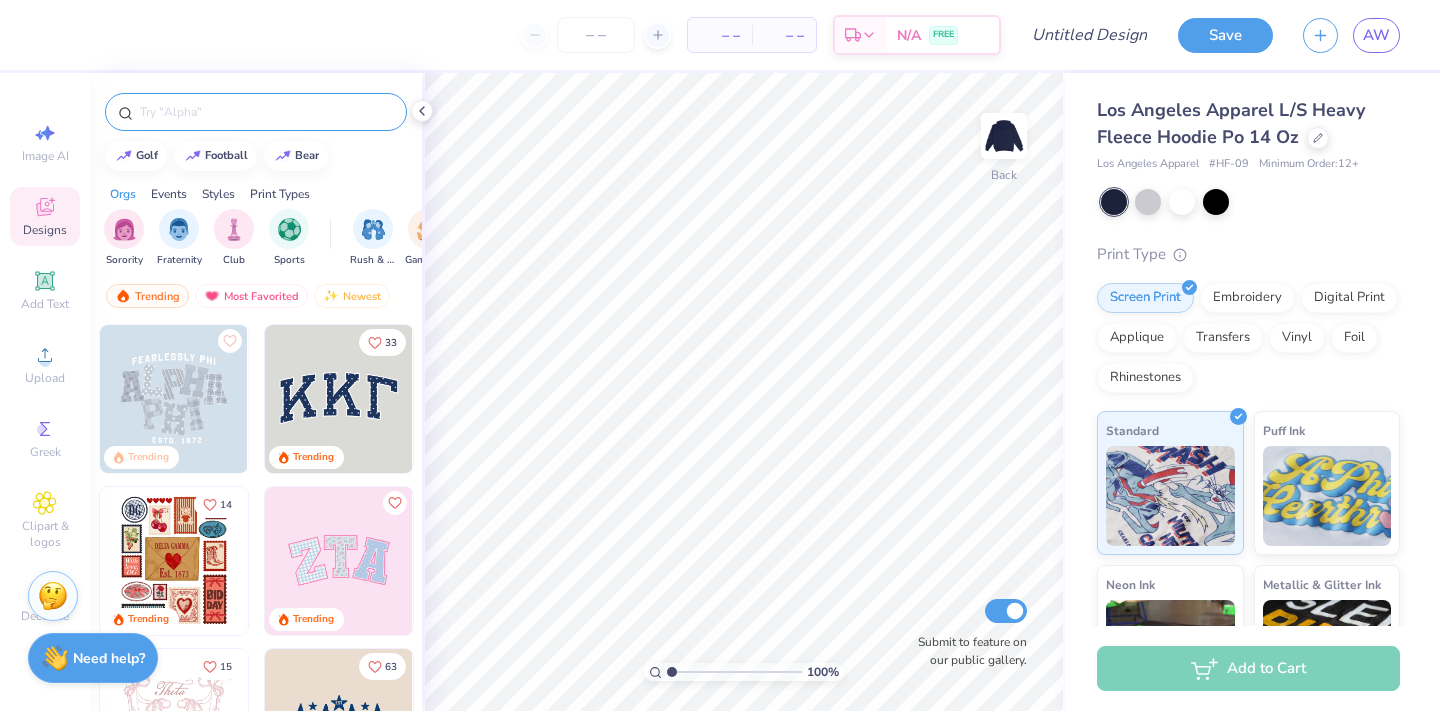 click at bounding box center (266, 112) 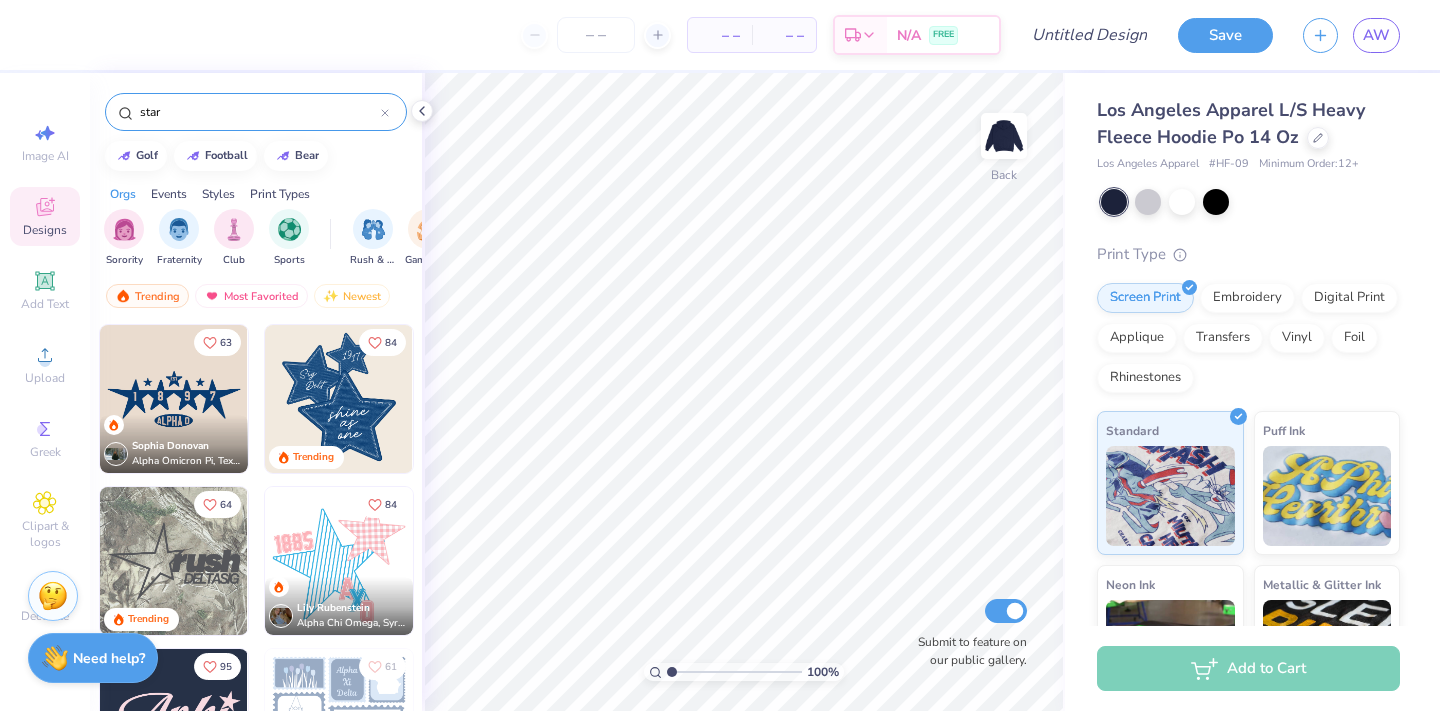 type on "✰" 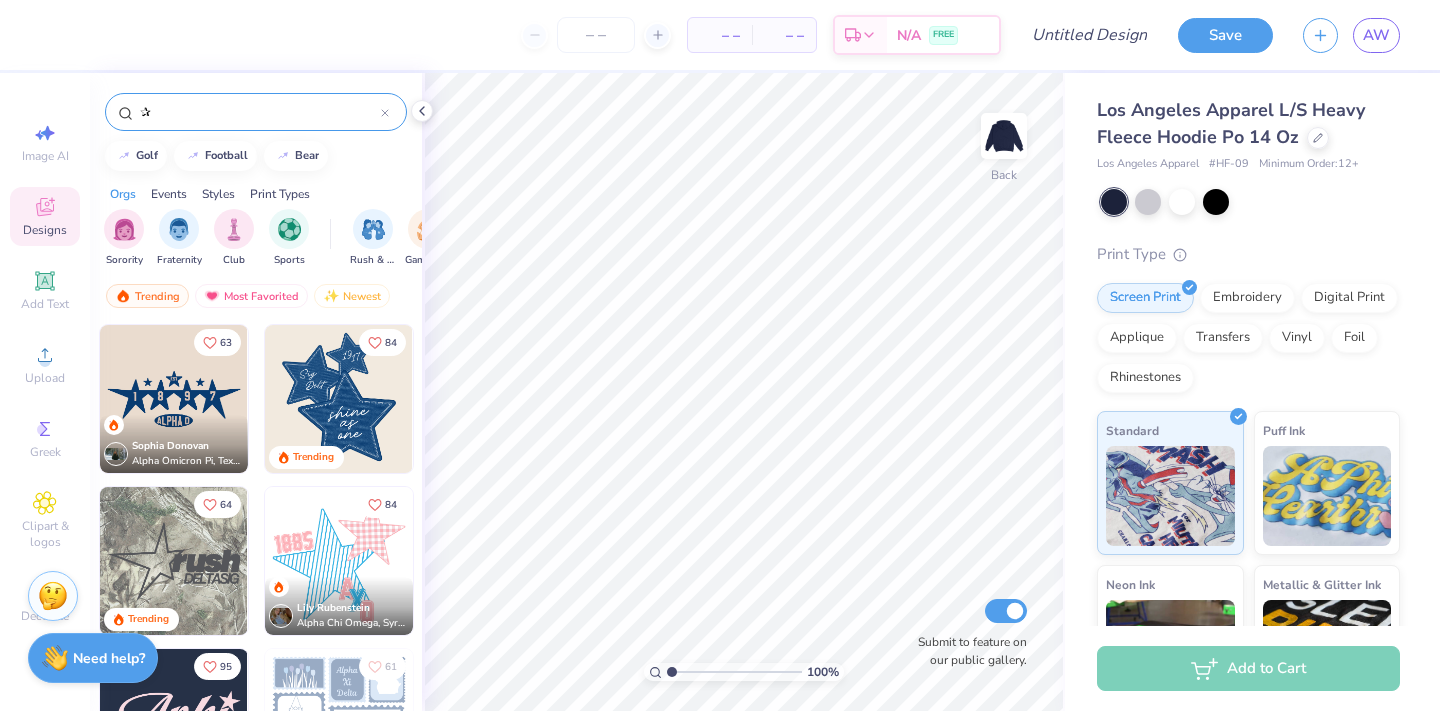 scroll, scrollTop: 56, scrollLeft: 0, axis: vertical 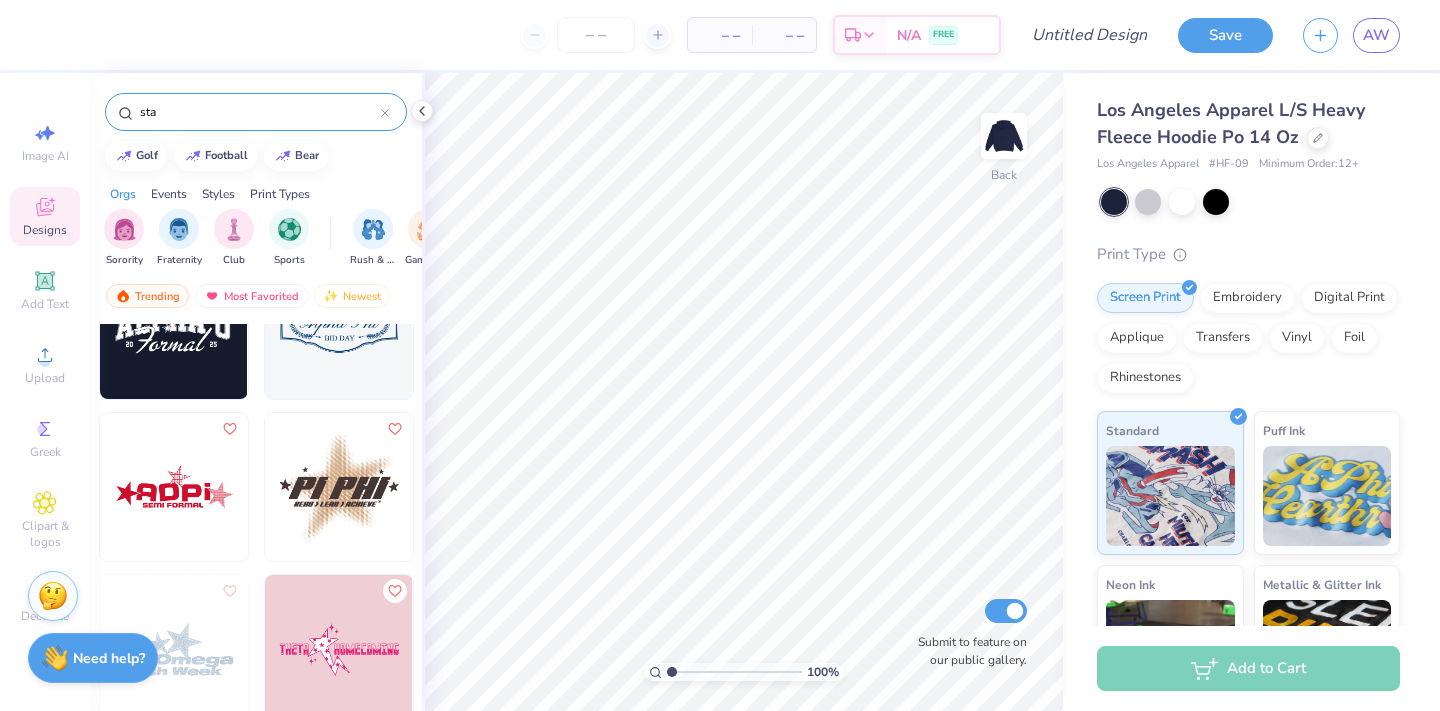 type on "sta" 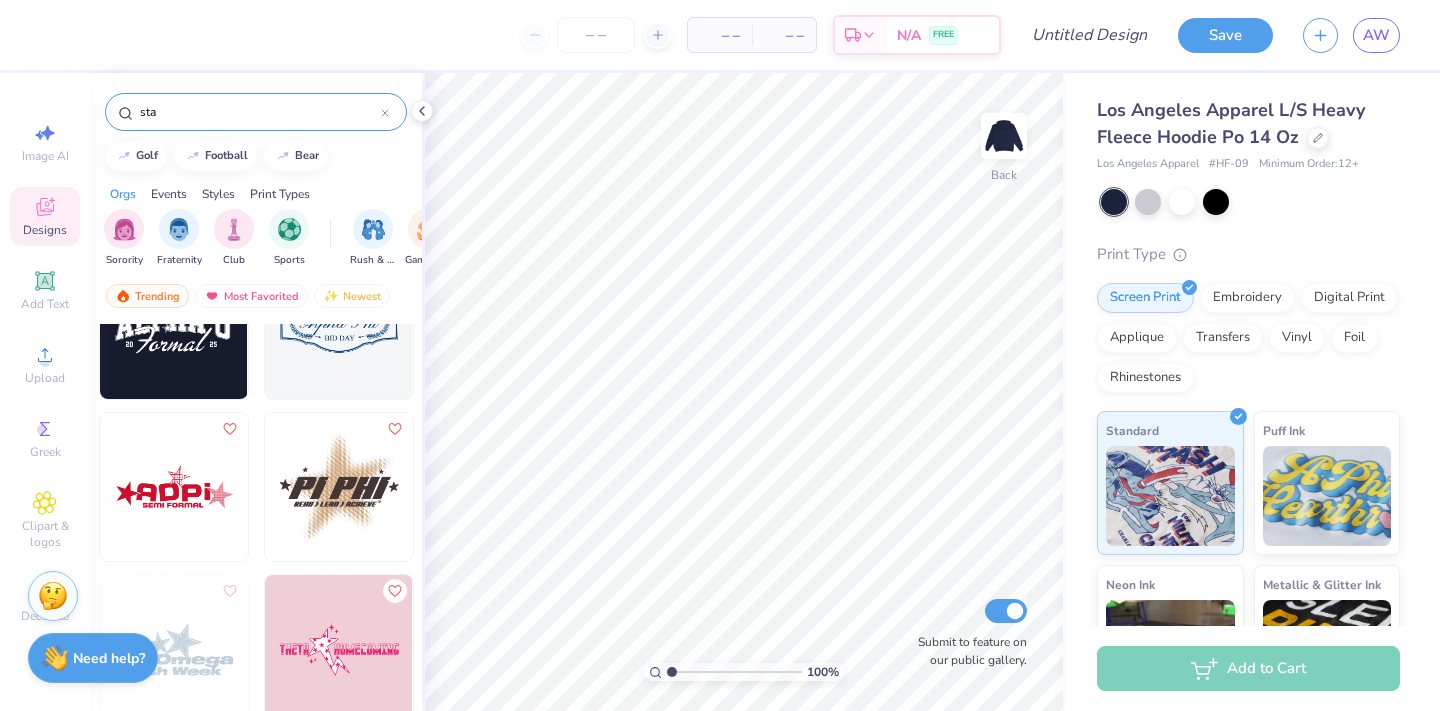 click at bounding box center (339, 487) 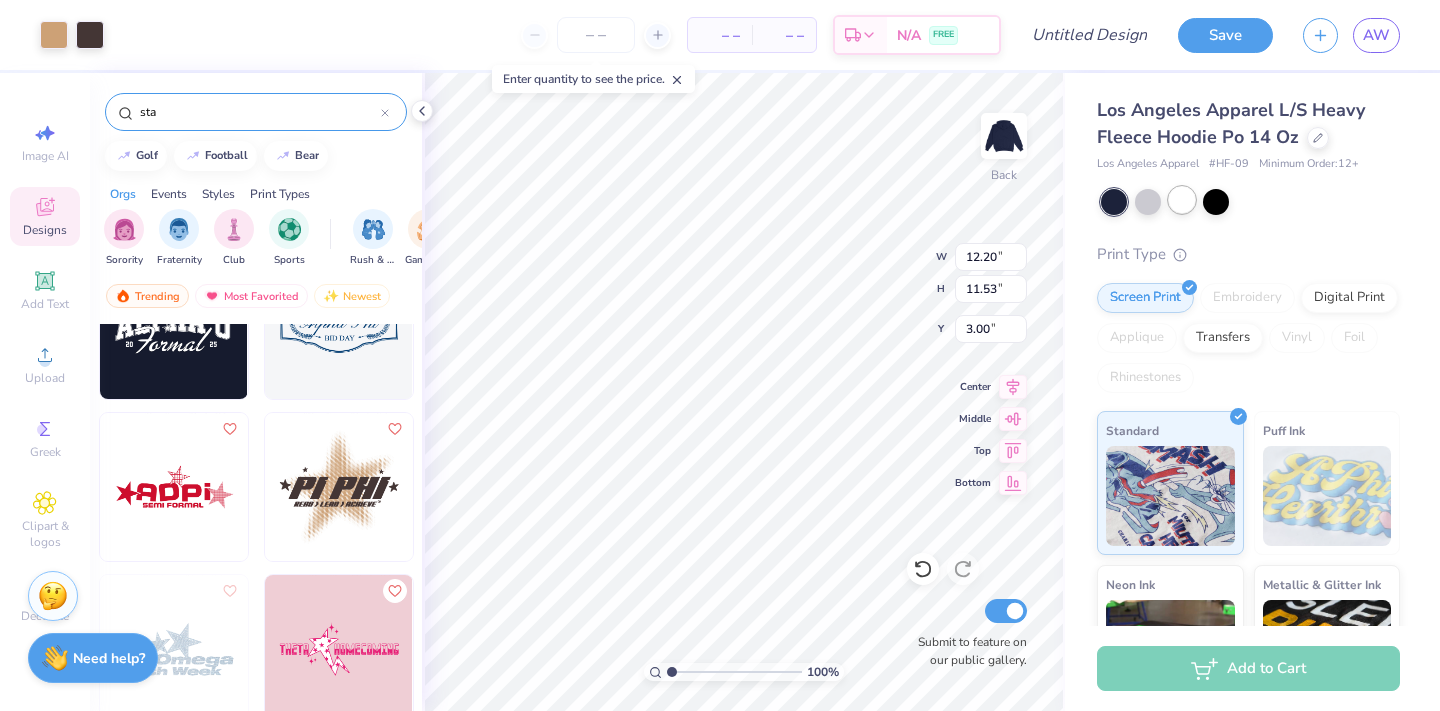 click at bounding box center (1182, 200) 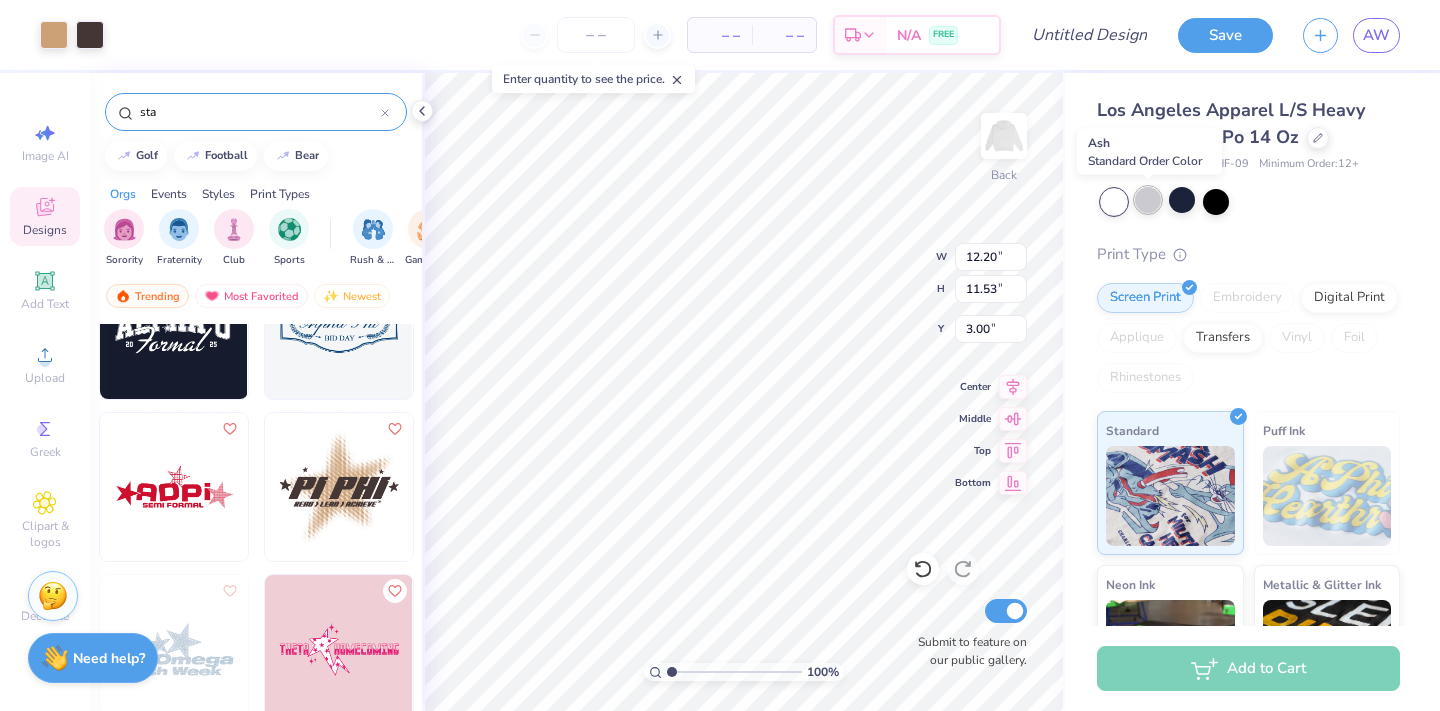 click at bounding box center (1148, 200) 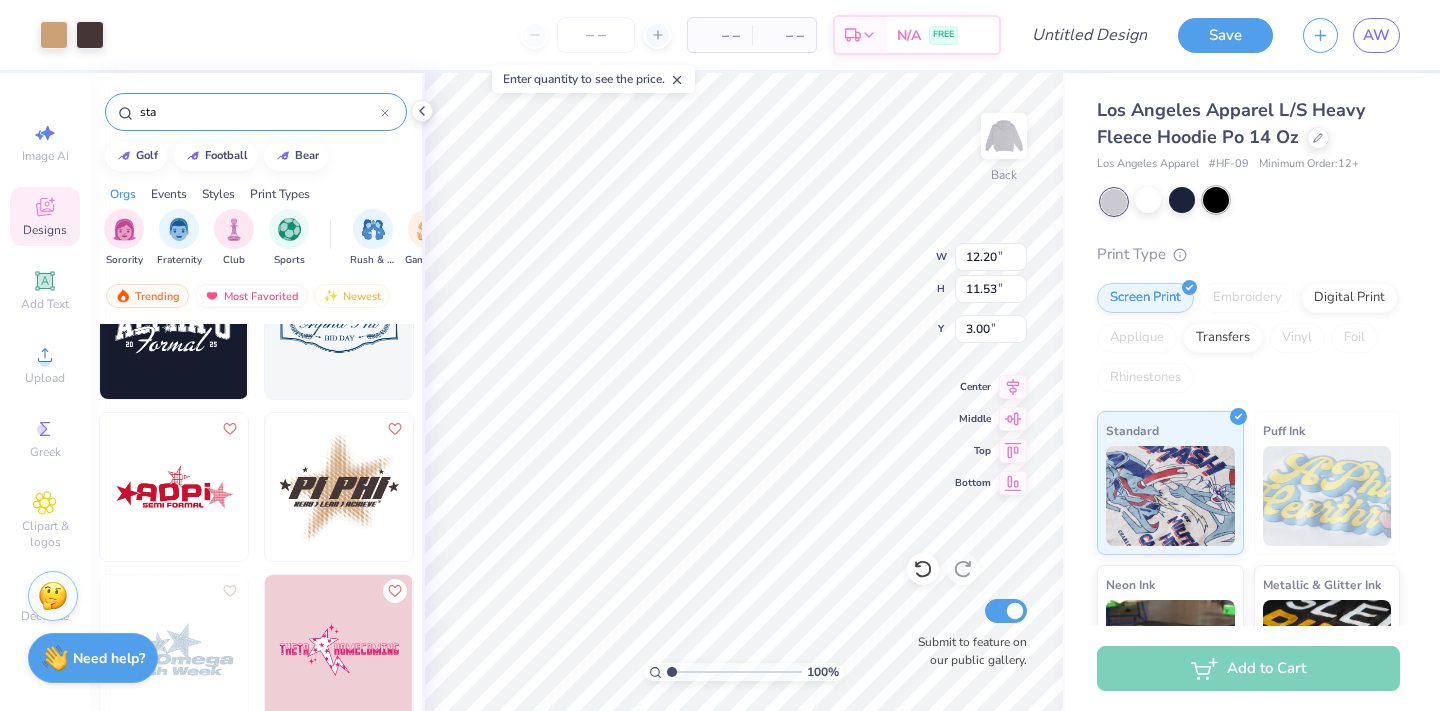 click at bounding box center (1216, 200) 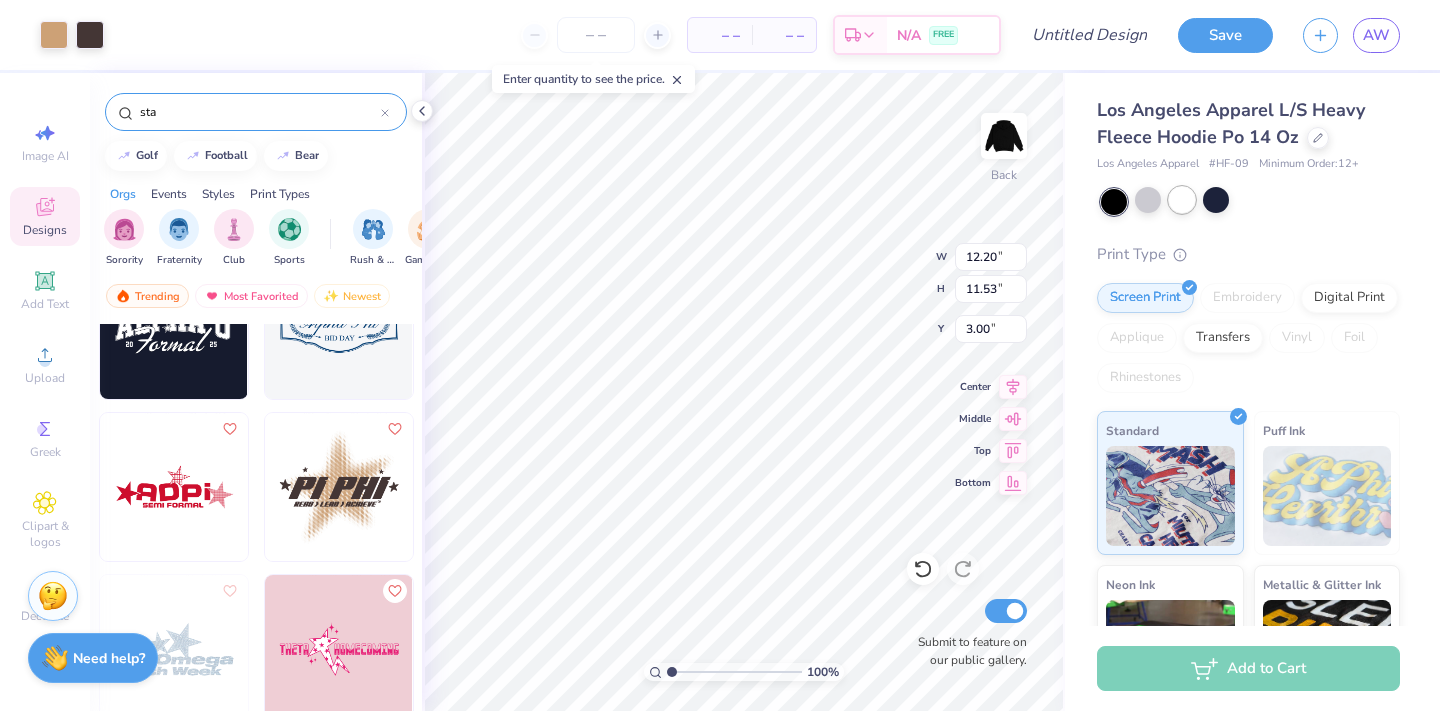 click at bounding box center [1182, 200] 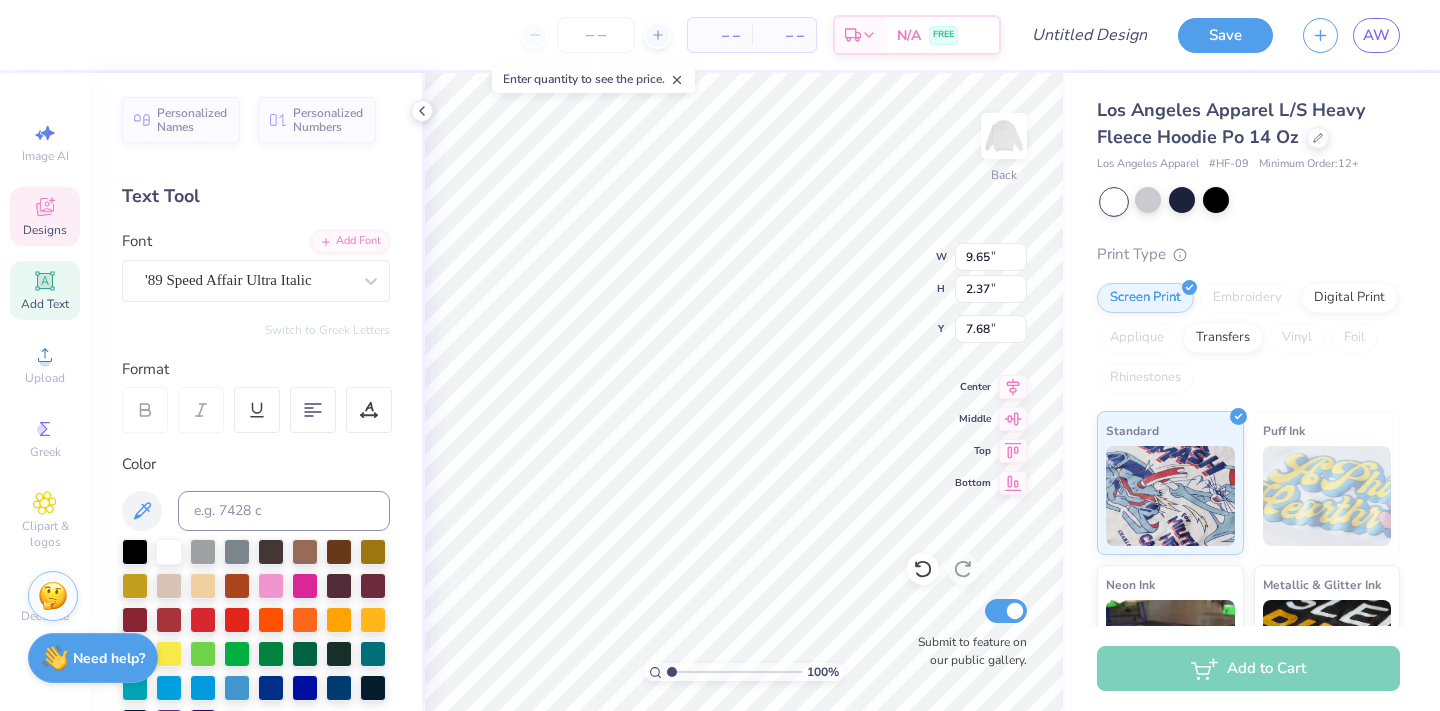 type on "p" 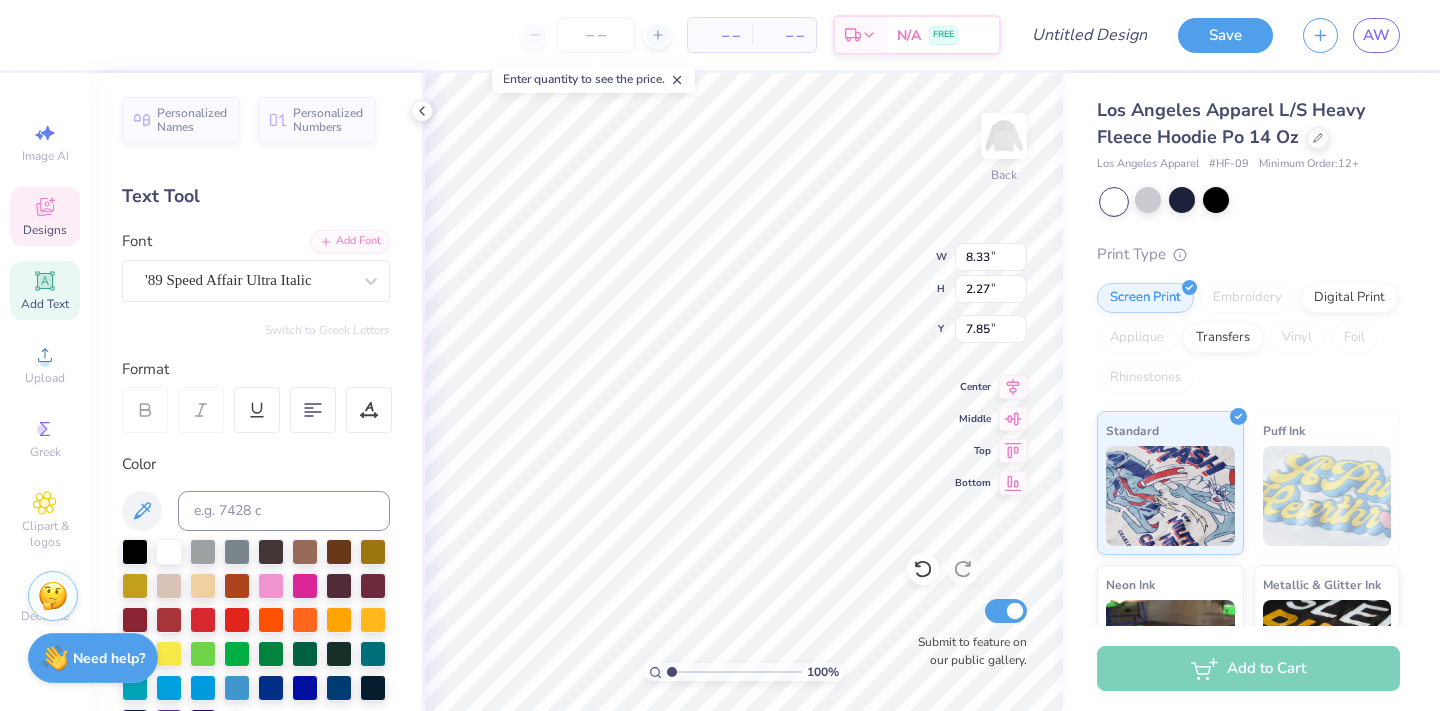 type on "Hylo" 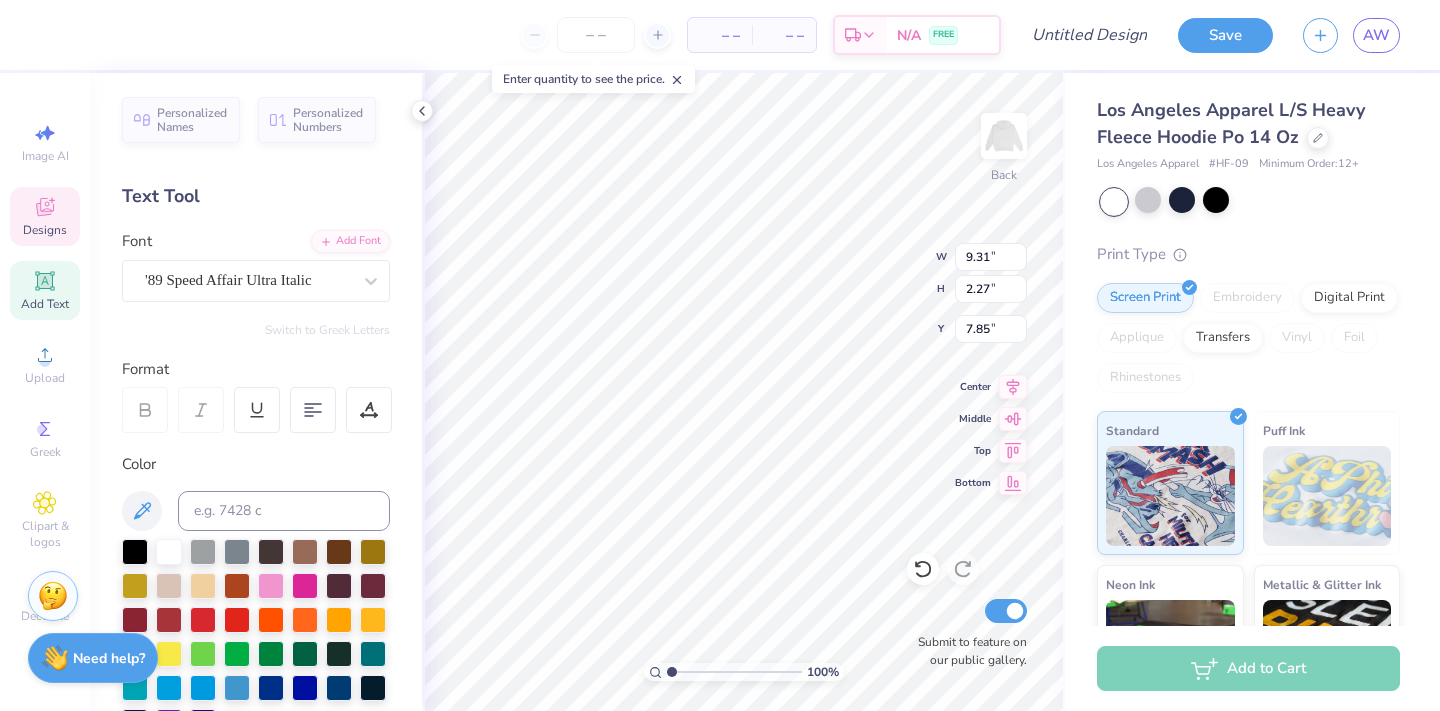 type on "7.97" 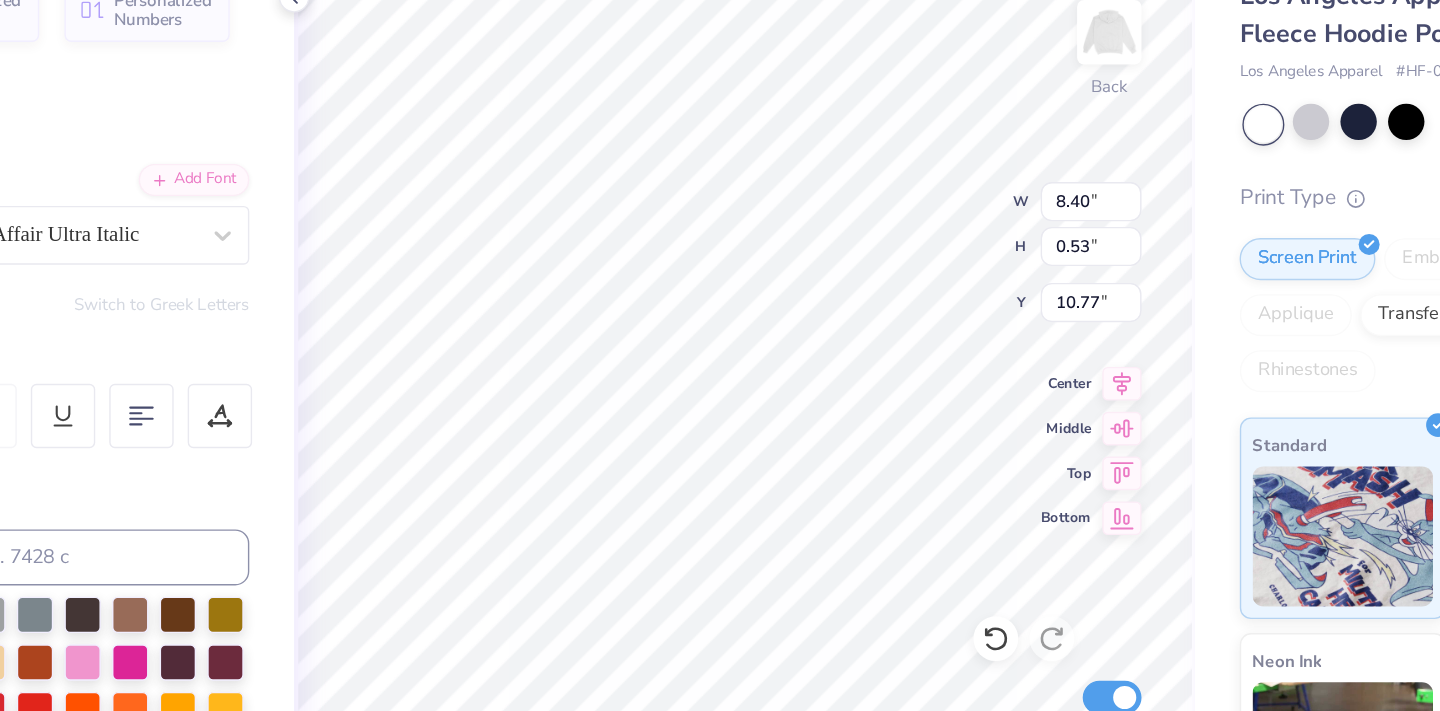 type on "10.78" 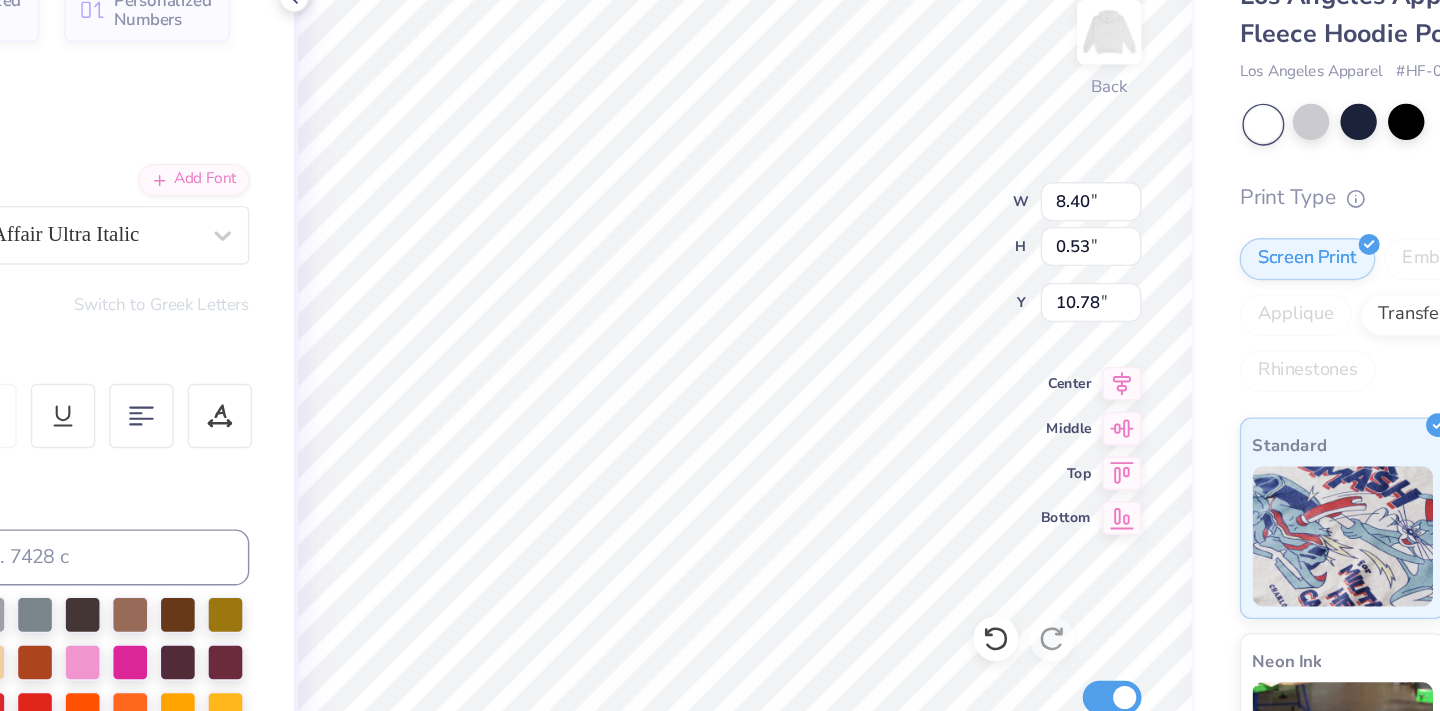scroll, scrollTop: 0, scrollLeft: 10, axis: horizontal 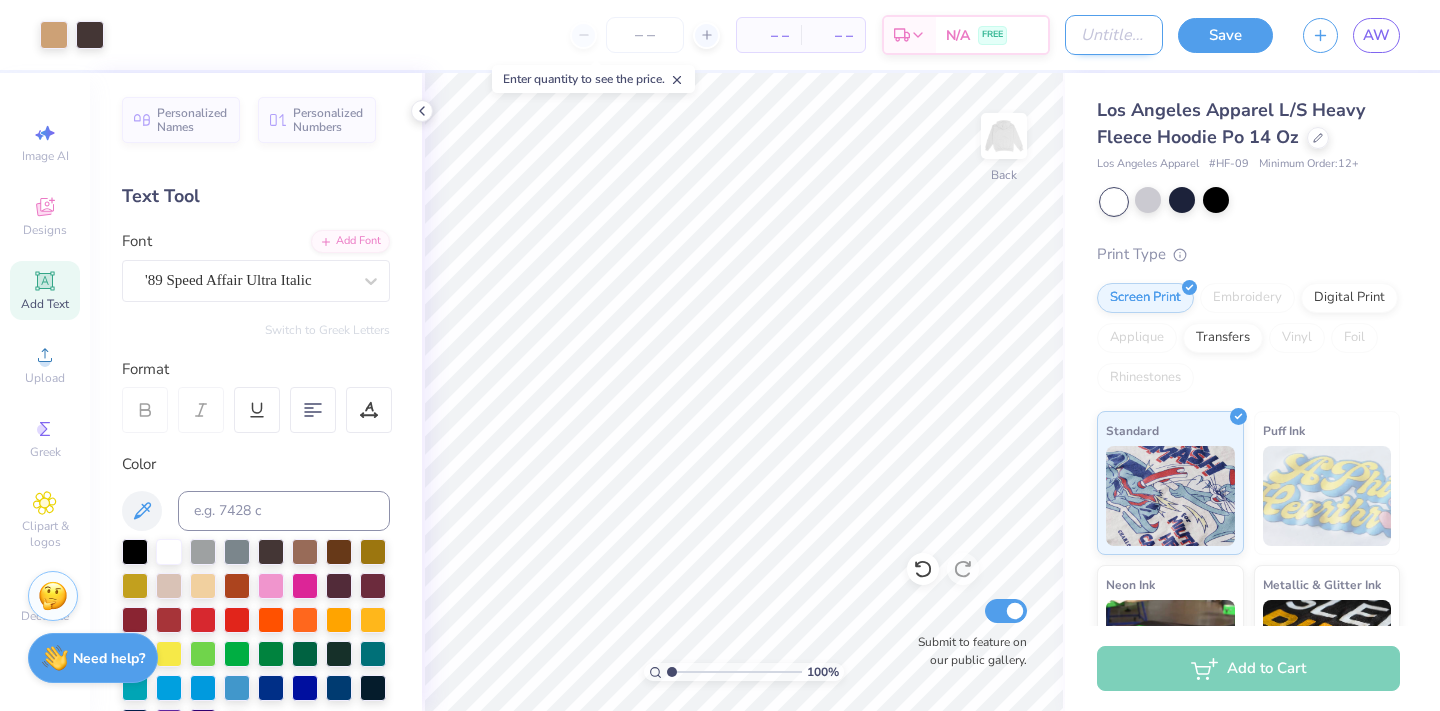 click on "Design Title" at bounding box center (1114, 35) 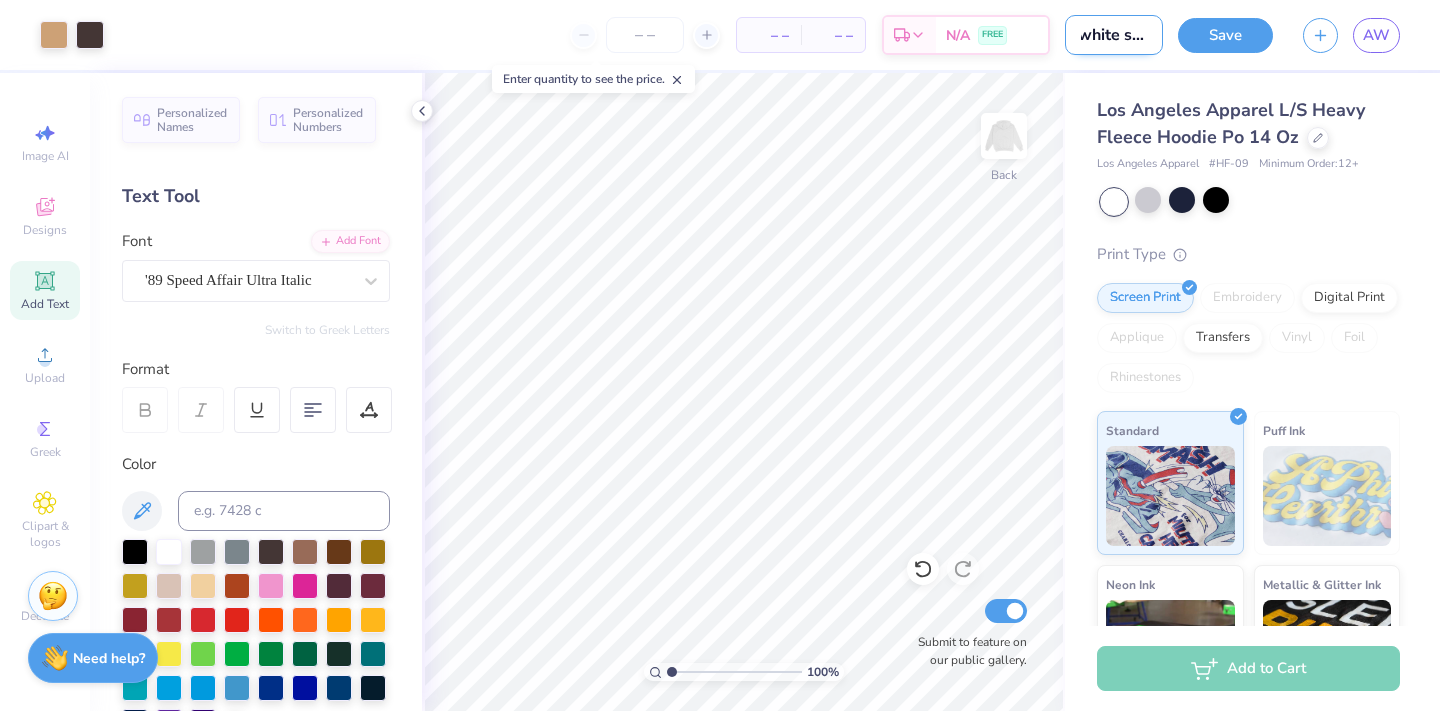 scroll, scrollTop: 0, scrollLeft: 9, axis: horizontal 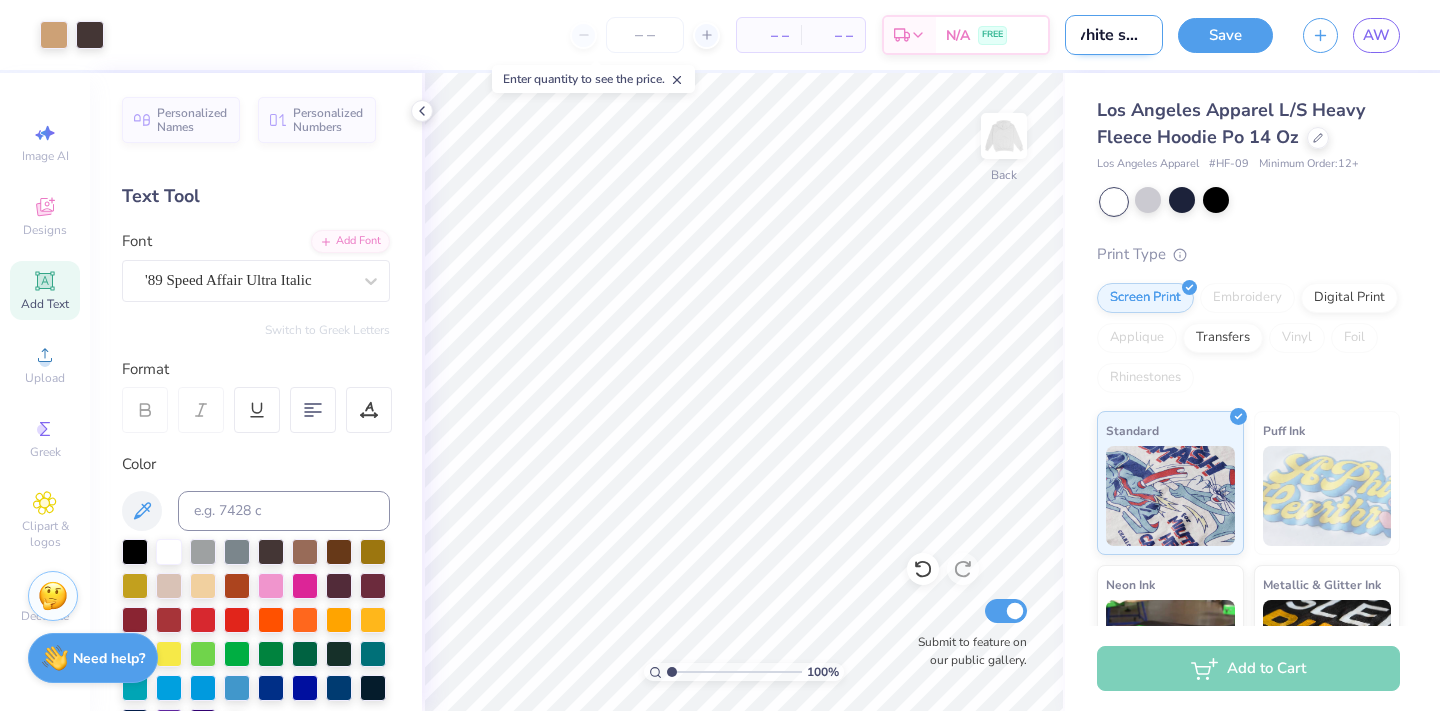 type on "white ✰" 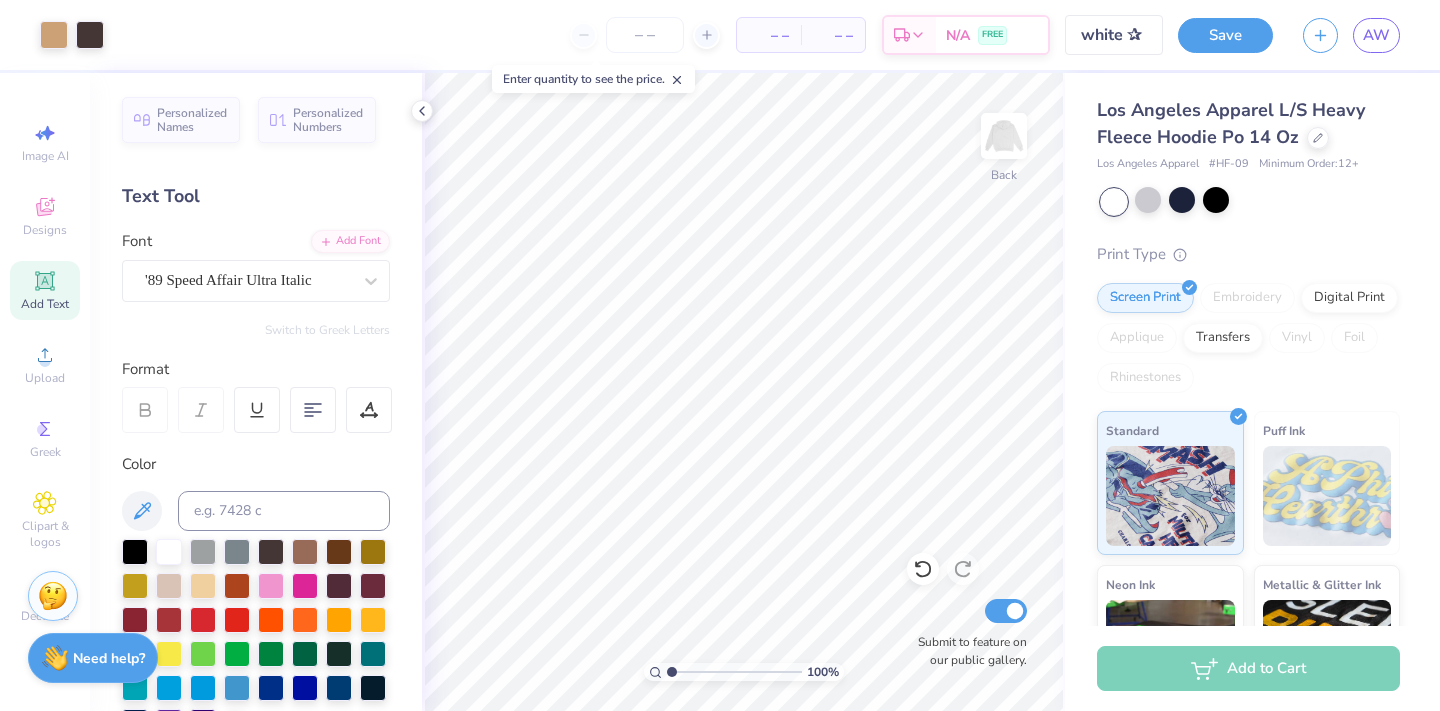 scroll, scrollTop: 0, scrollLeft: 0, axis: both 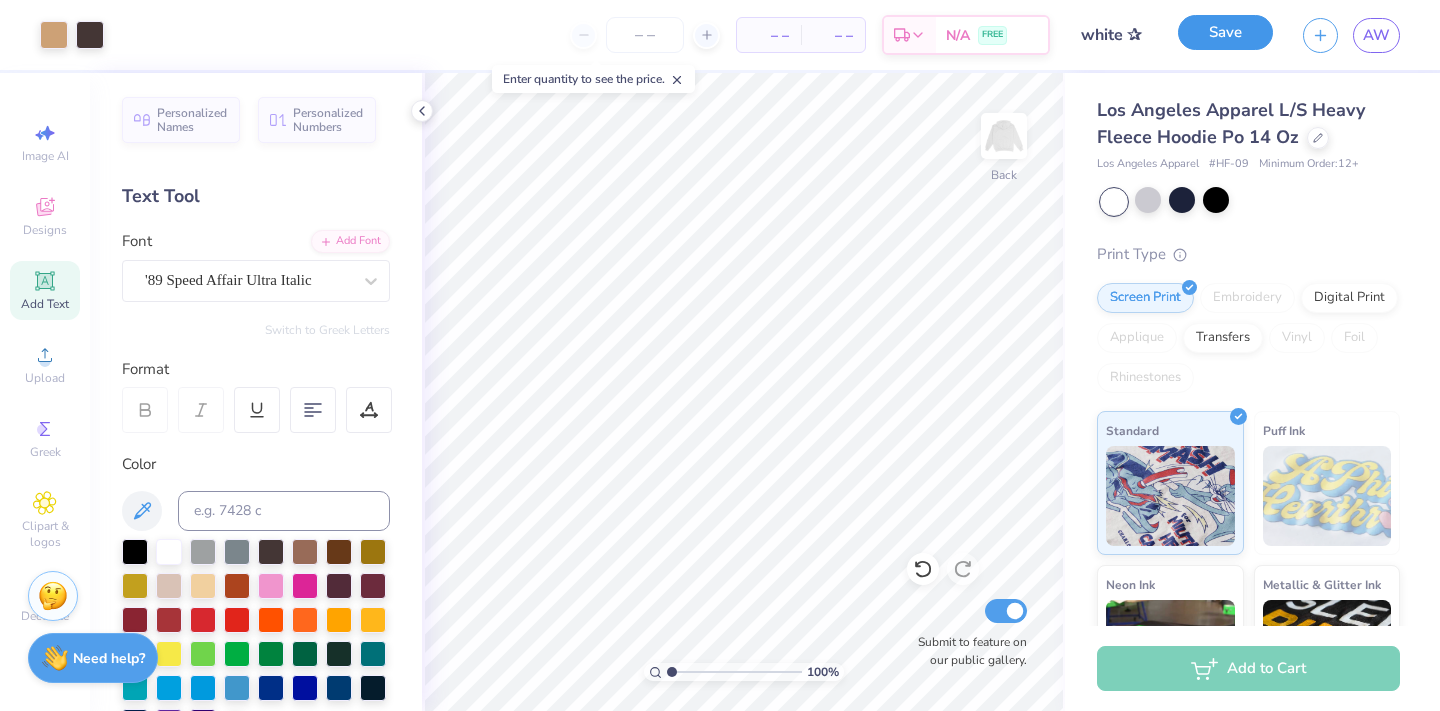 click on "Save" at bounding box center (1225, 32) 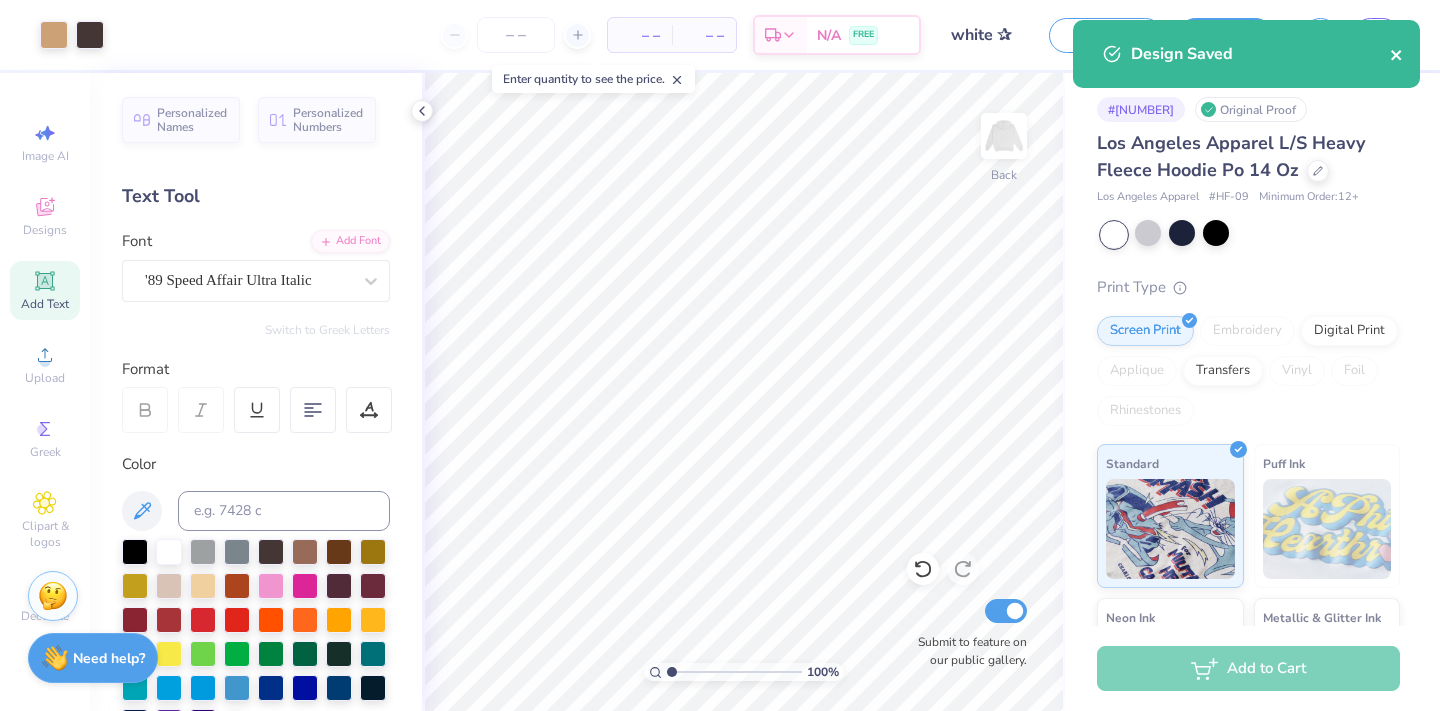 click 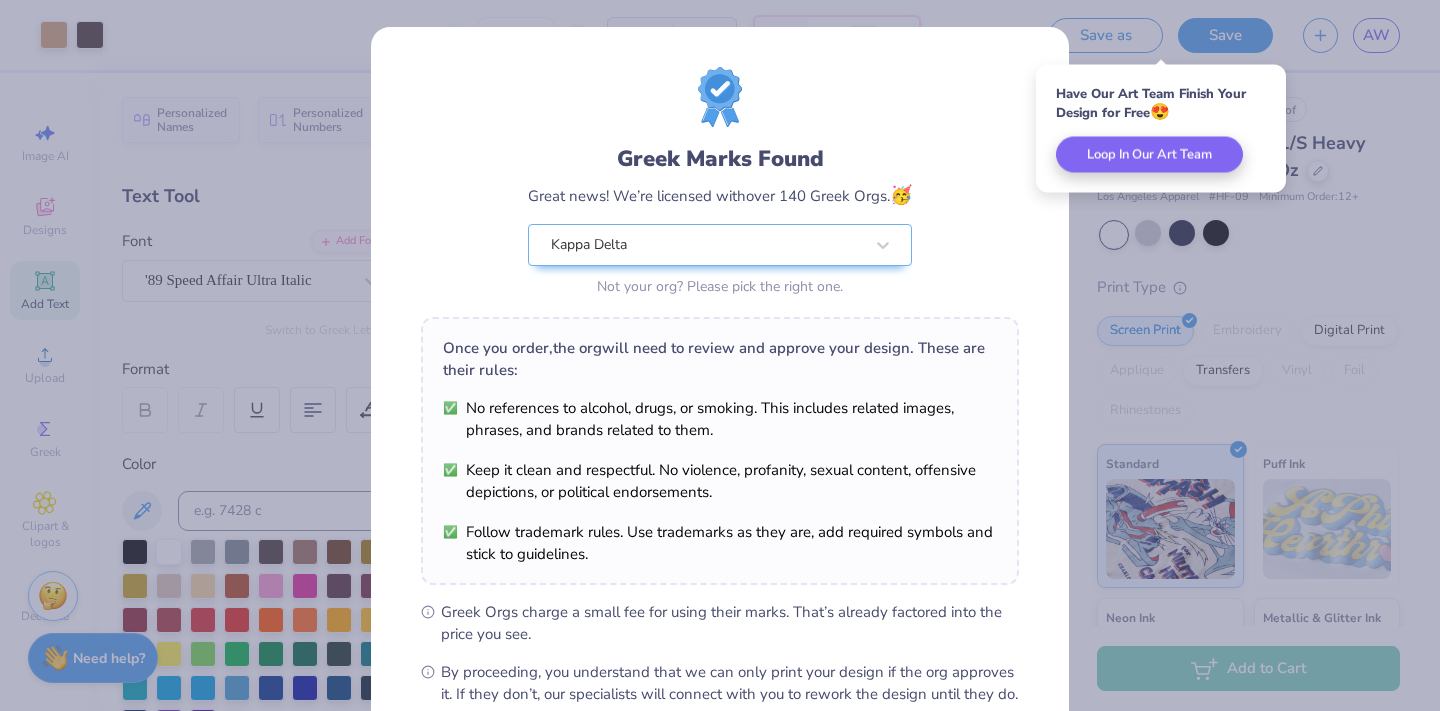 scroll, scrollTop: 225, scrollLeft: 0, axis: vertical 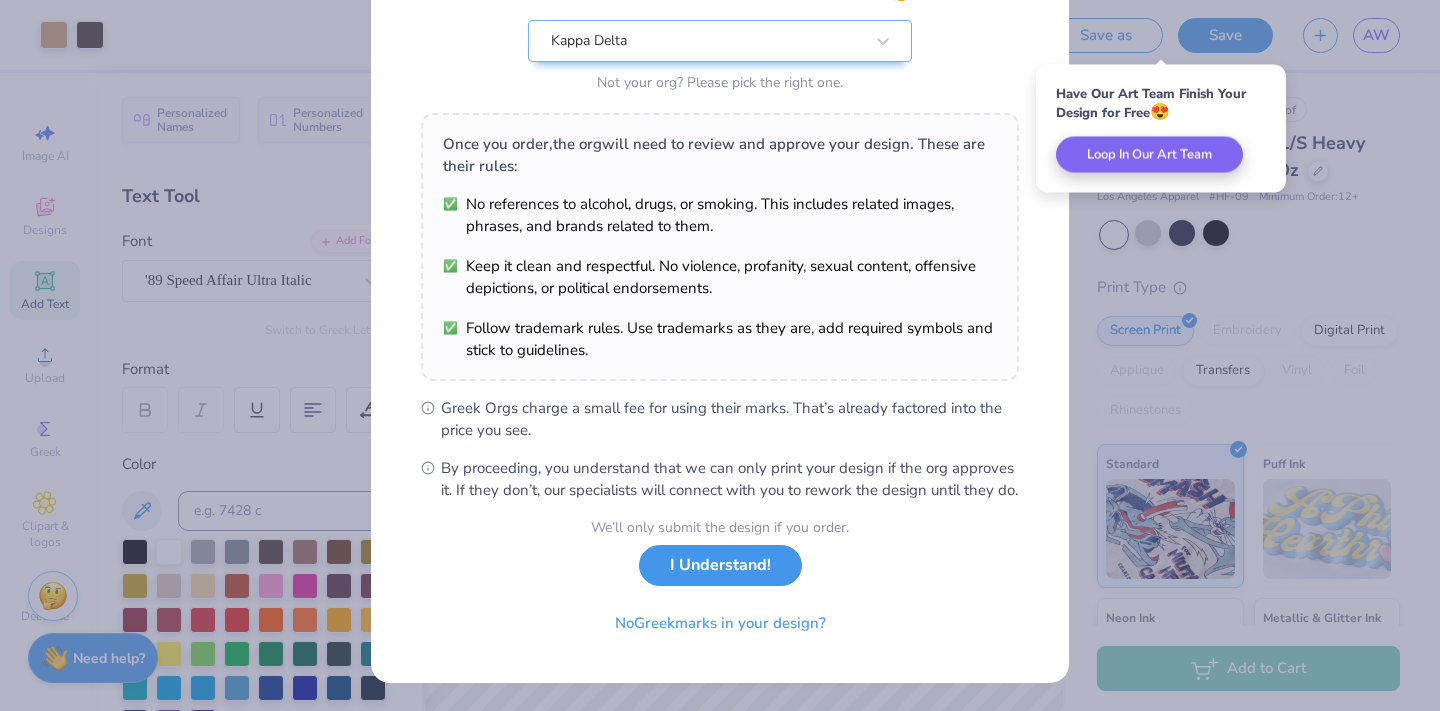 click on "I Understand!" at bounding box center (720, 565) 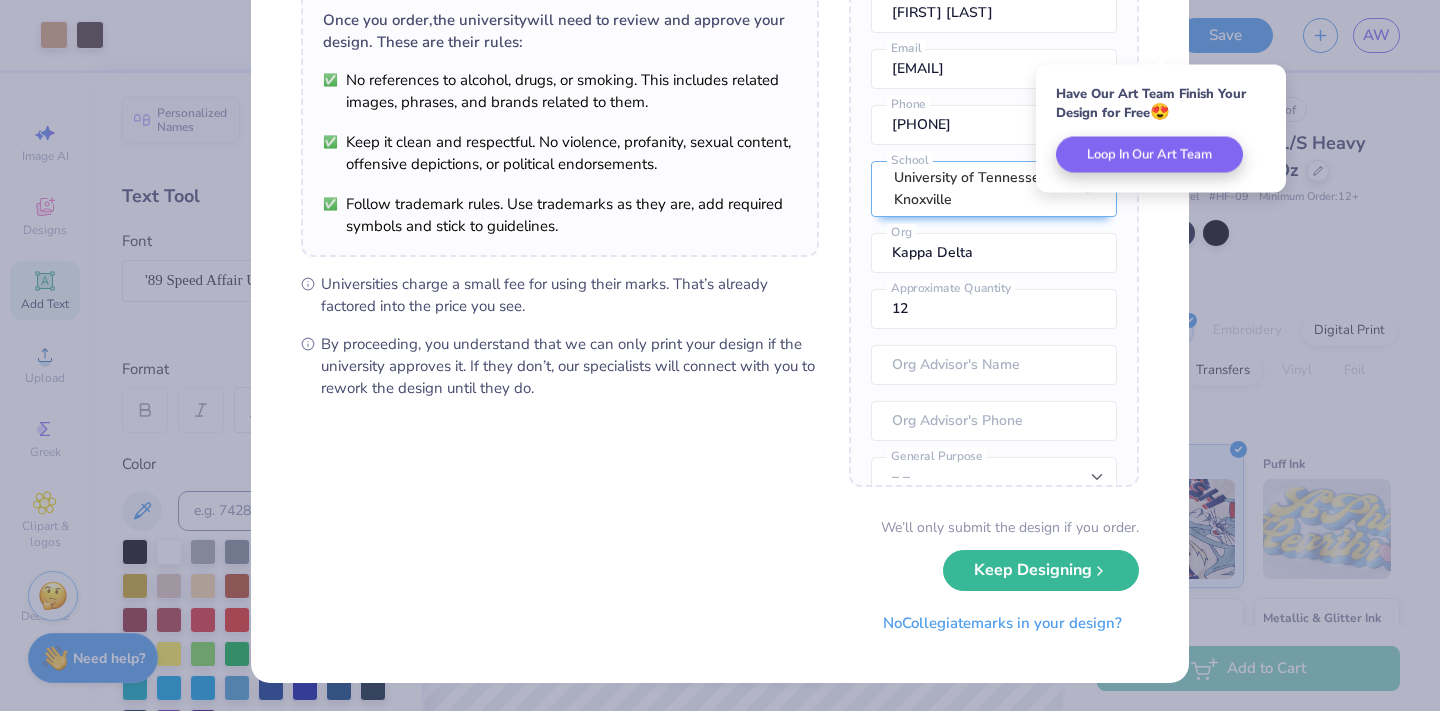 scroll, scrollTop: 0, scrollLeft: 0, axis: both 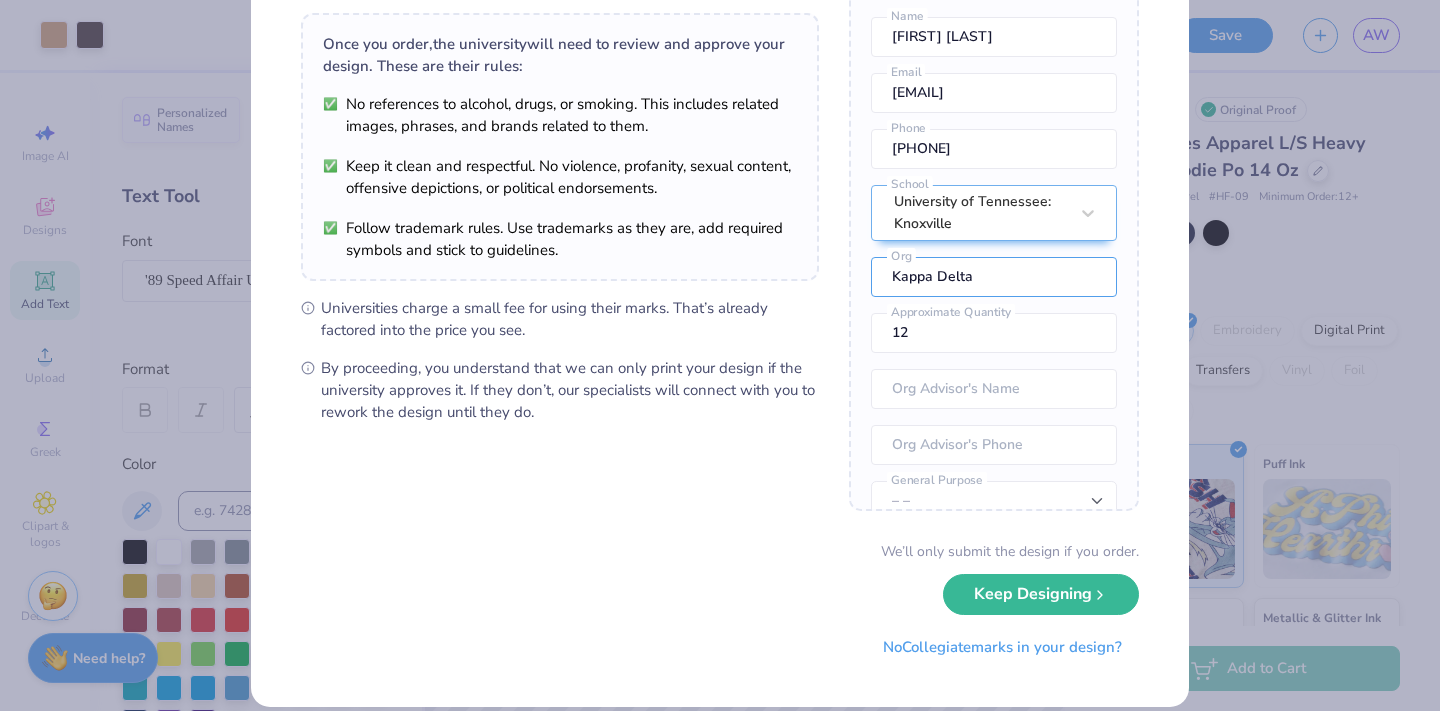 drag, startPoint x: 985, startPoint y: 280, endPoint x: 843, endPoint y: 276, distance: 142.05632 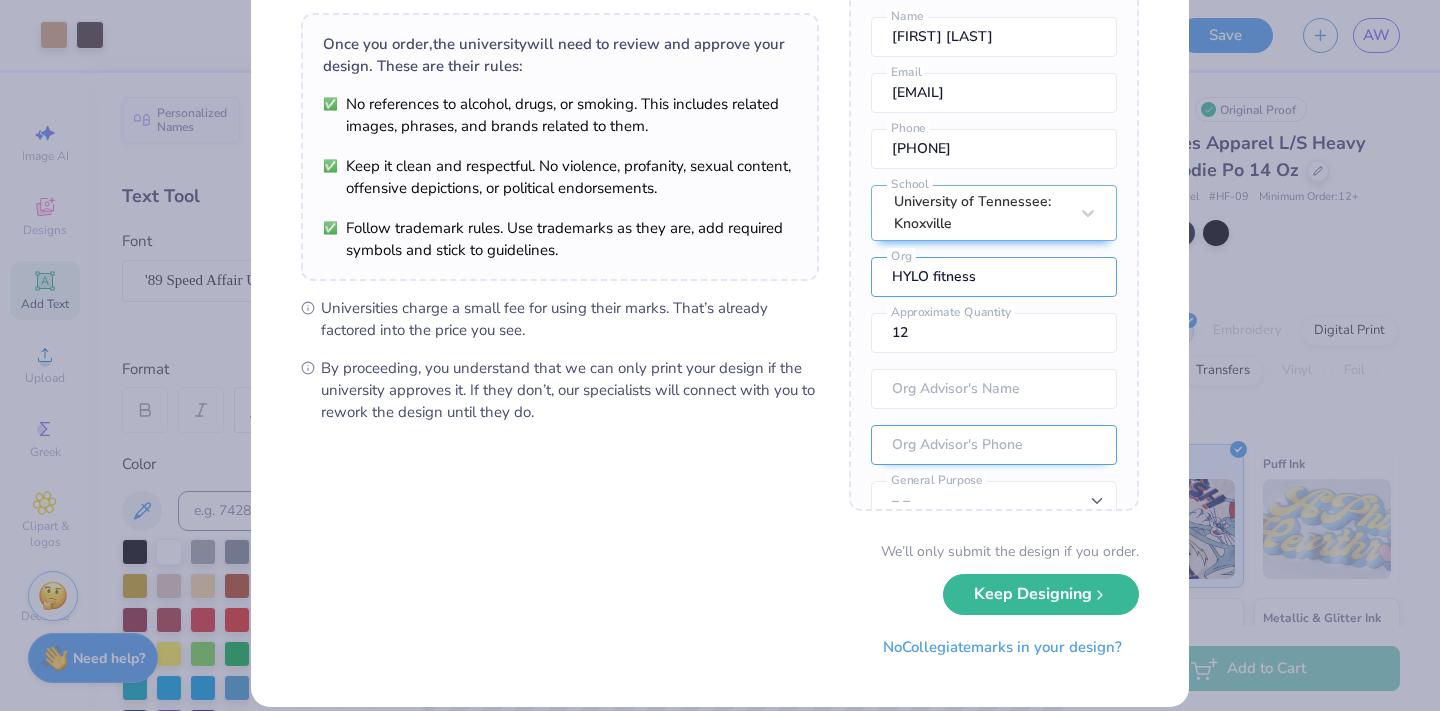 scroll, scrollTop: 88, scrollLeft: 0, axis: vertical 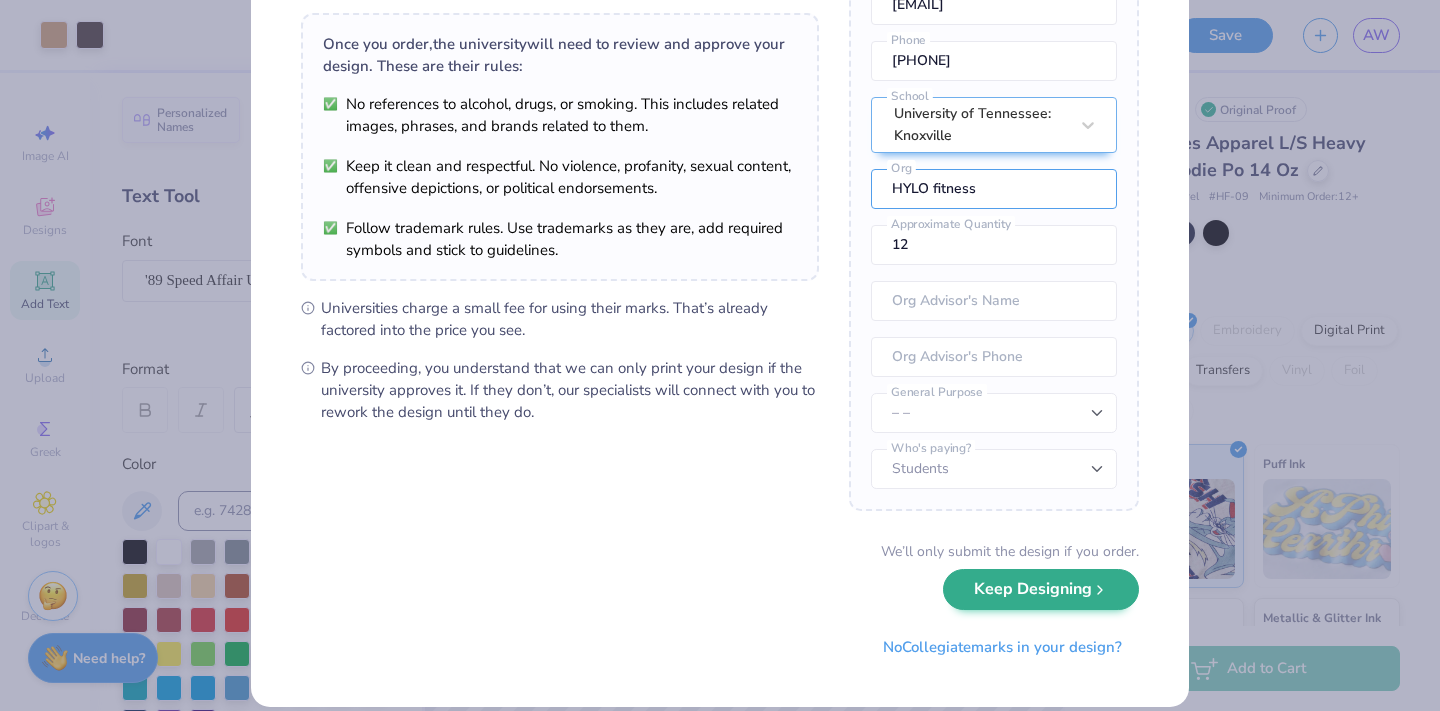 type on "HYLO fitness" 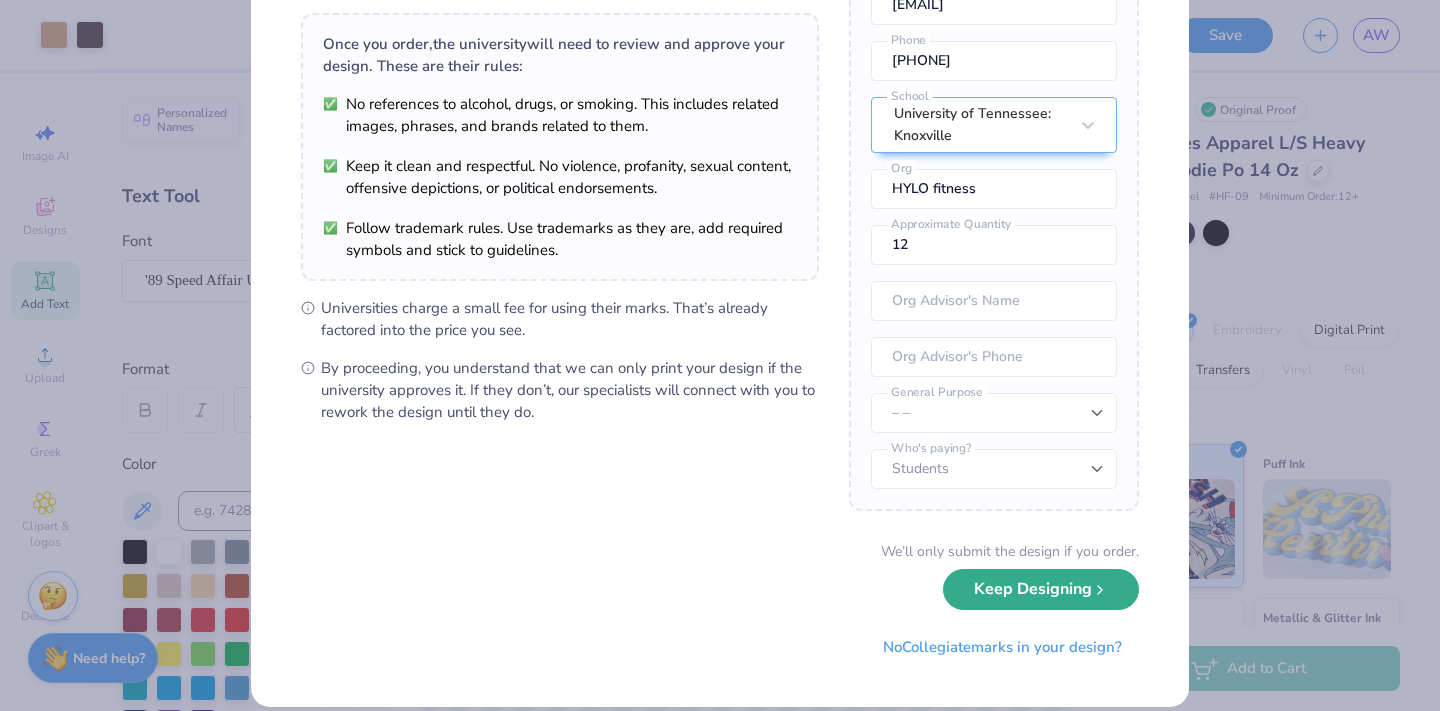 click on "Keep Designing" at bounding box center (1041, 589) 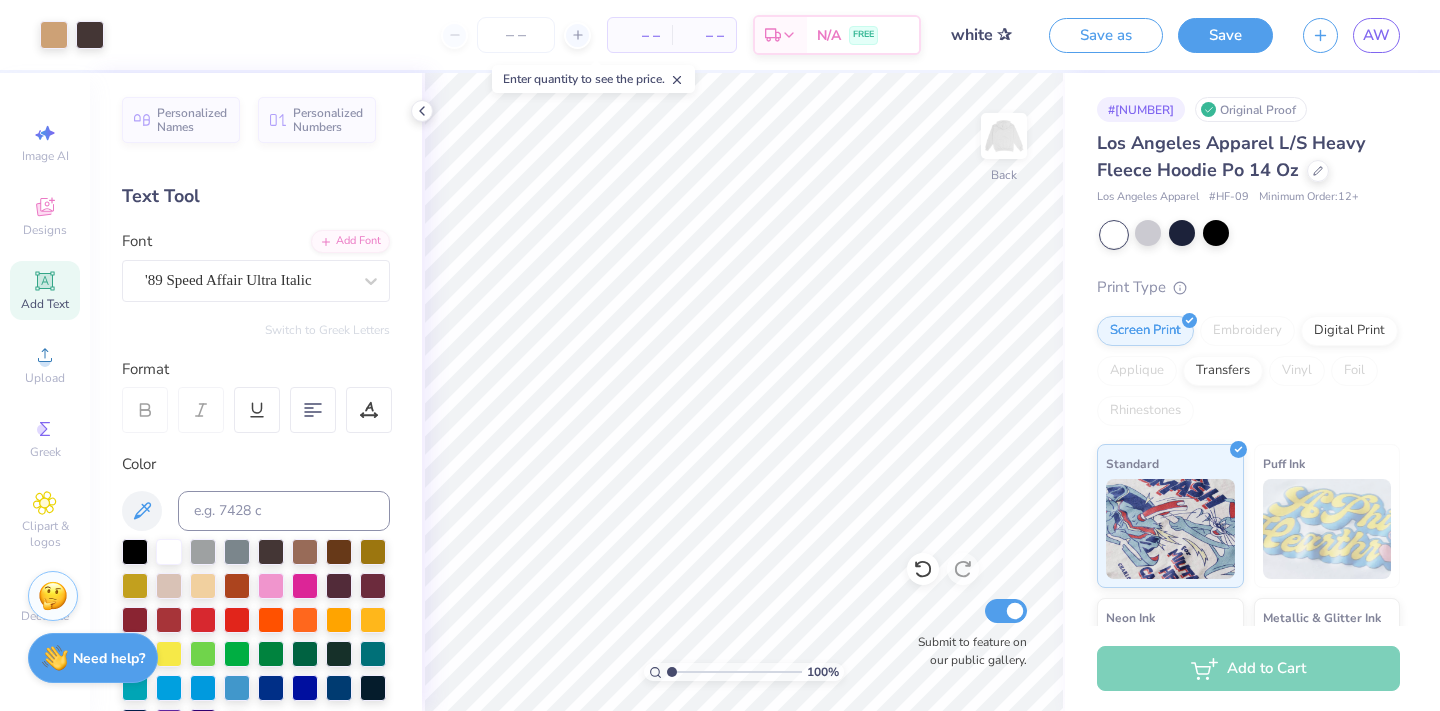 scroll, scrollTop: 0, scrollLeft: 0, axis: both 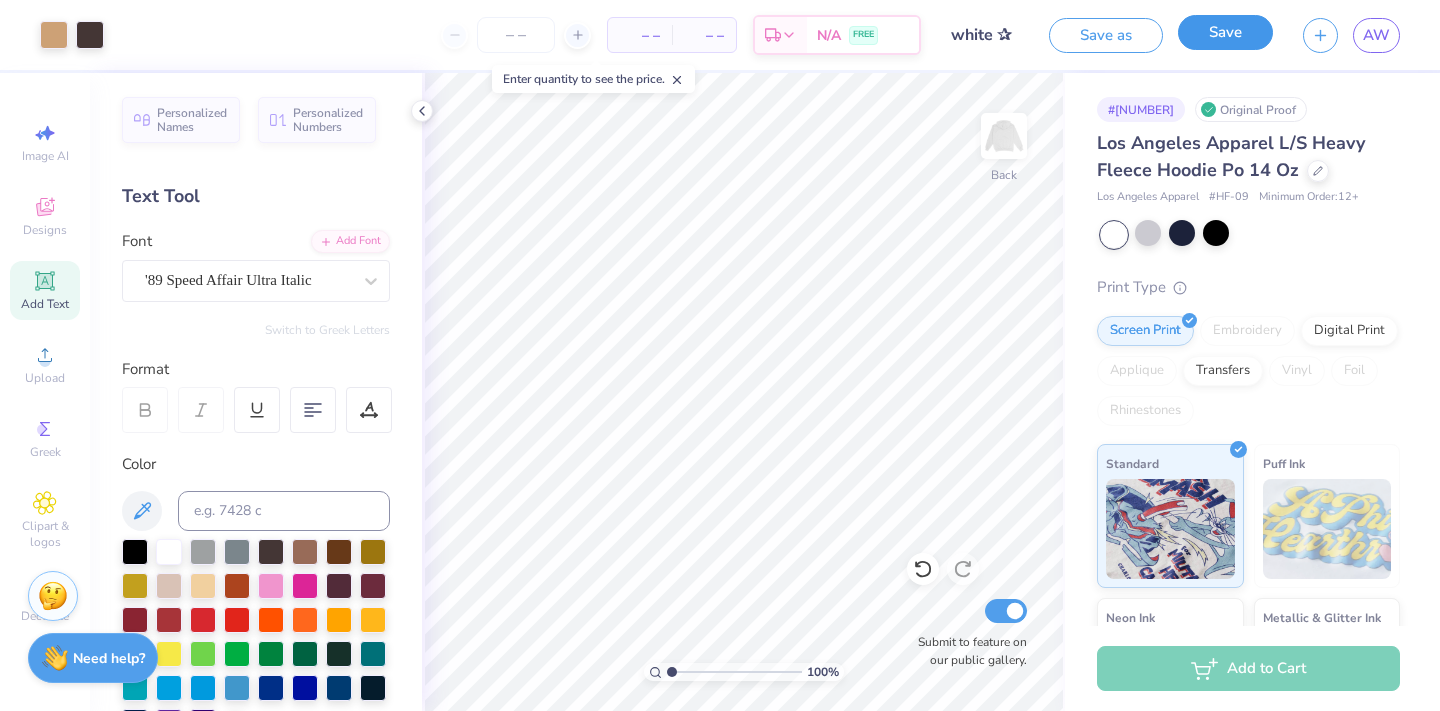 click on "Save" at bounding box center (1225, 32) 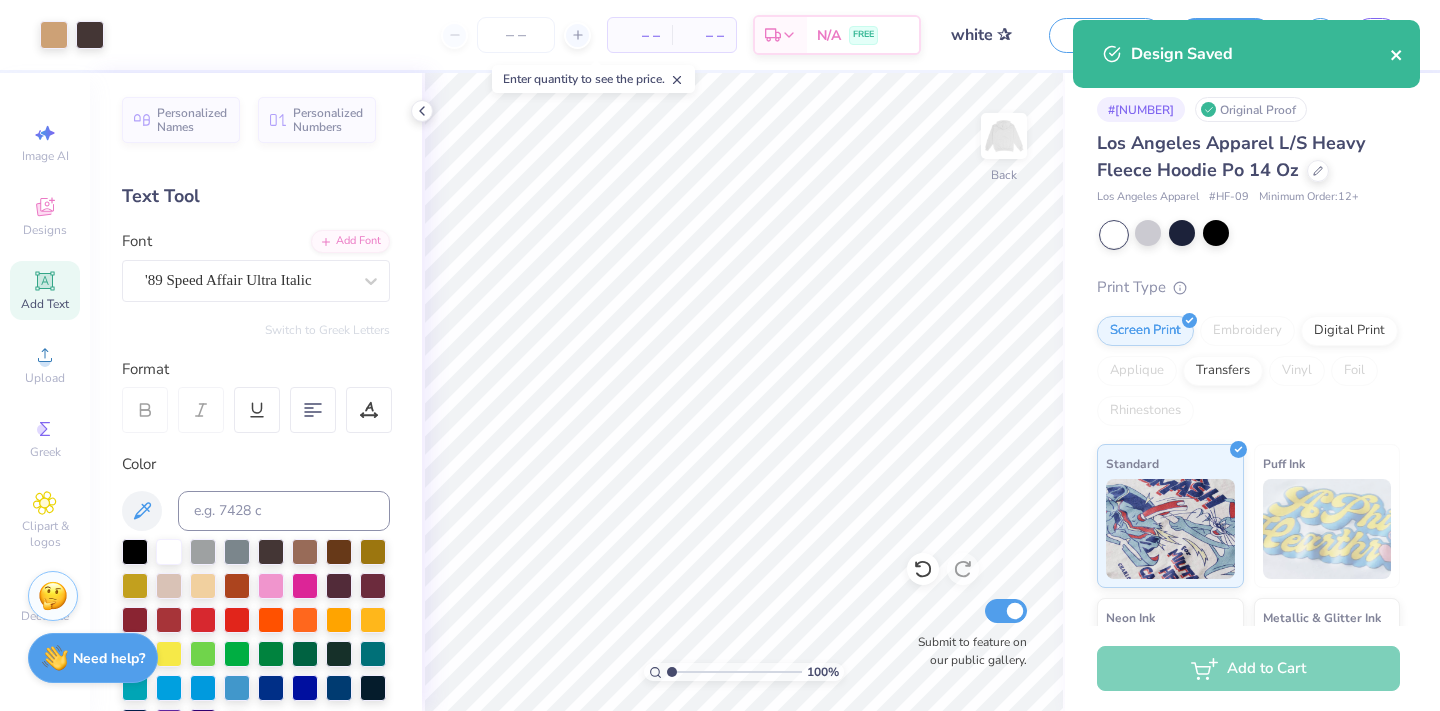 click 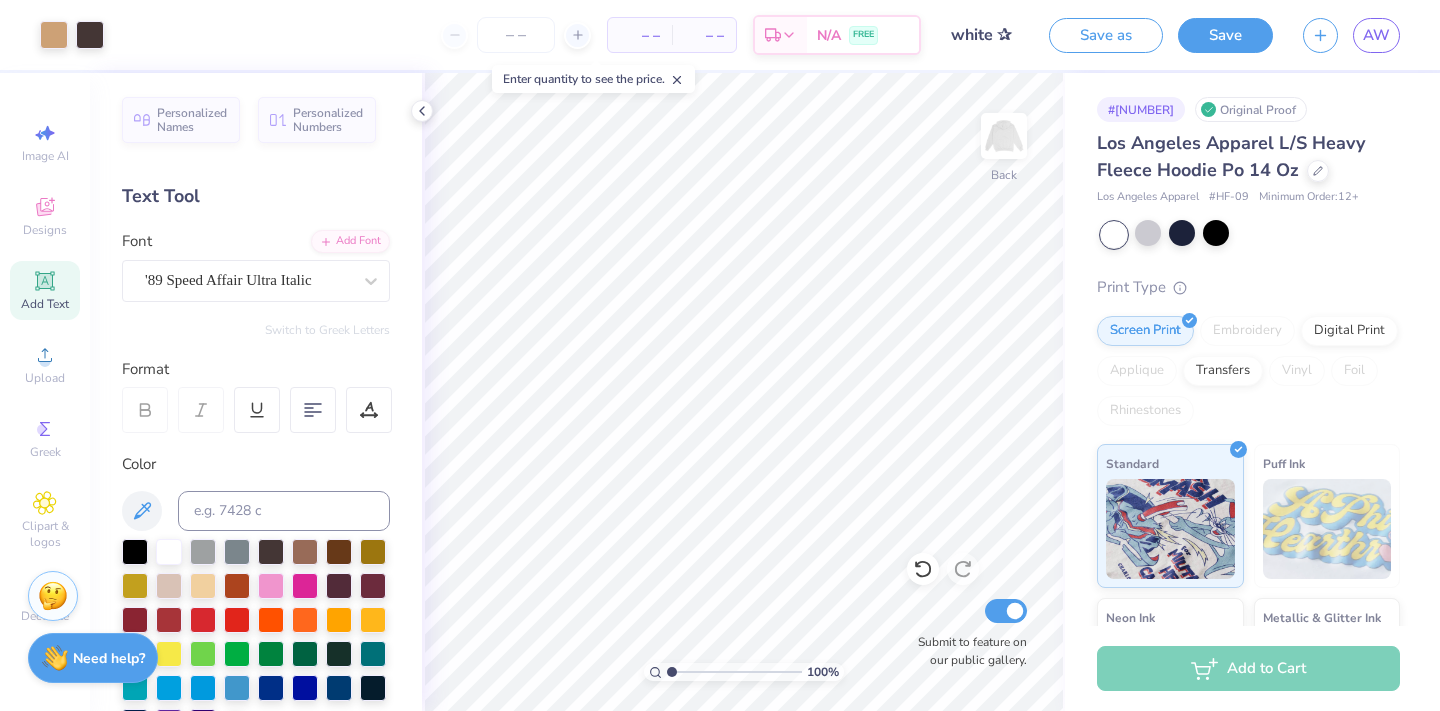 click on "Design Saved" at bounding box center (1246, 61) 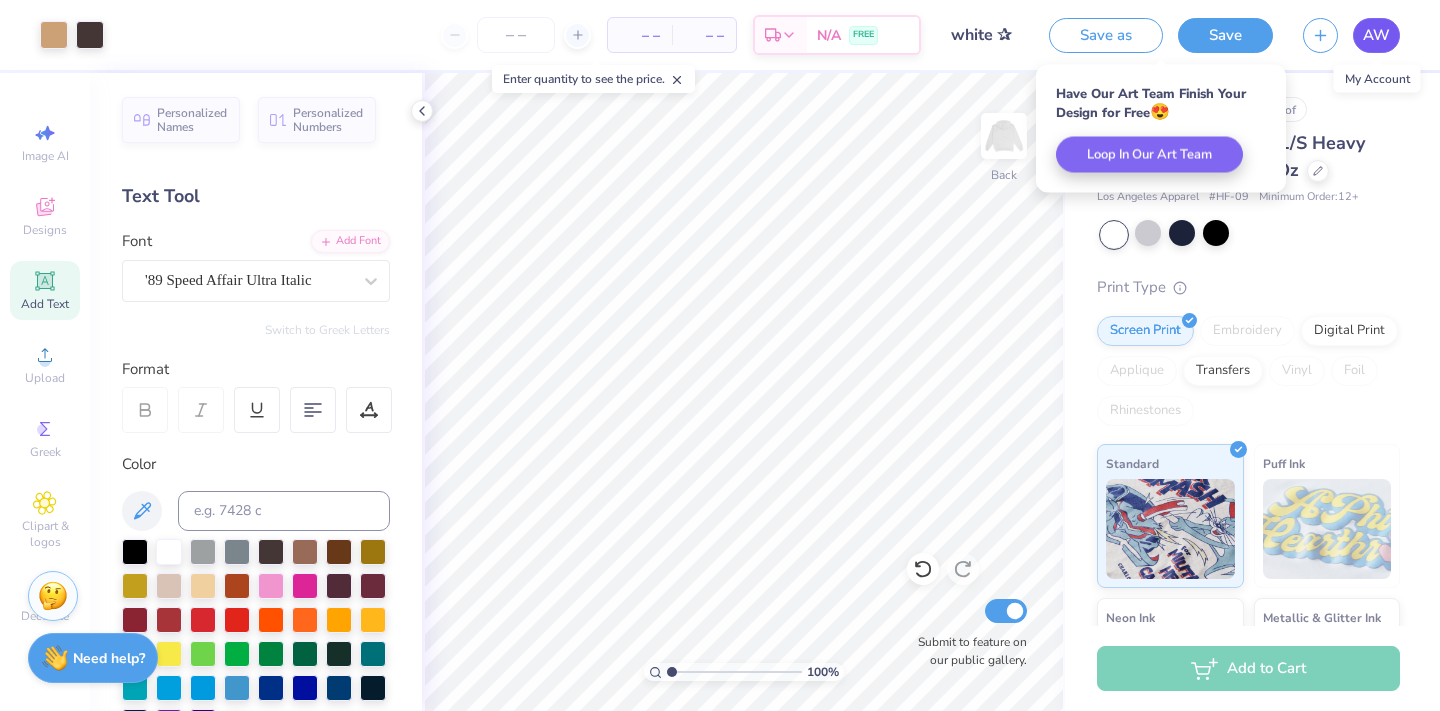 click on "AW" at bounding box center (1376, 35) 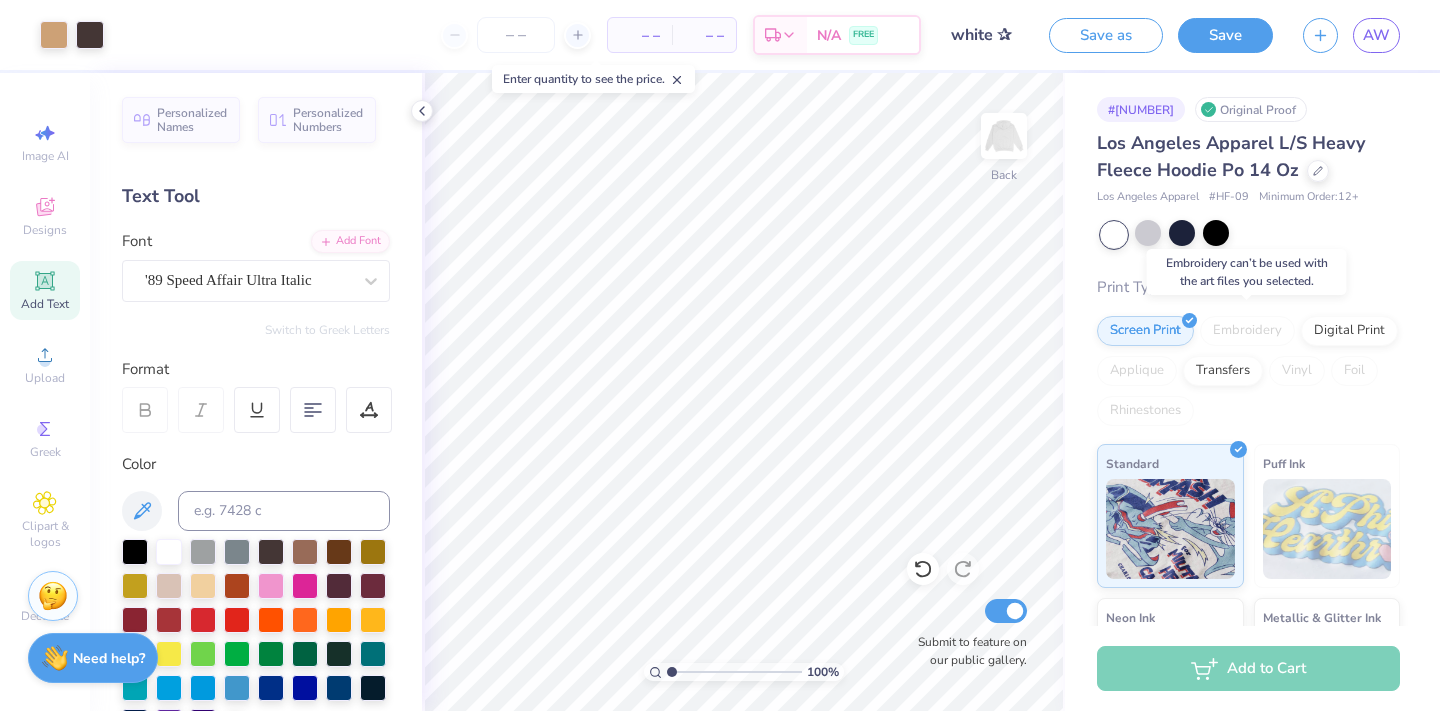 scroll, scrollTop: 24, scrollLeft: 0, axis: vertical 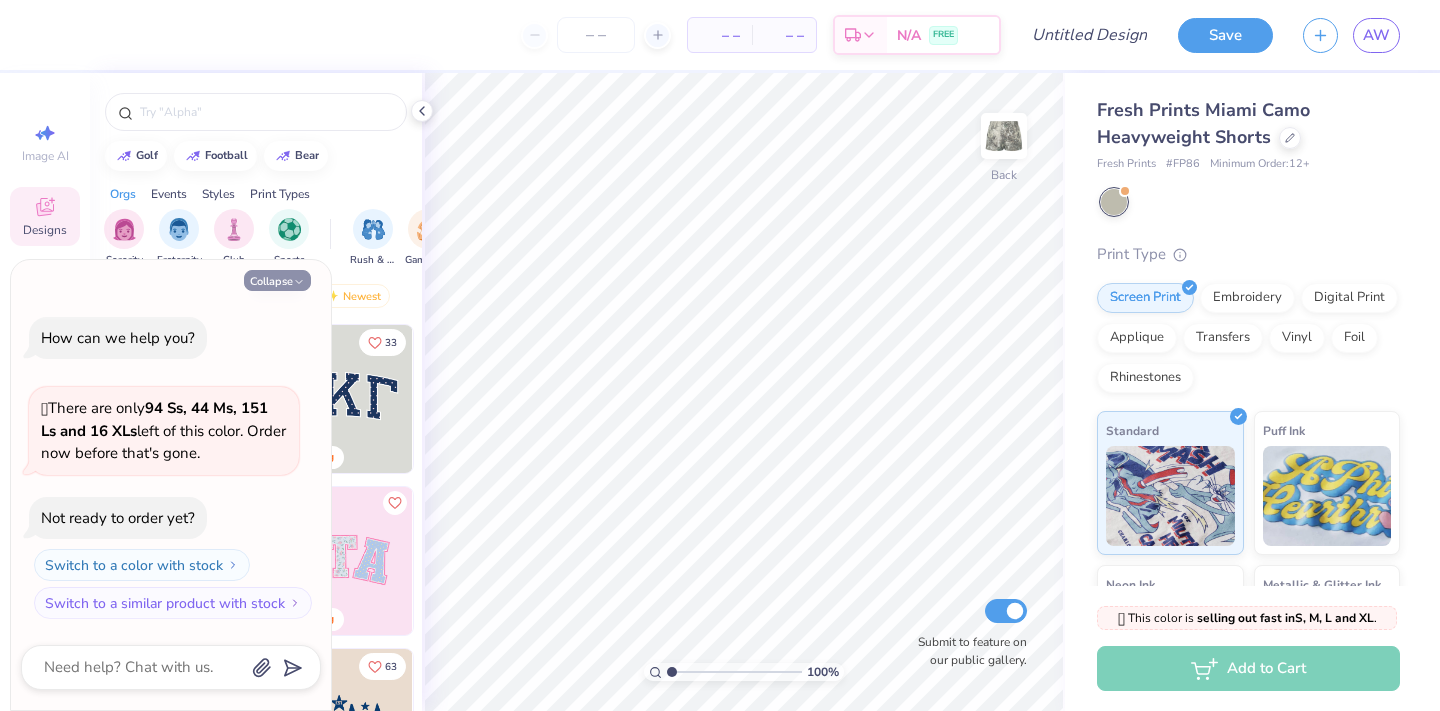 click on "Collapse" at bounding box center (277, 280) 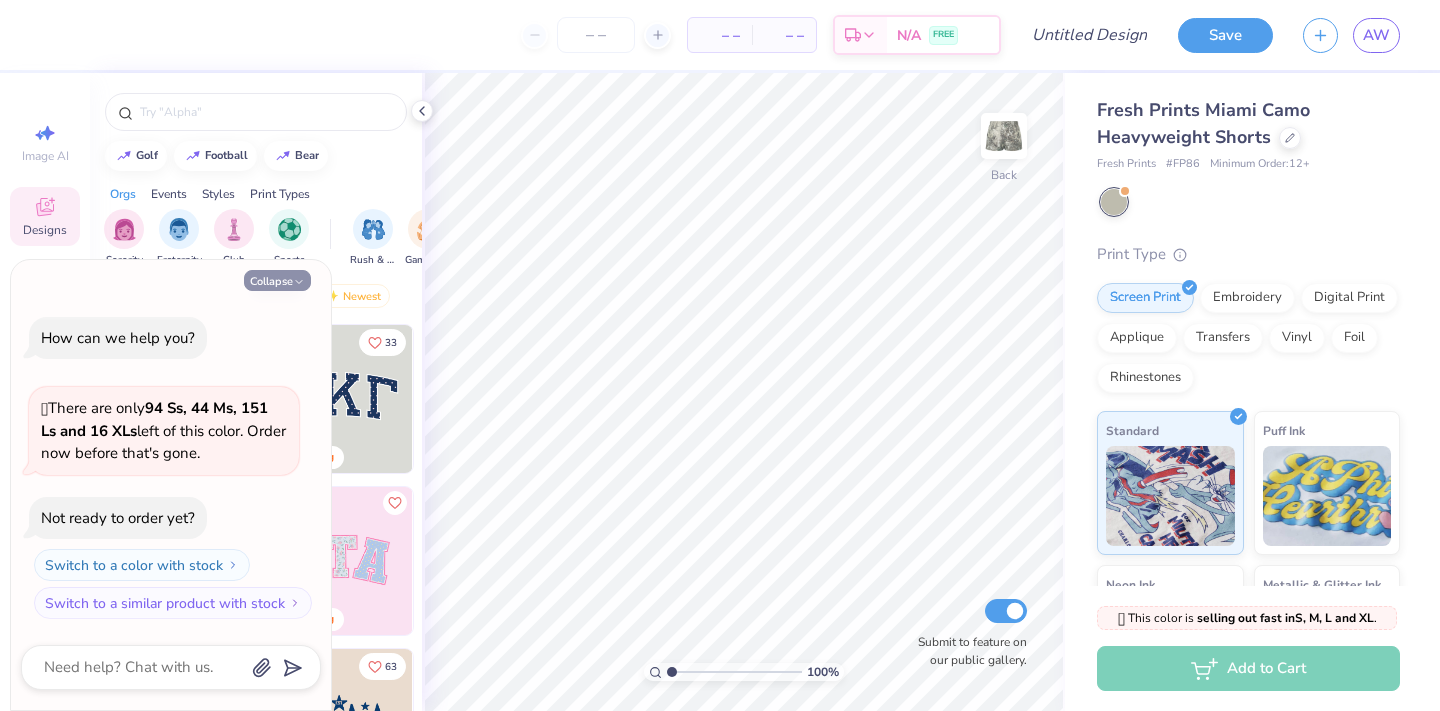 type on "x" 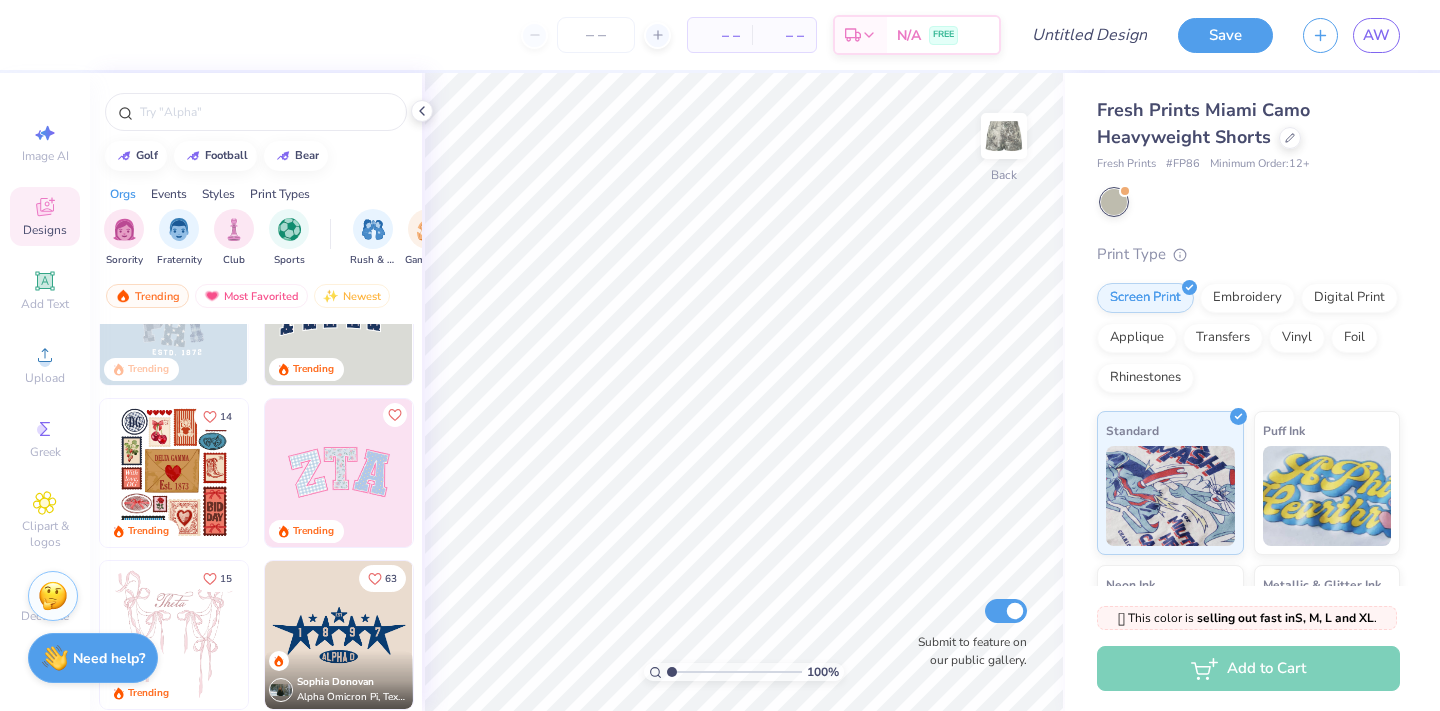scroll, scrollTop: 108, scrollLeft: 0, axis: vertical 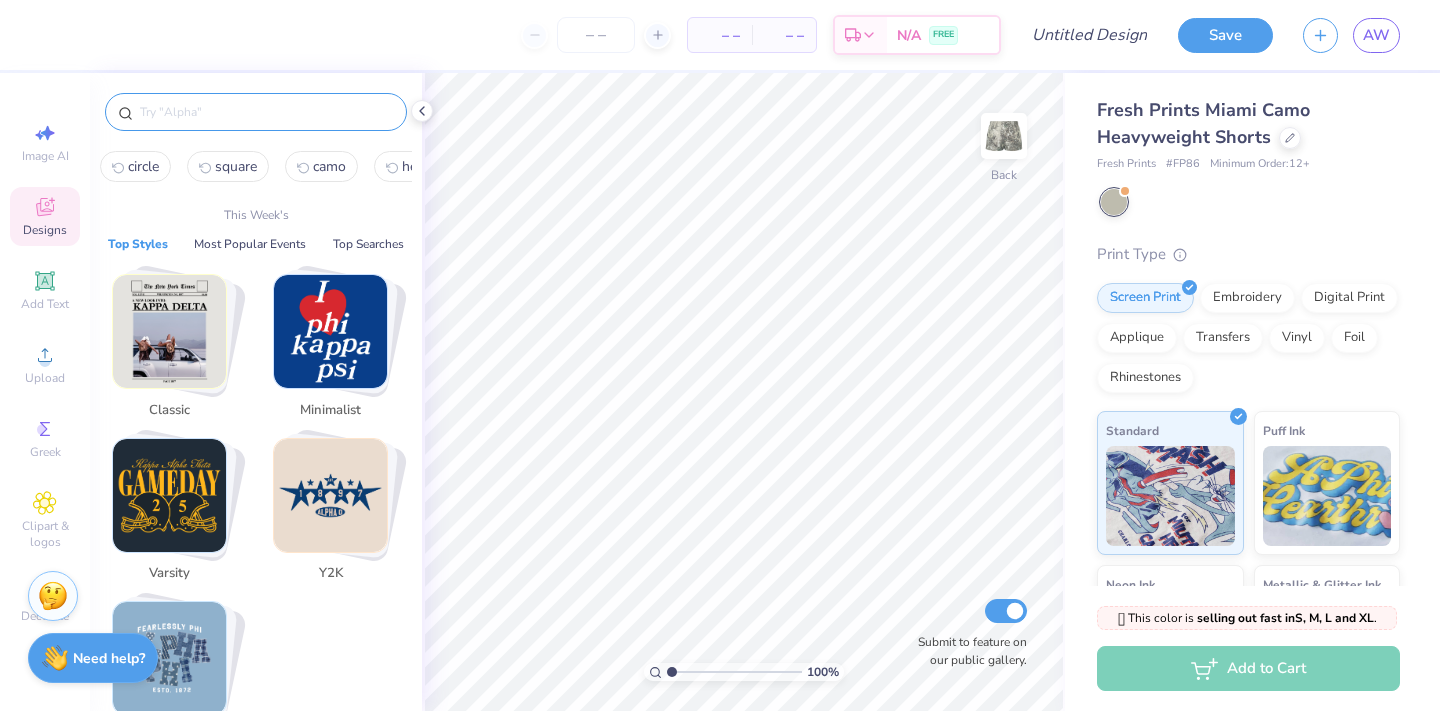 click at bounding box center [266, 112] 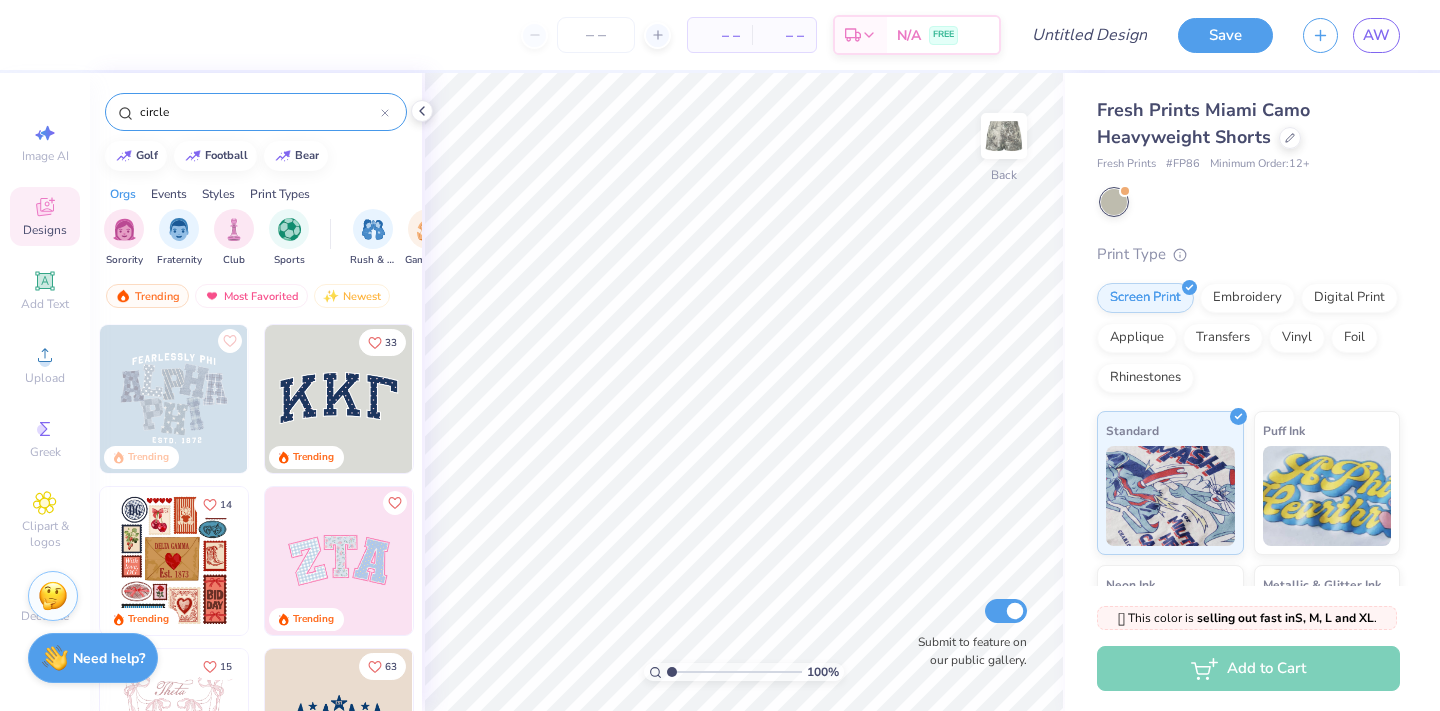 type on "circle" 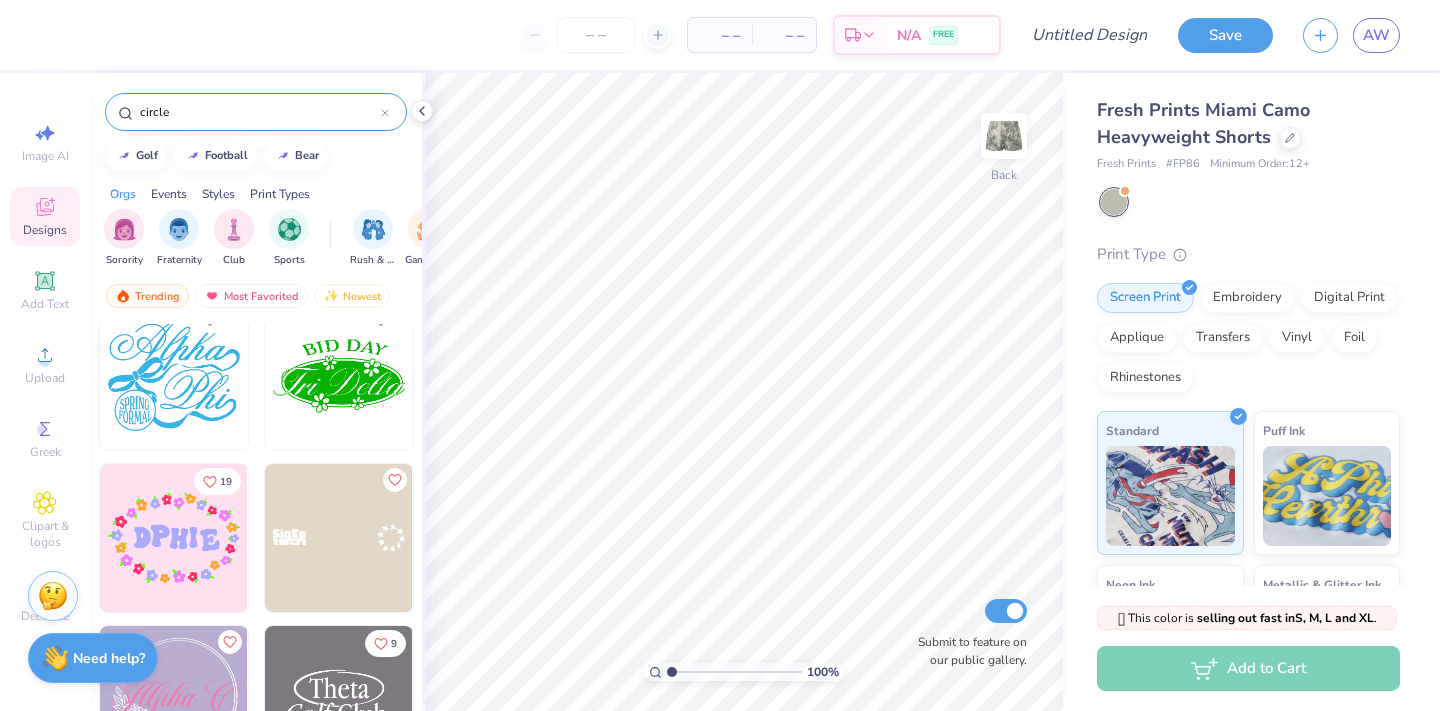 scroll, scrollTop: 510, scrollLeft: 0, axis: vertical 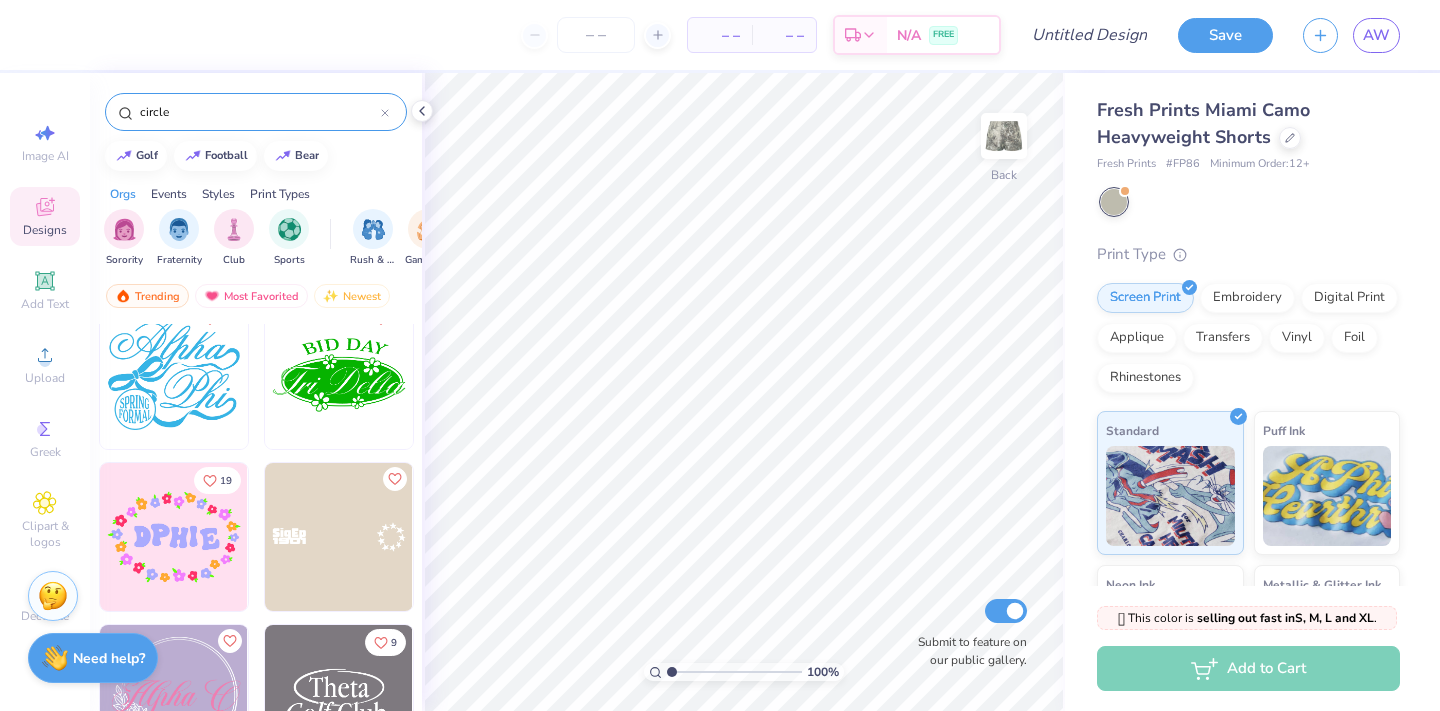 click at bounding box center (339, 375) 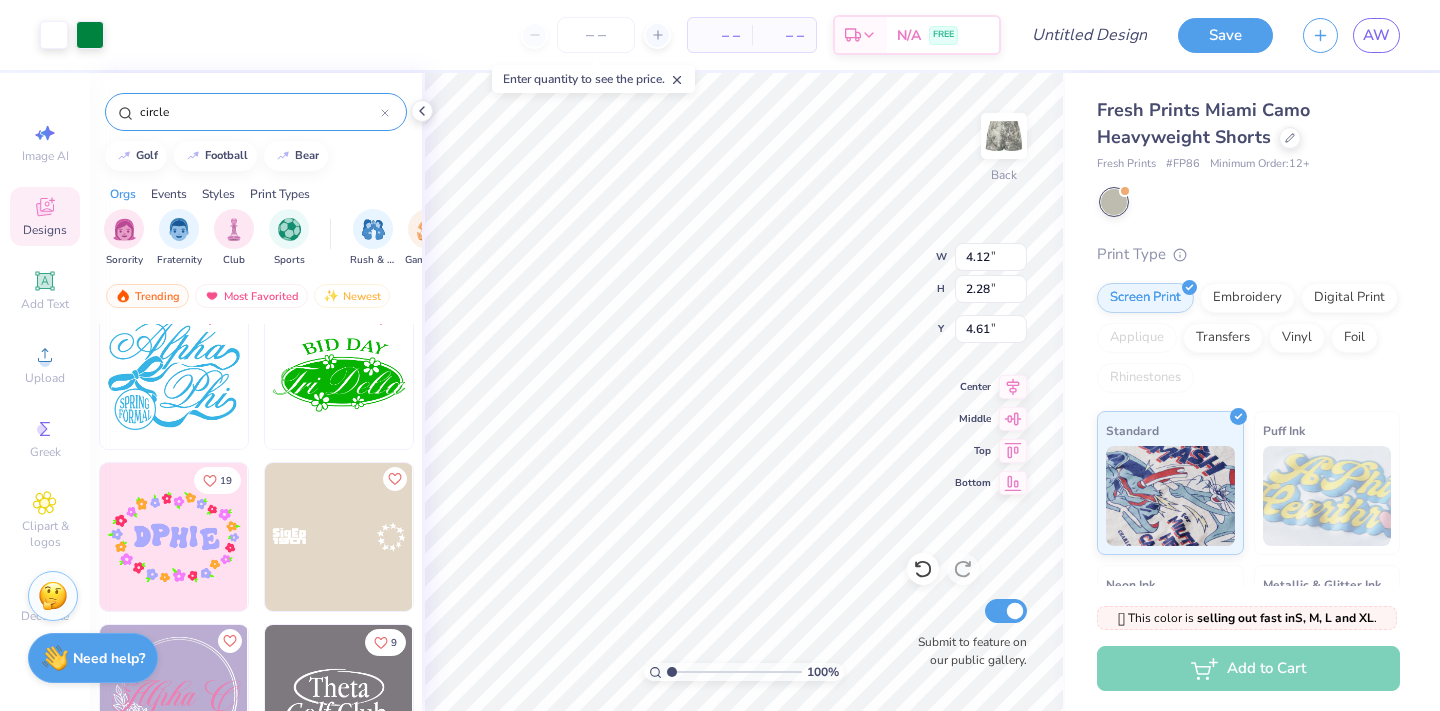 type on "8.08" 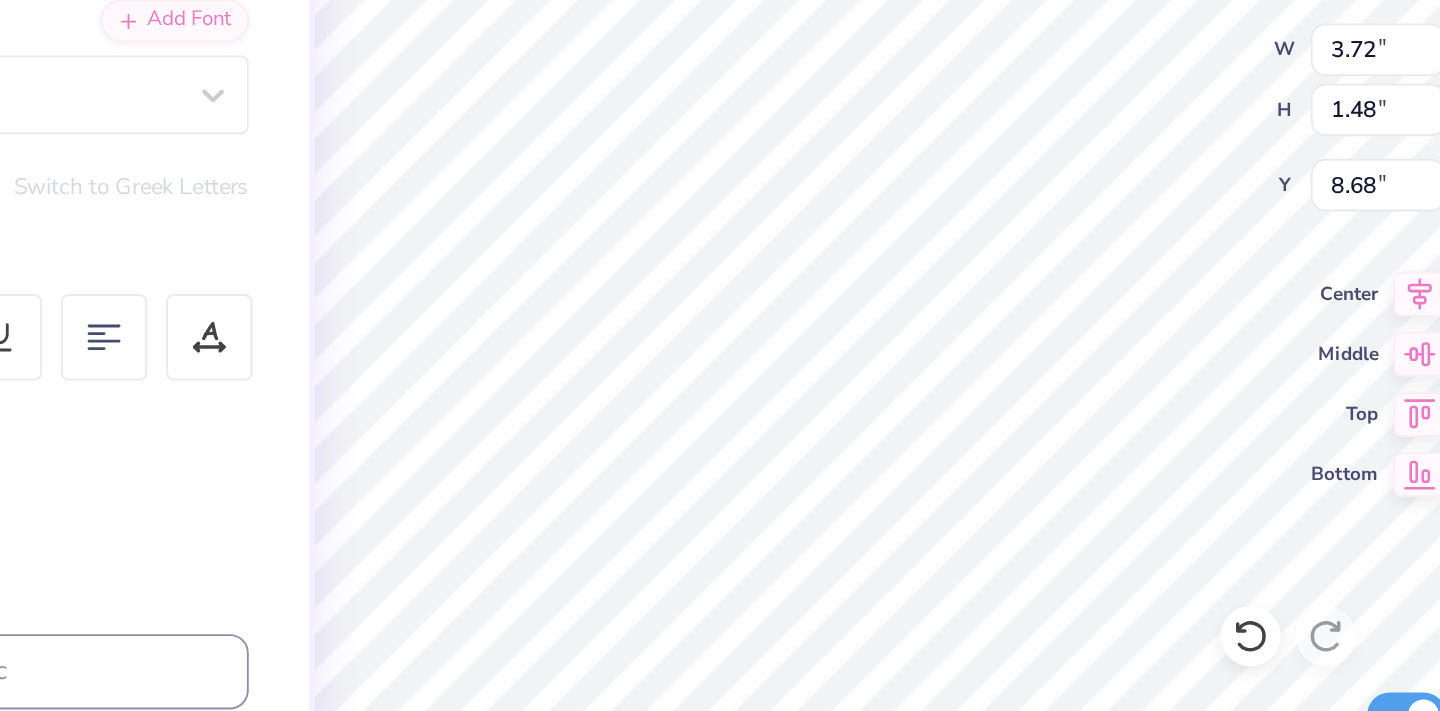 type on "0.43" 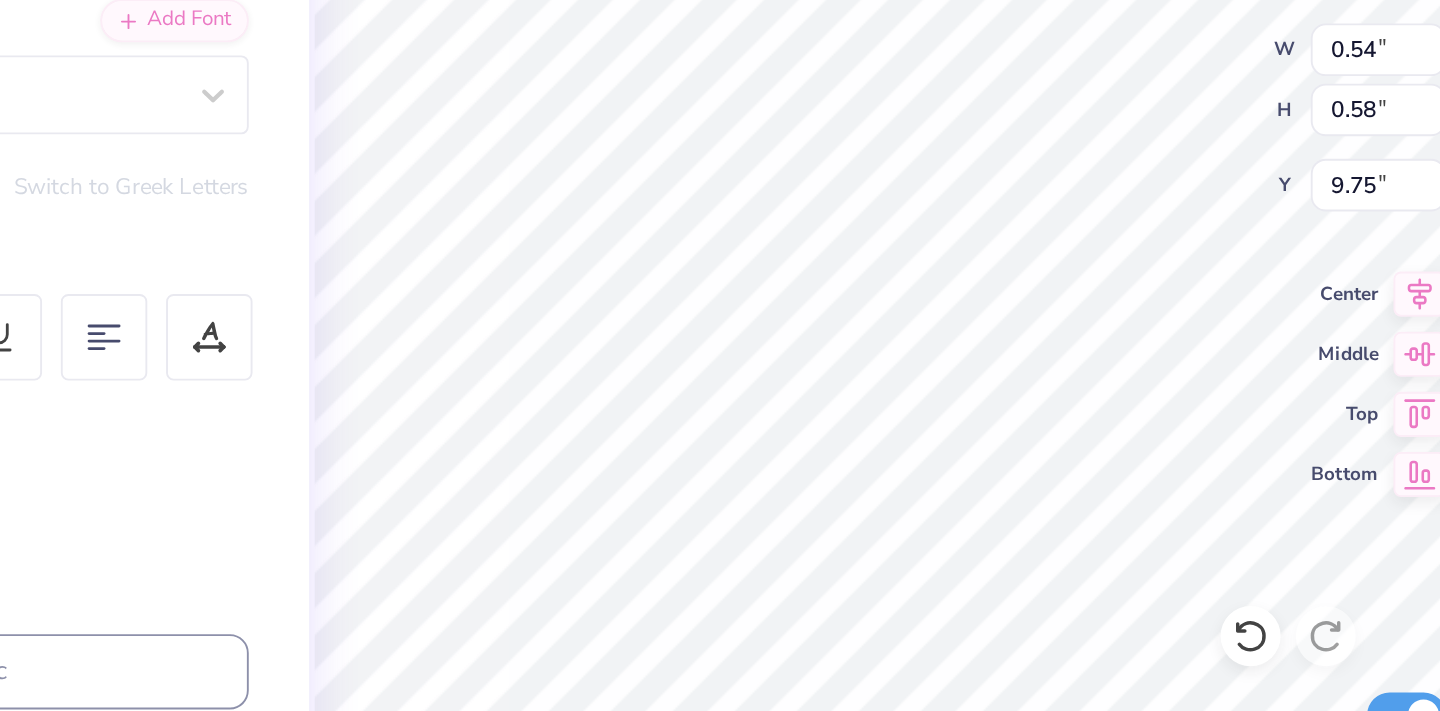 type on "9.77" 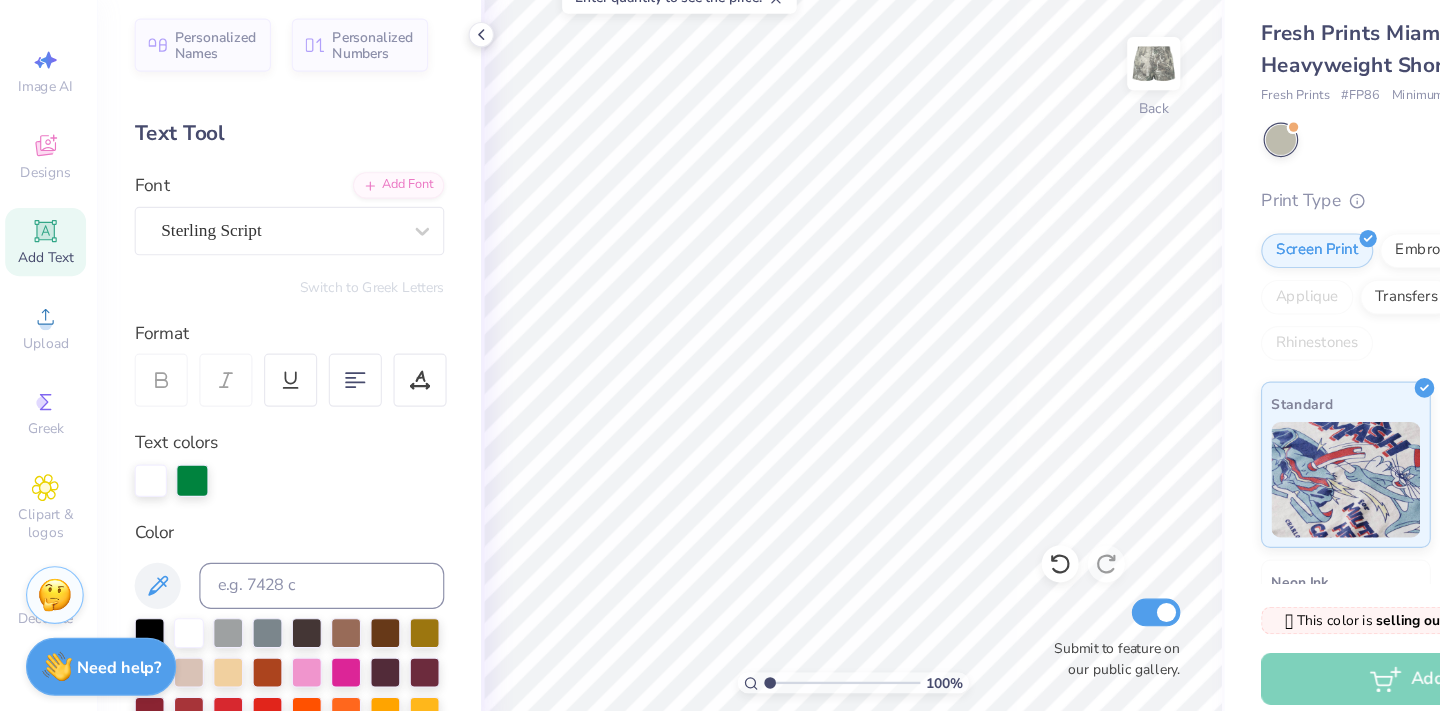 click on "Add Text" at bounding box center (45, 290) 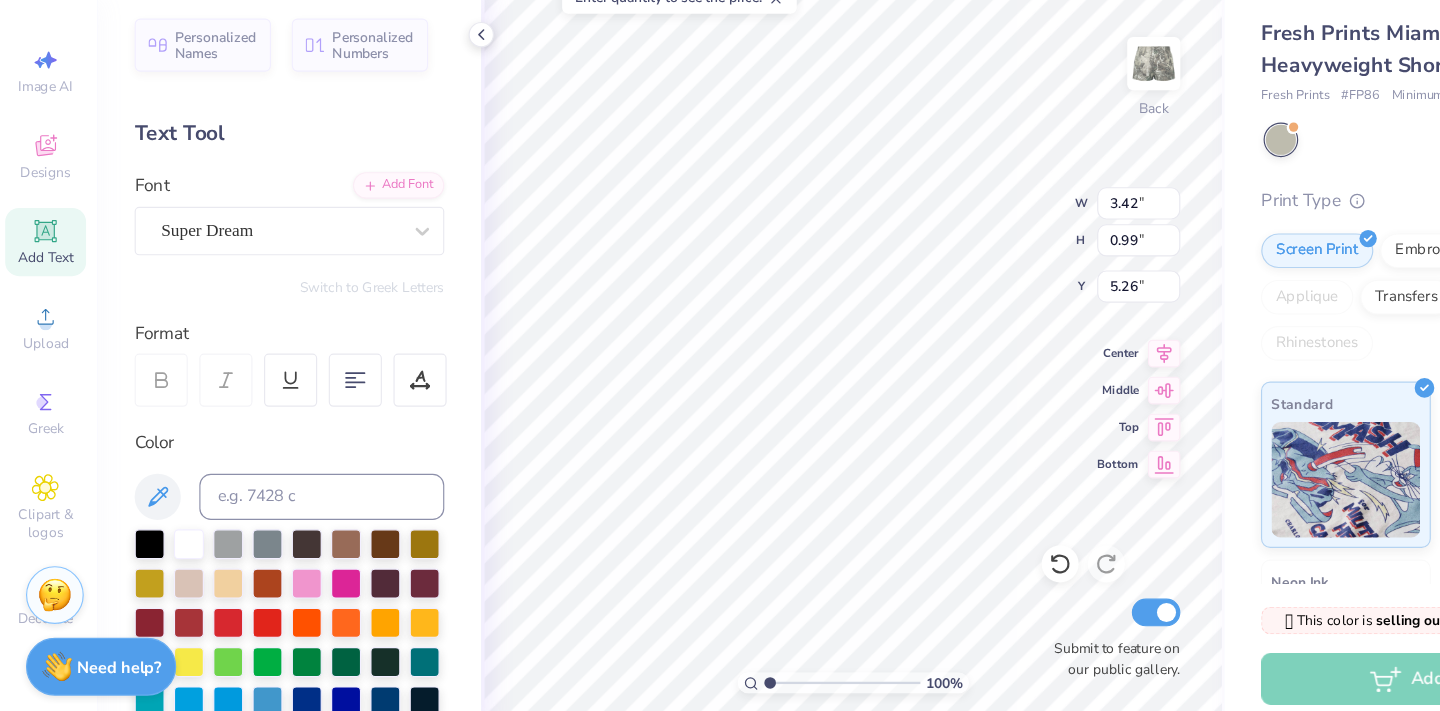 scroll, scrollTop: 0, scrollLeft: 0, axis: both 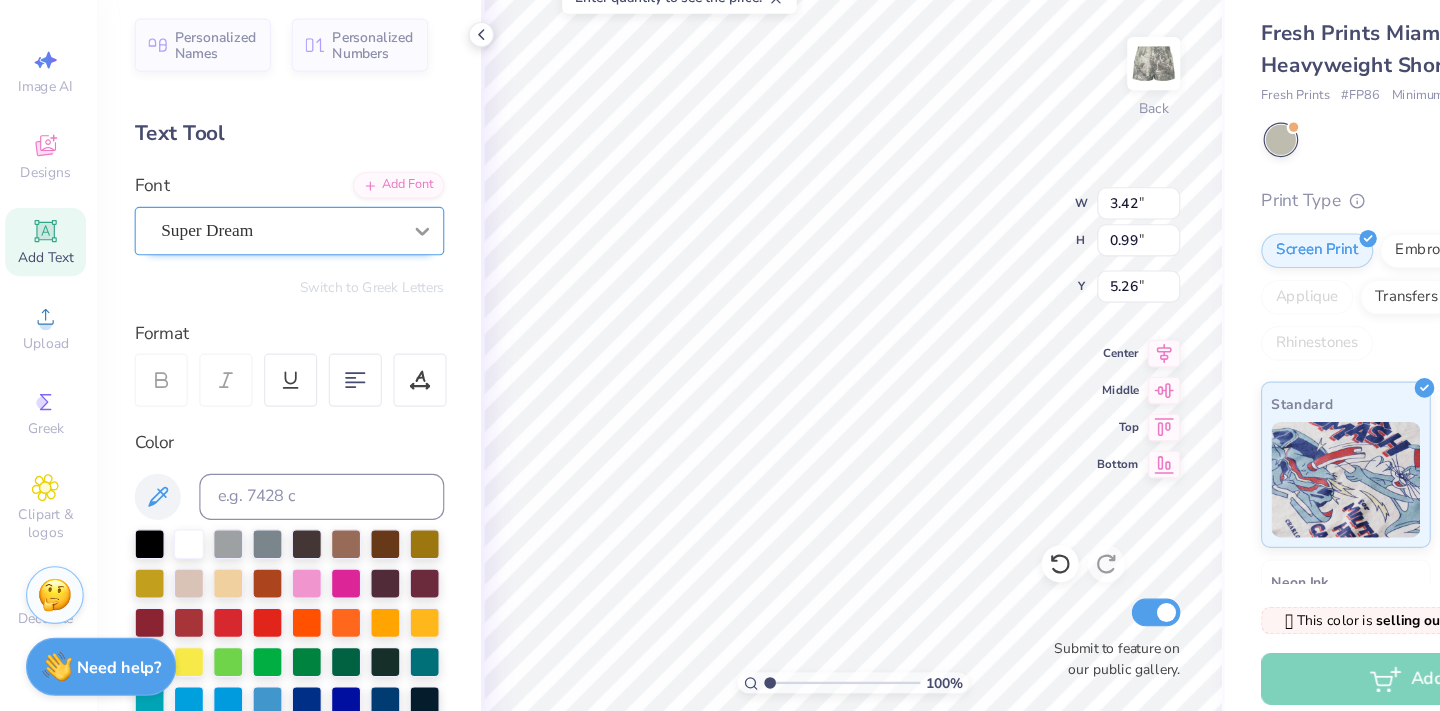 type on "HYLO" 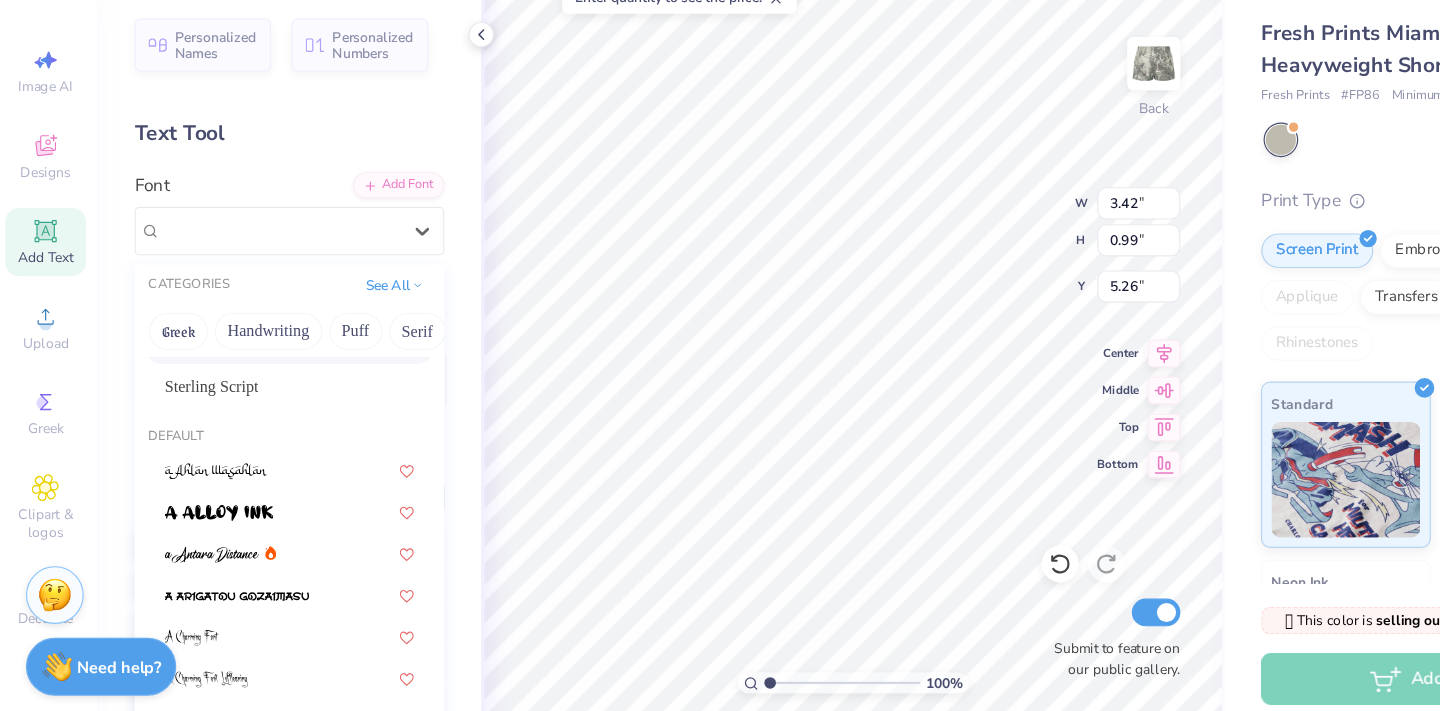 scroll, scrollTop: 0, scrollLeft: 0, axis: both 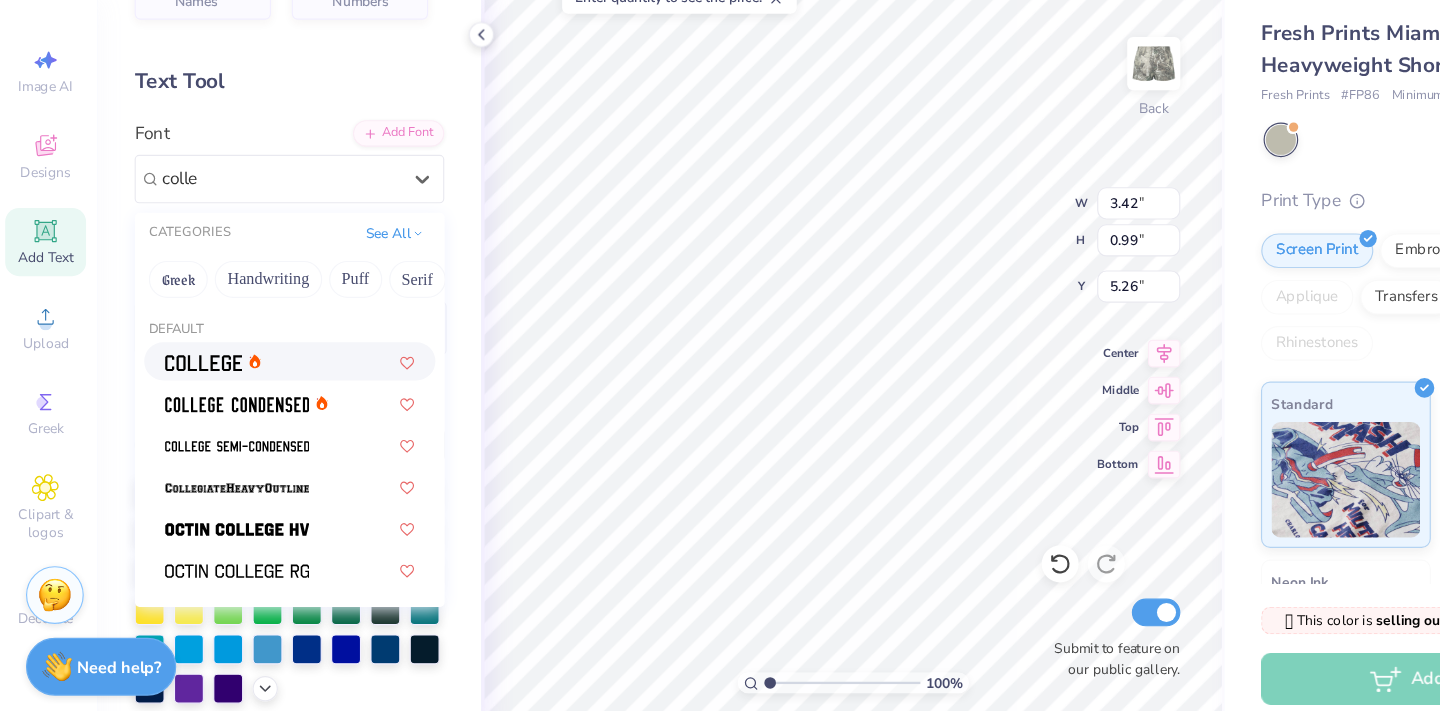 type on "colle" 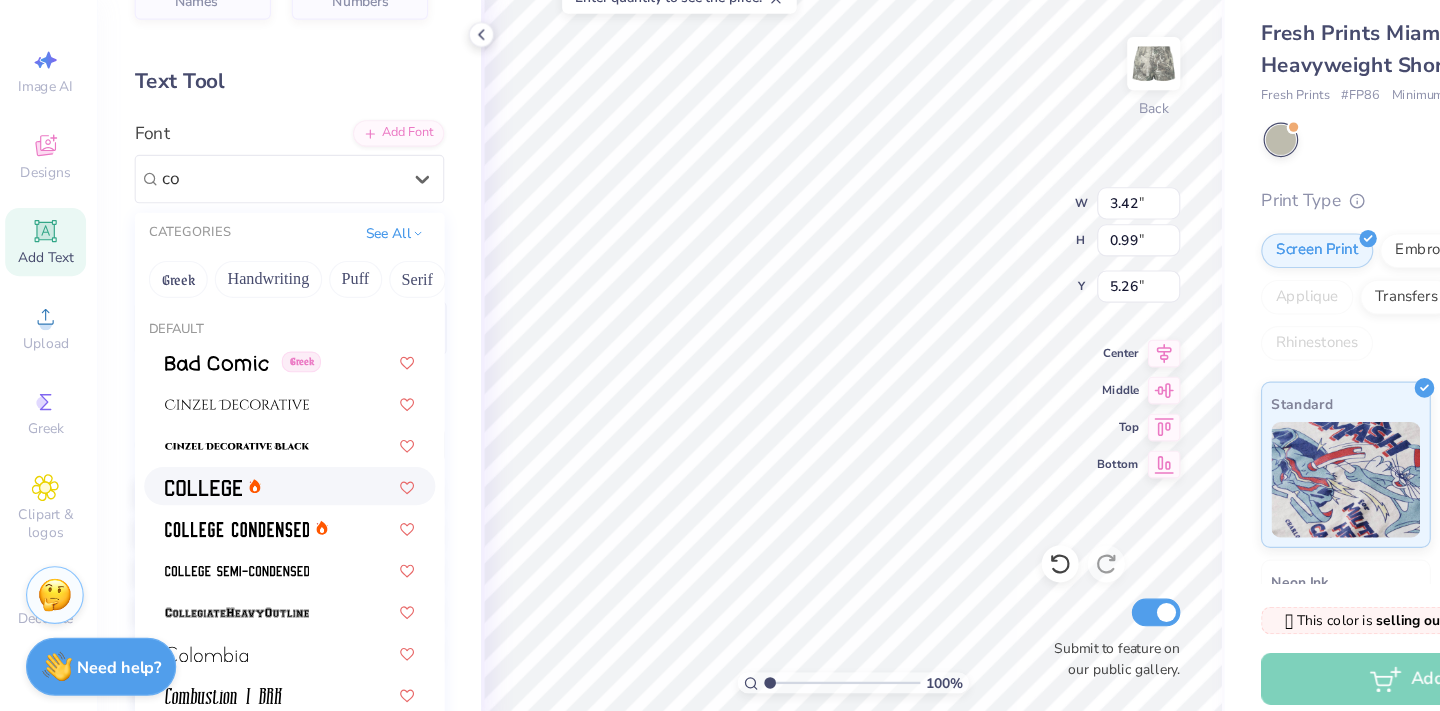 type on "c" 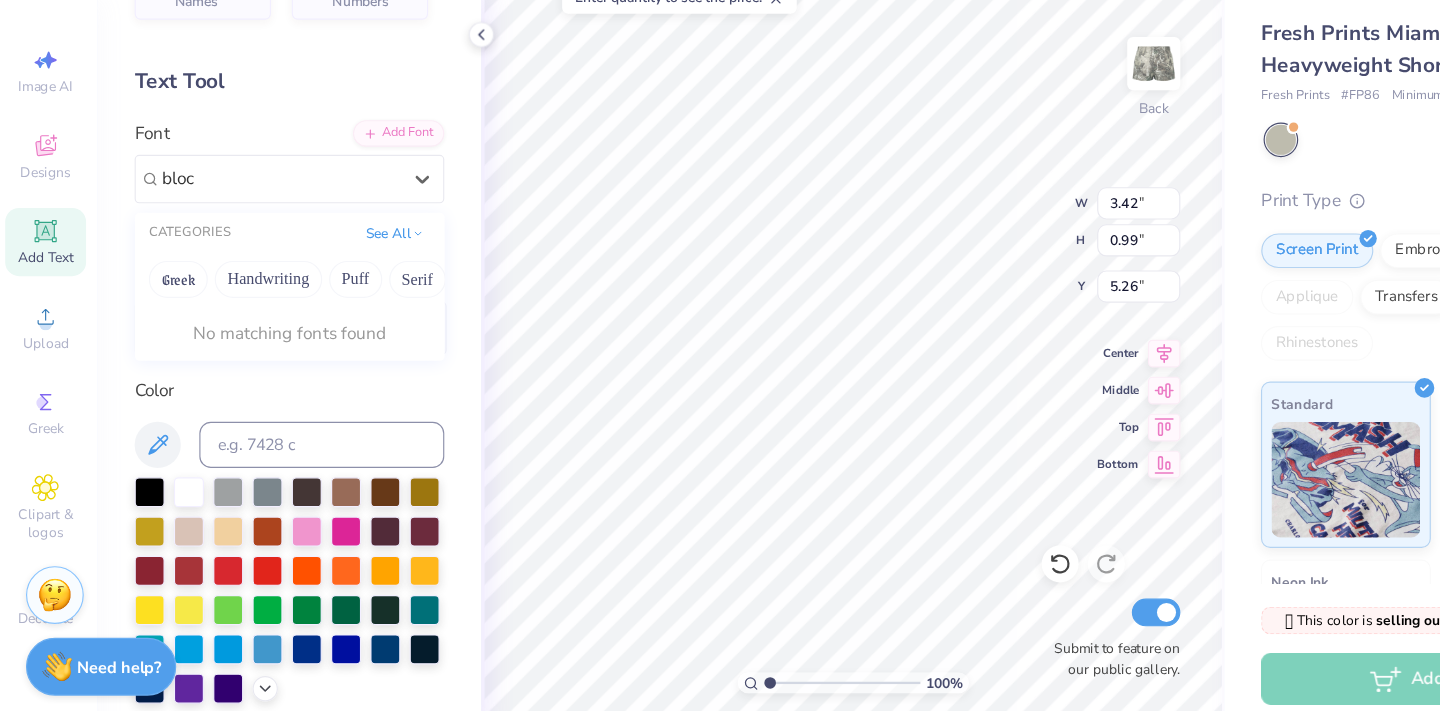 type on "block" 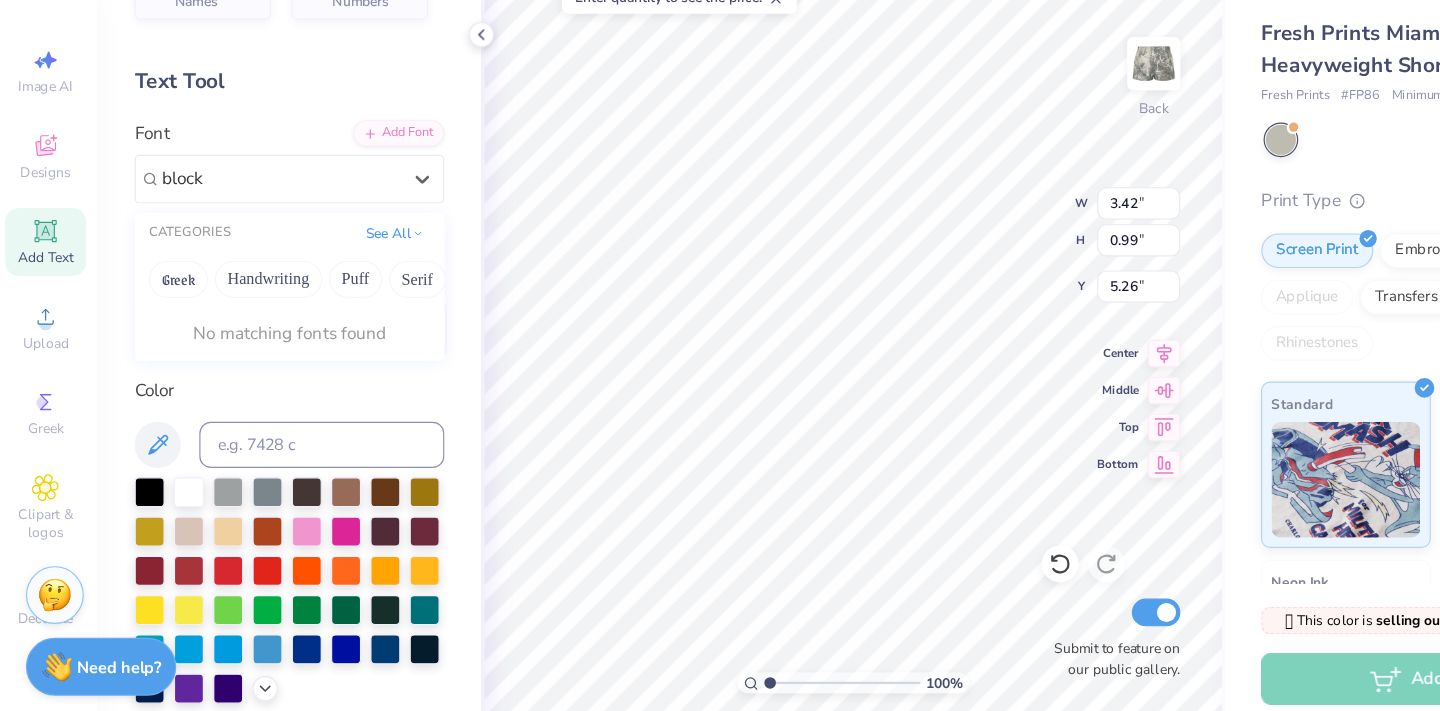 scroll, scrollTop: 0, scrollLeft: 0, axis: both 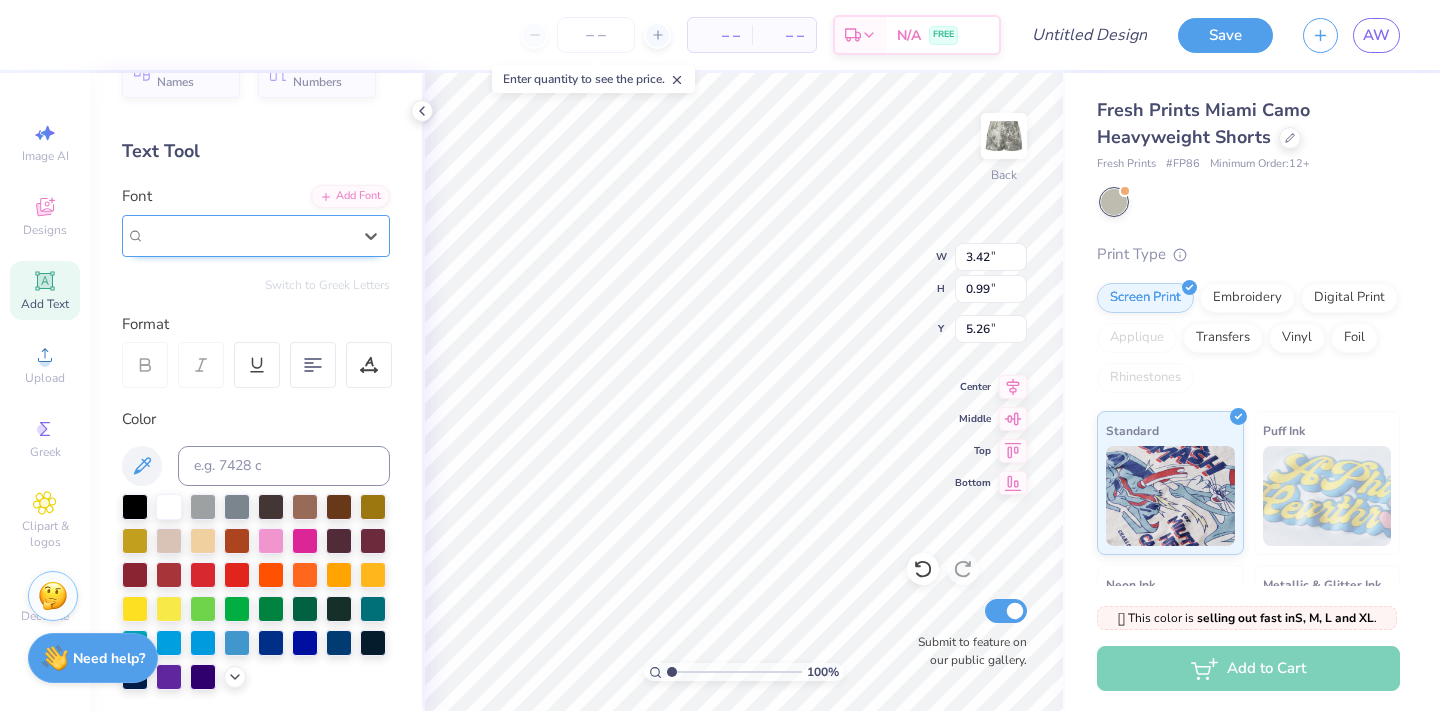 click on "Super Dream" at bounding box center (248, 235) 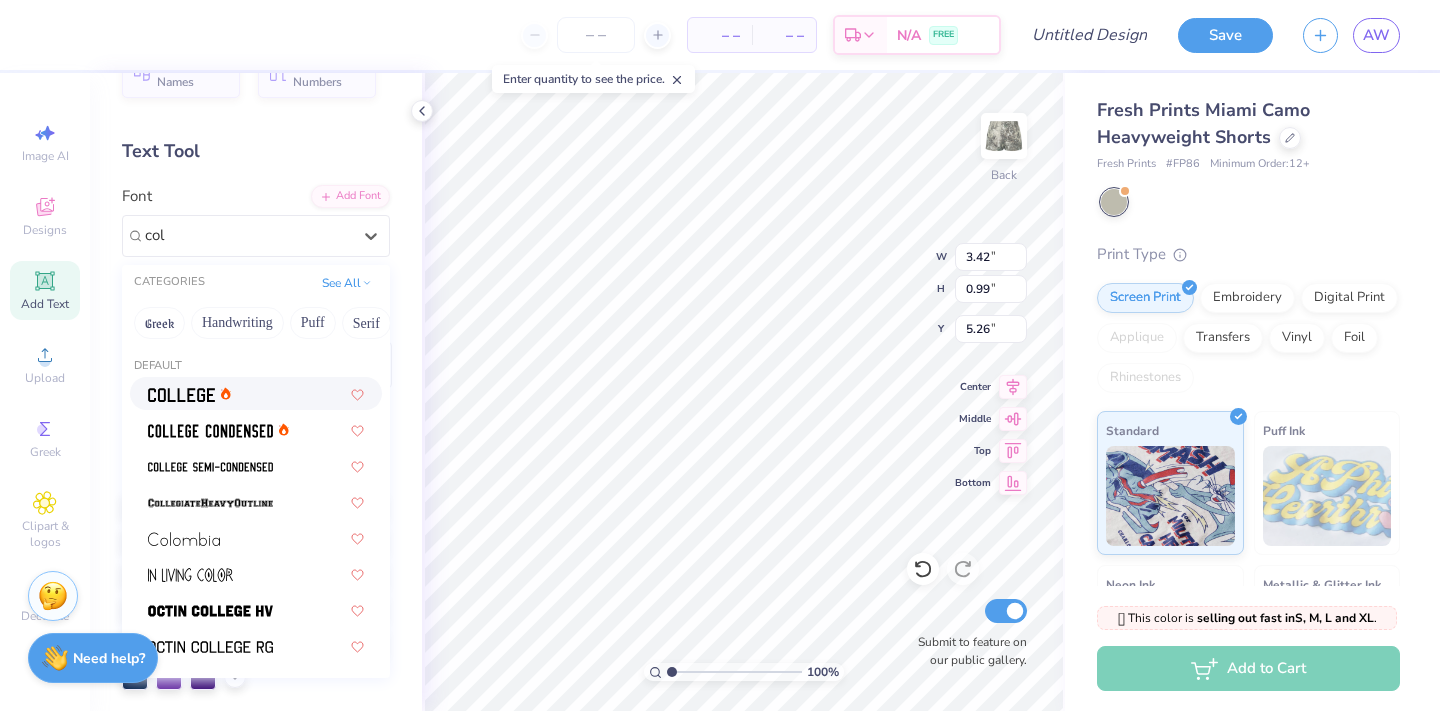 click at bounding box center (256, 393) 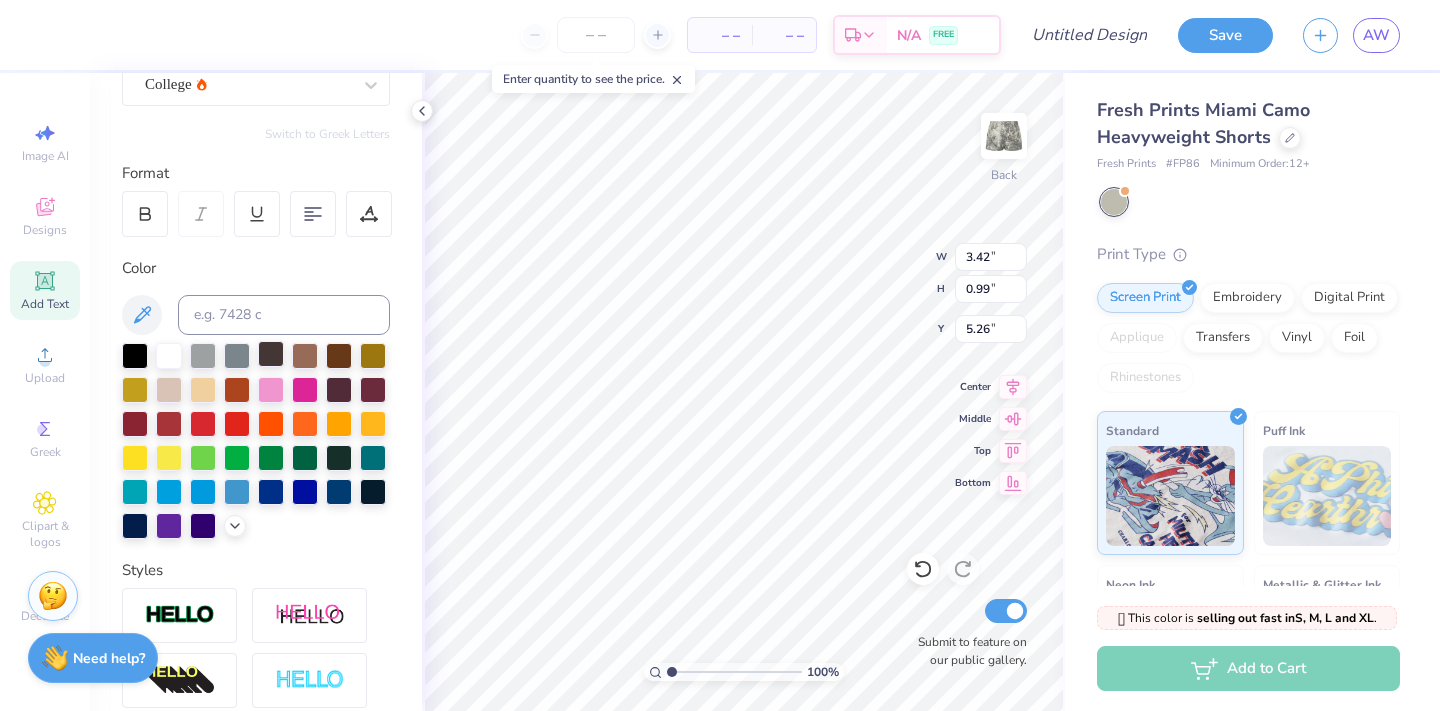 scroll, scrollTop: 310, scrollLeft: 0, axis: vertical 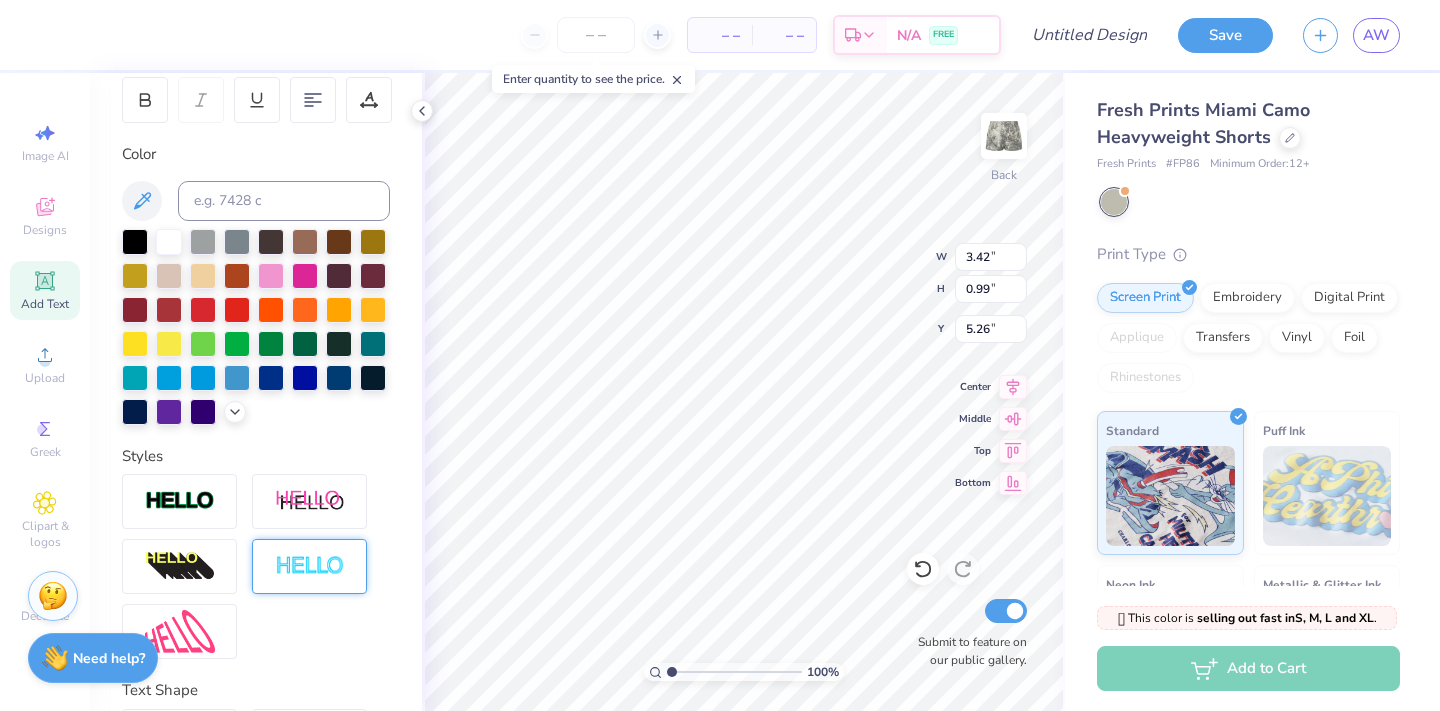 click at bounding box center (309, 566) 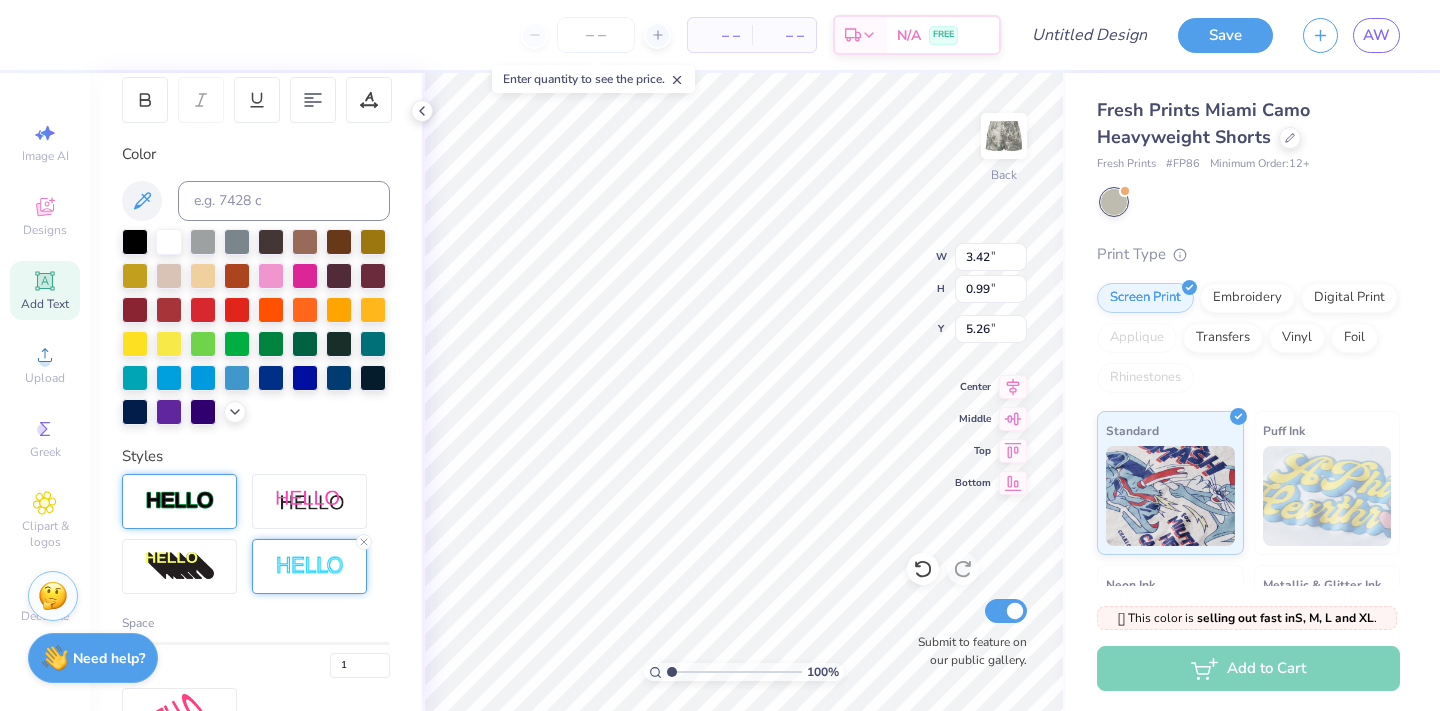 click at bounding box center (179, 501) 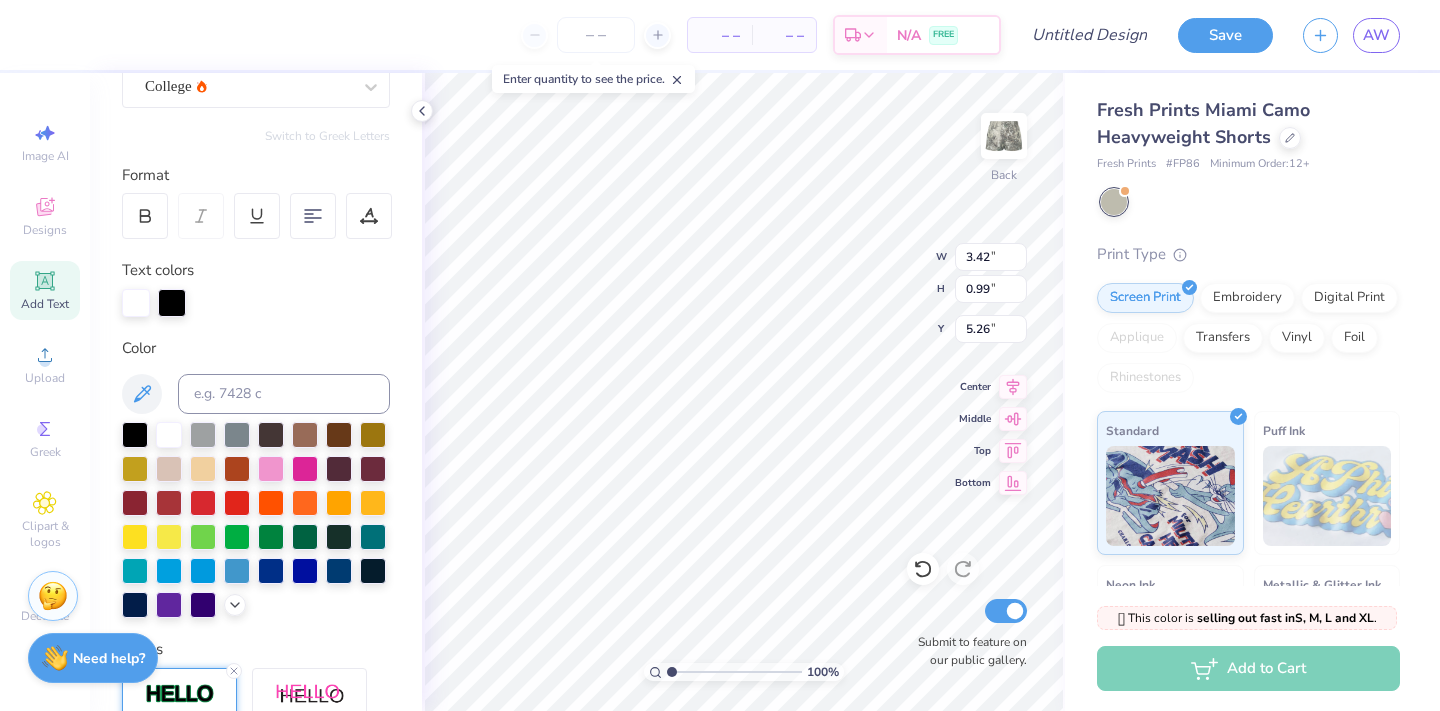 scroll, scrollTop: 164, scrollLeft: 0, axis: vertical 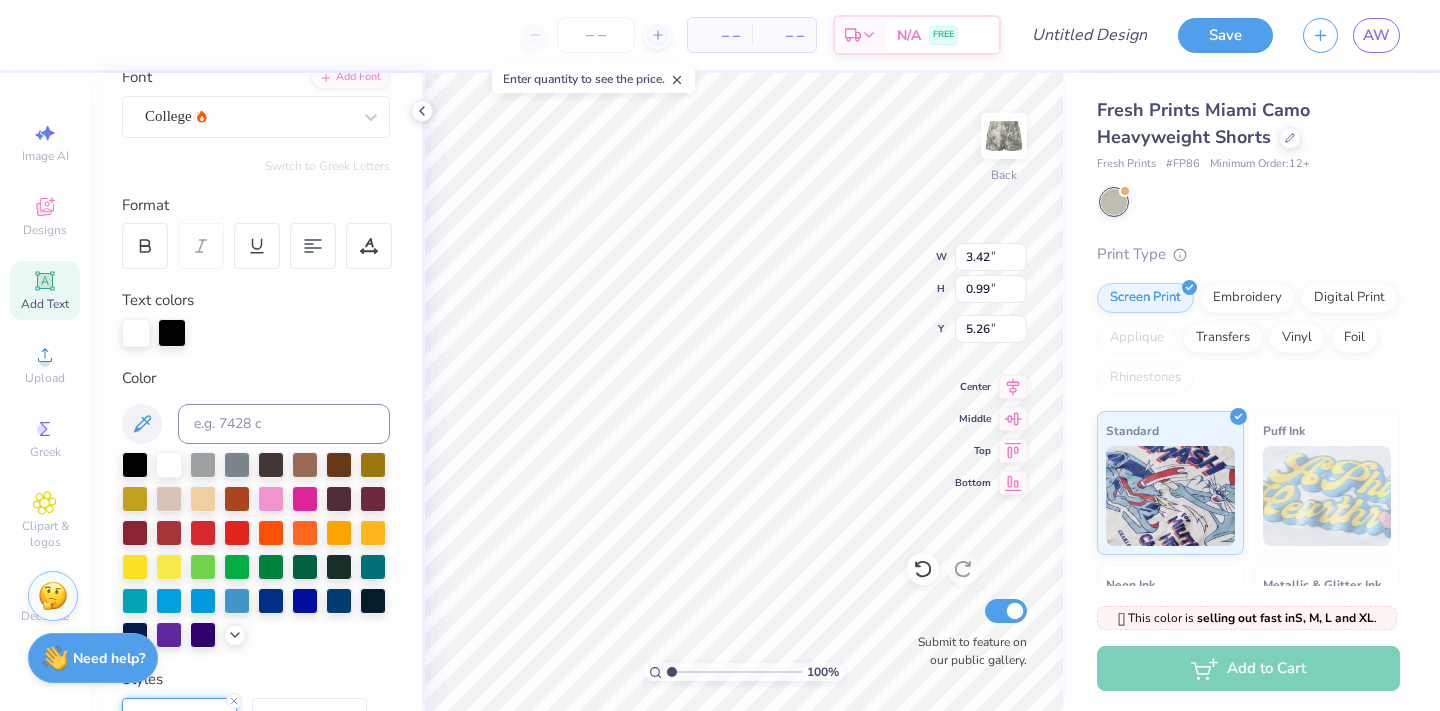 click at bounding box center [172, 333] 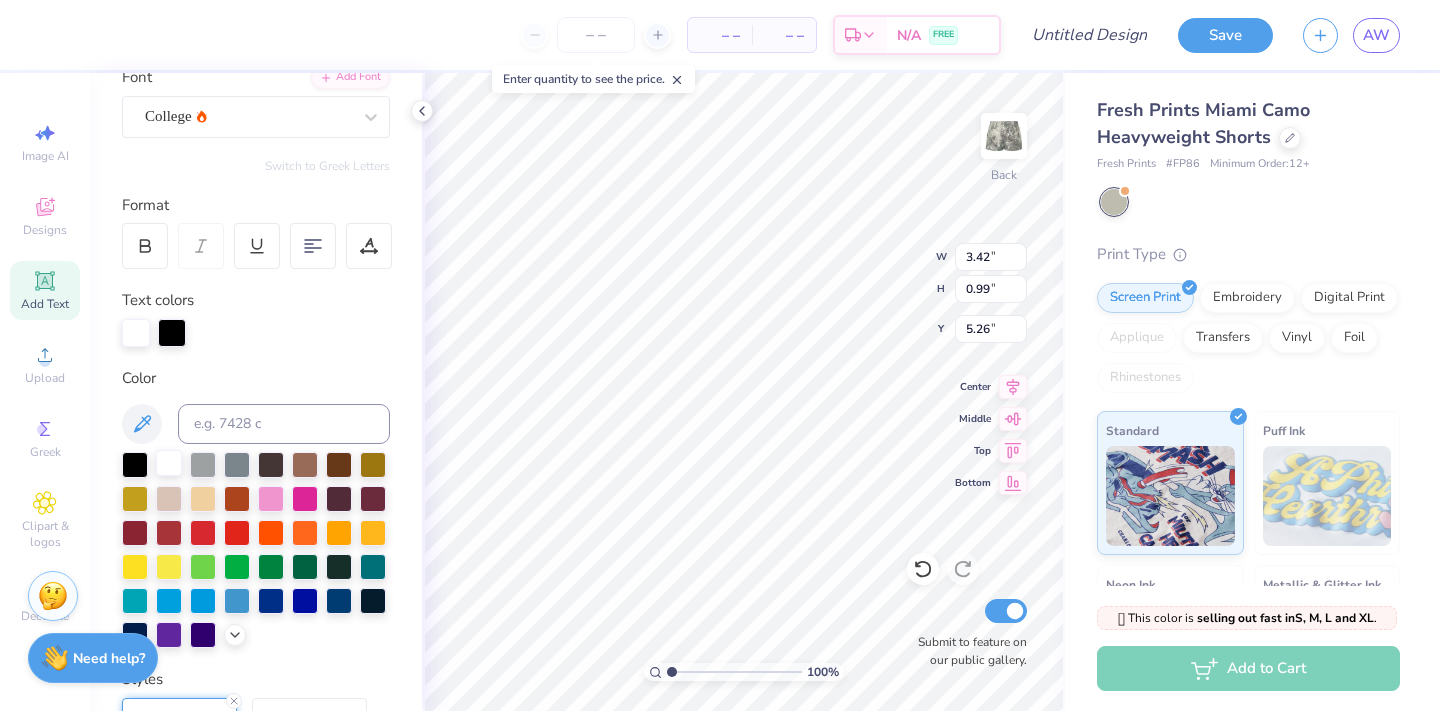 click at bounding box center (169, 463) 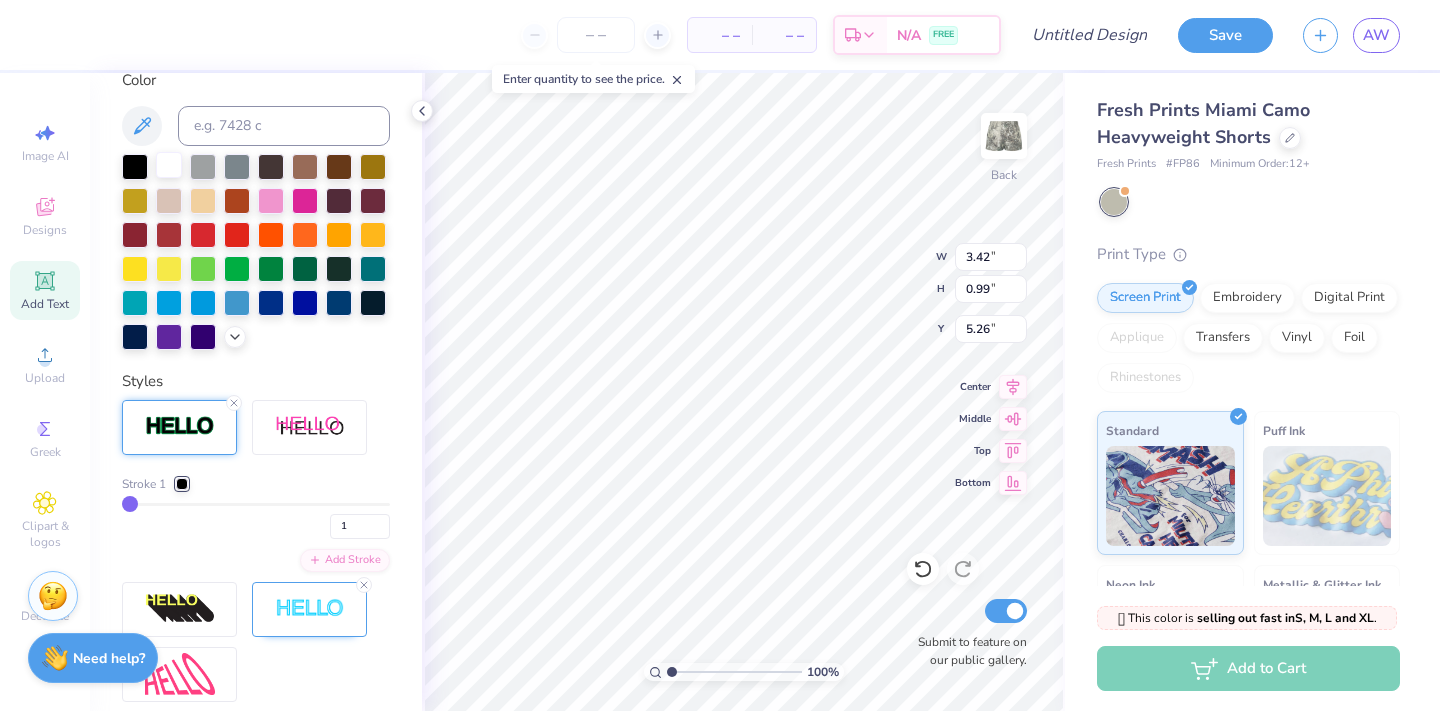scroll, scrollTop: 464, scrollLeft: 0, axis: vertical 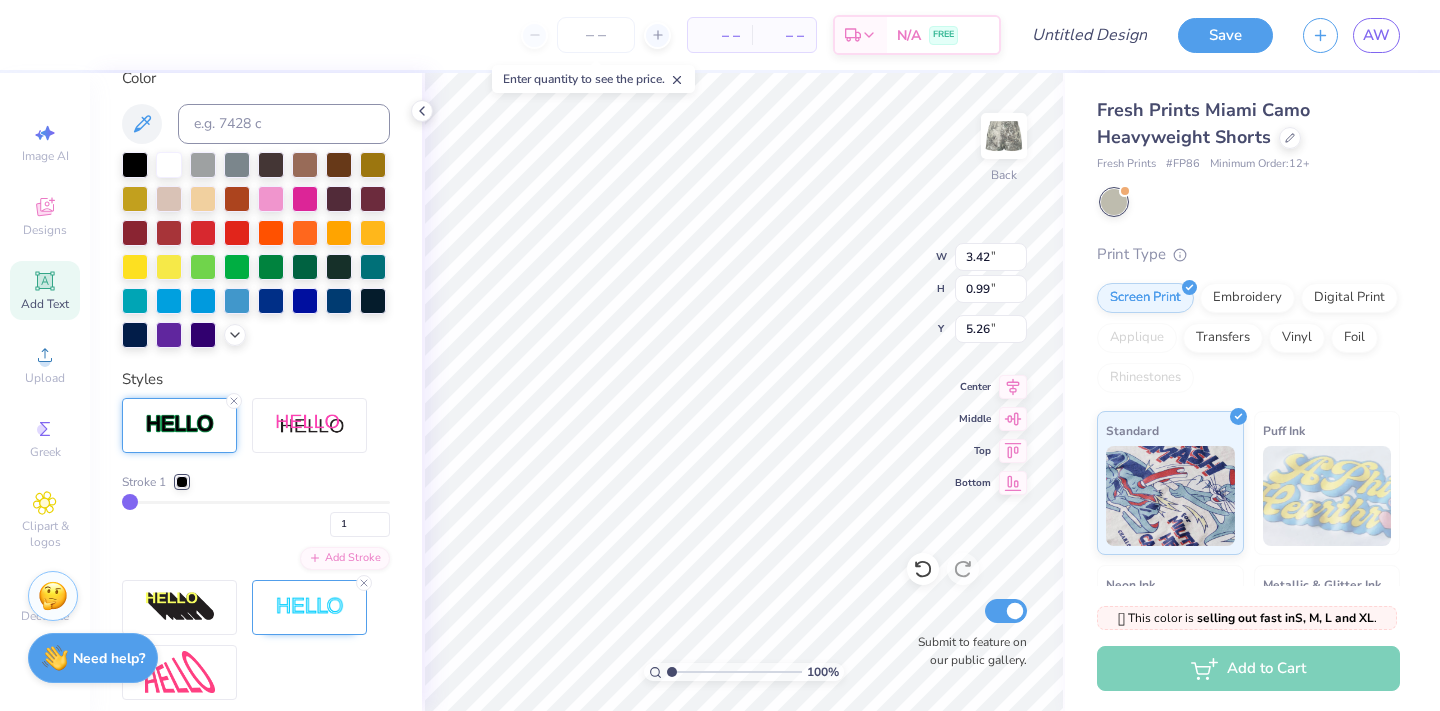 type on "4" 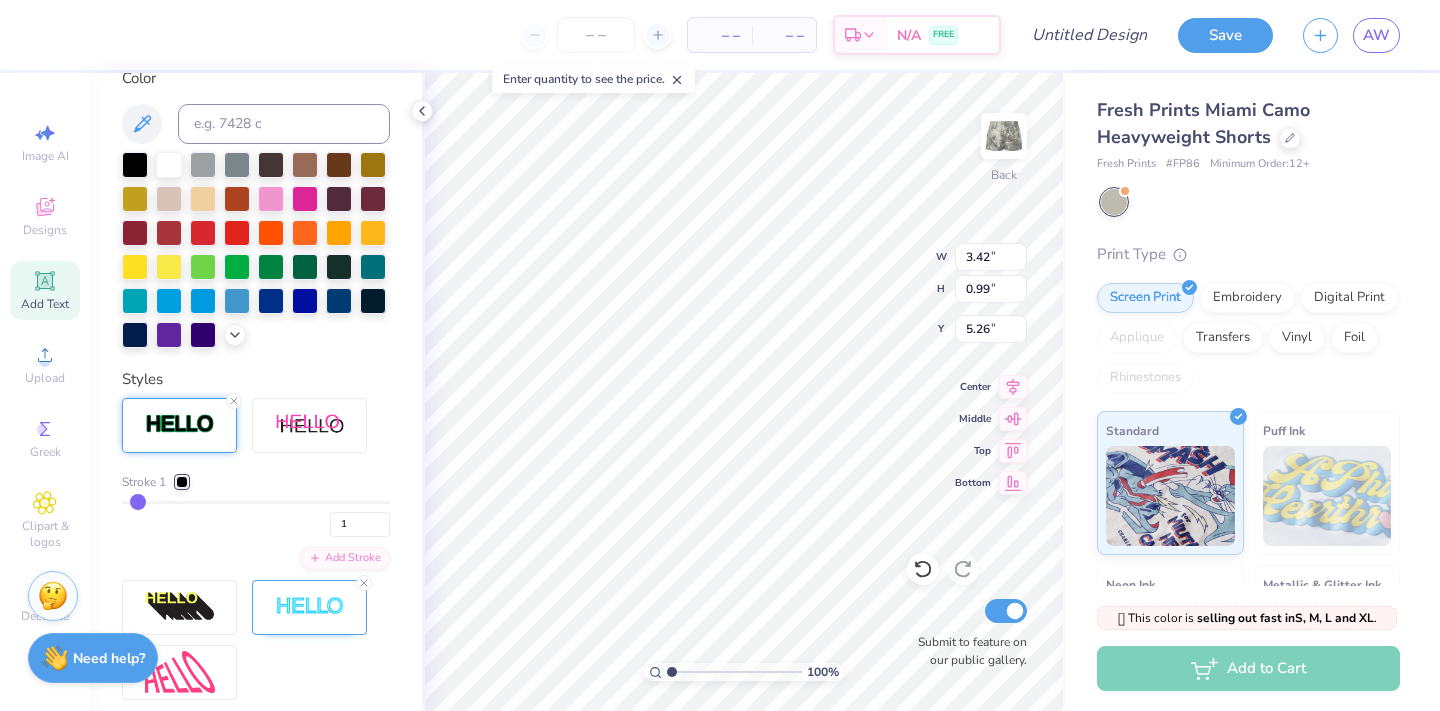 type on "4" 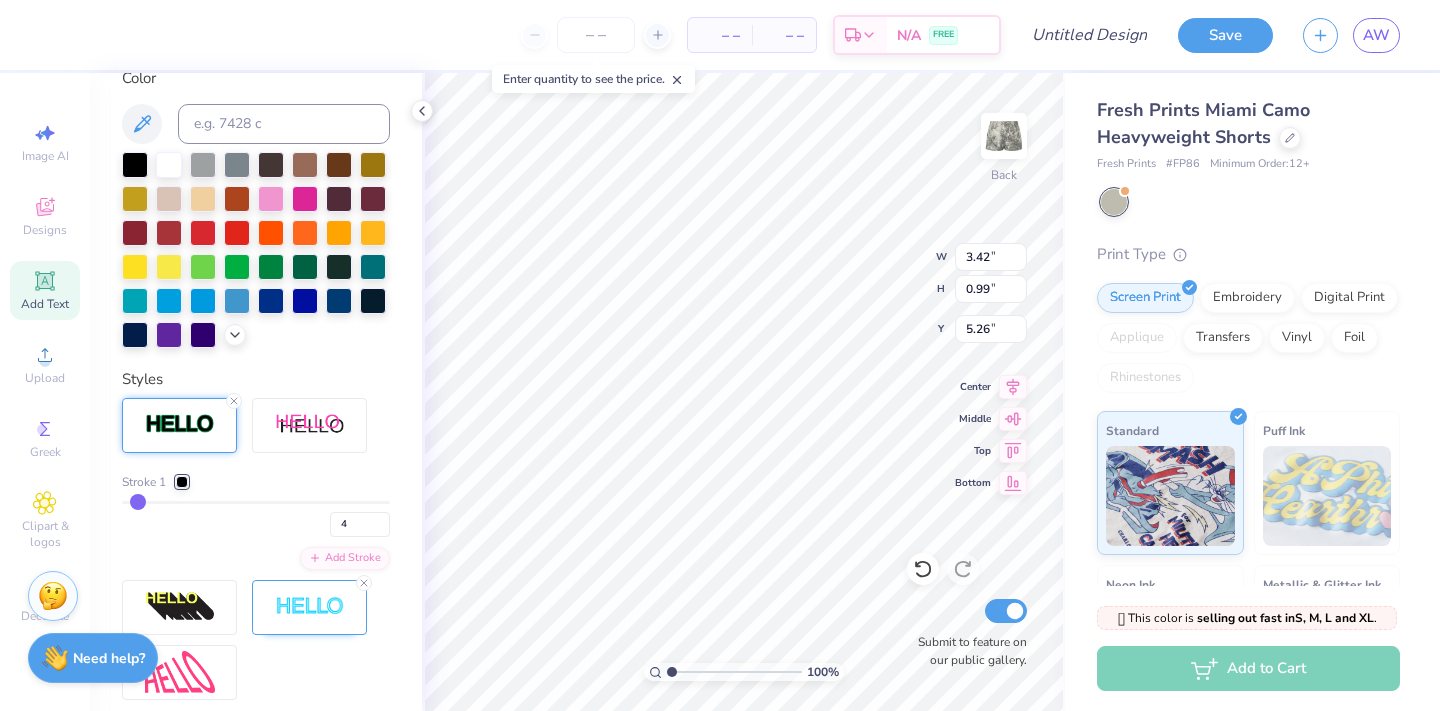 type on "5" 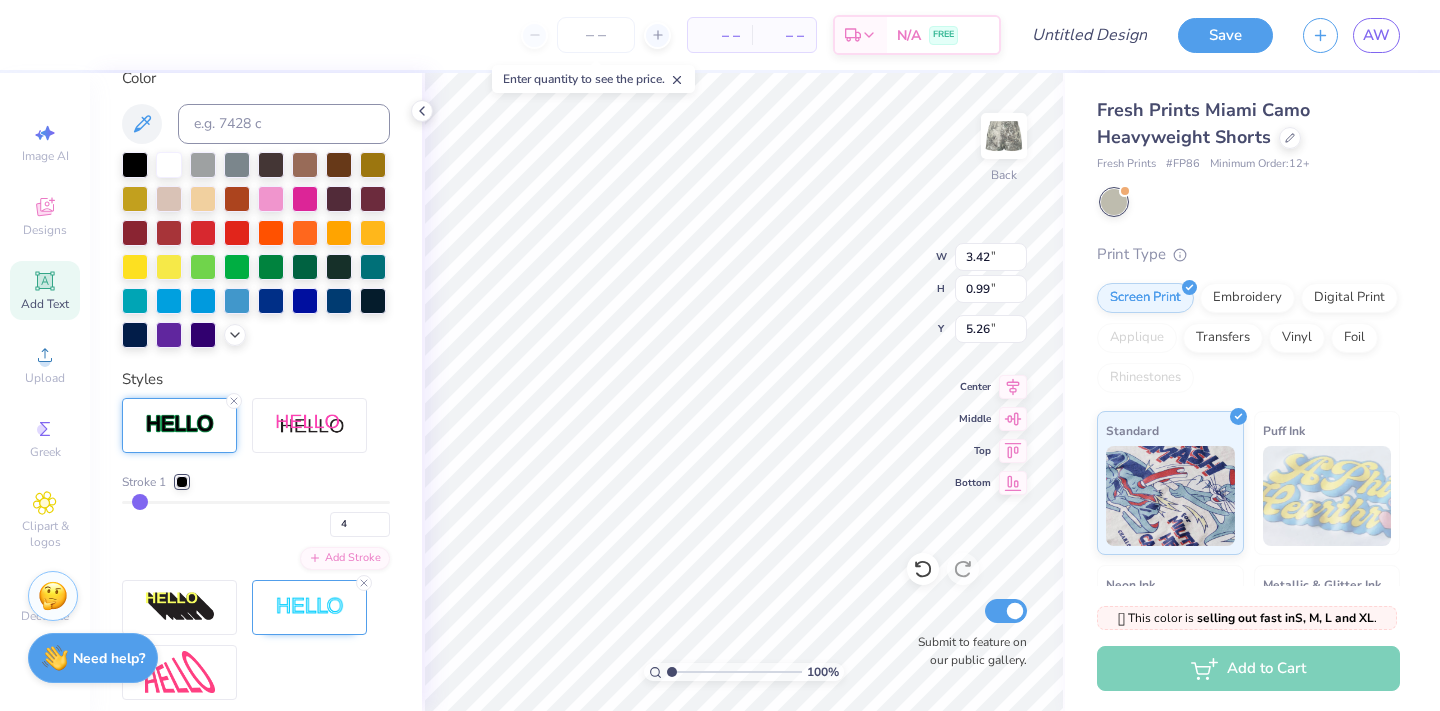 type on "5" 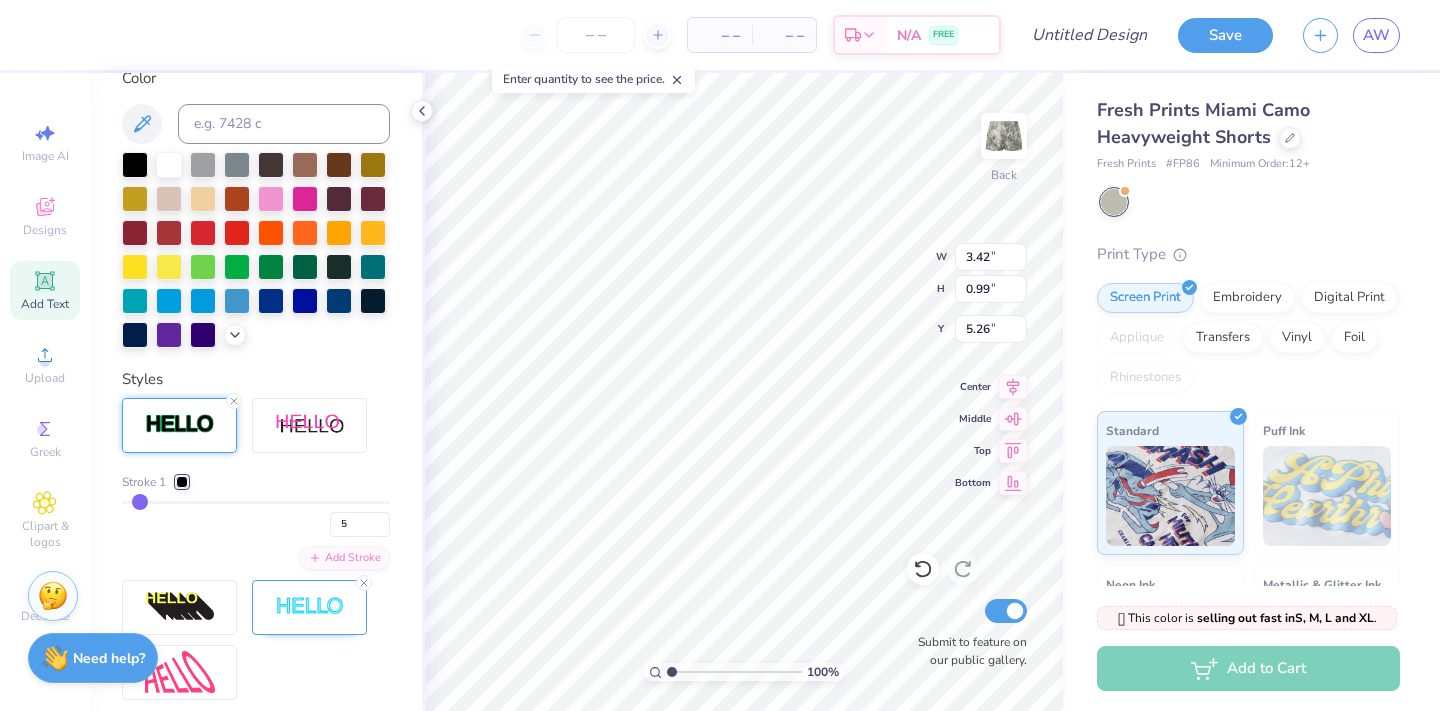 type on "7" 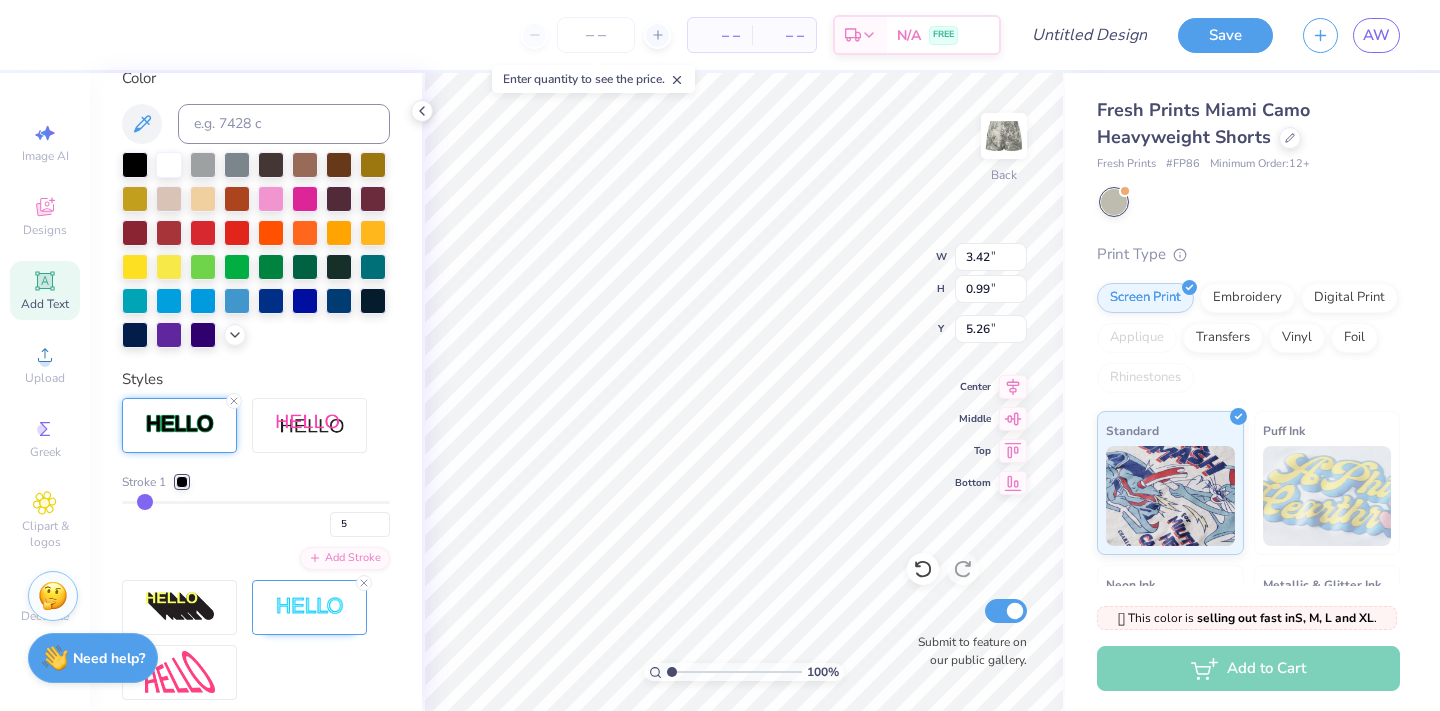 type on "7" 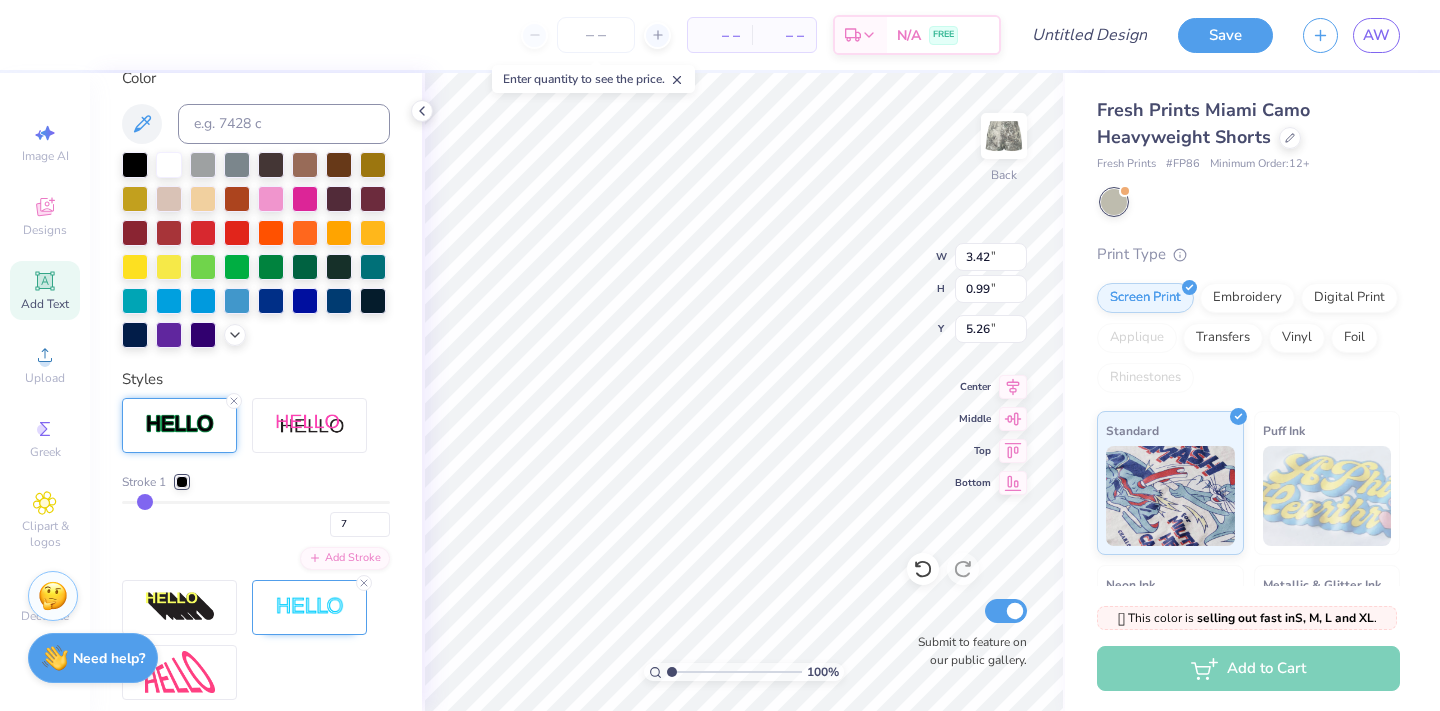 type on "12" 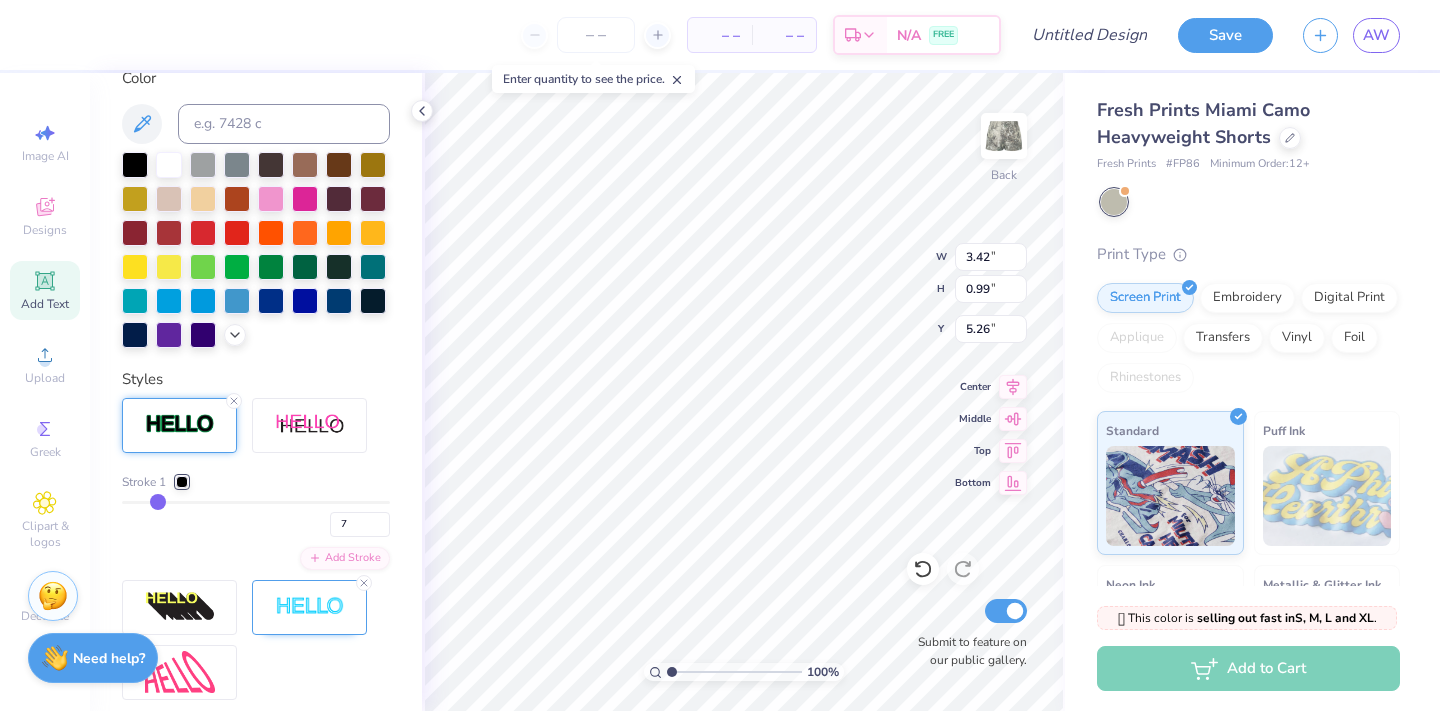 type on "12" 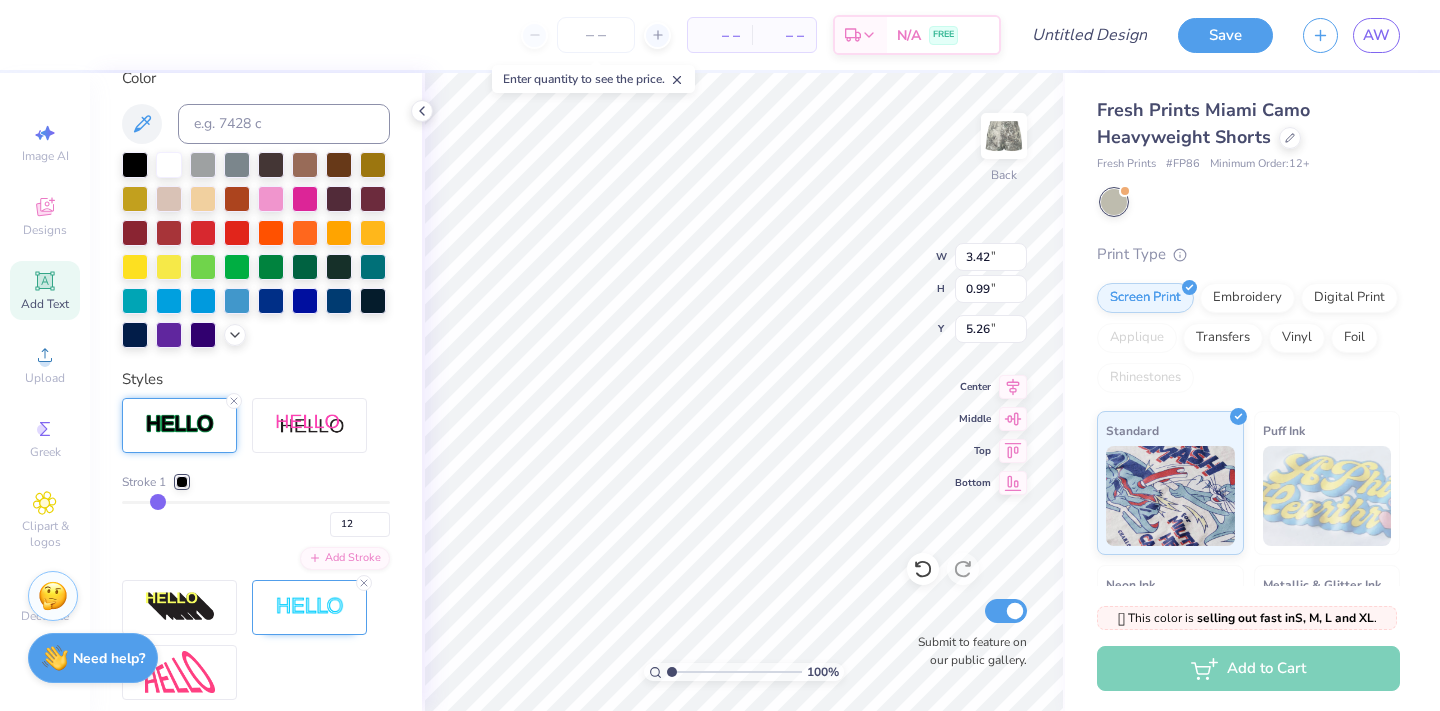 type on "17" 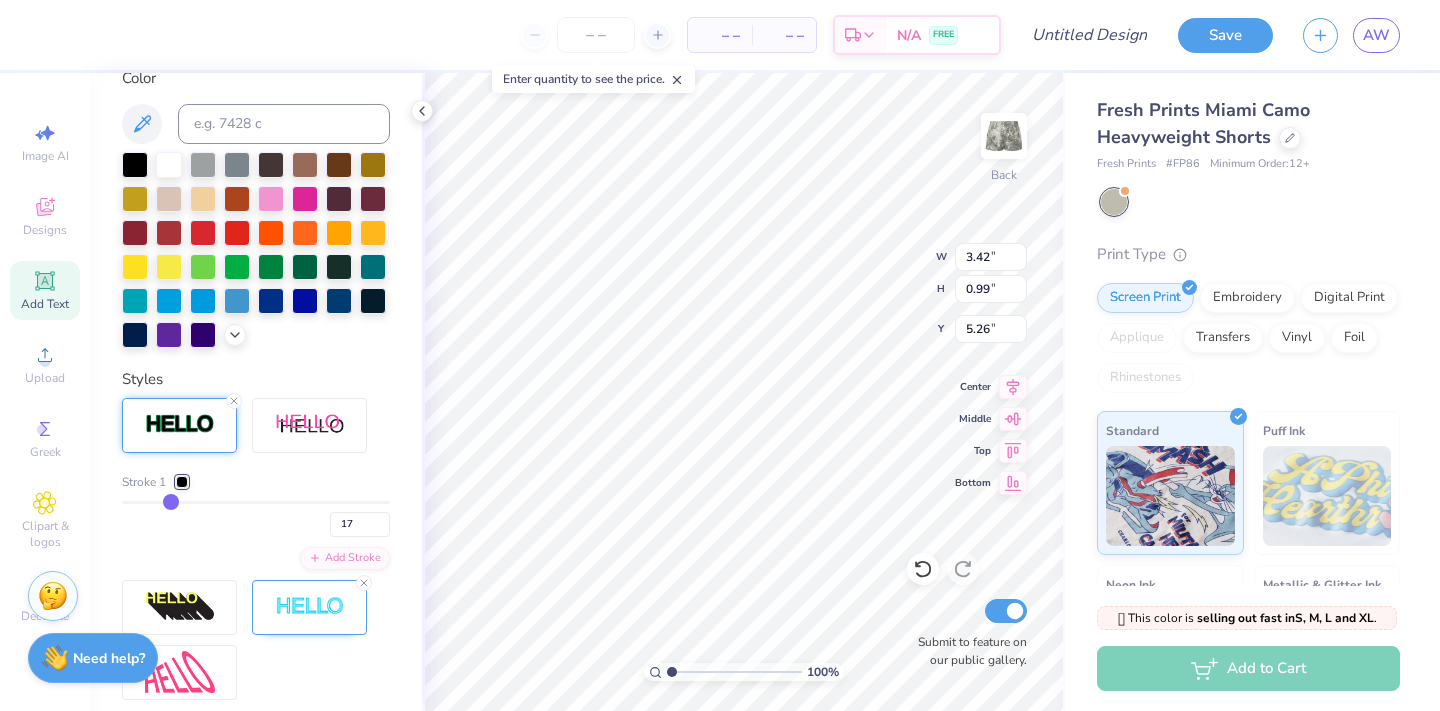 type on "20" 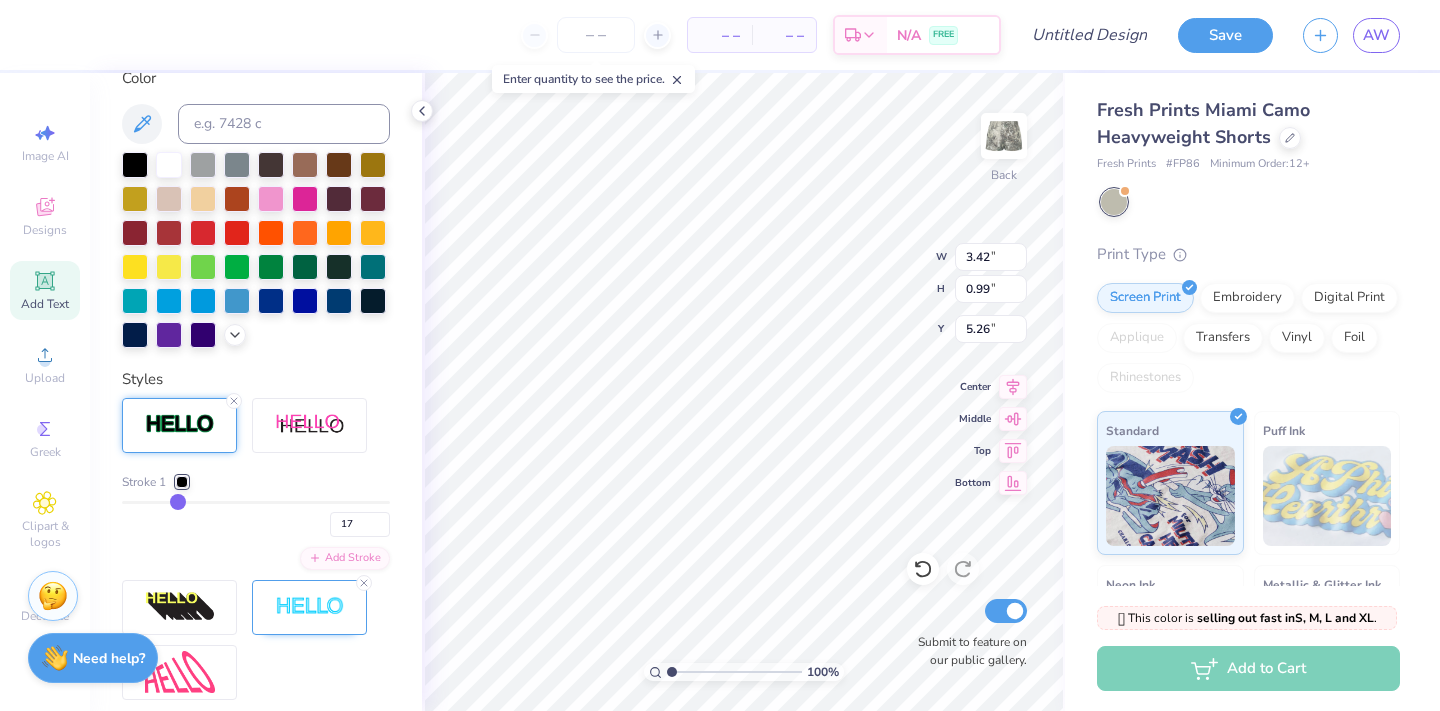 type on "20" 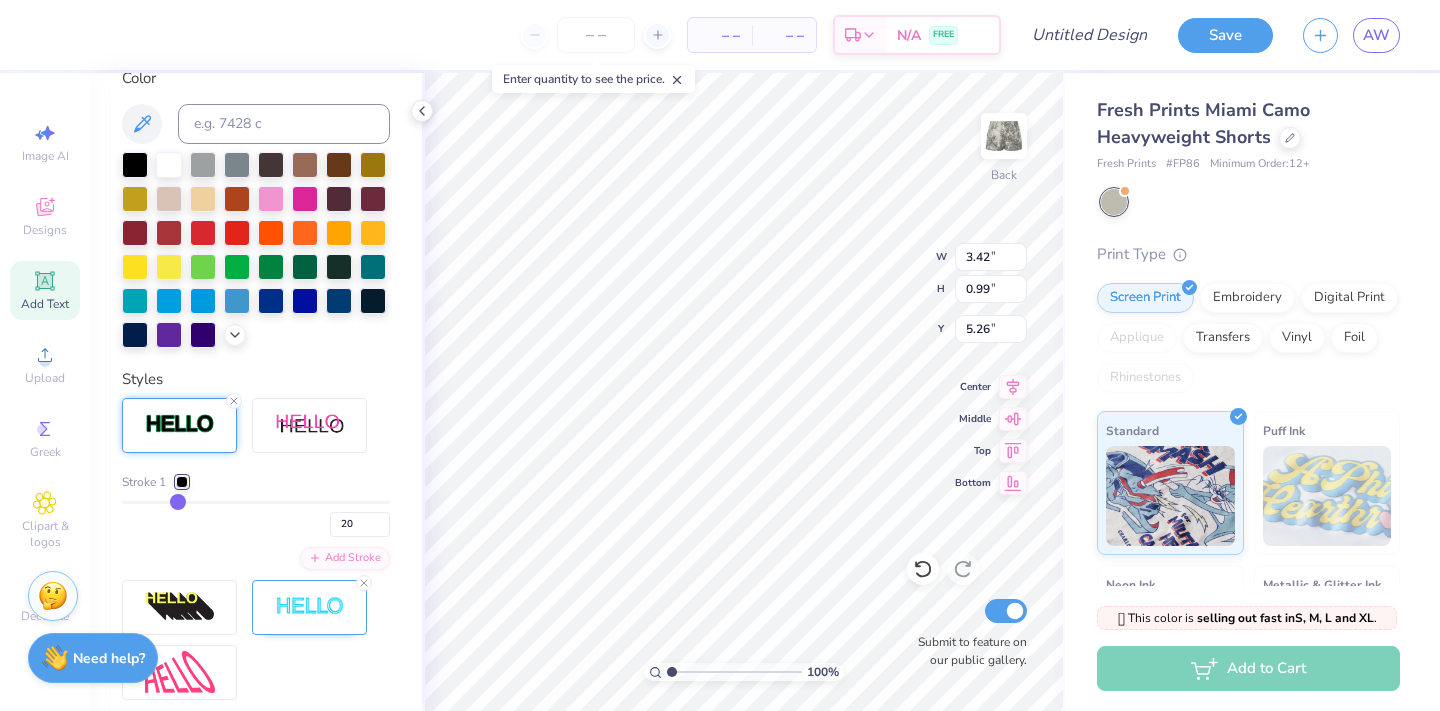 type on "23" 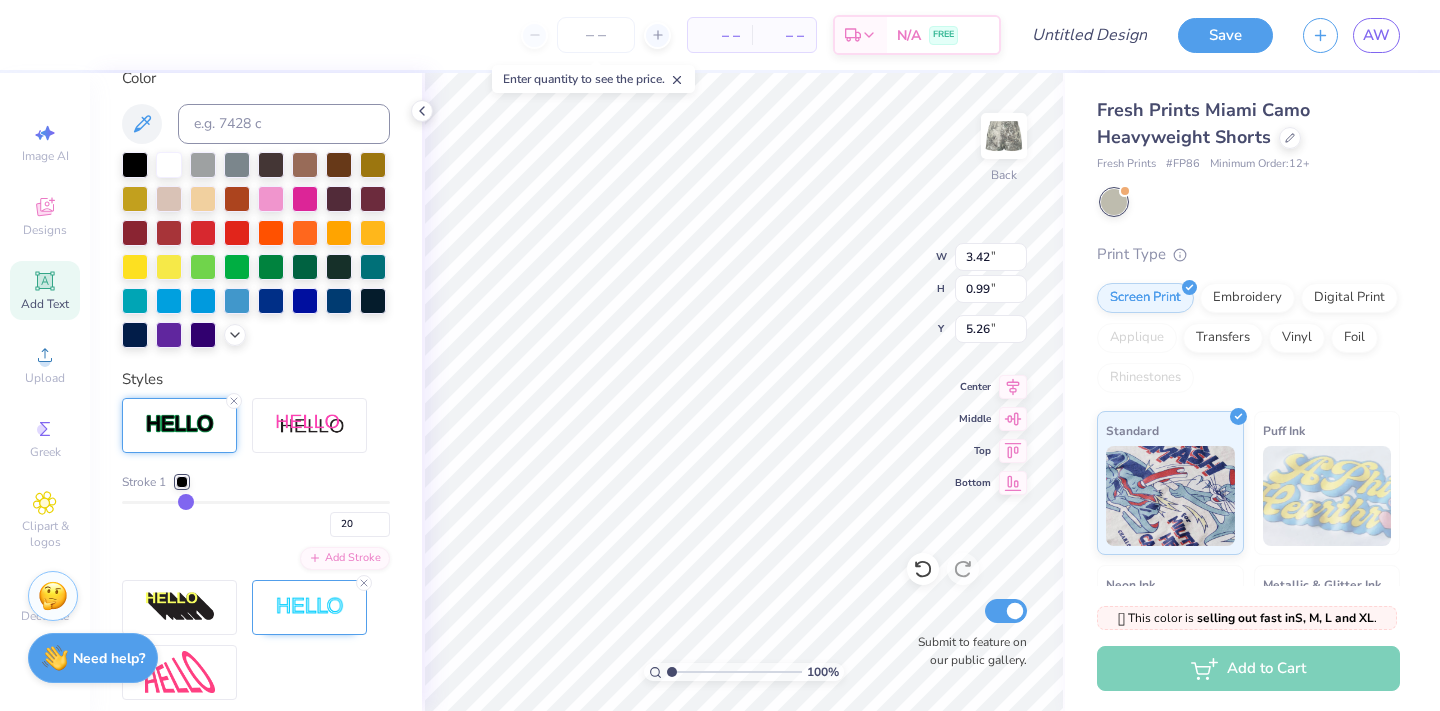 type on "23" 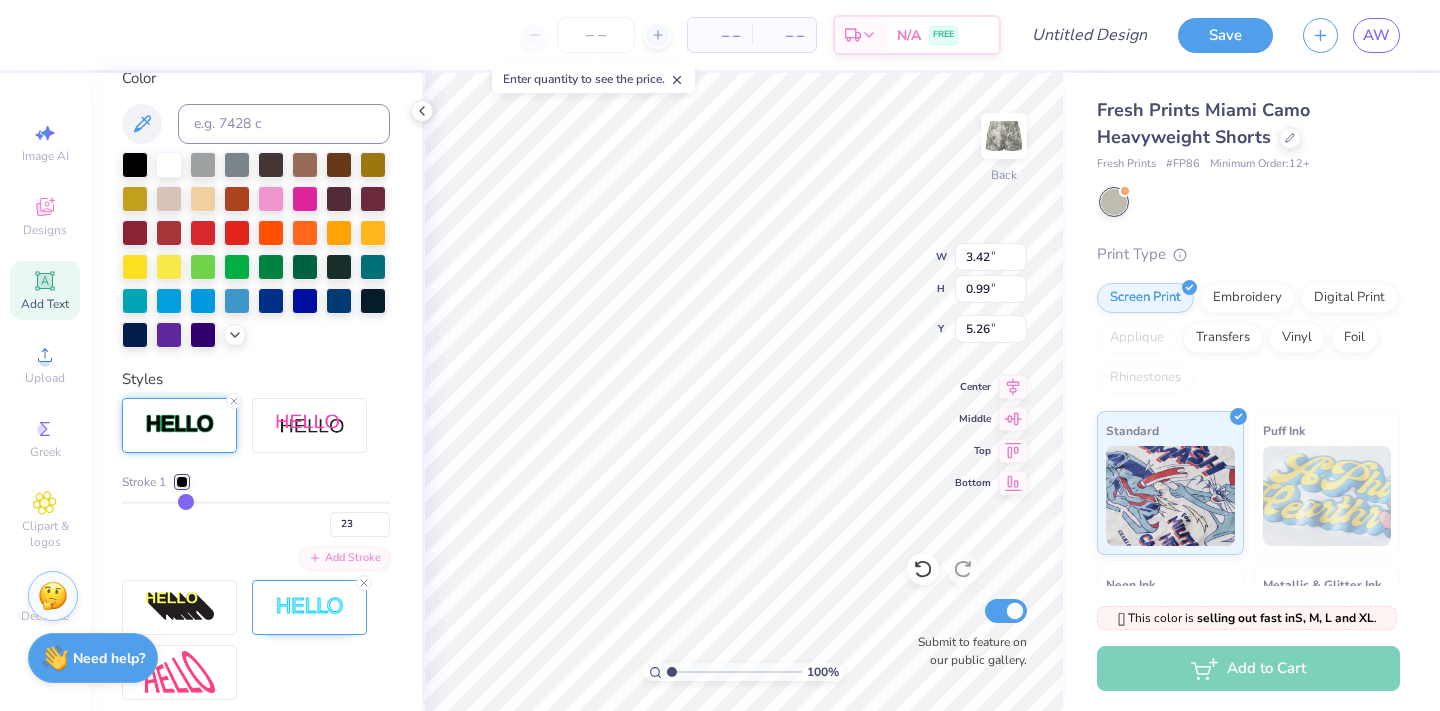 type on "25" 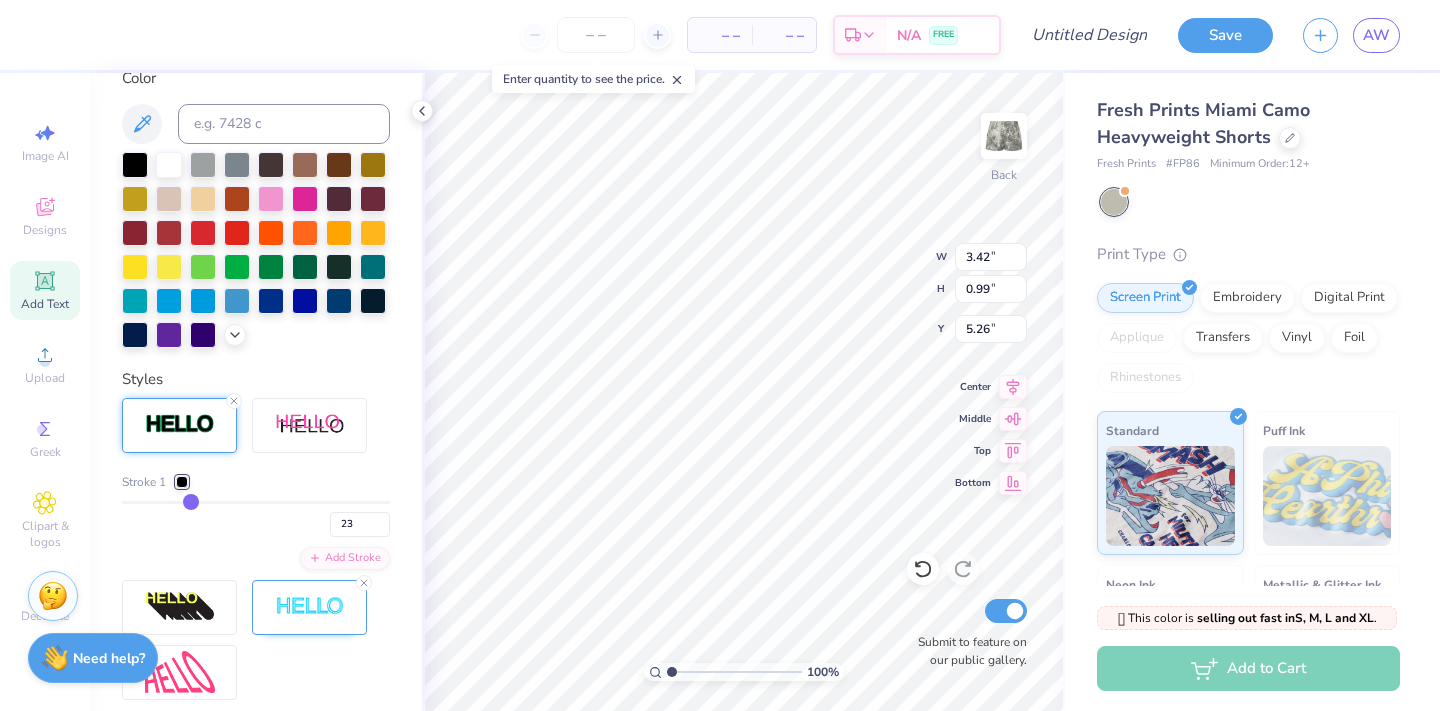 type on "25" 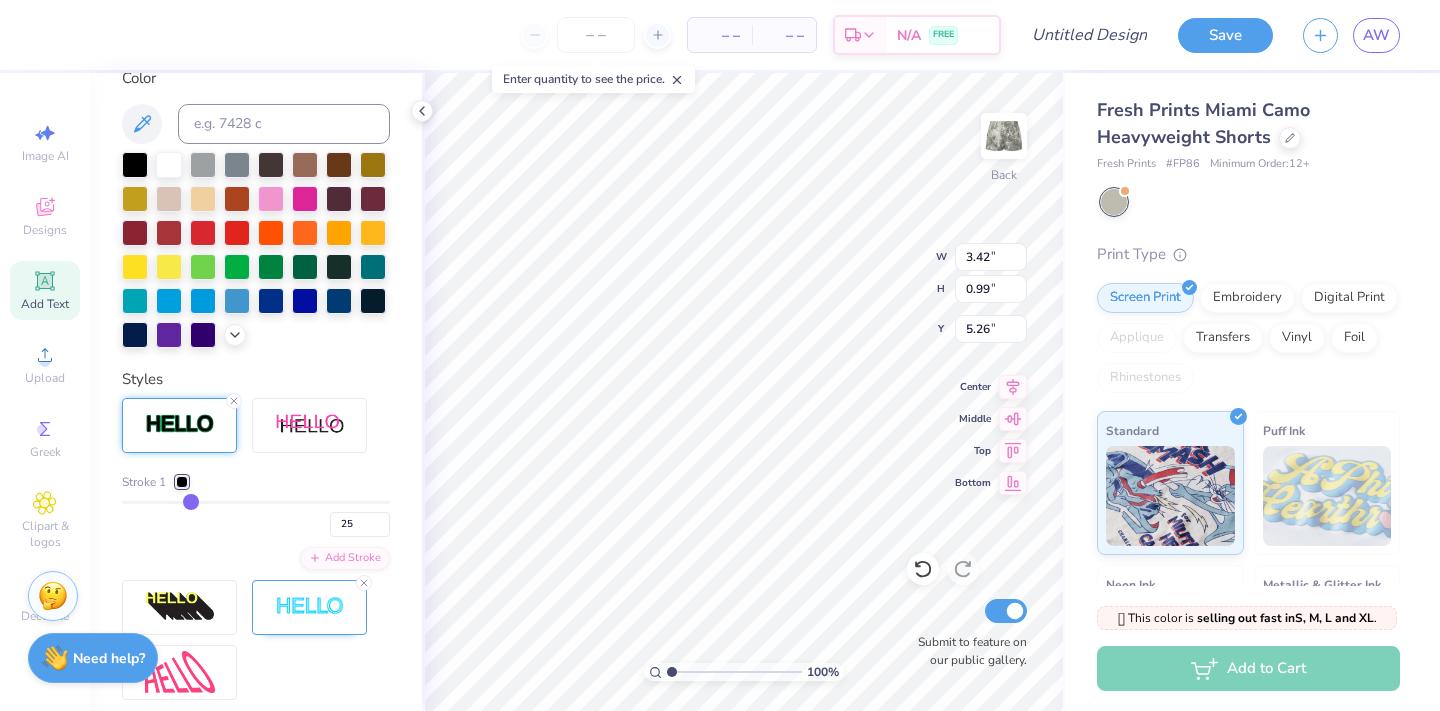 type on "27" 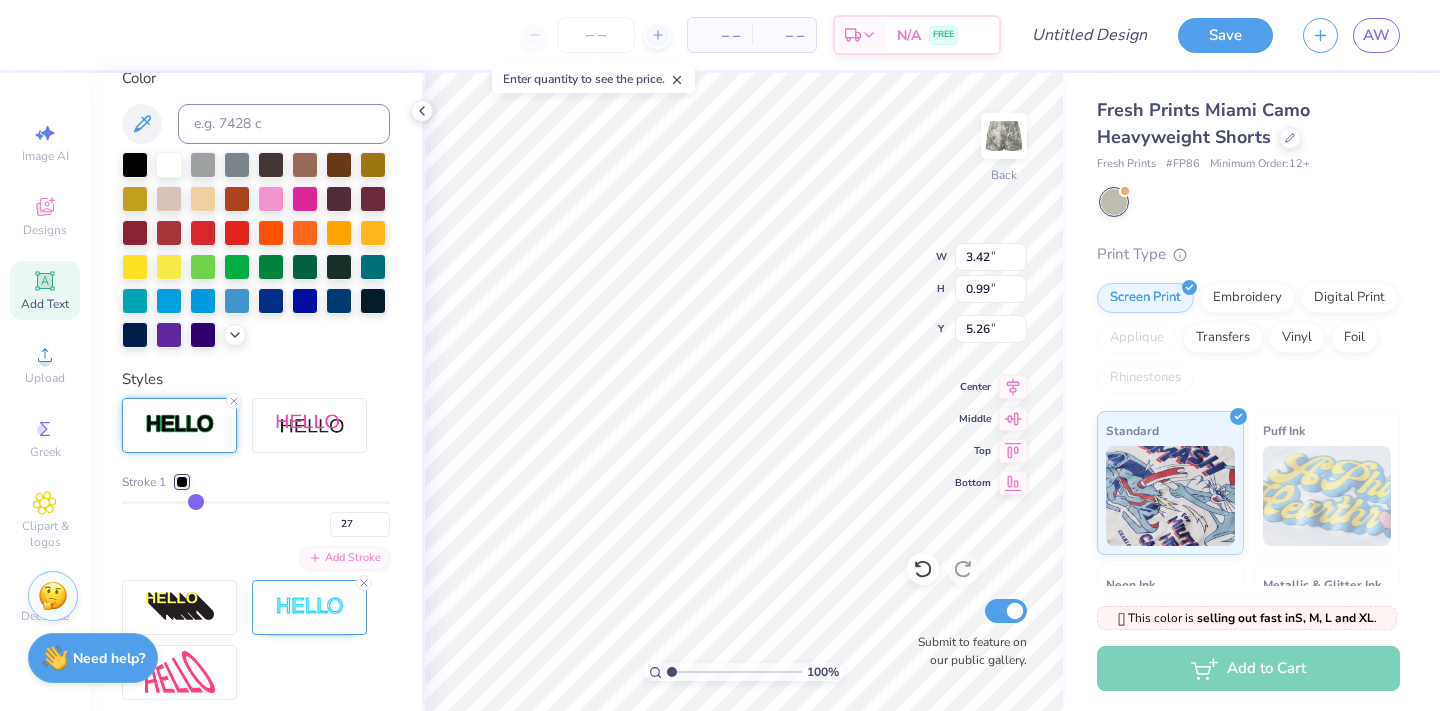 type on "28" 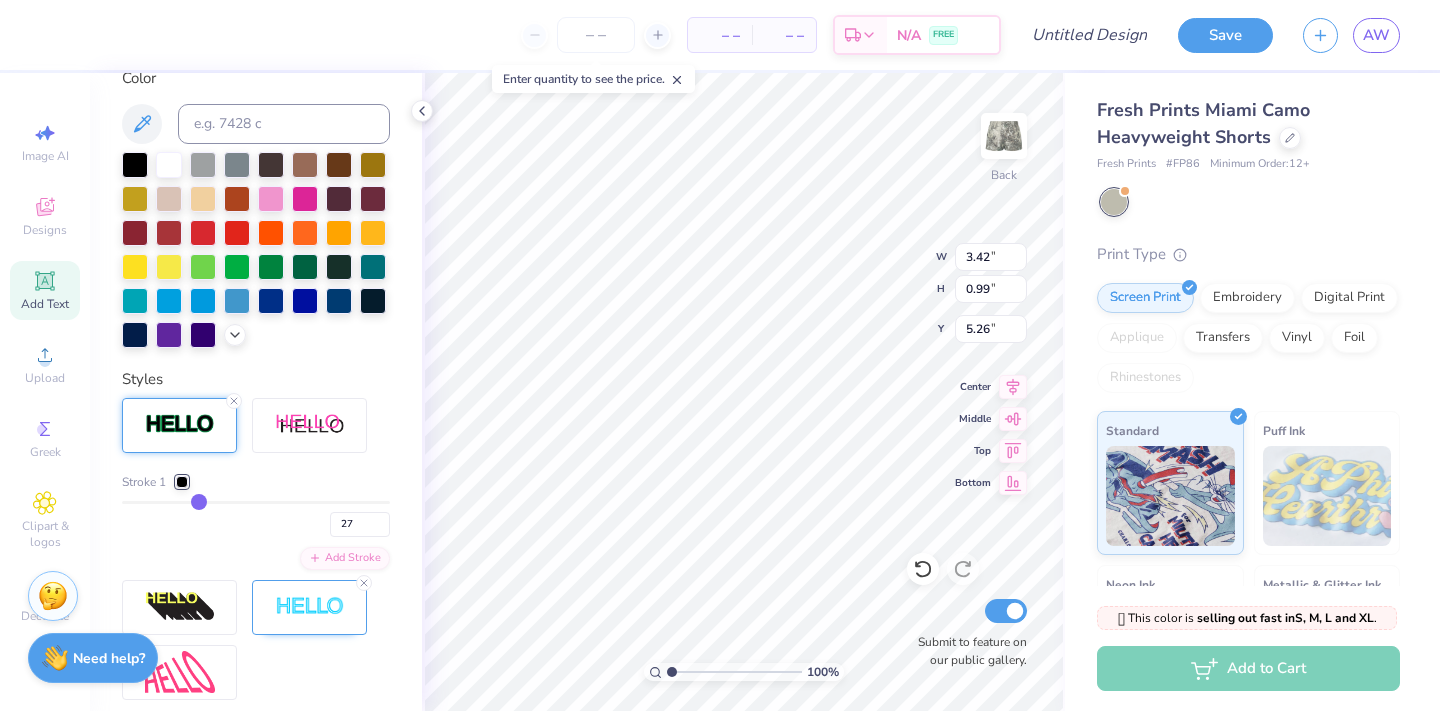 type on "28" 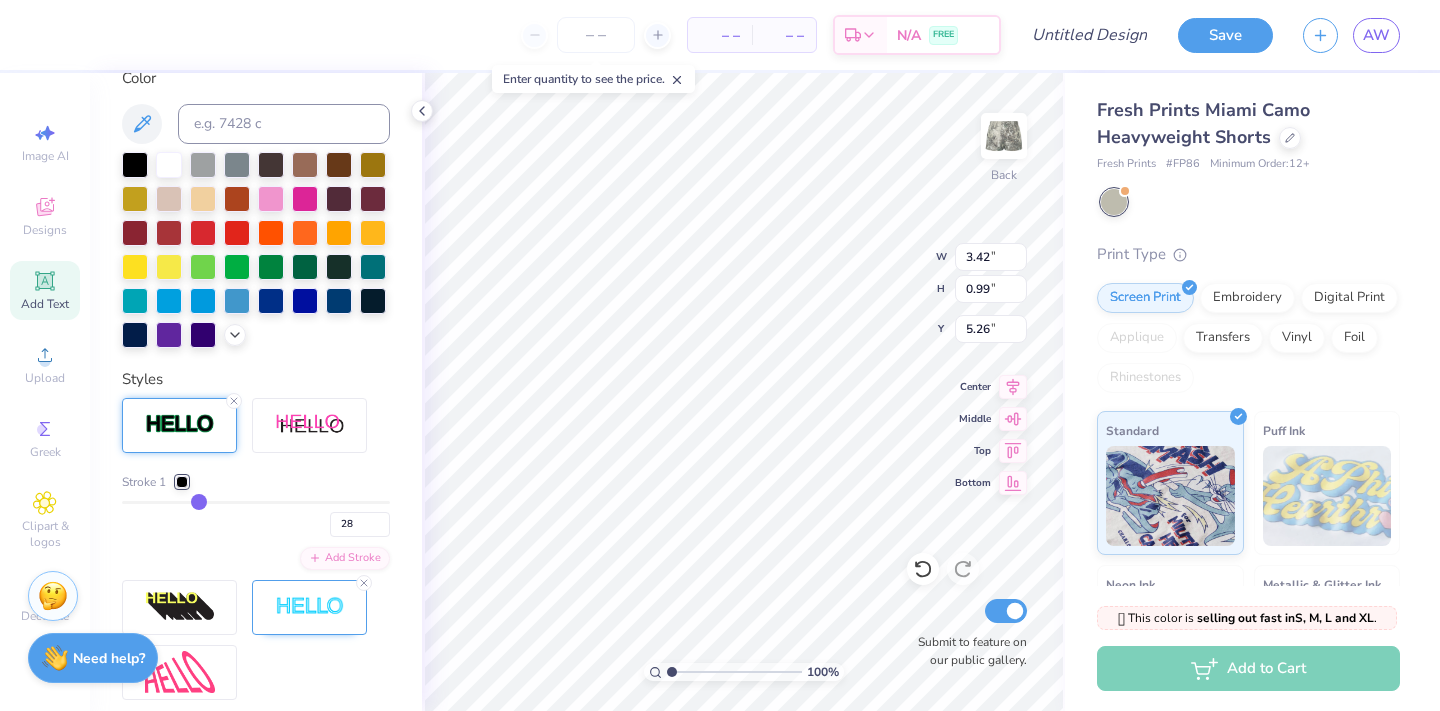 type on "29" 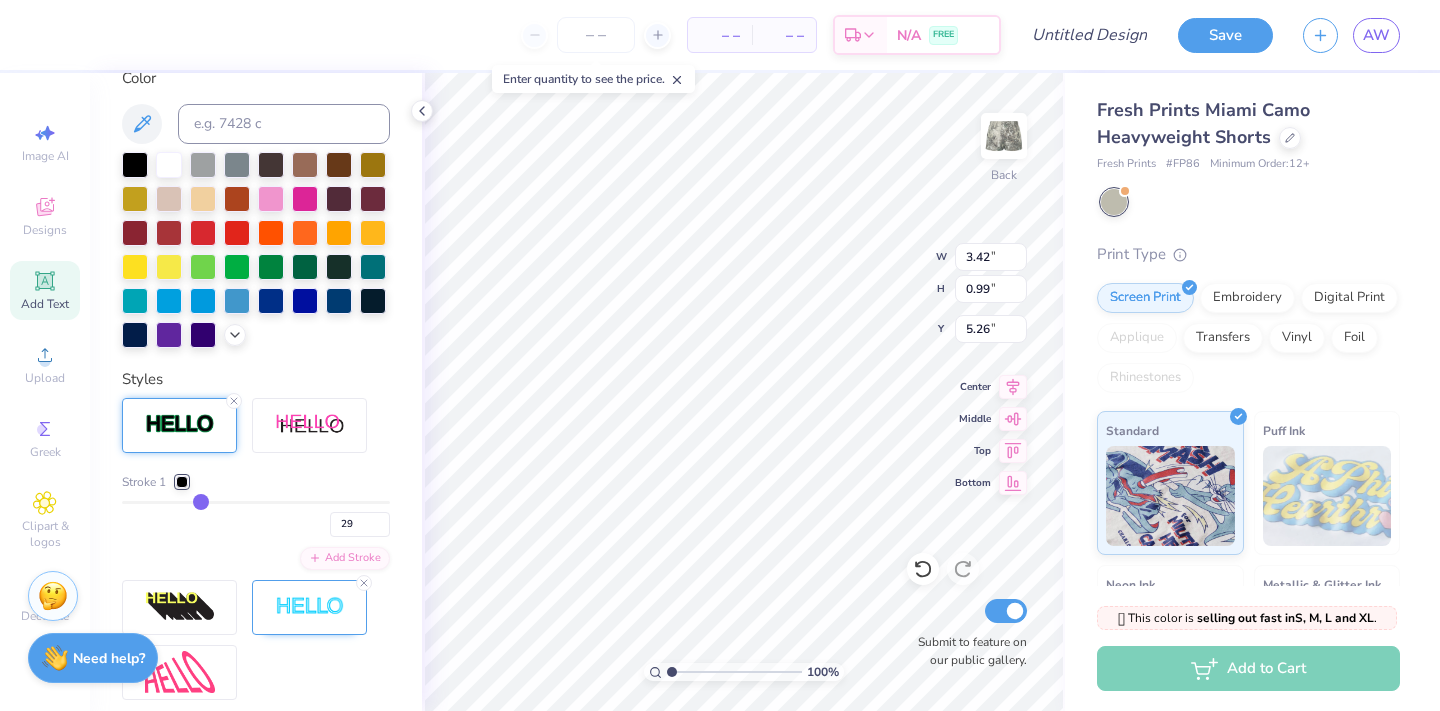 type on "30" 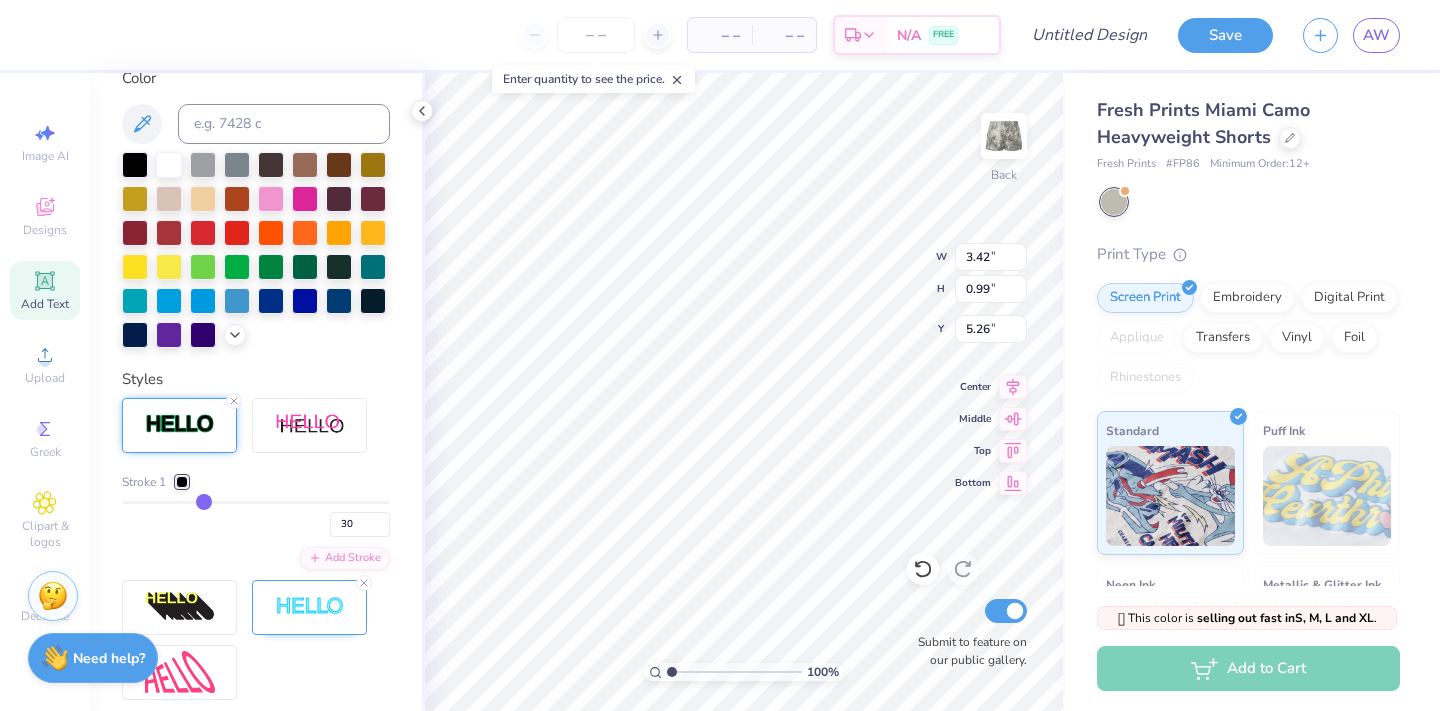 type on "31" 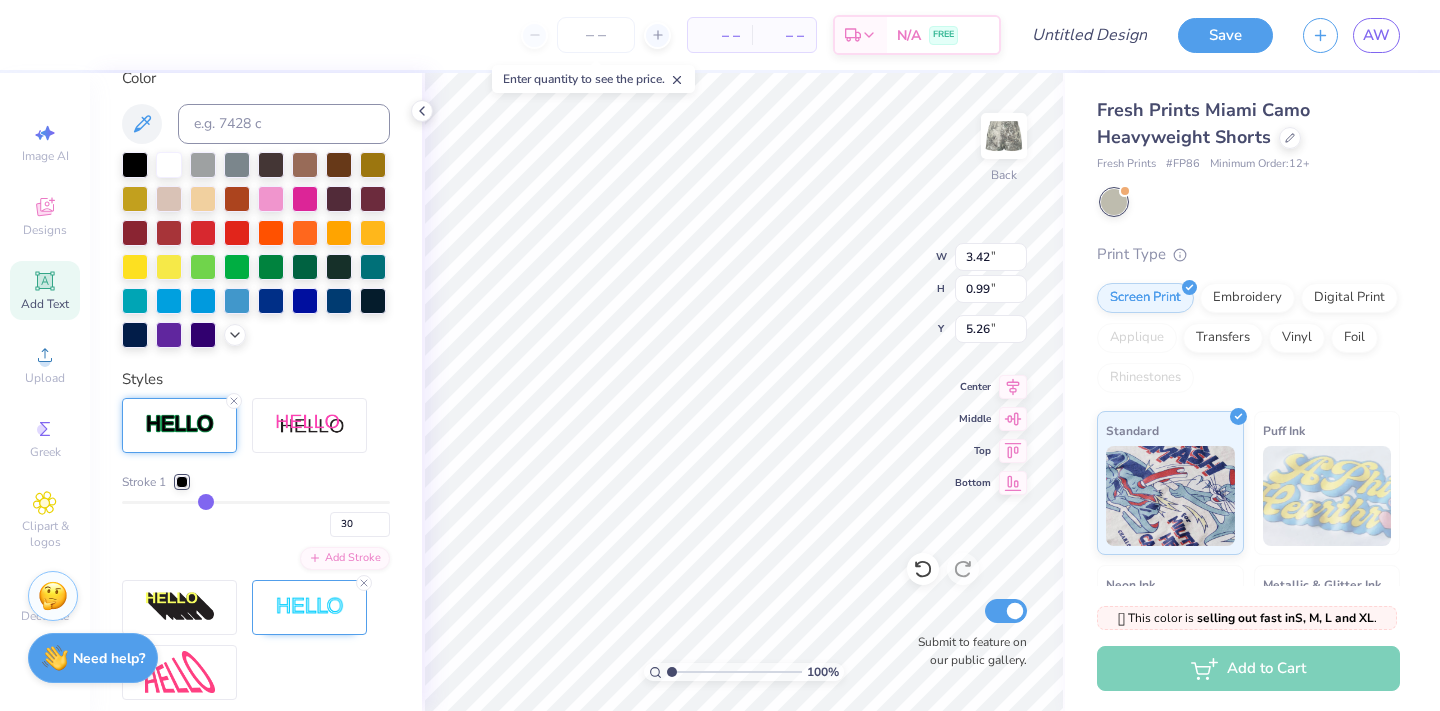 type on "31" 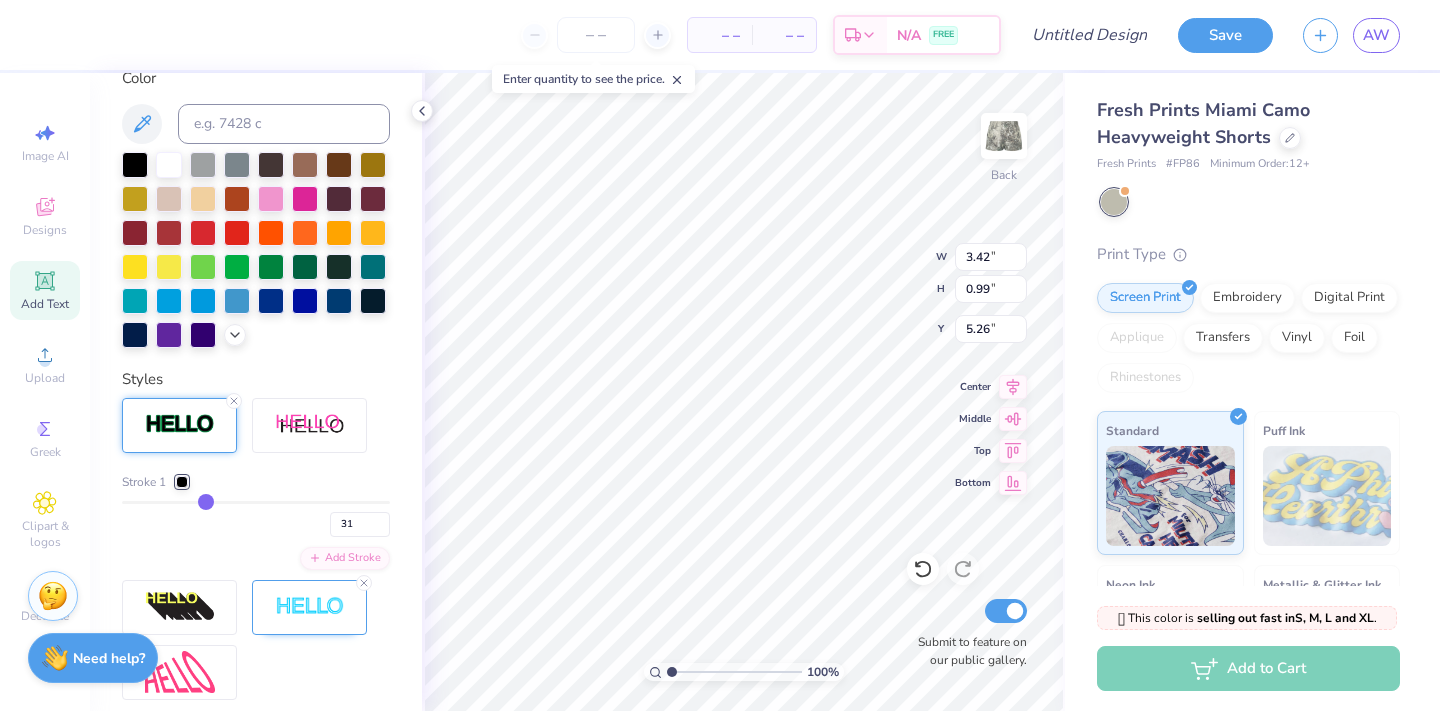 drag, startPoint x: 137, startPoint y: 500, endPoint x: 204, endPoint y: 500, distance: 67 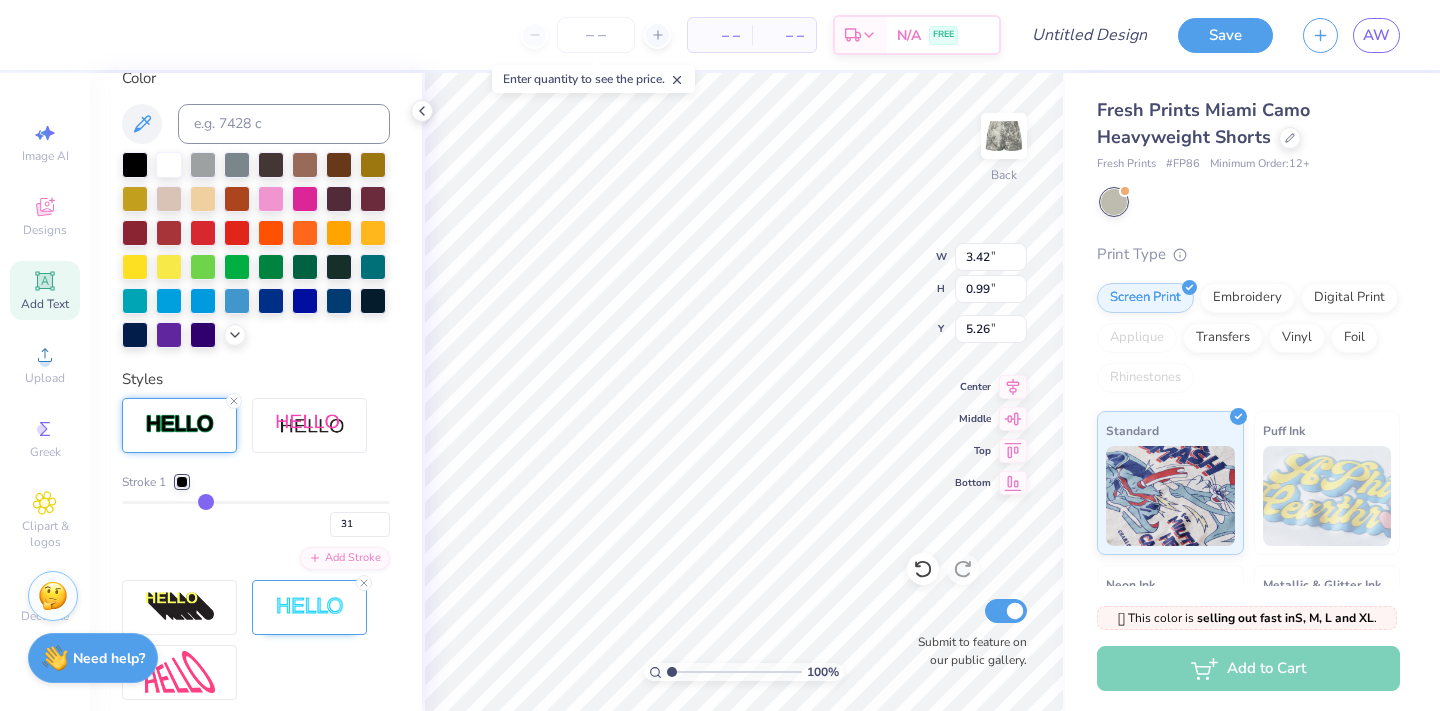 type on "28" 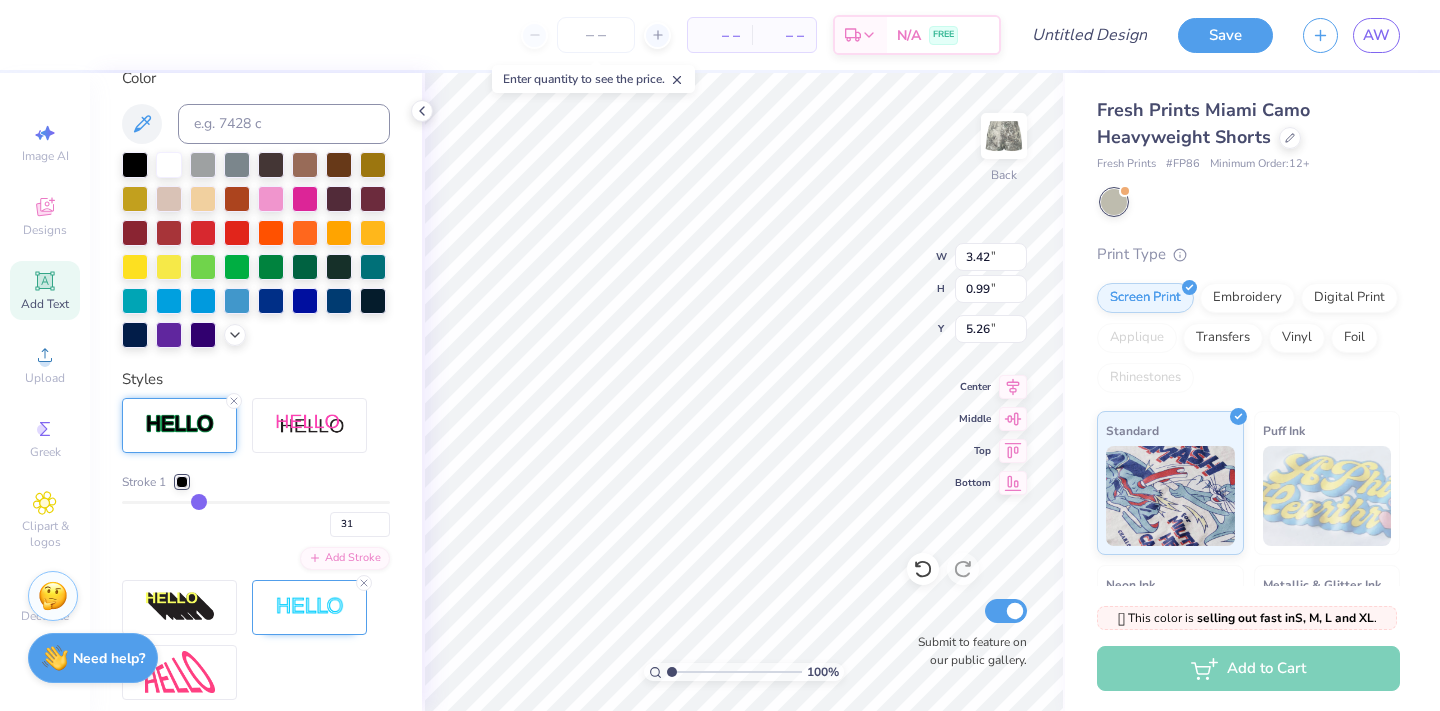 type on "28" 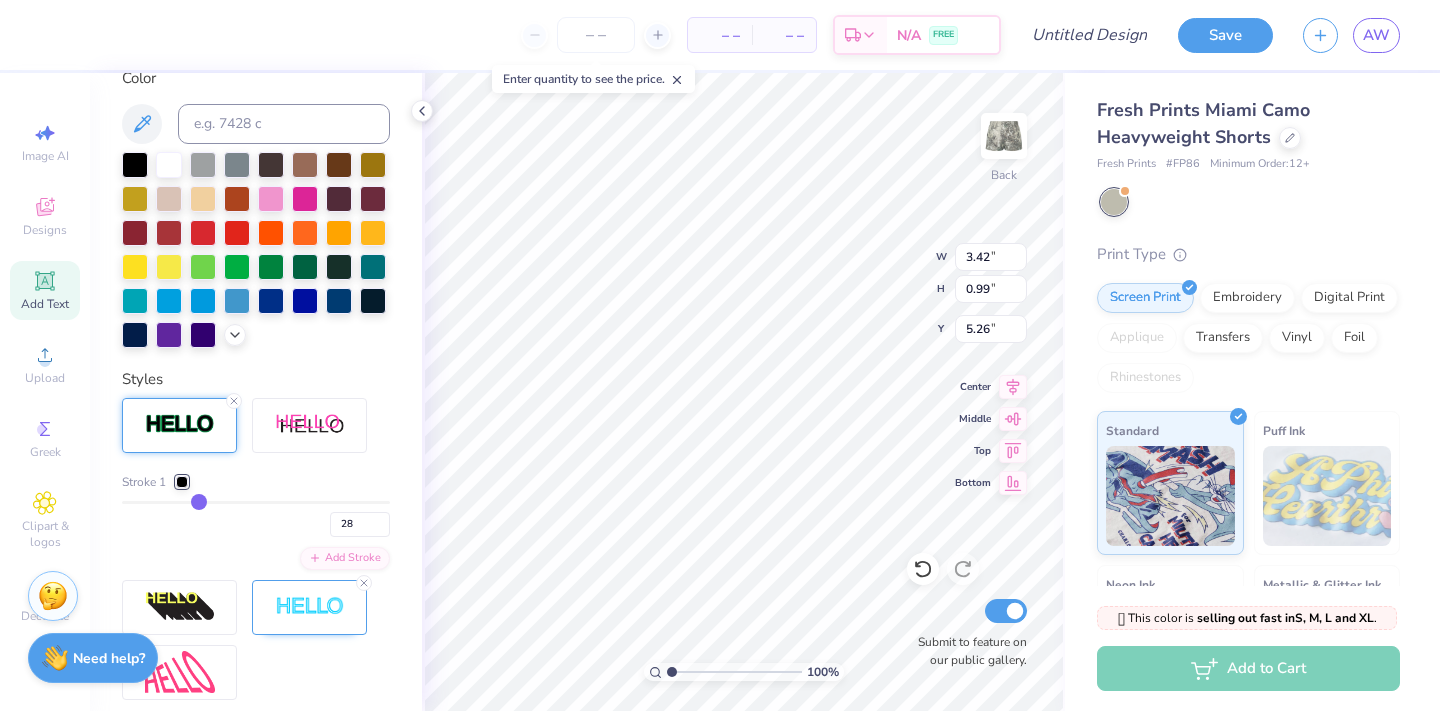 type on "24" 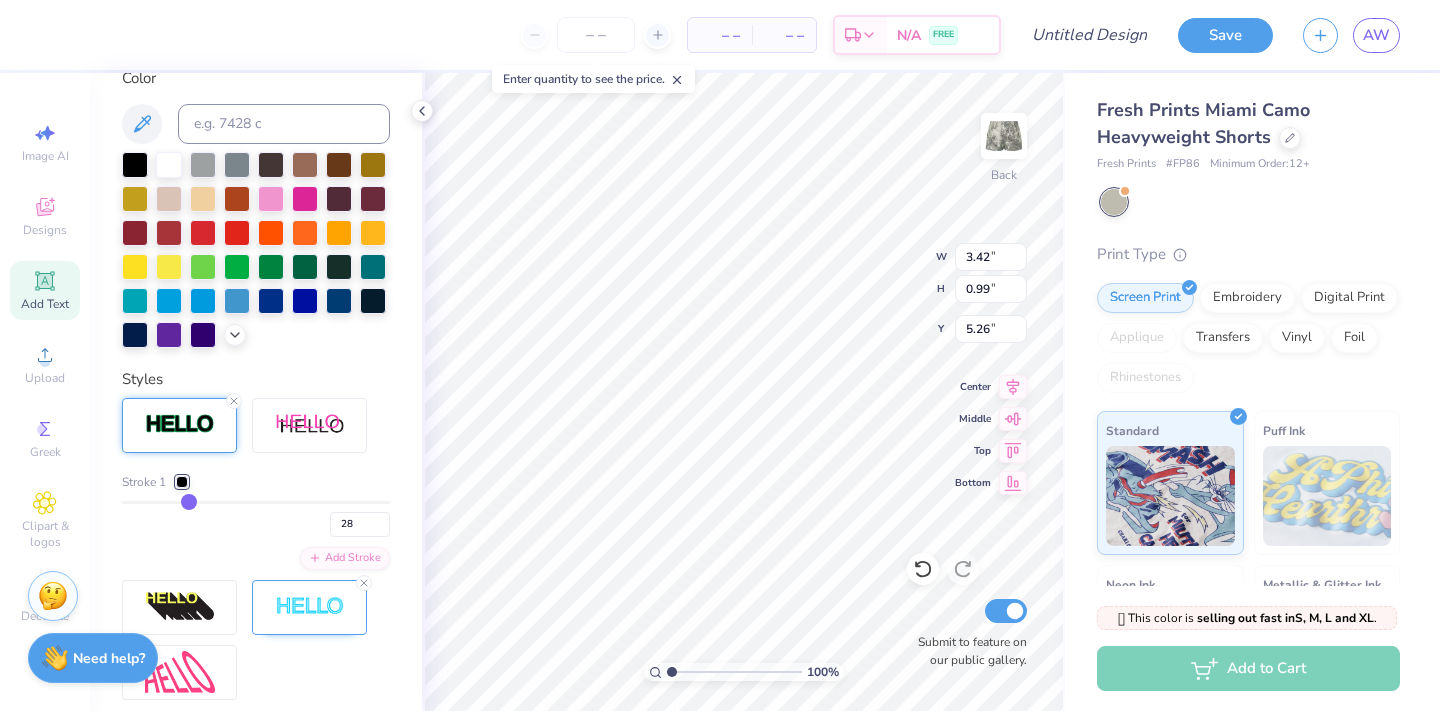 type on "24" 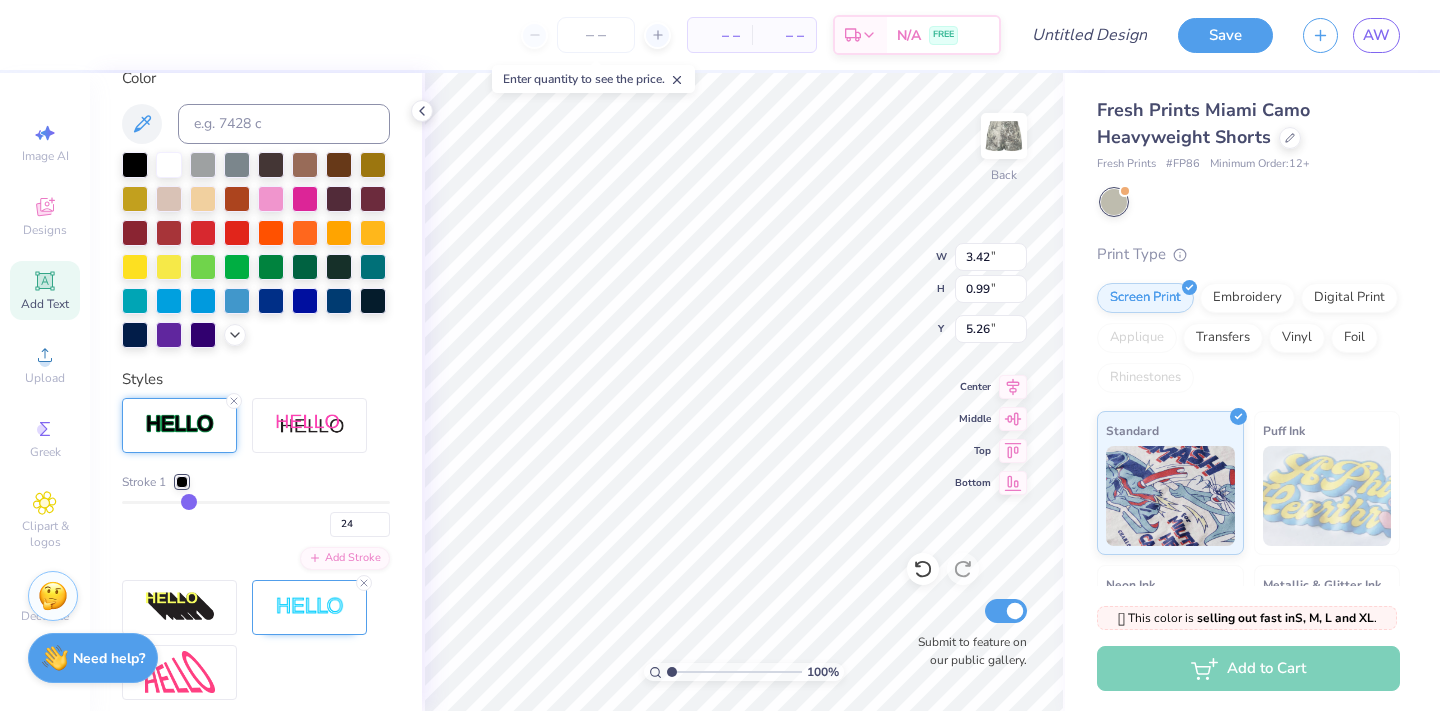 type on "19" 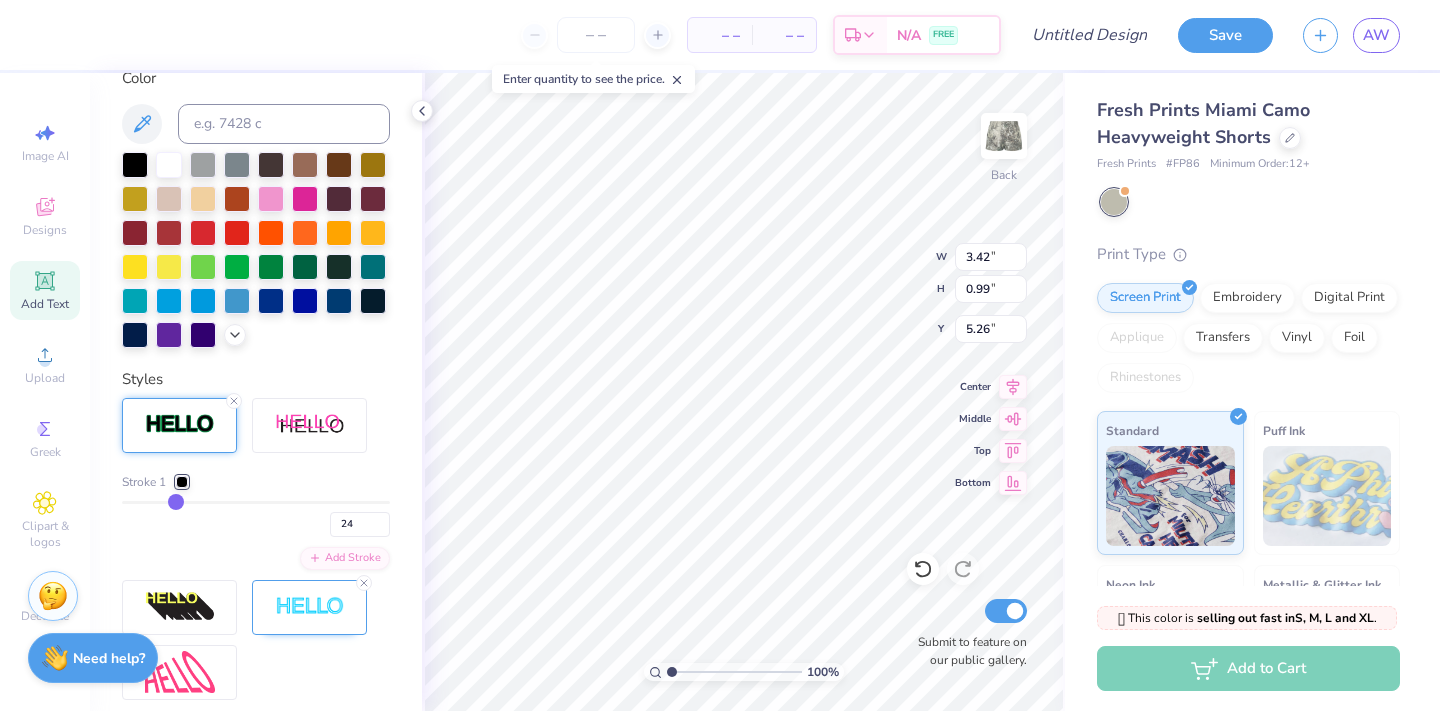 type on "19" 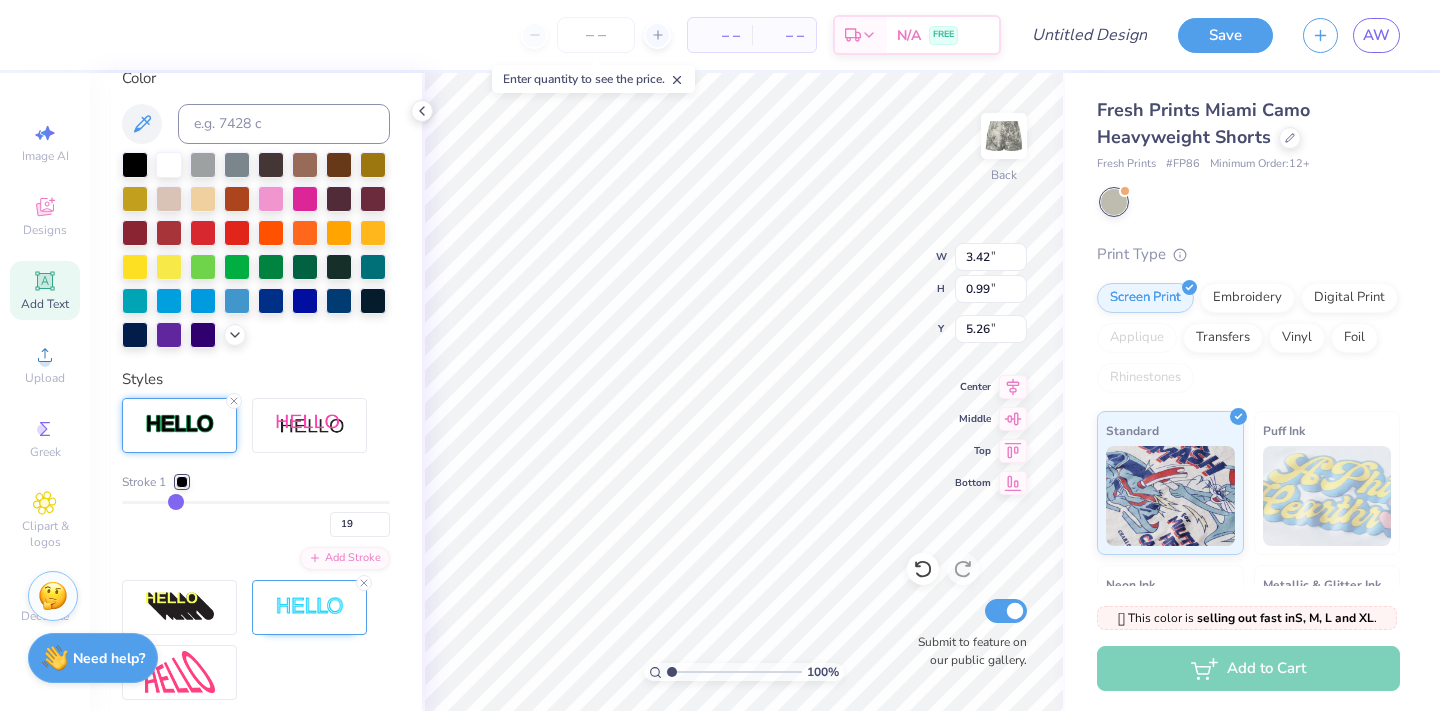 type on "16" 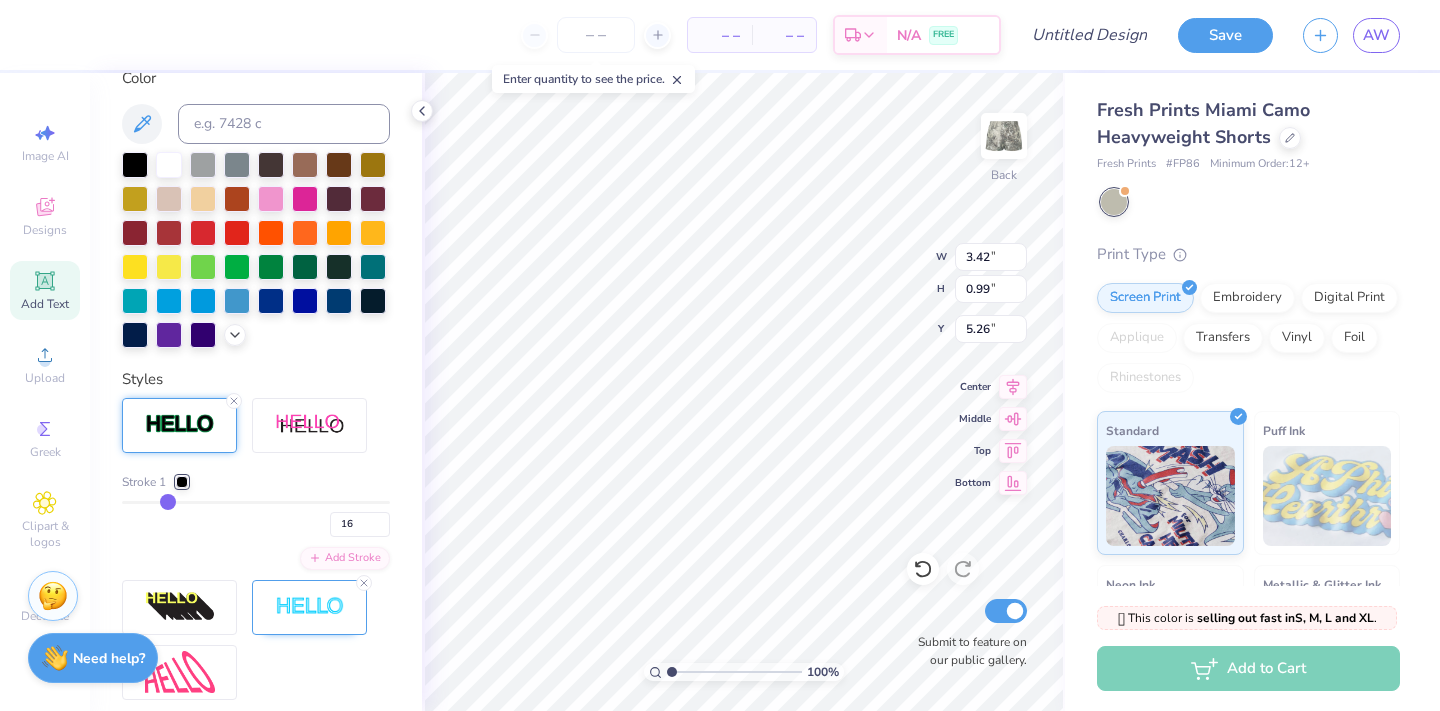 type on "13" 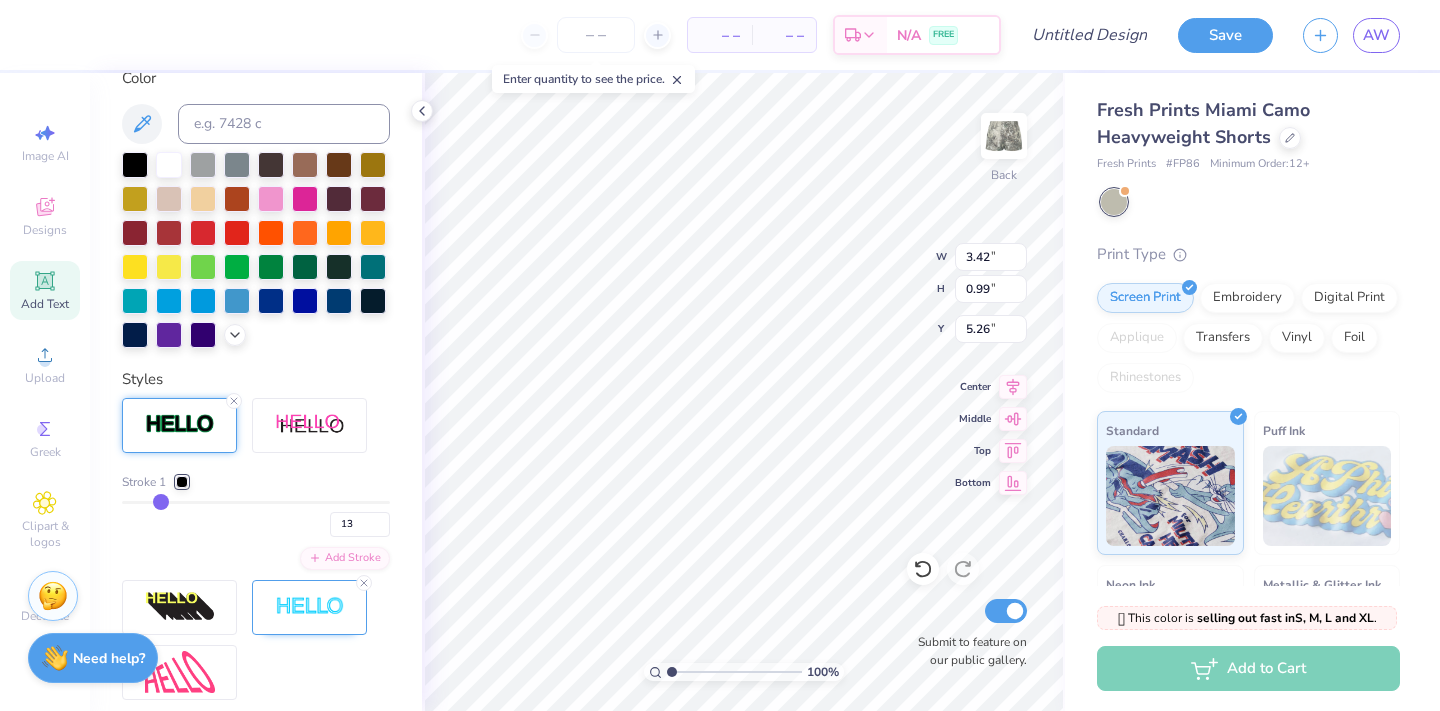 type on "11" 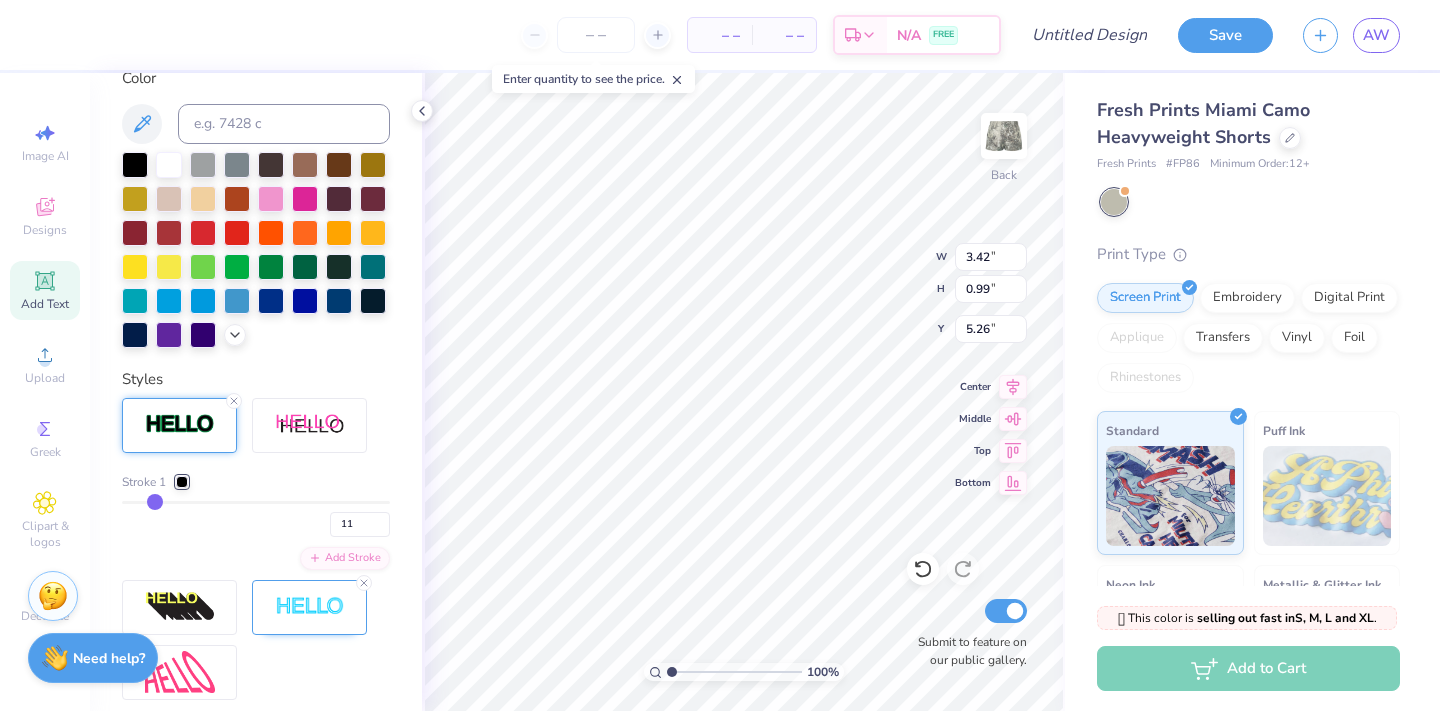 type on "10" 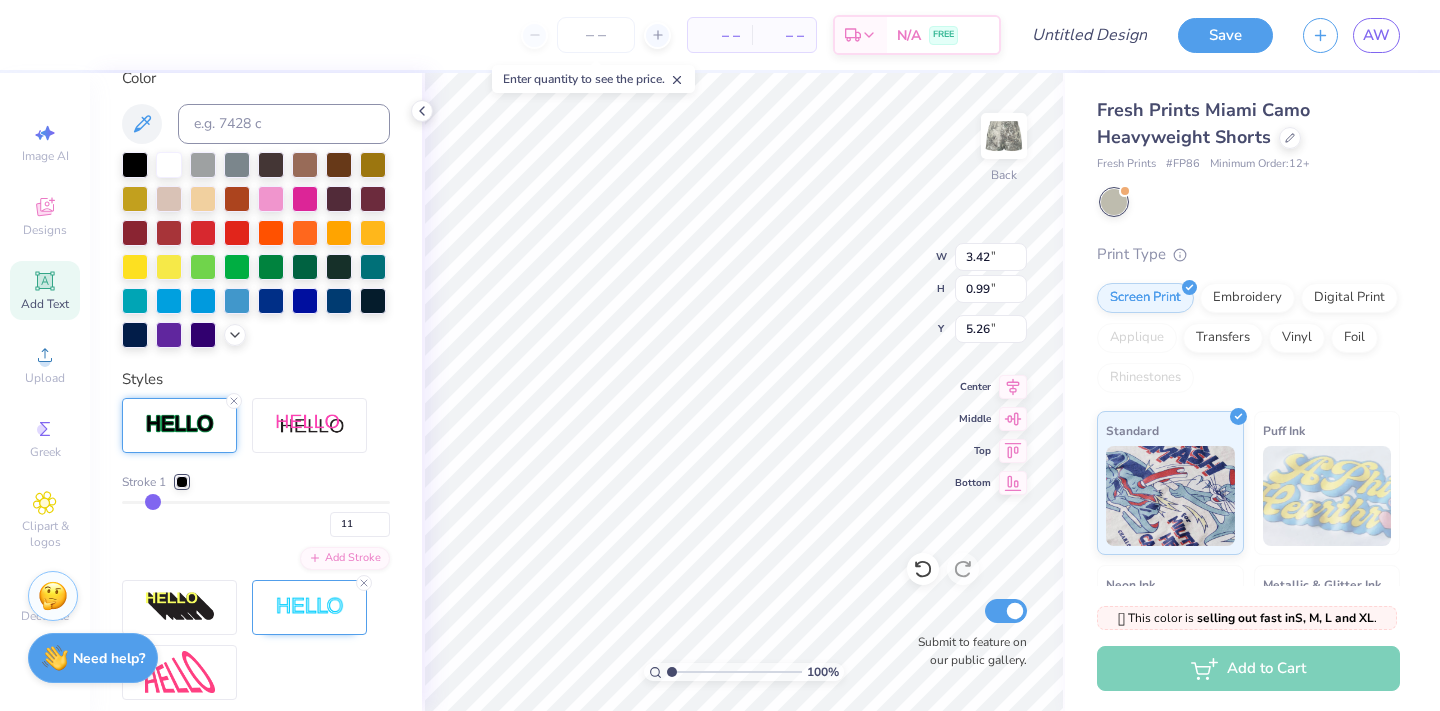 type on "10" 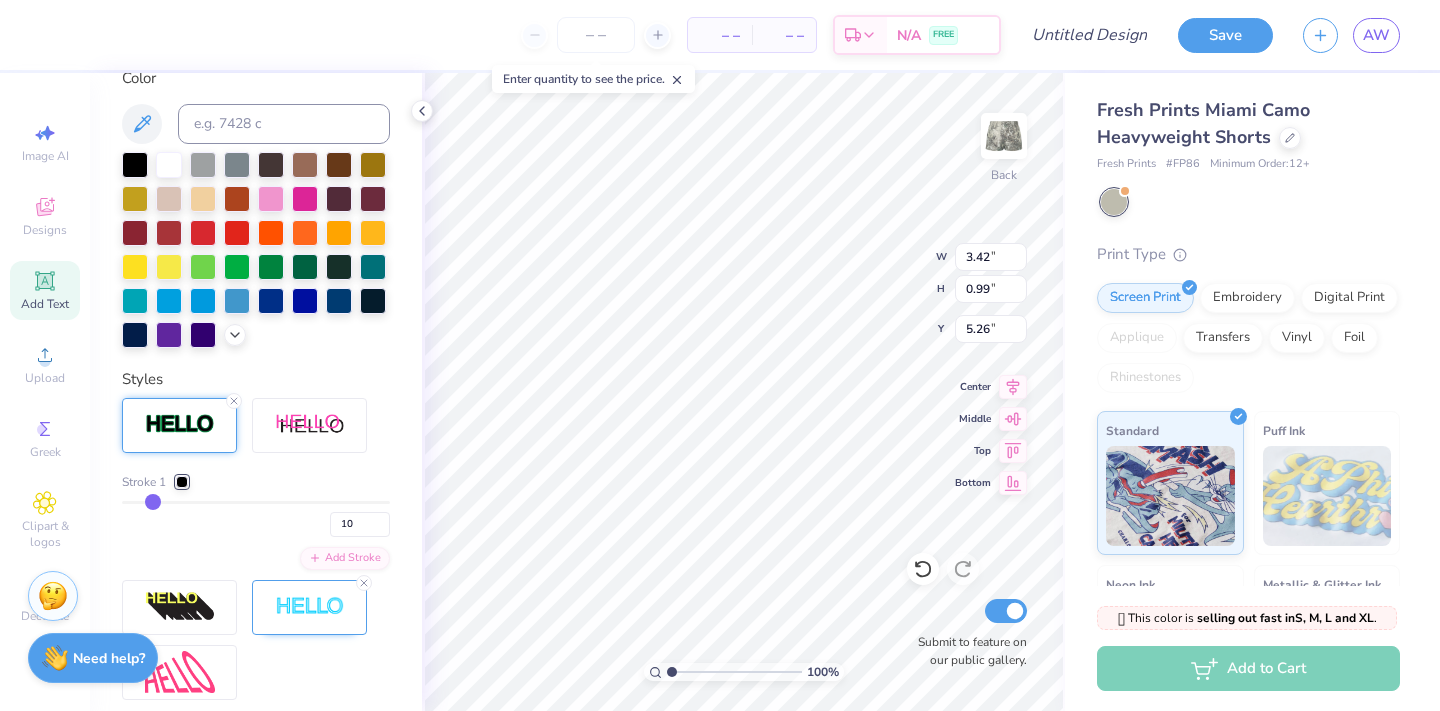 drag, startPoint x: 204, startPoint y: 500, endPoint x: 153, endPoint y: 500, distance: 51 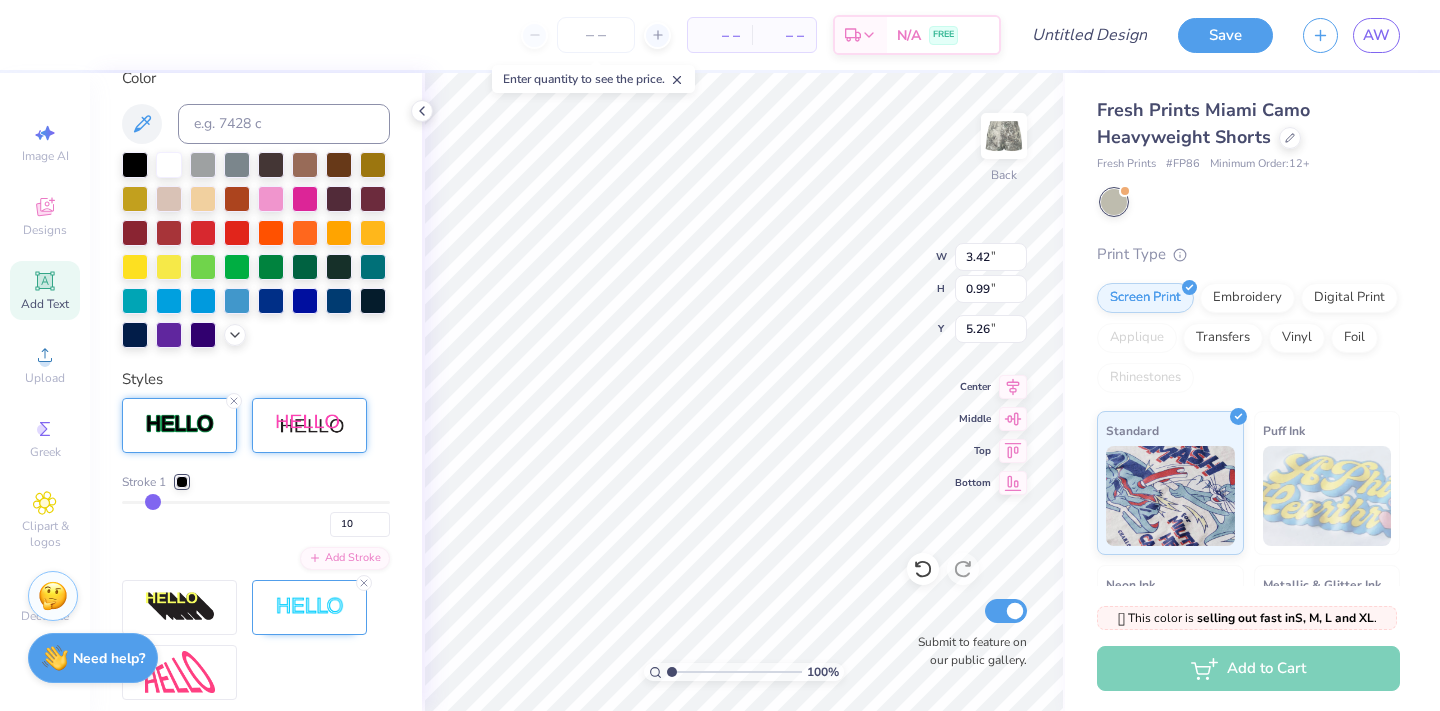 scroll, scrollTop: 339, scrollLeft: 0, axis: vertical 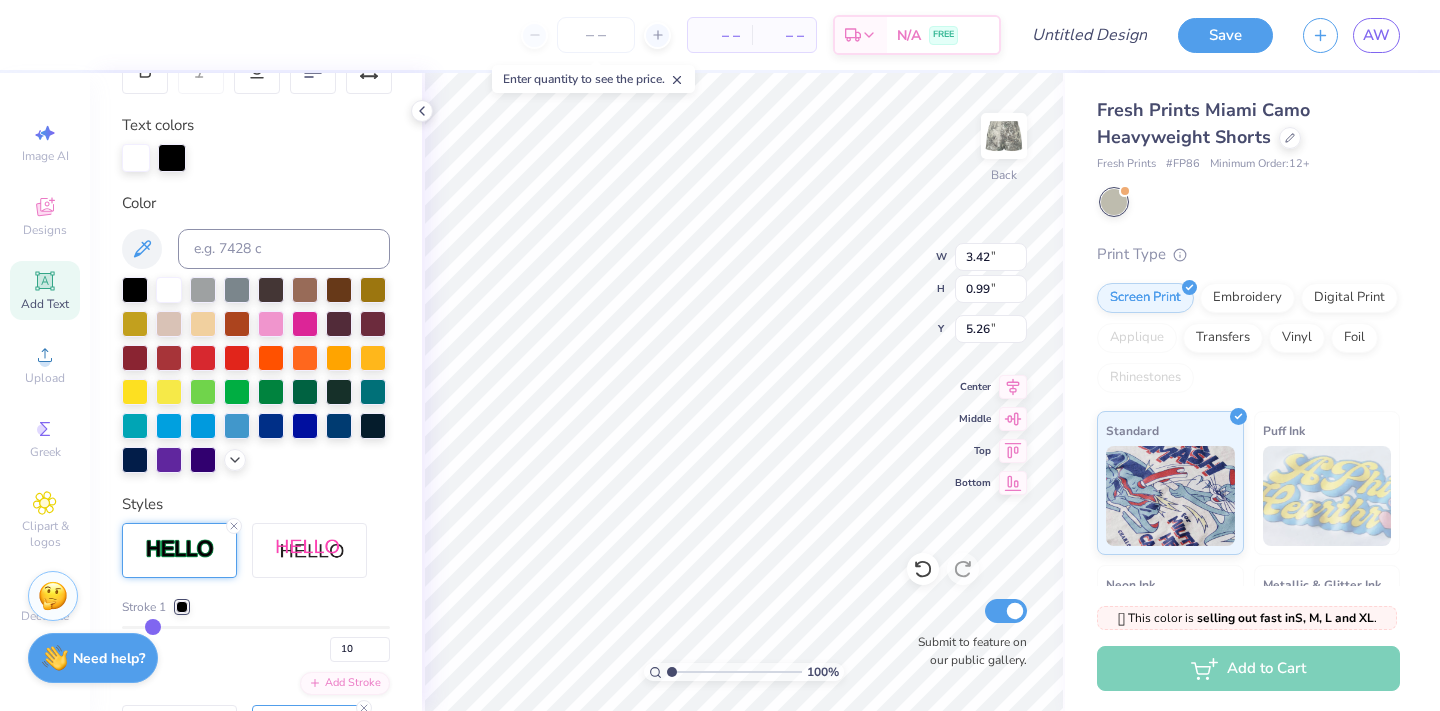 click at bounding box center (182, 607) 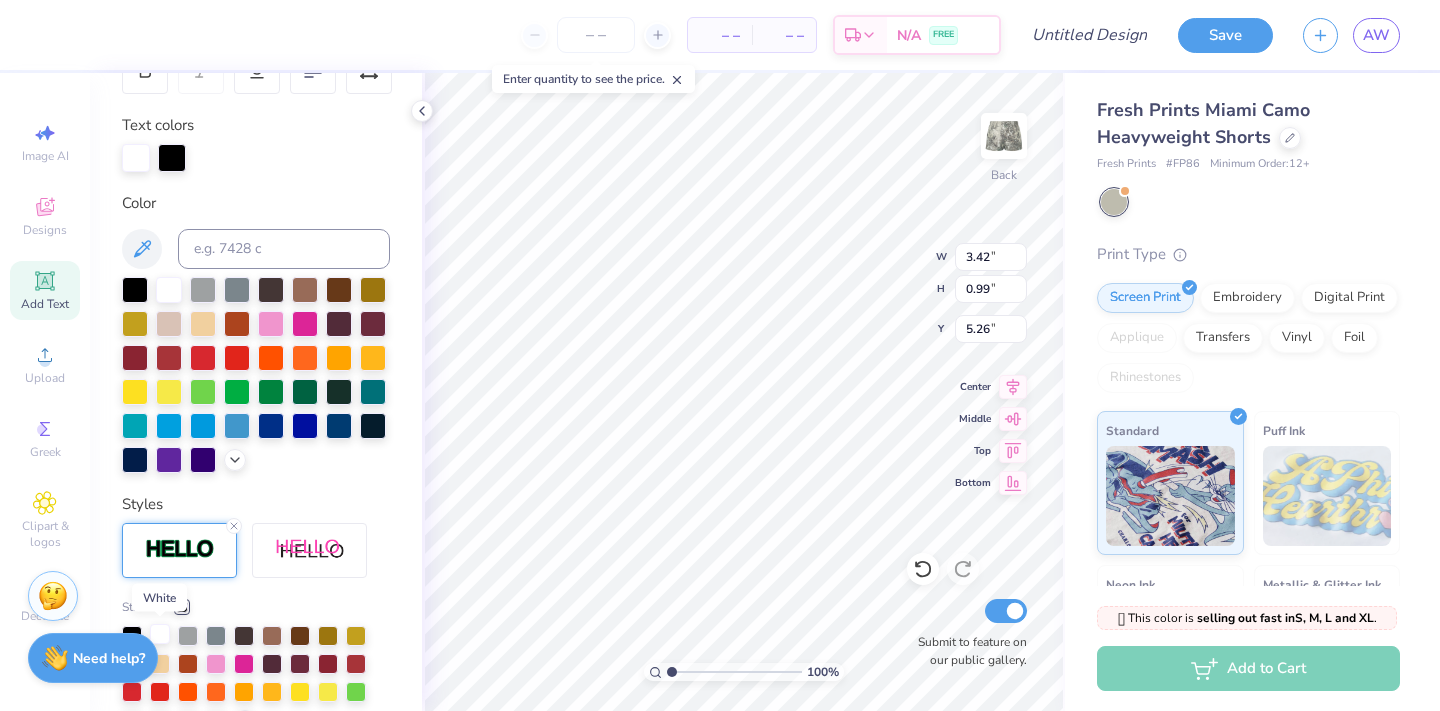 click at bounding box center [160, 634] 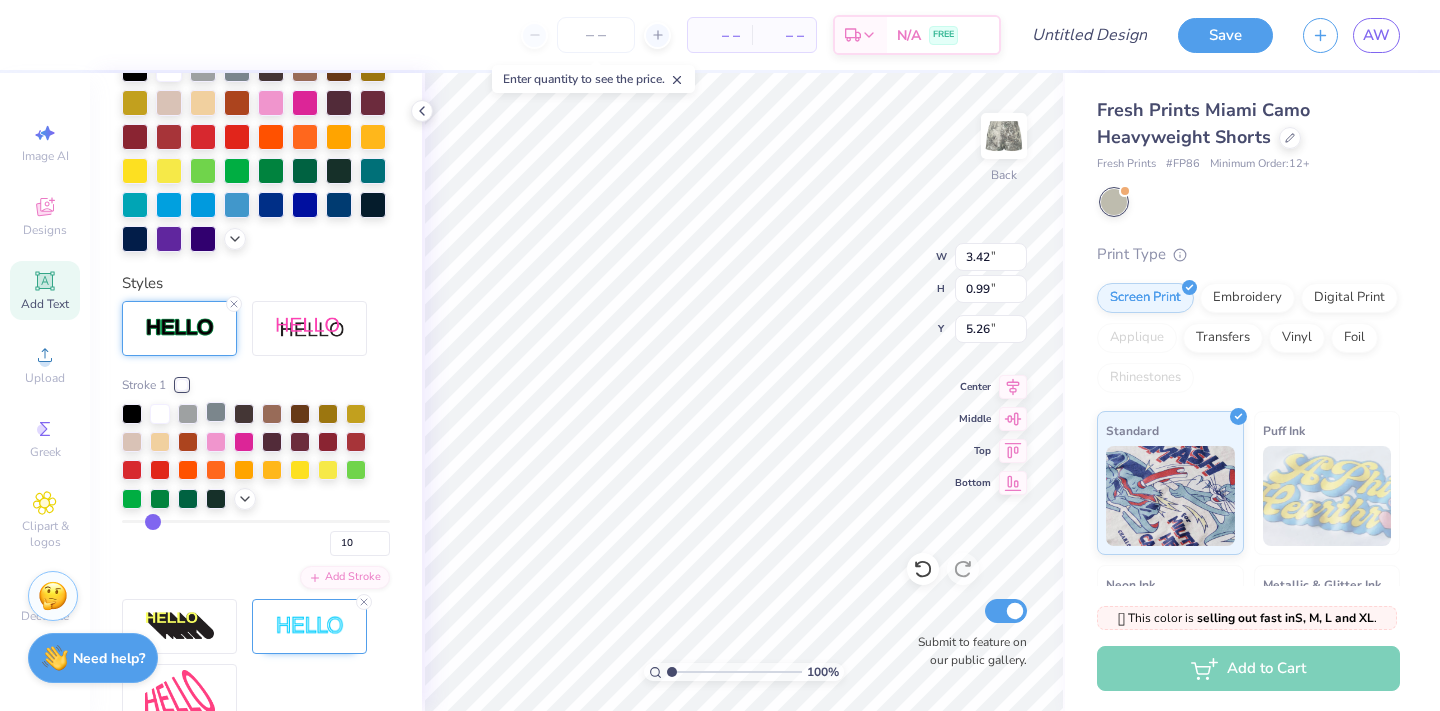 scroll, scrollTop: 482, scrollLeft: 0, axis: vertical 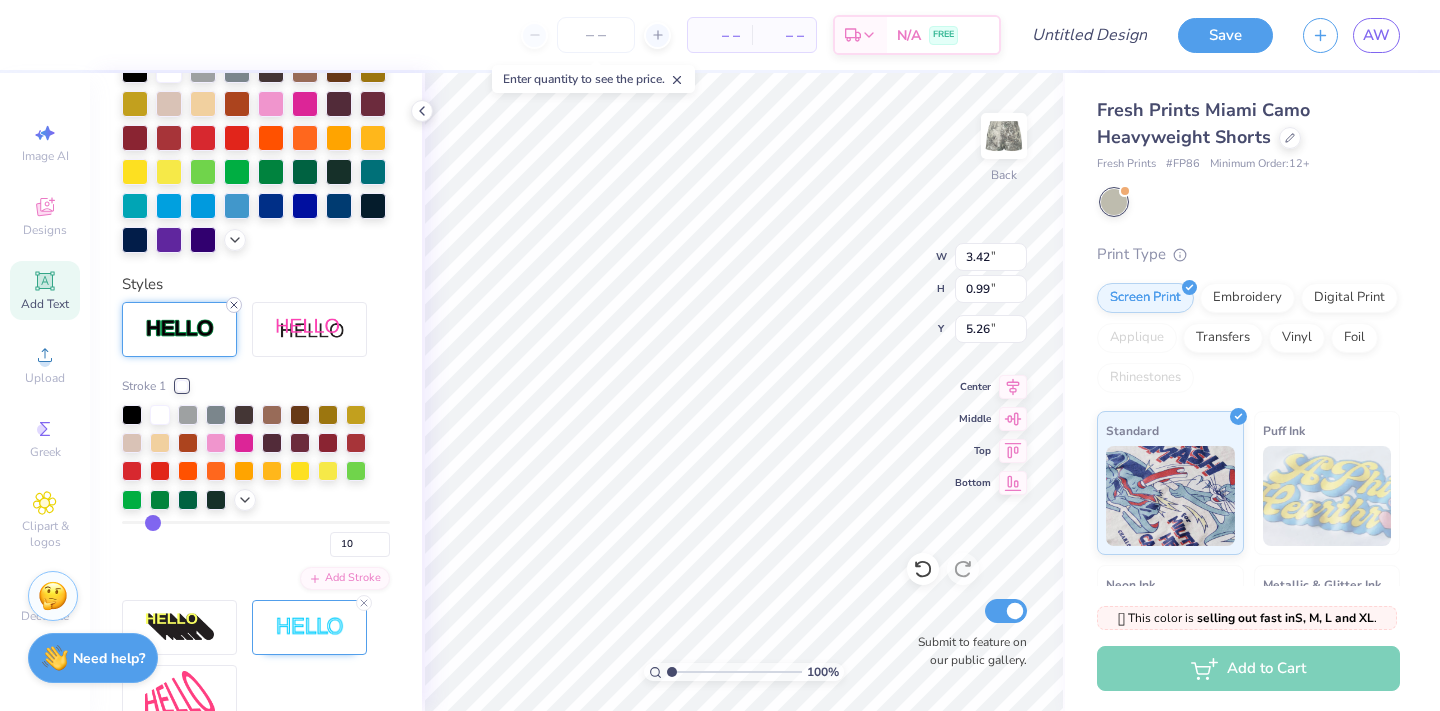 click 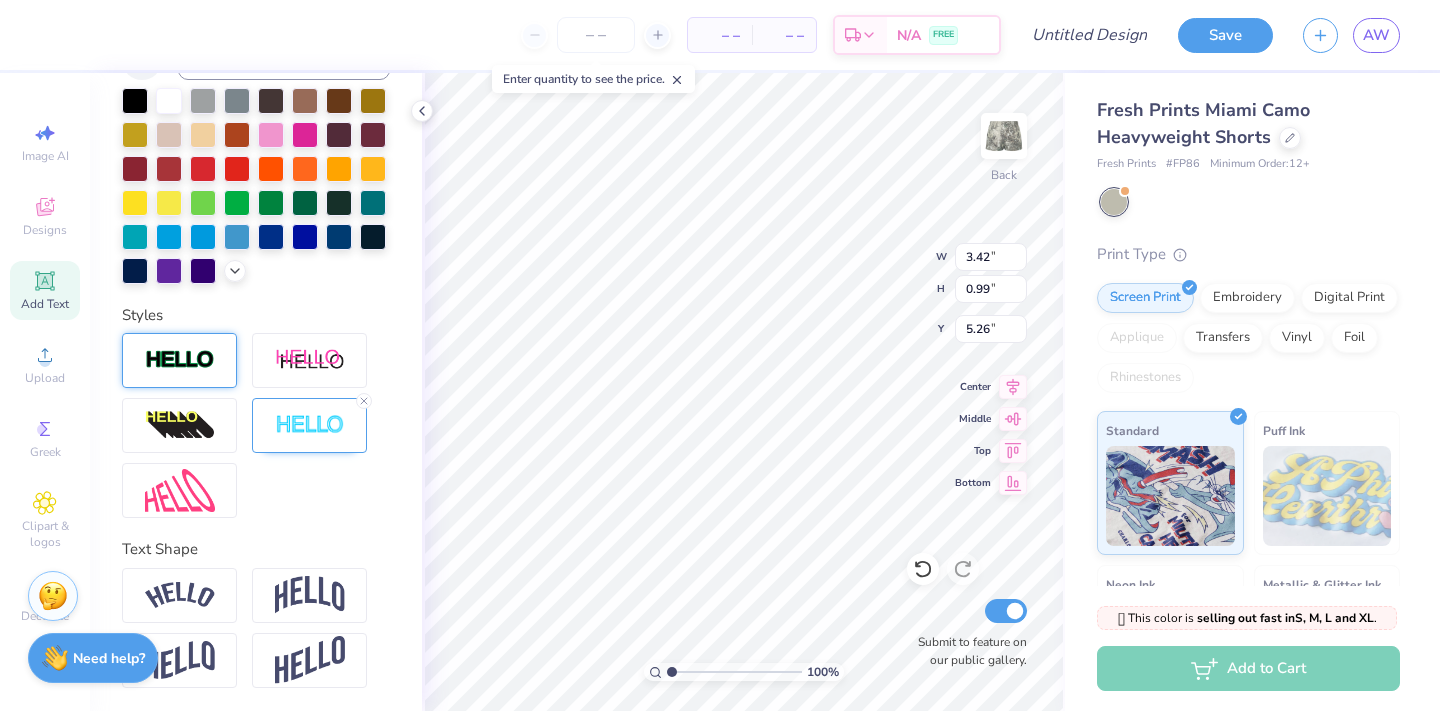 scroll, scrollTop: 434, scrollLeft: 0, axis: vertical 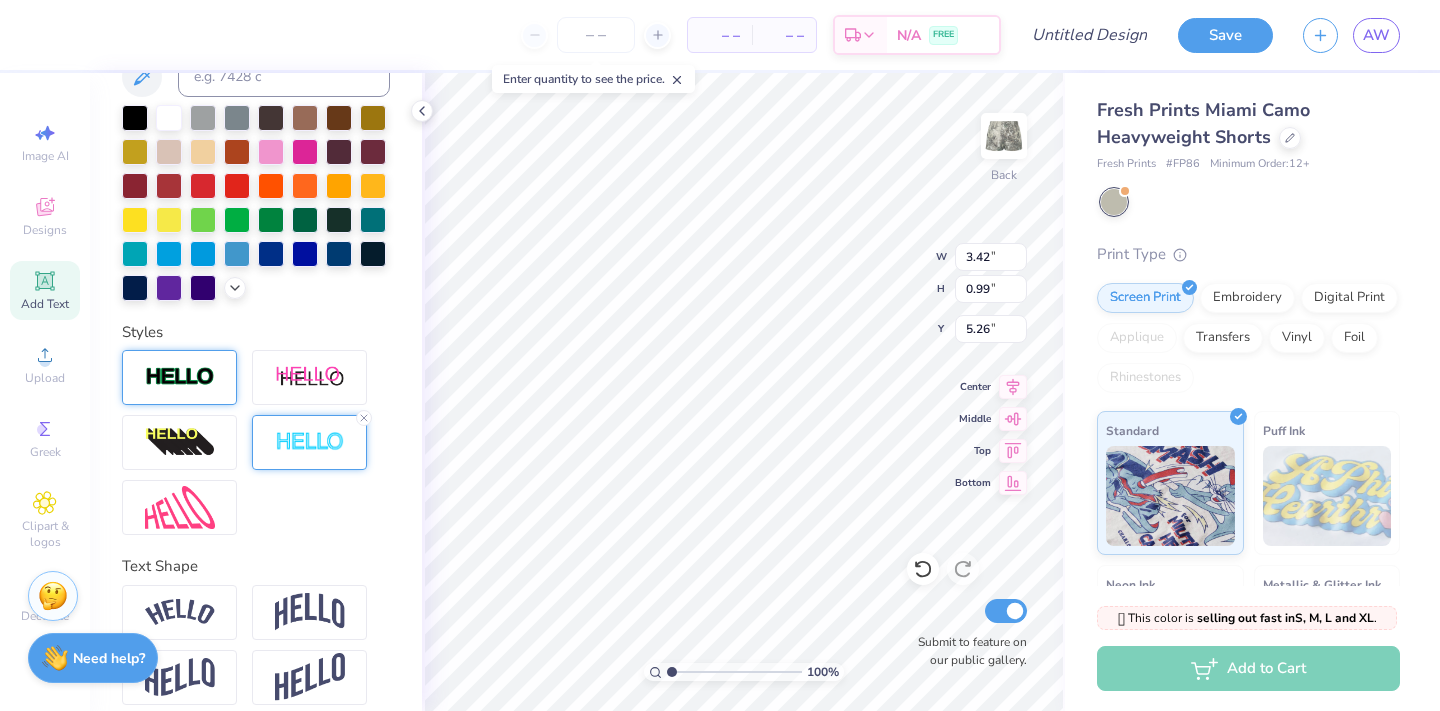 click at bounding box center [310, 442] 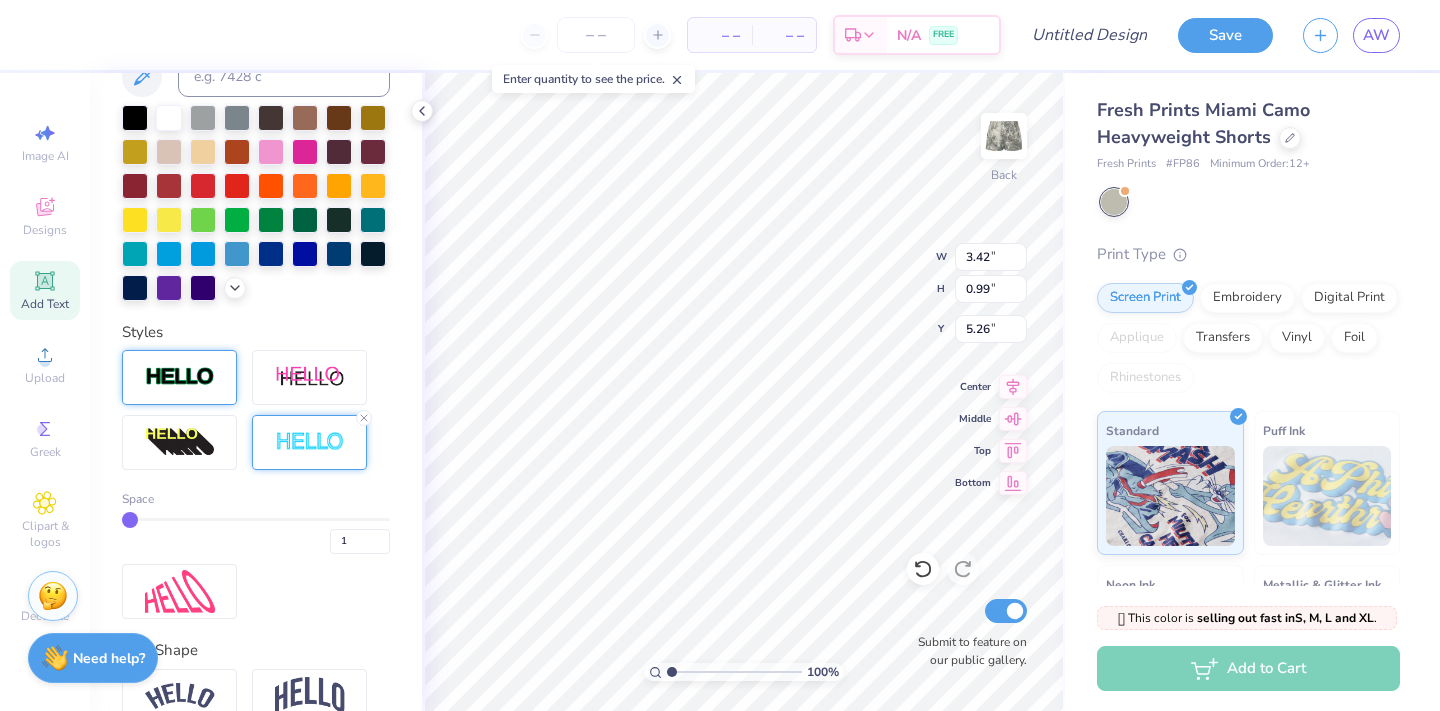 type on "2" 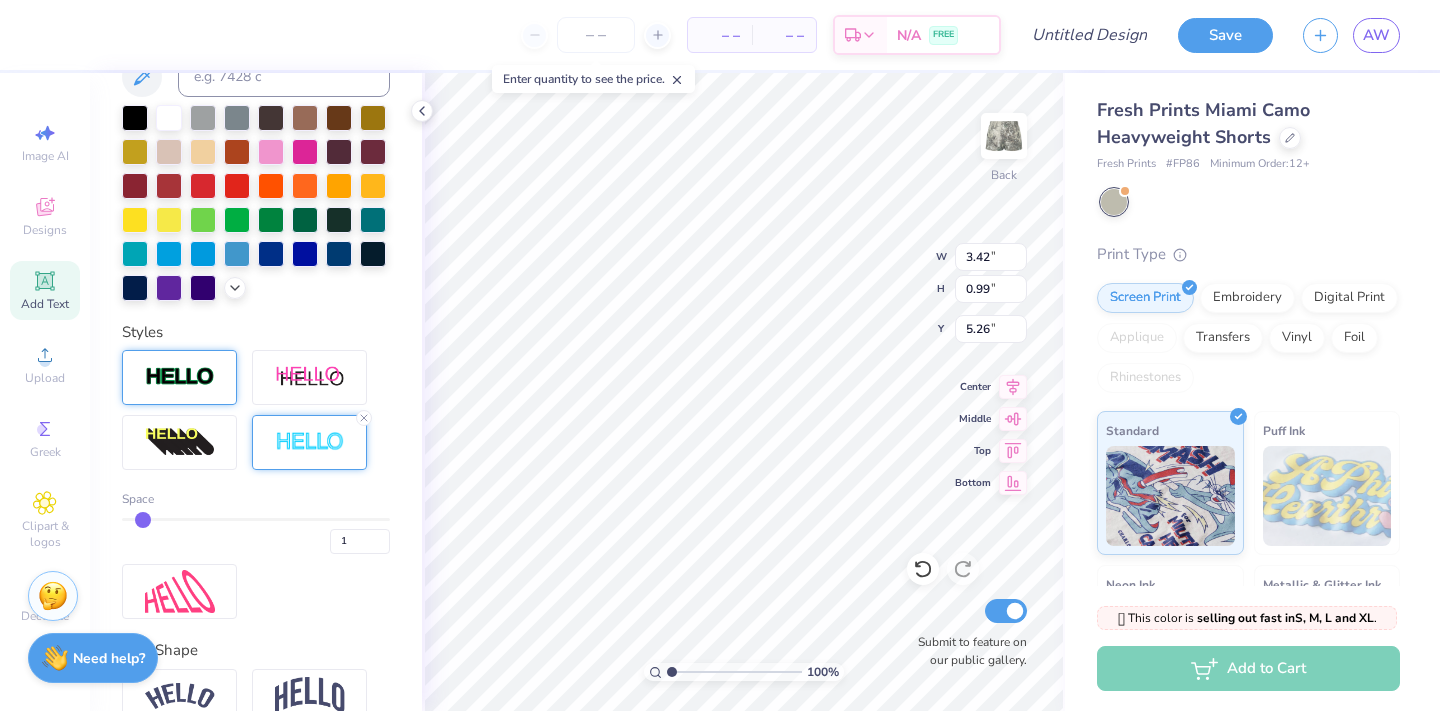 type on "2" 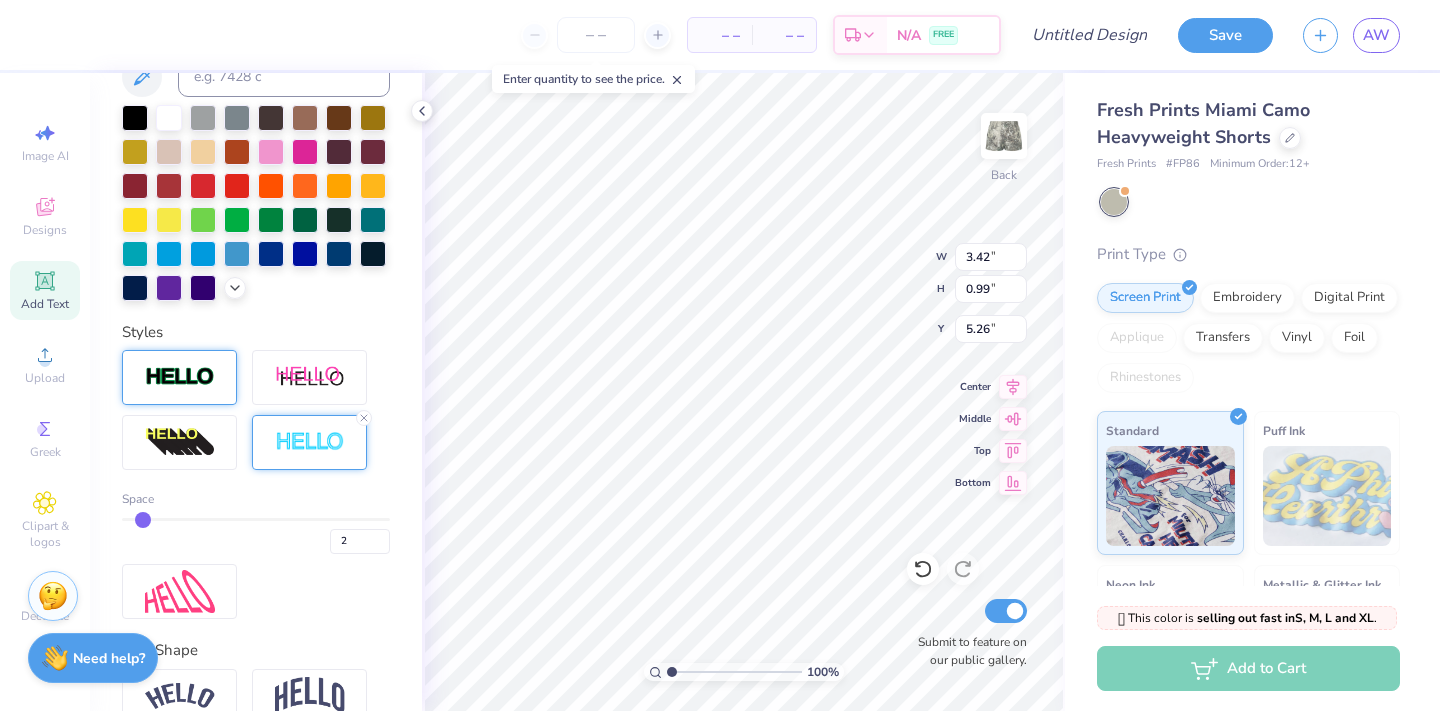type on "3" 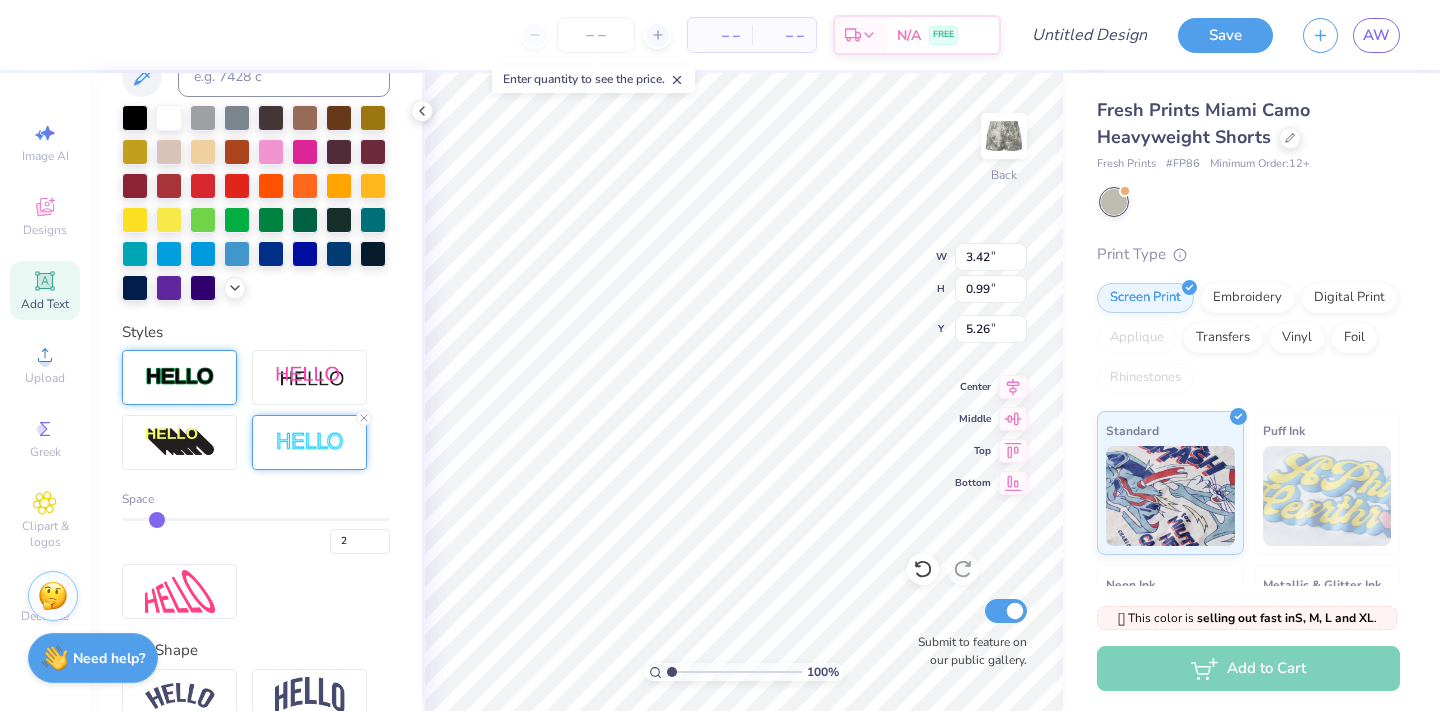type on "3" 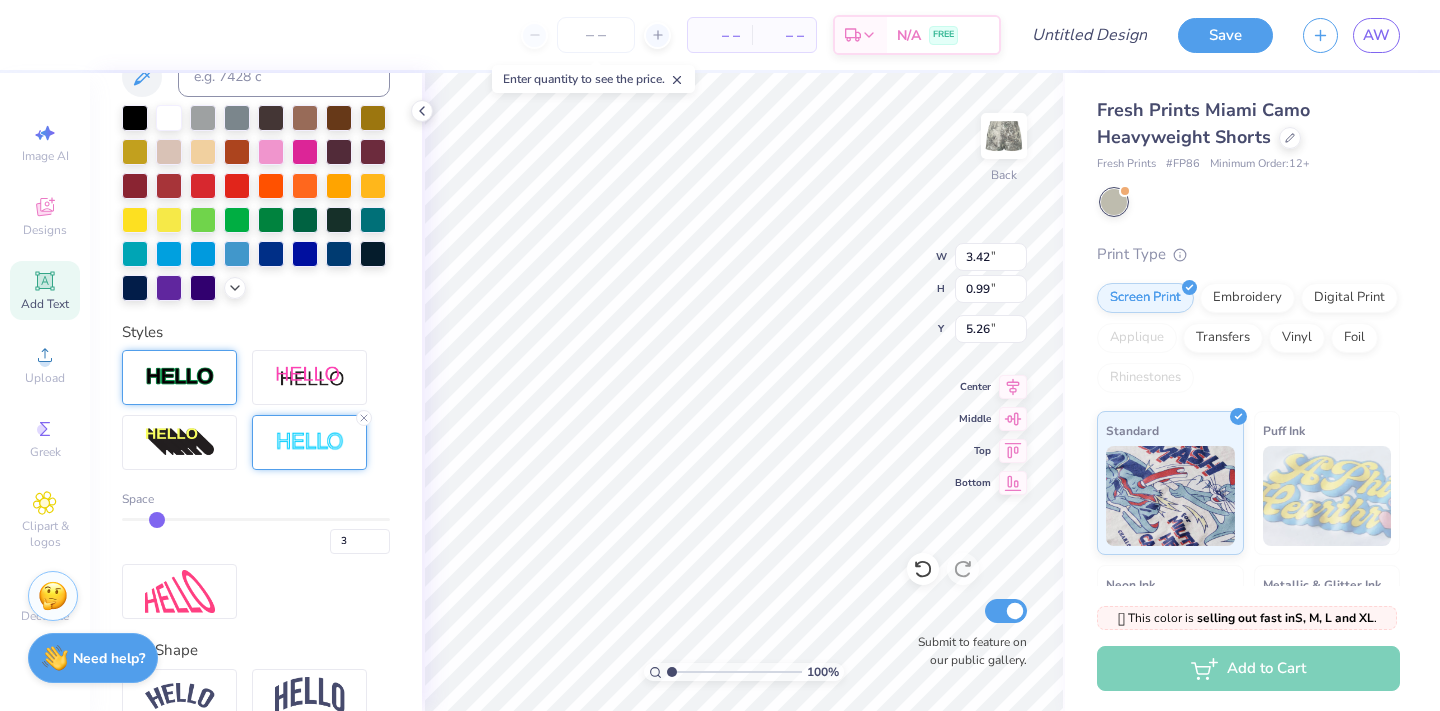 type on "4" 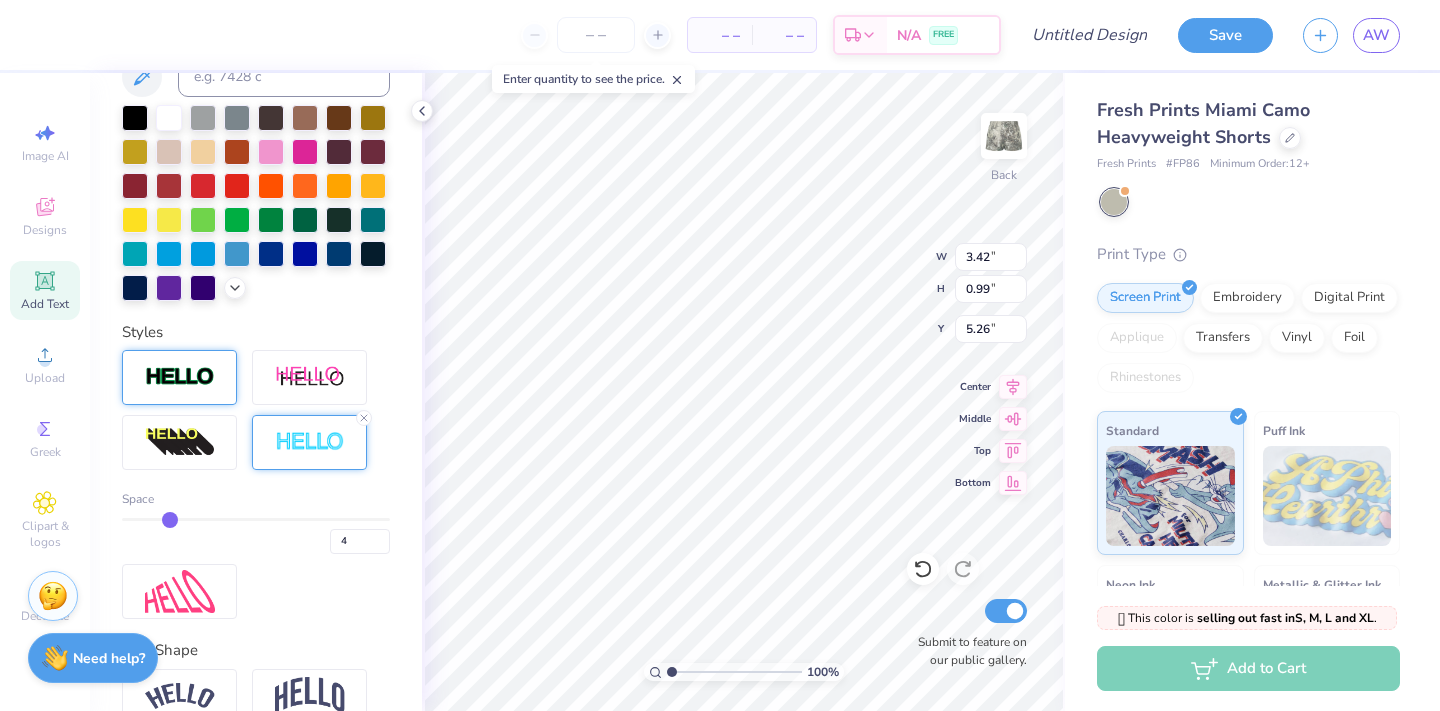 type on "5" 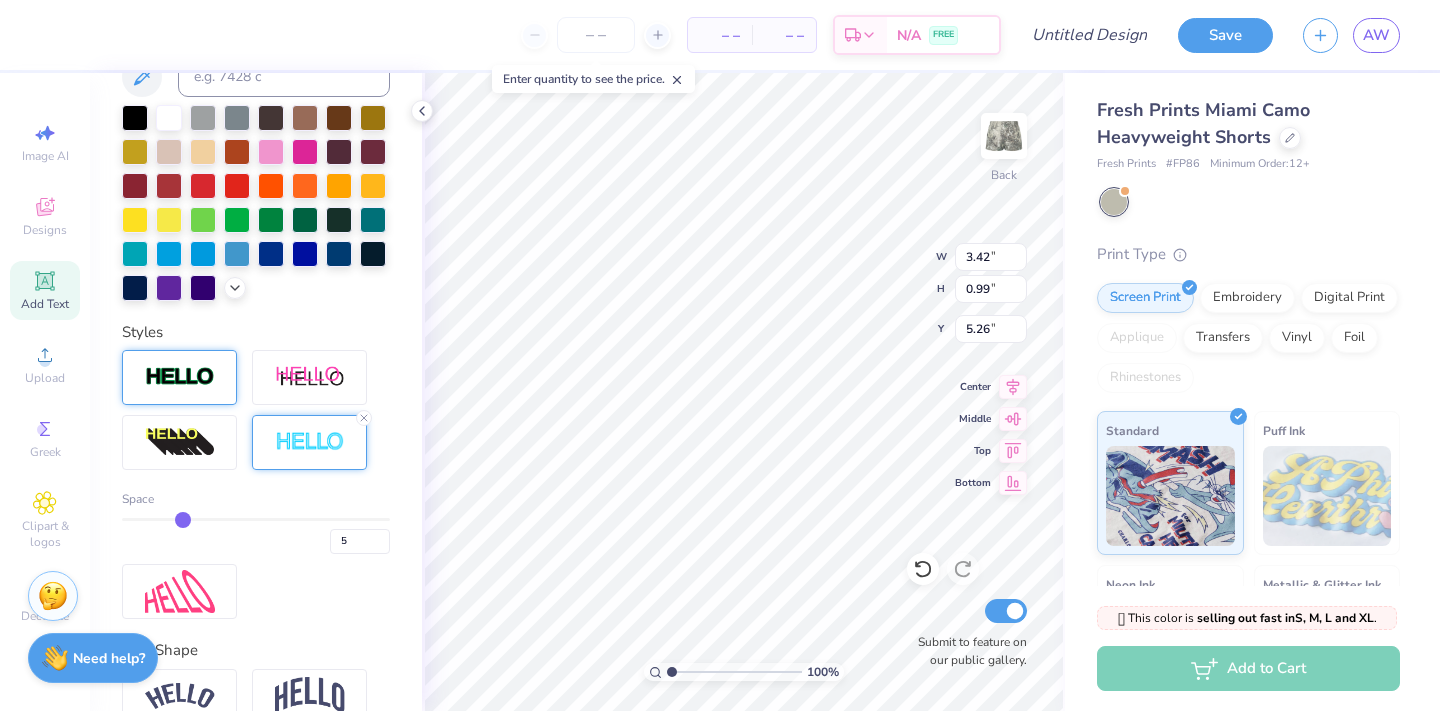 type on "6" 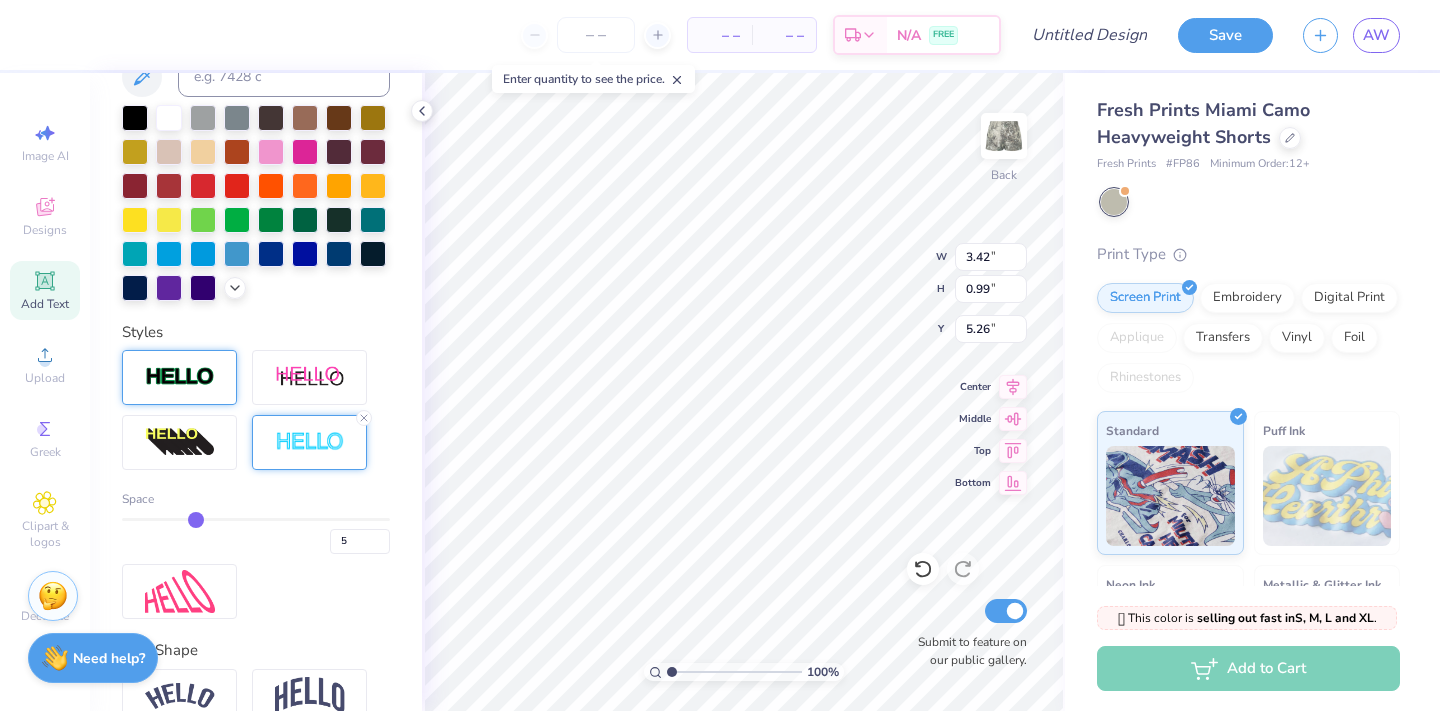 type on "6" 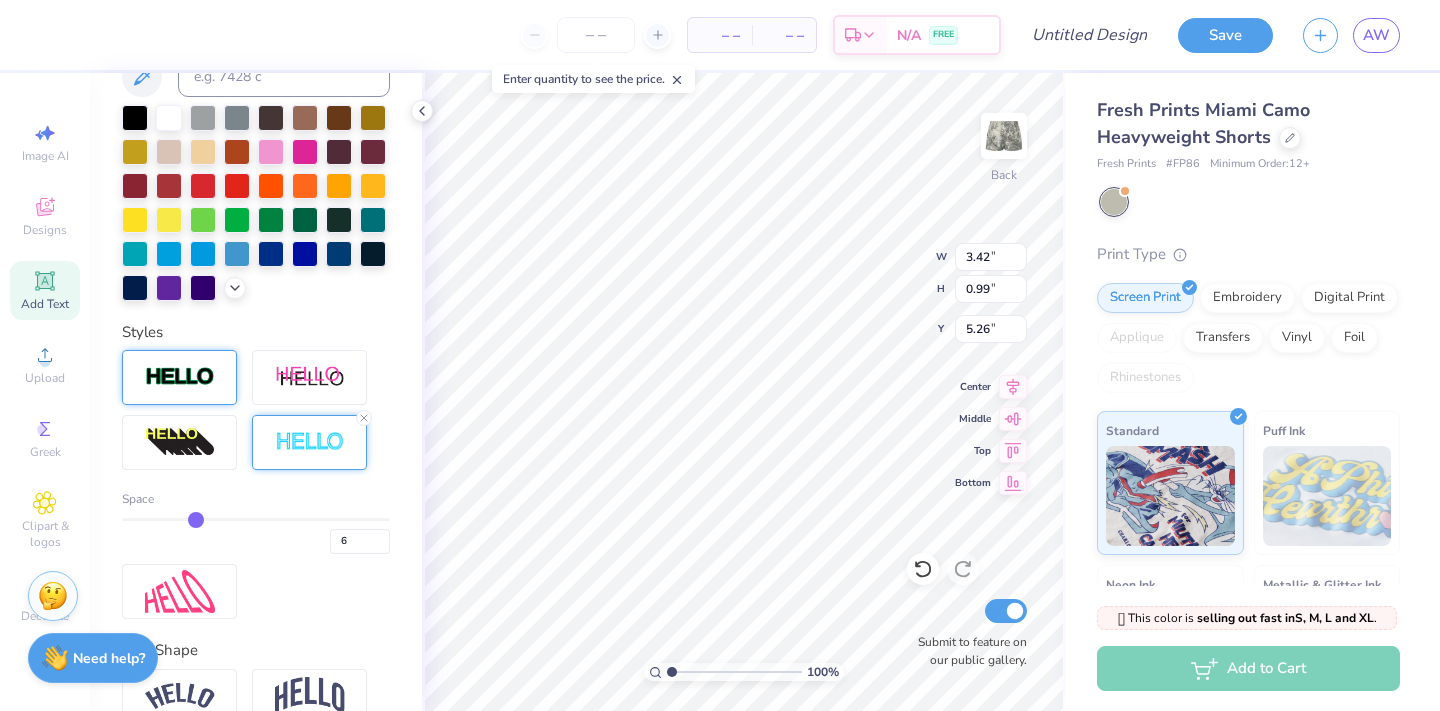 type on "7" 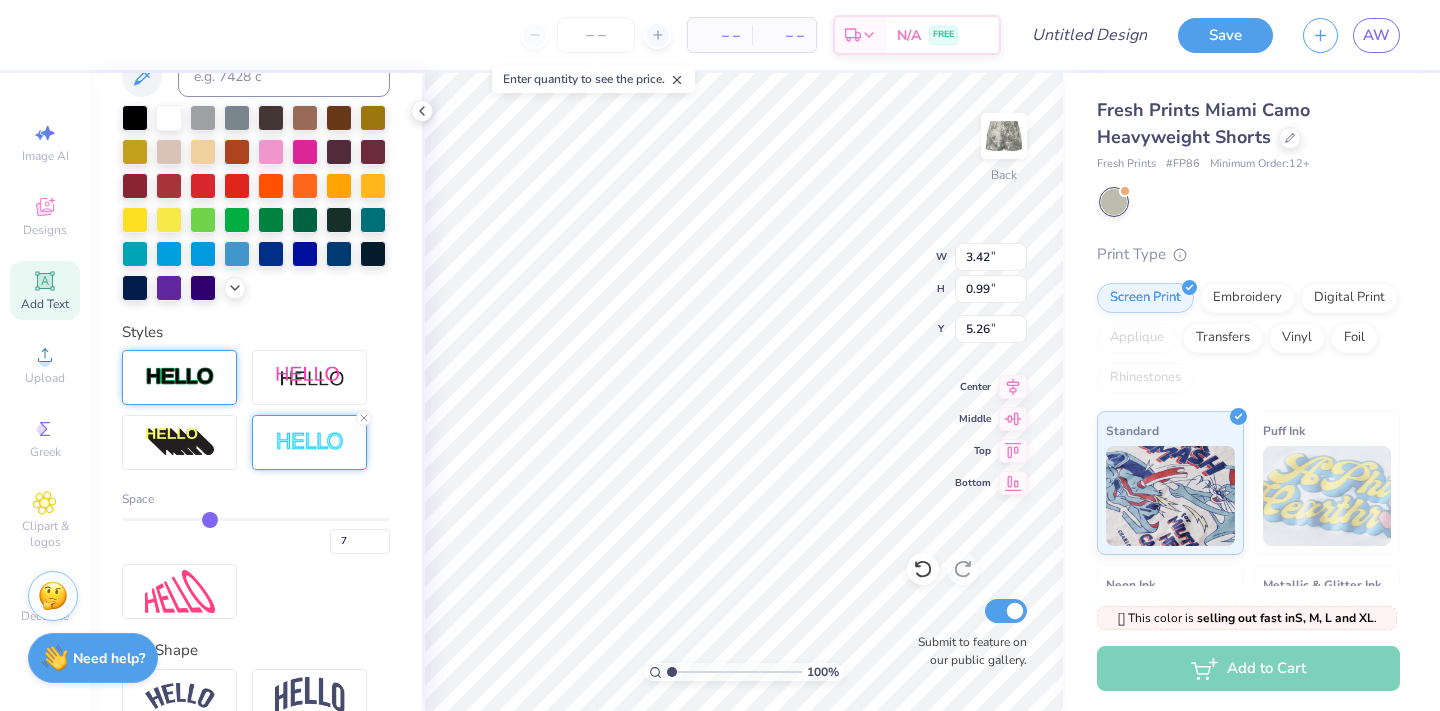 drag, startPoint x: 129, startPoint y: 513, endPoint x: 208, endPoint y: 514, distance: 79.00633 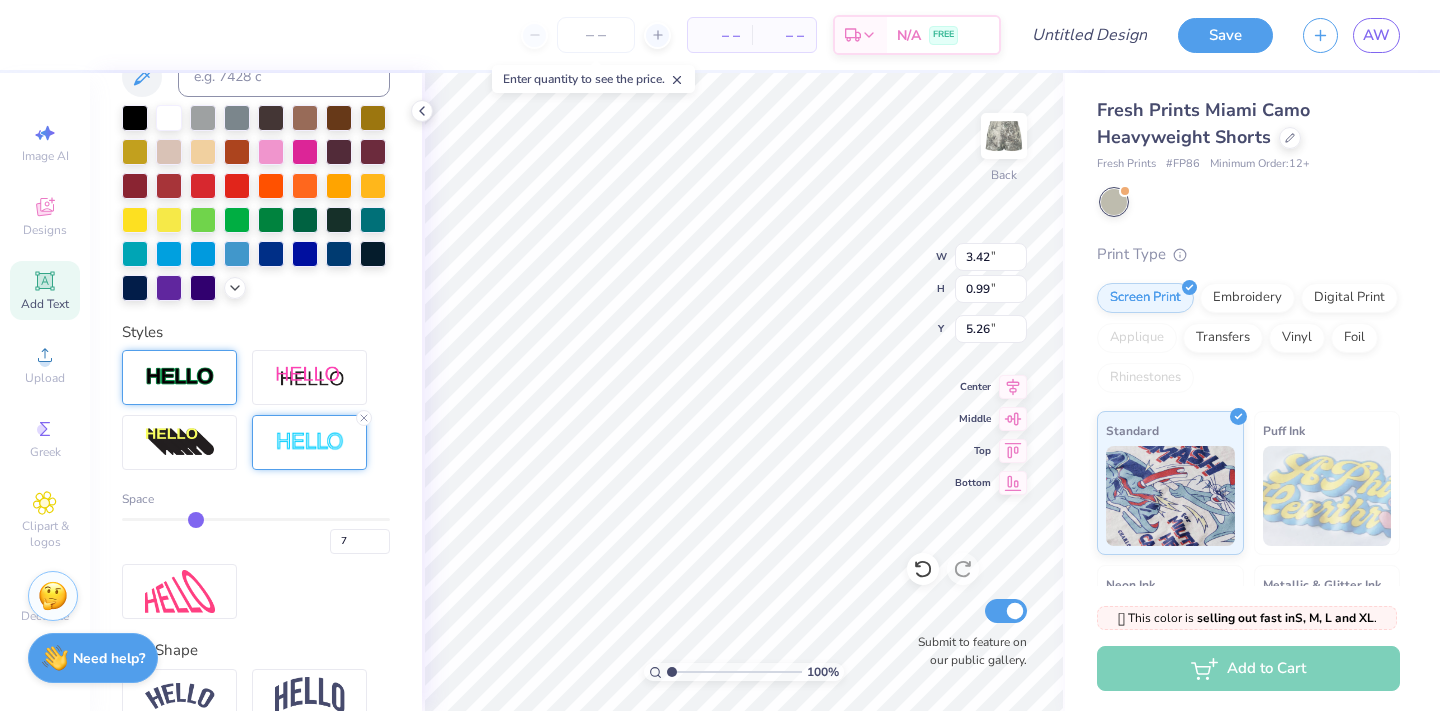type on "6" 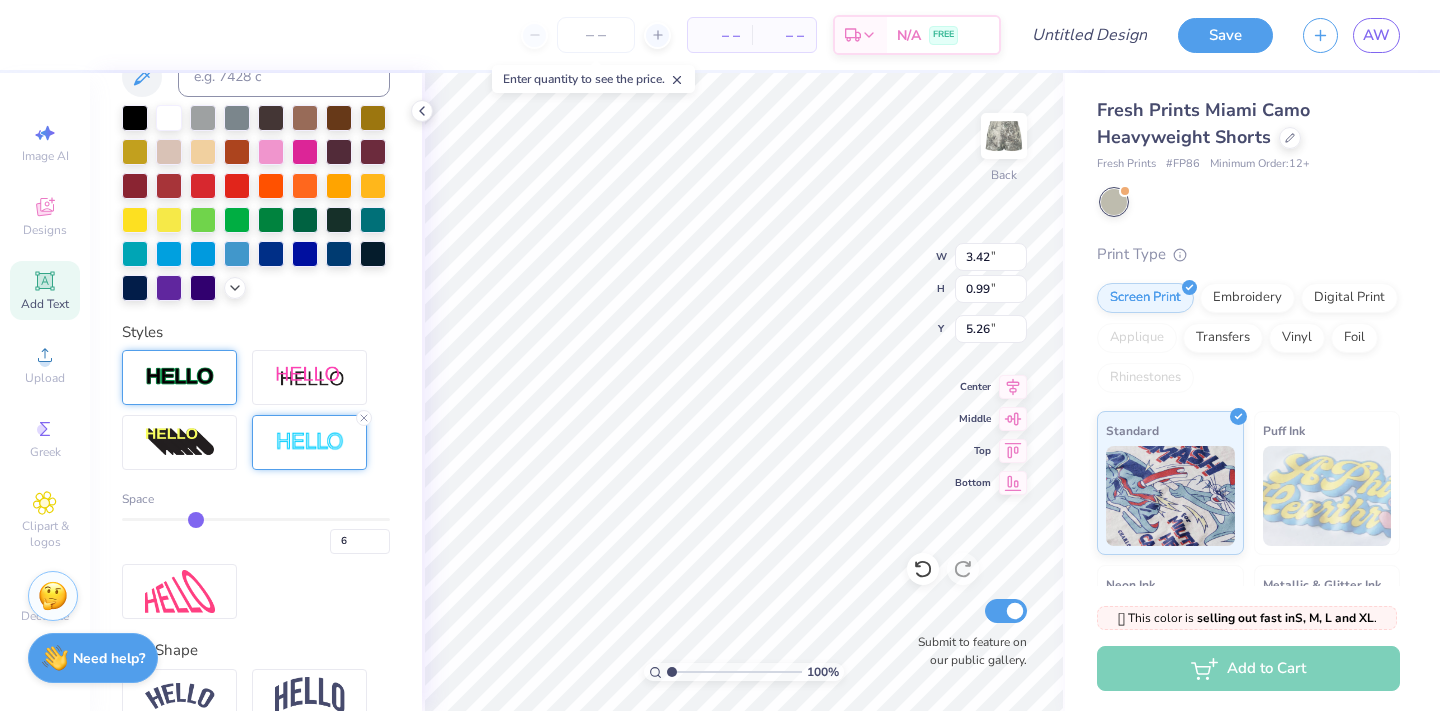 type on "5" 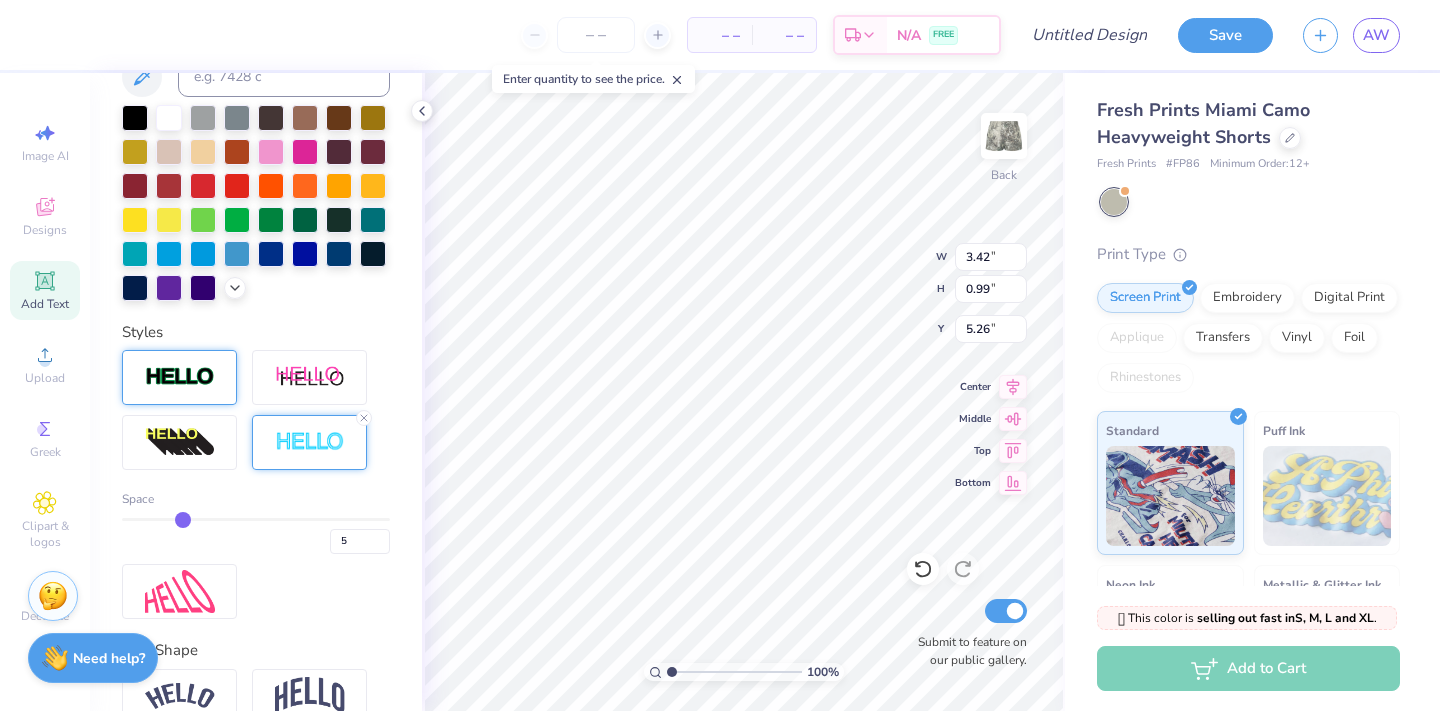 type on "4" 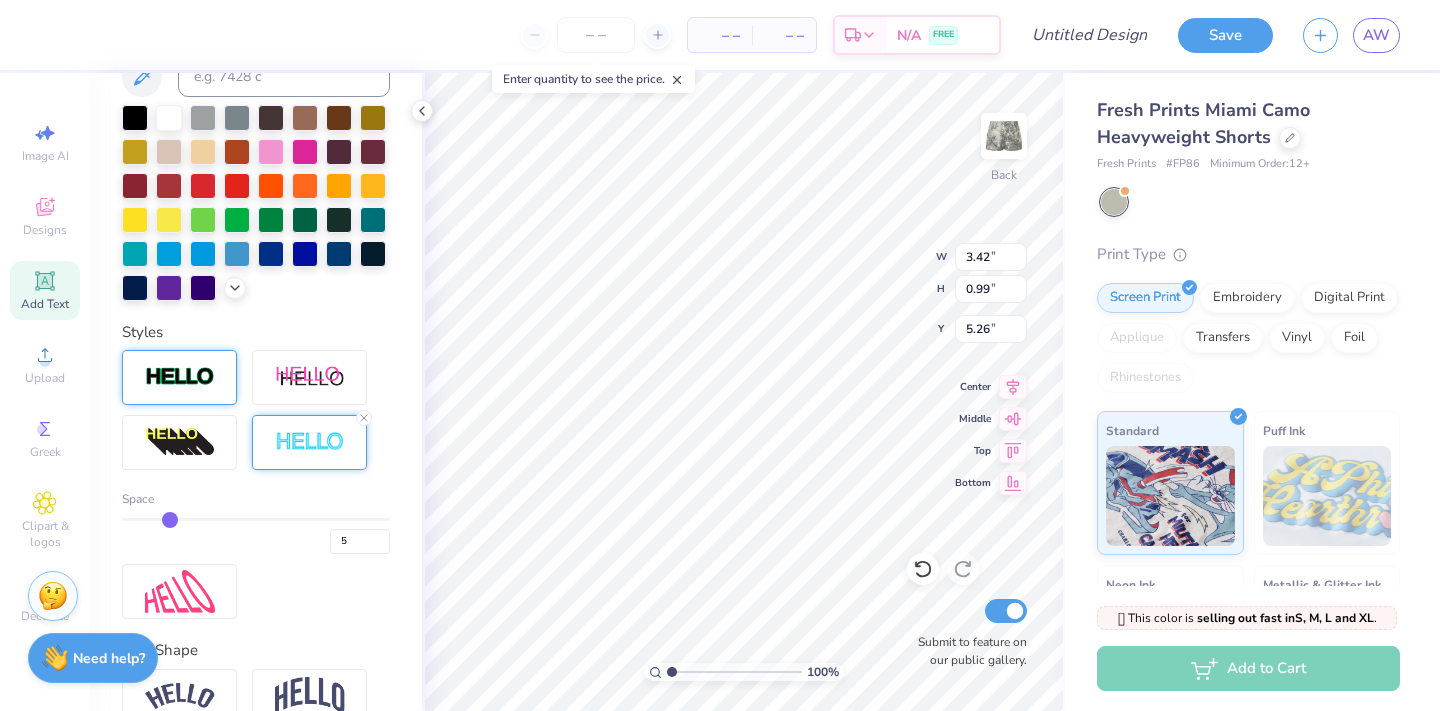 type on "4" 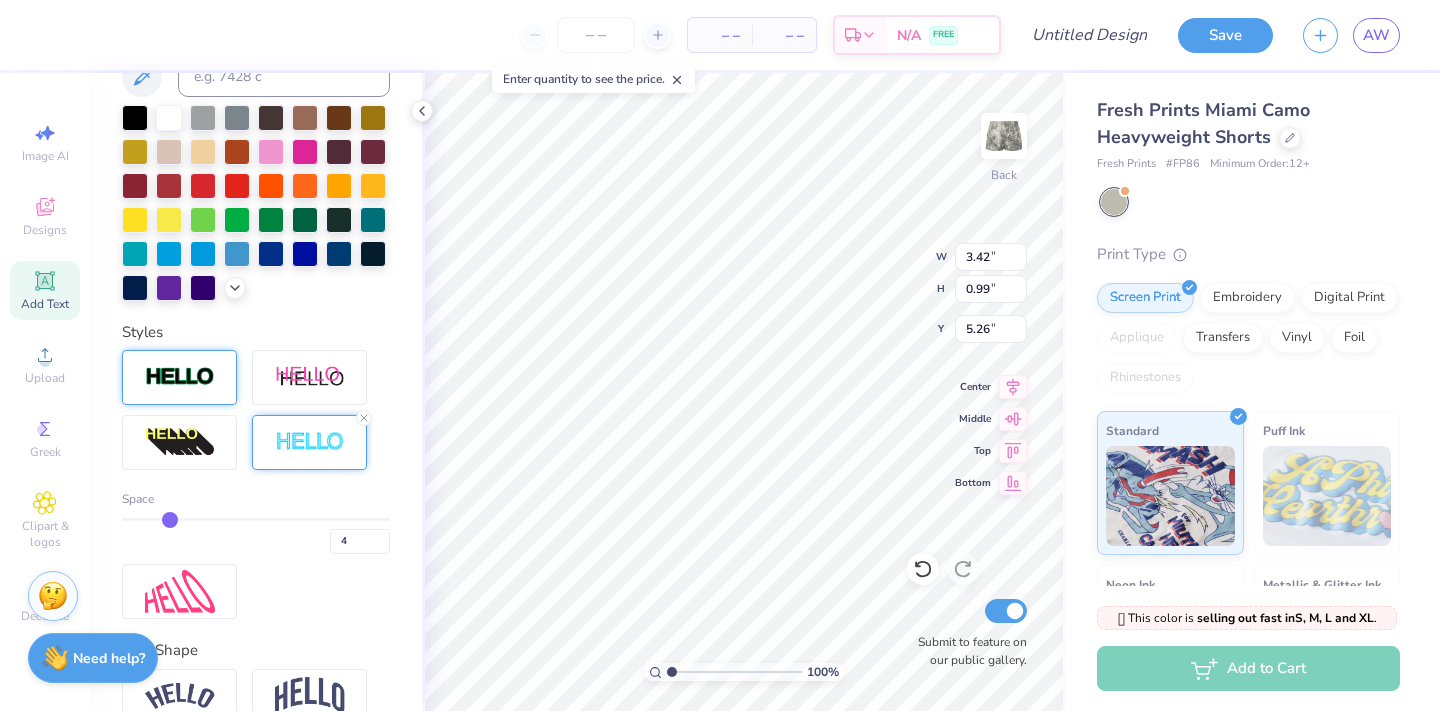 type on "3" 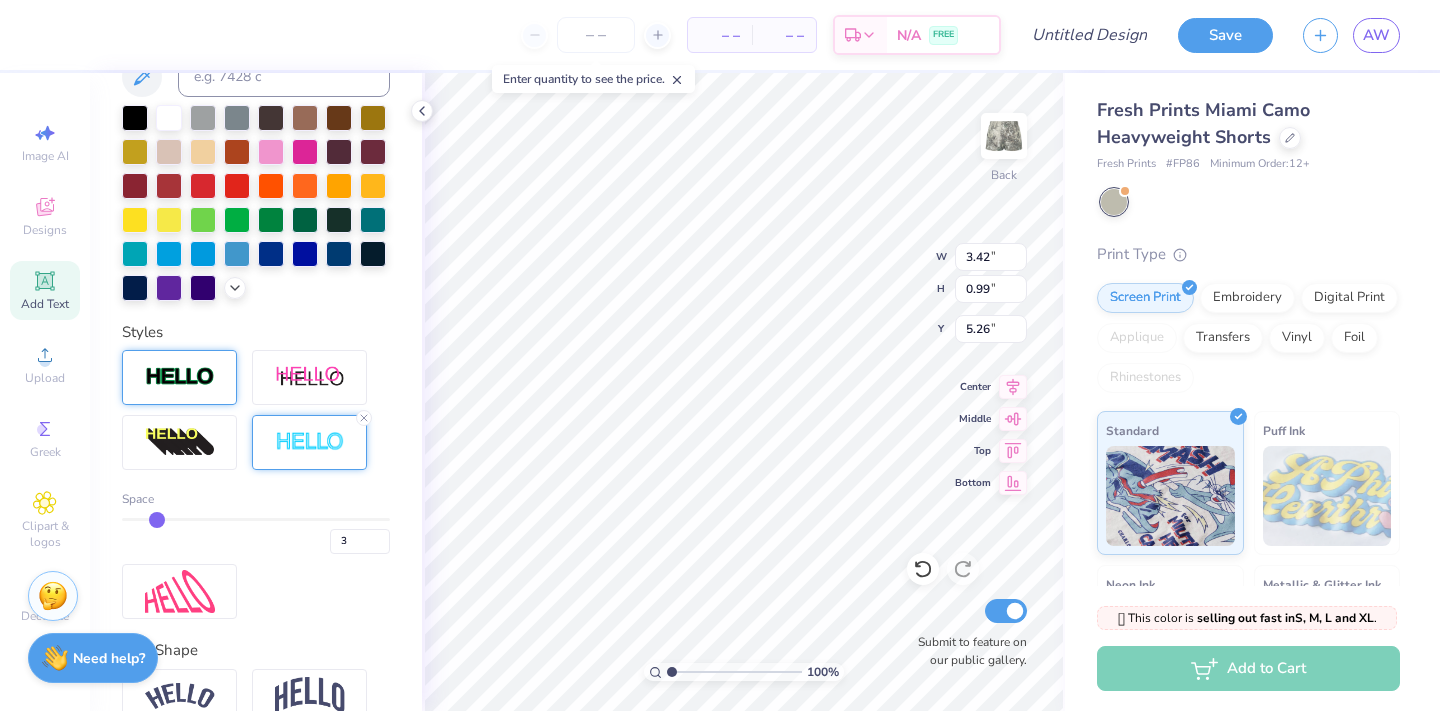 drag, startPoint x: 208, startPoint y: 514, endPoint x: 154, endPoint y: 514, distance: 54 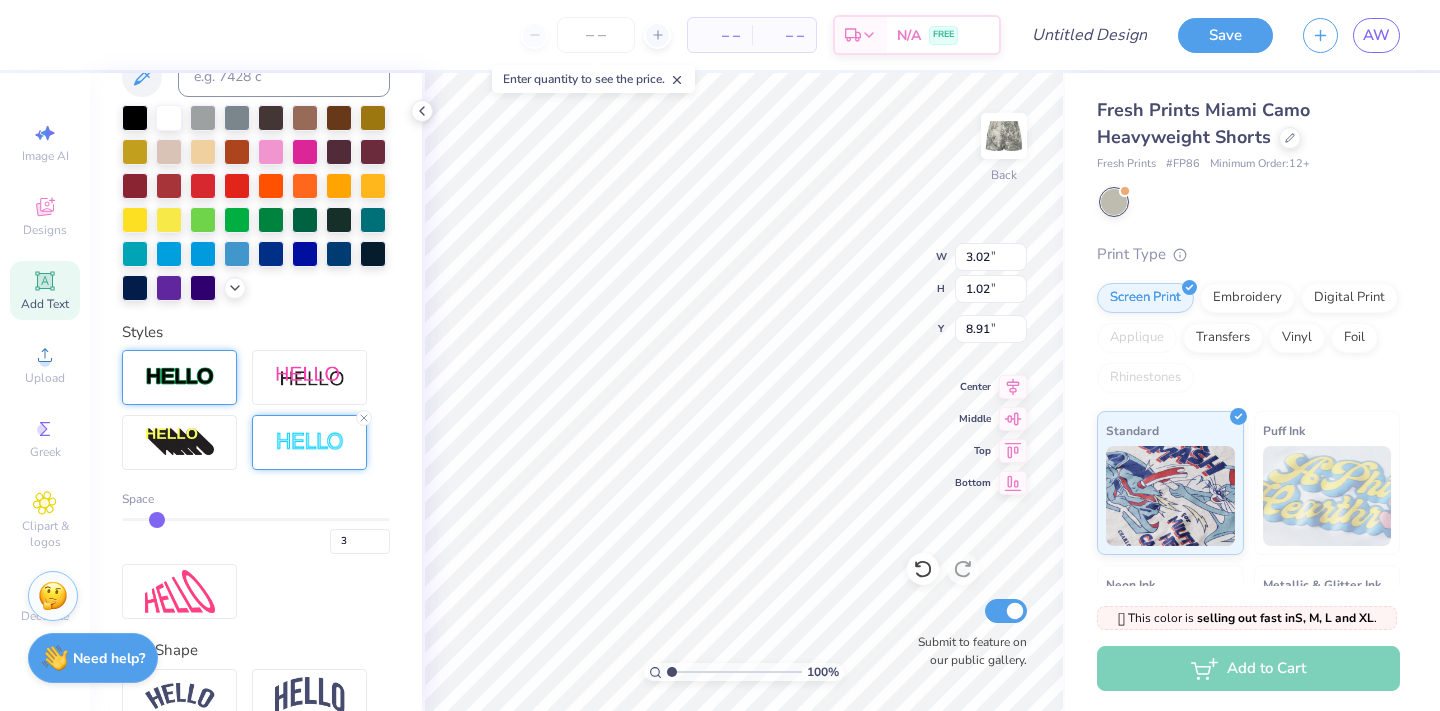 type on "8.91" 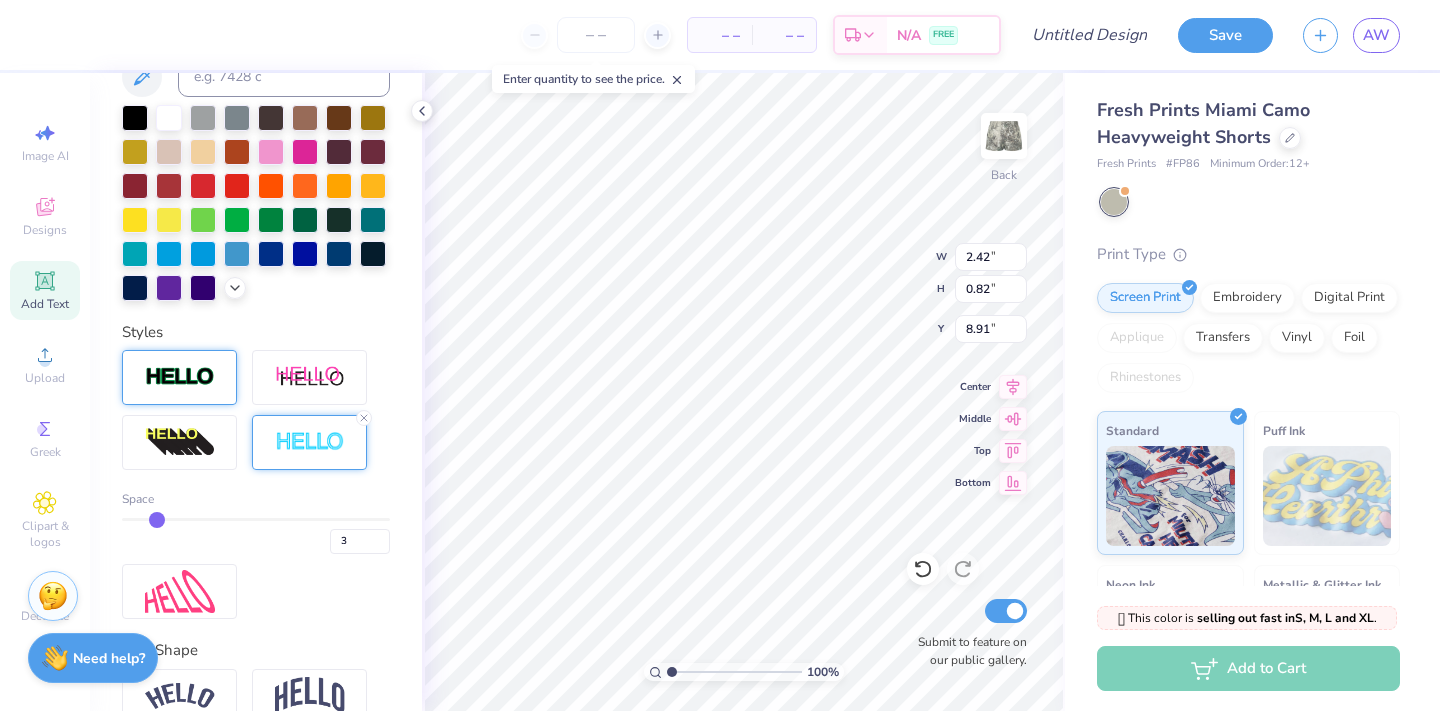 type on "2.42" 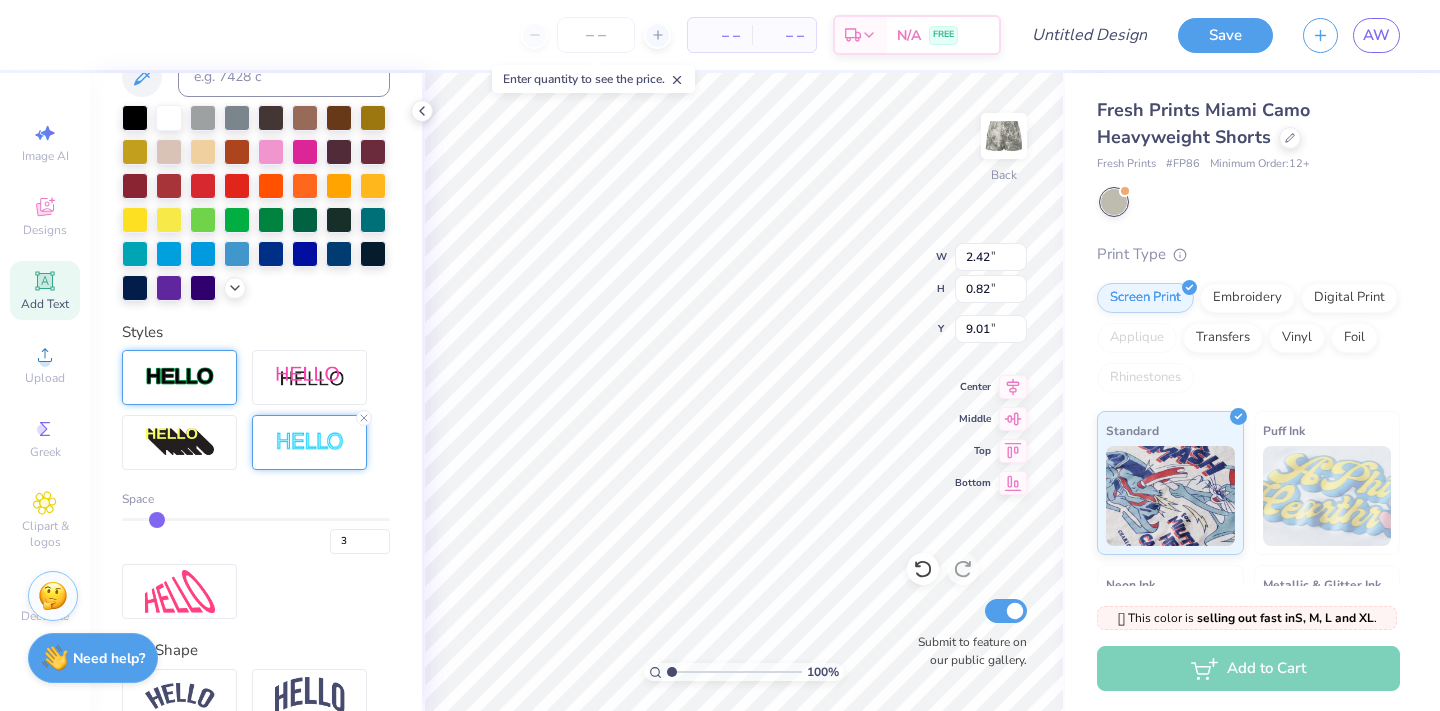 type on "2.22" 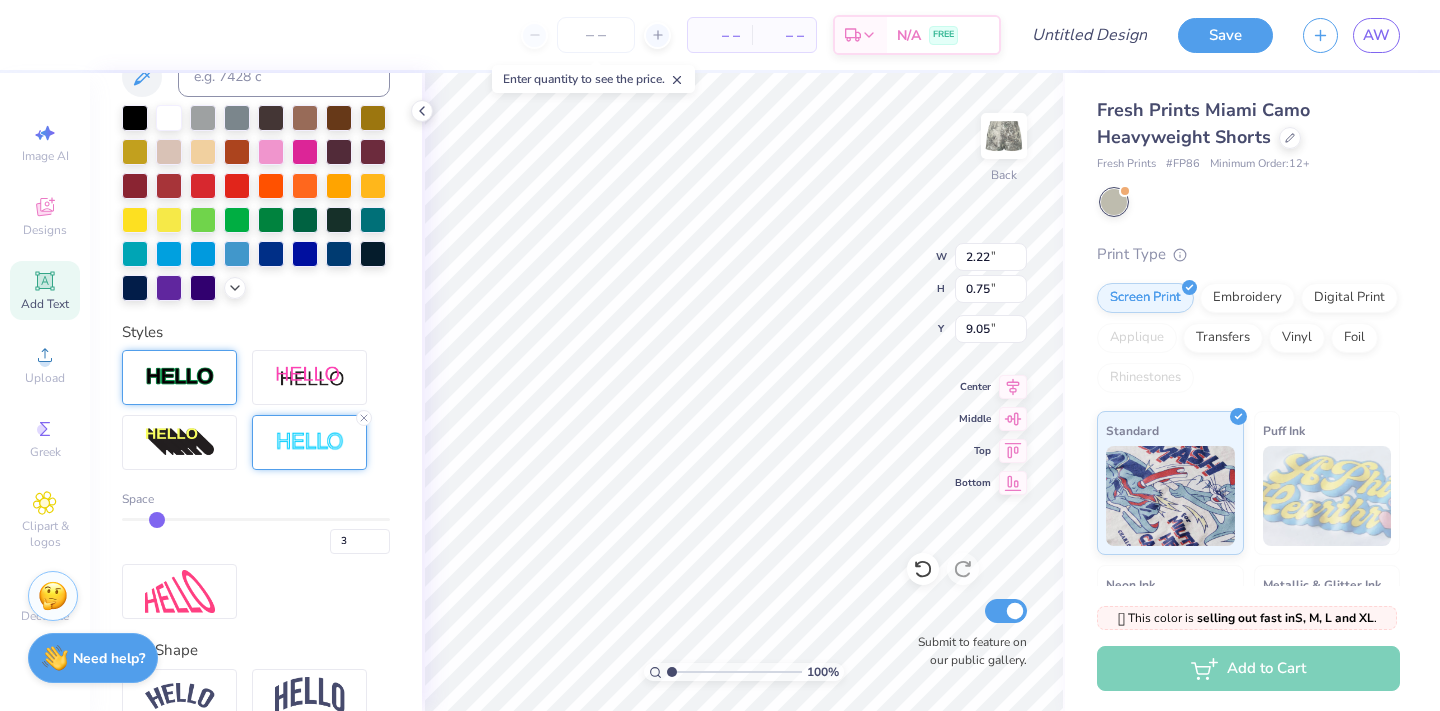 type on "9.05" 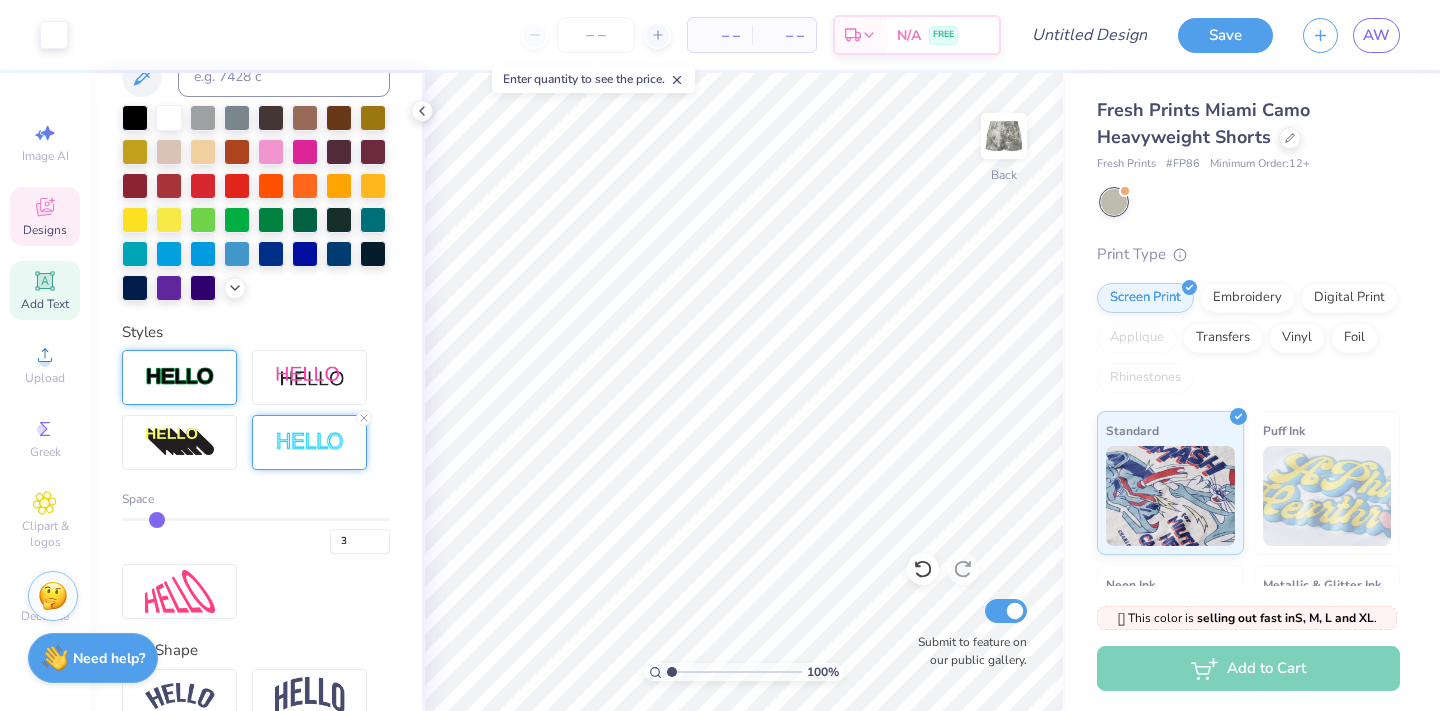 click on "Designs" at bounding box center (45, 216) 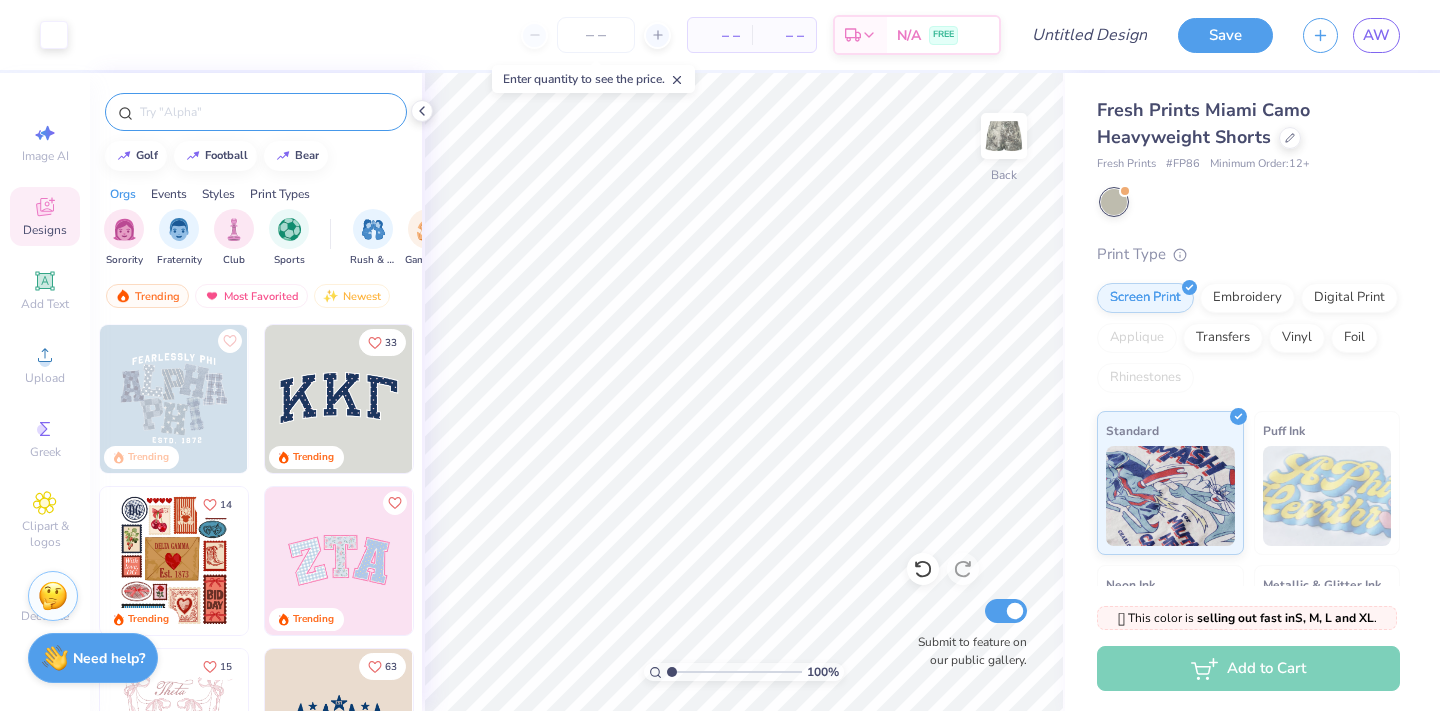click at bounding box center [266, 112] 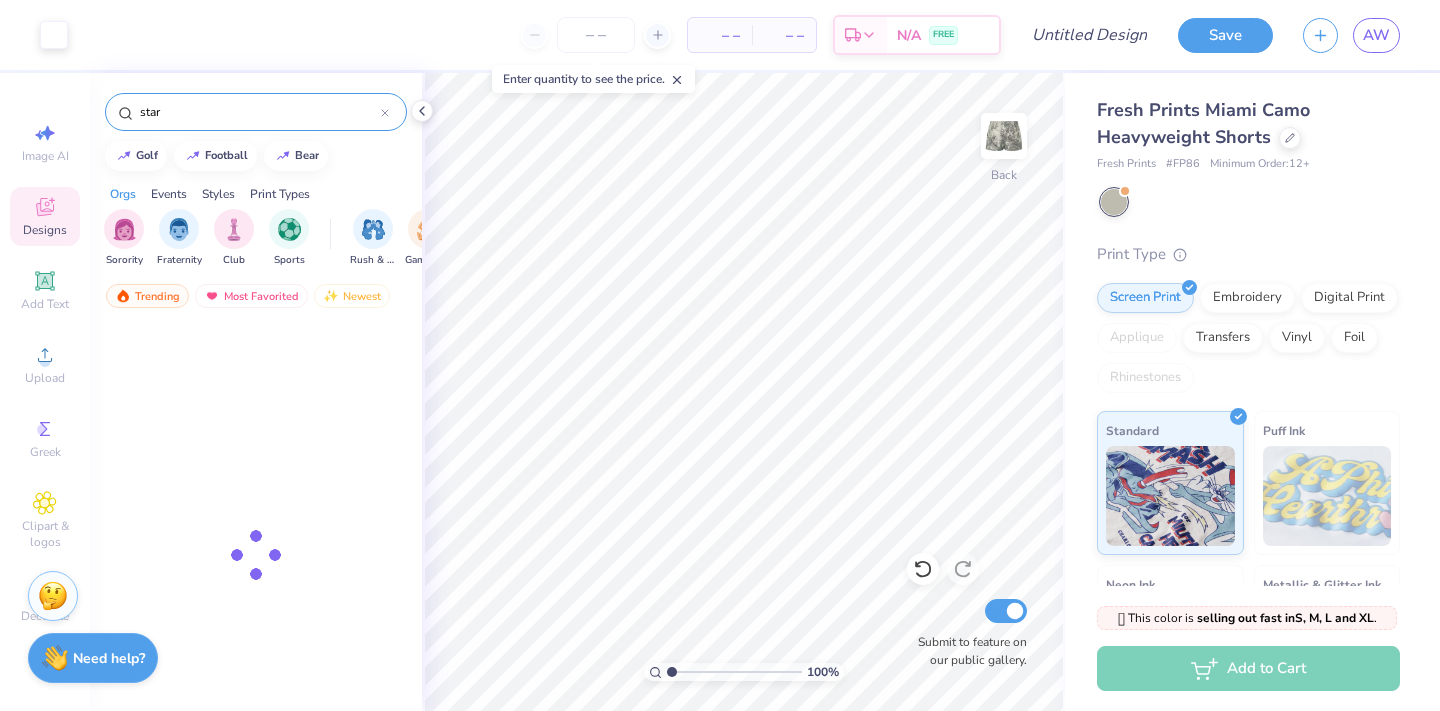 type on "✰" 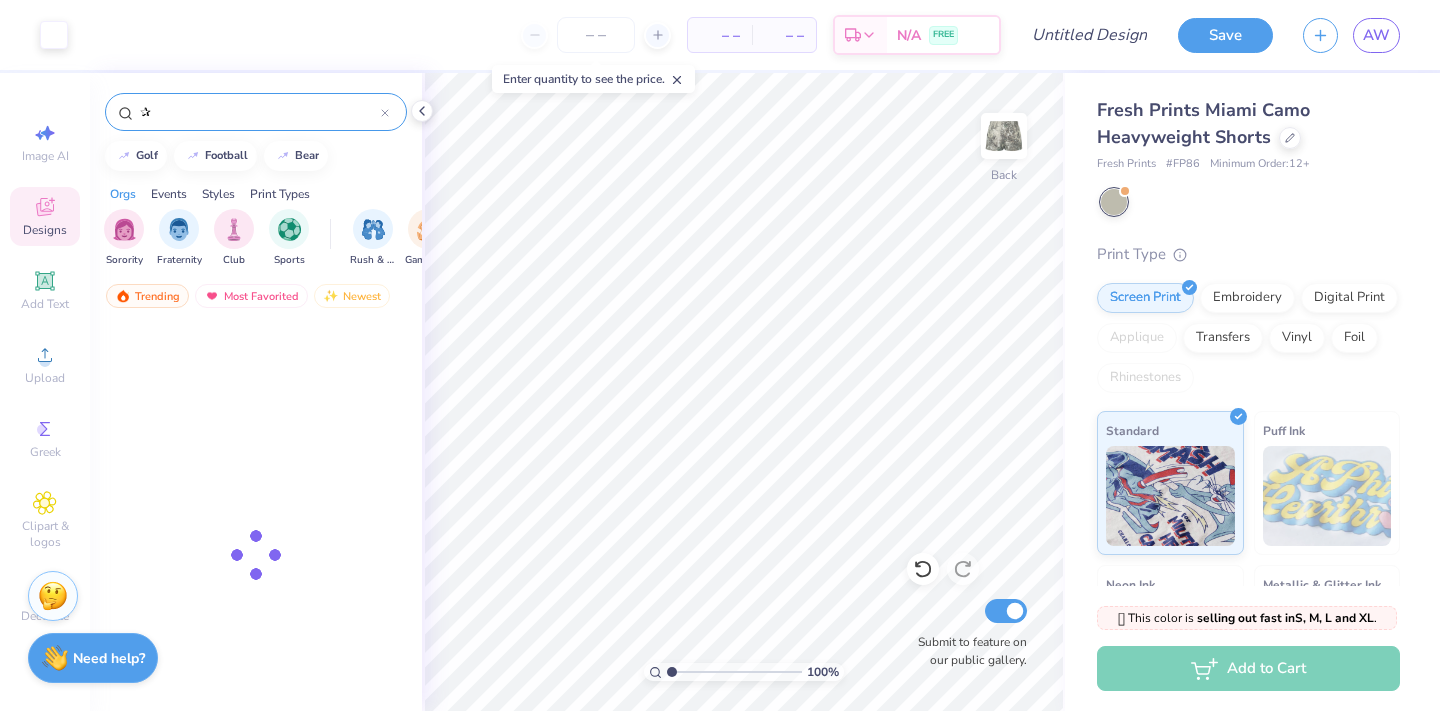 drag, startPoint x: 212, startPoint y: 119, endPoint x: 64, endPoint y: 207, distance: 172.18594 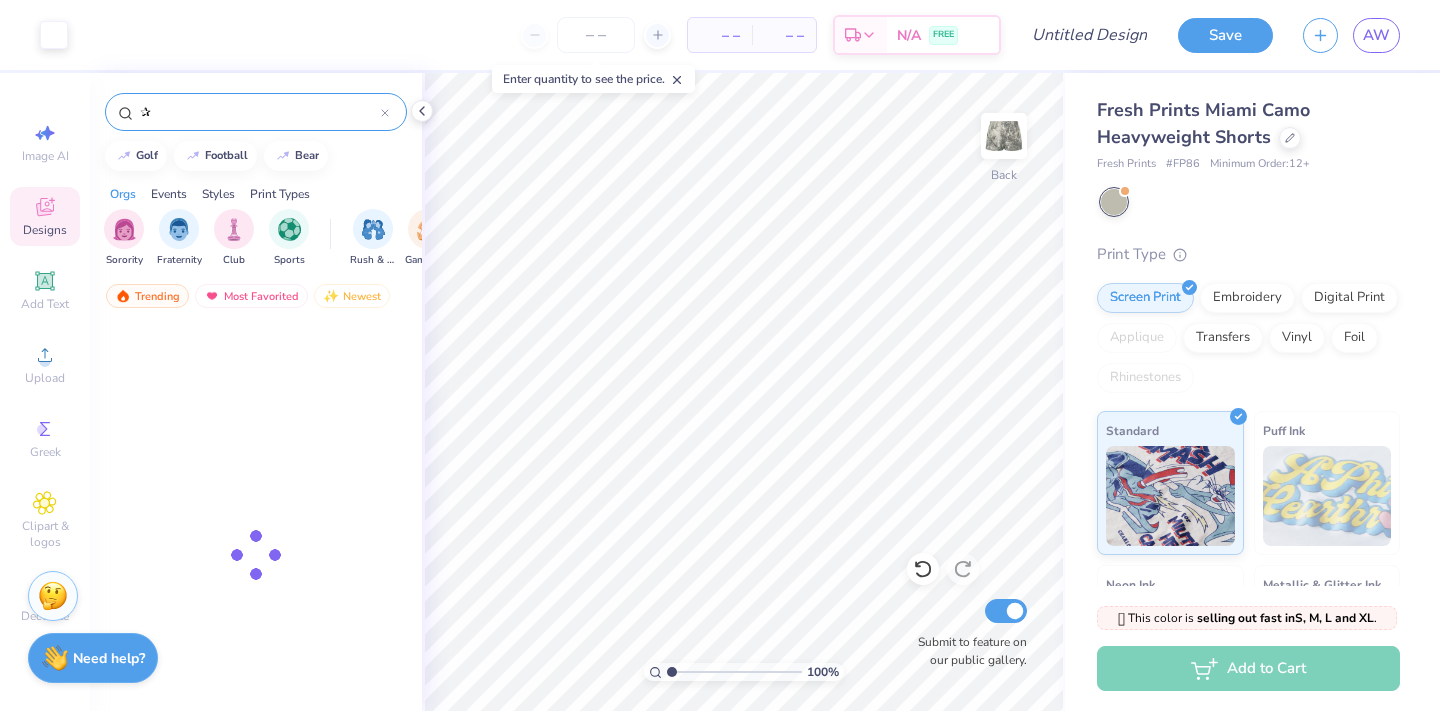 click on "Designs" at bounding box center (45, 216) 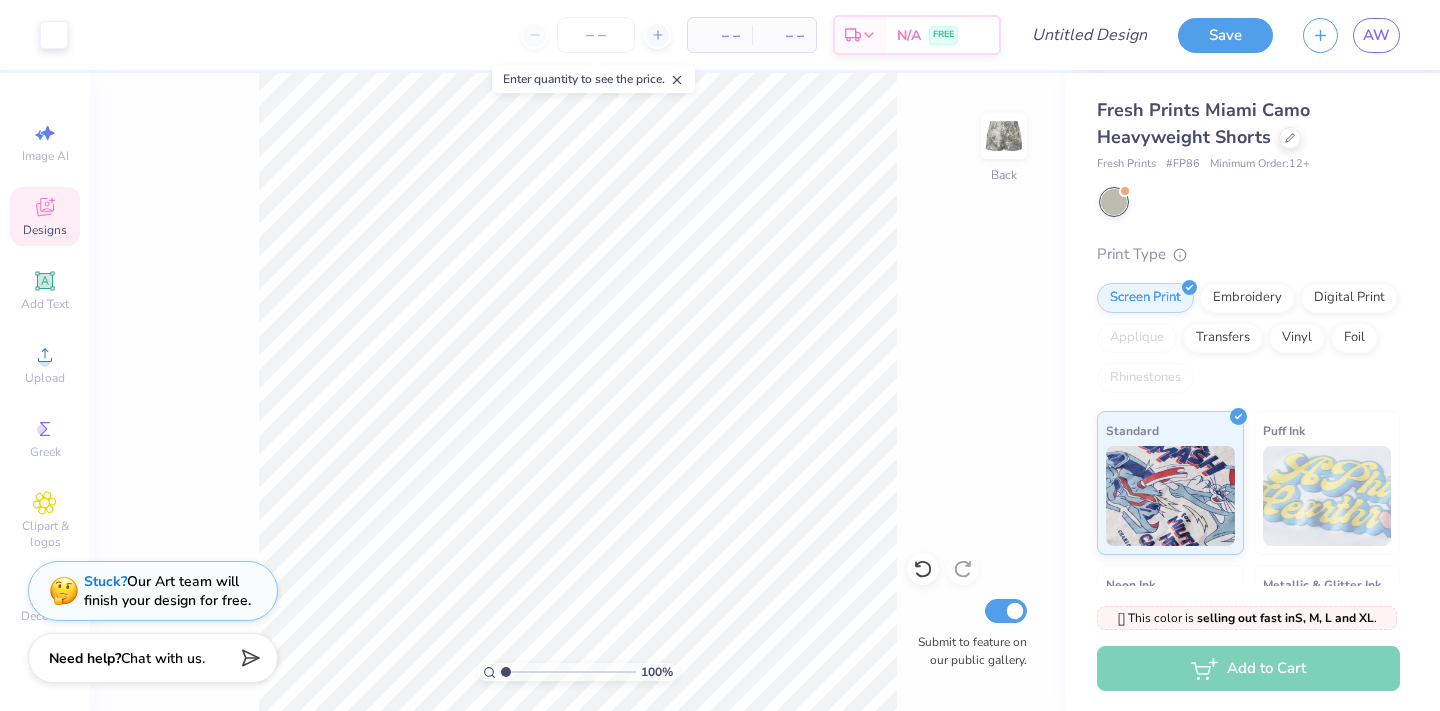 click on "Designs" at bounding box center [45, 216] 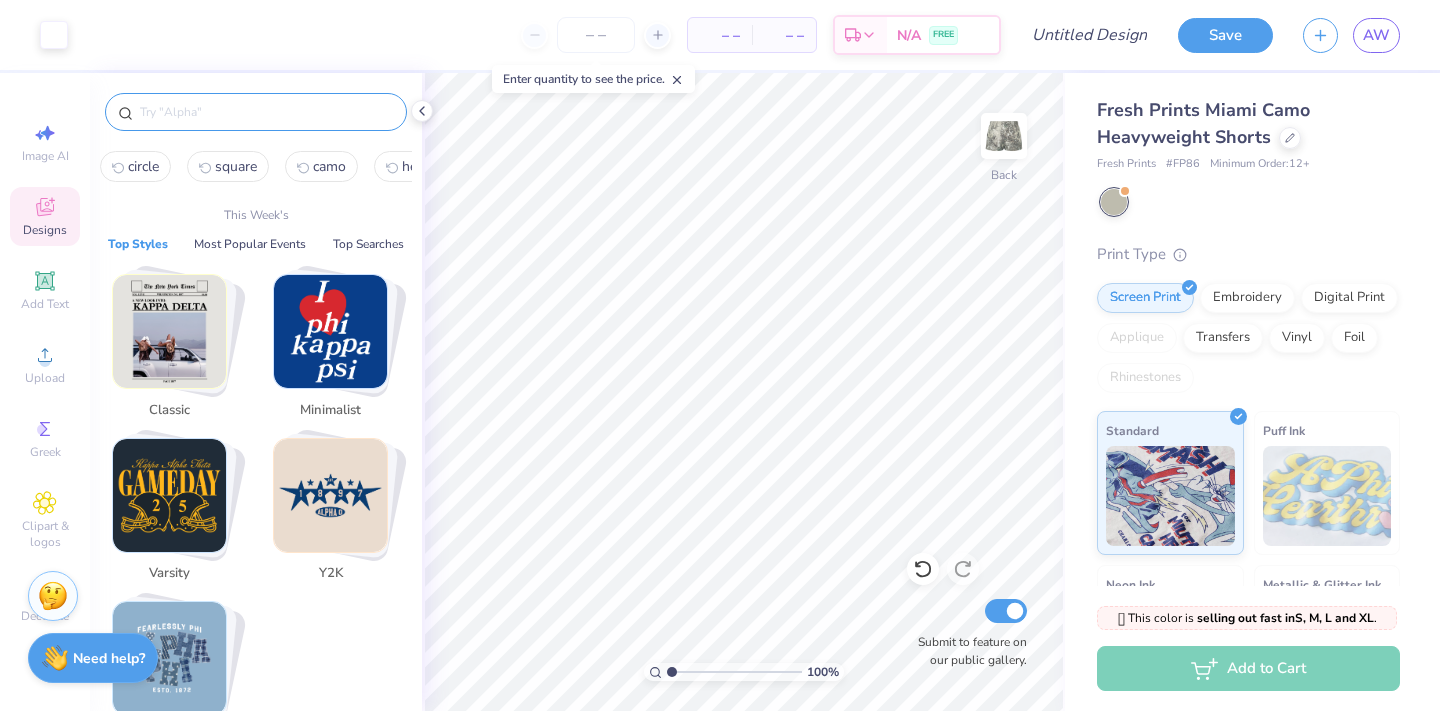 click at bounding box center (266, 112) 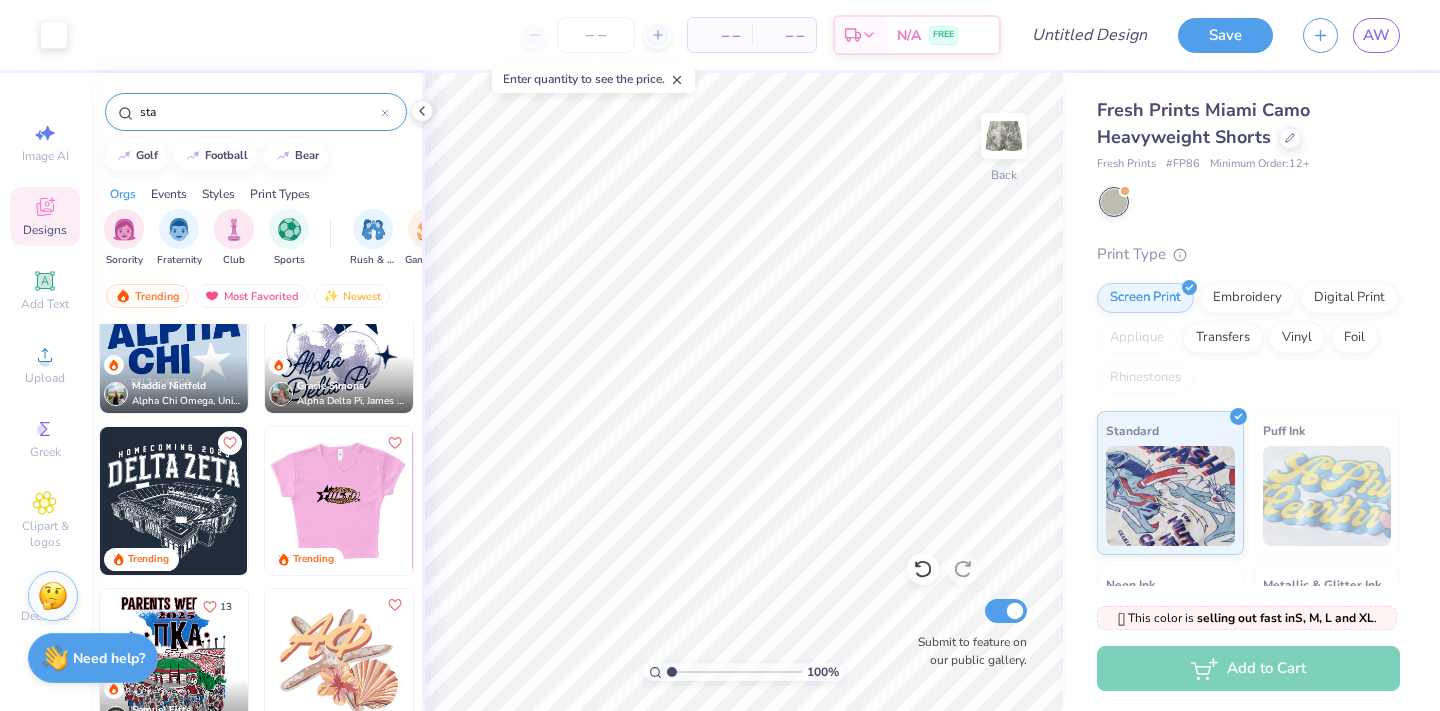scroll, scrollTop: 904, scrollLeft: 0, axis: vertical 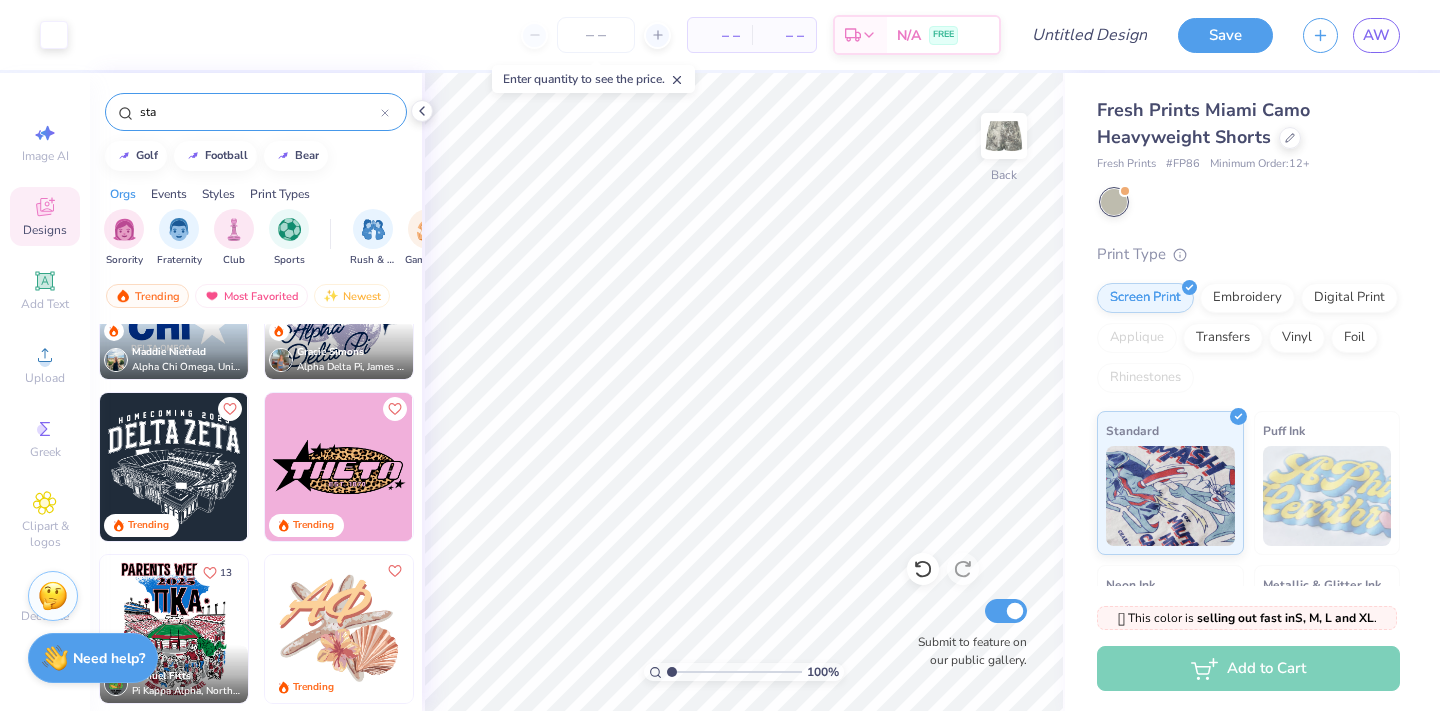 type on "sta" 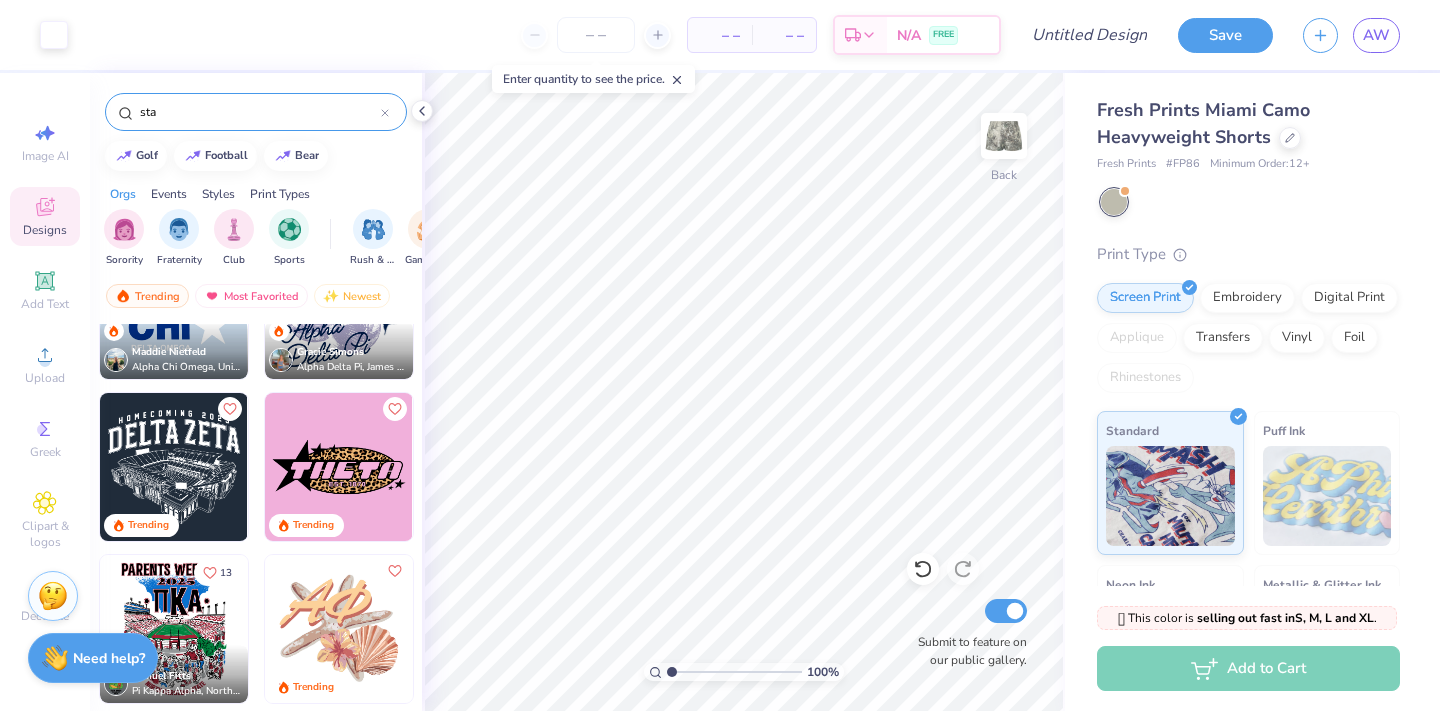 click at bounding box center [339, 467] 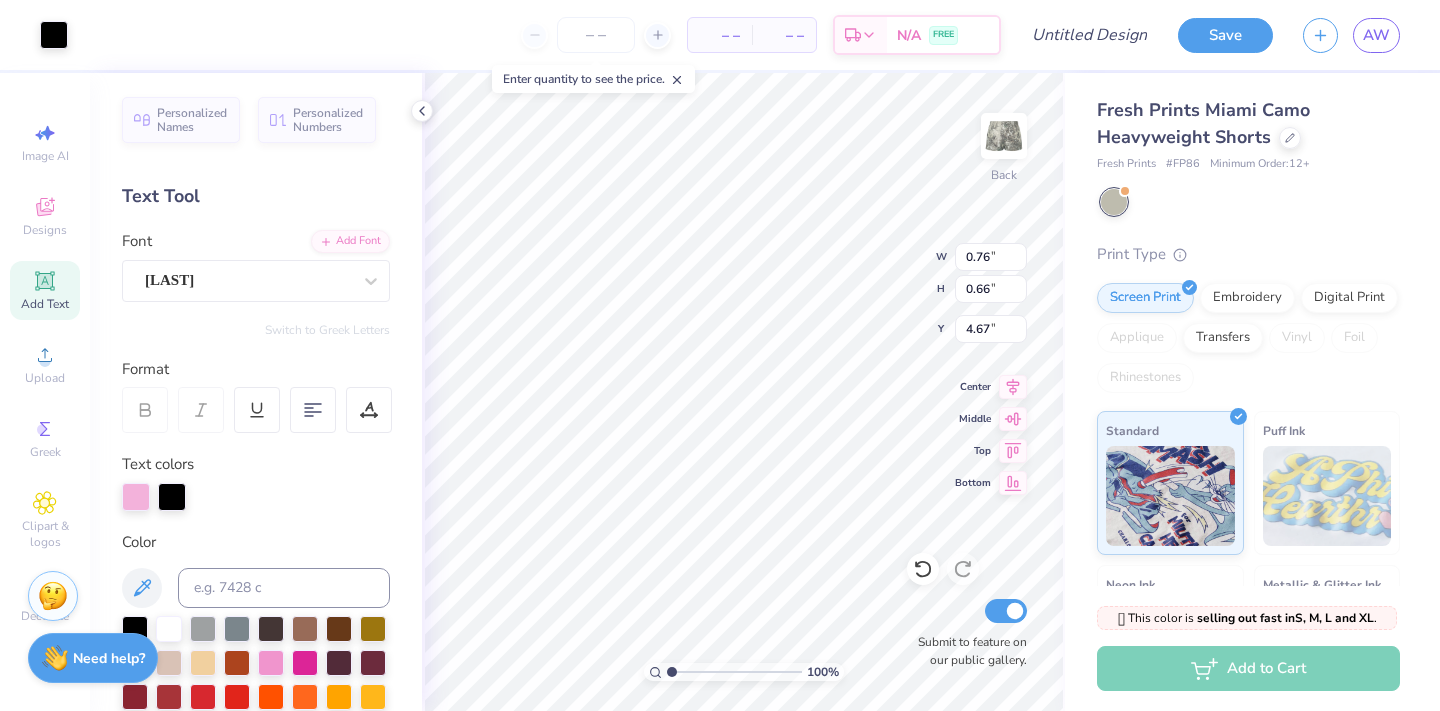 type on "1.27" 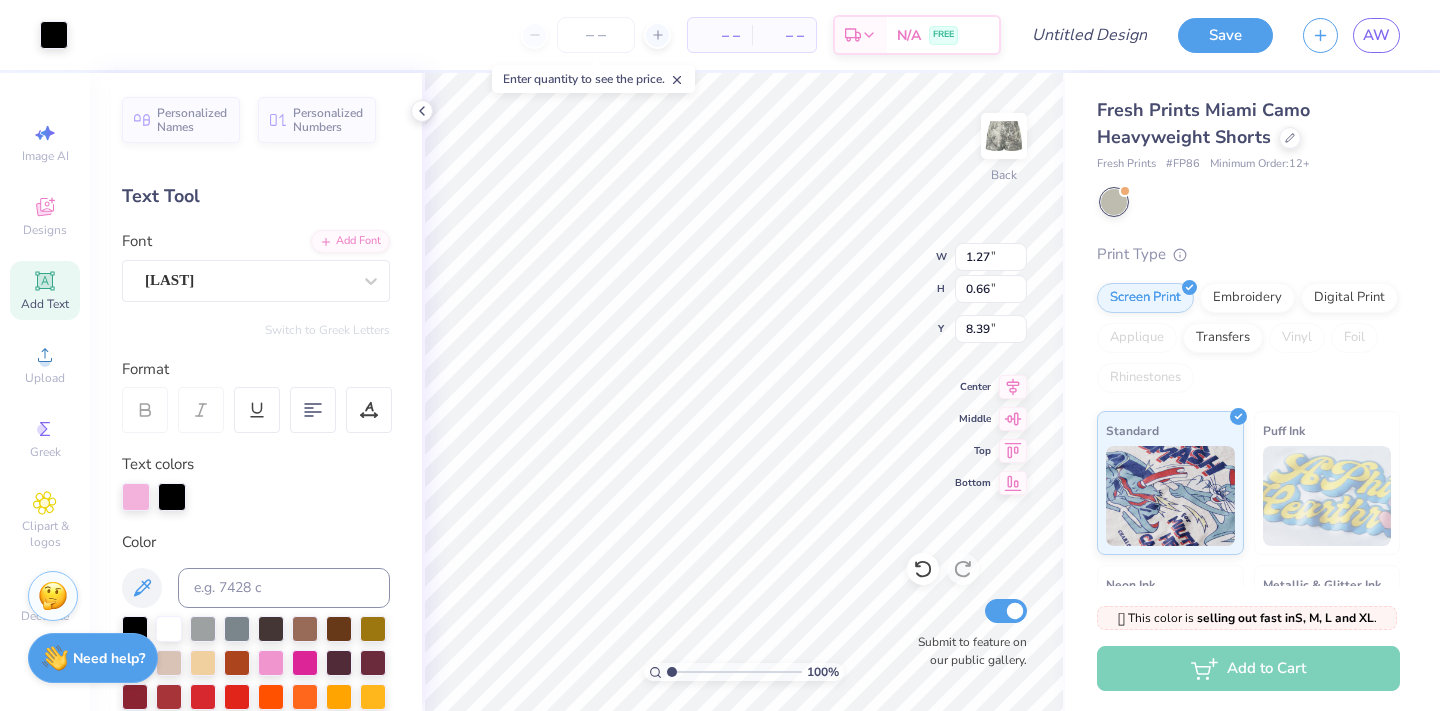 type on "8.39" 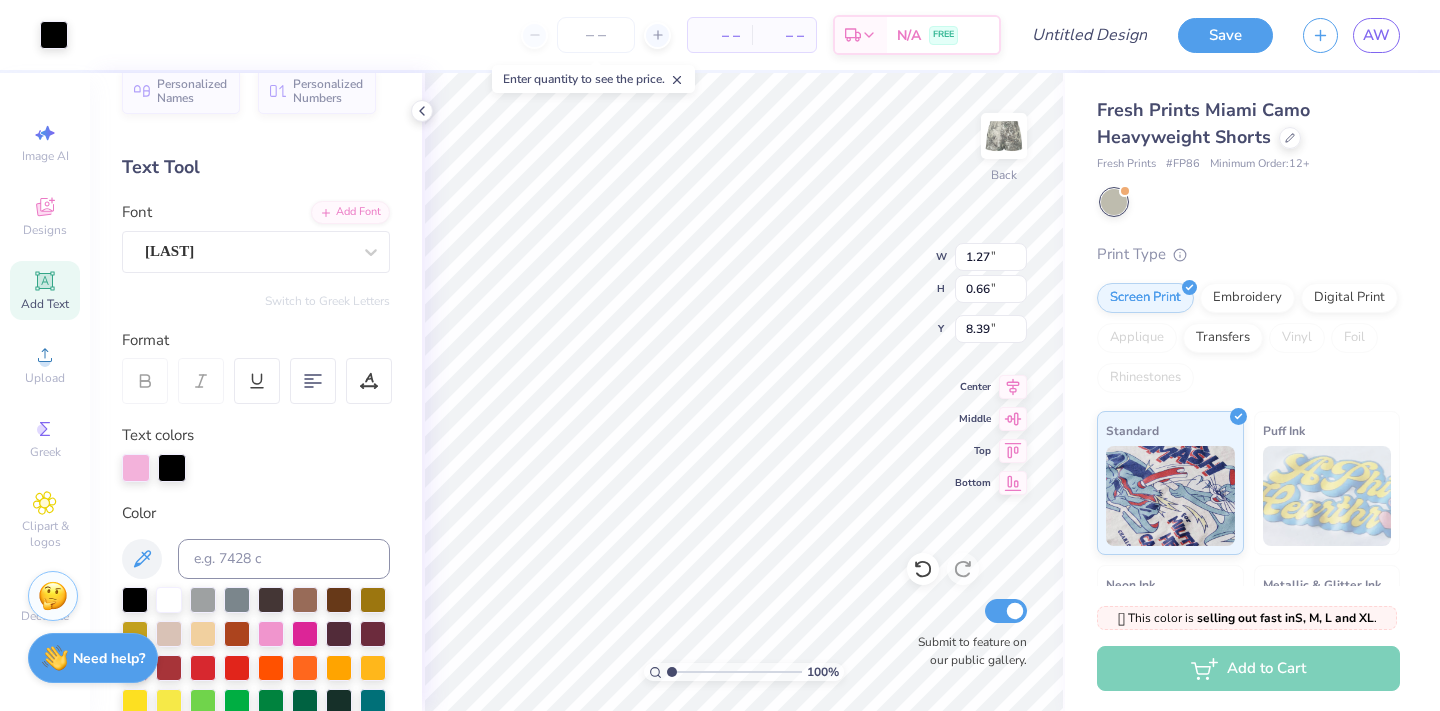 scroll, scrollTop: 0, scrollLeft: 0, axis: both 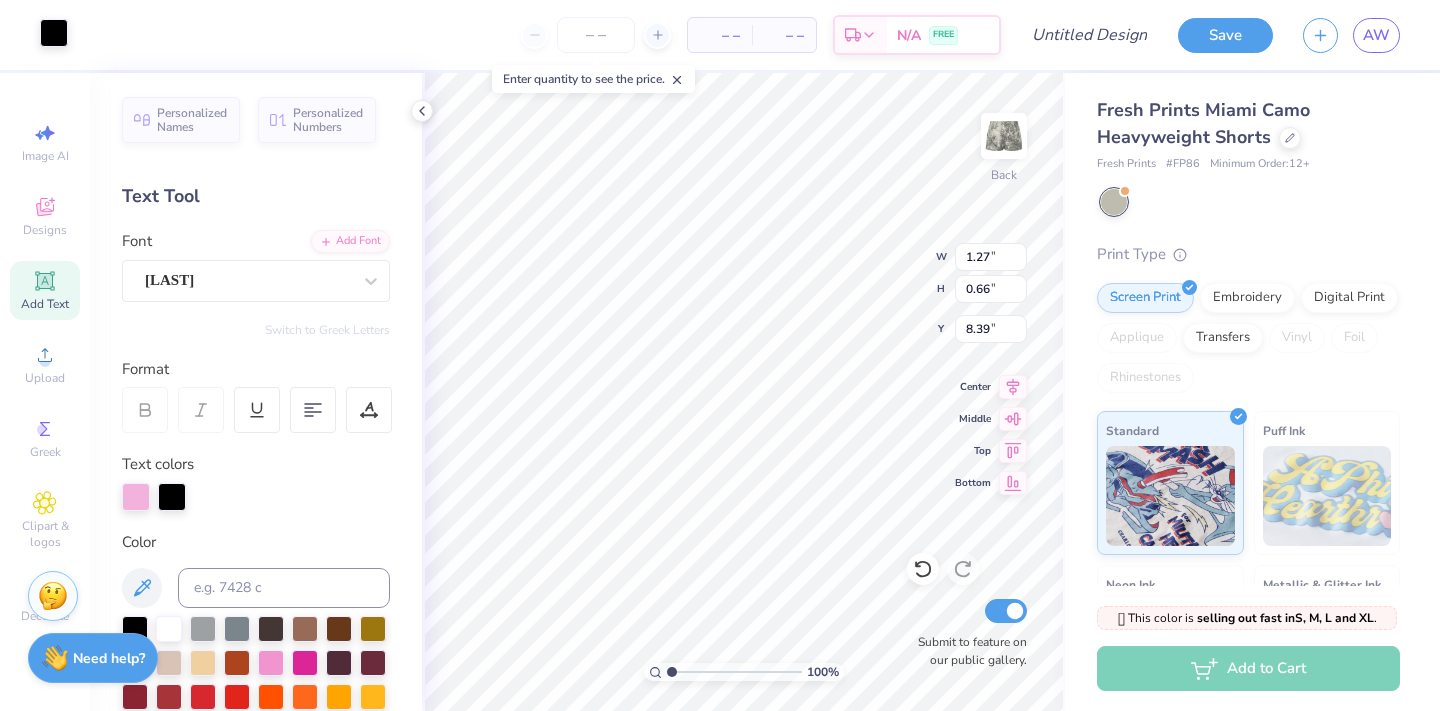 click at bounding box center [54, 33] 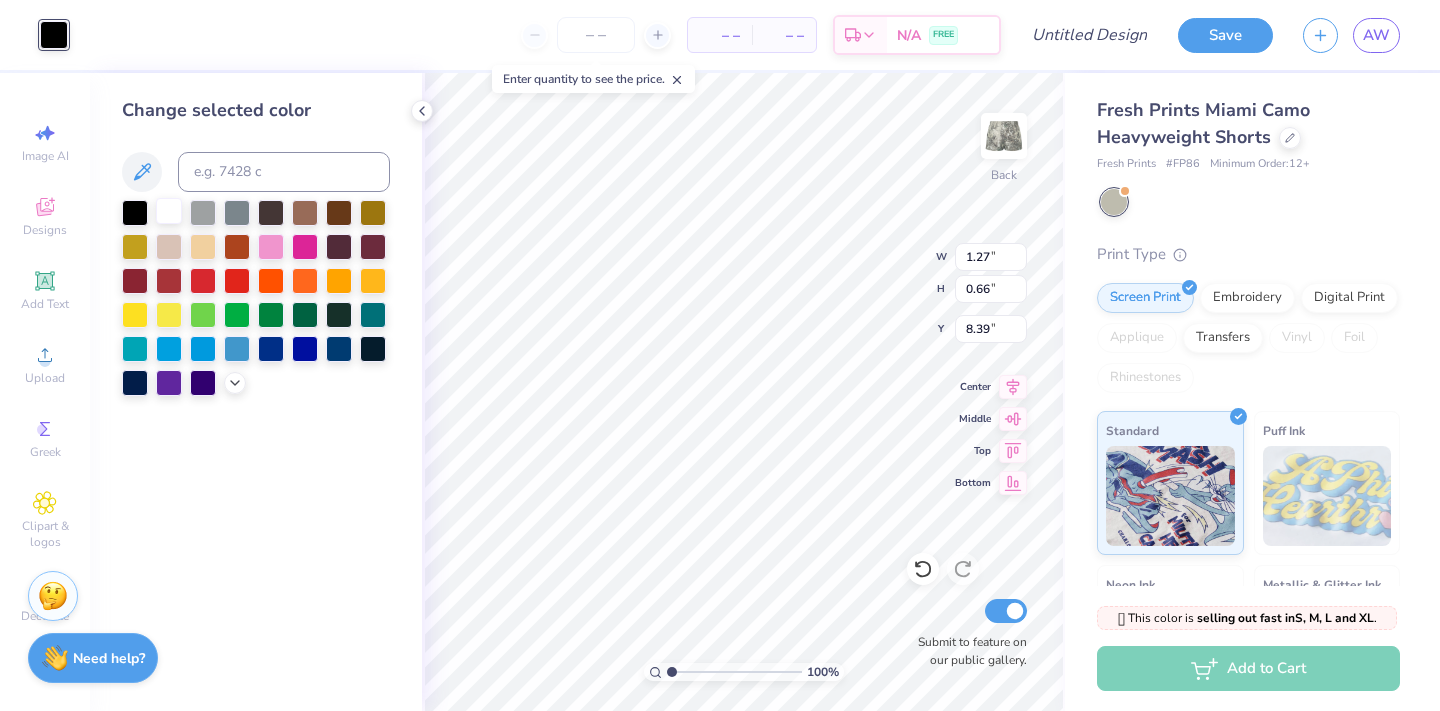 click at bounding box center (169, 211) 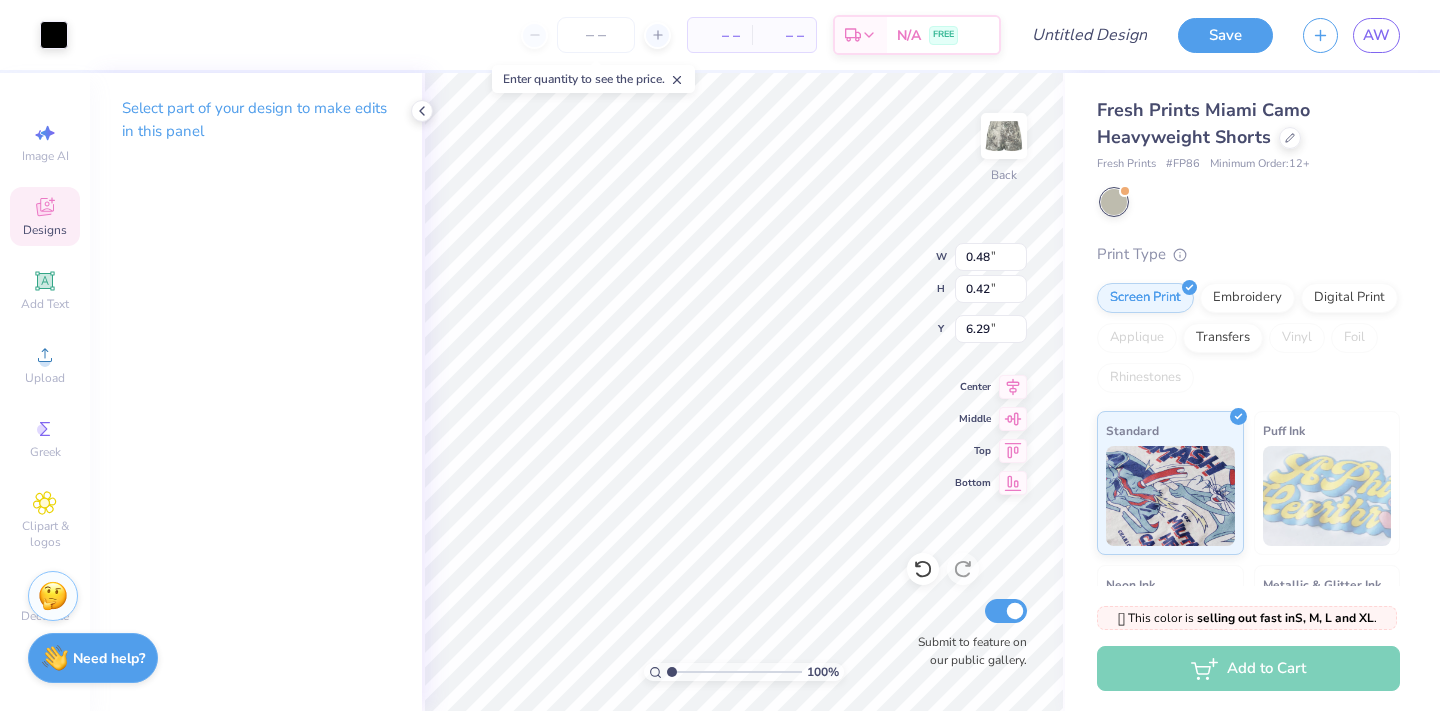 type on "0.76" 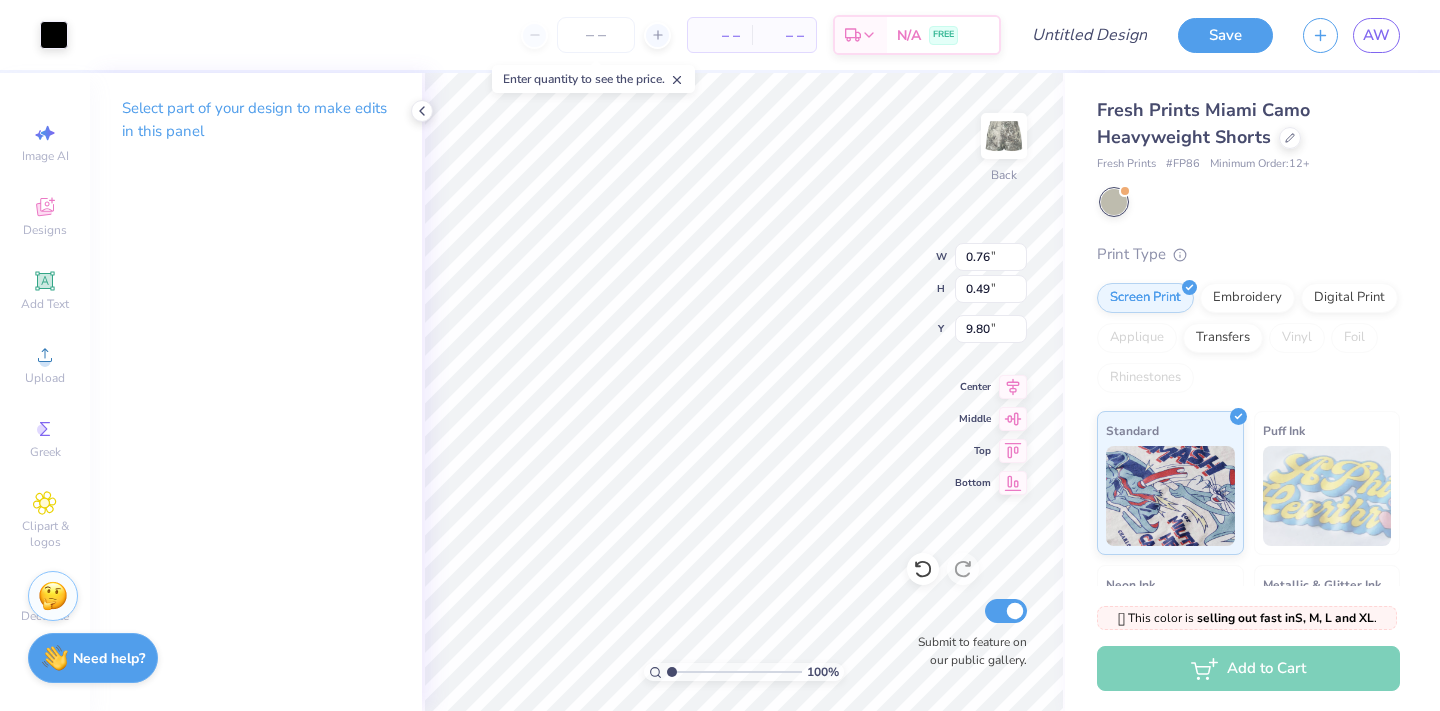 type on "9.80" 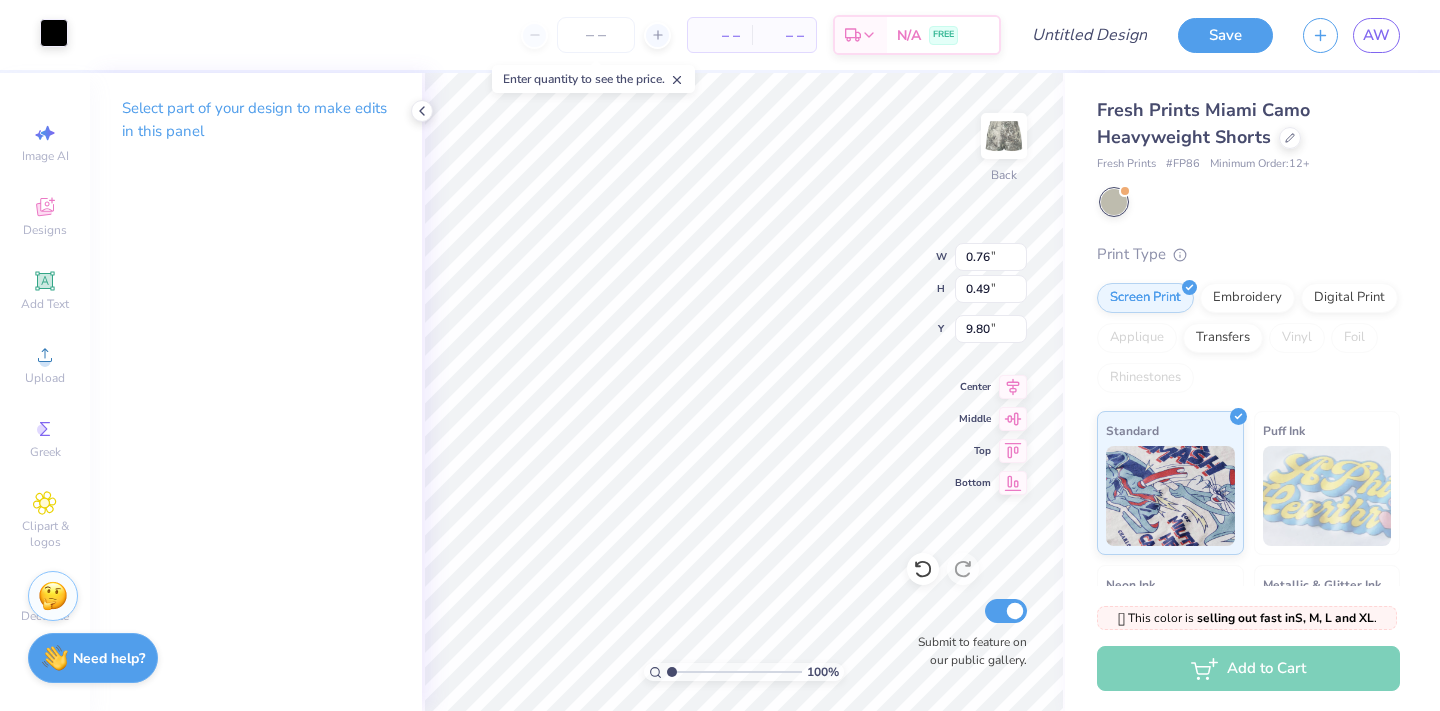 click at bounding box center (54, 33) 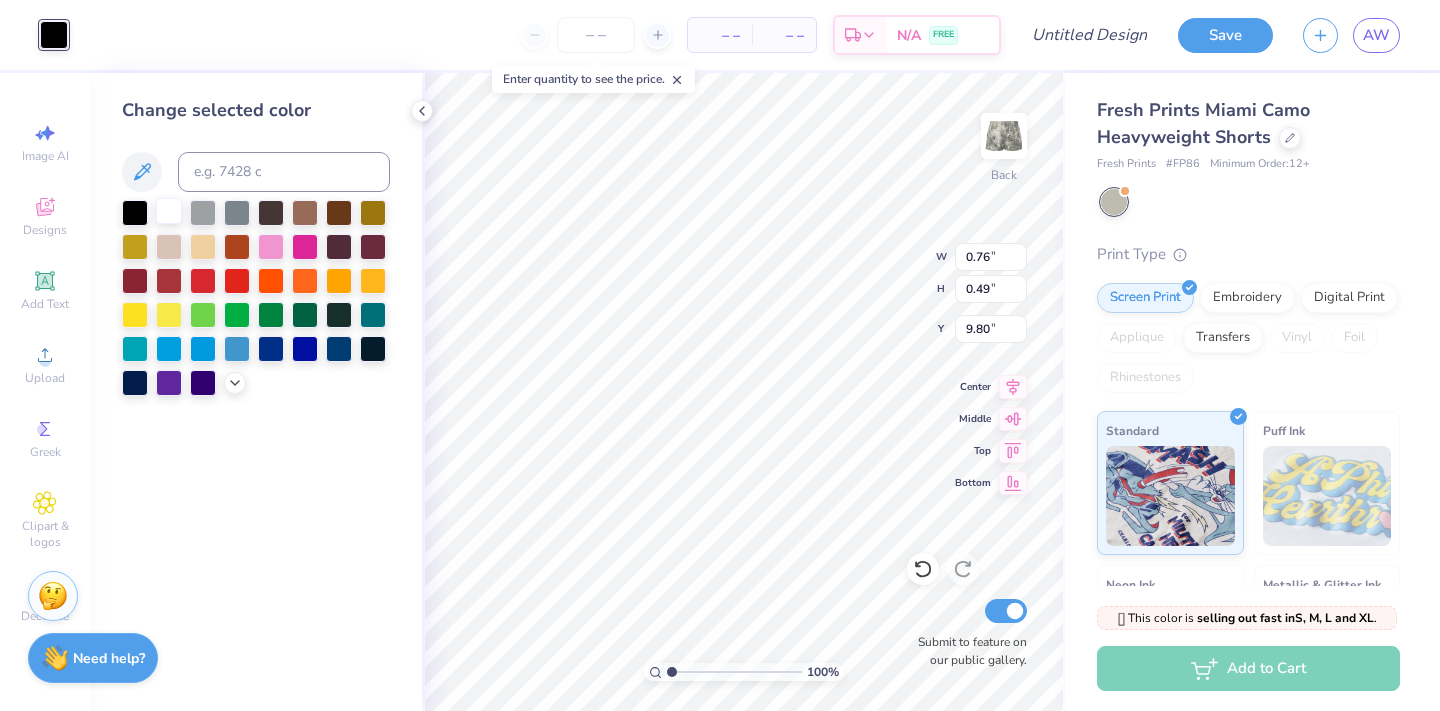 click at bounding box center (169, 211) 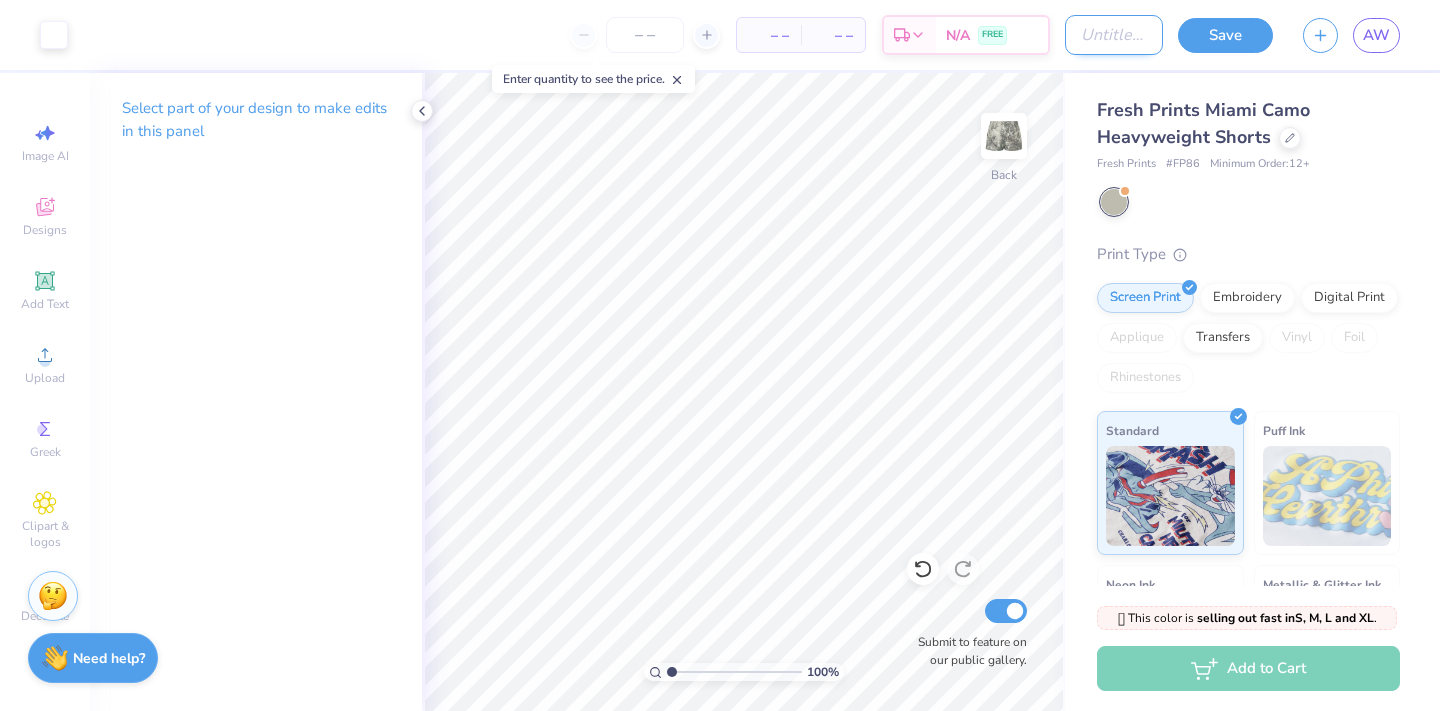 click on "Design Title" at bounding box center (1114, 35) 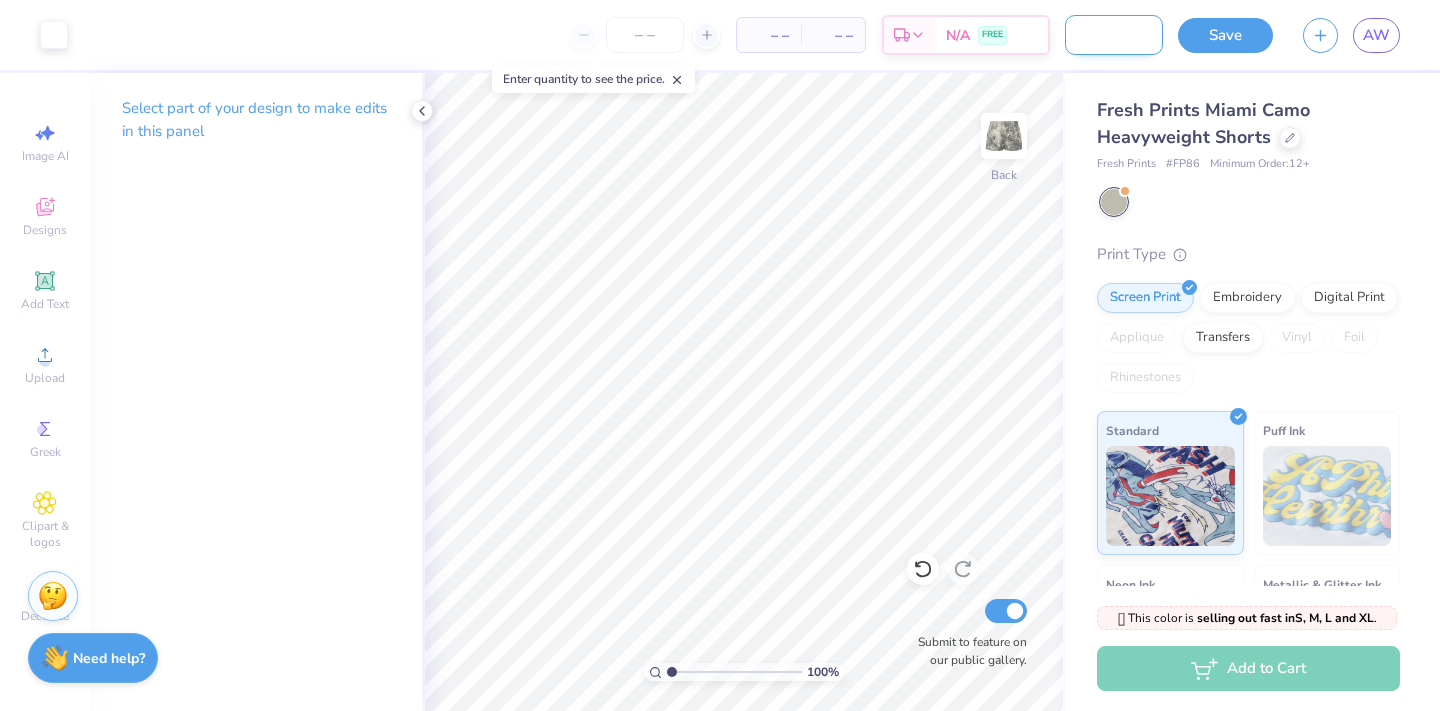 scroll, scrollTop: 0, scrollLeft: 96, axis: horizontal 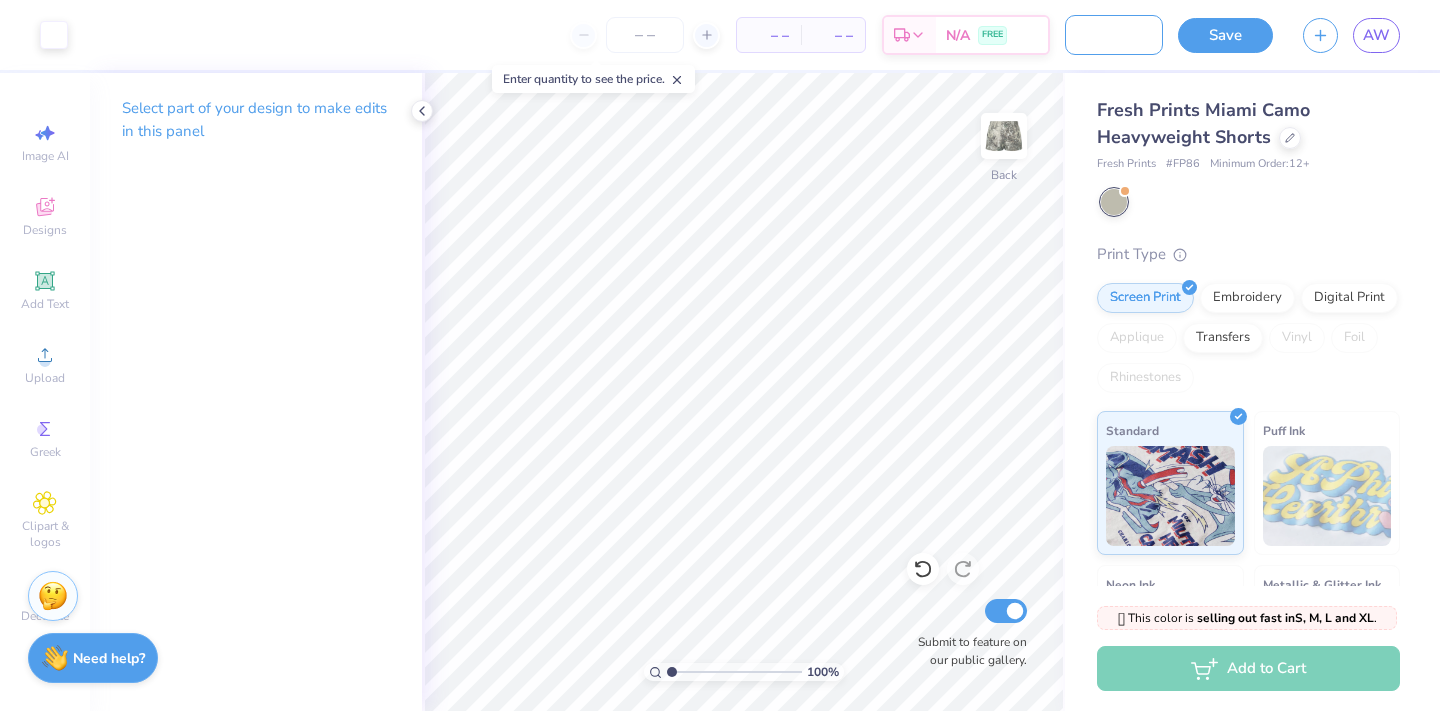 type on "camo shorts sweatset" 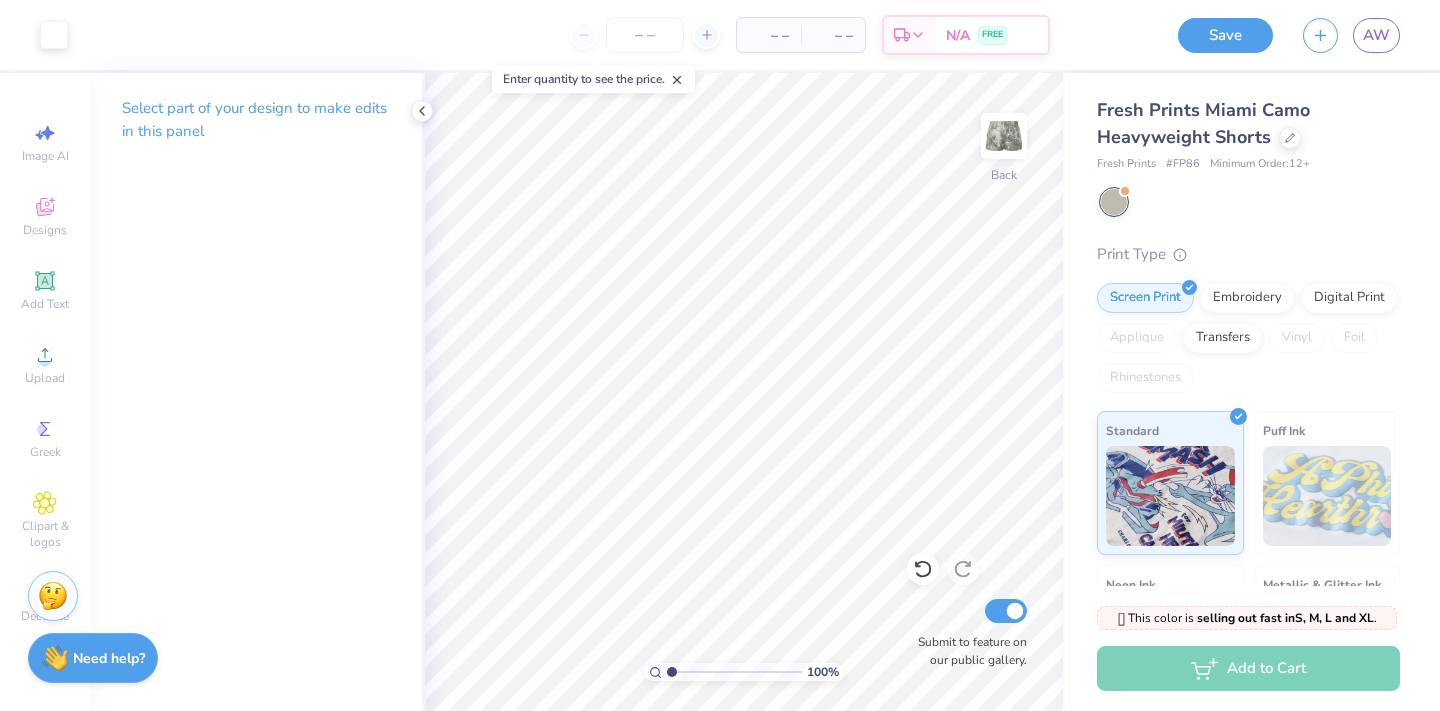 click on "Fresh Prints Miami Camo Heavyweight Shorts Fresh Prints # FP86 Minimum Order:  12 +   Print Type Screen Print Embroidery Digital Print Applique Transfers Vinyl Foil Rhinestones Standard Puff Ink Neon Ink Metallic & Glitter Ink Glow in the Dark Ink Water based Ink" at bounding box center (1252, 468) 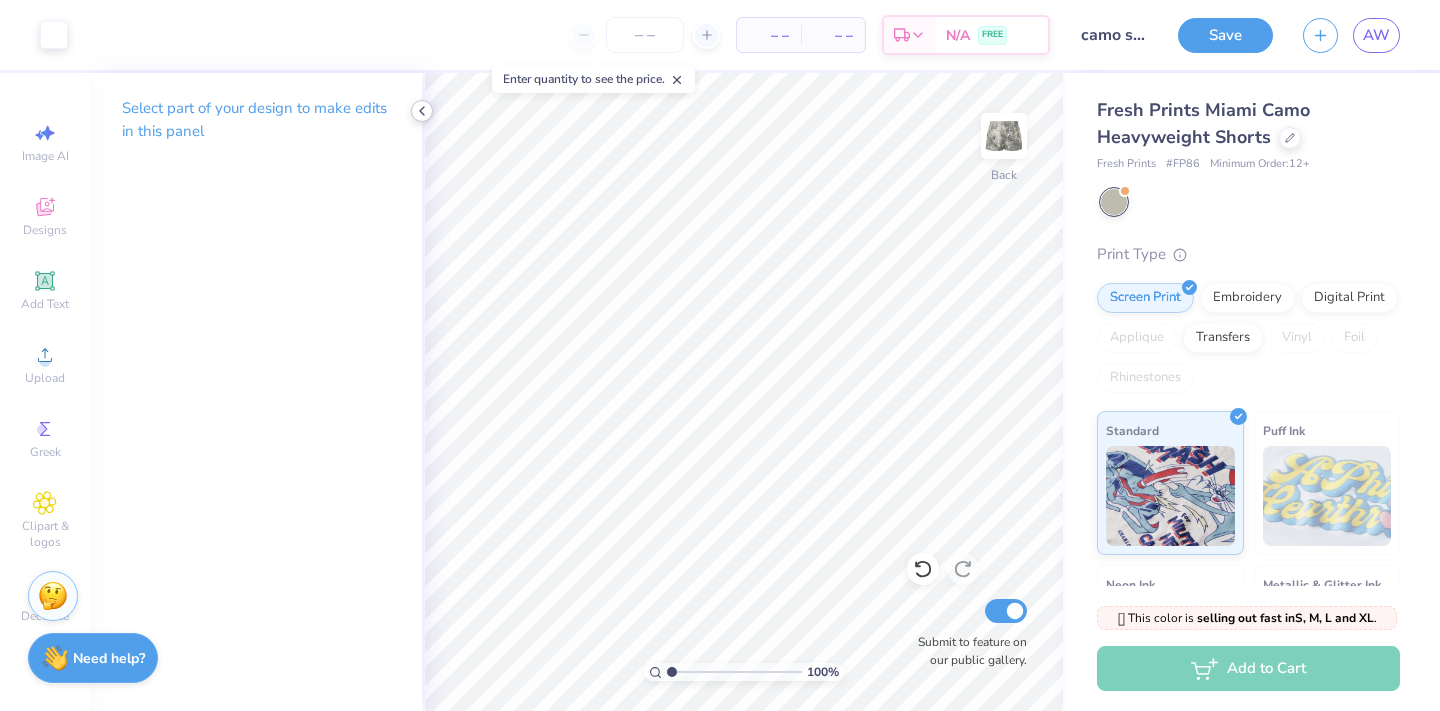 click 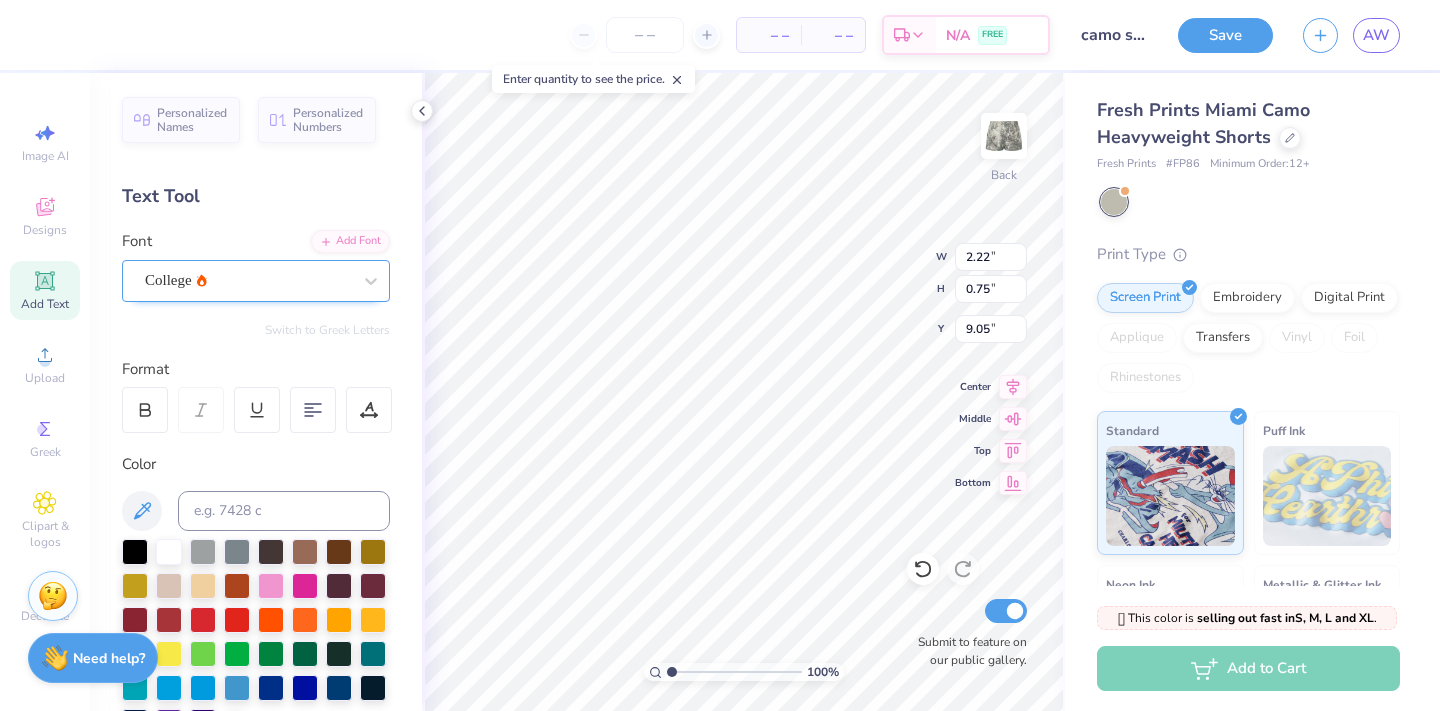 click on "College" at bounding box center [248, 280] 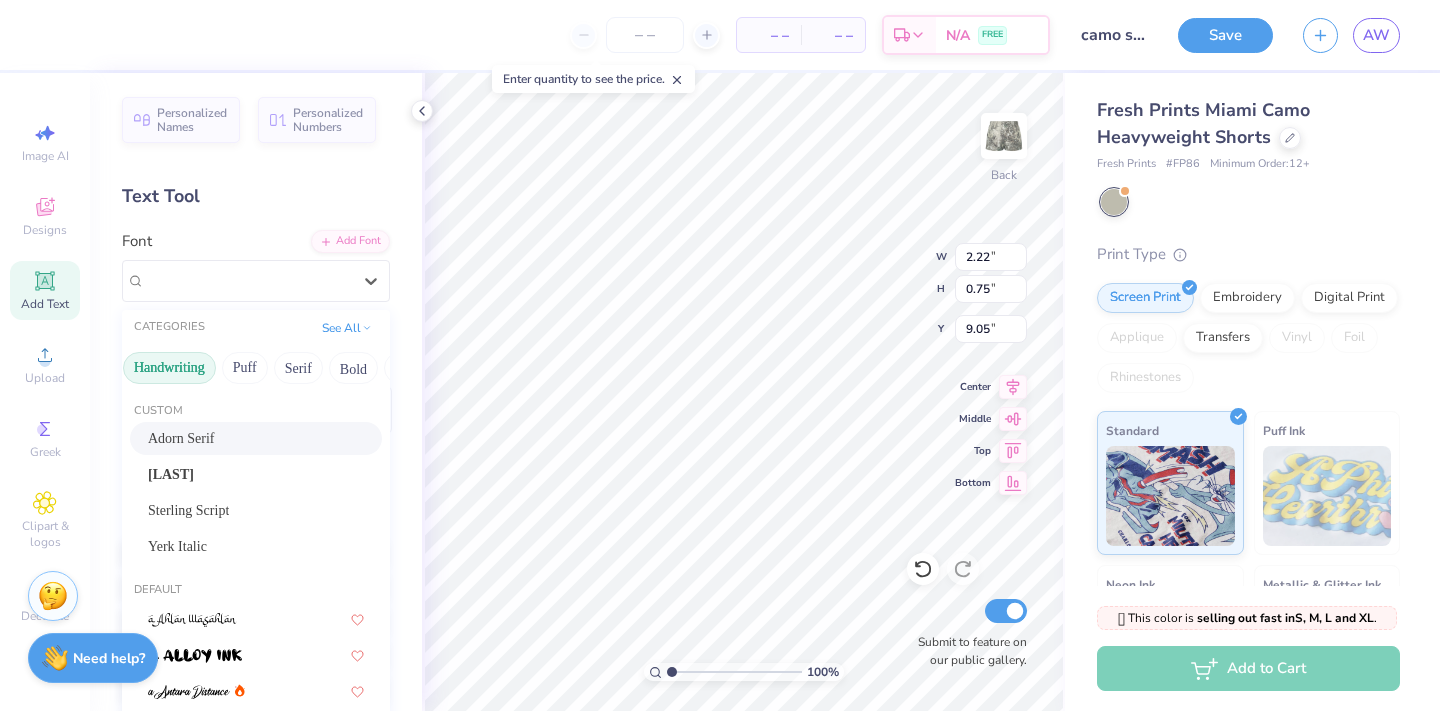 scroll, scrollTop: 0, scrollLeft: 0, axis: both 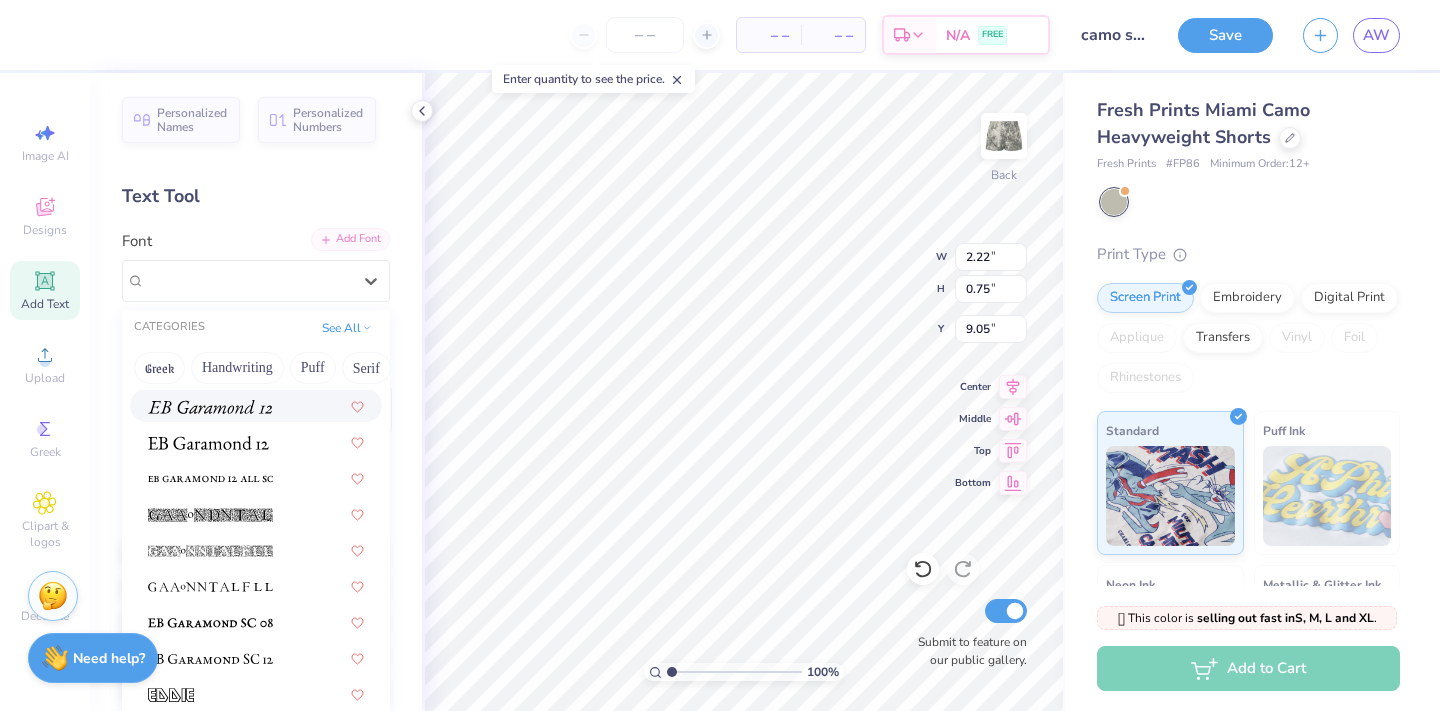click on "Add Font" at bounding box center [350, 239] 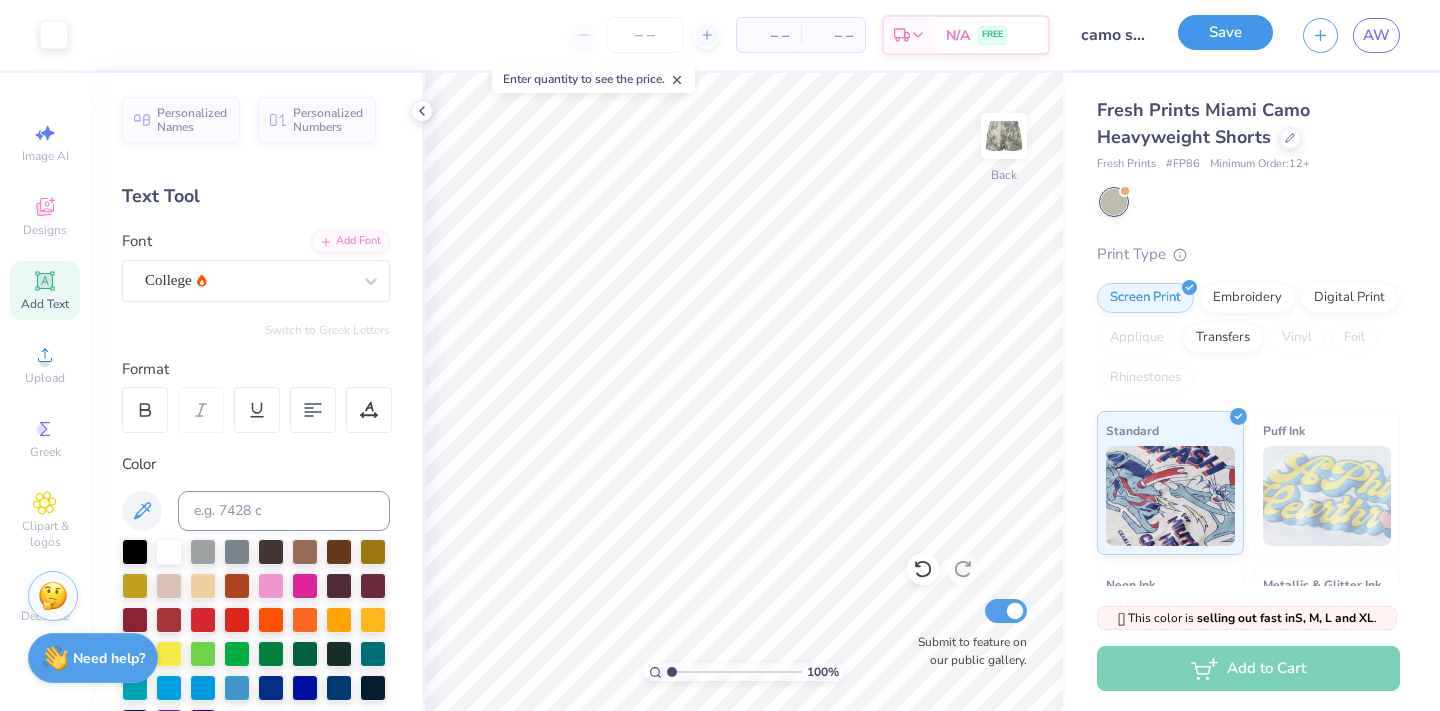 click on "Save" at bounding box center [1225, 32] 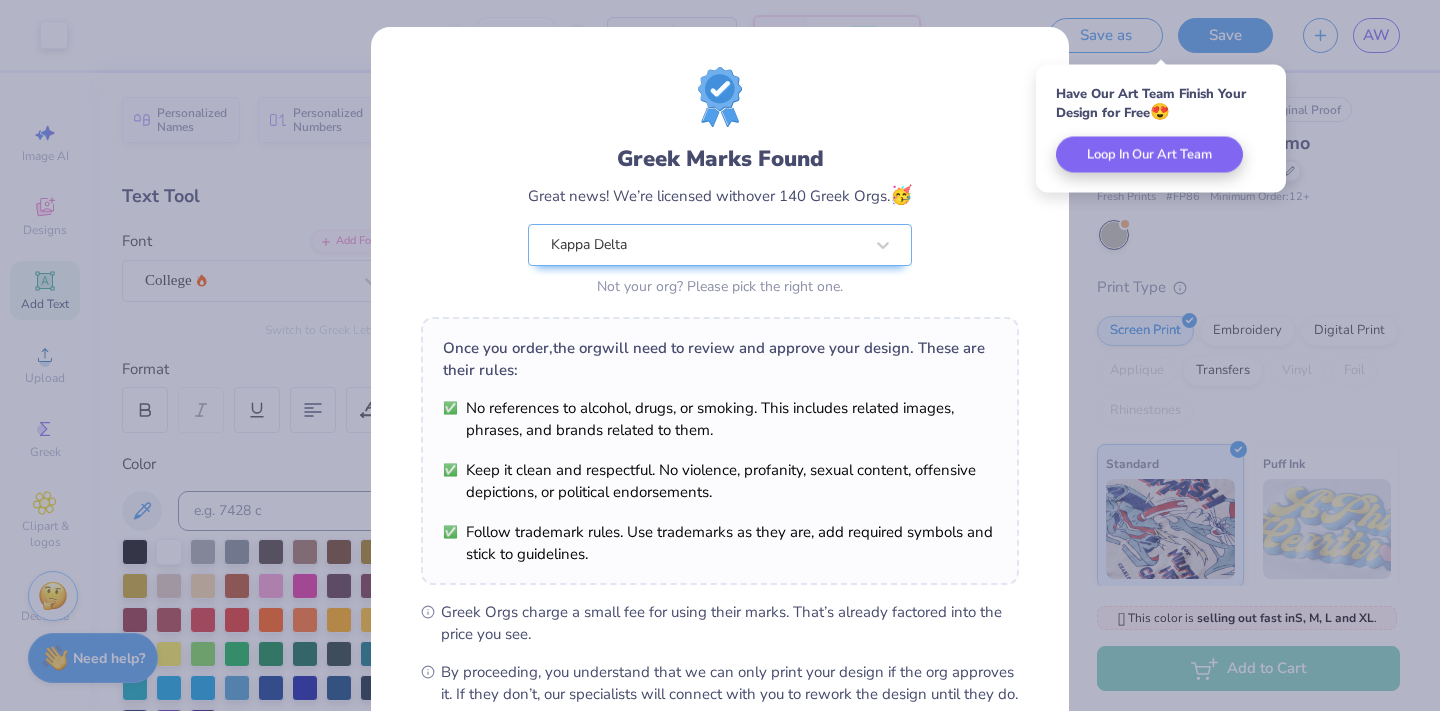 click on "Greek Marks Found Great news! We’re licensed with  over 140 Greek Orgs. 🥳 Kappa Delta Not your org? Please pick the right one. Once you order,  the org  will need to review and approve your design. These are their rules: No references to alcohol, drugs, or smoking. This includes related images, phrases, and brands related to them. Keep it clean and respectful. No violence, profanity, sexual content, offensive depictions, or political endorsements. Follow trademark rules. Use trademarks as they are, add required symbols and stick to guidelines. Greek Orgs charge a small fee for using their marks. That’s already factored into the price you see. By proceeding, you understand that we can only print your design if the org approves it. If they don’t, our specialists will connect with you to rework the design until they do. We’ll only submit the design if you order. I Understand! No  Greek  marks in your design?" at bounding box center (720, 355) 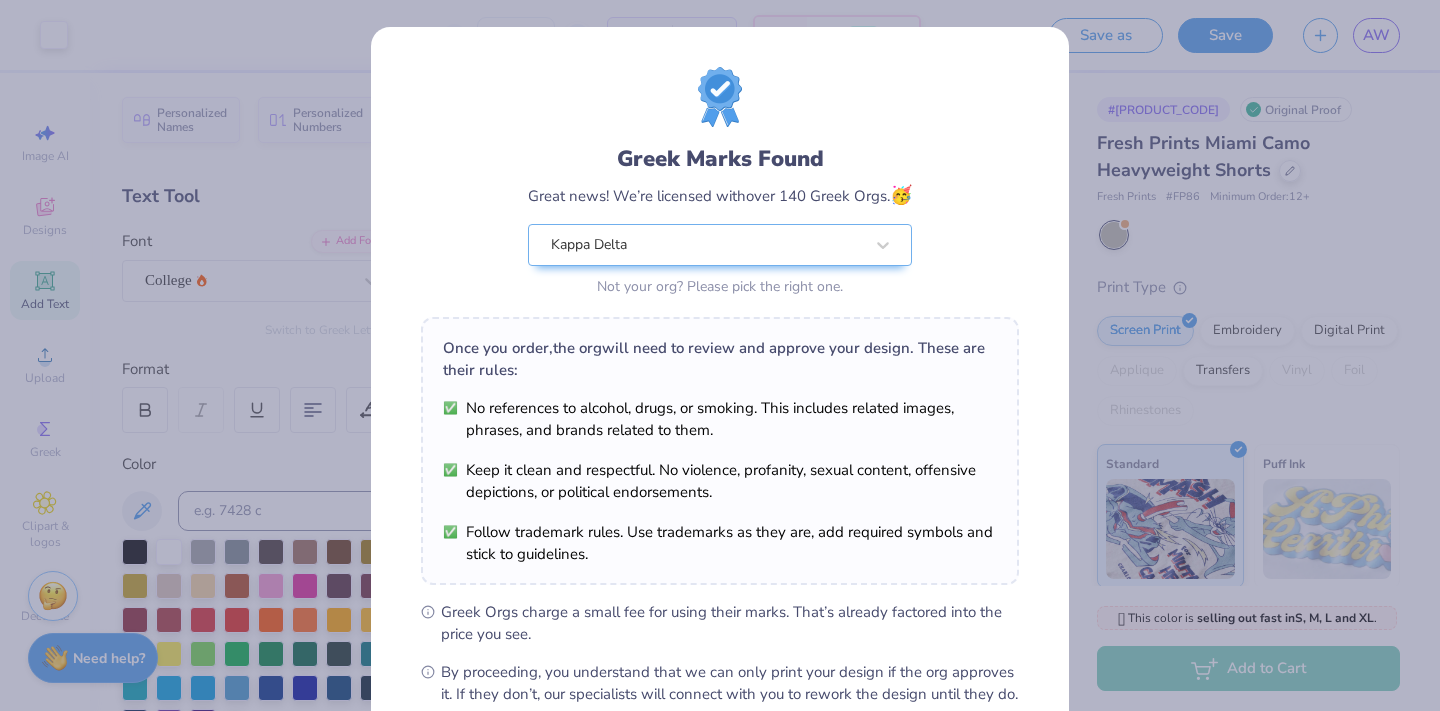 scroll, scrollTop: 225, scrollLeft: 0, axis: vertical 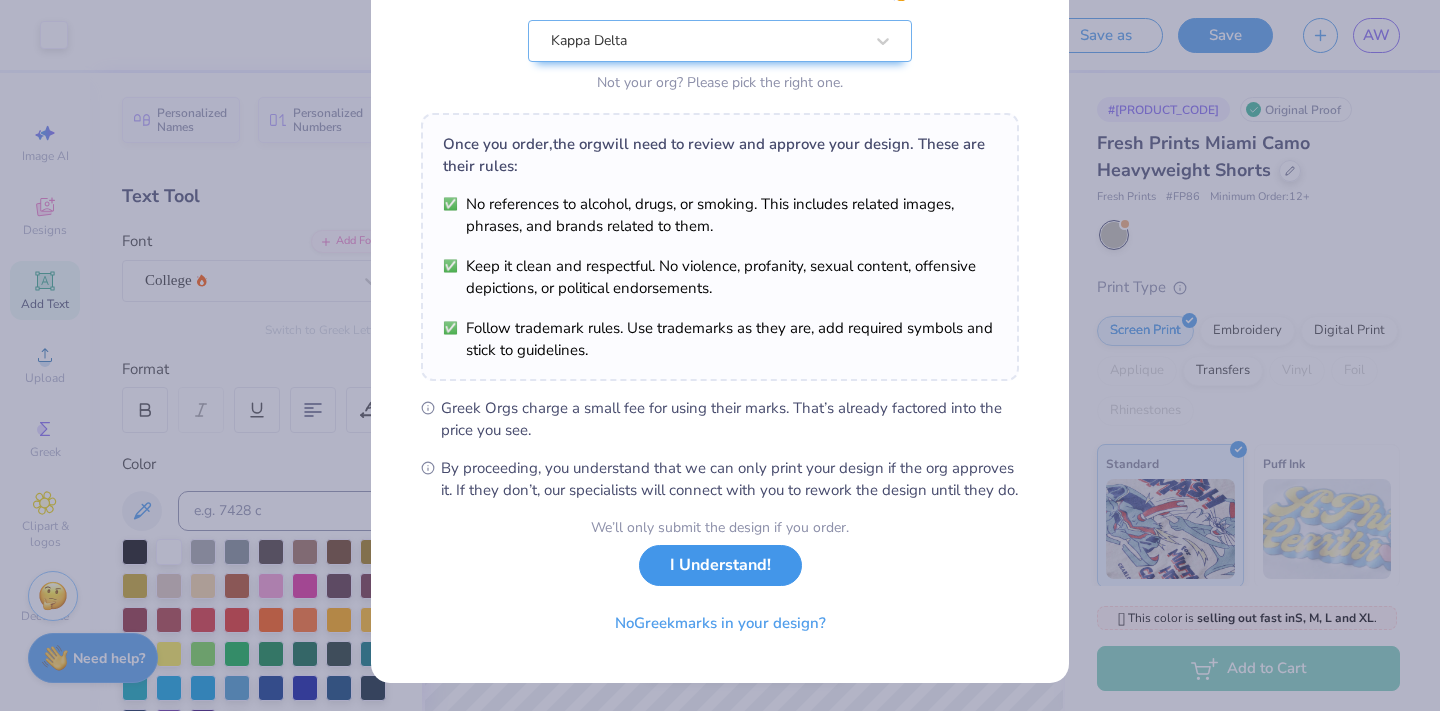 click on "I Understand!" at bounding box center [720, 565] 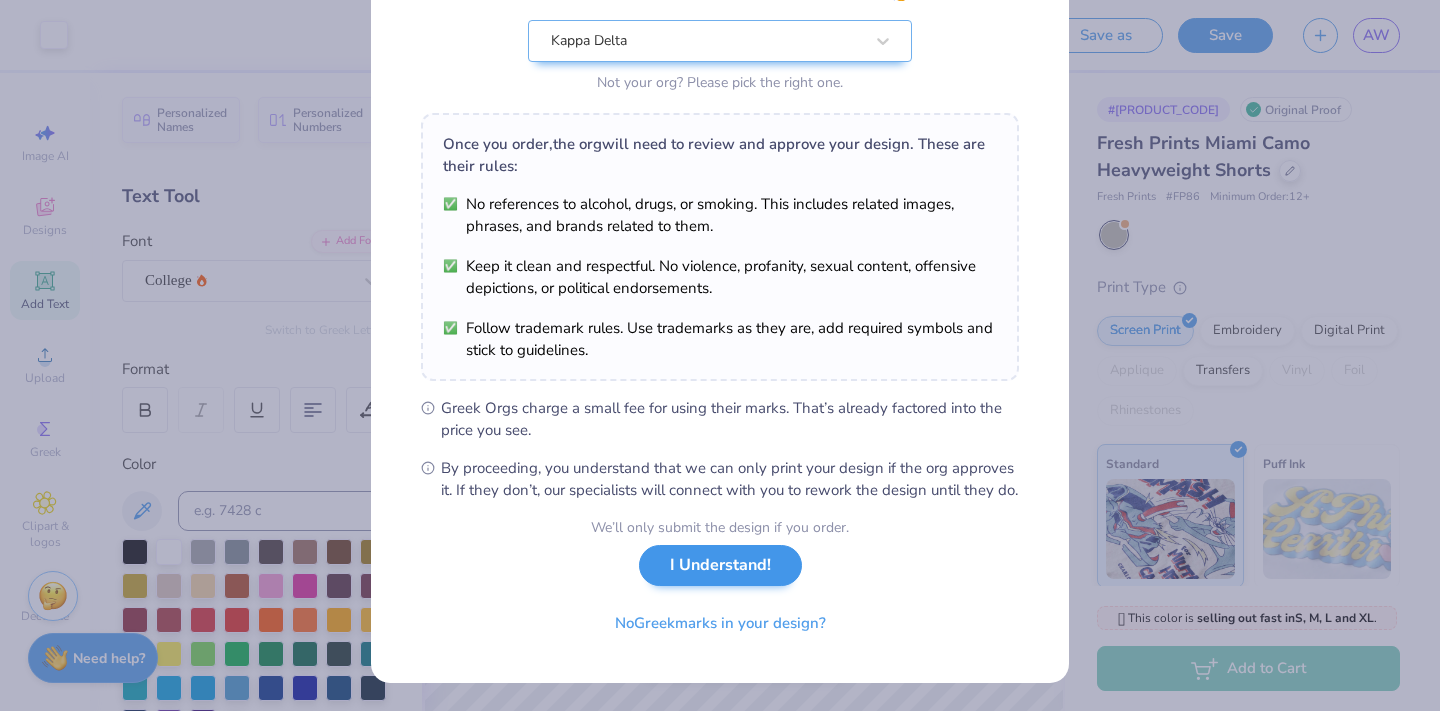 scroll, scrollTop: 0, scrollLeft: 0, axis: both 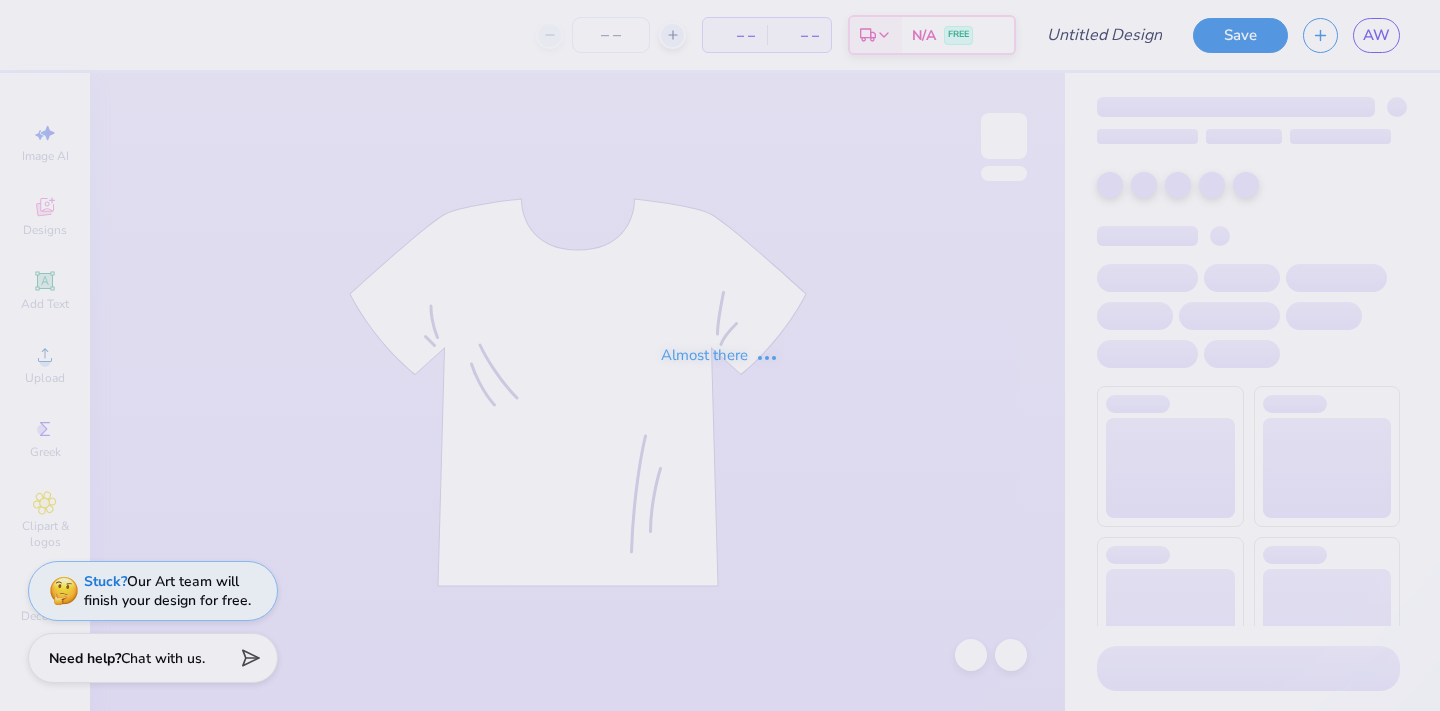 type on "hylo hoodie" 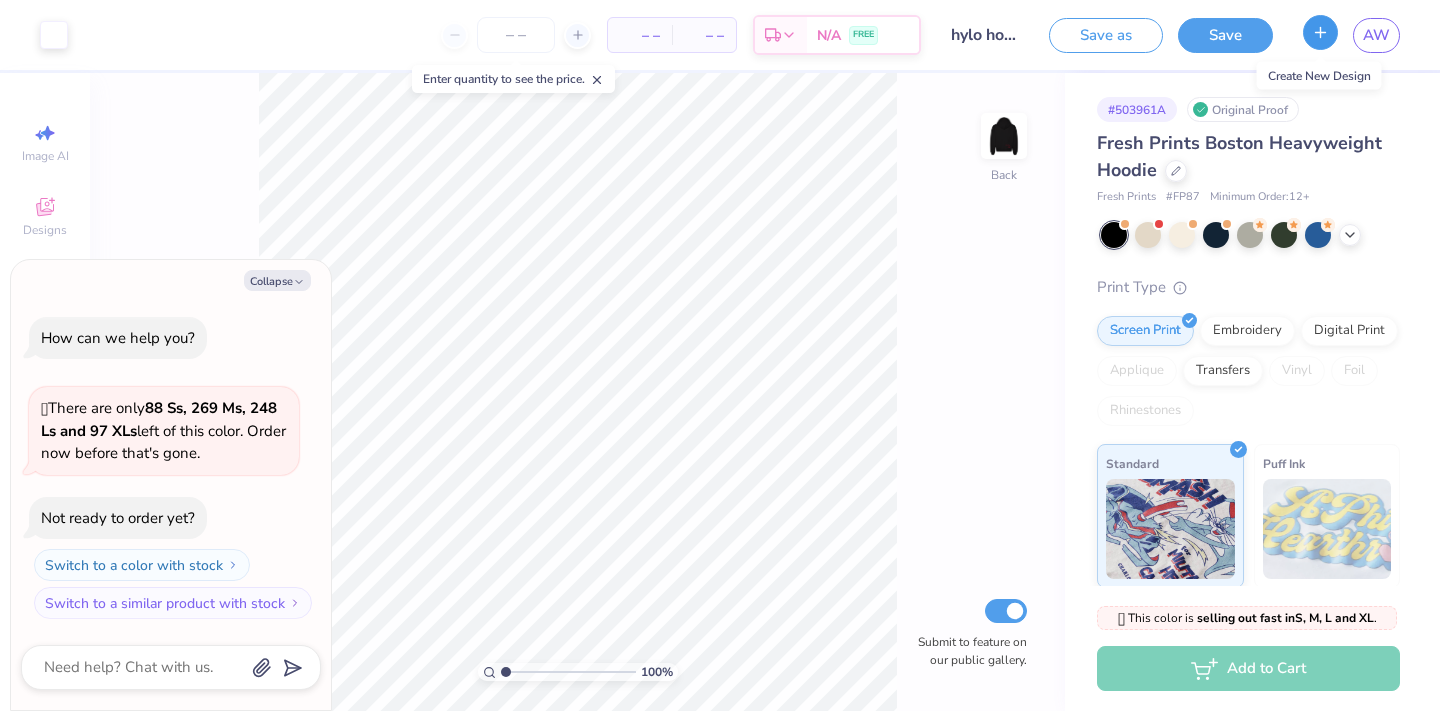 click at bounding box center [1320, 32] 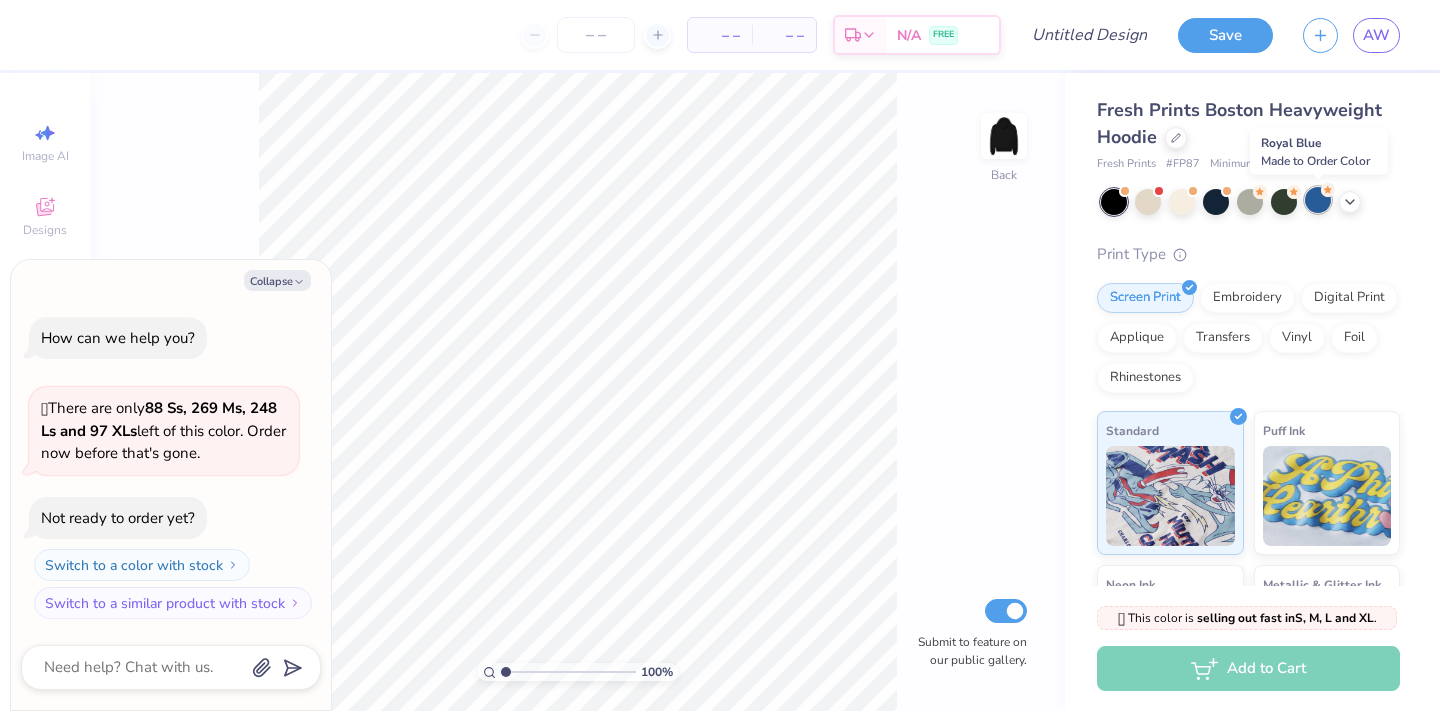 click 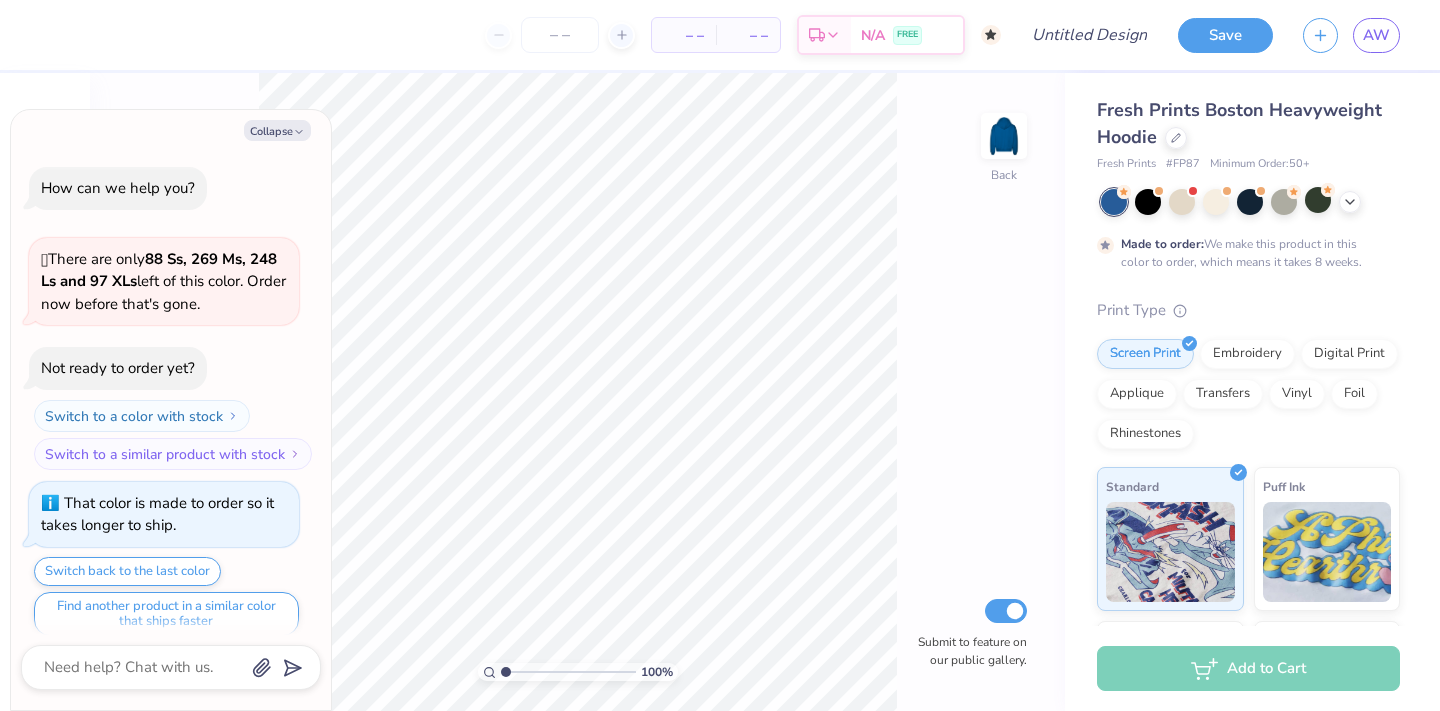 scroll, scrollTop: 16, scrollLeft: 0, axis: vertical 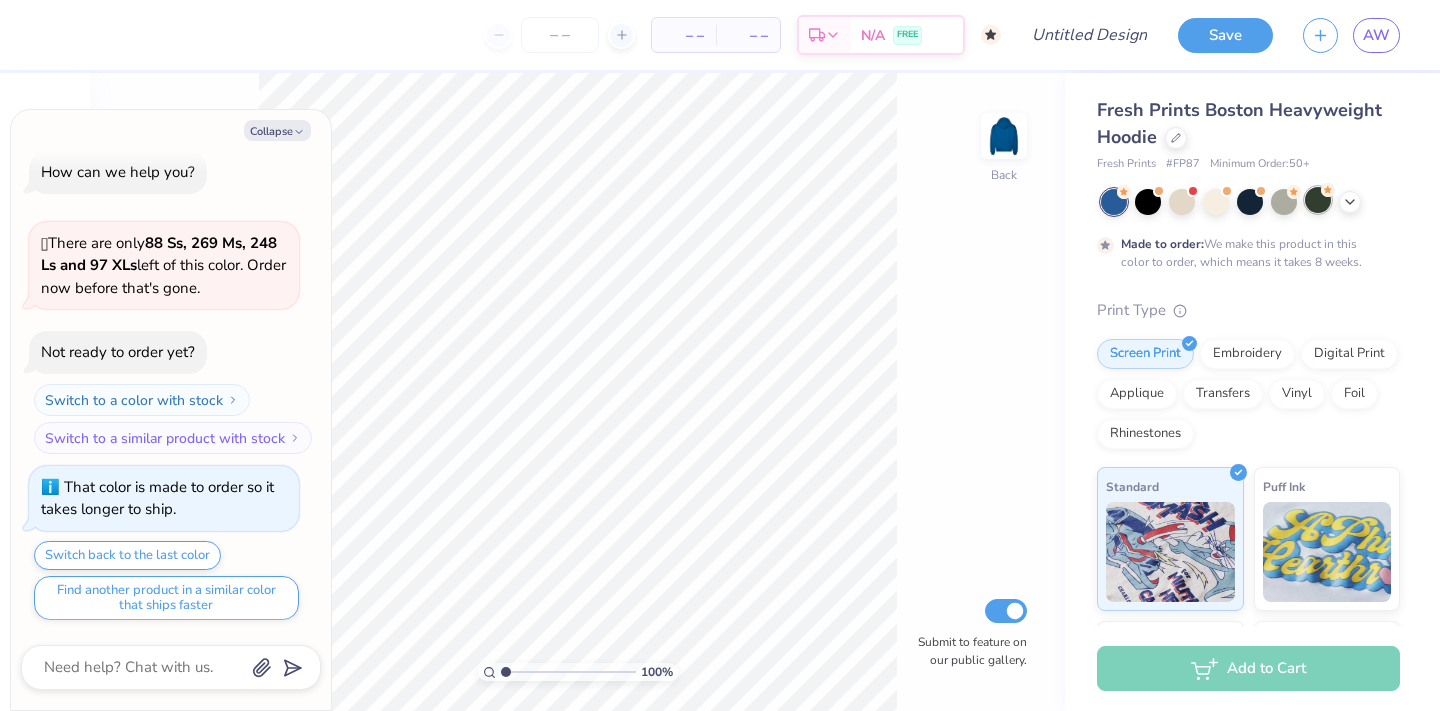 click at bounding box center (1318, 200) 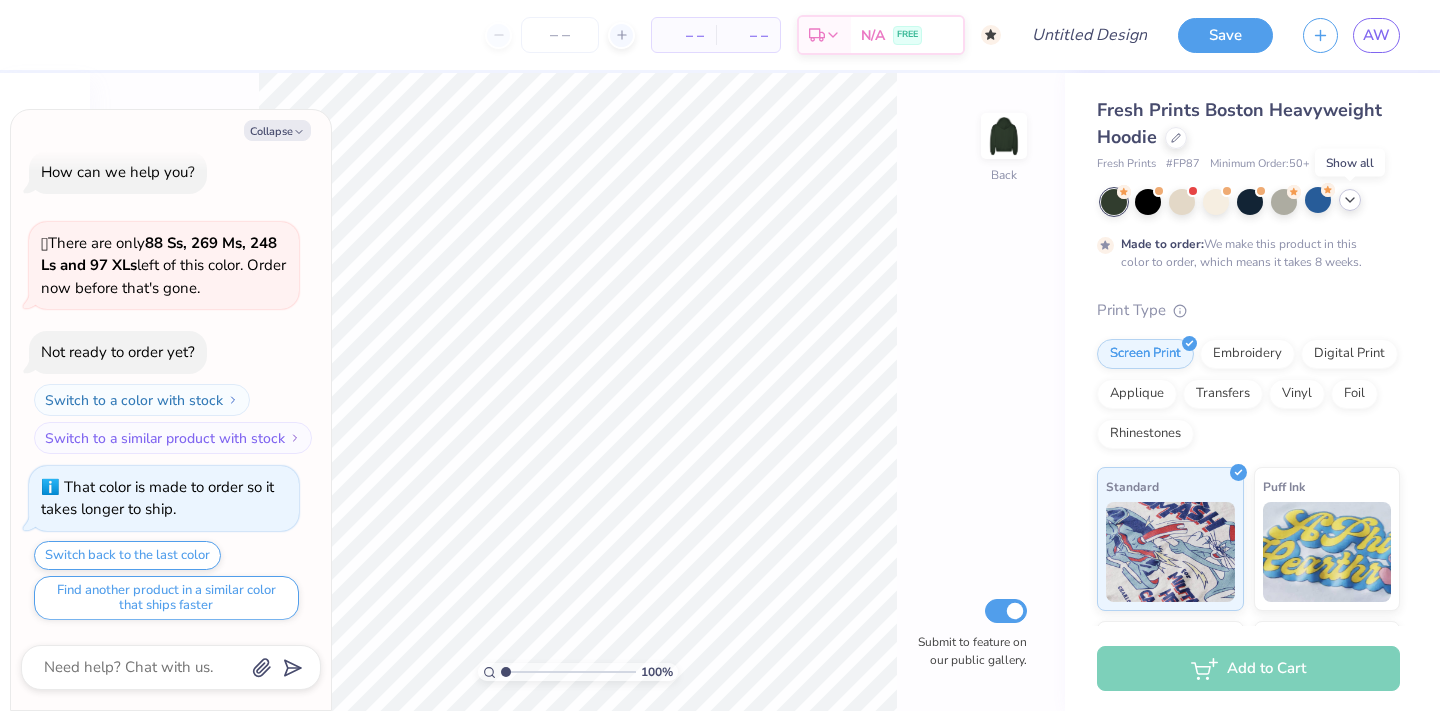 click 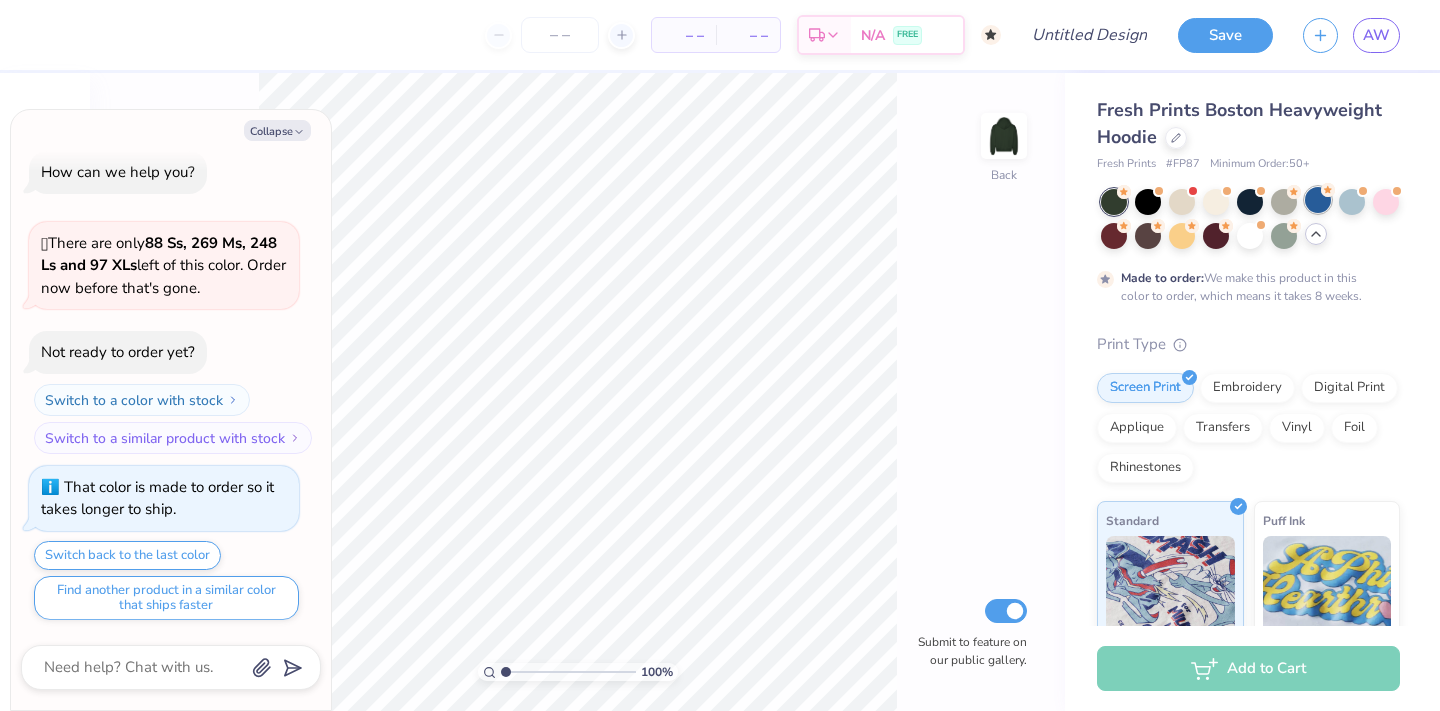 click at bounding box center (1318, 200) 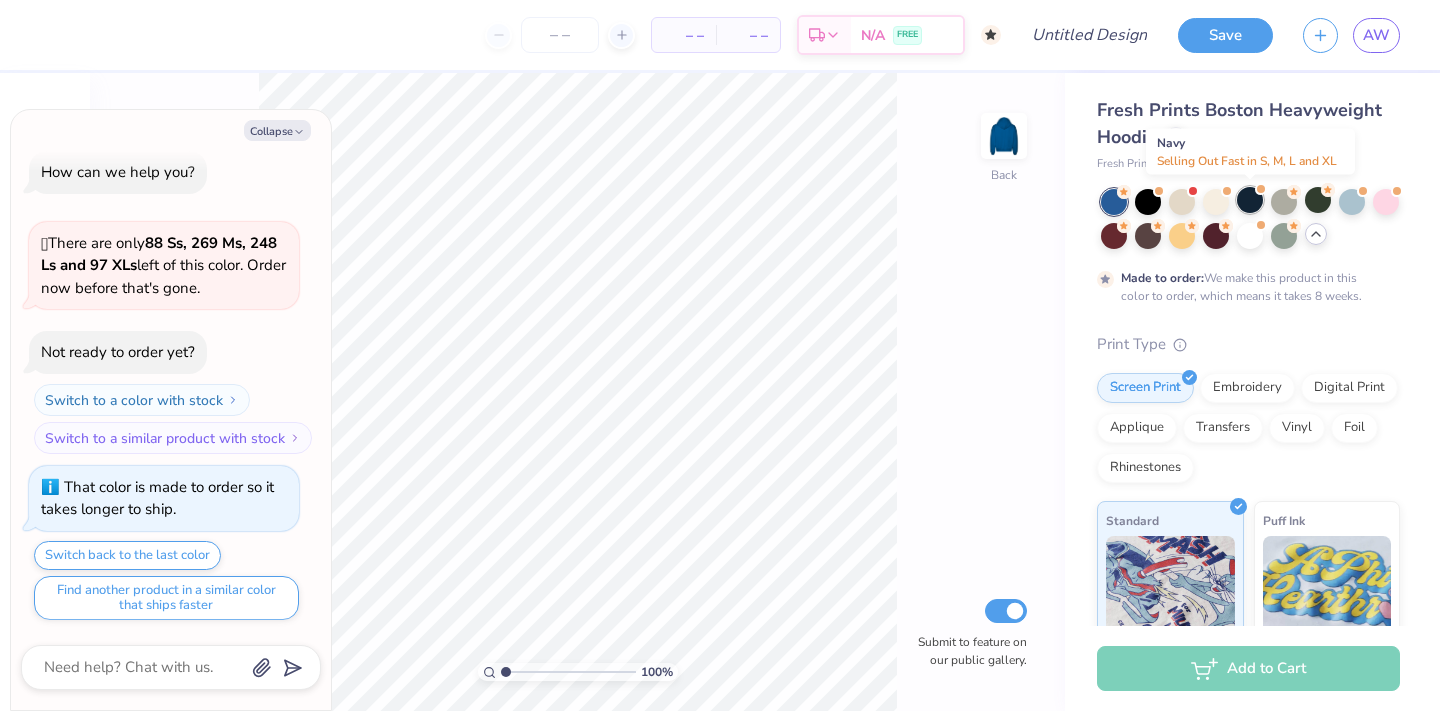 click at bounding box center (1250, 200) 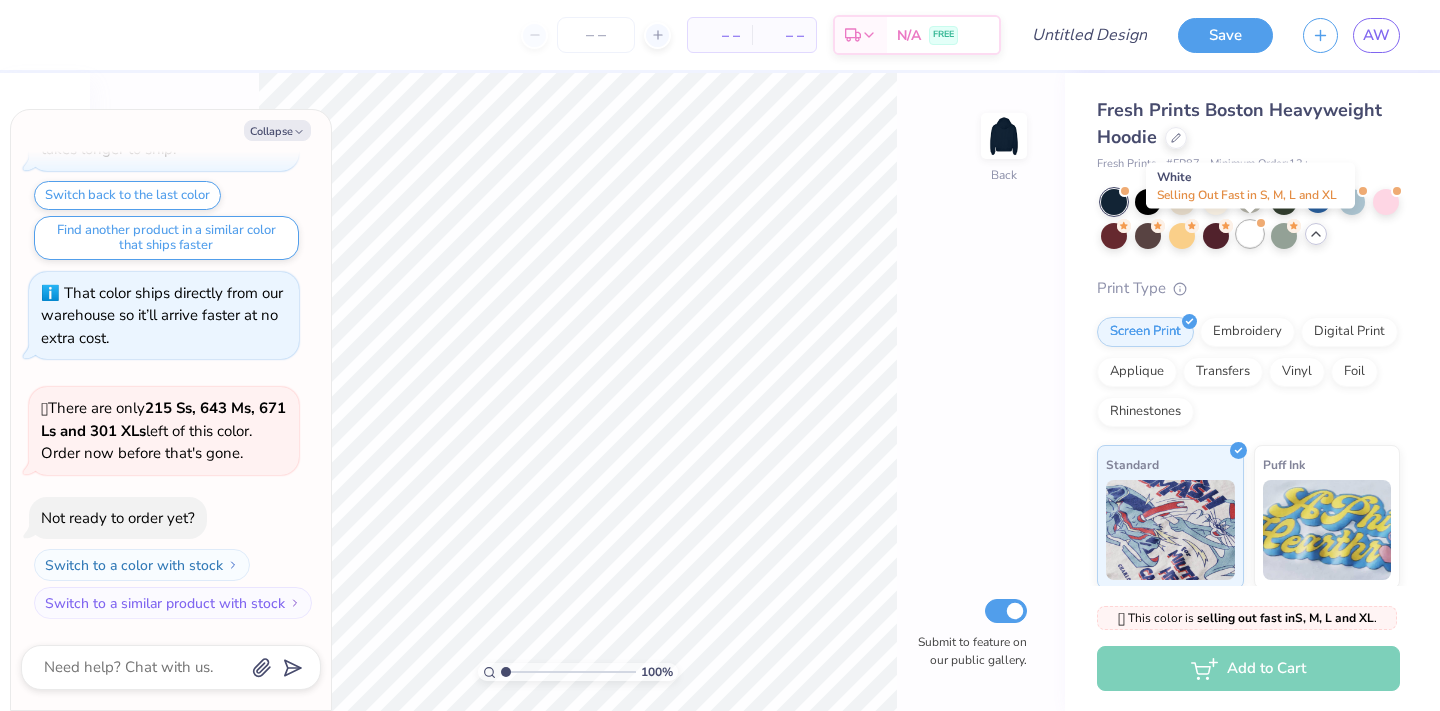 click at bounding box center [1250, 234] 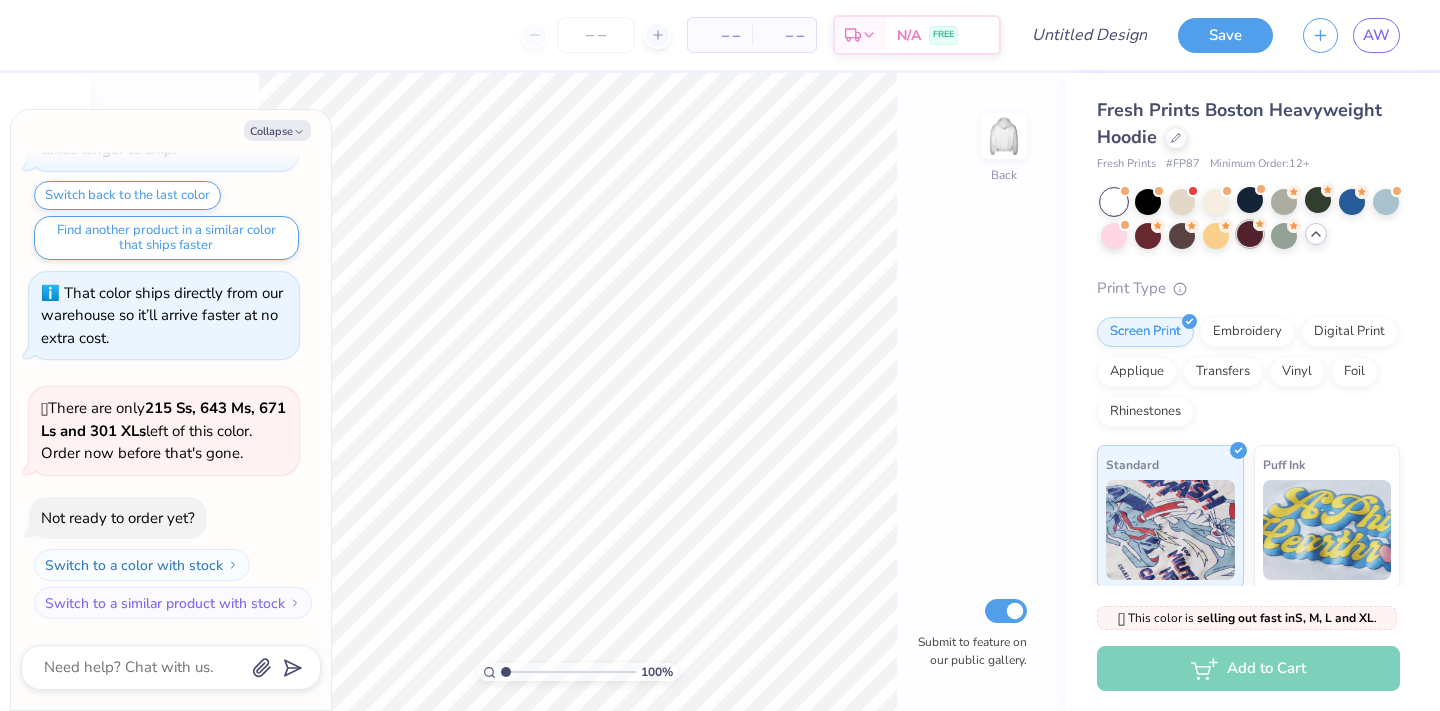 scroll, scrollTop: 636, scrollLeft: 0, axis: vertical 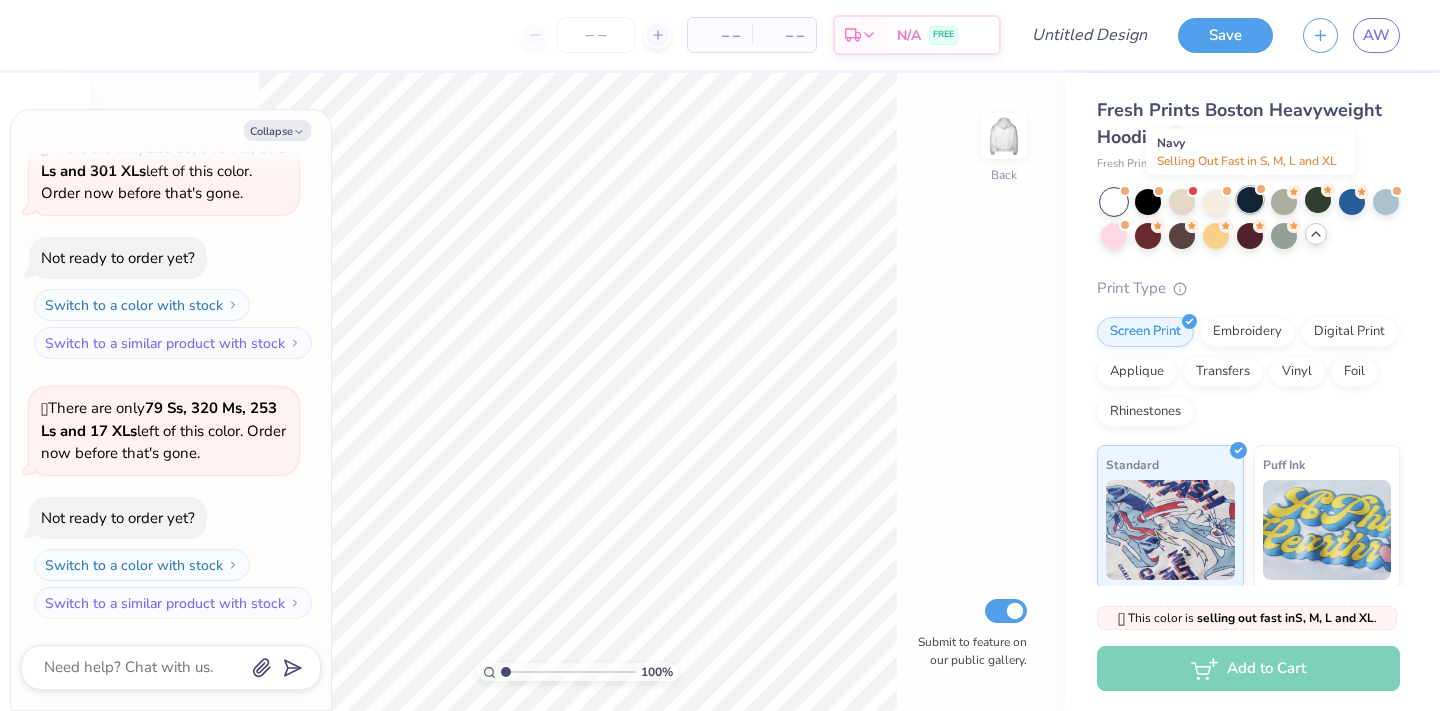 click at bounding box center [1250, 200] 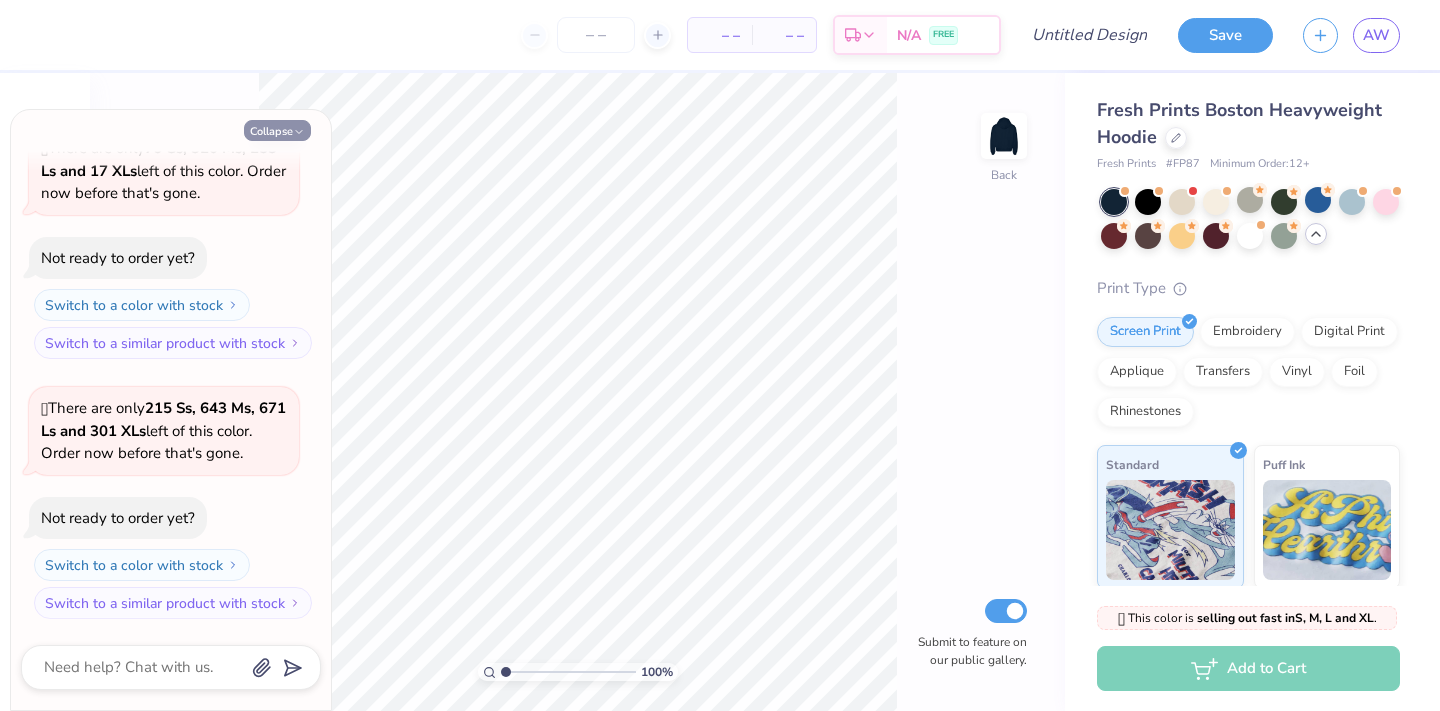 click on "Collapse" at bounding box center [277, 130] 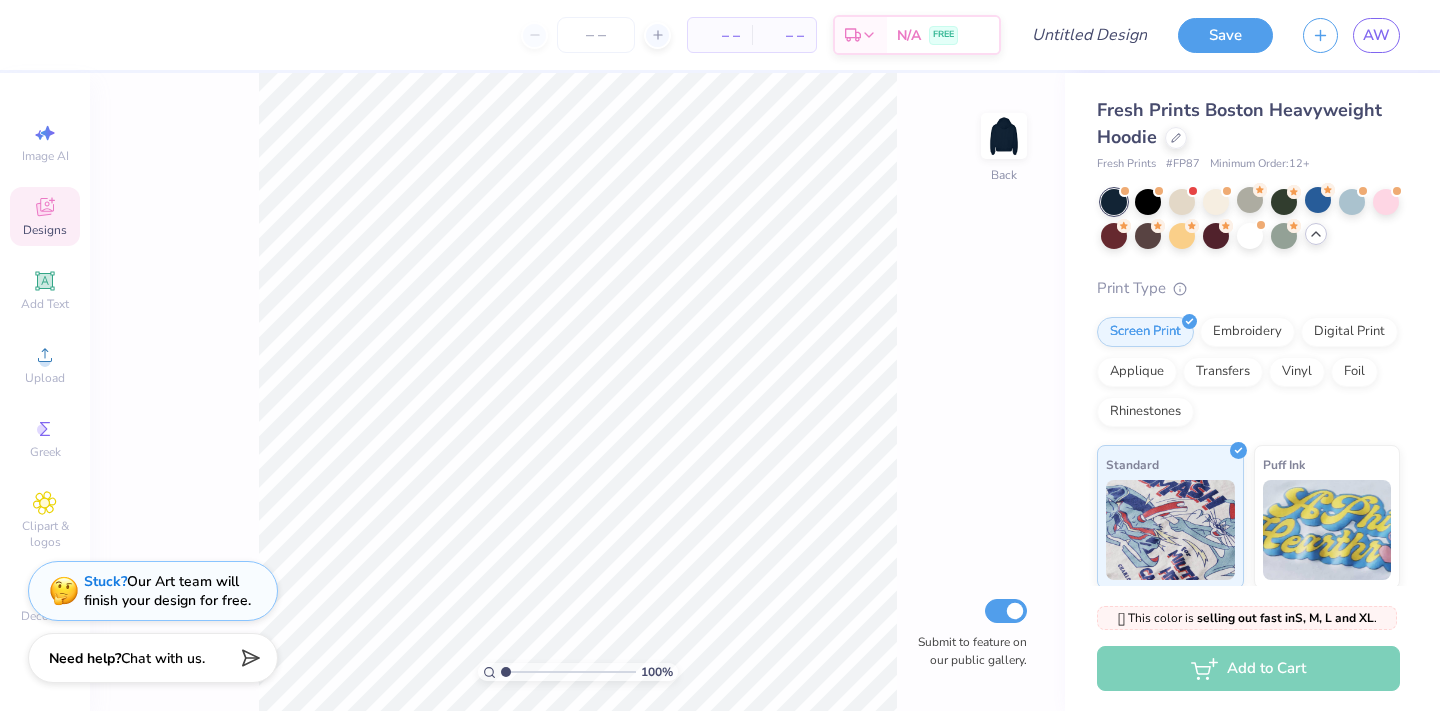click on "Designs" at bounding box center [45, 230] 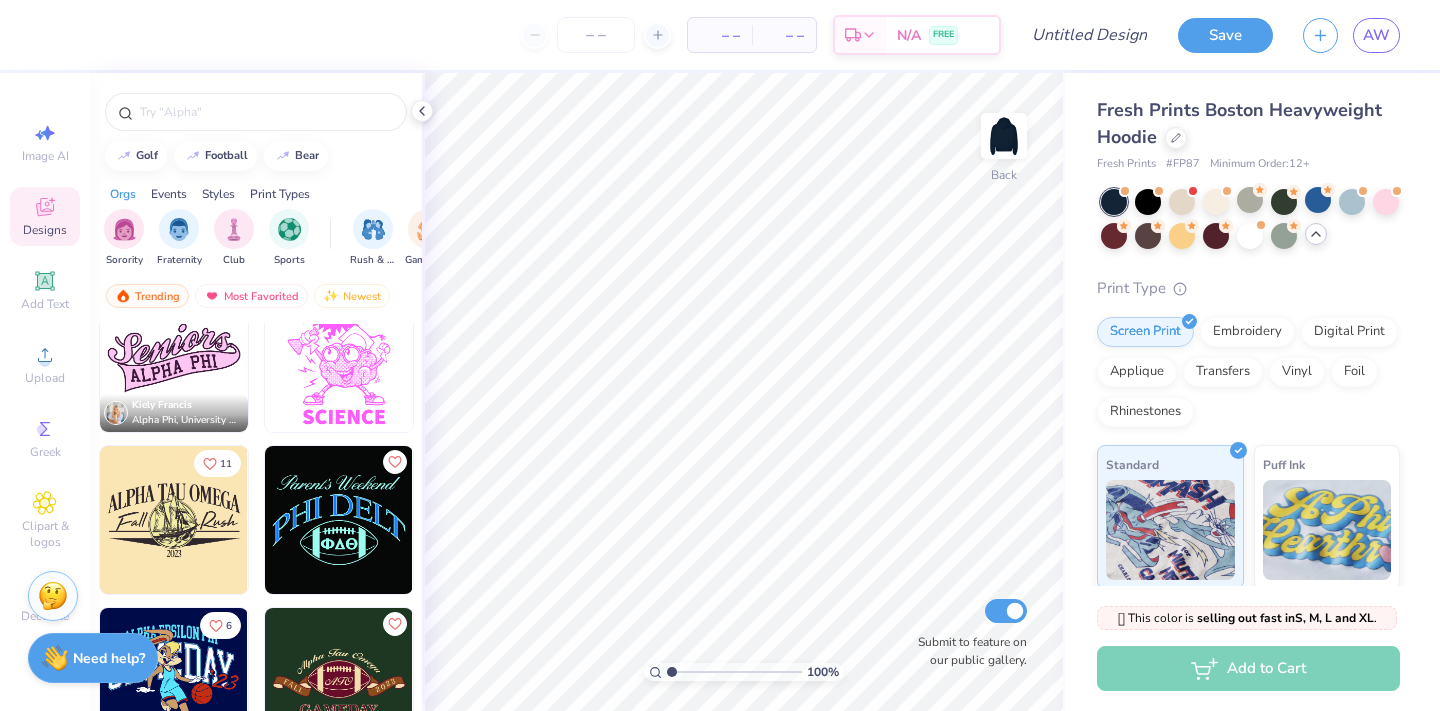 scroll, scrollTop: 23353, scrollLeft: 0, axis: vertical 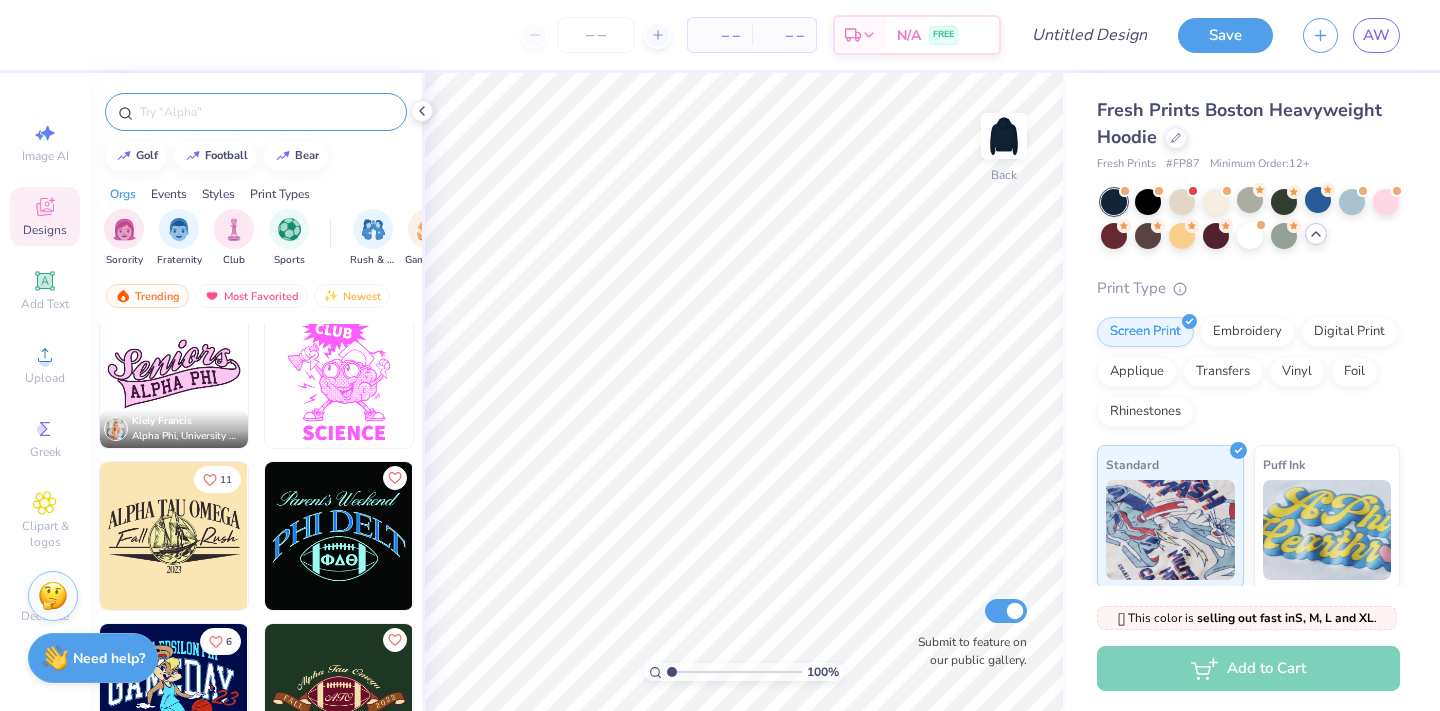 click at bounding box center [266, 112] 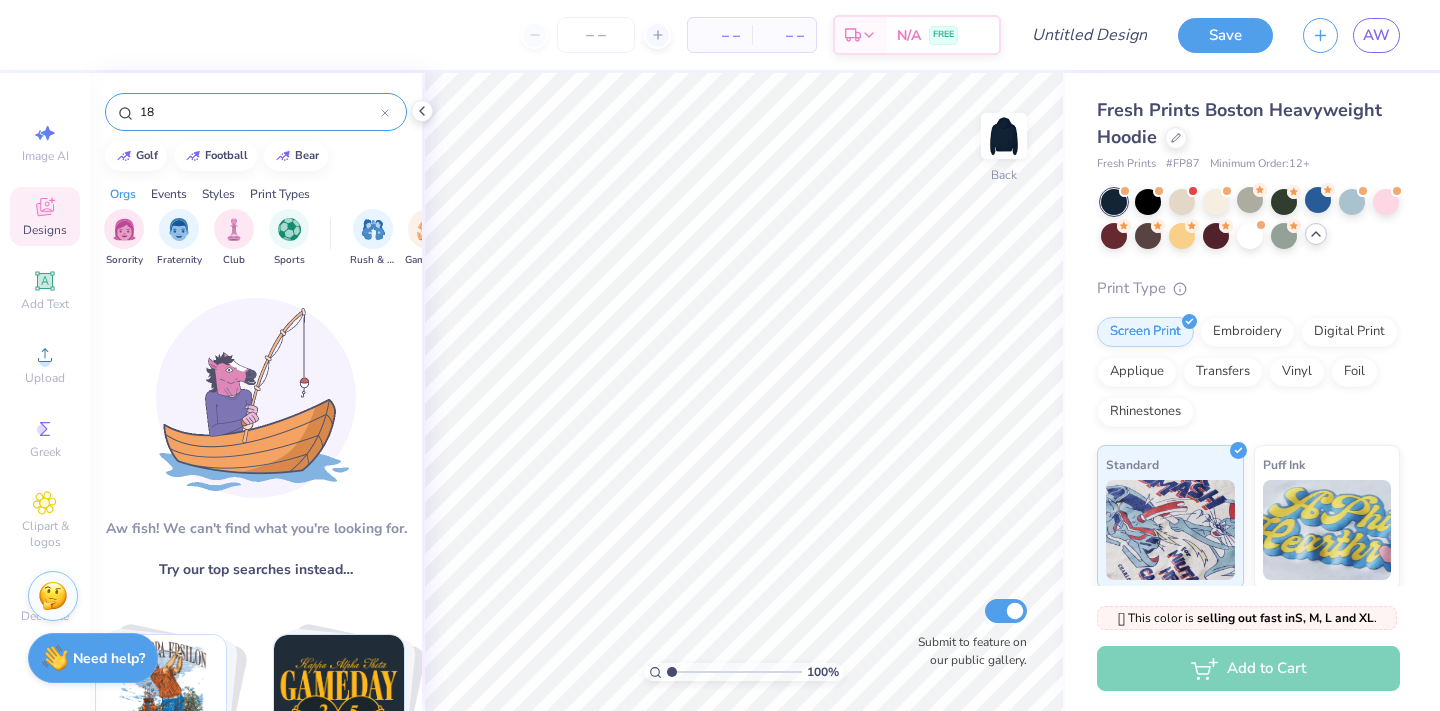 type on "1" 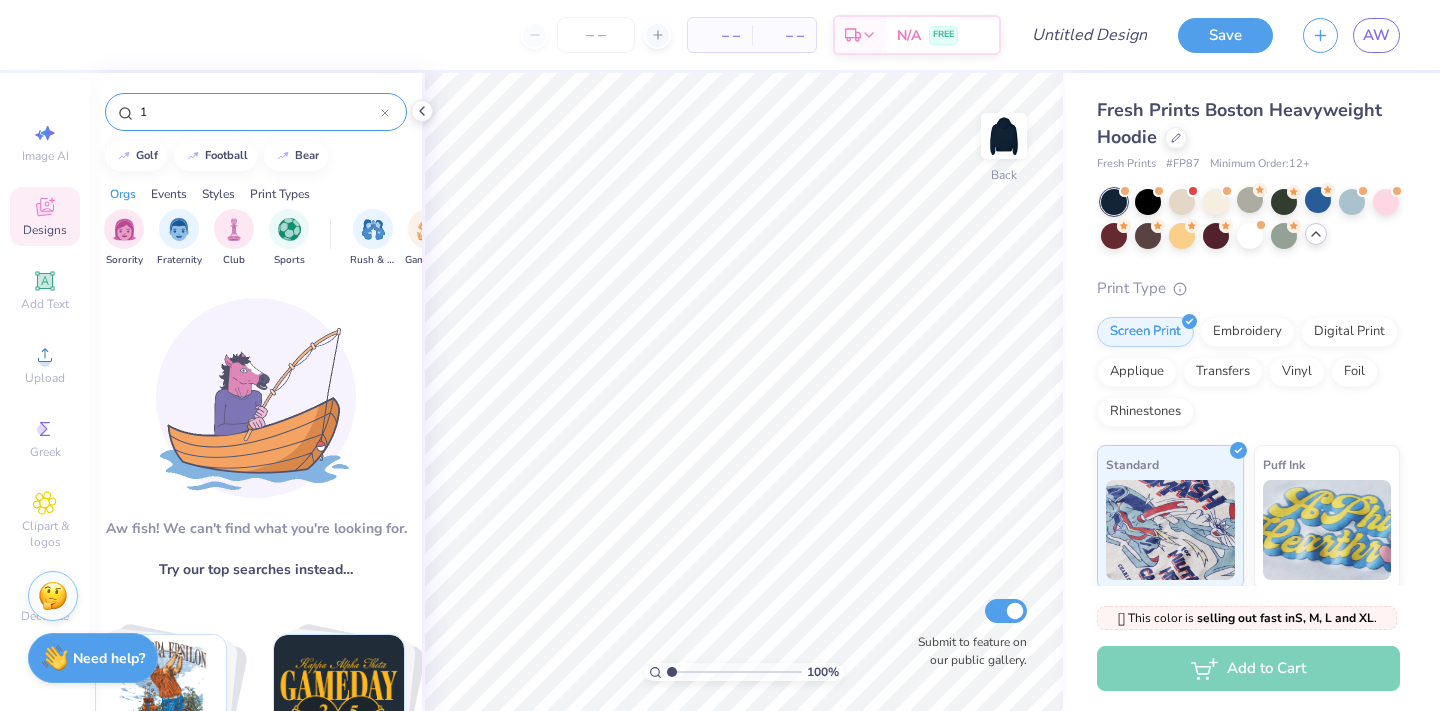 type 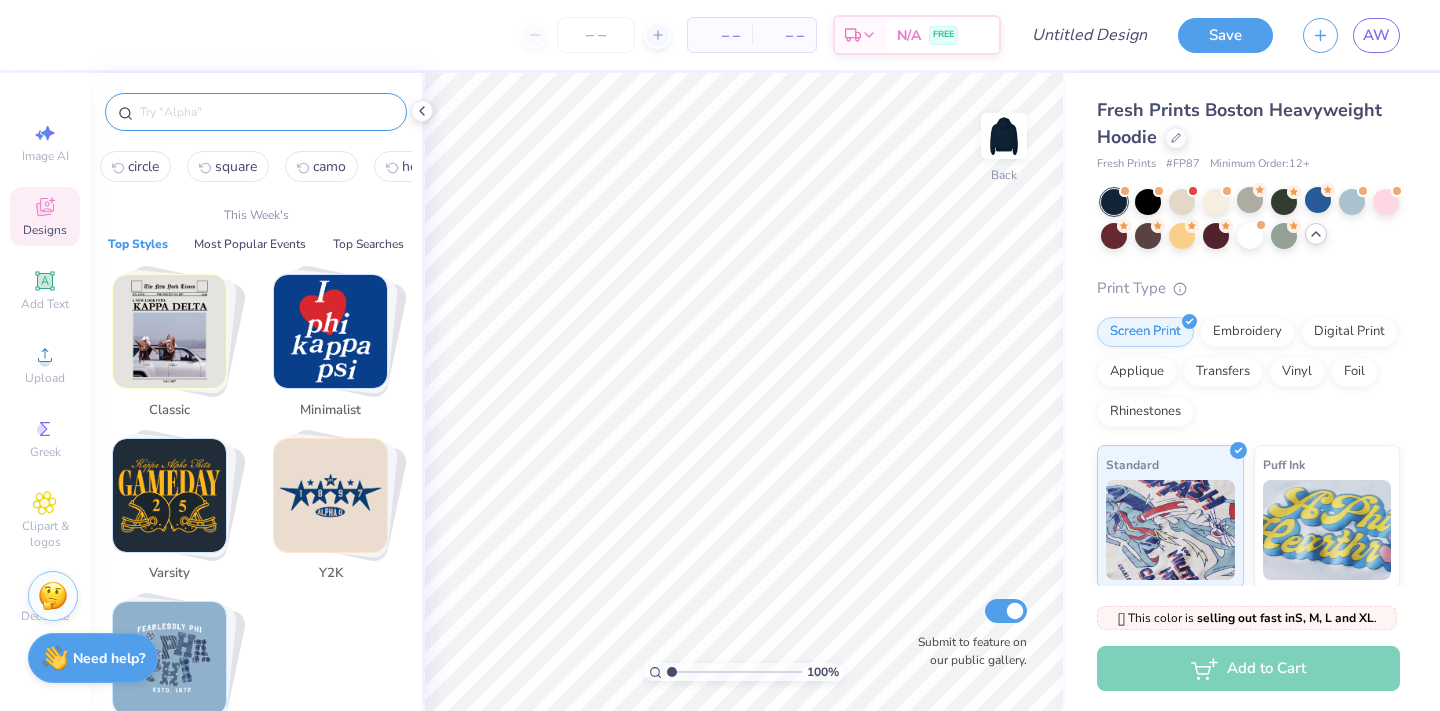 click at bounding box center [330, 495] 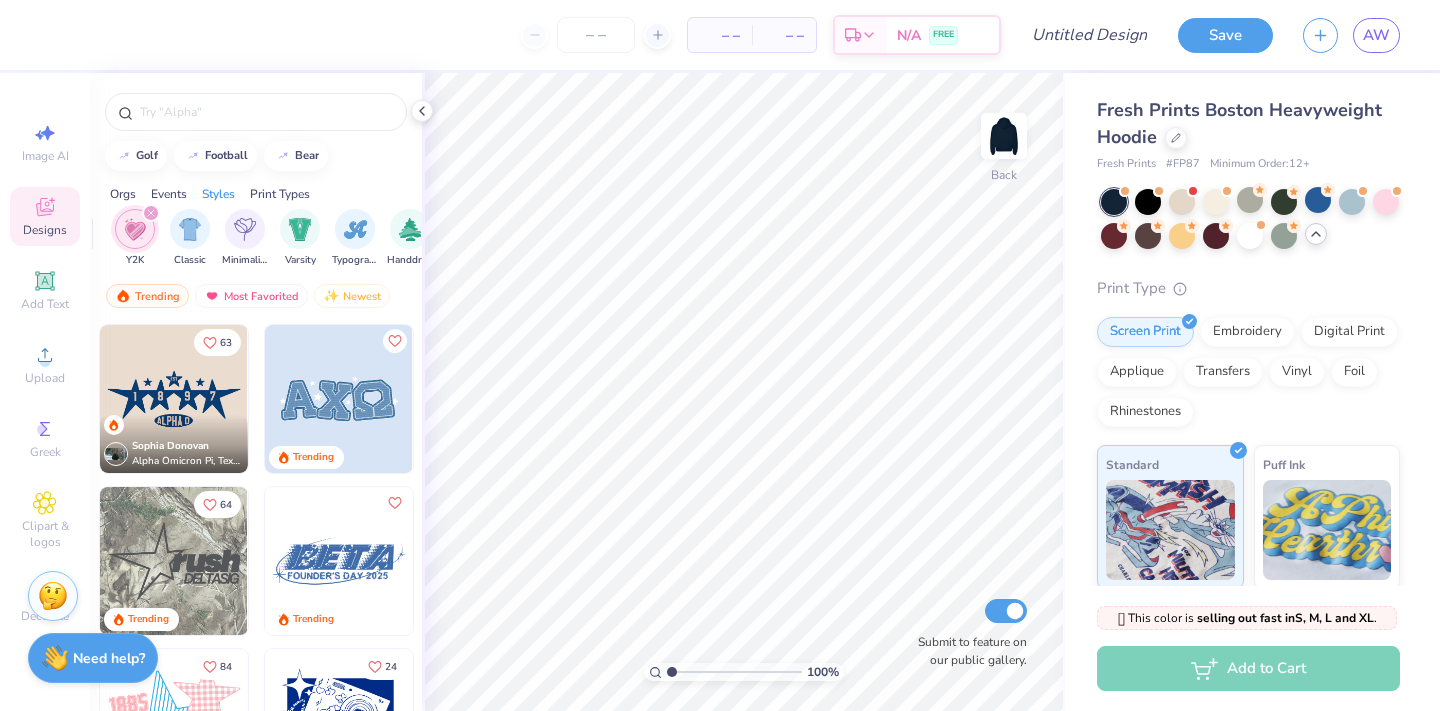 scroll, scrollTop: 0, scrollLeft: 1048, axis: horizontal 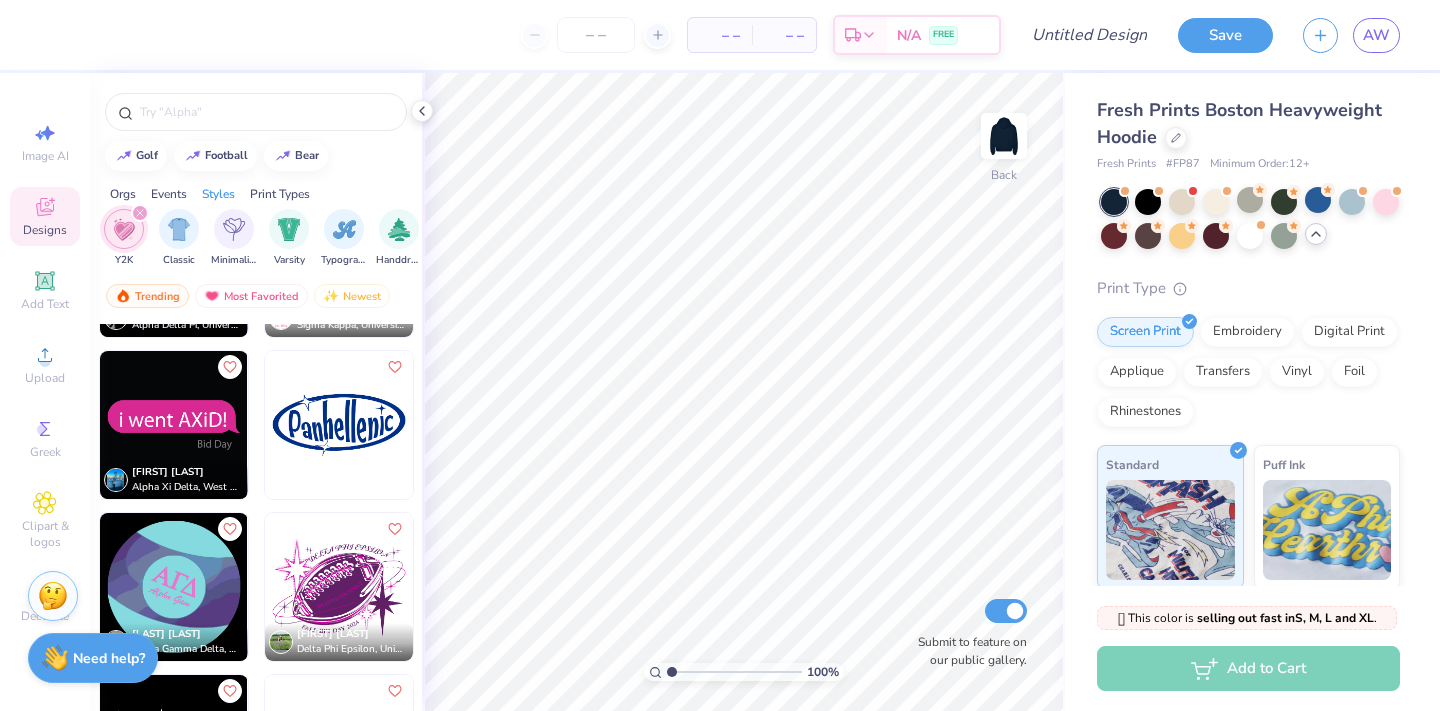 click 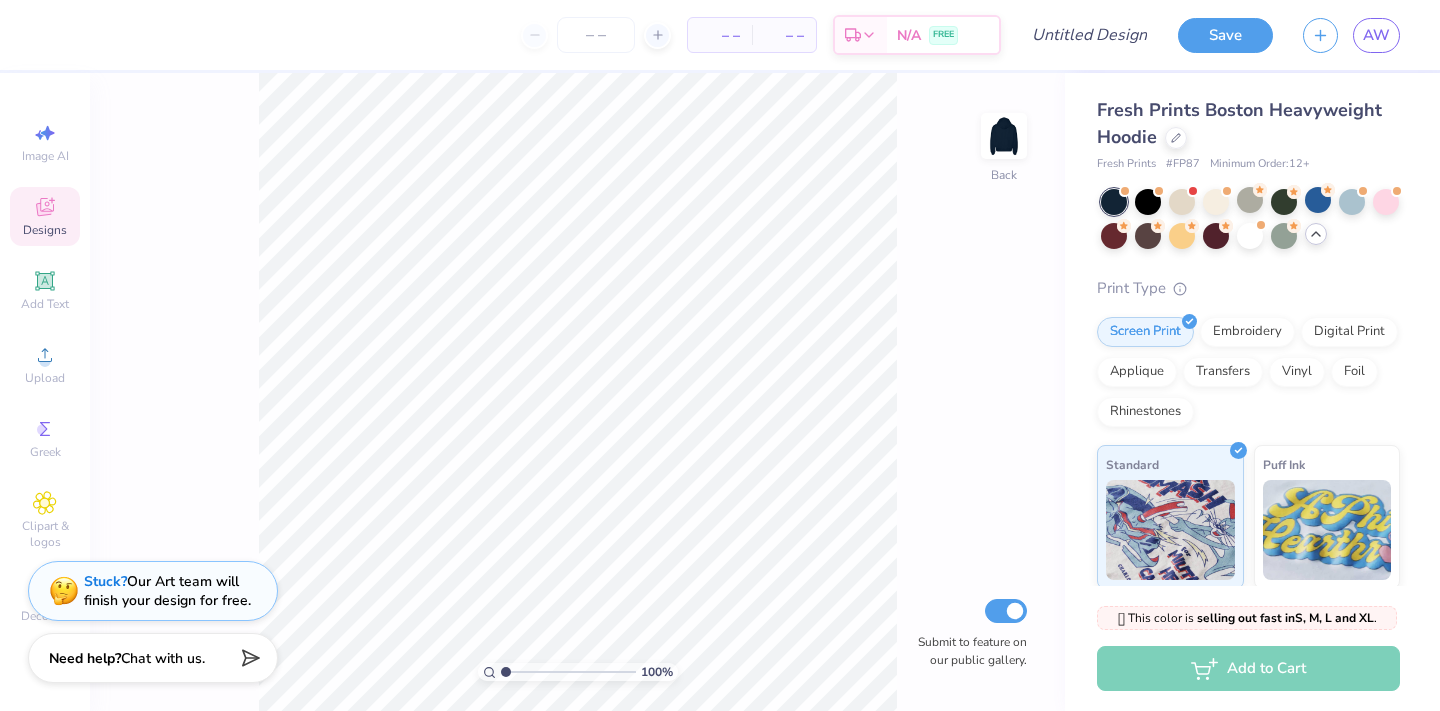 click 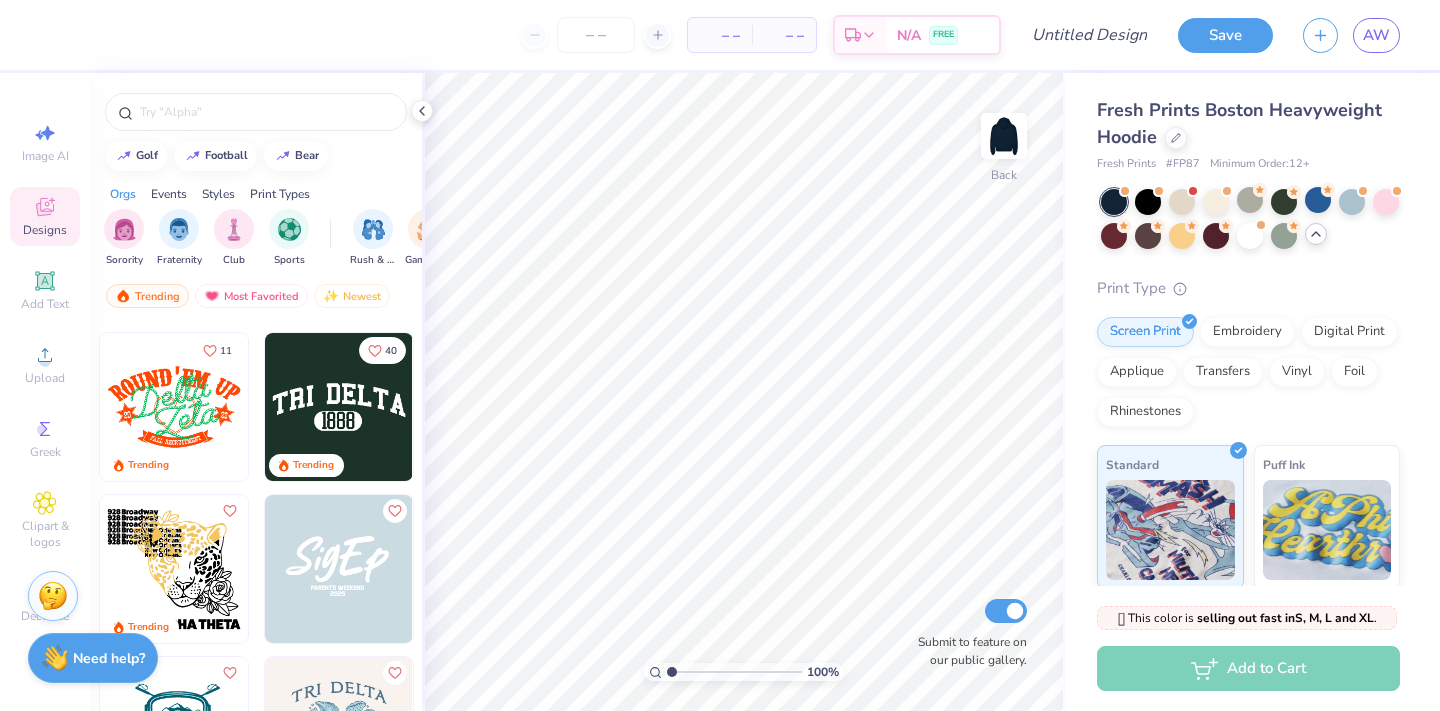 scroll, scrollTop: 9672, scrollLeft: 0, axis: vertical 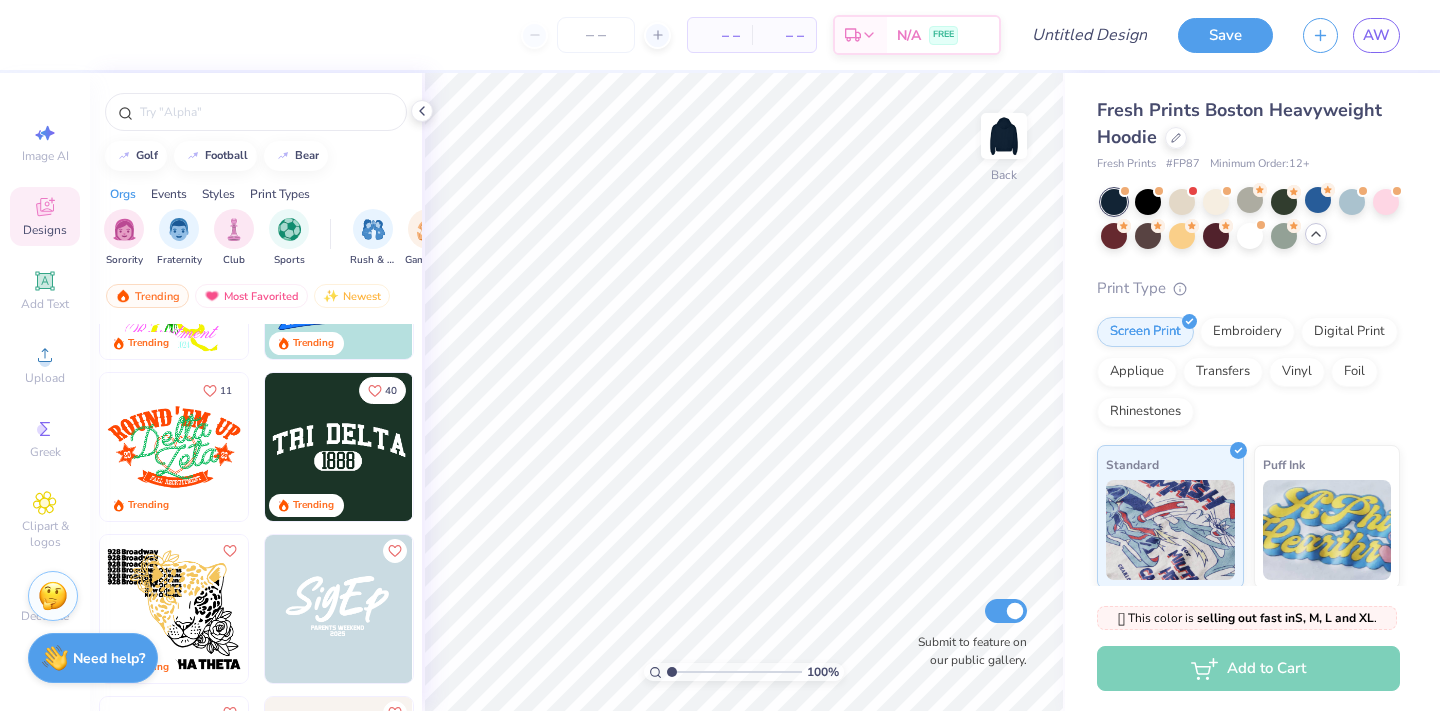 click at bounding box center (339, 447) 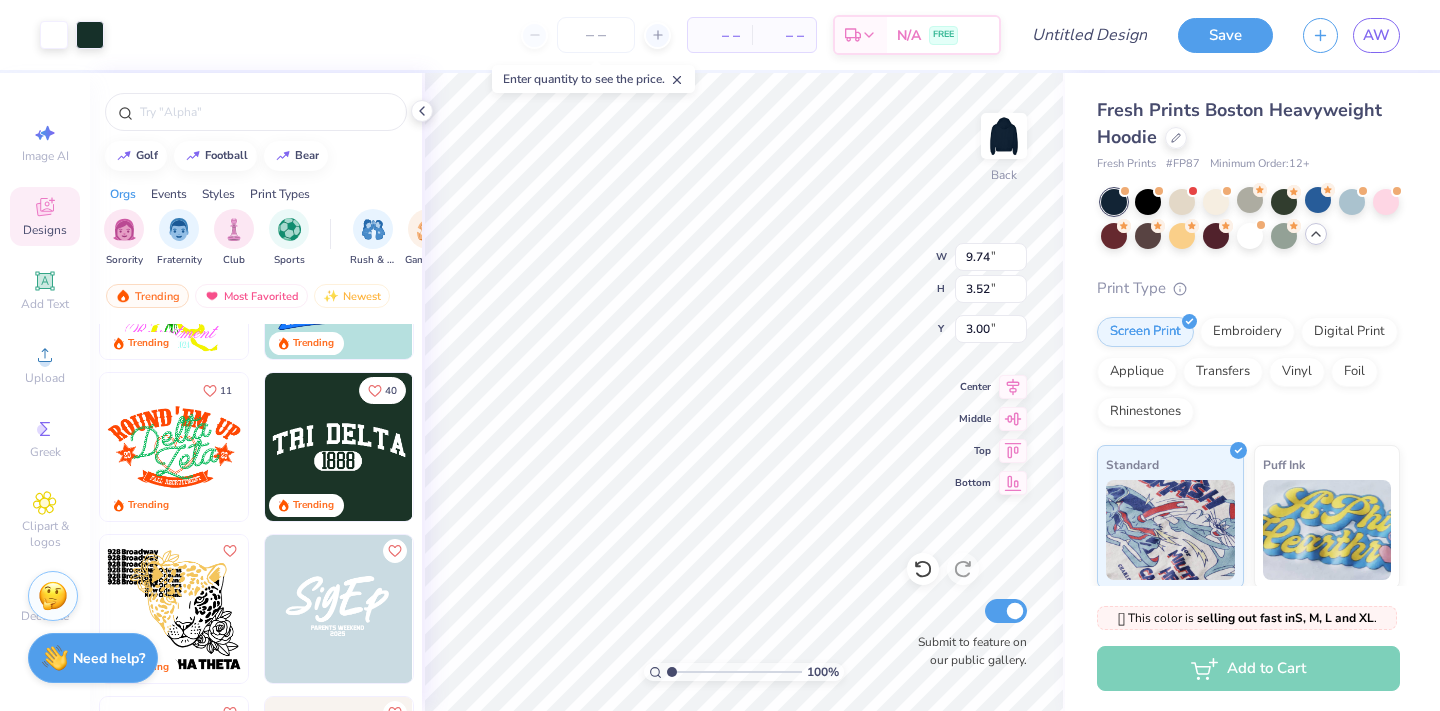 type on "6.75" 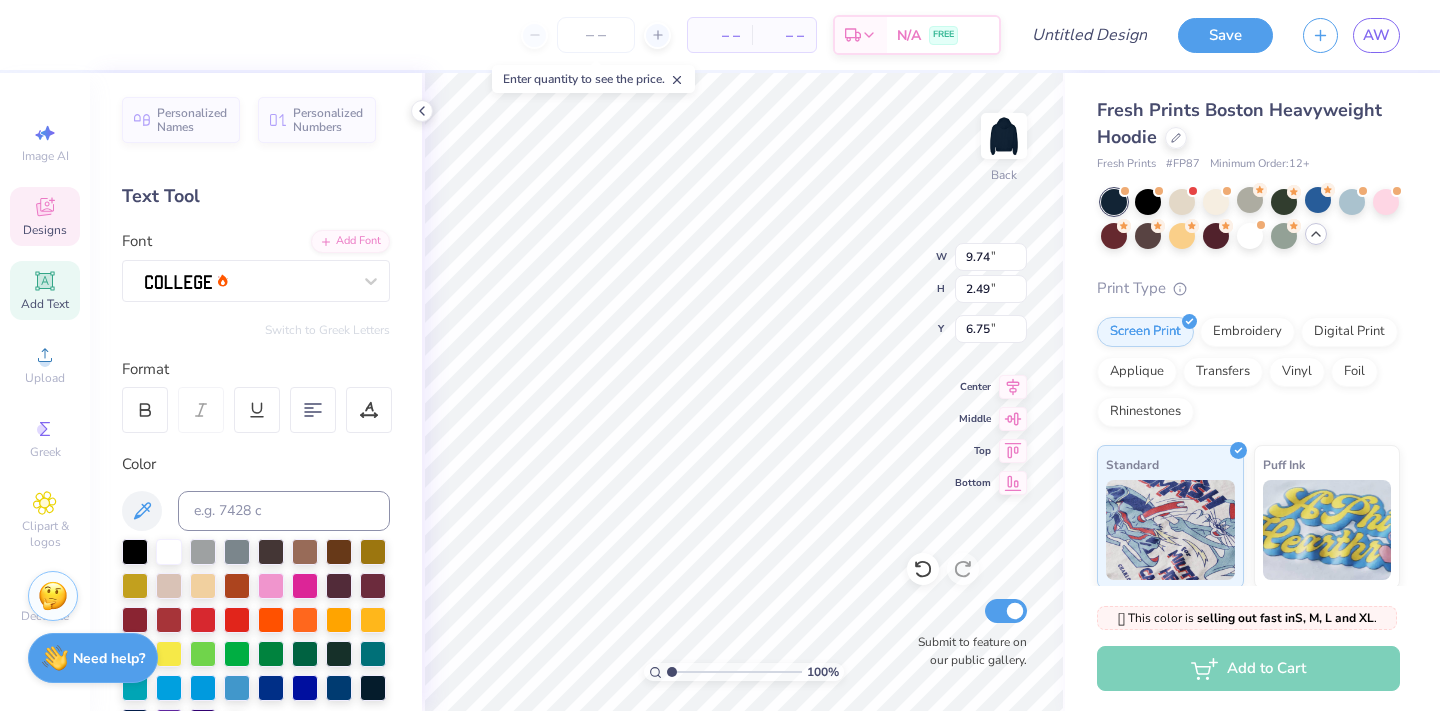 type on "T" 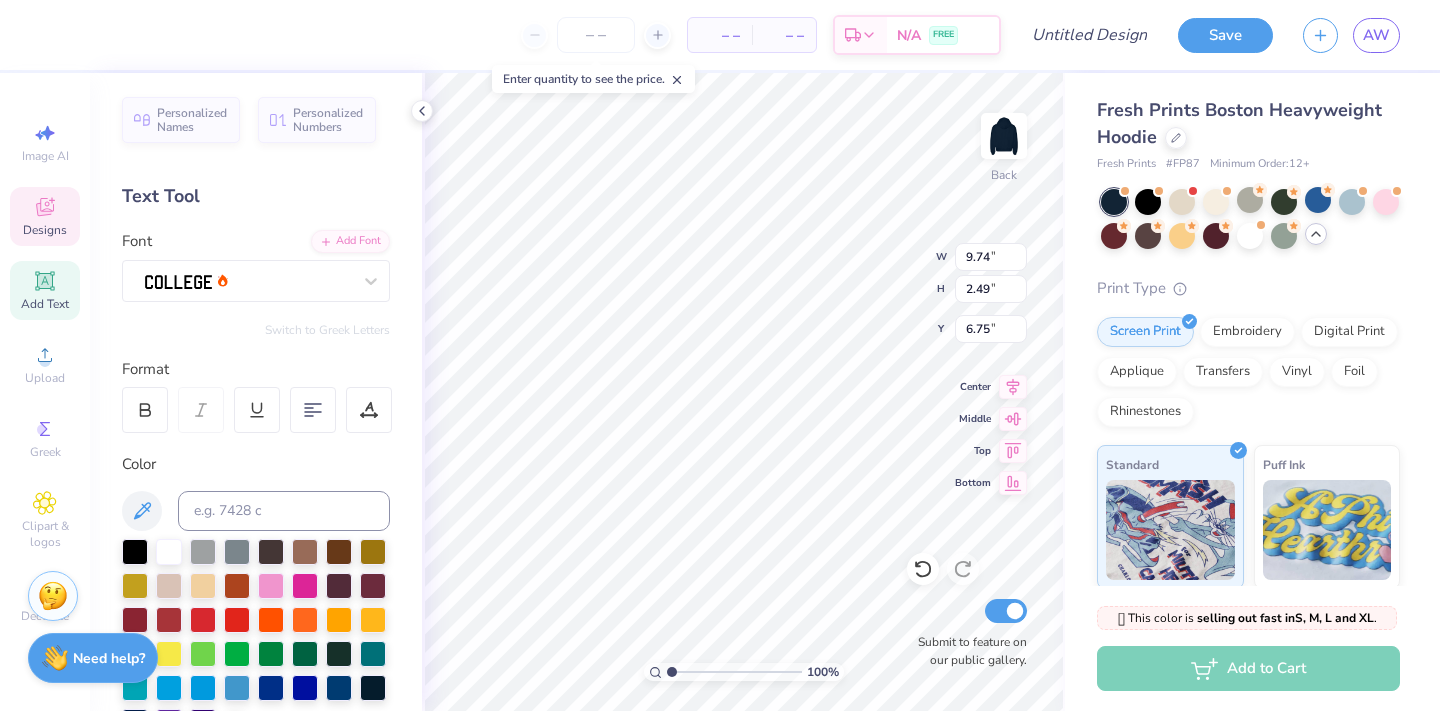 type on "[FIRST] [LAST]" 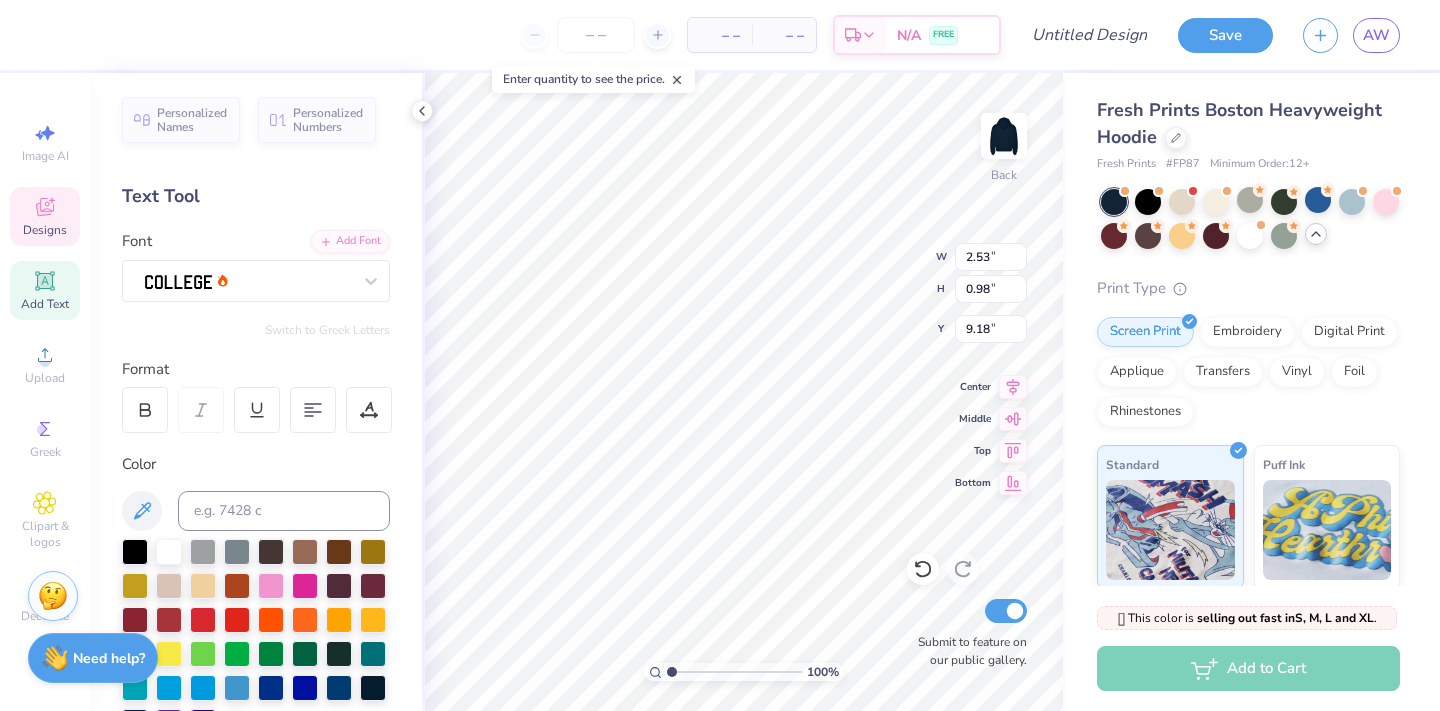 scroll, scrollTop: 0, scrollLeft: 0, axis: both 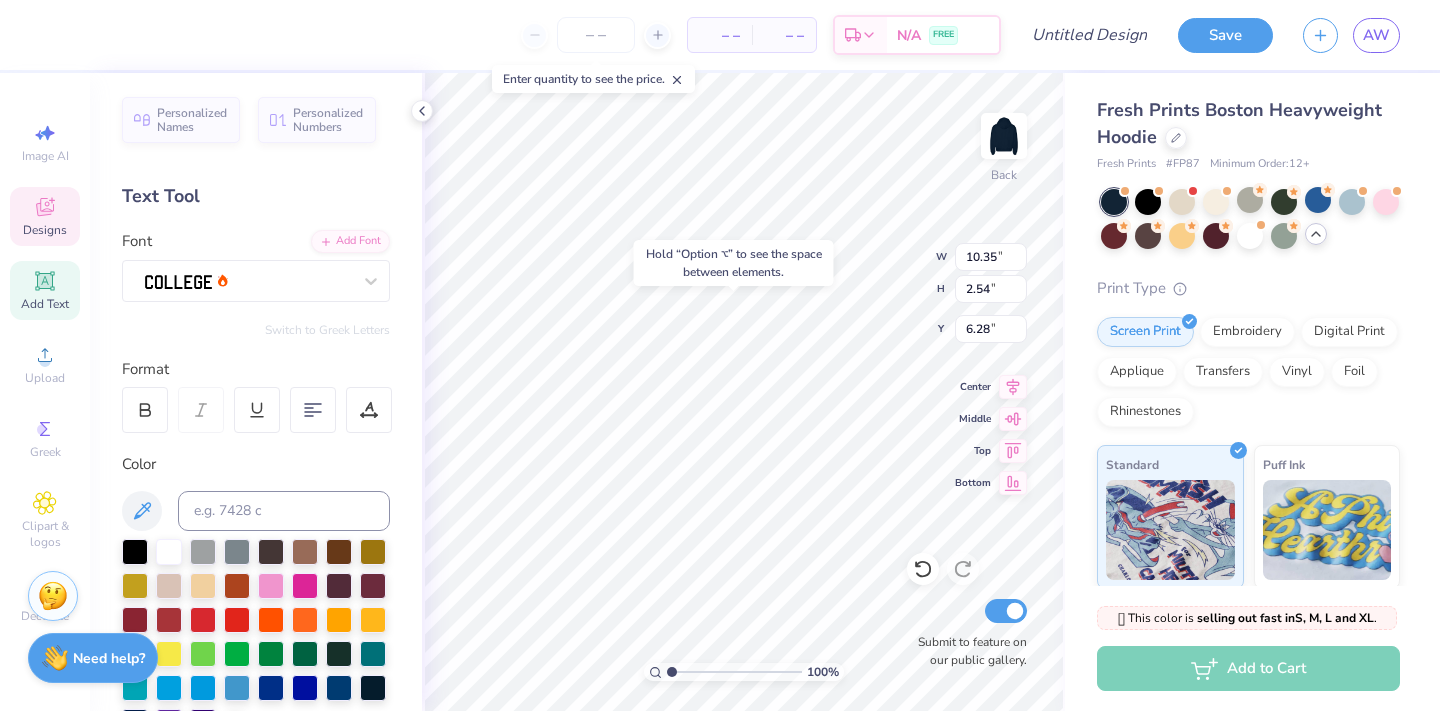type on "6.28" 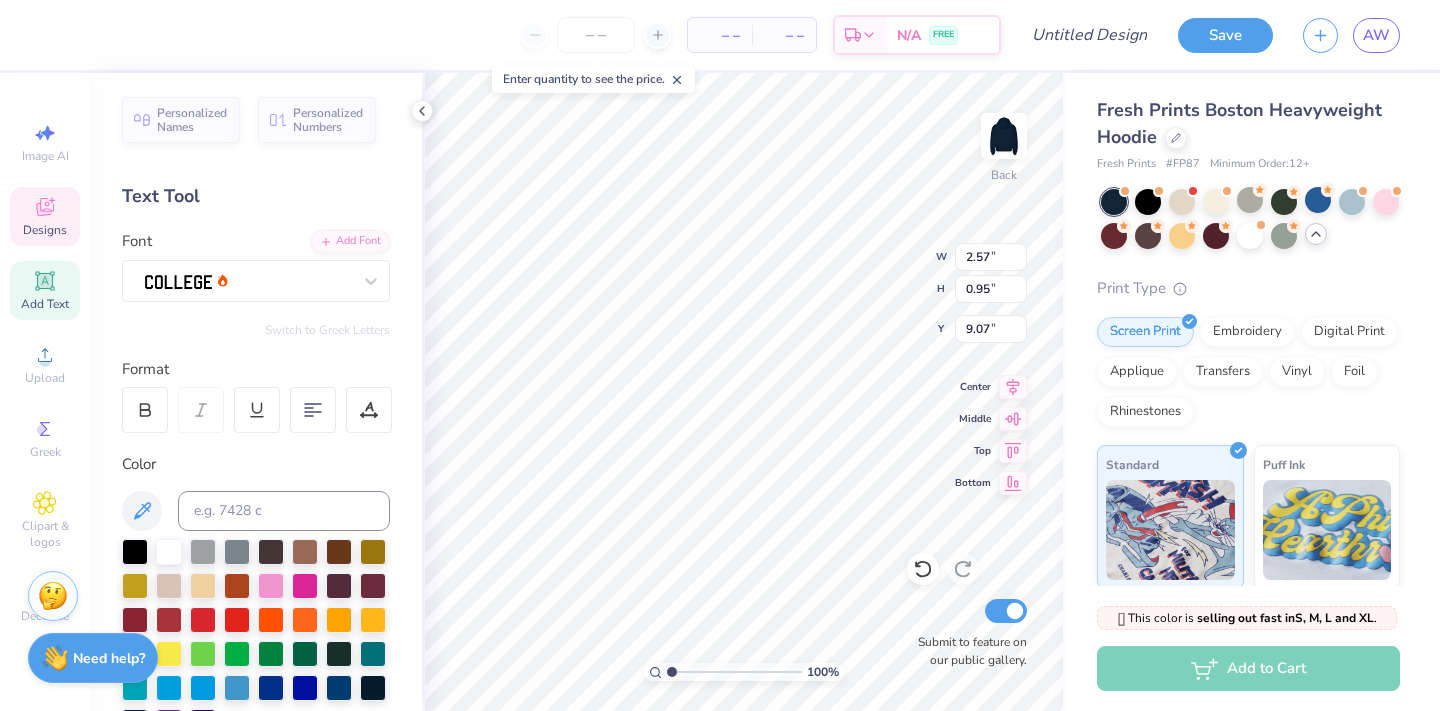 type on "9.07" 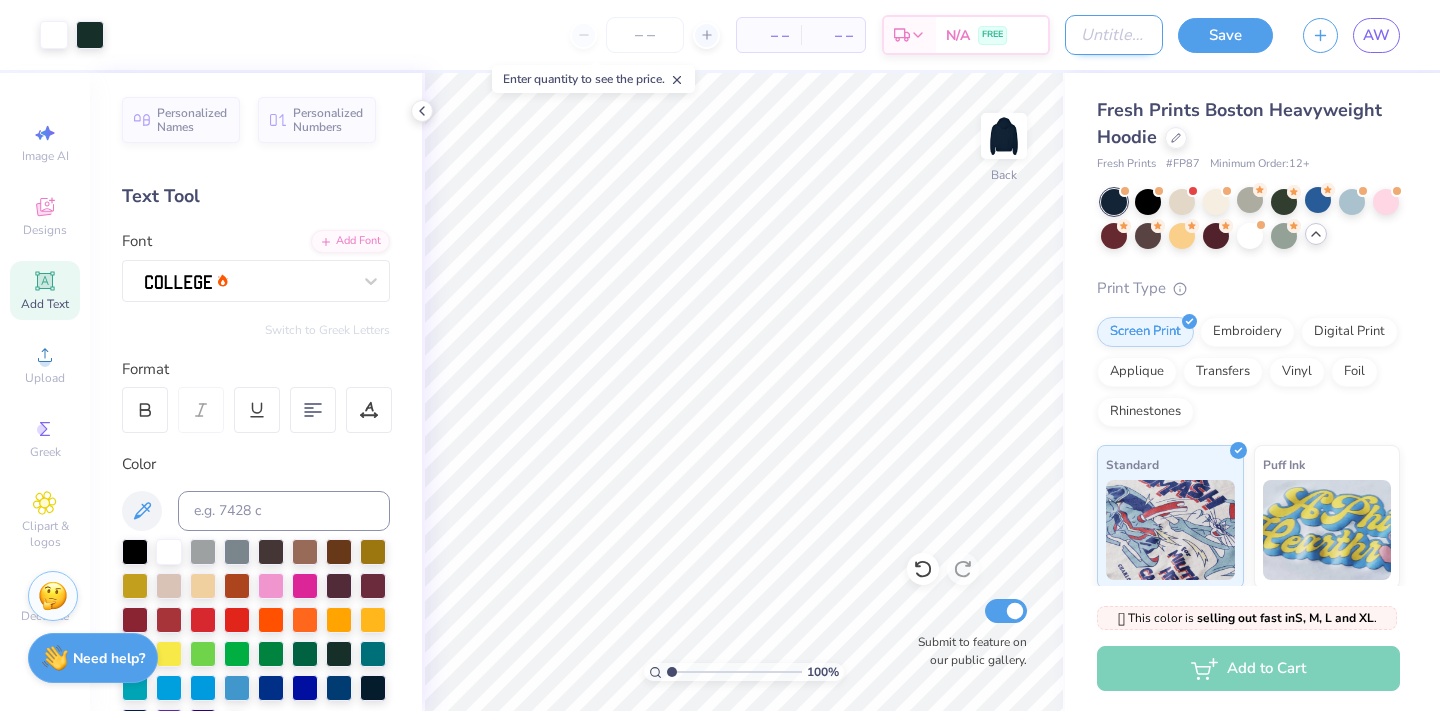 click on "Design Title" at bounding box center (1114, 35) 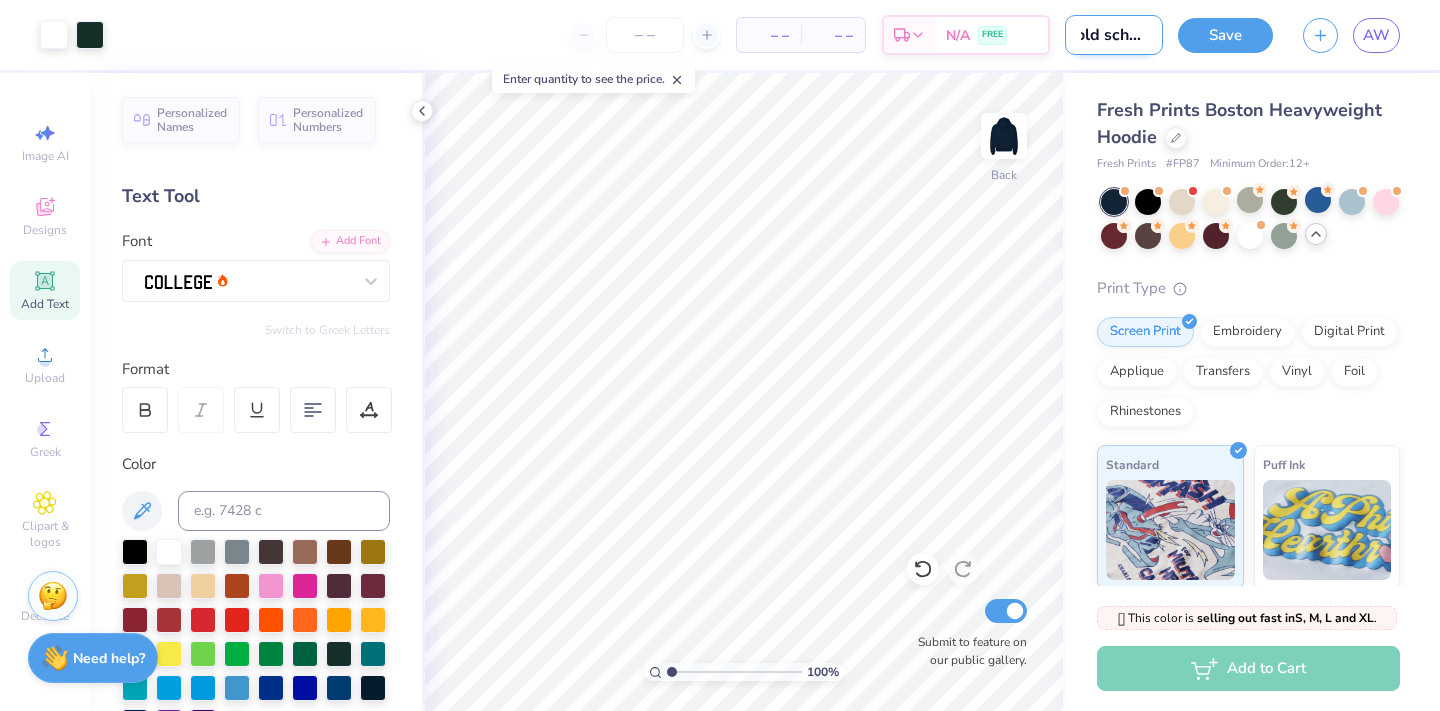 scroll, scrollTop: 0, scrollLeft: 10, axis: horizontal 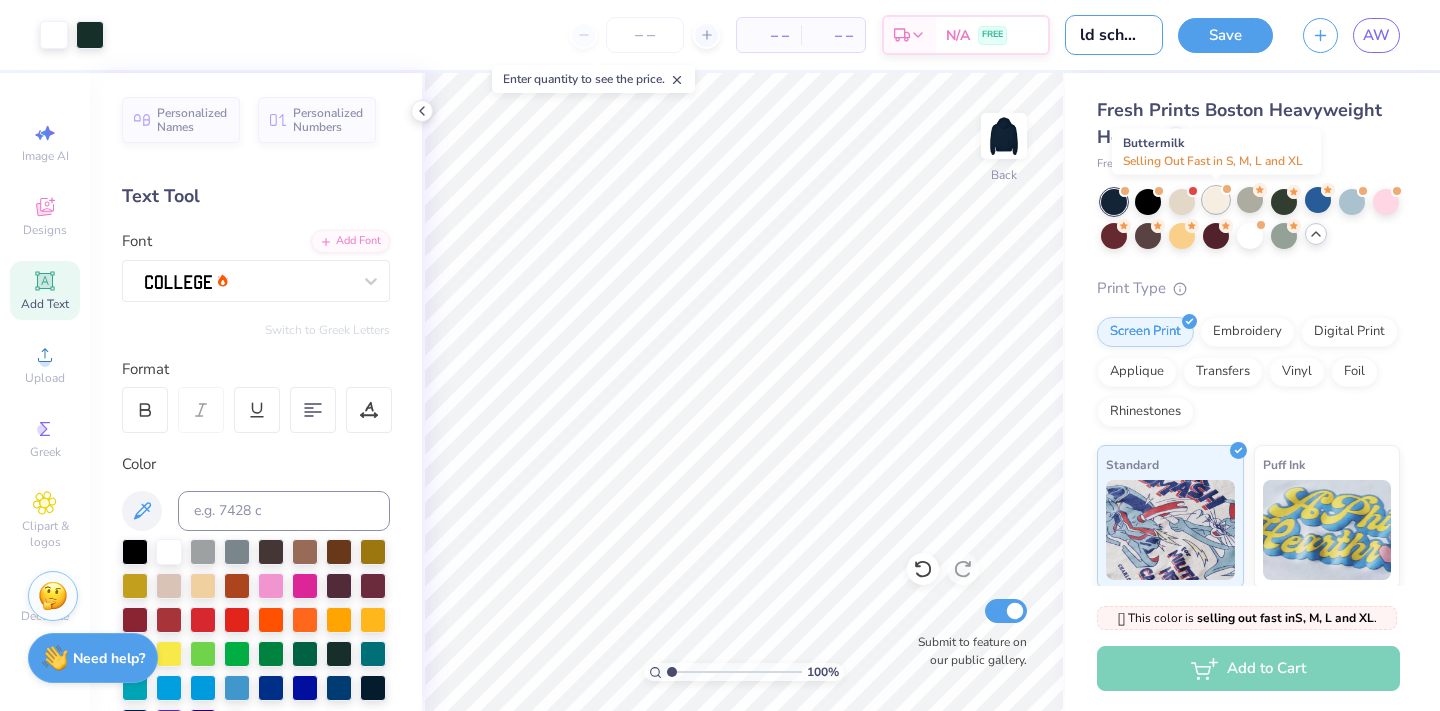 type on "old school" 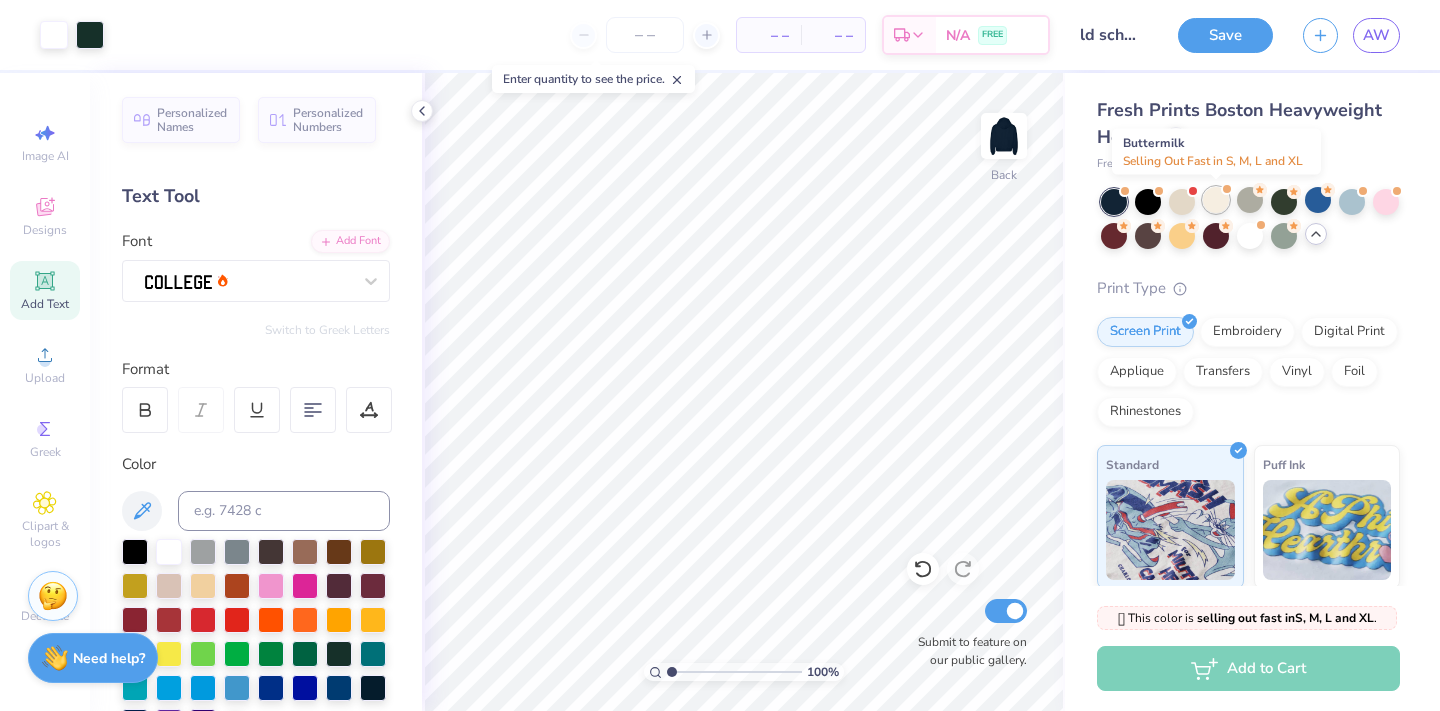 scroll, scrollTop: 0, scrollLeft: 0, axis: both 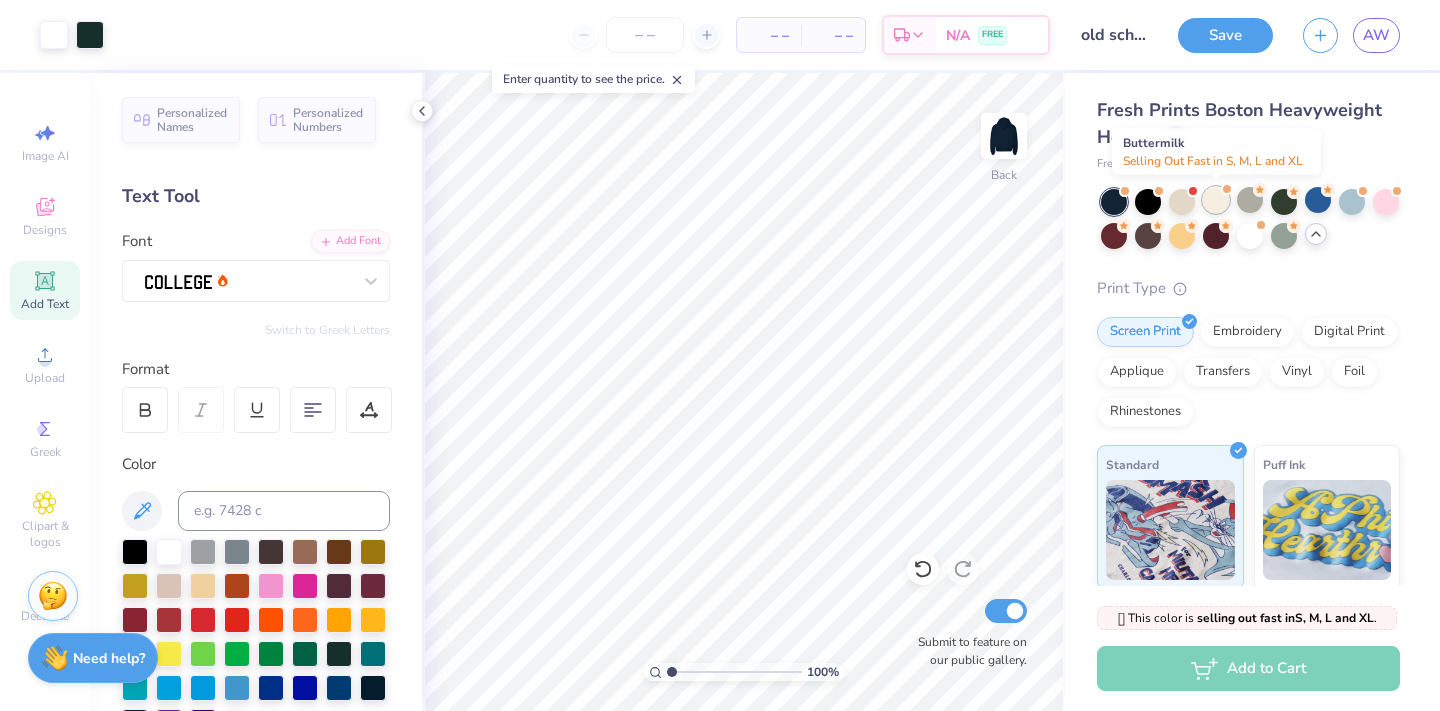 click at bounding box center (1216, 200) 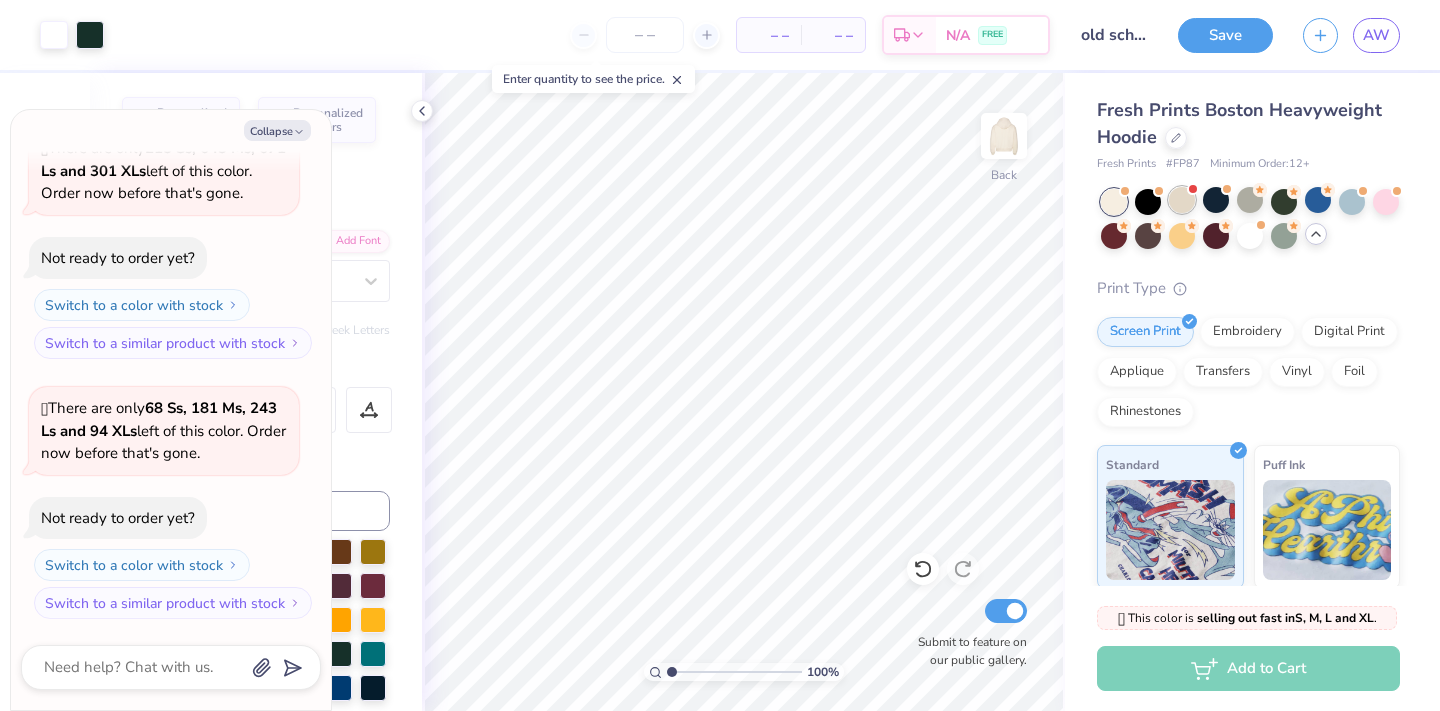 click at bounding box center [1182, 200] 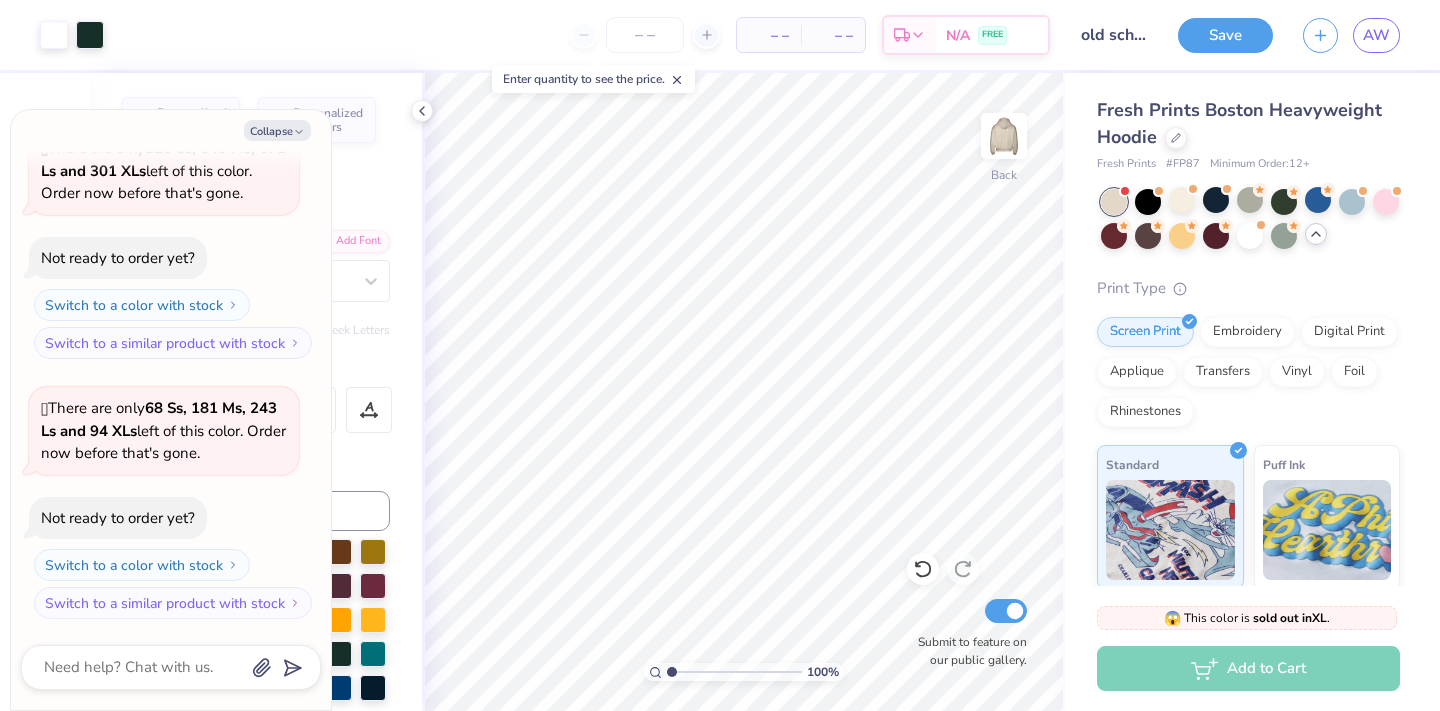 scroll, scrollTop: 1438, scrollLeft: 0, axis: vertical 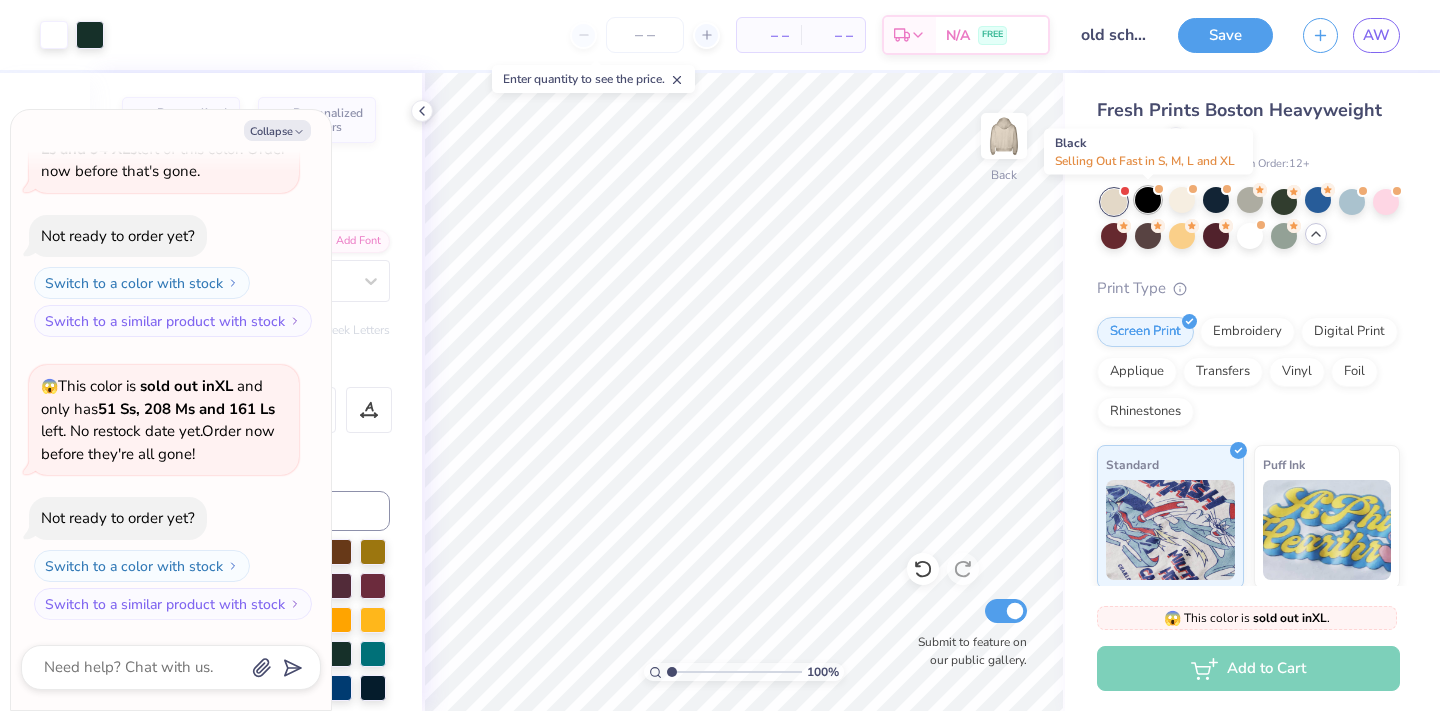 click at bounding box center (1148, 200) 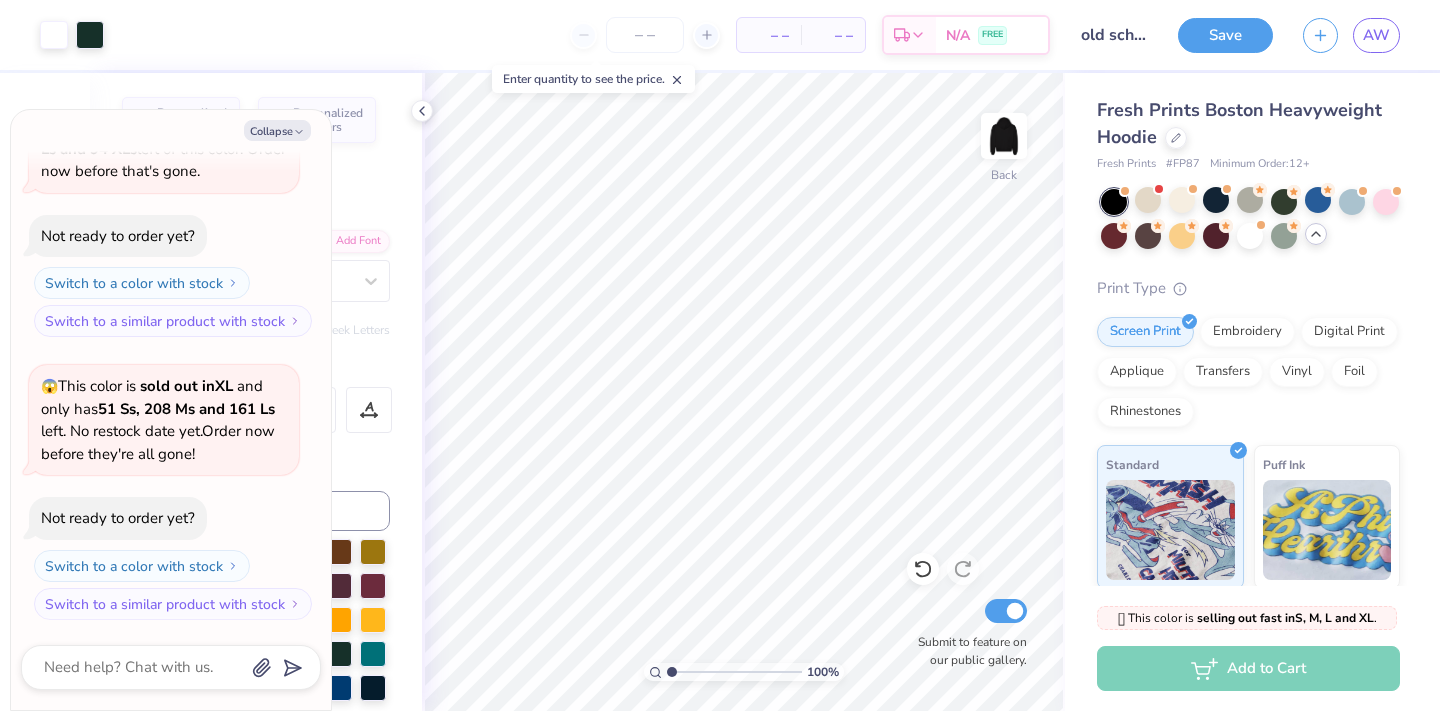 scroll, scrollTop: 1698, scrollLeft: 0, axis: vertical 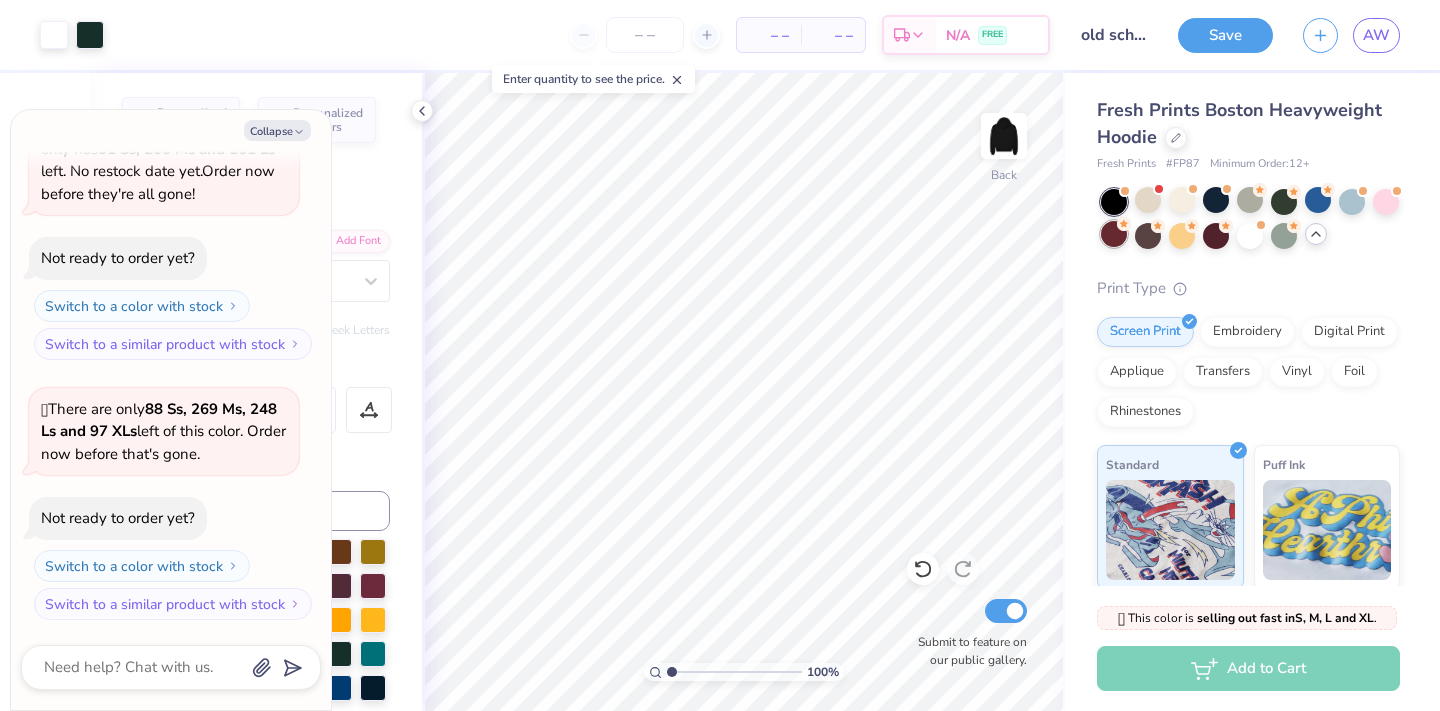 click 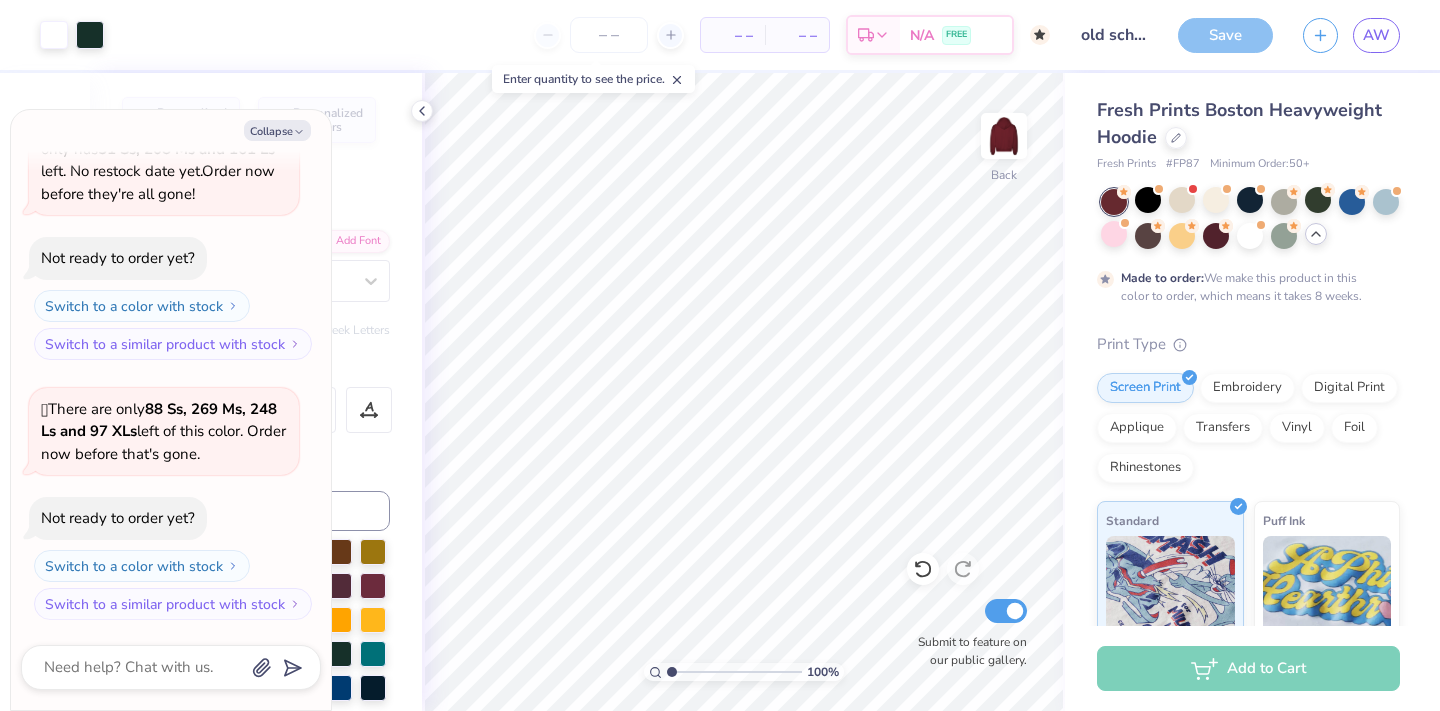 scroll, scrollTop: 1864, scrollLeft: 0, axis: vertical 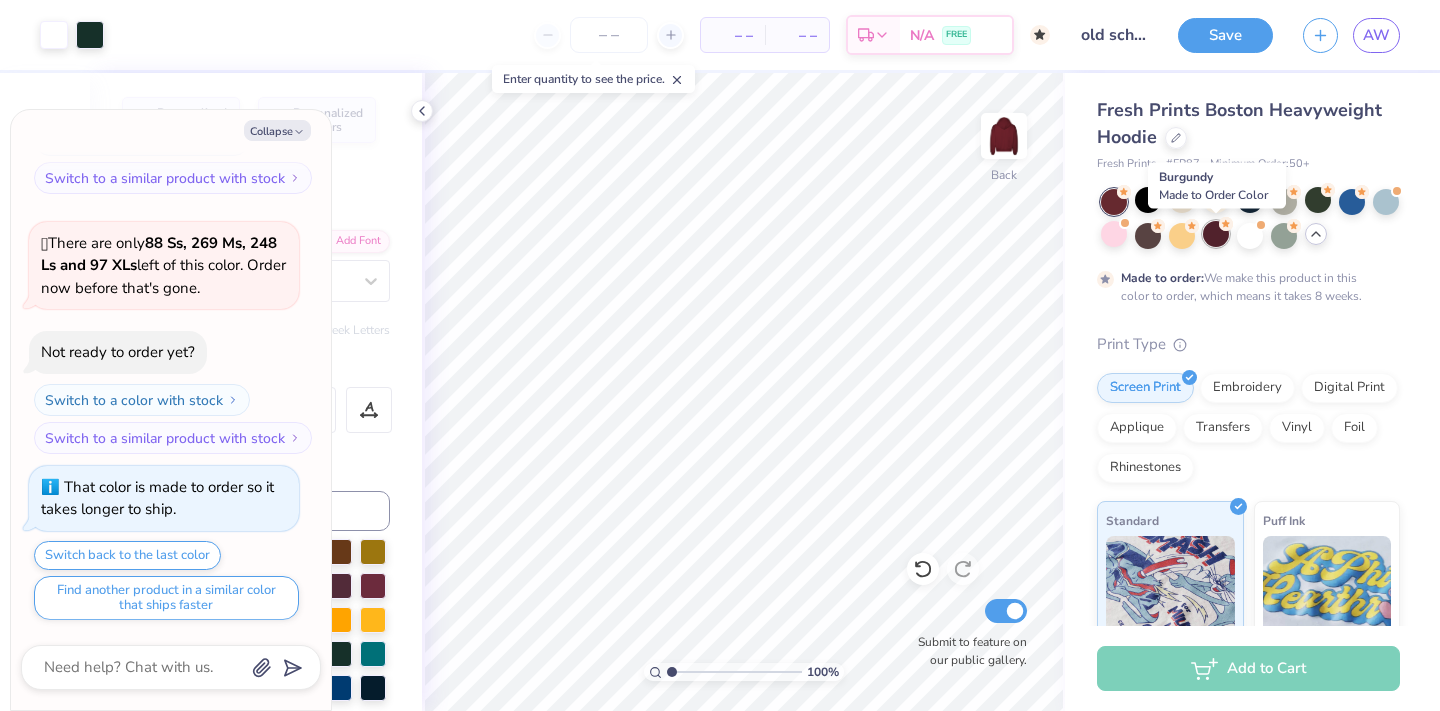 click at bounding box center [1216, 234] 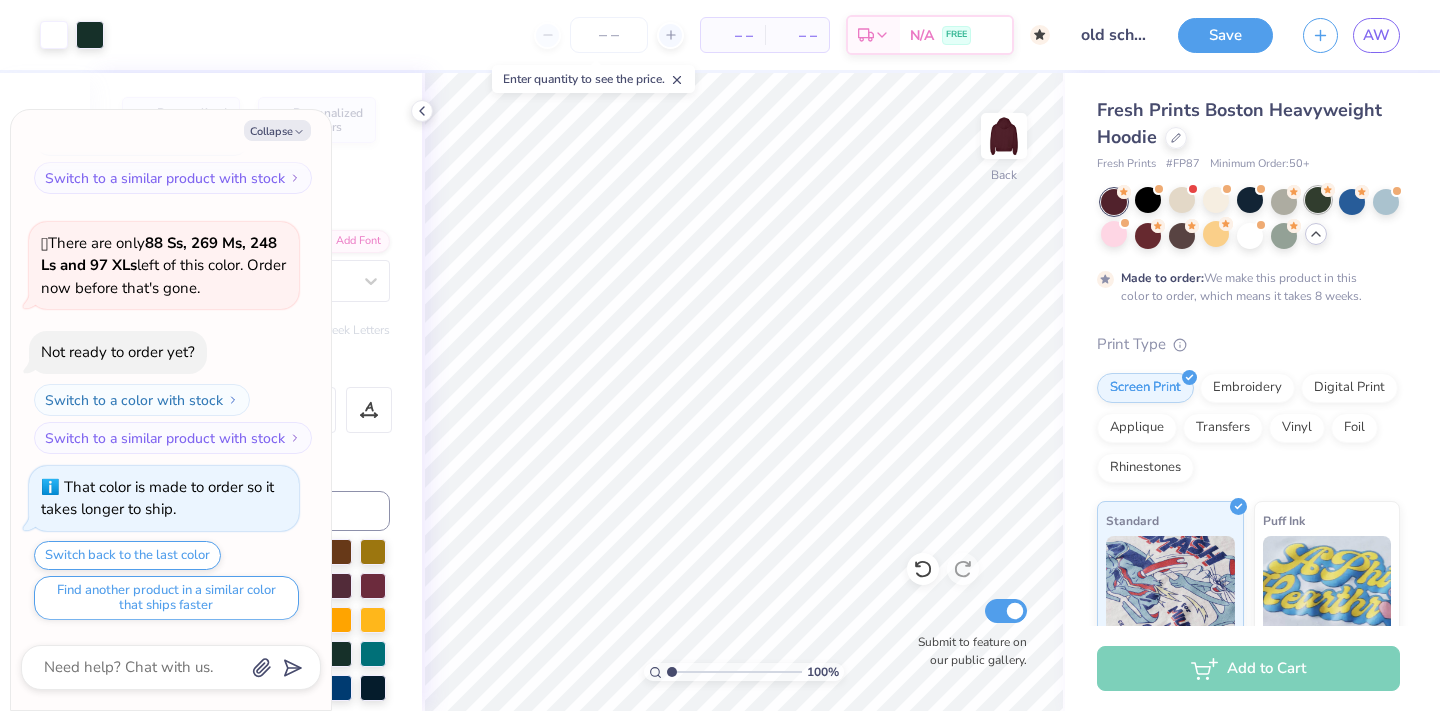 click at bounding box center (1318, 200) 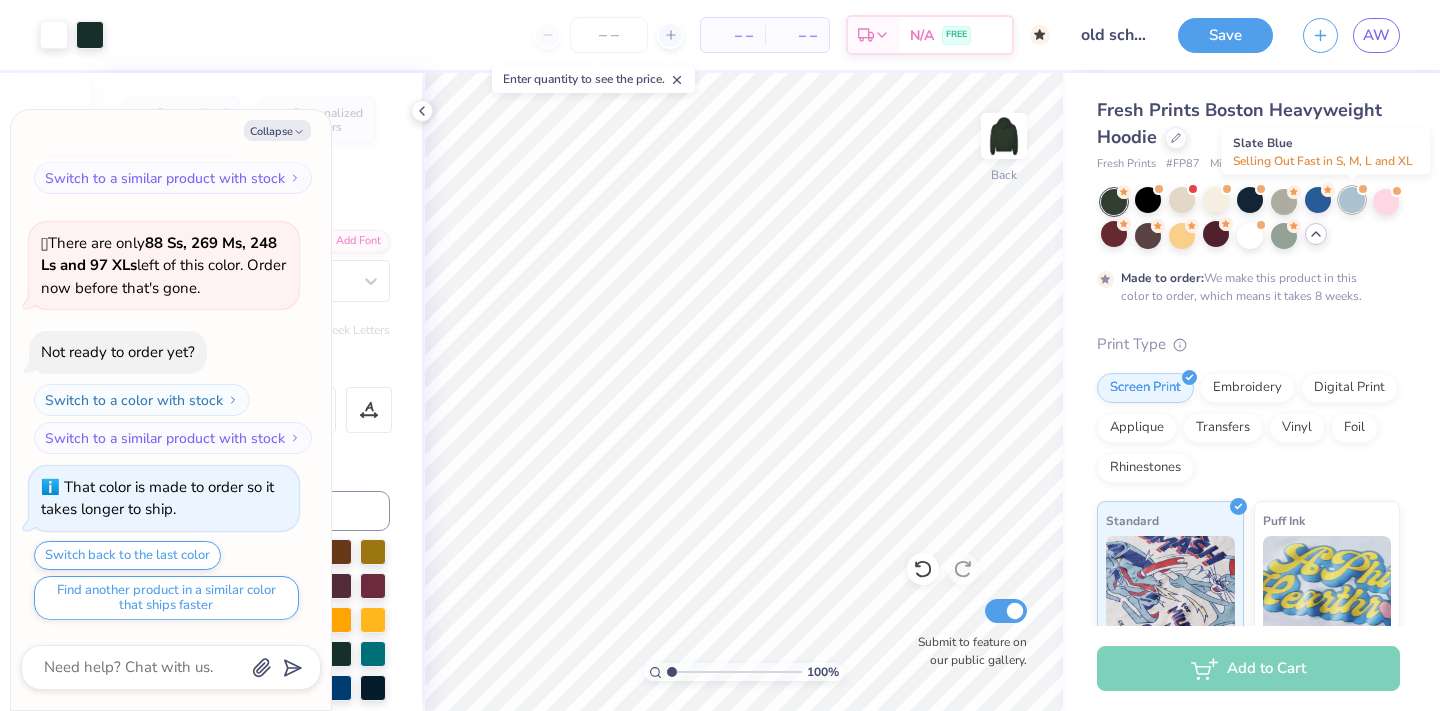click at bounding box center [1352, 200] 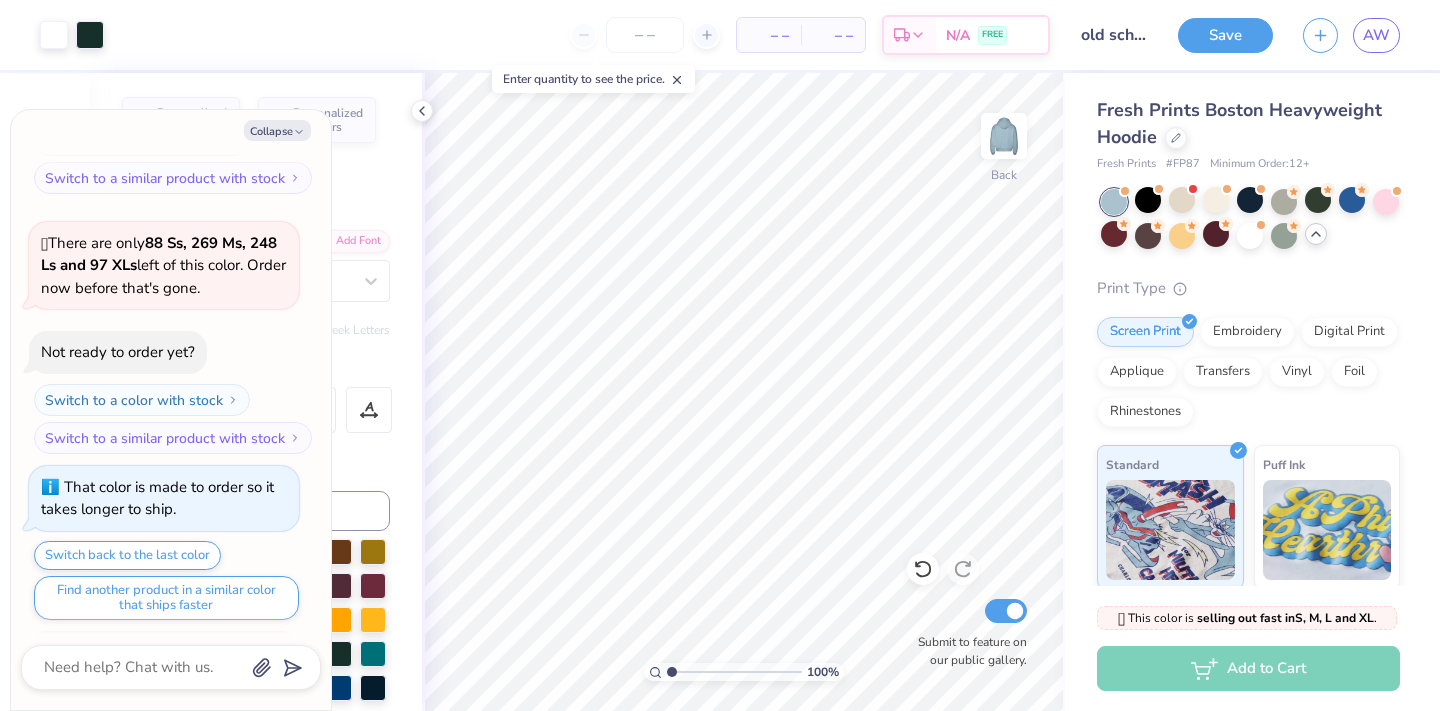 scroll, scrollTop: 2224, scrollLeft: 0, axis: vertical 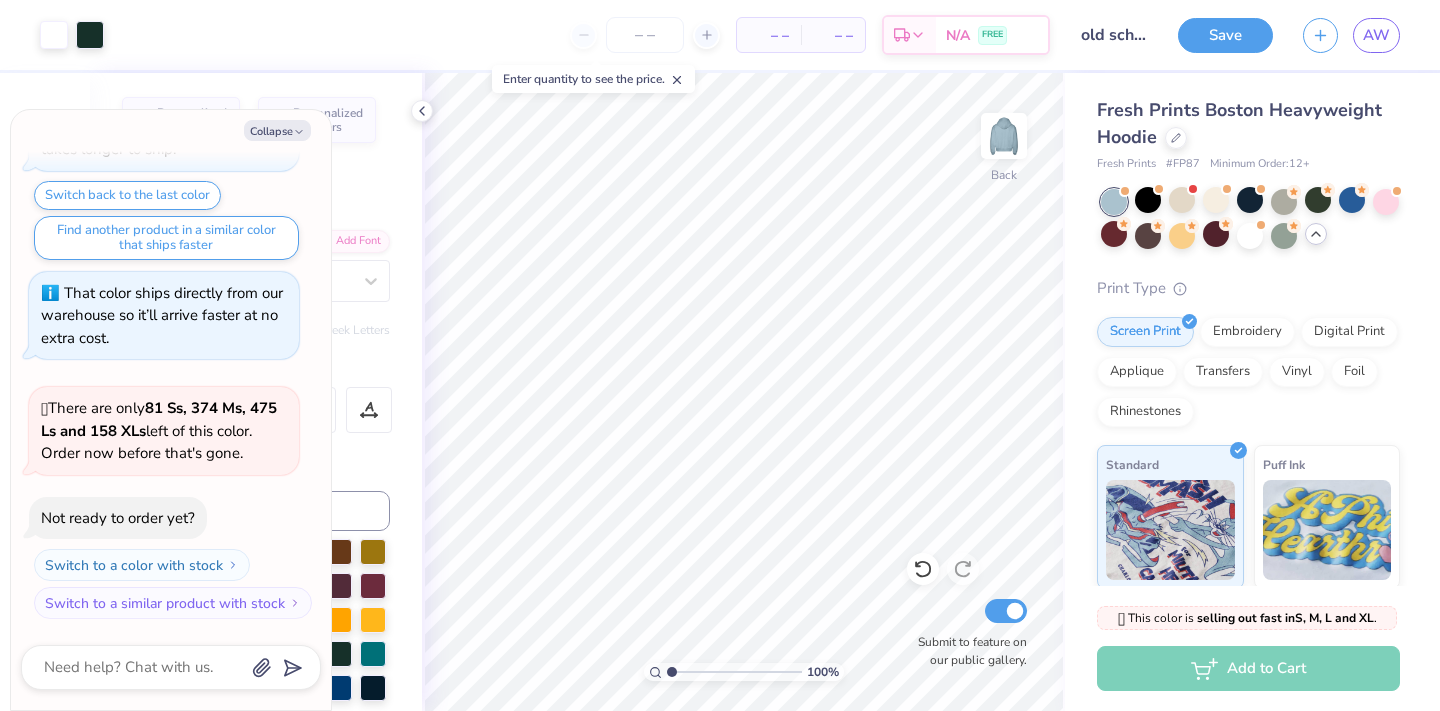 click at bounding box center [1250, 219] 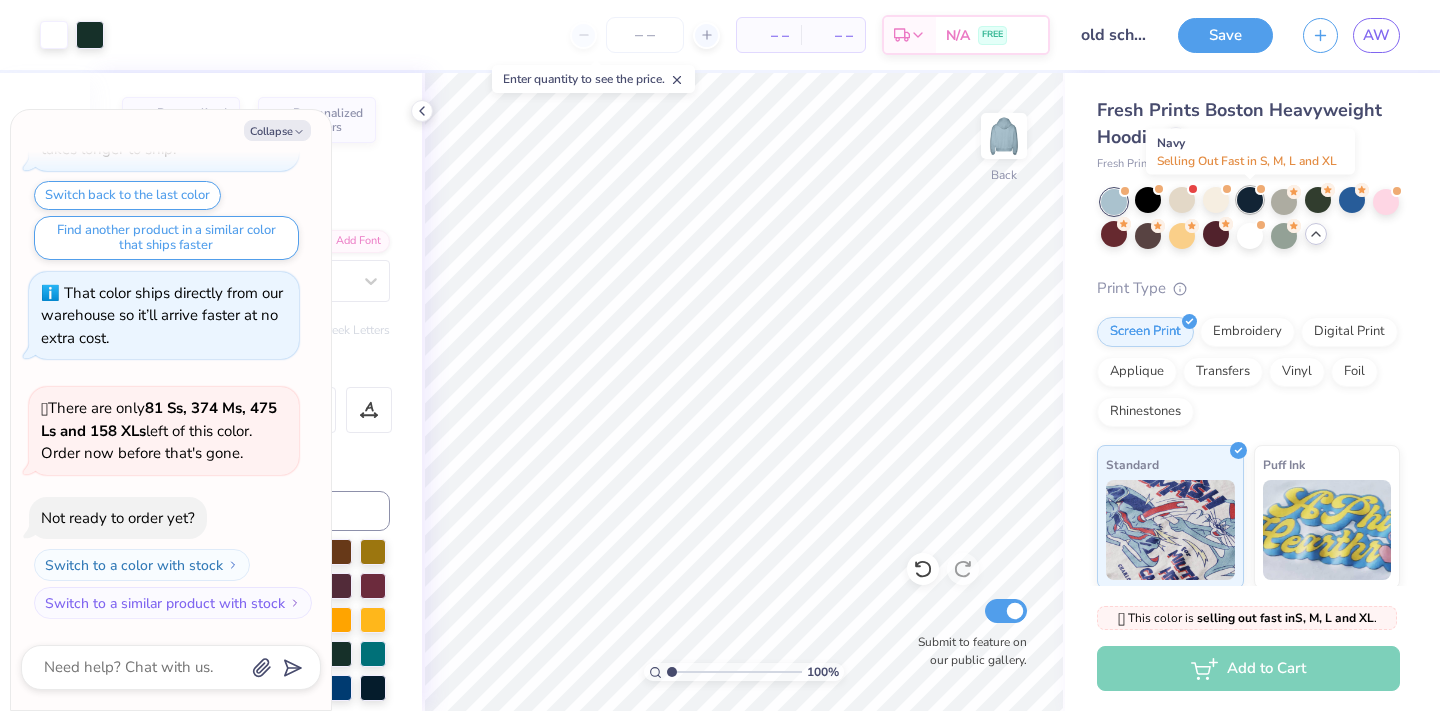 click at bounding box center (1250, 200) 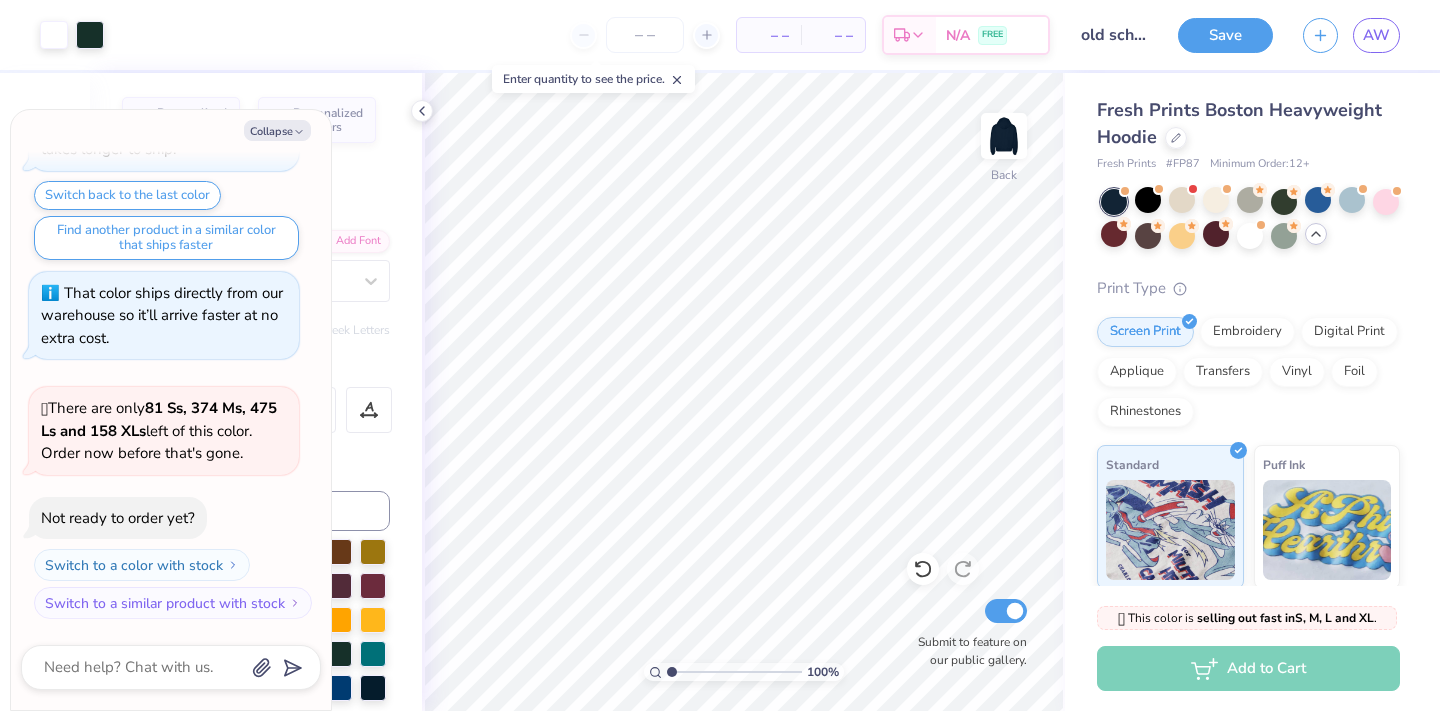scroll, scrollTop: 2484, scrollLeft: 0, axis: vertical 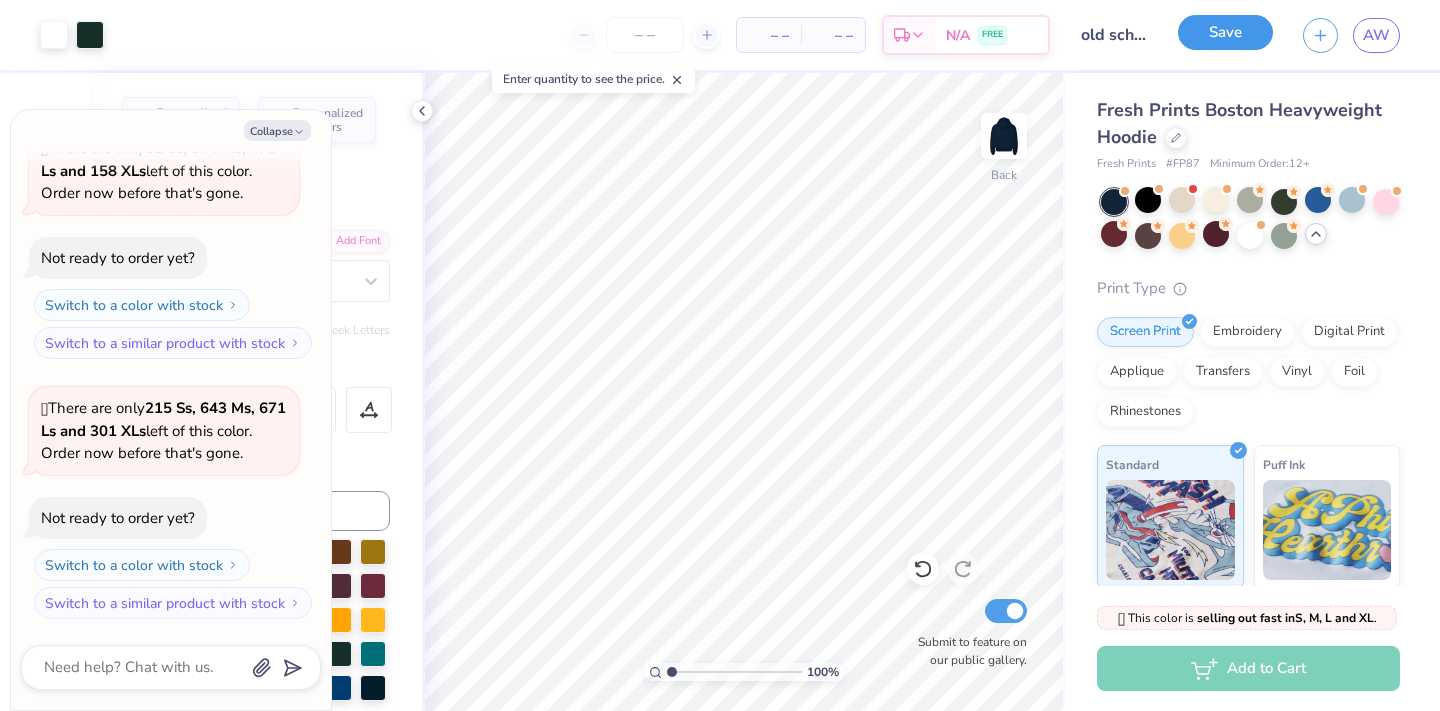 click on "Save" at bounding box center [1225, 32] 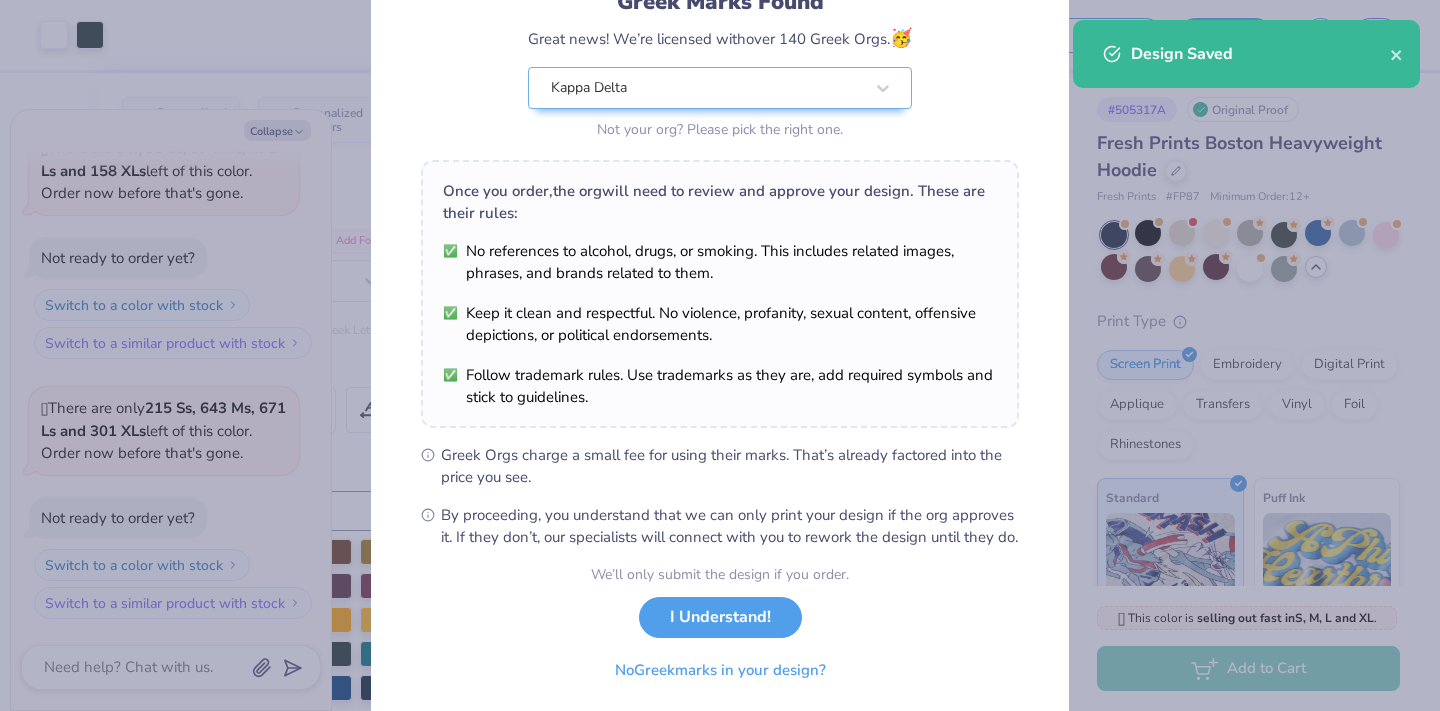 scroll, scrollTop: 225, scrollLeft: 0, axis: vertical 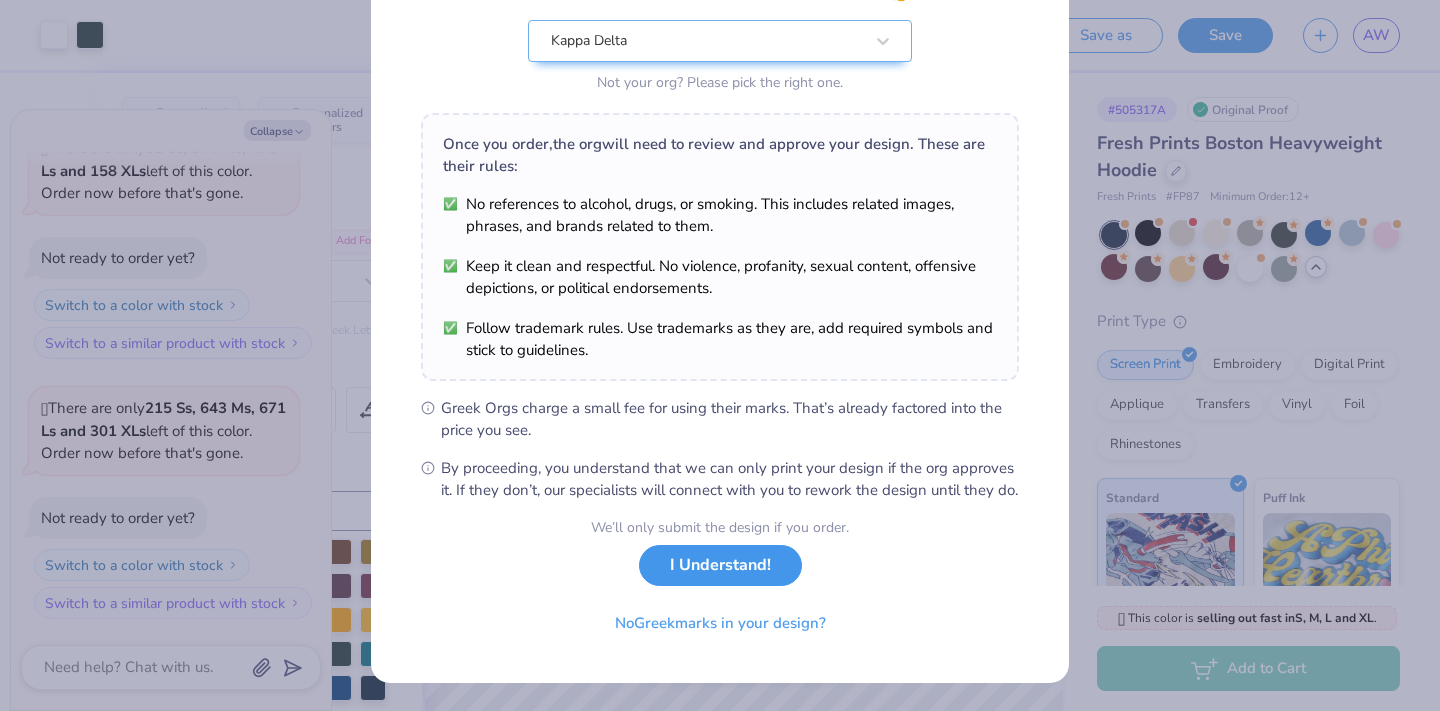 click on "I Understand!" at bounding box center [720, 565] 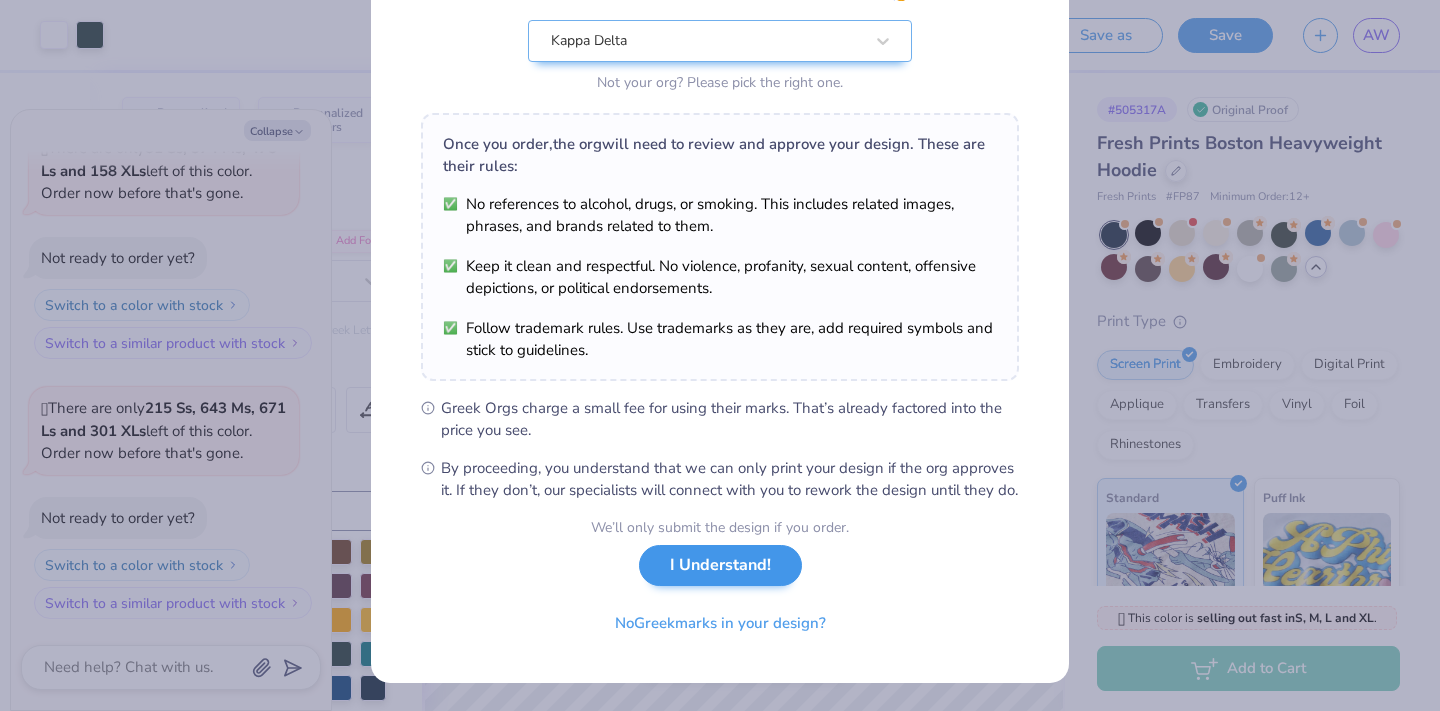 scroll, scrollTop: 0, scrollLeft: 0, axis: both 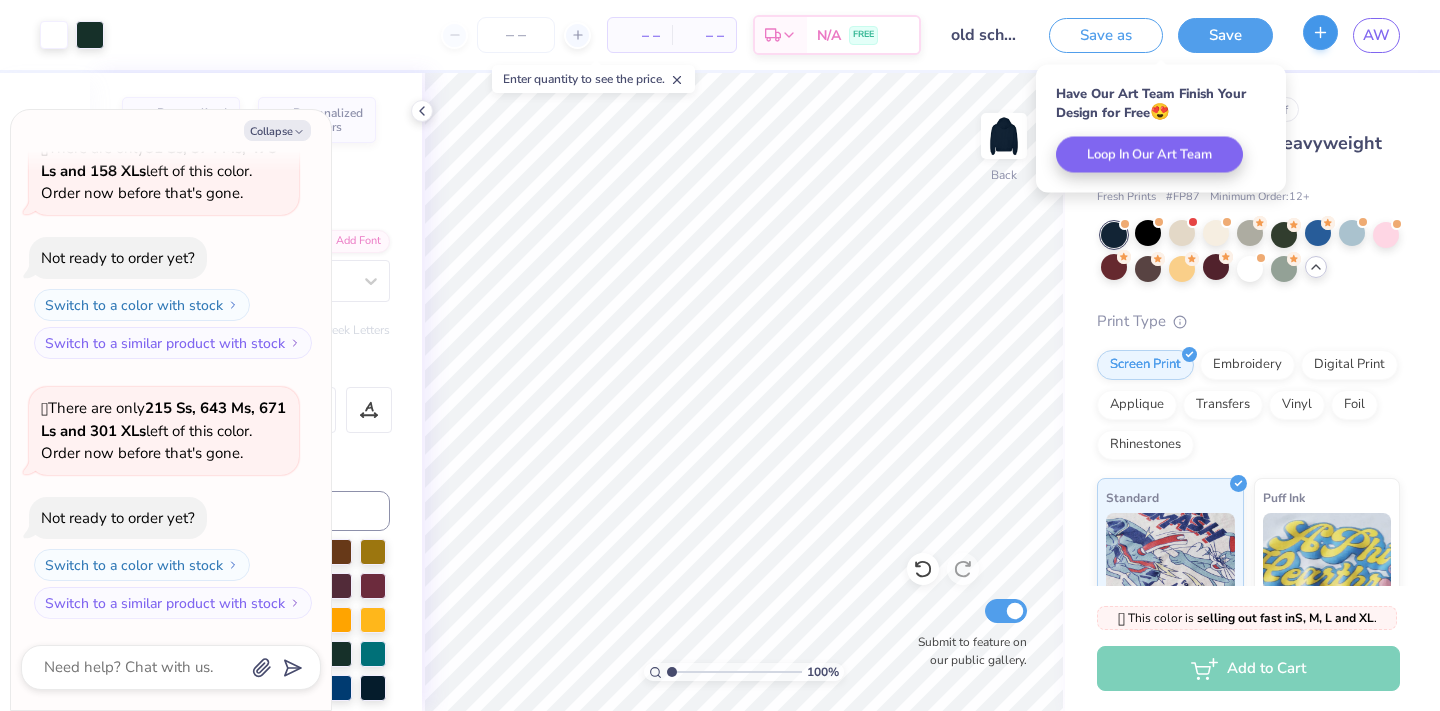 type on "x" 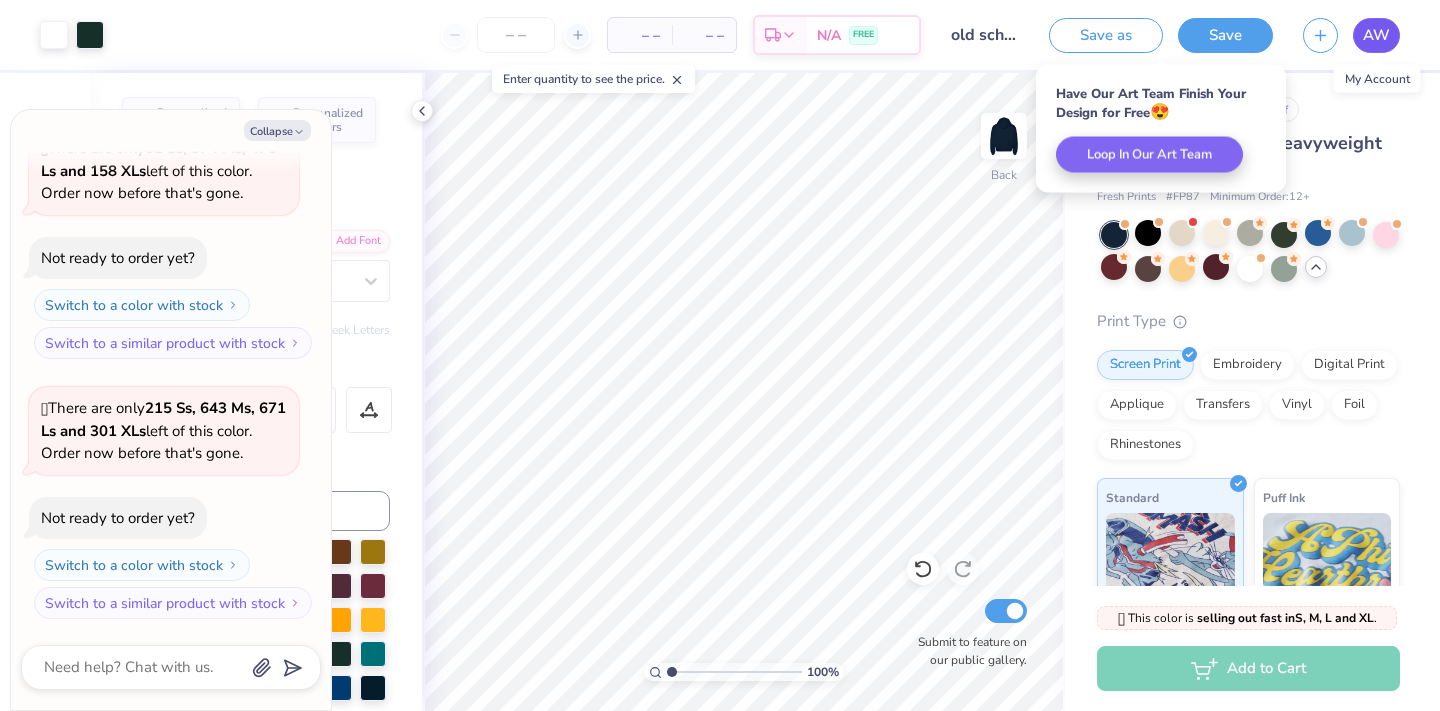 click on "AW" at bounding box center [1376, 35] 